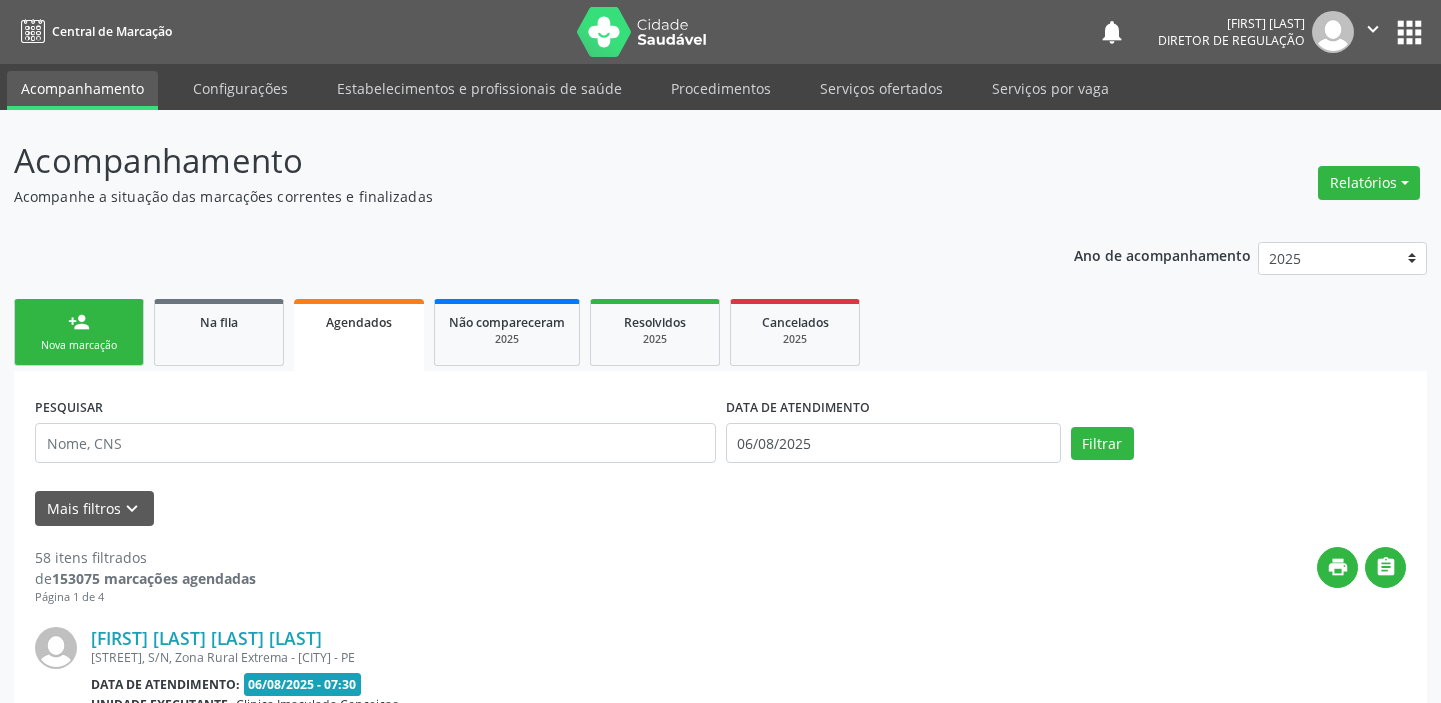 click on "person_add
Nova marcação" at bounding box center (79, 332) 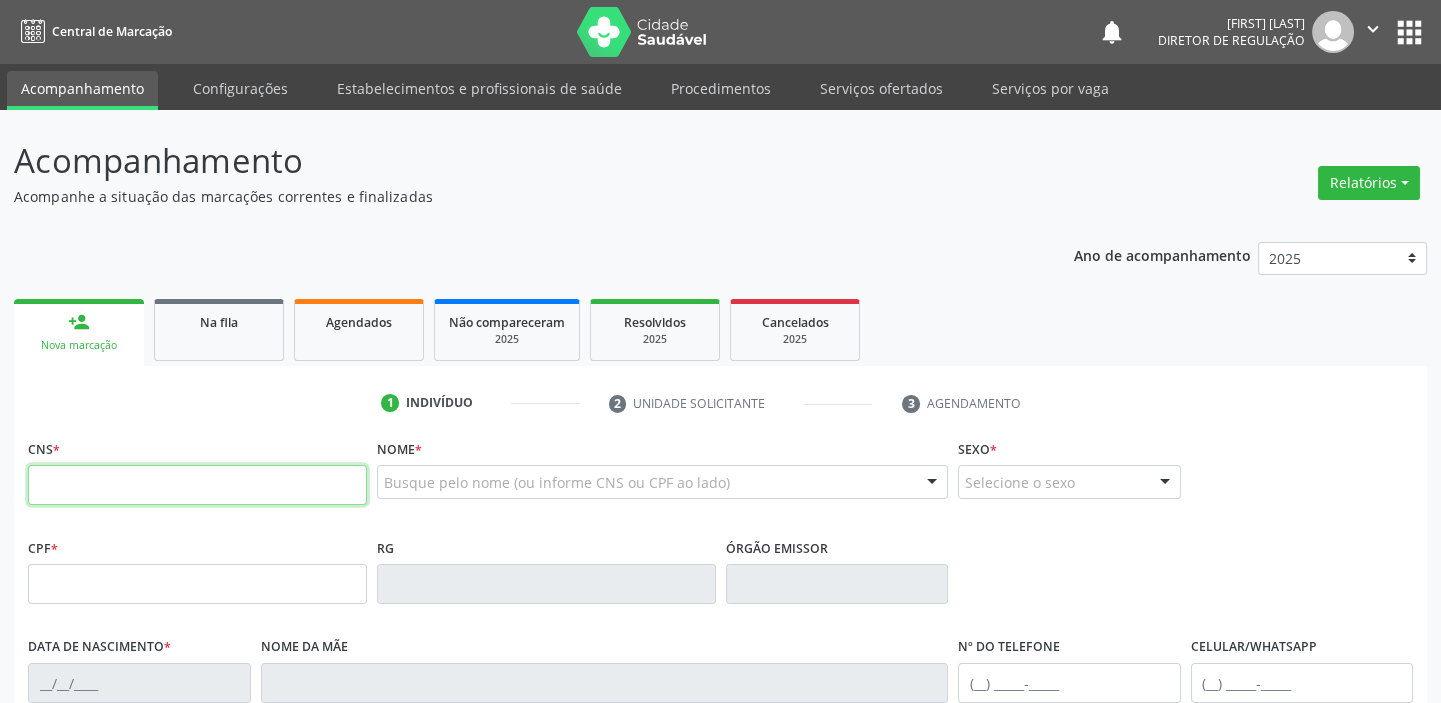 click at bounding box center (197, 485) 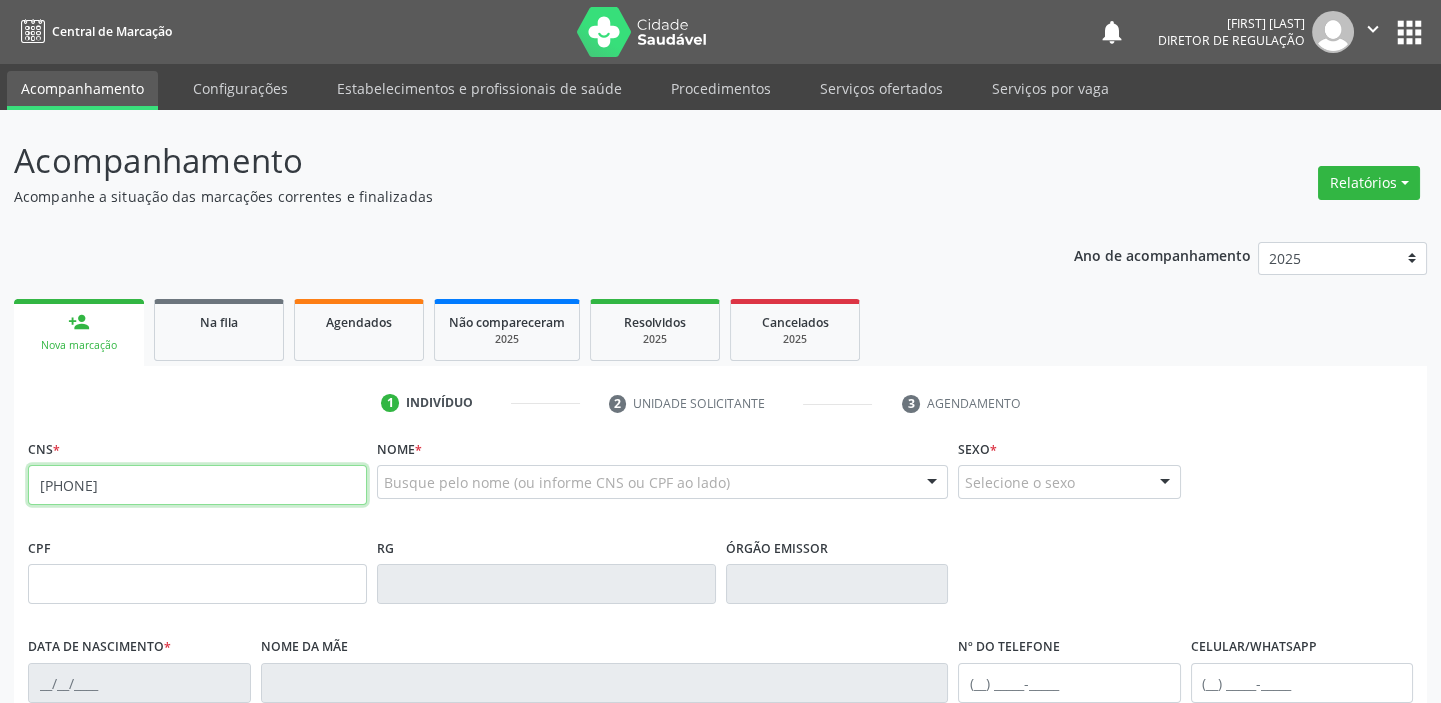 type on "706 3001 9999 4480" 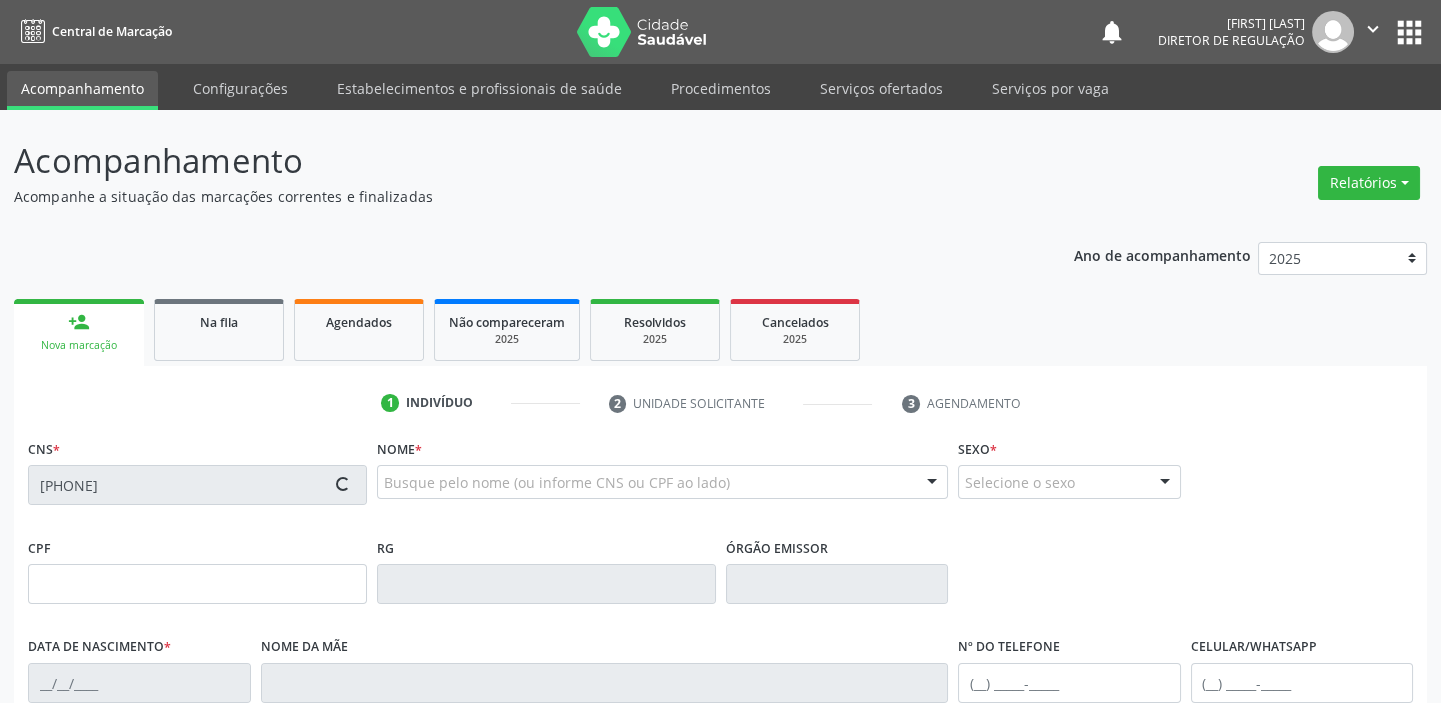 type on "260.982.738-55" 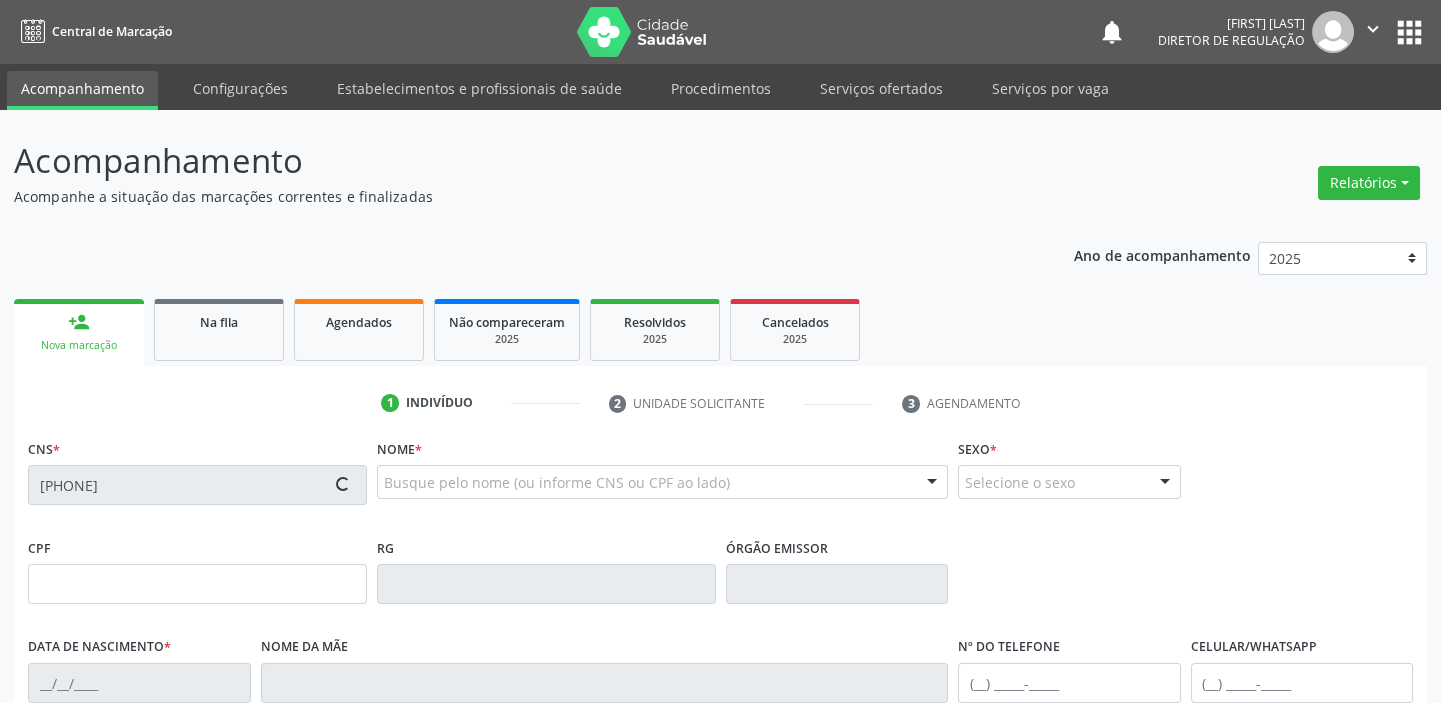 type on "07/10/1976" 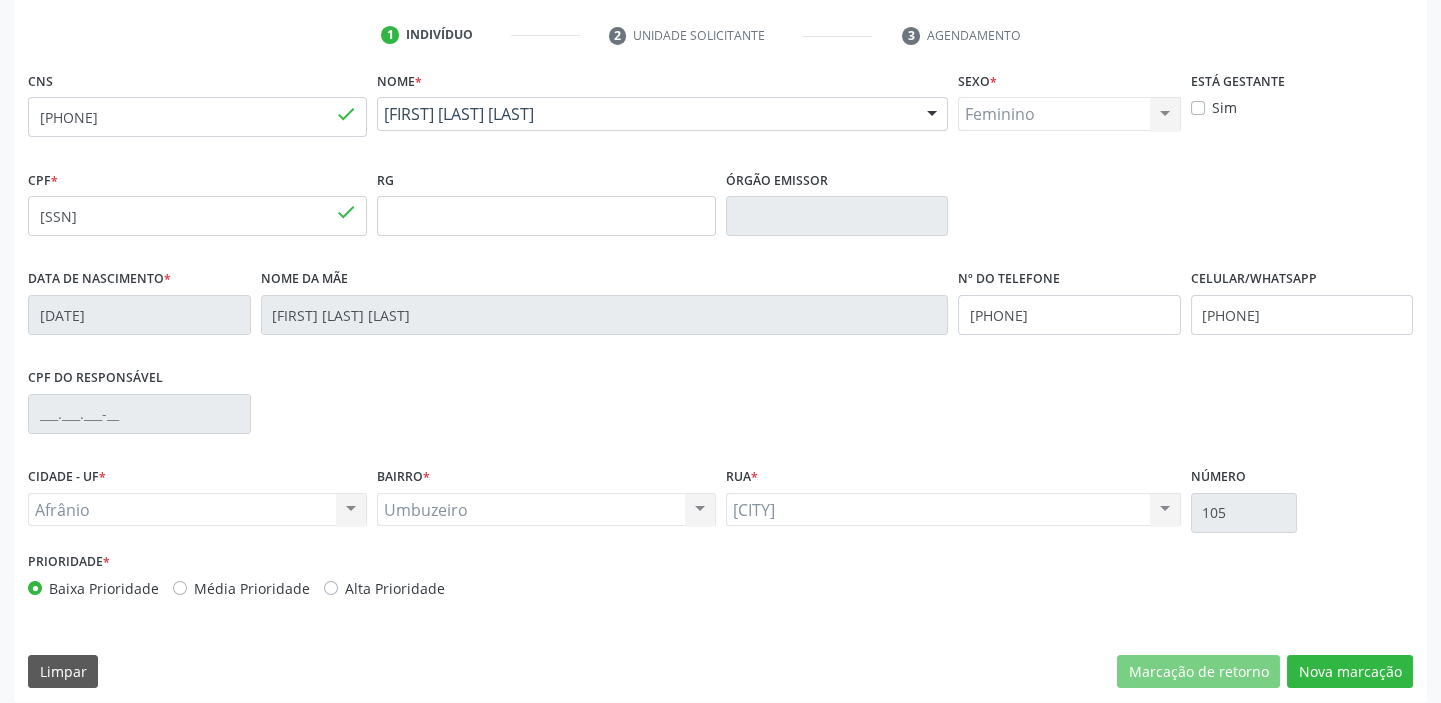 scroll, scrollTop: 380, scrollLeft: 0, axis: vertical 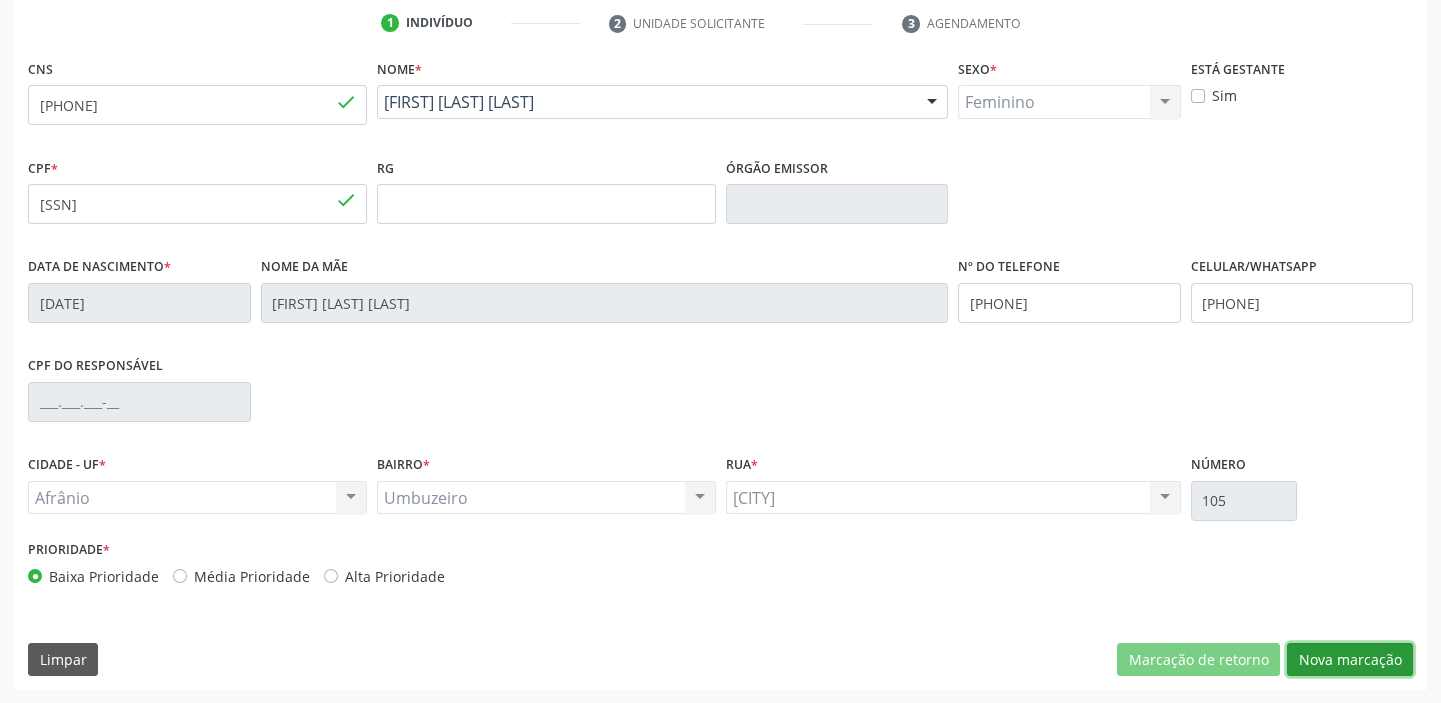 click on "Nova marcação" at bounding box center [1350, 660] 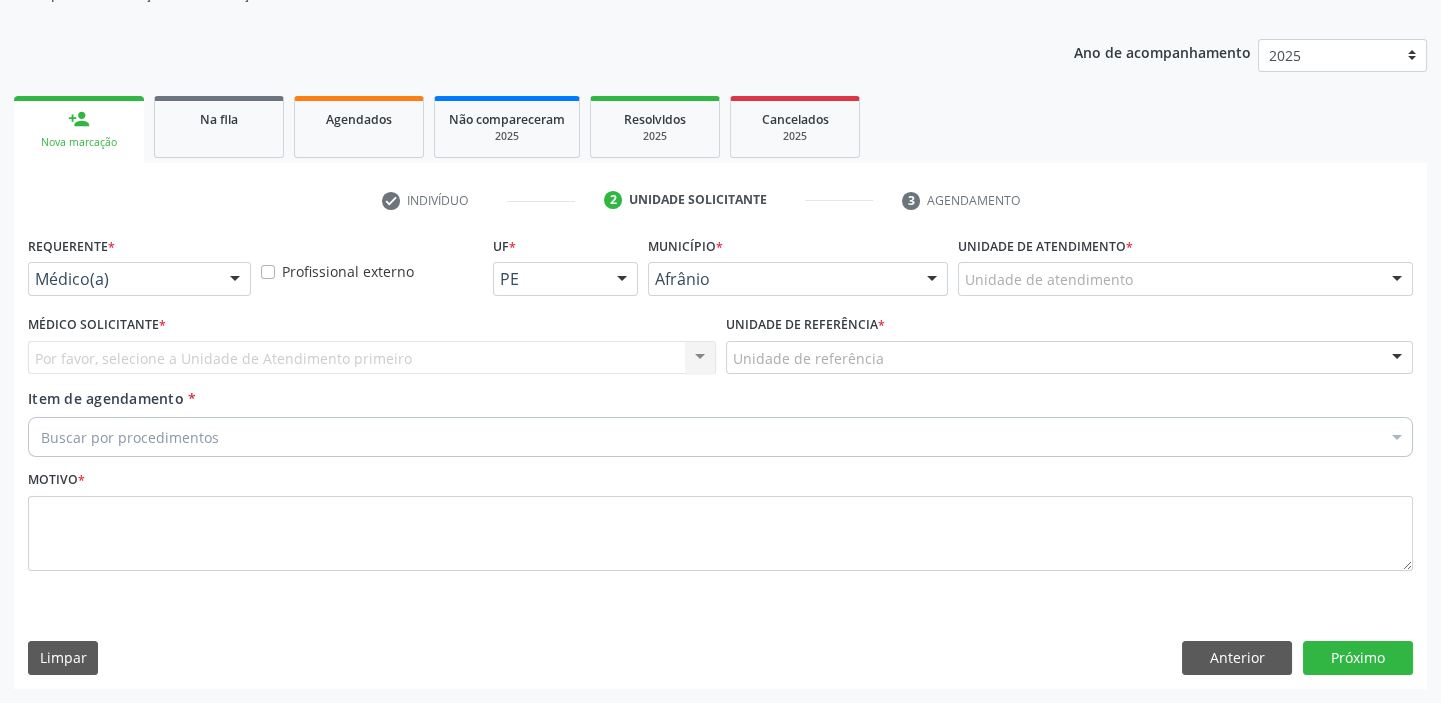 scroll, scrollTop: 201, scrollLeft: 0, axis: vertical 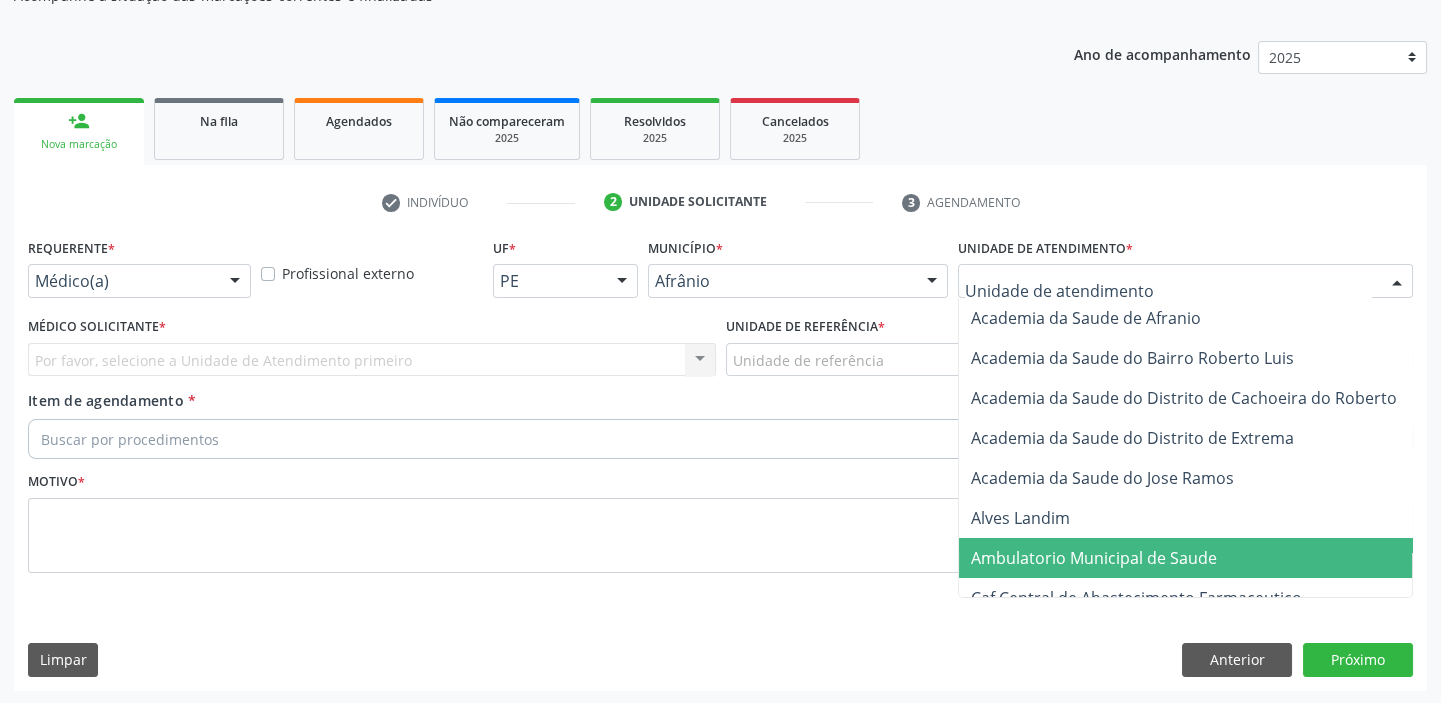 click on "Ambulatorio Municipal de Saude" at bounding box center (1094, 558) 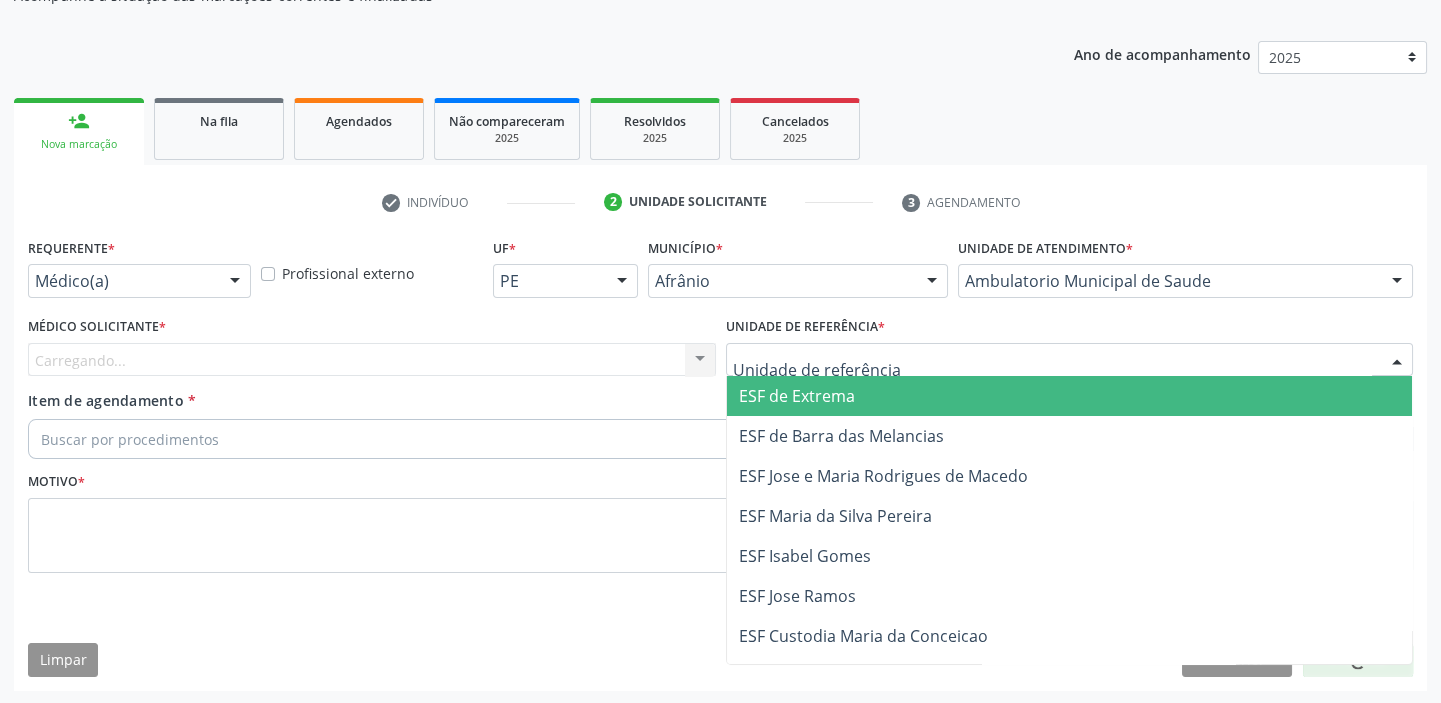 click at bounding box center (1070, 360) 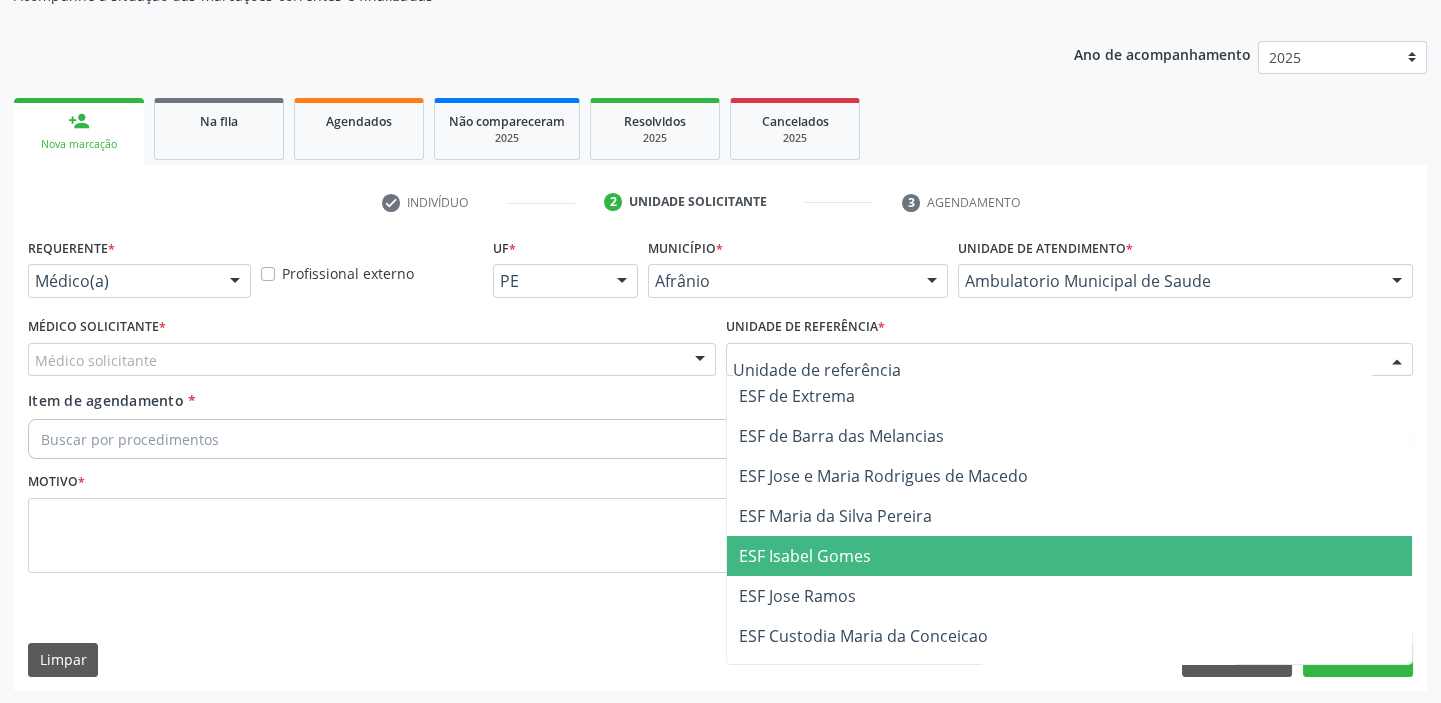 click on "ESF Isabel Gomes" at bounding box center [1070, 556] 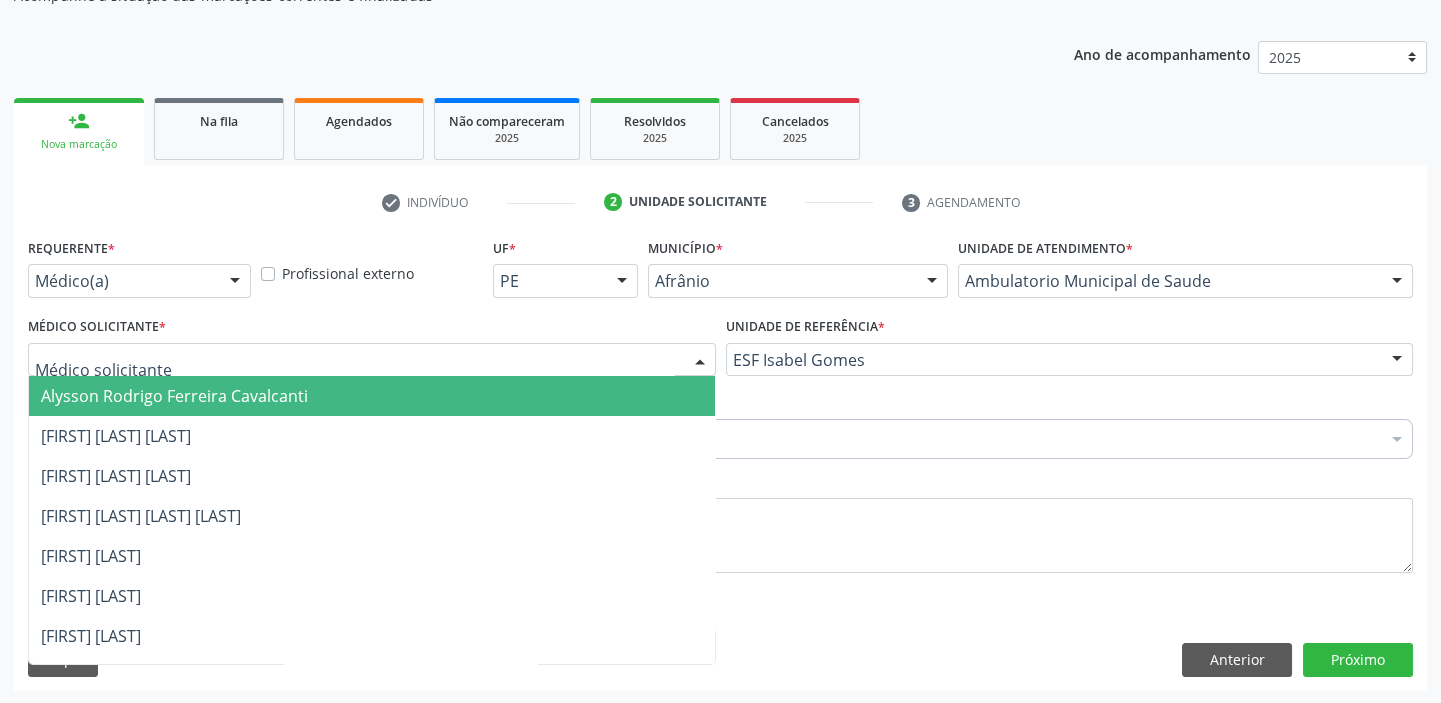 click on "Alysson Rodrigo Ferreira Cavalcanti" at bounding box center [174, 396] 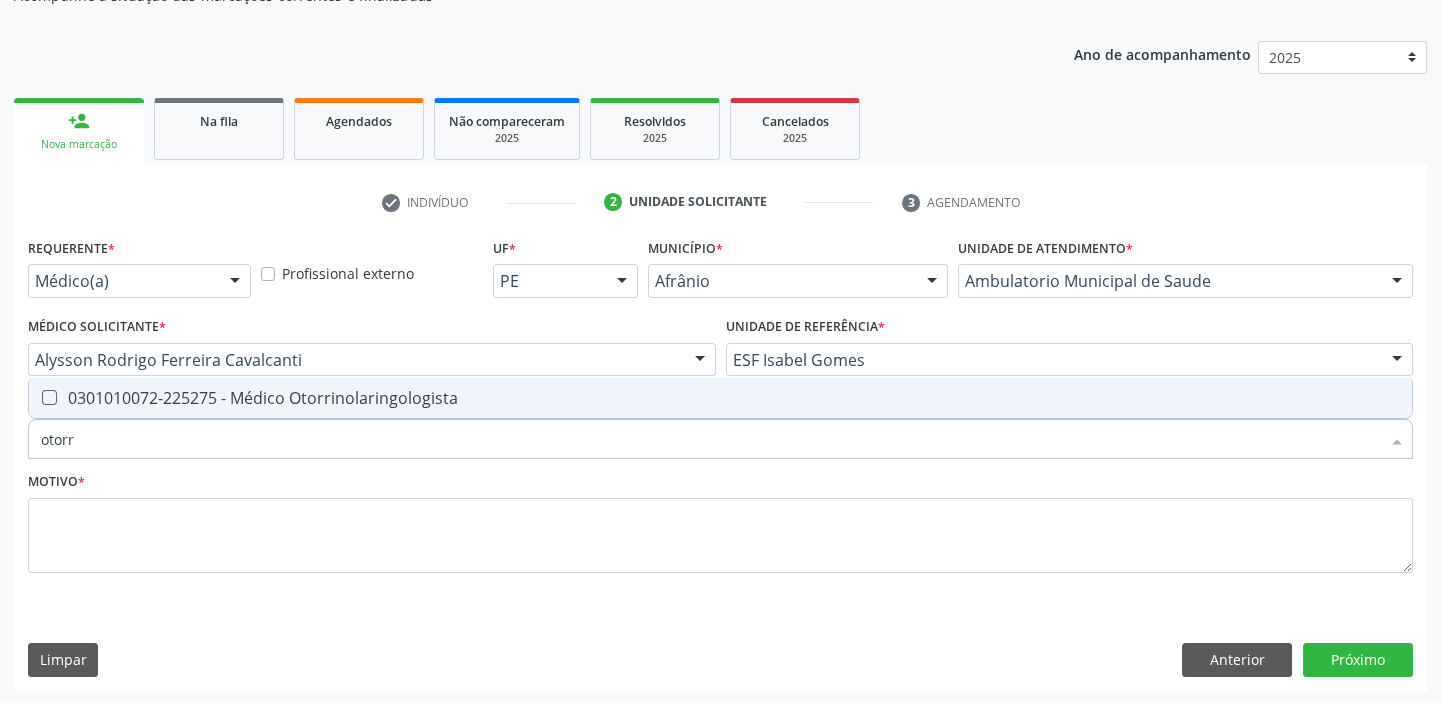 type on "otorri" 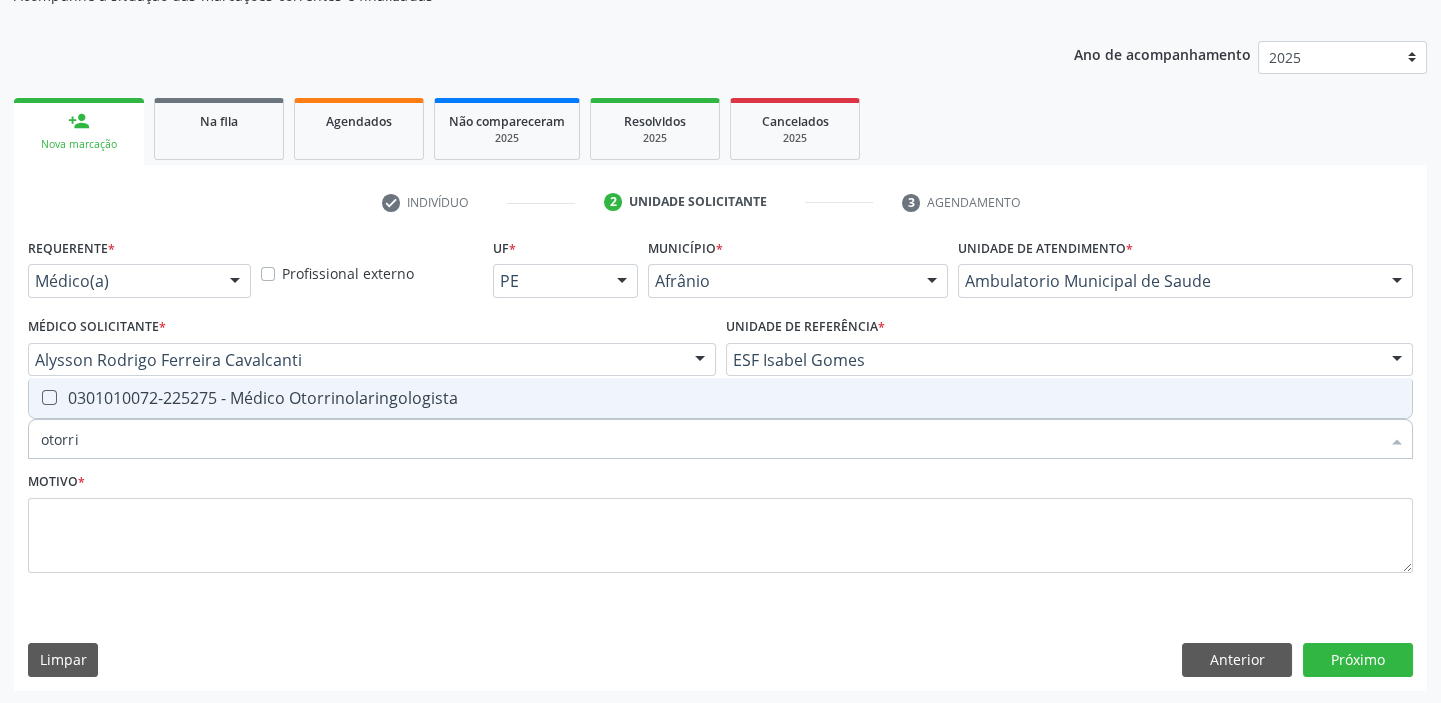 drag, startPoint x: 80, startPoint y: 441, endPoint x: 23, endPoint y: 437, distance: 57.14018 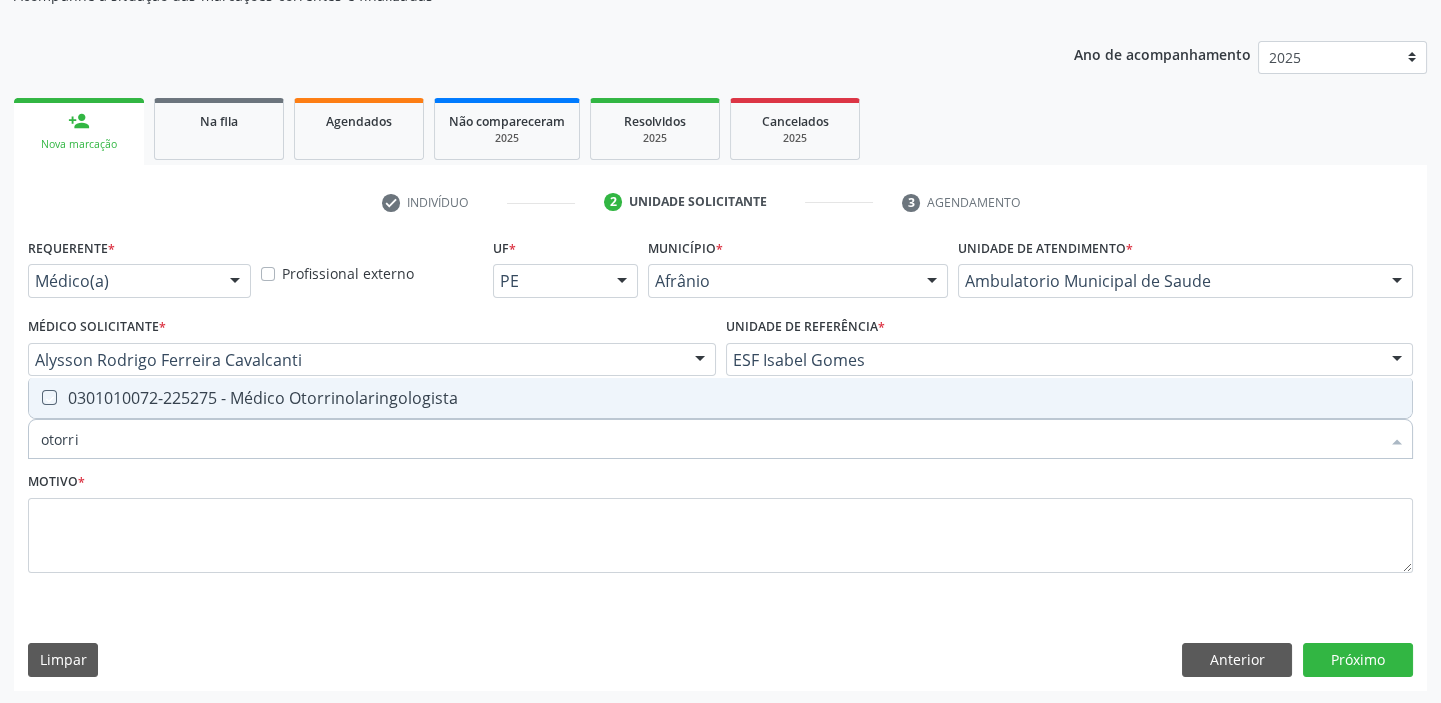checkbox on "true" 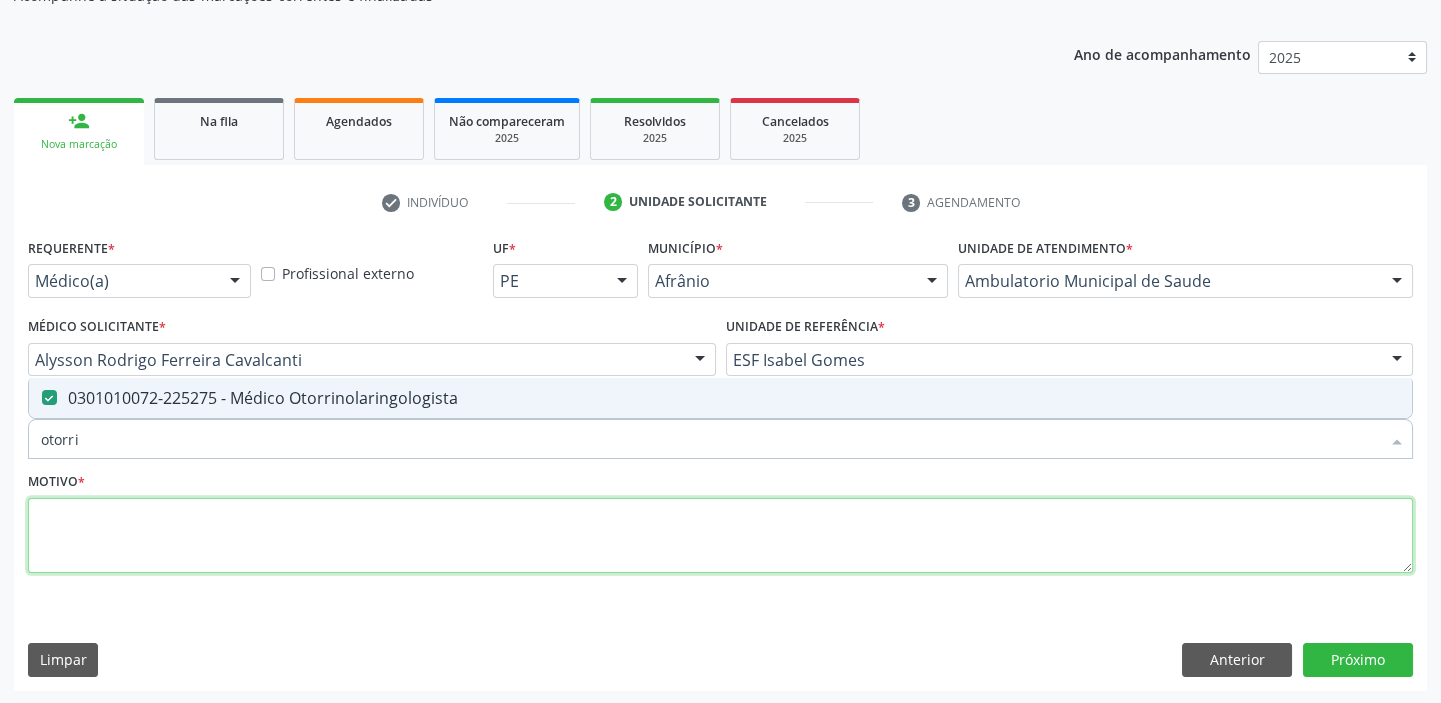 click at bounding box center [720, 536] 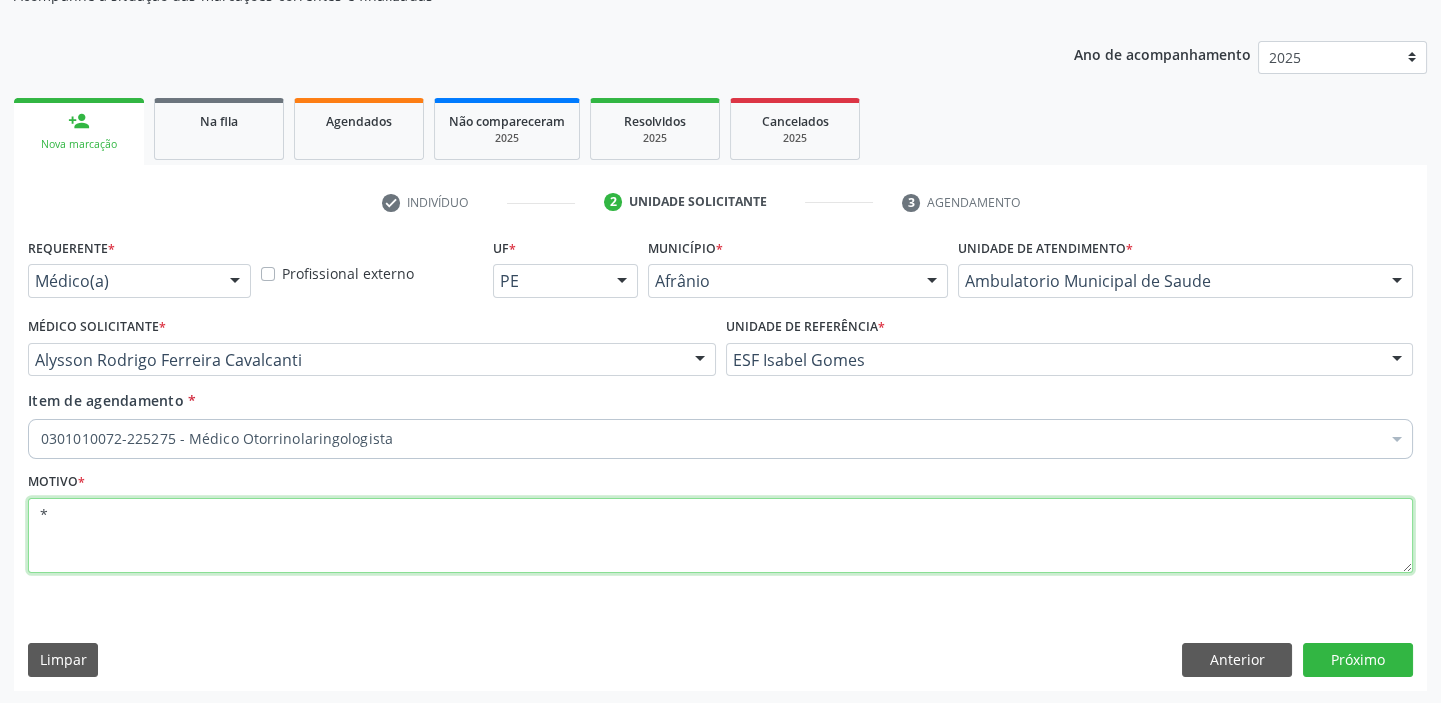 type on "*" 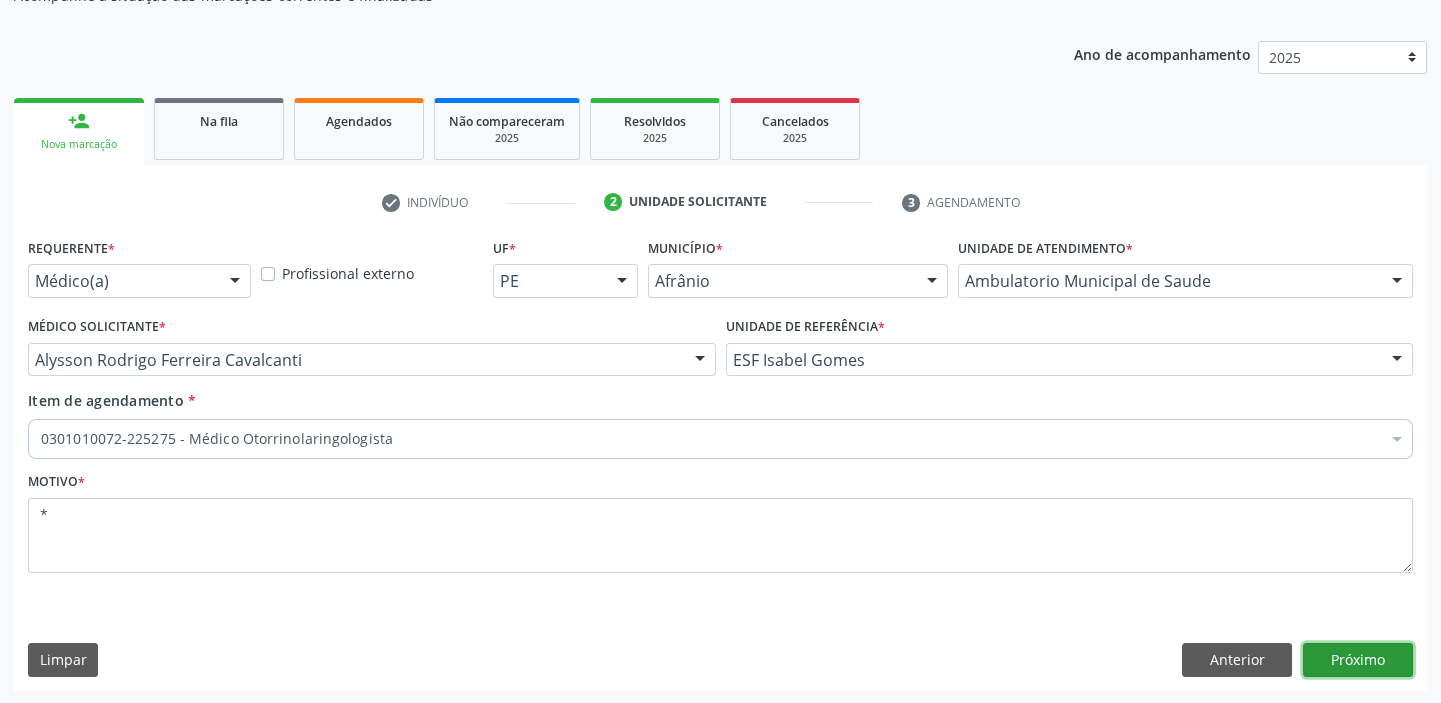 click on "Próximo" at bounding box center [1358, 660] 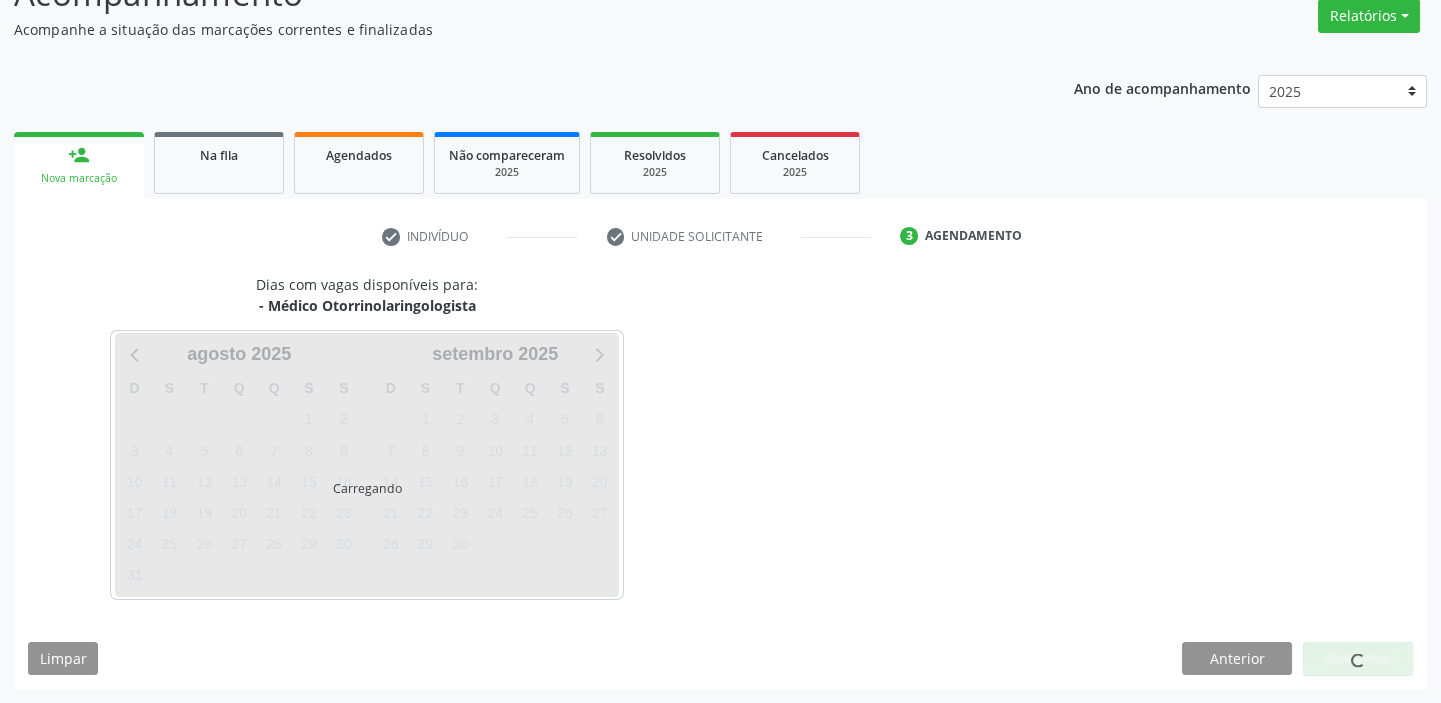 scroll, scrollTop: 166, scrollLeft: 0, axis: vertical 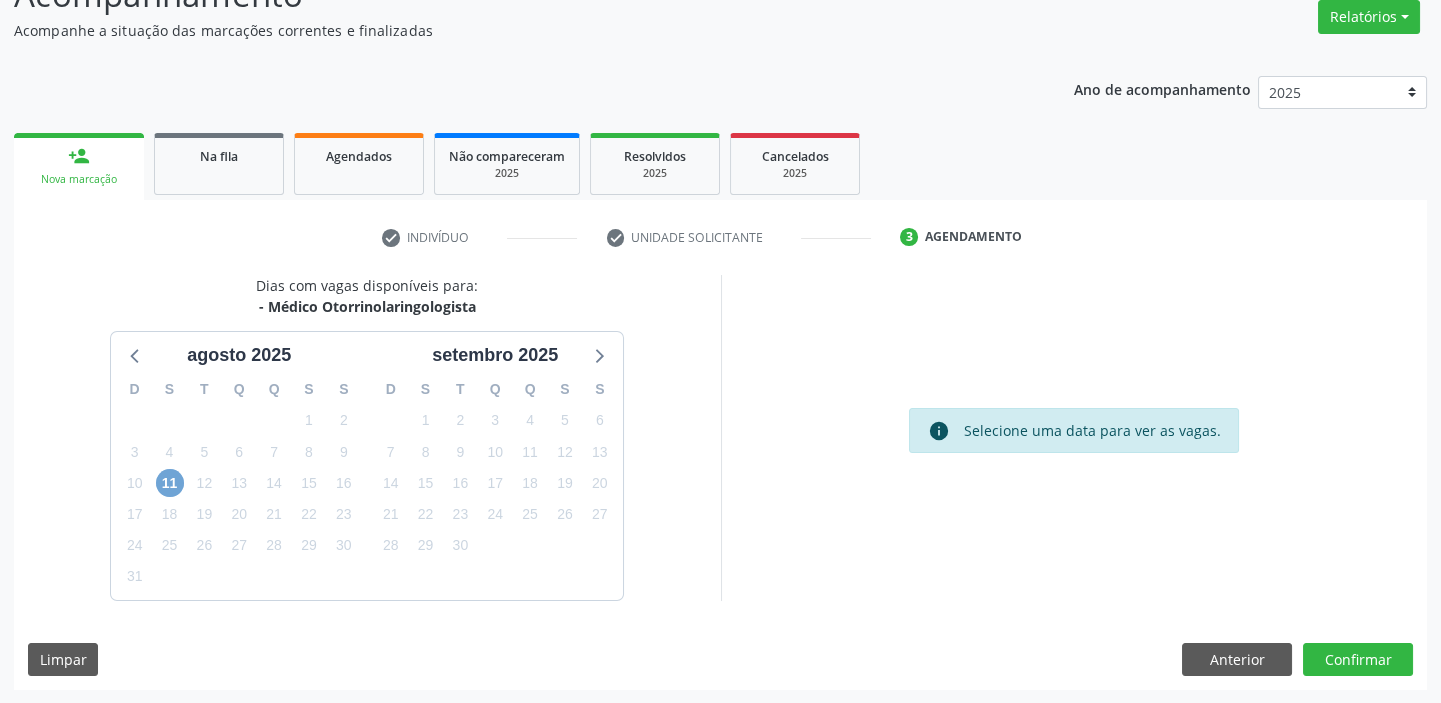 click on "11" at bounding box center [170, 483] 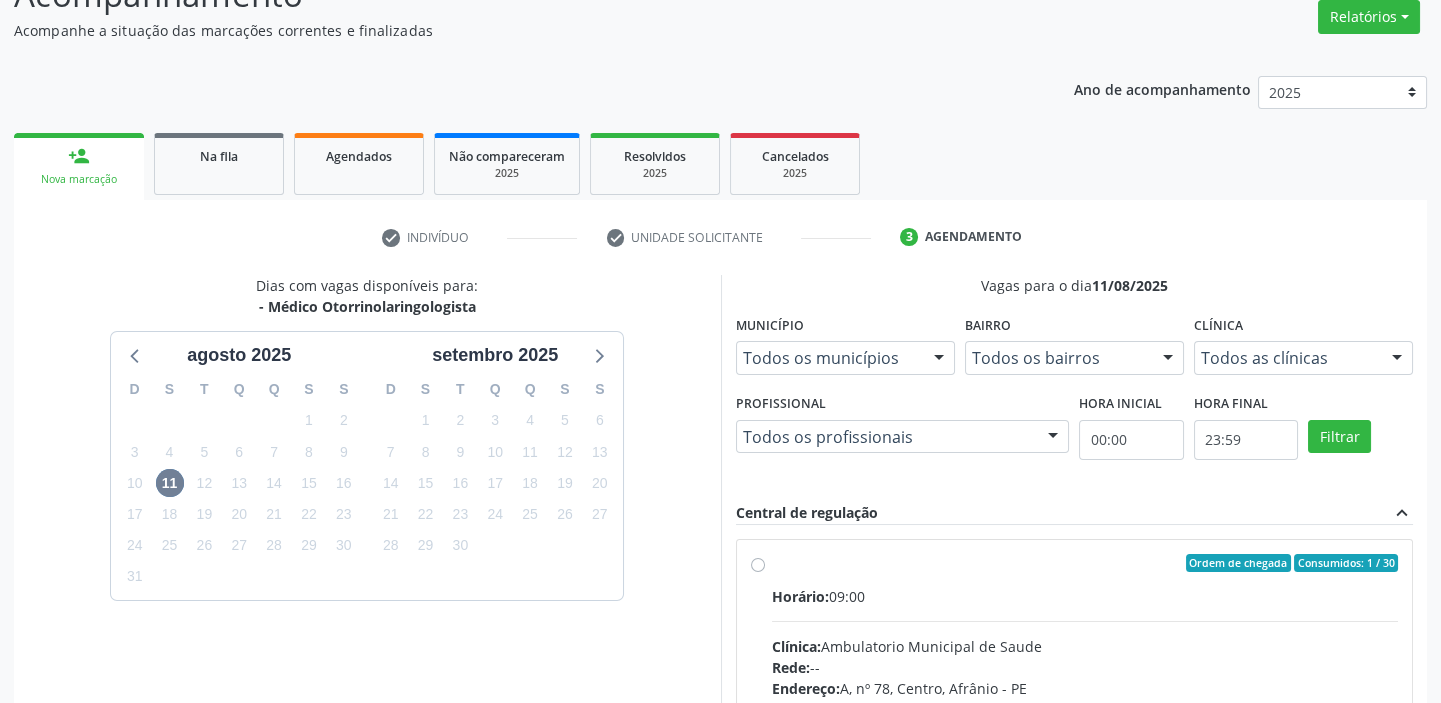 click on "Clínica:  Ambulatorio Municipal de Saude" at bounding box center (1085, 646) 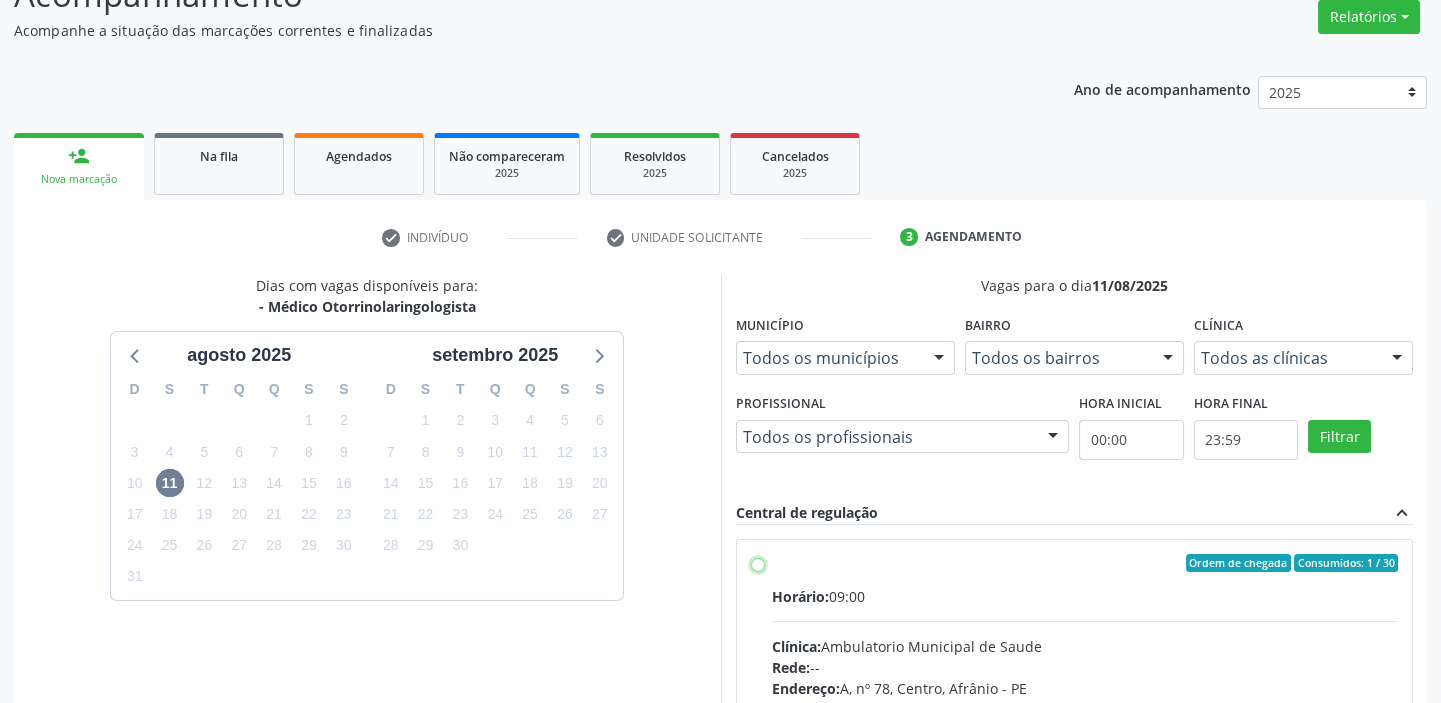 radio on "true" 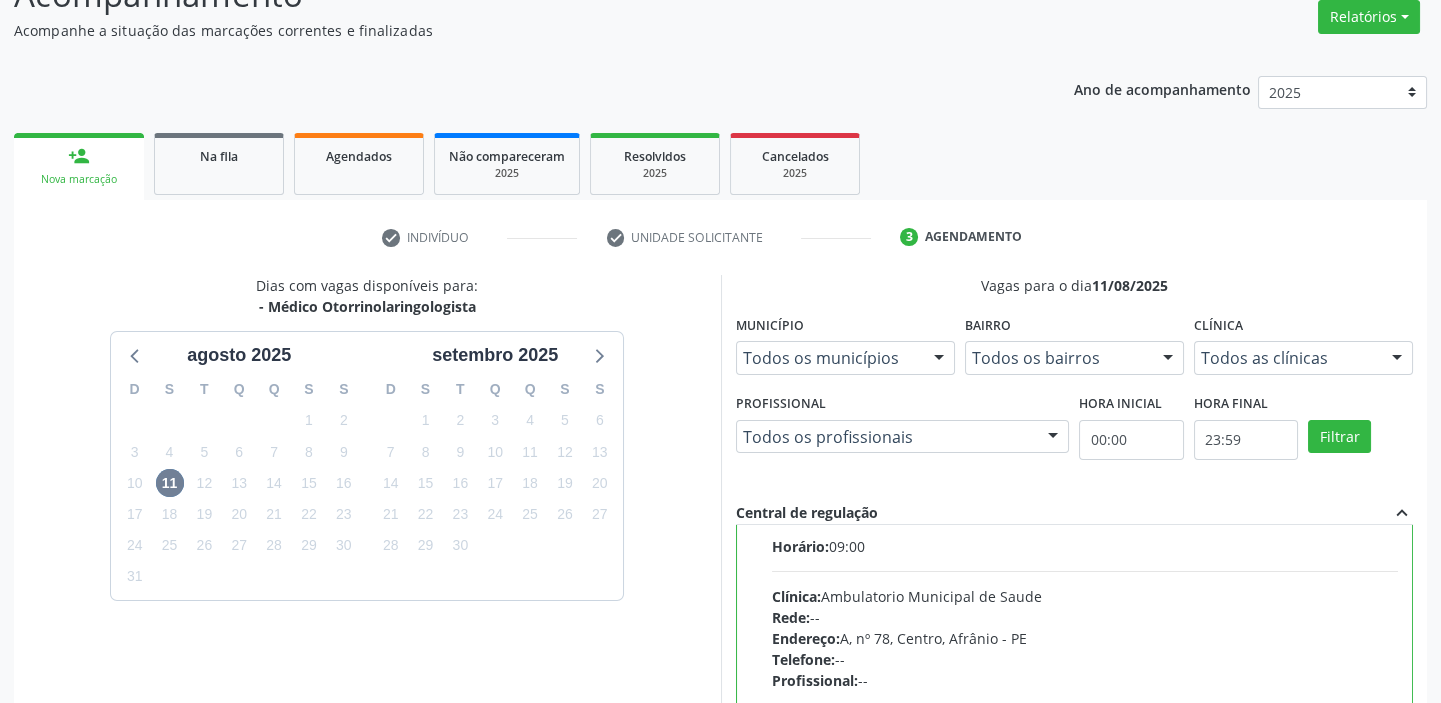 scroll, scrollTop: 99, scrollLeft: 0, axis: vertical 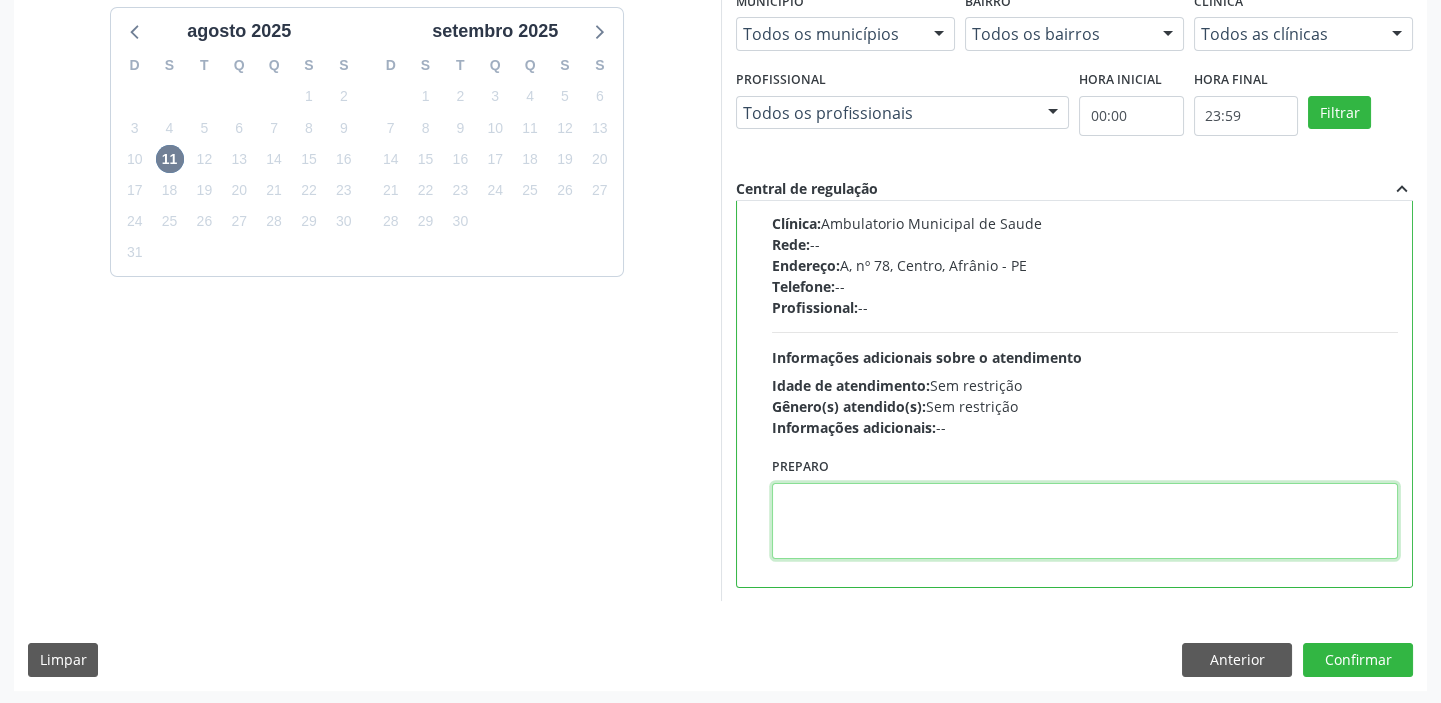 click at bounding box center [1085, 521] 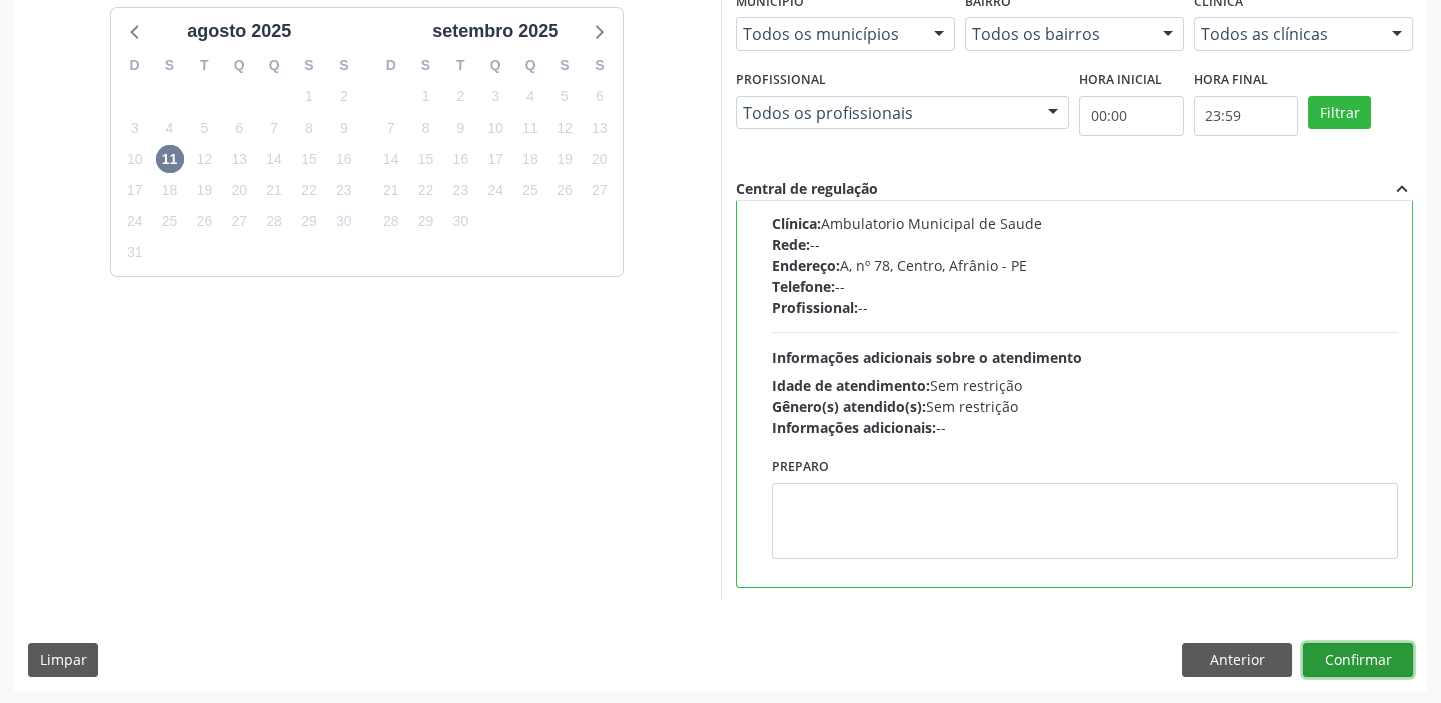 click on "Confirmar" at bounding box center [1358, 660] 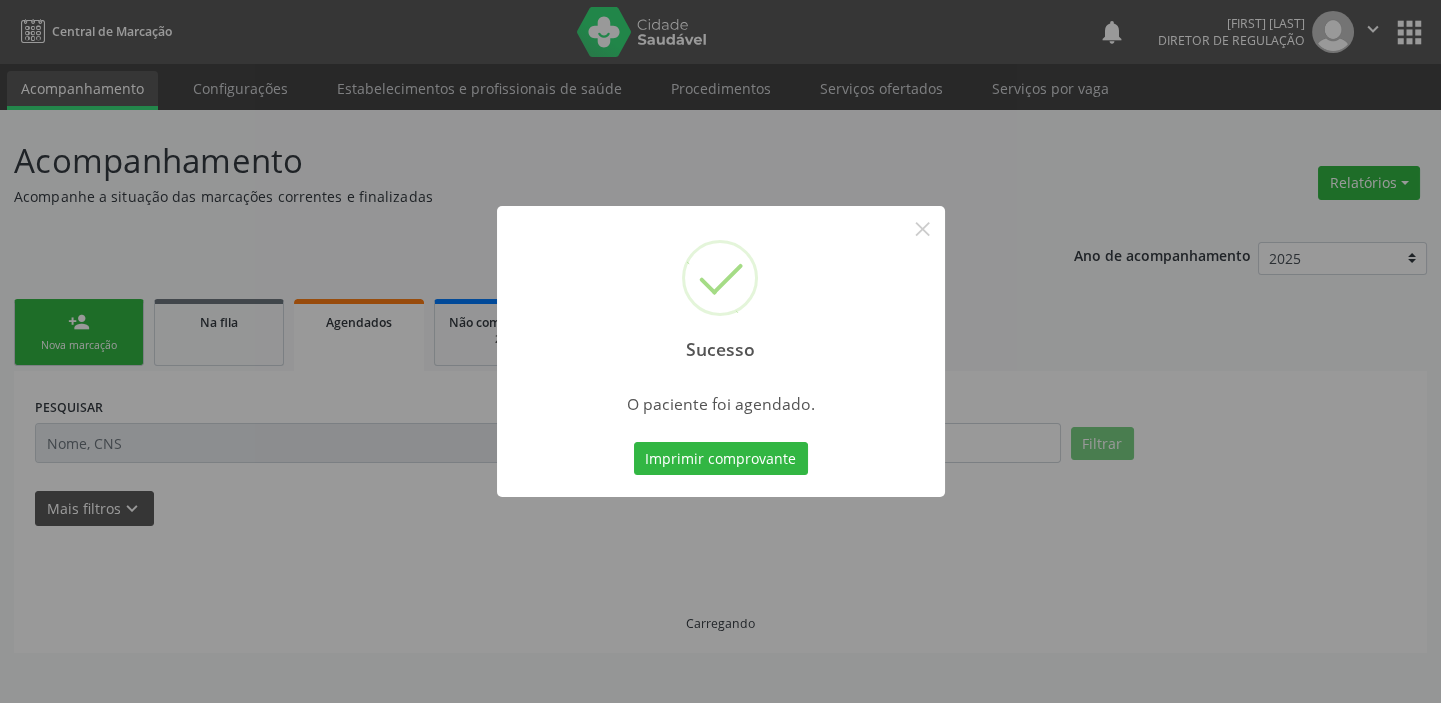 scroll, scrollTop: 0, scrollLeft: 0, axis: both 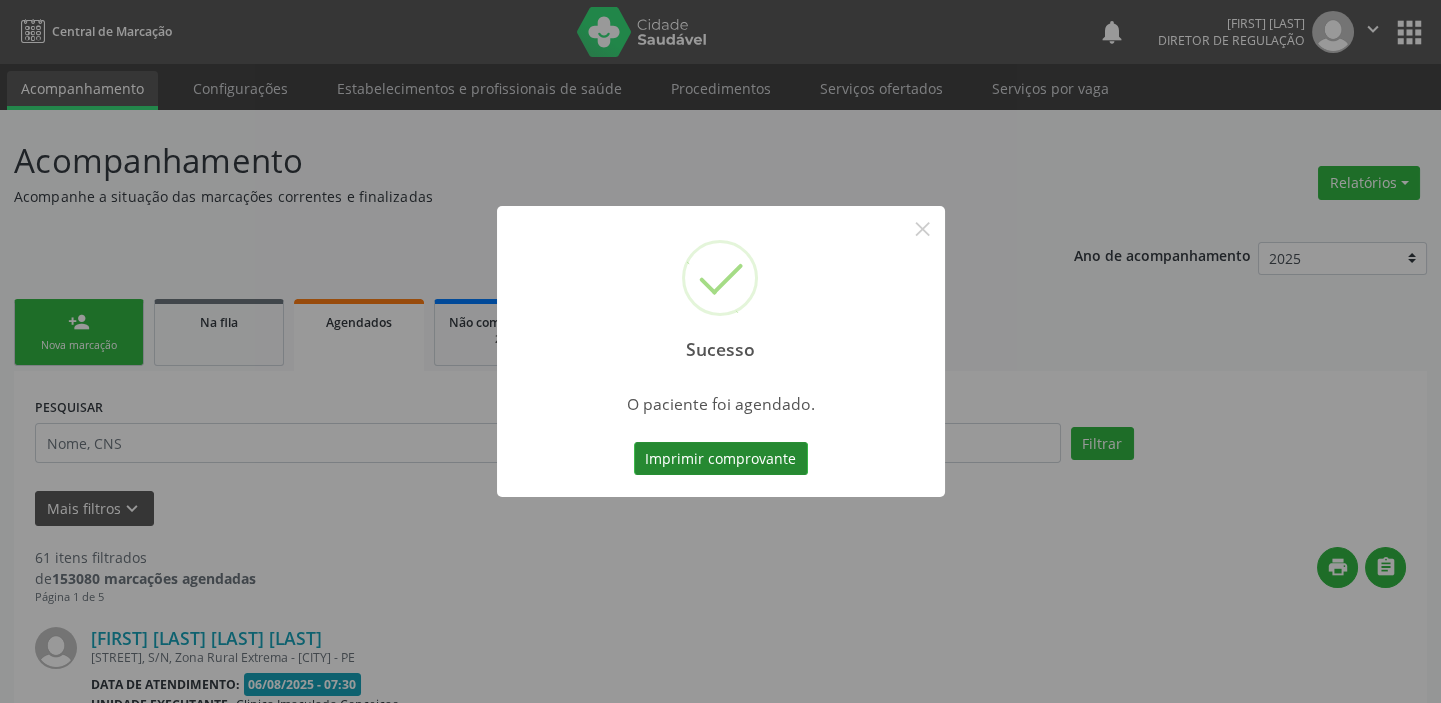 click on "Imprimir comprovante" at bounding box center [721, 459] 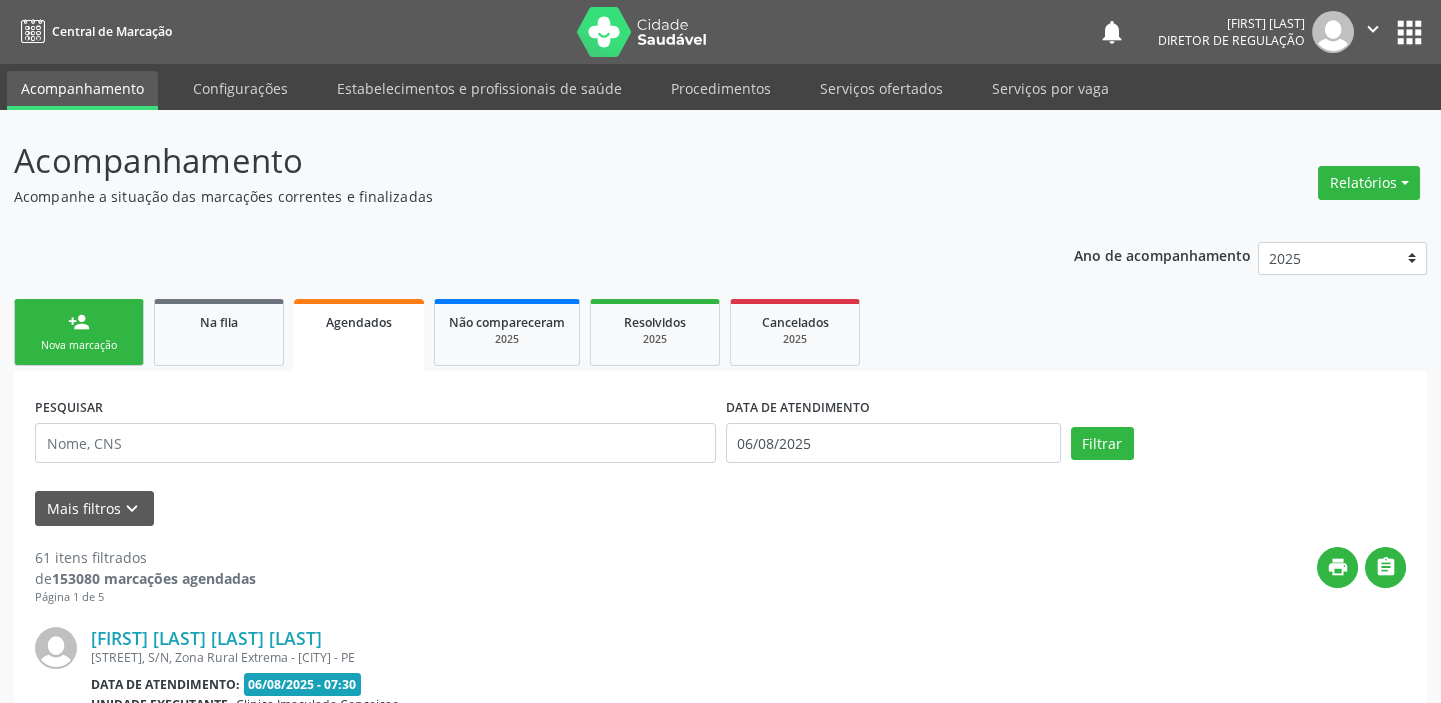 click on "person_add
Nova marcação" at bounding box center (79, 332) 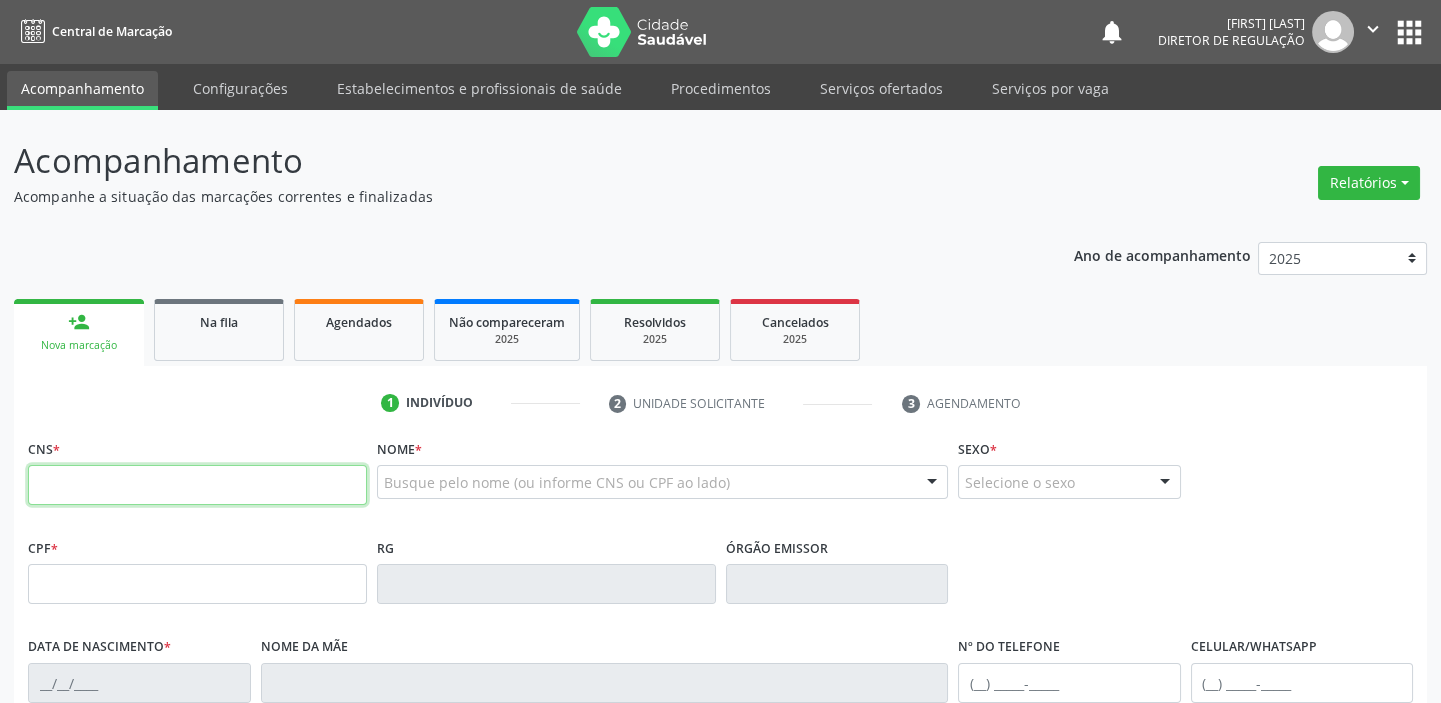 click at bounding box center [197, 485] 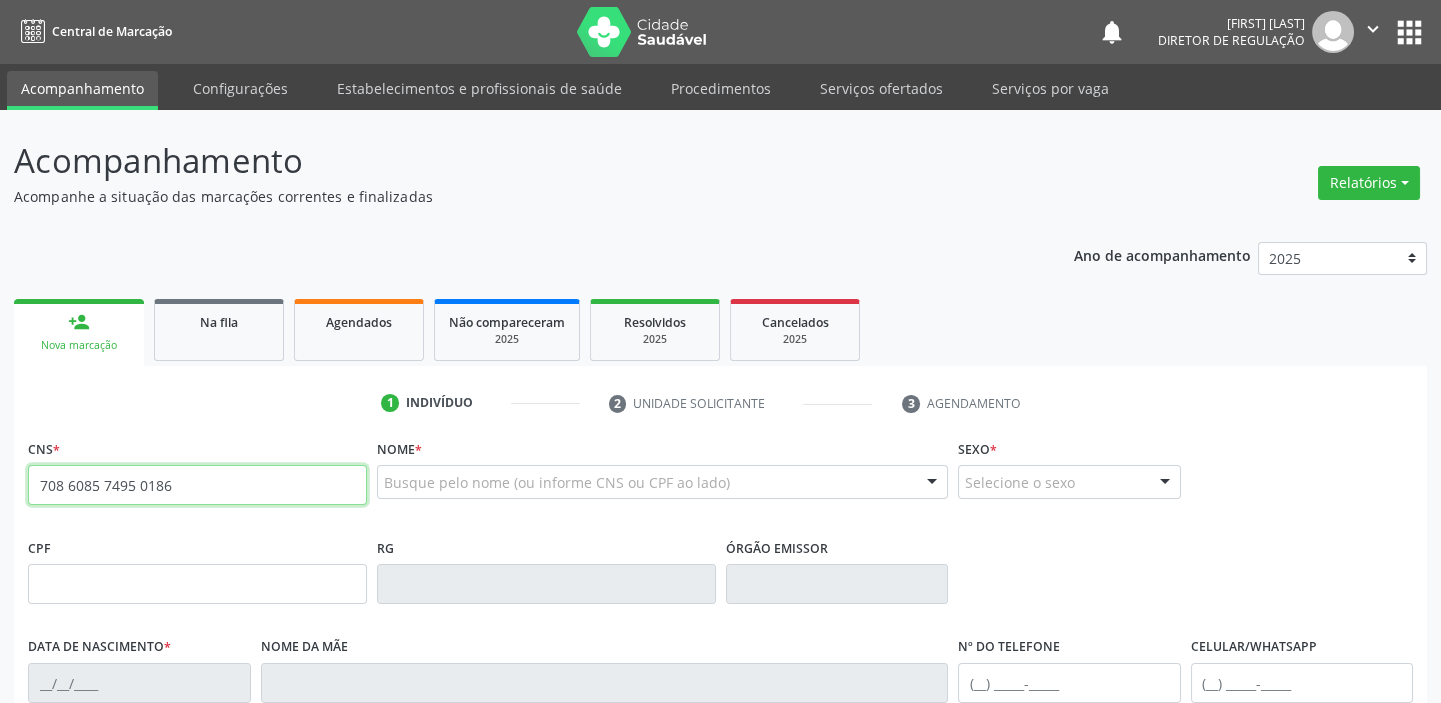 type on "708 6085 7495 0186" 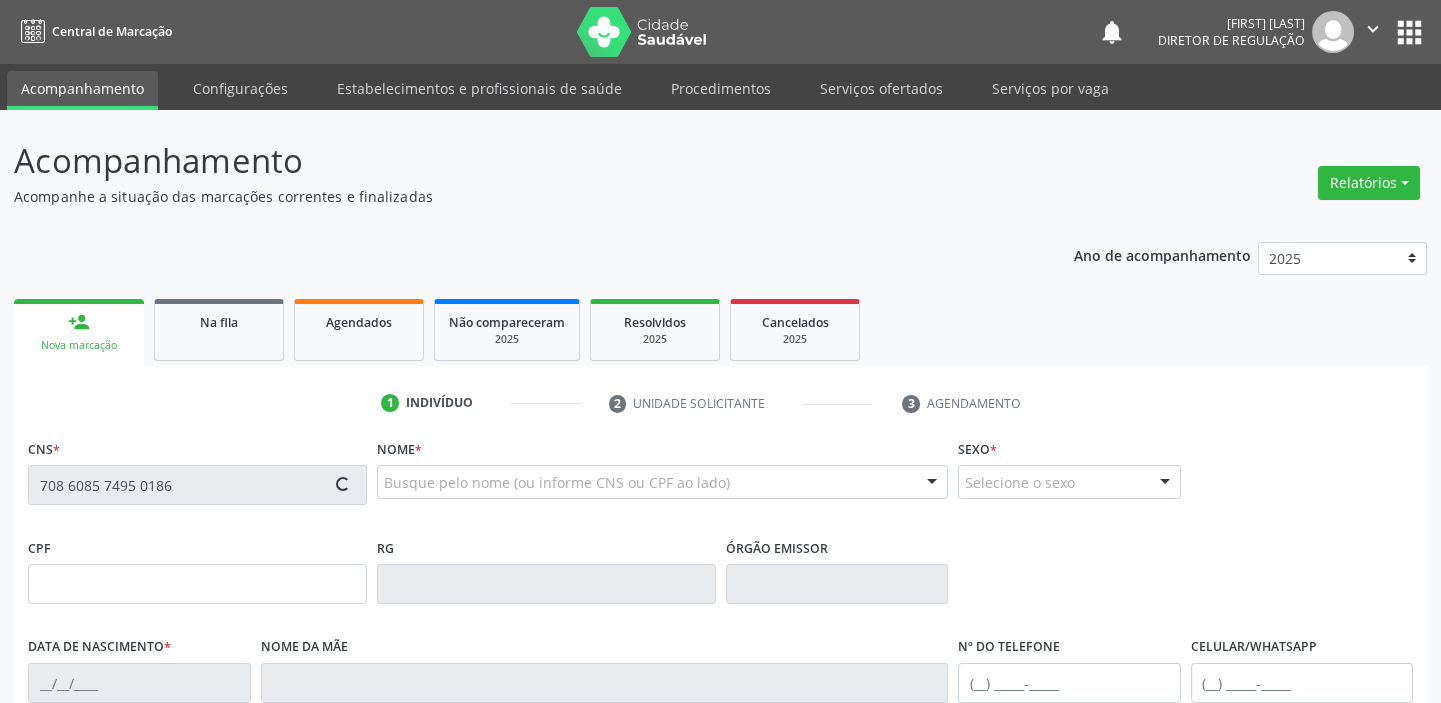 type on "099.035.263-34" 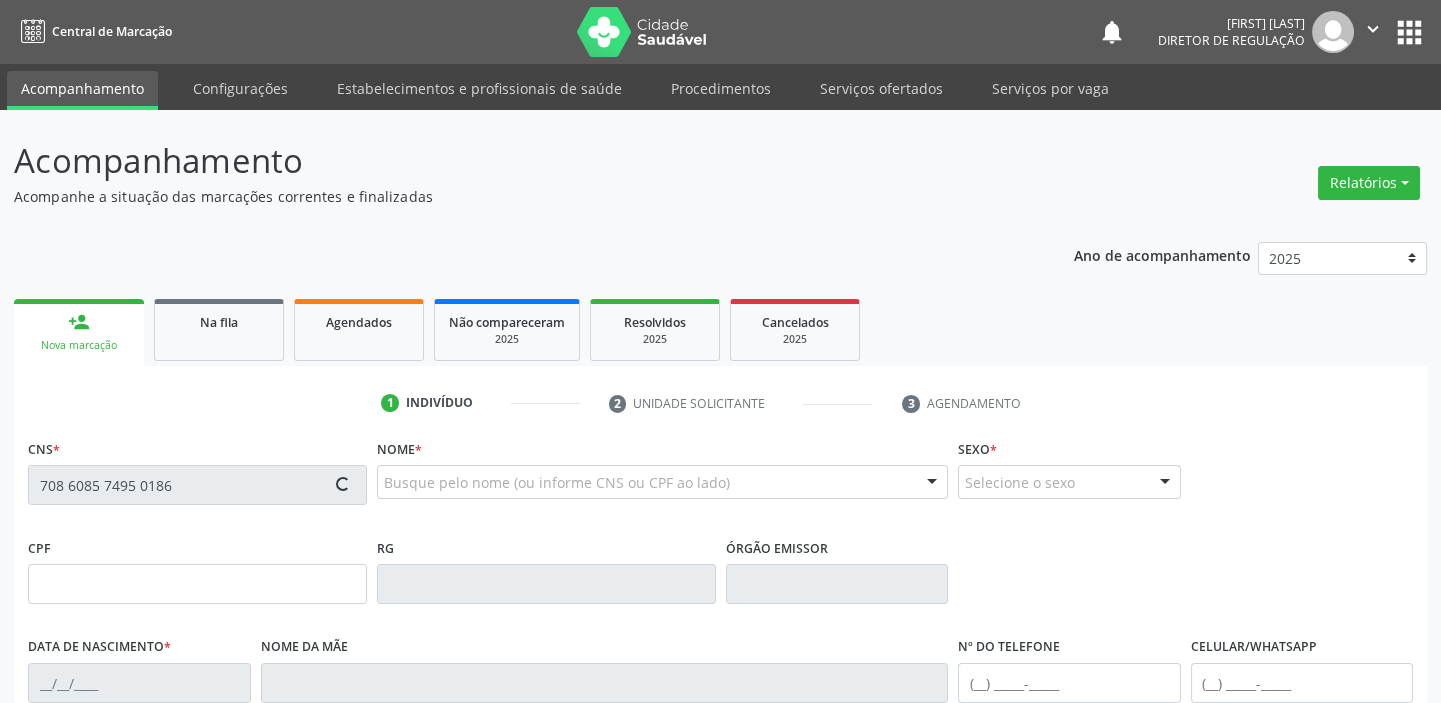 type on "07/02/1951" 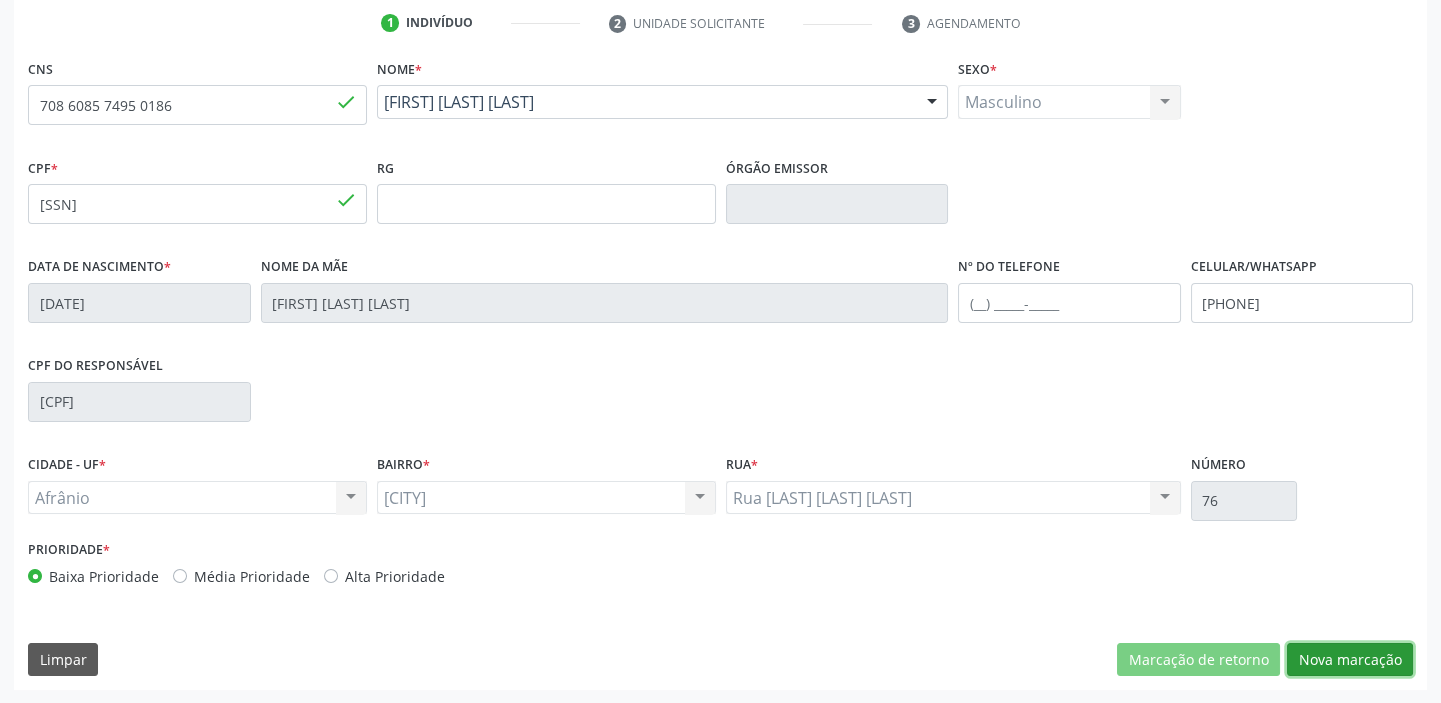 click on "Nova marcação" at bounding box center [1350, 660] 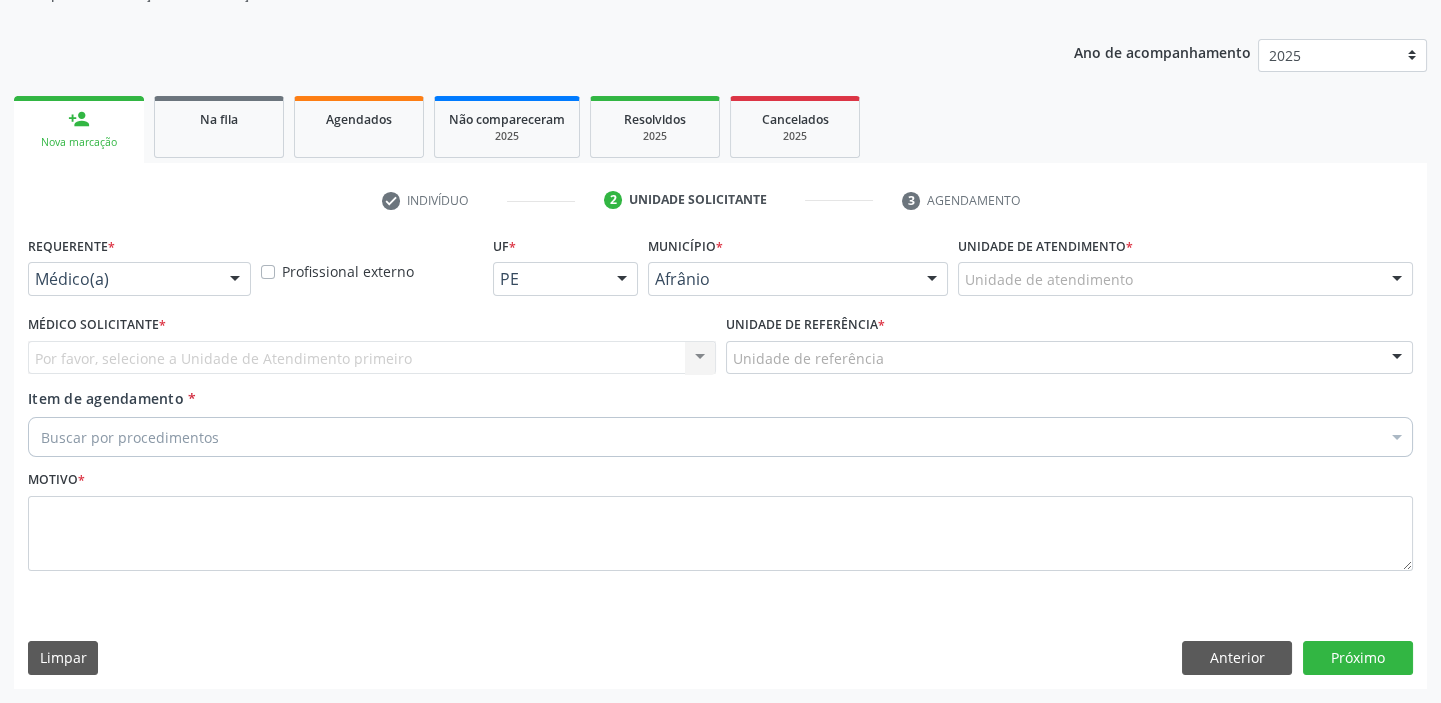scroll, scrollTop: 201, scrollLeft: 0, axis: vertical 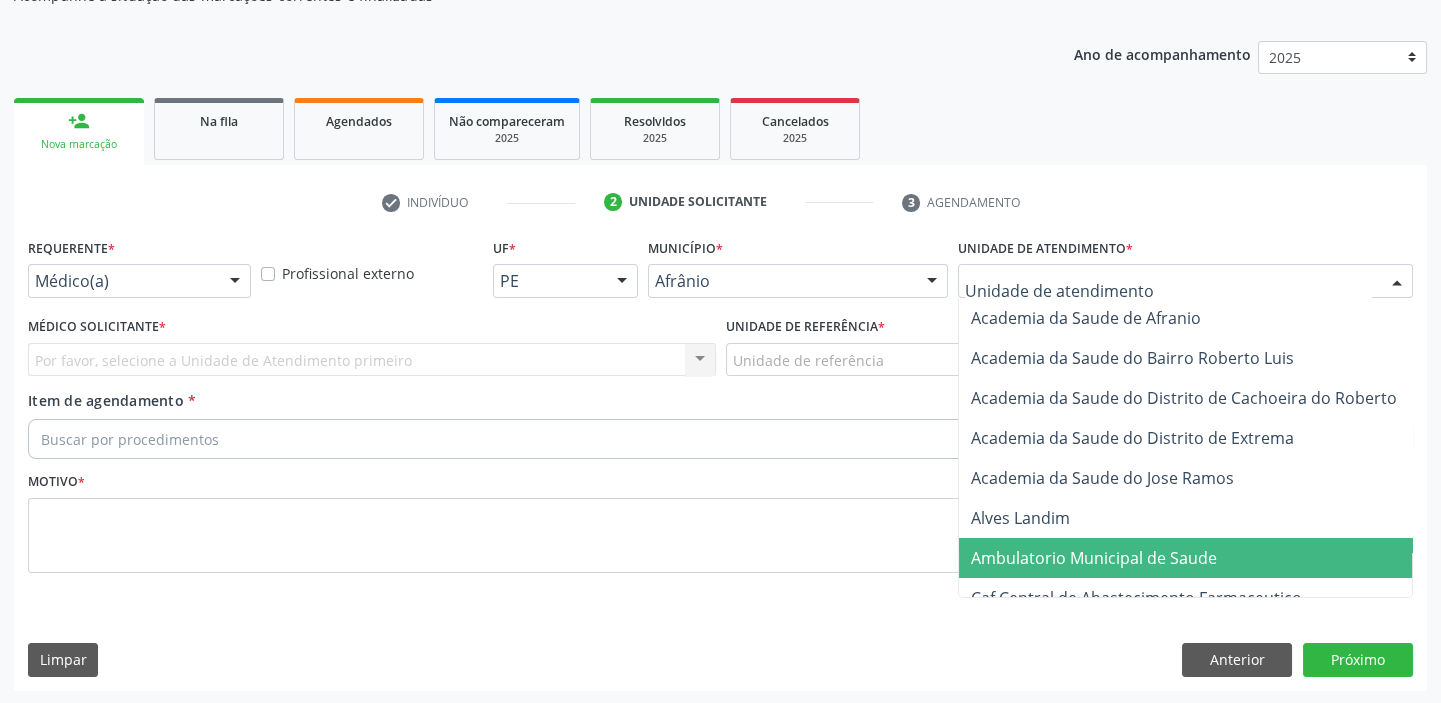 click on "Ambulatorio Municipal de Saude" at bounding box center (1094, 558) 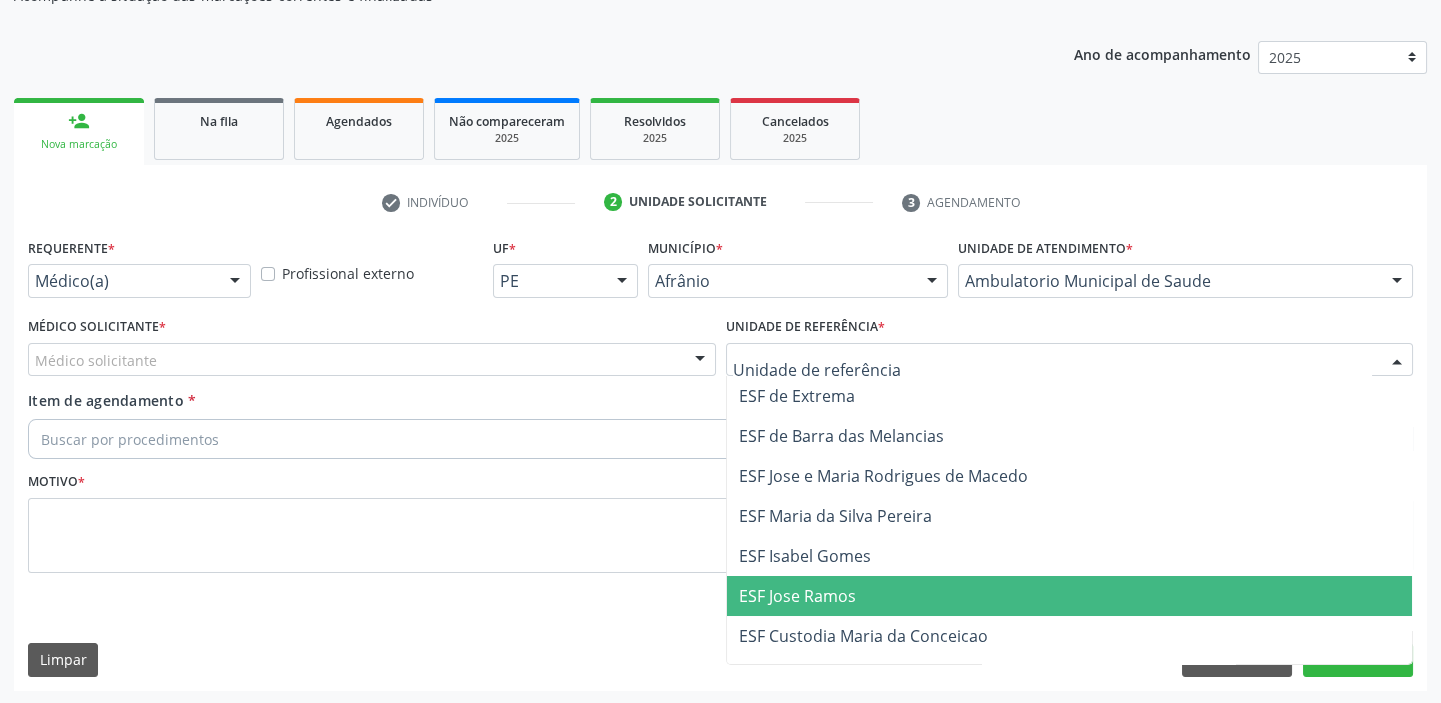 click on "ESF Jose Ramos" at bounding box center (797, 596) 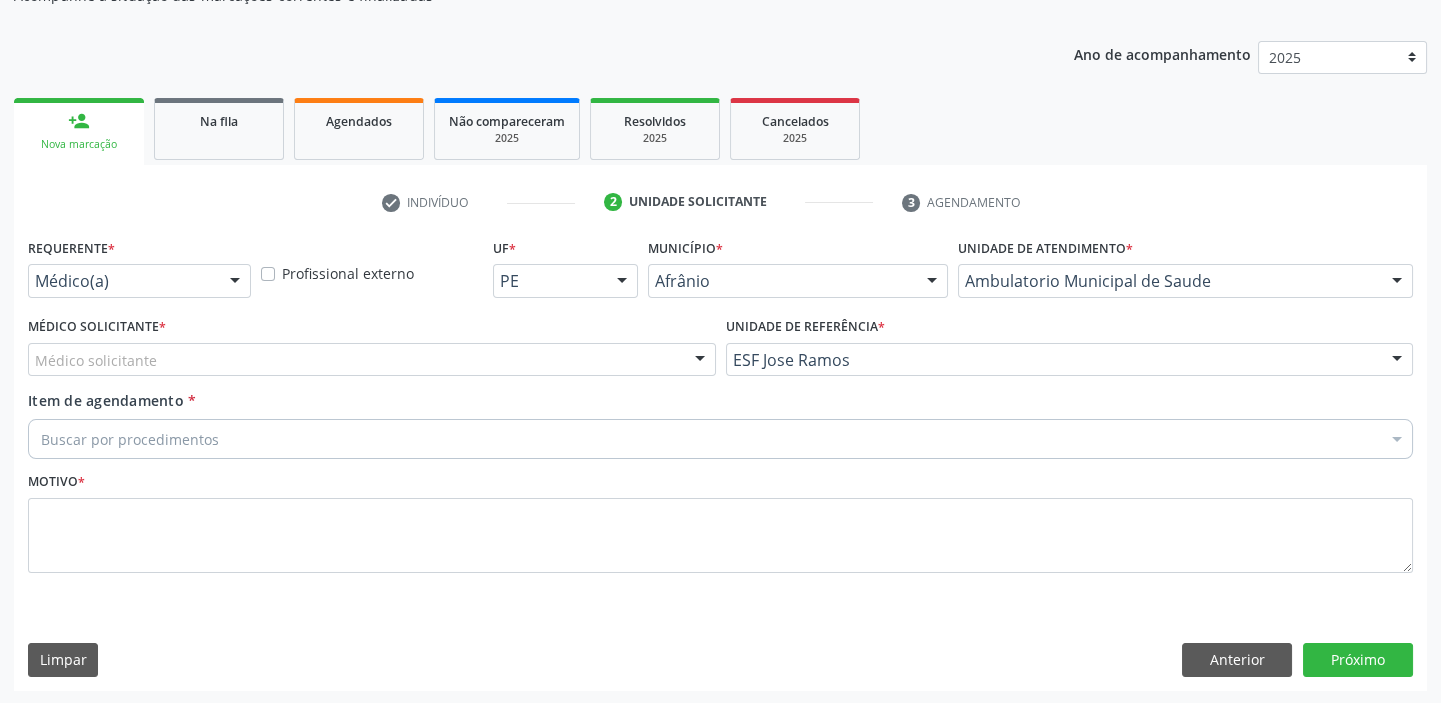 drag, startPoint x: 100, startPoint y: 361, endPoint x: 98, endPoint y: 396, distance: 35.057095 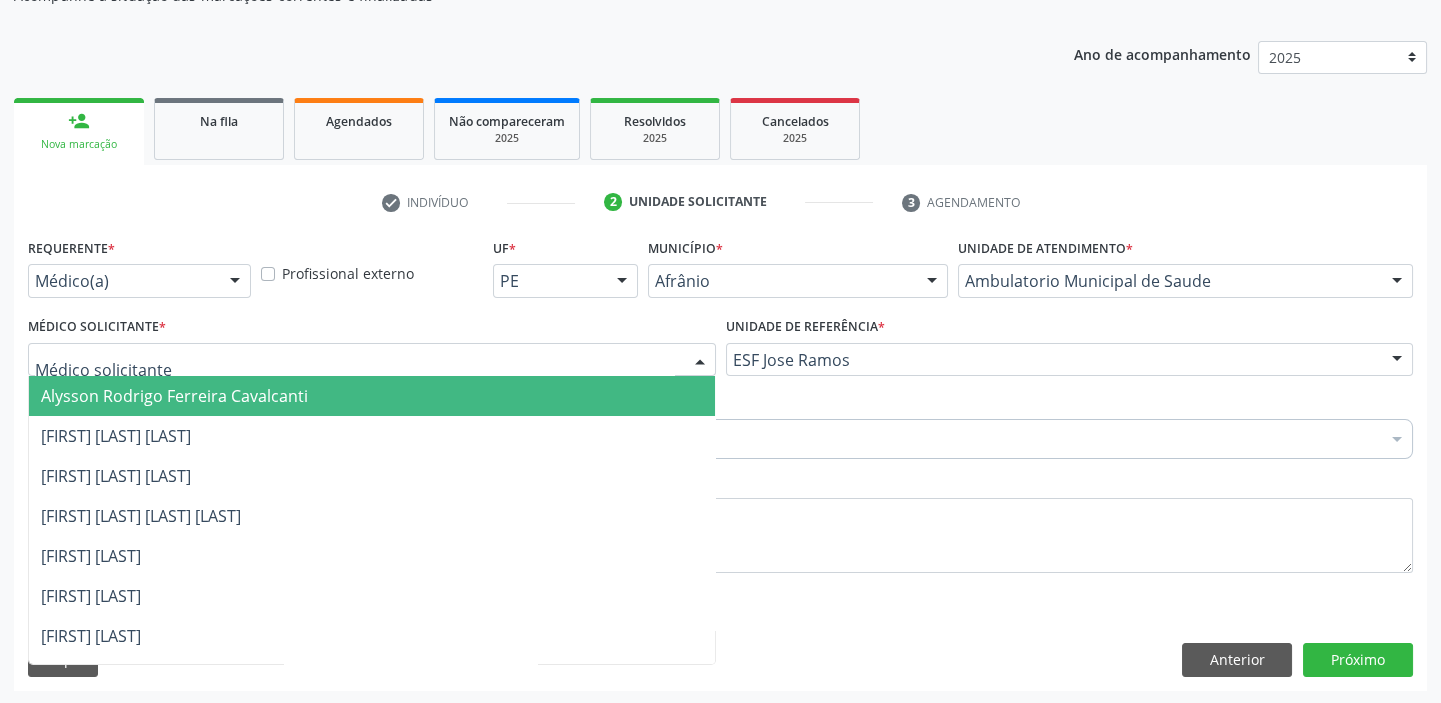click on "Alysson Rodrigo Ferreira Cavalcanti" at bounding box center (372, 396) 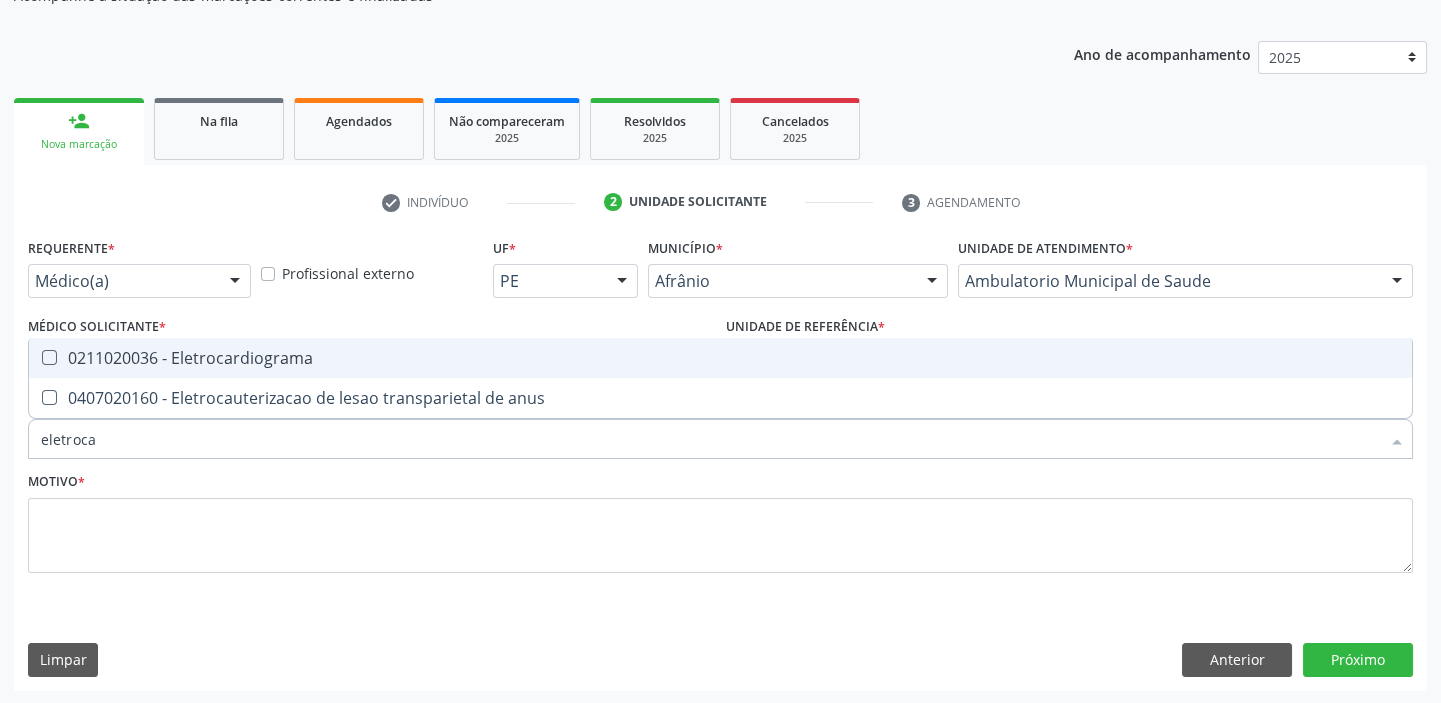 type on "eletrocar" 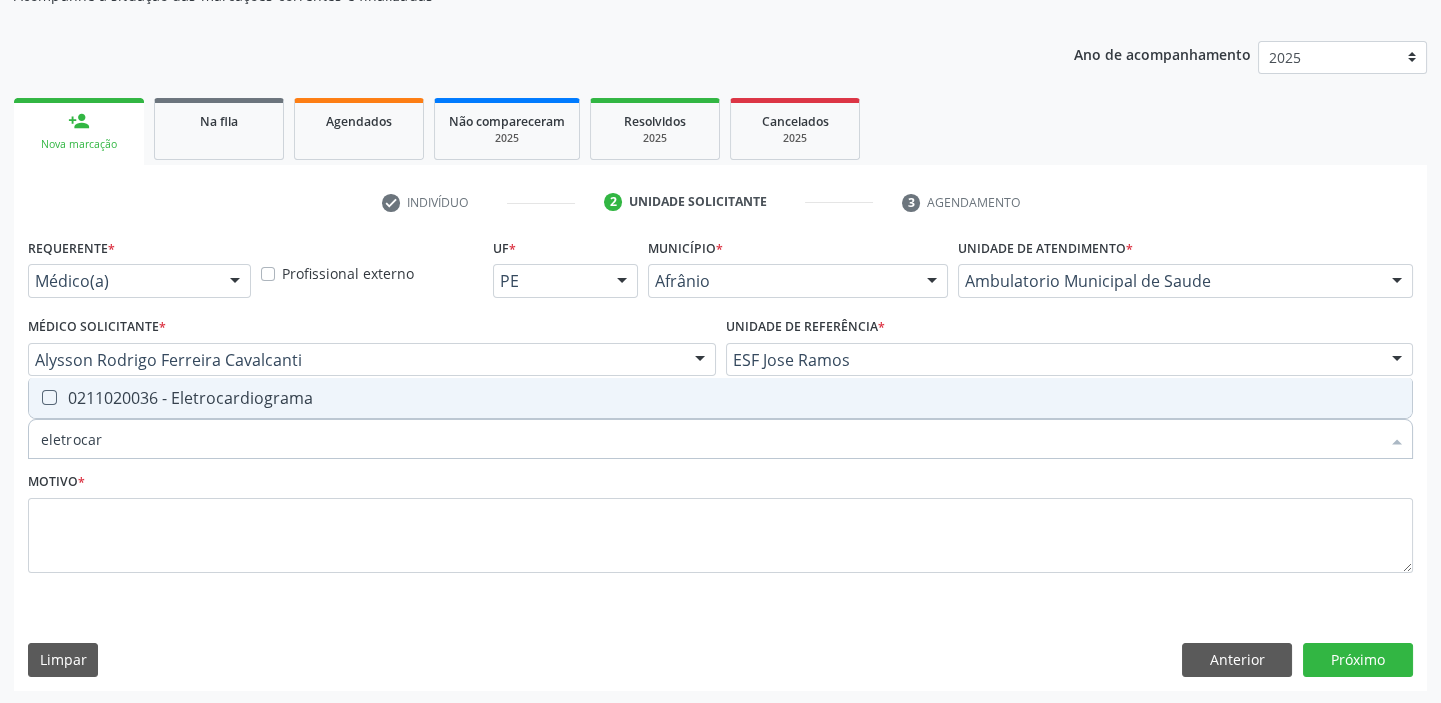 click on "0211020036 - Eletrocardiograma" at bounding box center [720, 398] 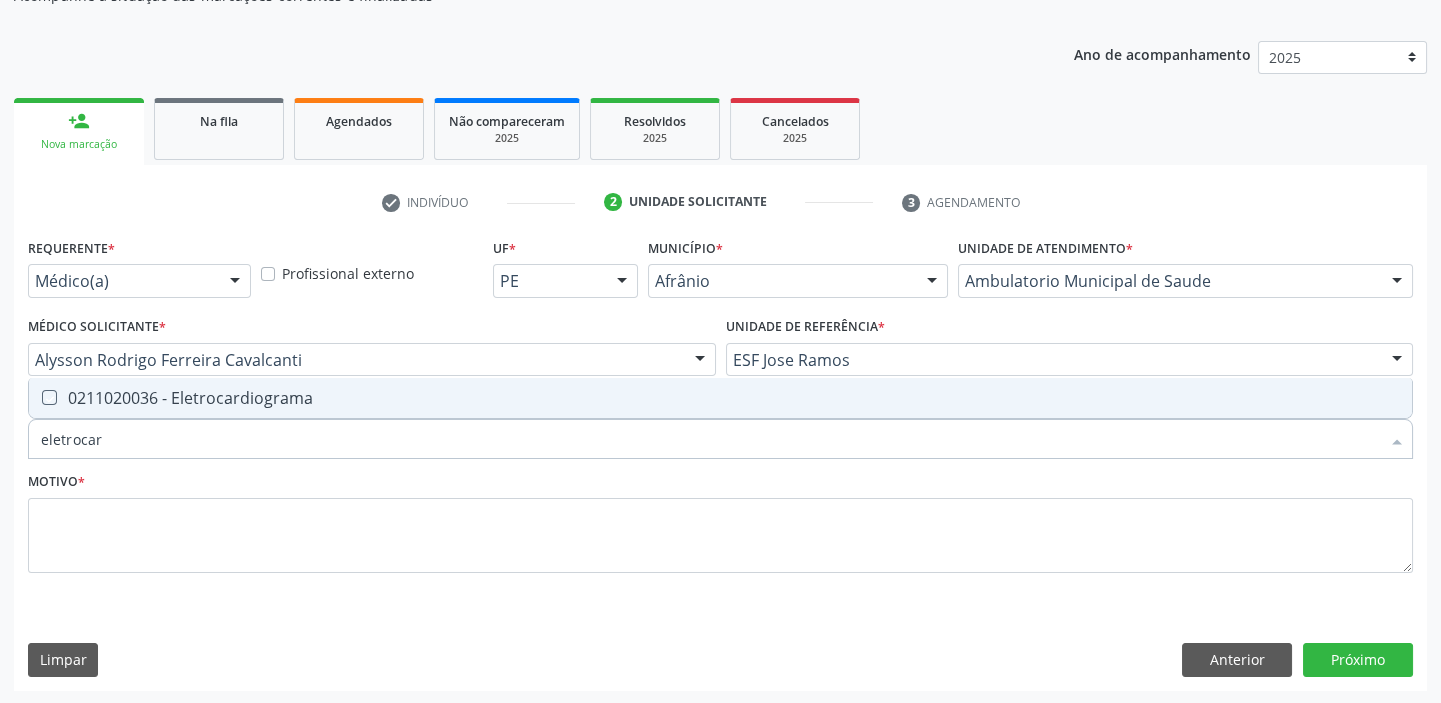 checkbox on "true" 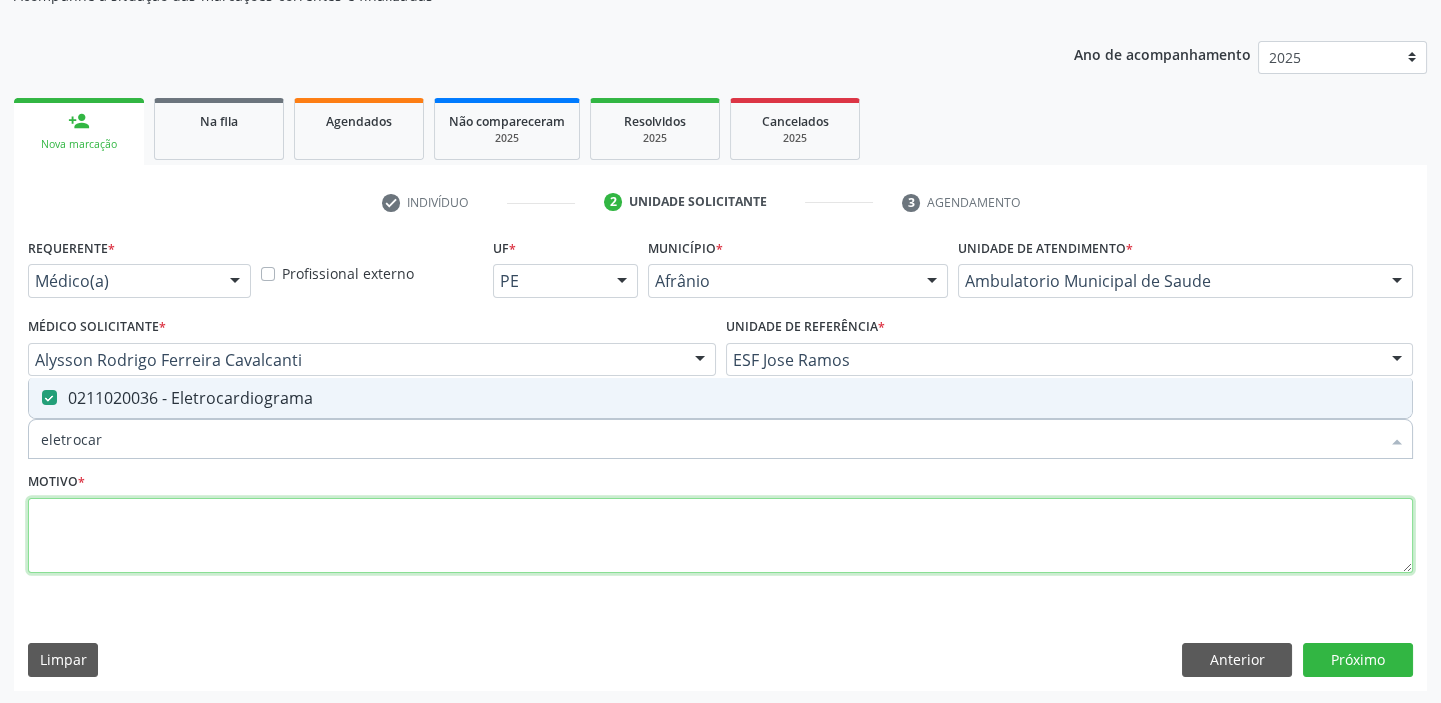 click at bounding box center [720, 536] 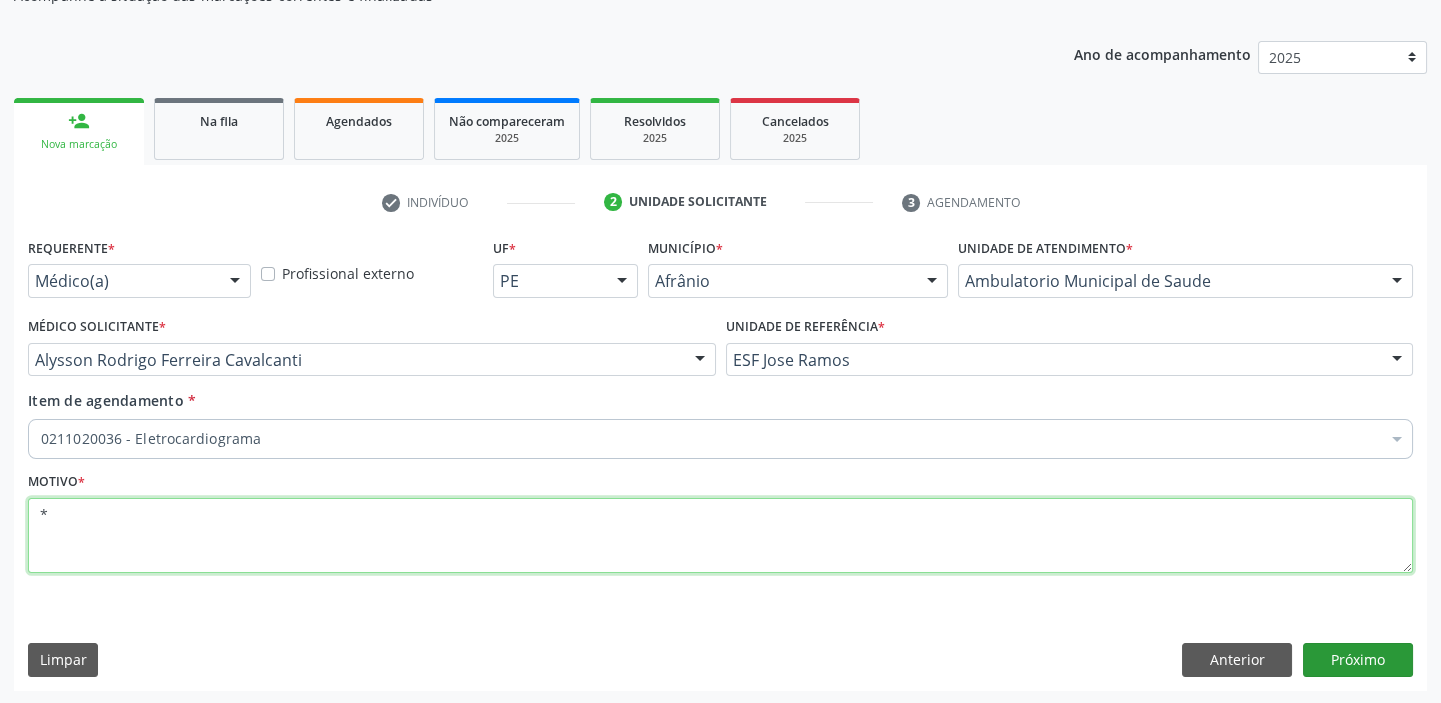 type on "*" 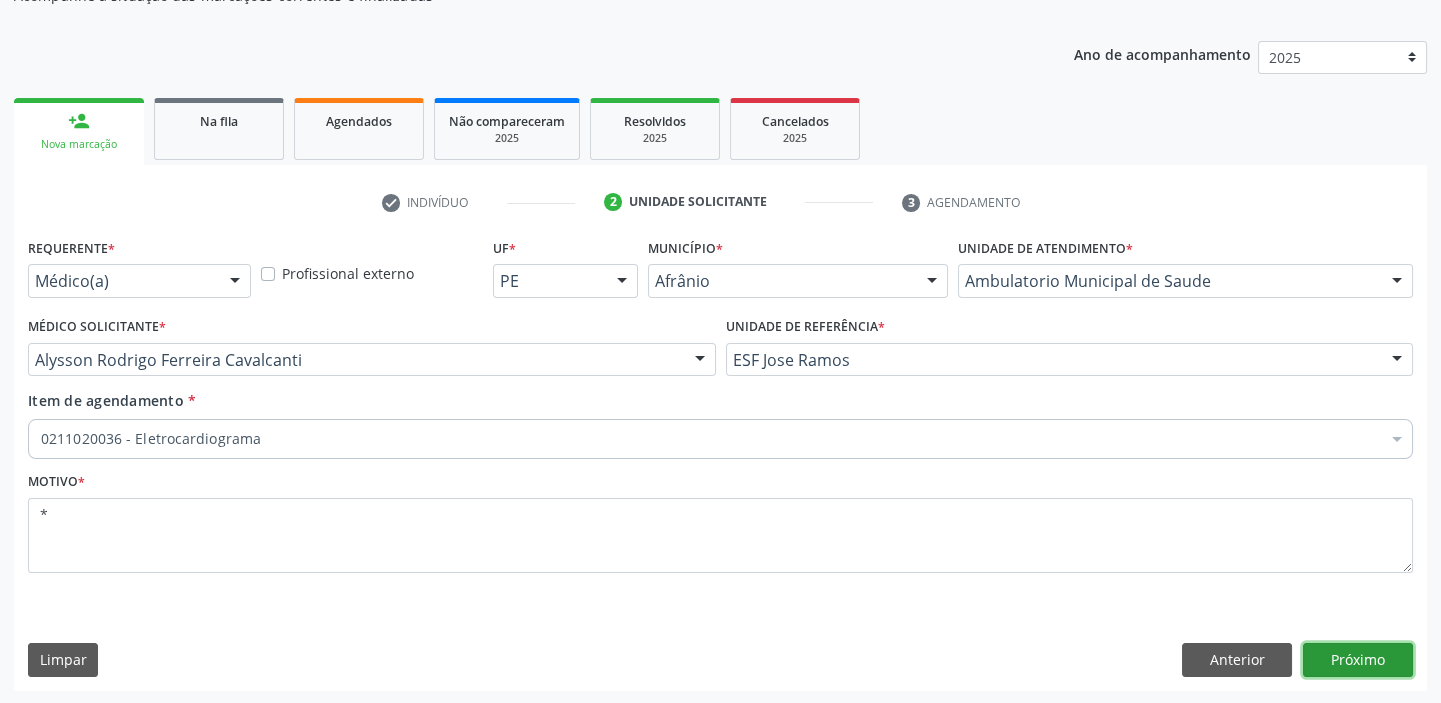 click on "Próximo" at bounding box center (1358, 660) 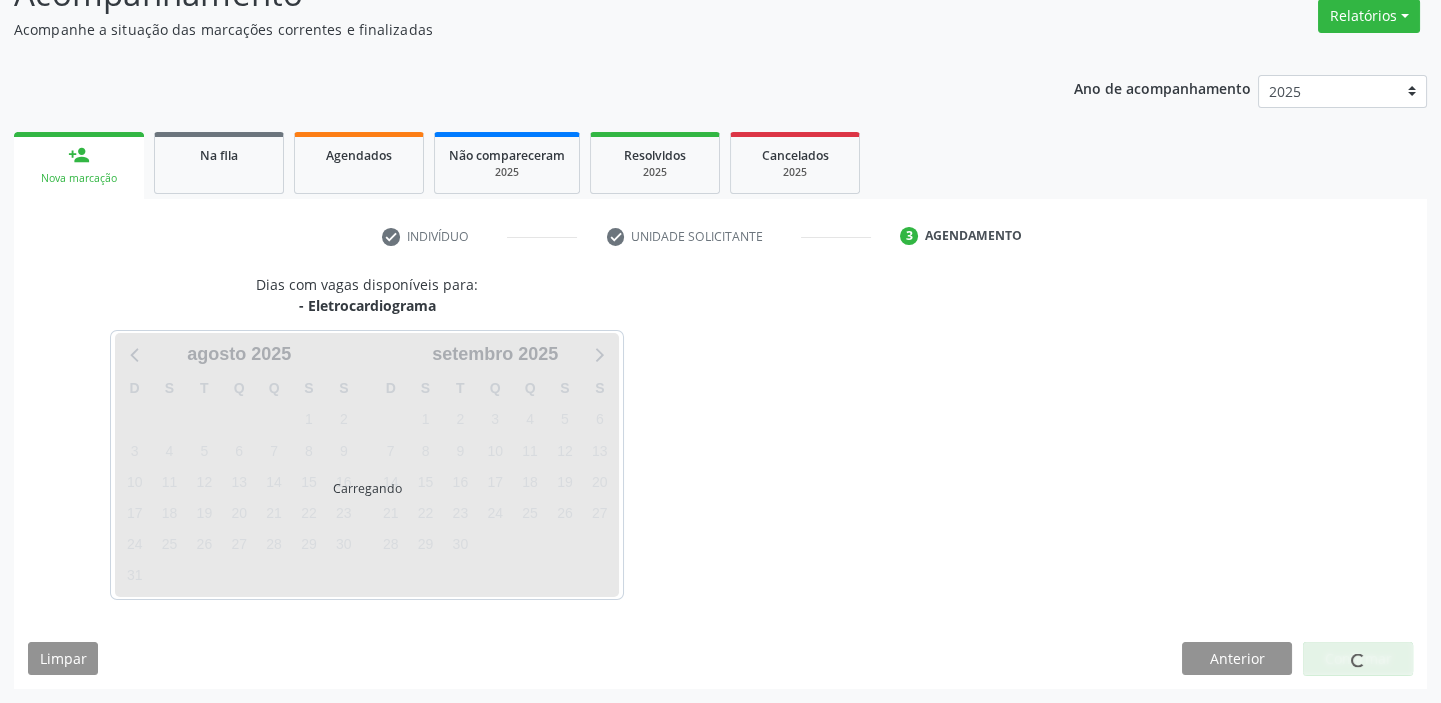 scroll, scrollTop: 166, scrollLeft: 0, axis: vertical 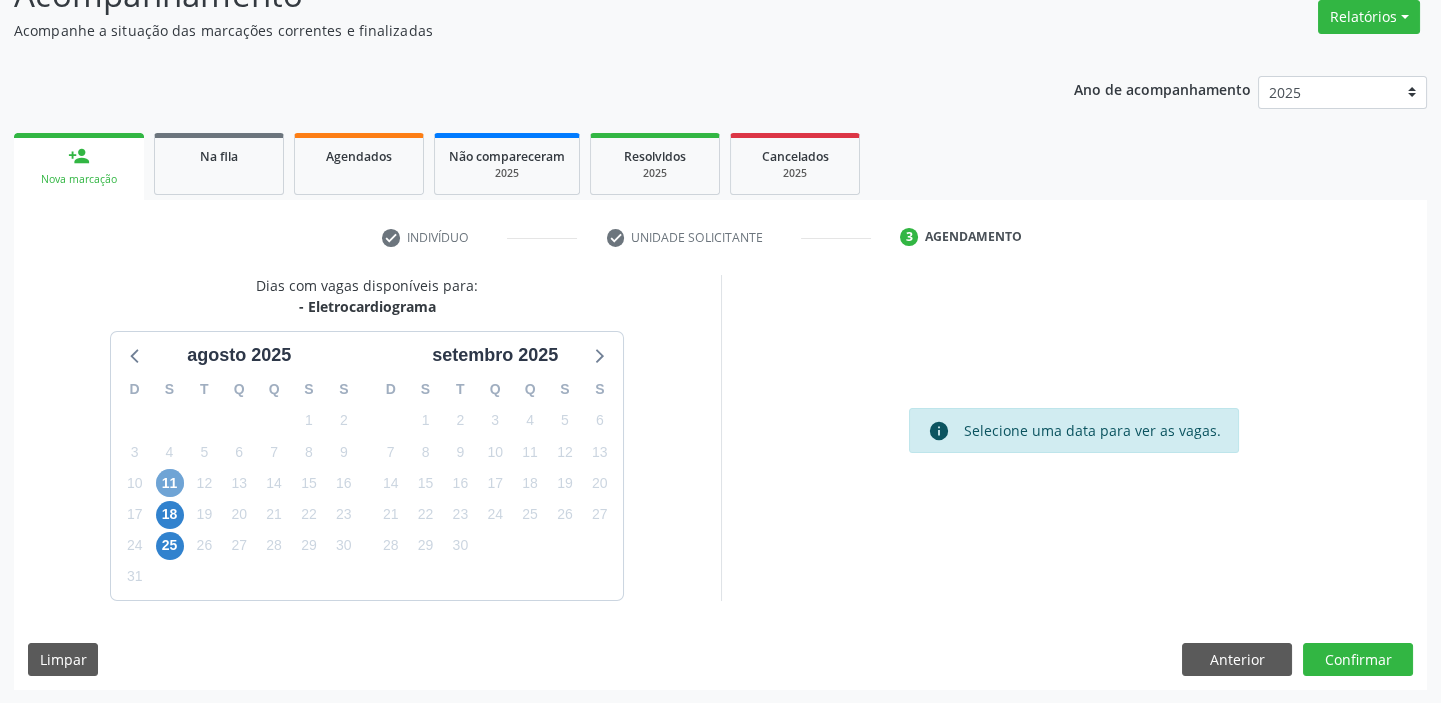 click on "11" at bounding box center (170, 483) 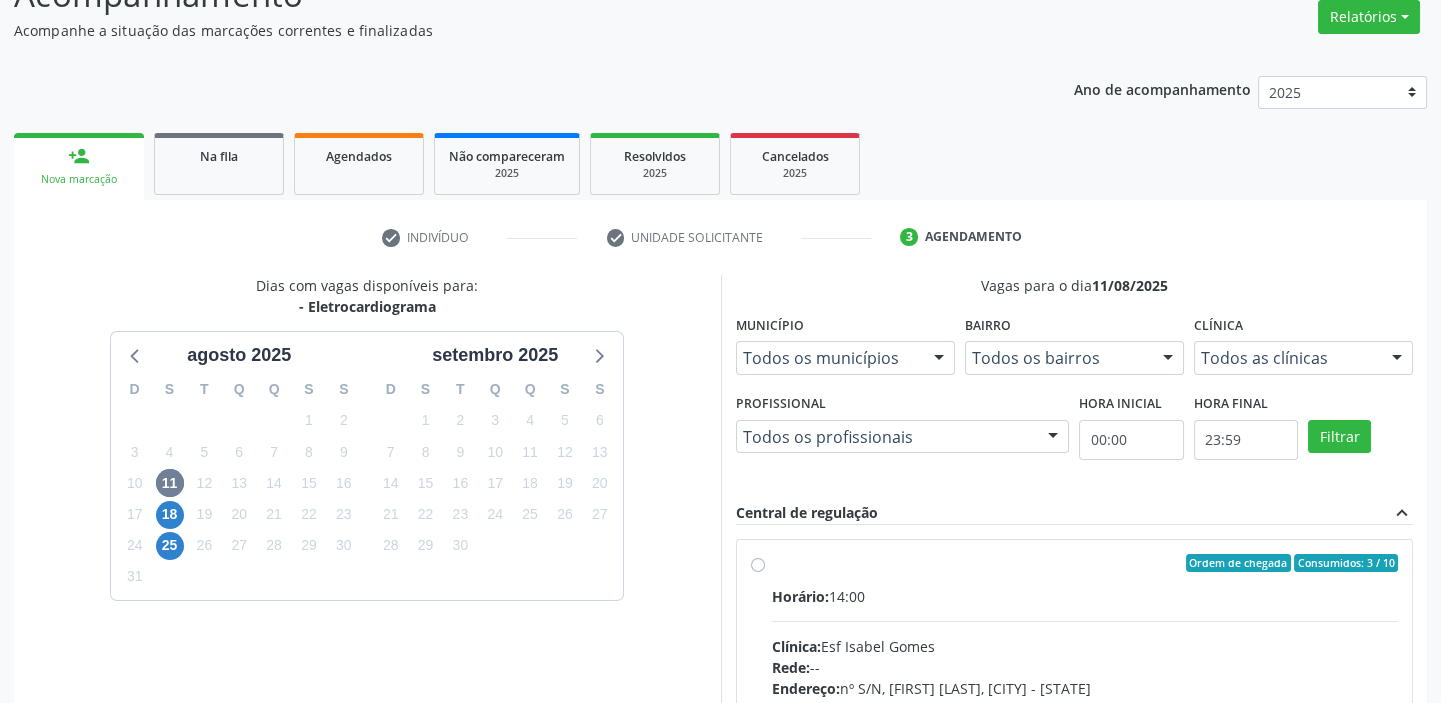 click on "Horário:   14:00
Clínica:  Esf Isabel Gomes
Rede:
--
Endereço:   nº S/N, Roberto Luiz, Afrânio - PE
Telefone:   (87) 38681421
Profissional:
--
Informações adicionais sobre o atendimento
Idade de atendimento:
Sem restrição
Gênero(s) atendido(s):
Sem restrição
Informações adicionais:
--" at bounding box center [1085, 723] 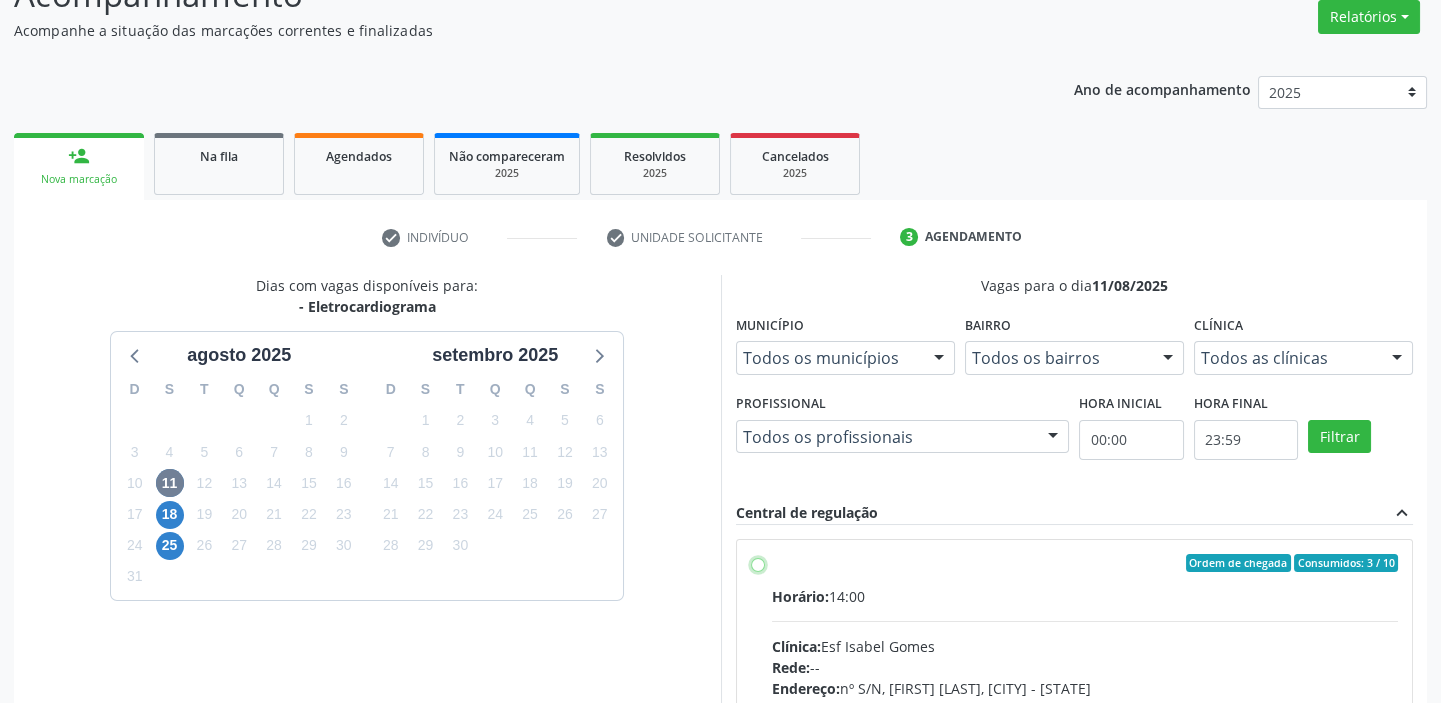 click on "Ordem de chegada
Consumidos: 3 / 10
Horário:   14:00
Clínica:  Esf Isabel Gomes
Rede:
--
Endereço:   nº S/N, Roberto Luiz, Afrânio - PE
Telefone:   (87) 38681421
Profissional:
--
Informações adicionais sobre o atendimento
Idade de atendimento:
Sem restrição
Gênero(s) atendido(s):
Sem restrição
Informações adicionais:
--" at bounding box center [758, 563] 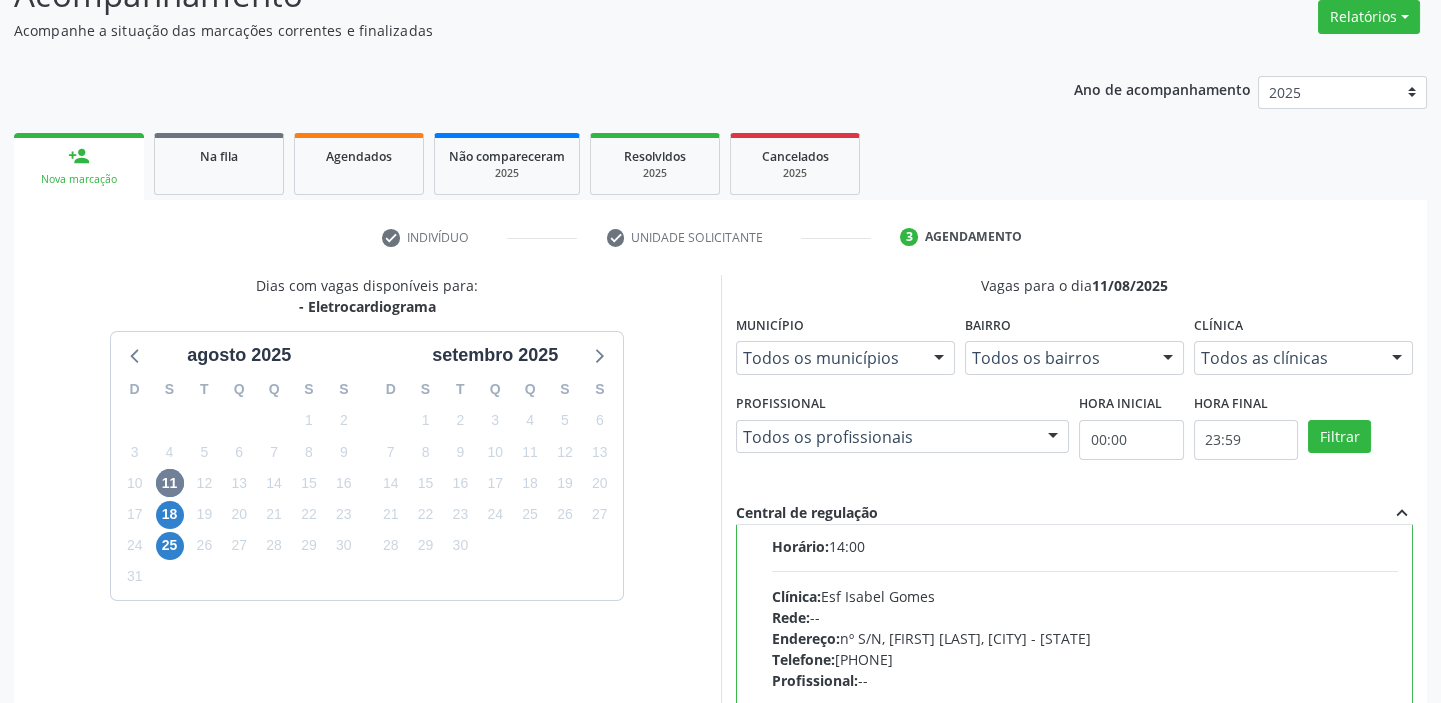 scroll, scrollTop: 99, scrollLeft: 0, axis: vertical 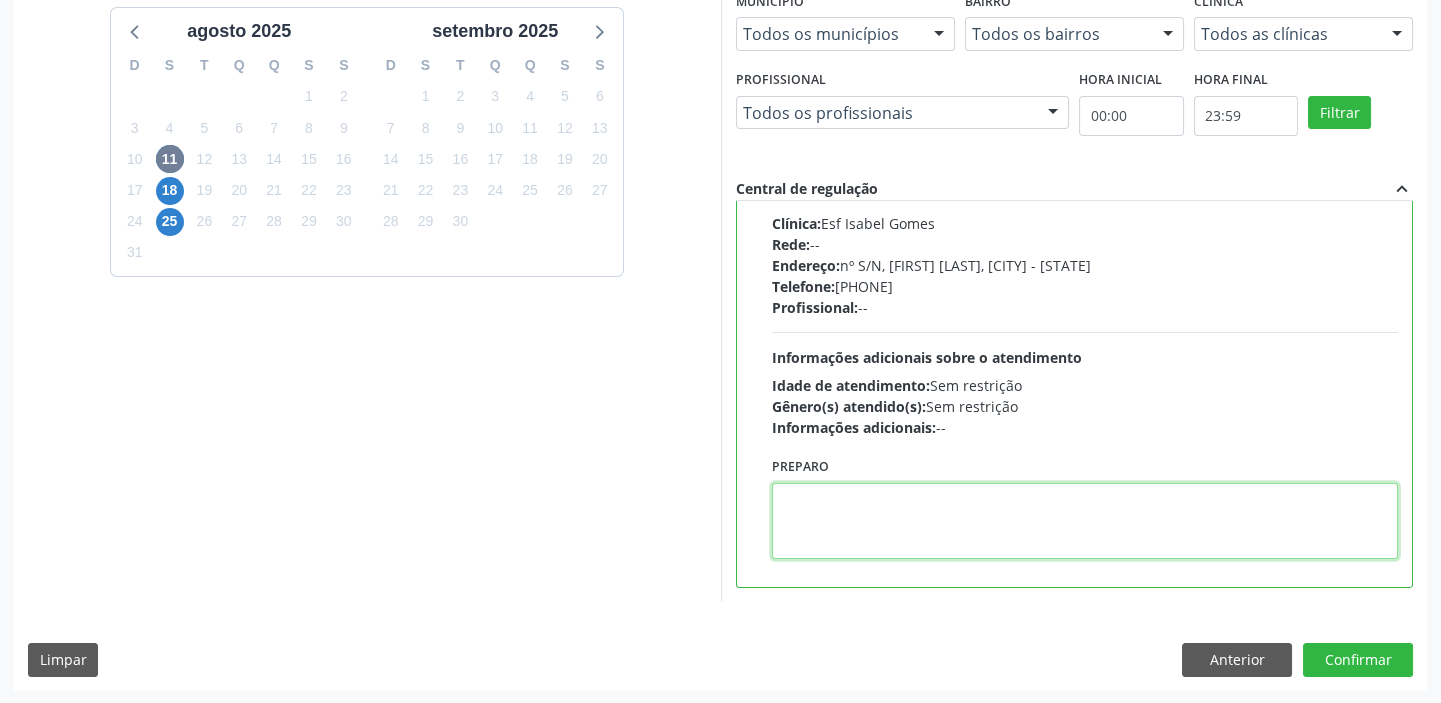 click at bounding box center (1085, 521) 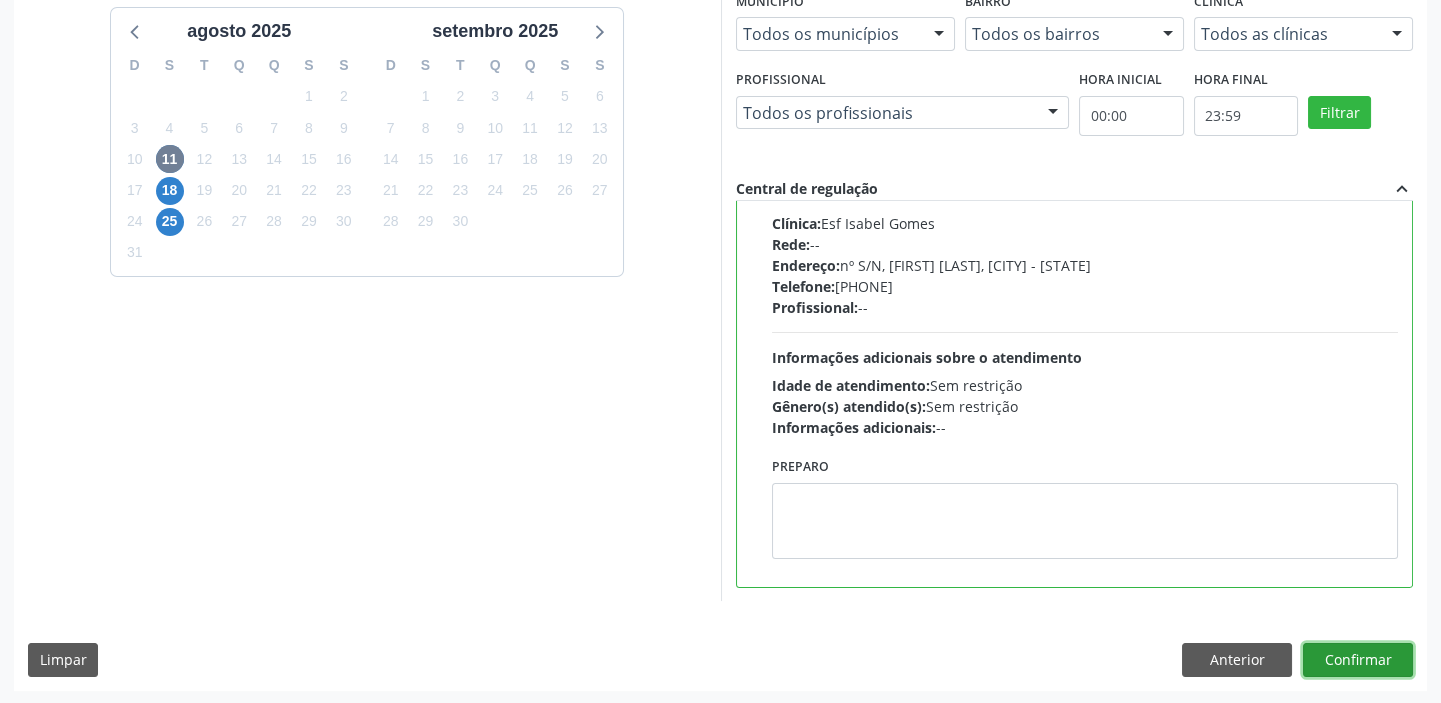 click on "Confirmar" at bounding box center (1358, 660) 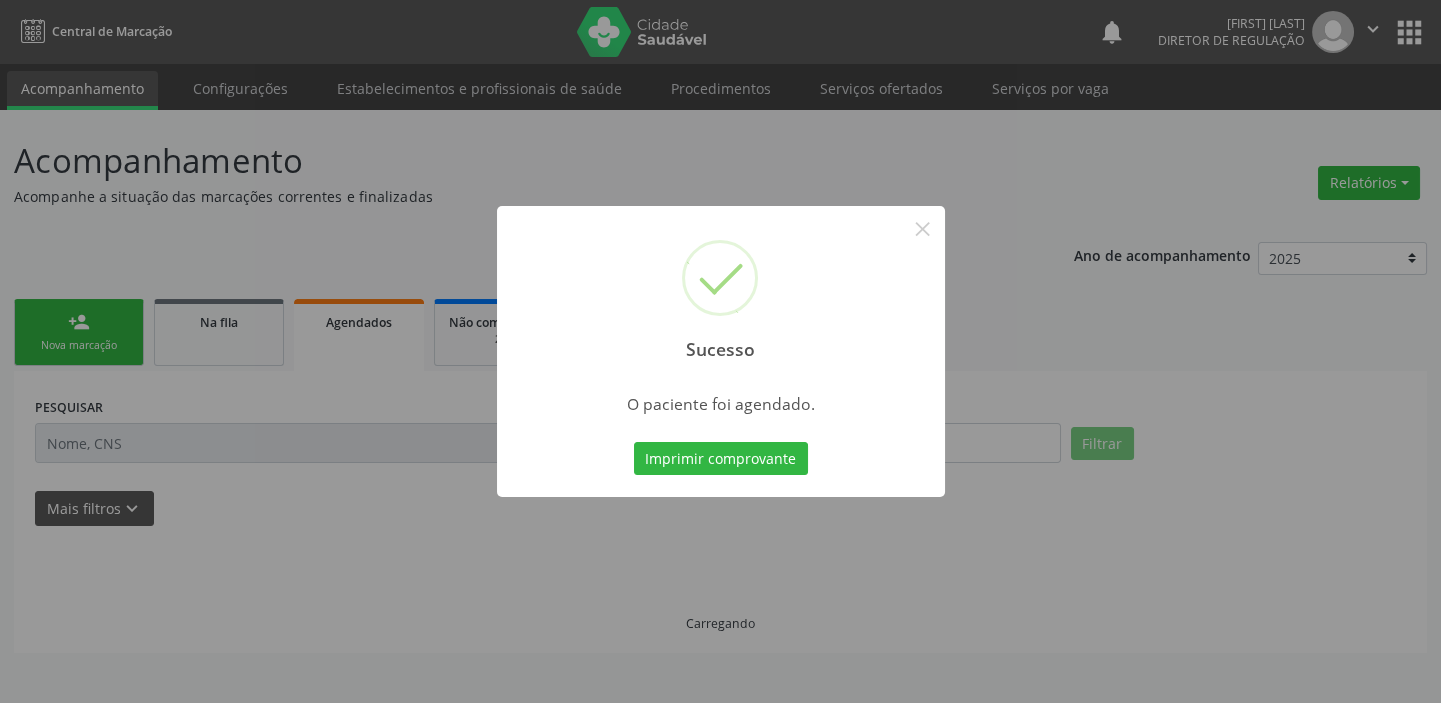 scroll, scrollTop: 0, scrollLeft: 0, axis: both 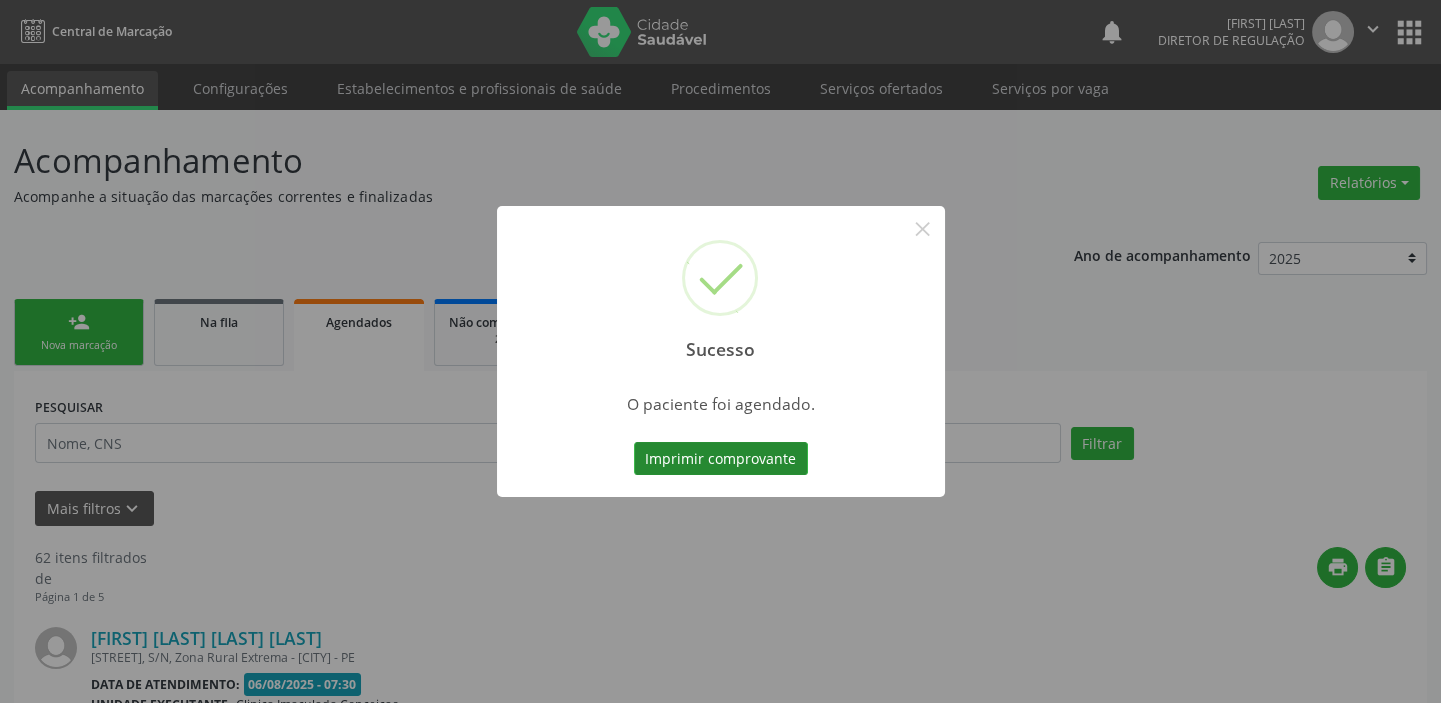 click on "Imprimir comprovante" at bounding box center (721, 459) 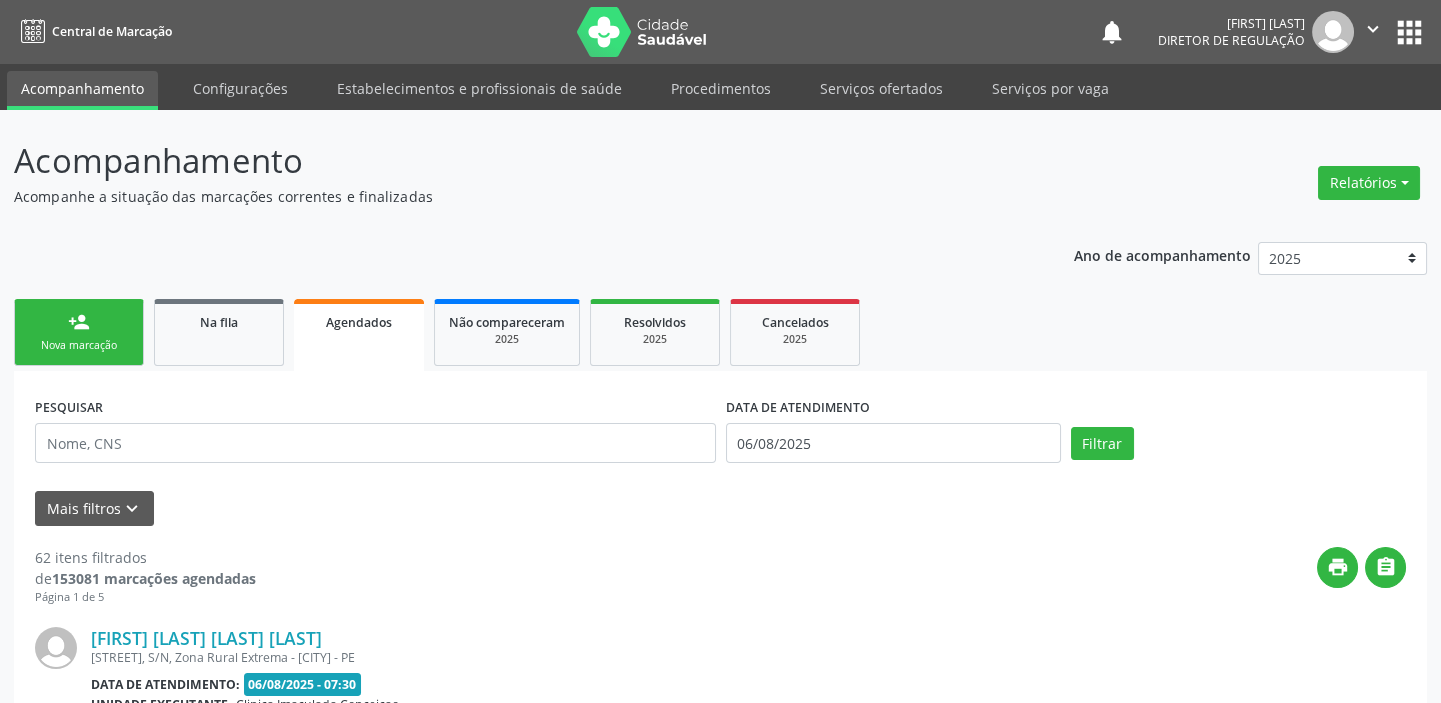 click on "Nova marcação" at bounding box center (79, 345) 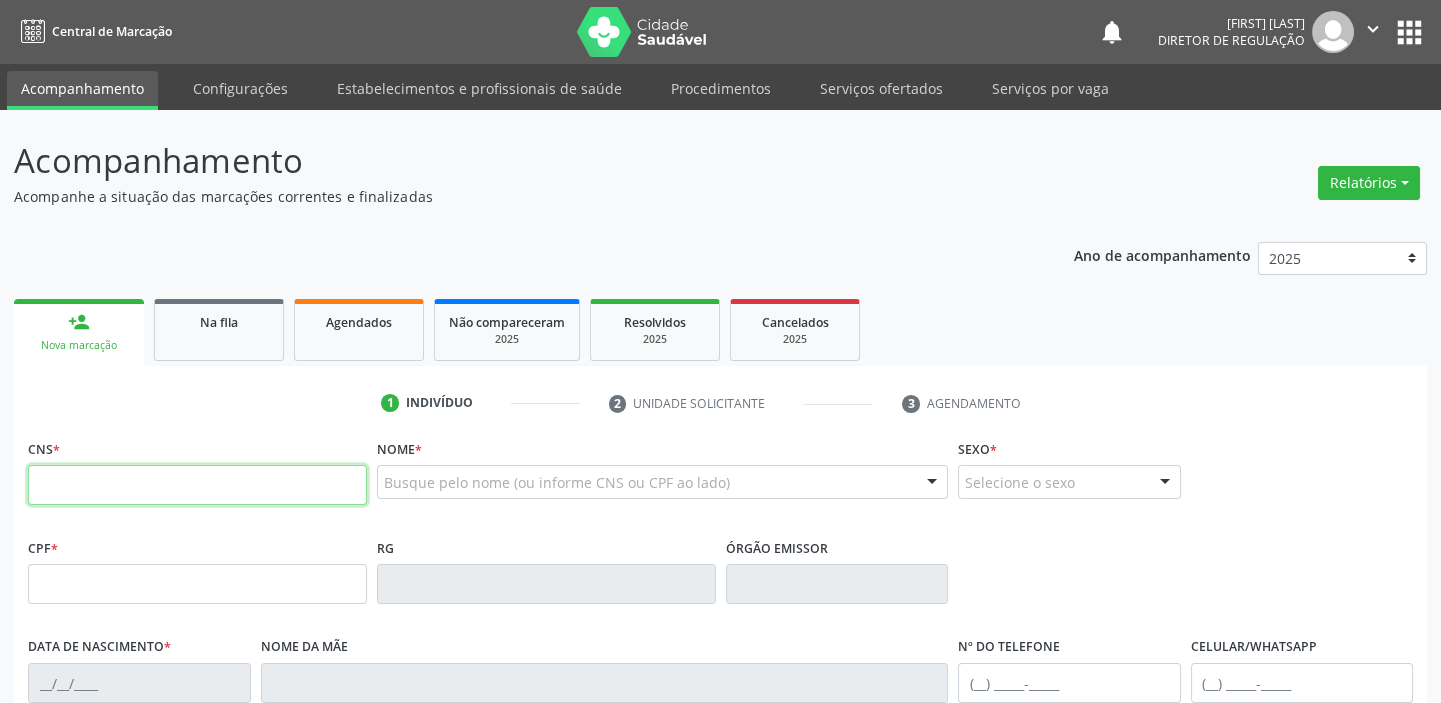 click at bounding box center (197, 485) 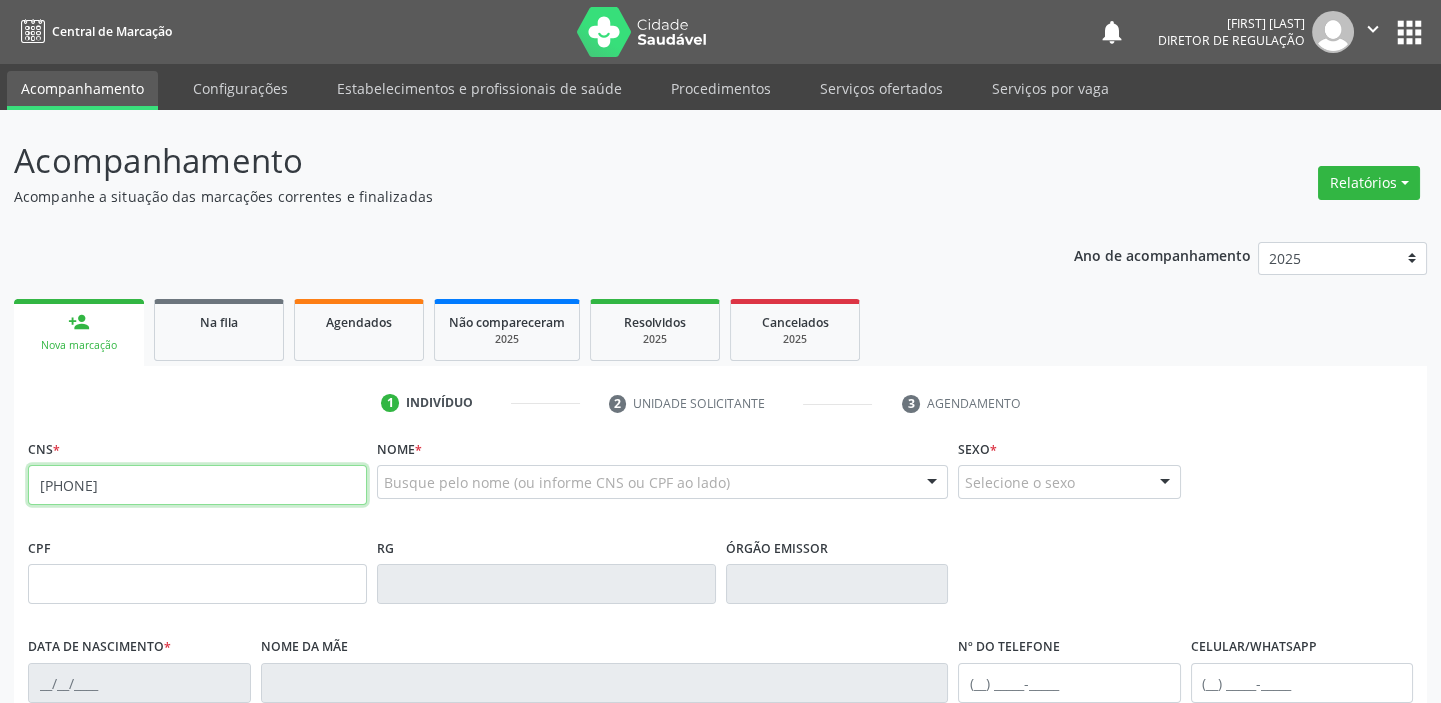 type on "704 3025 3081 8597" 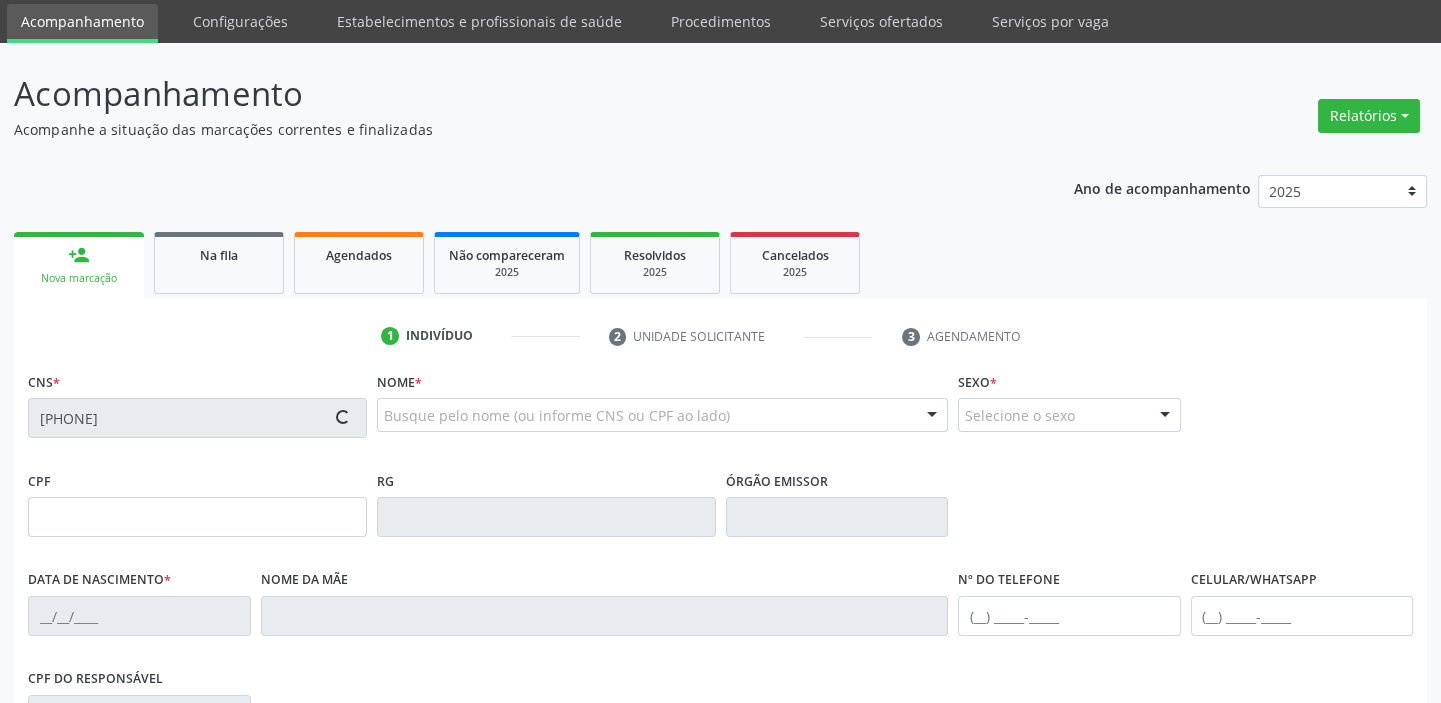 type on "27/03/1973" 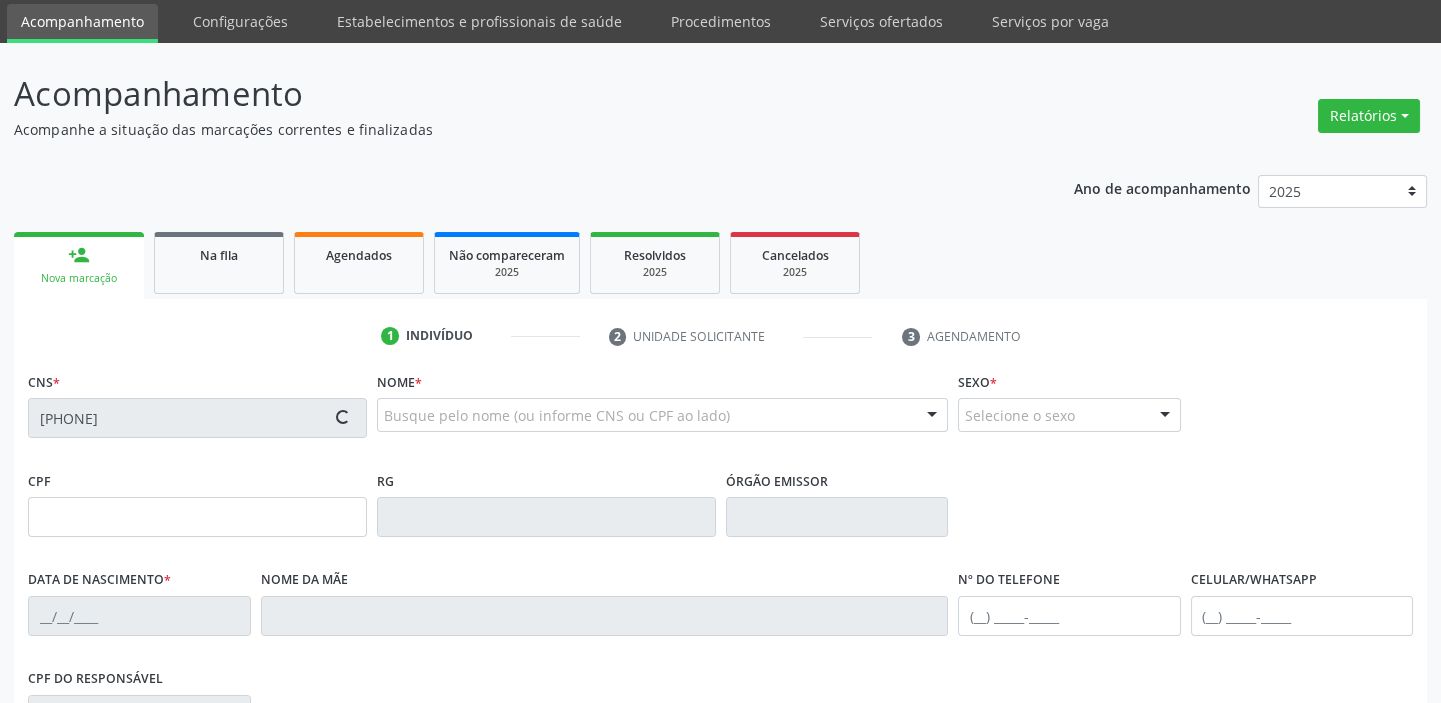 type on "Francisca das Chagas Silva Sousa" 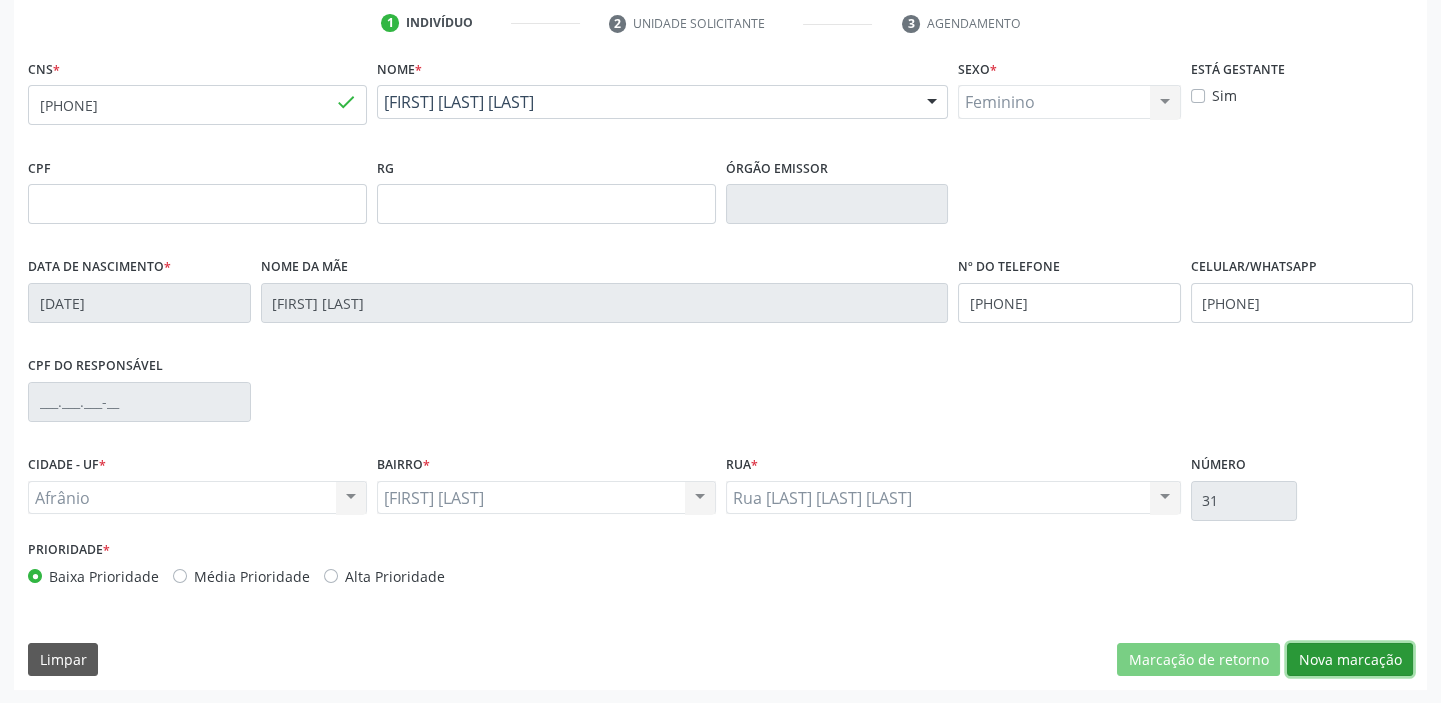 click on "Nova marcação" at bounding box center [1350, 660] 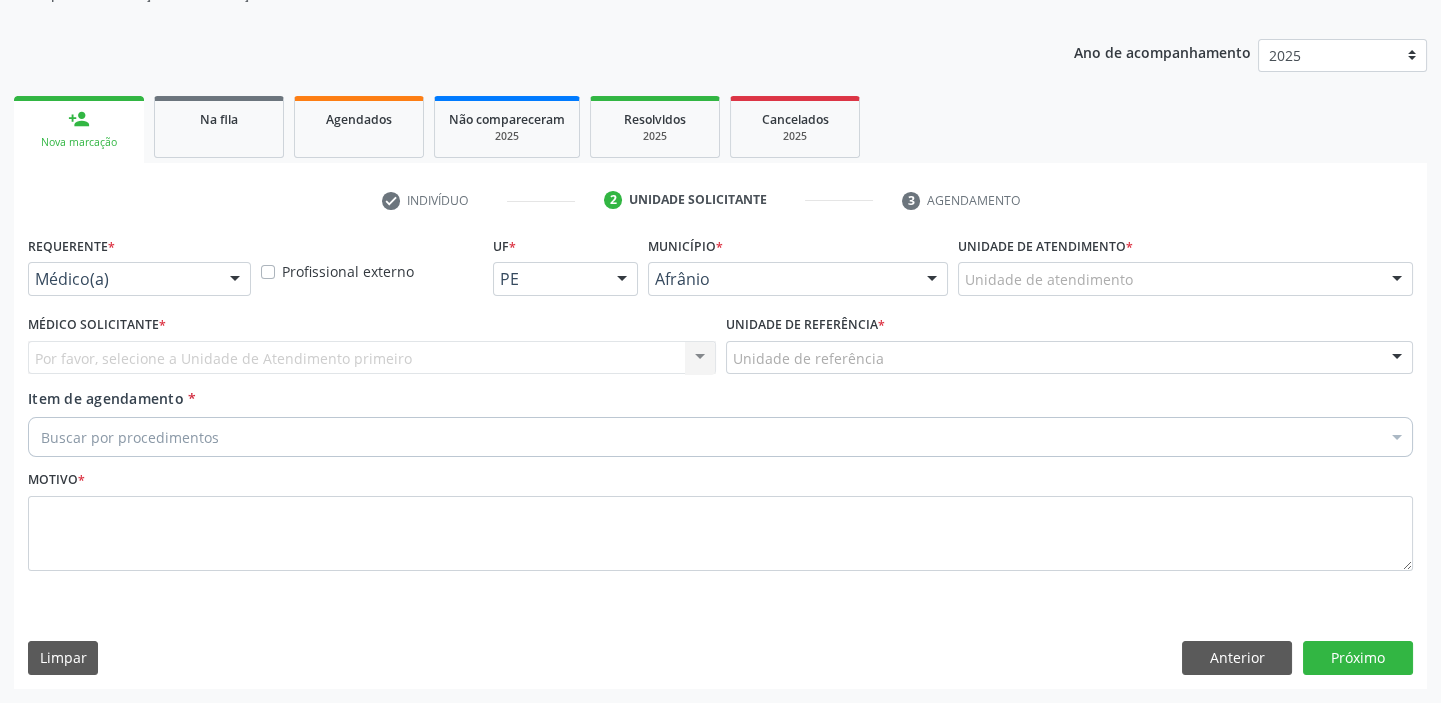 scroll, scrollTop: 201, scrollLeft: 0, axis: vertical 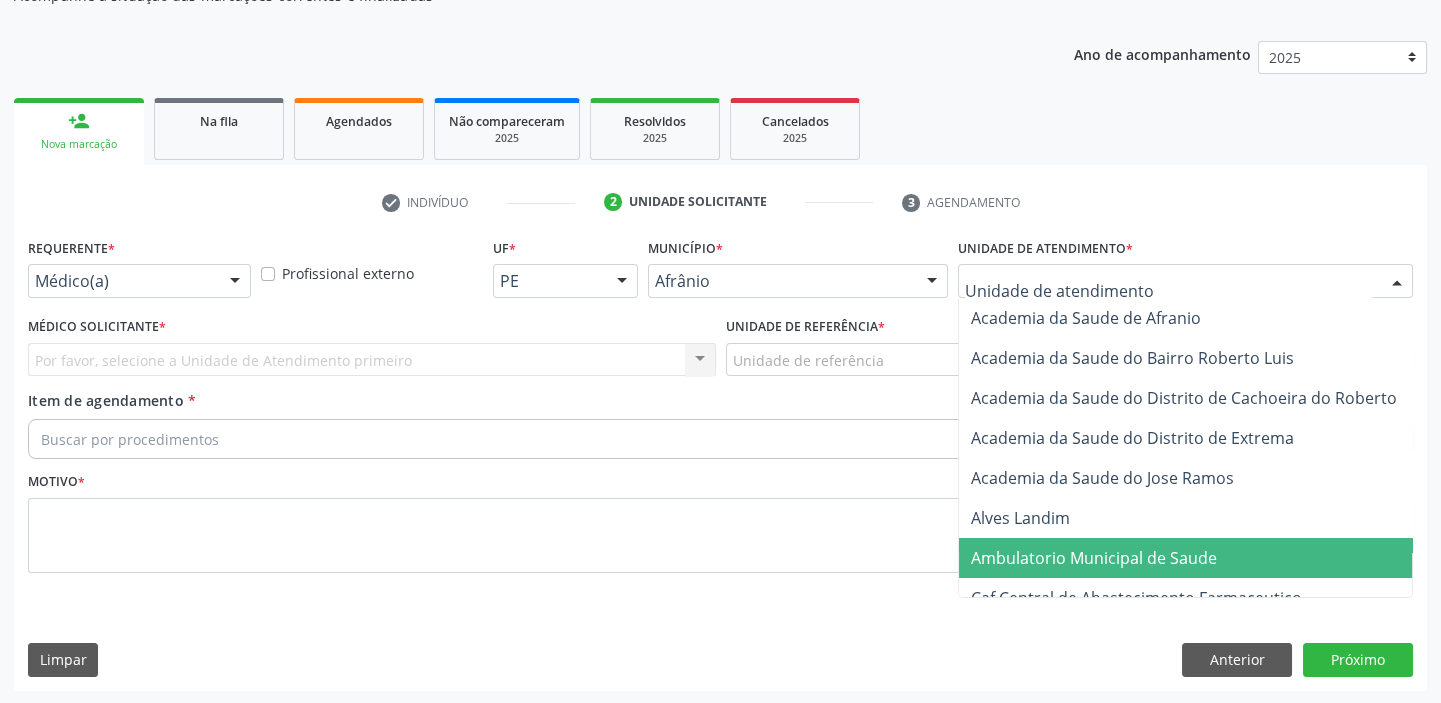 click on "Ambulatorio Municipal de Saude" at bounding box center [1094, 558] 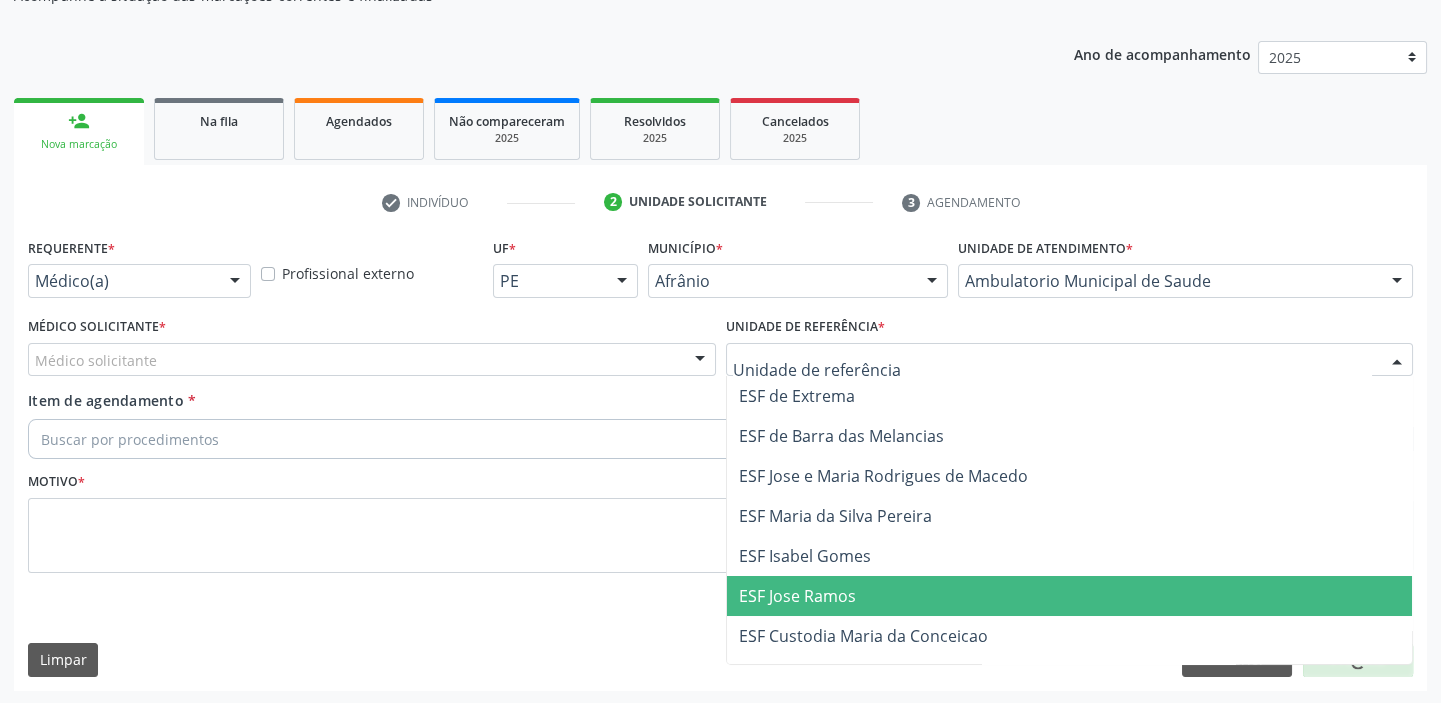 click on "ESF Jose Ramos" at bounding box center (797, 596) 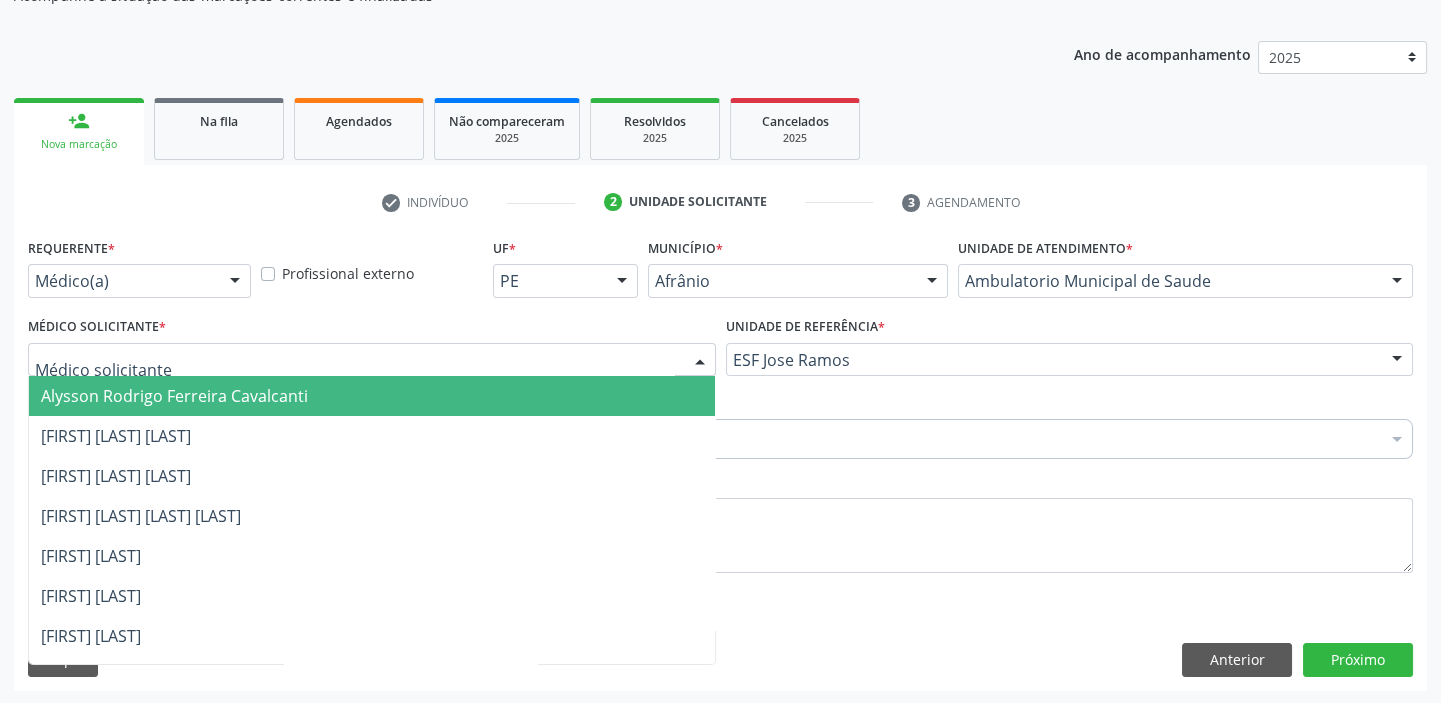click on "Alysson Rodrigo Ferreira Cavalcanti" at bounding box center (174, 396) 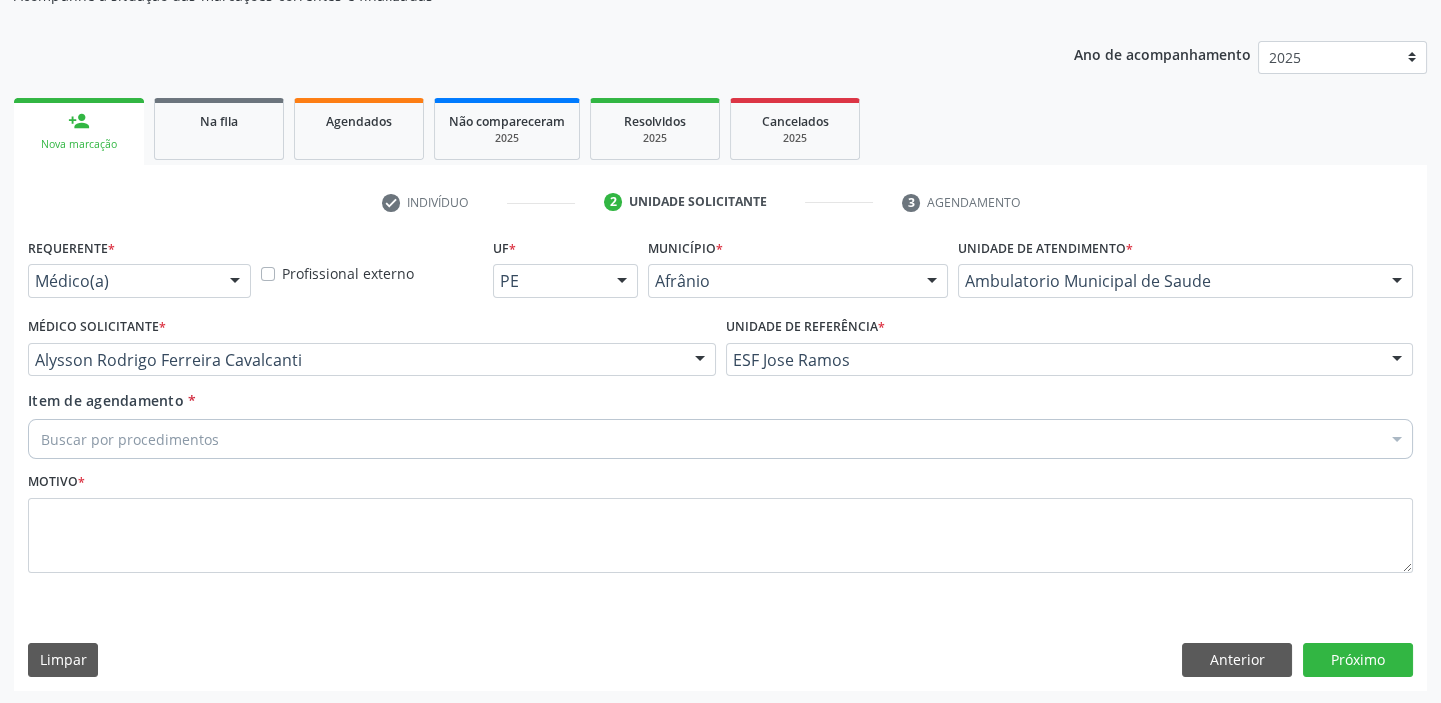 click on "Buscar por procedimentos" at bounding box center (720, 439) 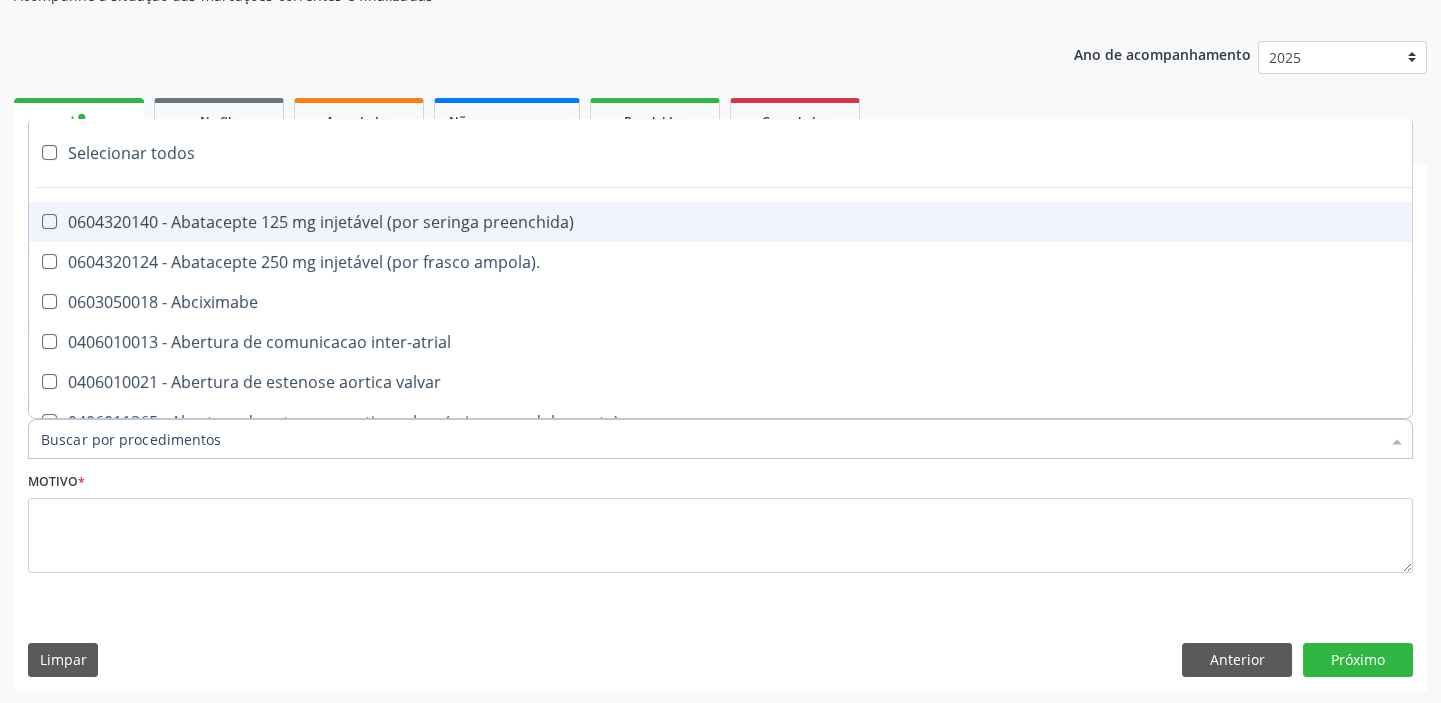 paste on "otorri" 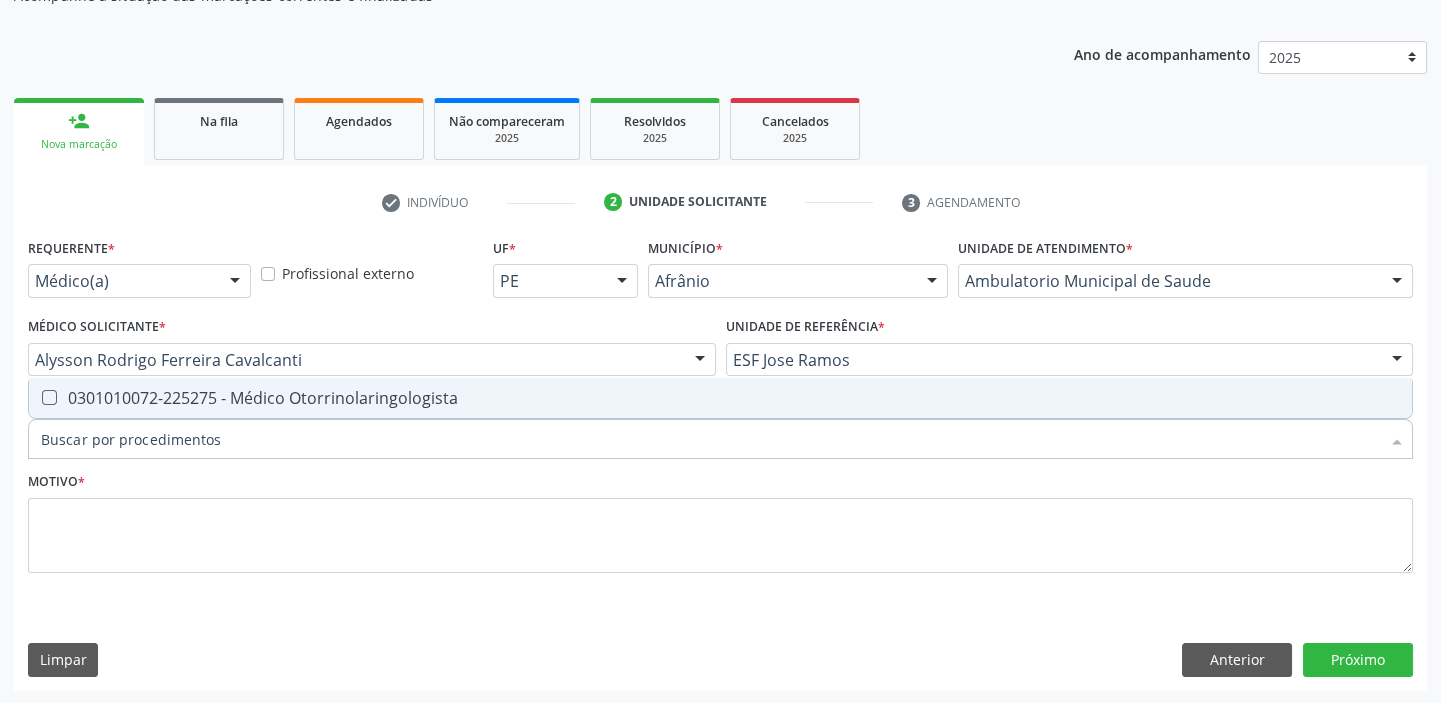 type on "otorri" 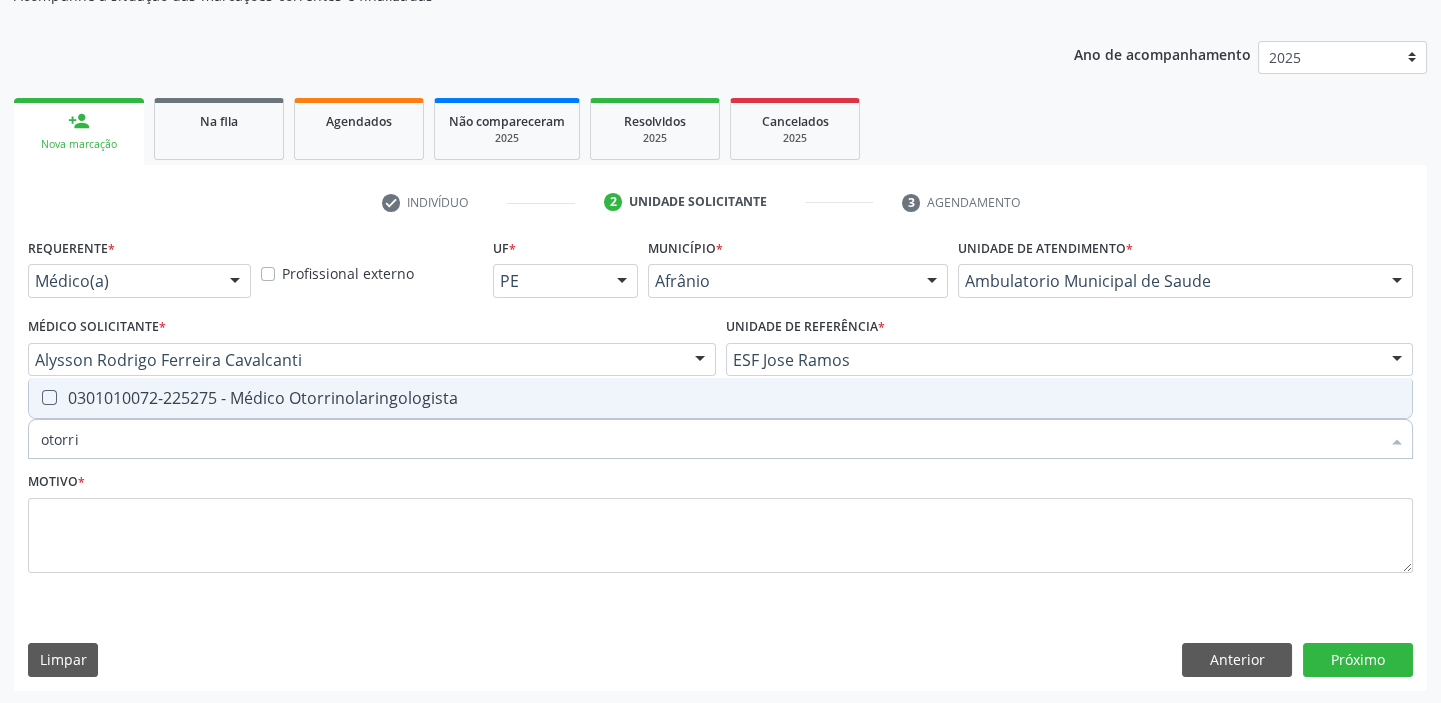 click on "0301010072-225275 - Médico Otorrinolaringologista" at bounding box center [720, 398] 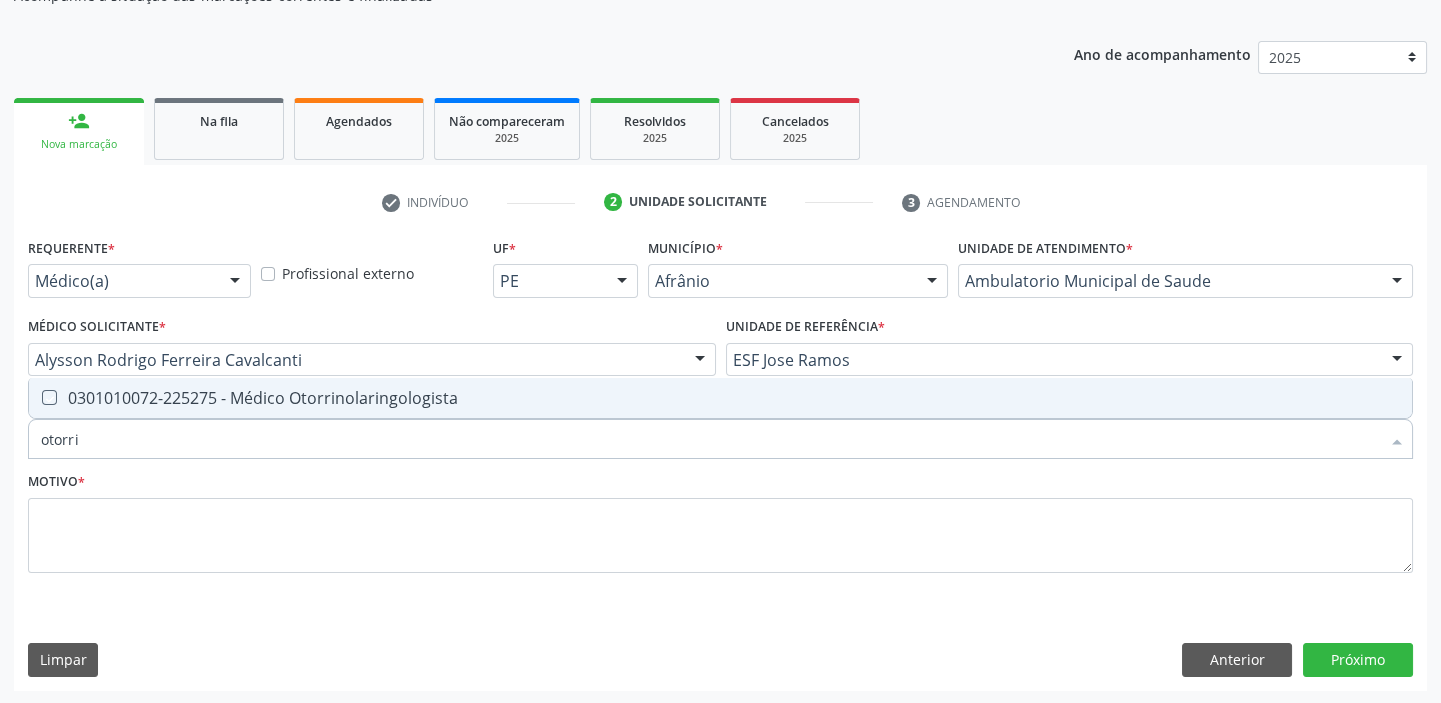 checkbox on "true" 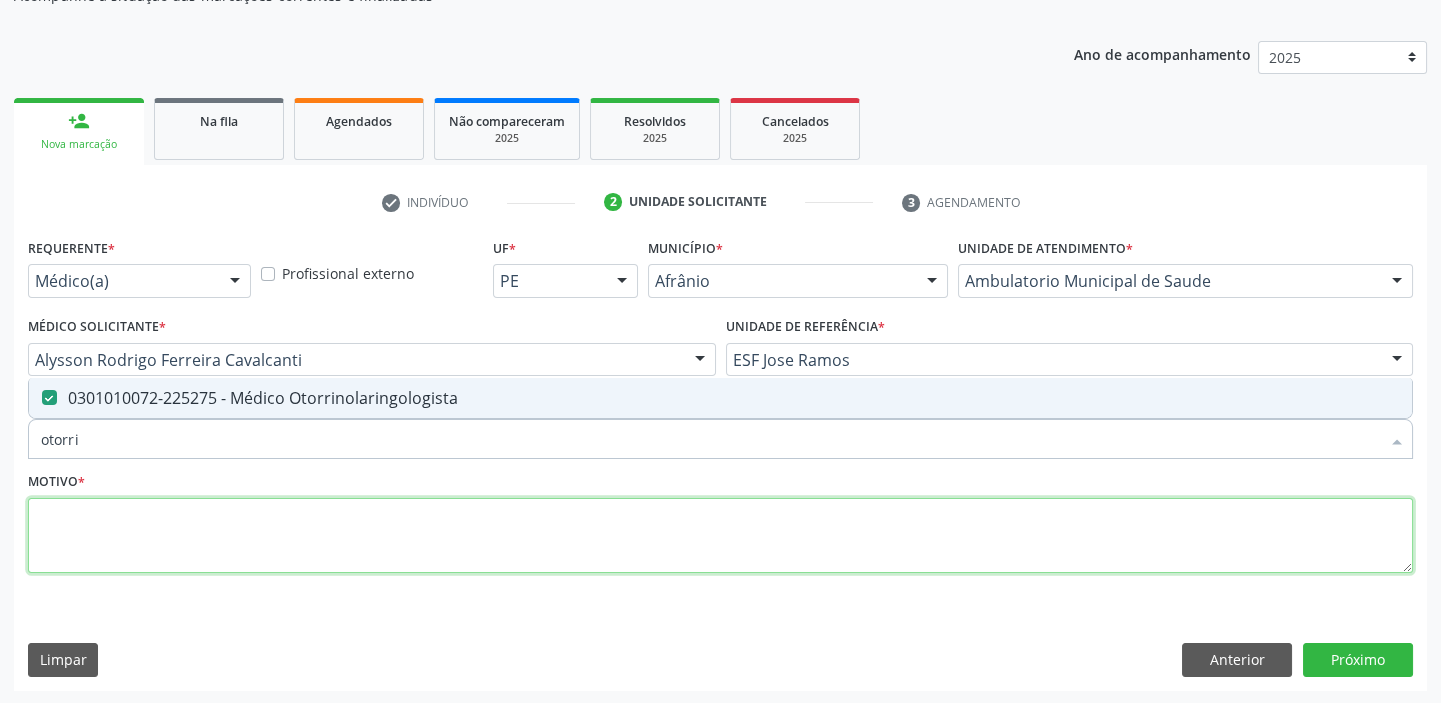 click at bounding box center [720, 536] 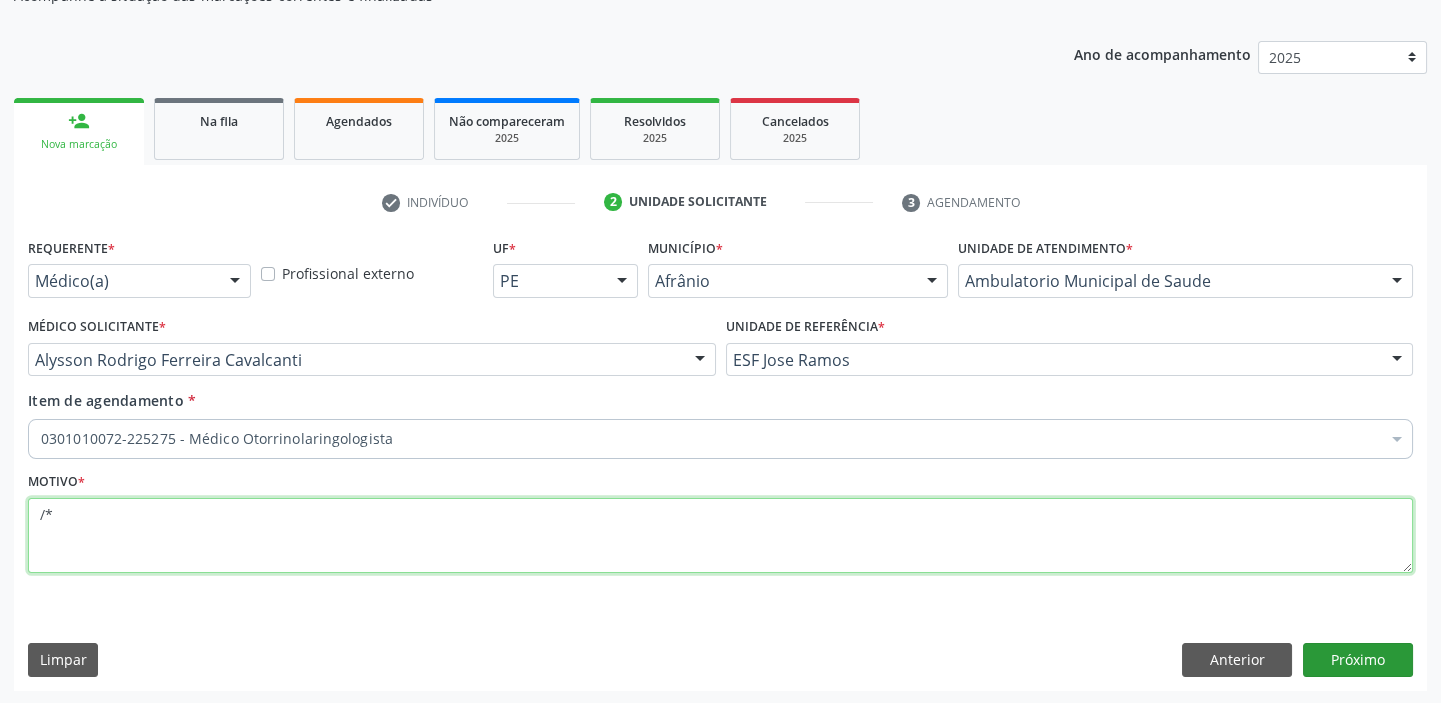 type on "/*" 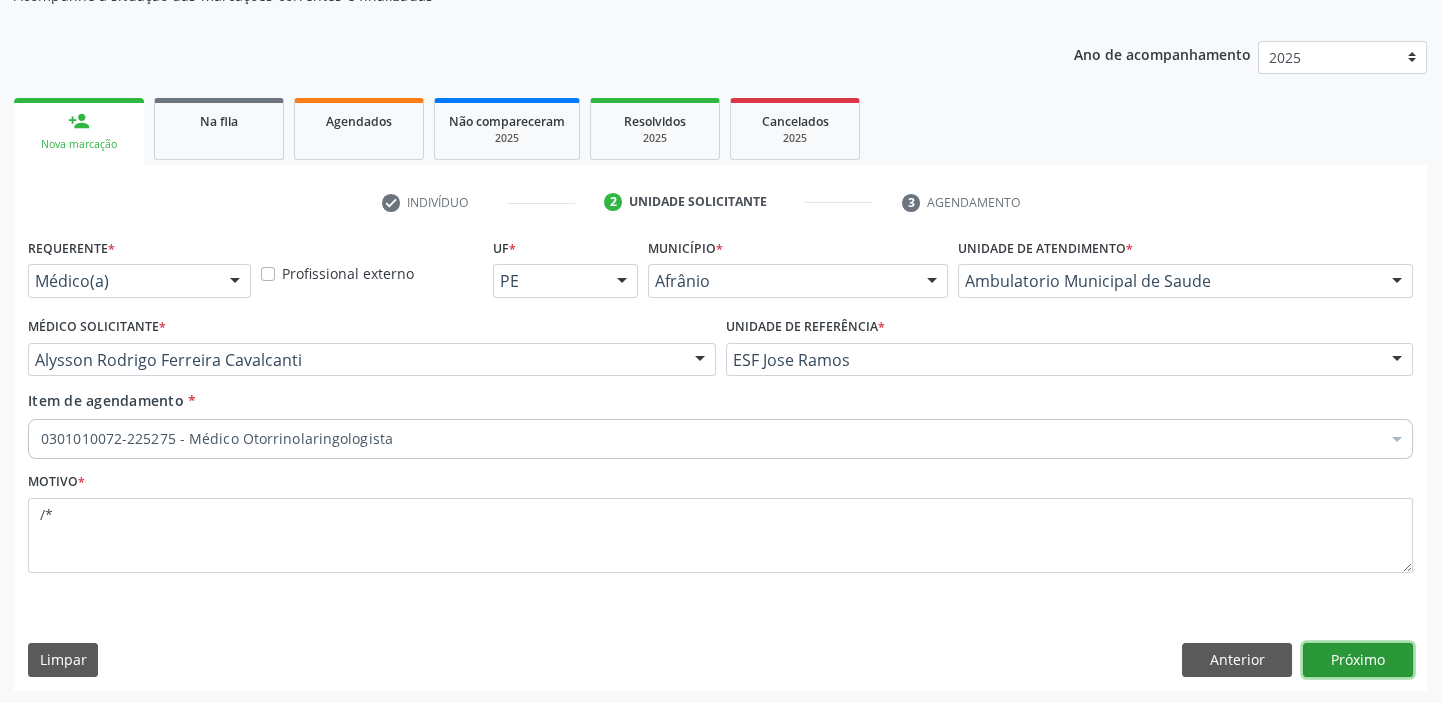 click on "Próximo" at bounding box center [1358, 660] 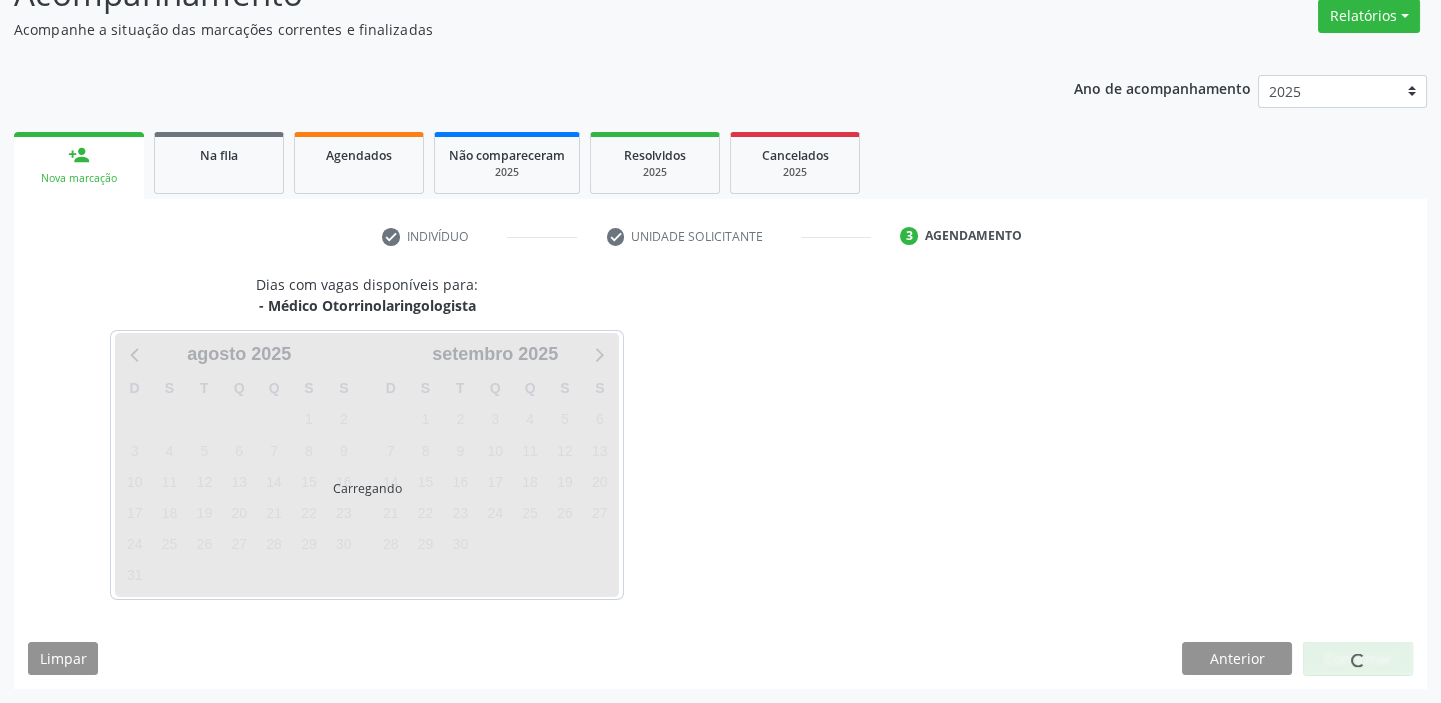 scroll, scrollTop: 166, scrollLeft: 0, axis: vertical 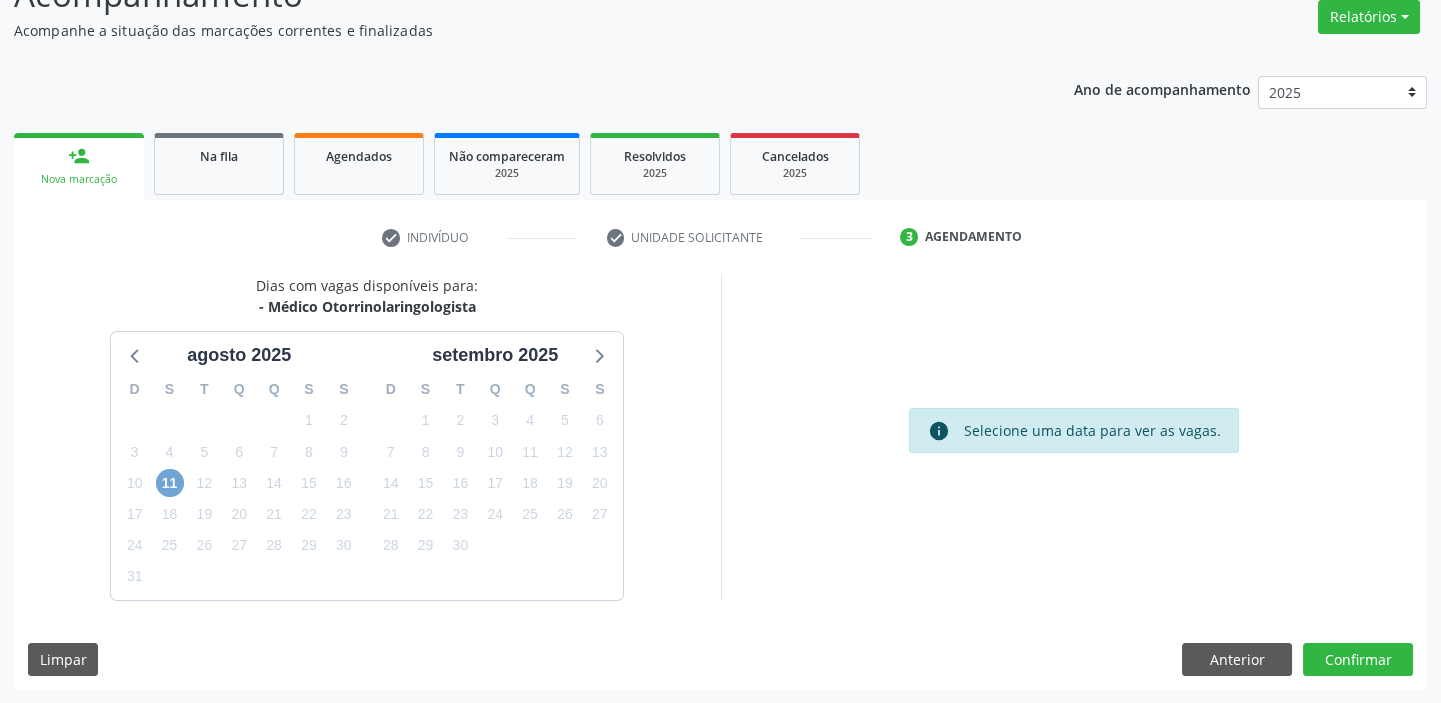click on "11" at bounding box center (170, 483) 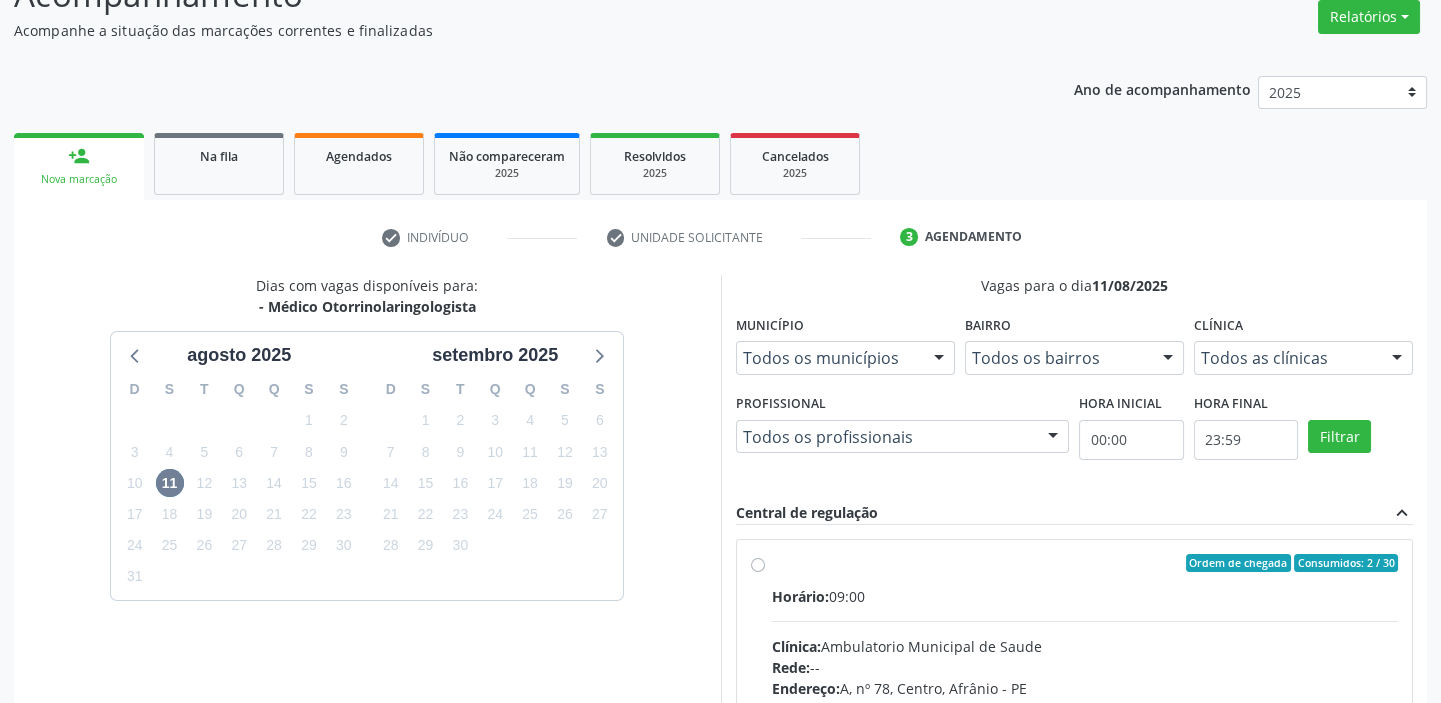 click on "Horário:   09:00
Clínica:  Ambulatorio Municipal de Saude
Rede:
--
Endereço:   A, nº 78, Centro, Afrânio - PE
Telefone:   --
Profissional:
--
Informações adicionais sobre o atendimento
Idade de atendimento:
Sem restrição
Gênero(s) atendido(s):
Sem restrição
Informações adicionais:
--" at bounding box center (1085, 723) 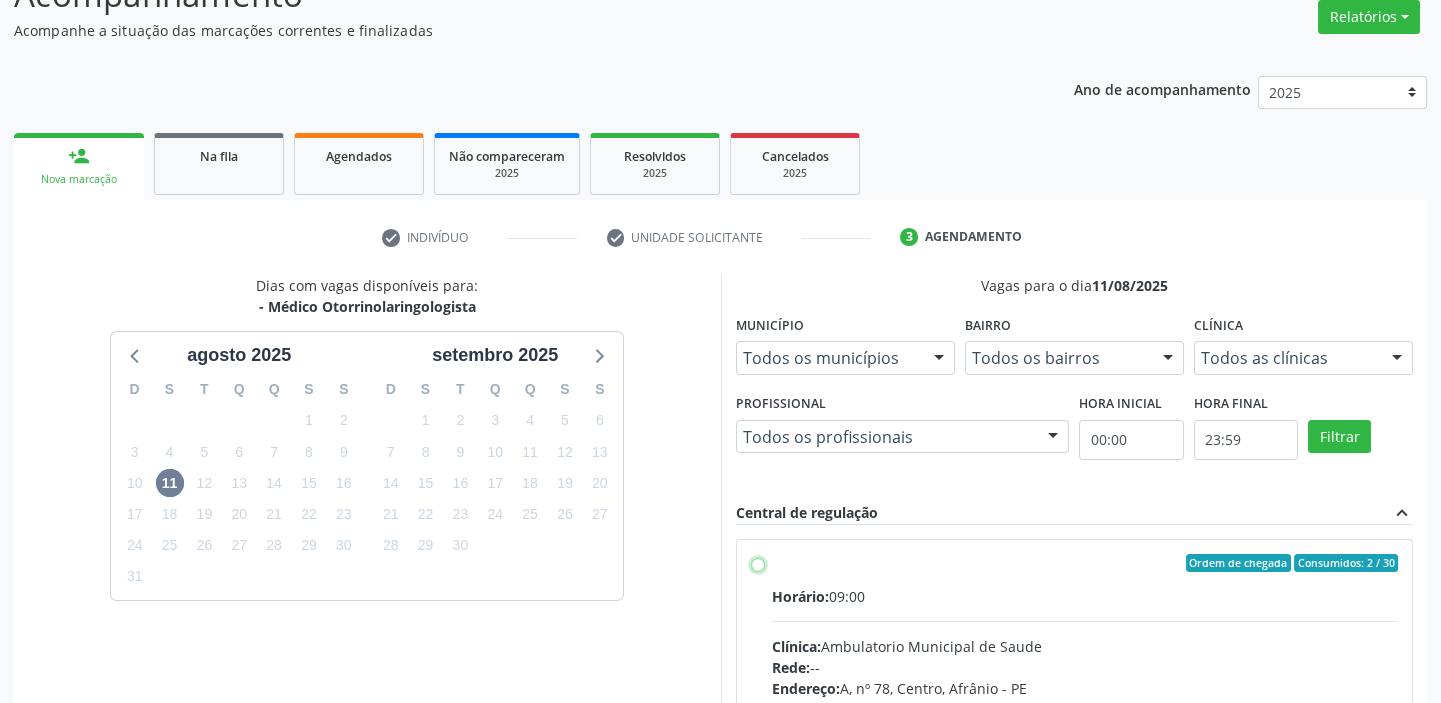 radio on "true" 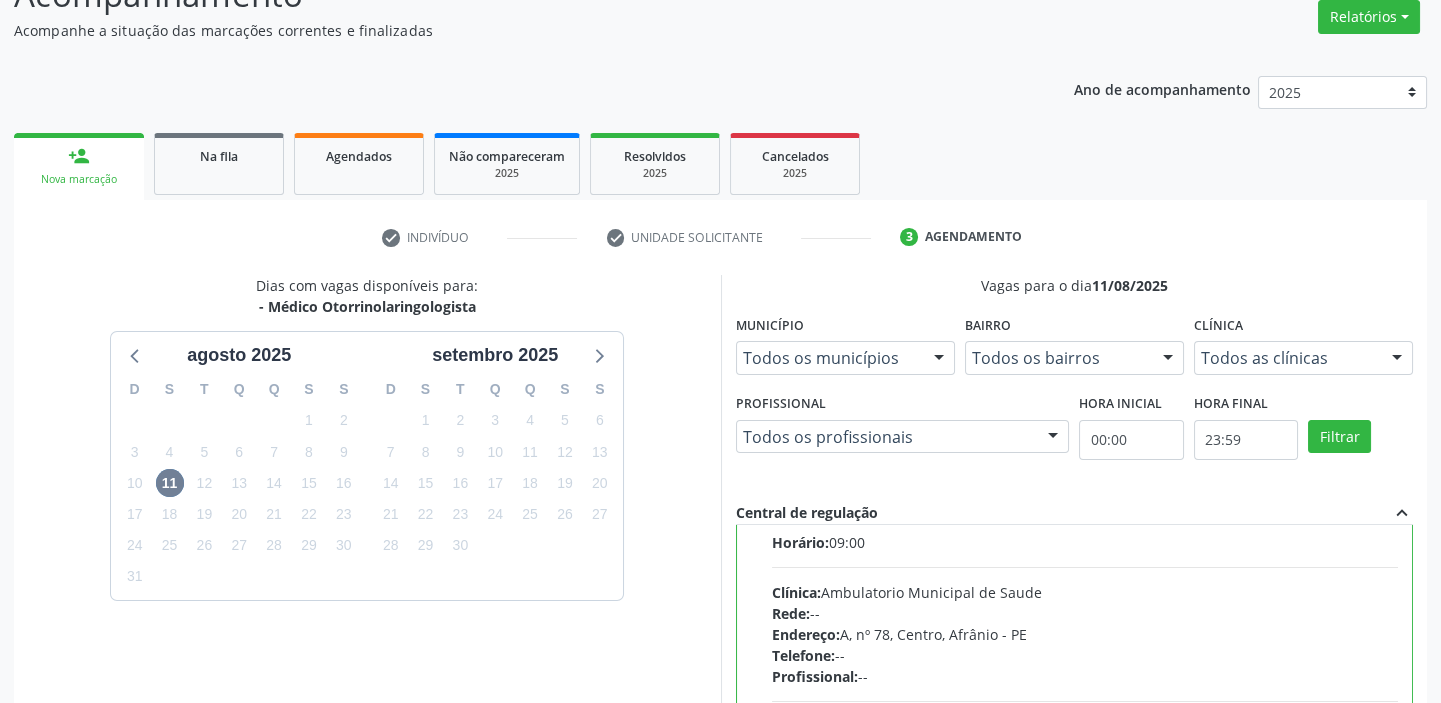 scroll, scrollTop: 99, scrollLeft: 0, axis: vertical 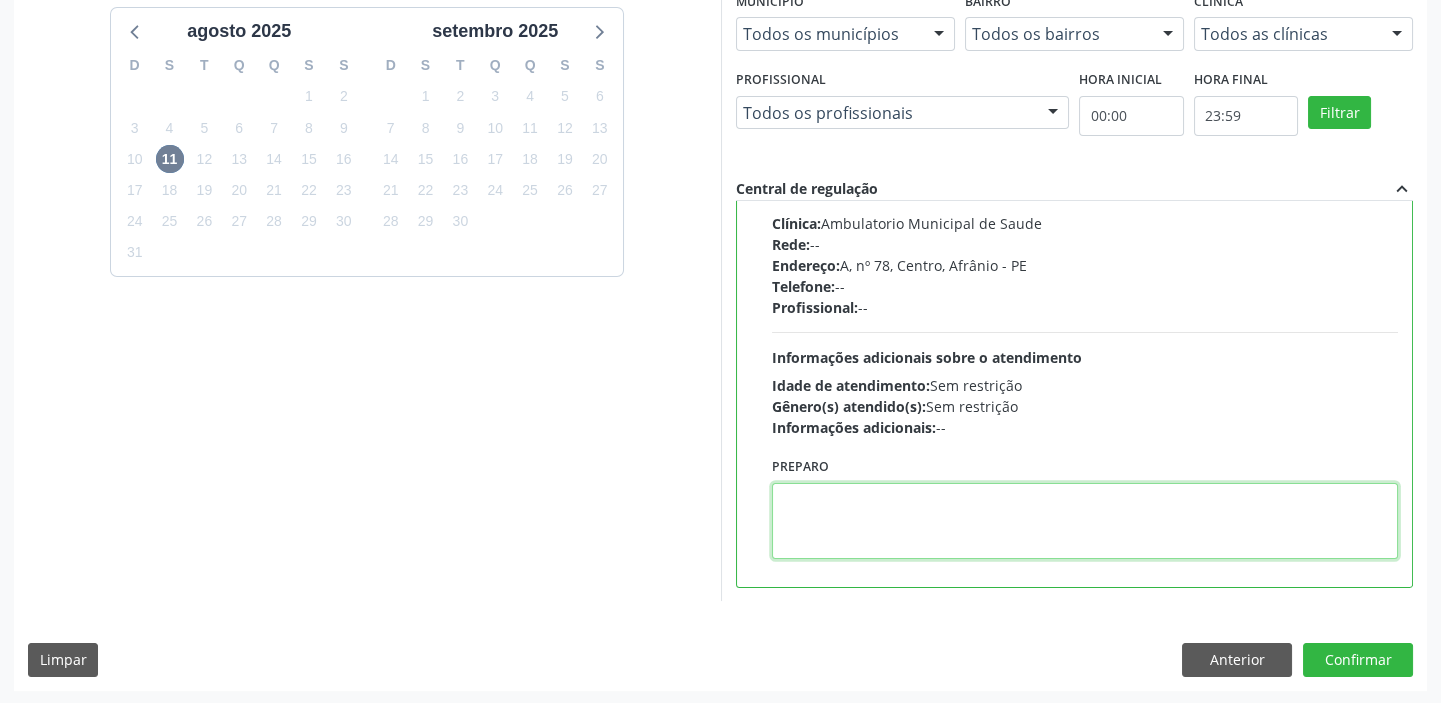 click at bounding box center [1085, 521] 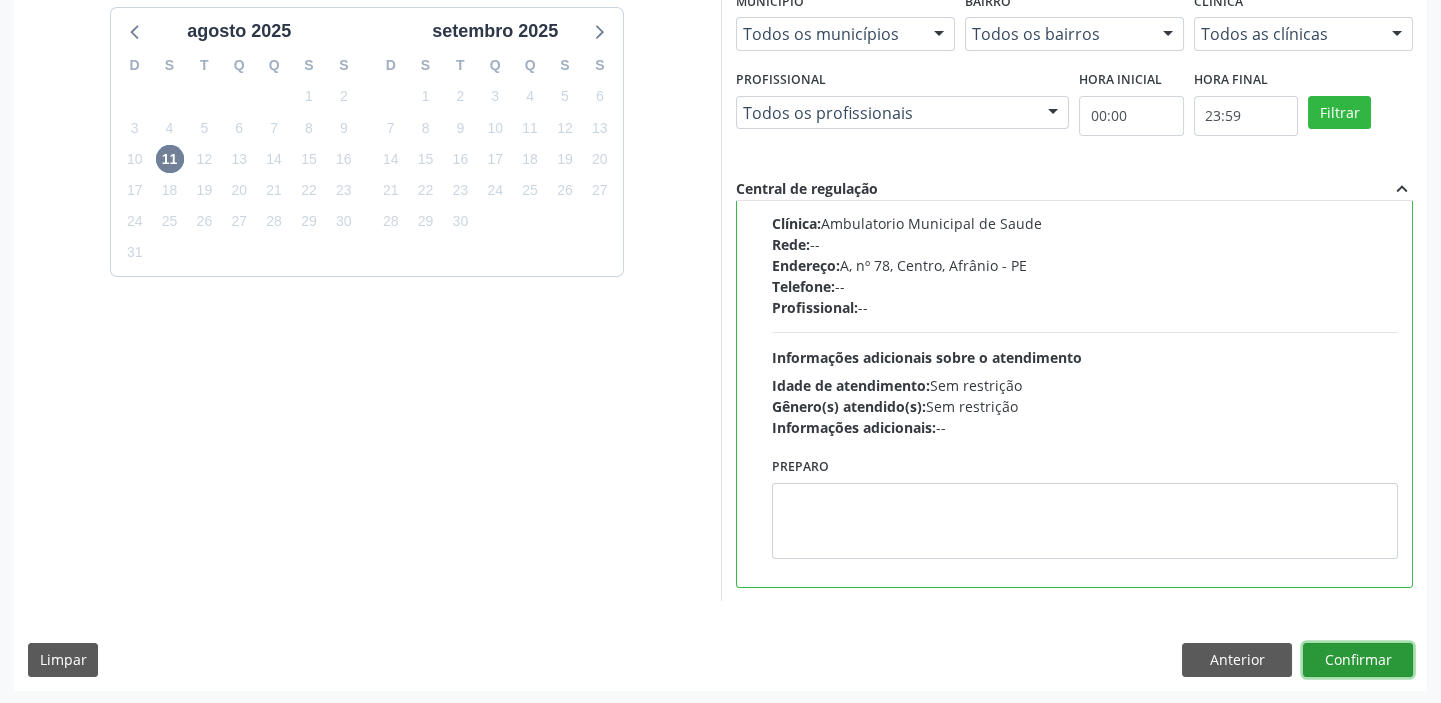 click on "Confirmar" at bounding box center [1358, 660] 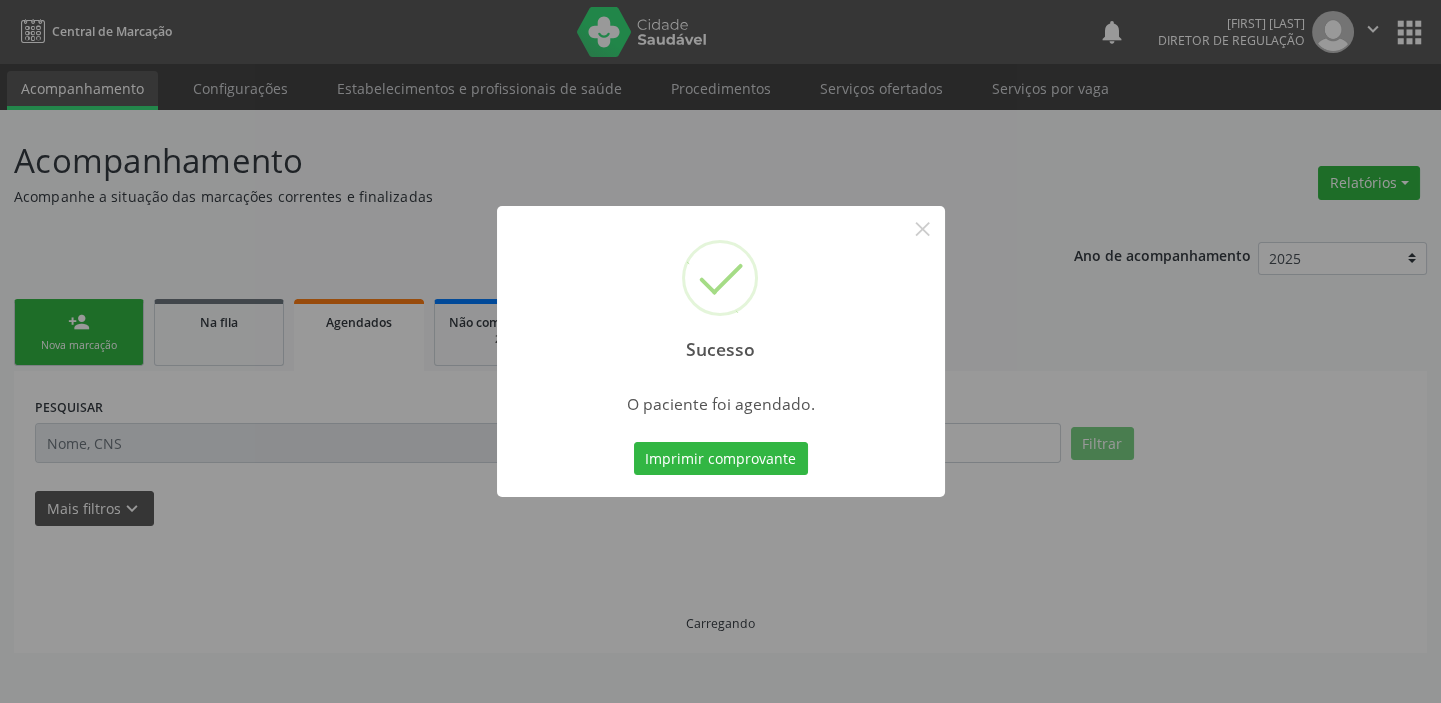 scroll, scrollTop: 0, scrollLeft: 0, axis: both 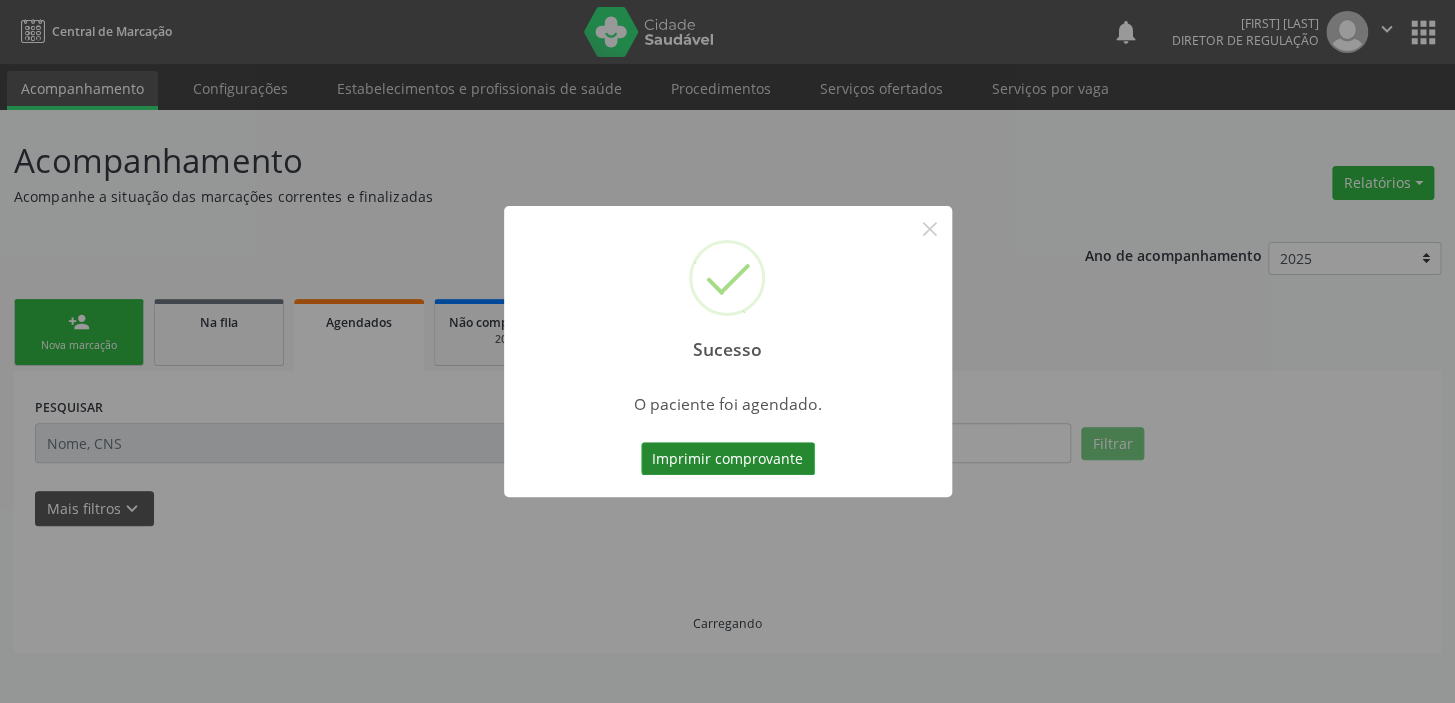 click on "Imprimir comprovante" at bounding box center [728, 459] 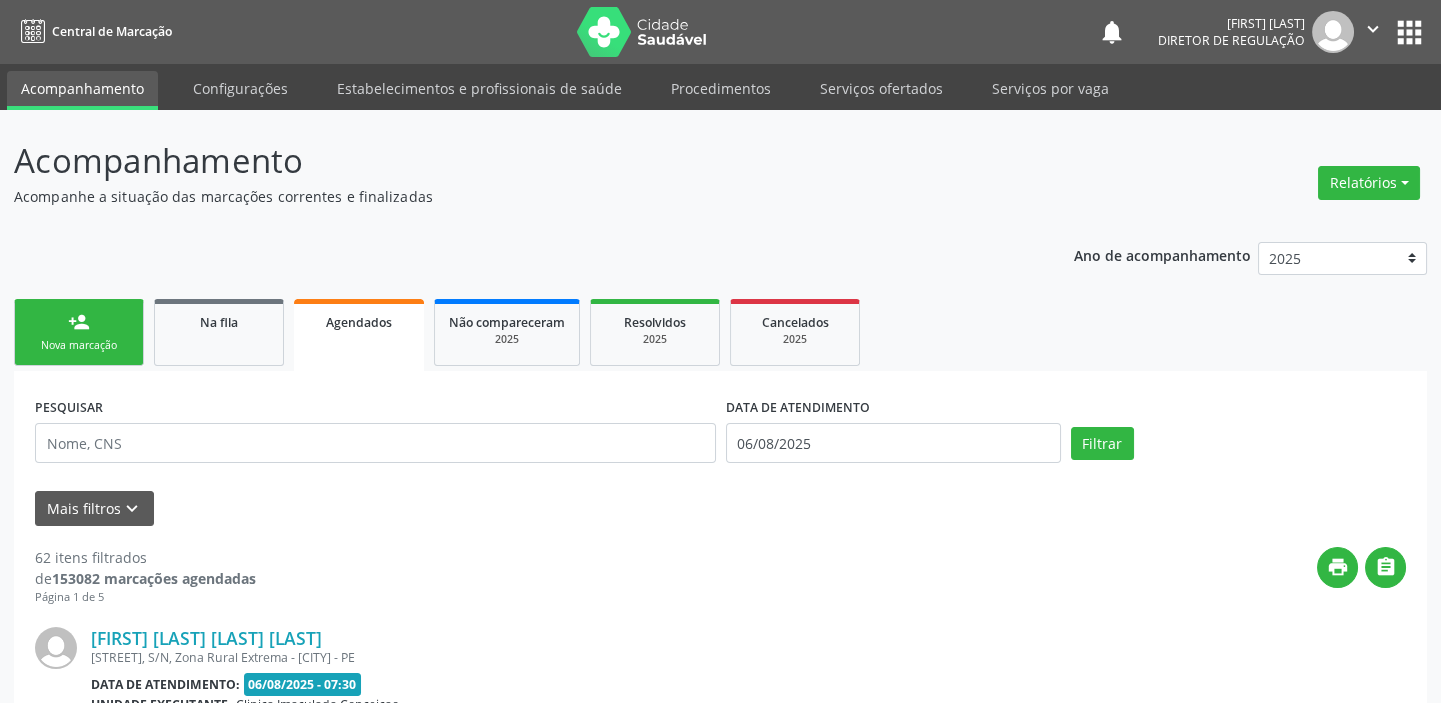 click on "Nova marcação" at bounding box center [79, 345] 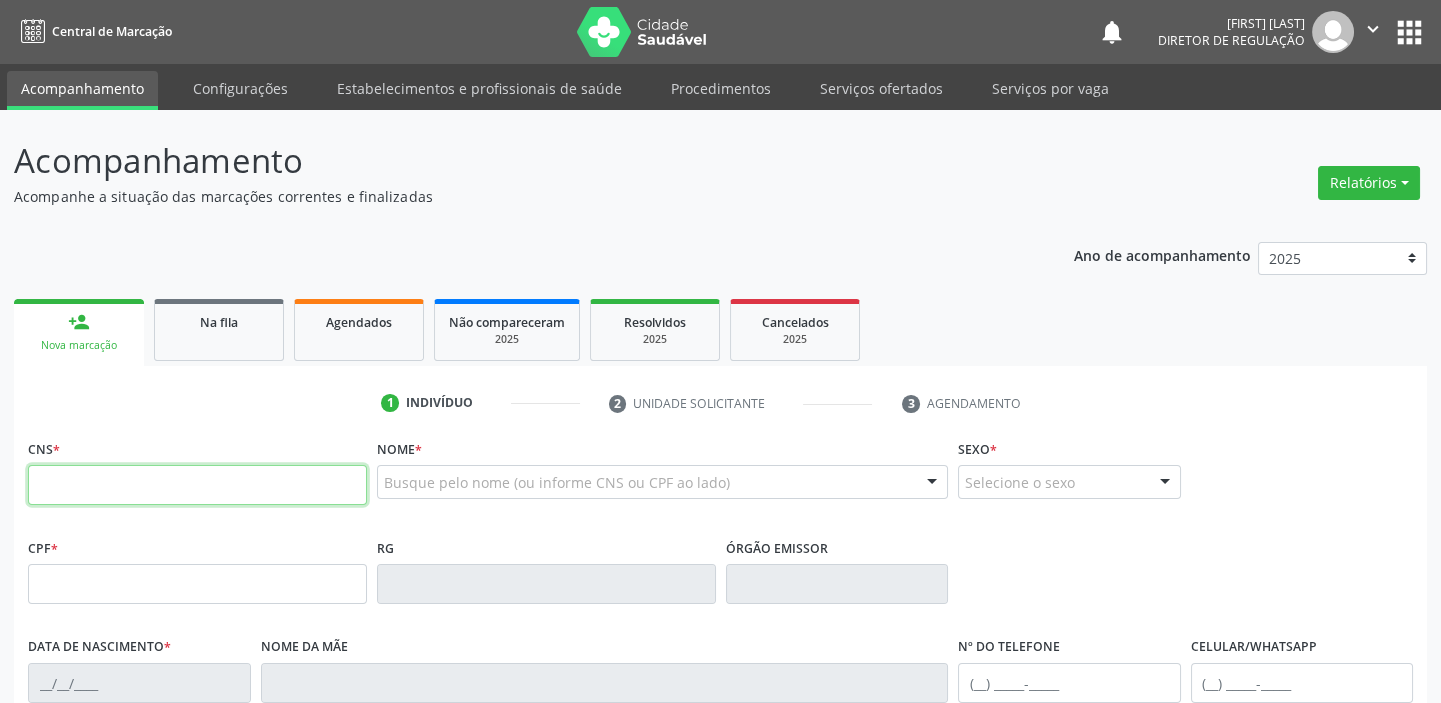 click at bounding box center [197, 485] 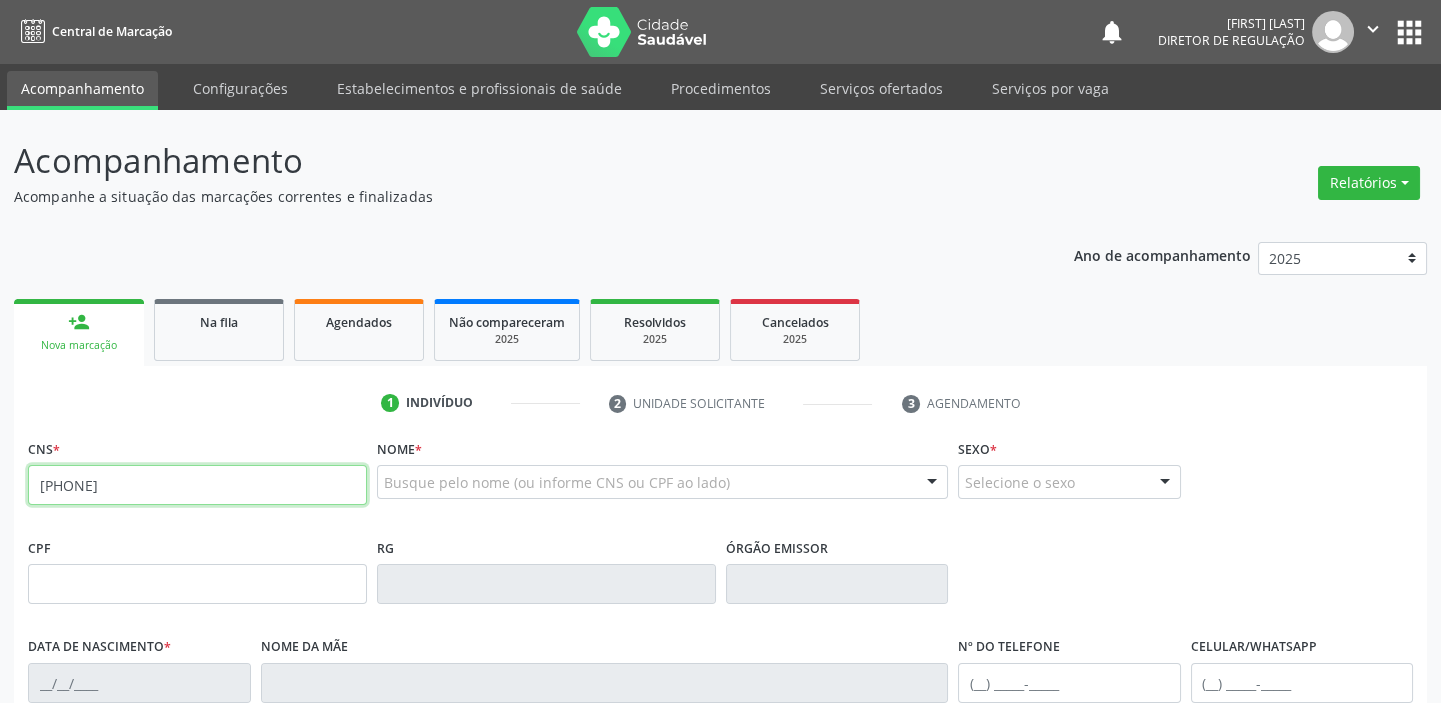 type on "700 3059 6903 6740" 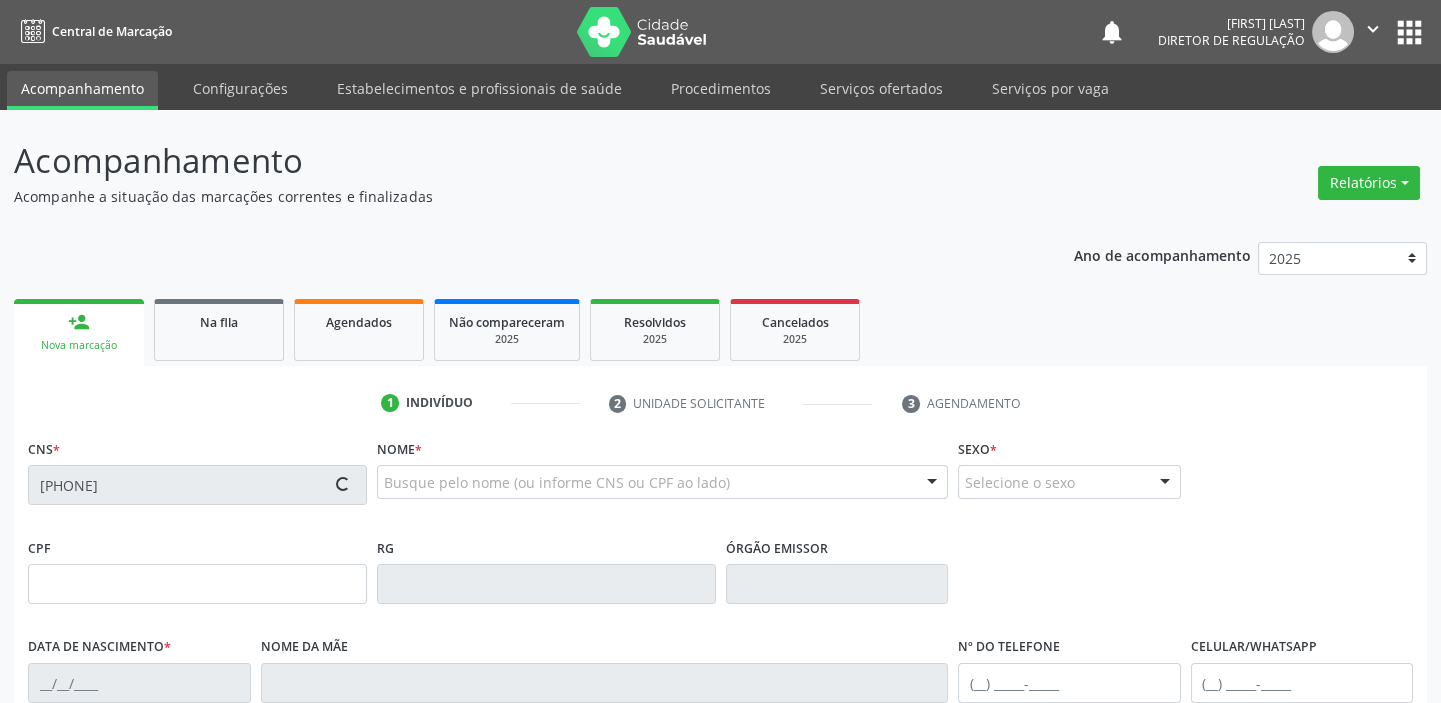 type on "175.107.714-47" 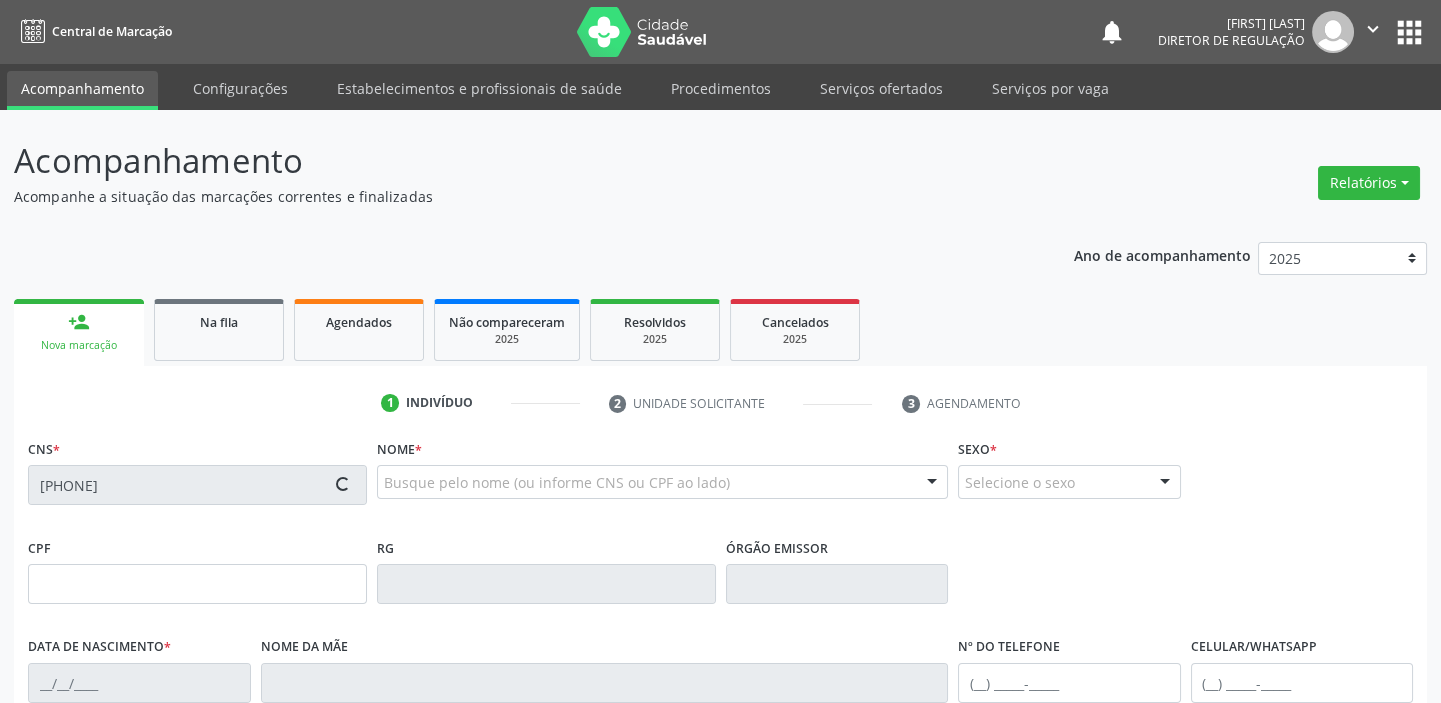 type on "17/12/2020" 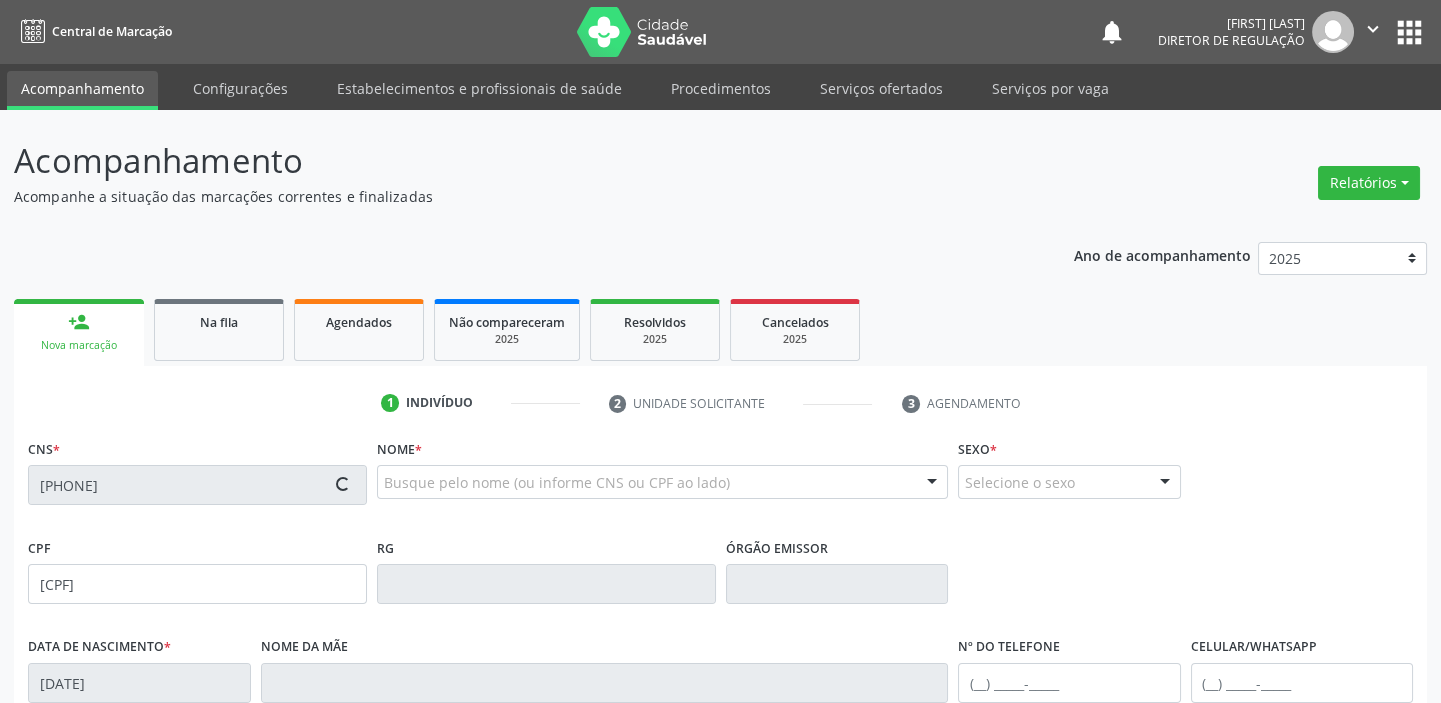type on "Maria de Lourdes Coelho" 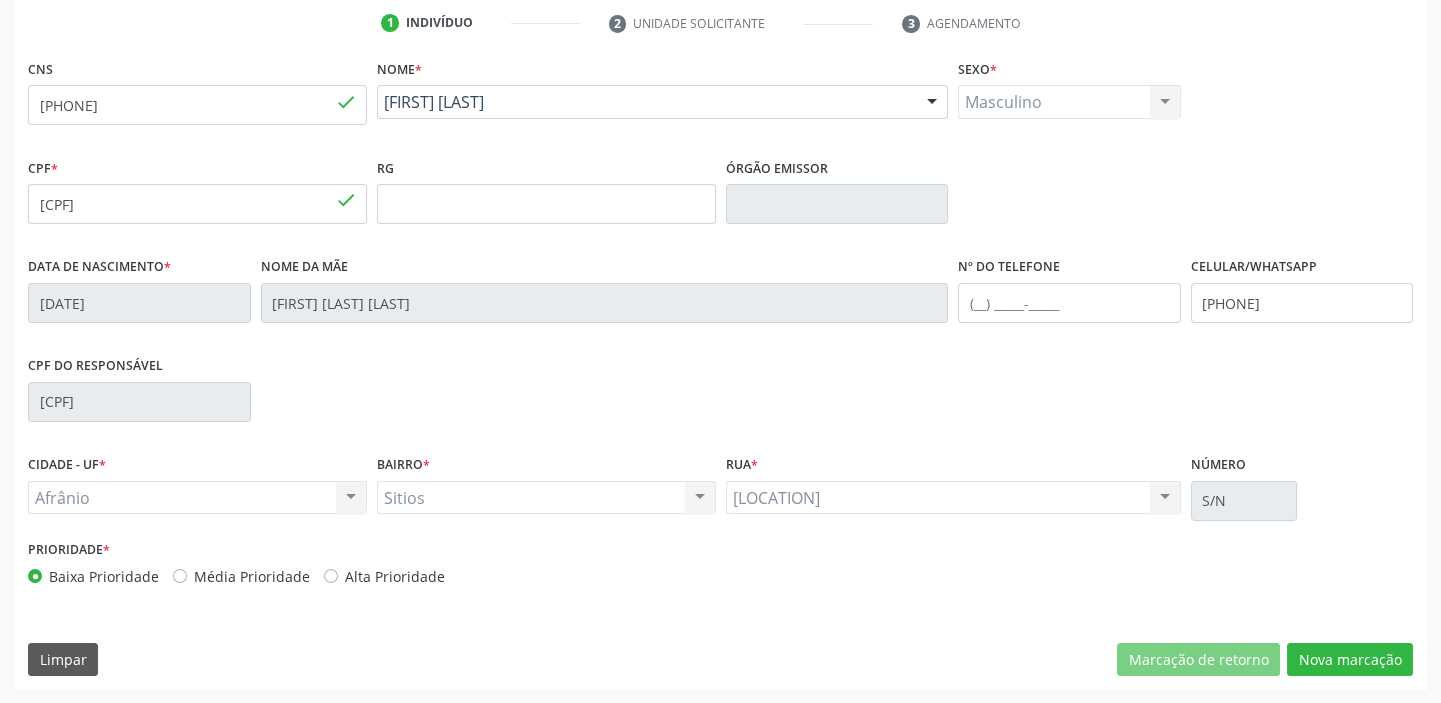 scroll, scrollTop: 380, scrollLeft: 0, axis: vertical 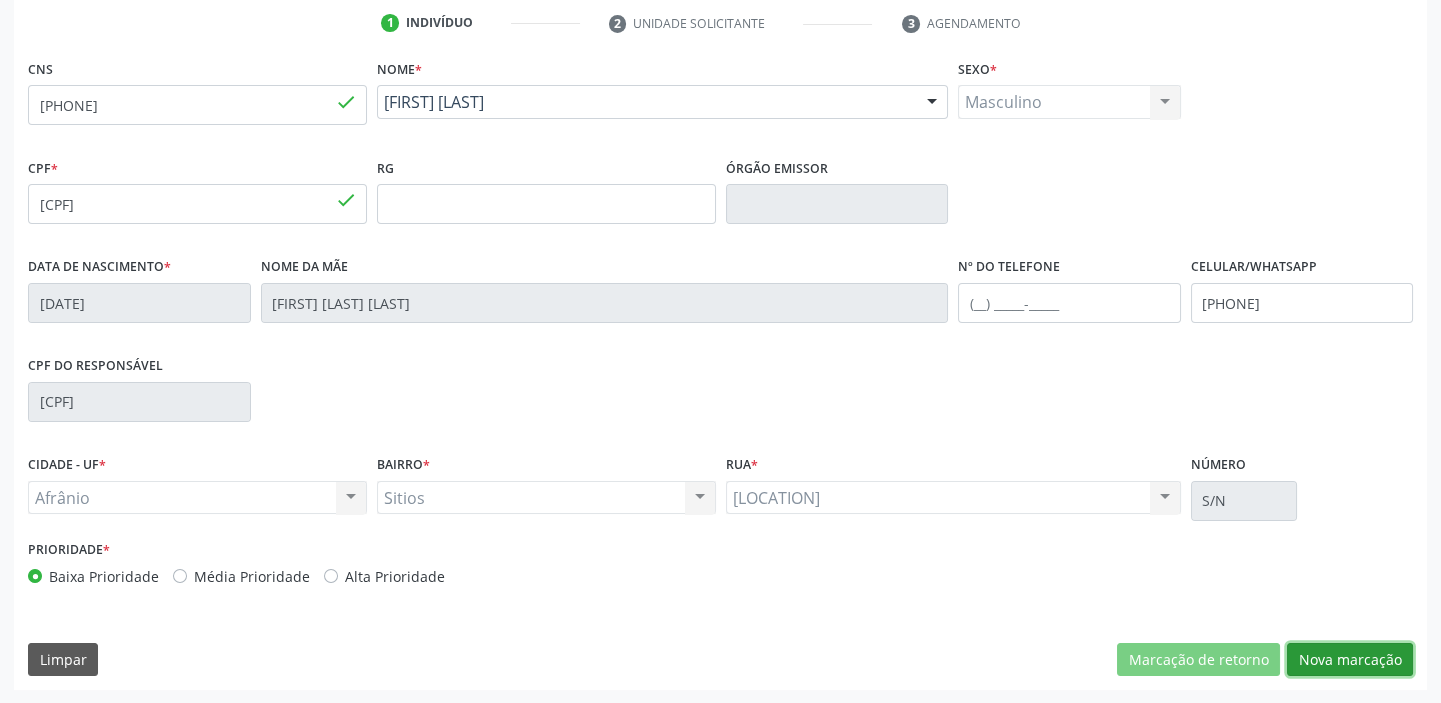 click on "Nova marcação" at bounding box center (1350, 660) 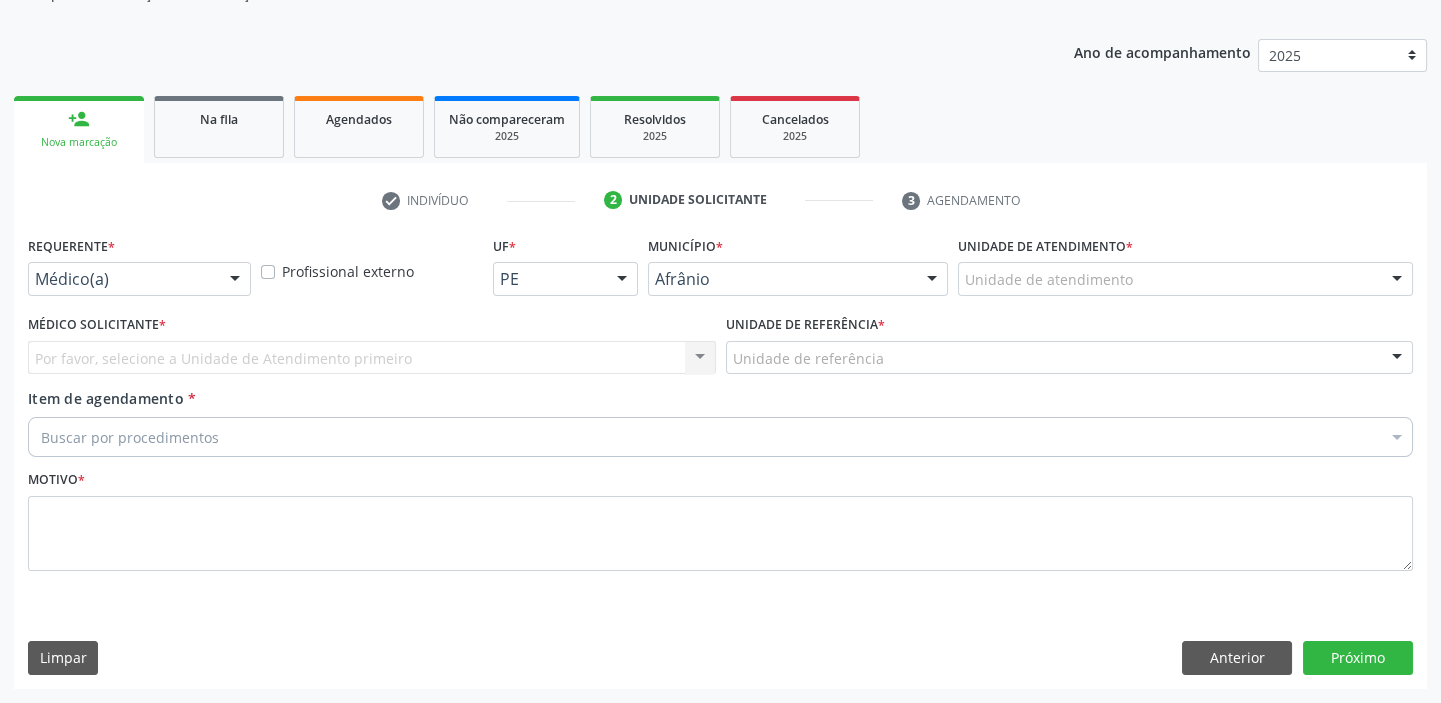 scroll, scrollTop: 201, scrollLeft: 0, axis: vertical 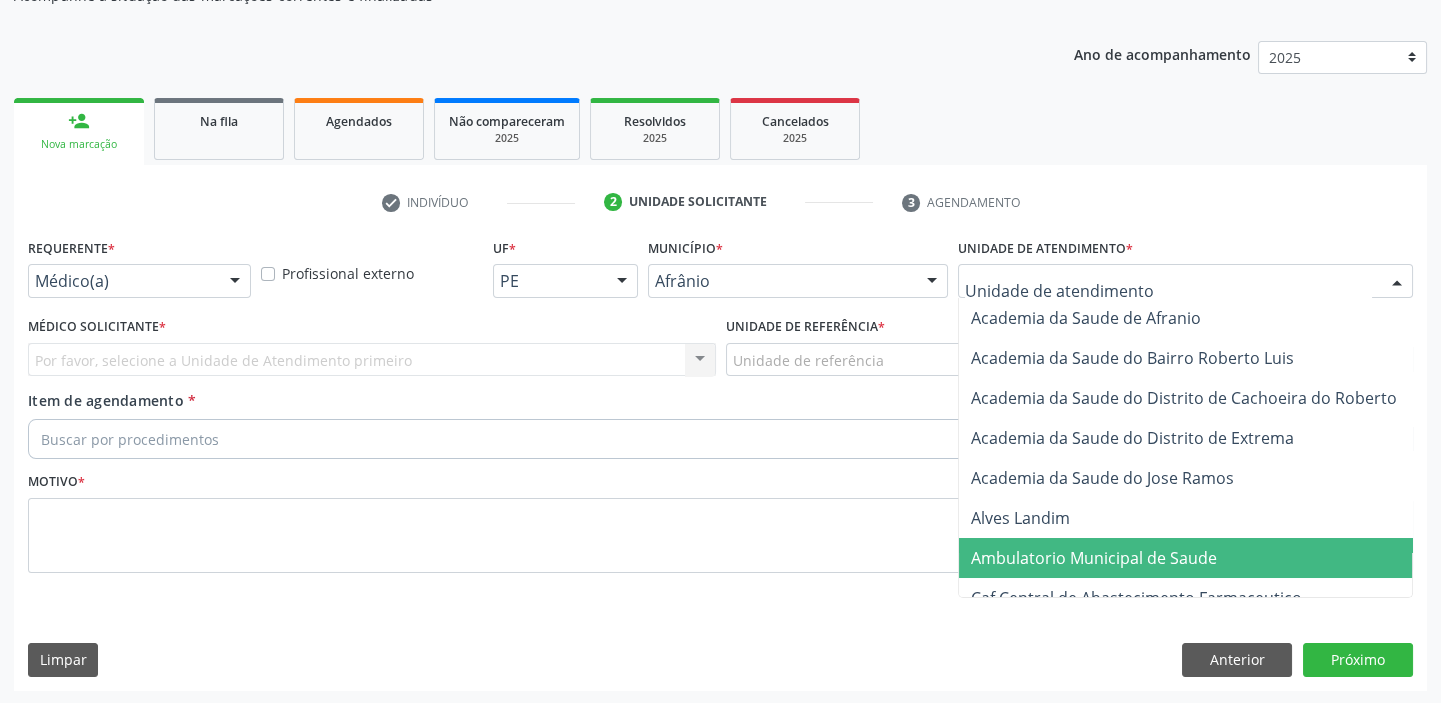 click on "Ambulatorio Municipal de Saude" at bounding box center (1094, 558) 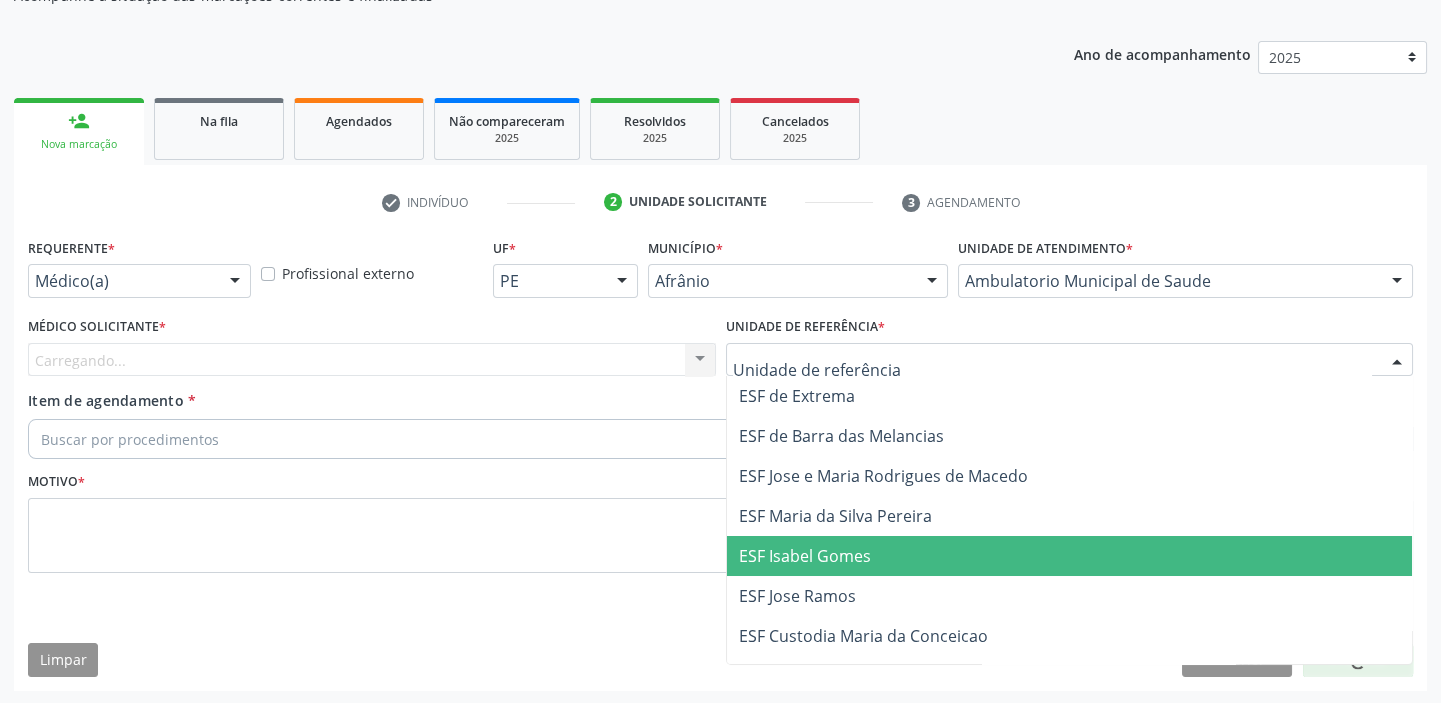 click on "ESF Isabel Gomes" at bounding box center [1070, 556] 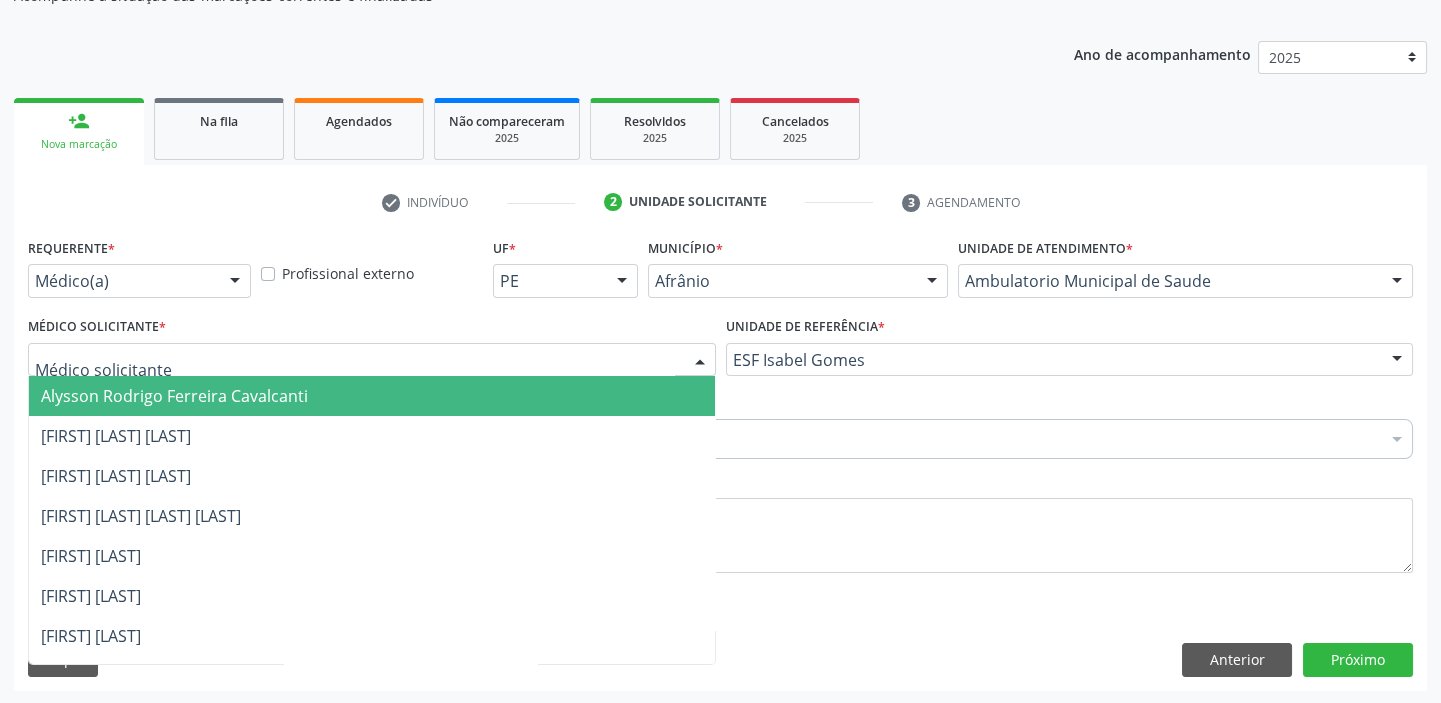 click on "Alysson Rodrigo Ferreira Cavalcanti" at bounding box center (372, 396) 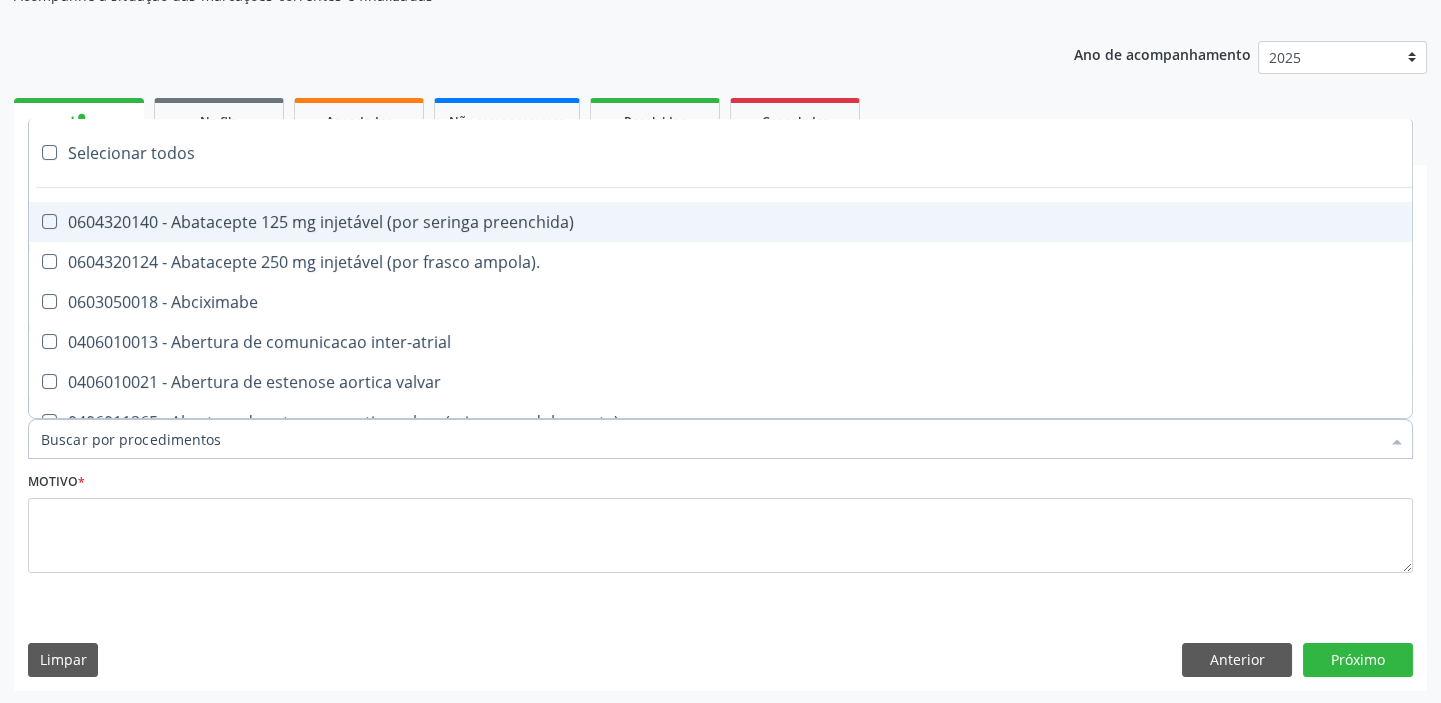 paste on "otorri" 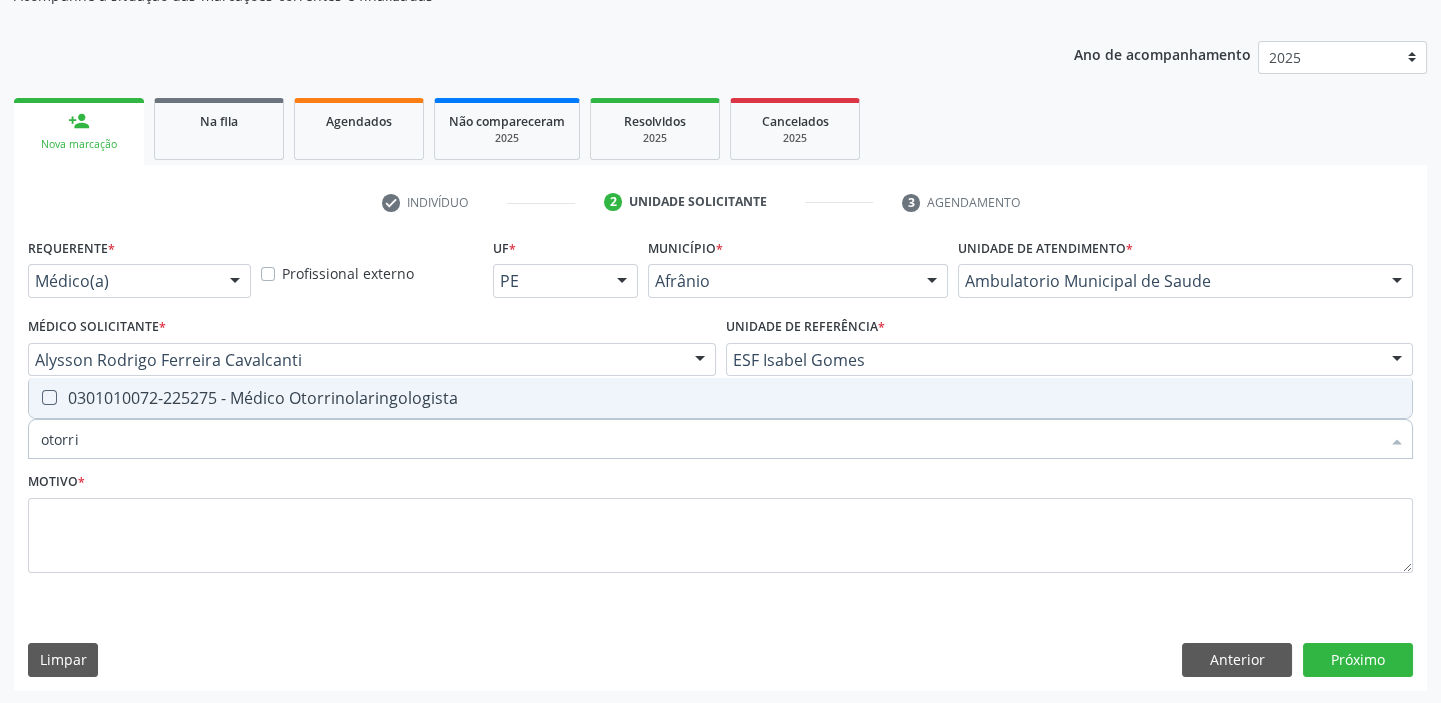 click on "0301010072-225275 - Médico Otorrinolaringologista" at bounding box center (720, 398) 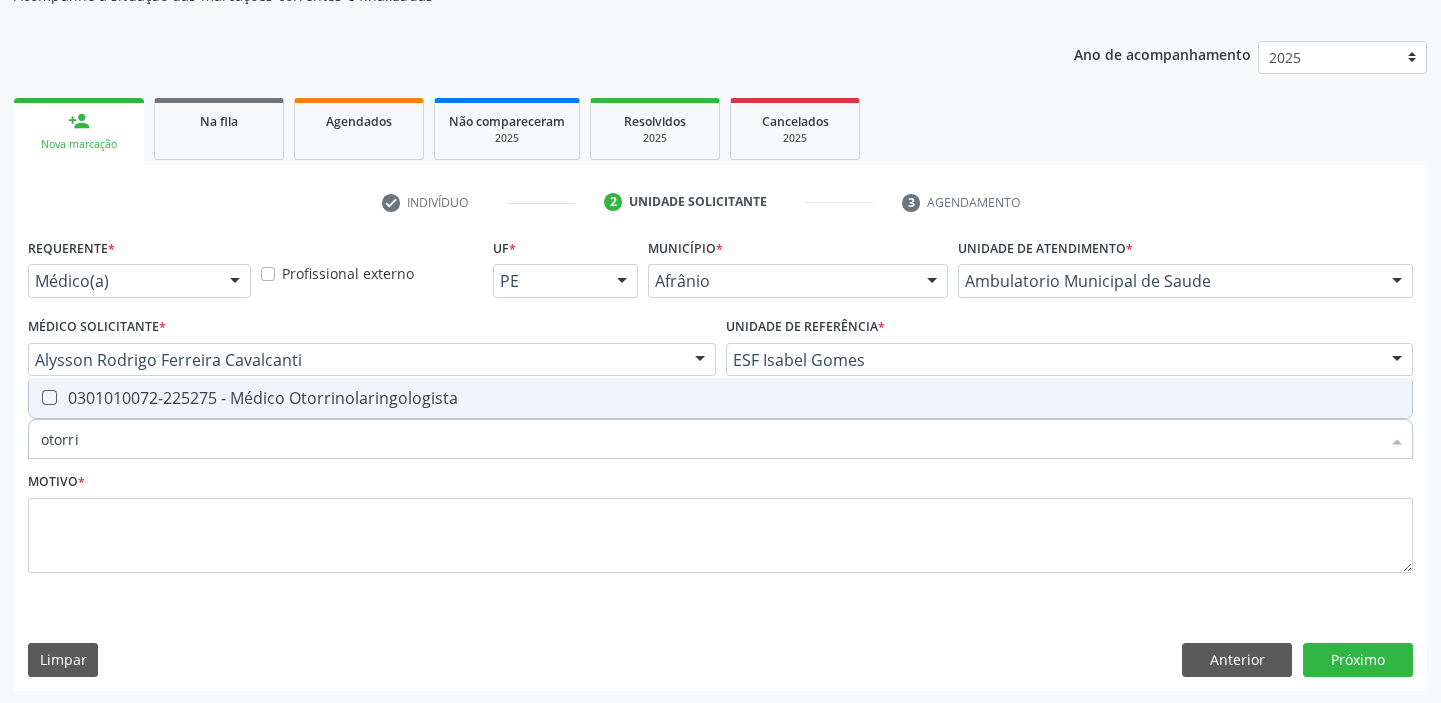 checkbox on "true" 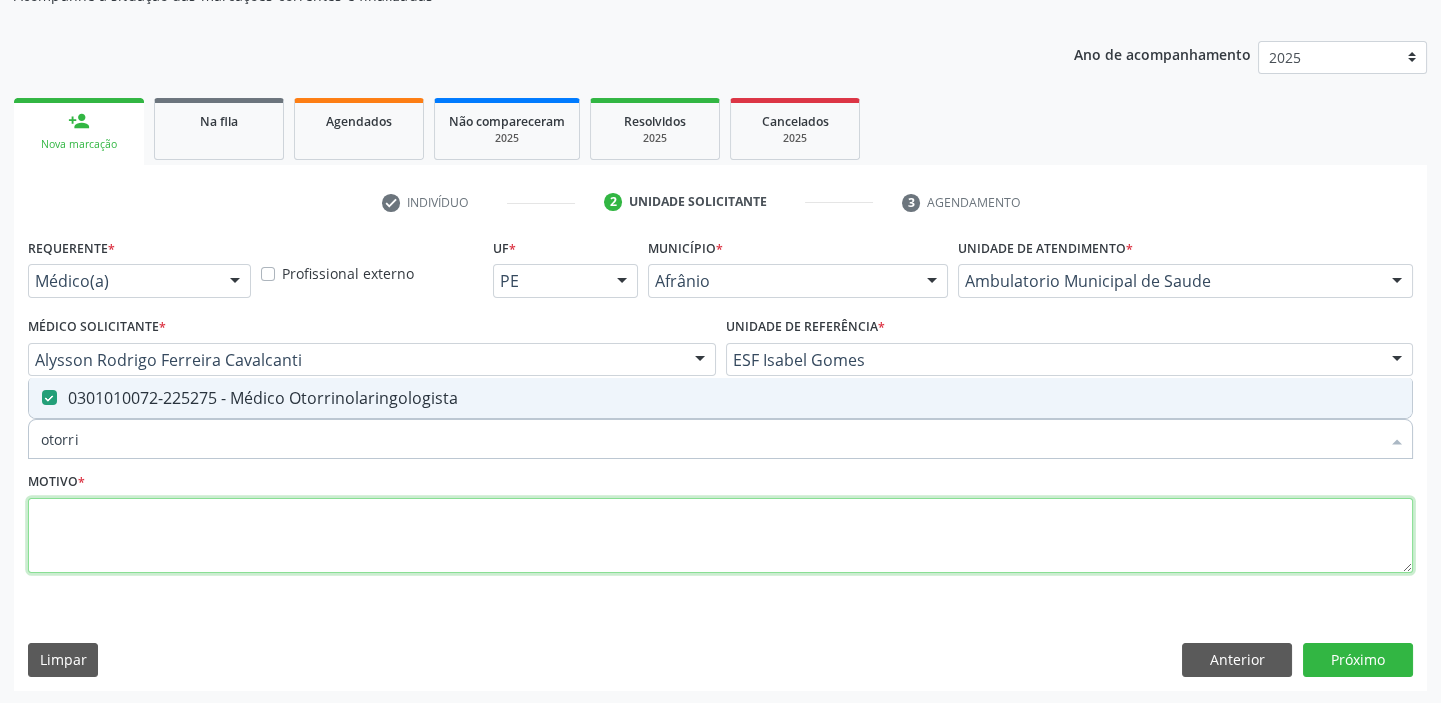 click at bounding box center [720, 536] 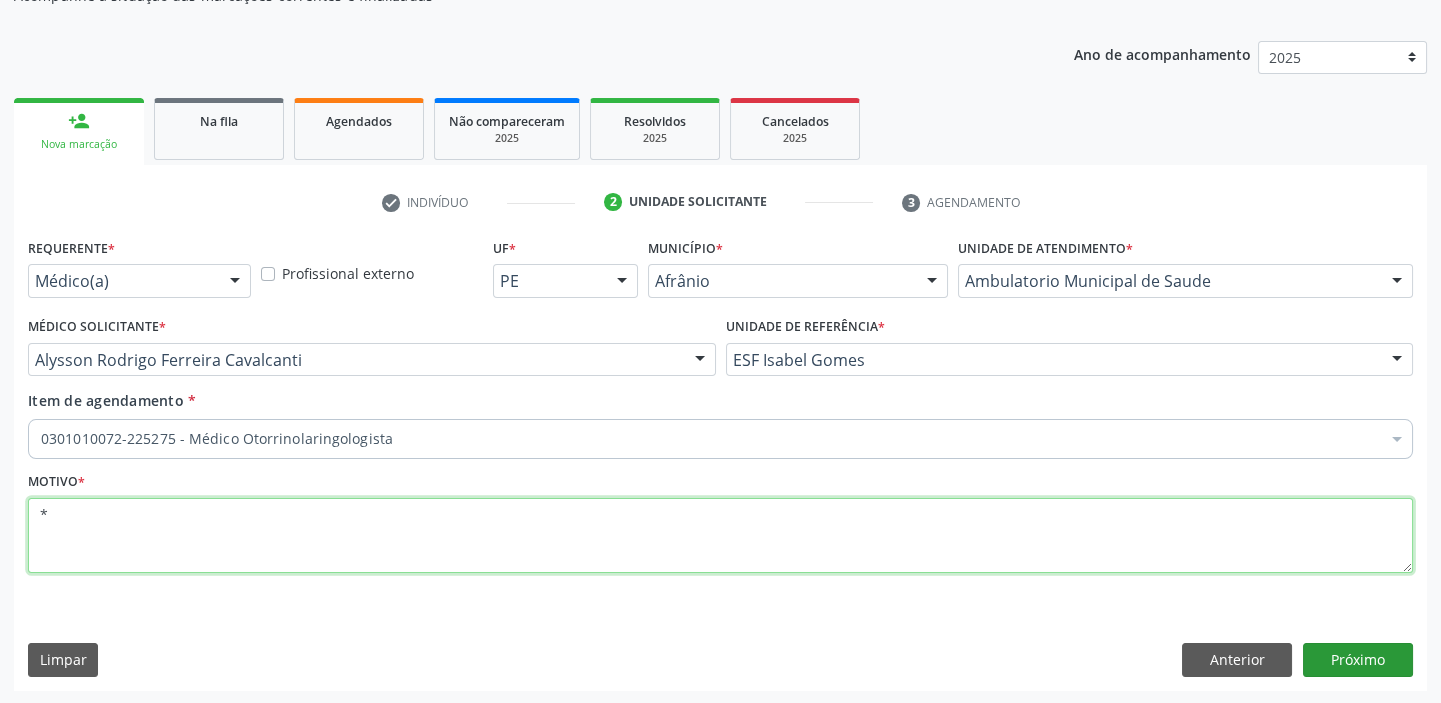 type on "*" 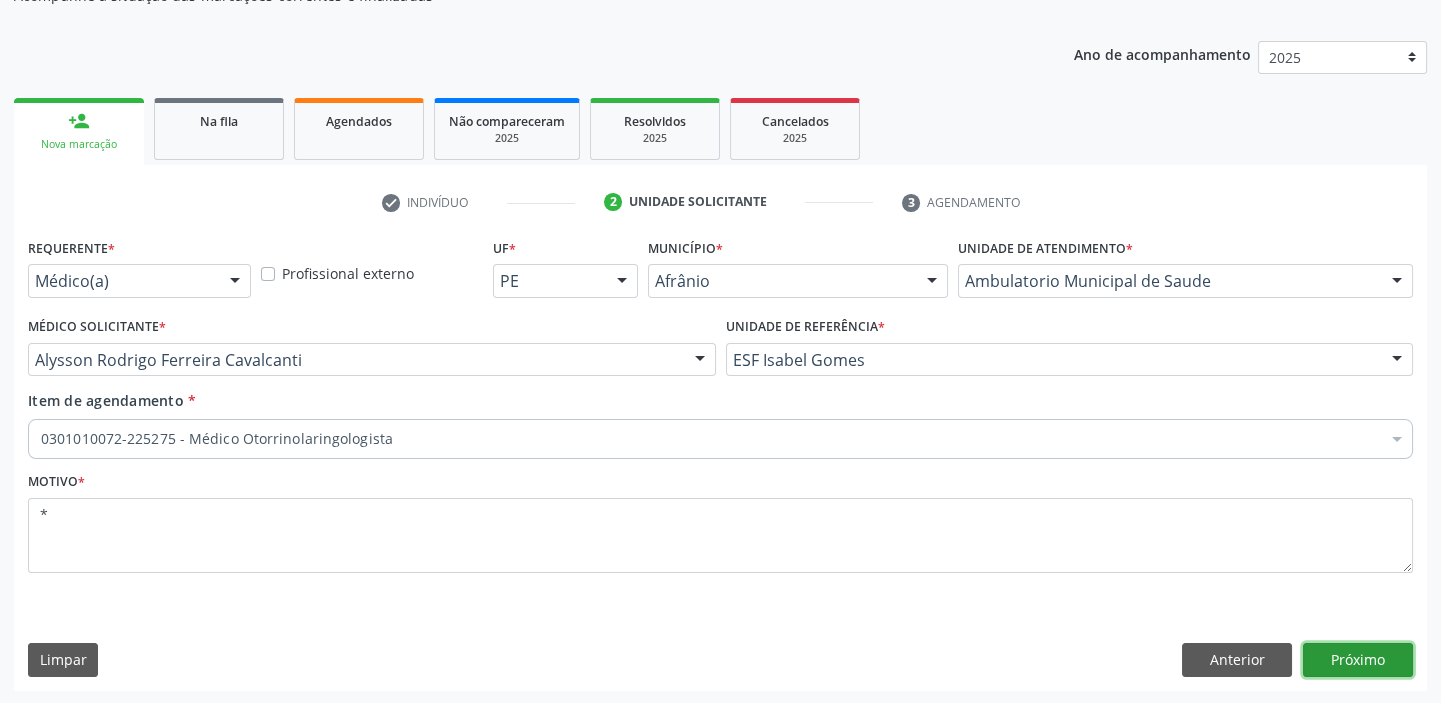 click on "Próximo" at bounding box center [1358, 660] 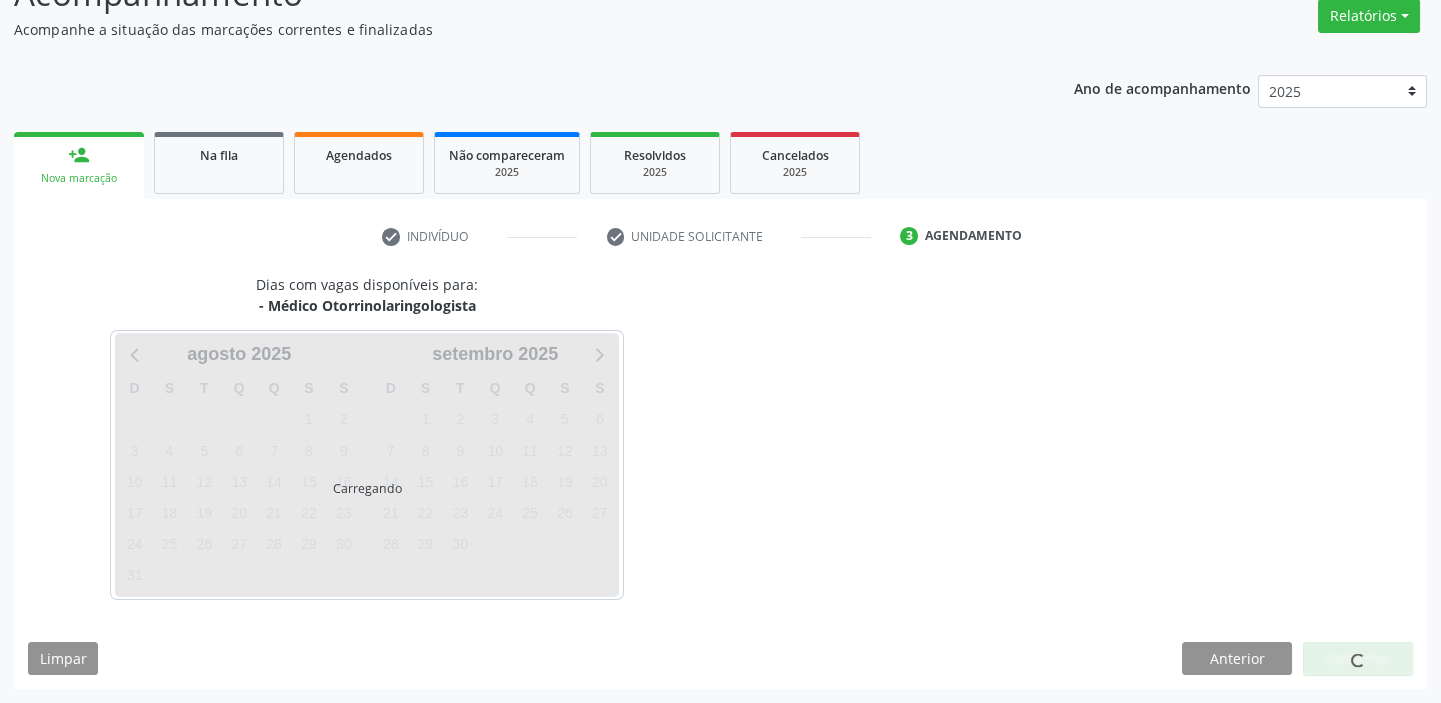 scroll, scrollTop: 166, scrollLeft: 0, axis: vertical 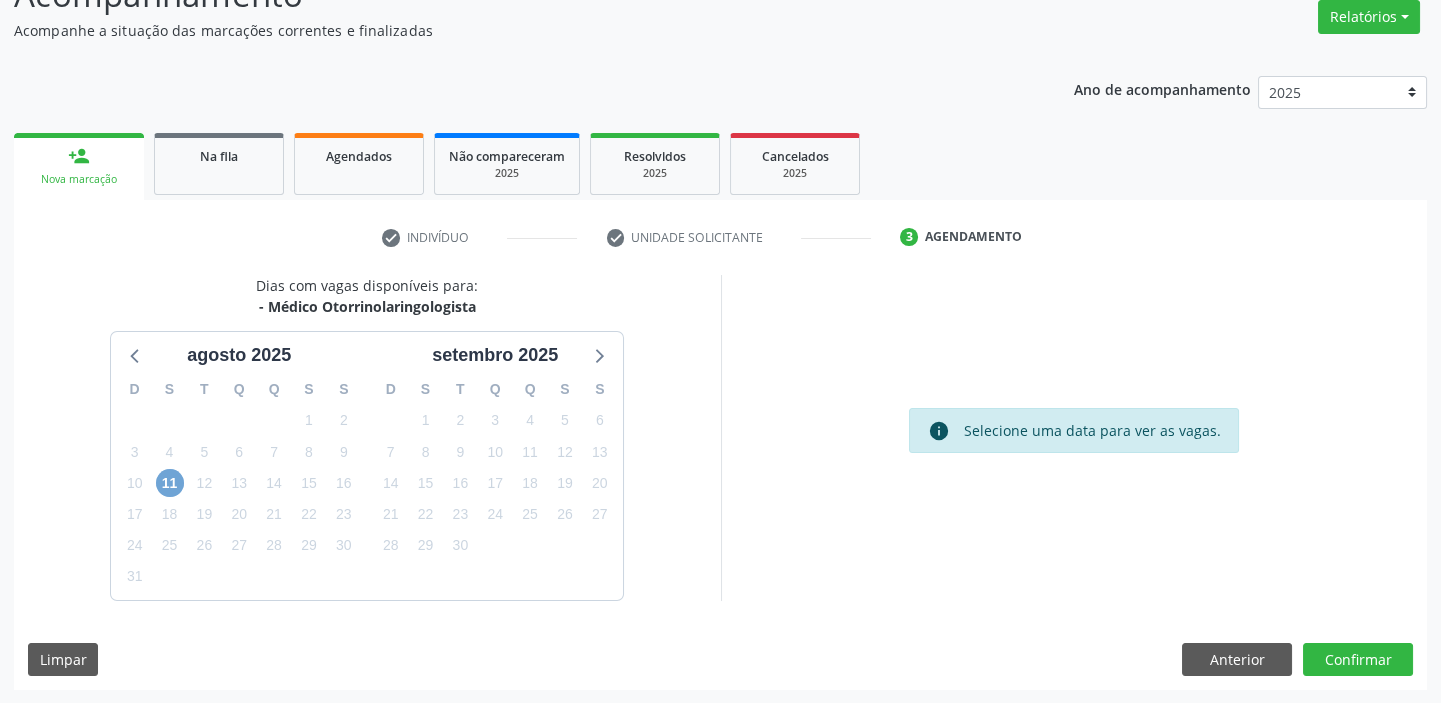 click on "11" at bounding box center (170, 483) 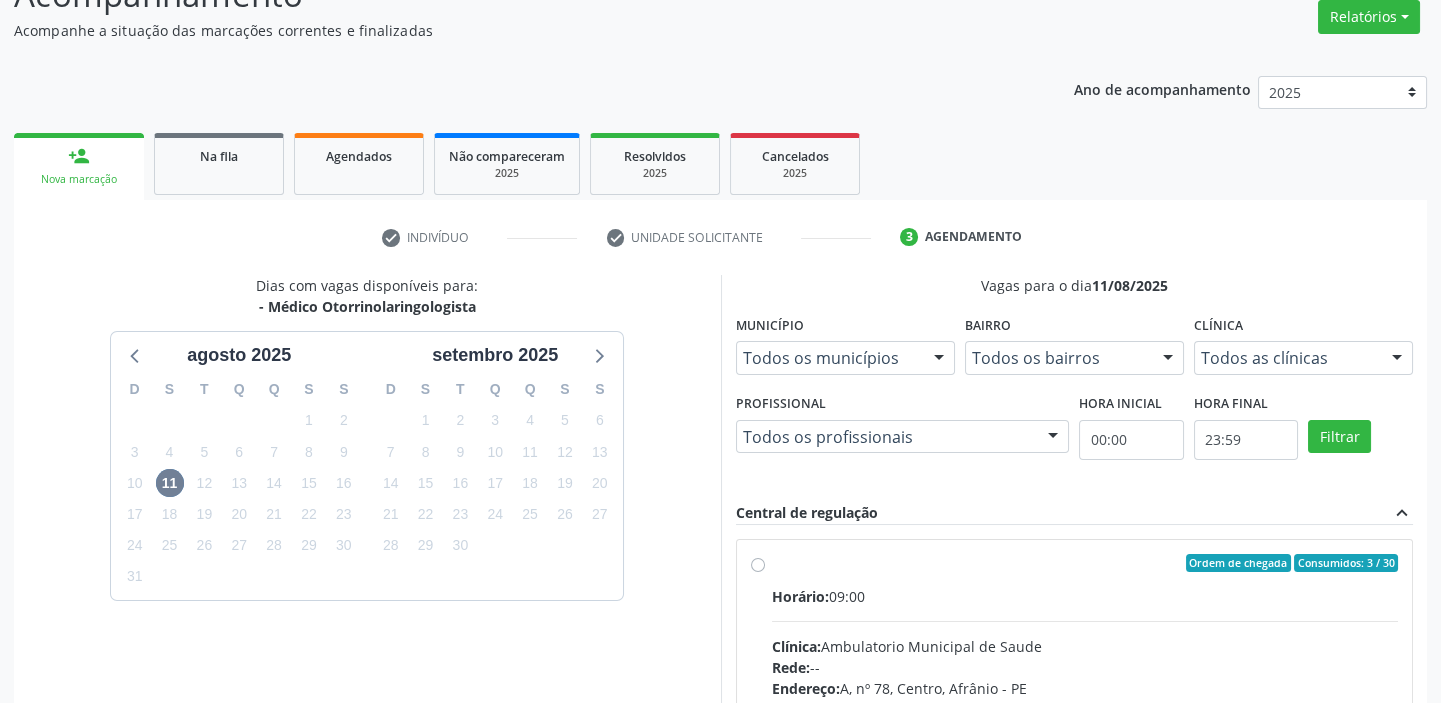 click on "Horário:   09:00
Clínica:  Ambulatorio Municipal de Saude
Rede:
--
Endereço:   A, nº 78, Centro, Afrânio - PE
Telefone:   --
Profissional:
--
Informações adicionais sobre o atendimento
Idade de atendimento:
Sem restrição
Gênero(s) atendido(s):
Sem restrição
Informações adicionais:
--" at bounding box center (1085, 723) 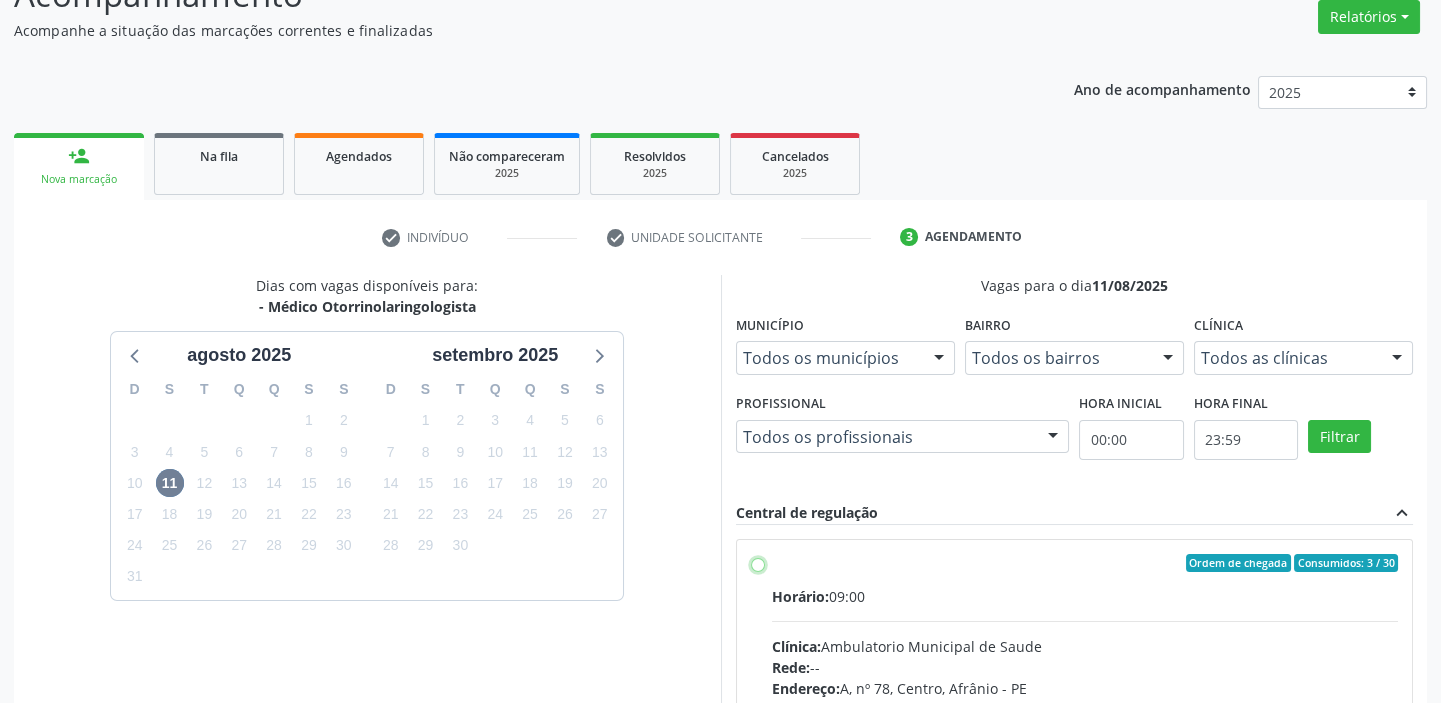 click on "Ordem de chegada
Consumidos: 3 / 30
Horário:   09:00
Clínica:  Ambulatorio Municipal de Saude
Rede:
--
Endereço:   A, nº 78, Centro, Afrânio - PE
Telefone:   --
Profissional:
--
Informações adicionais sobre o atendimento
Idade de atendimento:
Sem restrição
Gênero(s) atendido(s):
Sem restrição
Informações adicionais:
--" at bounding box center (758, 563) 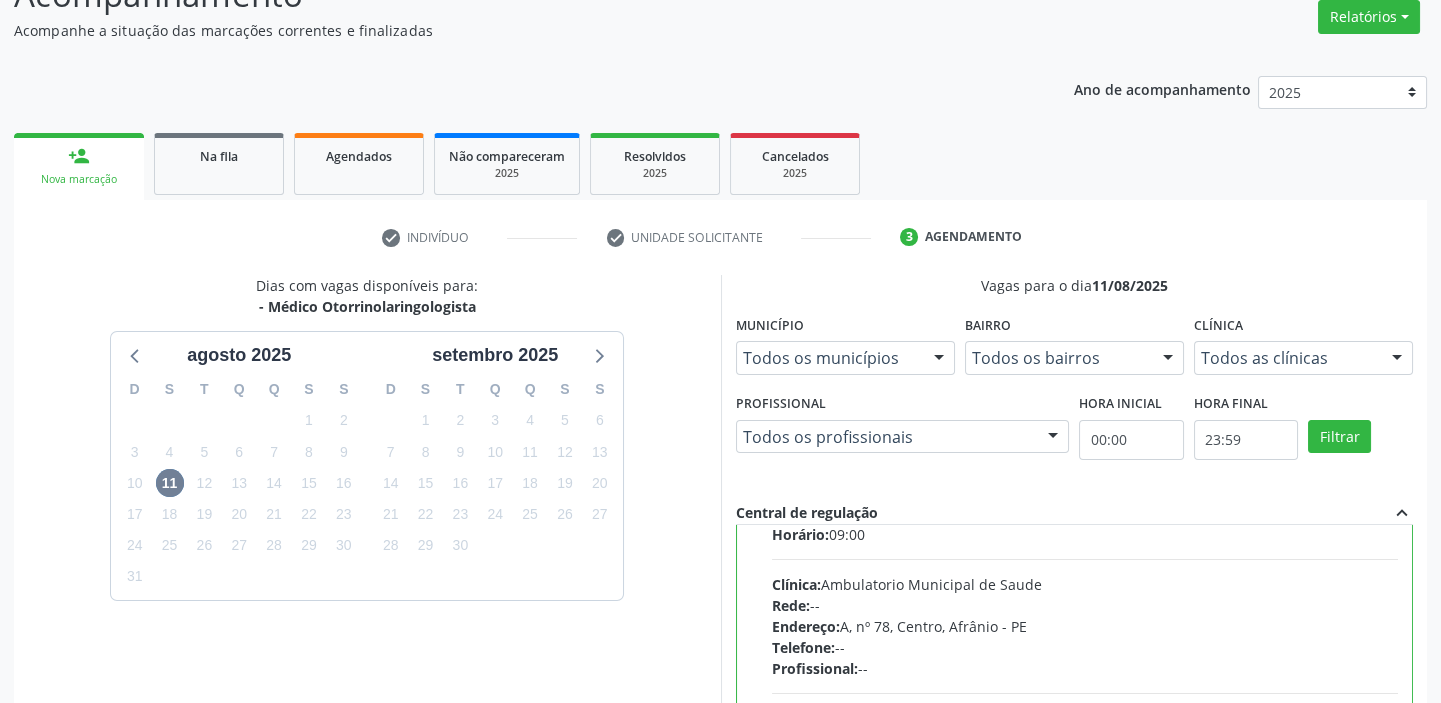 scroll, scrollTop: 99, scrollLeft: 0, axis: vertical 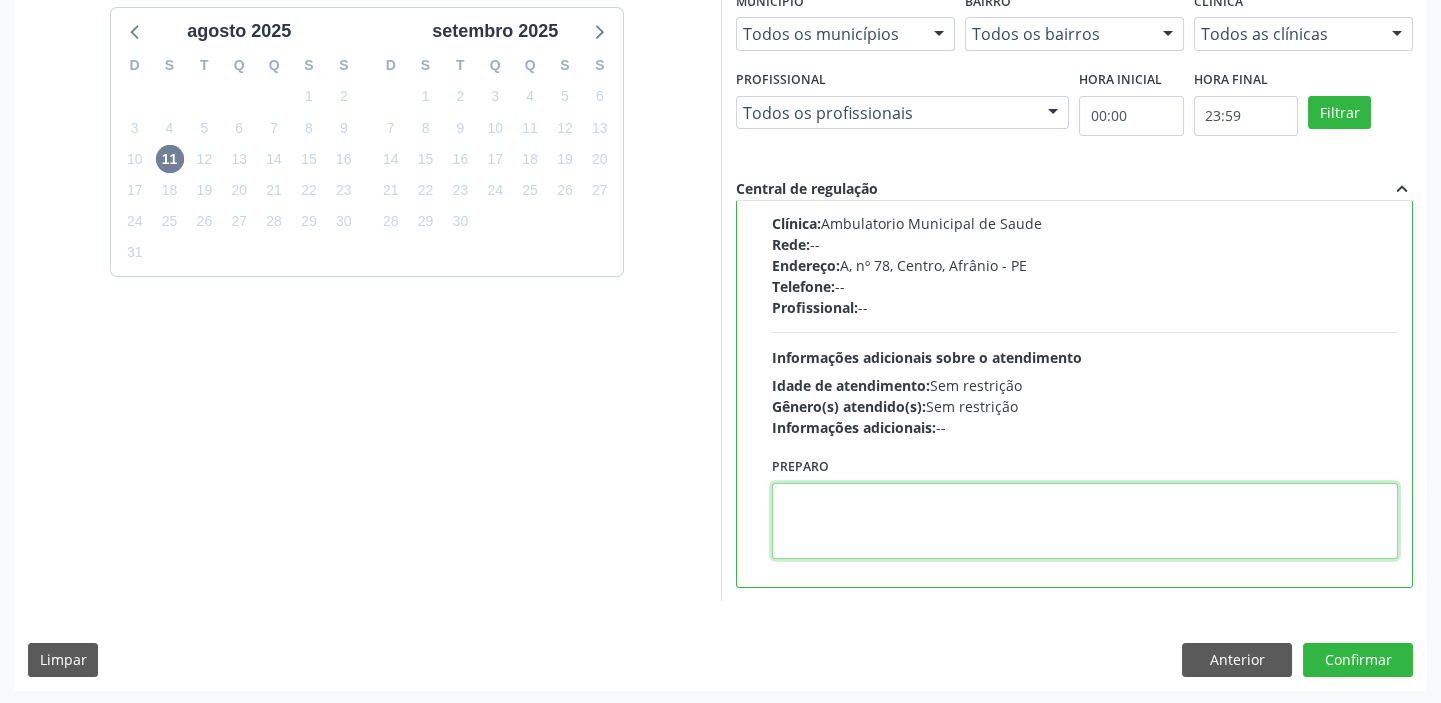 click at bounding box center (1085, 521) 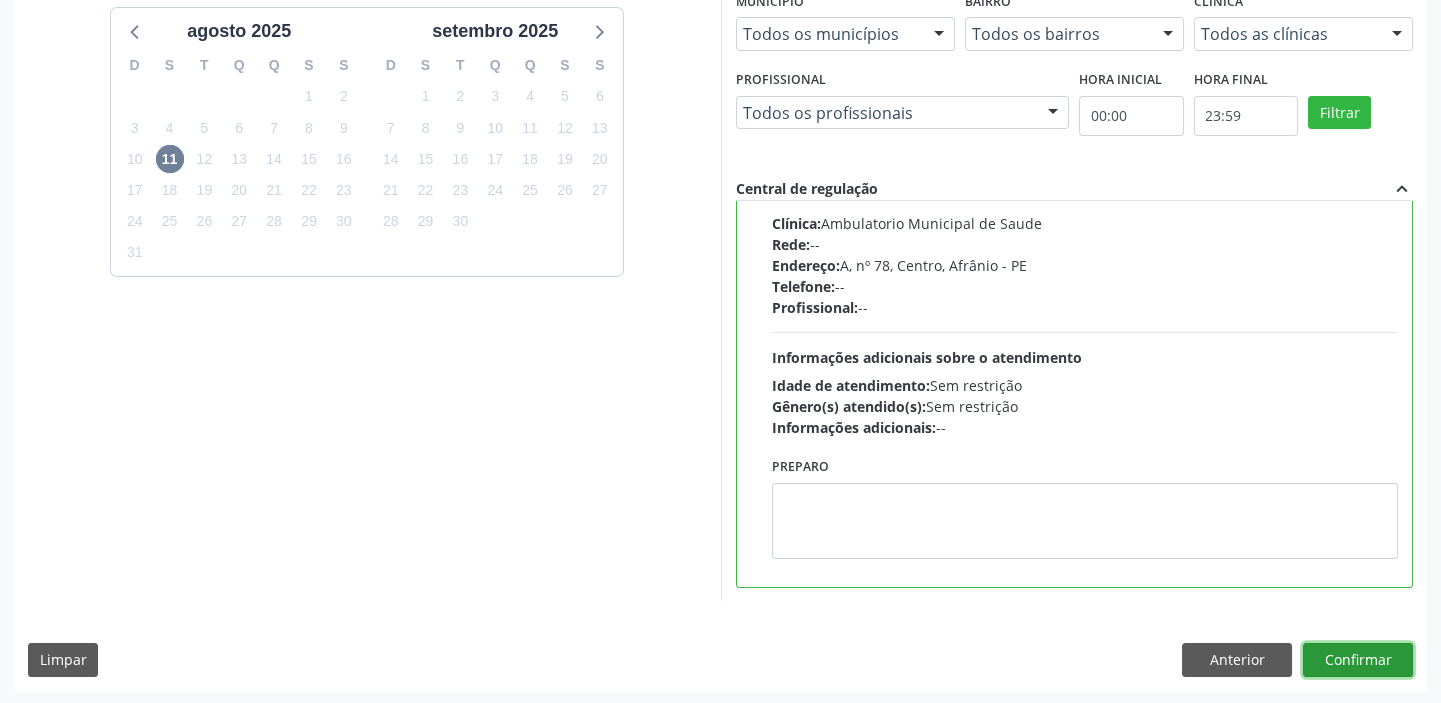 click on "Confirmar" at bounding box center (1358, 660) 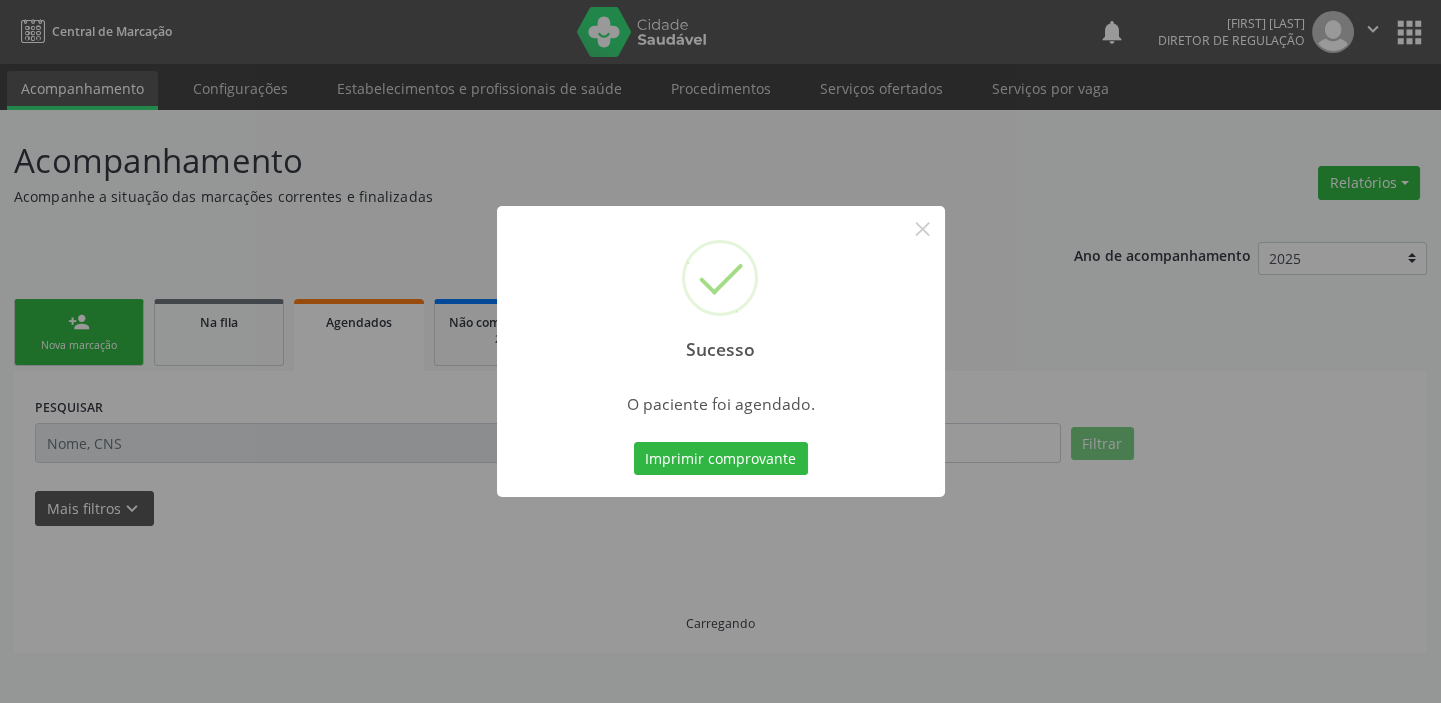 scroll, scrollTop: 0, scrollLeft: 0, axis: both 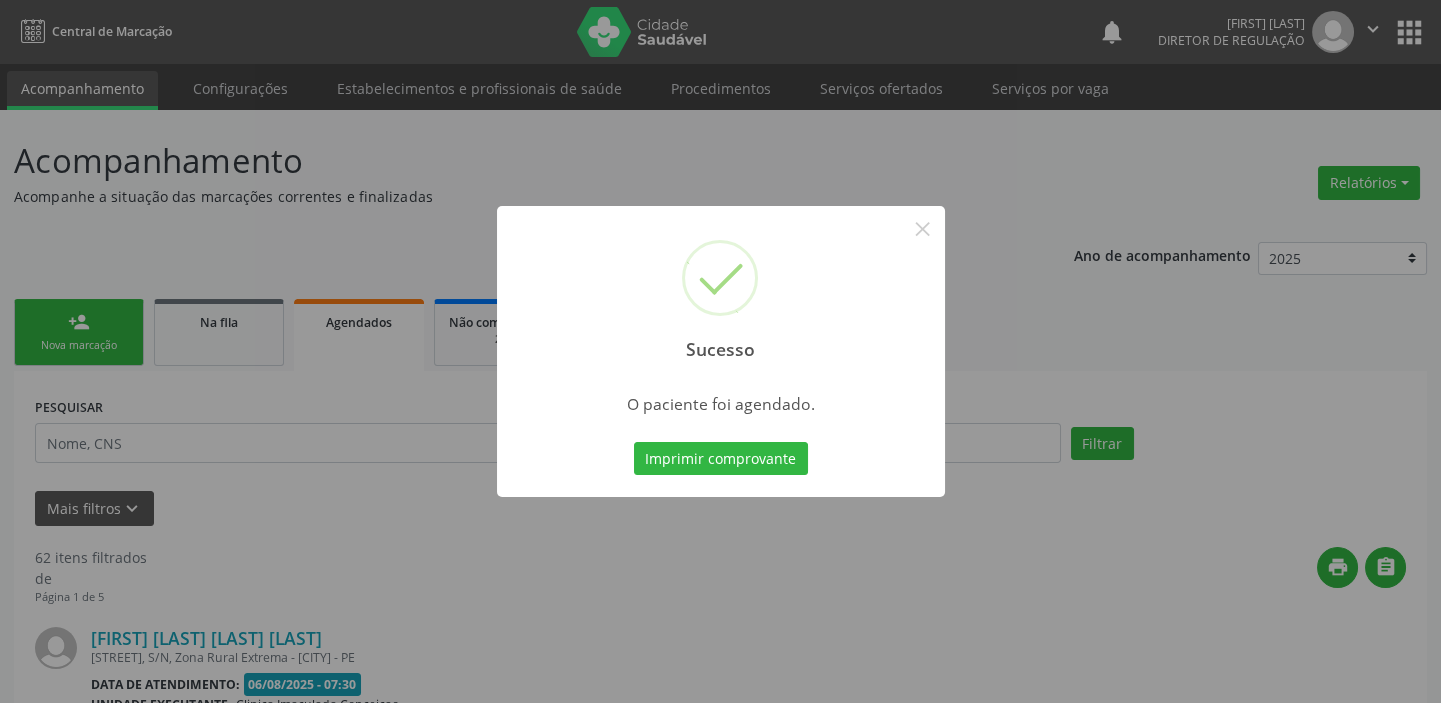 click on "Imprimir comprovante Cancel" at bounding box center [720, 459] 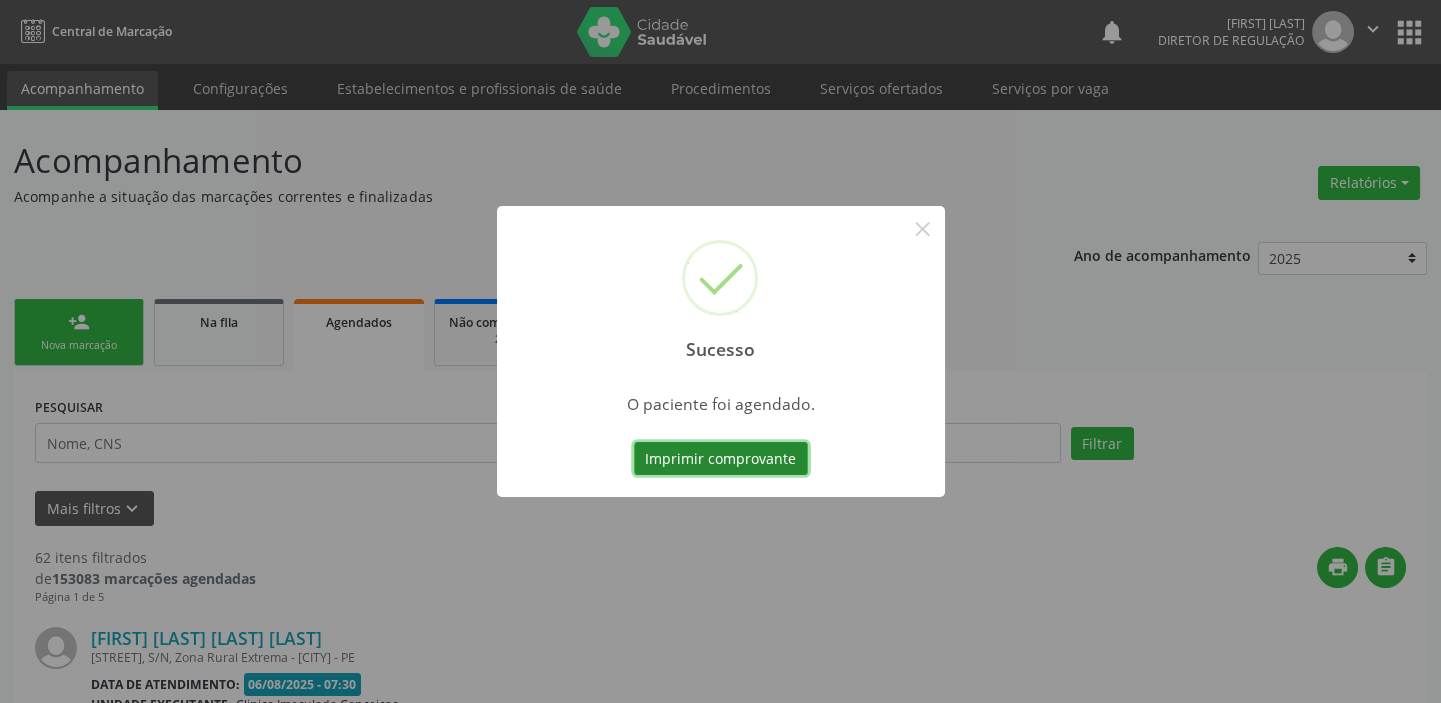 click on "Imprimir comprovante" at bounding box center (721, 459) 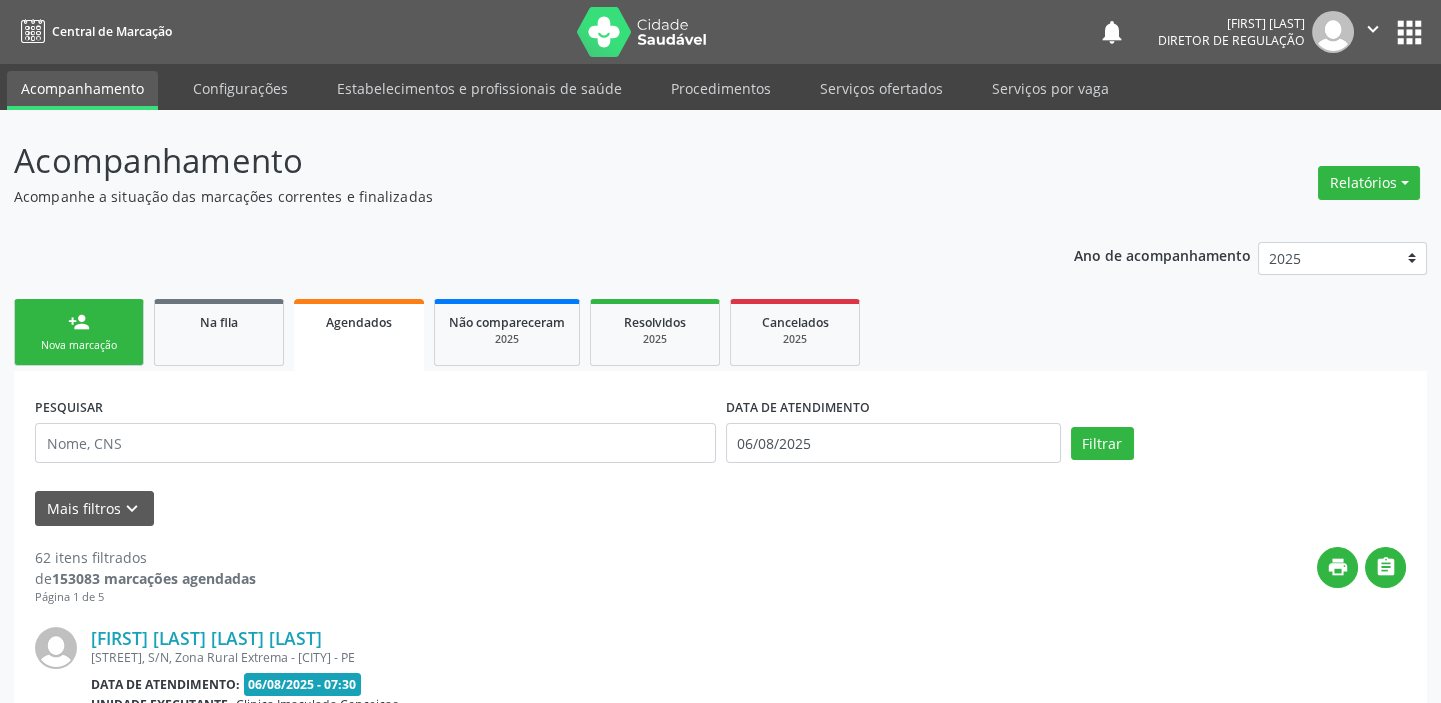click on "person_add" at bounding box center [79, 322] 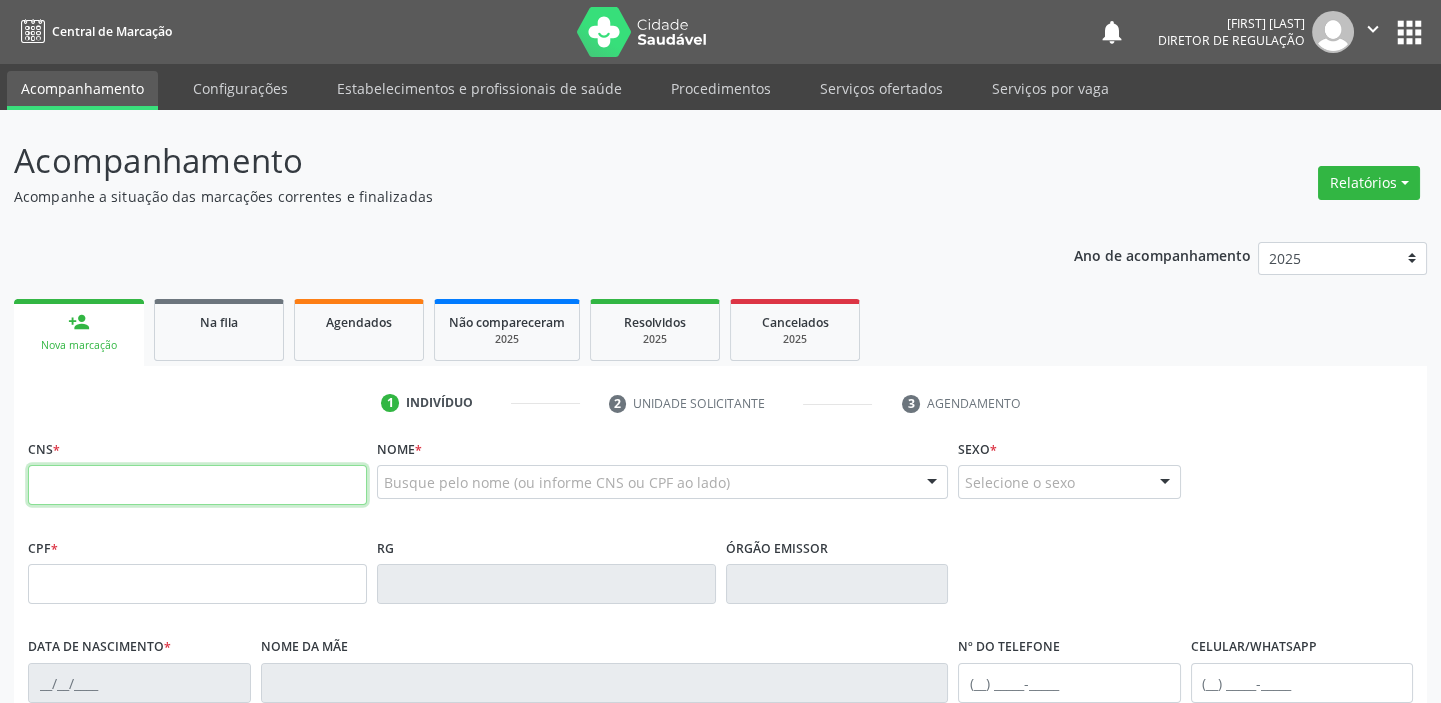 click at bounding box center (197, 485) 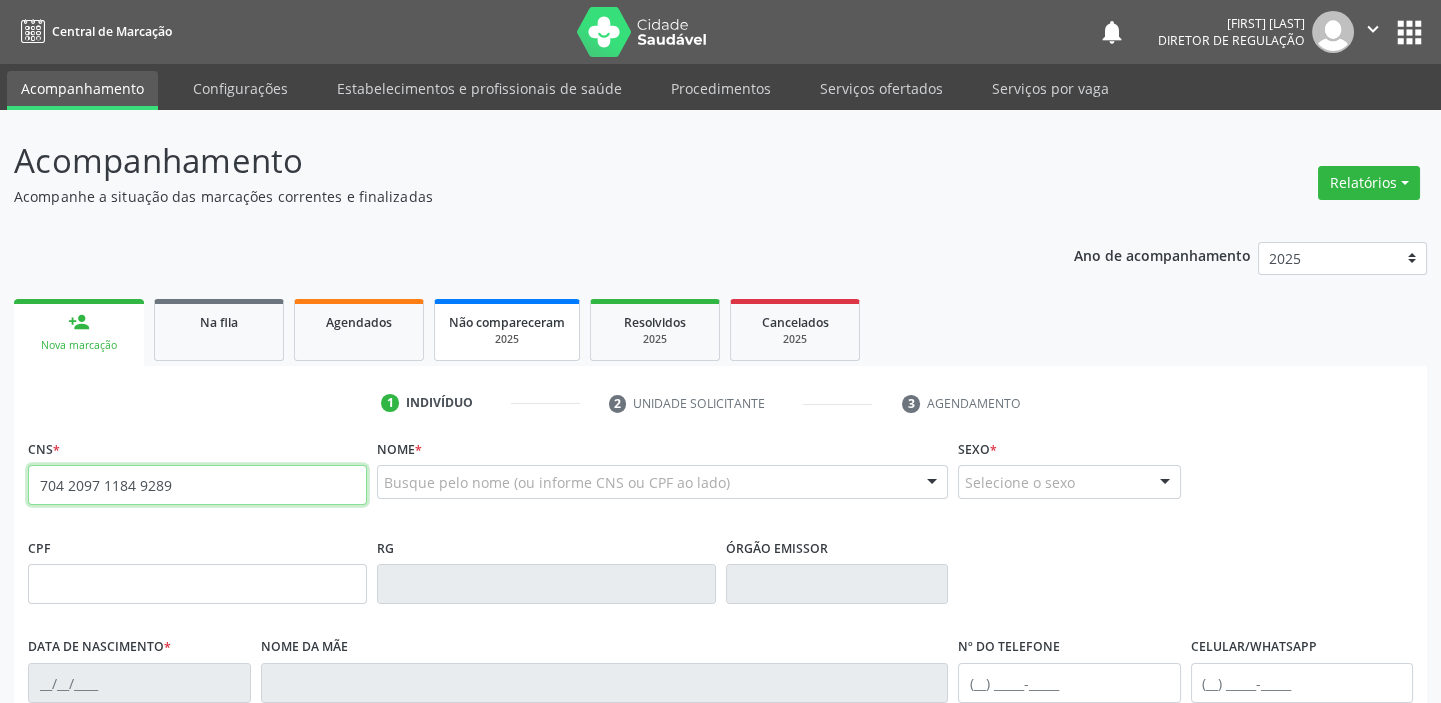 type on "704 2097 1184 9289" 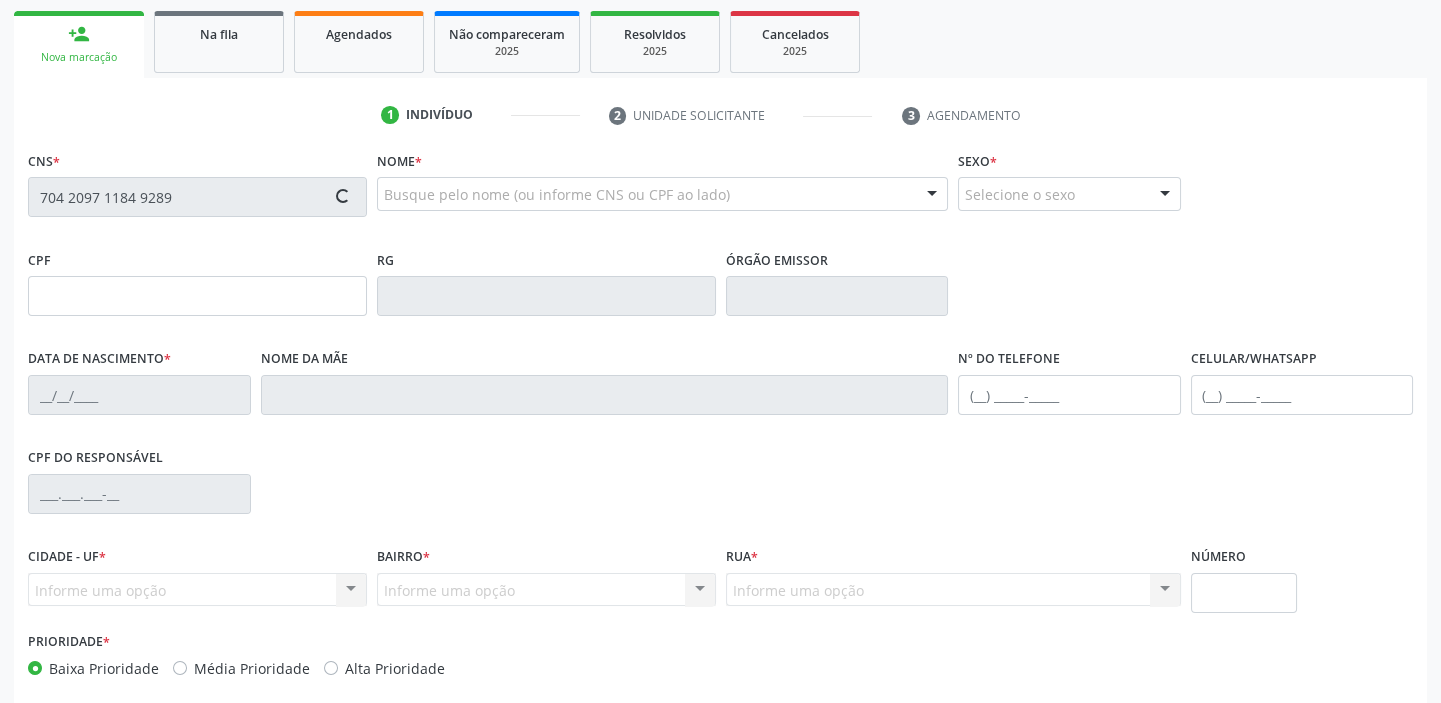 type on "079.933.504-50" 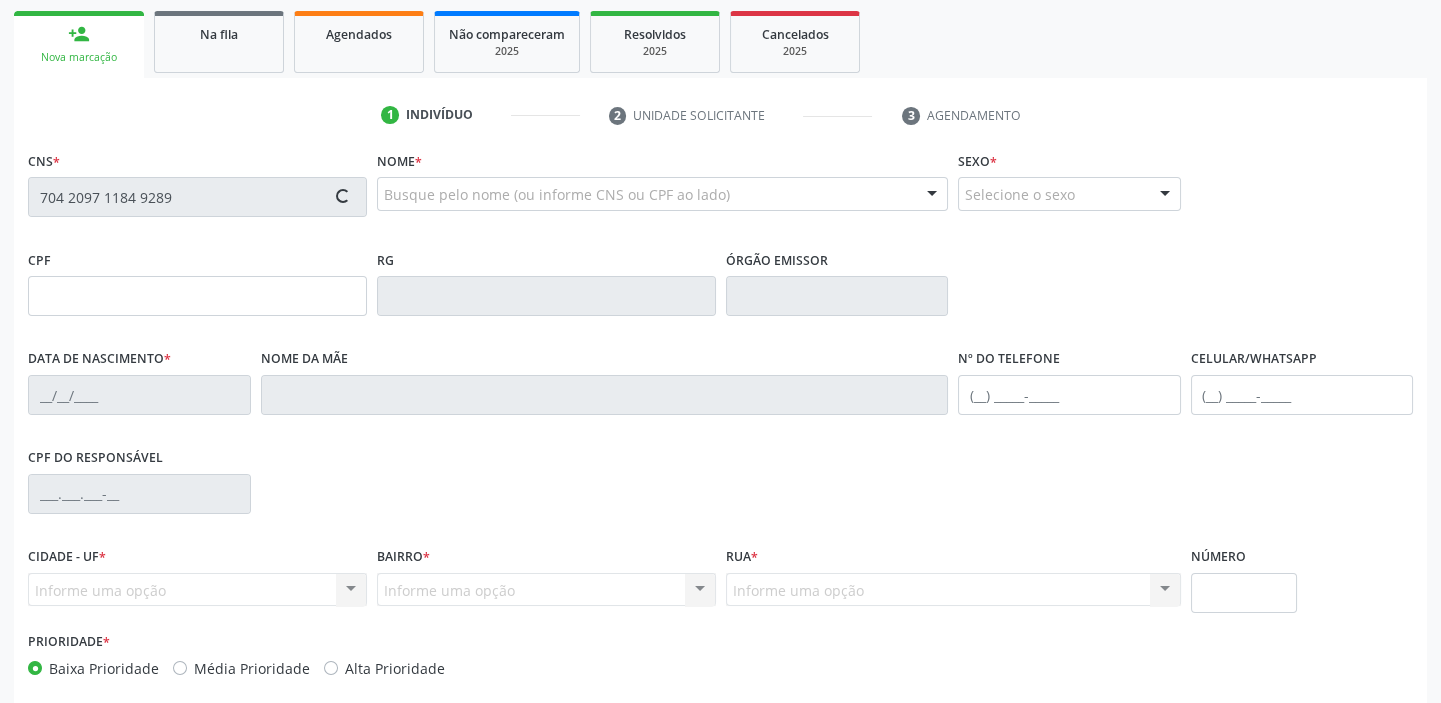 type on "17/07/1987" 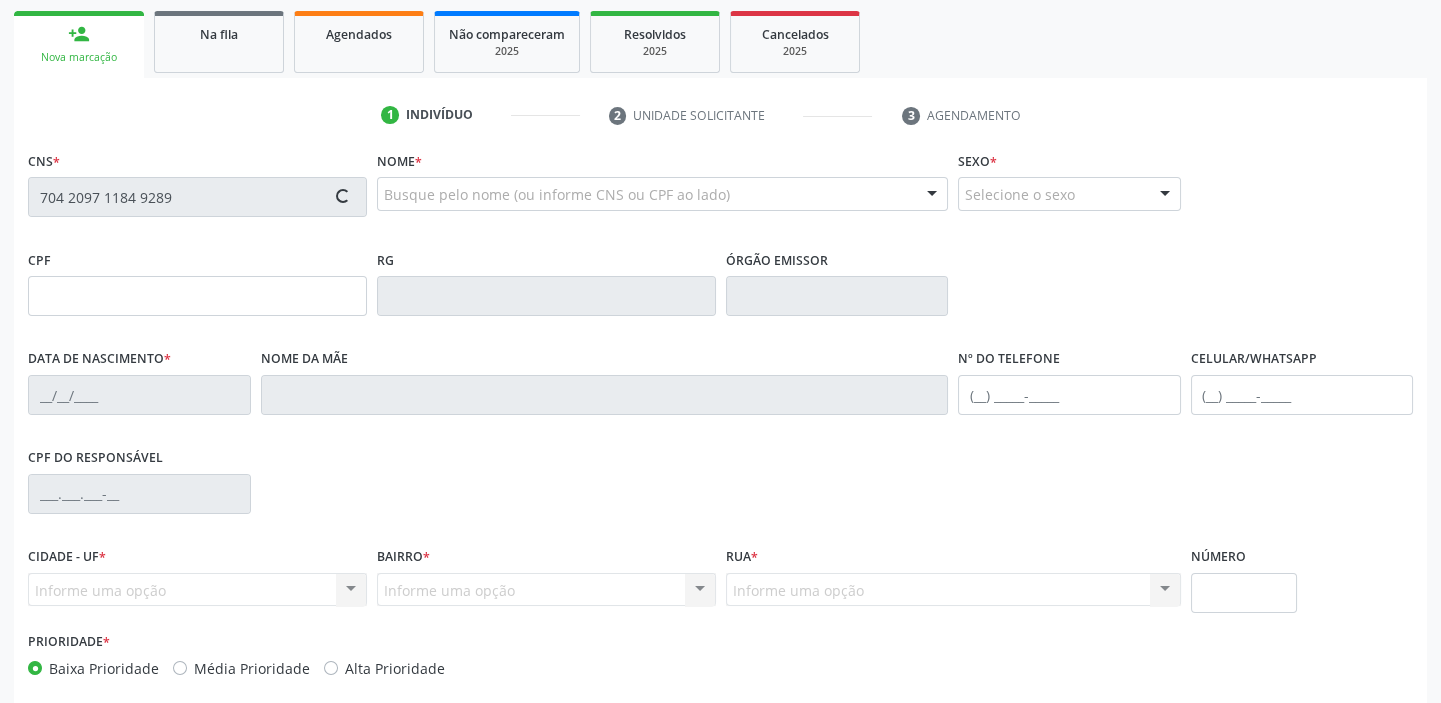 type on "(87) 98813-0798" 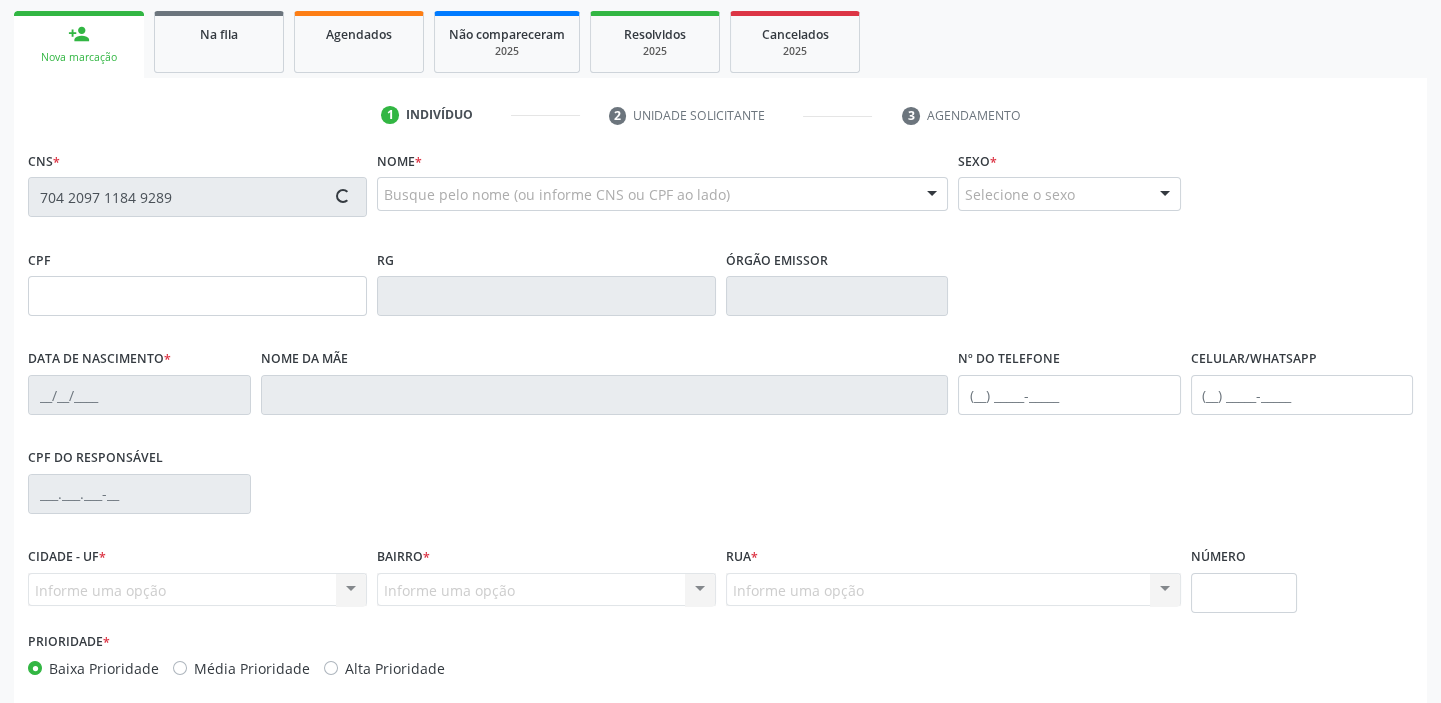 type on "S/N" 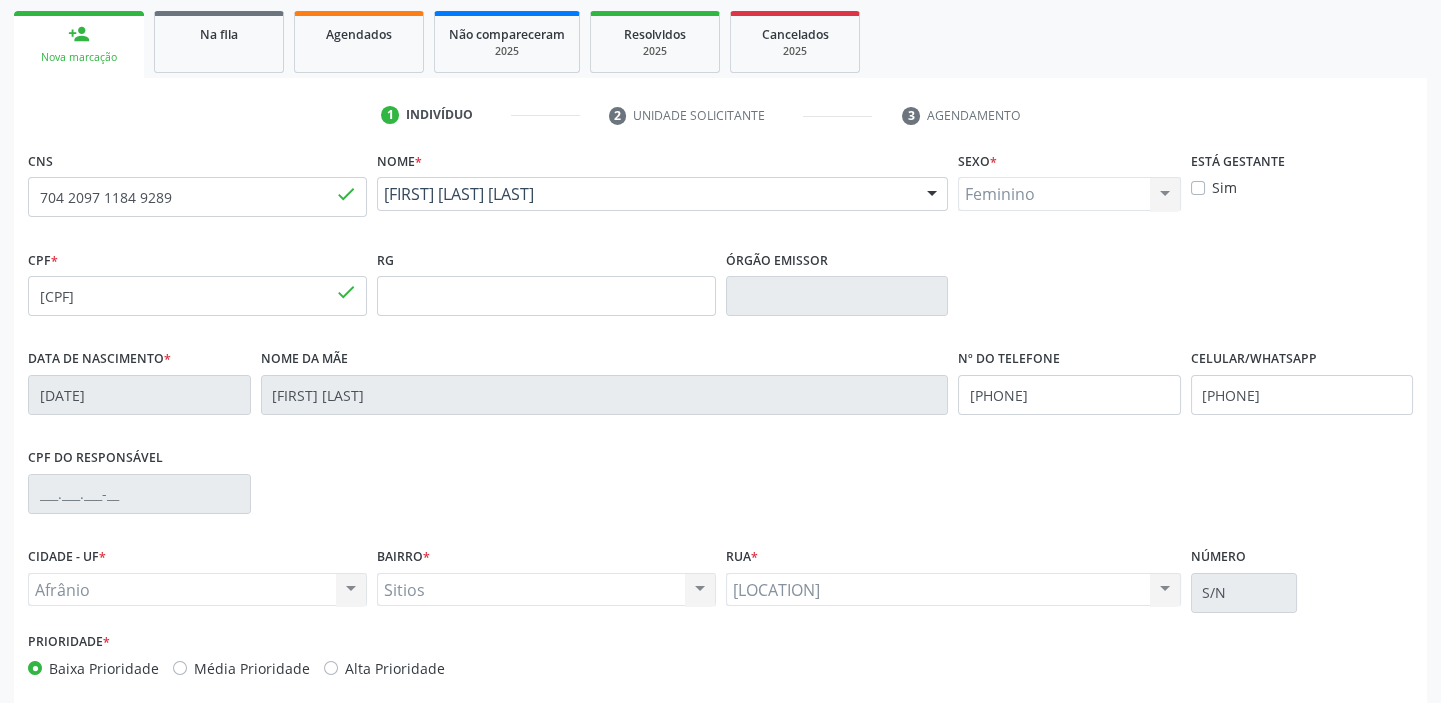 scroll, scrollTop: 380, scrollLeft: 0, axis: vertical 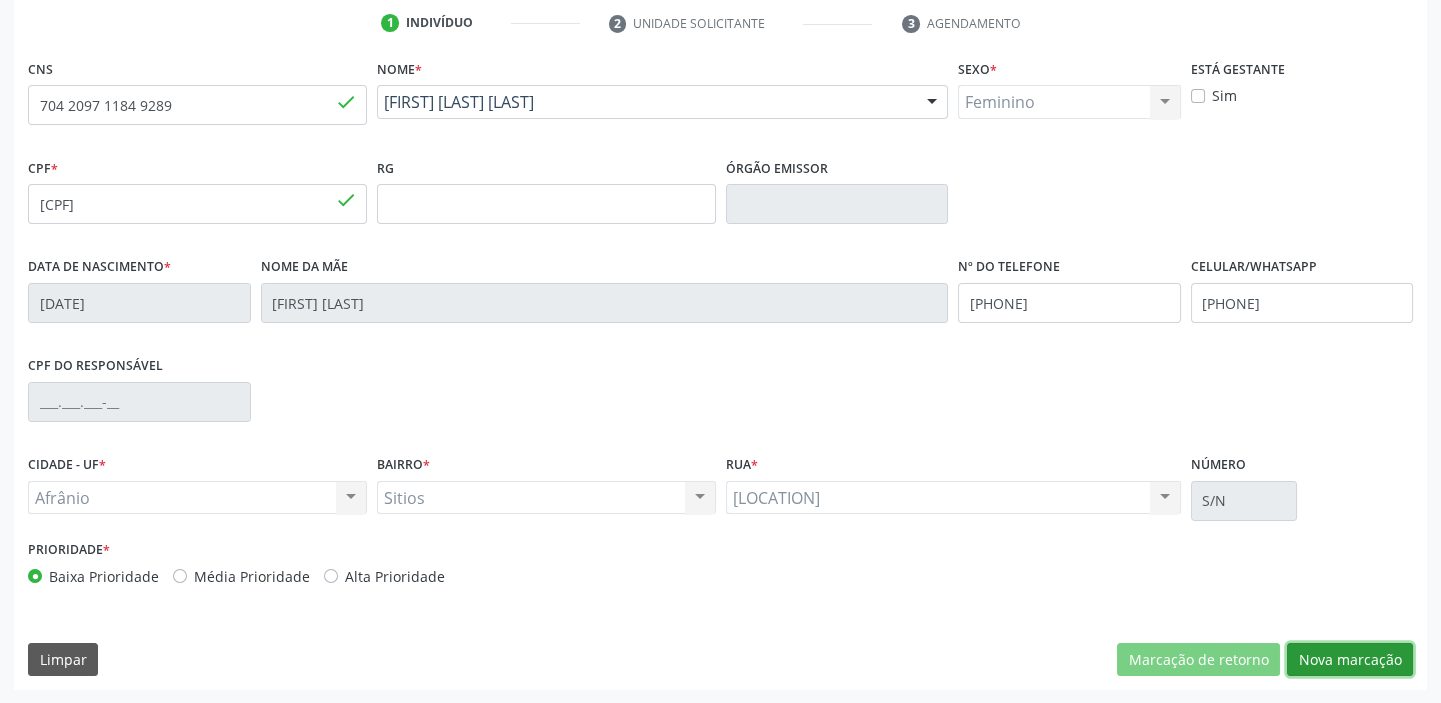 click on "Nova marcação" at bounding box center [1350, 660] 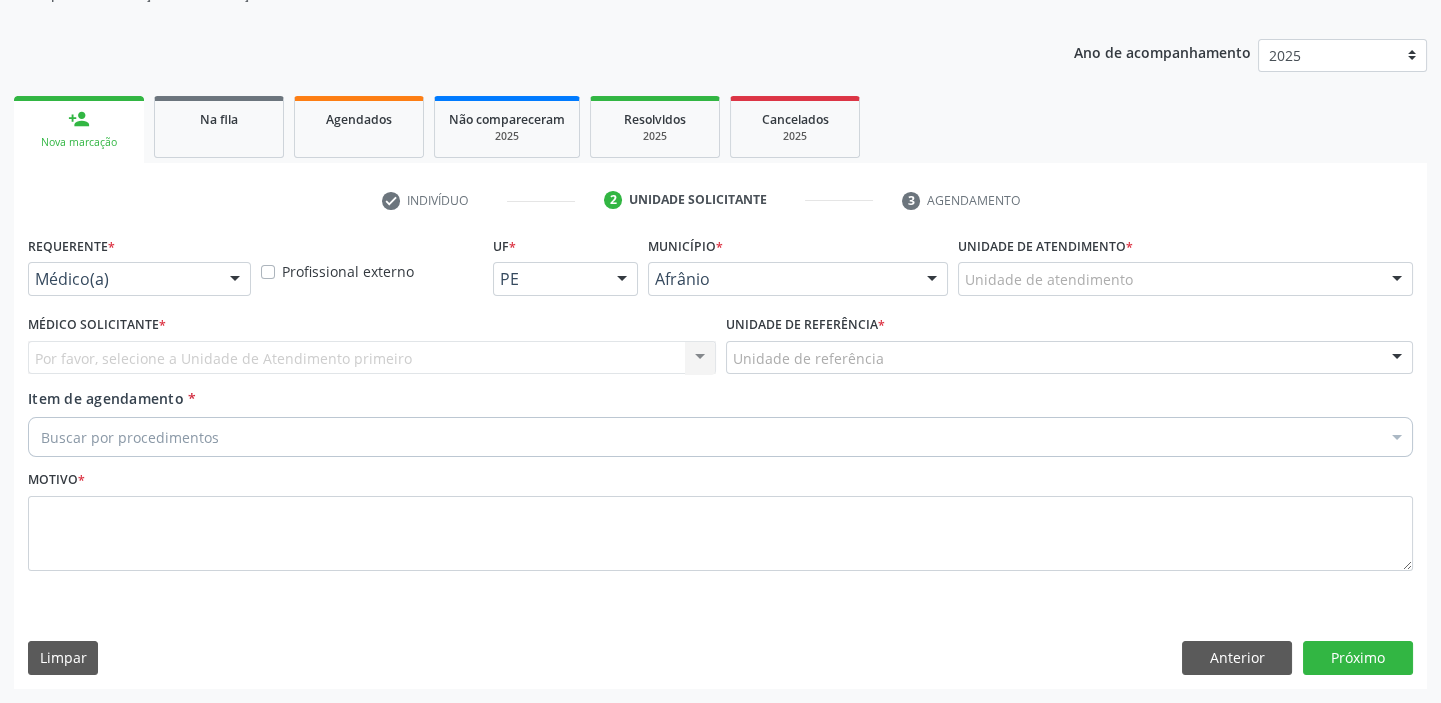 scroll, scrollTop: 201, scrollLeft: 0, axis: vertical 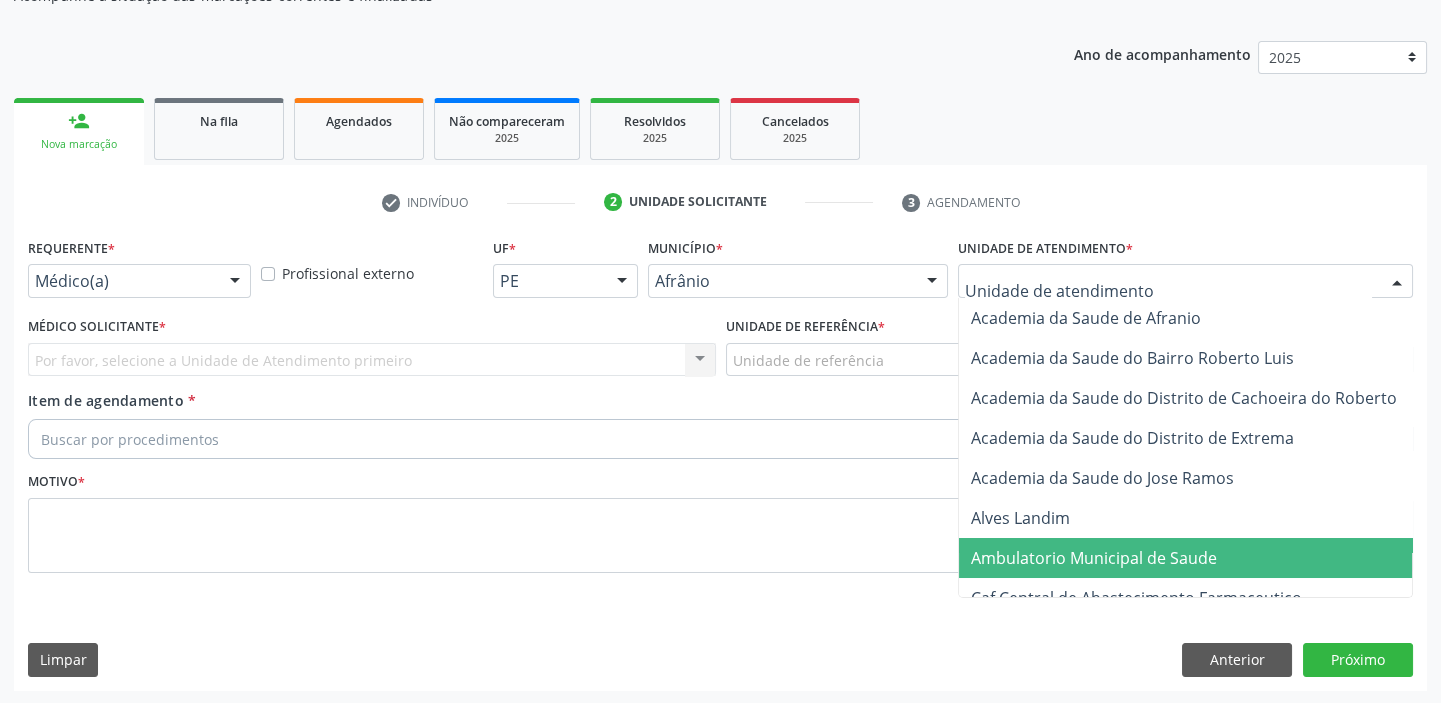 drag, startPoint x: 1020, startPoint y: 547, endPoint x: 809, endPoint y: 349, distance: 289.35272 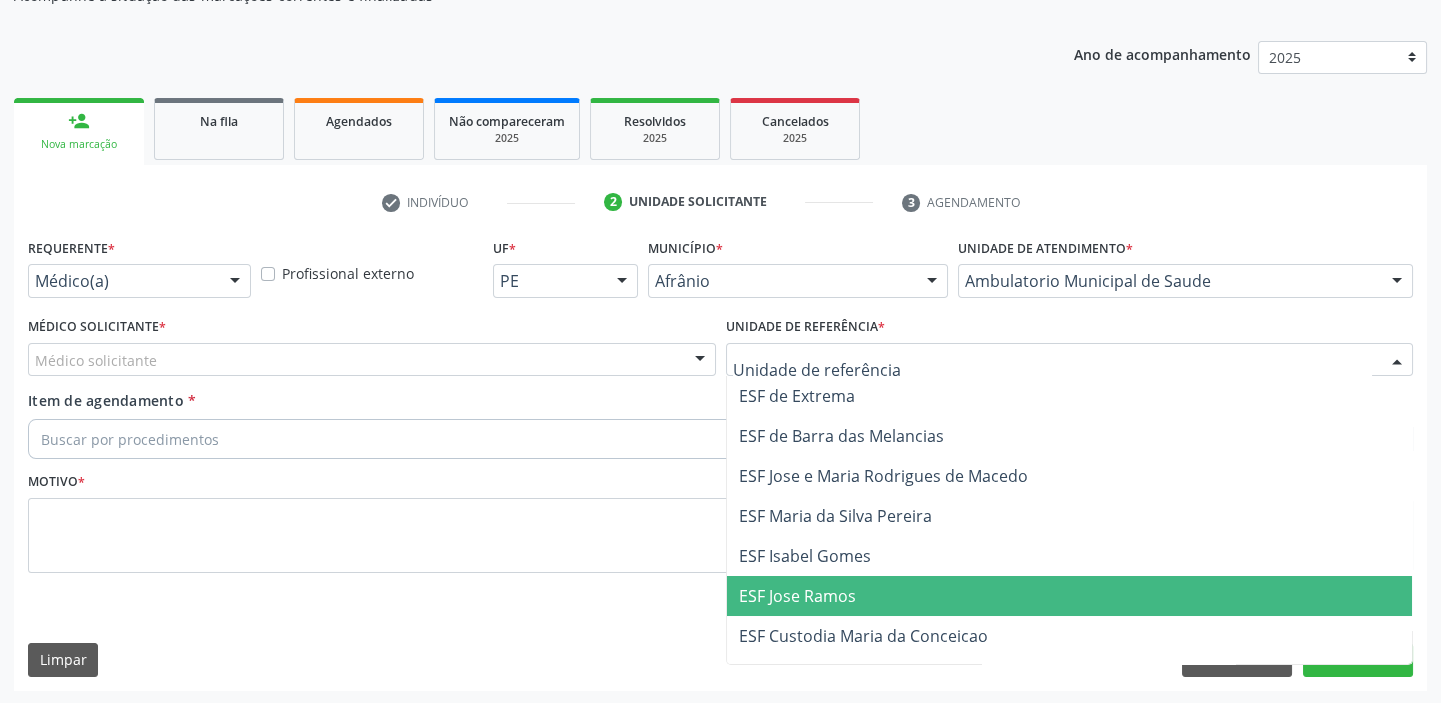 click on "ESF Jose Ramos" at bounding box center [797, 596] 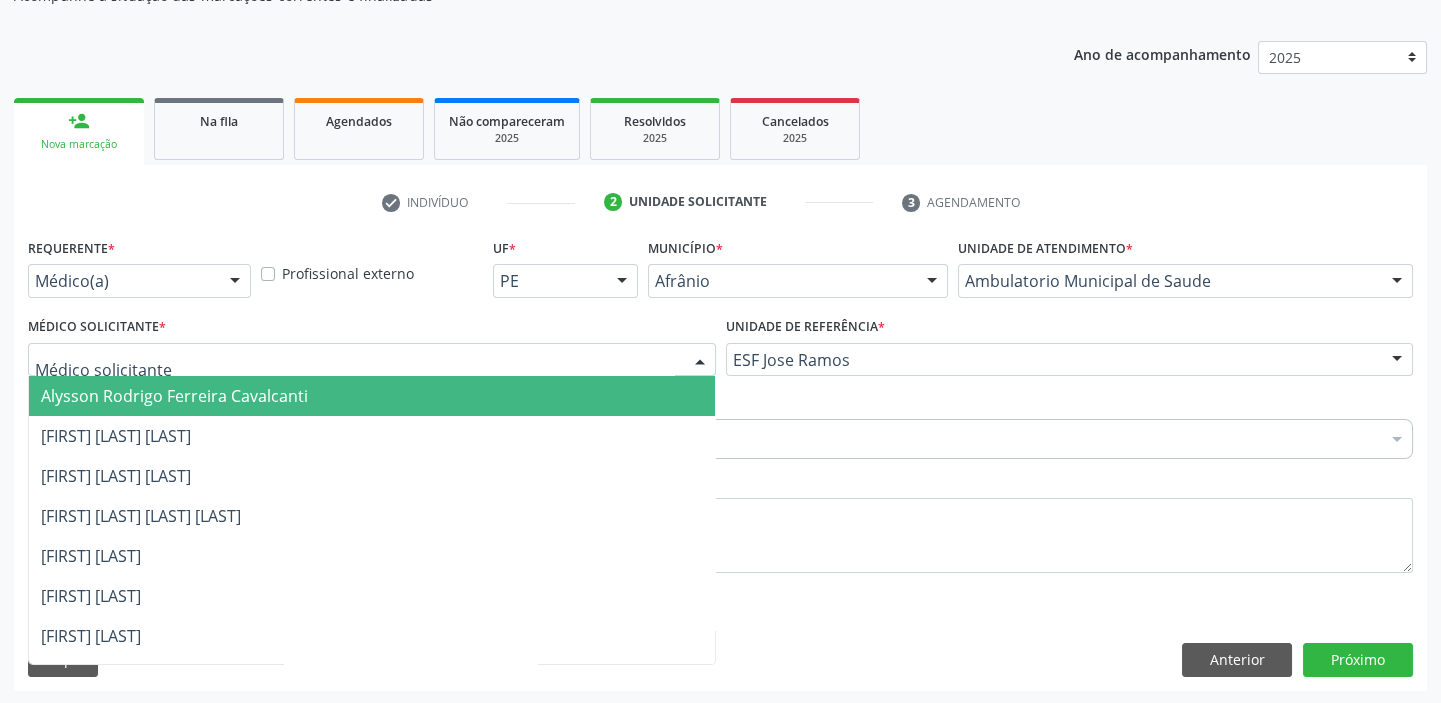 click at bounding box center [372, 360] 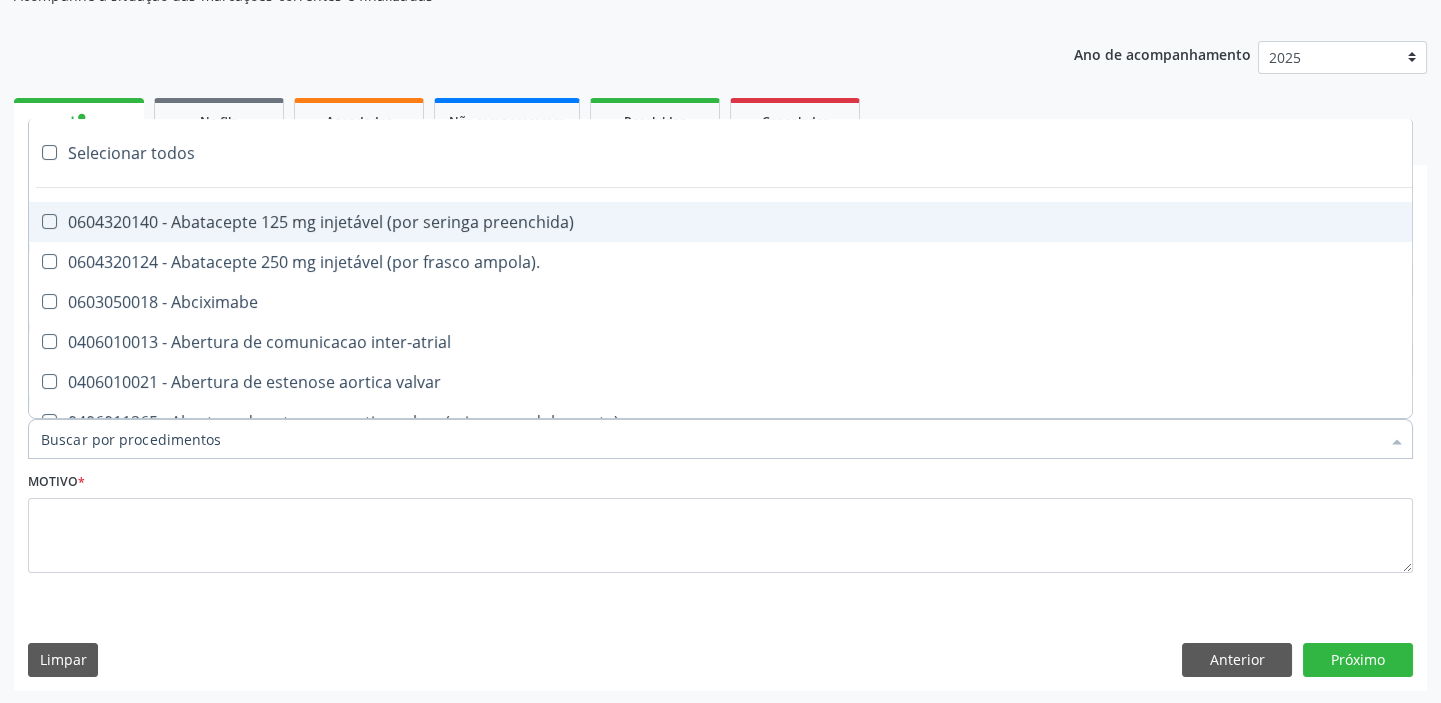 paste on "otorri" 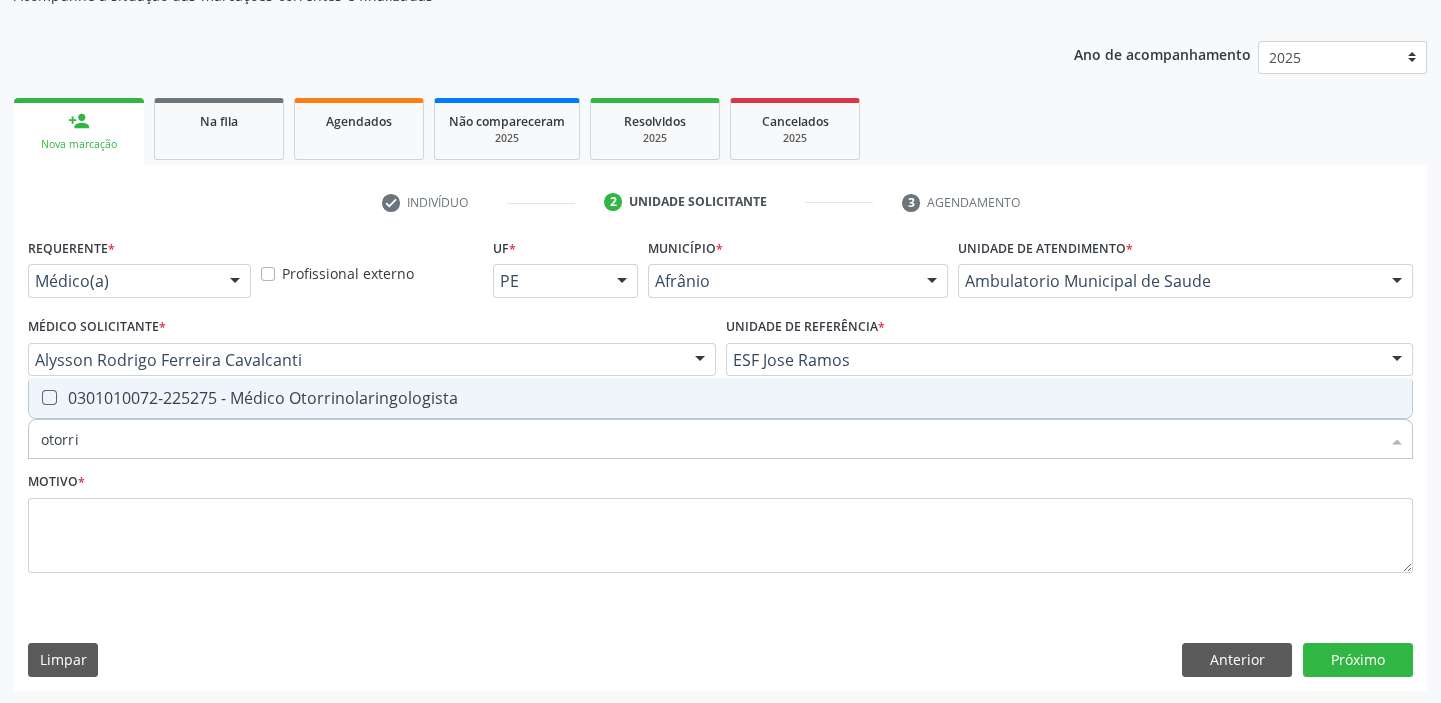 click on "0301010072-225275 - Médico Otorrinolaringologista" at bounding box center [720, 398] 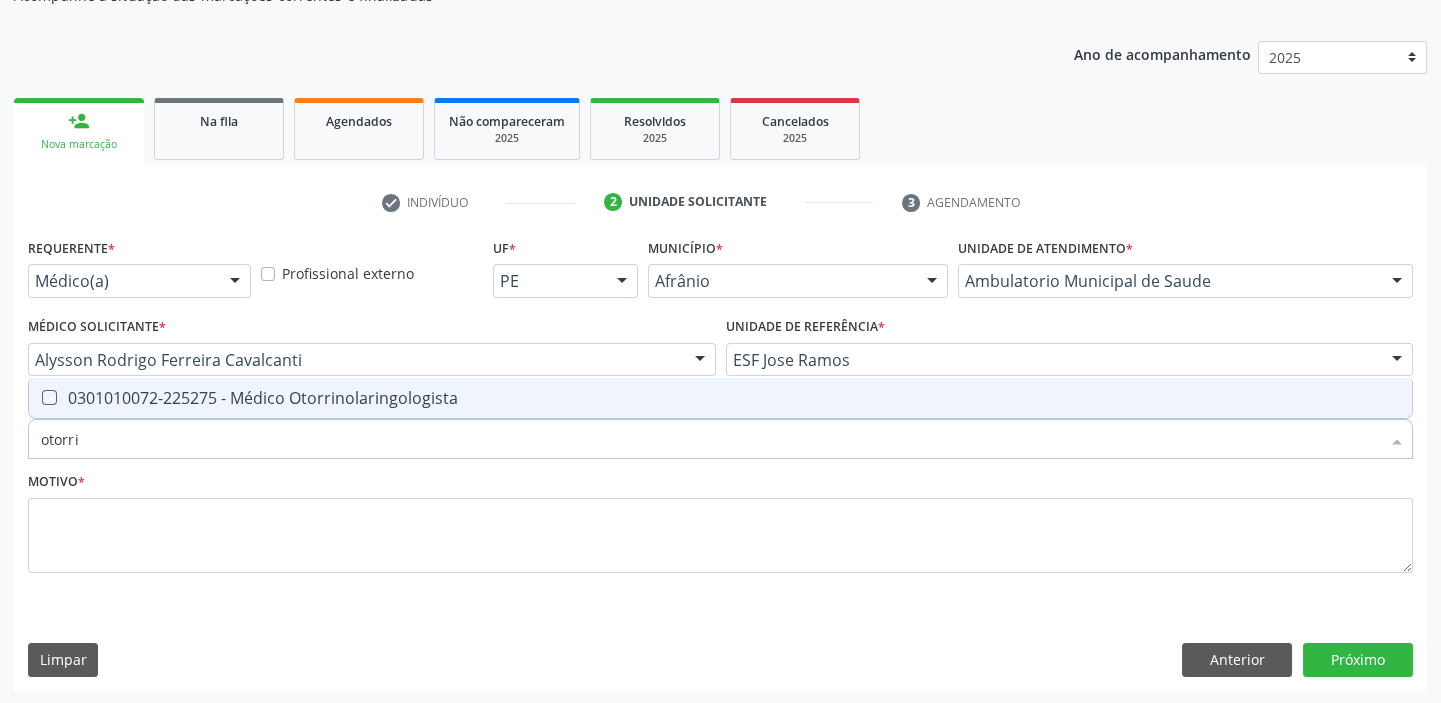 checkbox on "true" 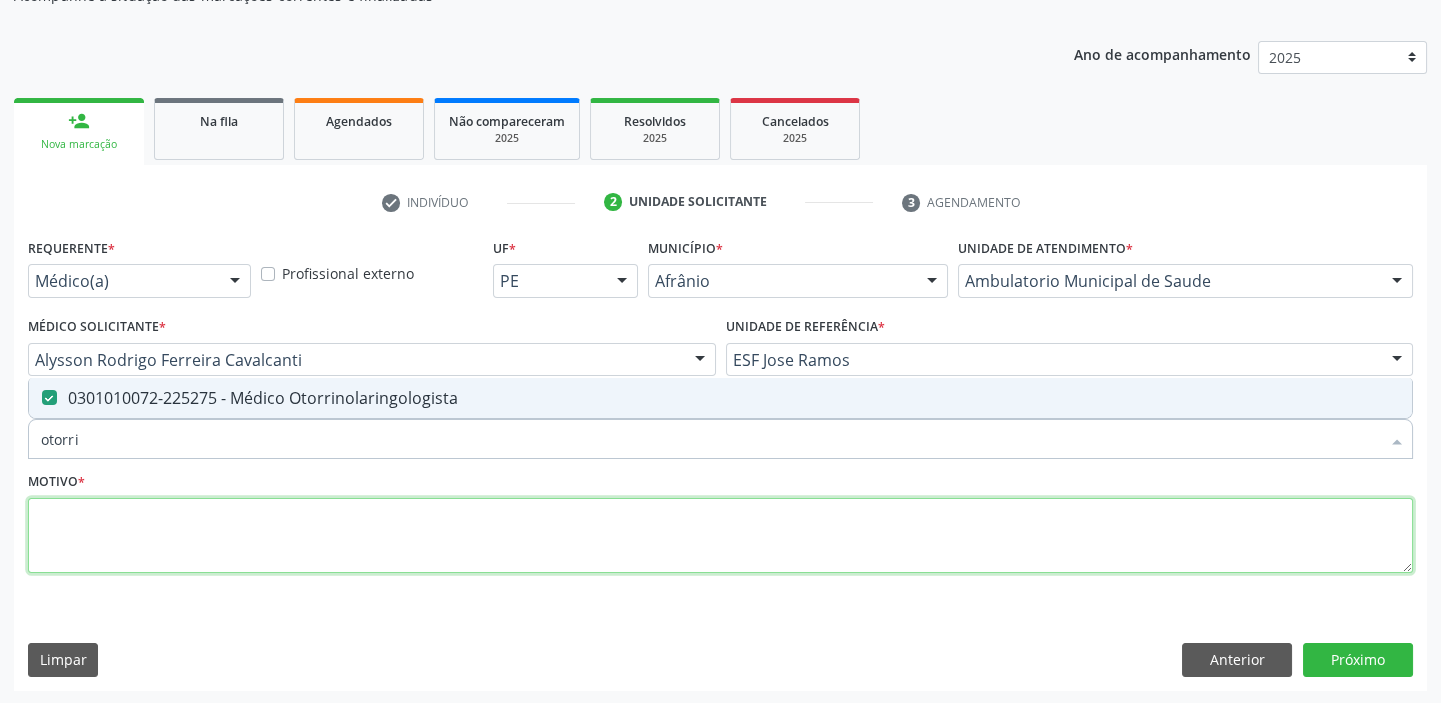 click at bounding box center (720, 536) 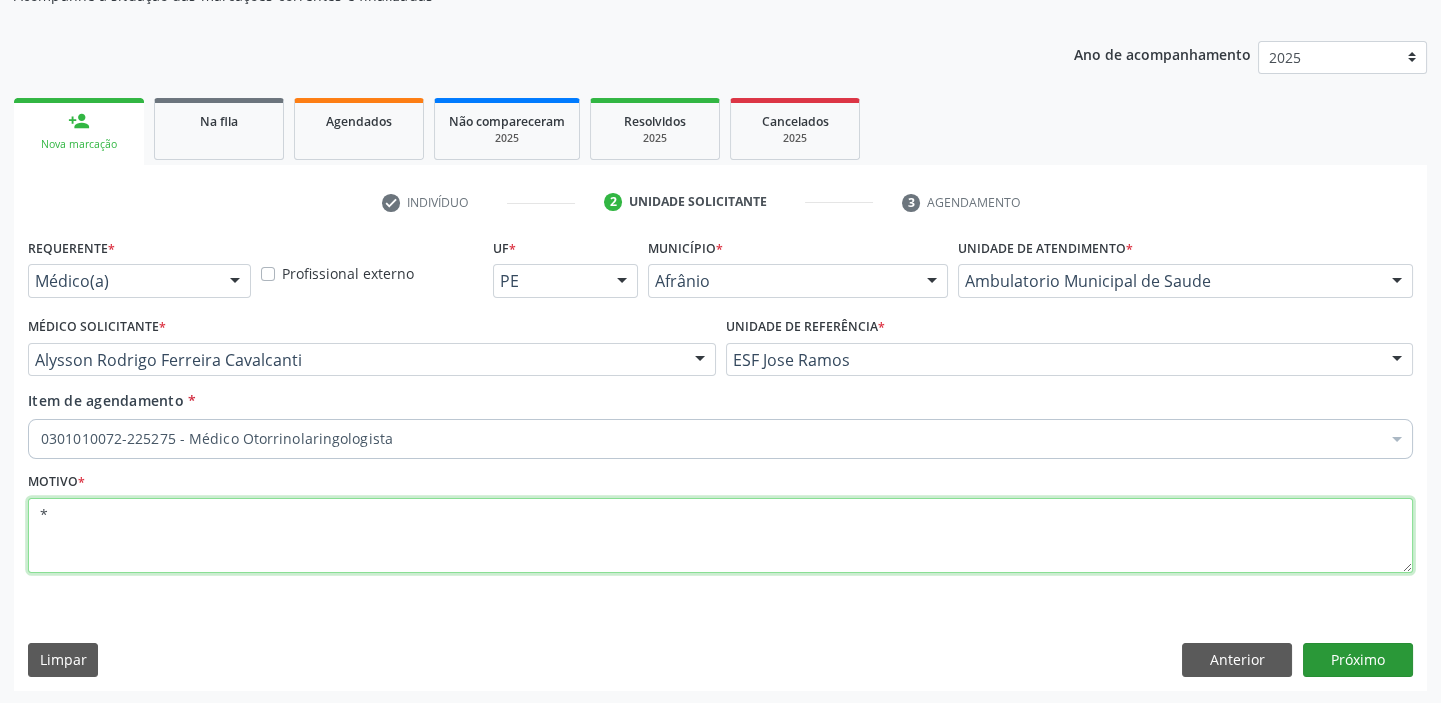 type on "*" 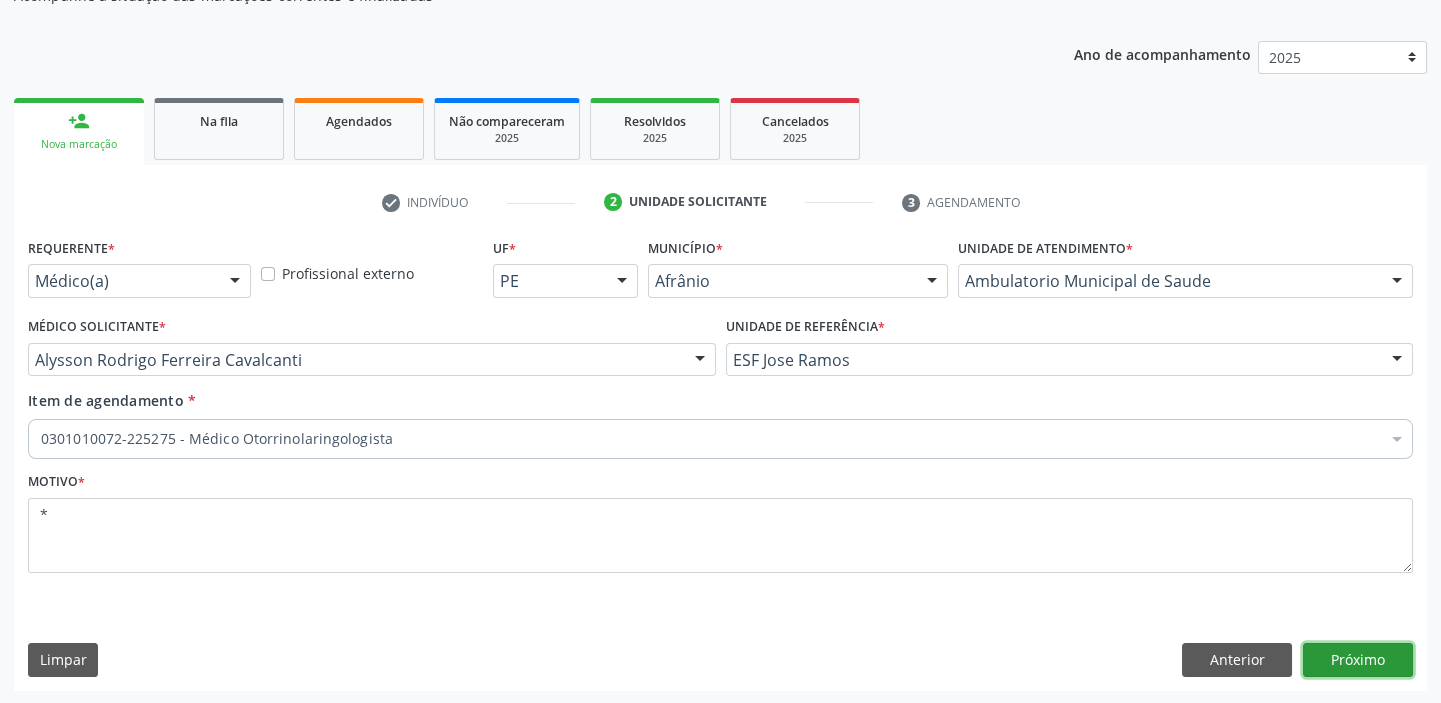 click on "Próximo" at bounding box center (1358, 660) 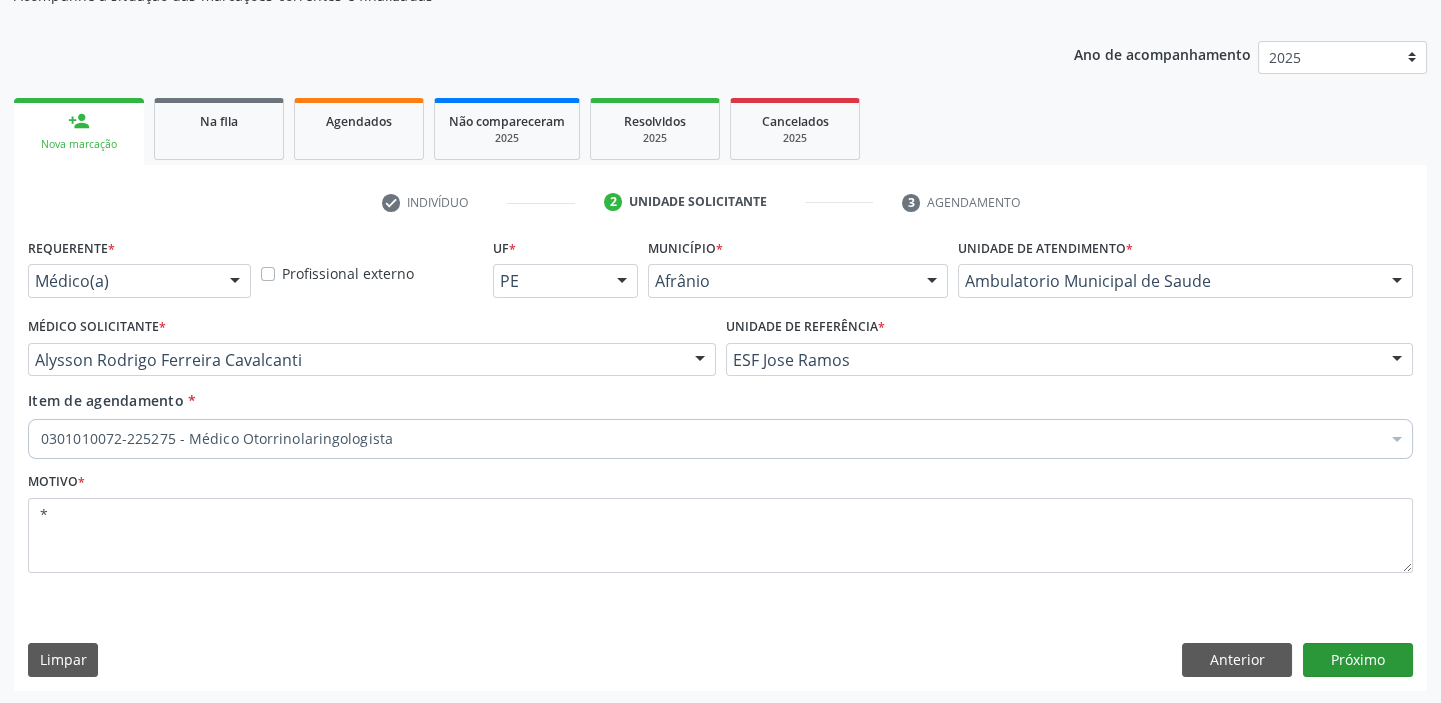 scroll, scrollTop: 166, scrollLeft: 0, axis: vertical 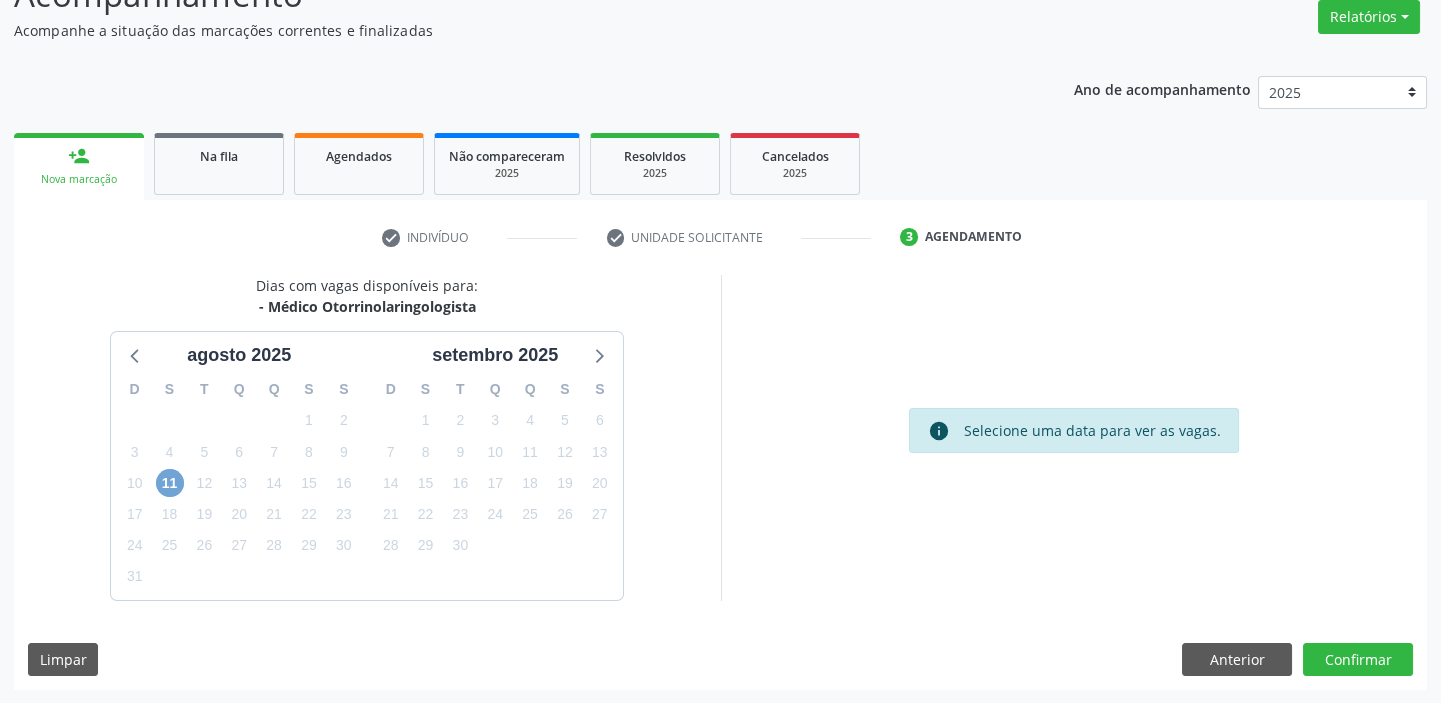 click on "11" at bounding box center (170, 483) 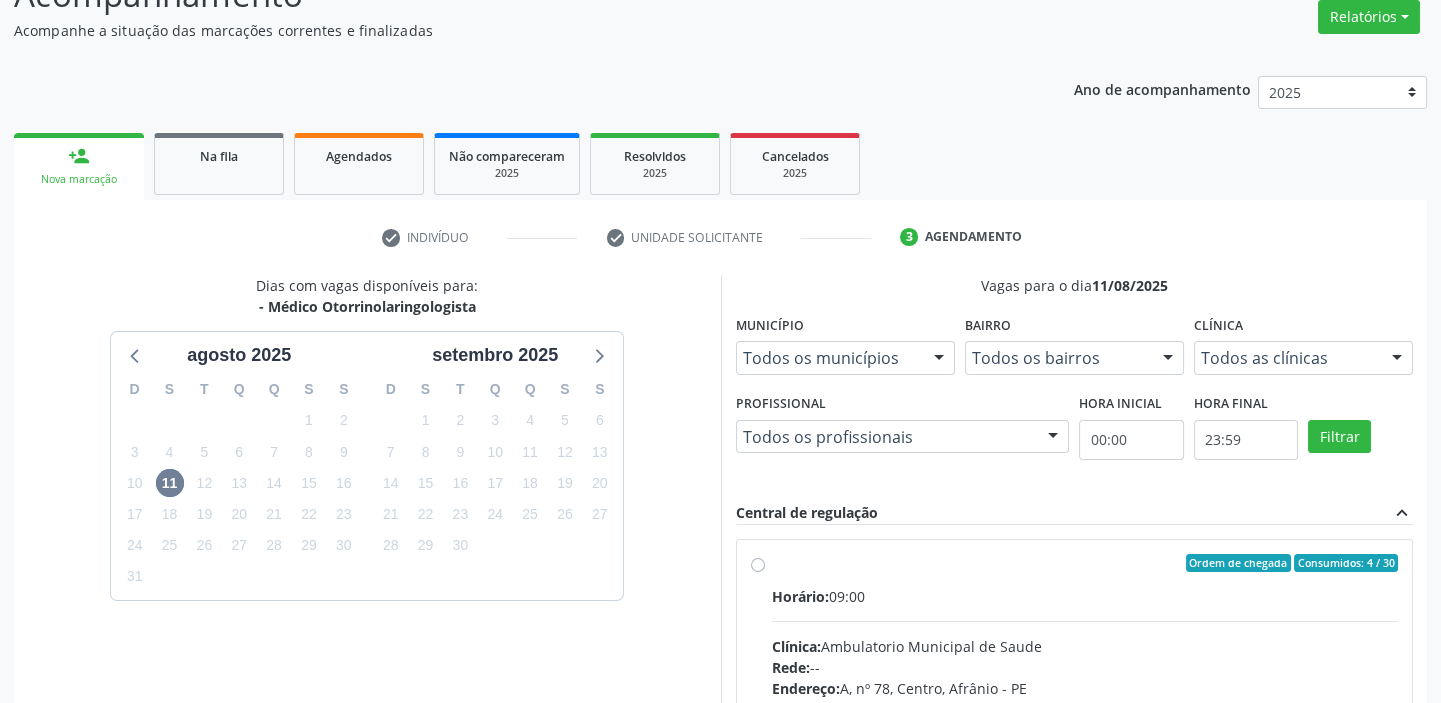 click on "Horário:   09:00
Clínica:  Ambulatorio Municipal de Saude
Rede:
--
Endereço:   A, nº 78, Centro, Afrânio - PE
Telefone:   --
Profissional:
--
Informações adicionais sobre o atendimento
Idade de atendimento:
Sem restrição
Gênero(s) atendido(s):
Sem restrição
Informações adicionais:
--" at bounding box center (1085, 723) 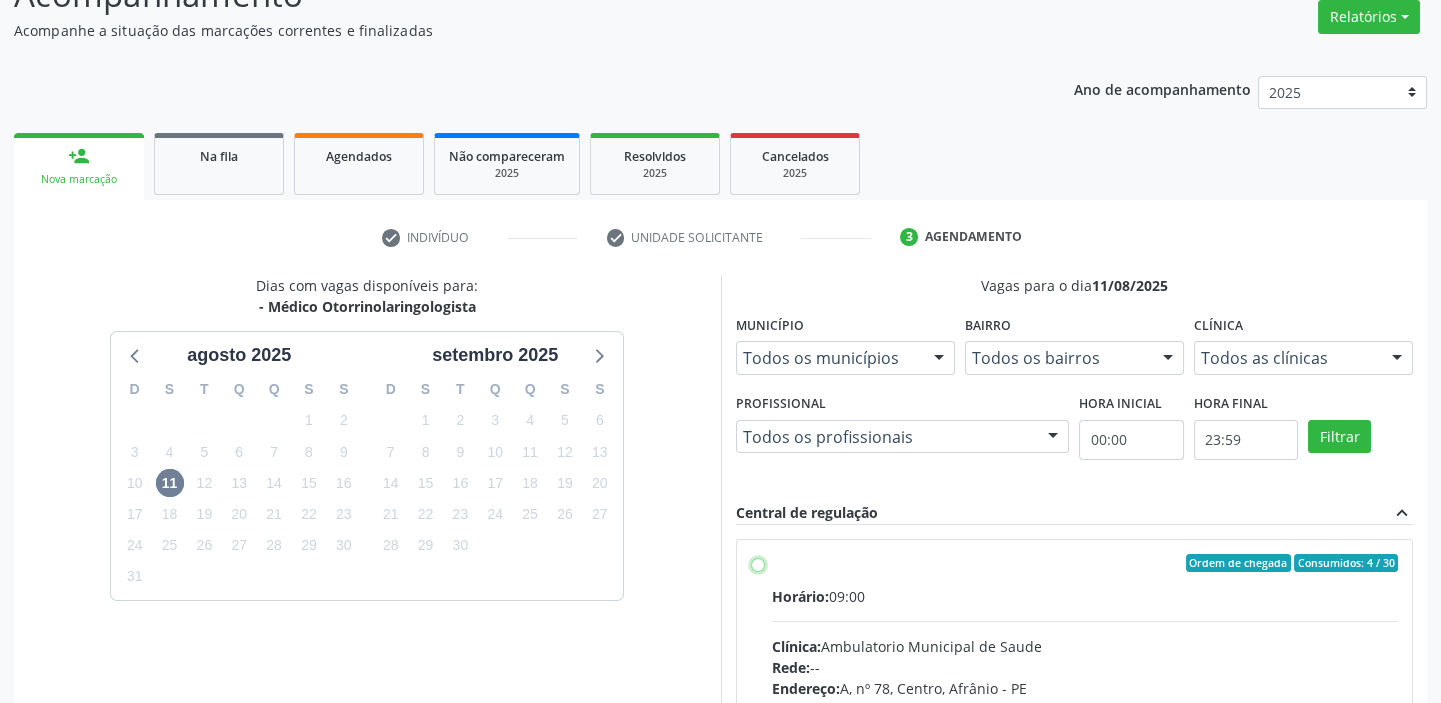radio on "true" 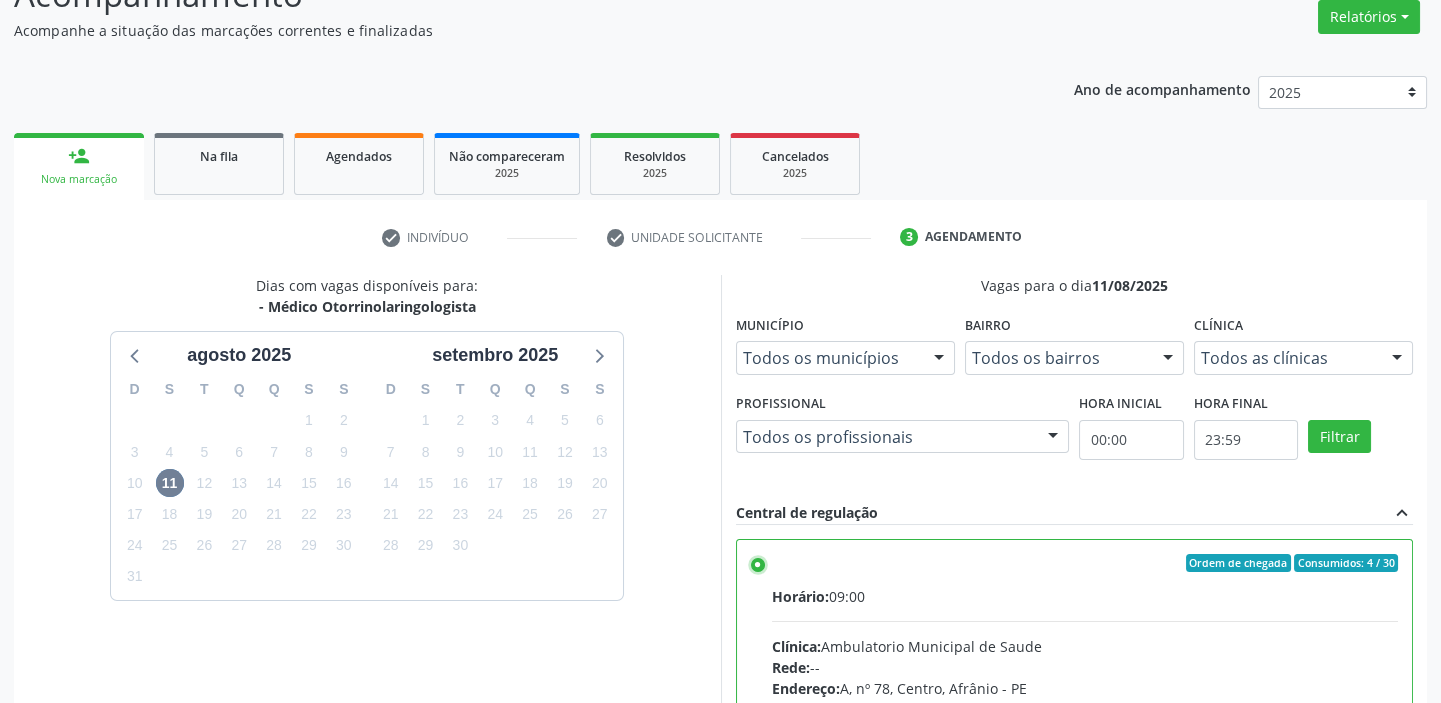 scroll, scrollTop: 99, scrollLeft: 0, axis: vertical 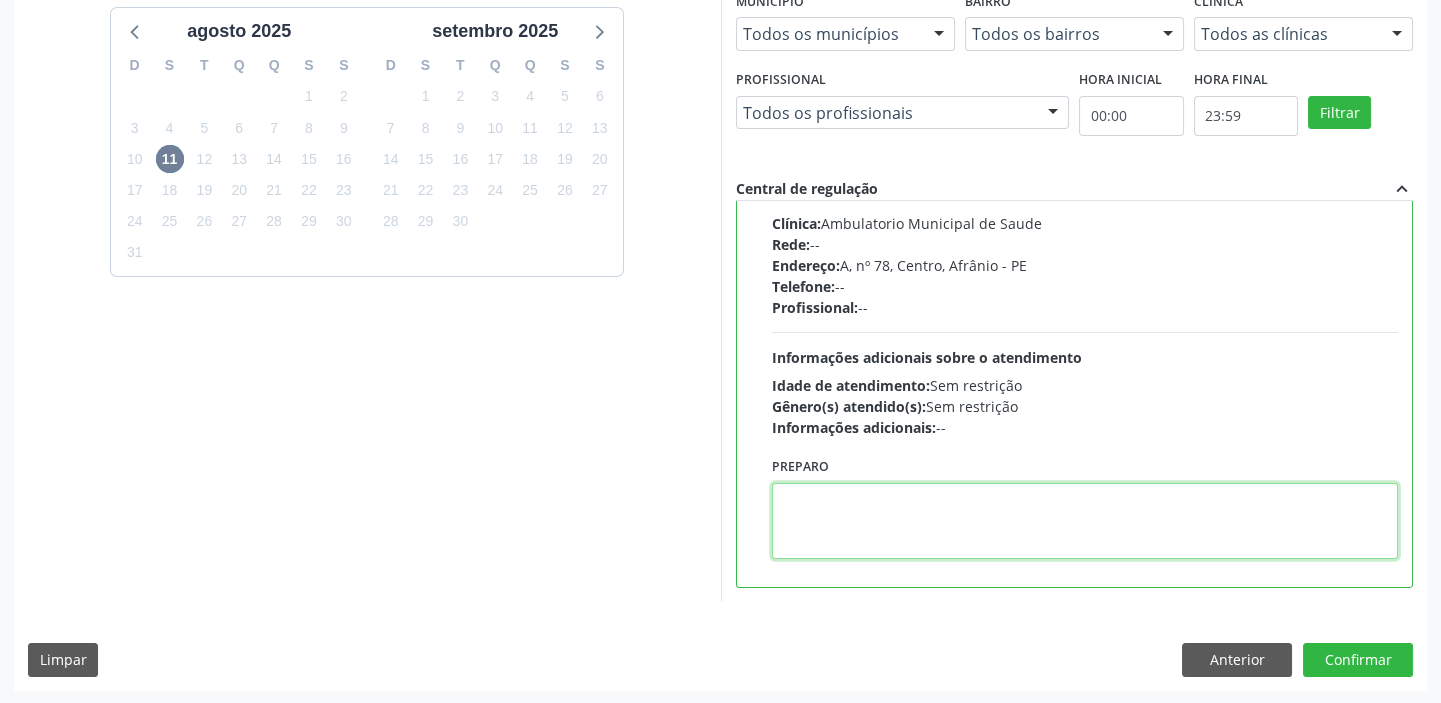click at bounding box center [1085, 521] 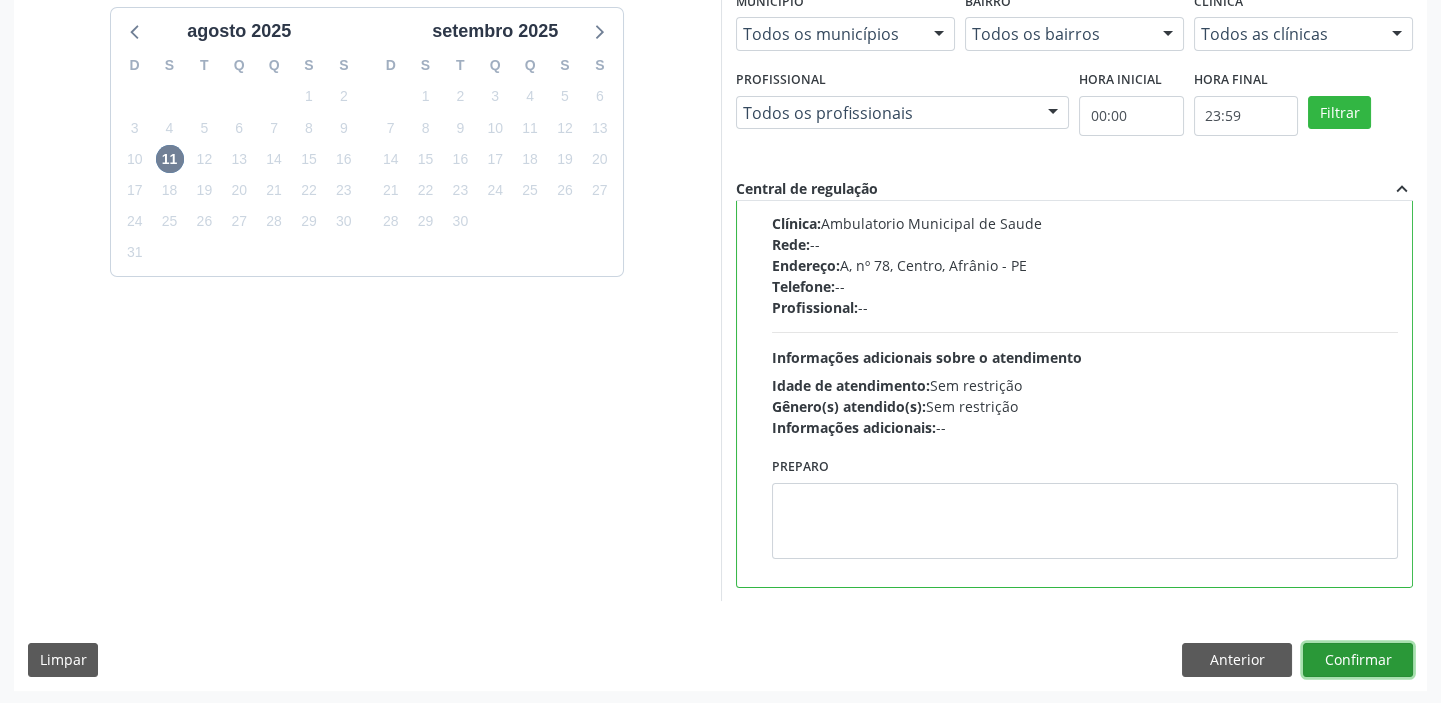 click on "Confirmar" at bounding box center (1358, 660) 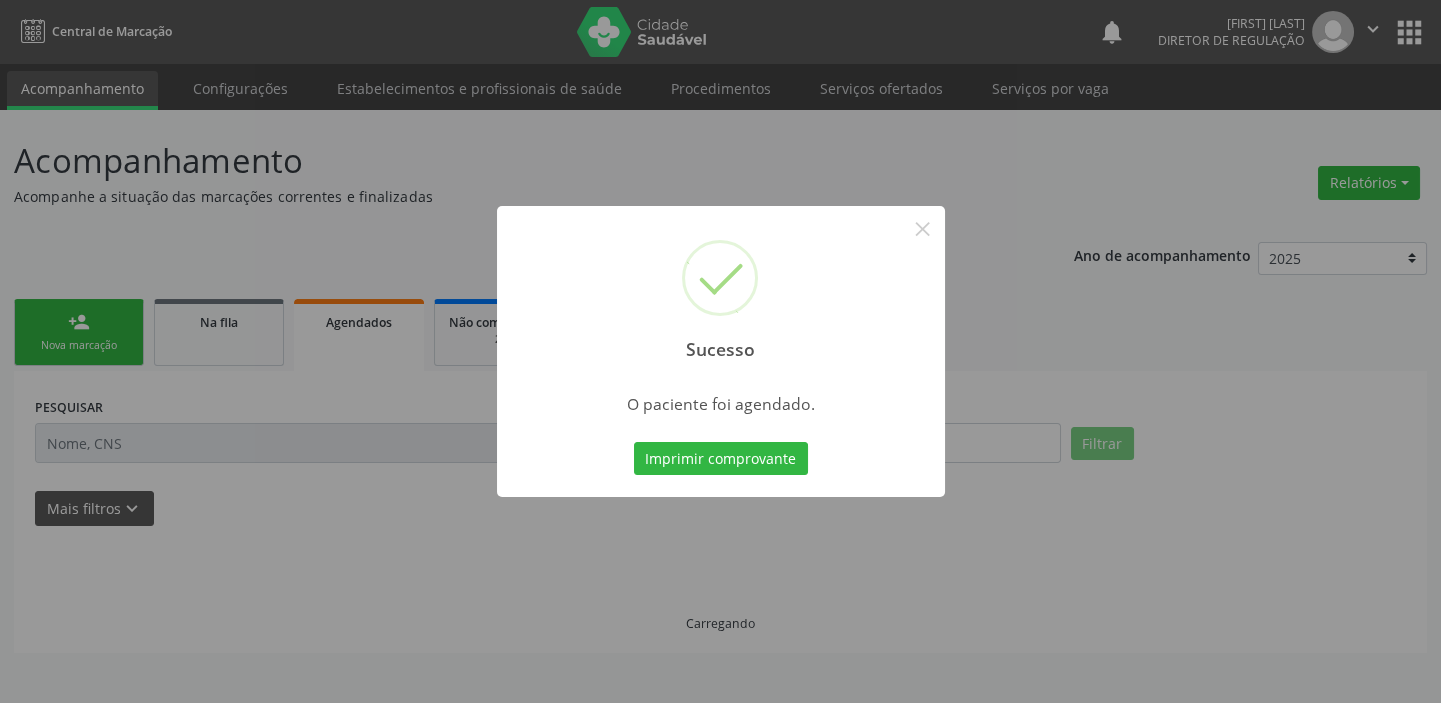scroll, scrollTop: 0, scrollLeft: 0, axis: both 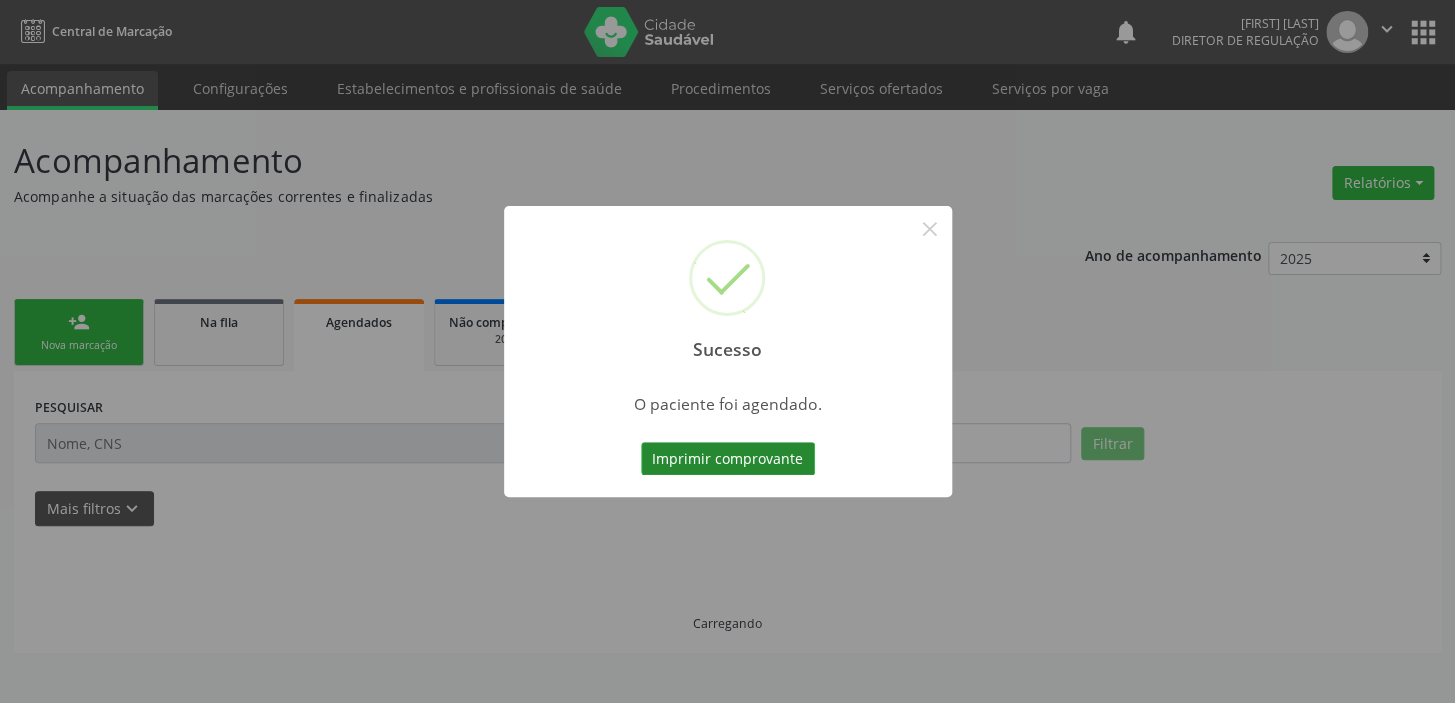click on "Imprimir comprovante" at bounding box center [728, 459] 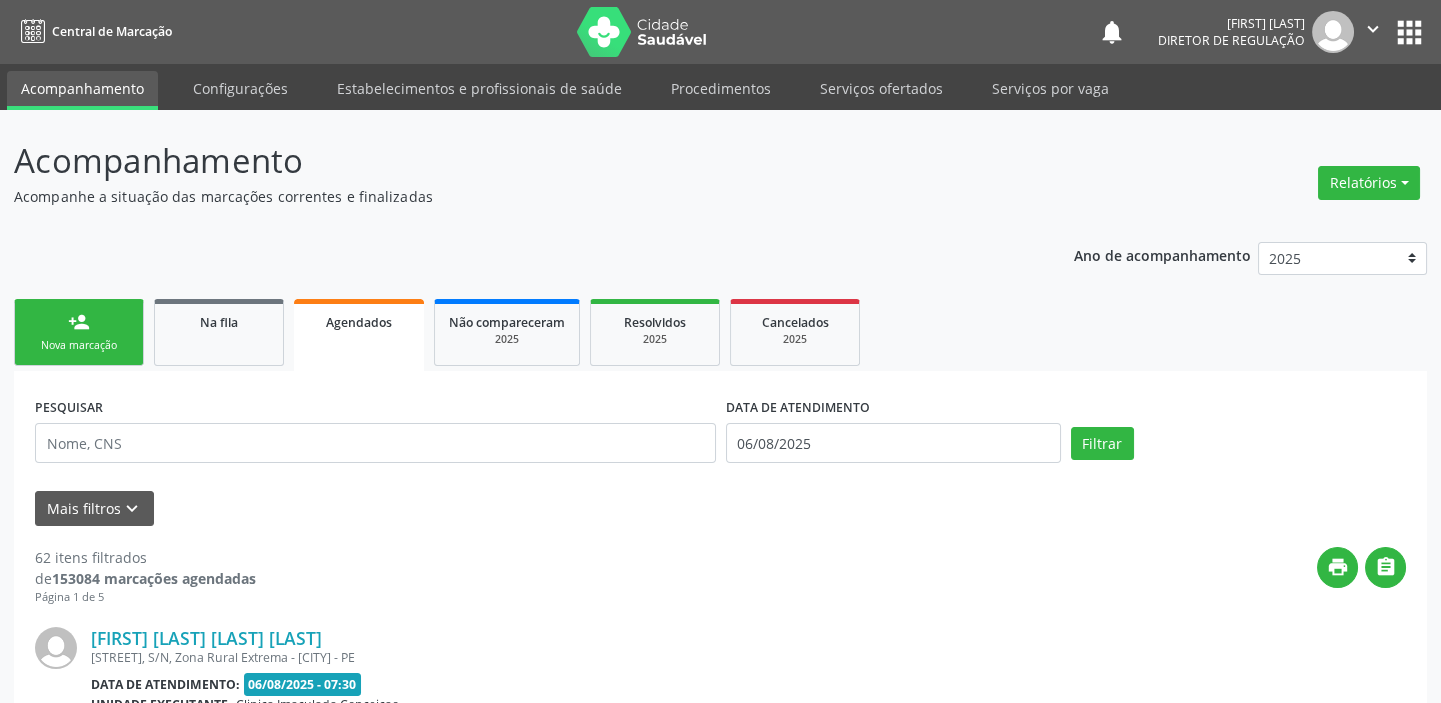 click on "person_add
Nova marcação" at bounding box center (79, 332) 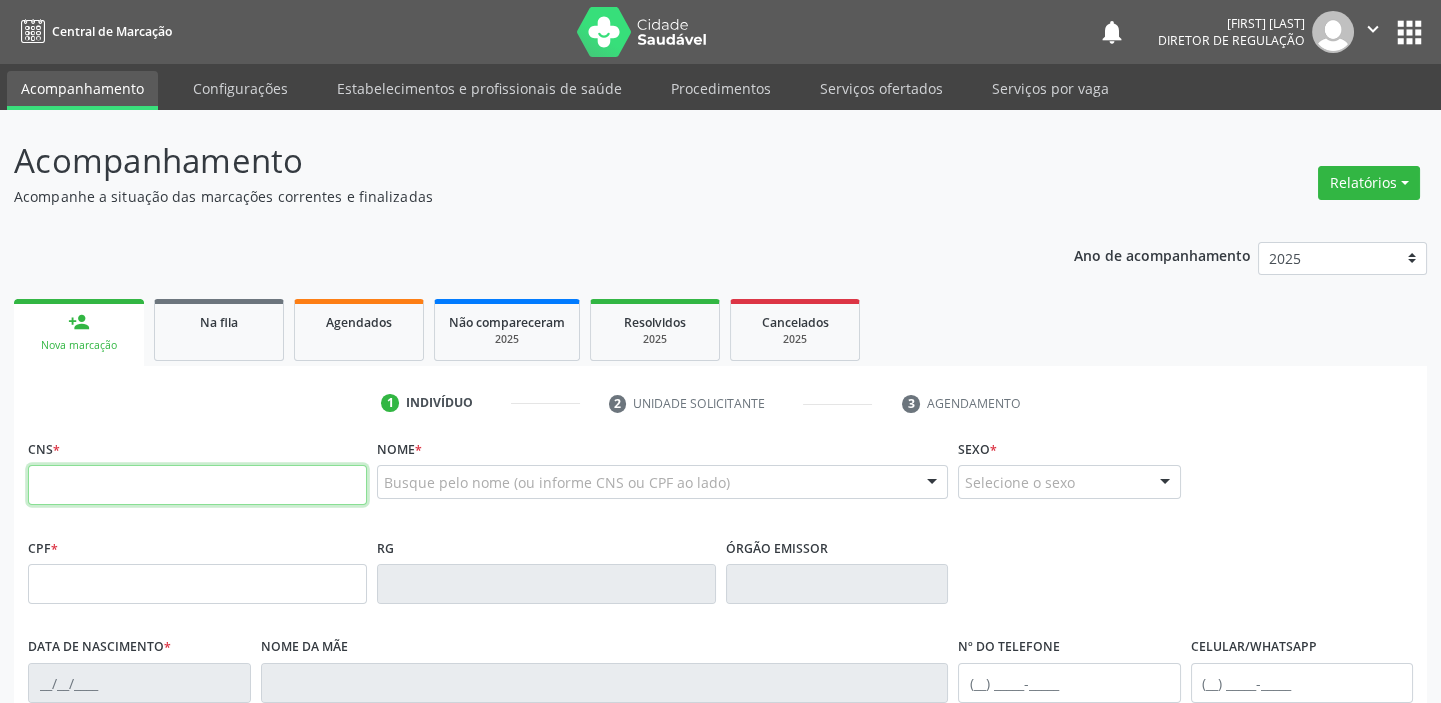 click at bounding box center (197, 485) 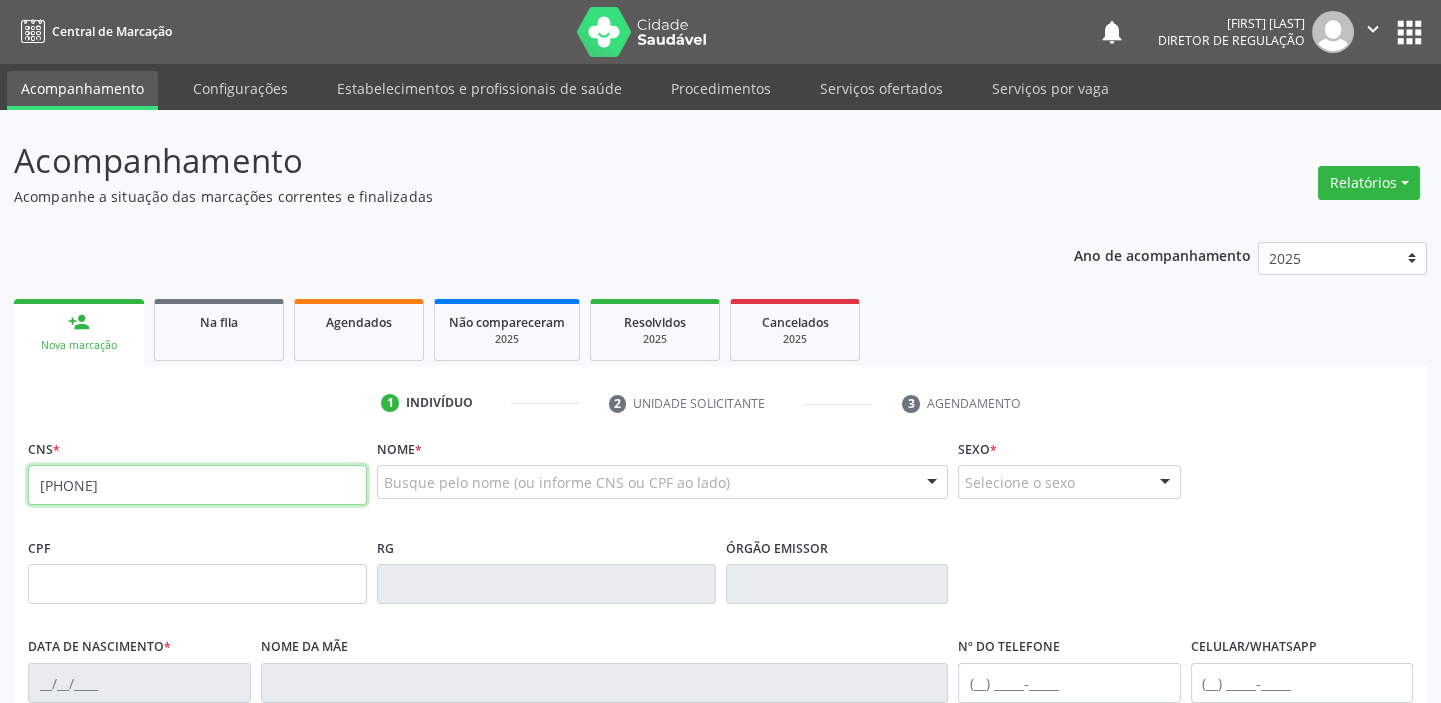 type on "700 0044 7835 6402" 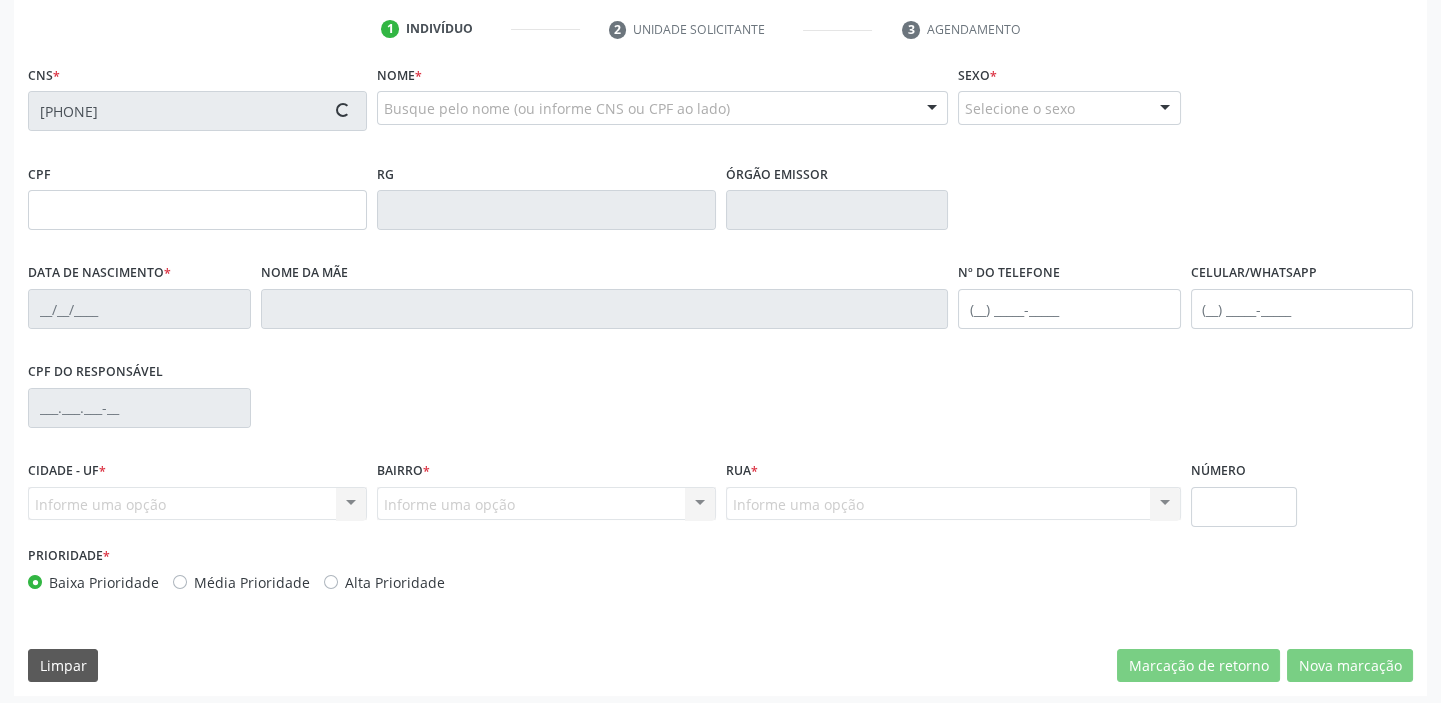 scroll, scrollTop: 380, scrollLeft: 0, axis: vertical 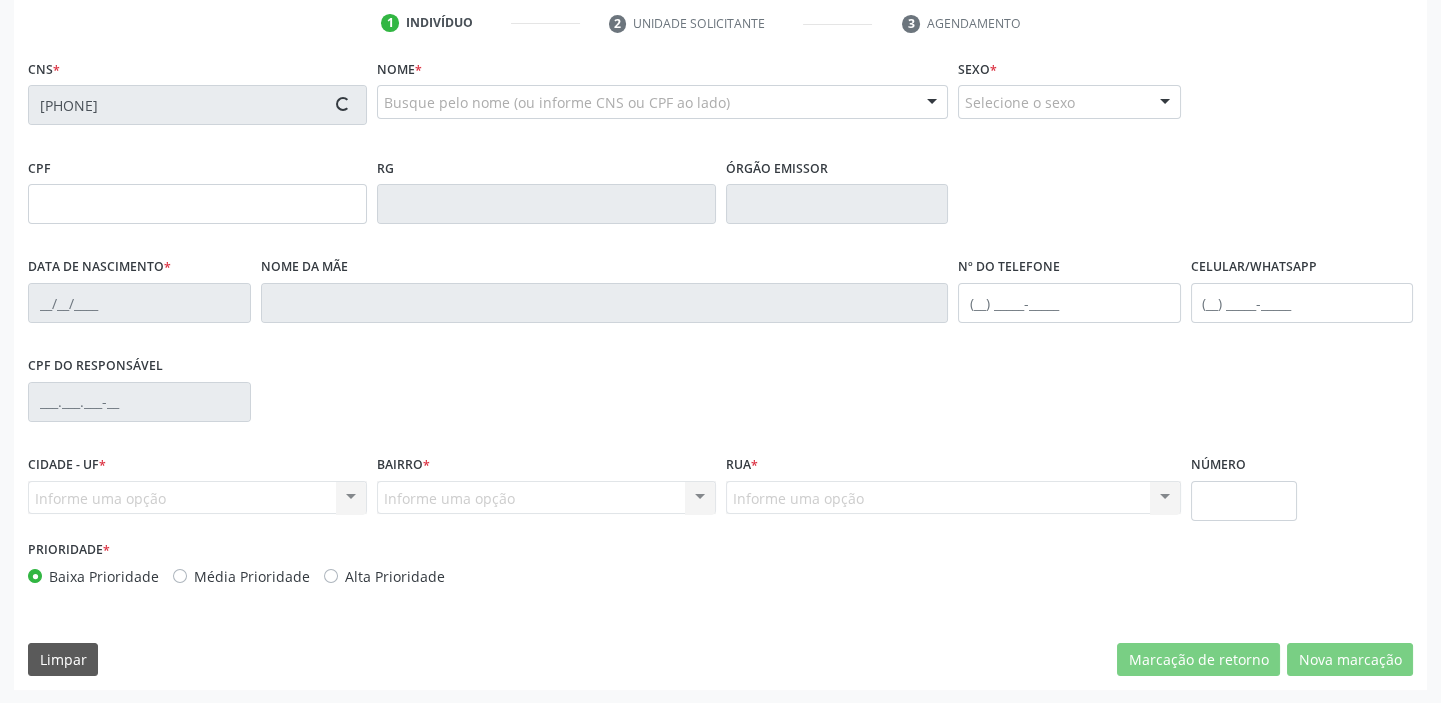 type on "17/01/1973" 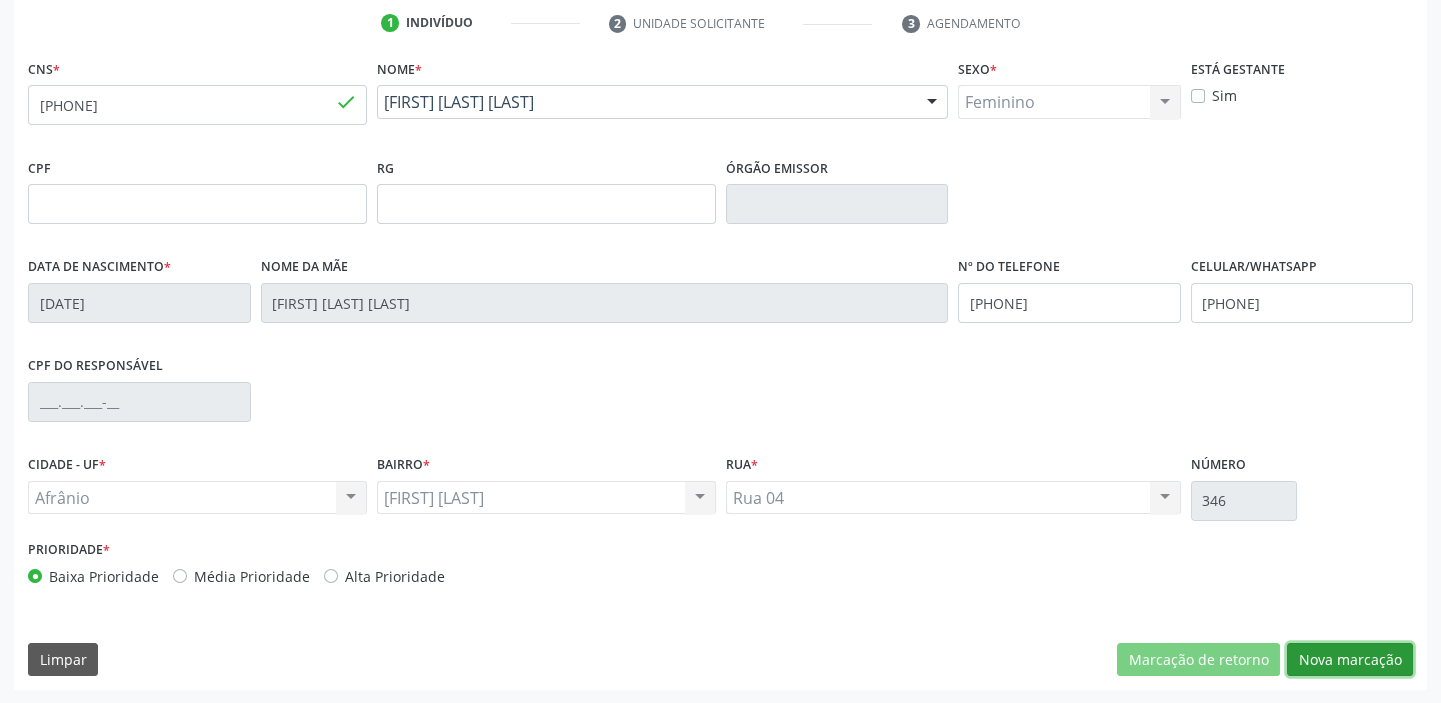 click on "Nova marcação" at bounding box center (1350, 660) 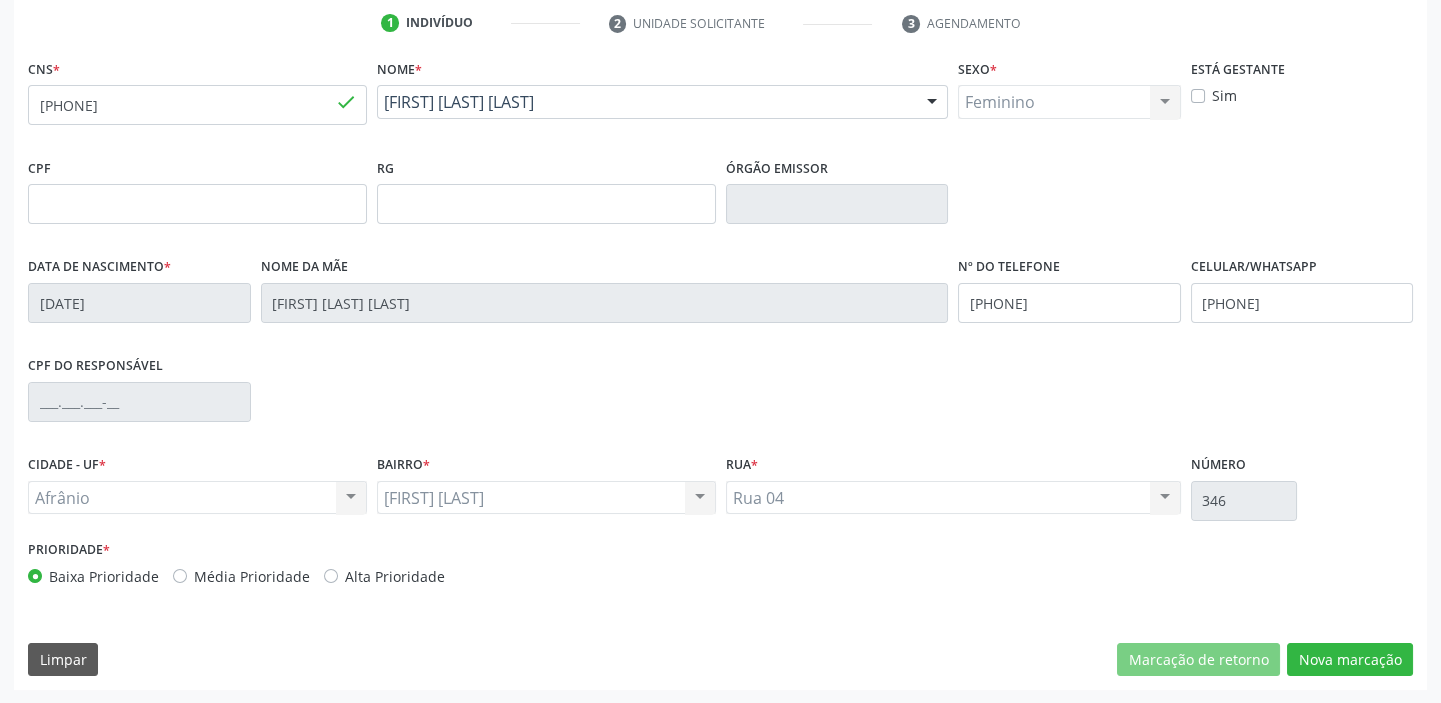 scroll, scrollTop: 201, scrollLeft: 0, axis: vertical 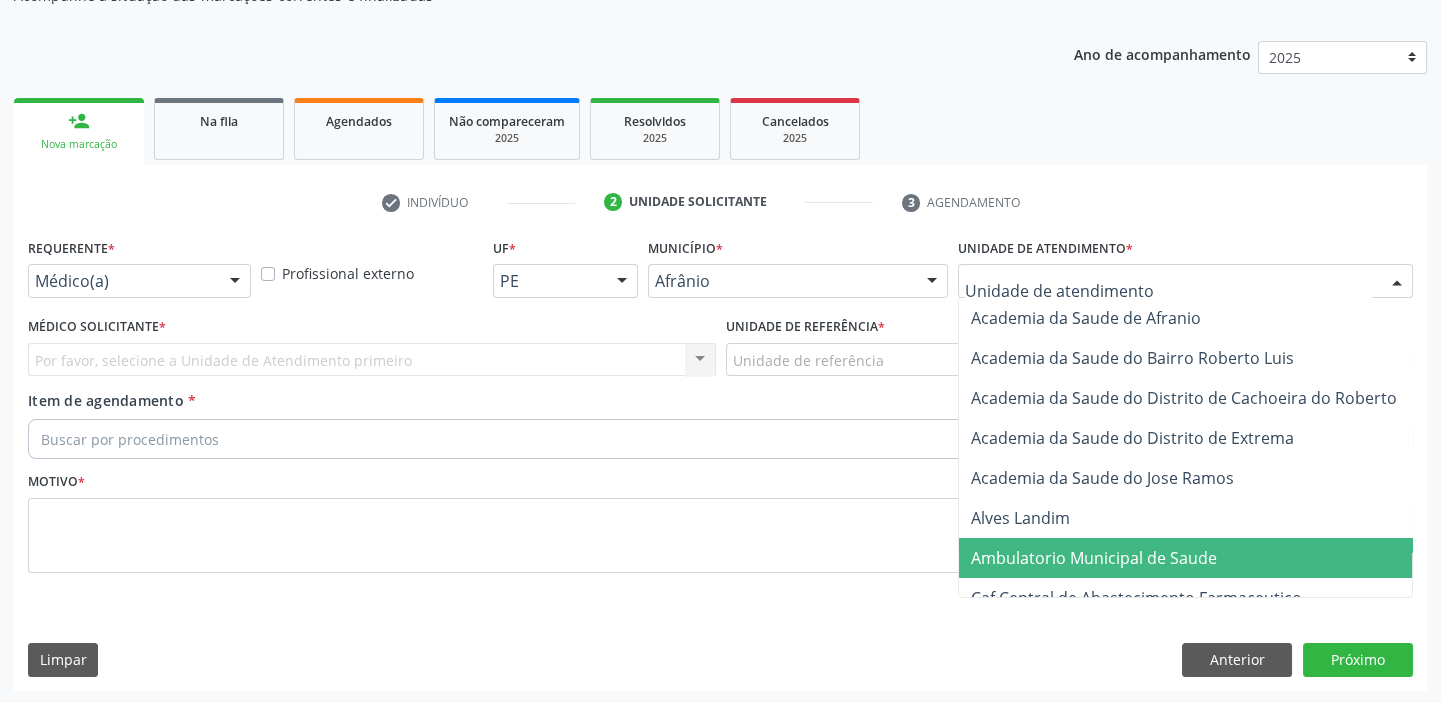 click on "Ambulatorio Municipal de Saude" at bounding box center [1094, 558] 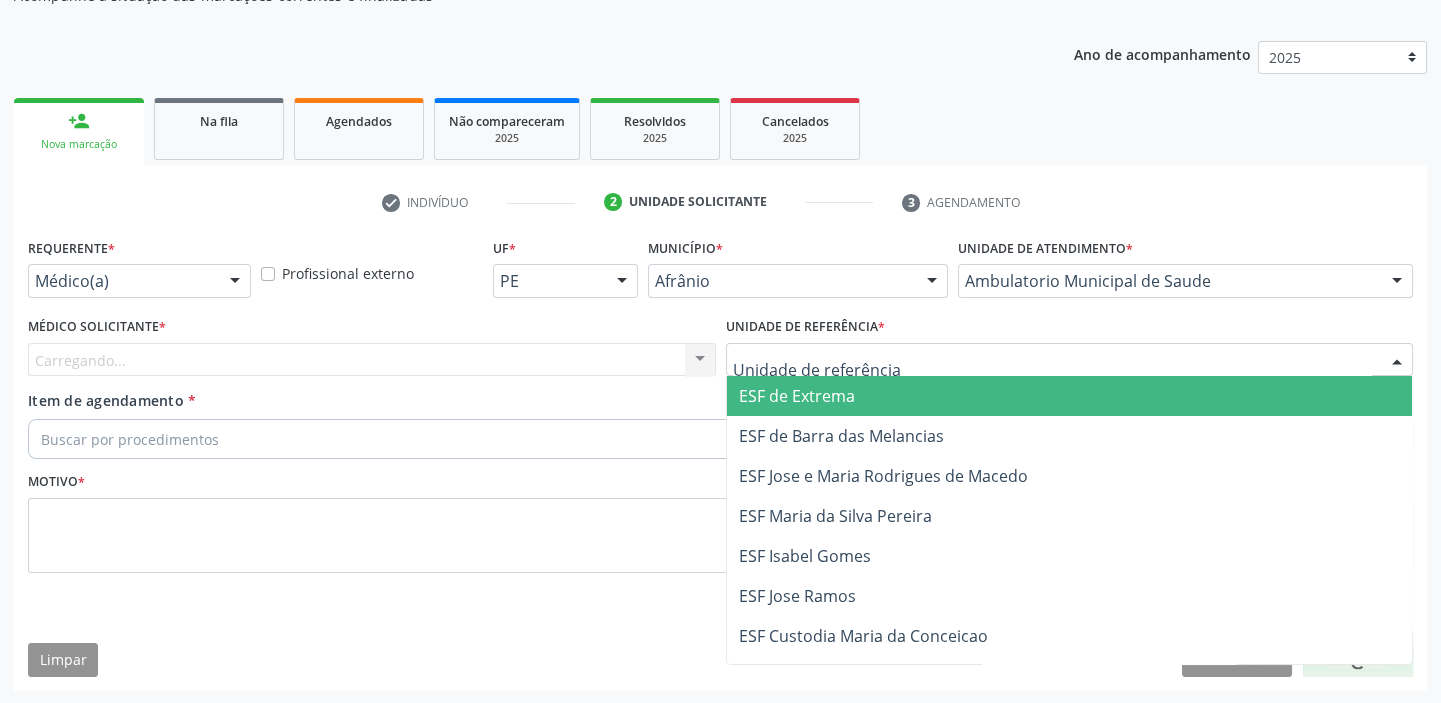 drag, startPoint x: 769, startPoint y: 350, endPoint x: 799, endPoint y: 497, distance: 150.03 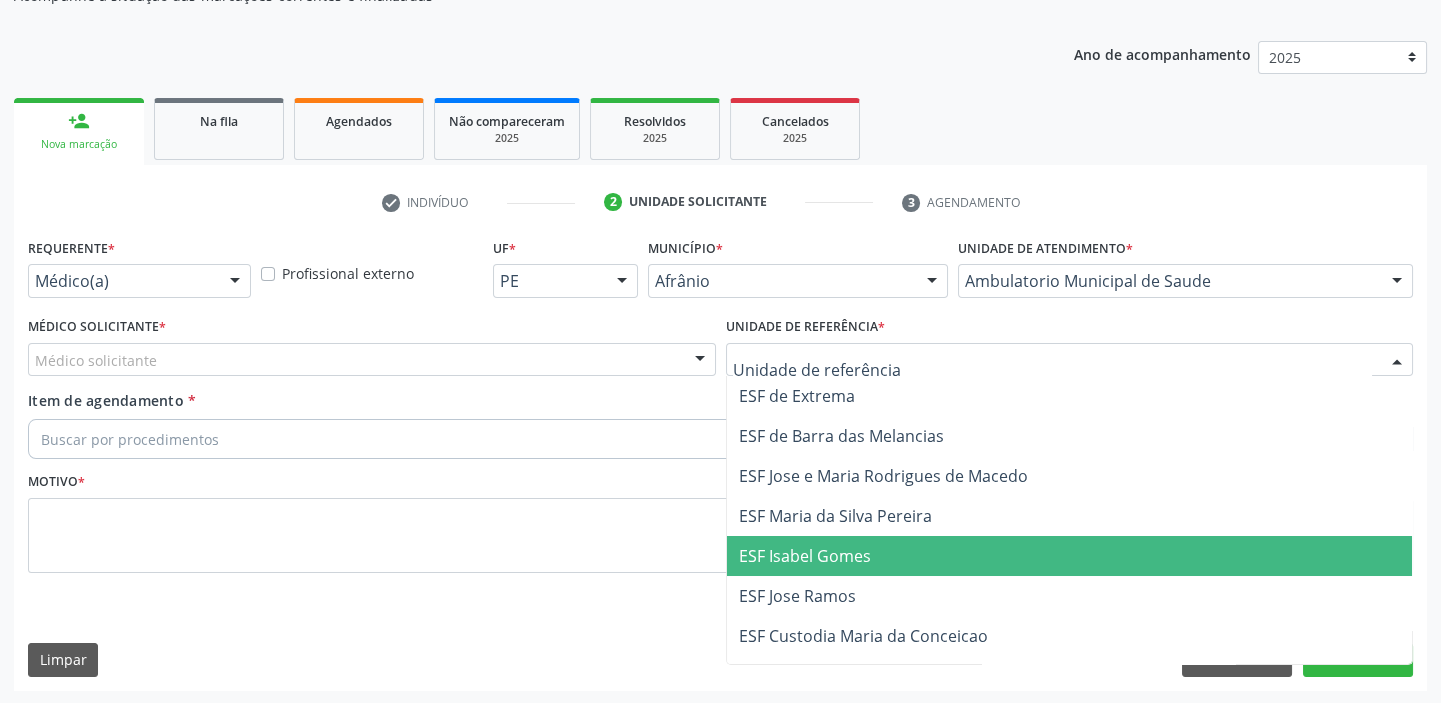 click on "ESF Isabel Gomes" at bounding box center [805, 556] 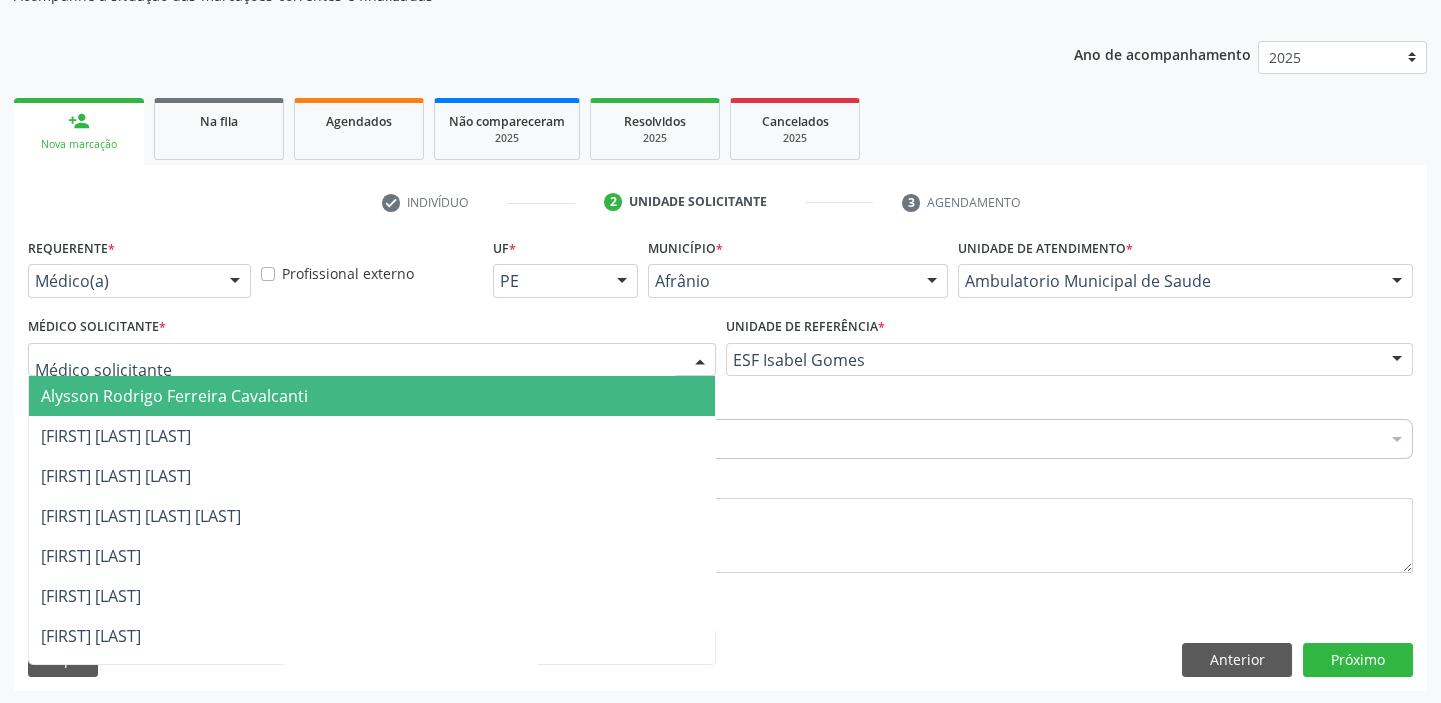 click at bounding box center (372, 360) 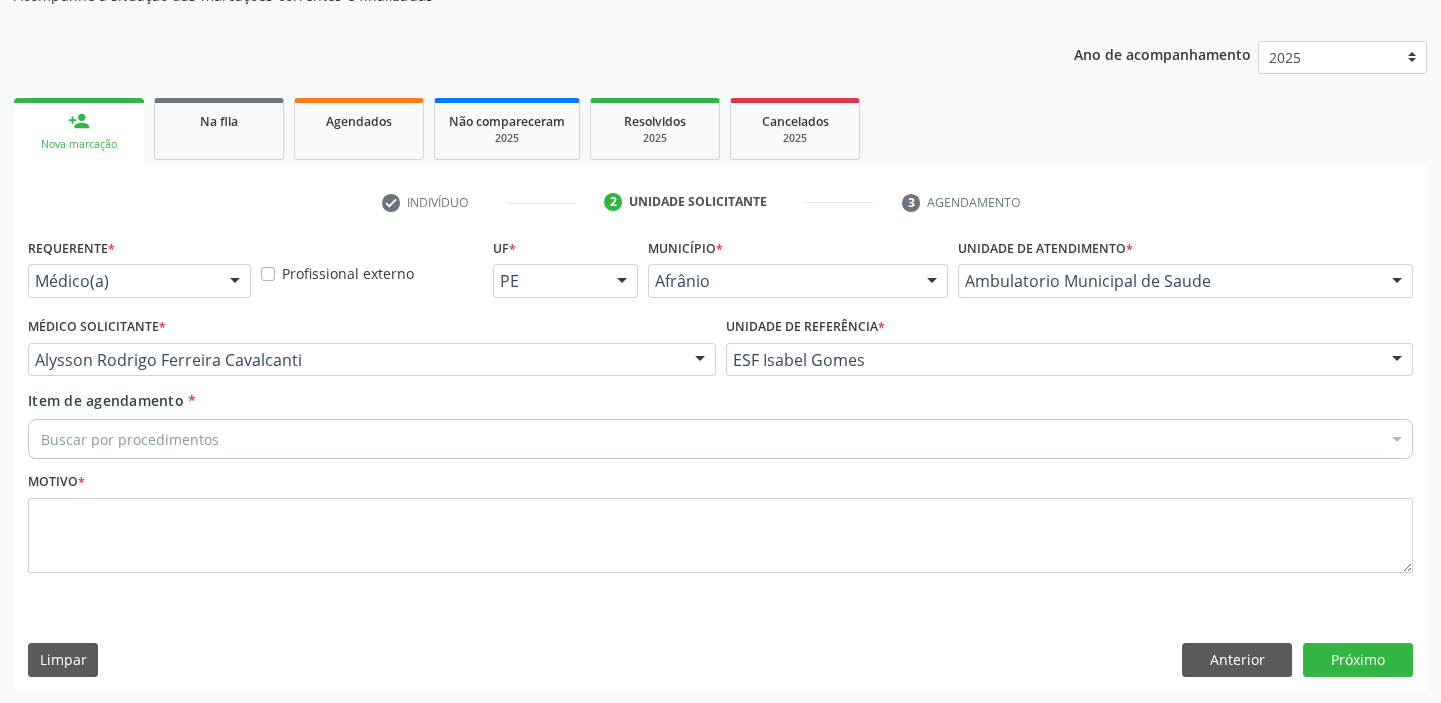 click on "Buscar por procedimentos" at bounding box center [720, 439] 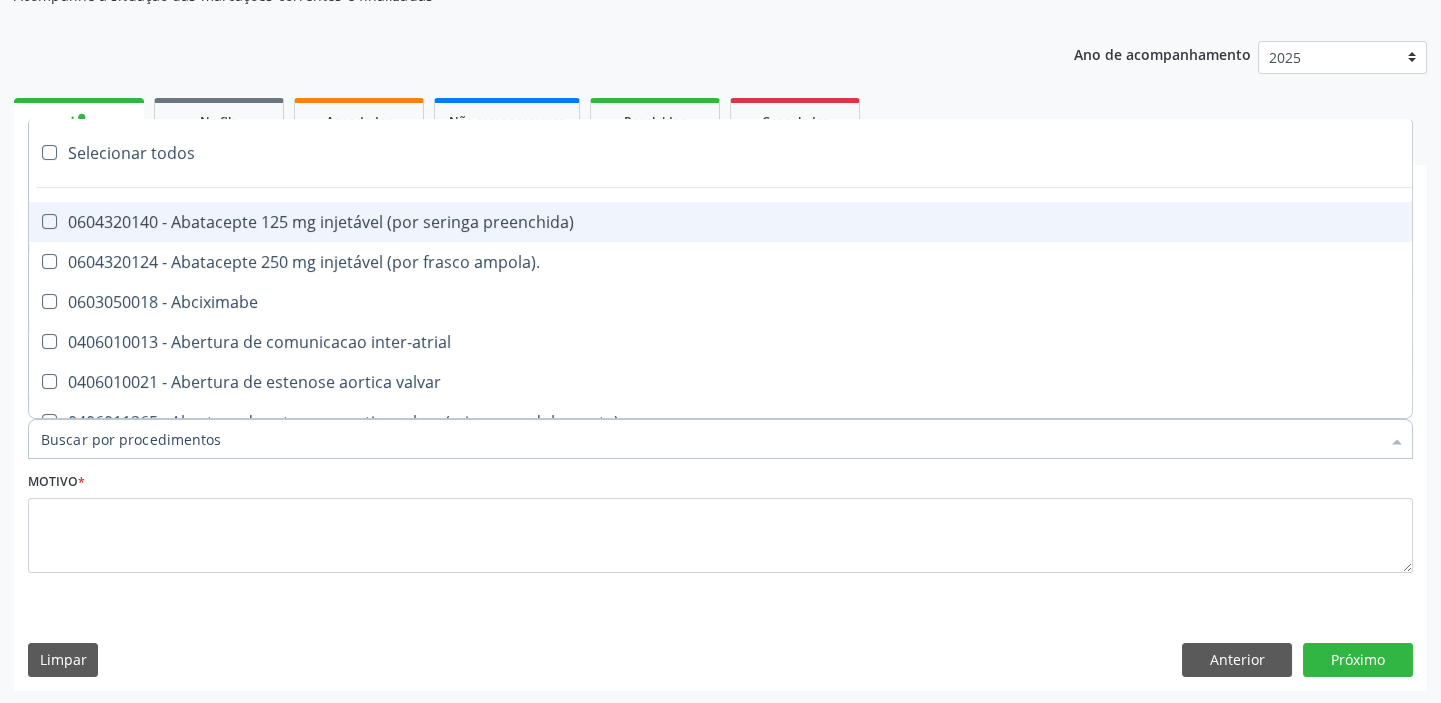 paste on "otorri" 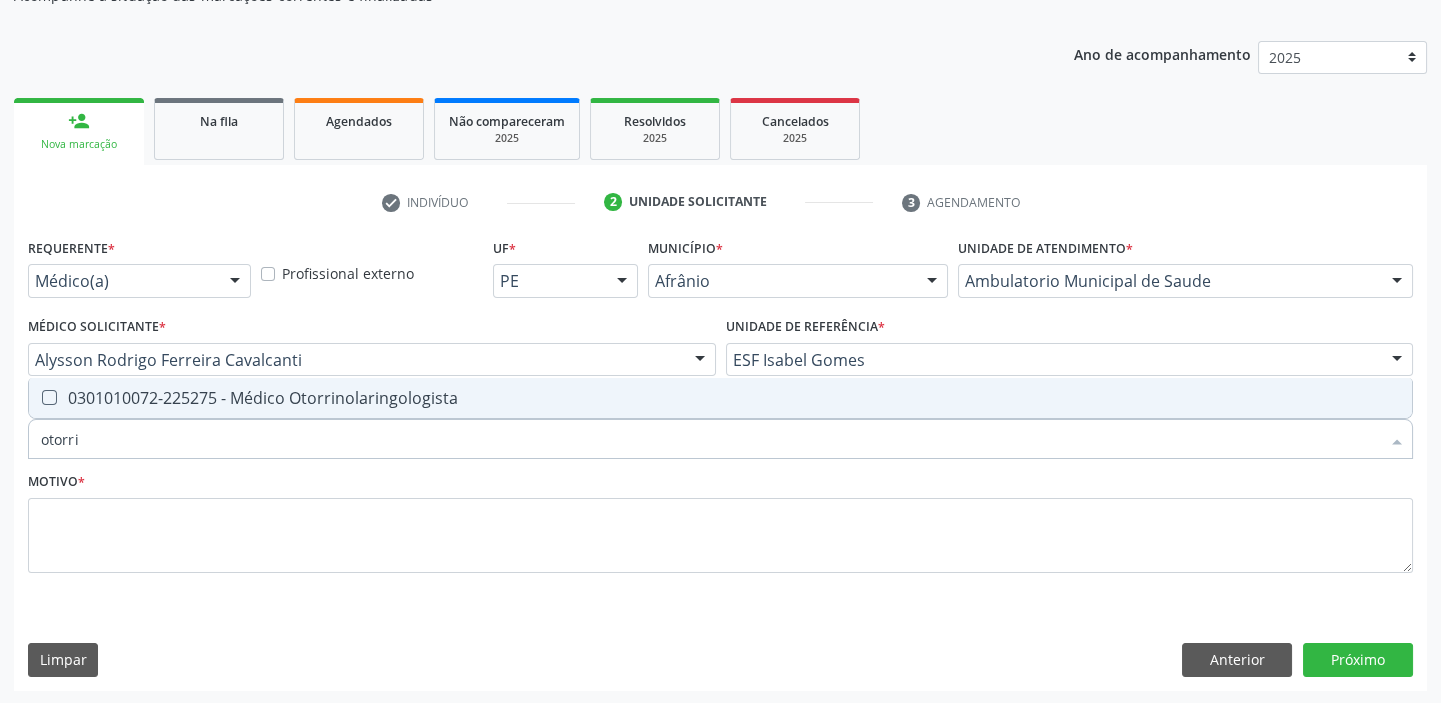 click on "0301010072-225275 - Médico Otorrinolaringologista" at bounding box center [720, 398] 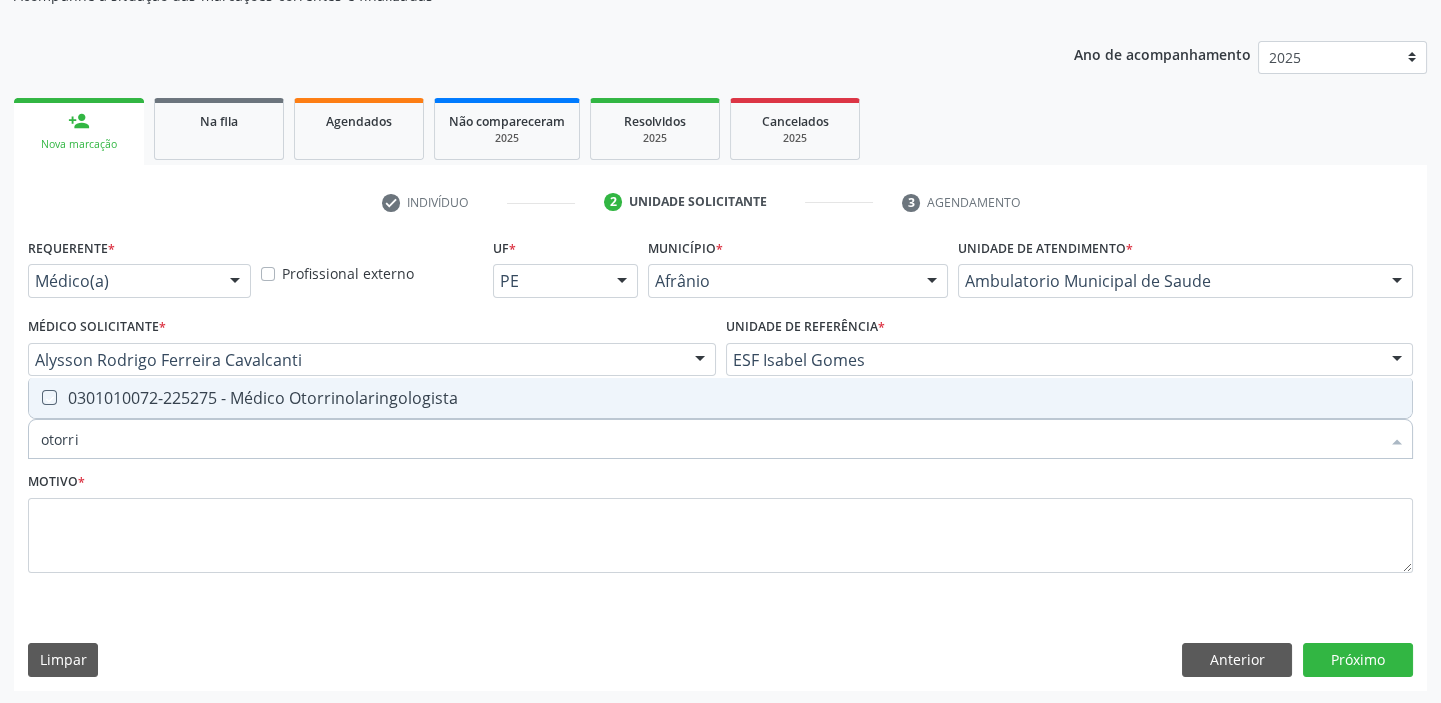 checkbox on "true" 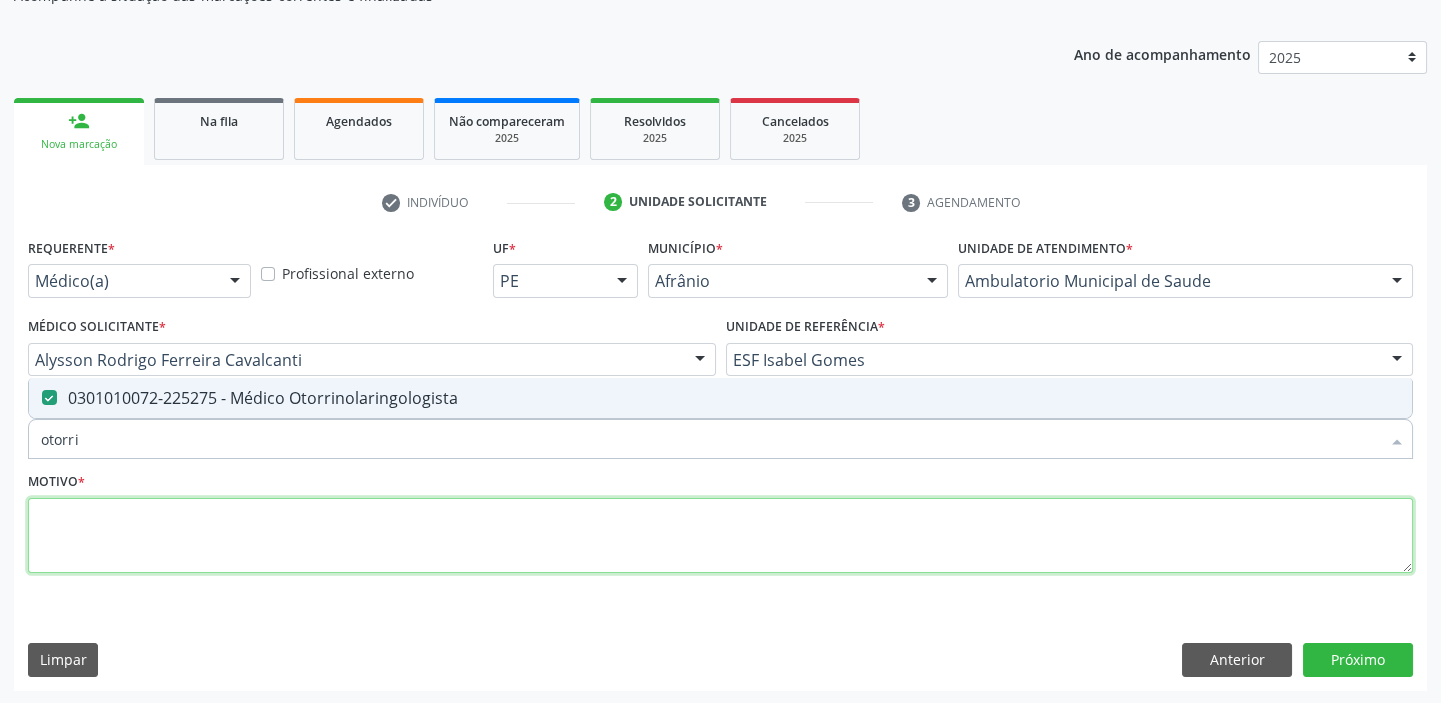 click at bounding box center (720, 536) 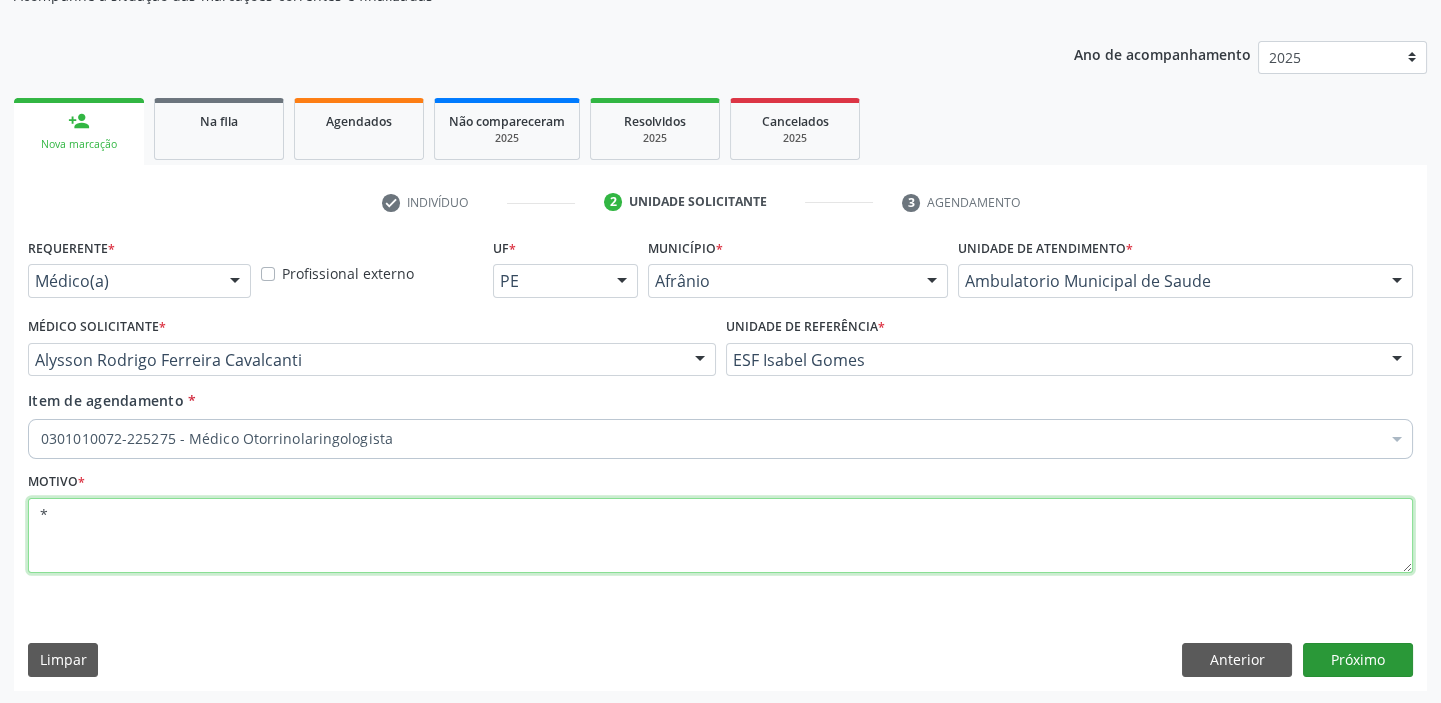 type on "*" 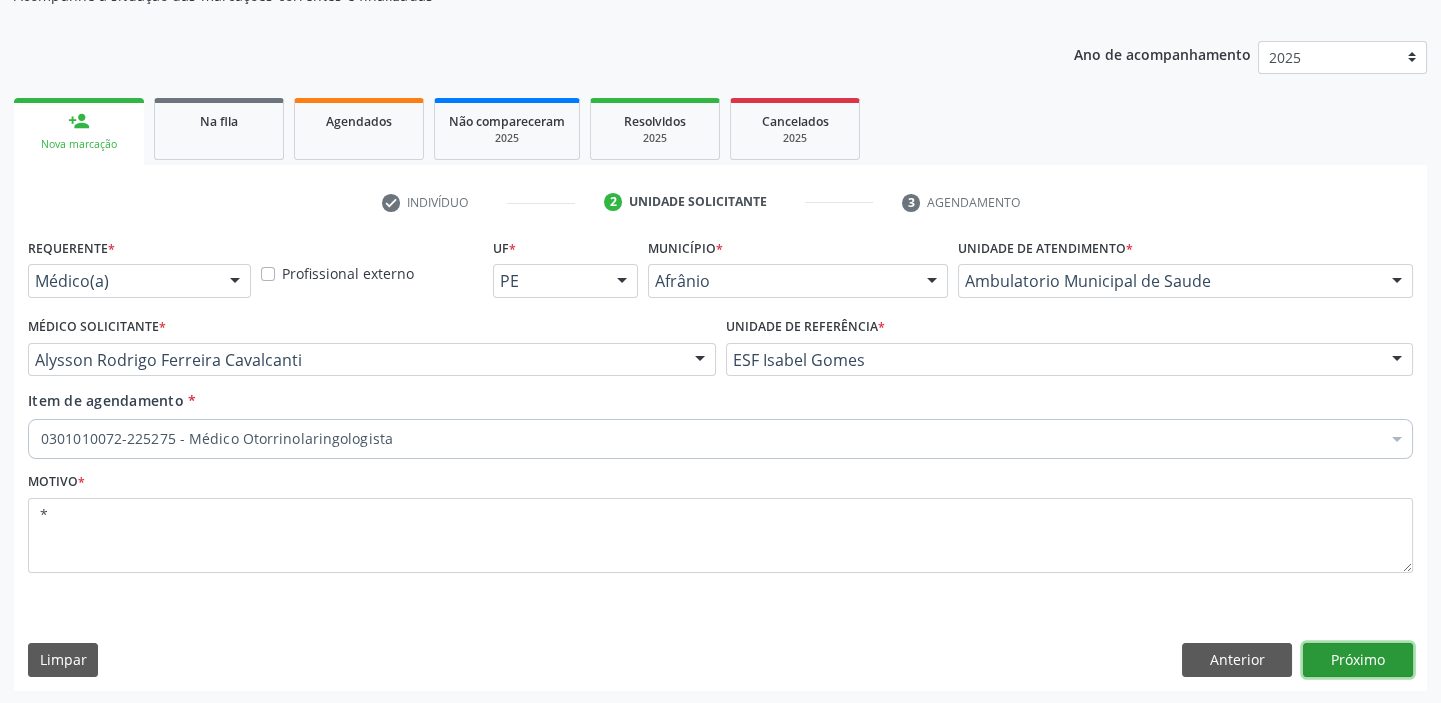 click on "Próximo" at bounding box center [1358, 660] 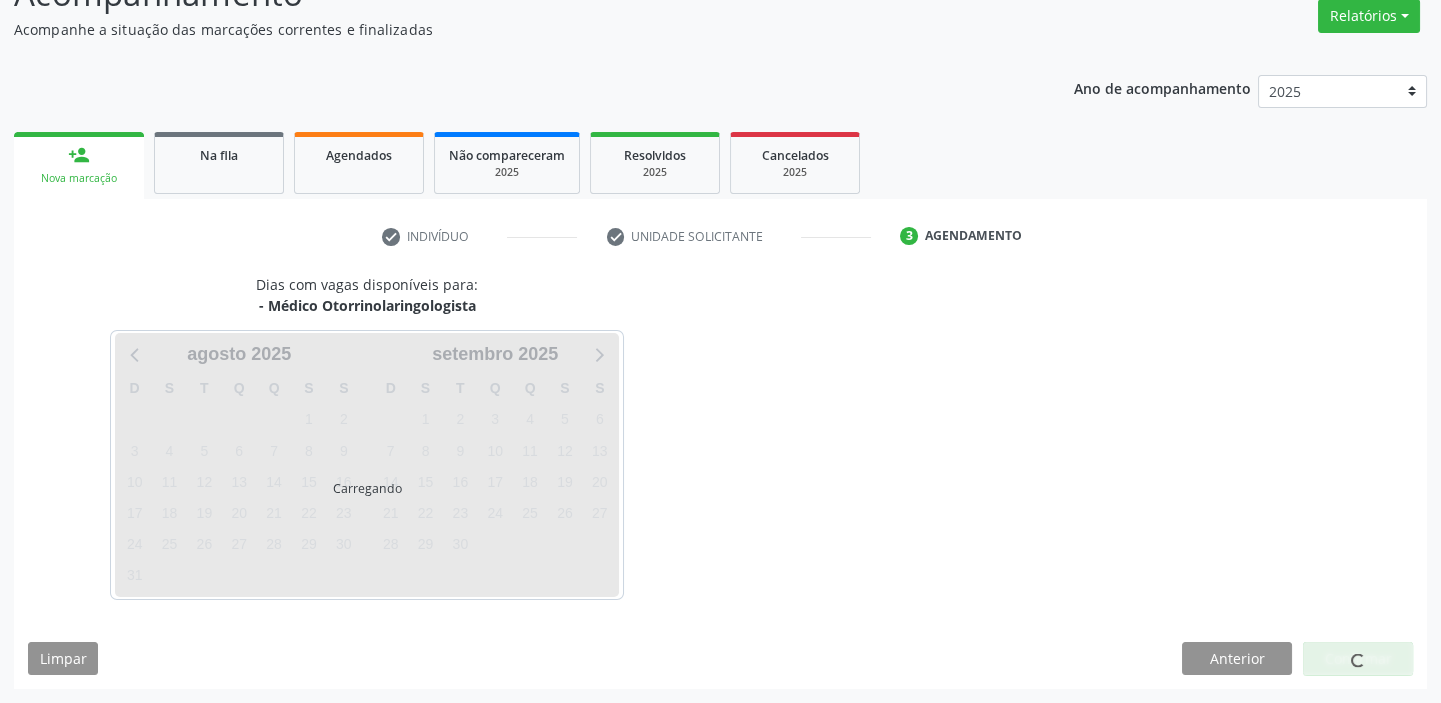 scroll, scrollTop: 166, scrollLeft: 0, axis: vertical 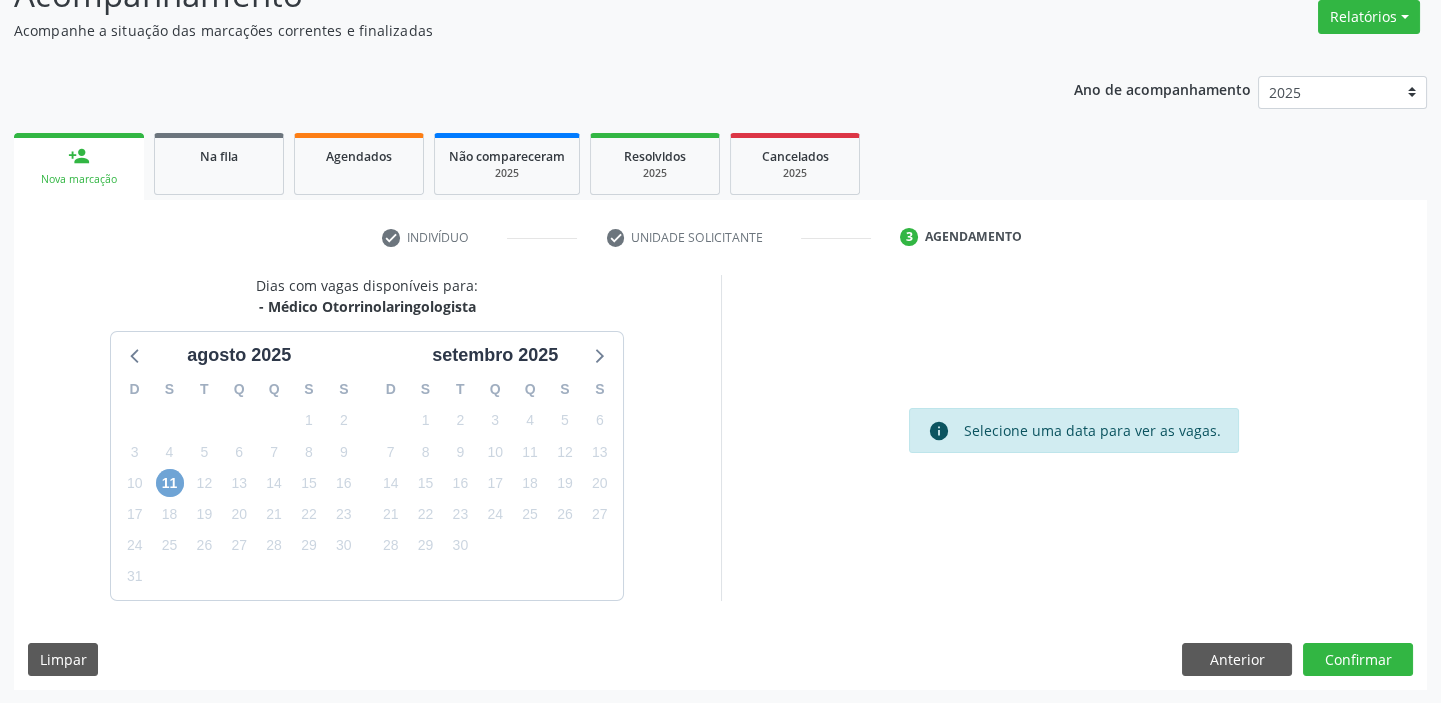 click on "11" at bounding box center [170, 483] 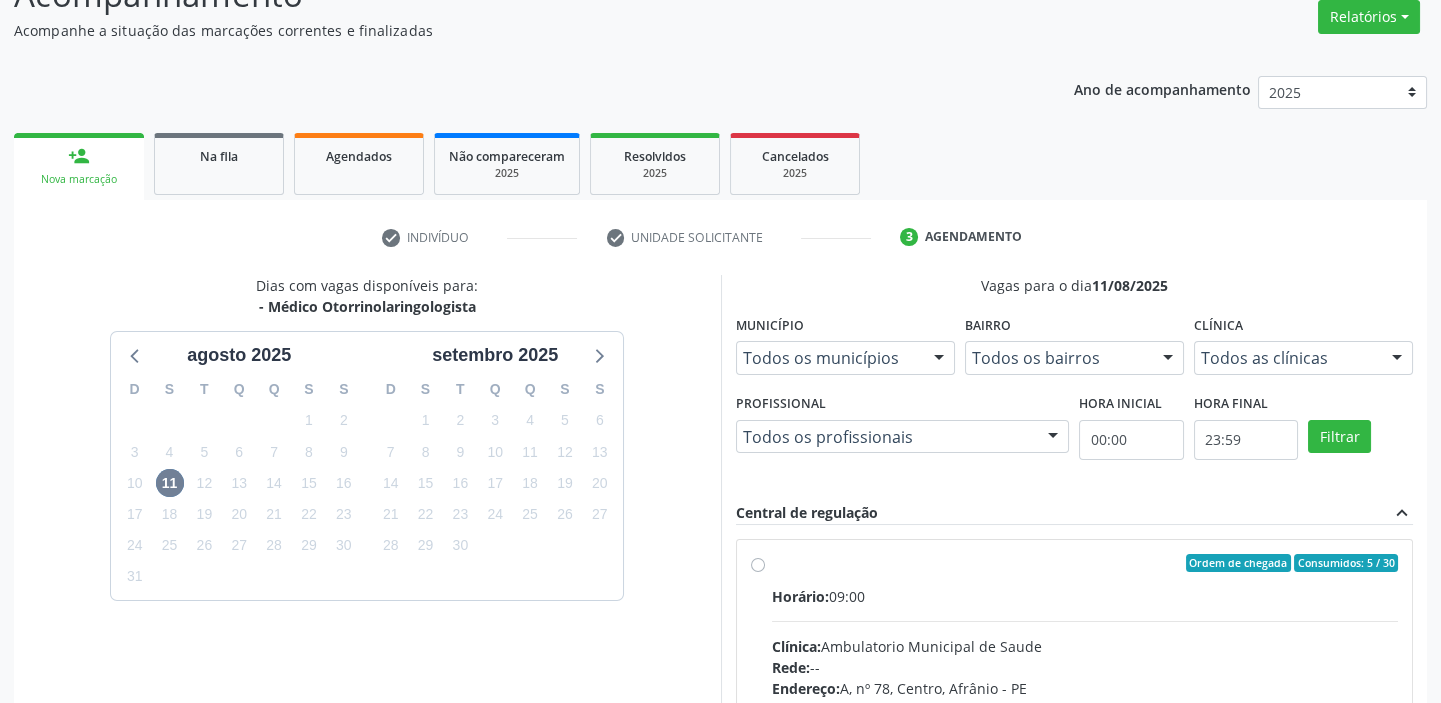 click on "Clínica:  Ambulatorio Municipal de Saude" at bounding box center (1085, 646) 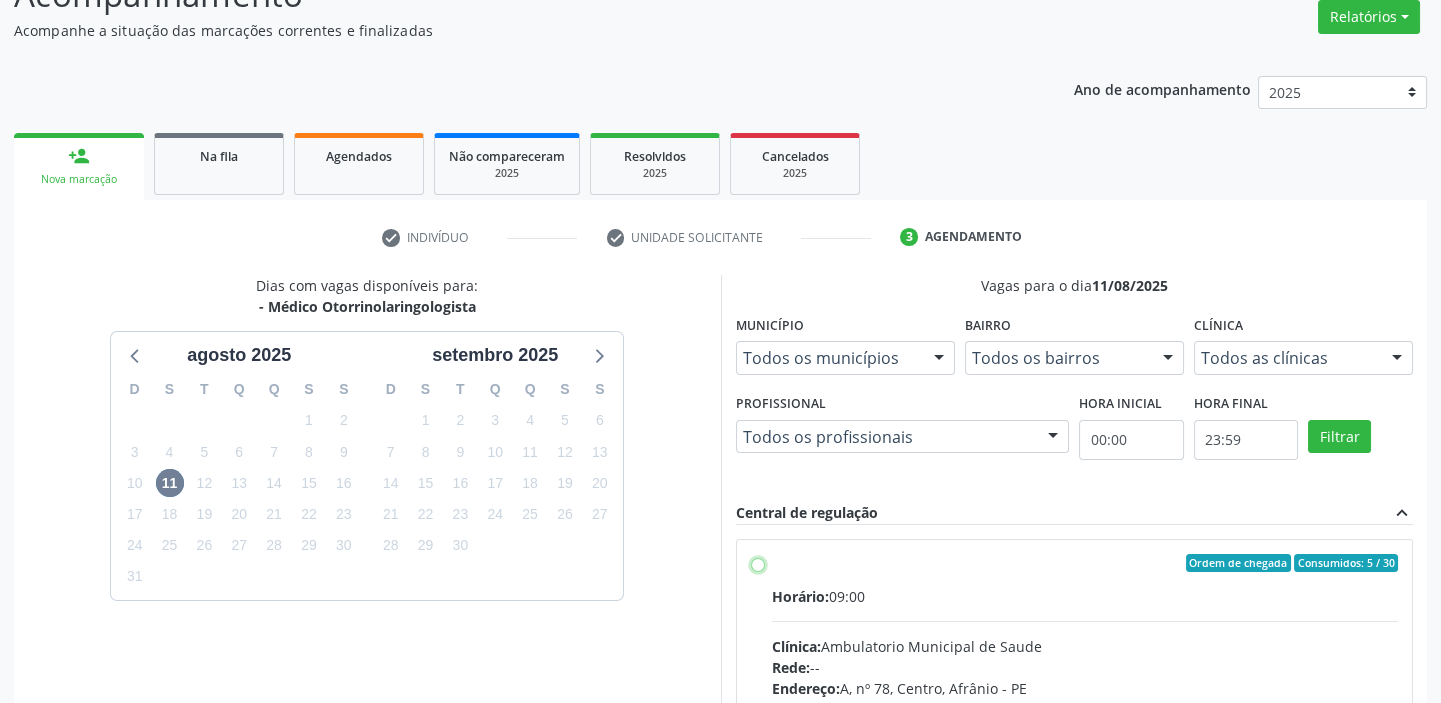 click on "Ordem de chegada
Consumidos: 5 / 30
Horário:   09:00
Clínica:  Ambulatorio Municipal de Saude
Rede:
--
Endereço:   A, nº 78, Centro, Afrânio - PE
Telefone:   --
Profissional:
--
Informações adicionais sobre o atendimento
Idade de atendimento:
Sem restrição
Gênero(s) atendido(s):
Sem restrição
Informações adicionais:
--" at bounding box center (758, 563) 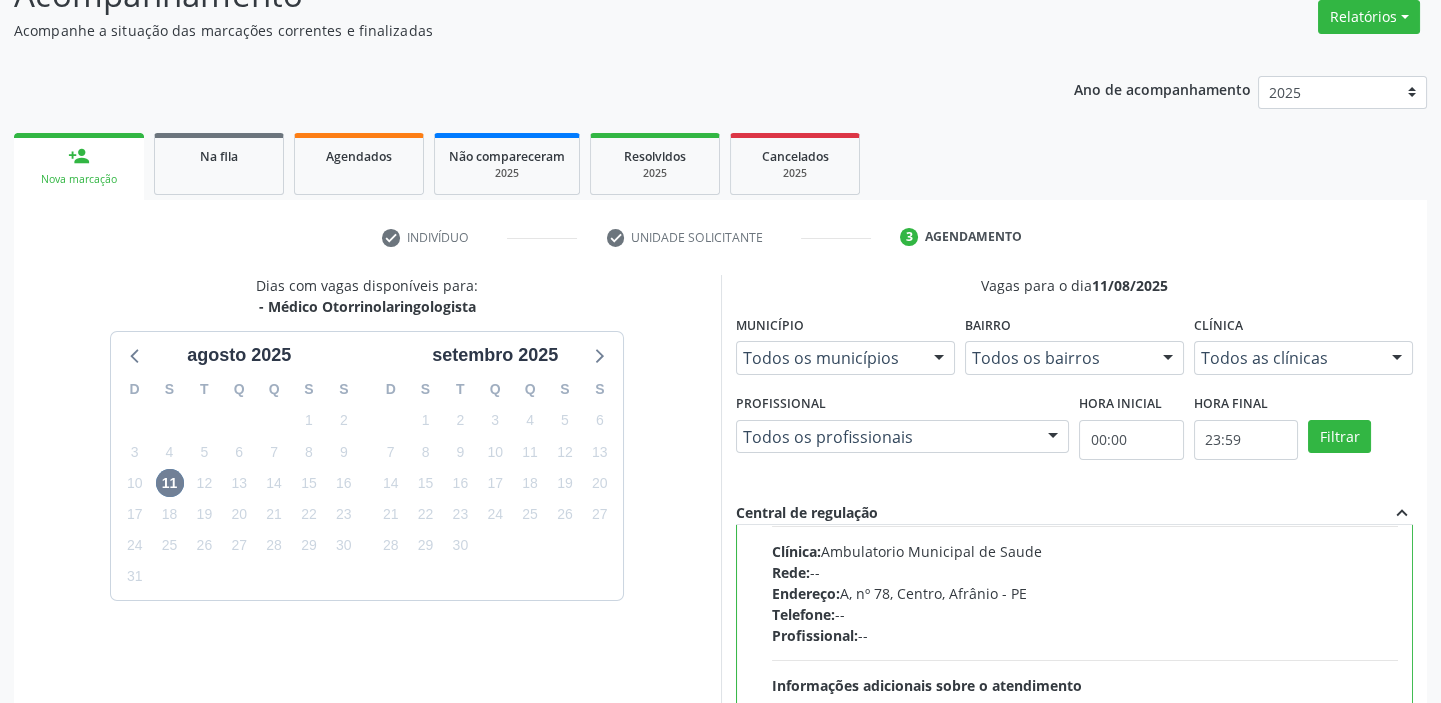 scroll, scrollTop: 99, scrollLeft: 0, axis: vertical 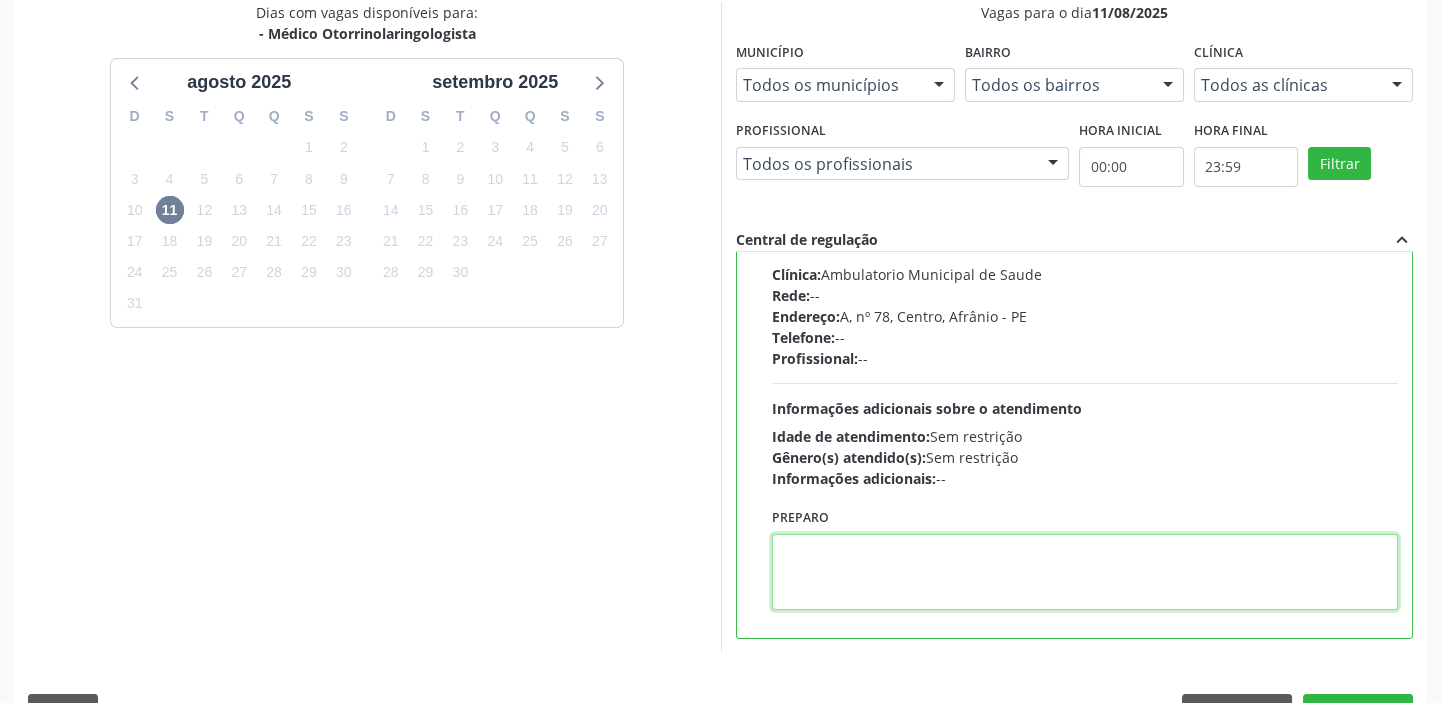 click at bounding box center (1085, 572) 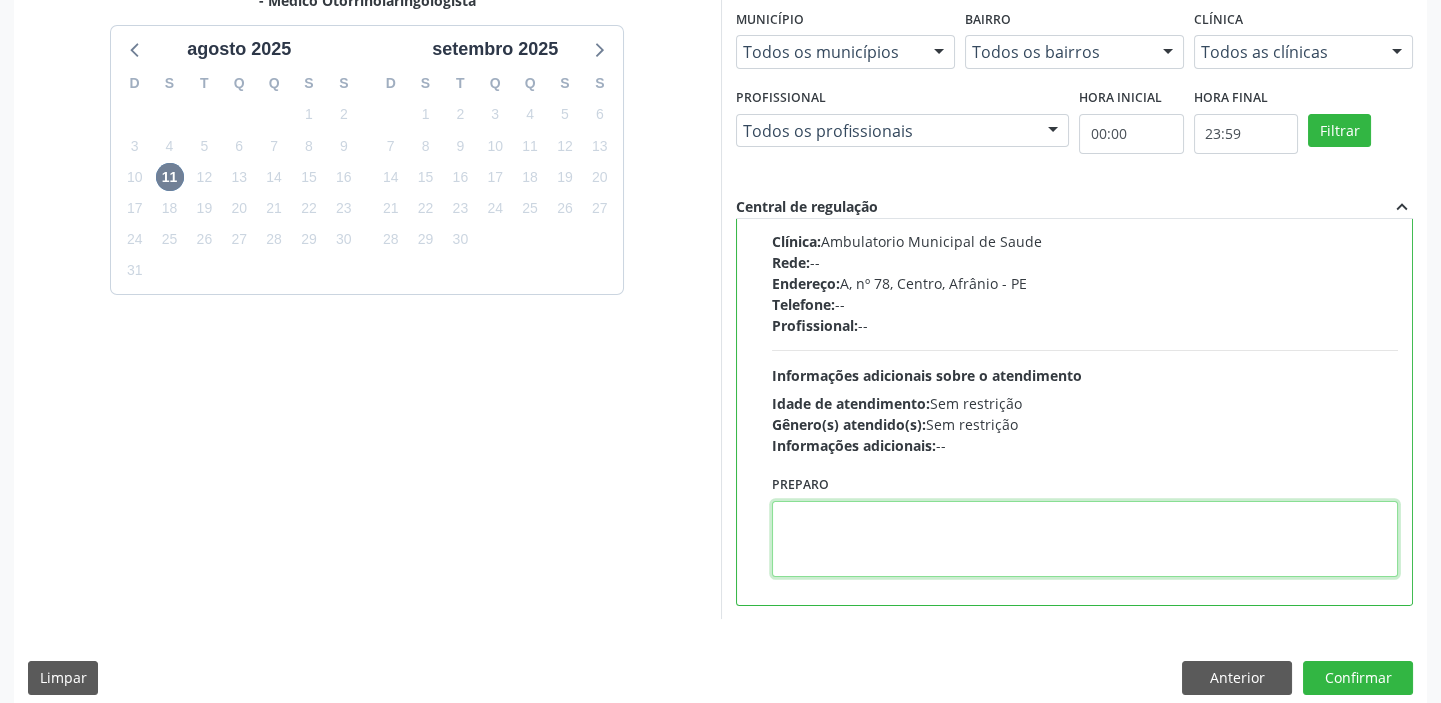 scroll, scrollTop: 490, scrollLeft: 0, axis: vertical 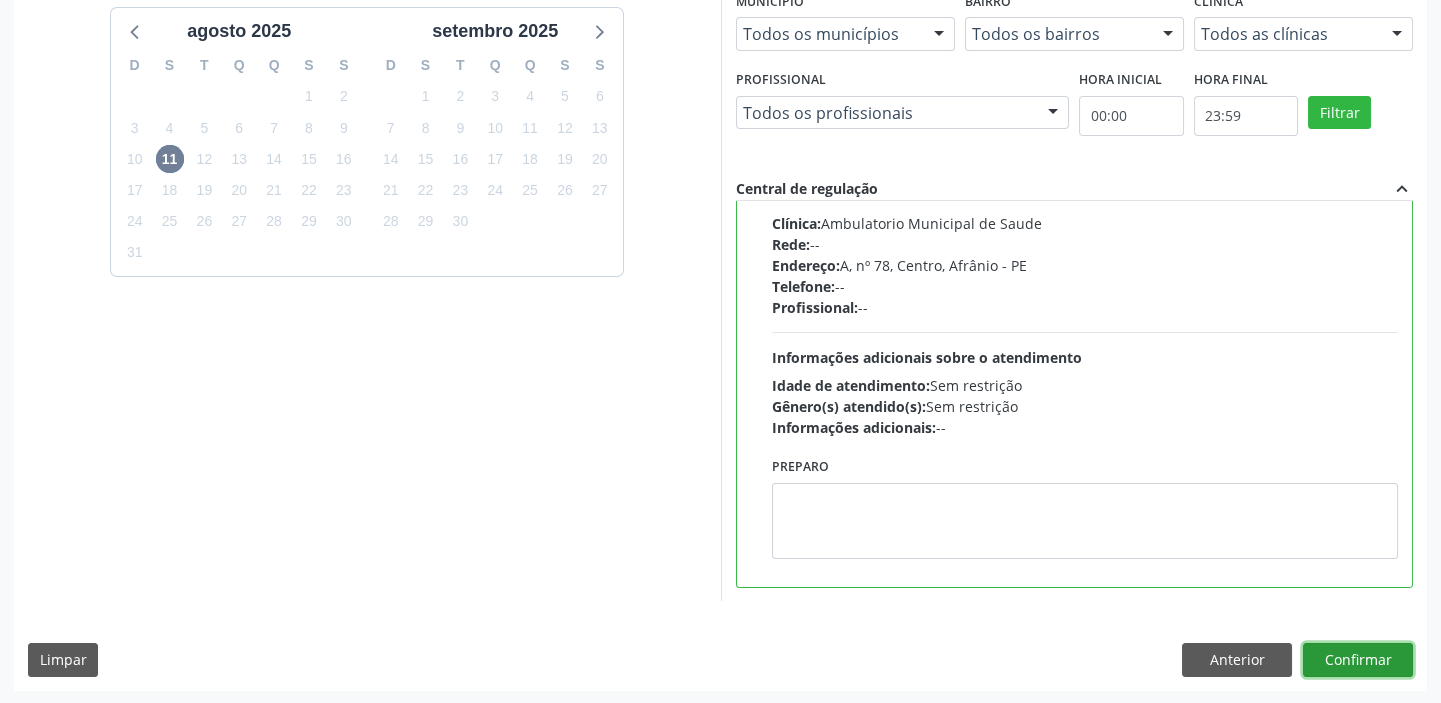 click on "Confirmar" at bounding box center (1358, 660) 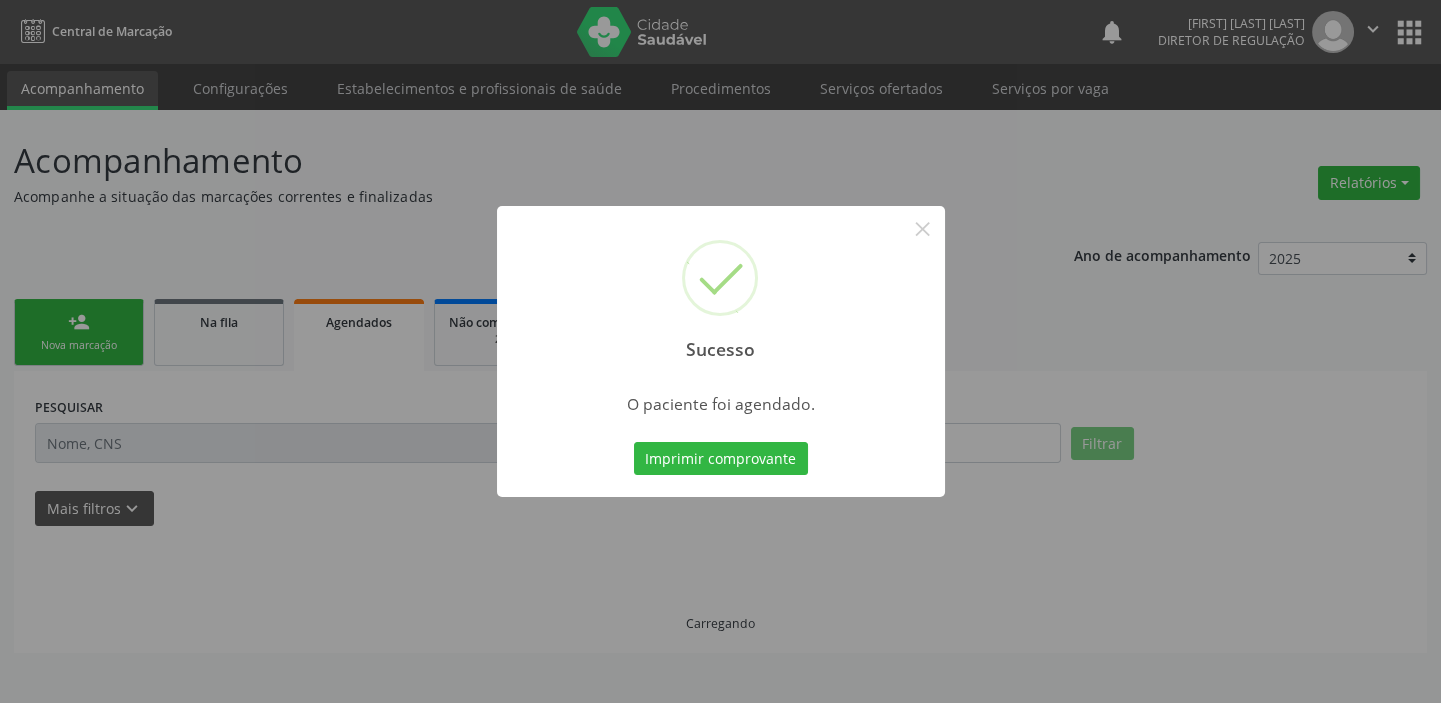 scroll, scrollTop: 0, scrollLeft: 0, axis: both 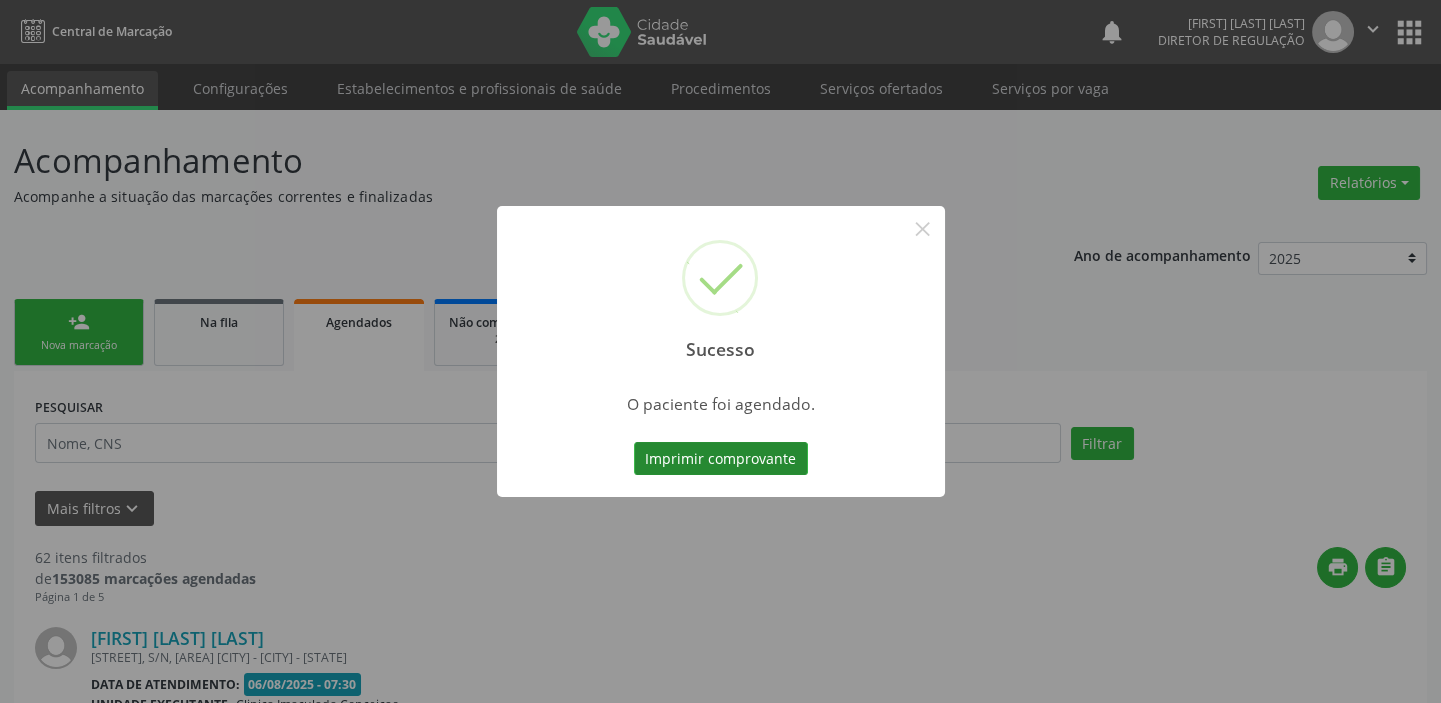 click on "Imprimir comprovante" at bounding box center (721, 459) 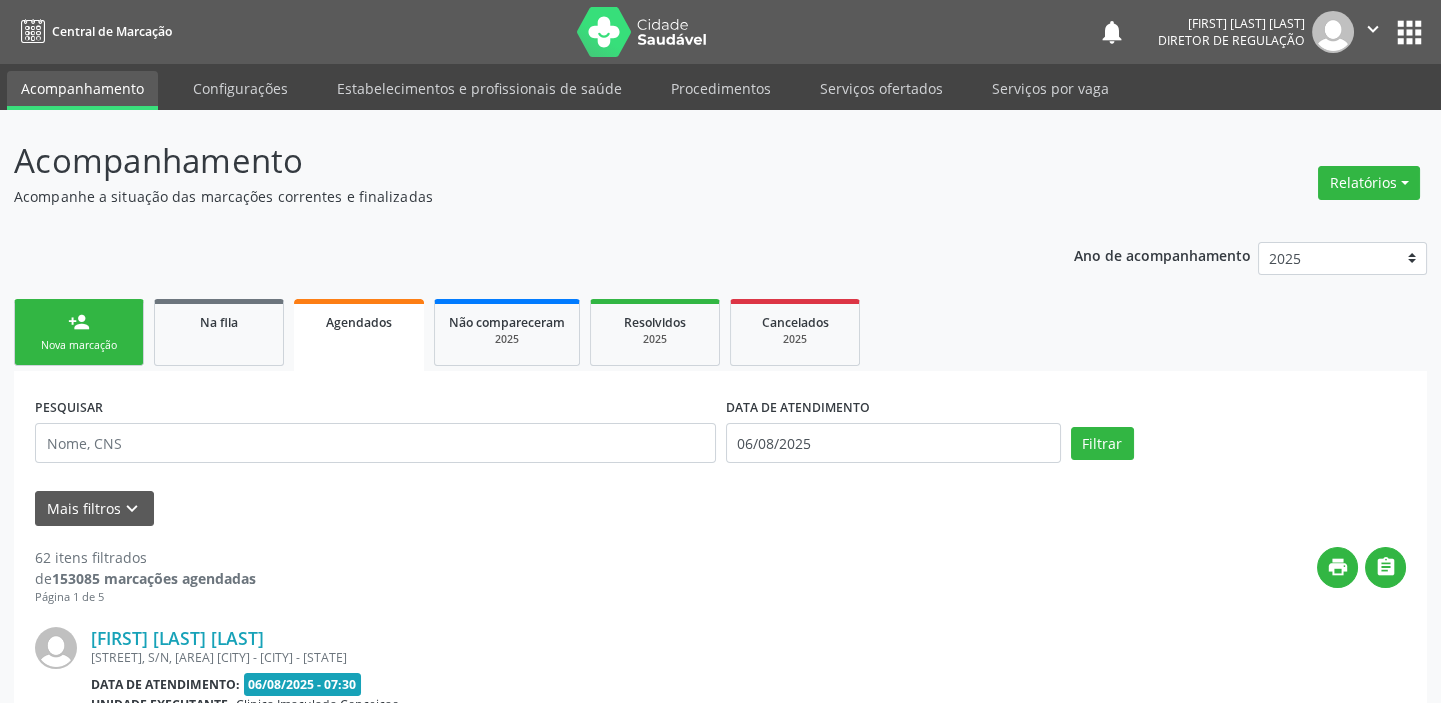 click on "Nova marcação" at bounding box center (79, 345) 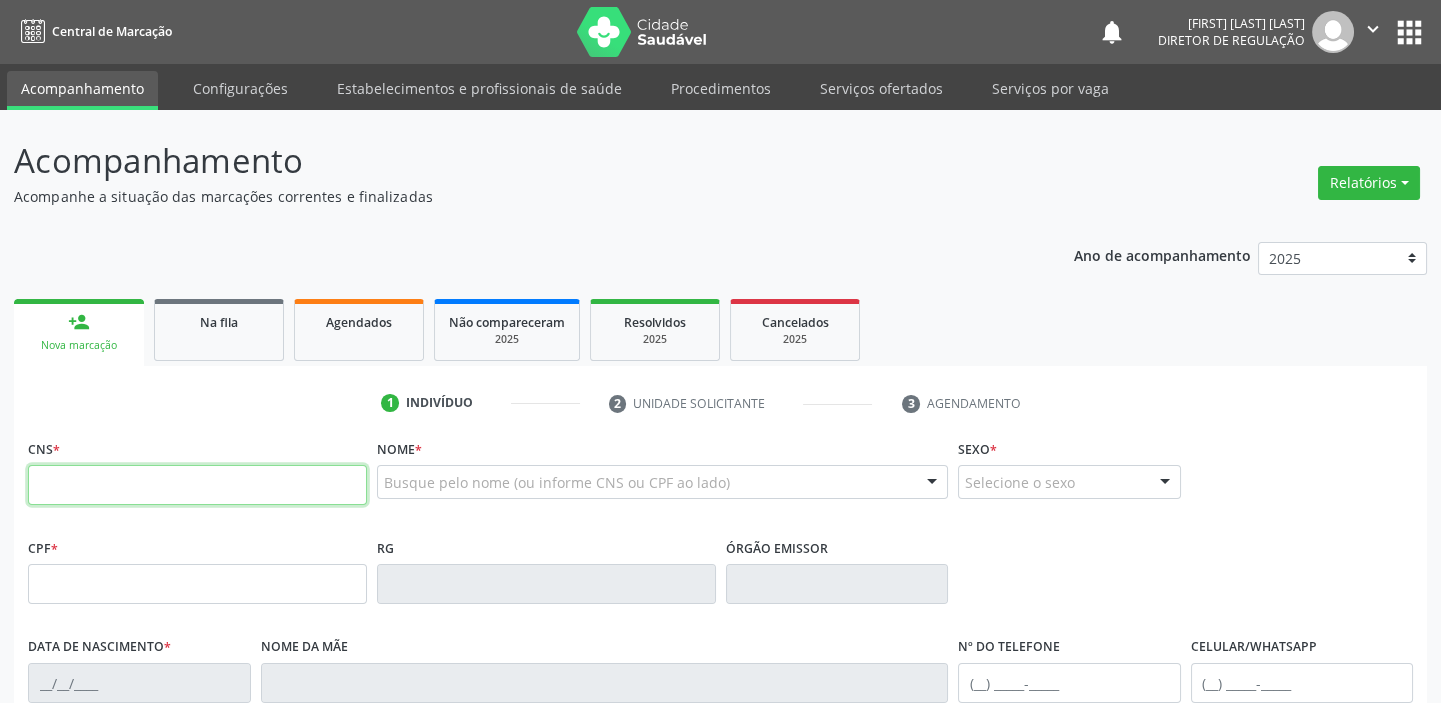 click at bounding box center [197, 485] 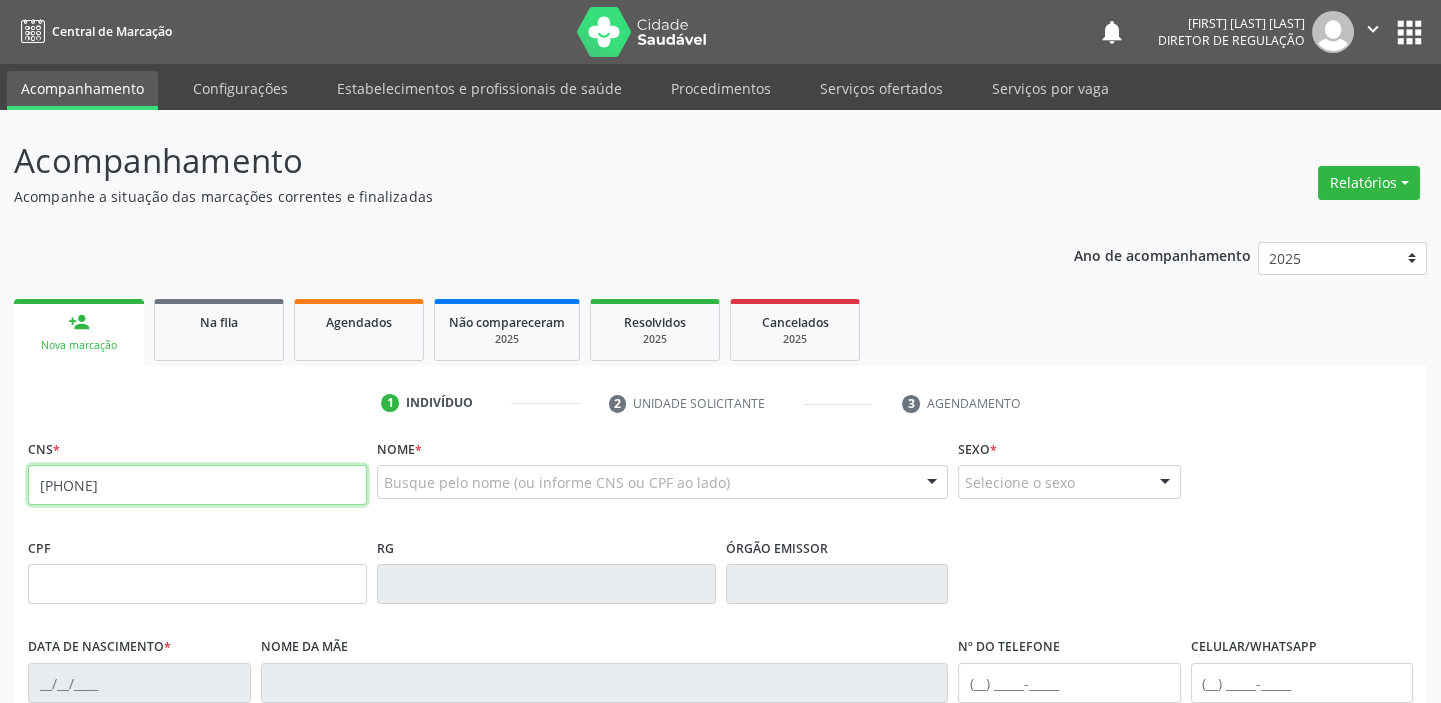type on "706 5073 1849 5290" 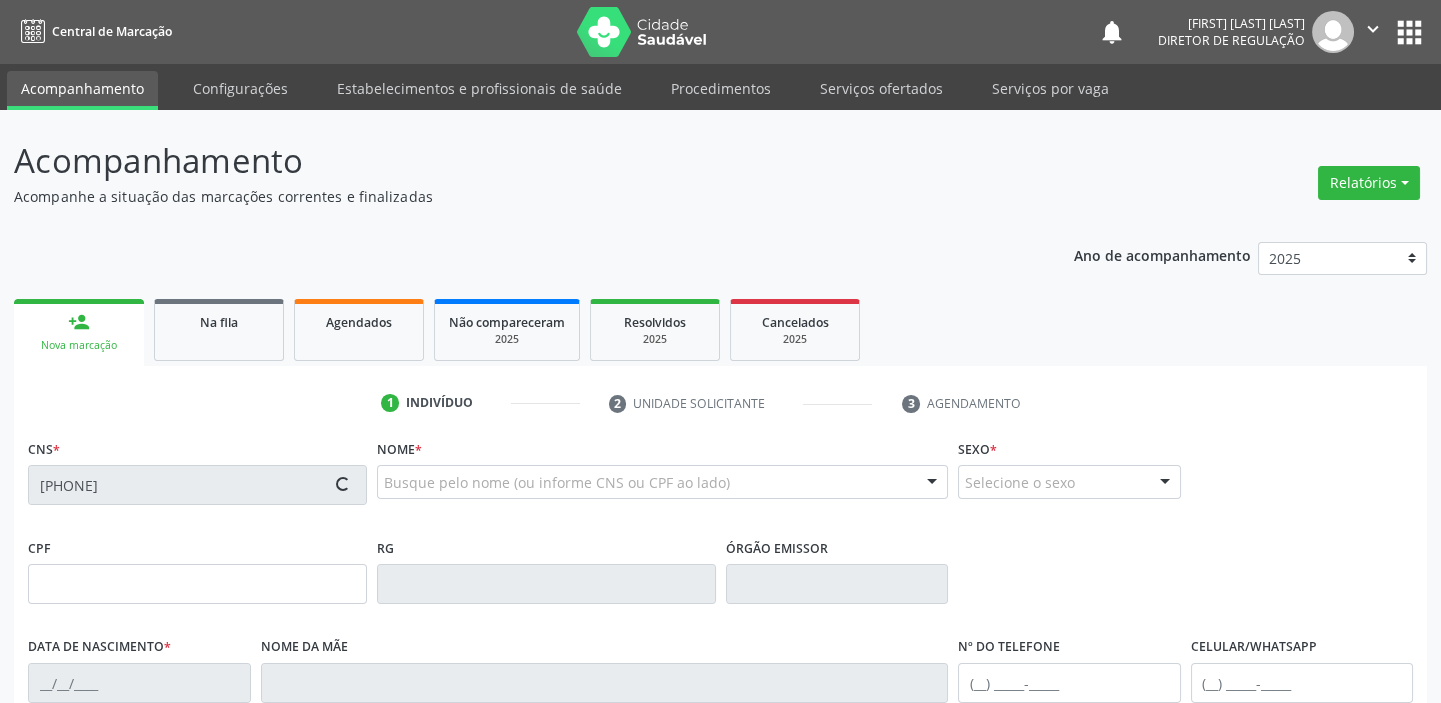 type on "169.853.194-08" 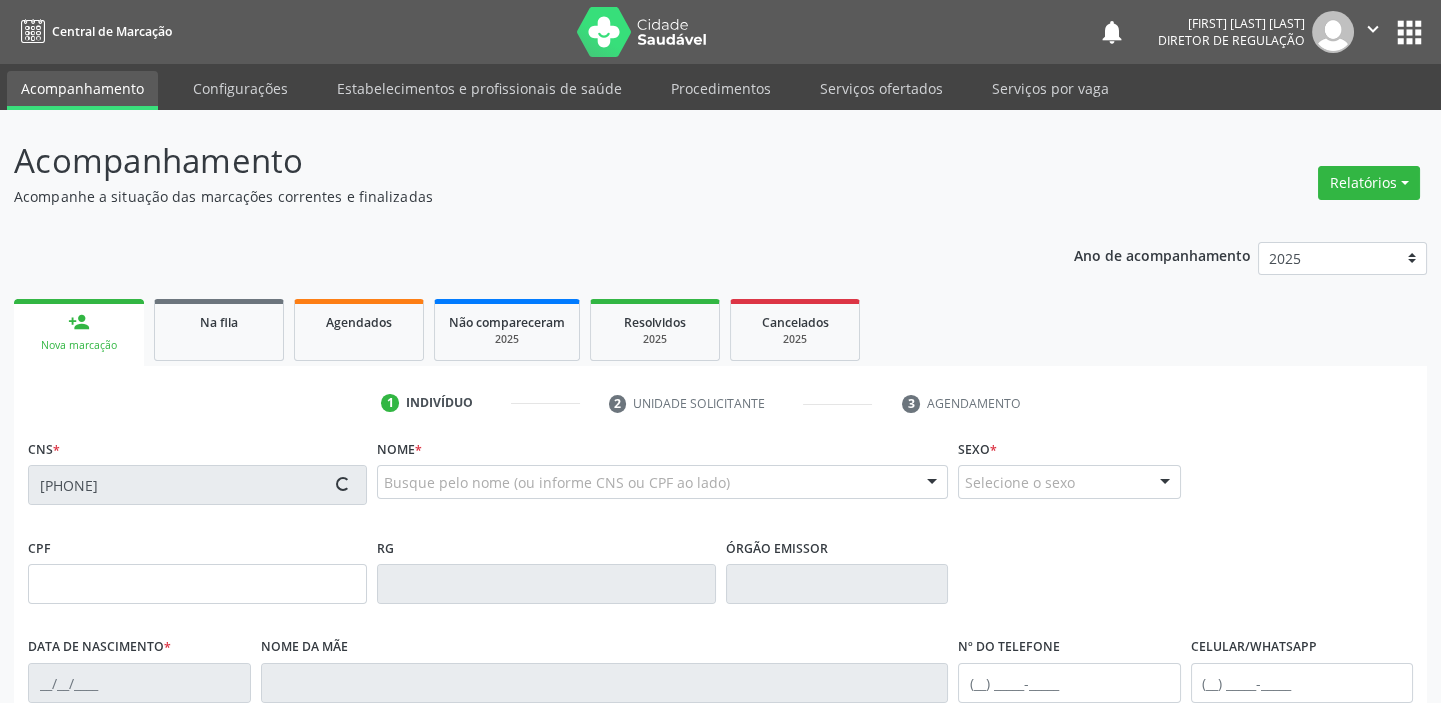 type on "17/01/2020" 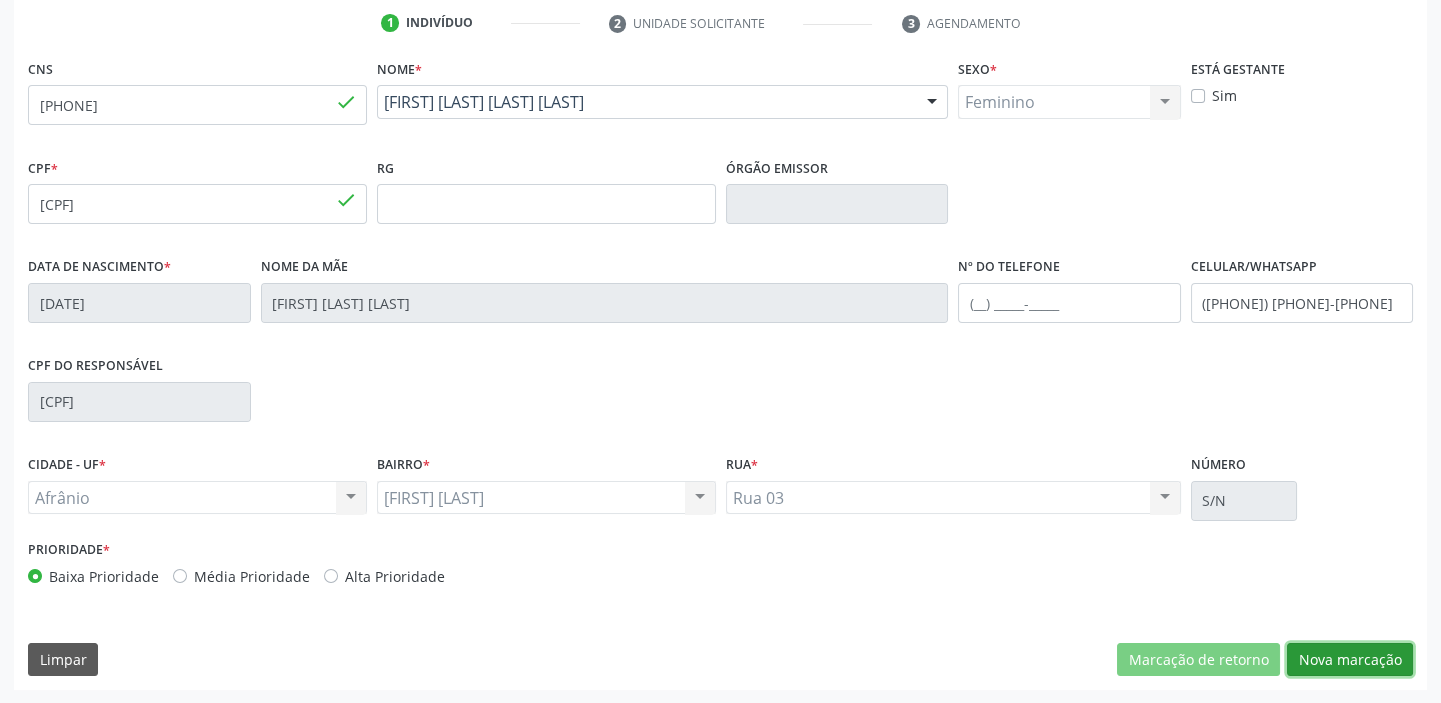 click on "Nova marcação" at bounding box center (1350, 660) 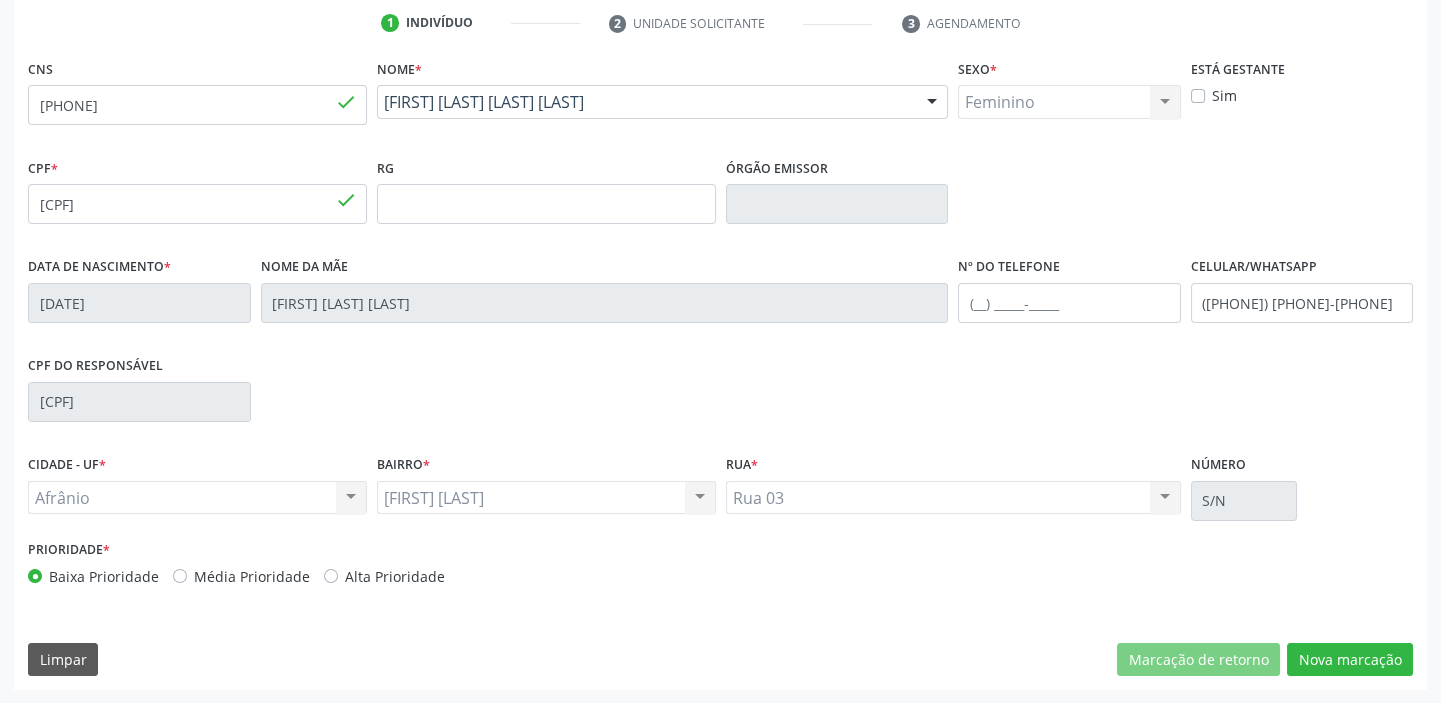 scroll, scrollTop: 201, scrollLeft: 0, axis: vertical 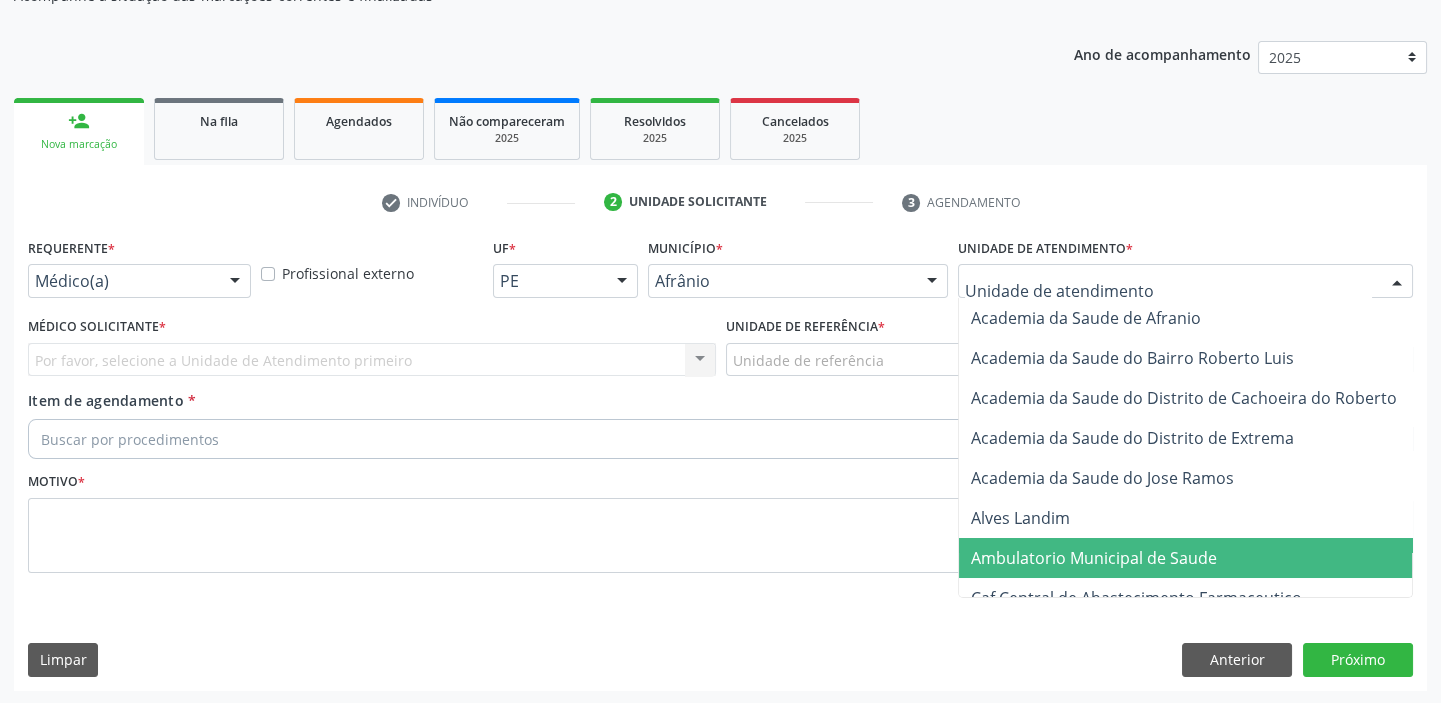 click on "Ambulatorio Municipal de Saude" at bounding box center (1094, 558) 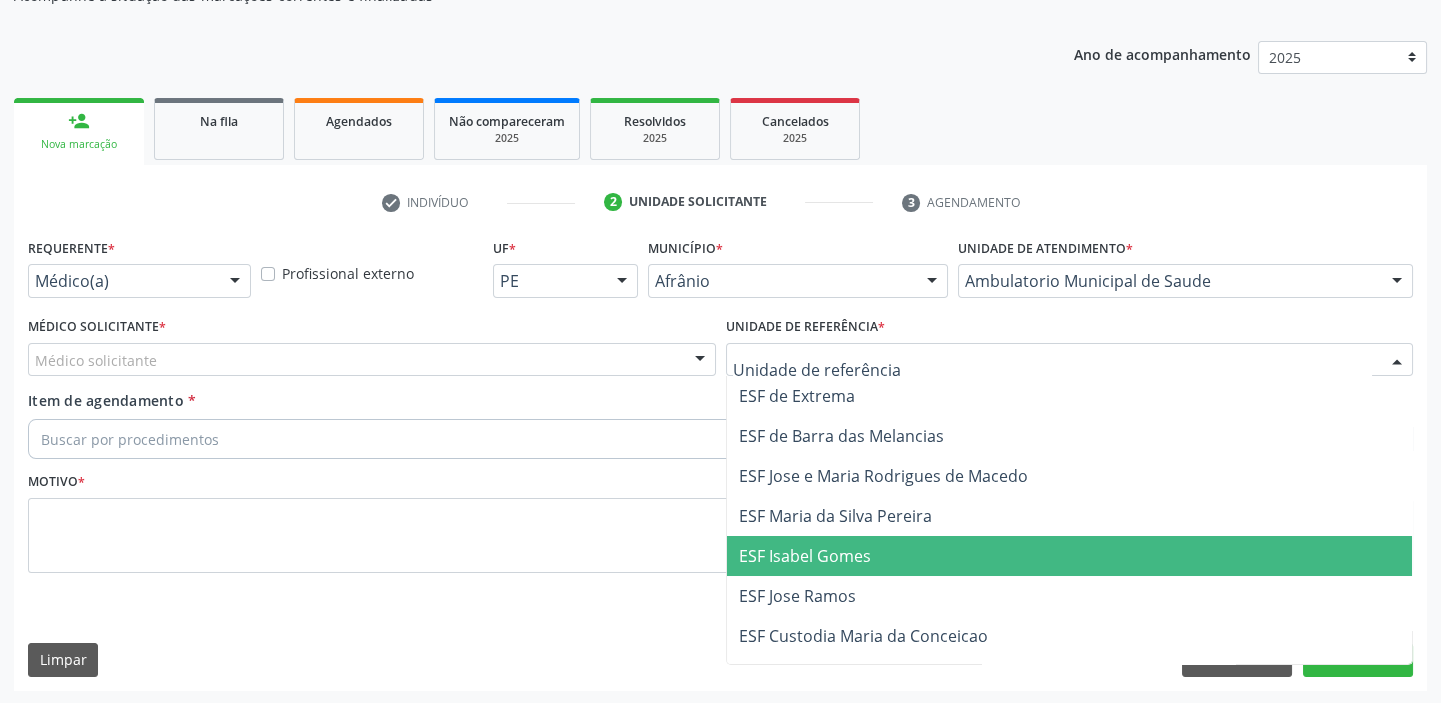 click on "ESF Isabel Gomes" at bounding box center [805, 556] 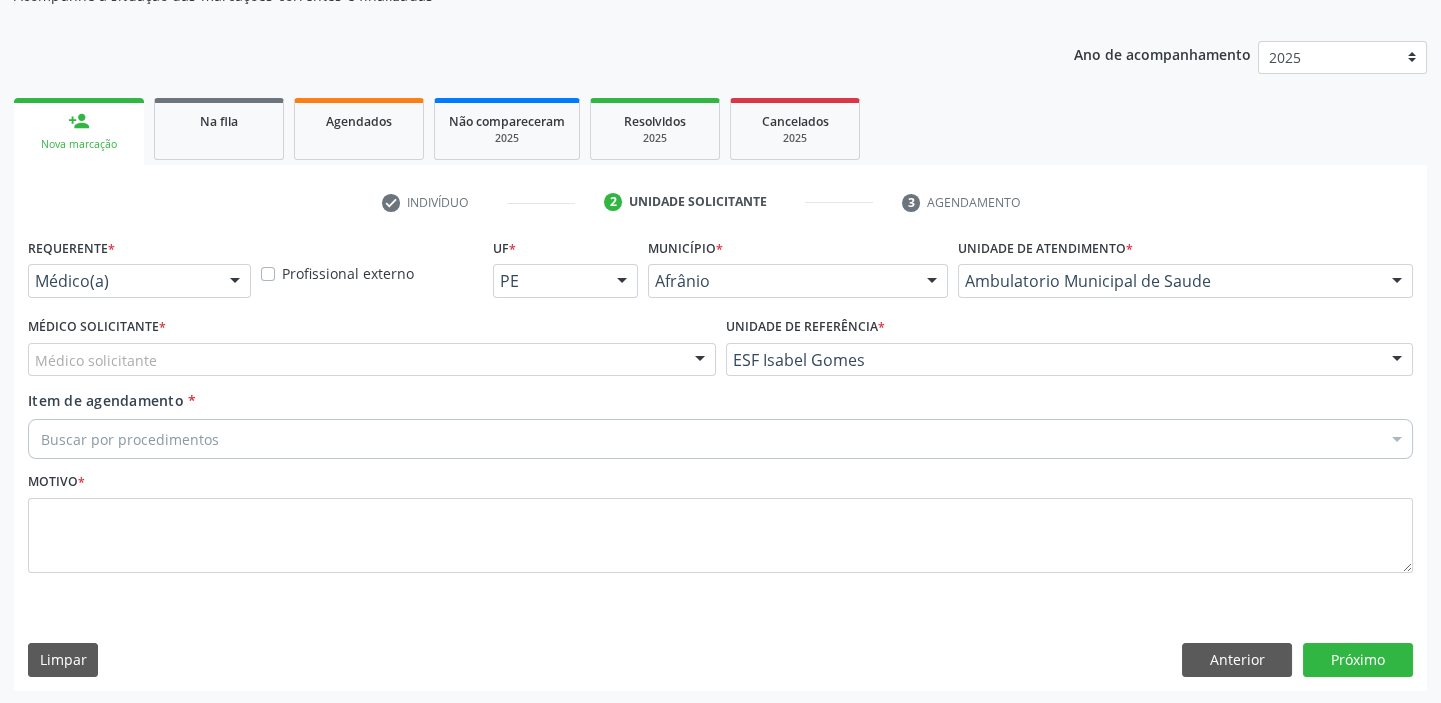click on "Médico solicitante" at bounding box center [372, 360] 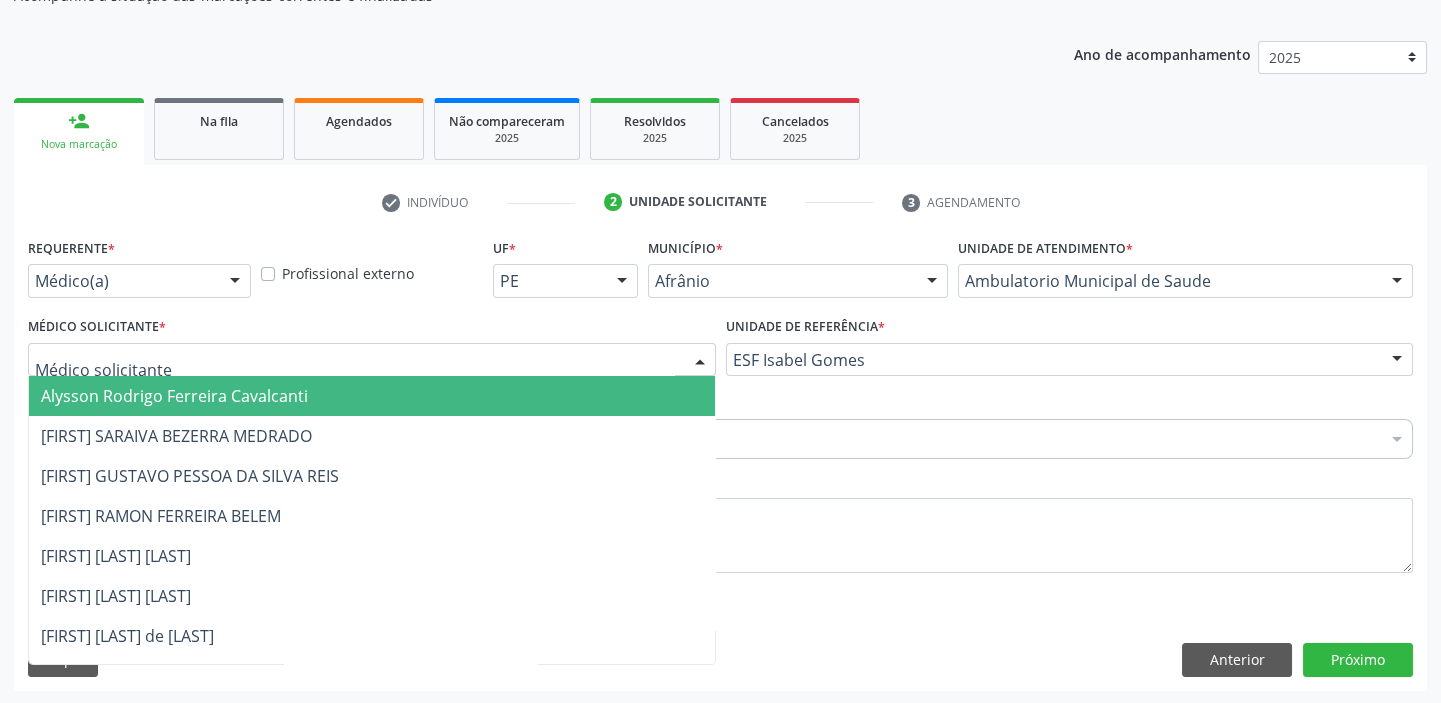 click on "Alysson Rodrigo Ferreira Cavalcanti" at bounding box center [174, 396] 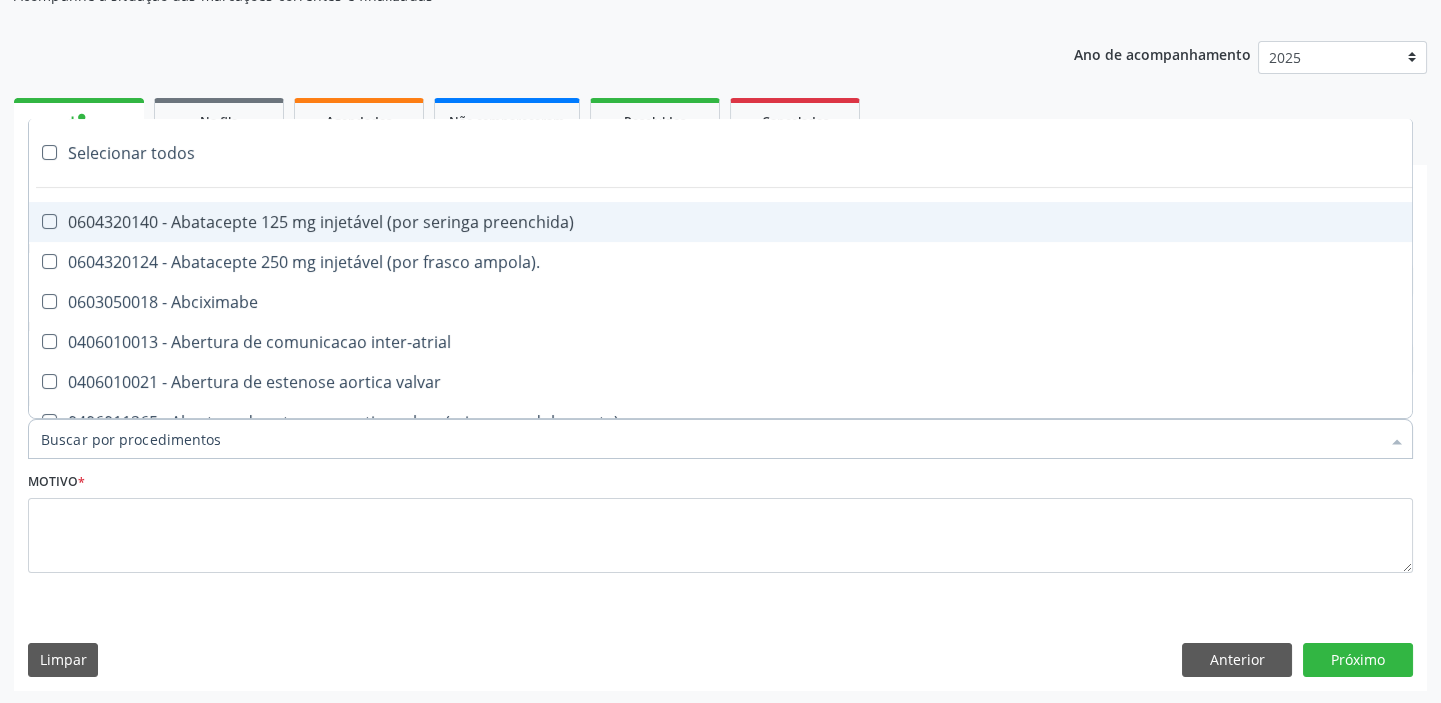 paste on "otorri" 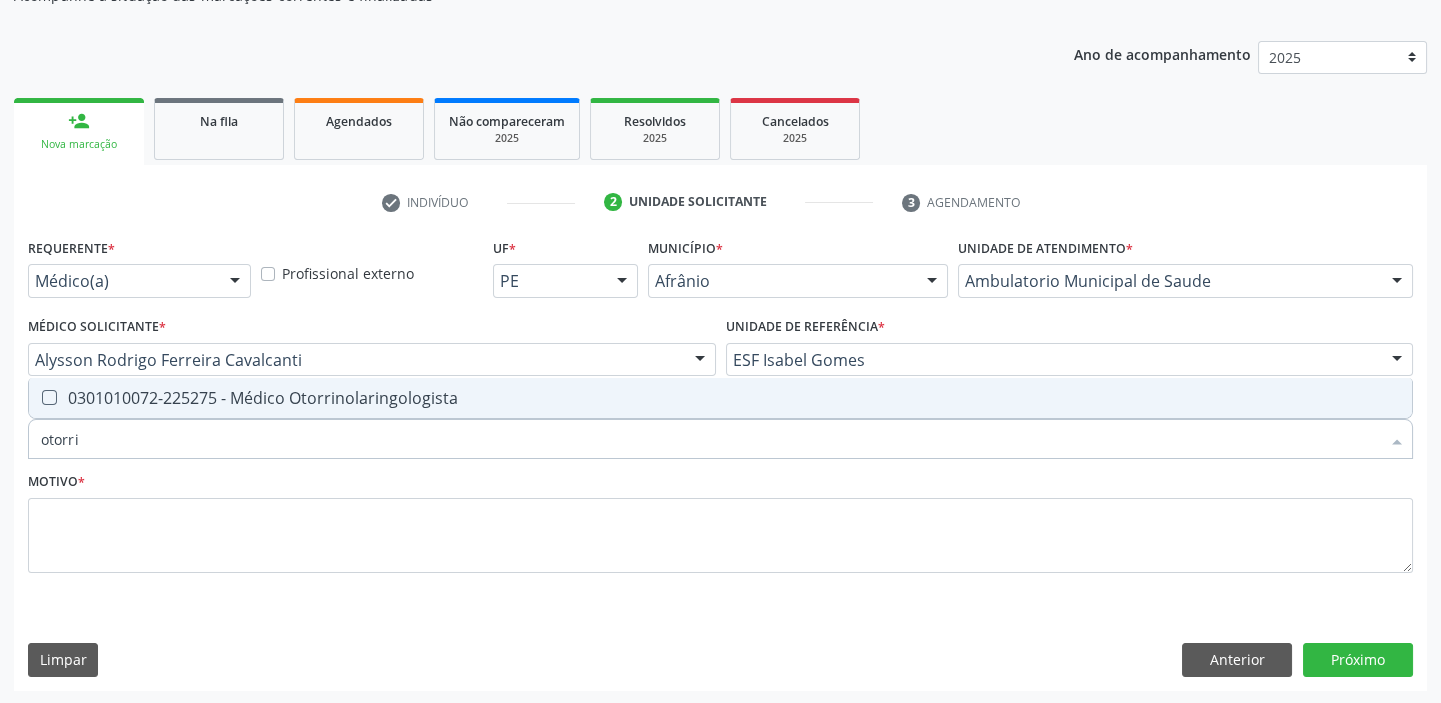 click on "0301010072-225275 - Médico Otorrinolaringologista" at bounding box center [720, 398] 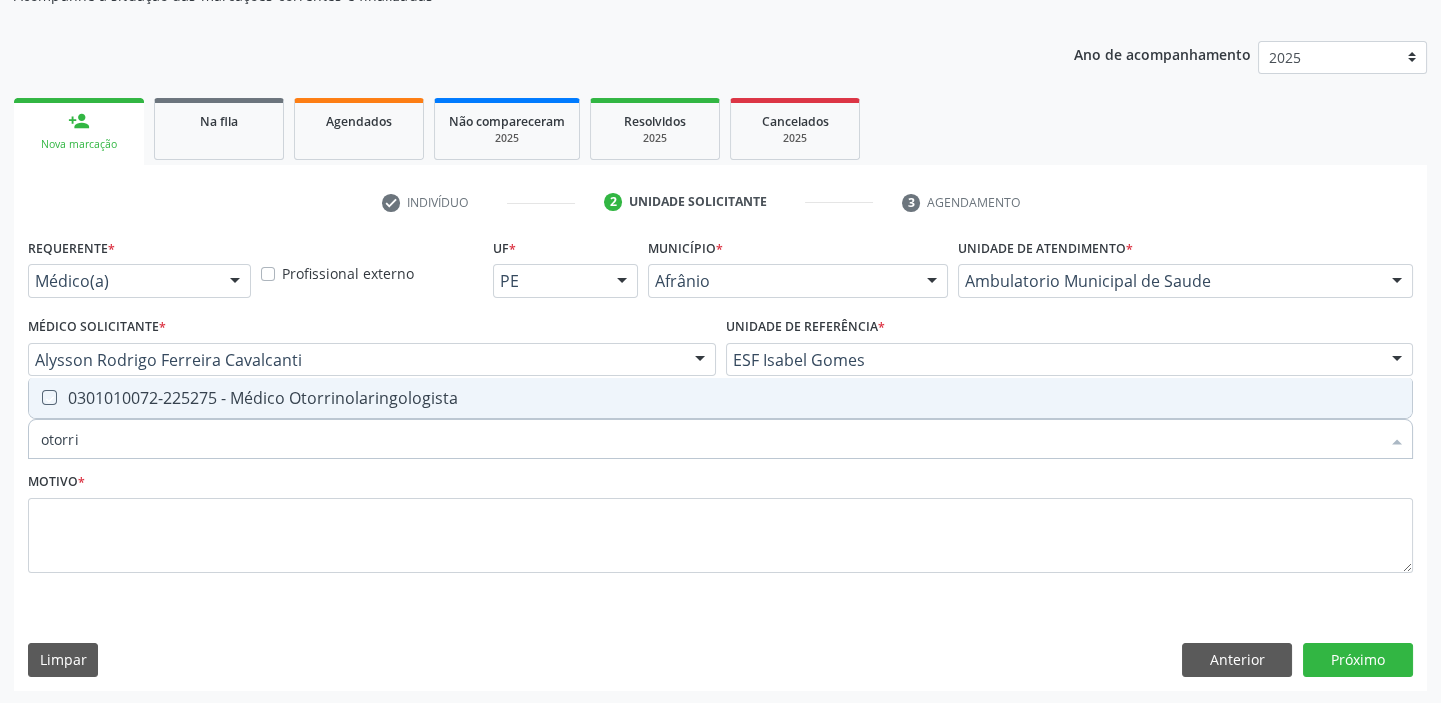 checkbox on "true" 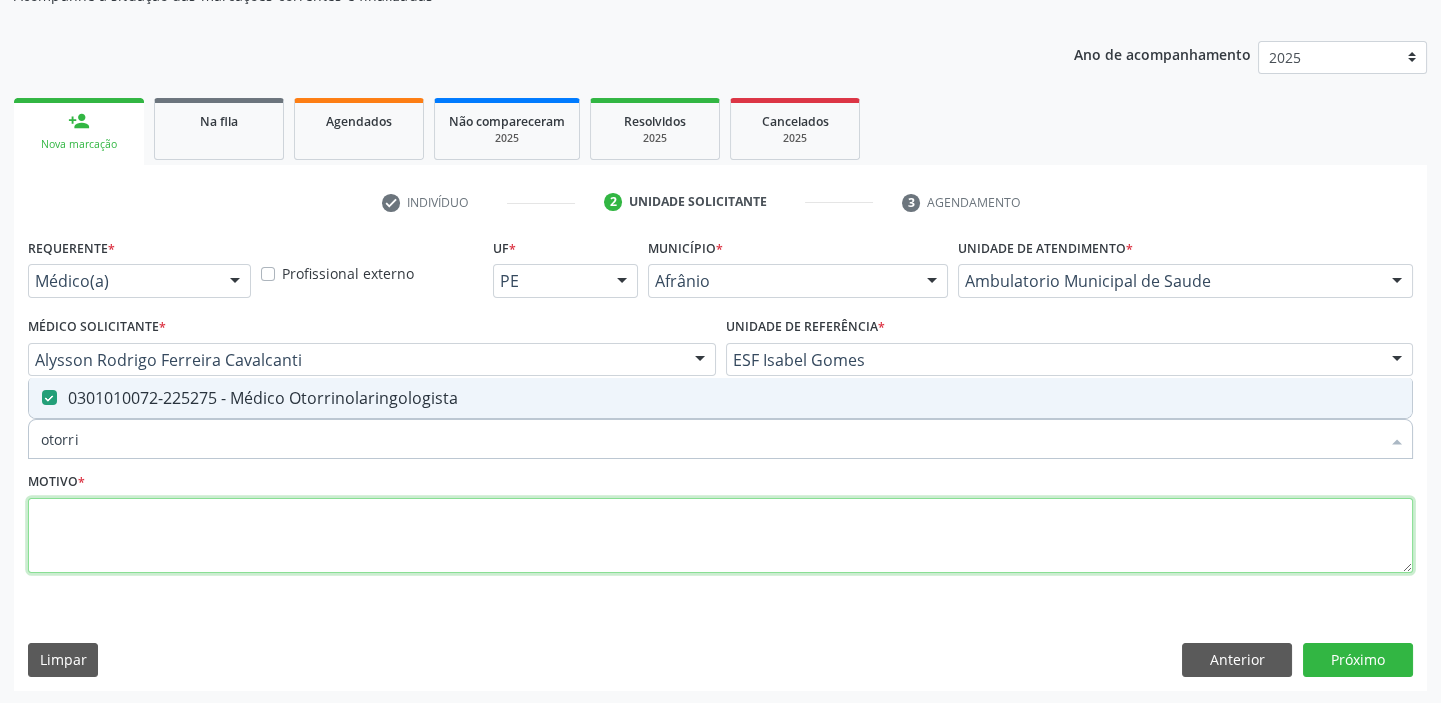 click at bounding box center [720, 536] 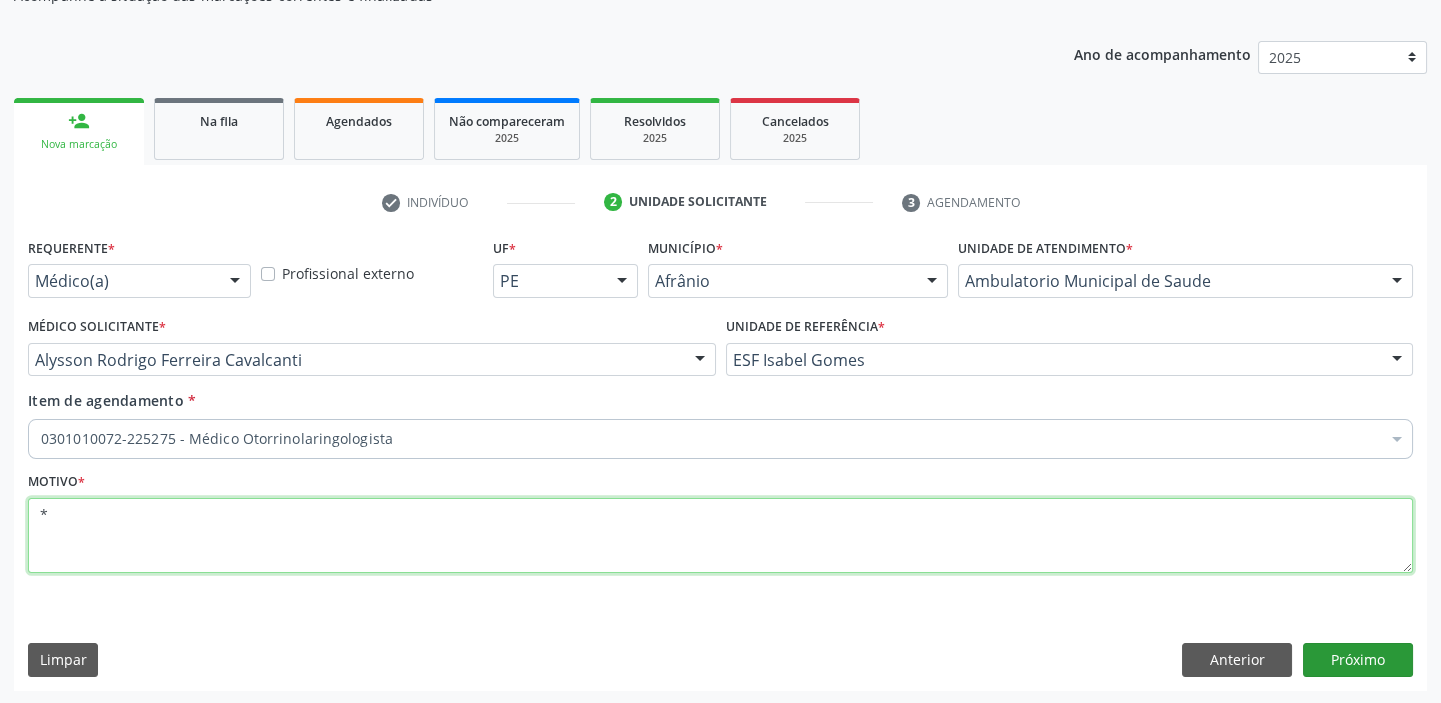 type on "*" 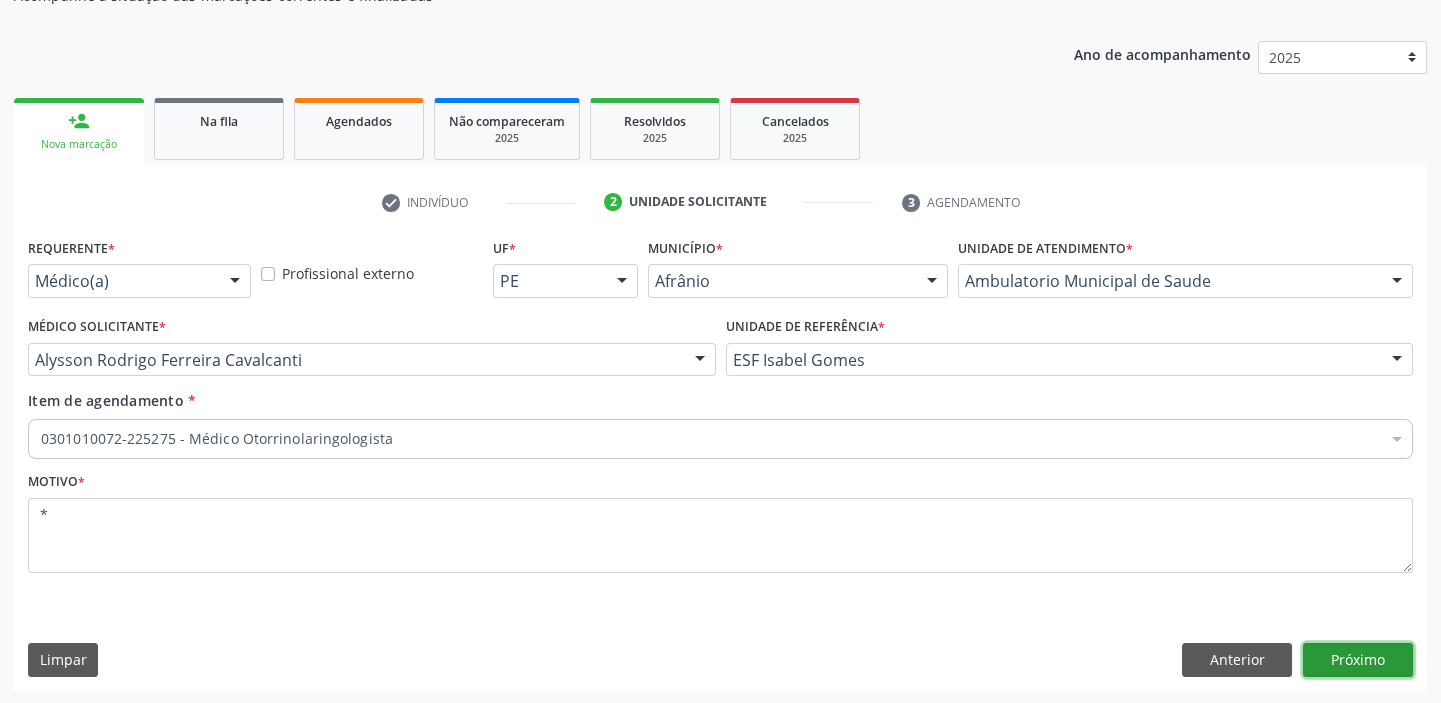 click on "Próximo" at bounding box center [1358, 660] 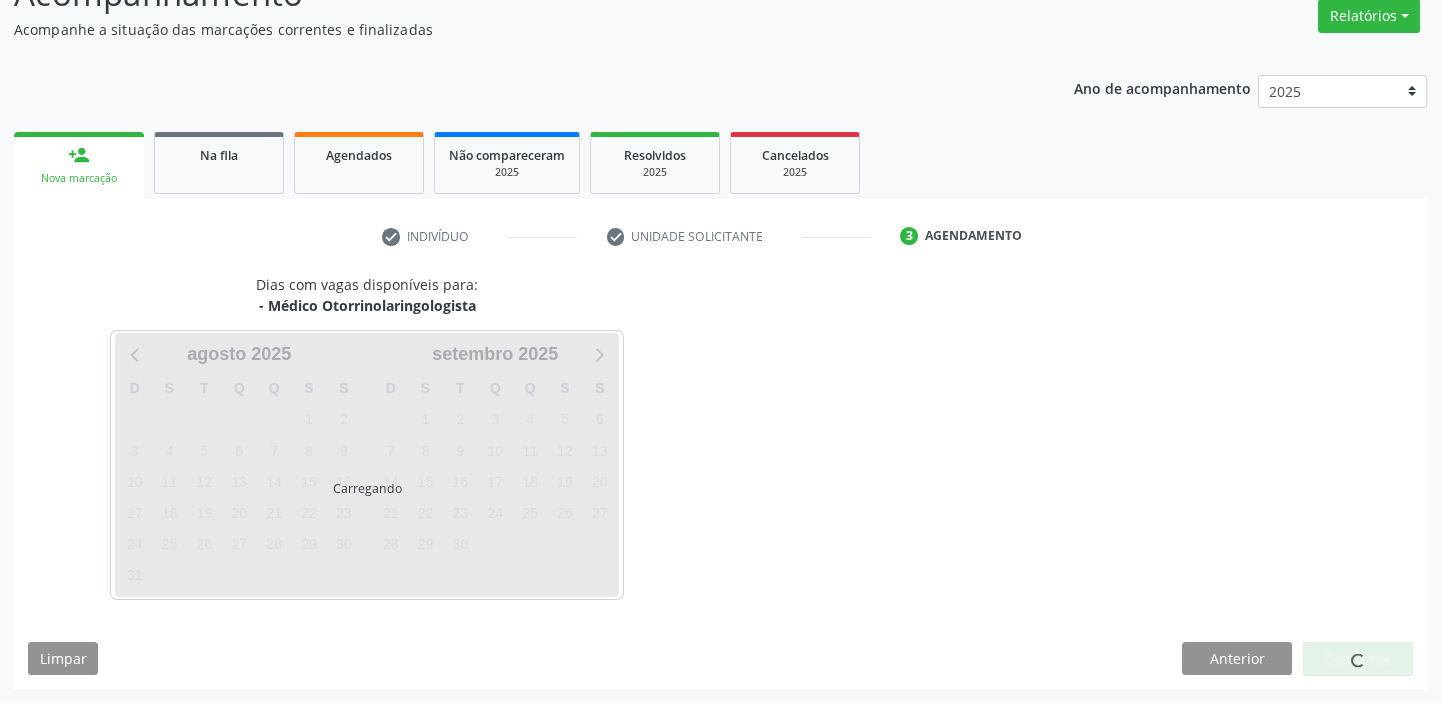scroll, scrollTop: 166, scrollLeft: 0, axis: vertical 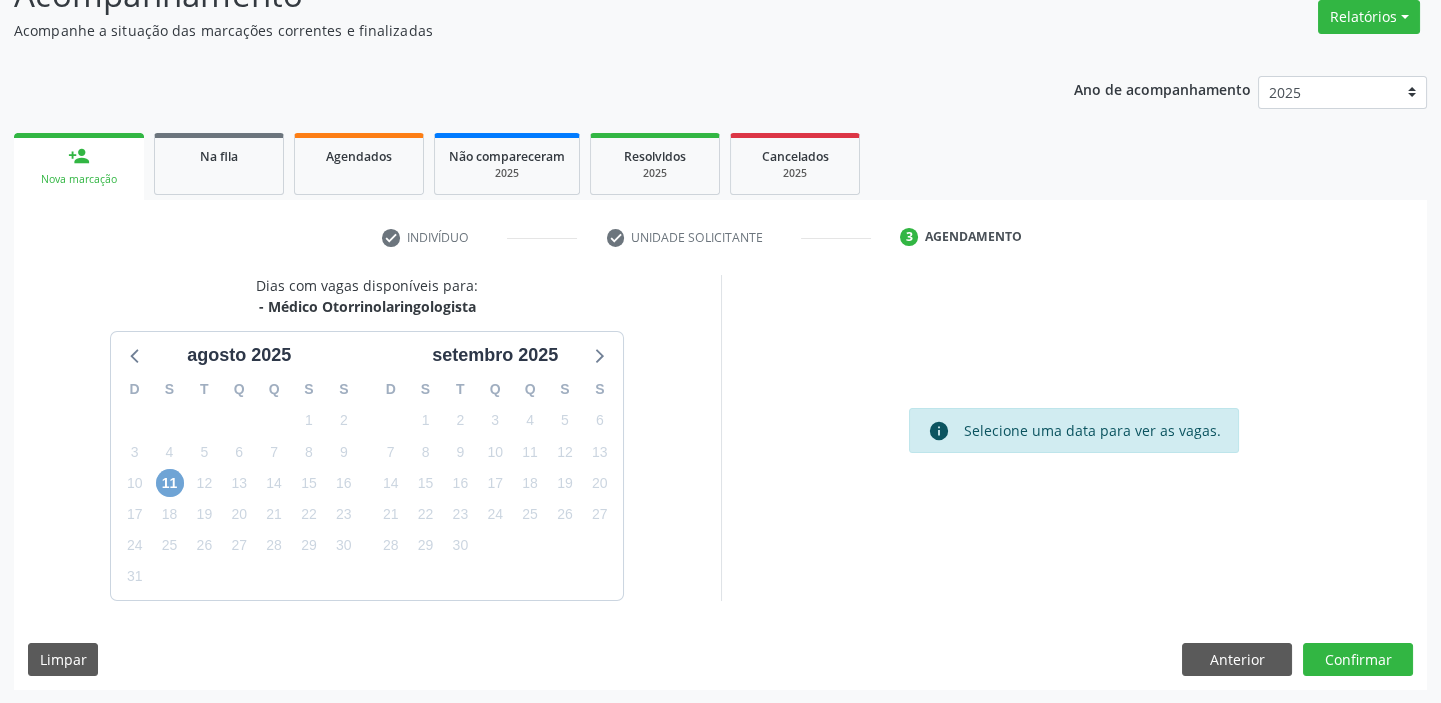click on "11" at bounding box center (170, 483) 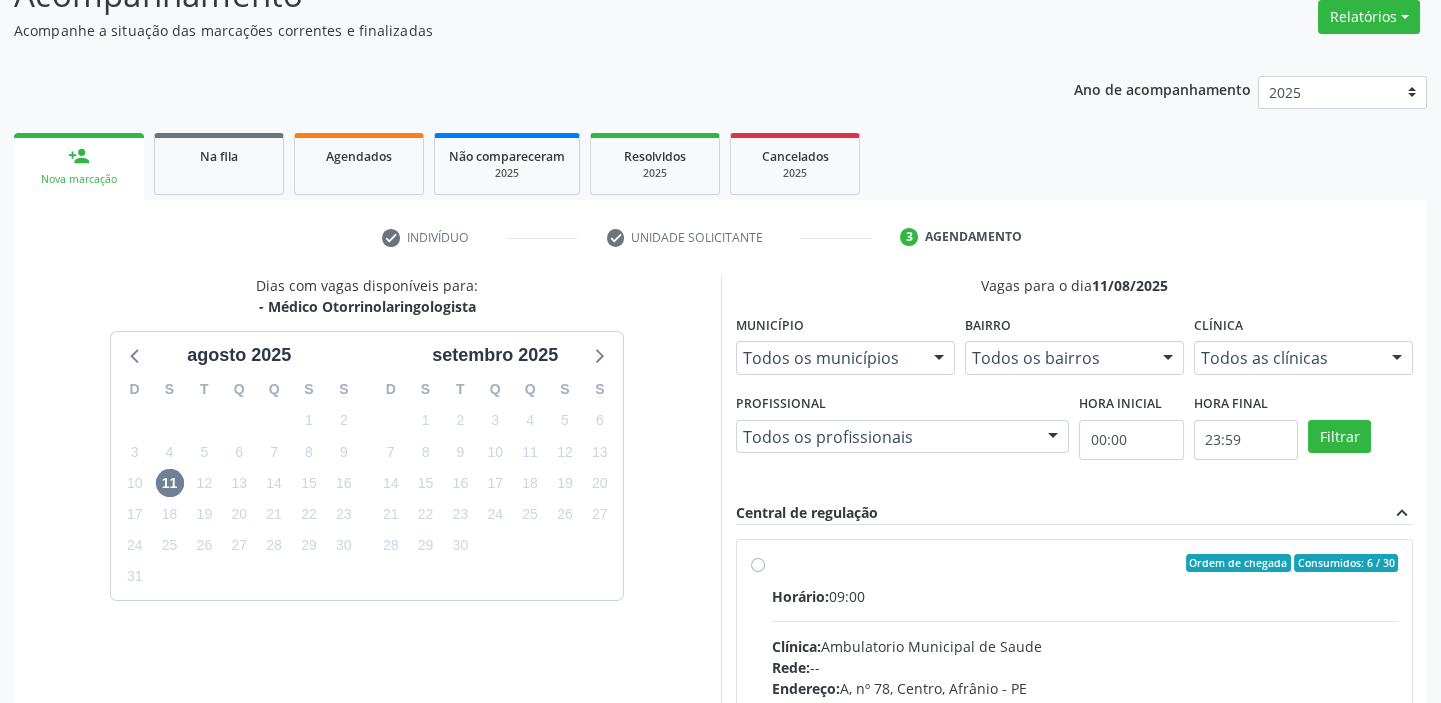 click on "Ordem de chegada
Consumidos: 6 / 30
Horário:   09:00
Clínica:  Ambulatorio Municipal de Saude
Rede:
--
Endereço:   A, nº 78, Centro, Afrânio - PE
Telefone:   --
Profissional:
--
Informações adicionais sobre o atendimento
Idade de atendimento:
Sem restrição
Gênero(s) atendido(s):
Sem restrição
Informações adicionais:
--" at bounding box center [1085, 707] 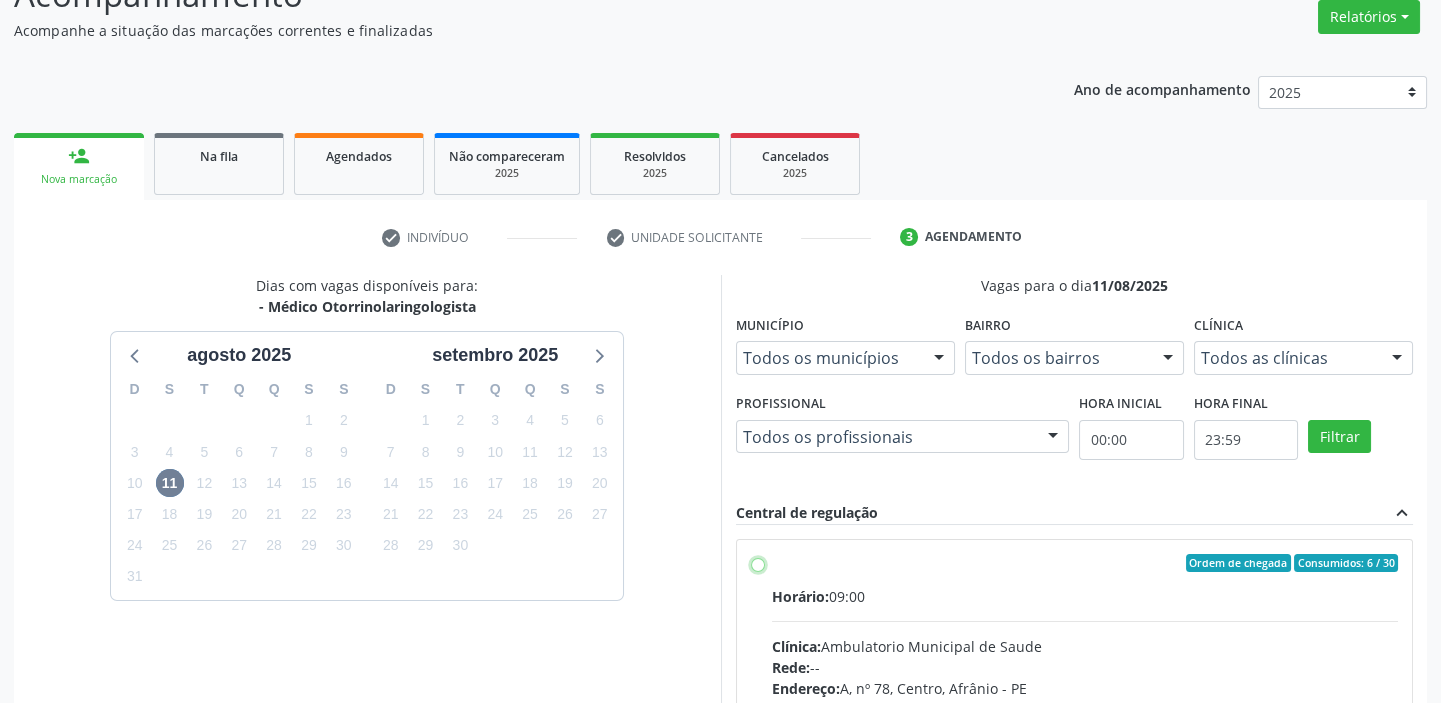 click on "Ordem de chegada
Consumidos: 6 / 30
Horário:   09:00
Clínica:  Ambulatorio Municipal de Saude
Rede:
--
Endereço:   A, nº 78, Centro, Afrânio - PE
Telefone:   --
Profissional:
--
Informações adicionais sobre o atendimento
Idade de atendimento:
Sem restrição
Gênero(s) atendido(s):
Sem restrição
Informações adicionais:
--" at bounding box center [758, 563] 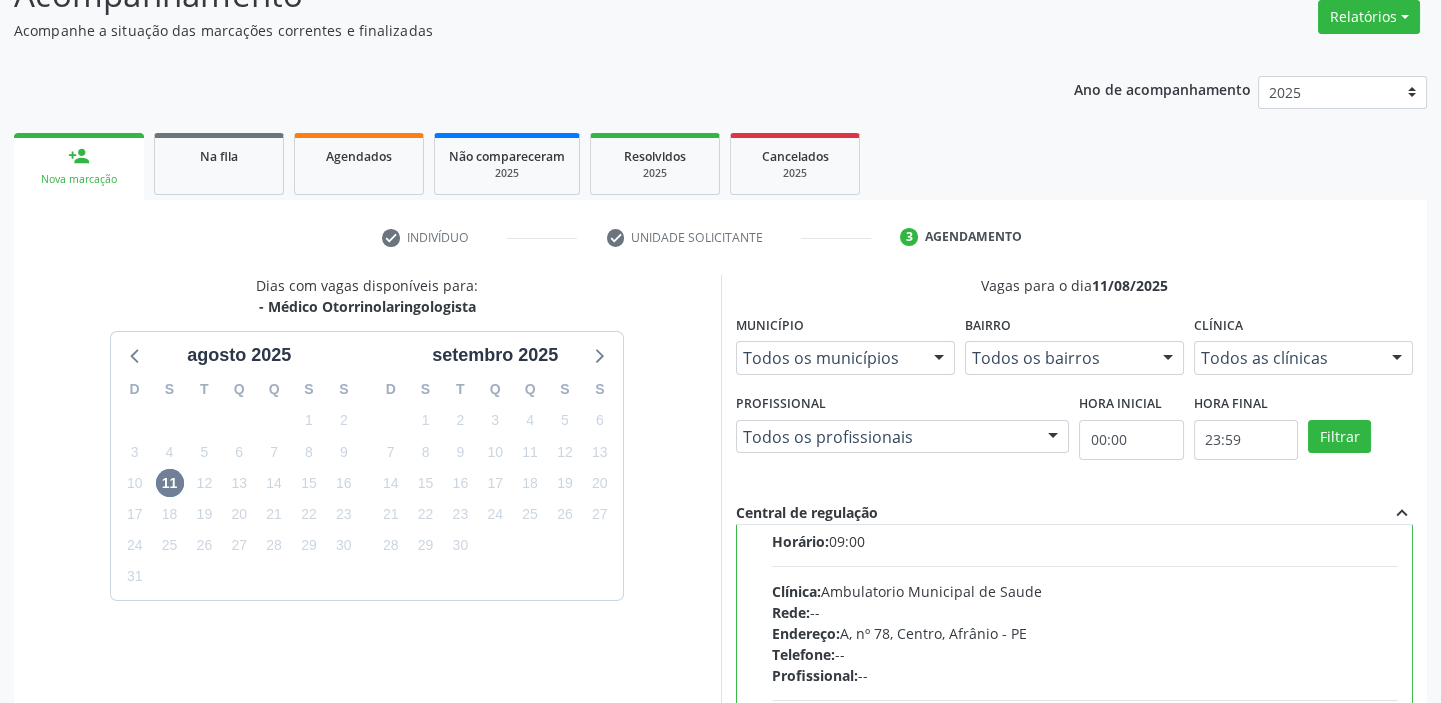 scroll, scrollTop: 99, scrollLeft: 0, axis: vertical 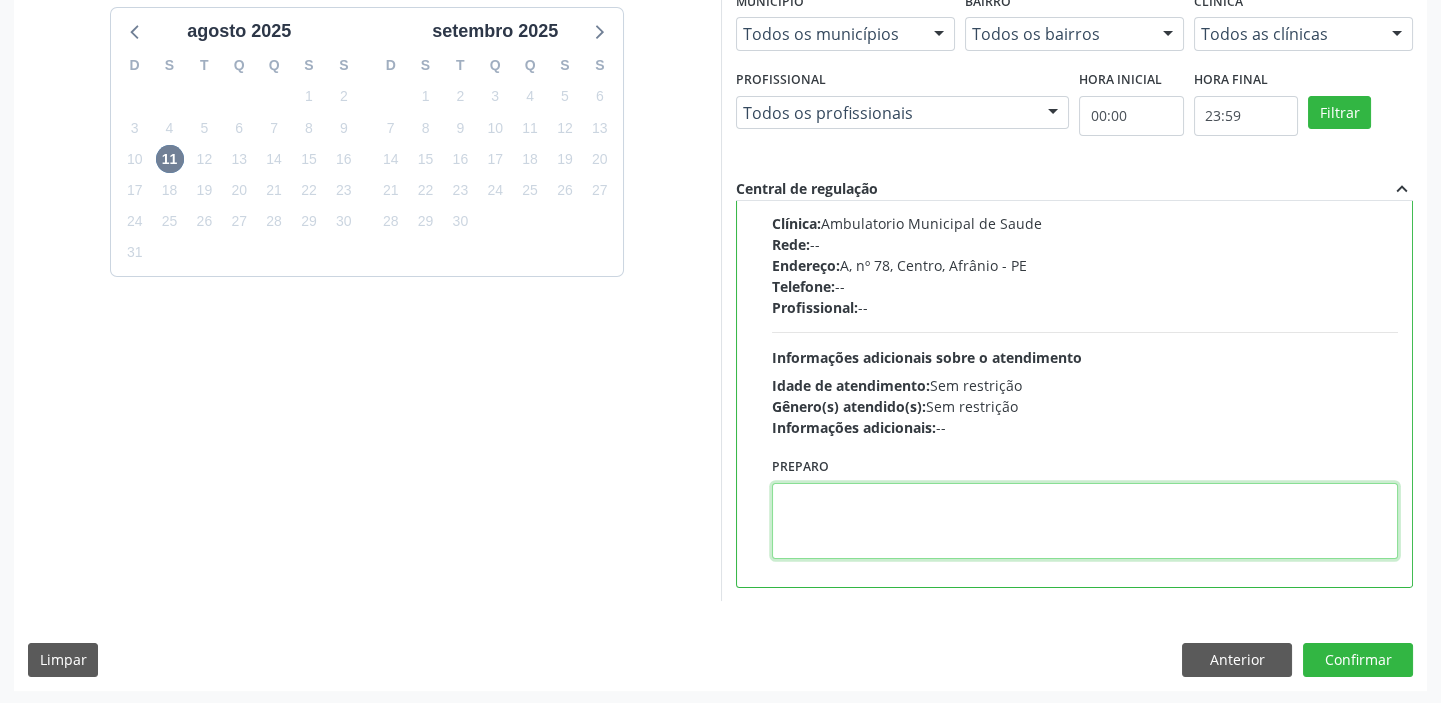 click at bounding box center [1085, 521] 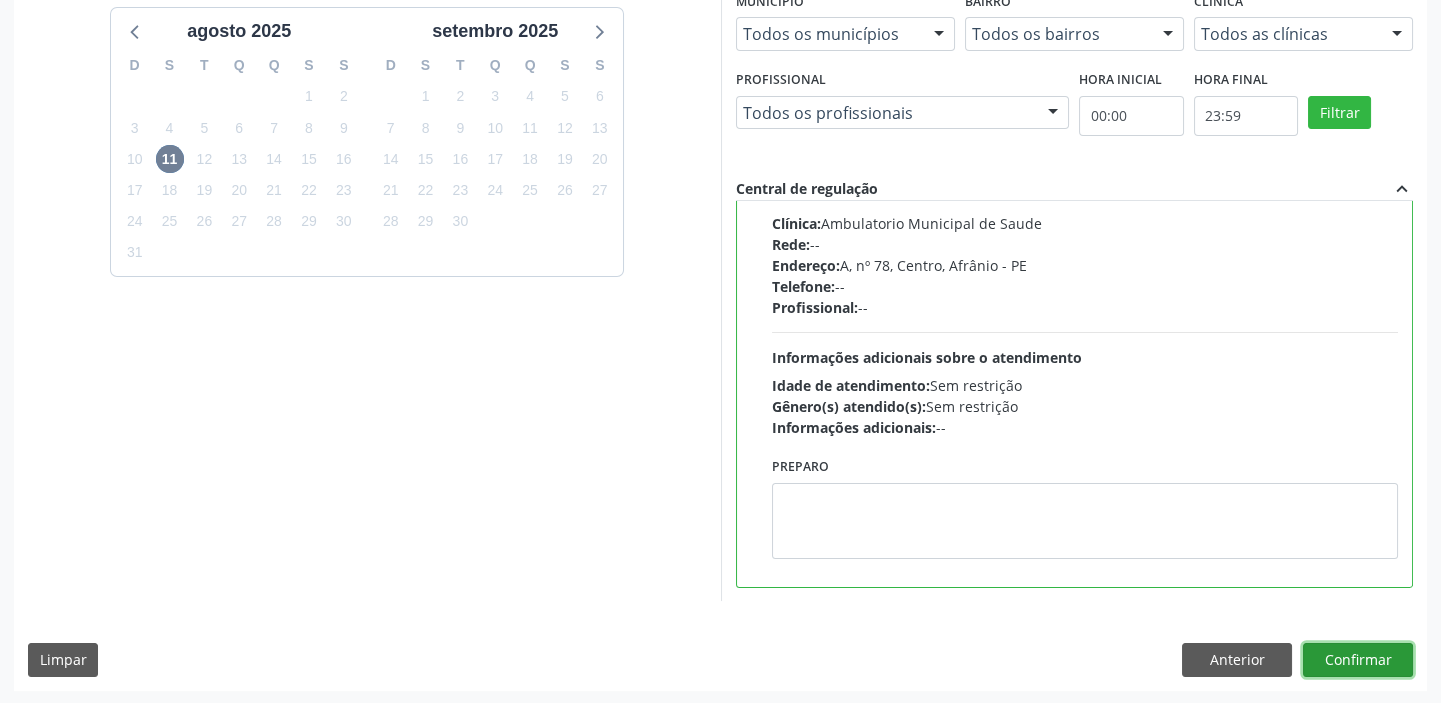 click on "Confirmar" at bounding box center (1358, 660) 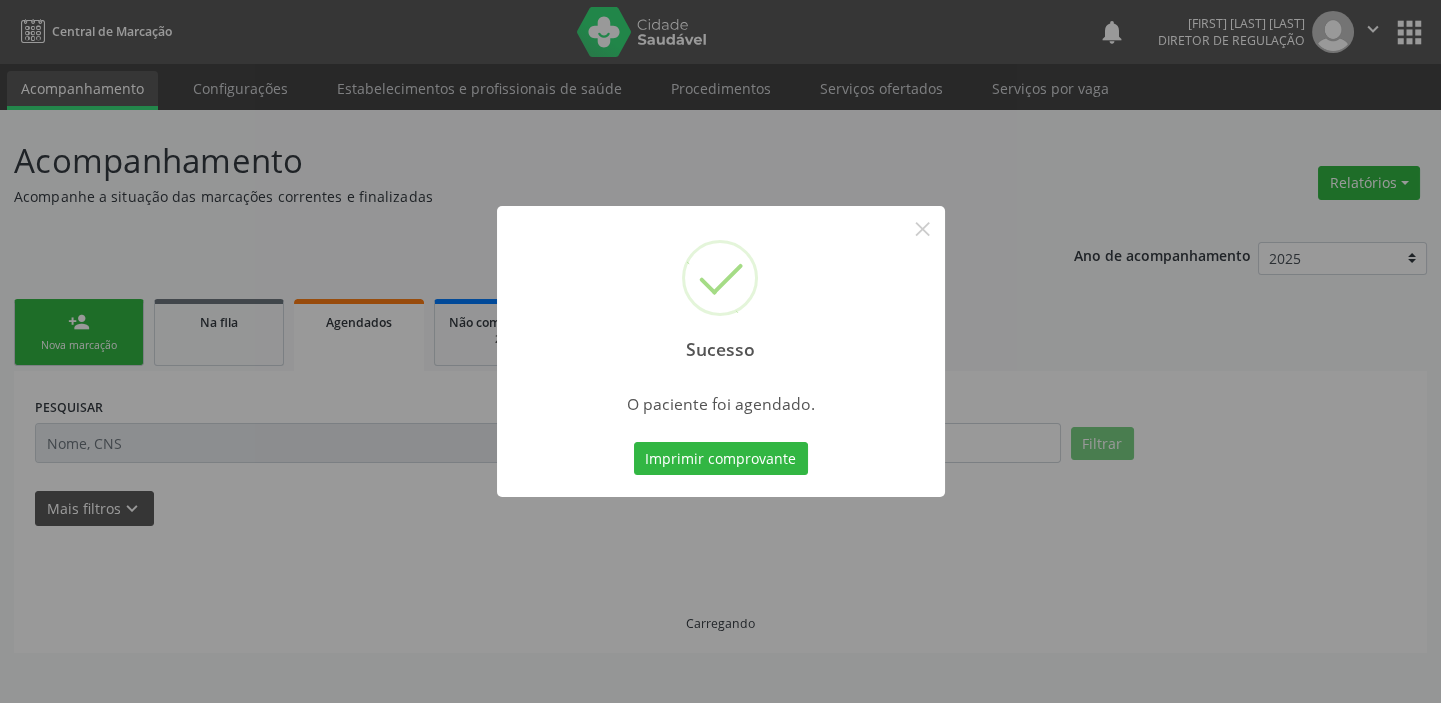 scroll, scrollTop: 0, scrollLeft: 0, axis: both 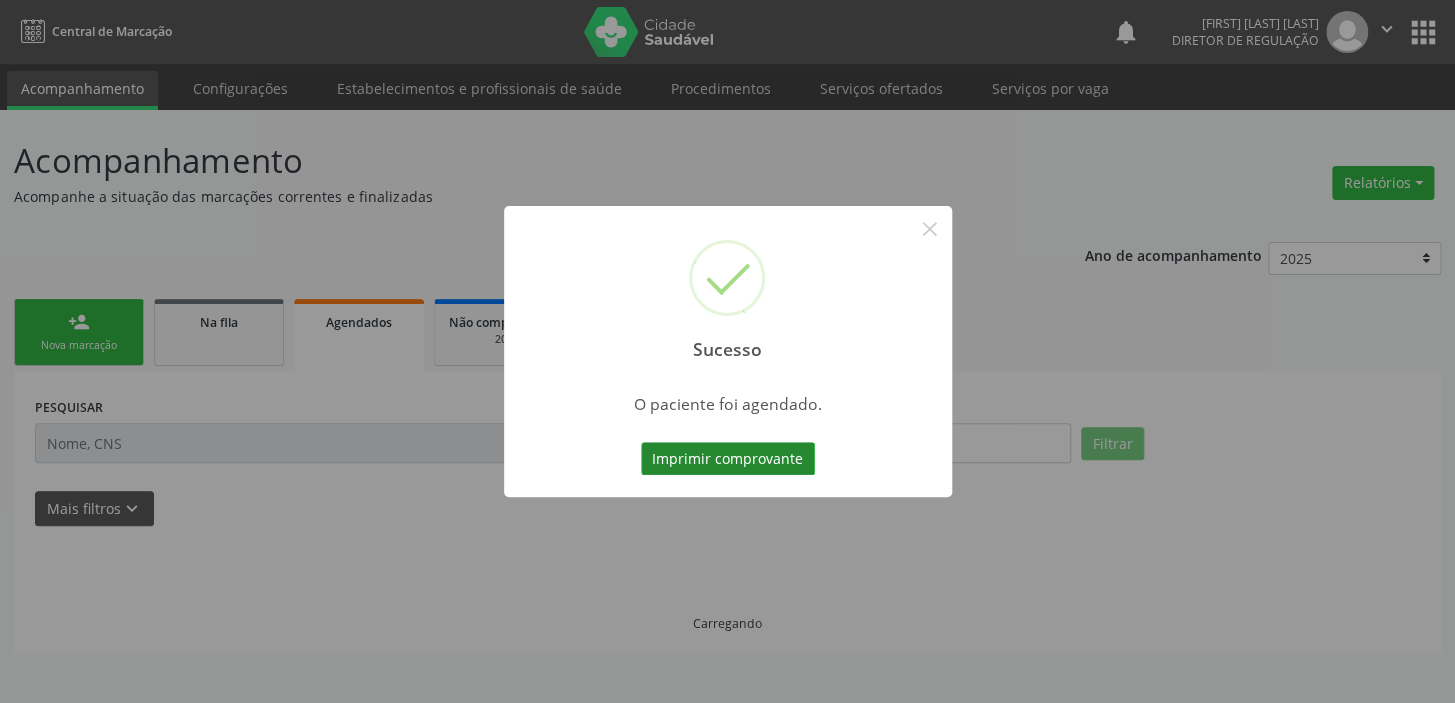 click on "Imprimir comprovante" at bounding box center (728, 459) 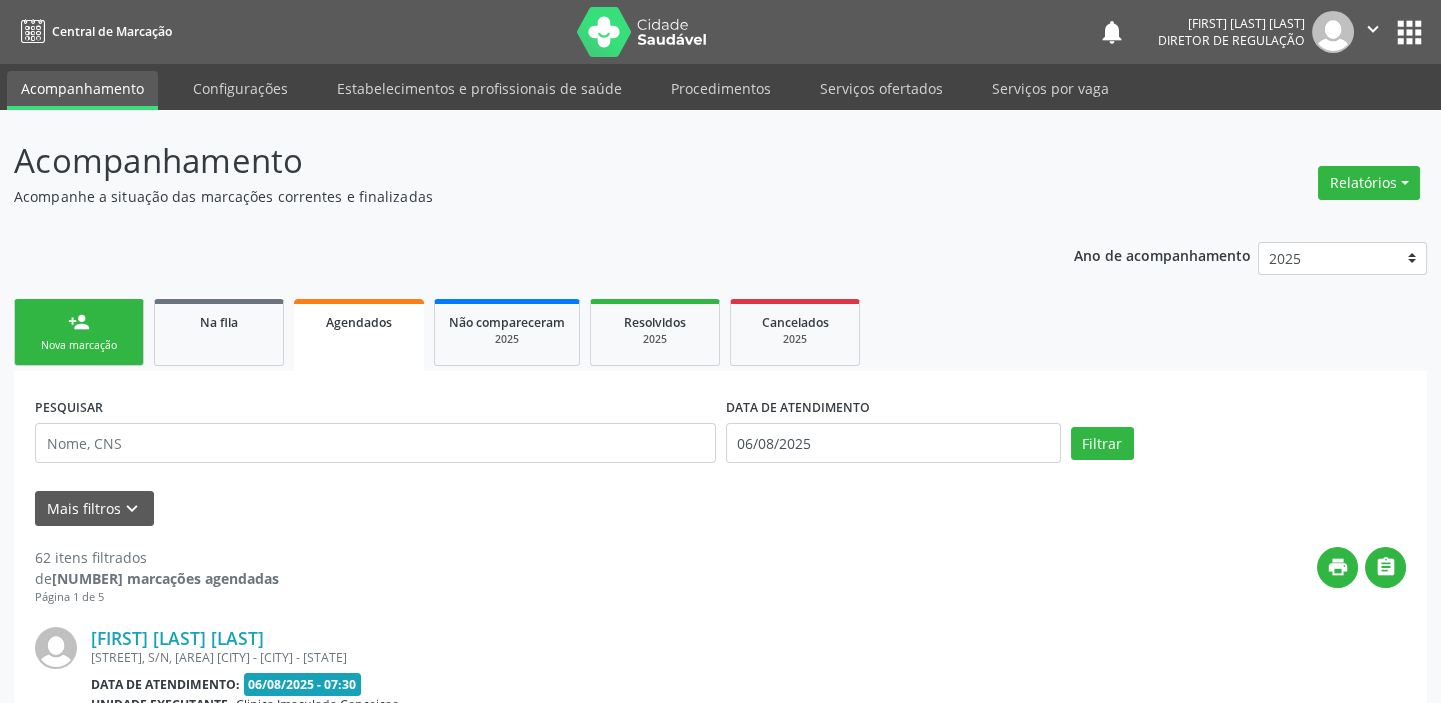 click on "person_add
Nova marcação" at bounding box center (79, 332) 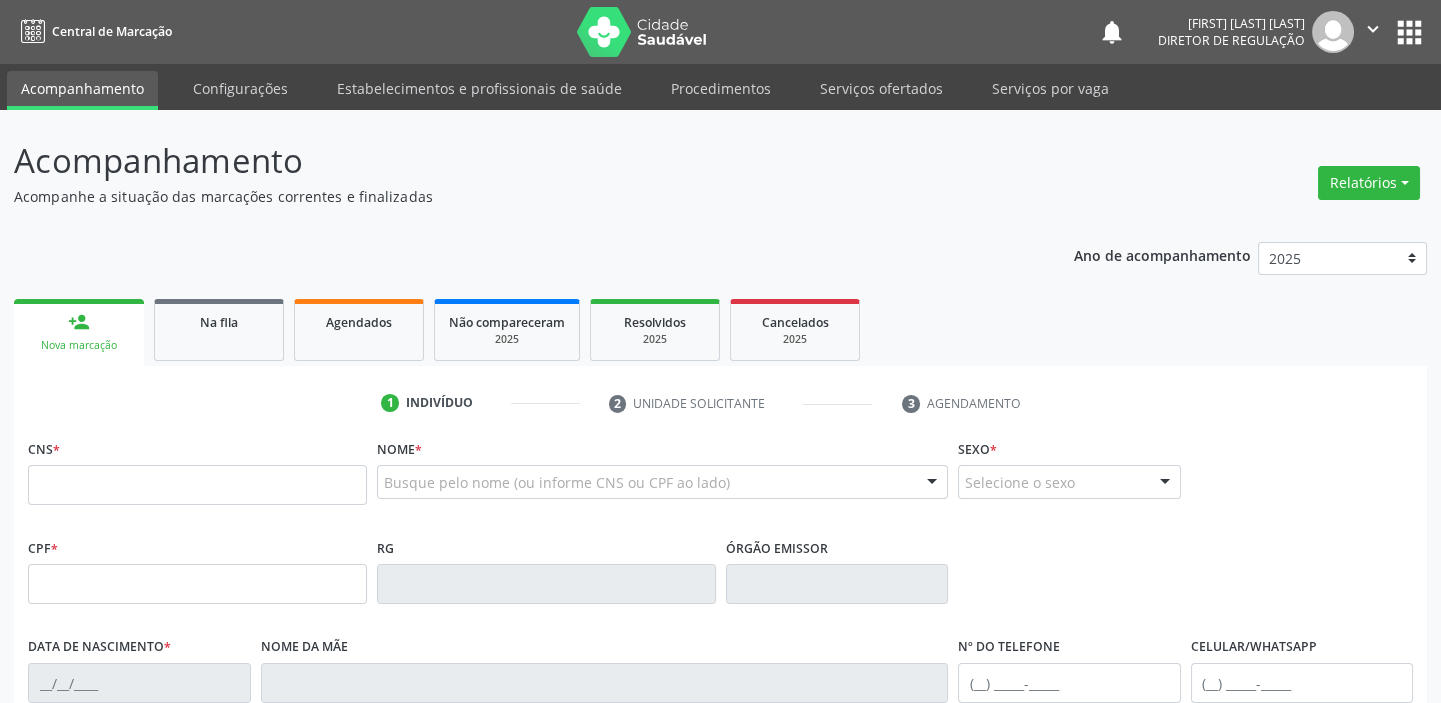 click on "person_add
Nova marcação" at bounding box center (79, 332) 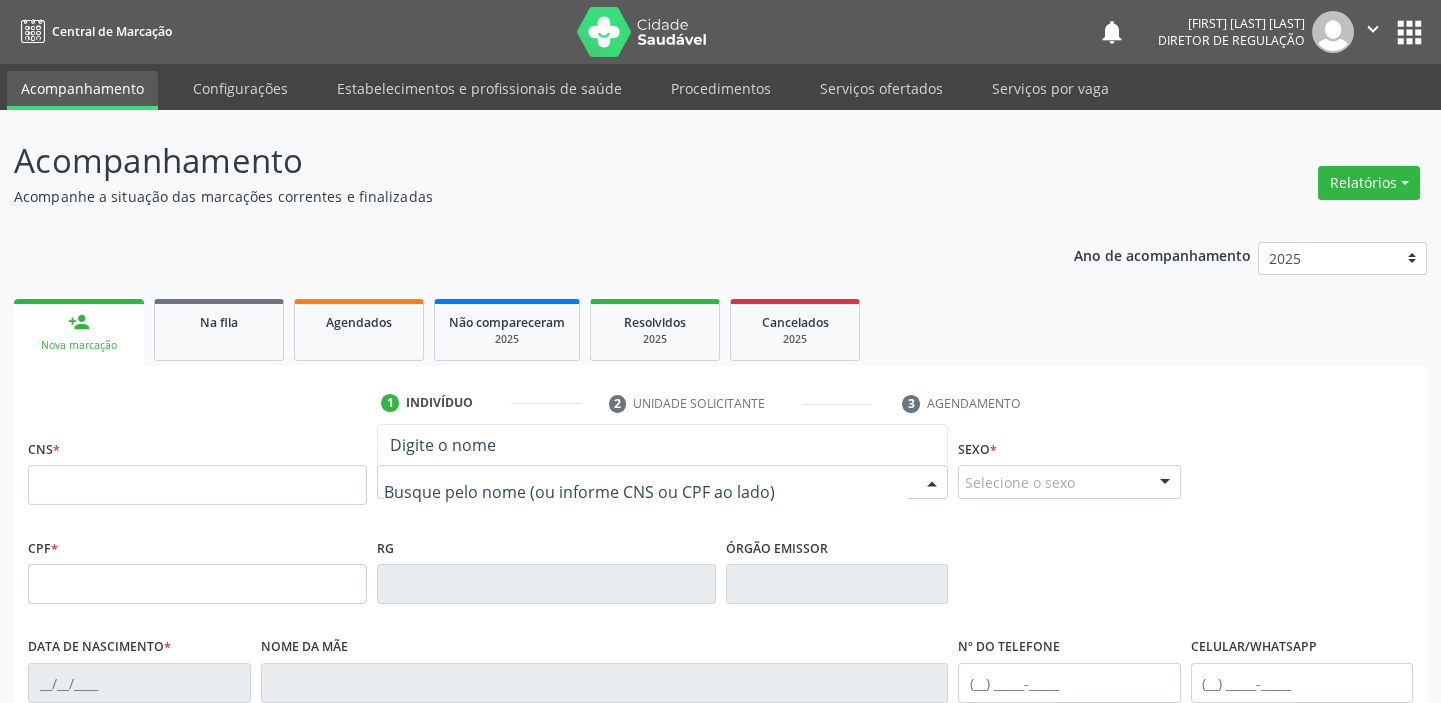 type on "O" 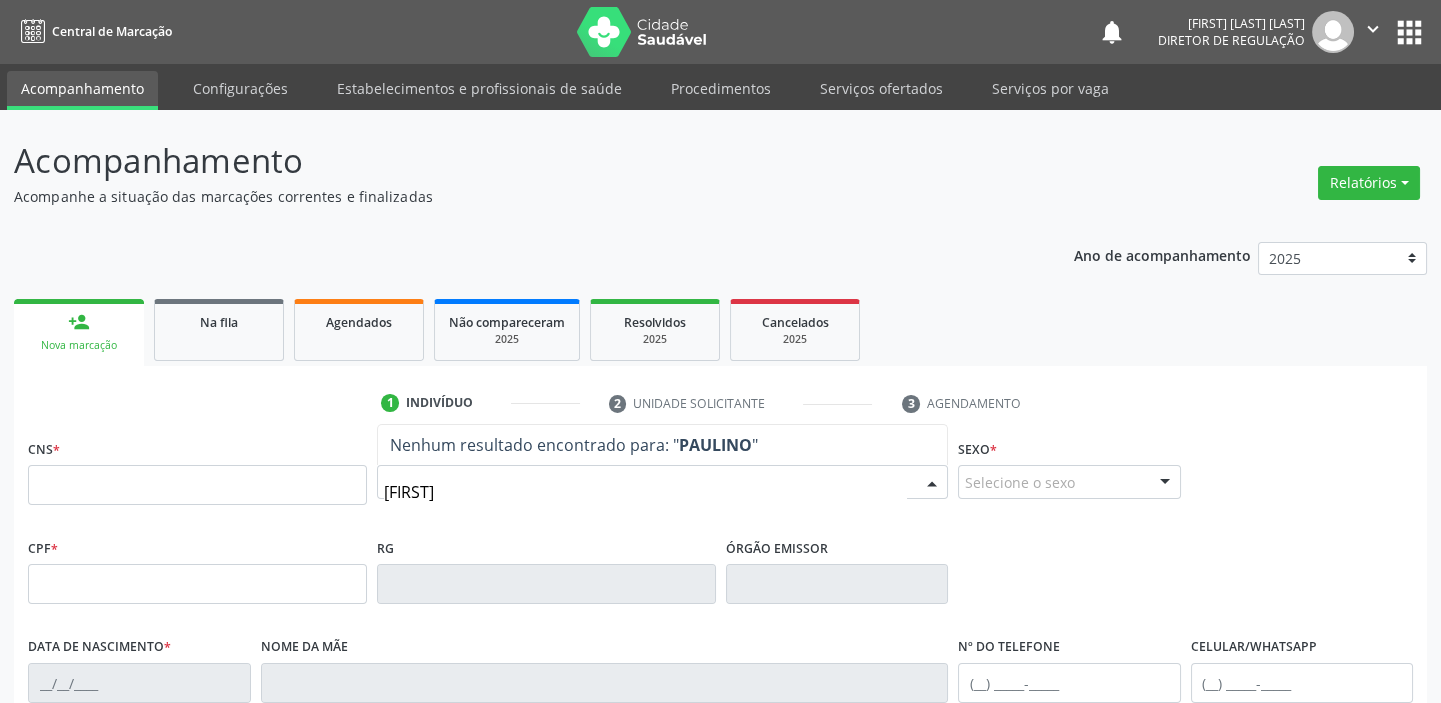 type on "PAULINO" 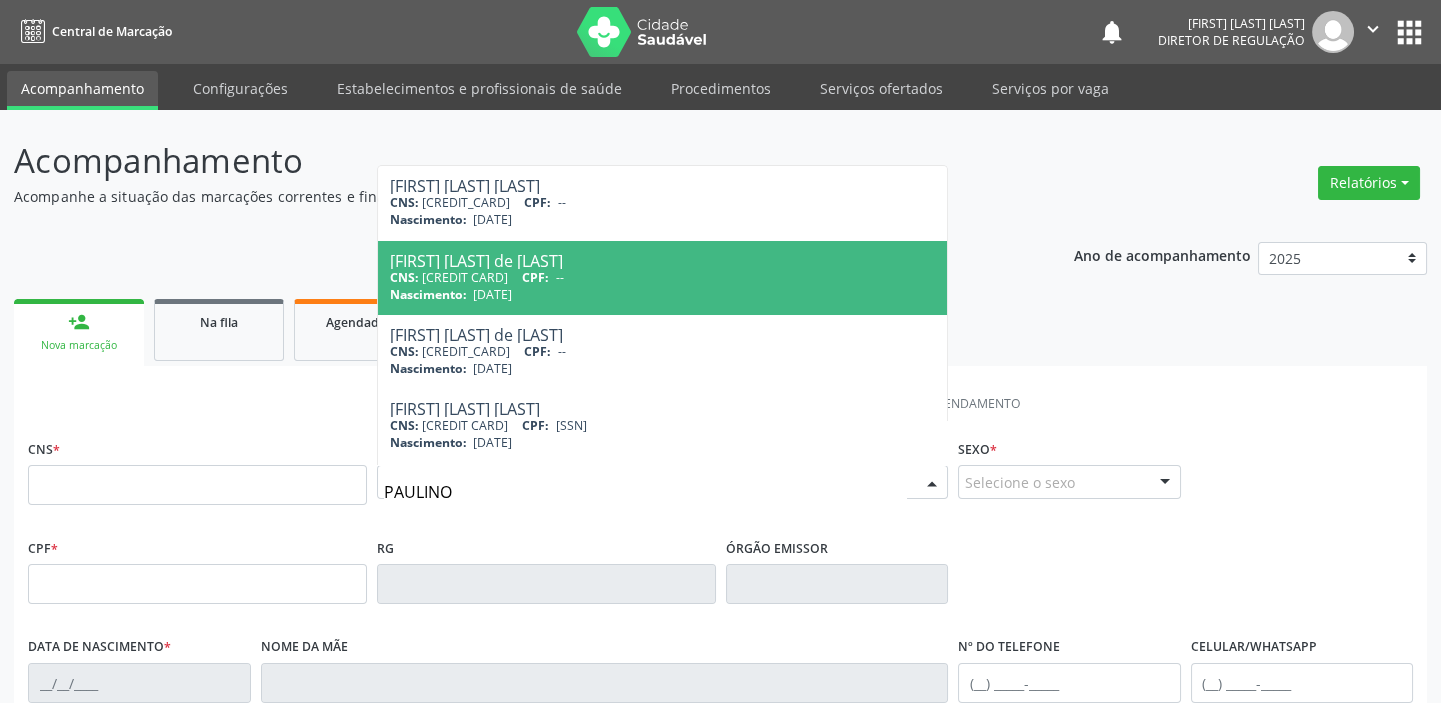 click on "CNS:
700 0095 6407 5706
CPF:    --" at bounding box center (662, 277) 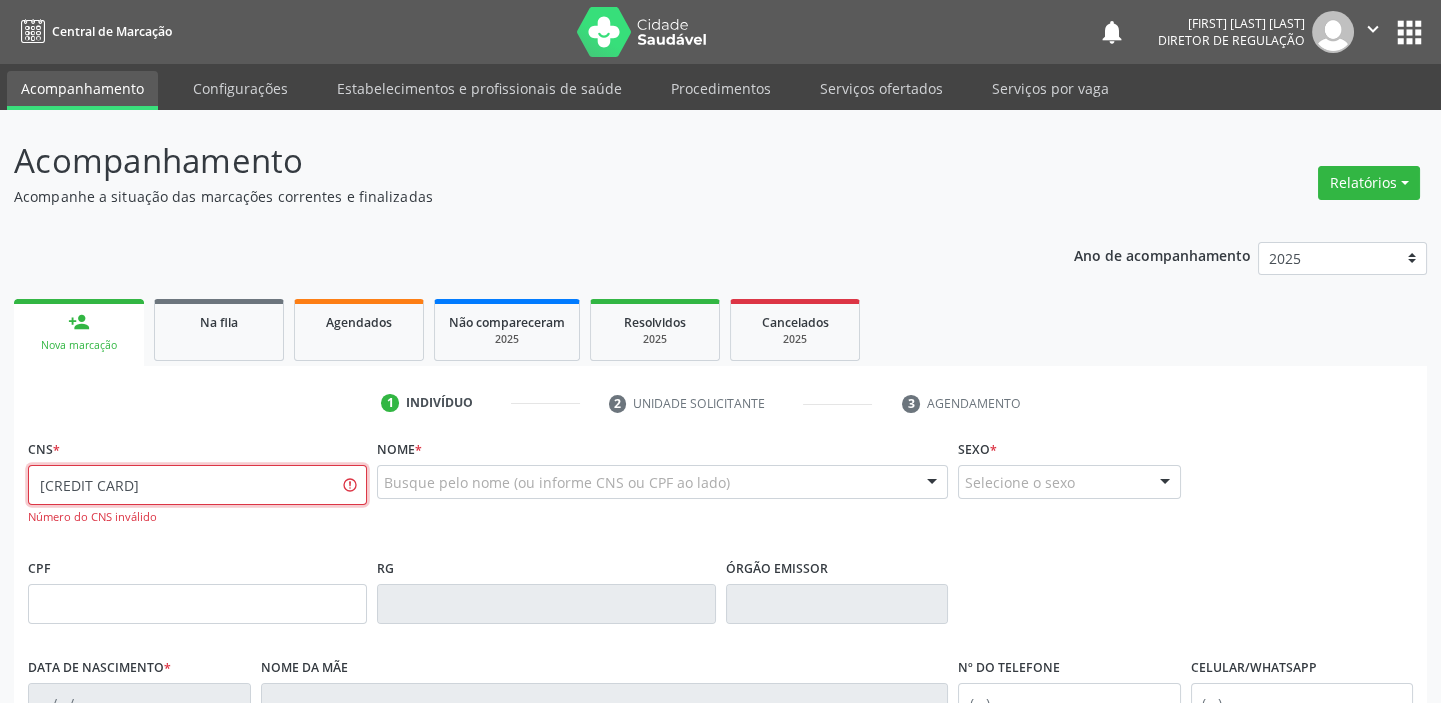 click on "700 0095 6407 5706" at bounding box center (197, 485) 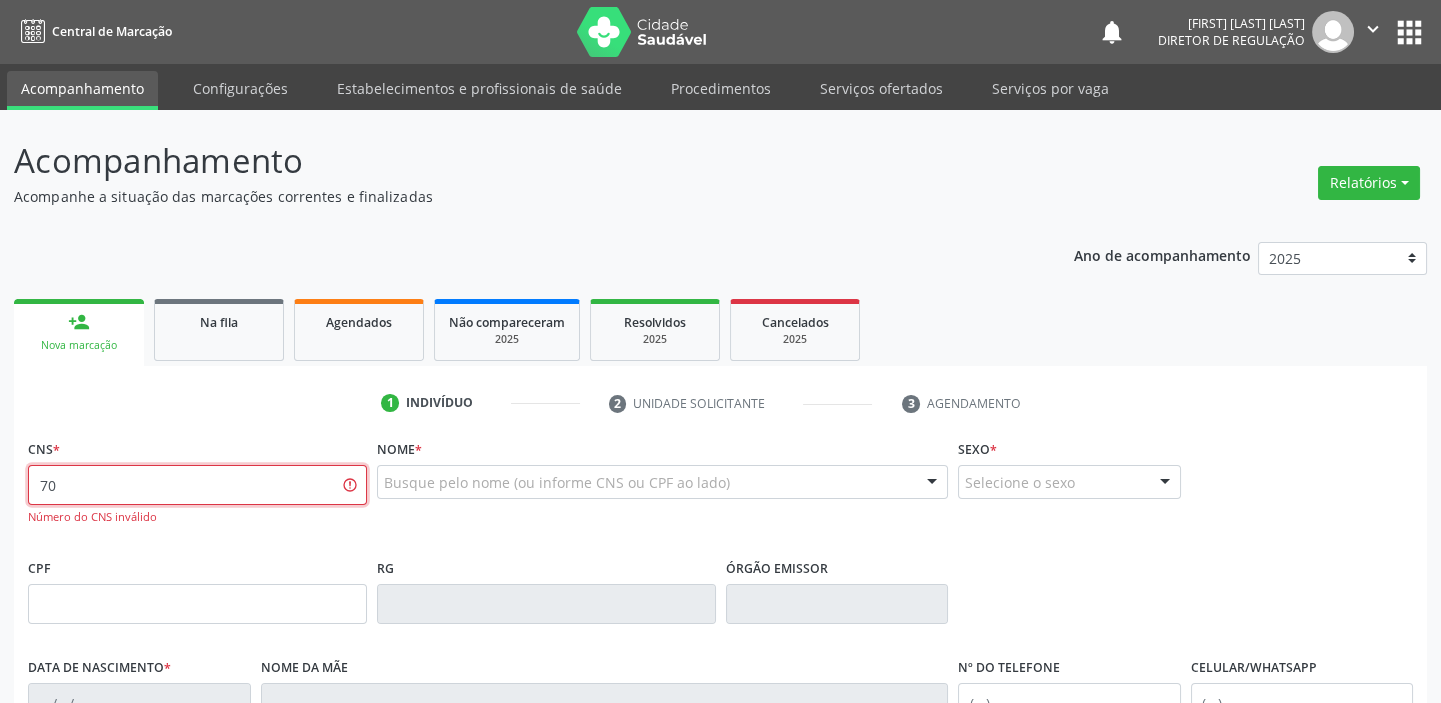 type on "7" 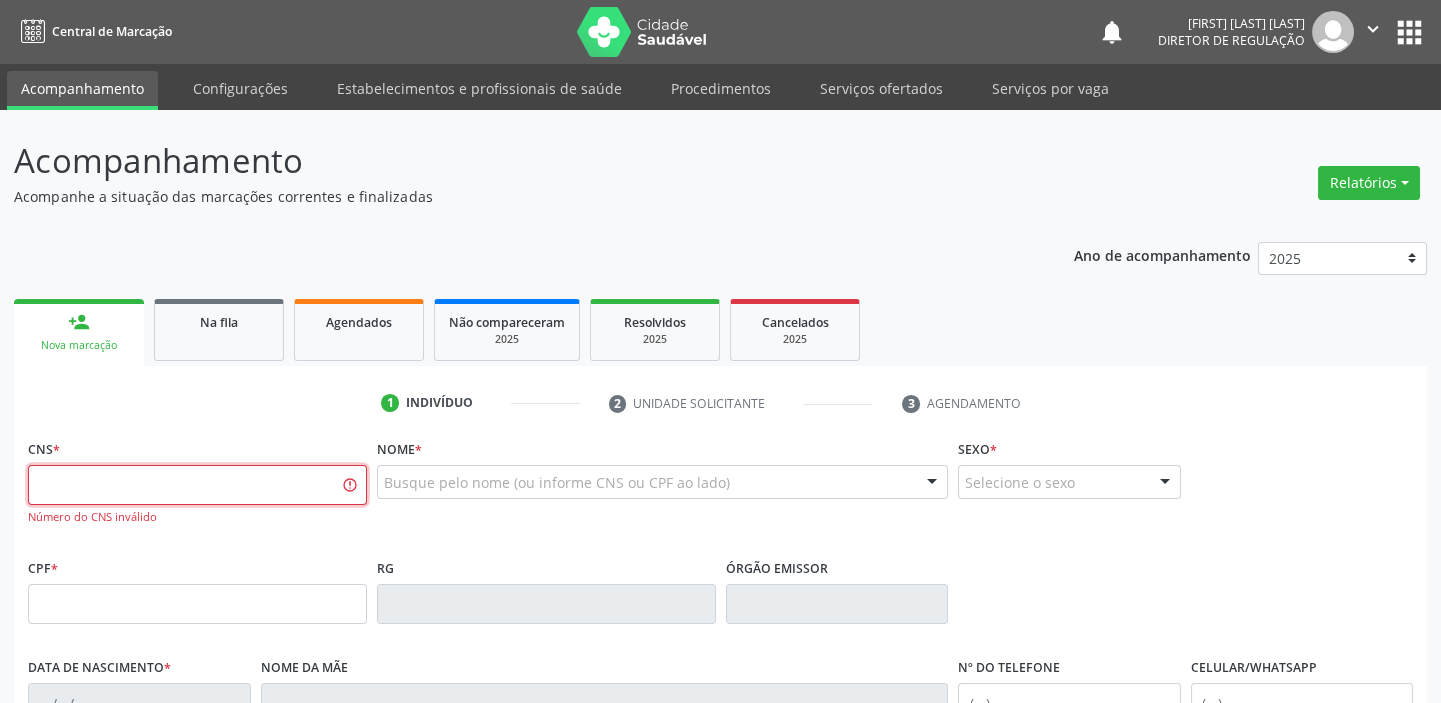 type 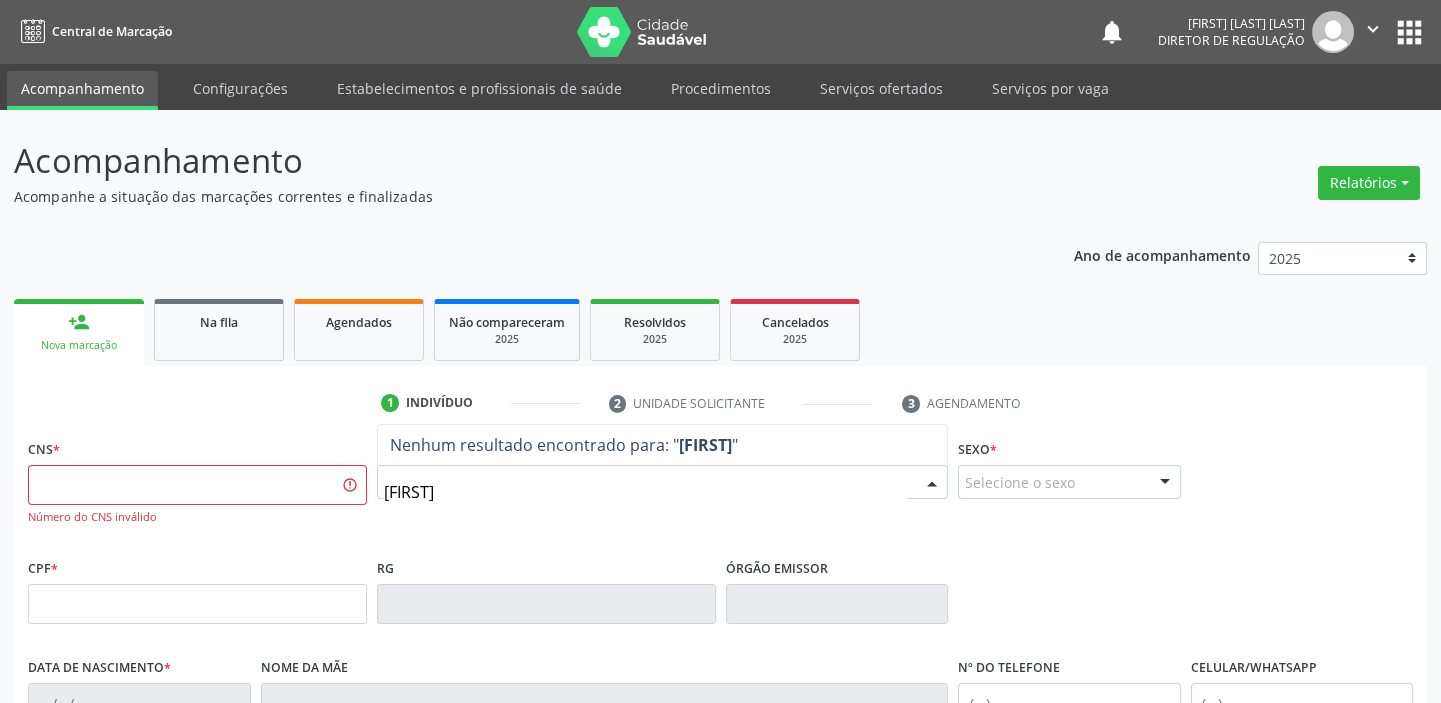 type on "PAULINO" 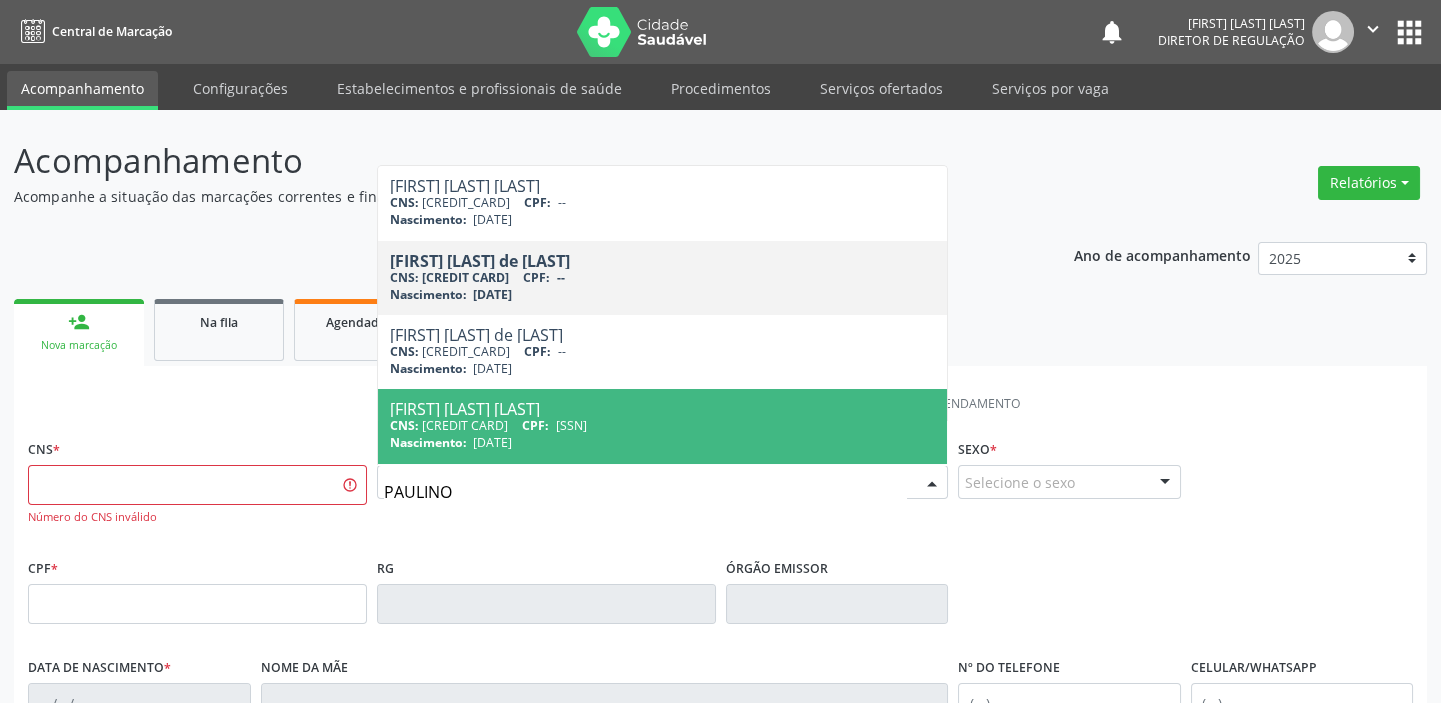 click on "25/06/1943" at bounding box center [492, 442] 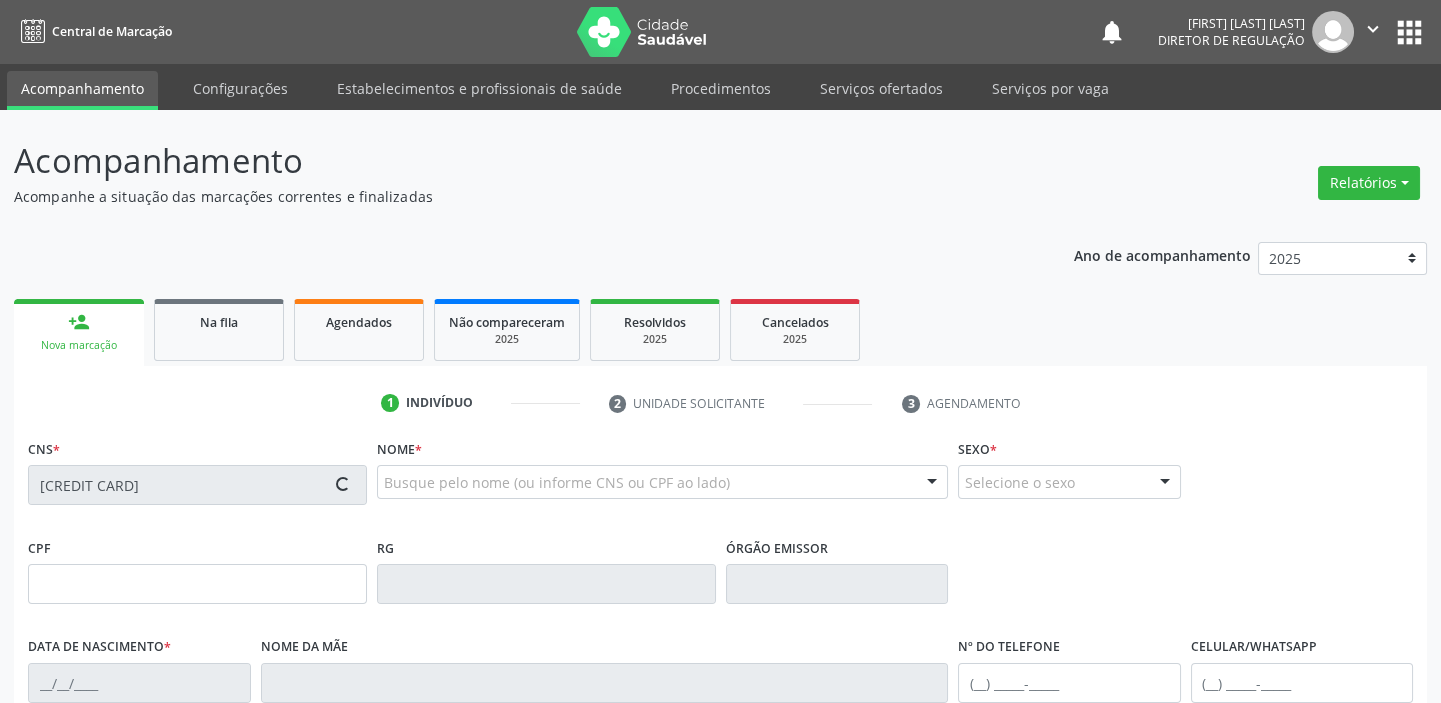 type on "052.598.944-72" 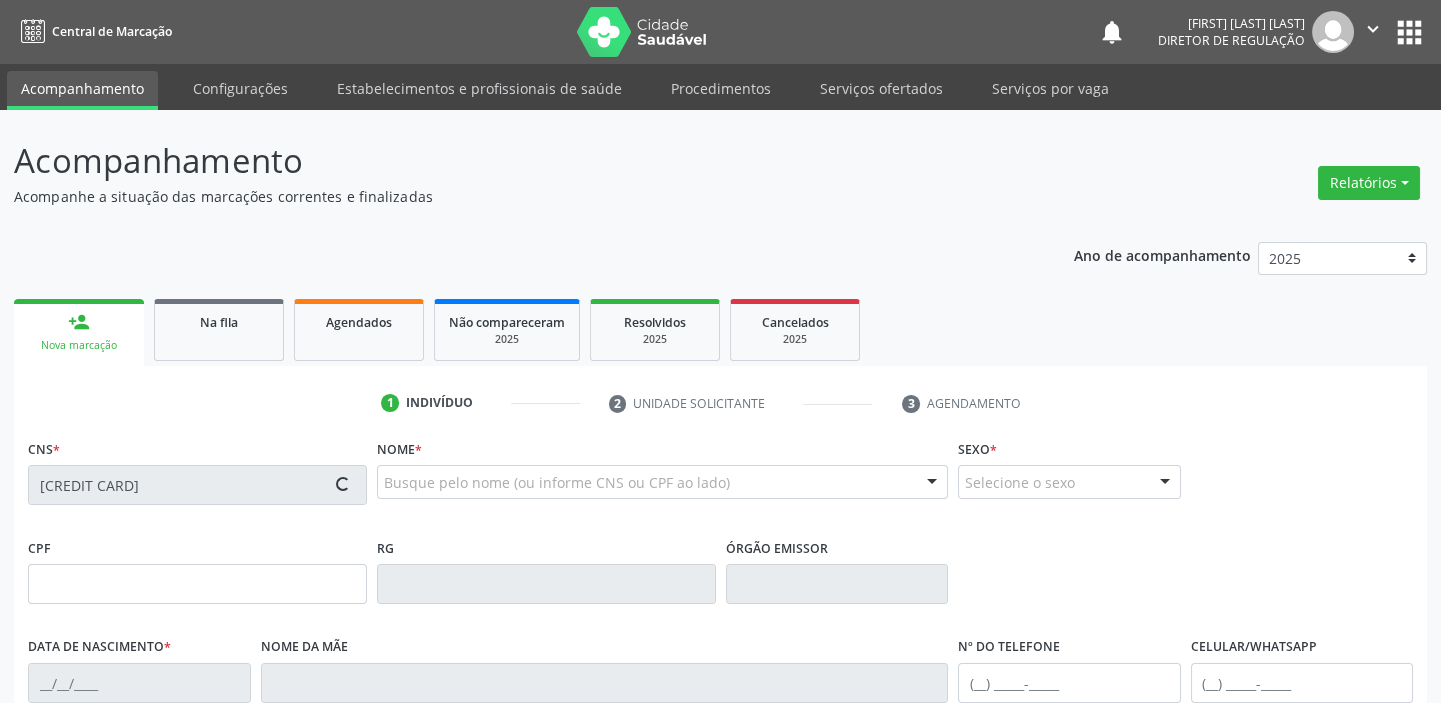 type on "25/06/1943" 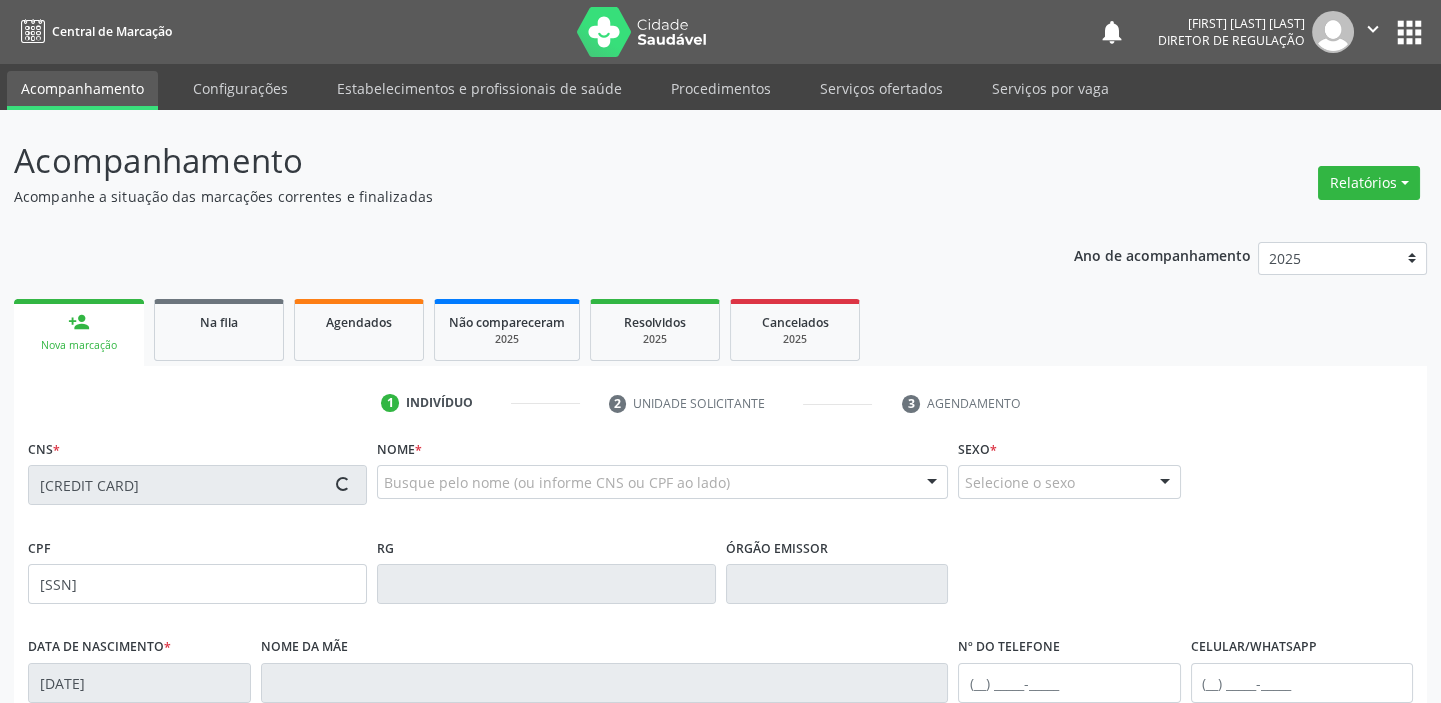 type on "Cristina Maria de Albuquerque" 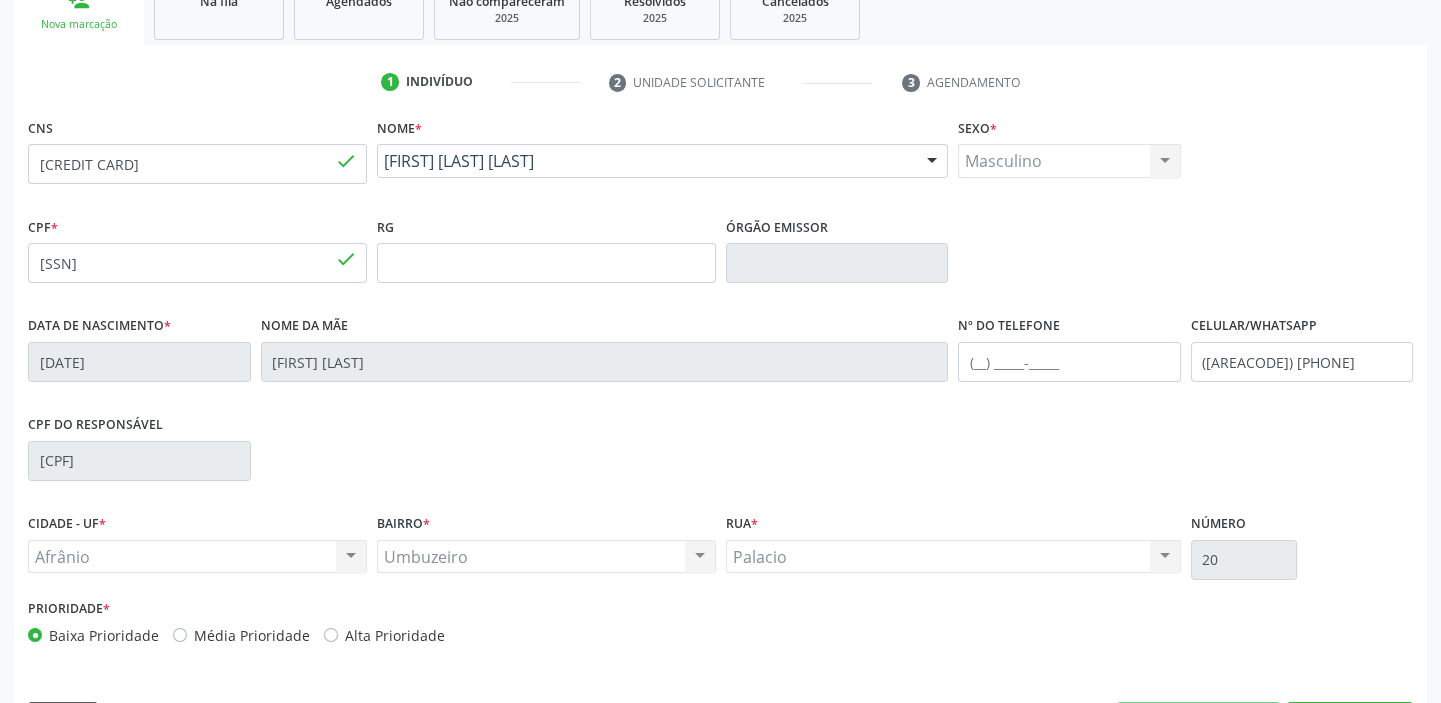 scroll, scrollTop: 363, scrollLeft: 0, axis: vertical 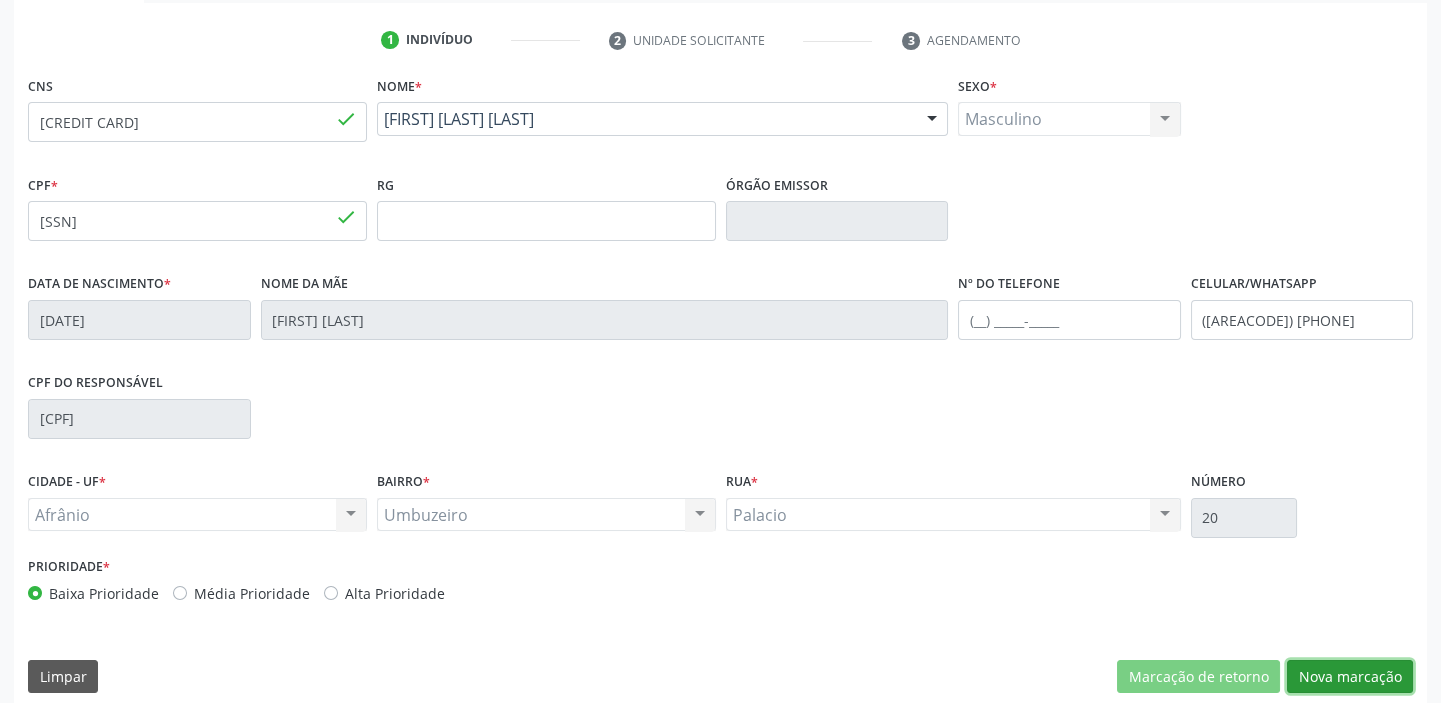 click on "Nova marcação" at bounding box center [1350, 677] 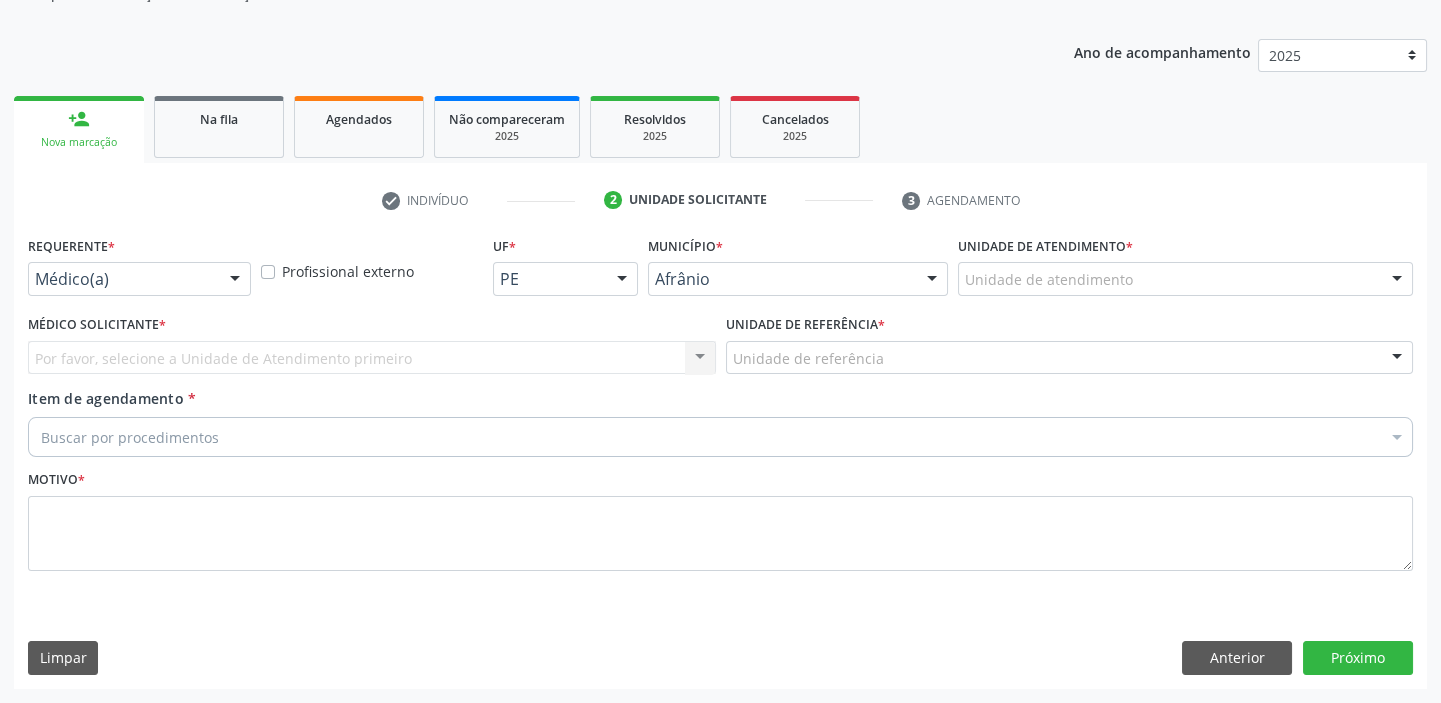 scroll, scrollTop: 201, scrollLeft: 0, axis: vertical 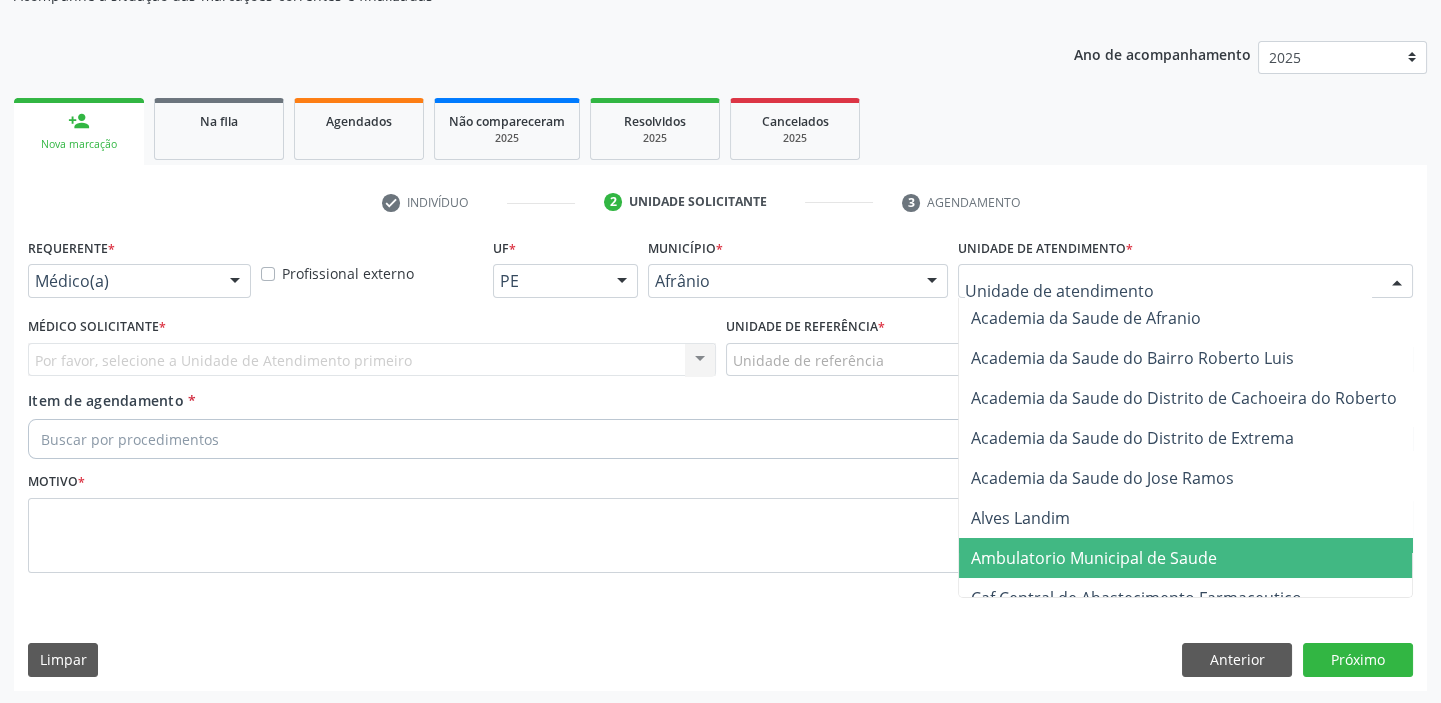 click on "Ambulatorio Municipal de Saude" at bounding box center (1197, 558) 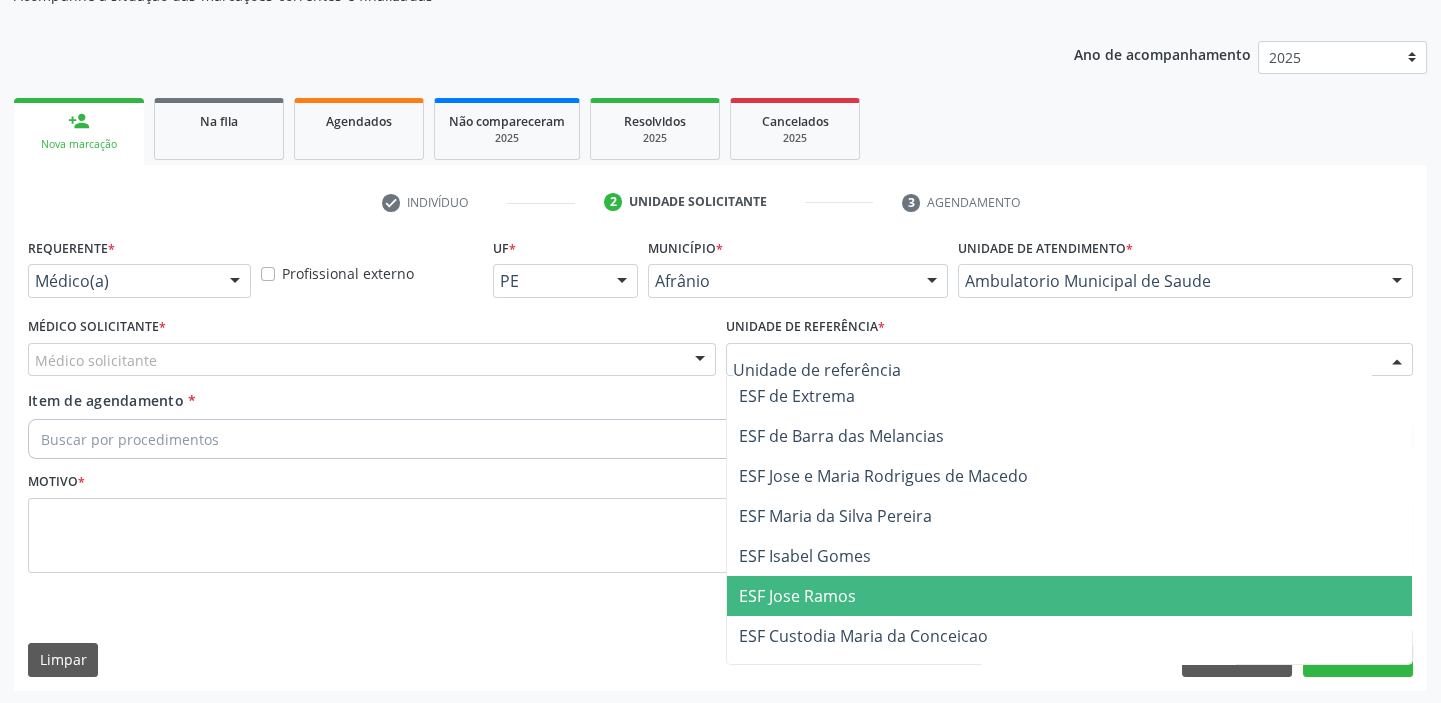 click on "ESF Jose Ramos" at bounding box center [1070, 596] 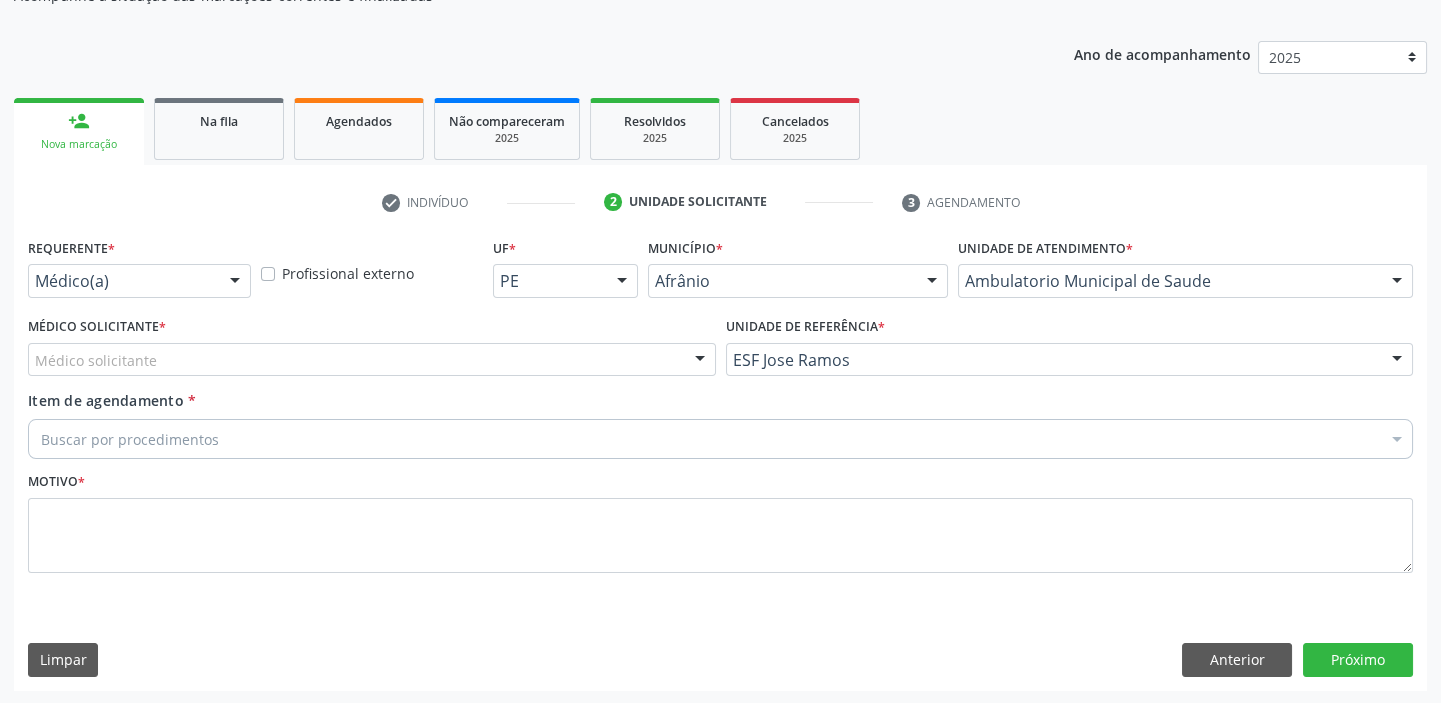 click on "Médico solicitante" at bounding box center [372, 360] 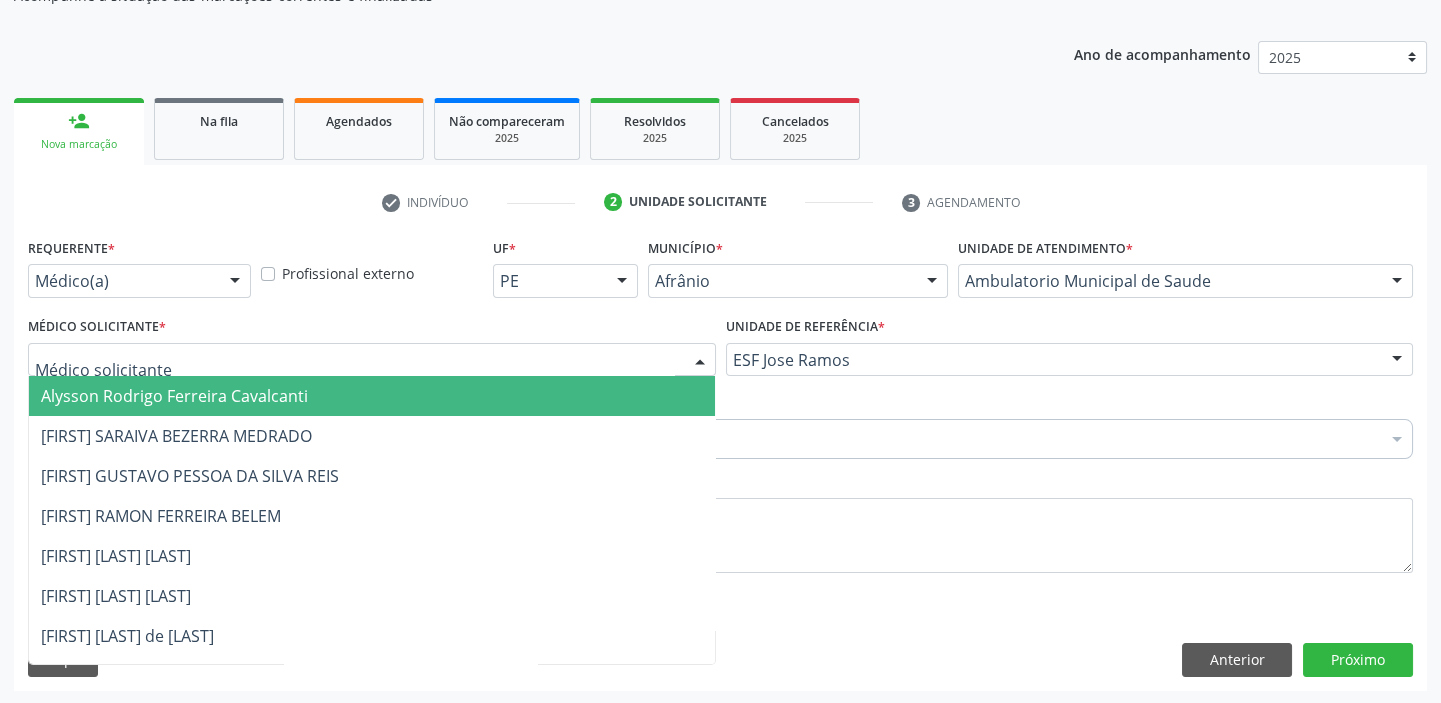 click on "Alysson Rodrigo Ferreira Cavalcanti" at bounding box center (174, 396) 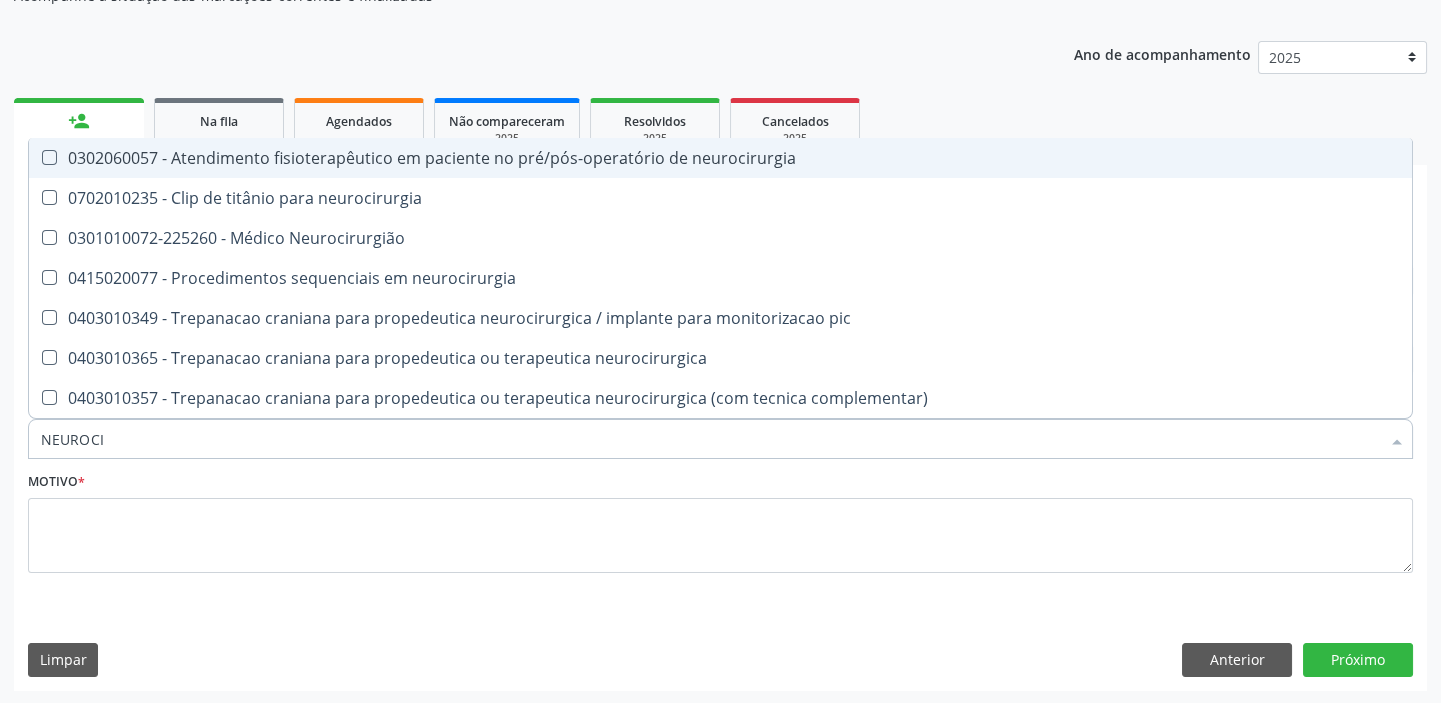 type on "NEUROCIR" 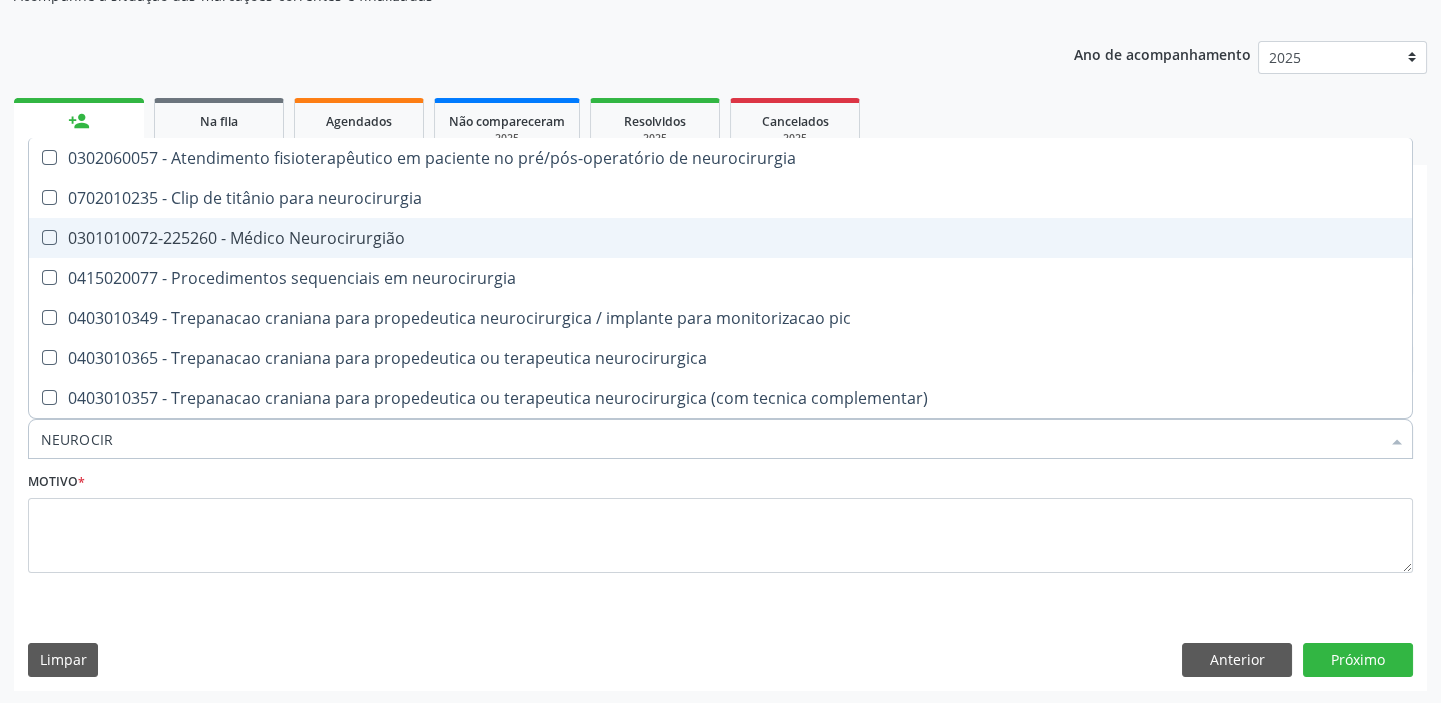 click on "0301010072-225260 - Médico Neurocirurgião" at bounding box center (720, 238) 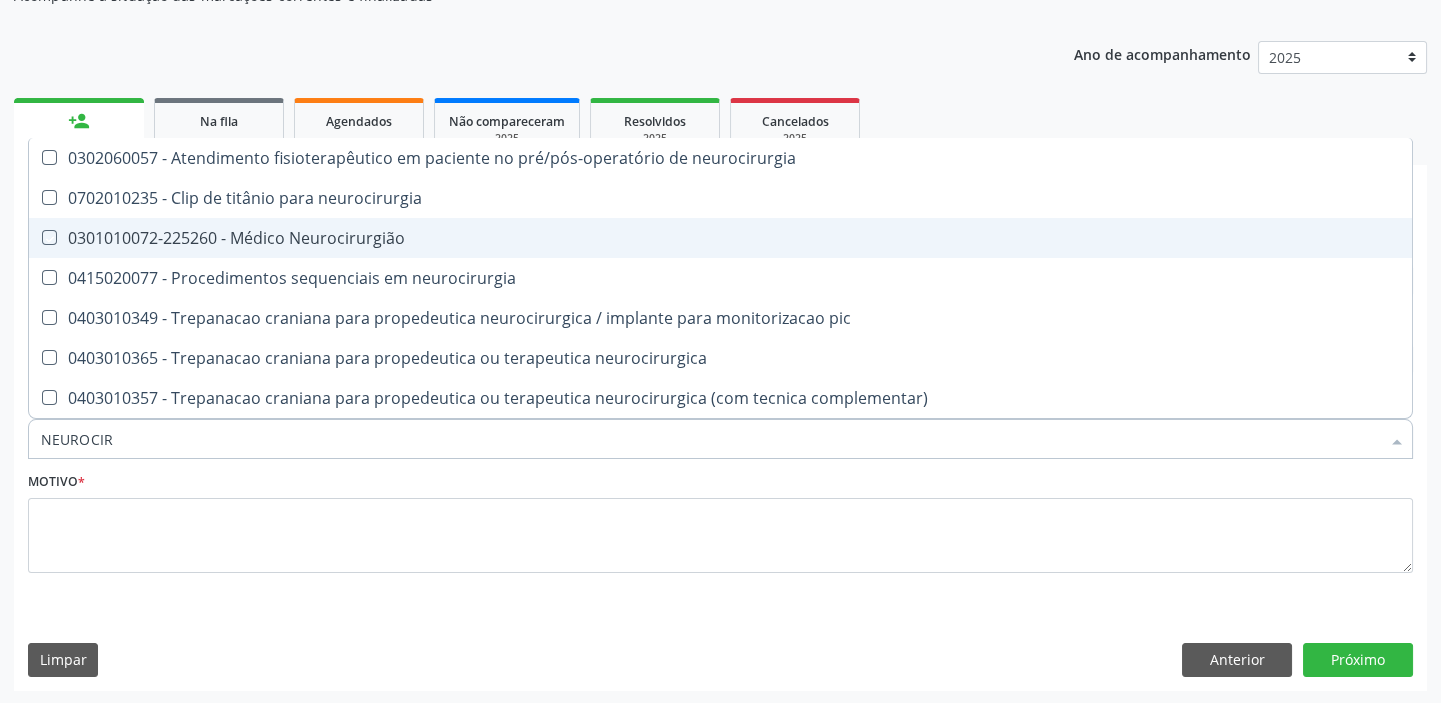 checkbox on "true" 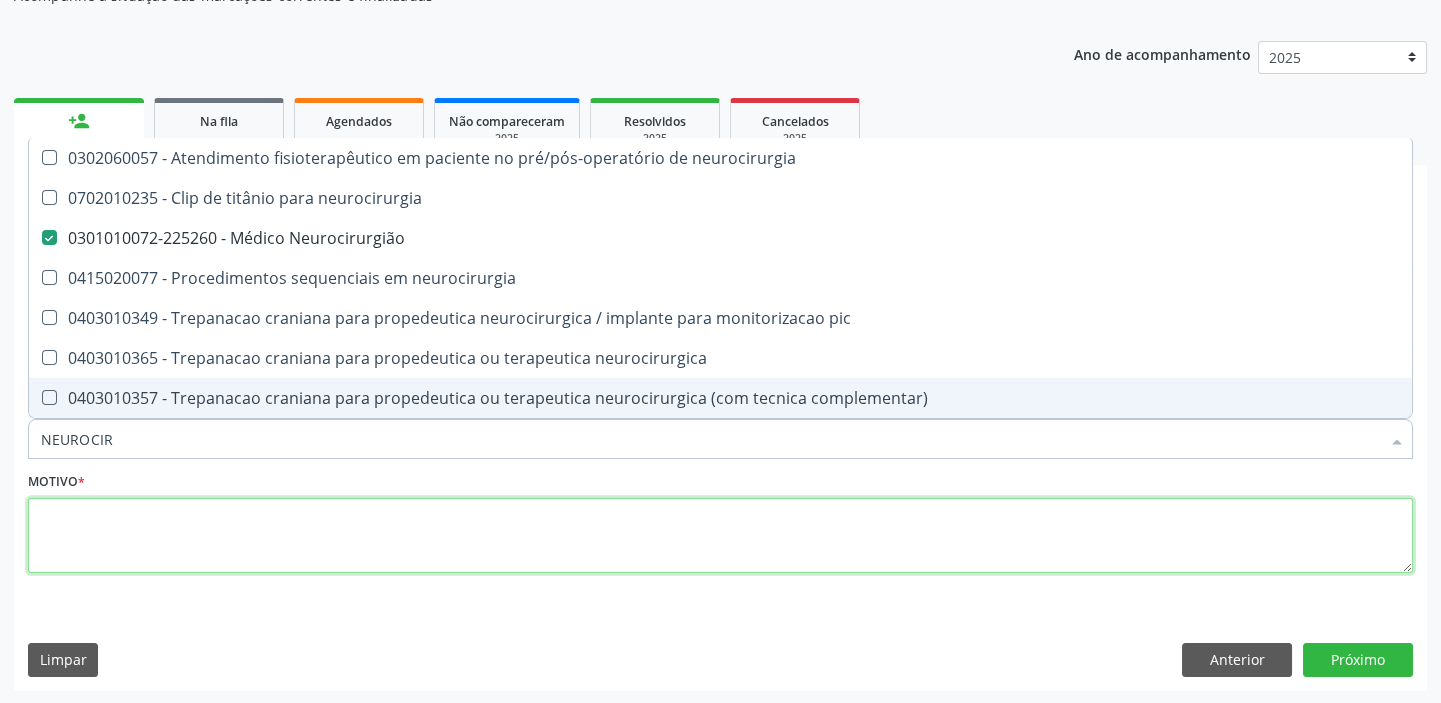 click at bounding box center (720, 536) 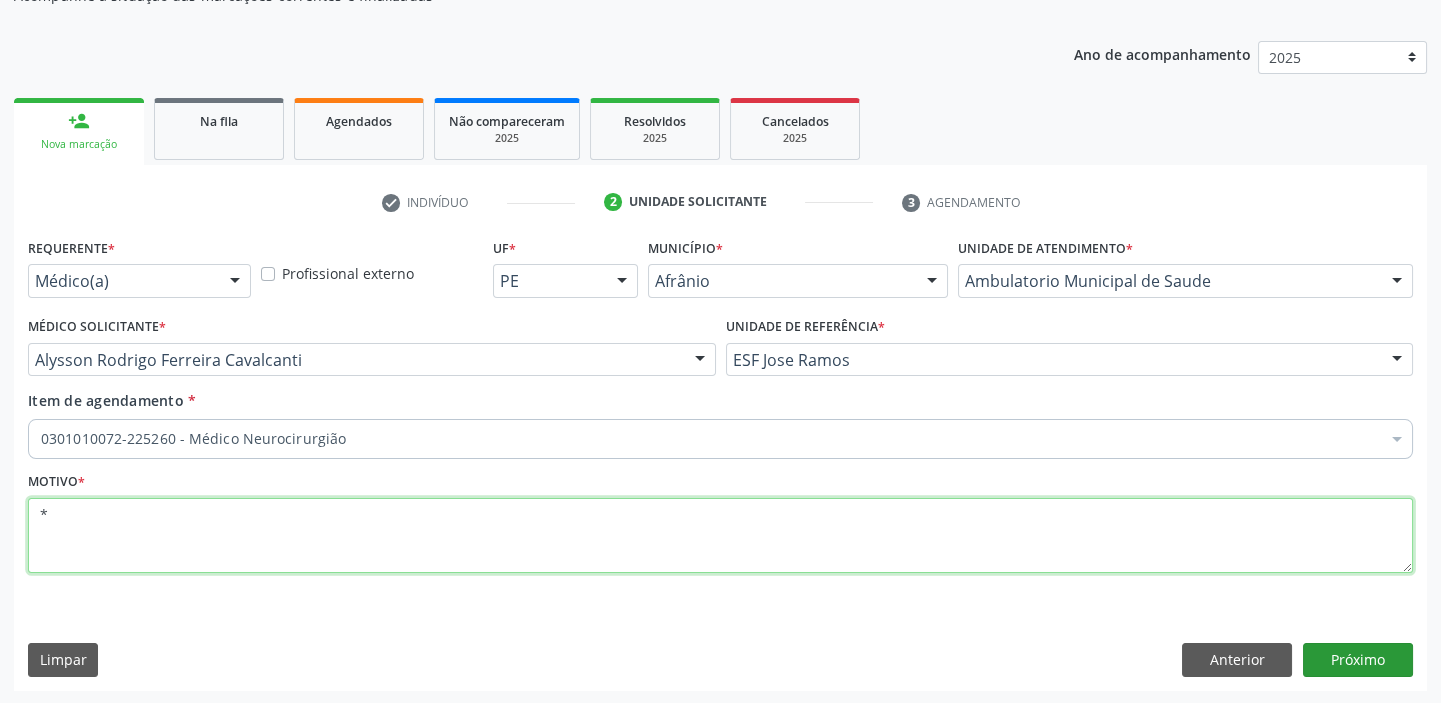 type on "*" 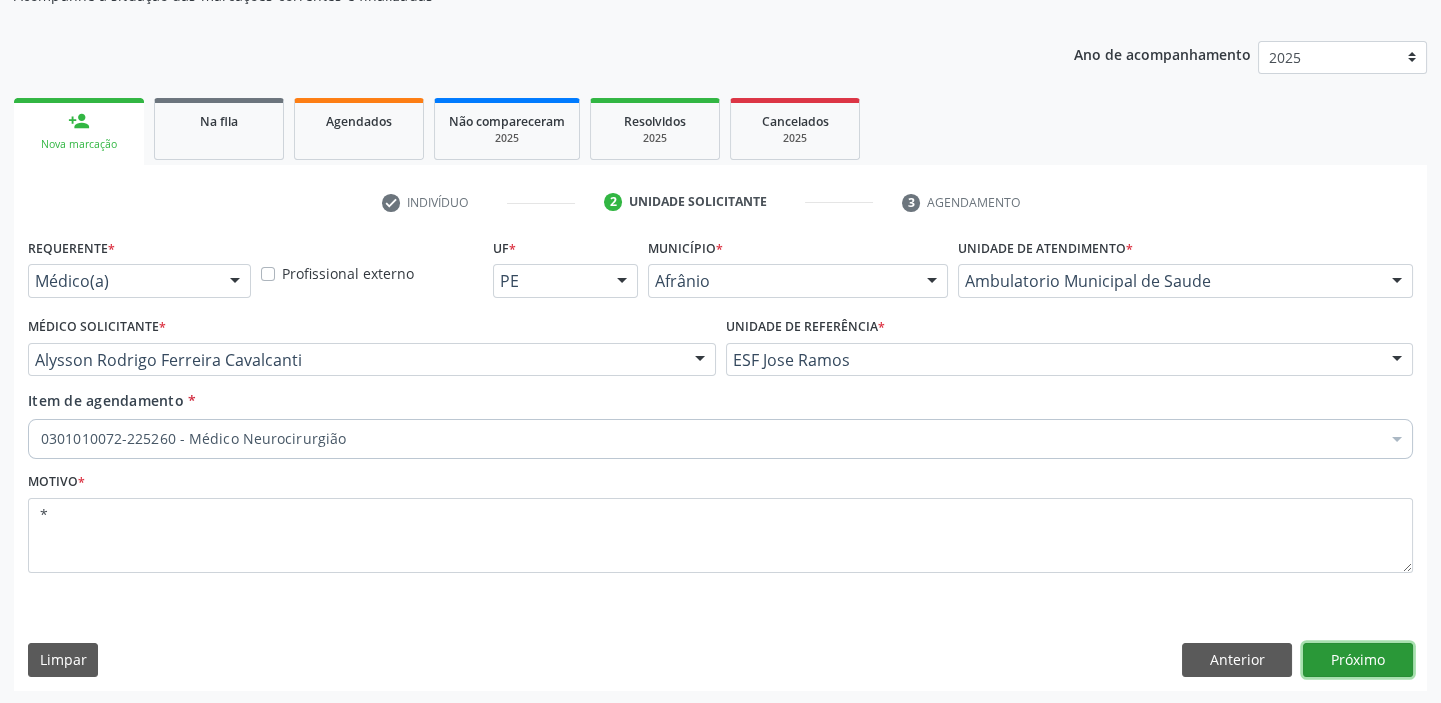 click on "Próximo" at bounding box center (1358, 660) 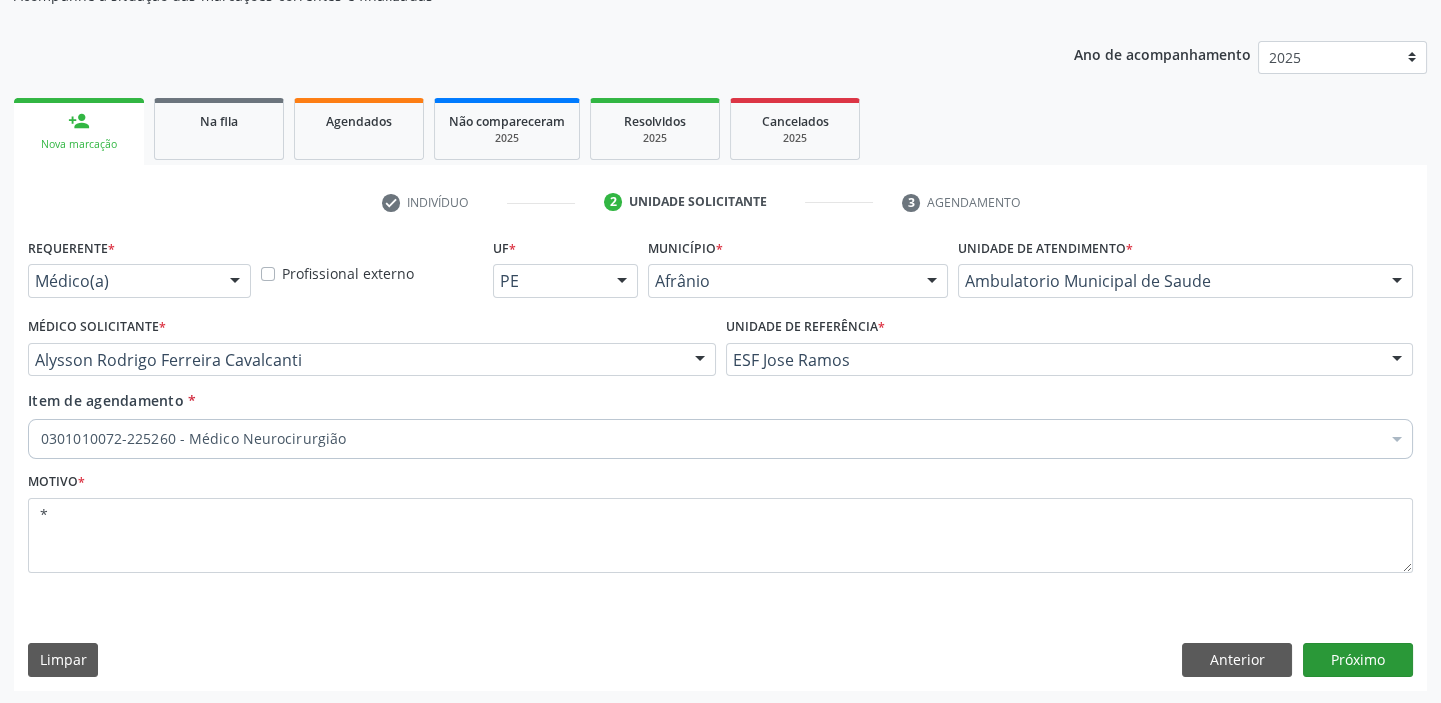 scroll, scrollTop: 166, scrollLeft: 0, axis: vertical 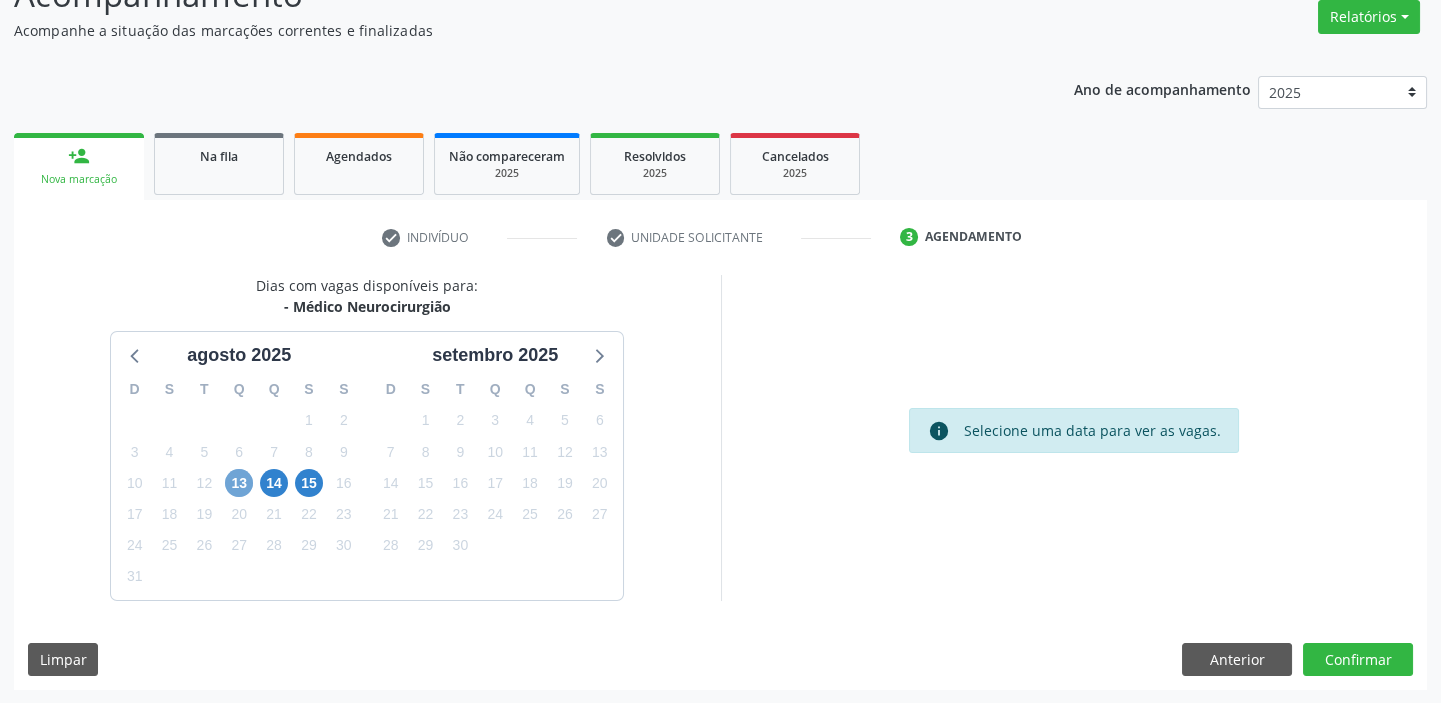 click on "13" at bounding box center (239, 483) 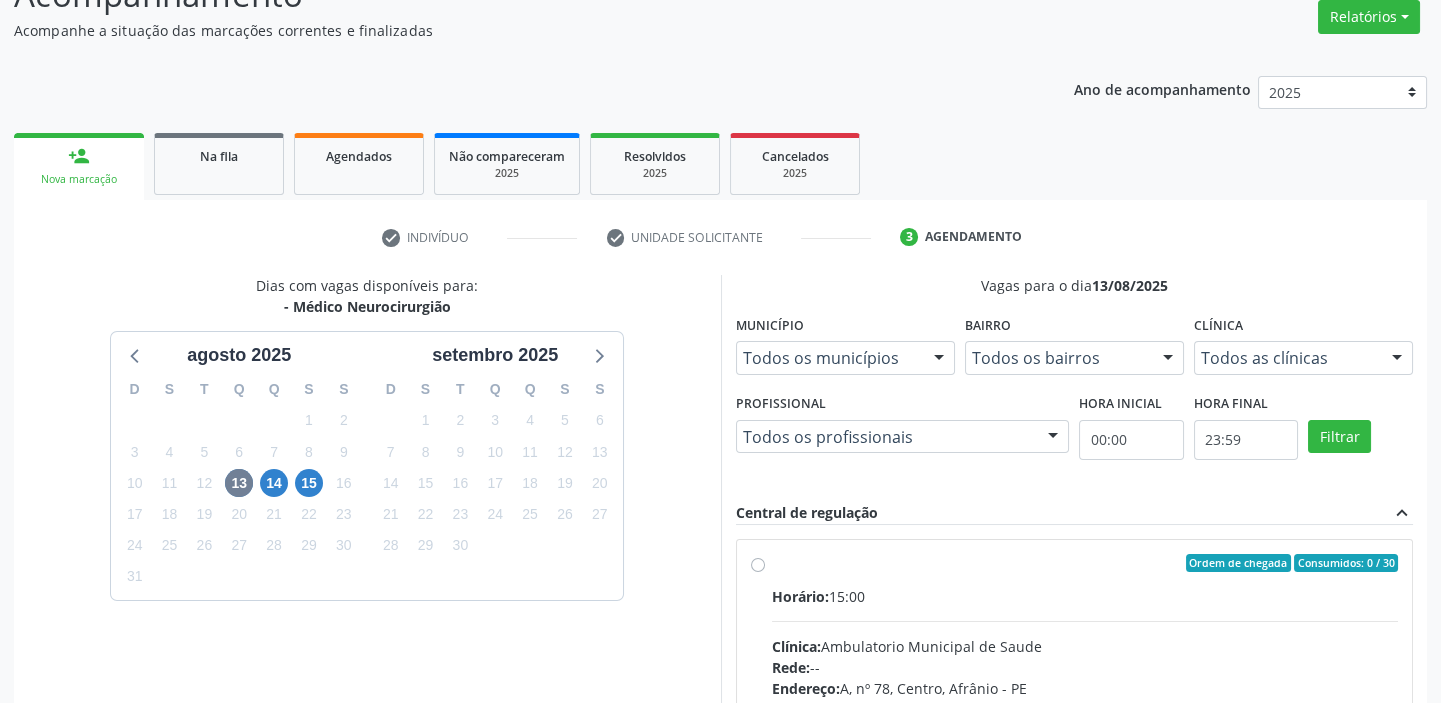 click on "Horário:   15:00" at bounding box center [1085, 596] 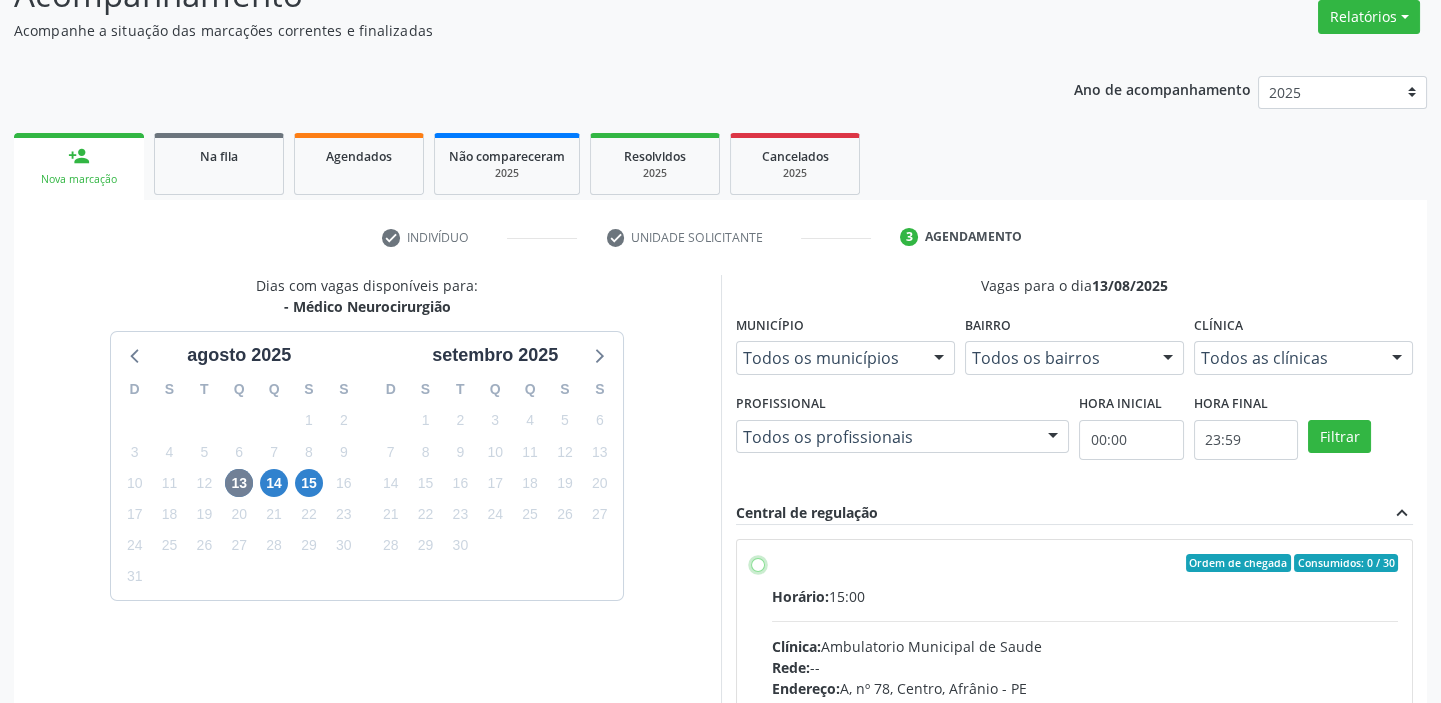 click on "Ordem de chegada
Consumidos: 0 / 30
Horário:   15:00
Clínica:  Ambulatorio Municipal de Saude
Rede:
--
Endereço:   A, nº 78, Centro, Afrânio - PE
Telefone:   --
Profissional:
--
Informações adicionais sobre o atendimento
Idade de atendimento:
Sem restrição
Gênero(s) atendido(s):
Sem restrição
Informações adicionais:
--" at bounding box center (758, 563) 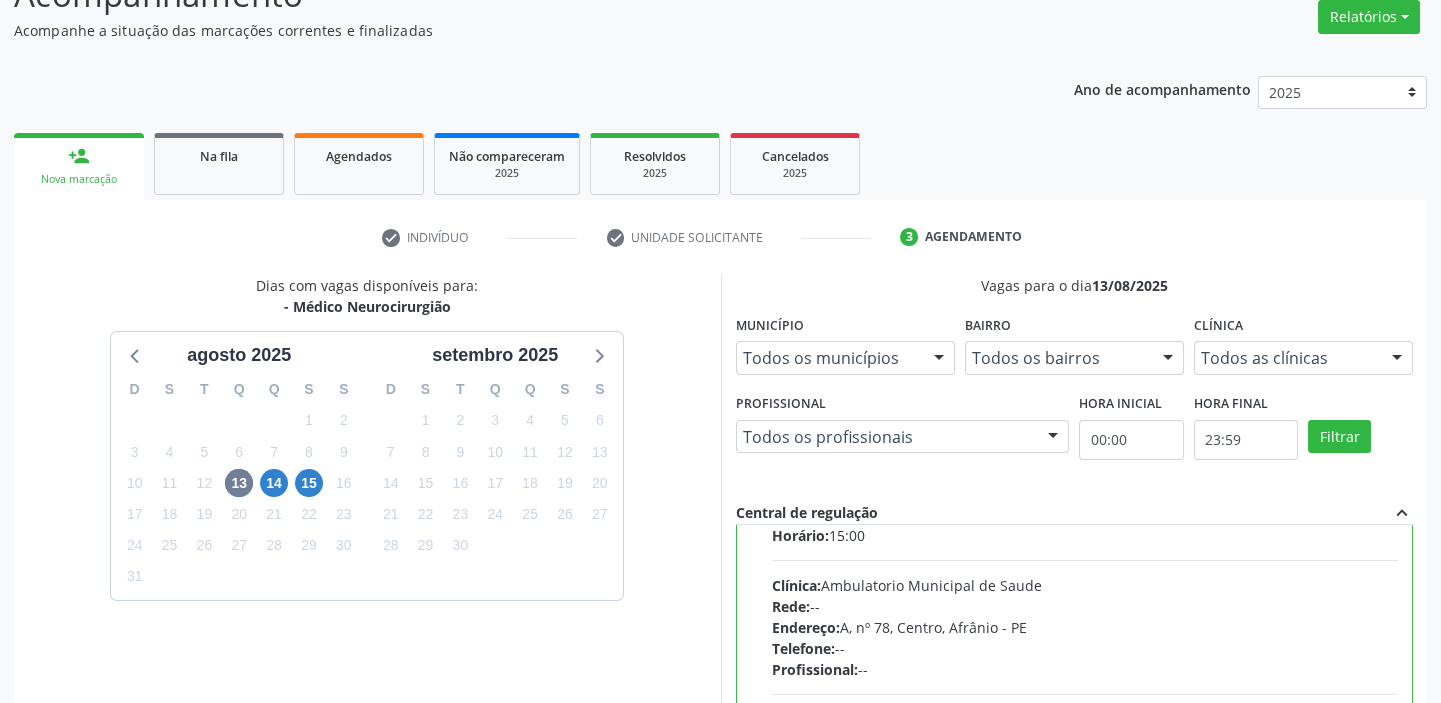 scroll, scrollTop: 99, scrollLeft: 0, axis: vertical 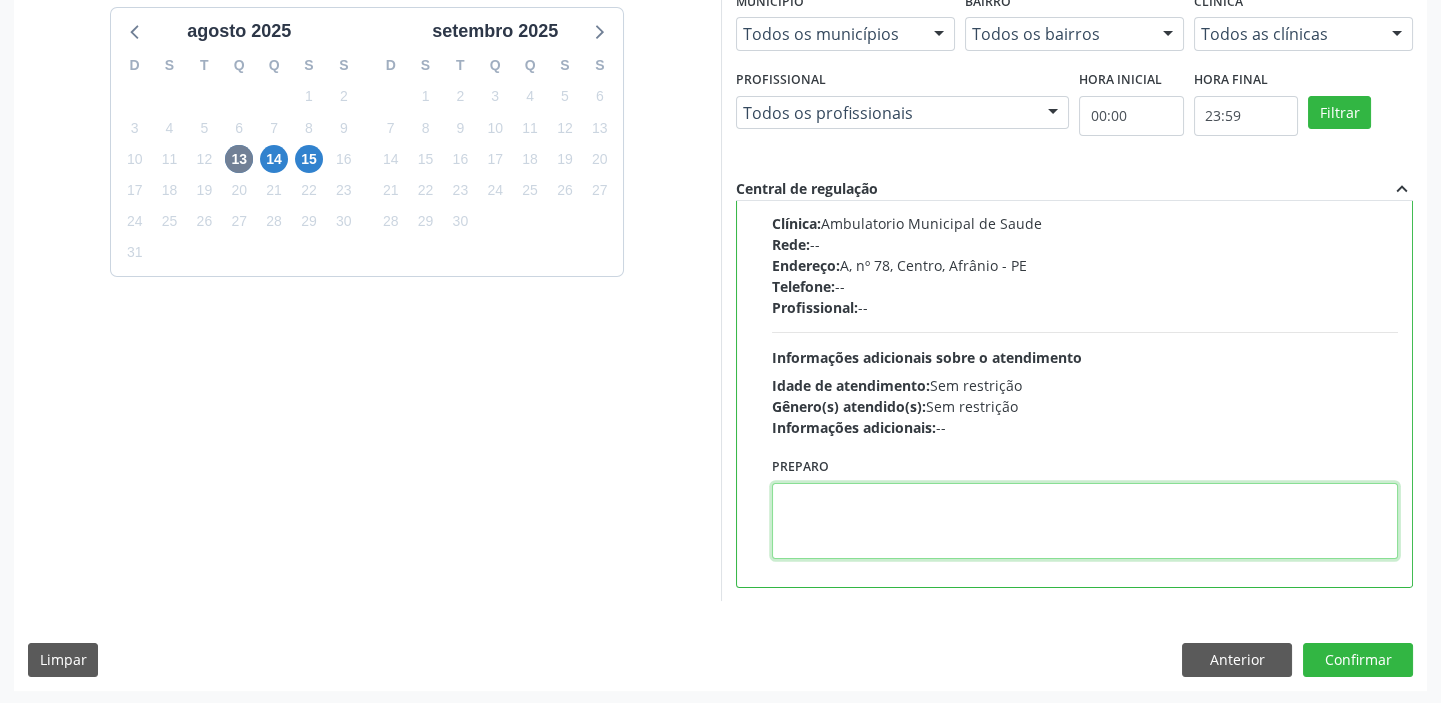 click at bounding box center (1085, 521) 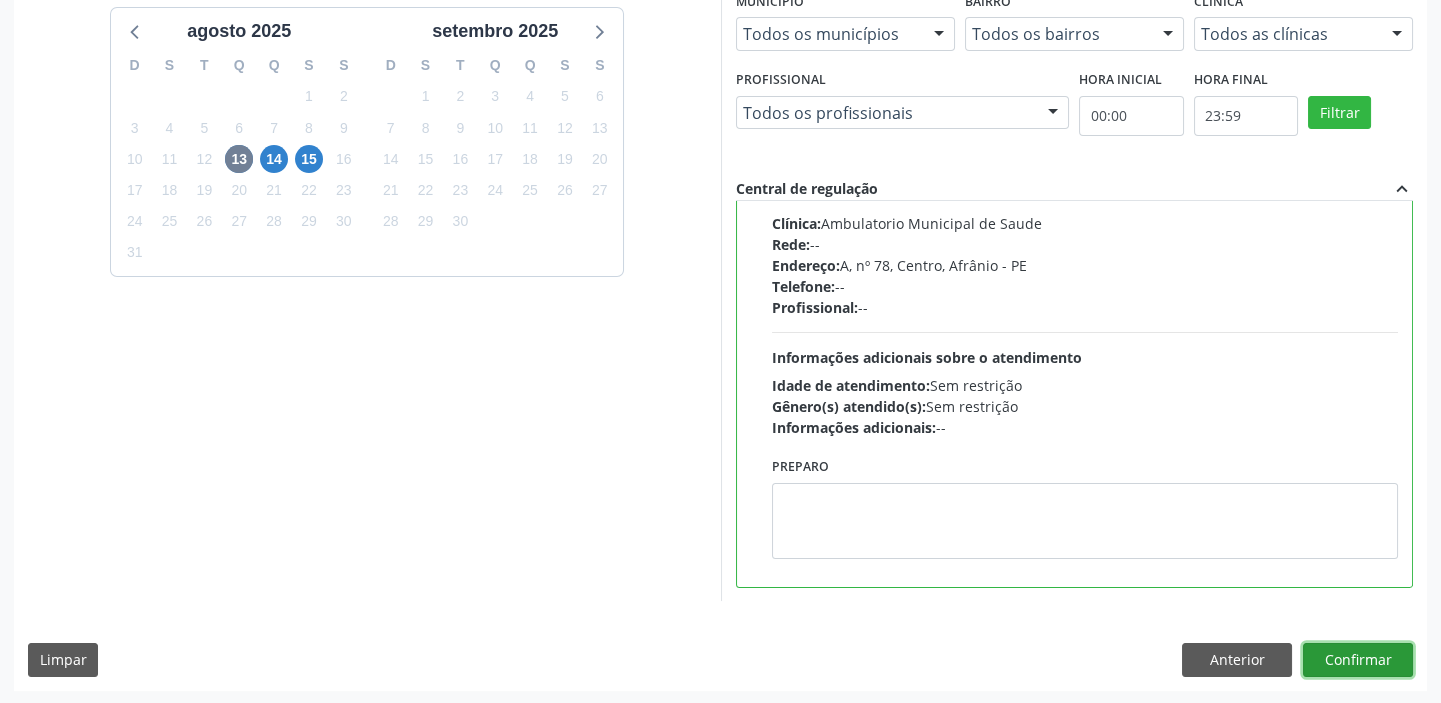 click on "Confirmar" at bounding box center [1358, 660] 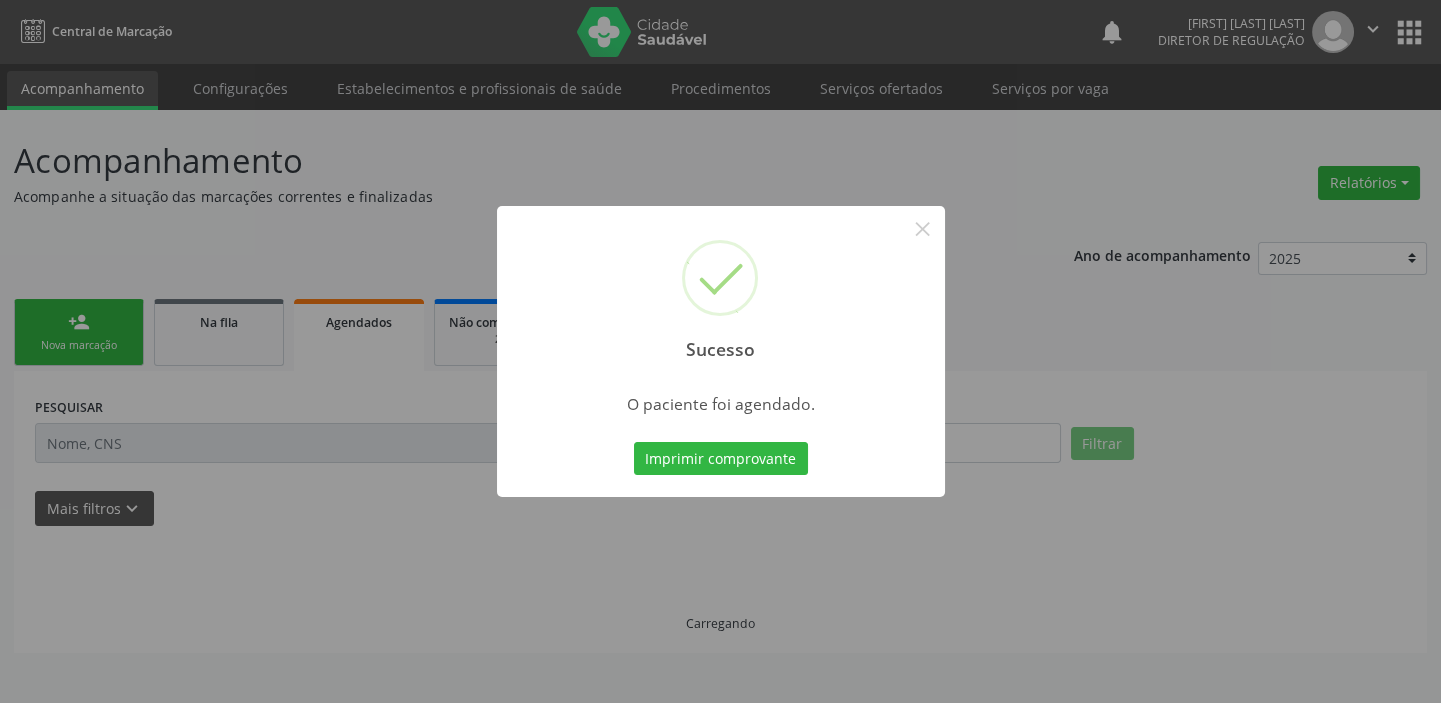 scroll, scrollTop: 0, scrollLeft: 0, axis: both 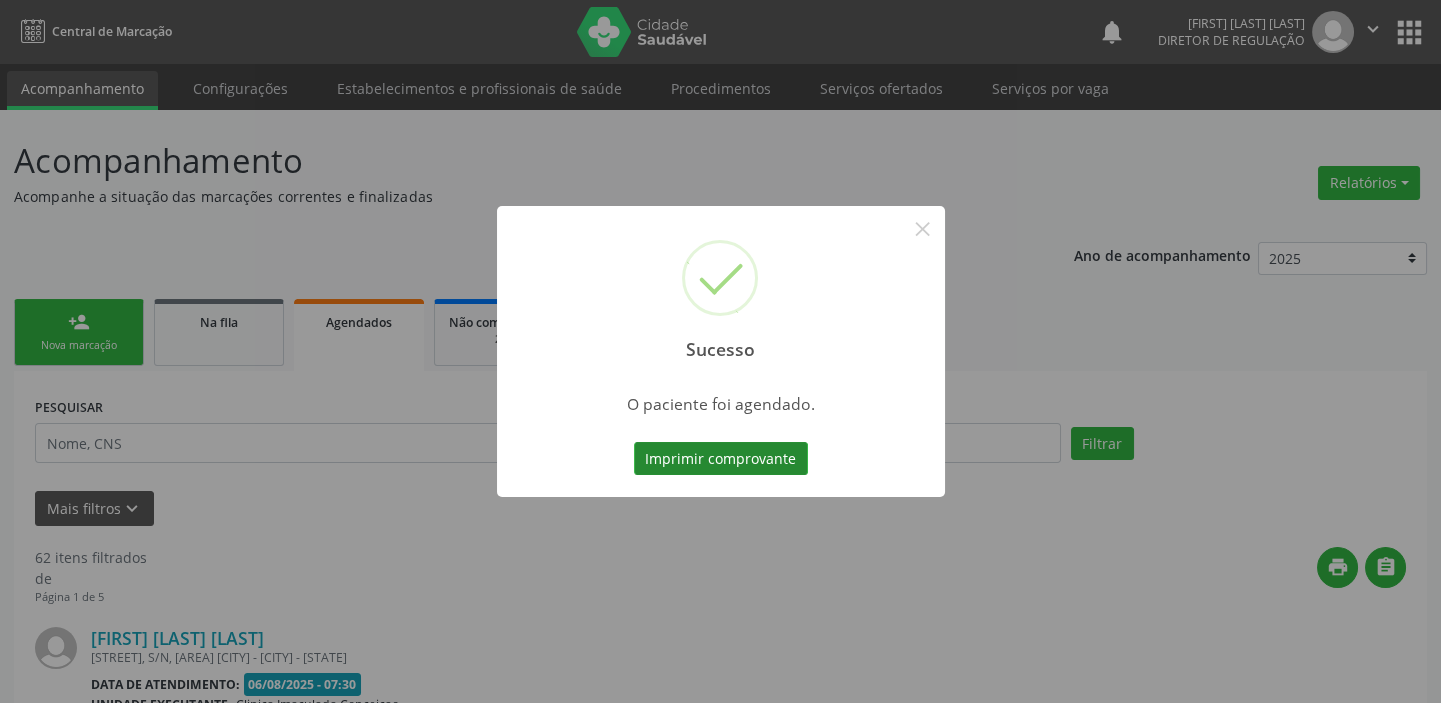 click on "Imprimir comprovante" at bounding box center [721, 459] 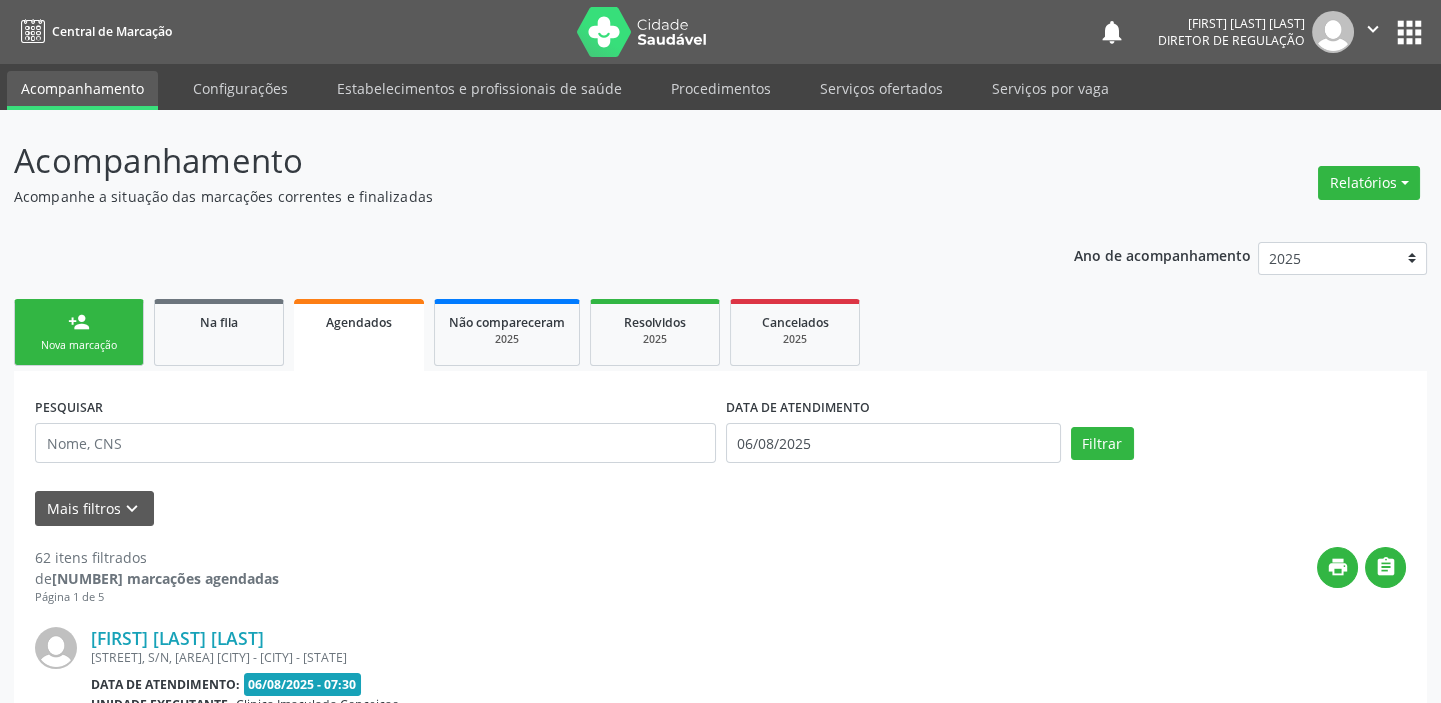 click on "person_add
Nova marcação" at bounding box center (79, 332) 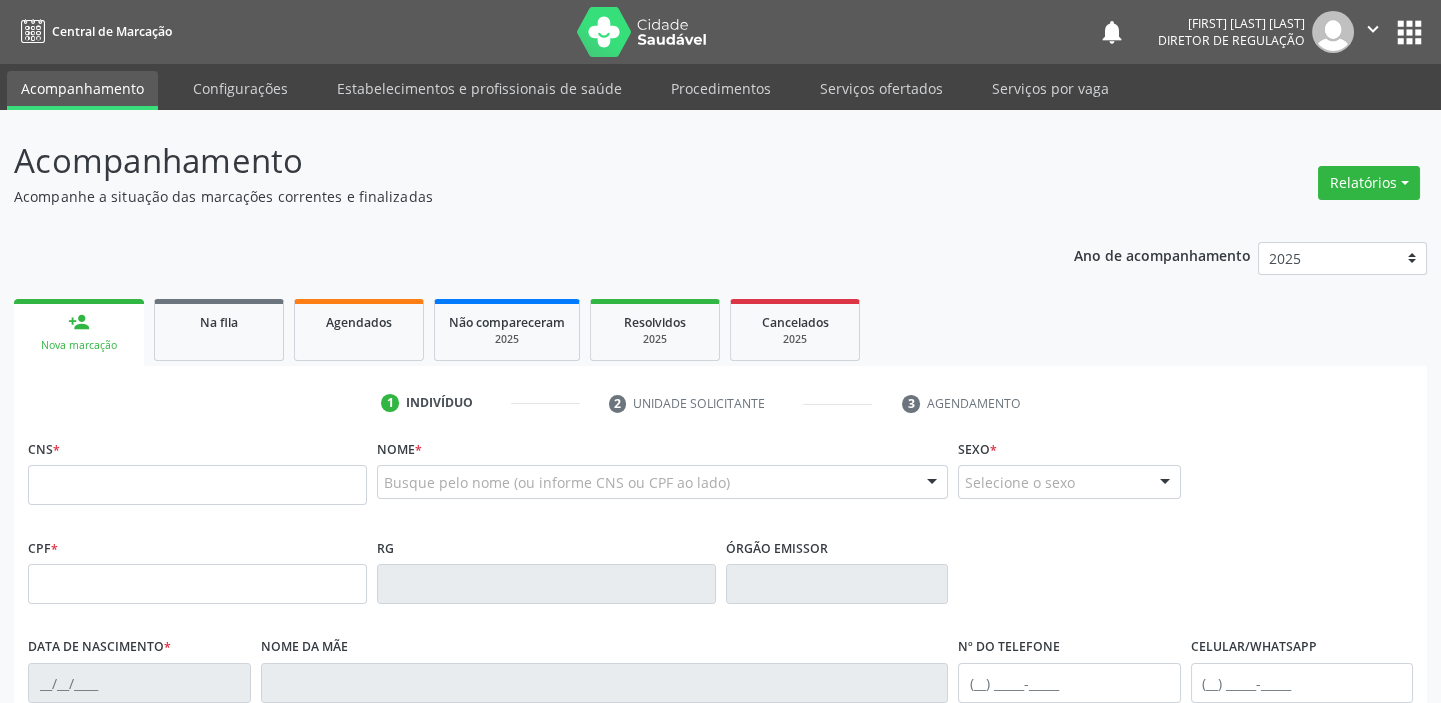 click on "Nova marcação" at bounding box center [79, 345] 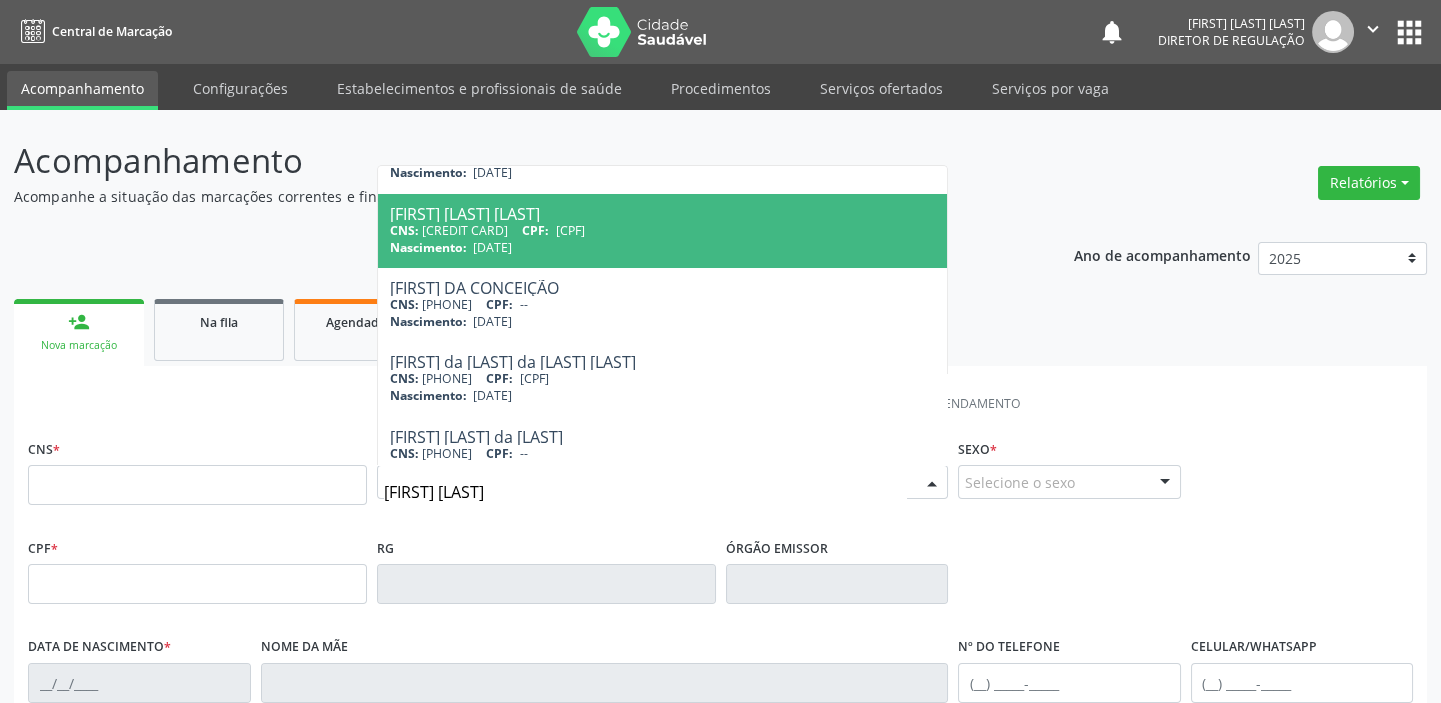 scroll, scrollTop: 71, scrollLeft: 0, axis: vertical 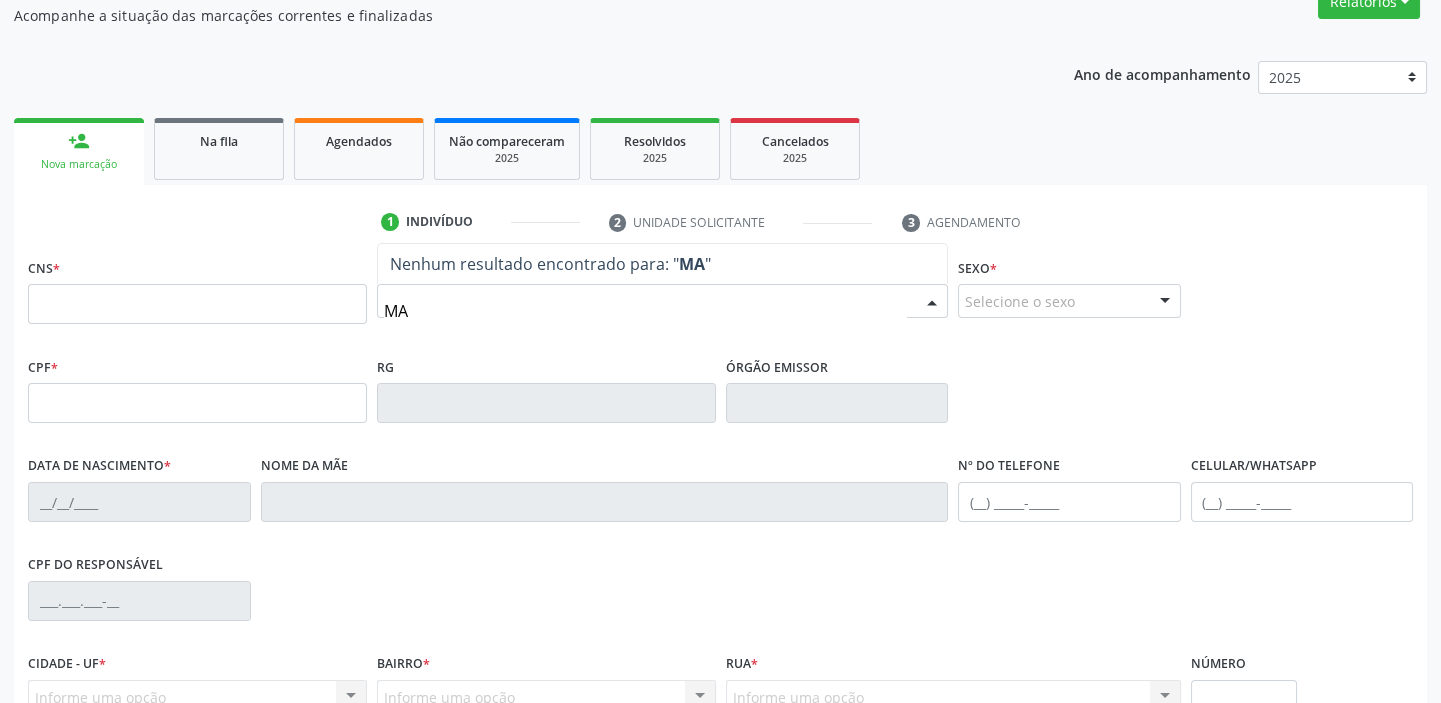 type on "M" 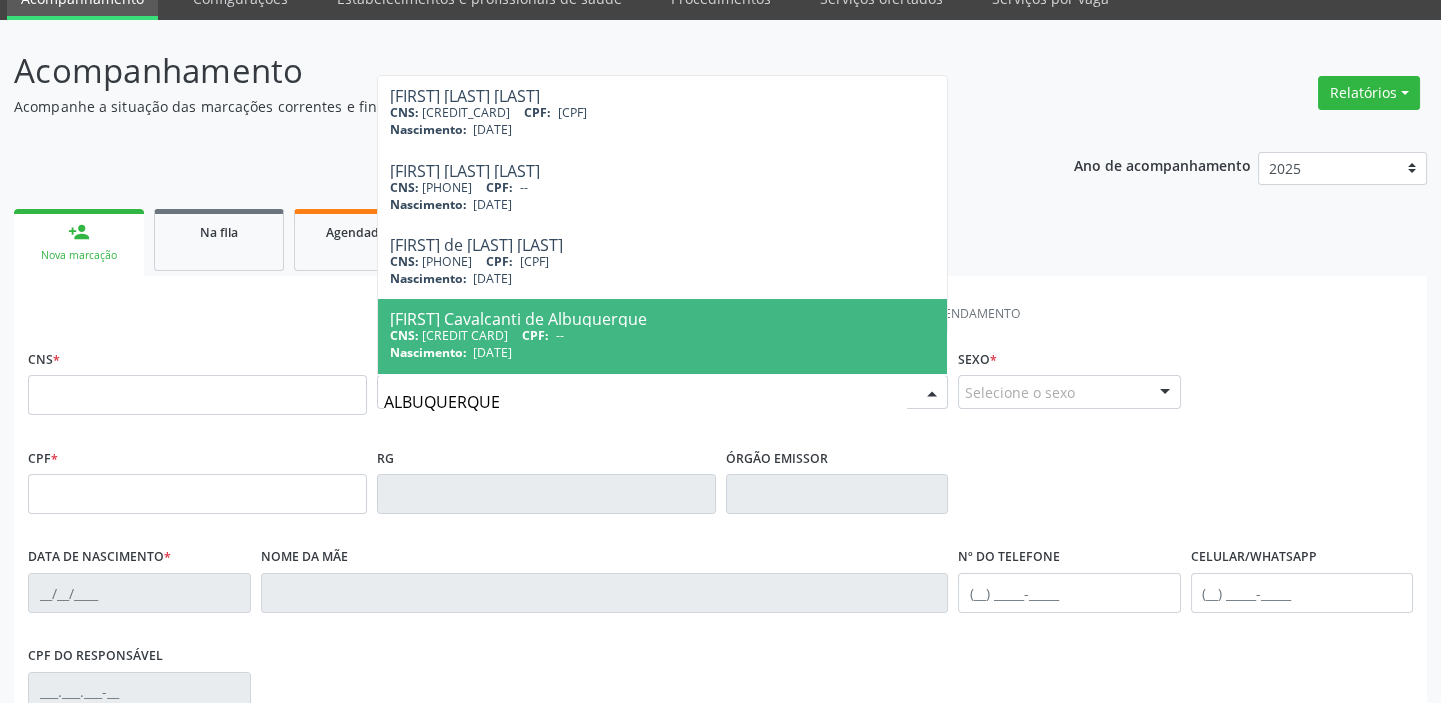 scroll, scrollTop: 0, scrollLeft: 0, axis: both 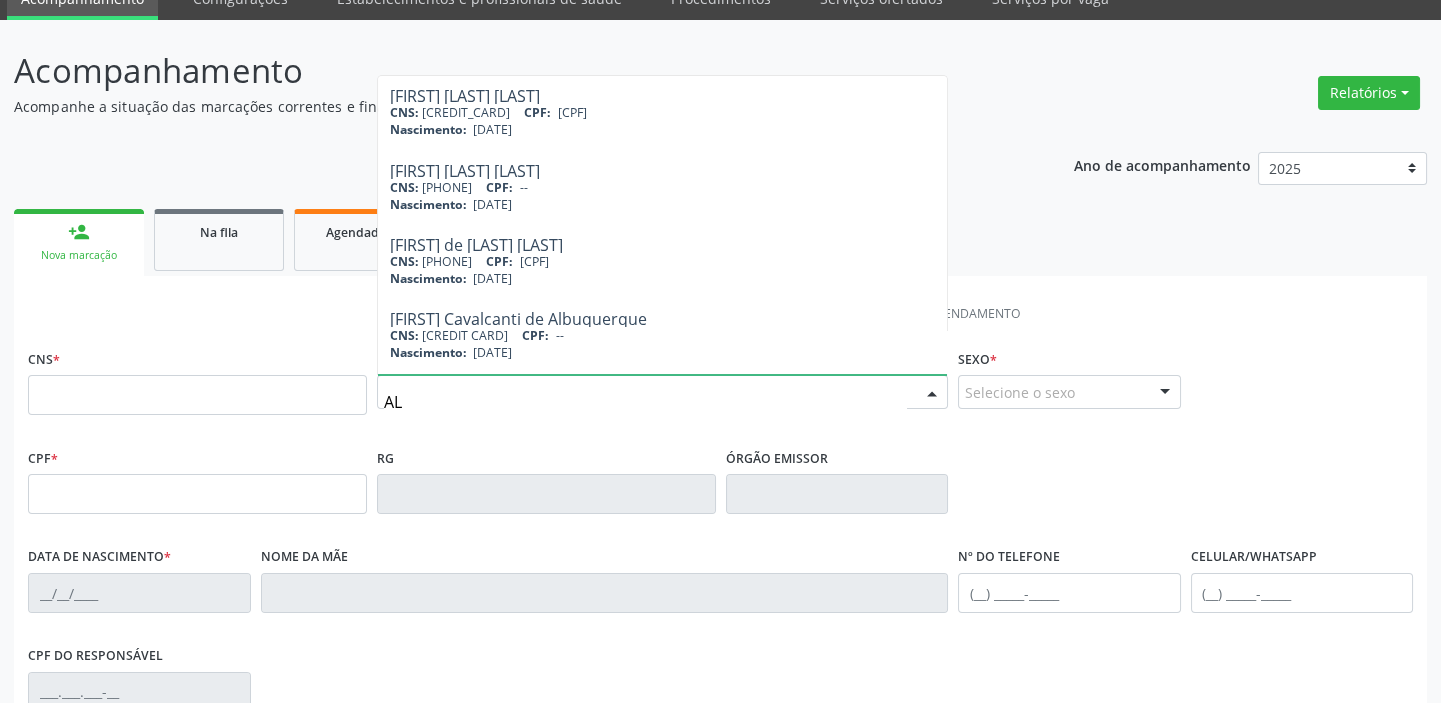 type on "A" 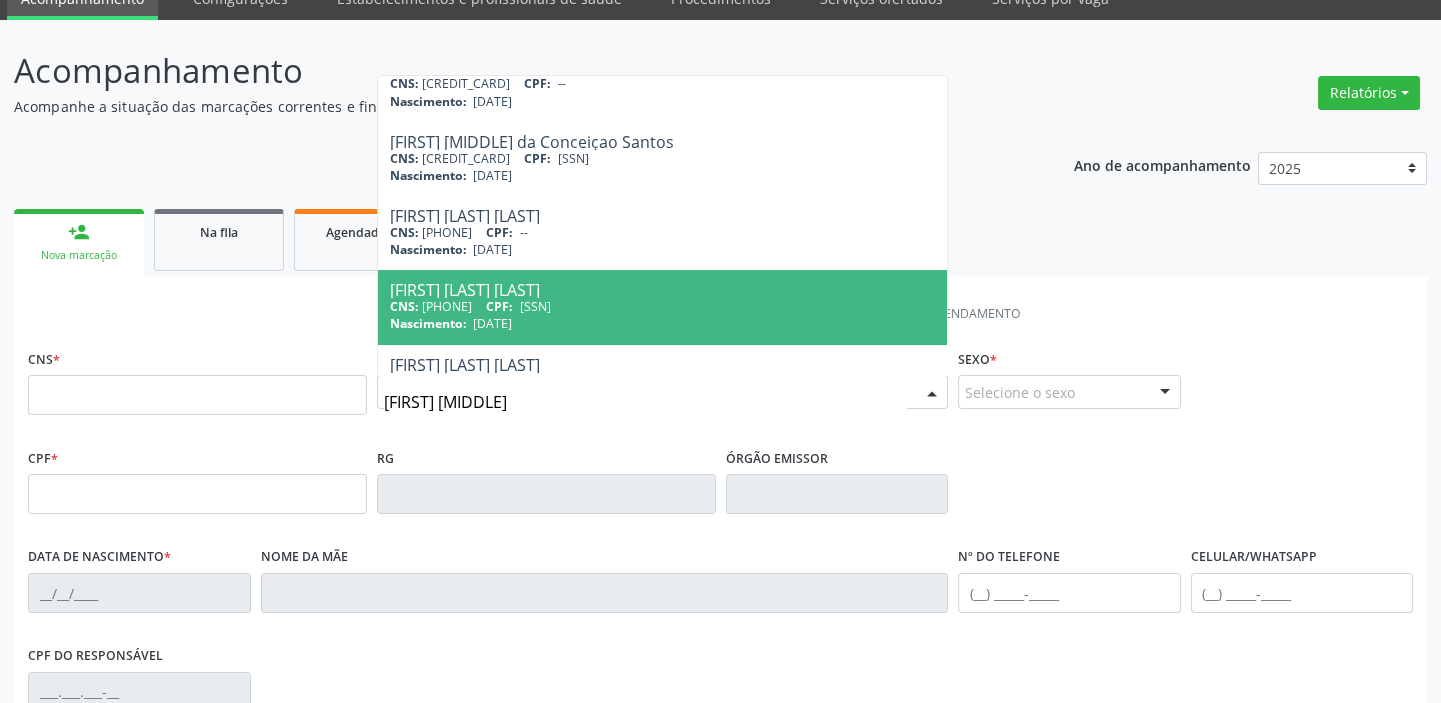 scroll, scrollTop: 814, scrollLeft: 0, axis: vertical 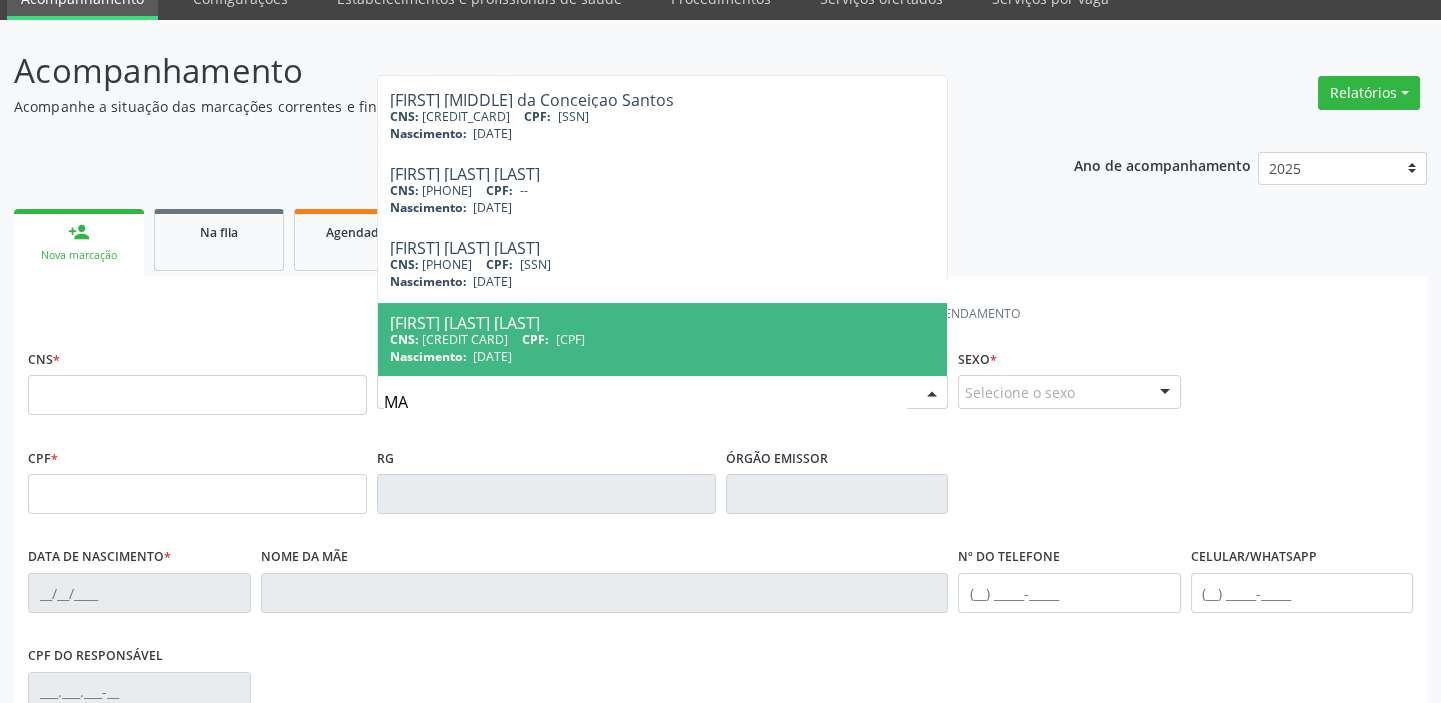 type on "M" 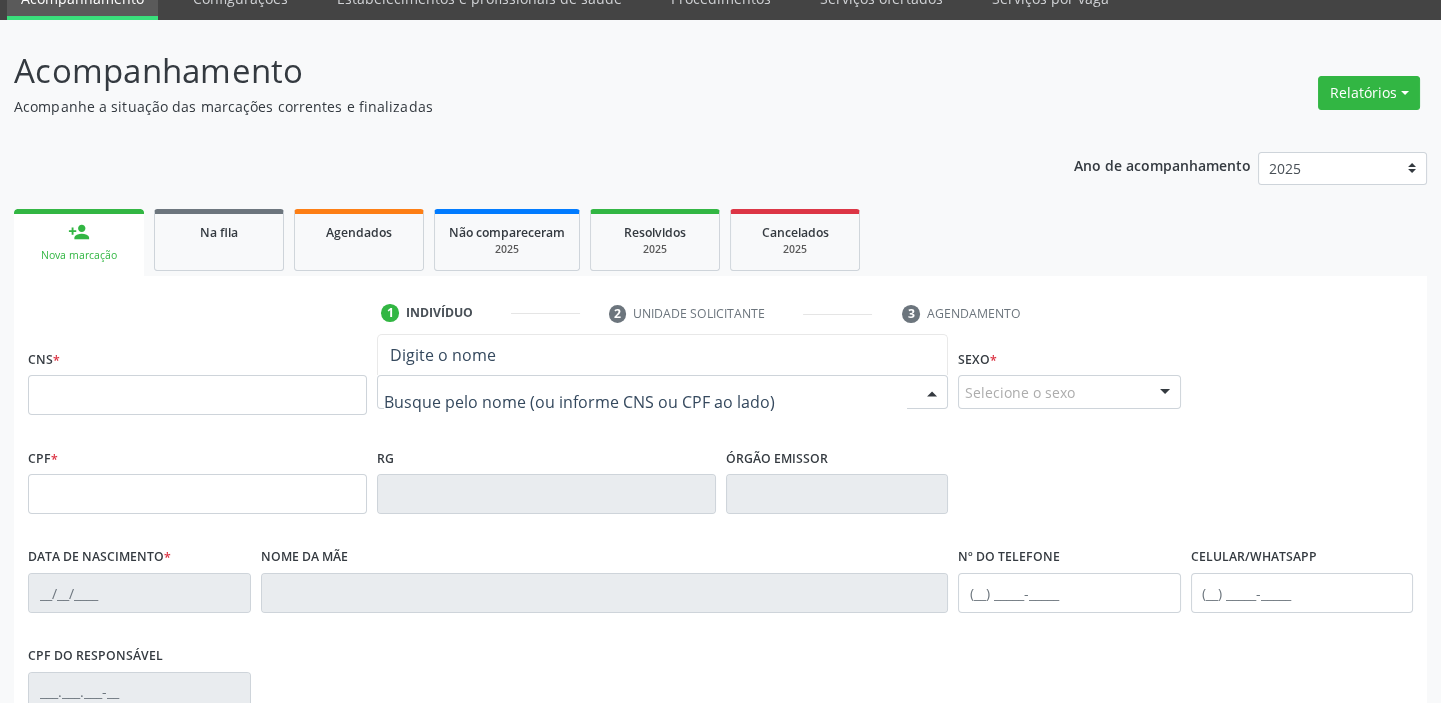 scroll, scrollTop: 0, scrollLeft: 0, axis: both 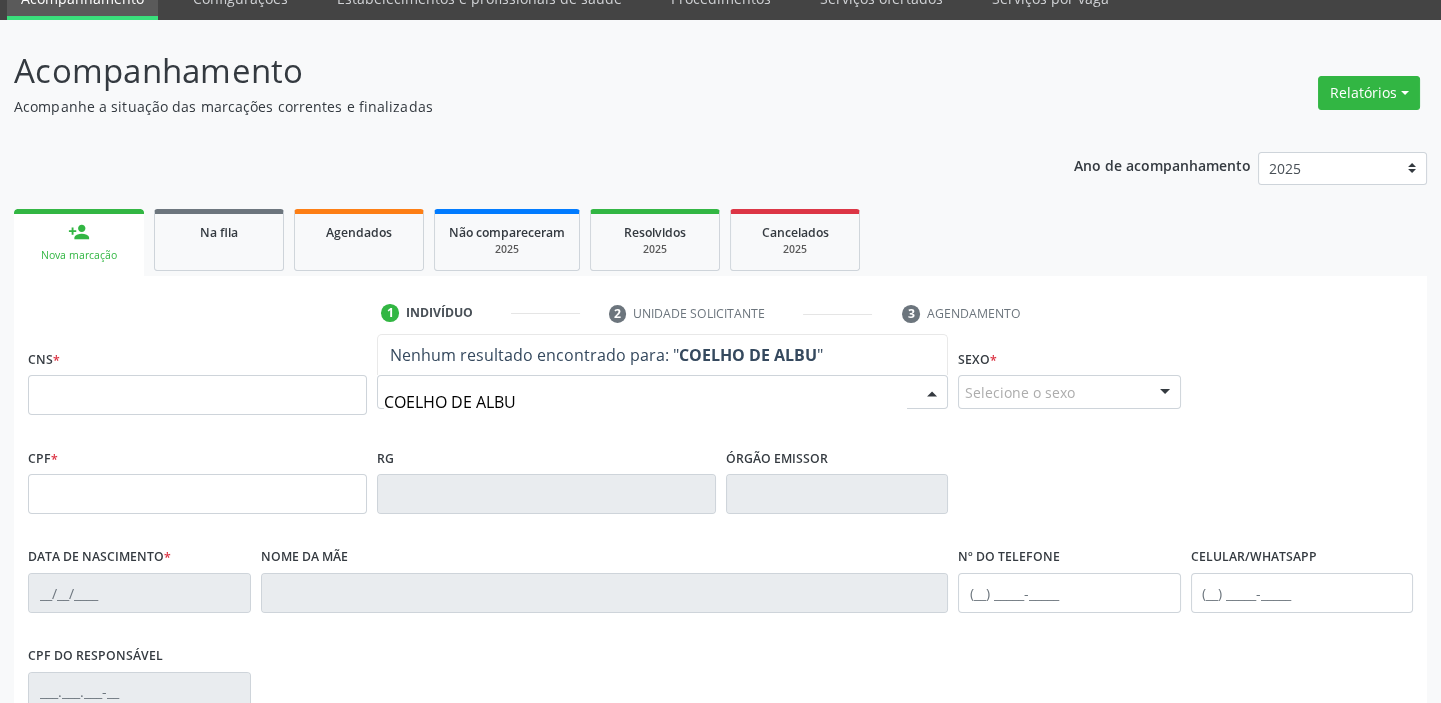 click on "CROELHO DE ALBU" at bounding box center [645, 402] 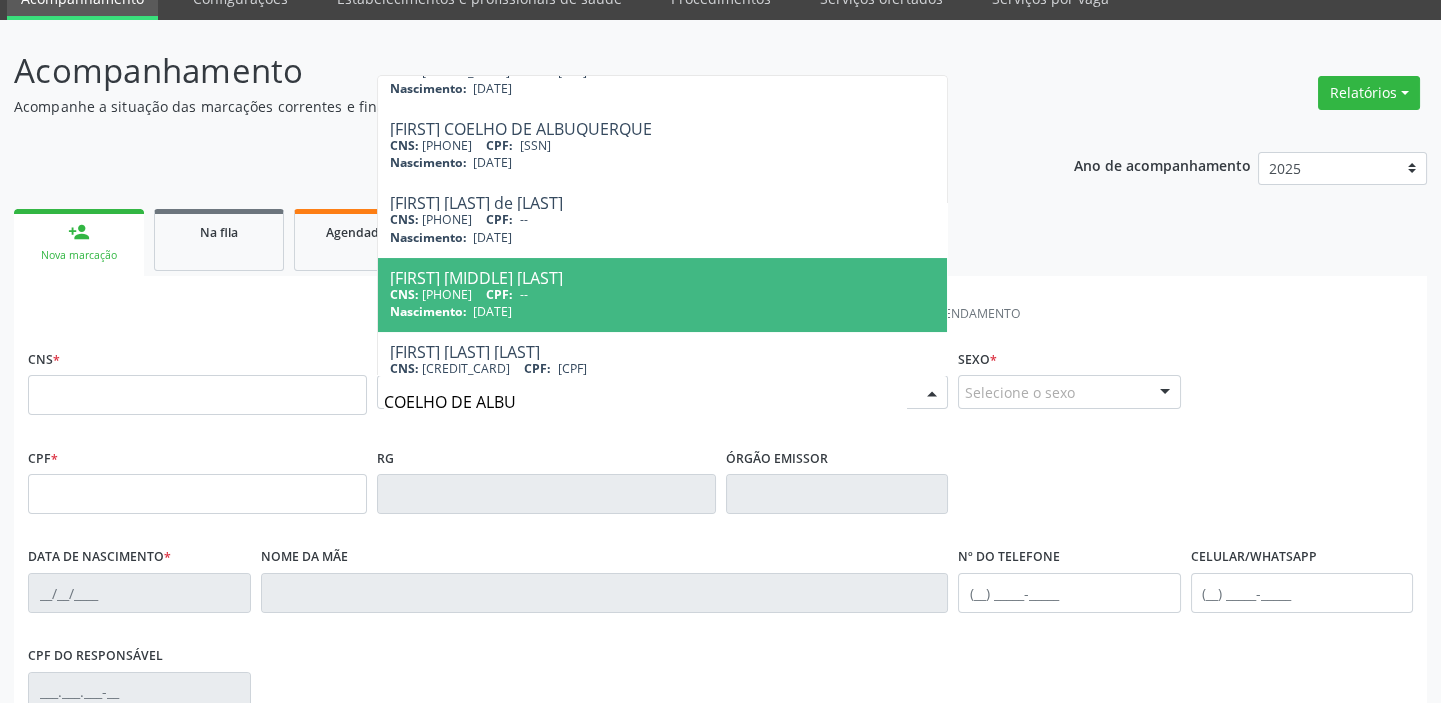 scroll, scrollTop: 727, scrollLeft: 0, axis: vertical 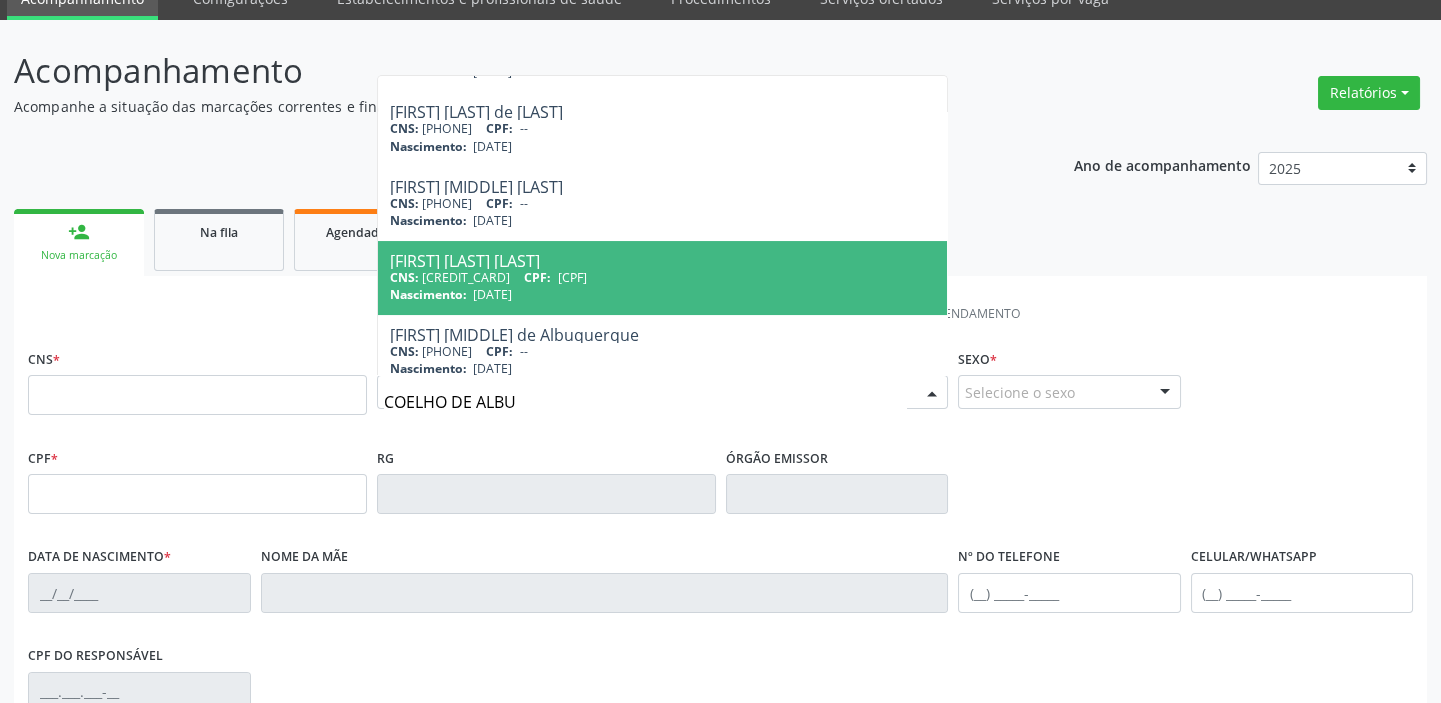 click on "08/12/1946" at bounding box center [492, 294] 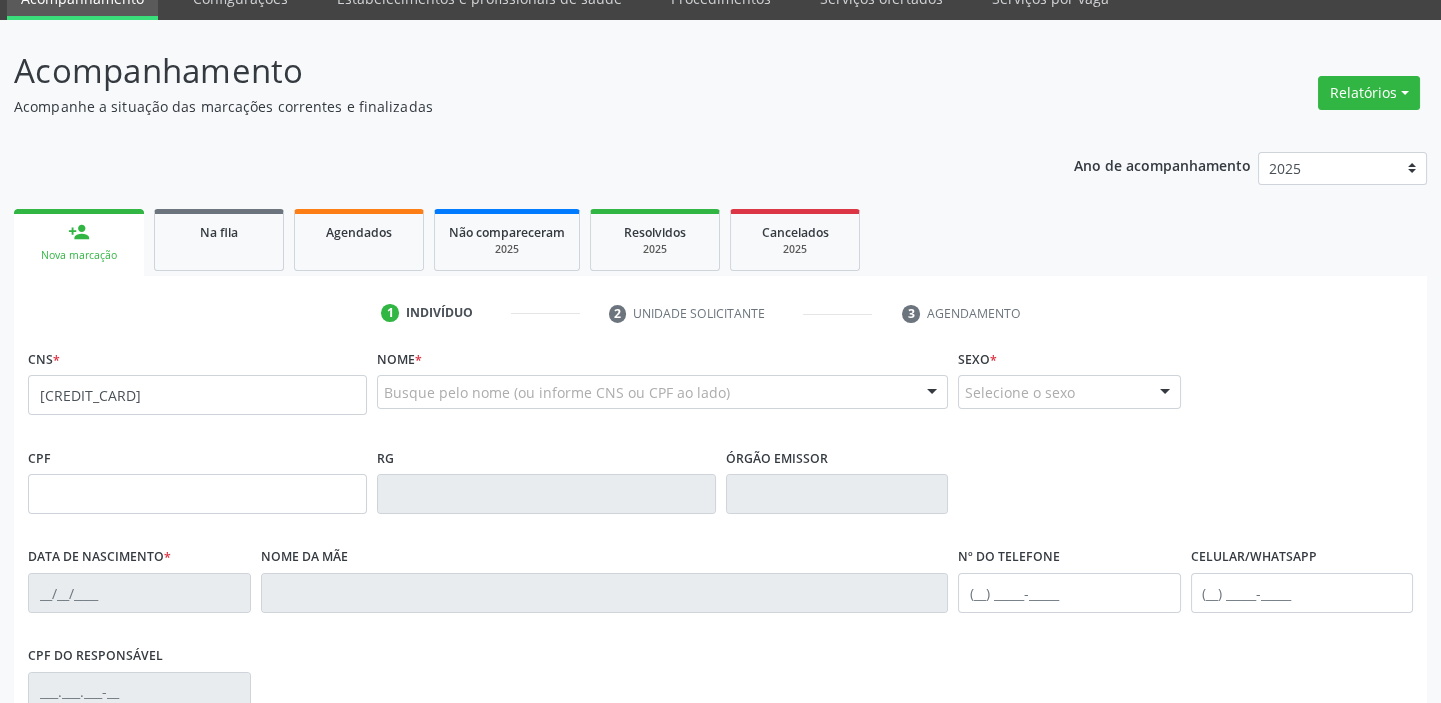 scroll, scrollTop: 0, scrollLeft: 0, axis: both 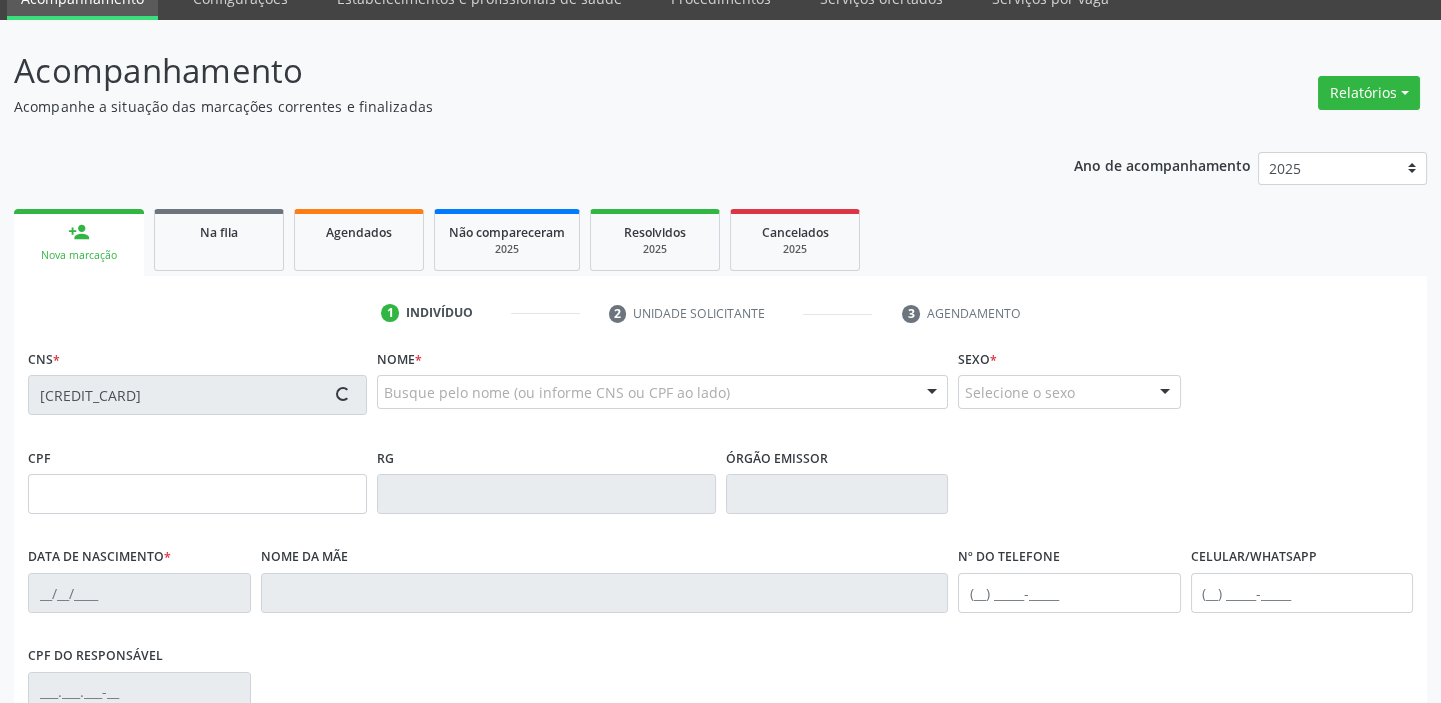 type on "022.842.224-80" 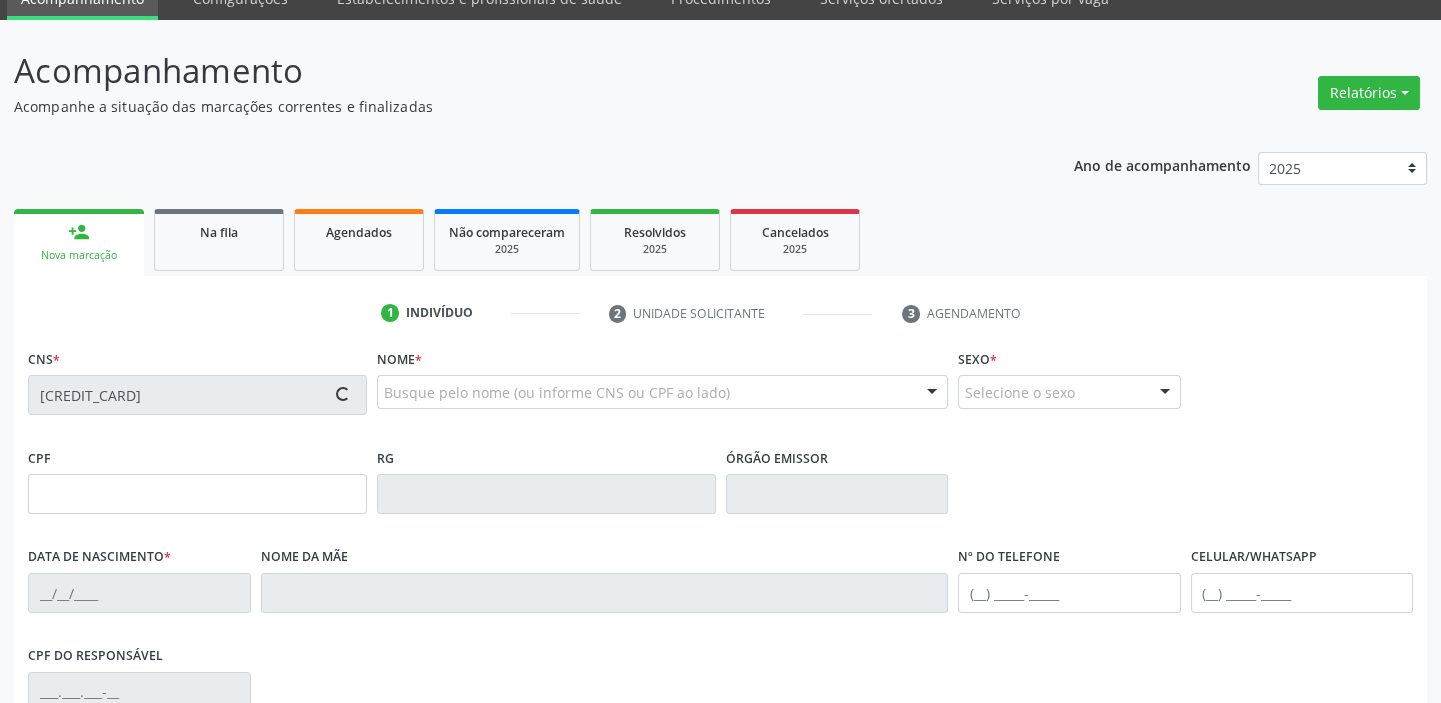 type on "08/12/1946" 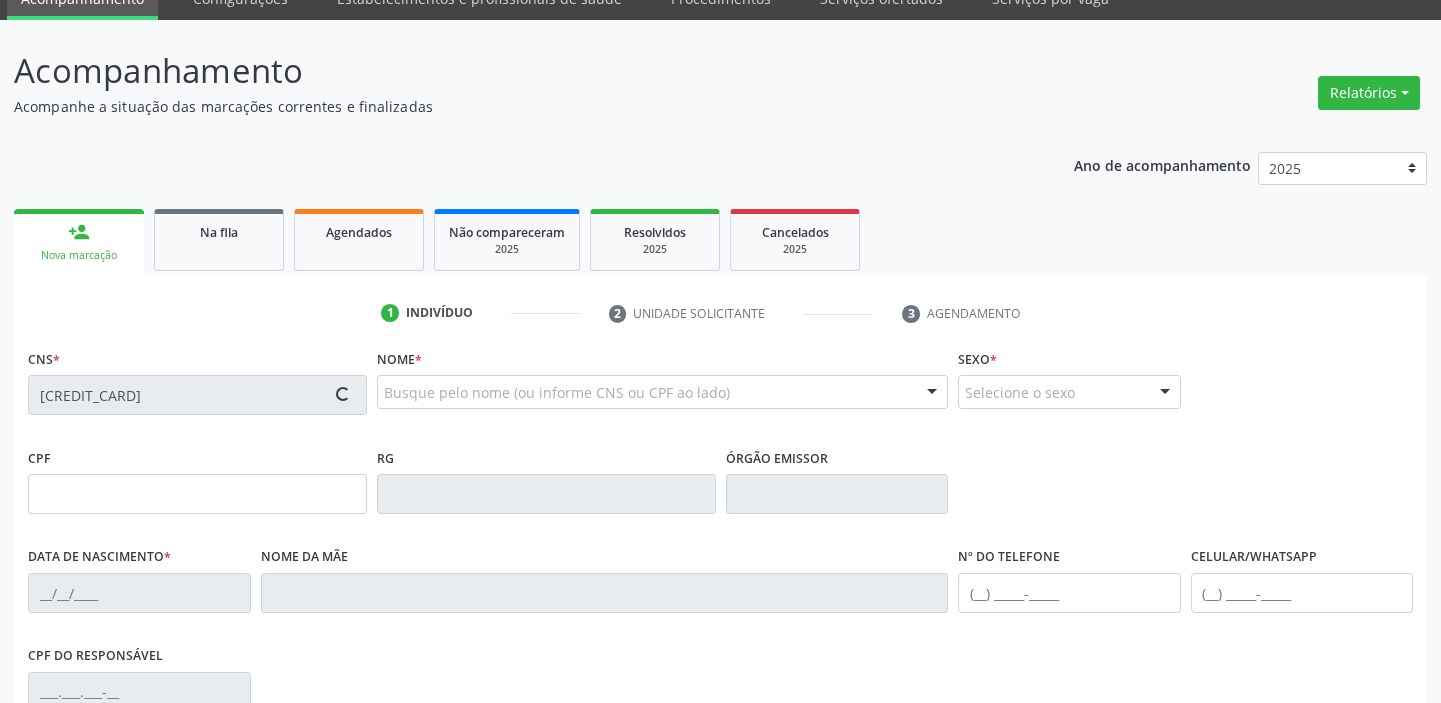 type on "(87) 3868-1123" 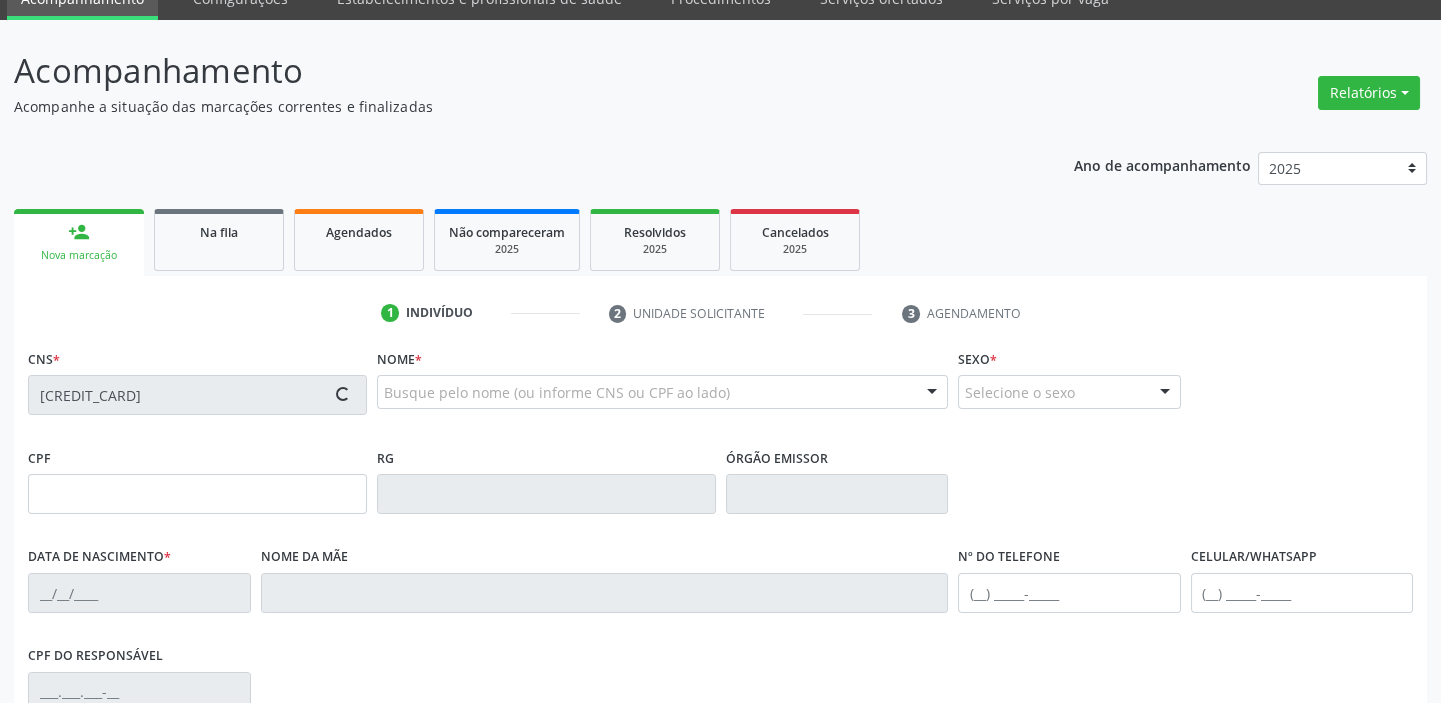 type on "(87) 3868-1123" 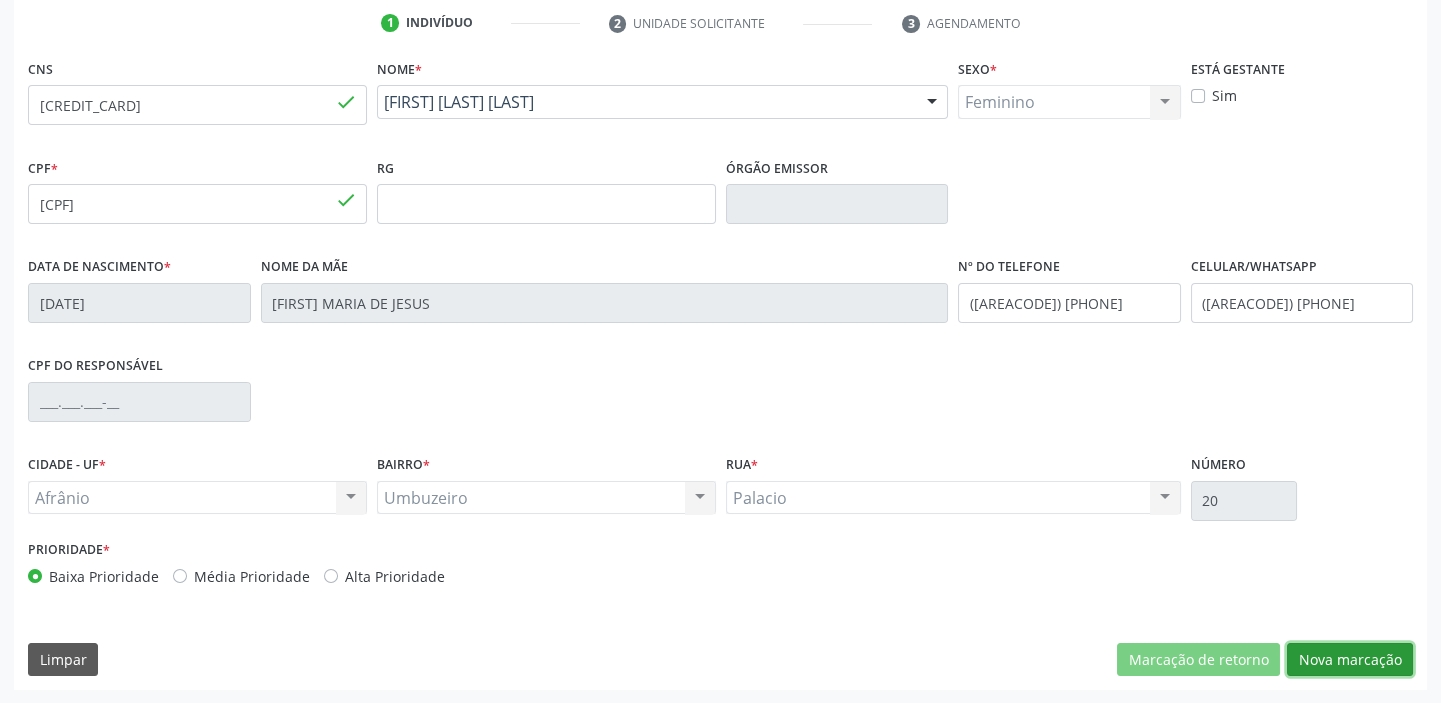 click on "Nova marcação" at bounding box center (1350, 660) 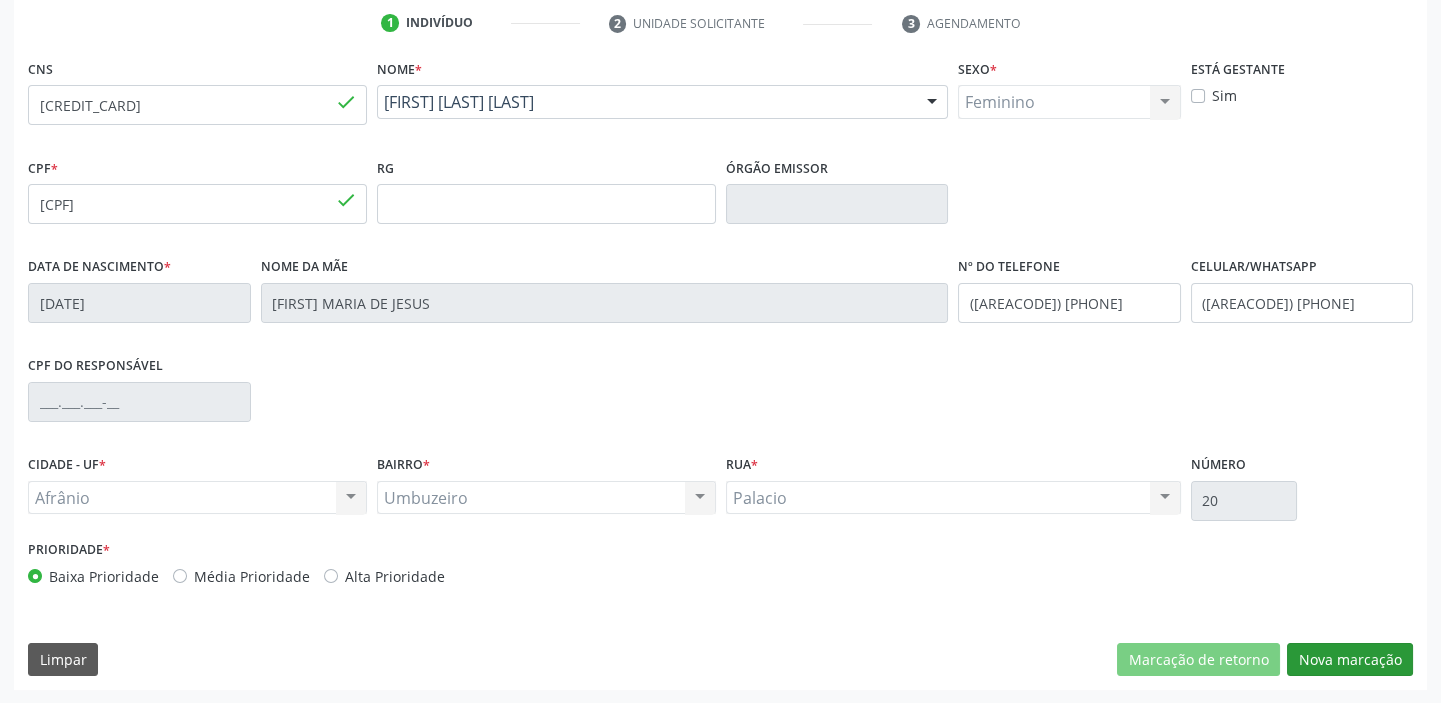 scroll, scrollTop: 201, scrollLeft: 0, axis: vertical 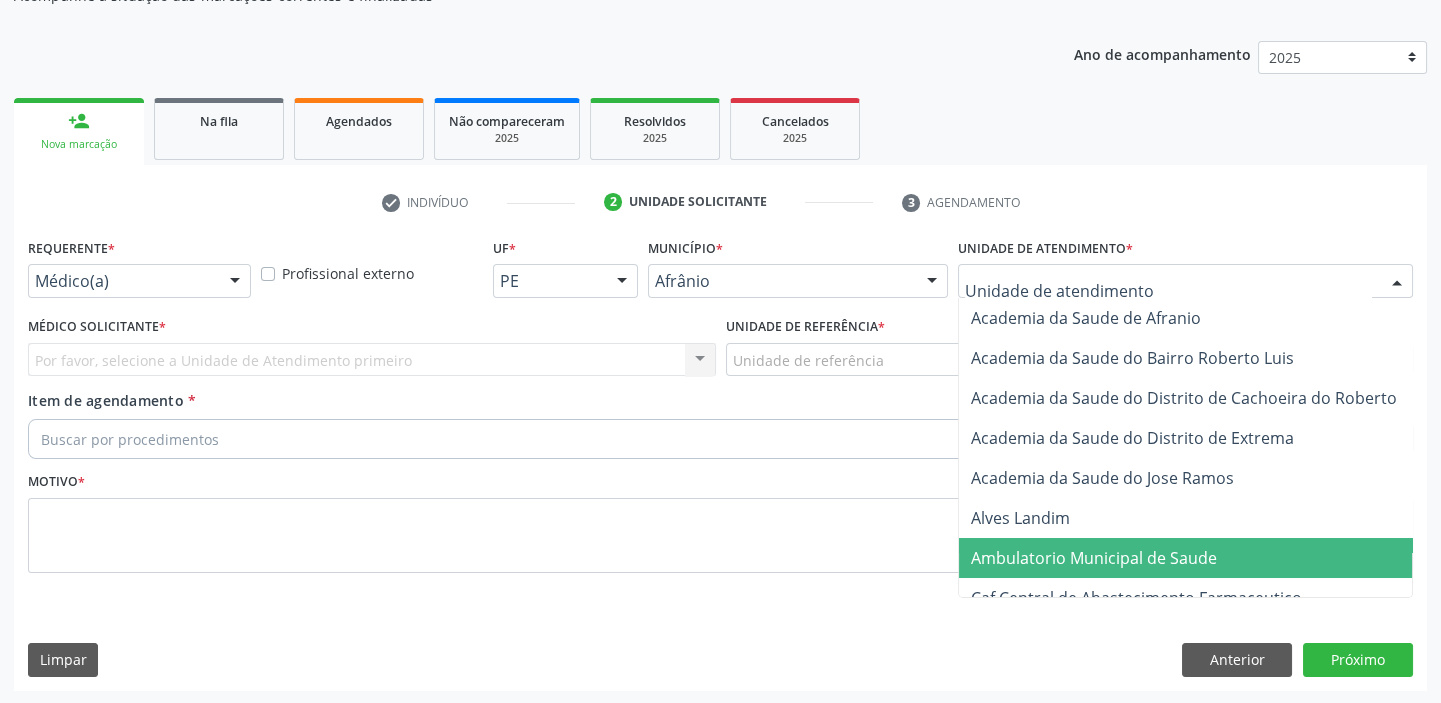 drag, startPoint x: 1006, startPoint y: 557, endPoint x: 777, endPoint y: 362, distance: 300.77567 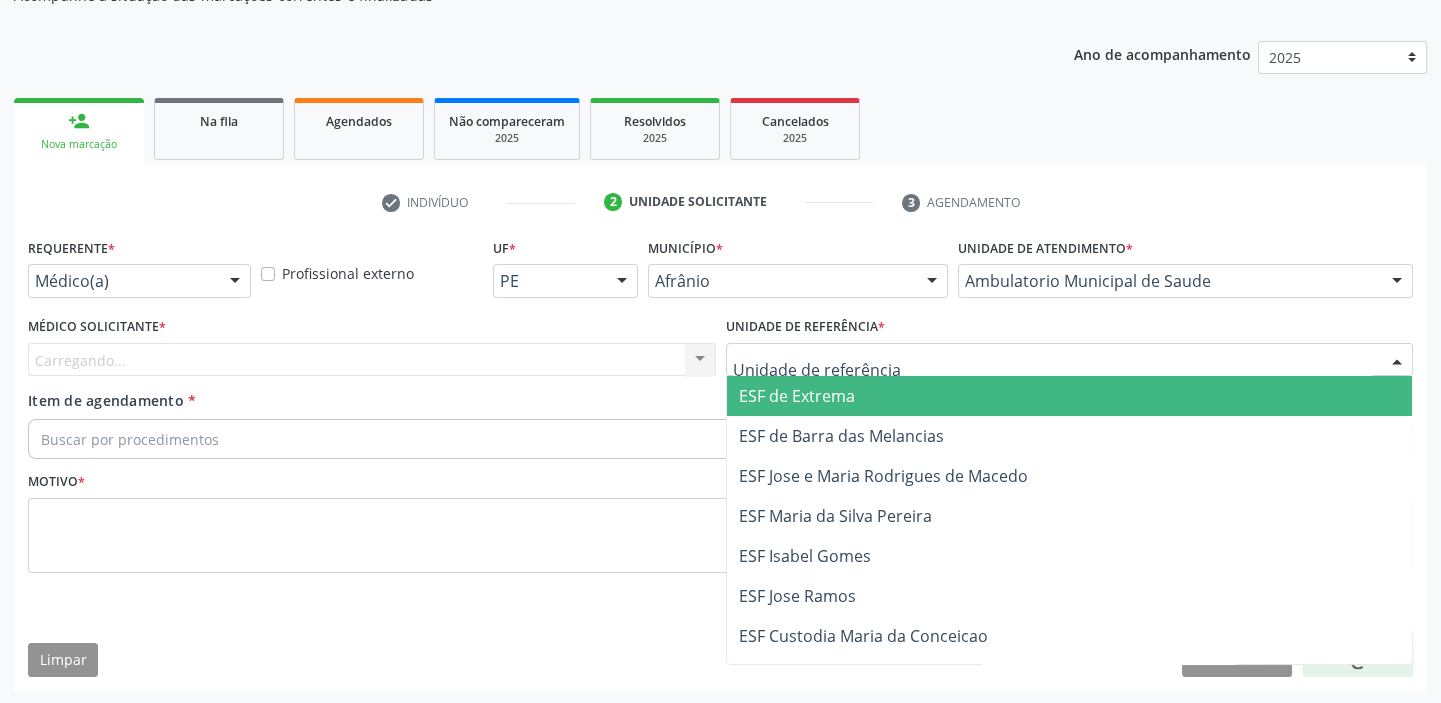 drag, startPoint x: 776, startPoint y: 360, endPoint x: 776, endPoint y: 429, distance: 69 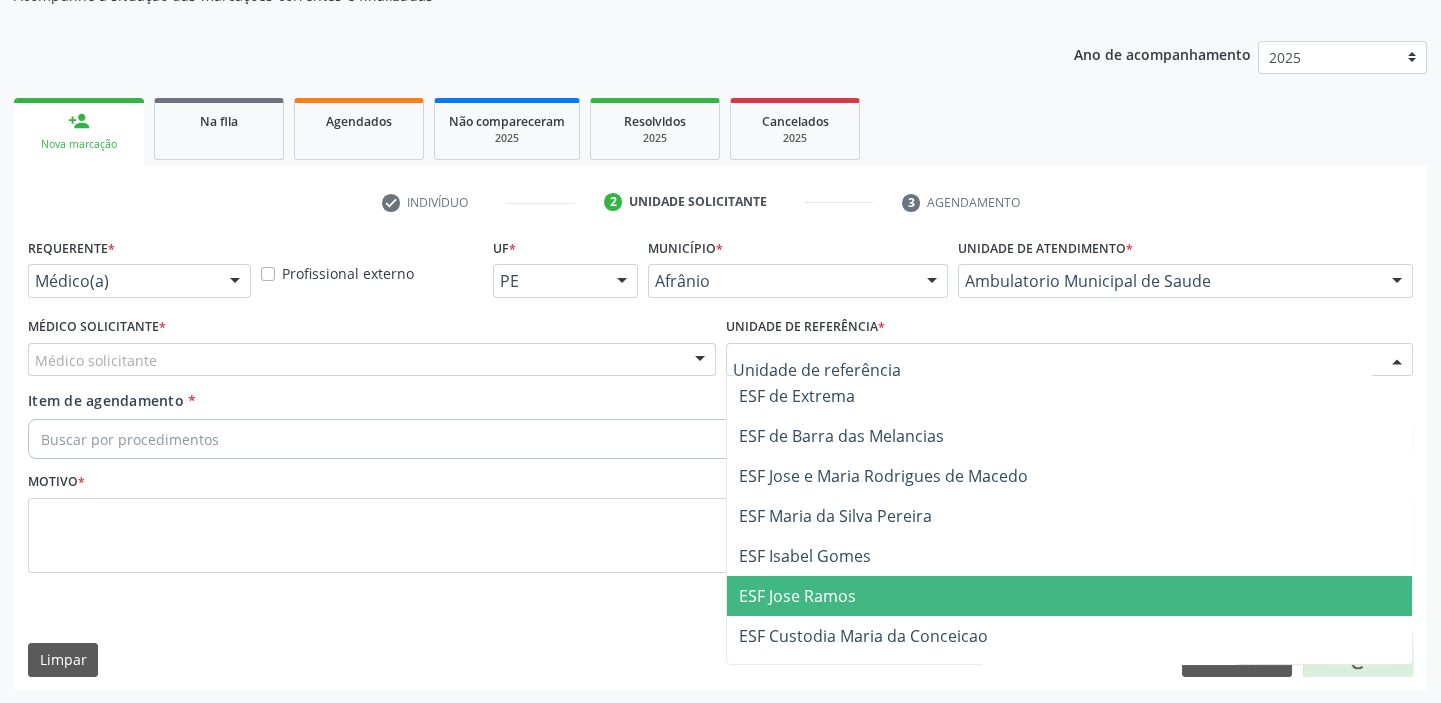 click on "ESF Jose Ramos" at bounding box center [1070, 596] 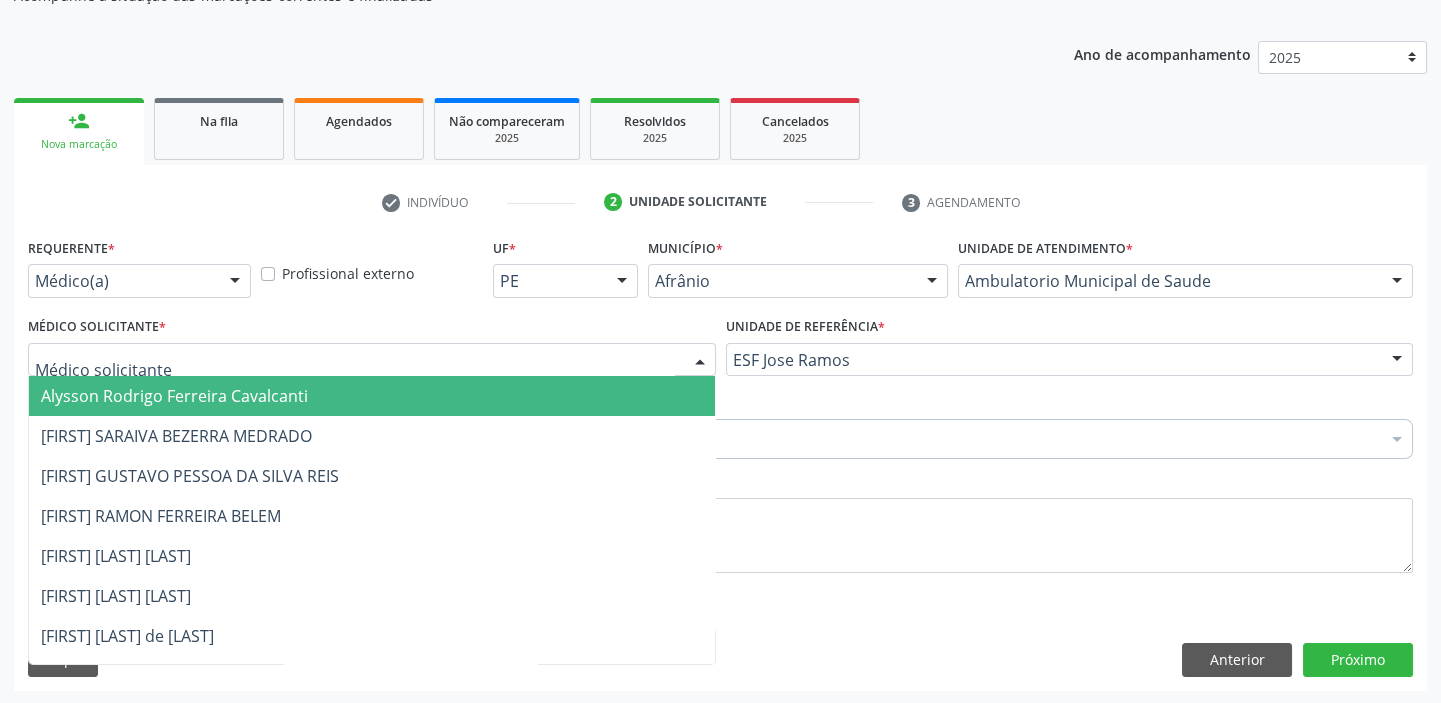 click on "Alysson Rodrigo Ferreira Cavalcanti" at bounding box center (174, 396) 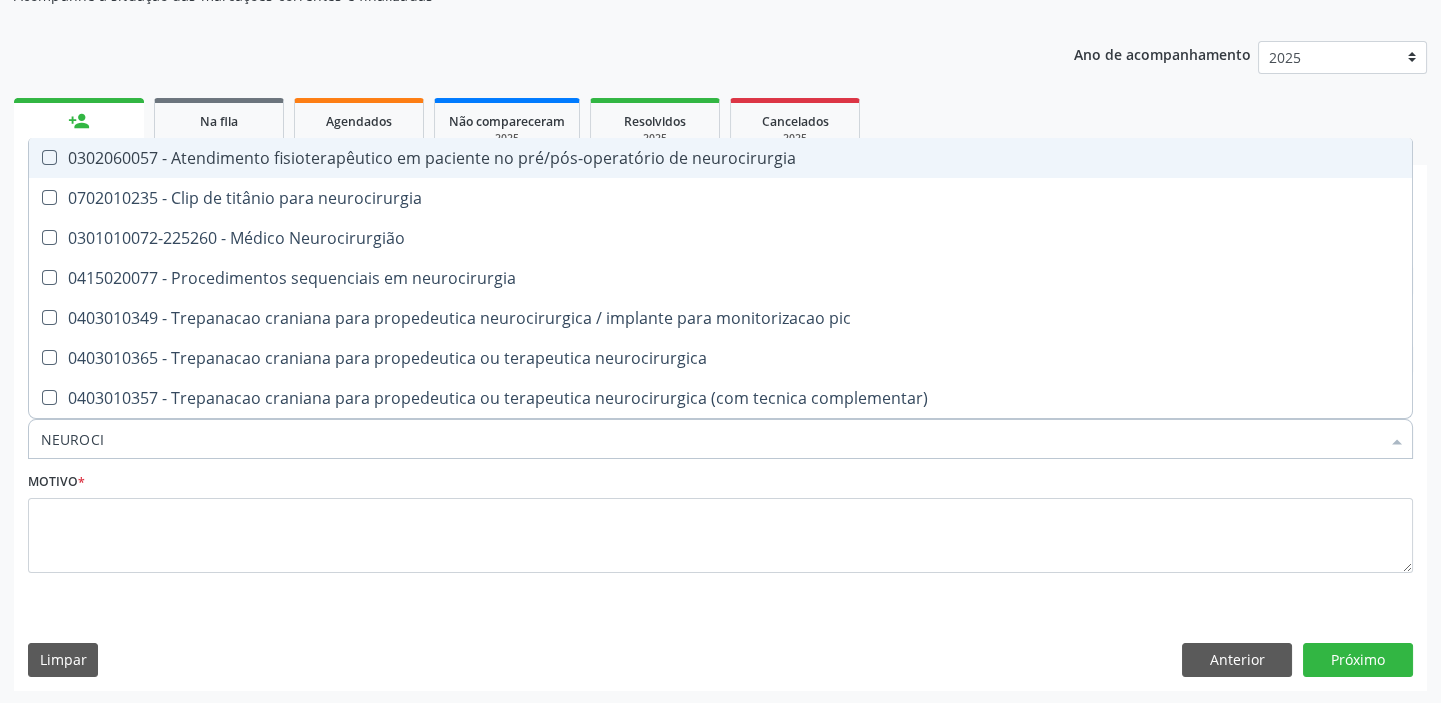 type on "NEUROCIR" 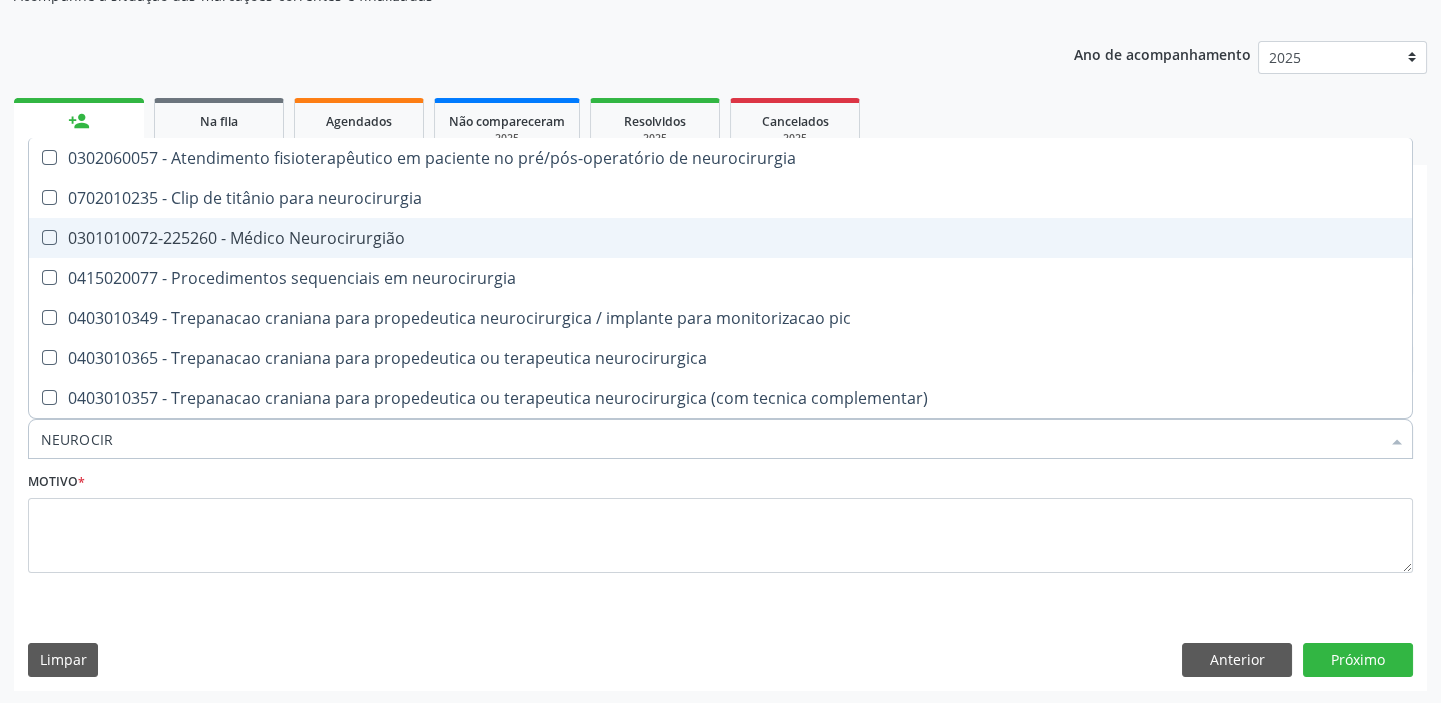 click on "0301010072-225260 - Médico Neurocirurgião" at bounding box center (720, 238) 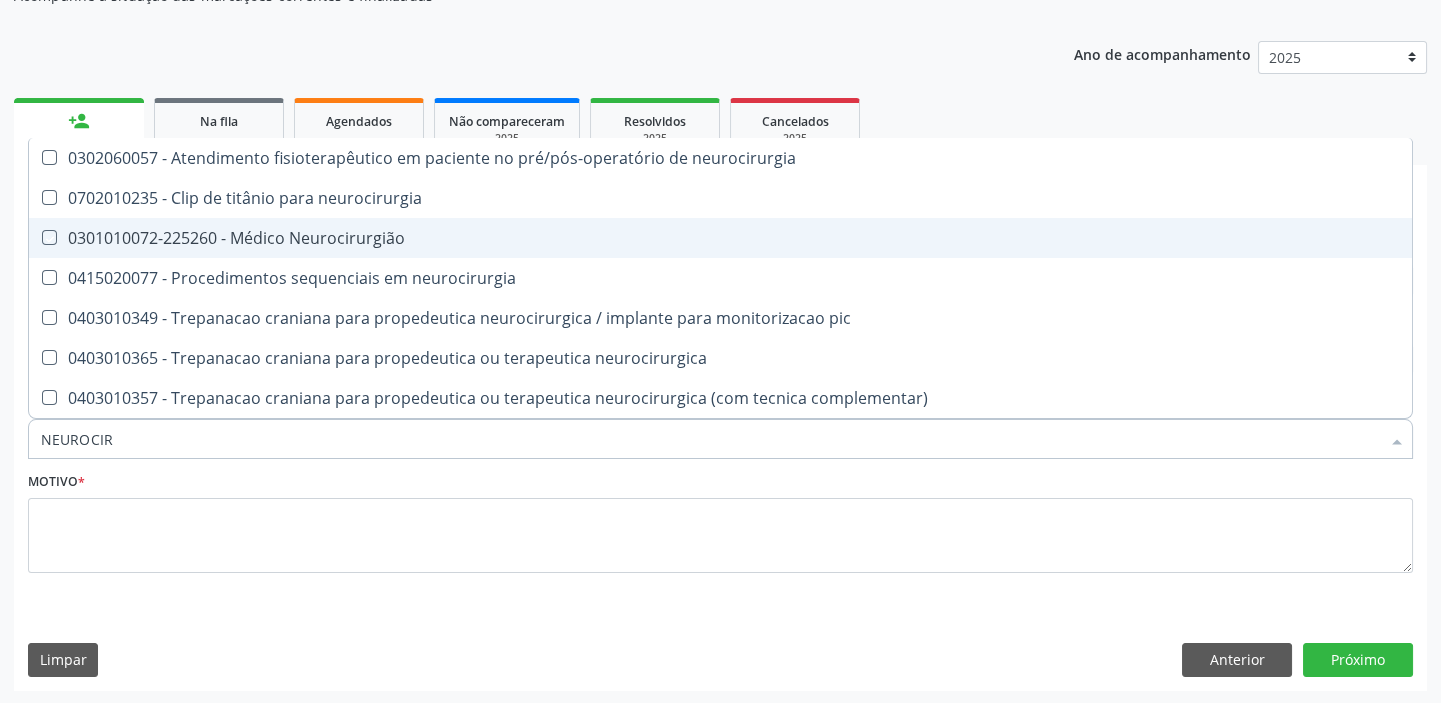 checkbox on "true" 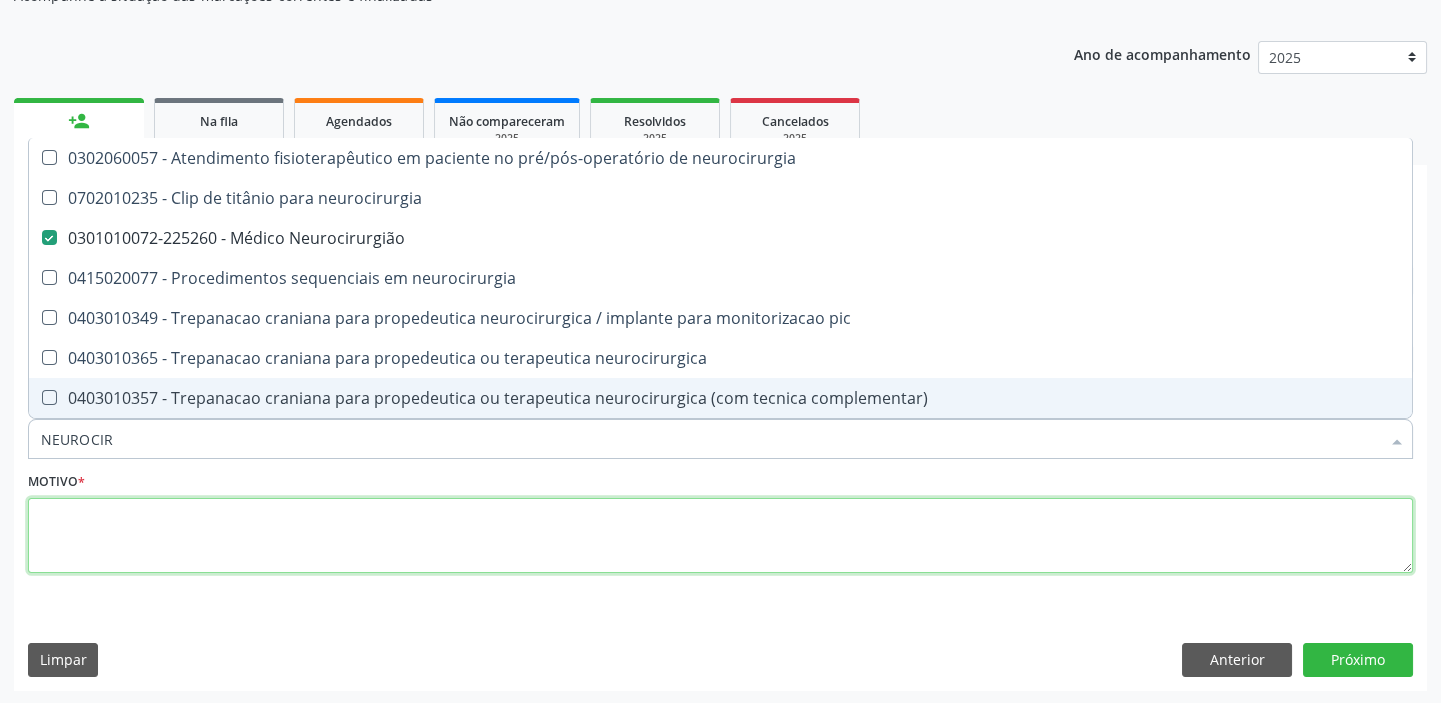 click at bounding box center (720, 536) 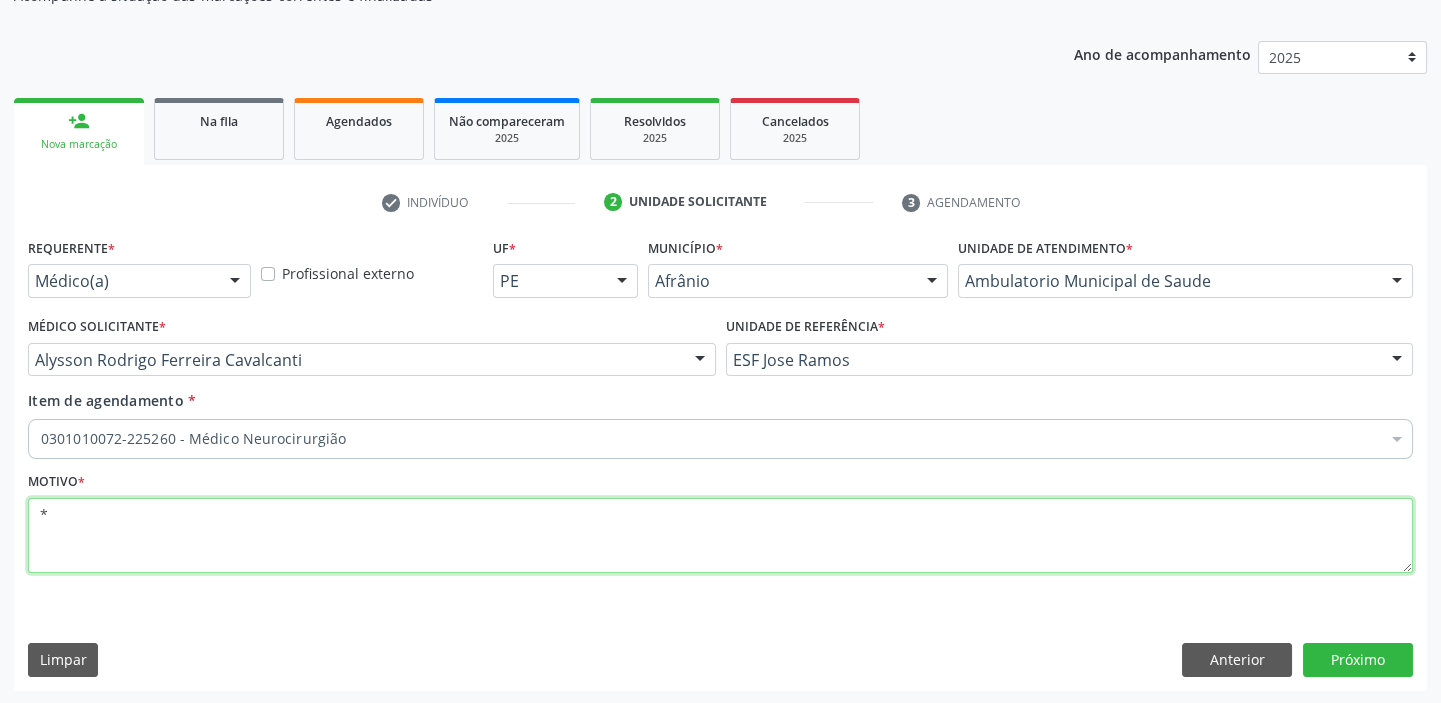 type on "*" 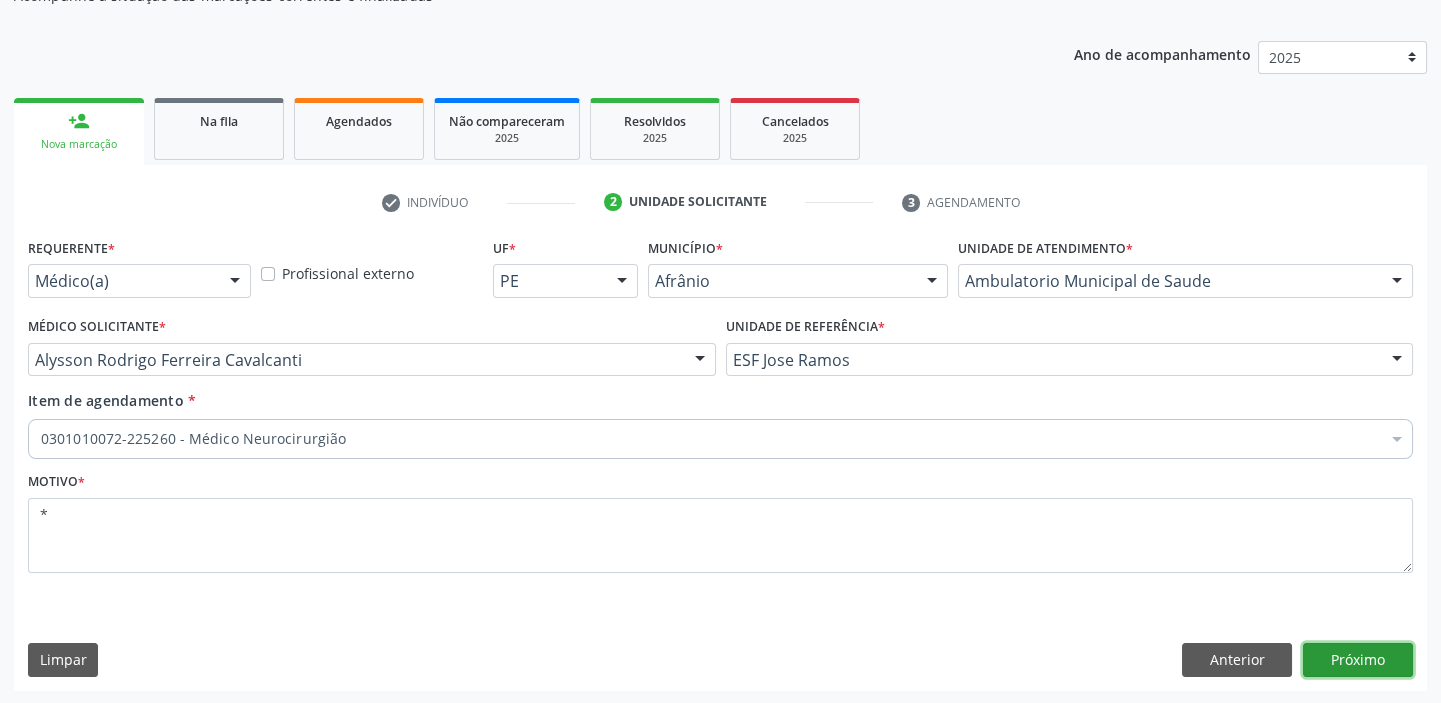 click on "Próximo" at bounding box center (1358, 660) 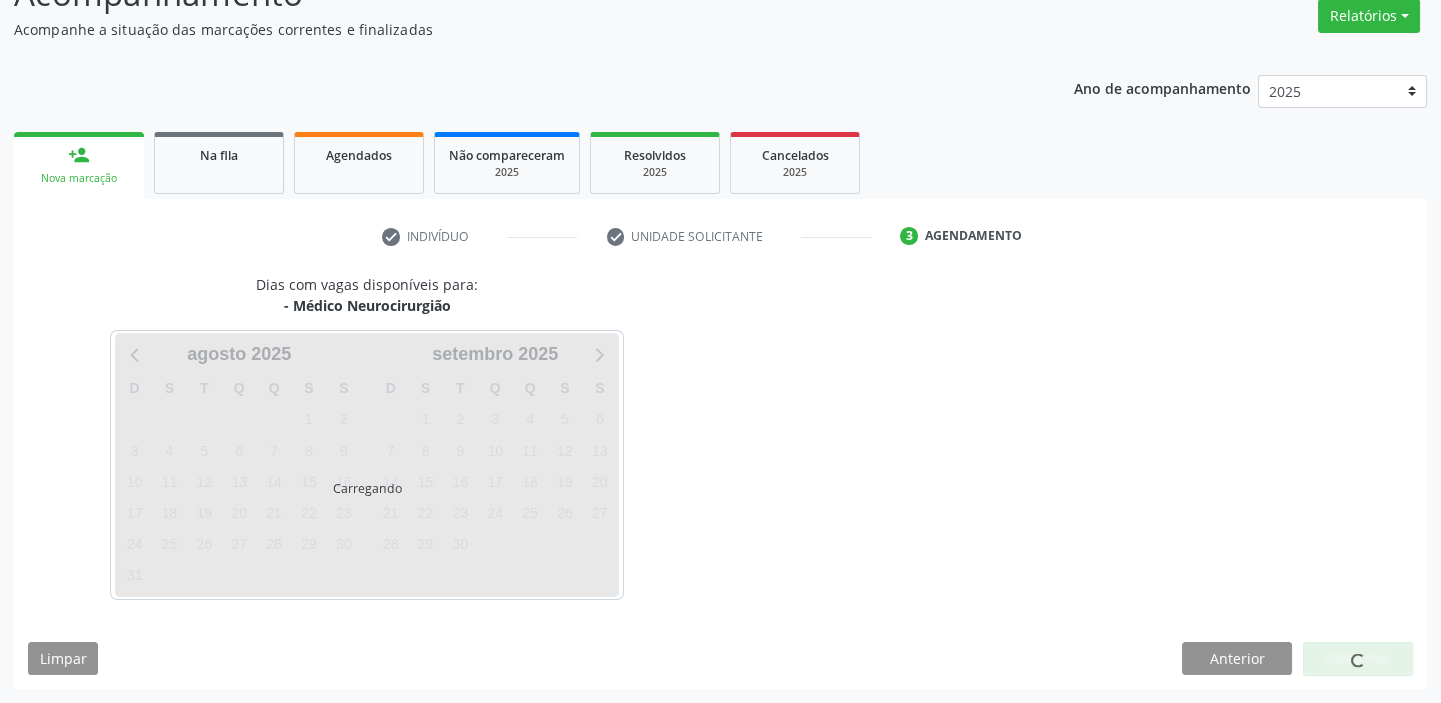 scroll, scrollTop: 166, scrollLeft: 0, axis: vertical 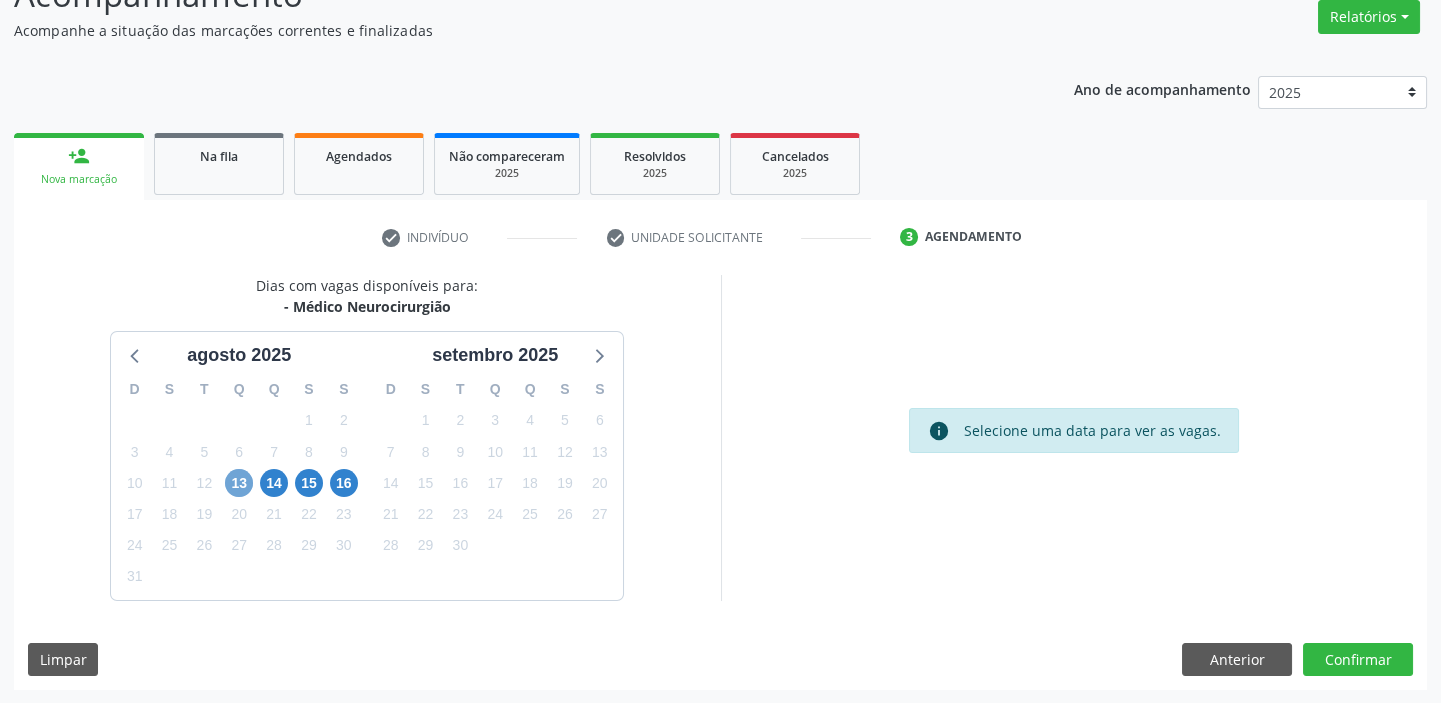click on "13" at bounding box center (239, 483) 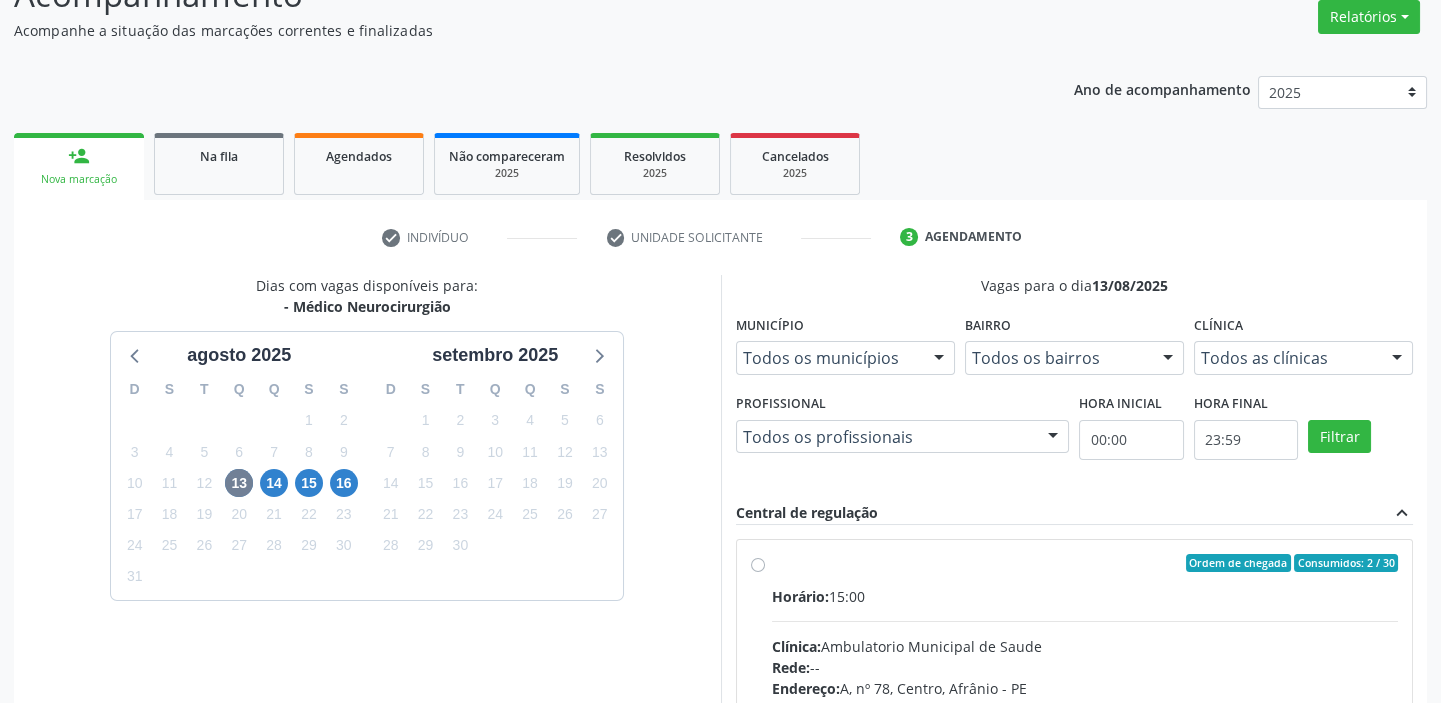 click on "Horário:   15:00" at bounding box center [1085, 596] 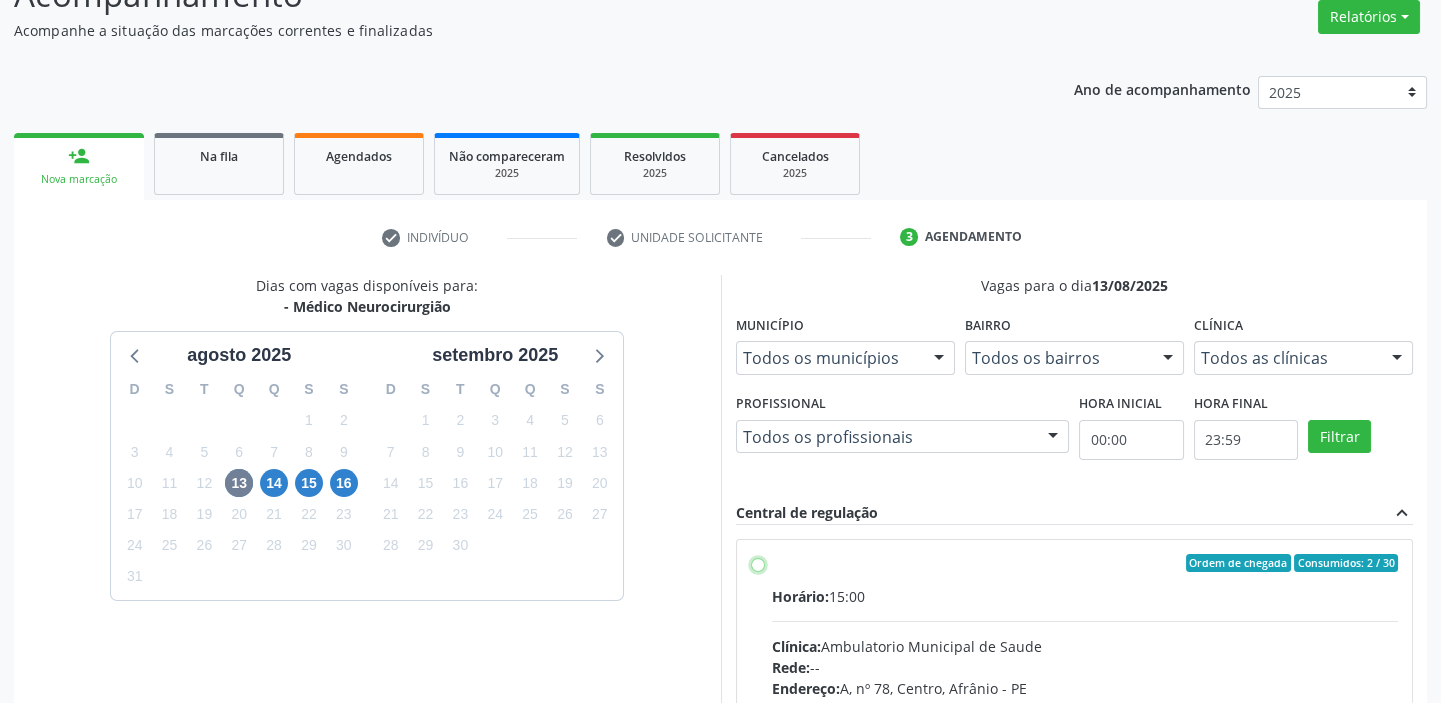 click on "Ordem de chegada
Consumidos: 2 / 30
Horário:   15:00
Clínica:  Ambulatorio Municipal de Saude
Rede:
--
Endereço:   A, nº 78, Centro, Afrânio - PE
Telefone:   --
Profissional:
--
Informações adicionais sobre o atendimento
Idade de atendimento:
Sem restrição
Gênero(s) atendido(s):
Sem restrição
Informações adicionais:
--" at bounding box center [758, 563] 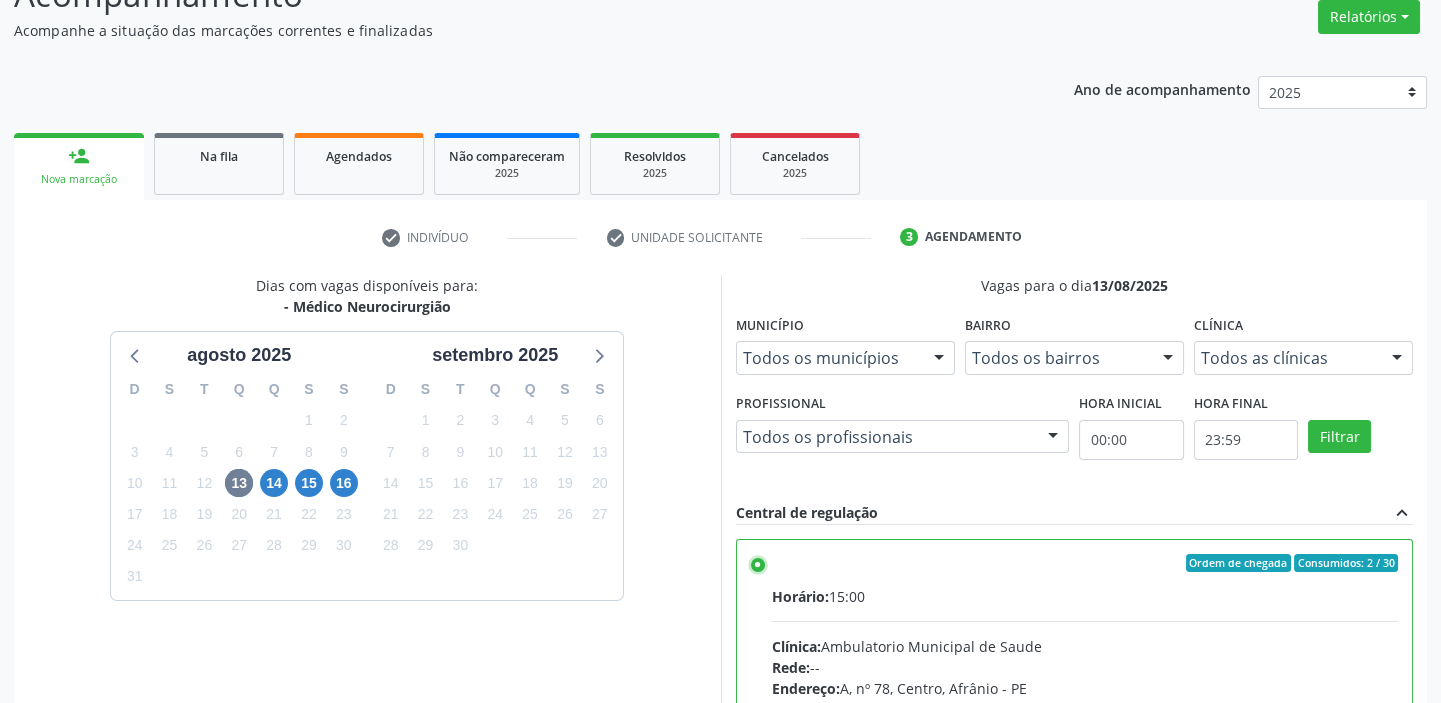 scroll, scrollTop: 99, scrollLeft: 0, axis: vertical 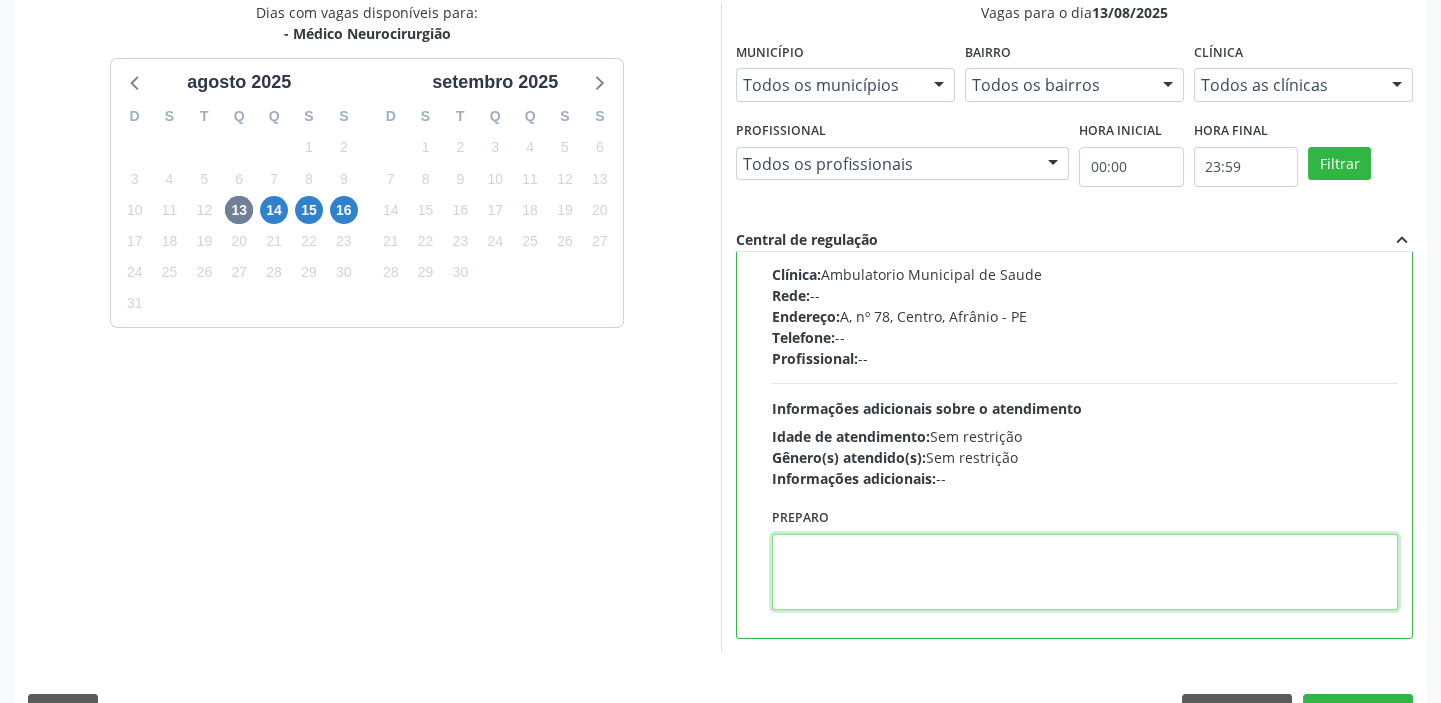 click at bounding box center [1085, 572] 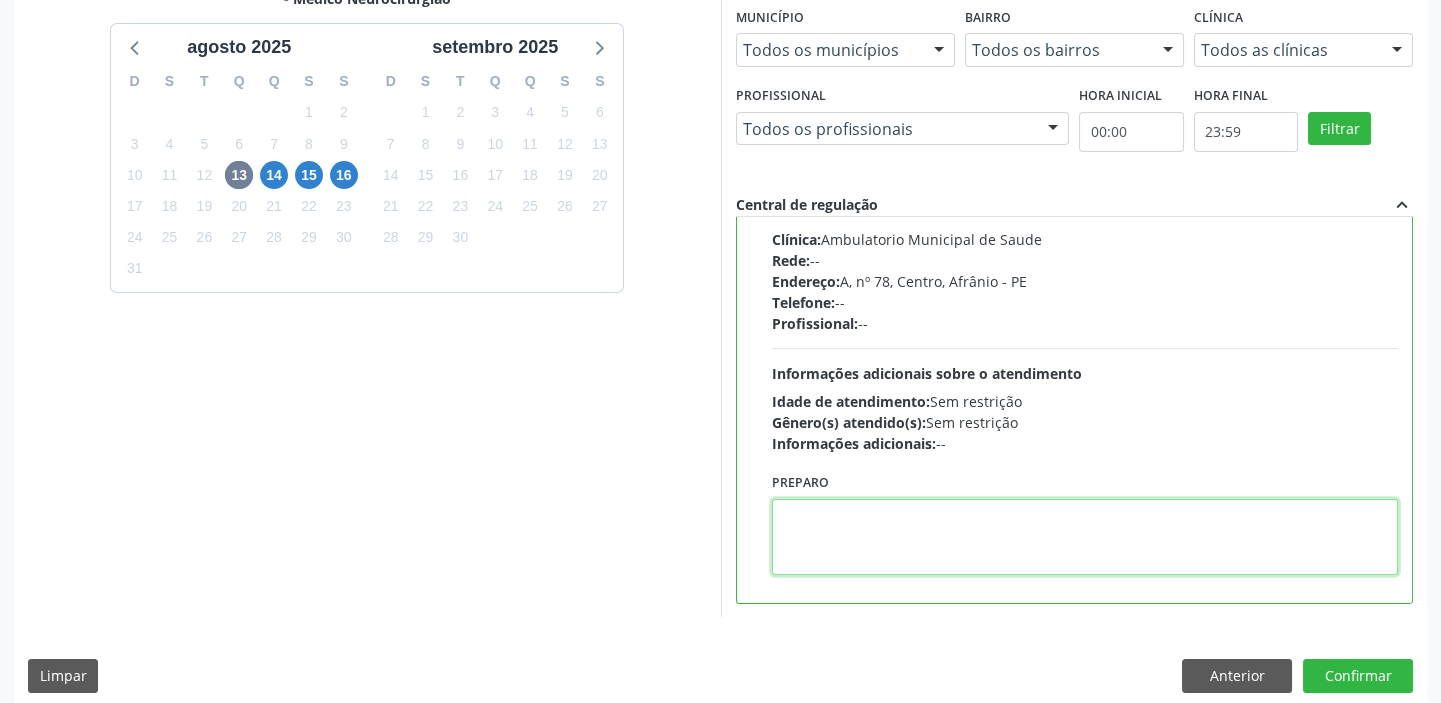 scroll, scrollTop: 490, scrollLeft: 0, axis: vertical 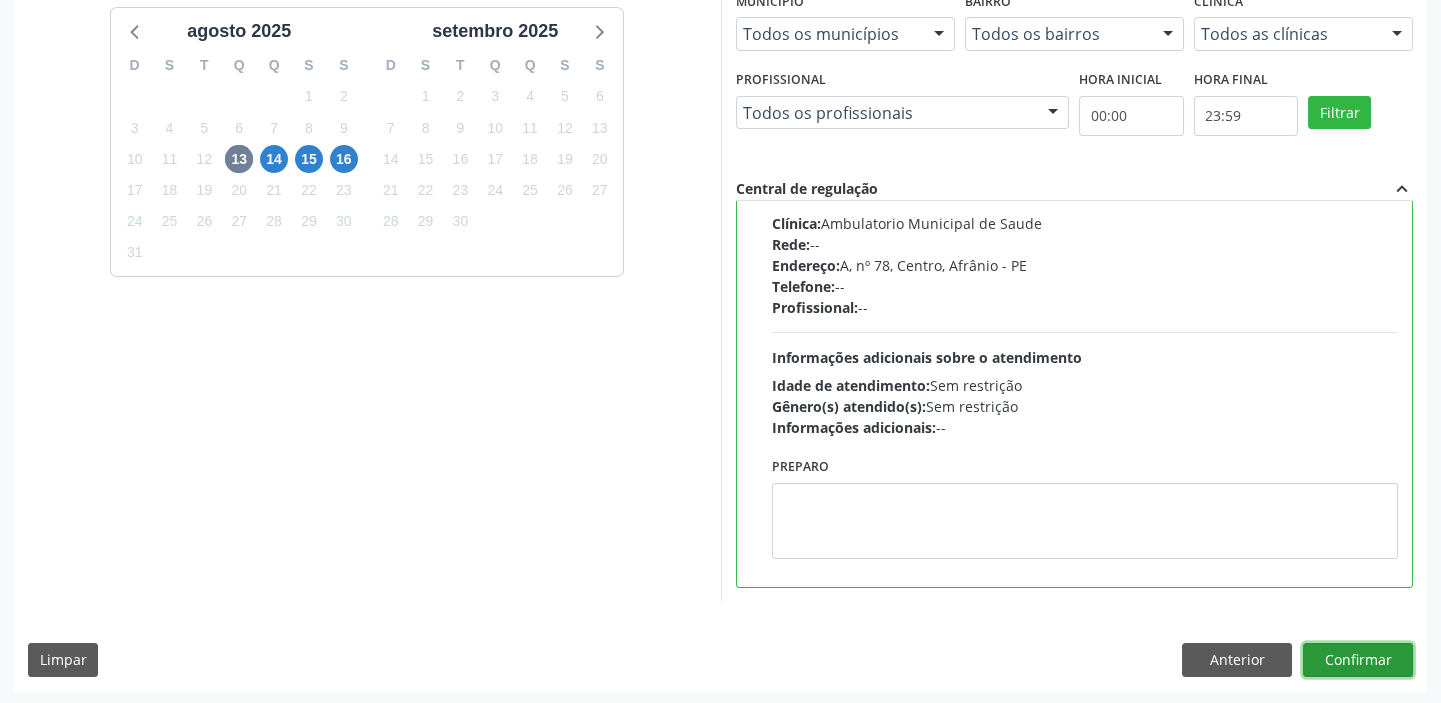 click on "Confirmar" at bounding box center [1358, 660] 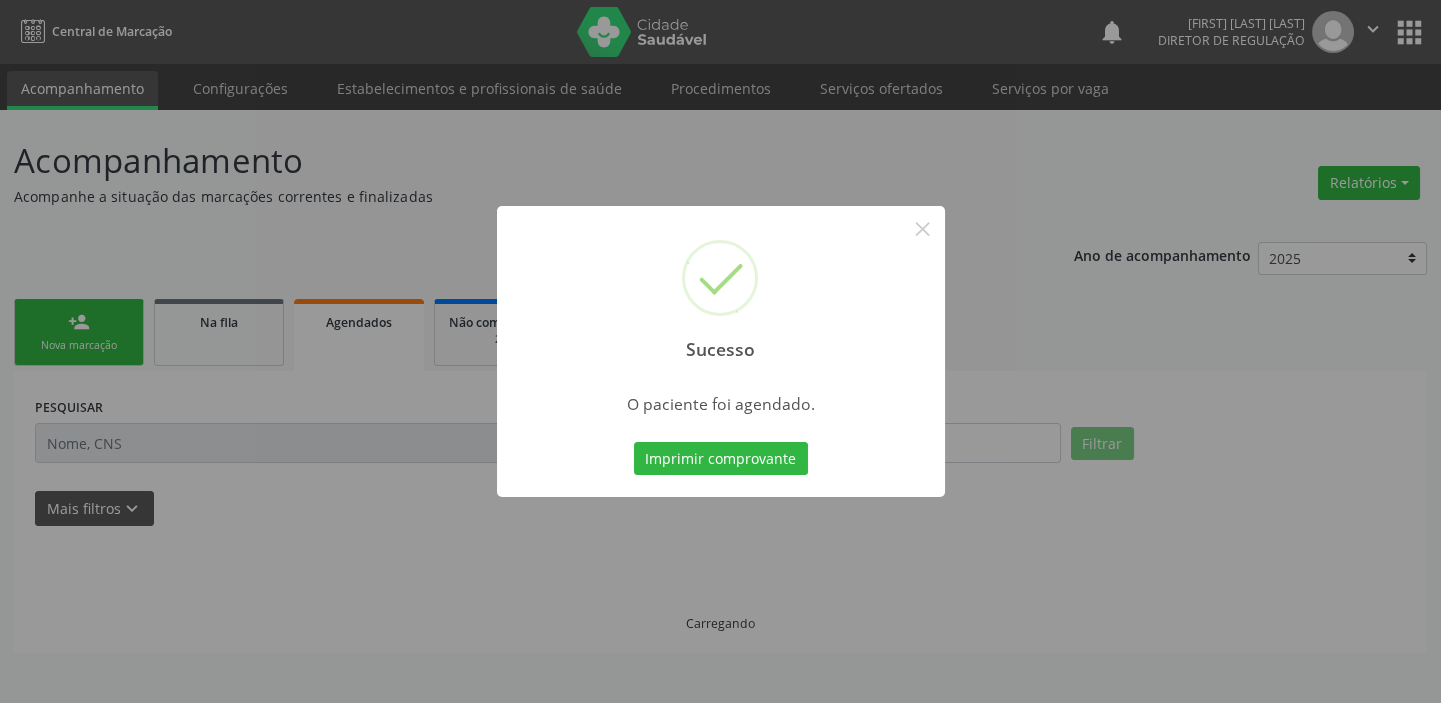 scroll, scrollTop: 0, scrollLeft: 0, axis: both 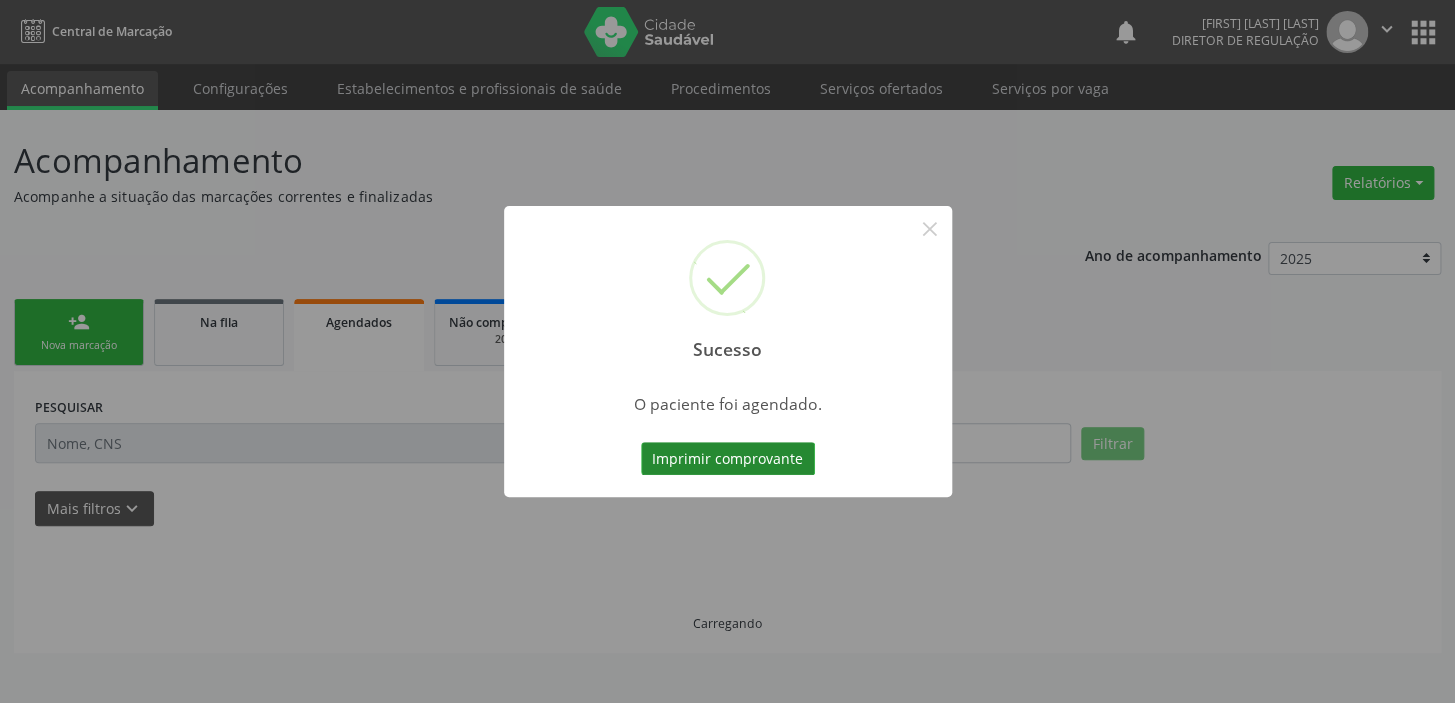 click on "Imprimir comprovante" at bounding box center [728, 459] 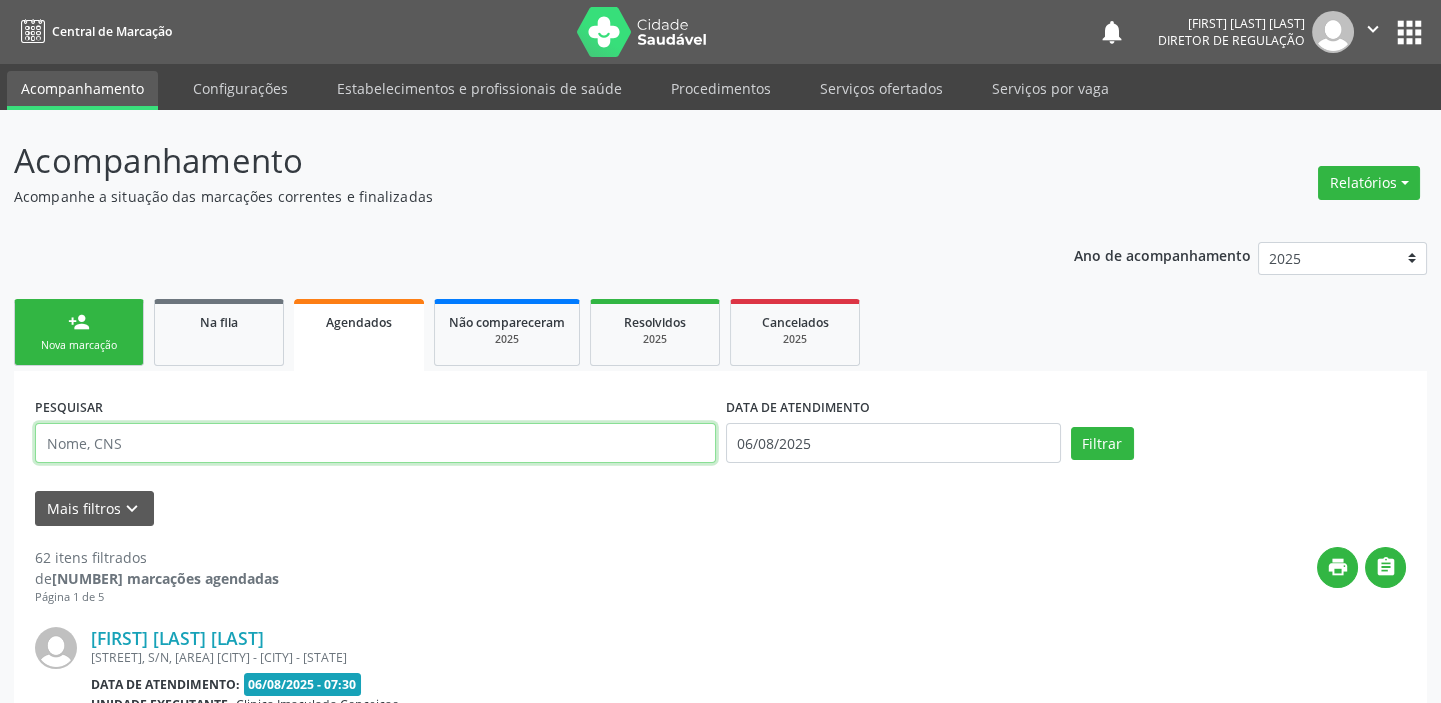 click at bounding box center (375, 443) 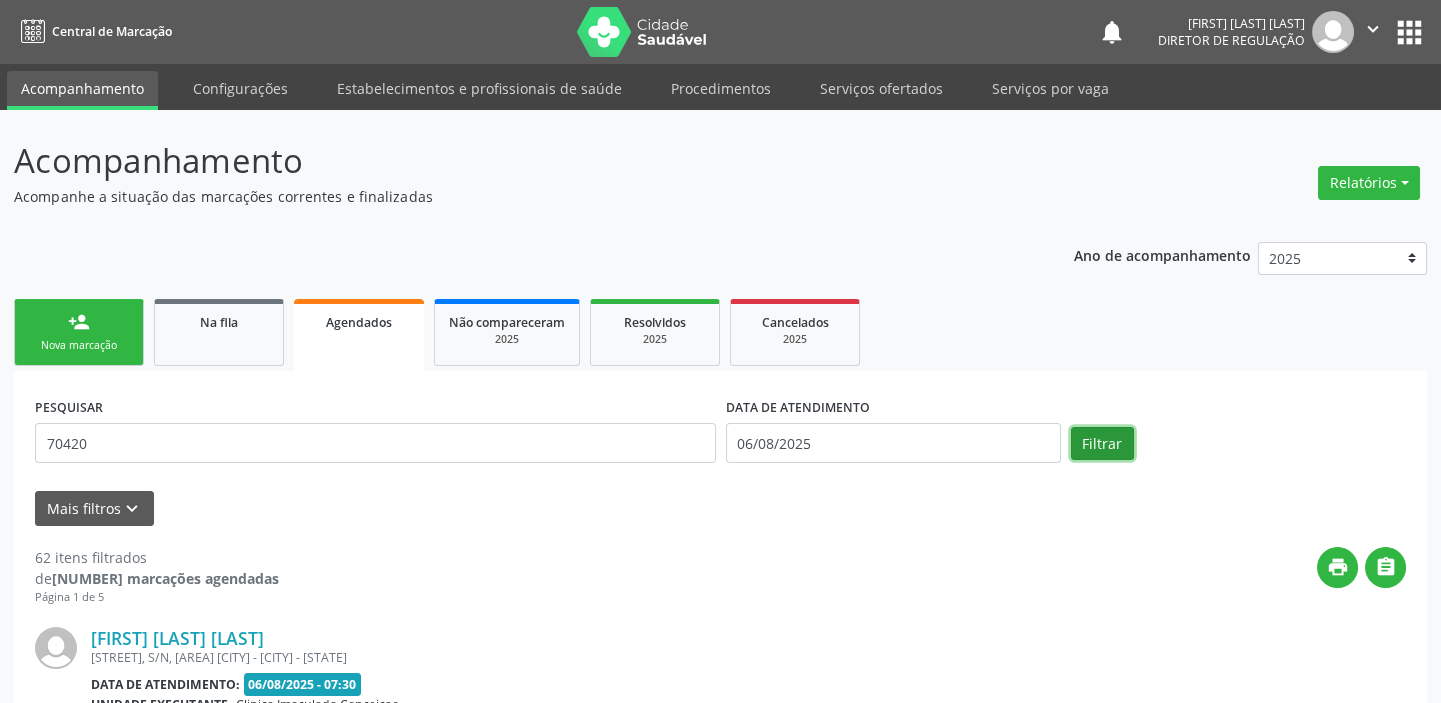 click on "Filtrar" at bounding box center [1102, 444] 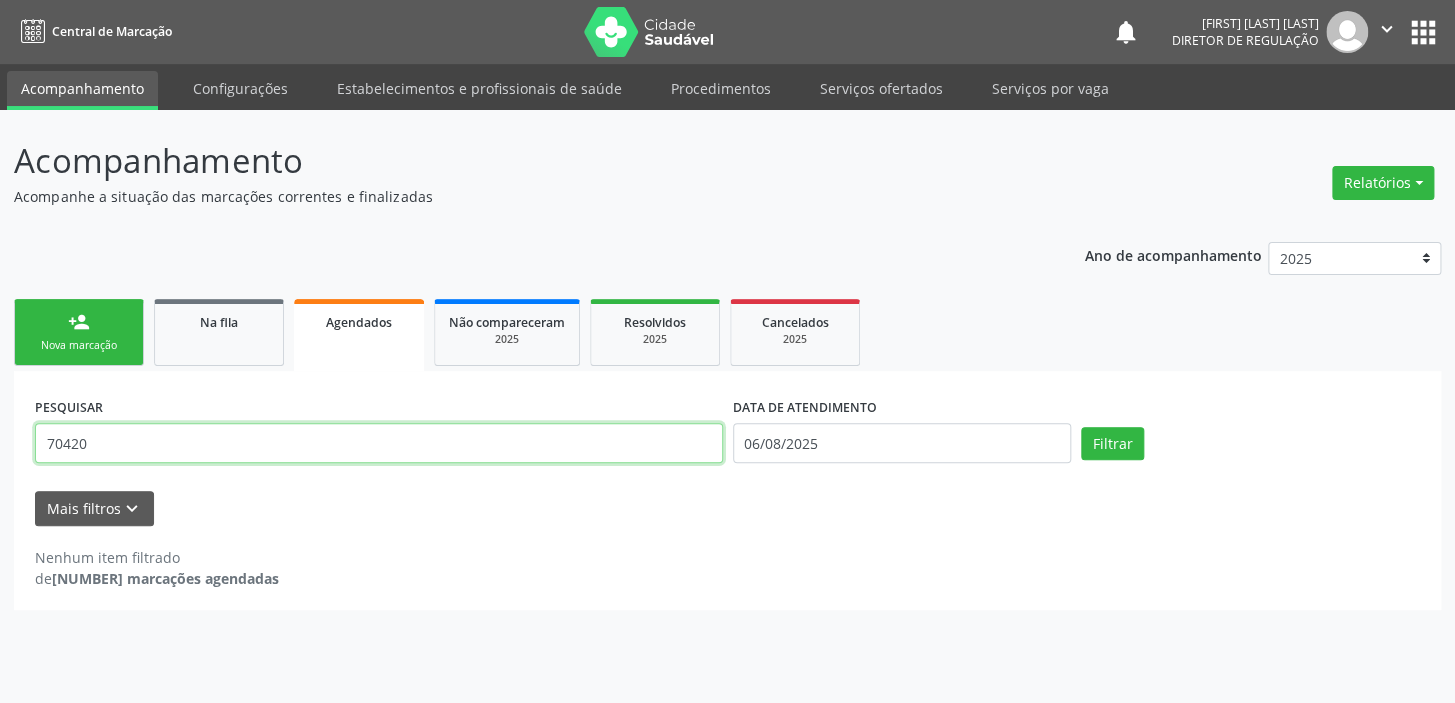 click on "70420" at bounding box center (379, 443) 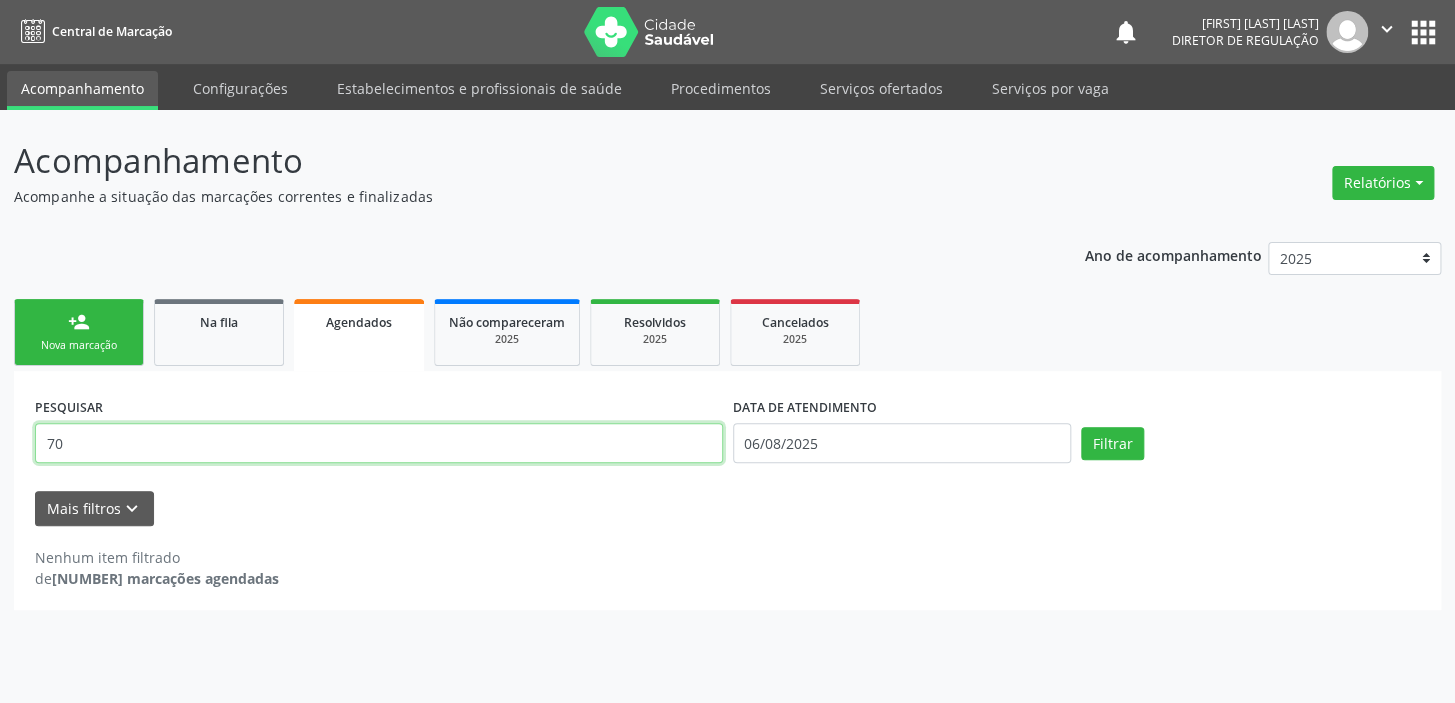 type on "7" 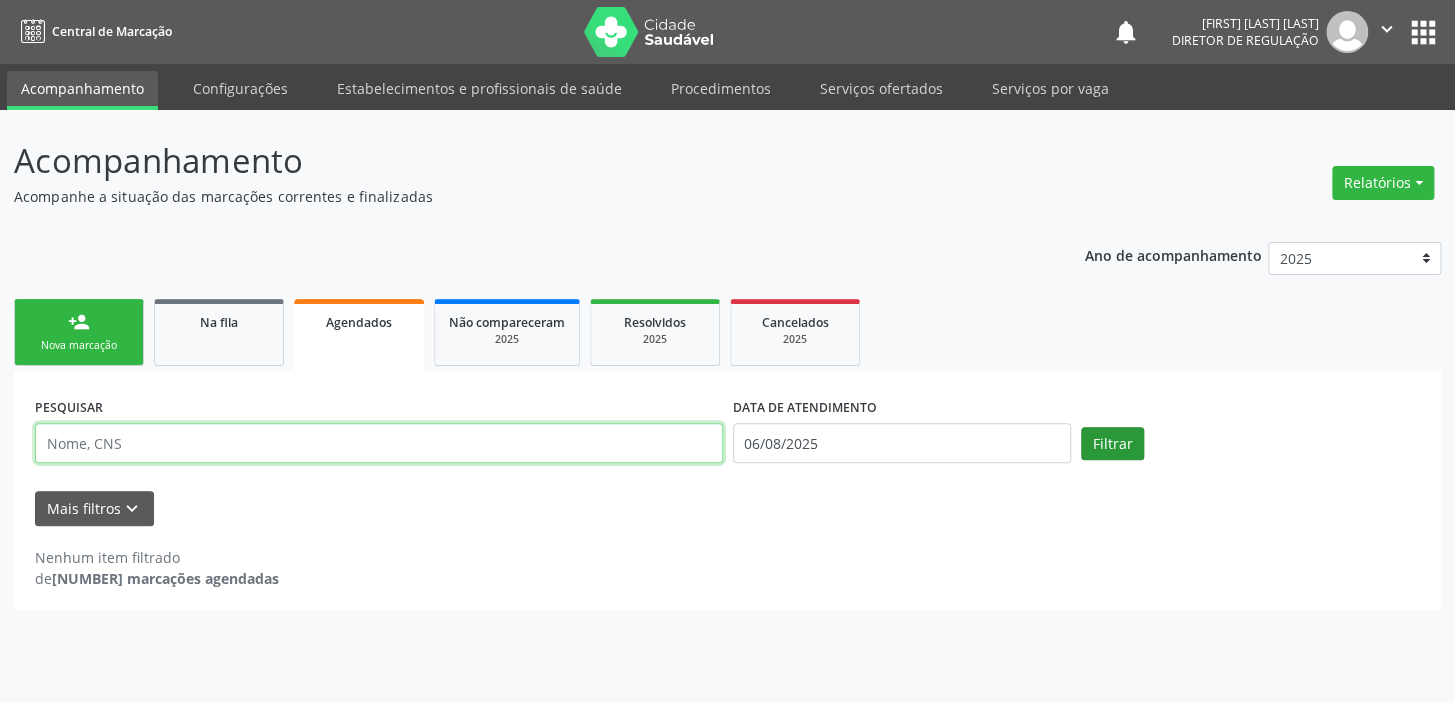 type 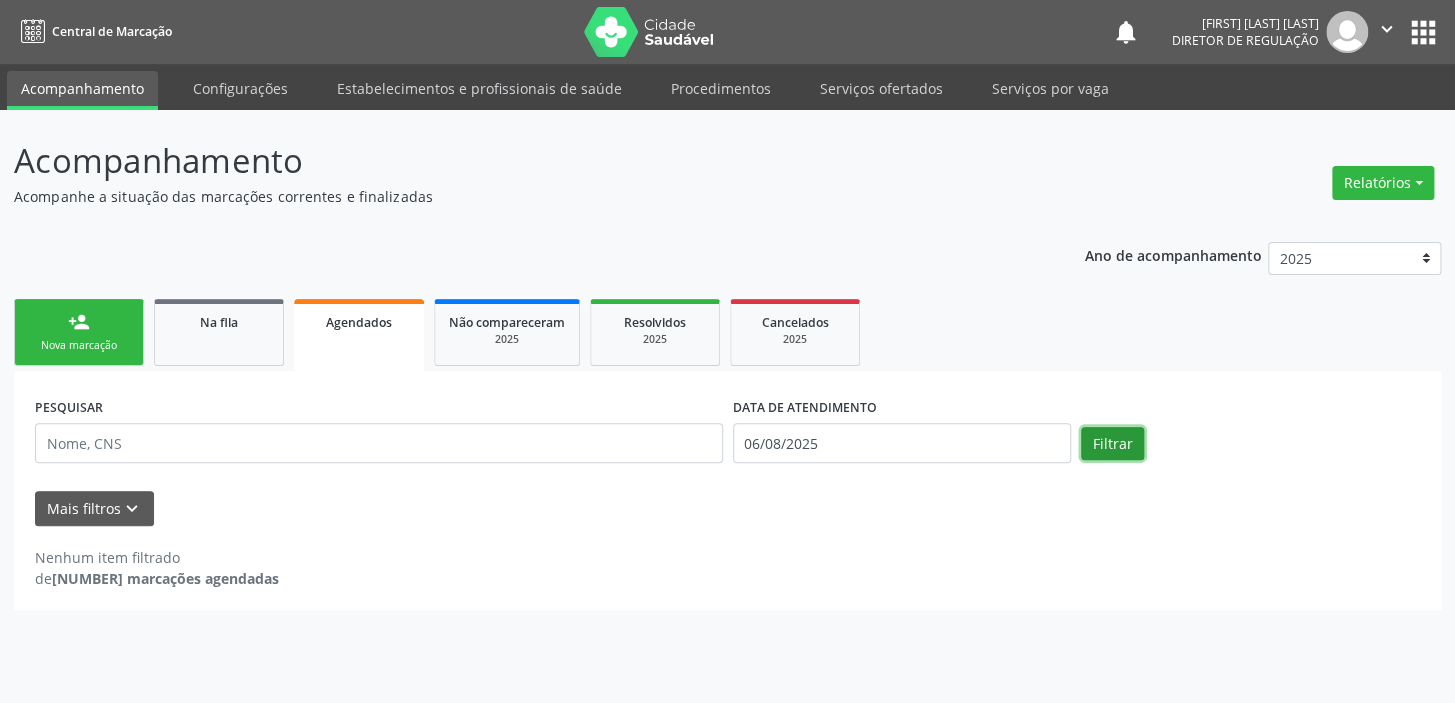 click on "Filtrar" at bounding box center (1112, 444) 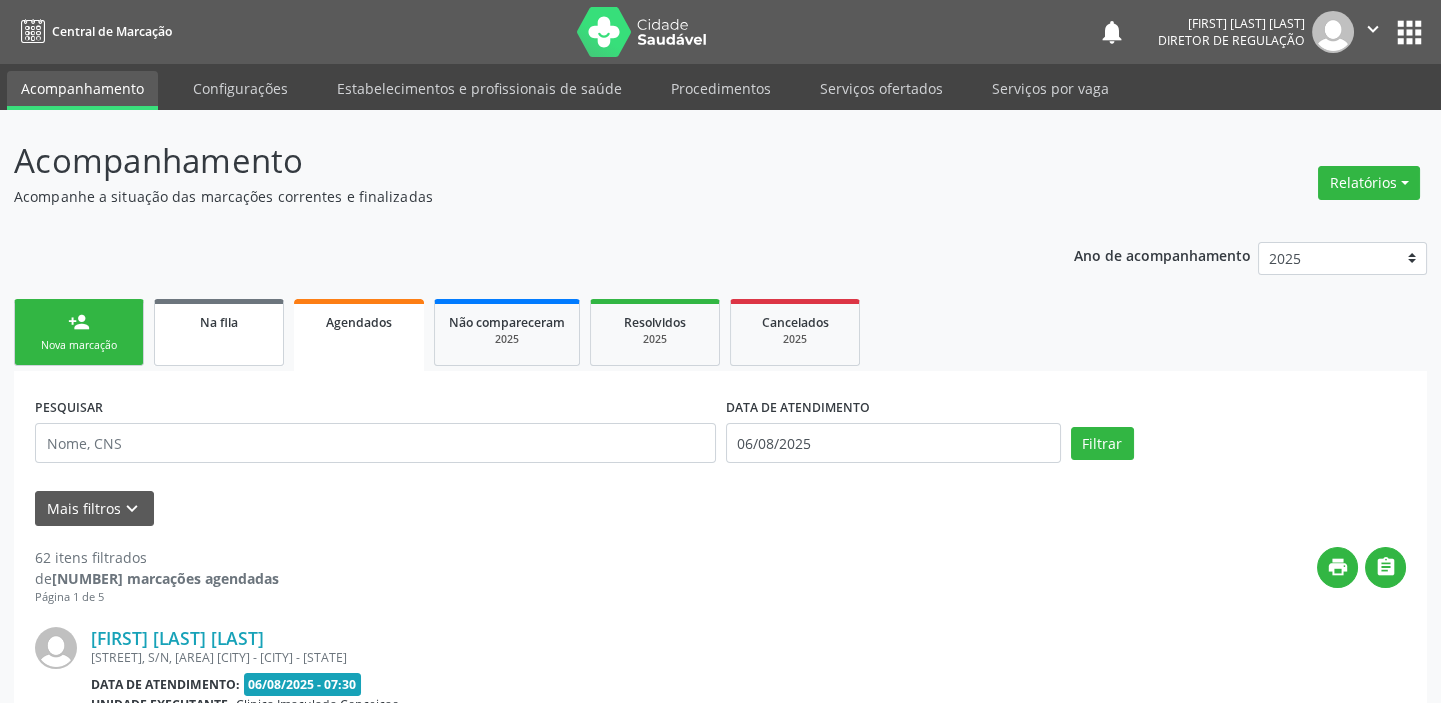click on "Na fila" at bounding box center (219, 322) 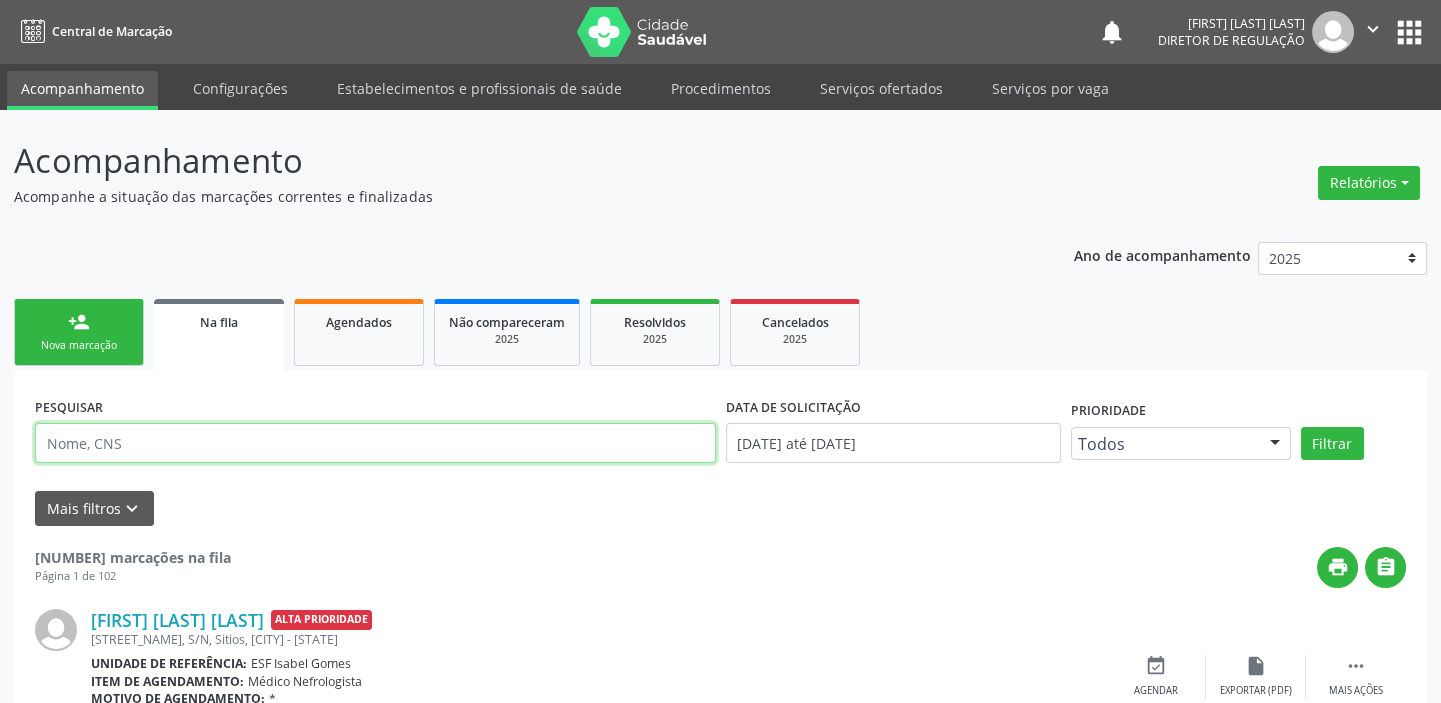 click at bounding box center (375, 443) 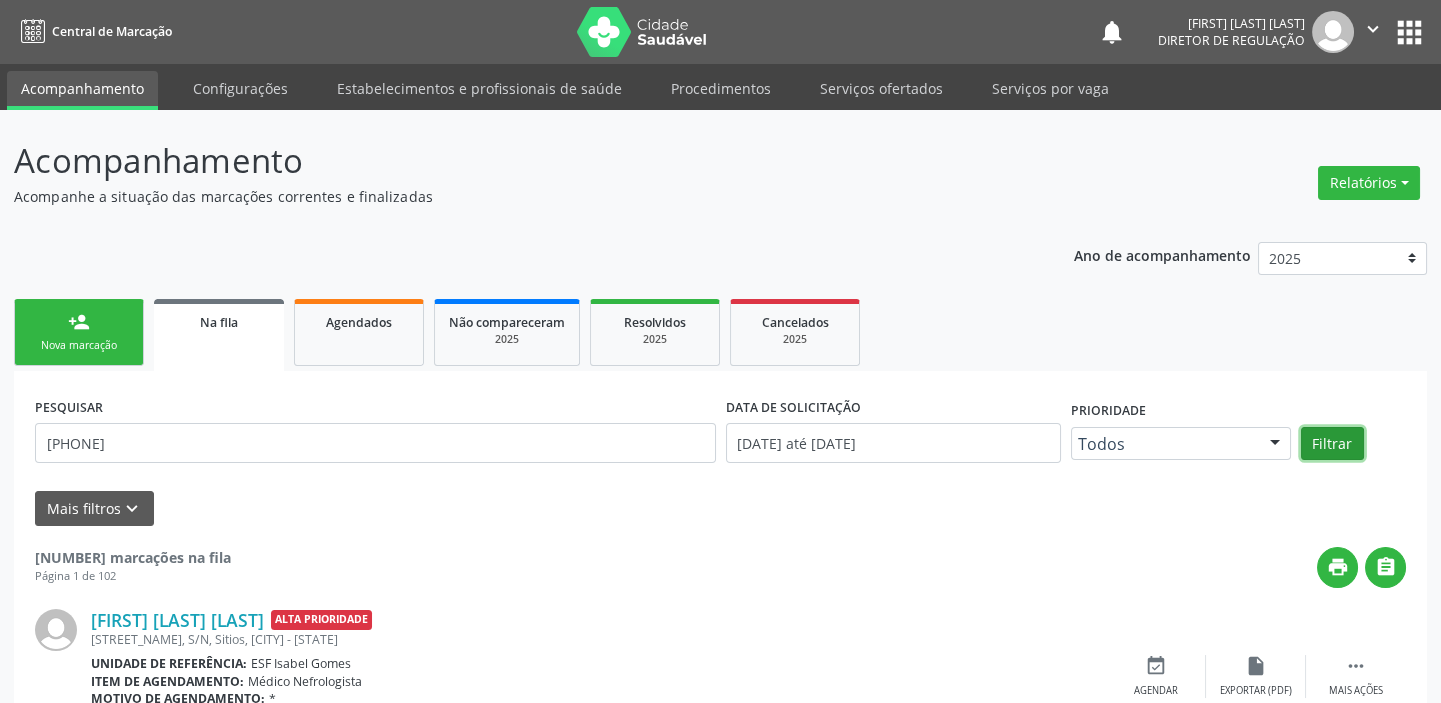 click on "Filtrar" at bounding box center [1332, 444] 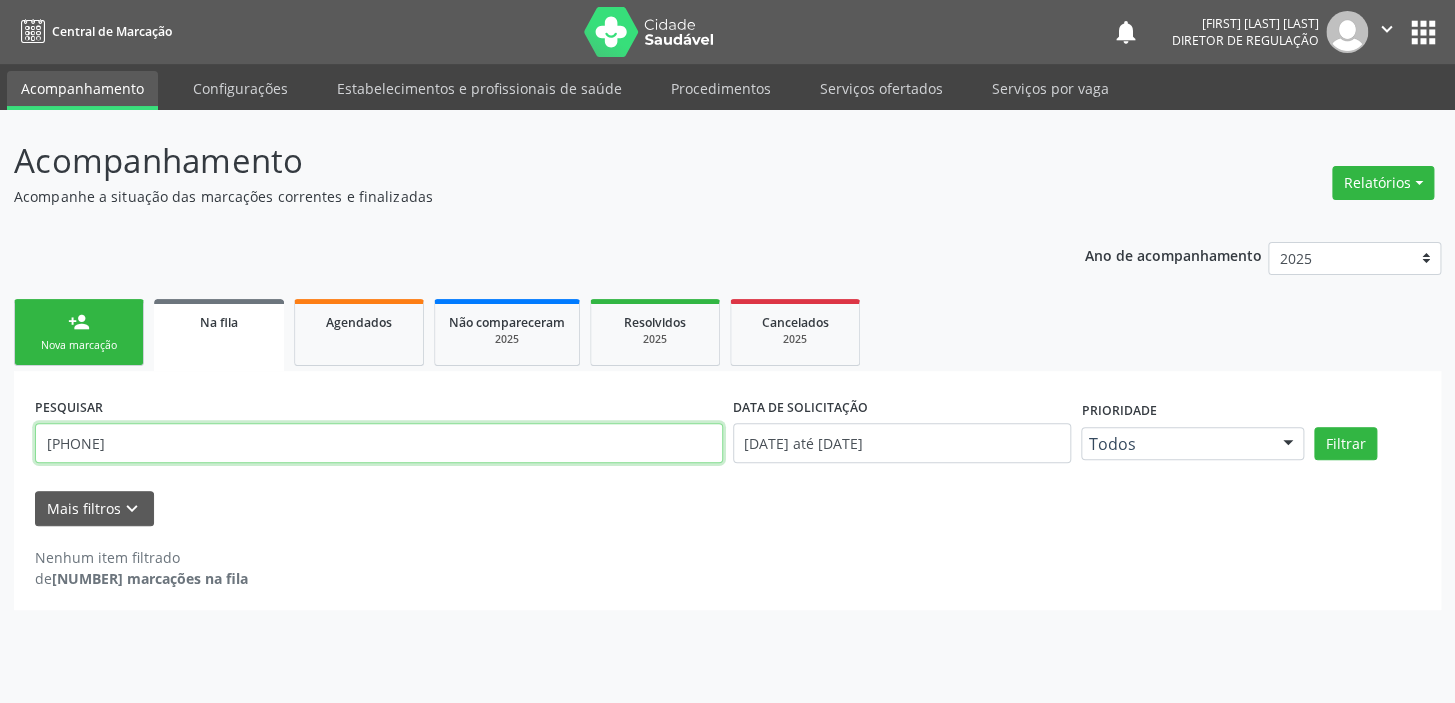 click on "70430155040397" at bounding box center (379, 443) 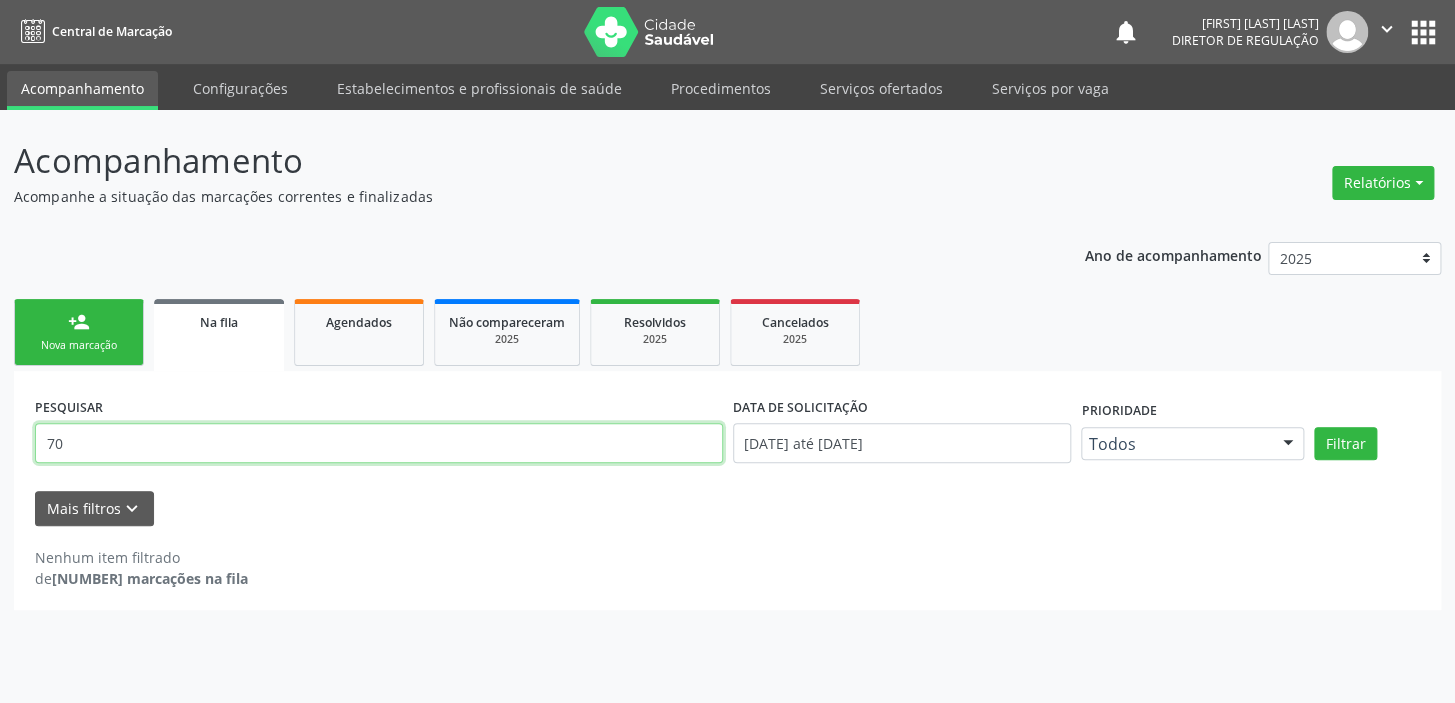type on "7" 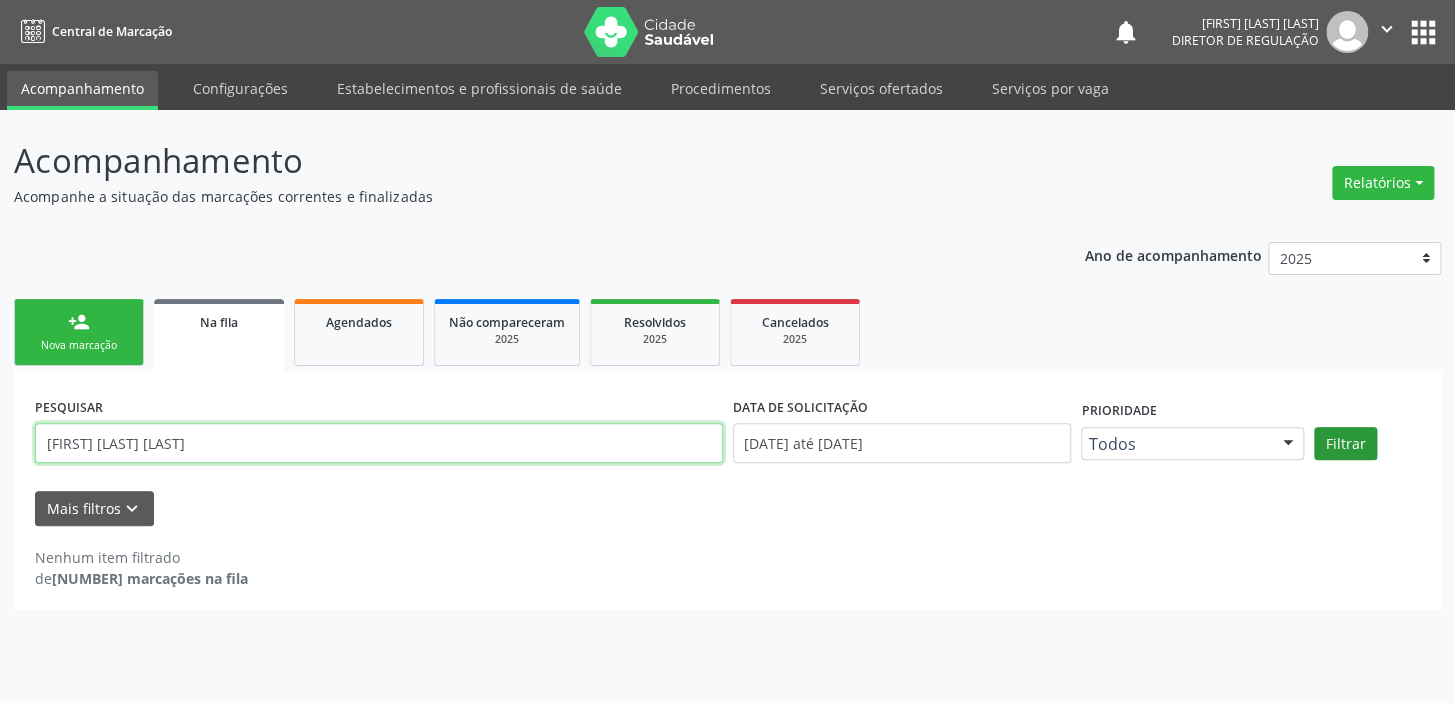 type on "FRANCISCA RODRIGUES PEREIRA" 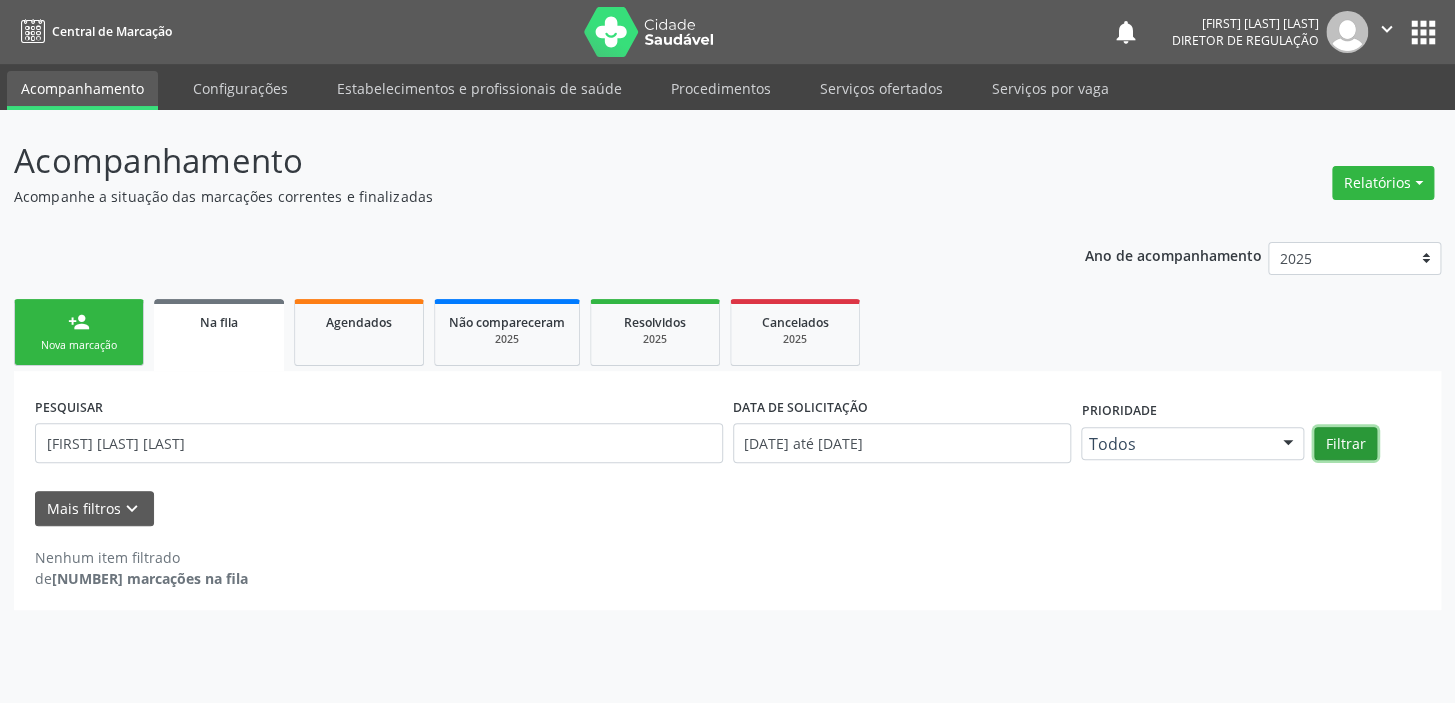 click on "Filtrar" at bounding box center [1345, 444] 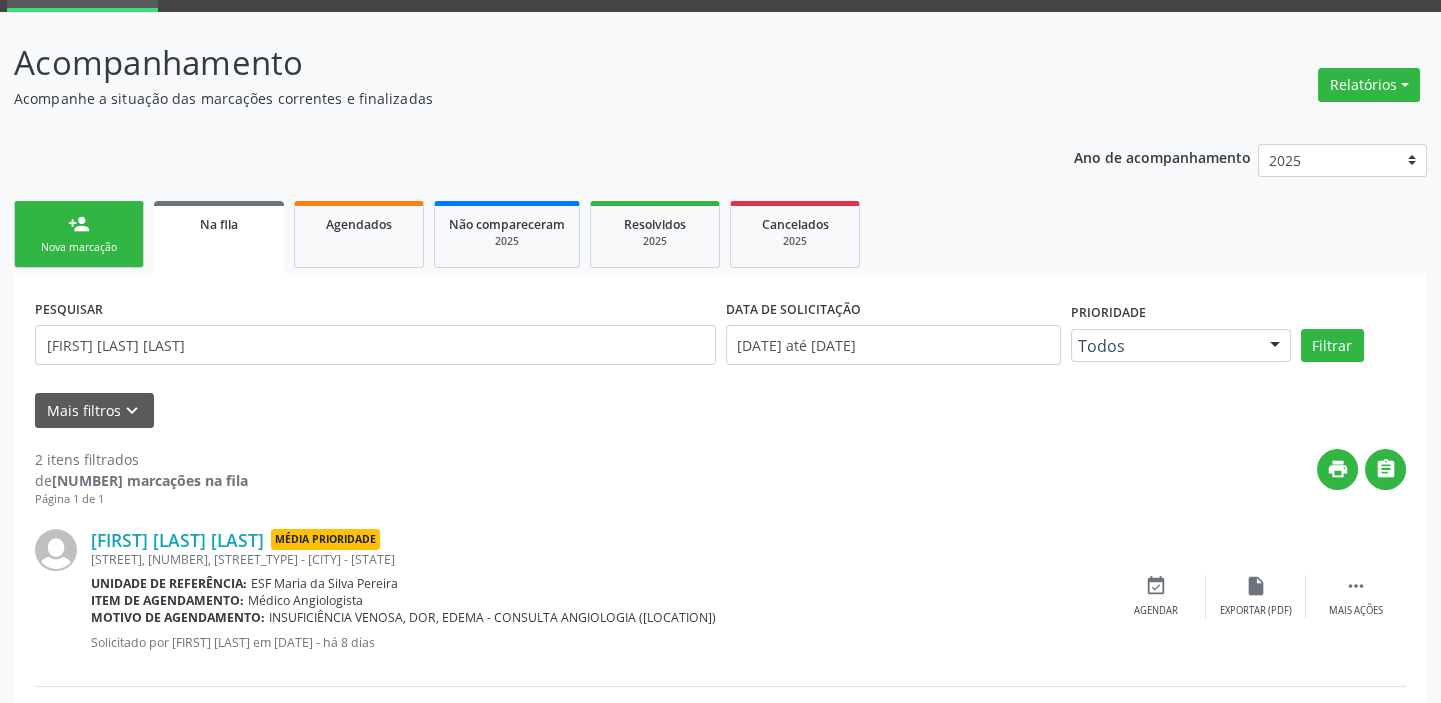 scroll, scrollTop: 293, scrollLeft: 0, axis: vertical 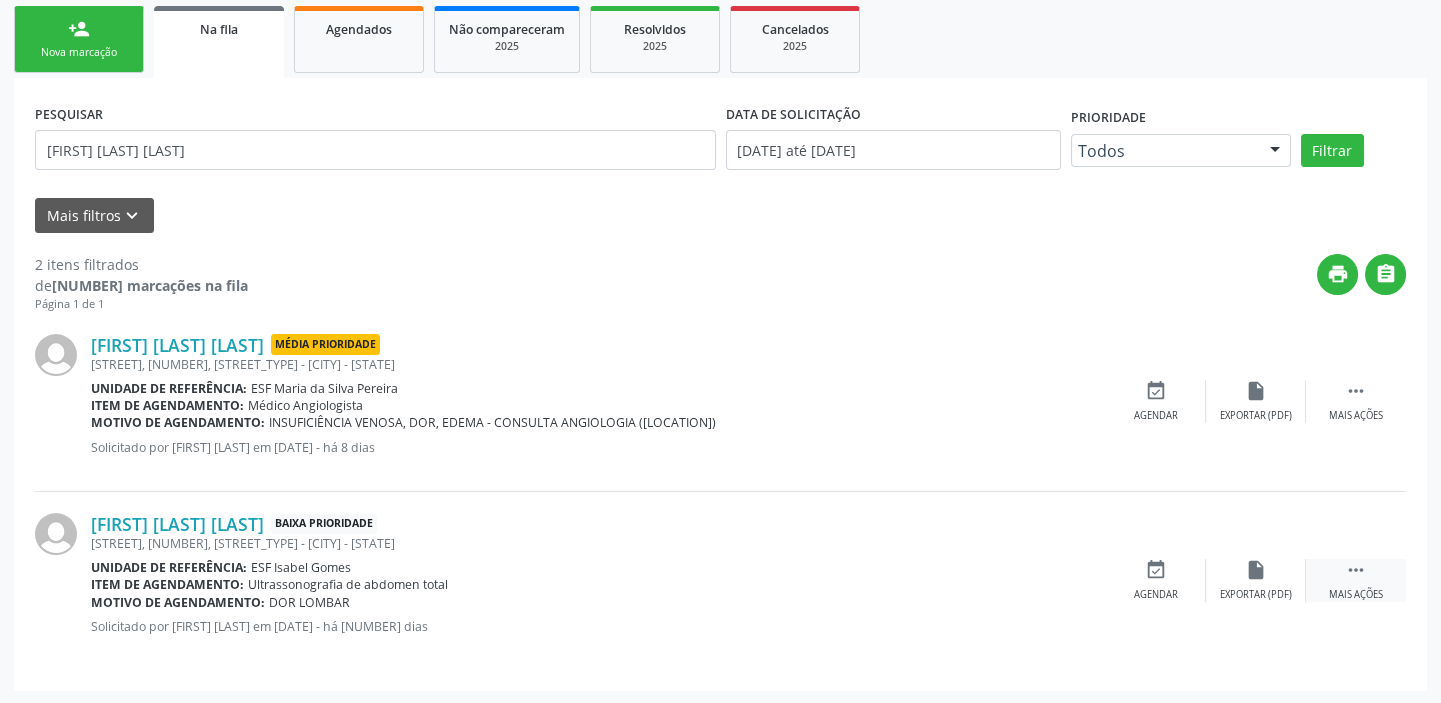 click on "" at bounding box center (1356, 570) 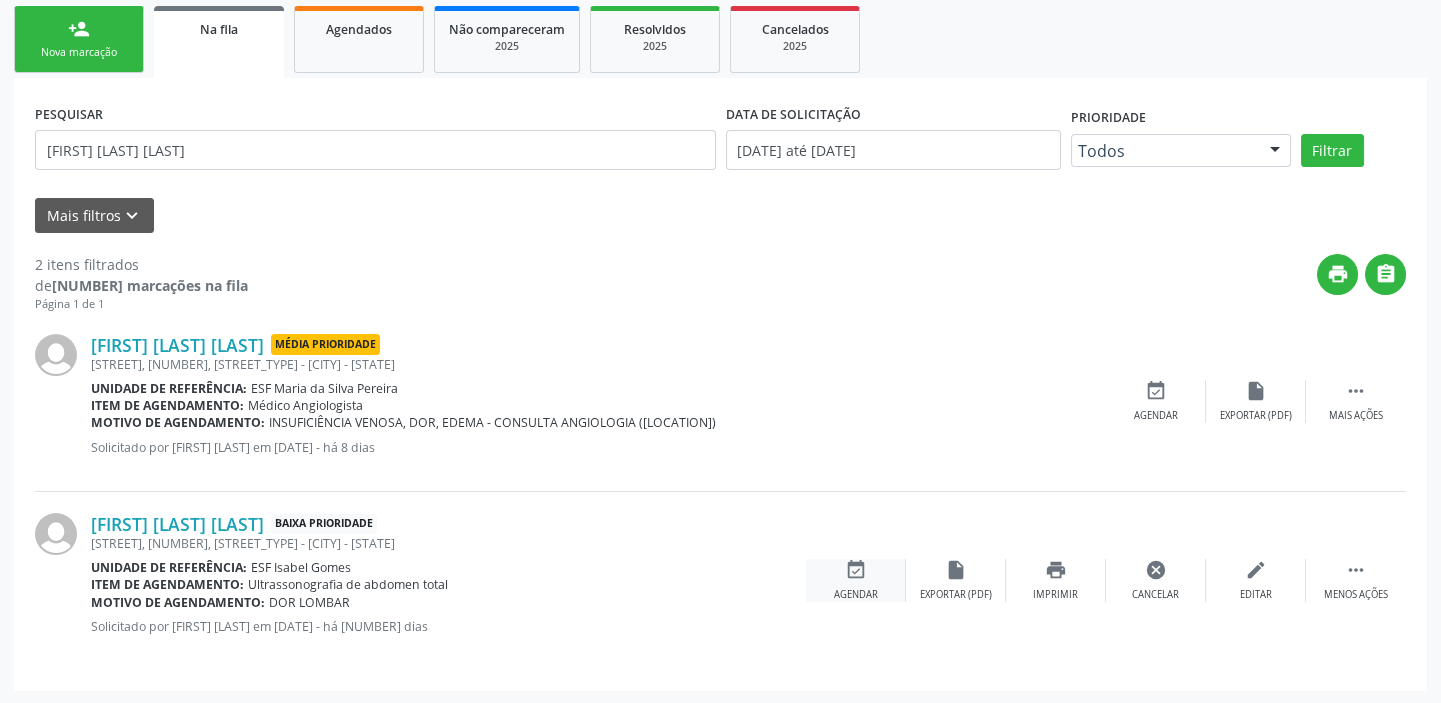 click on "event_available
Agendar" at bounding box center (856, 580) 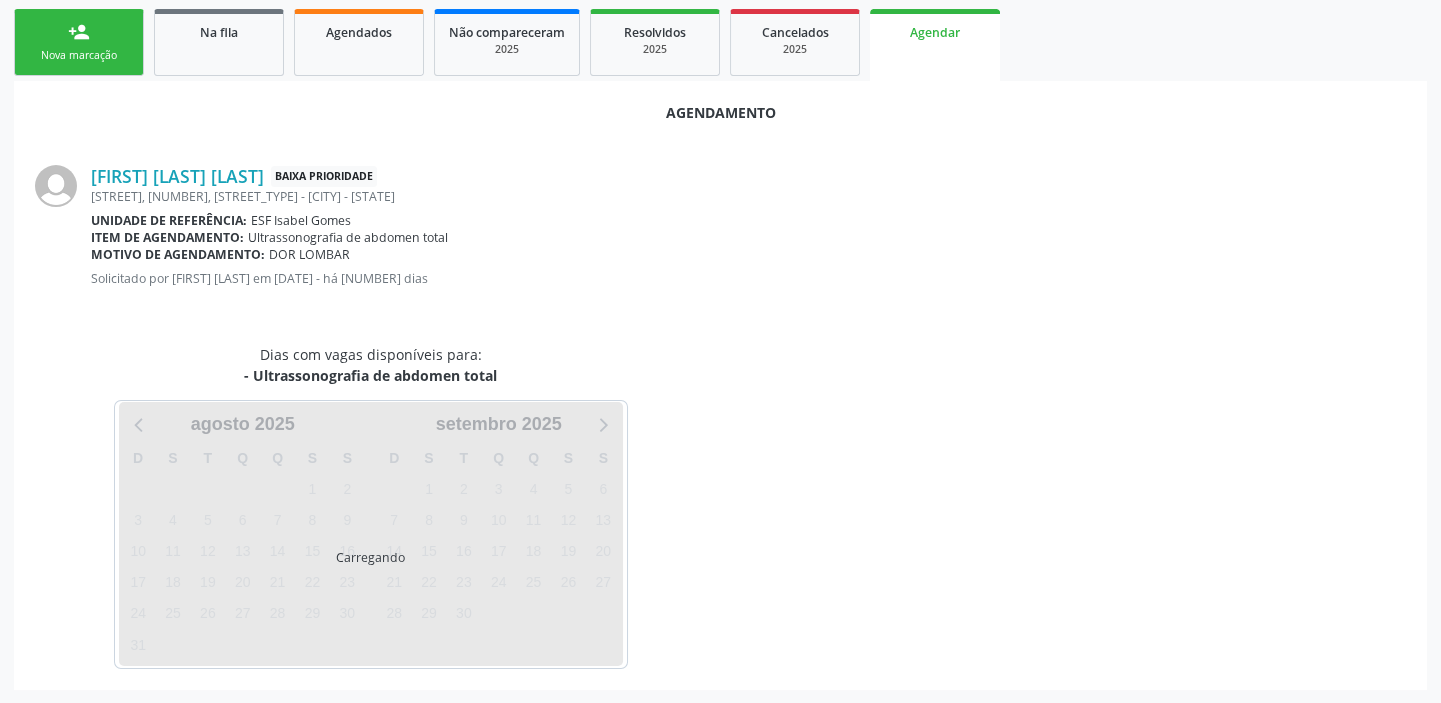 scroll, scrollTop: 293, scrollLeft: 0, axis: vertical 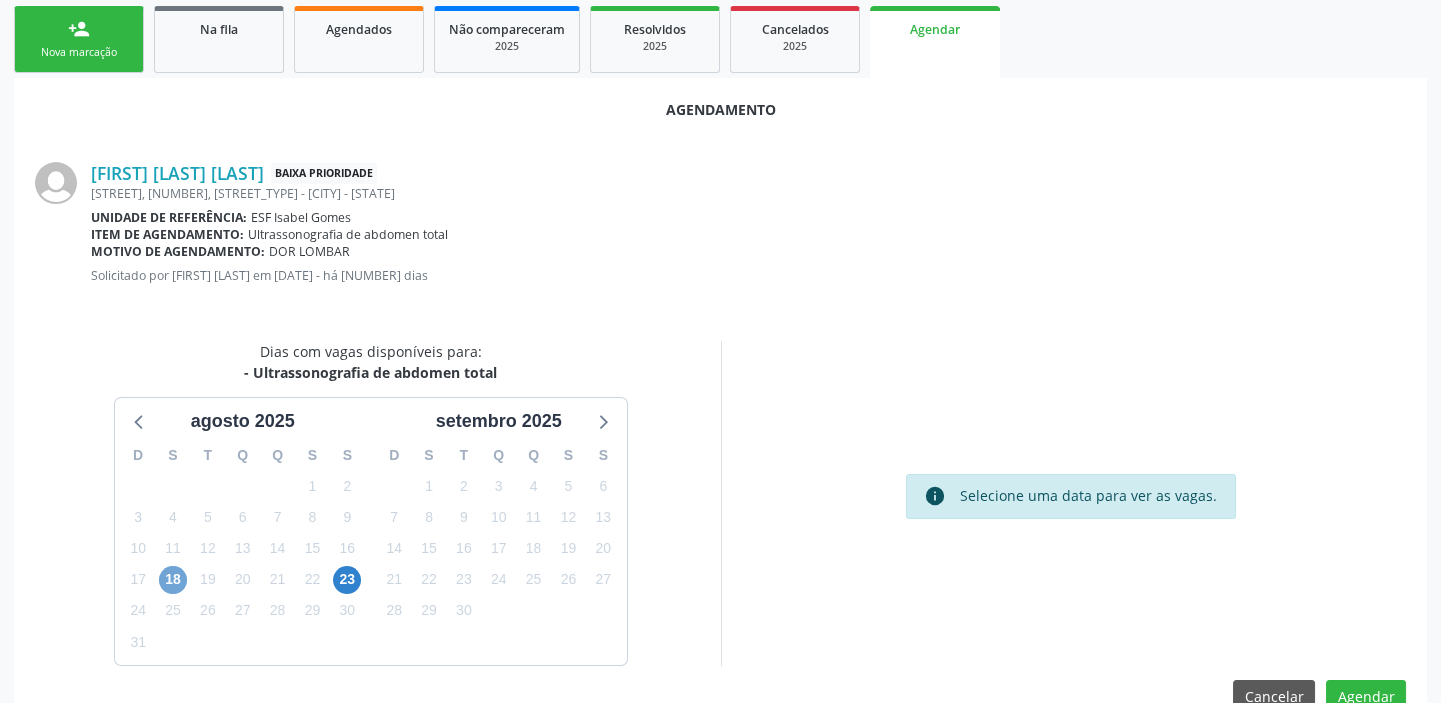 click on "18" at bounding box center [173, 580] 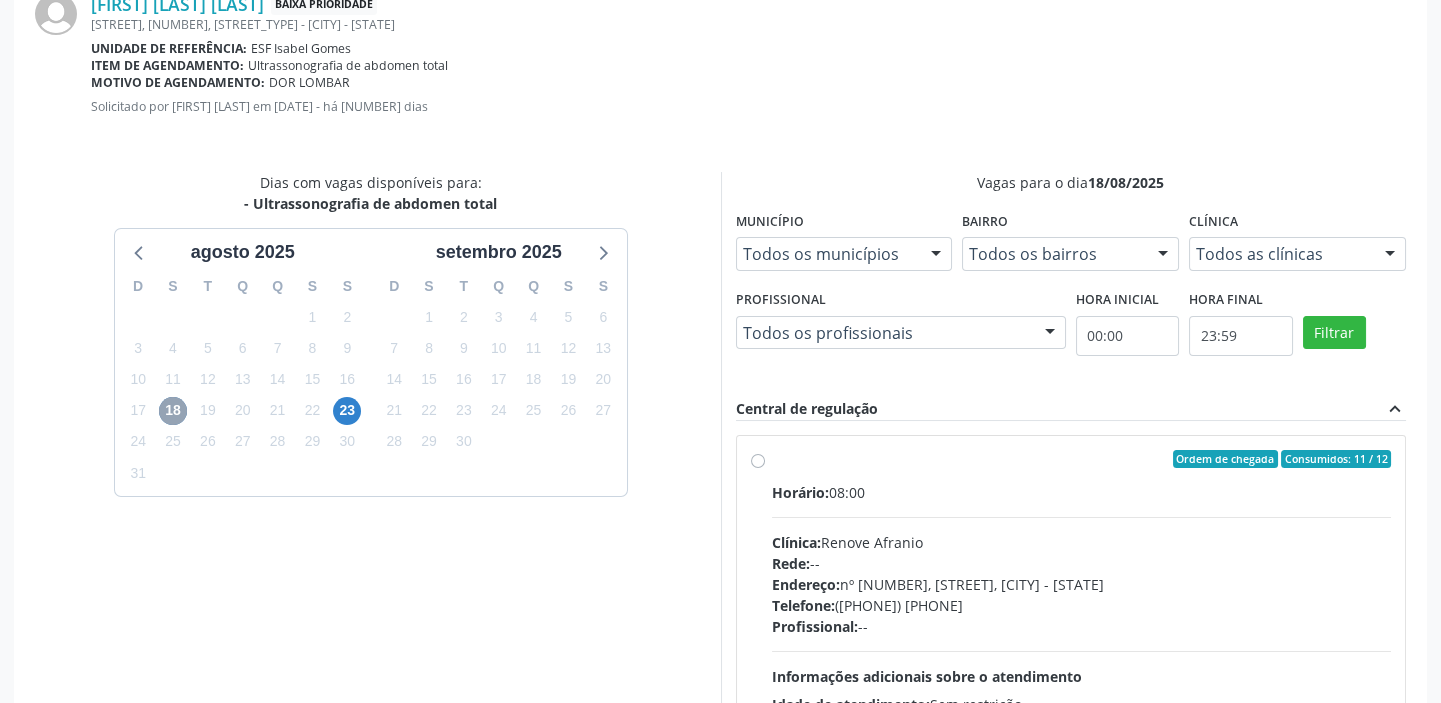 scroll, scrollTop: 626, scrollLeft: 0, axis: vertical 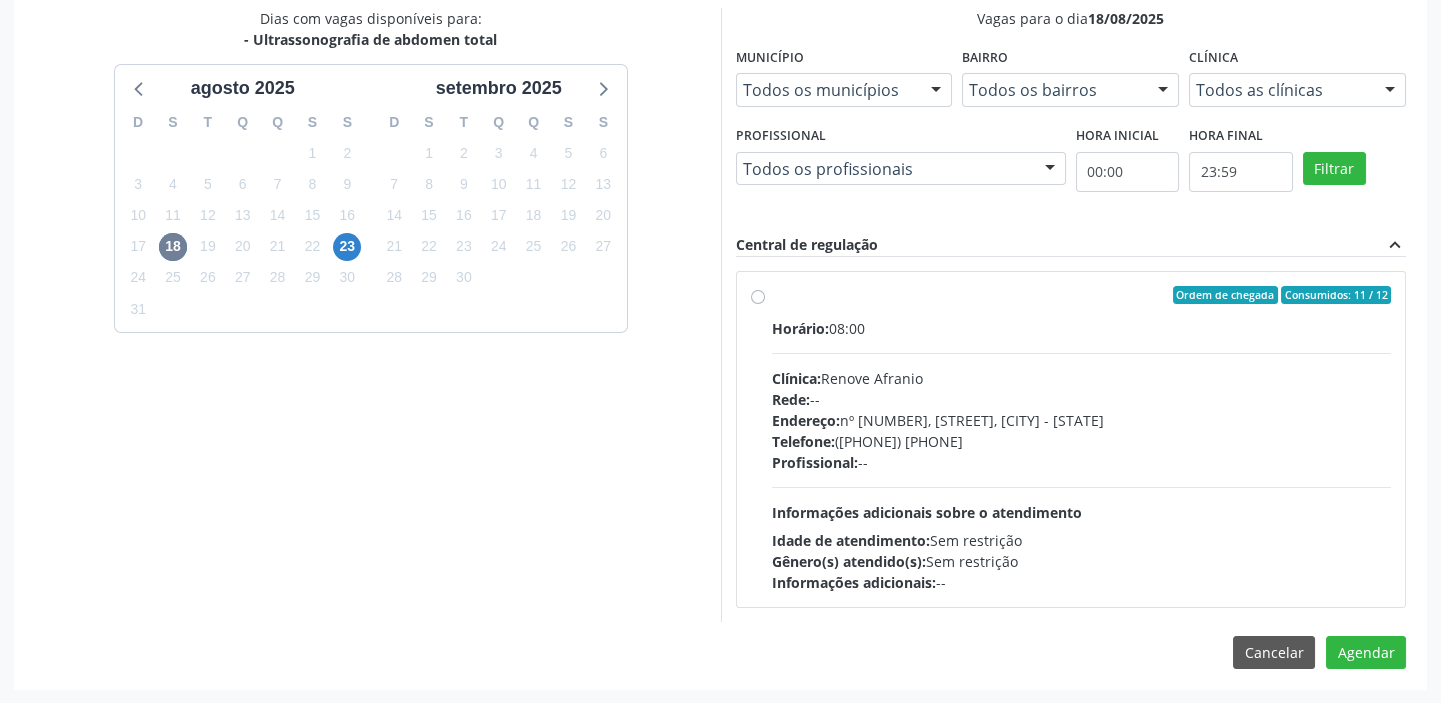click on "Profissional:
--" at bounding box center [1082, 462] 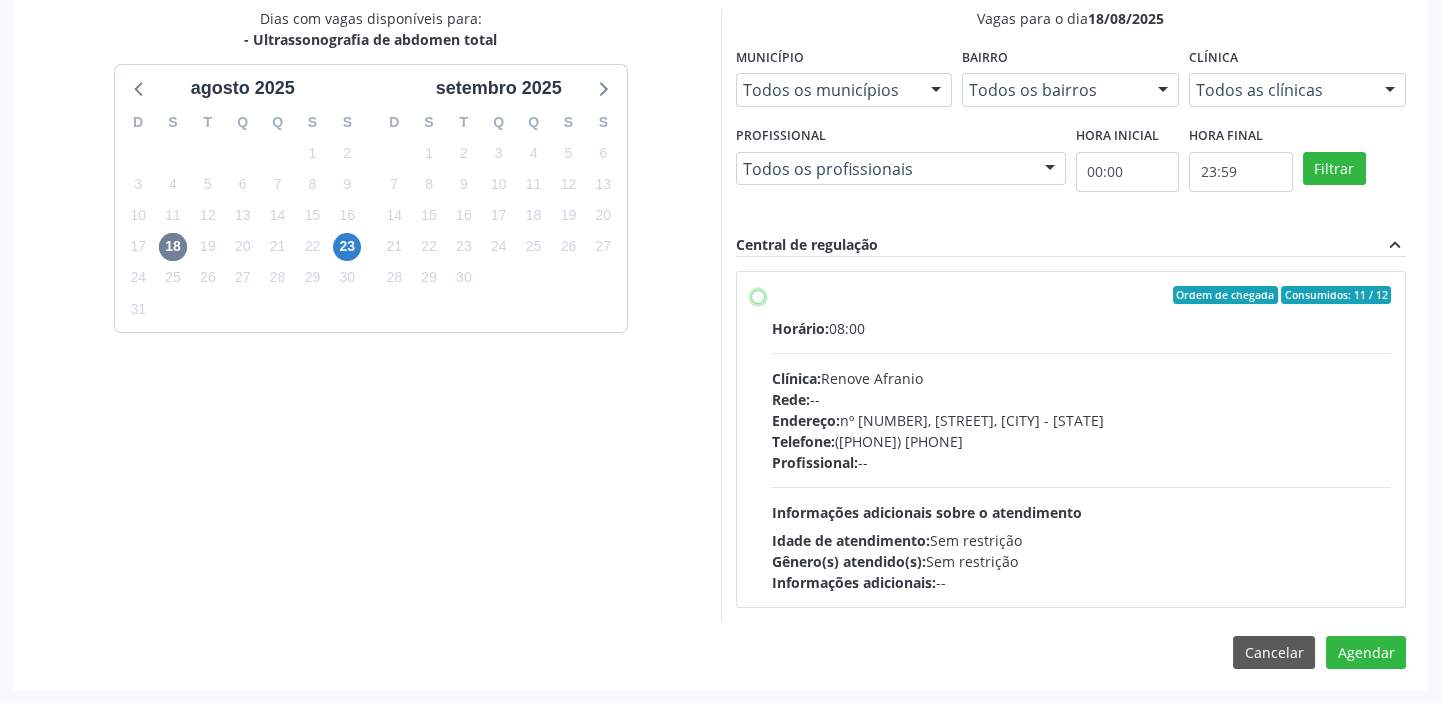 radio on "true" 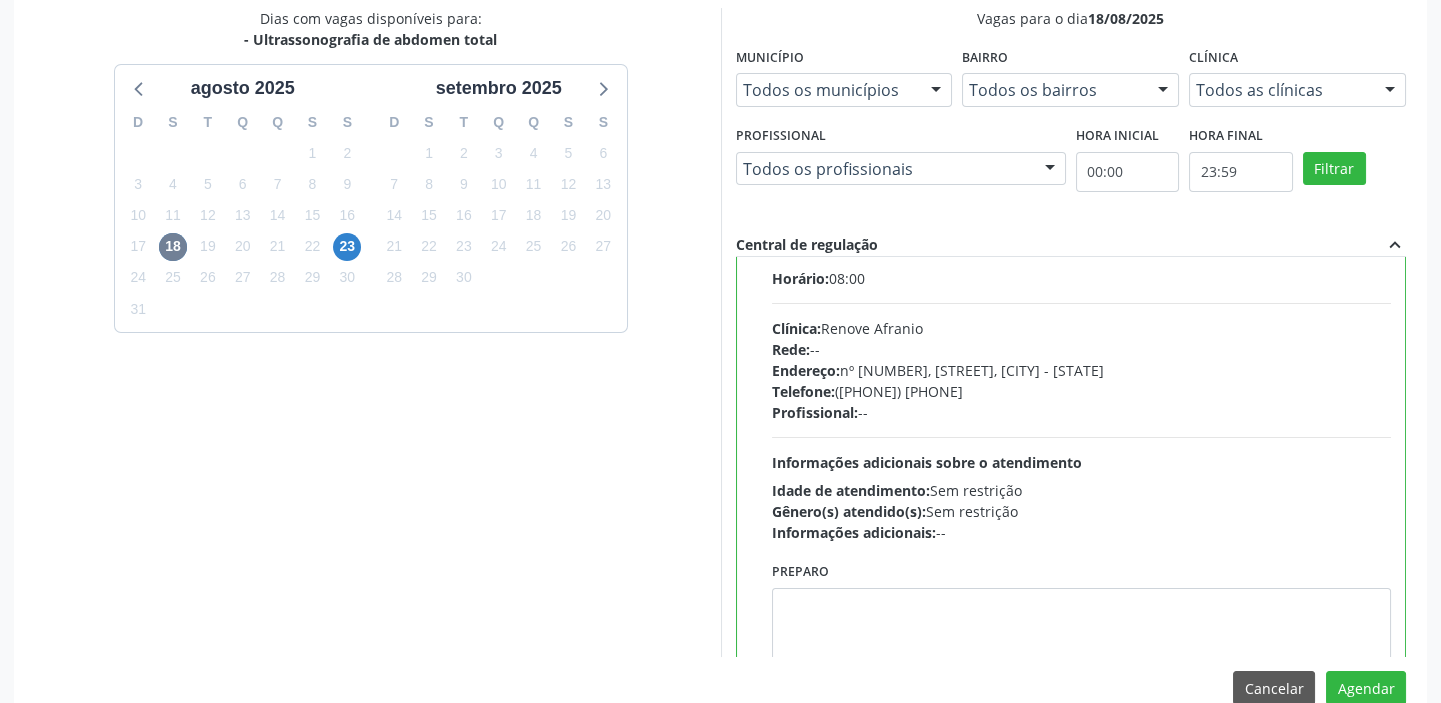 scroll, scrollTop: 99, scrollLeft: 0, axis: vertical 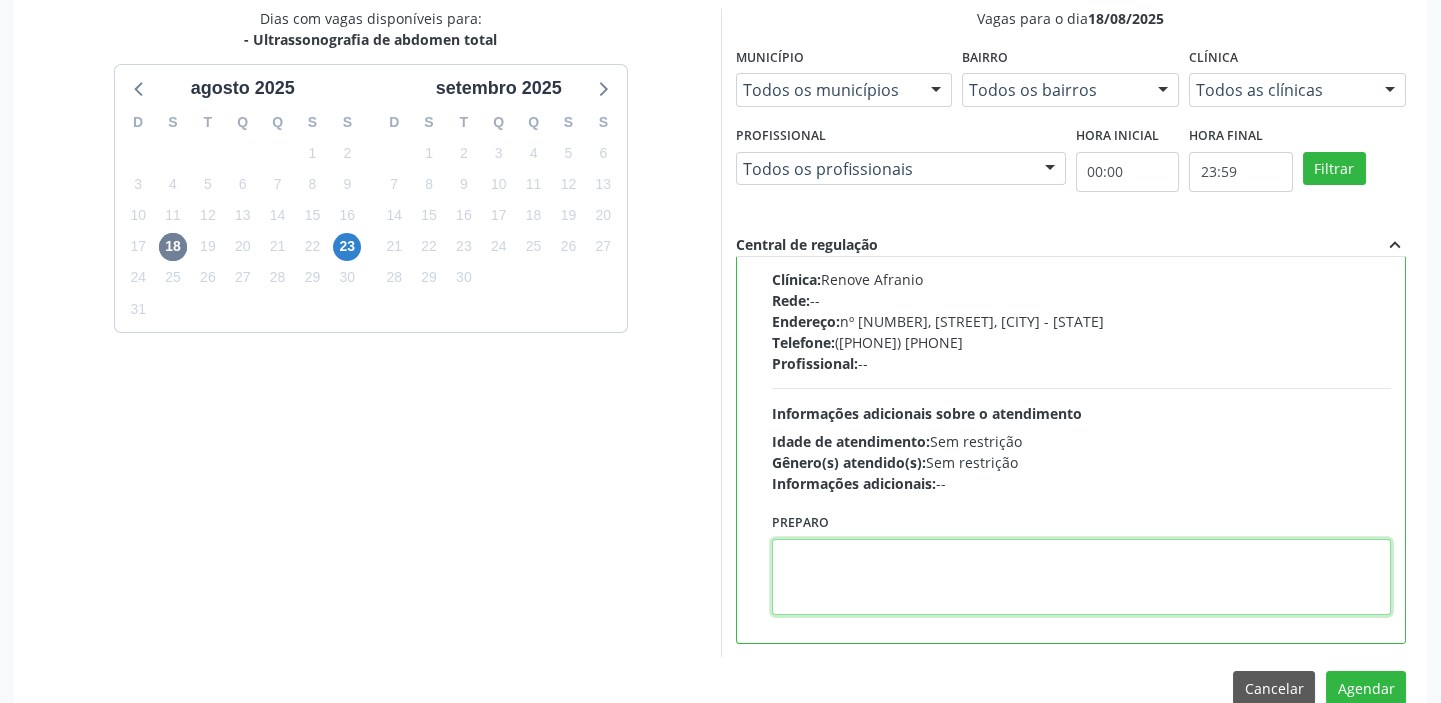 click at bounding box center (1082, 577) 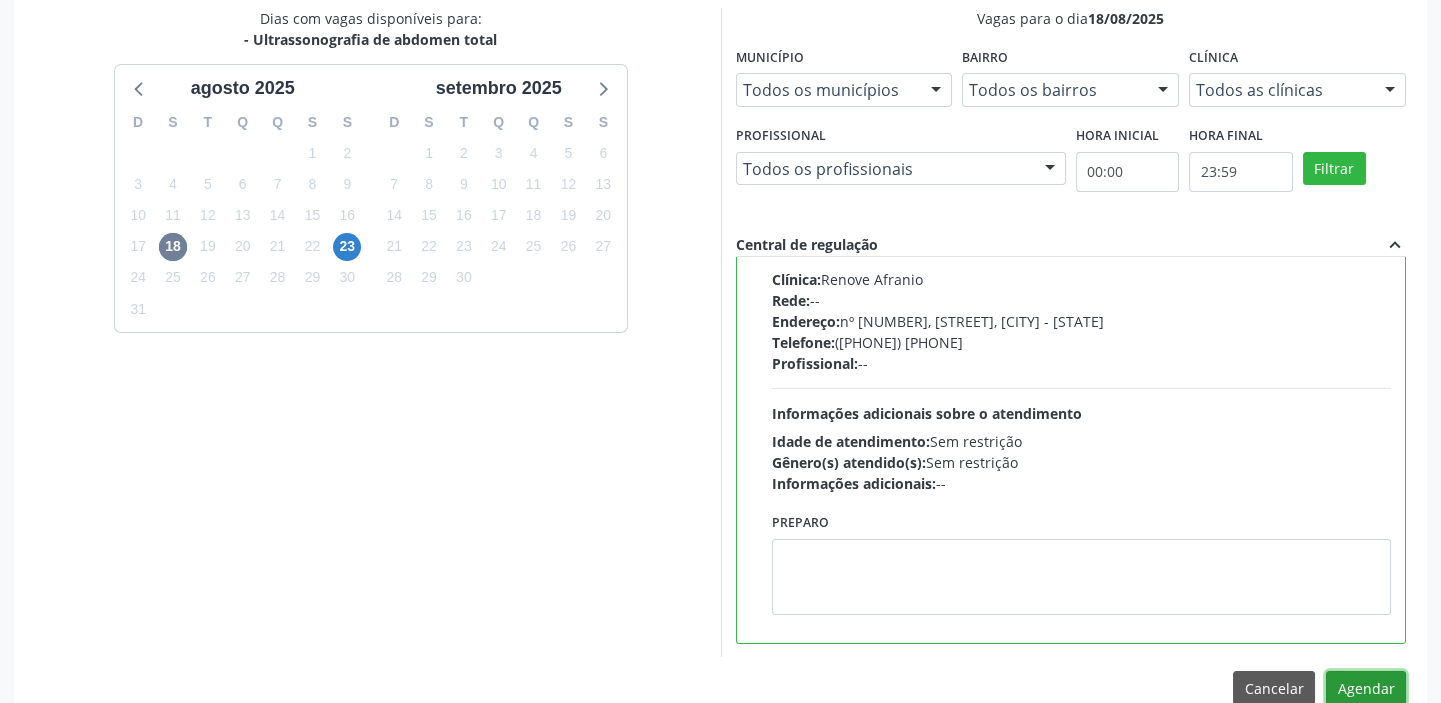 click on "Agendar" at bounding box center [1366, 688] 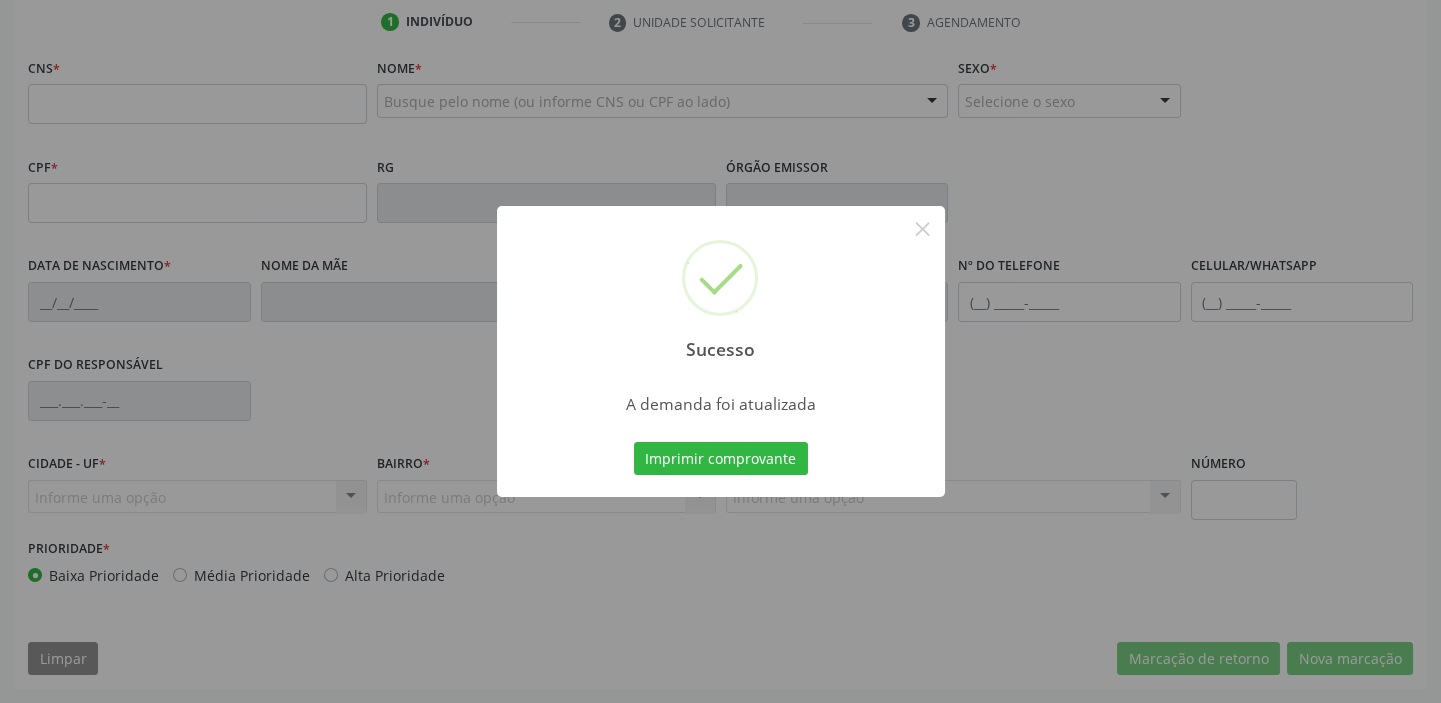 scroll, scrollTop: 380, scrollLeft: 0, axis: vertical 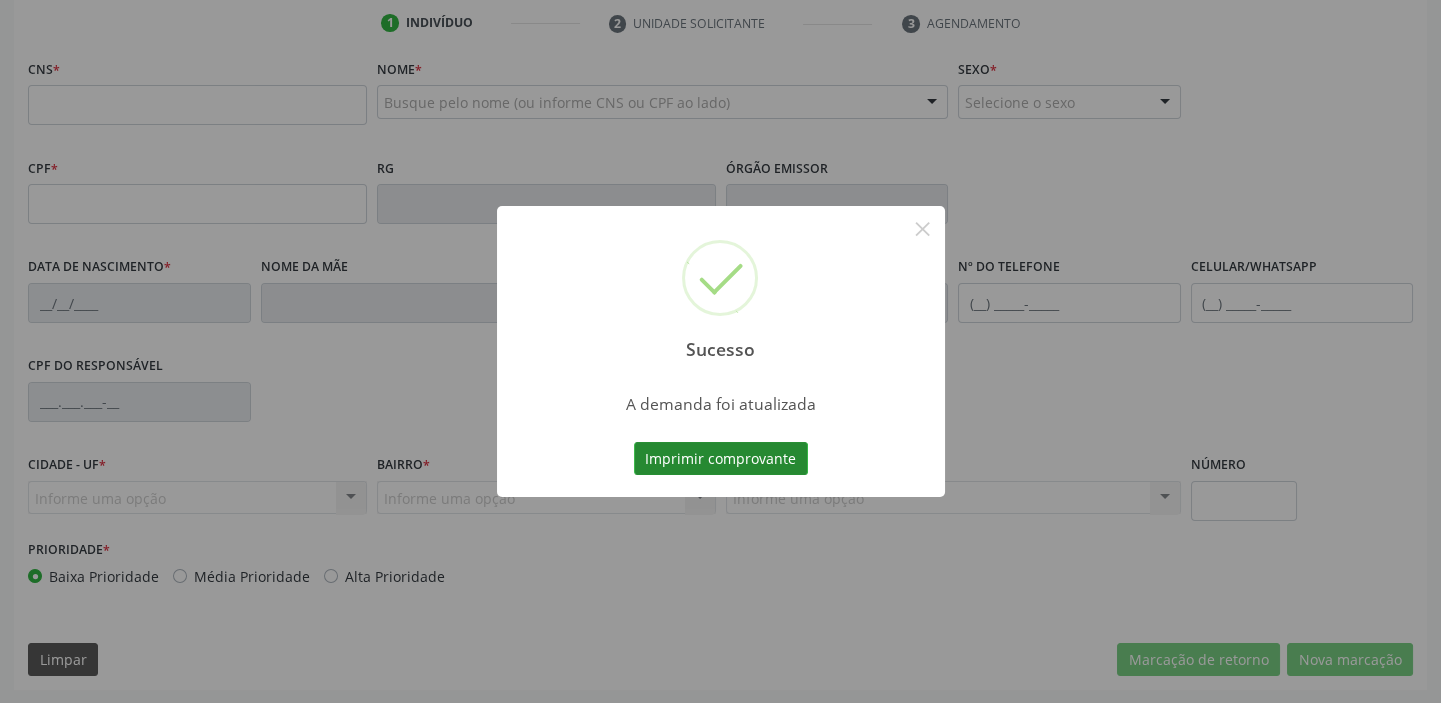 click on "Imprimir comprovante" at bounding box center (721, 459) 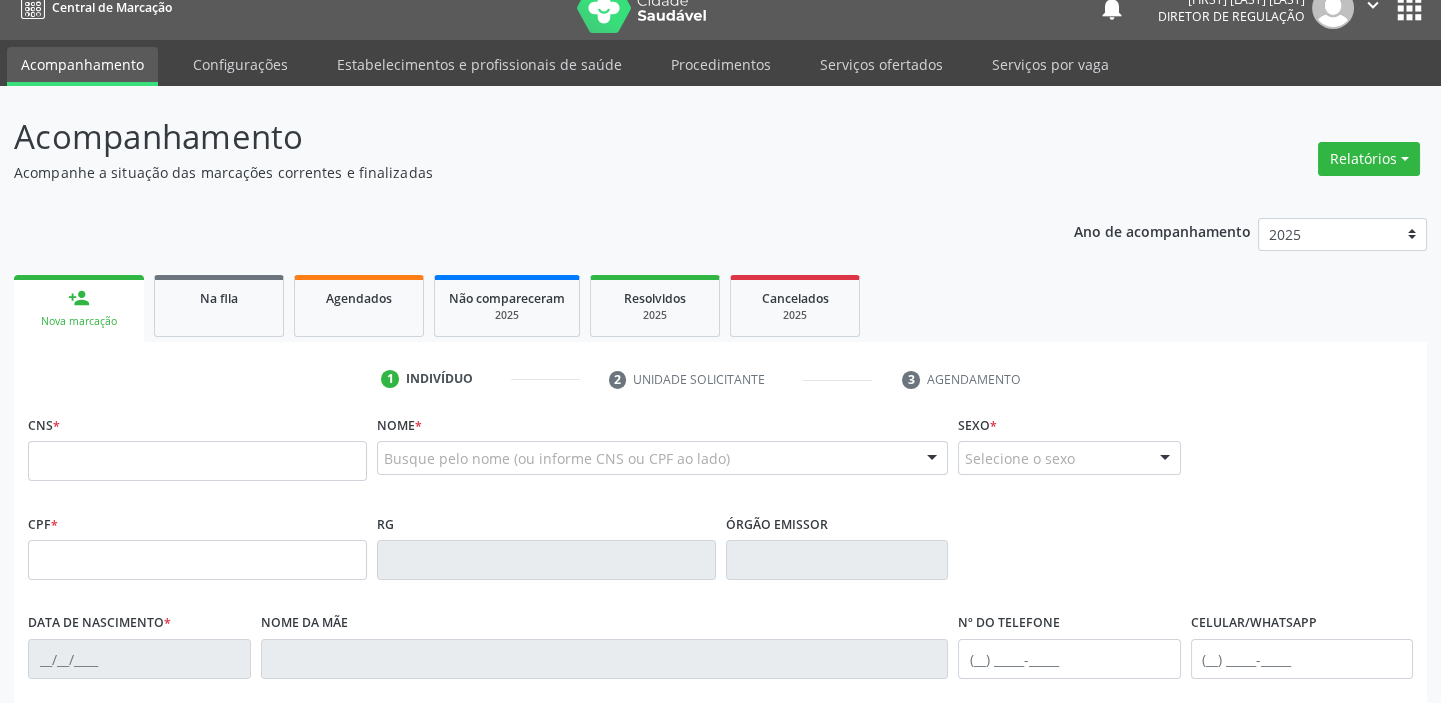 scroll, scrollTop: 17, scrollLeft: 0, axis: vertical 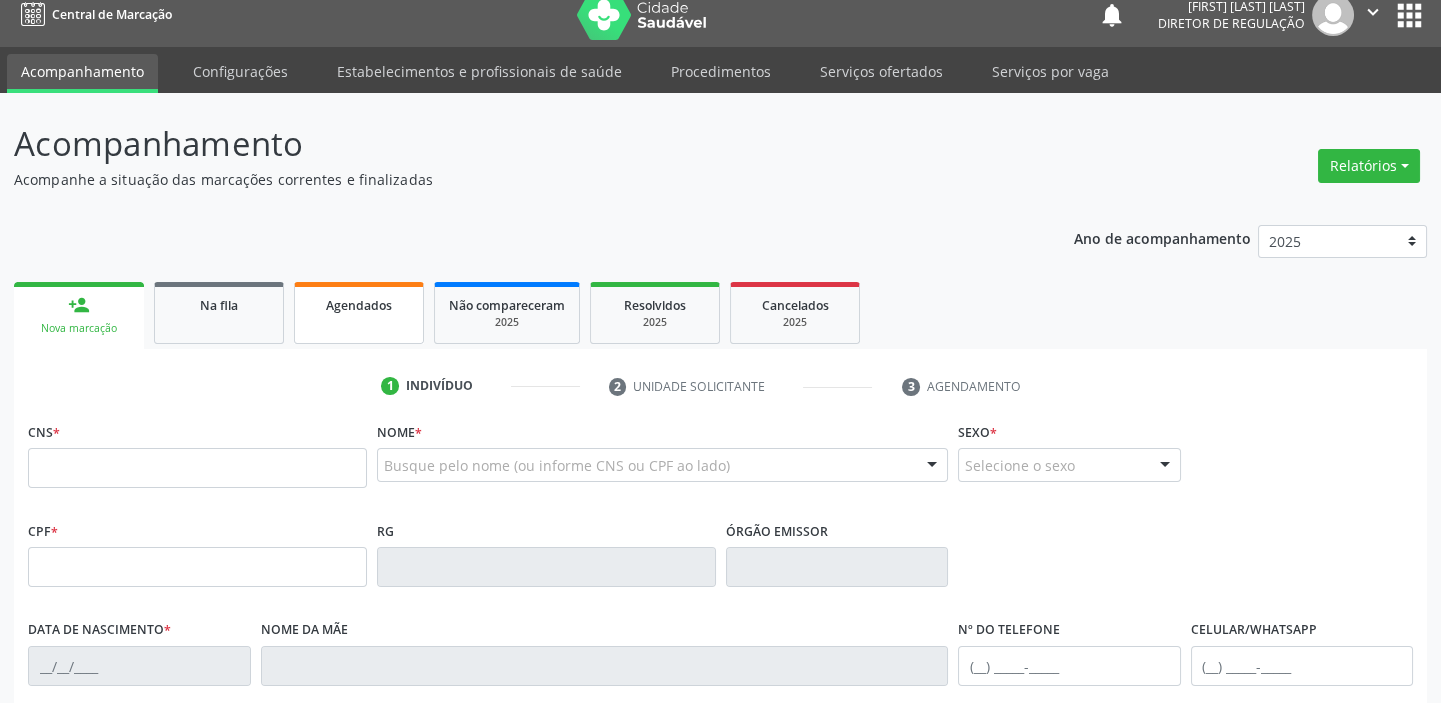 click on "Agendados" at bounding box center [359, 304] 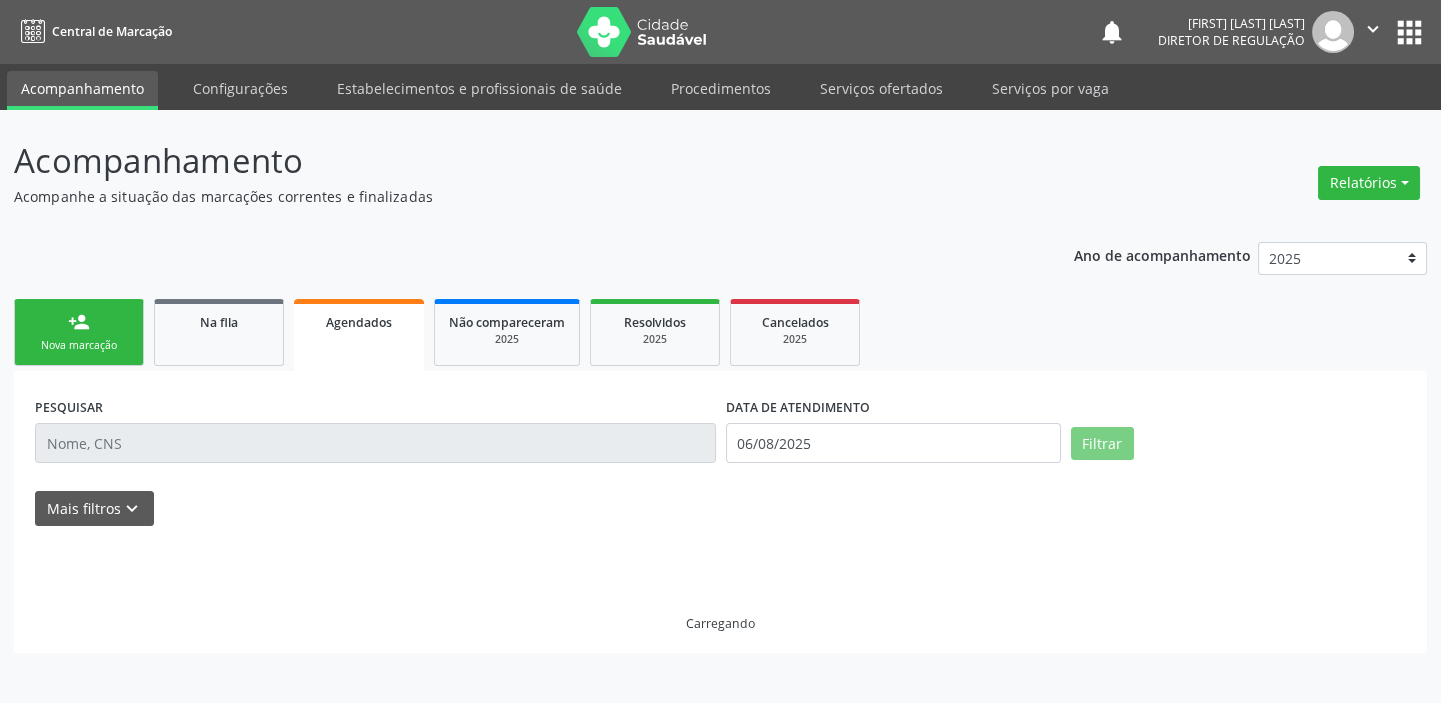 scroll, scrollTop: 0, scrollLeft: 0, axis: both 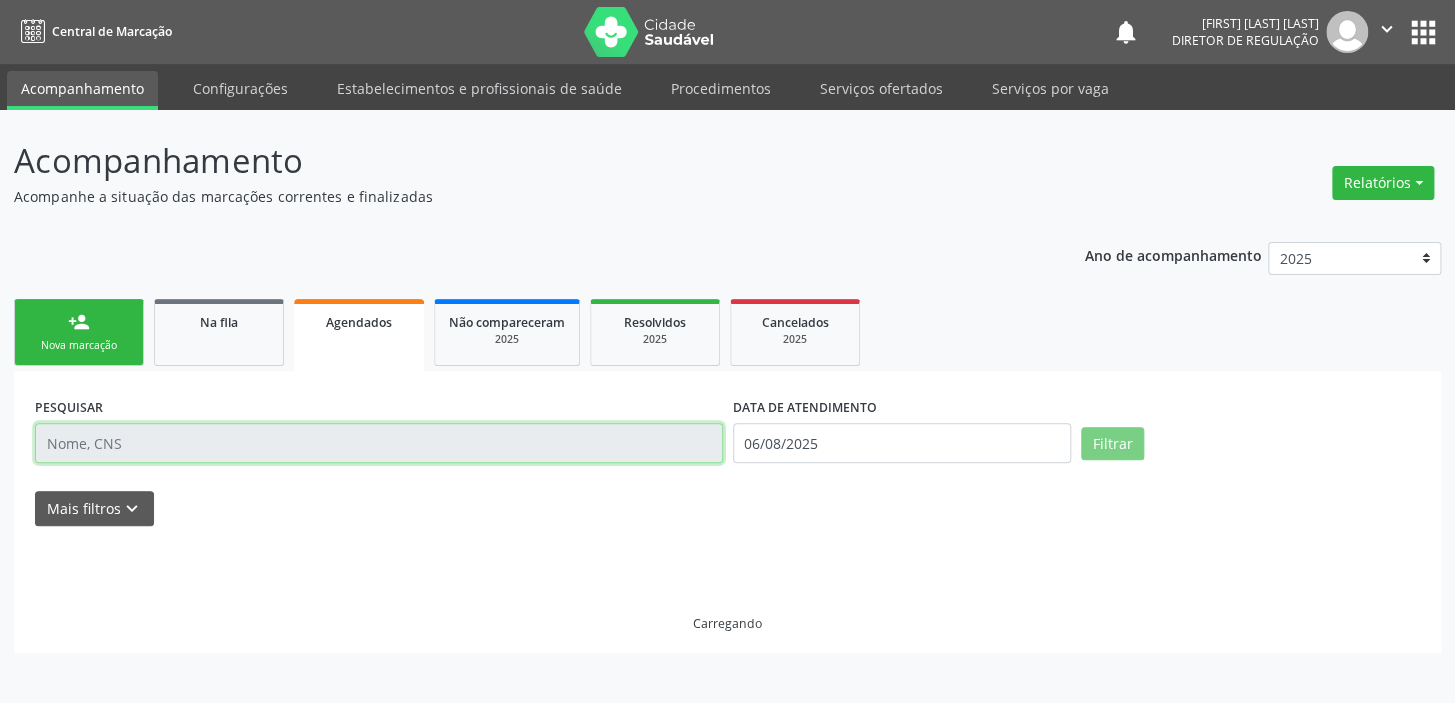 click at bounding box center (379, 443) 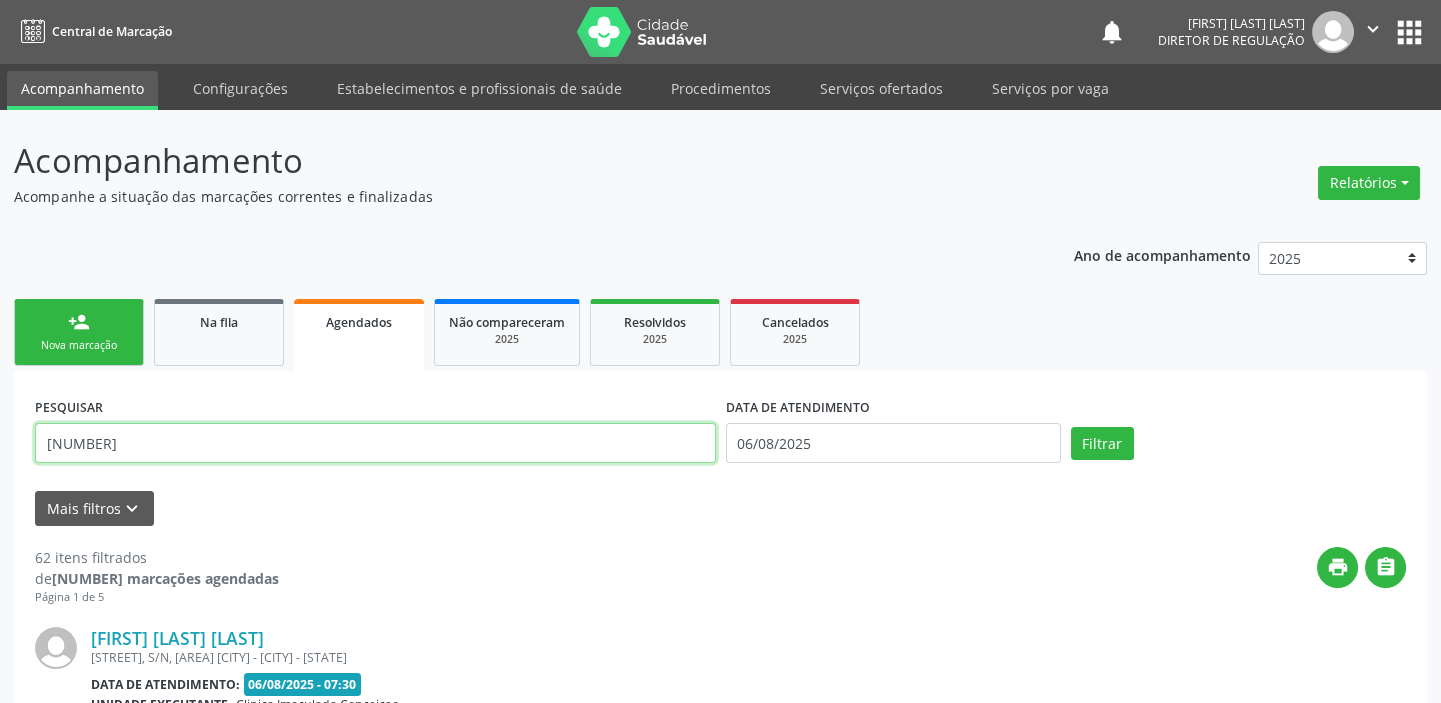 type on "709009843290818" 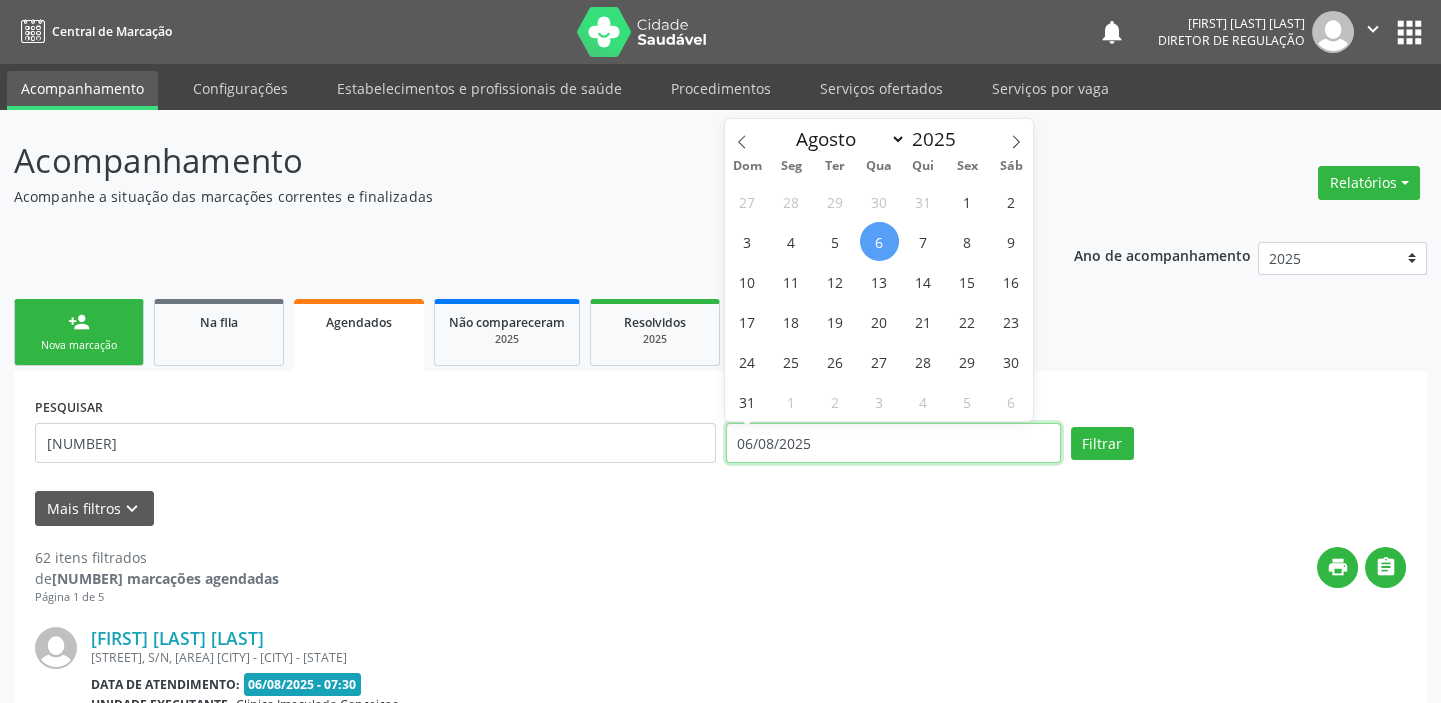 click on "06/08/2025" at bounding box center [893, 443] 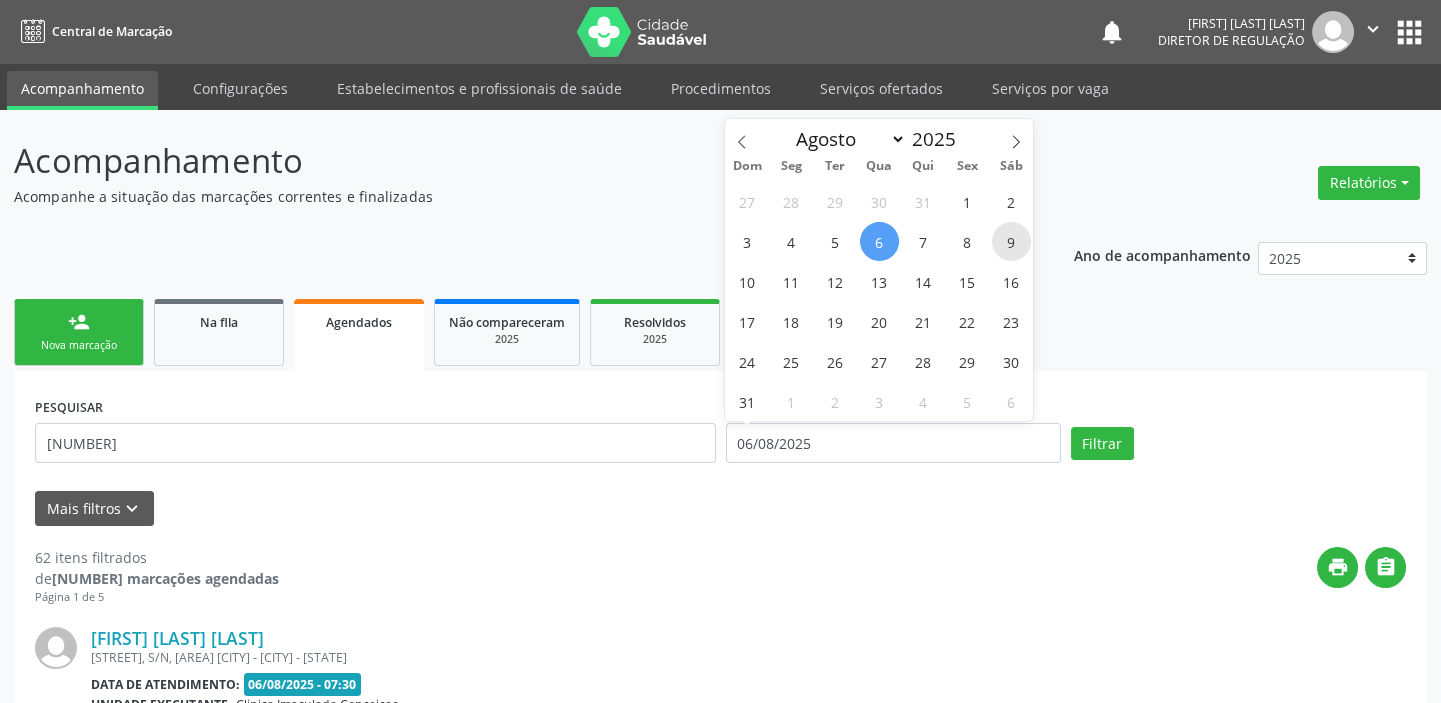 click on "9" at bounding box center [1011, 241] 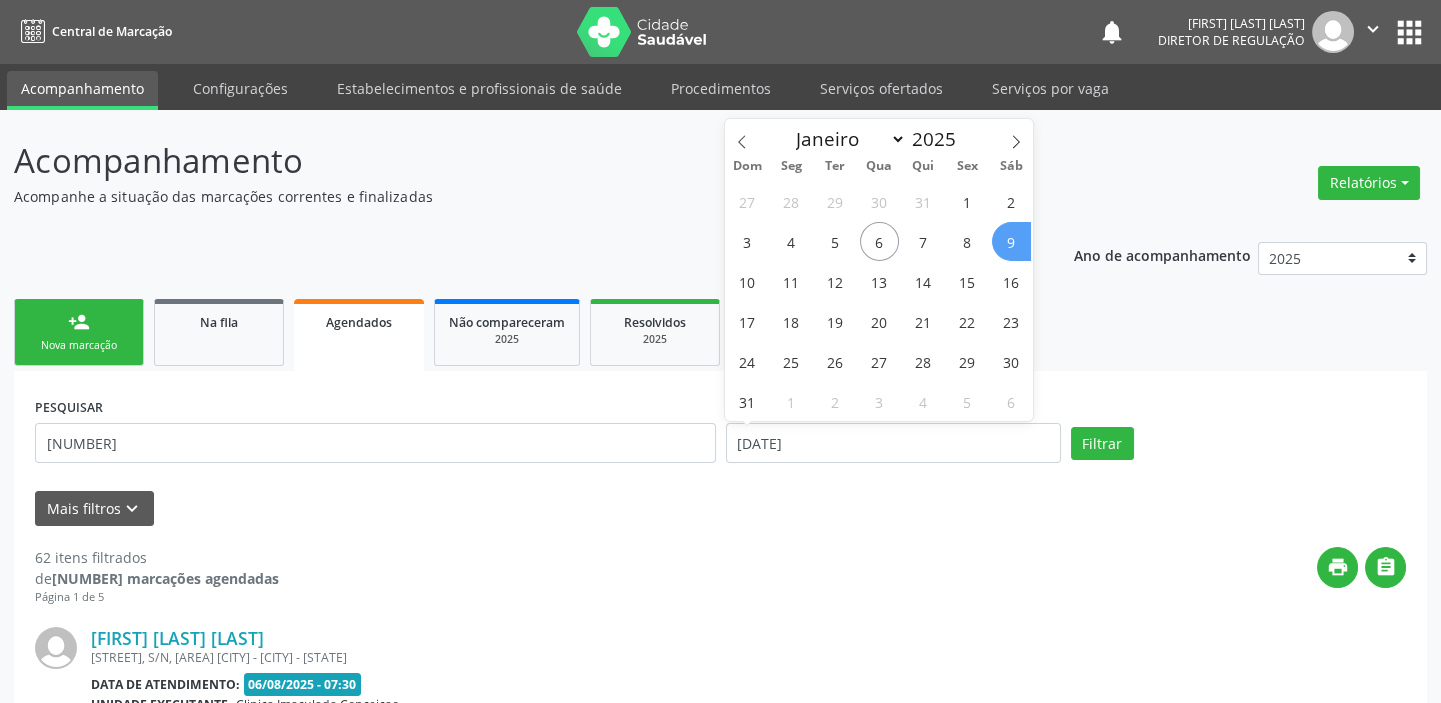 click on "9" at bounding box center (1011, 241) 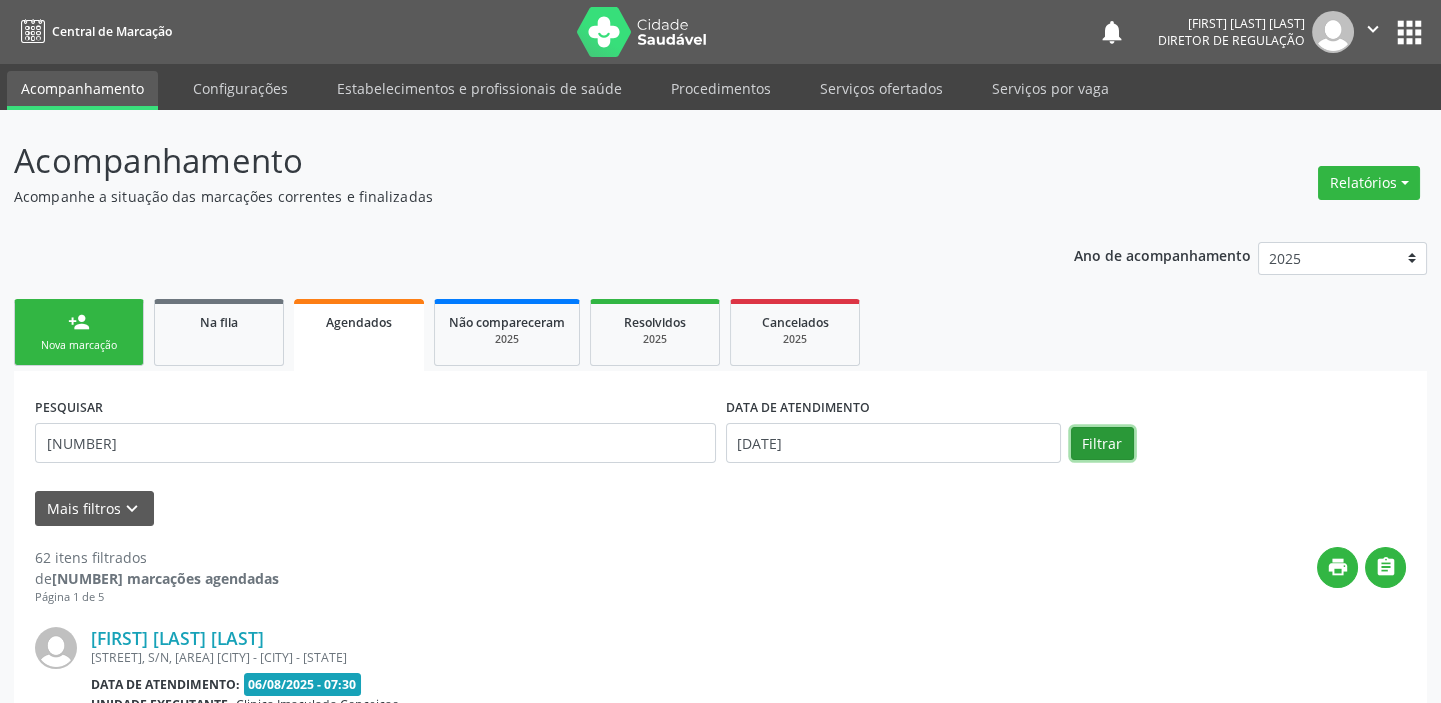 click on "Filtrar" at bounding box center (1102, 444) 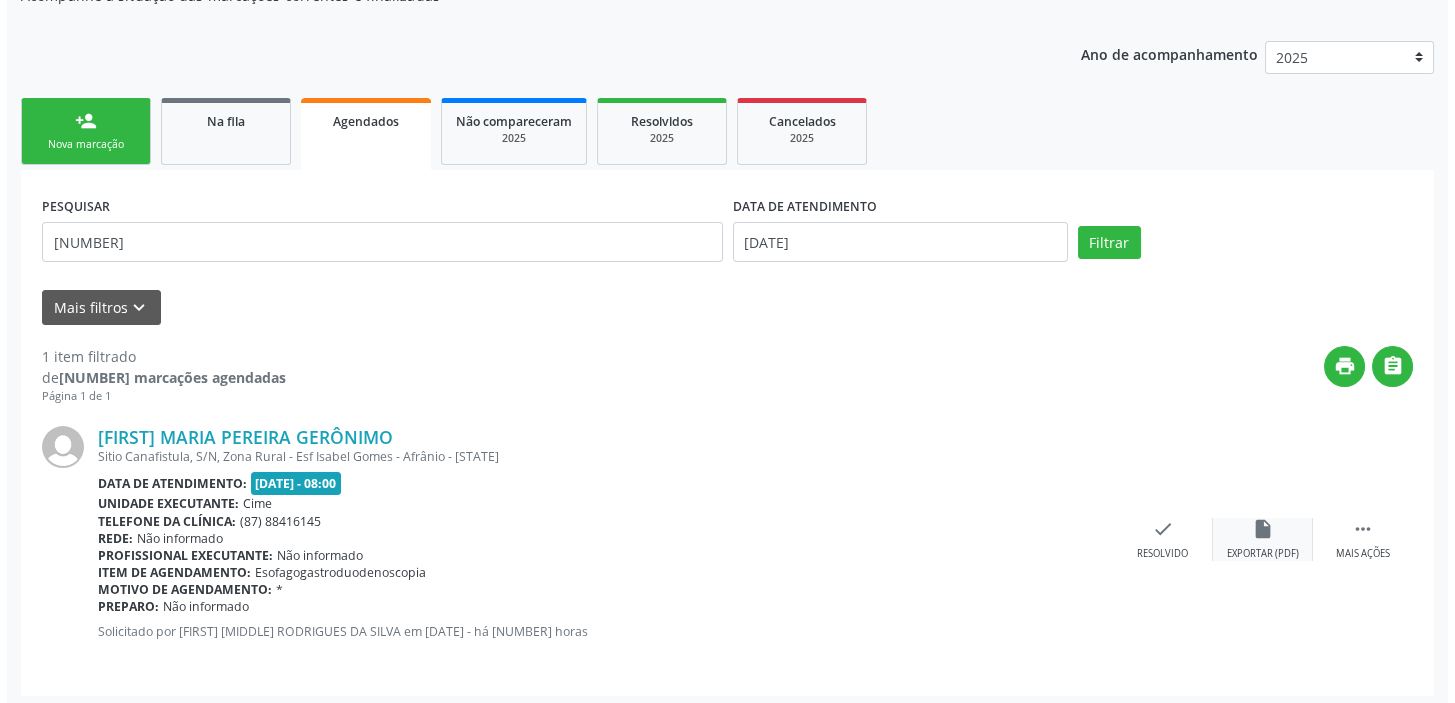 scroll, scrollTop: 207, scrollLeft: 0, axis: vertical 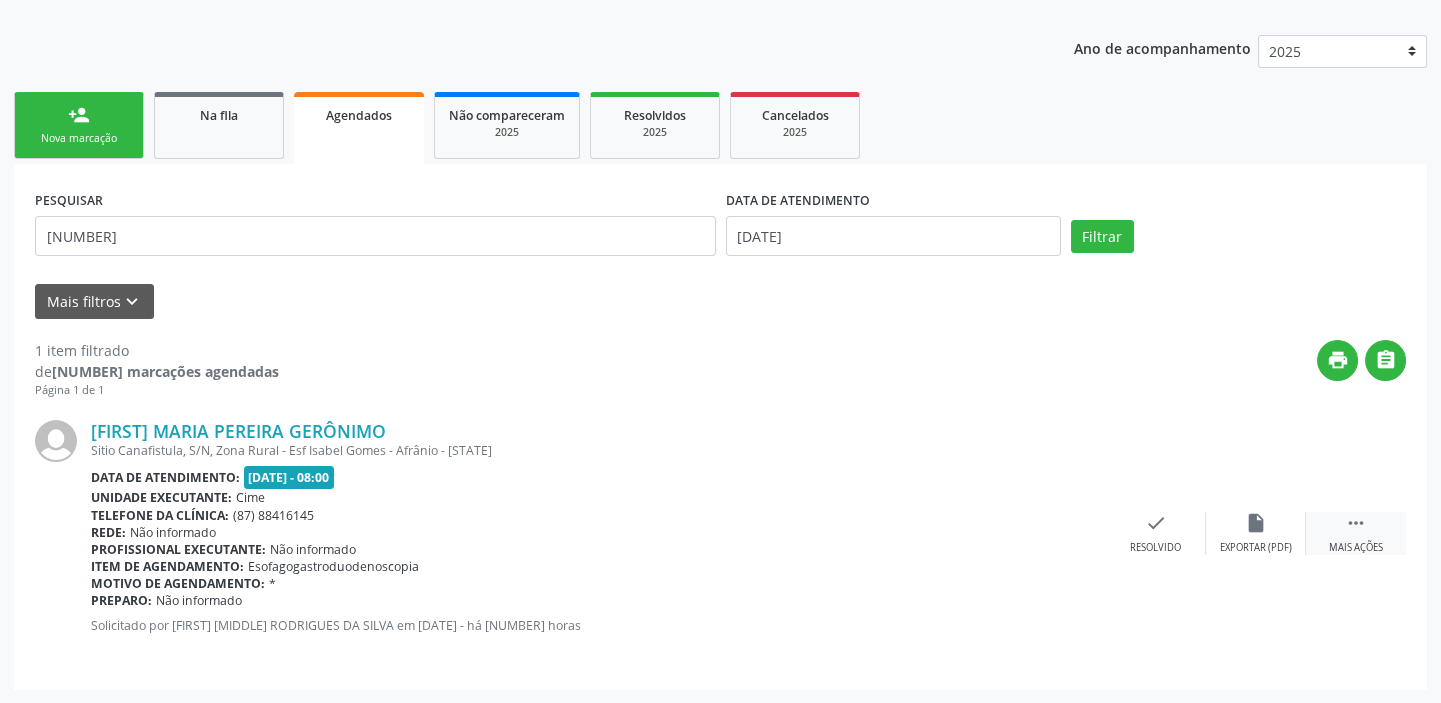 click on "" at bounding box center (1356, 523) 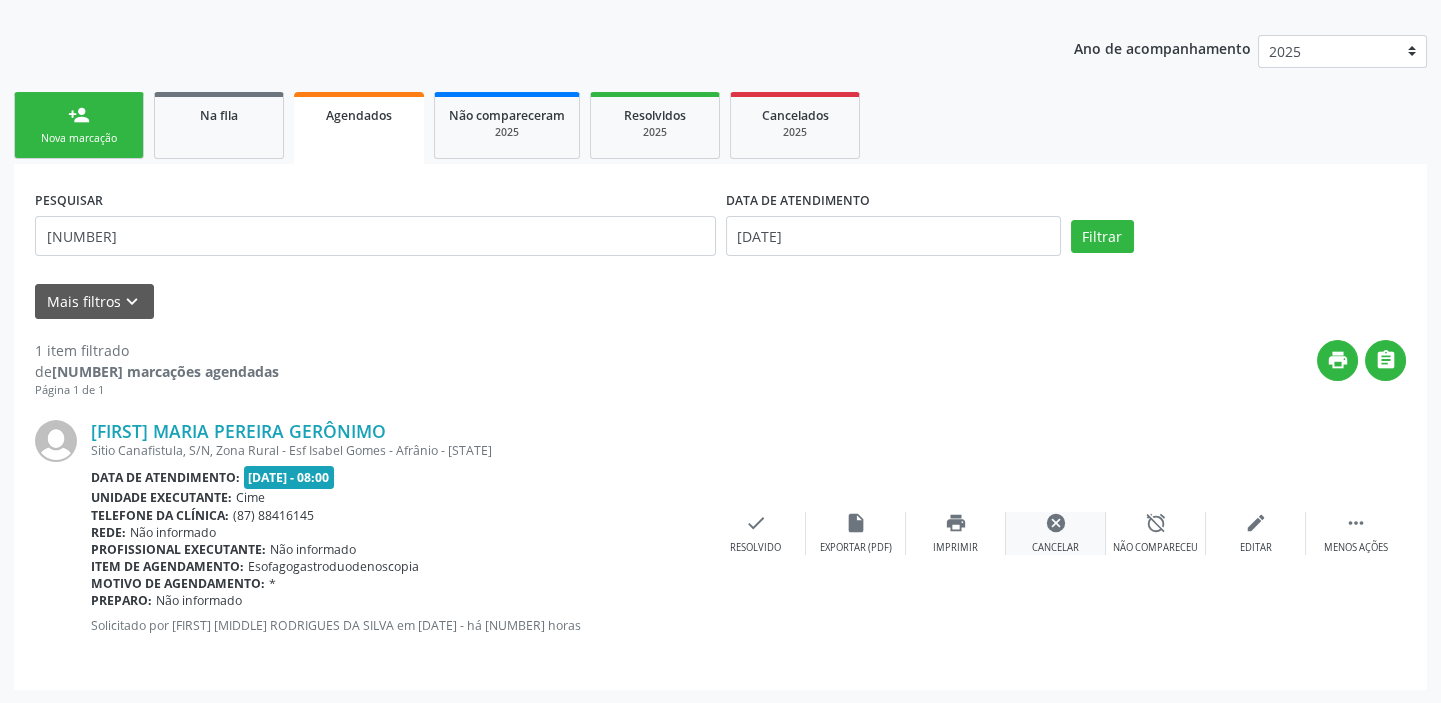 click on "cancel" at bounding box center [1056, 523] 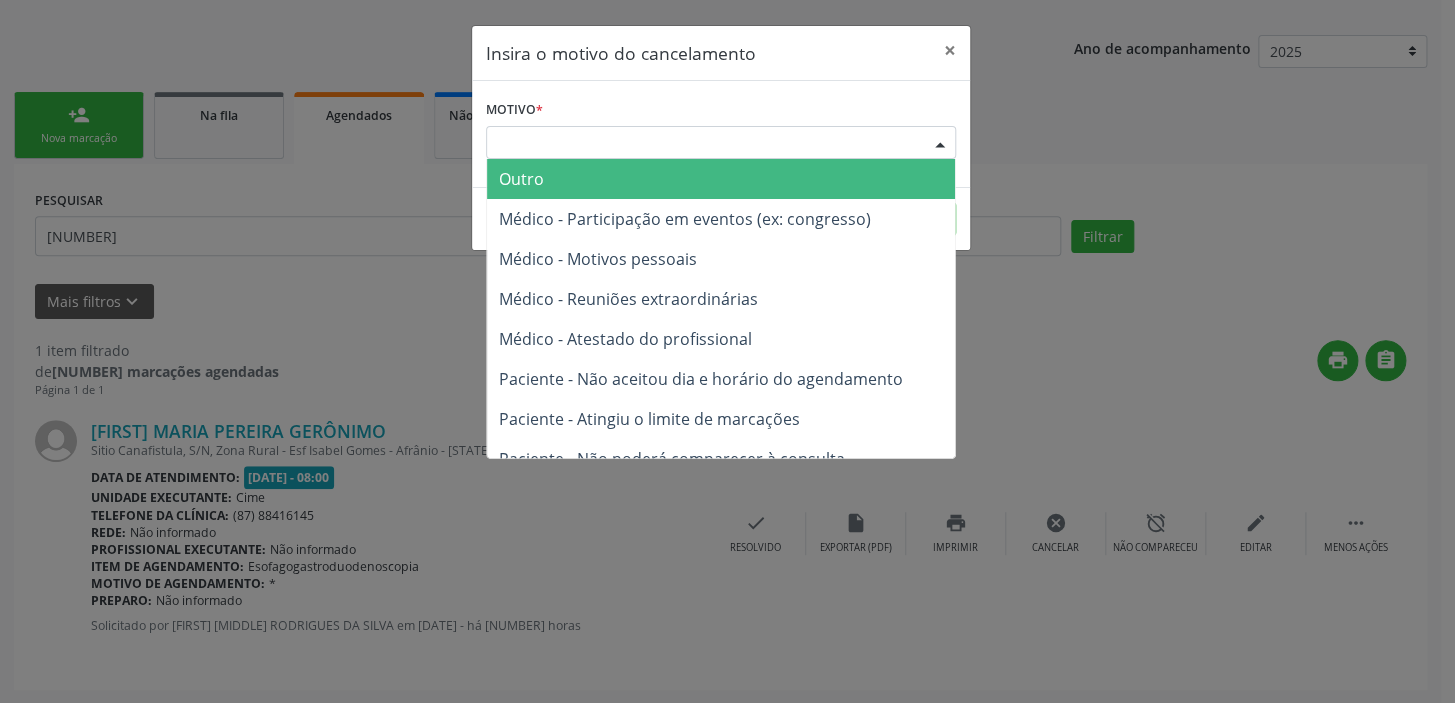 click on "Escolha o motivo" at bounding box center [721, 143] 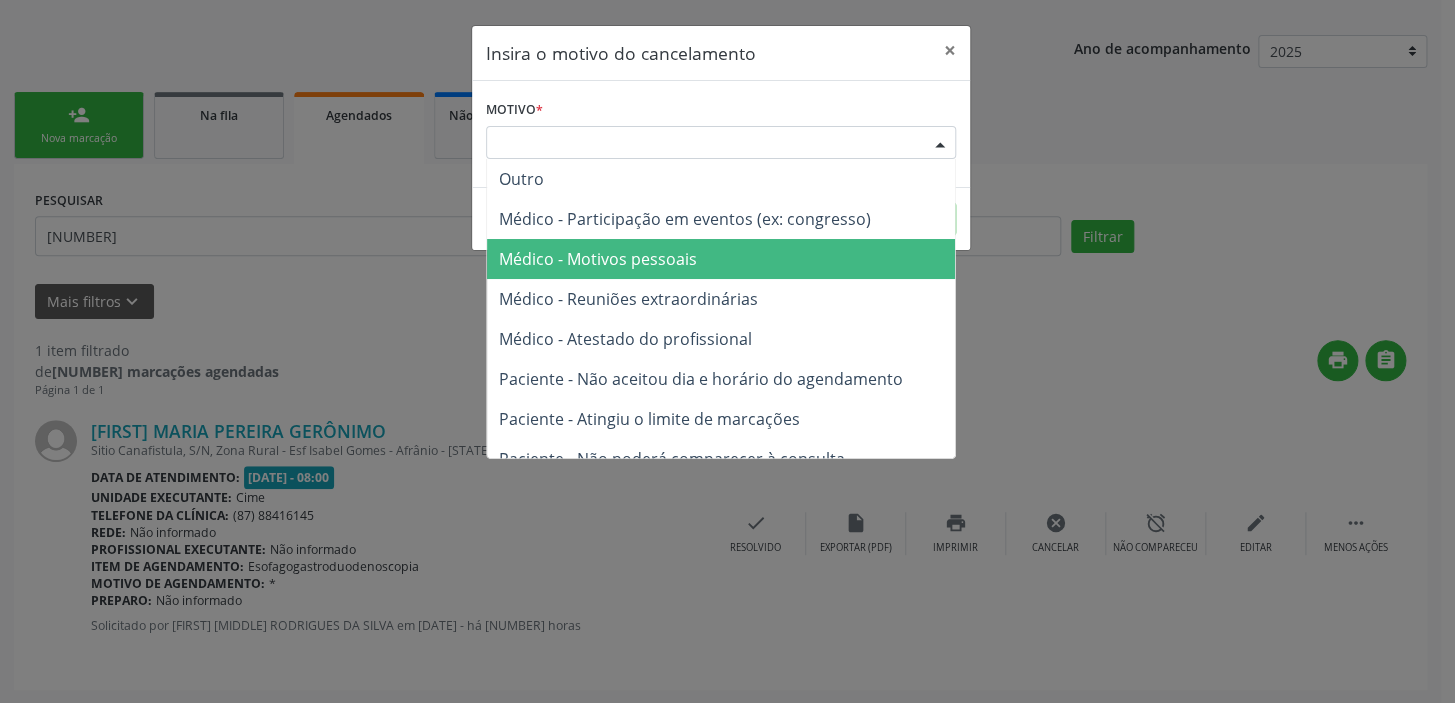 click on "Médico - Motivos pessoais" at bounding box center (721, 259) 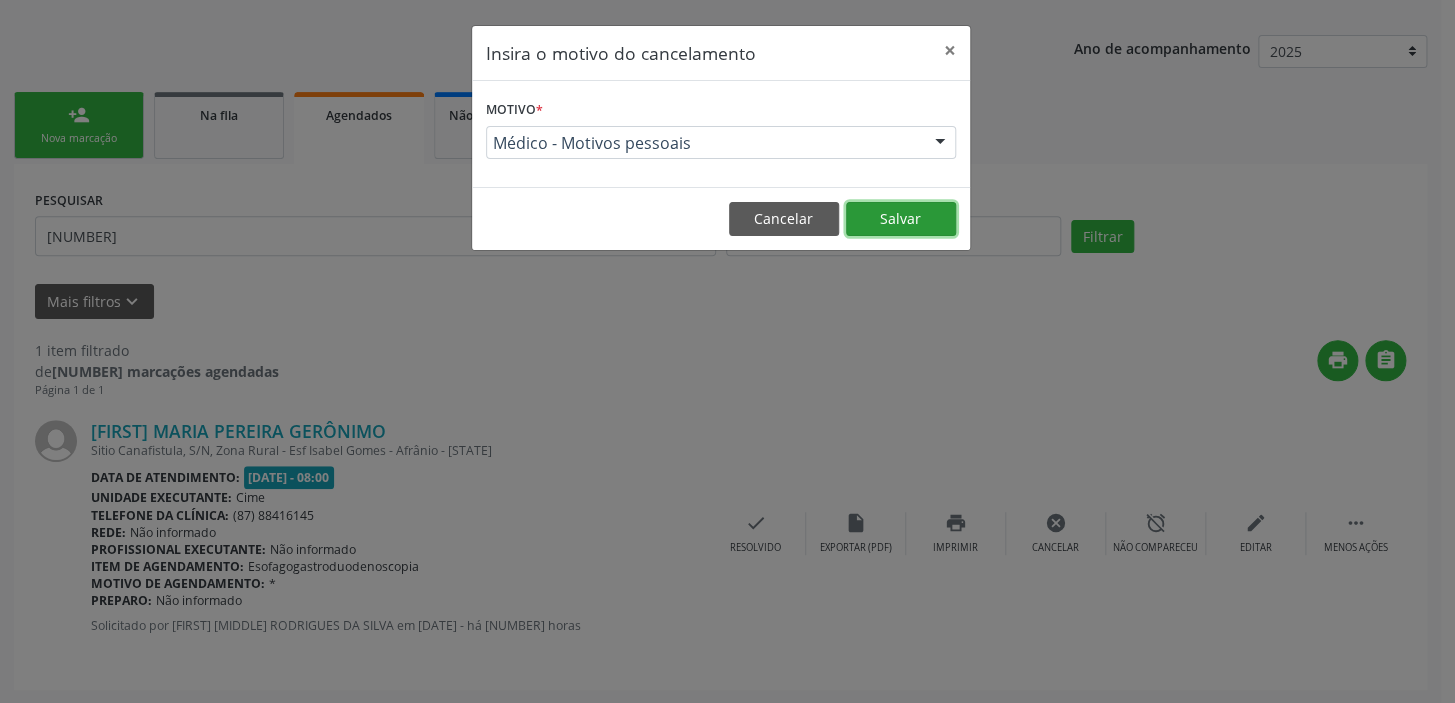 click on "Salvar" at bounding box center [901, 219] 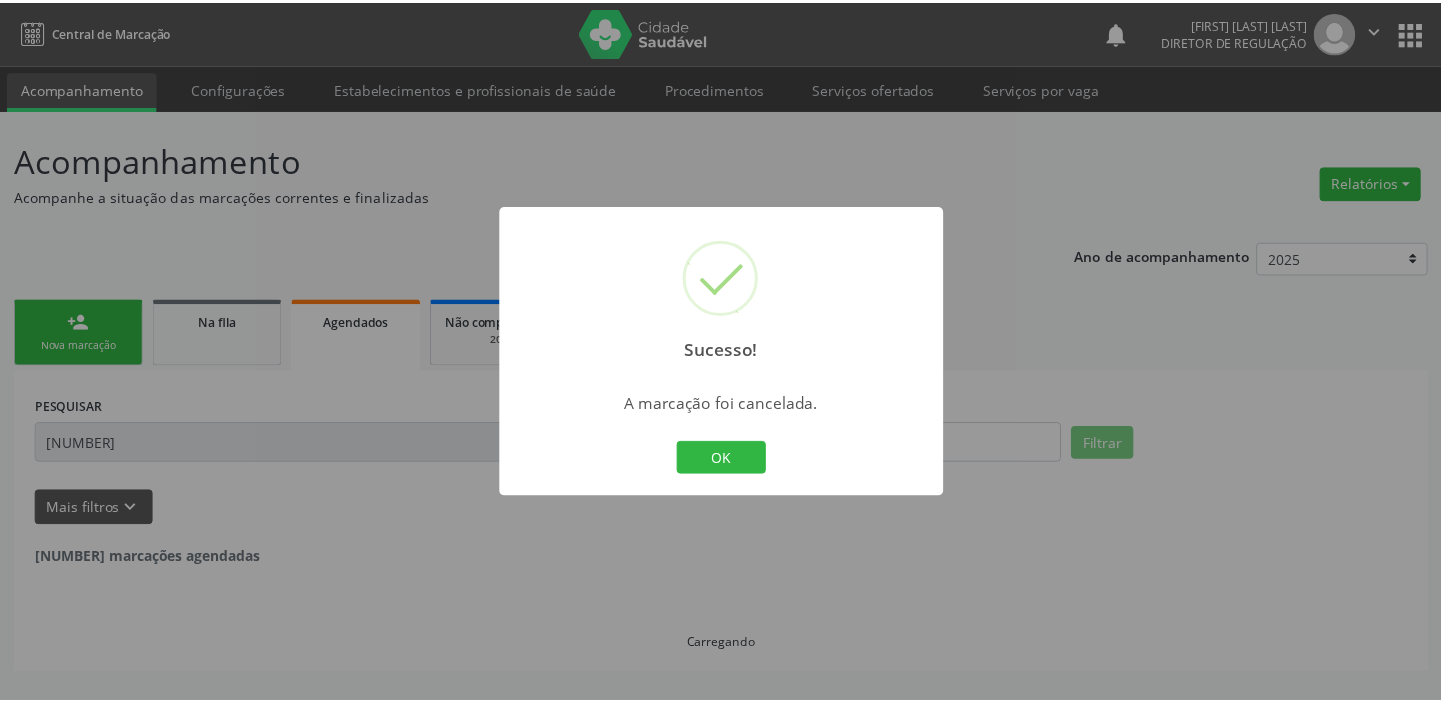scroll, scrollTop: 0, scrollLeft: 0, axis: both 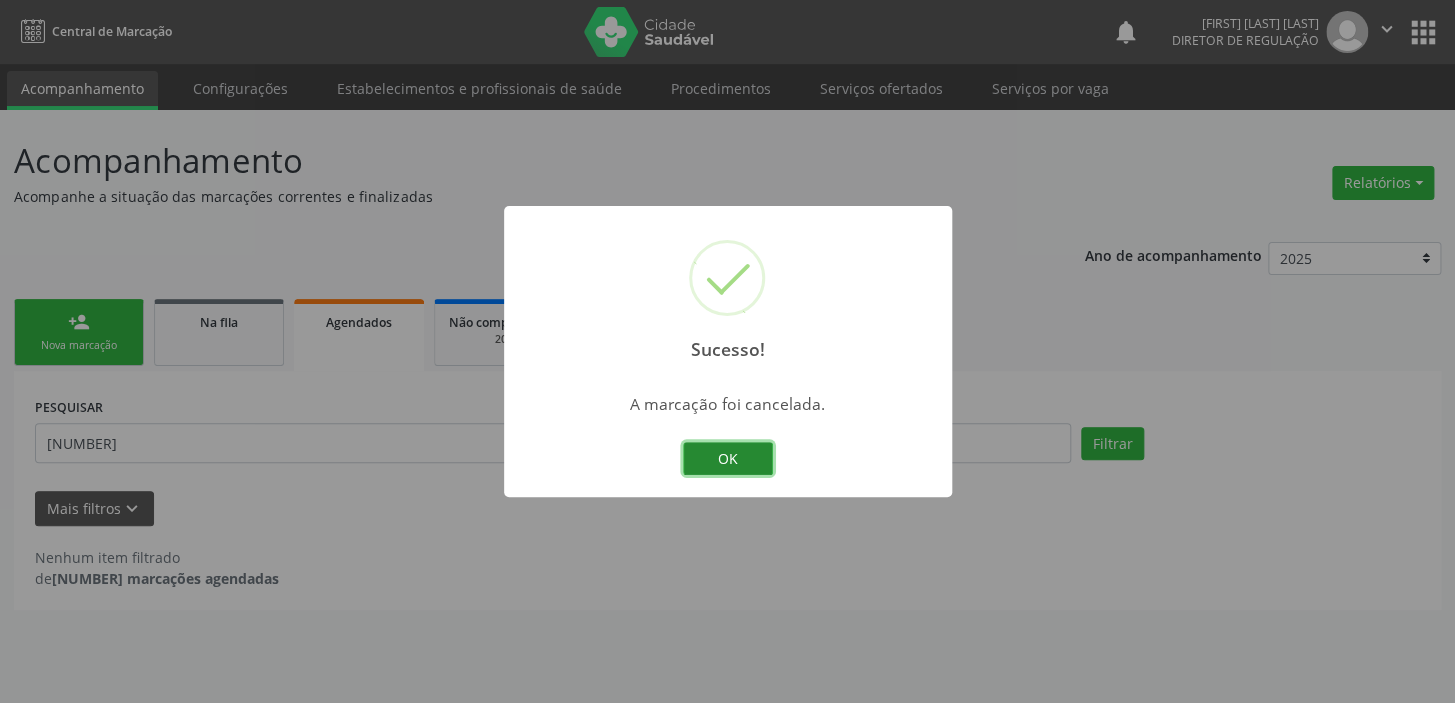 click on "OK" at bounding box center (728, 459) 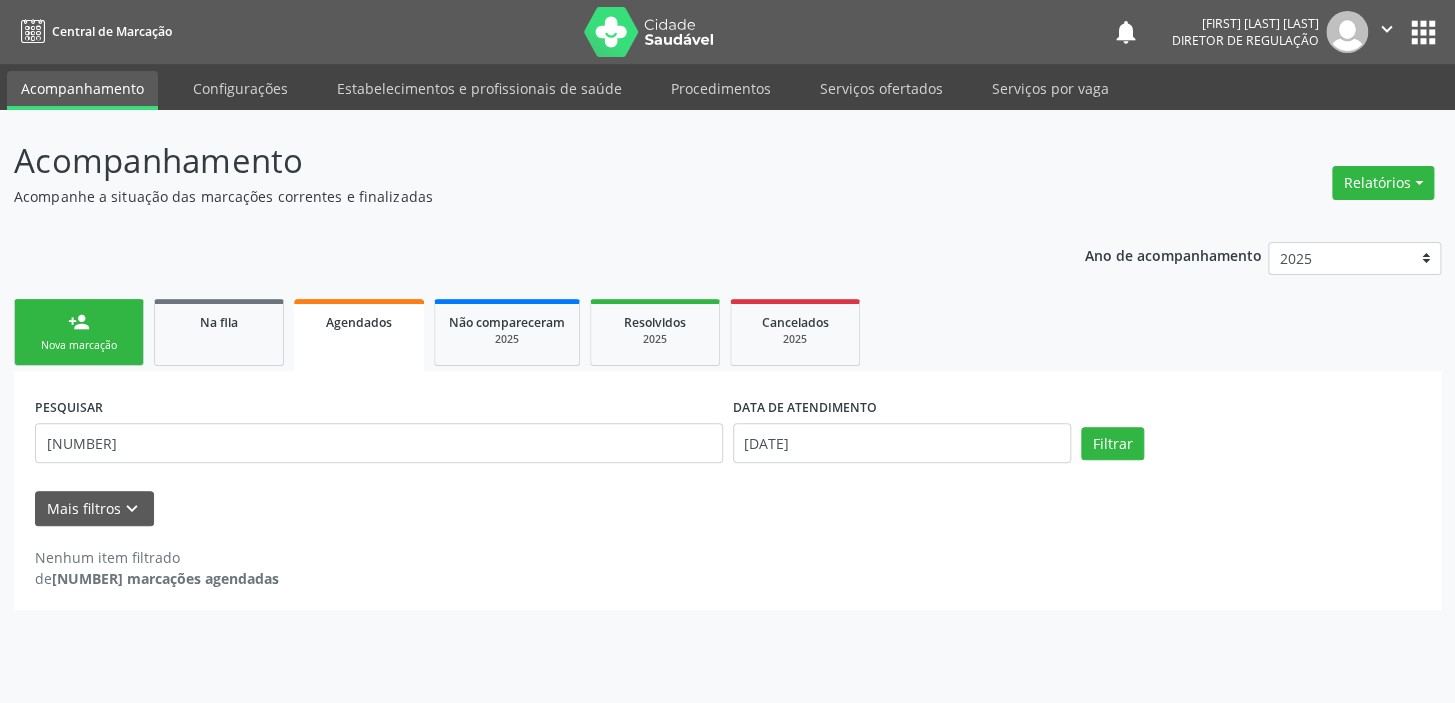 click on "person_add
Nova marcação" at bounding box center [79, 332] 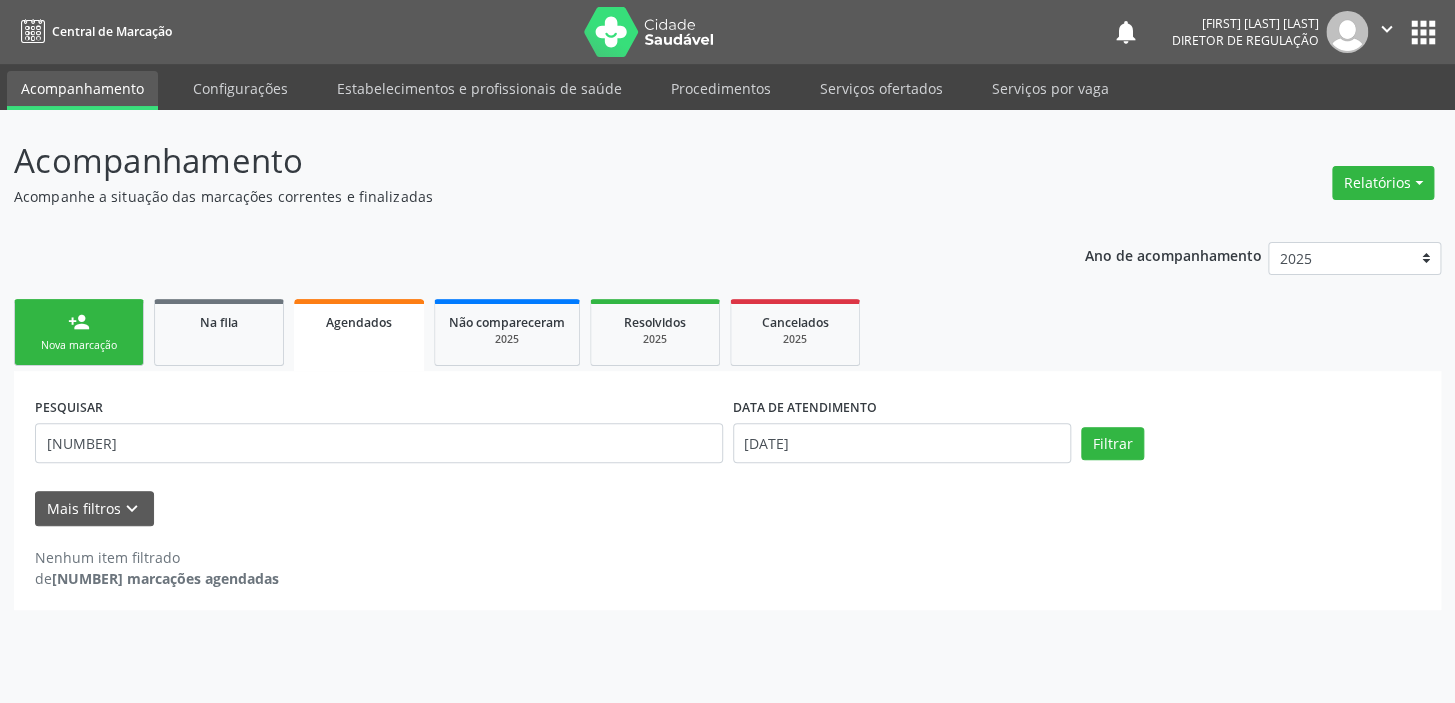 click on "person_add
Nova marcação" at bounding box center [79, 332] 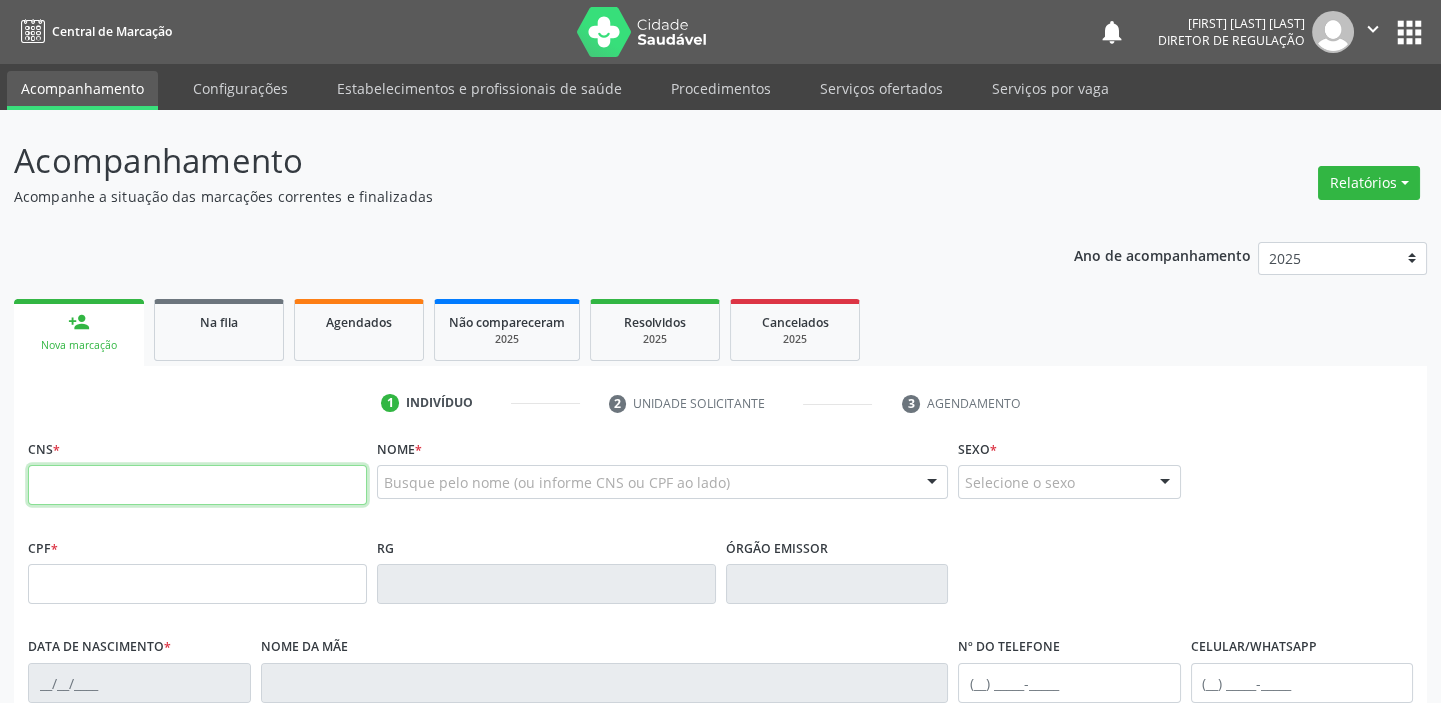 click at bounding box center [197, 485] 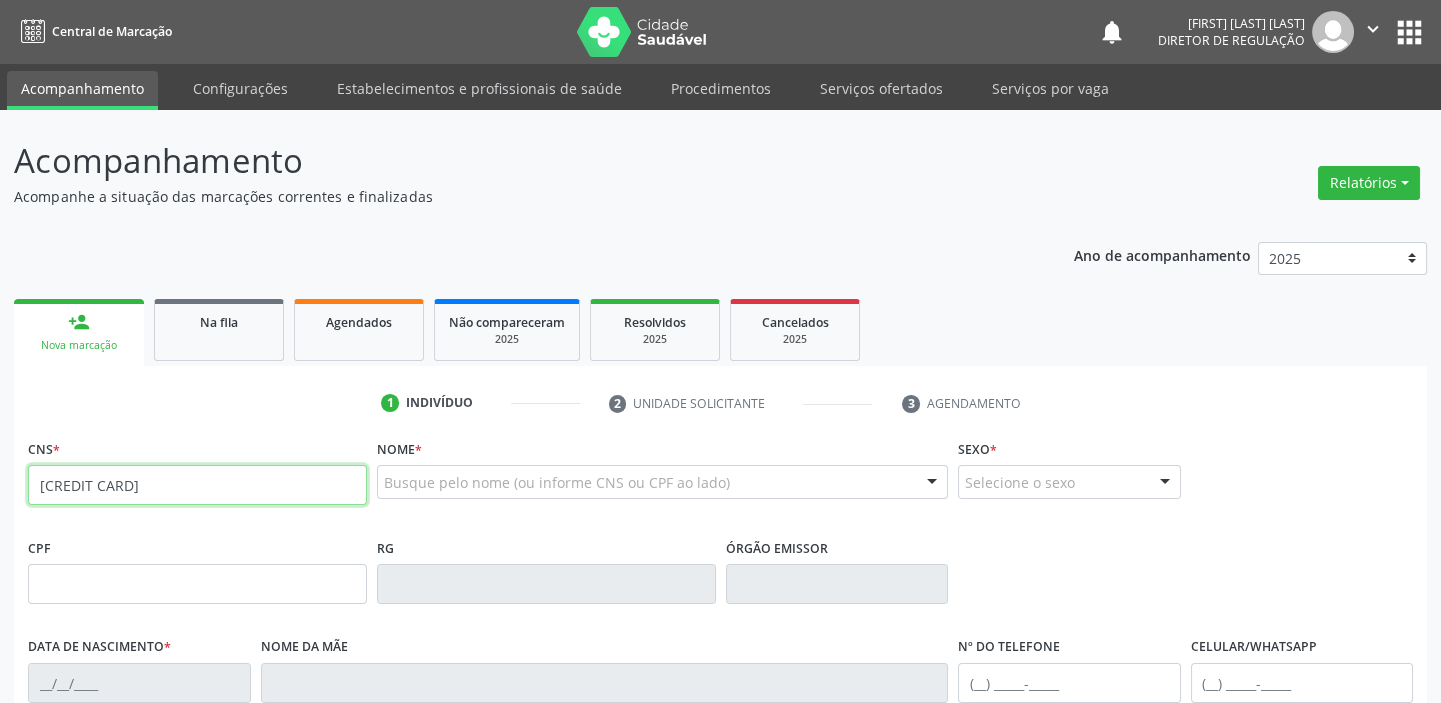 type on "700 2004 6085 9725" 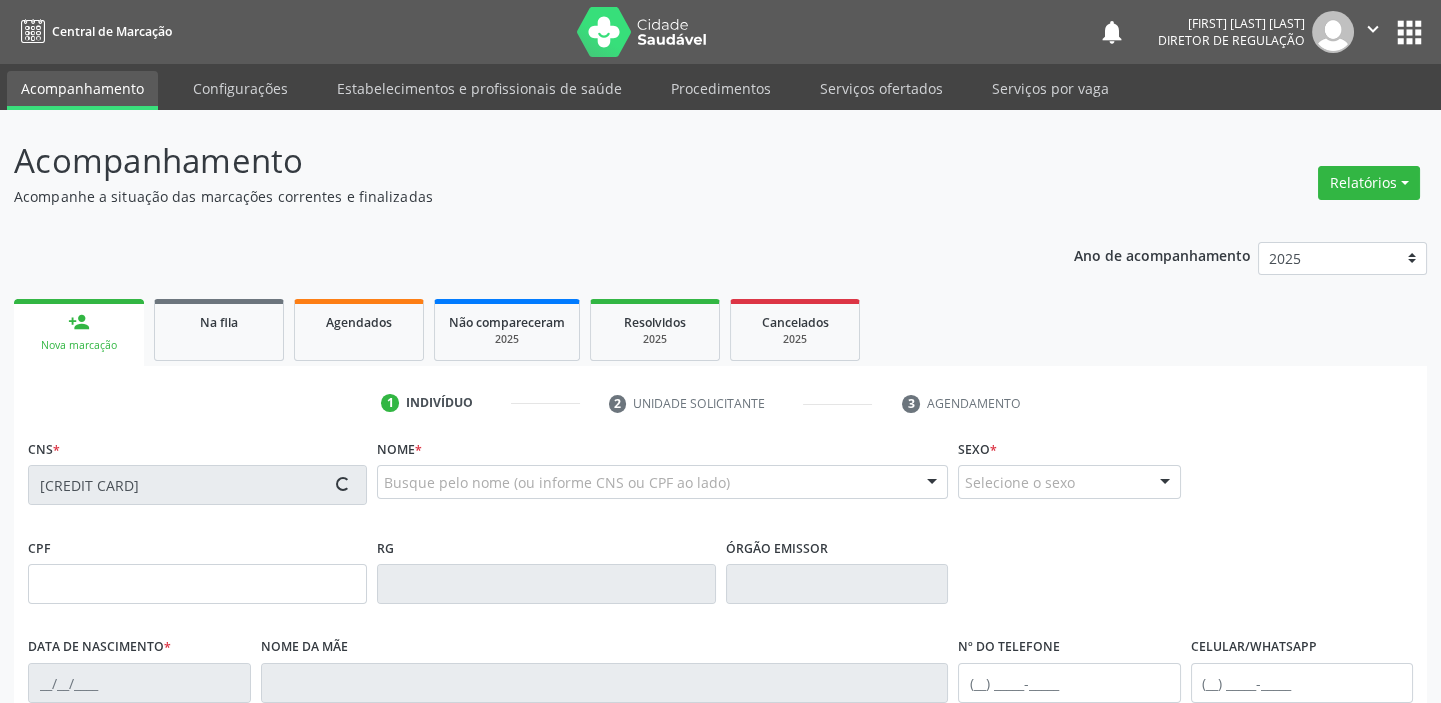 type on "22/12/1981" 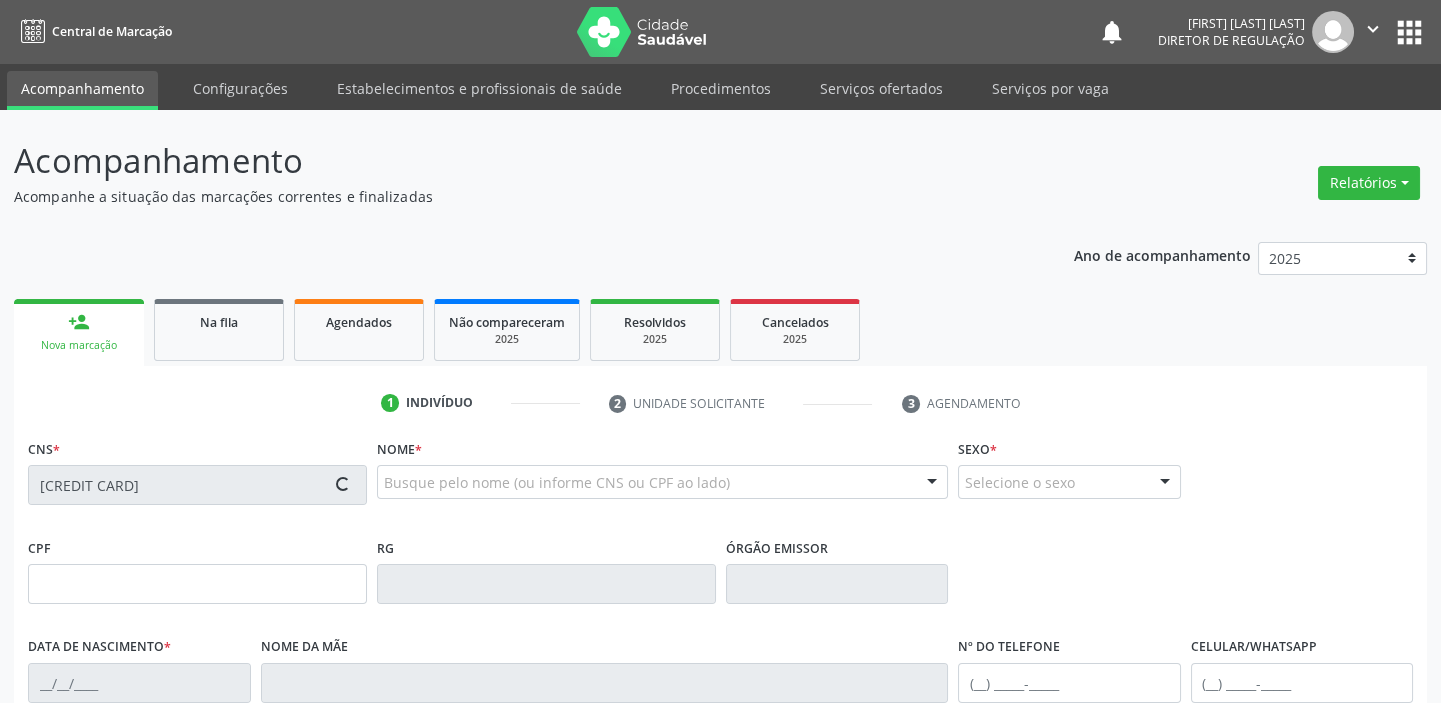 type on "Valdina Vieira Carvalho" 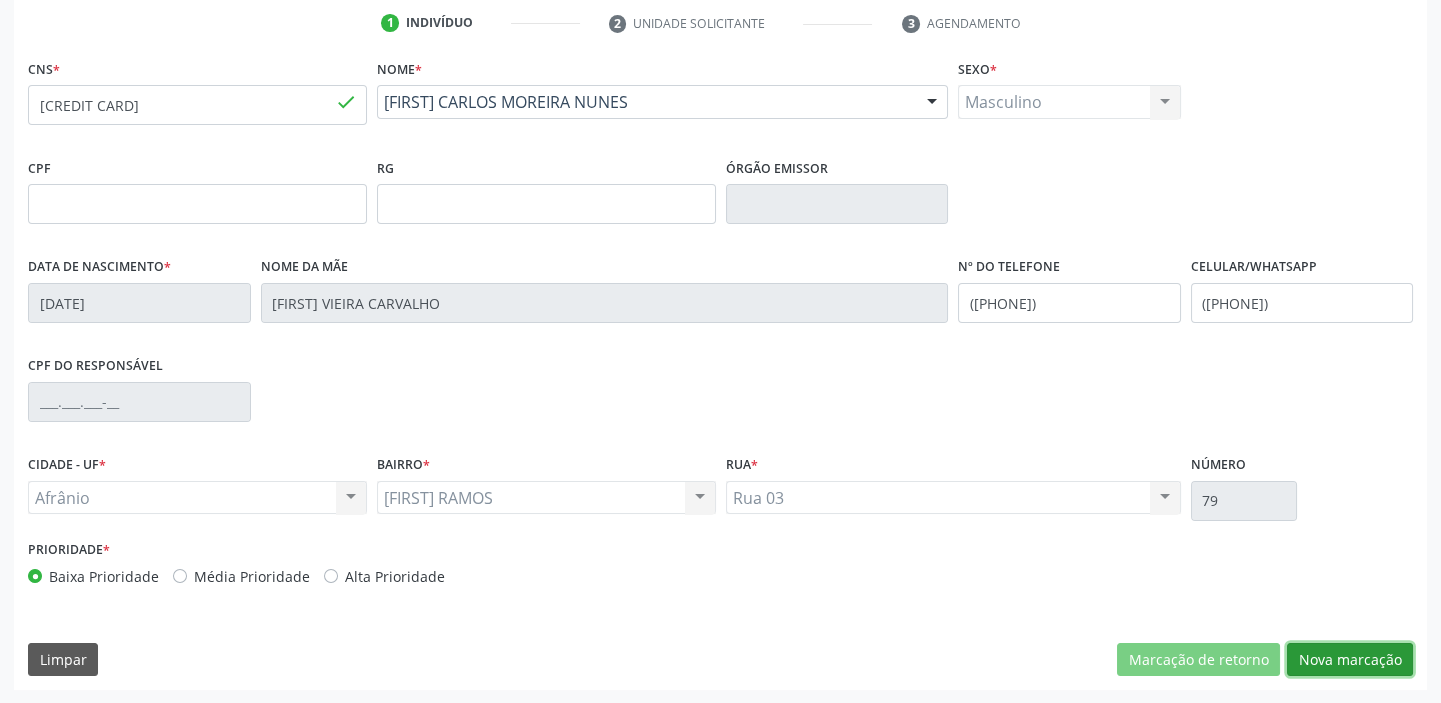 click on "Nova marcação" at bounding box center [1350, 660] 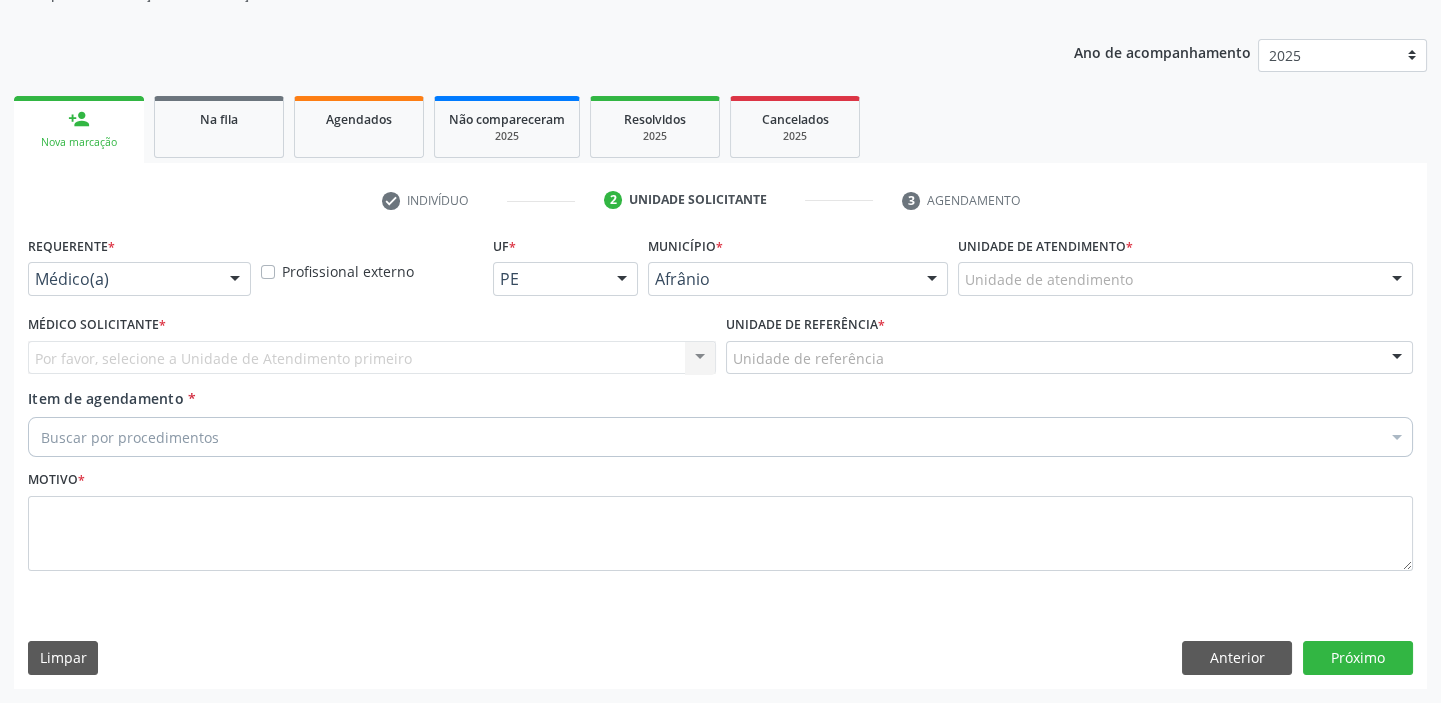 scroll, scrollTop: 201, scrollLeft: 0, axis: vertical 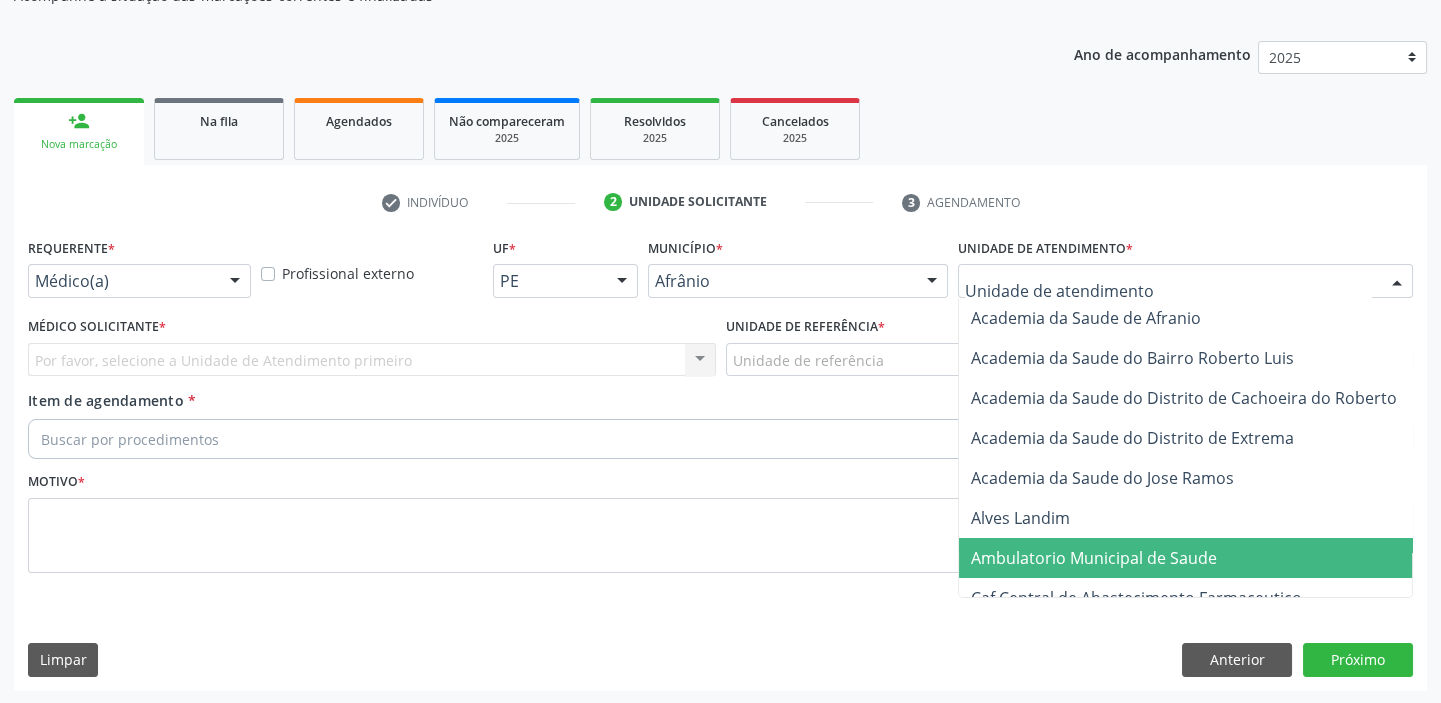 click on "Ambulatorio Municipal de Saude" at bounding box center [1094, 558] 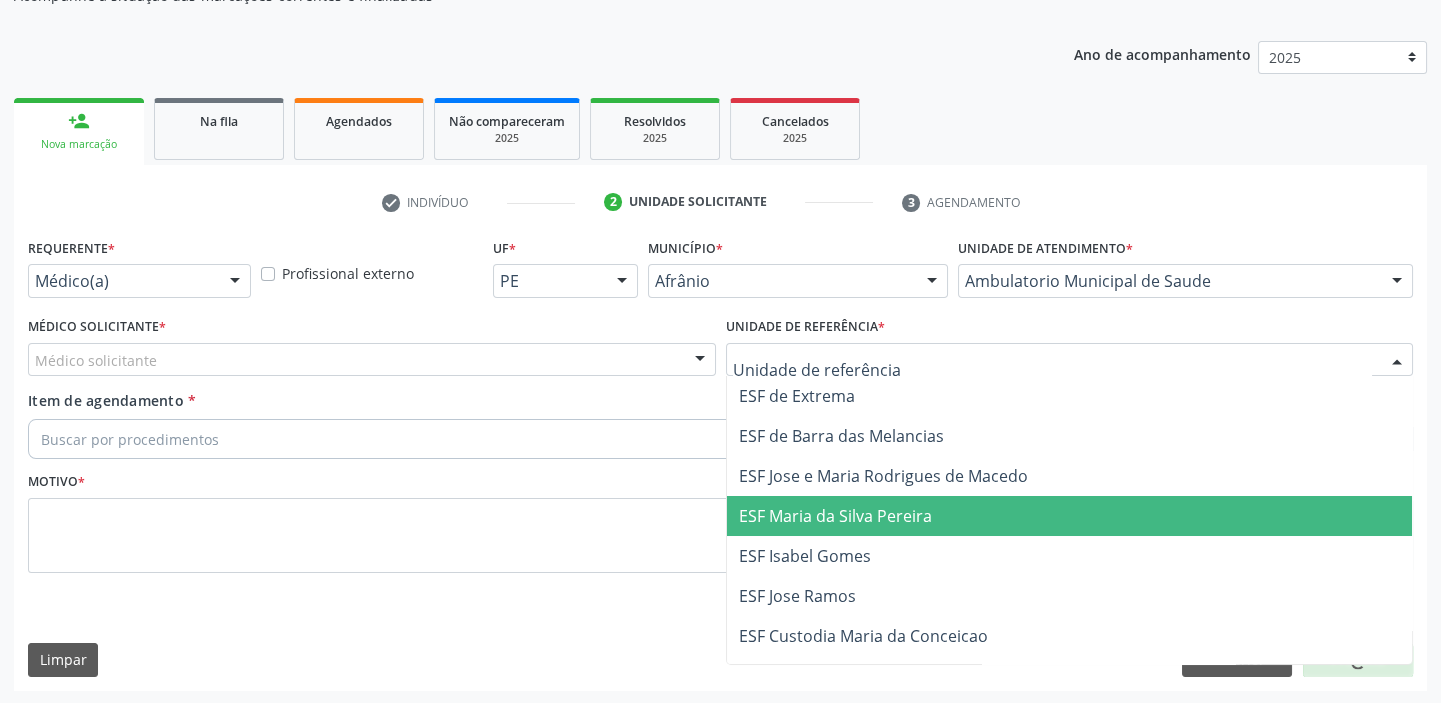 click on "ESF Maria da Silva Pereira" at bounding box center (1070, 516) 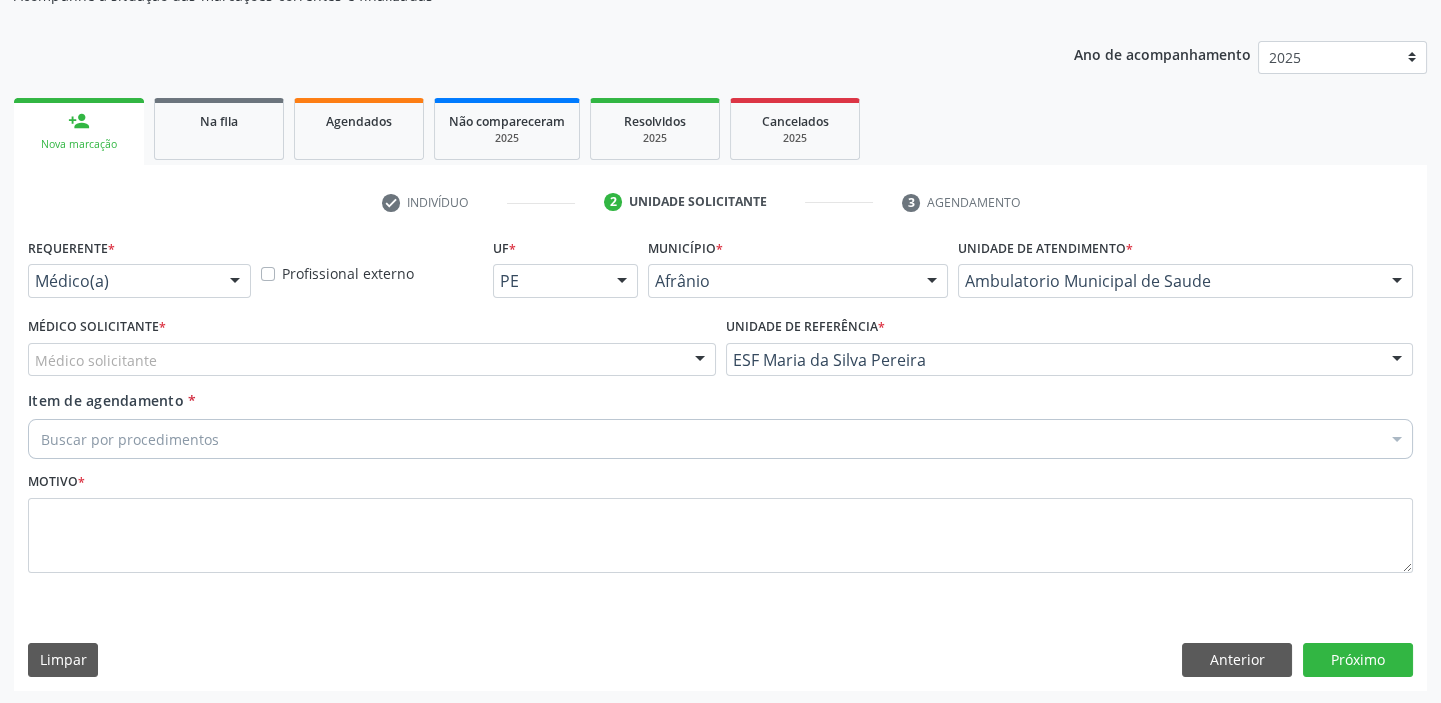 drag, startPoint x: 85, startPoint y: 353, endPoint x: 86, endPoint y: 375, distance: 22.022715 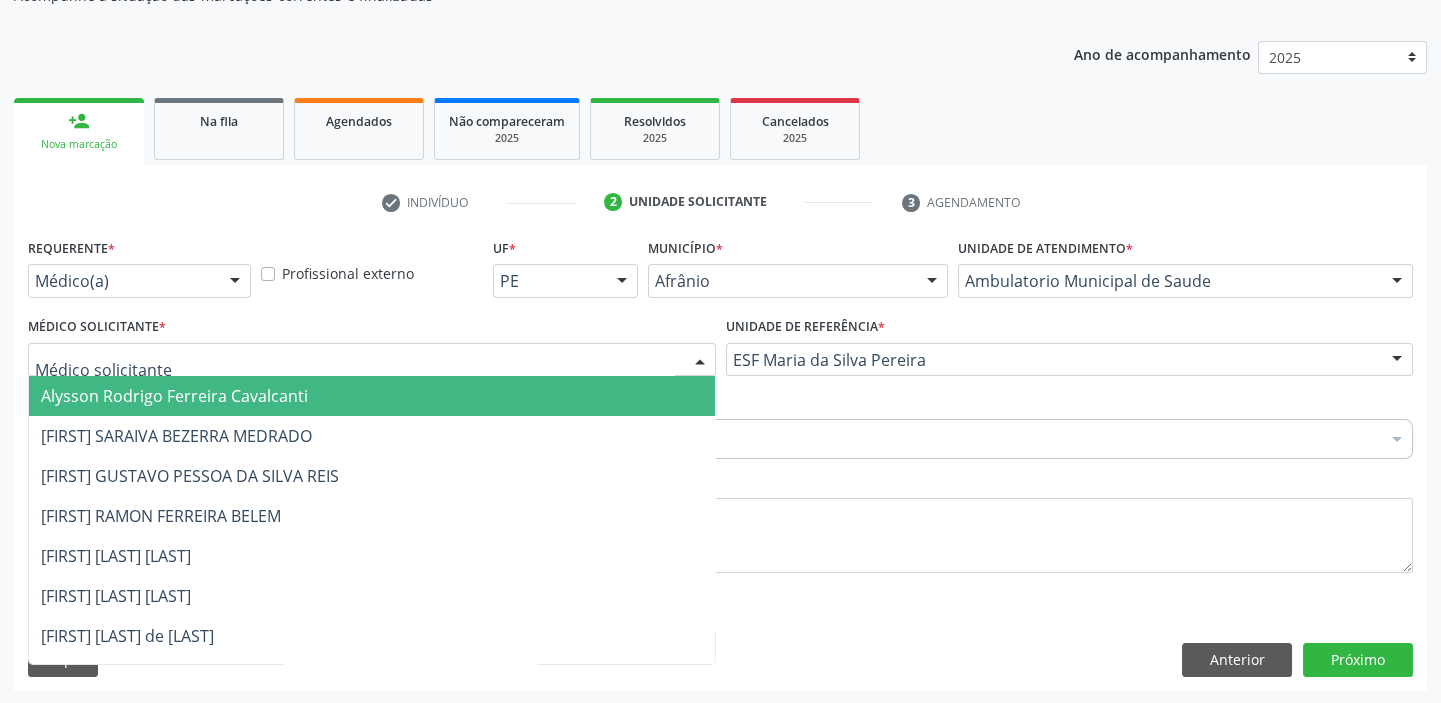click on "Alysson Rodrigo Ferreira Cavalcanti" at bounding box center (174, 396) 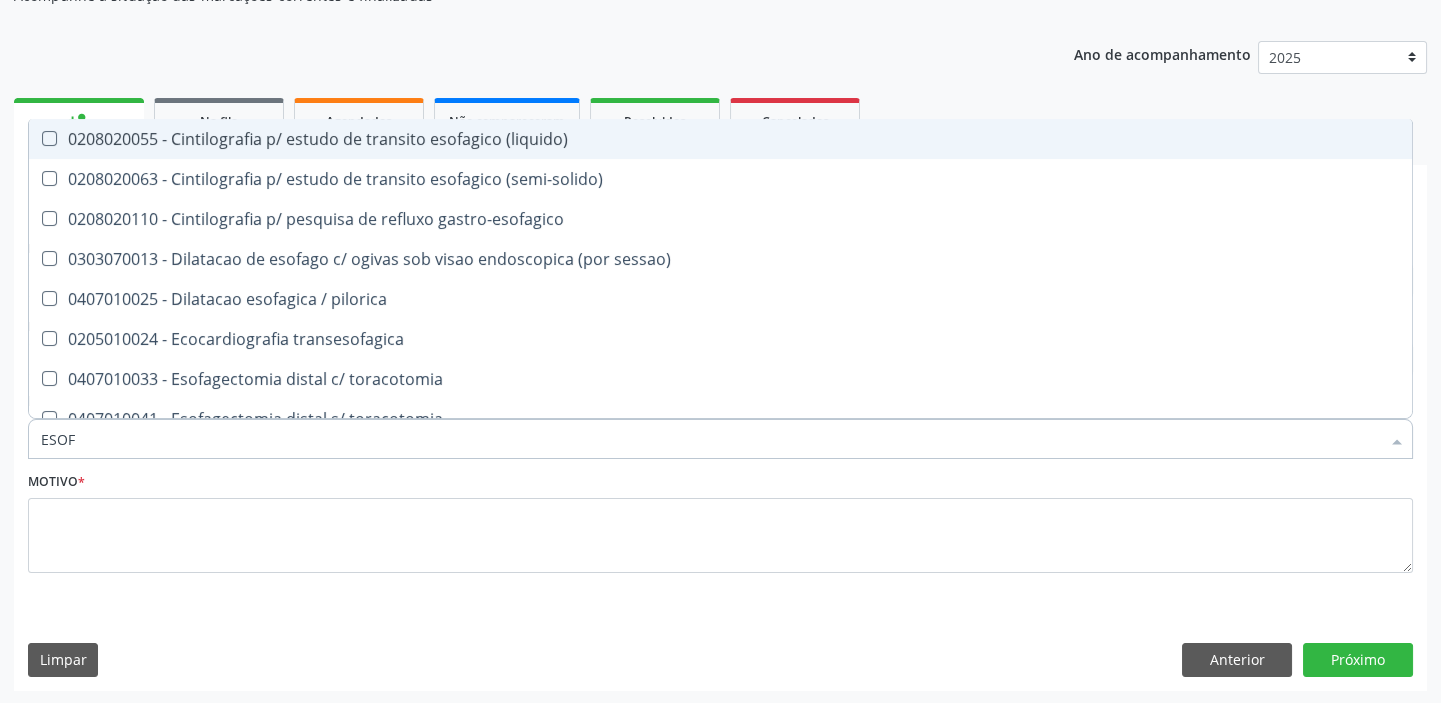 type on "ESOFA" 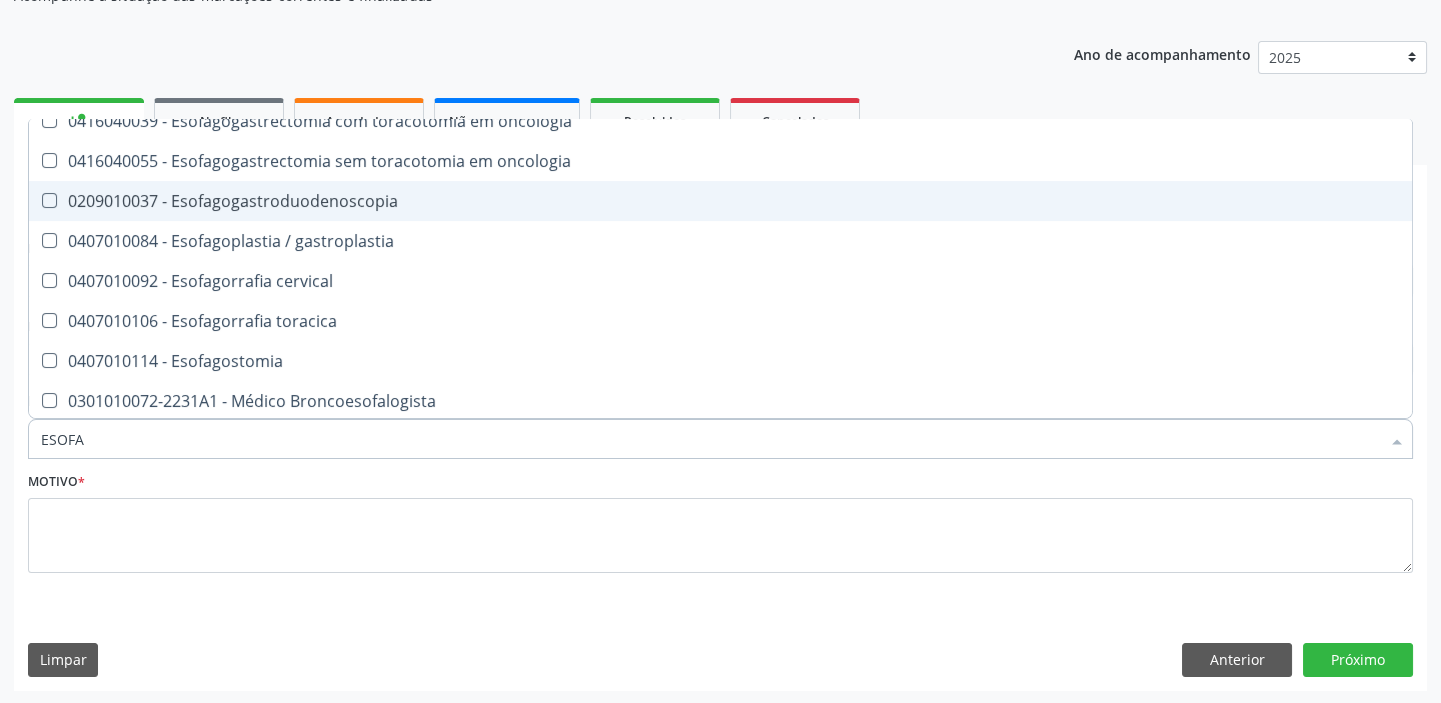 scroll, scrollTop: 454, scrollLeft: 0, axis: vertical 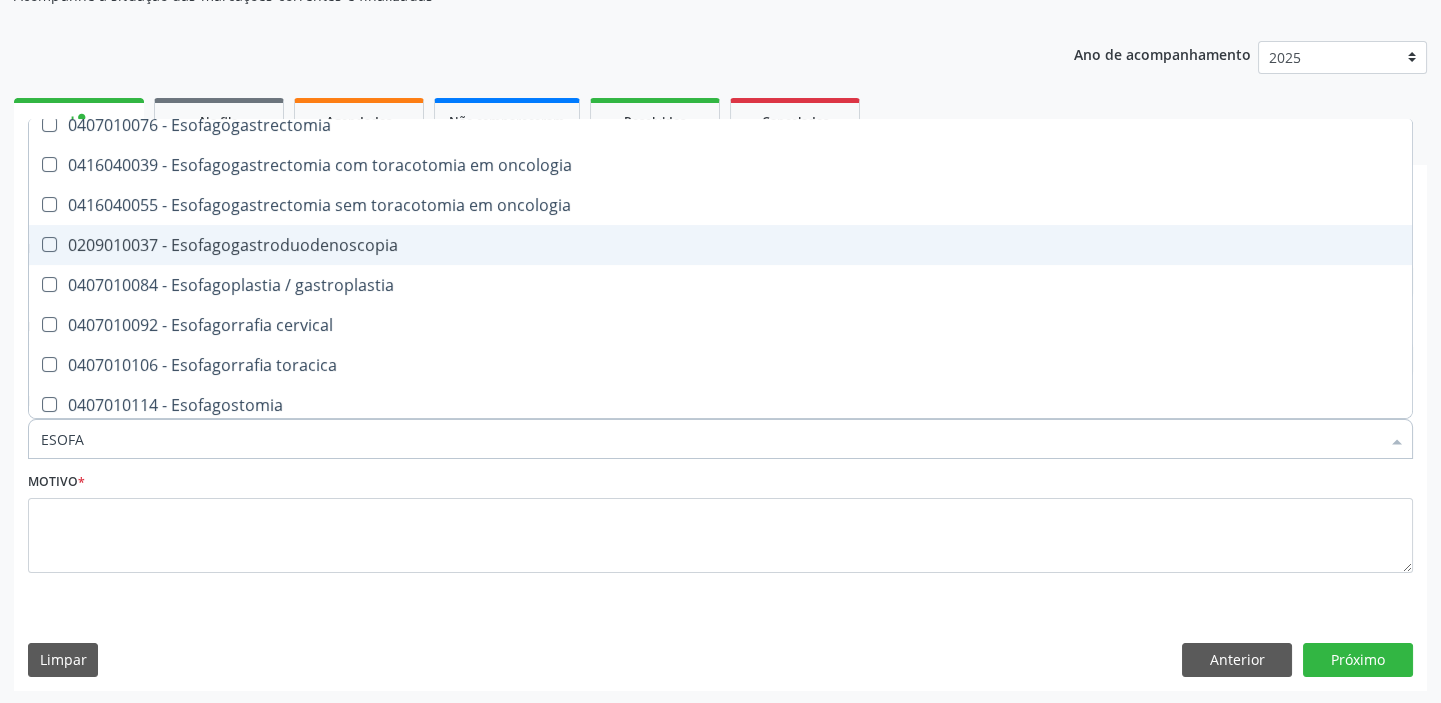click on "0209010037 - Esofagogastroduodenoscopia" at bounding box center [720, 245] 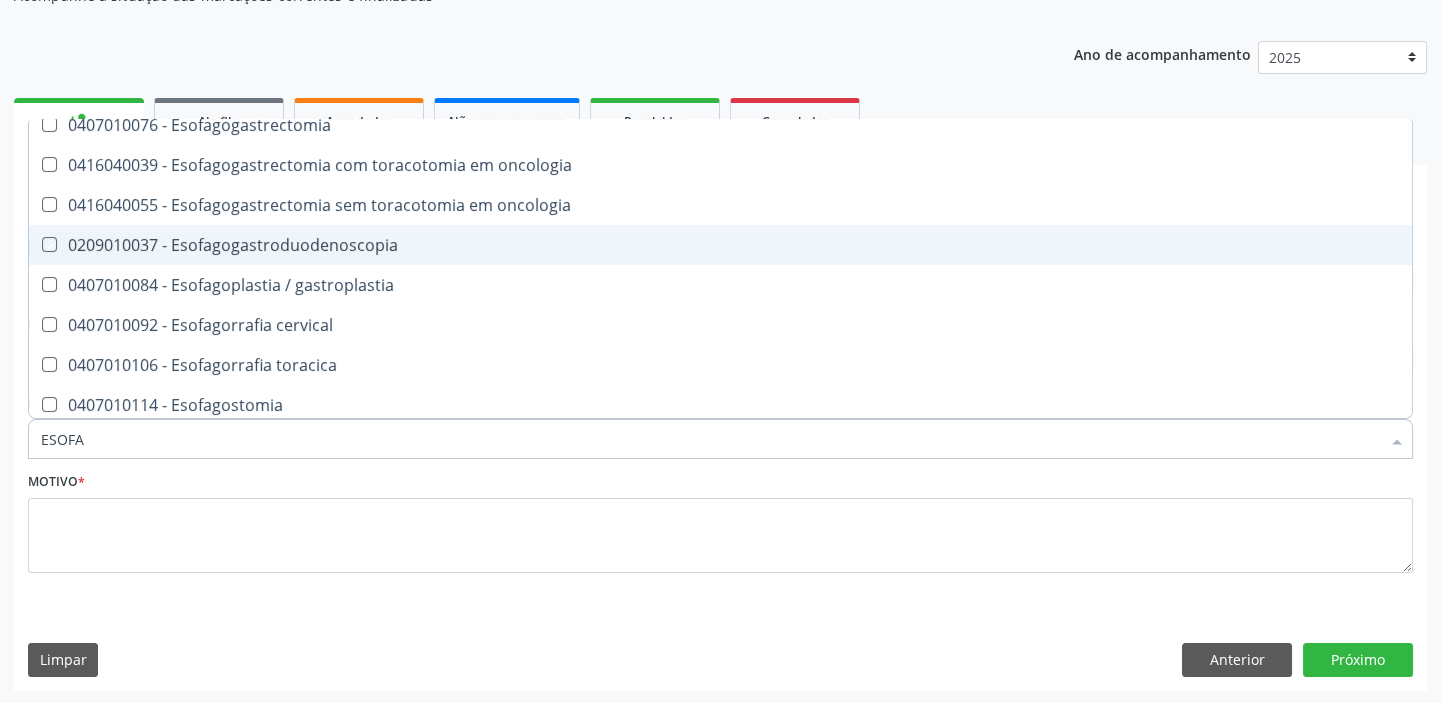 checkbox on "true" 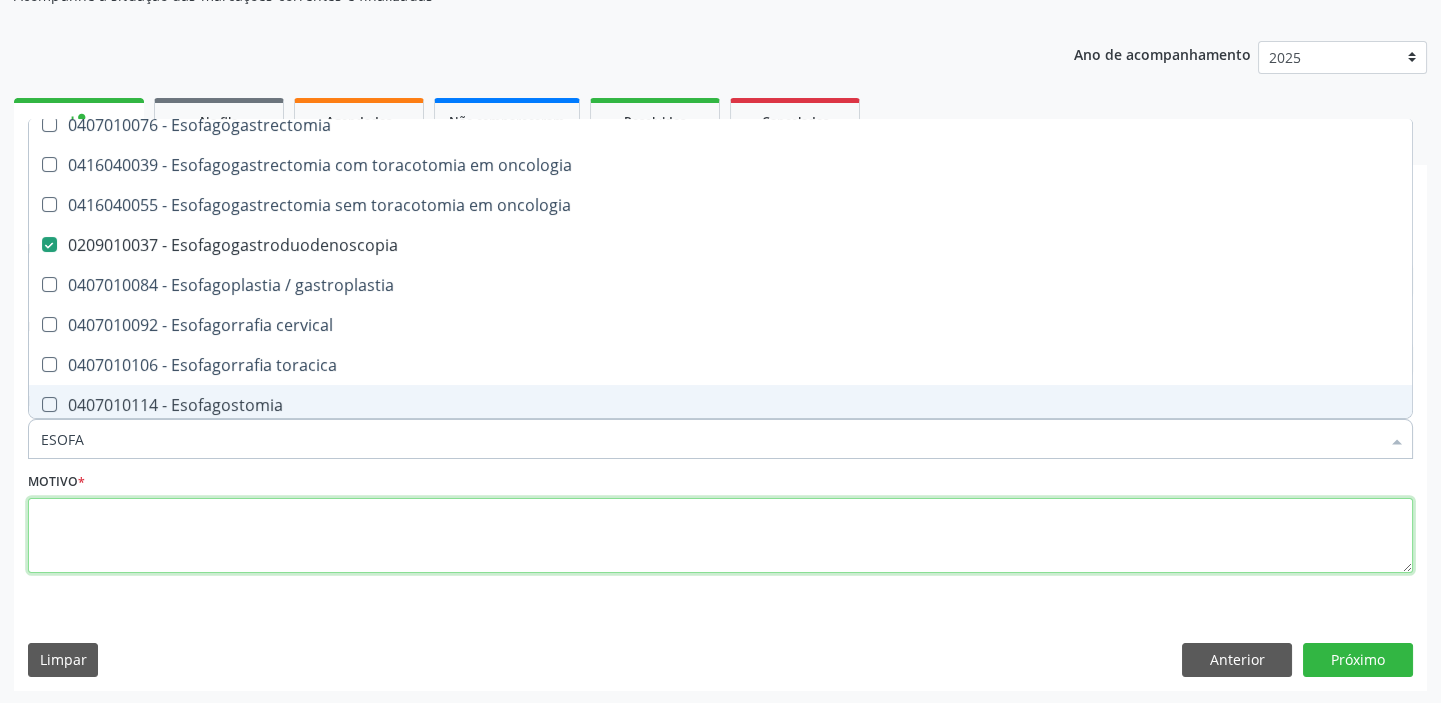 click at bounding box center [720, 536] 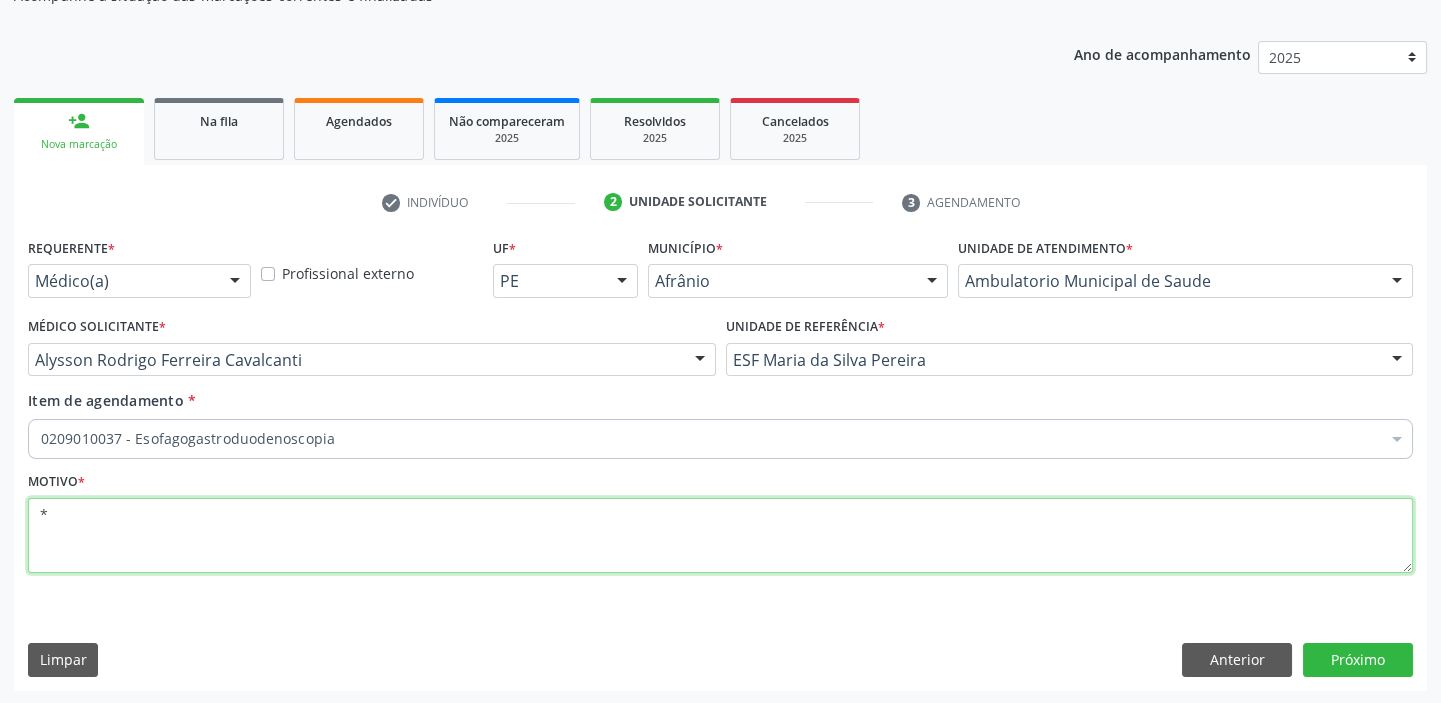 scroll, scrollTop: 0, scrollLeft: 0, axis: both 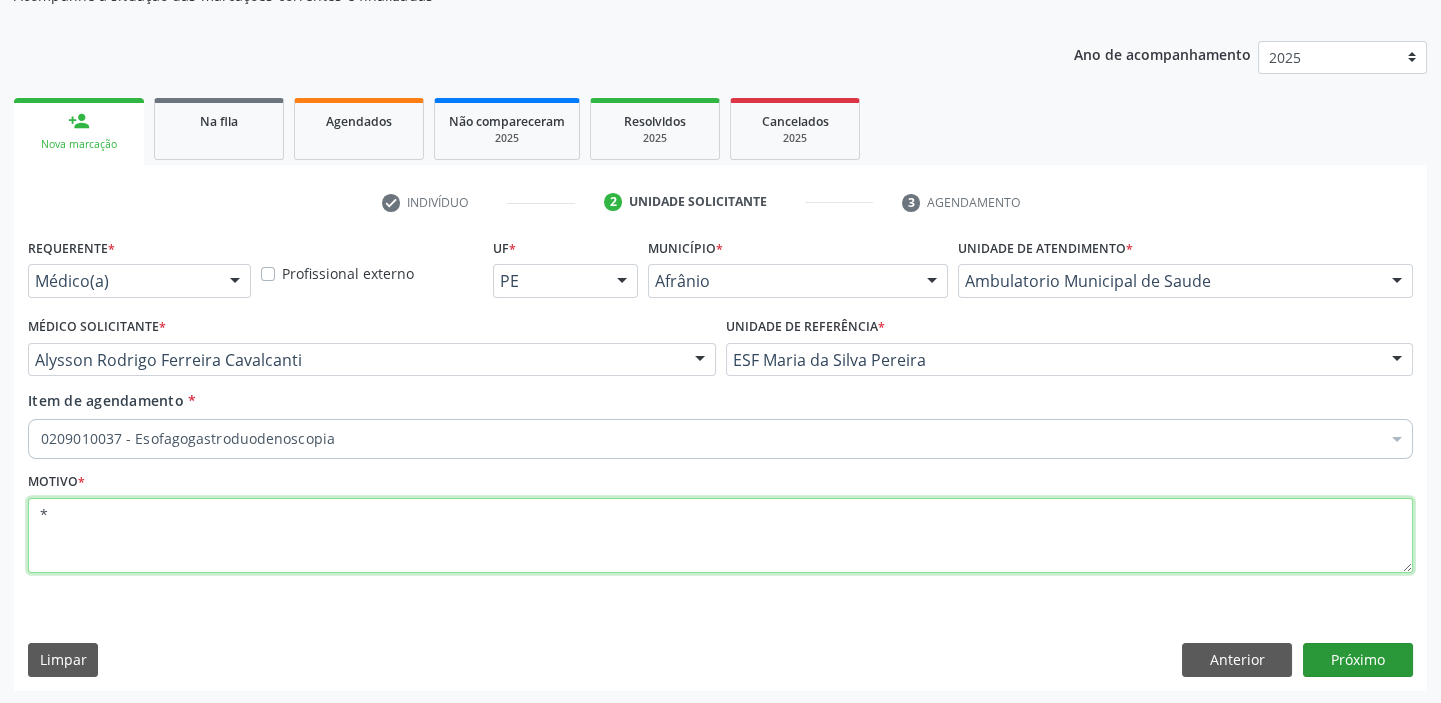 type on "*" 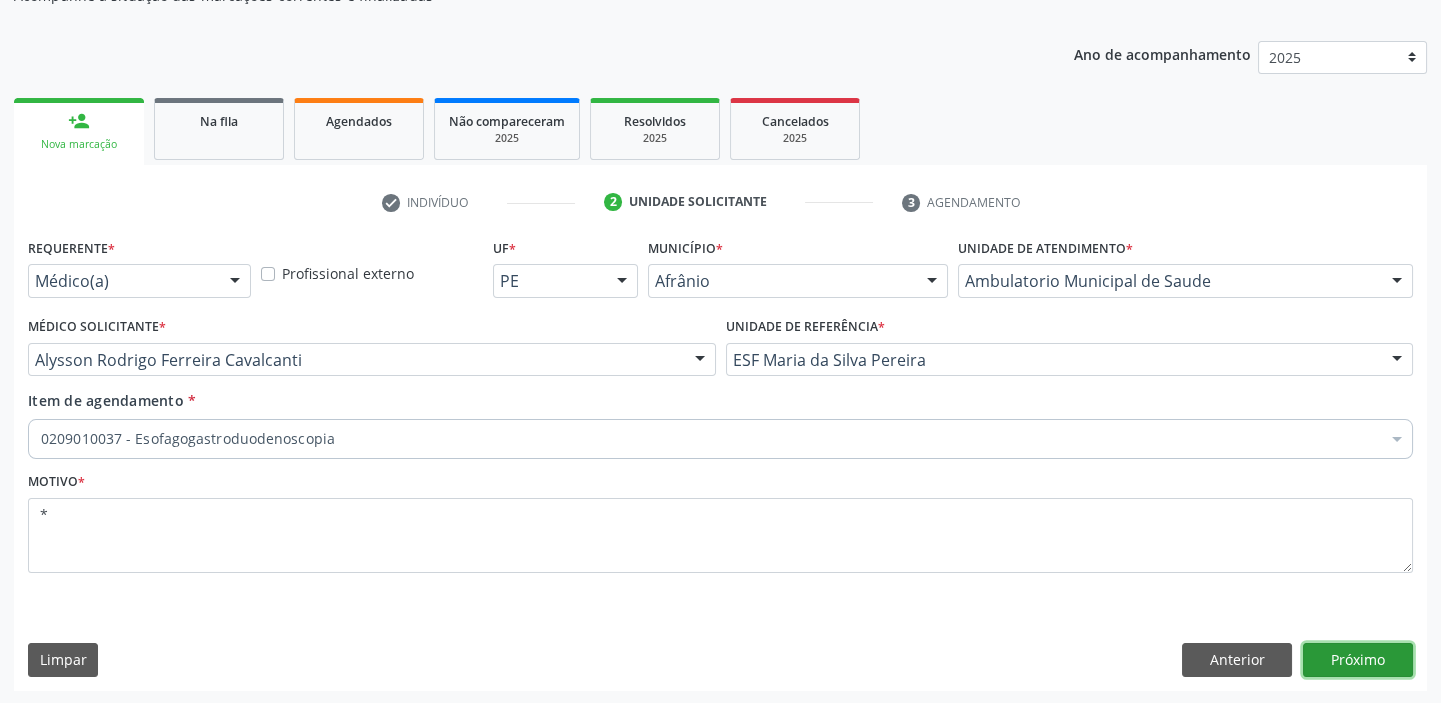 click on "Próximo" at bounding box center (1358, 660) 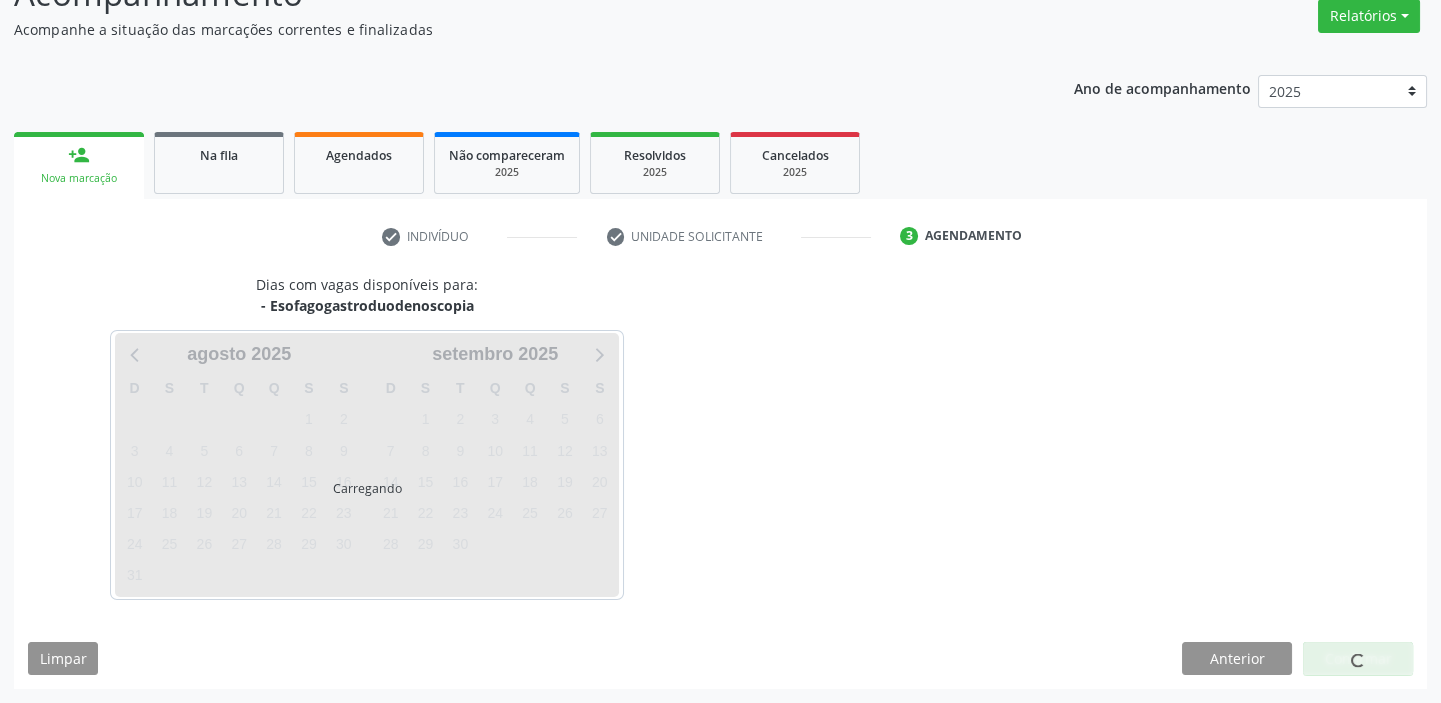 scroll, scrollTop: 166, scrollLeft: 0, axis: vertical 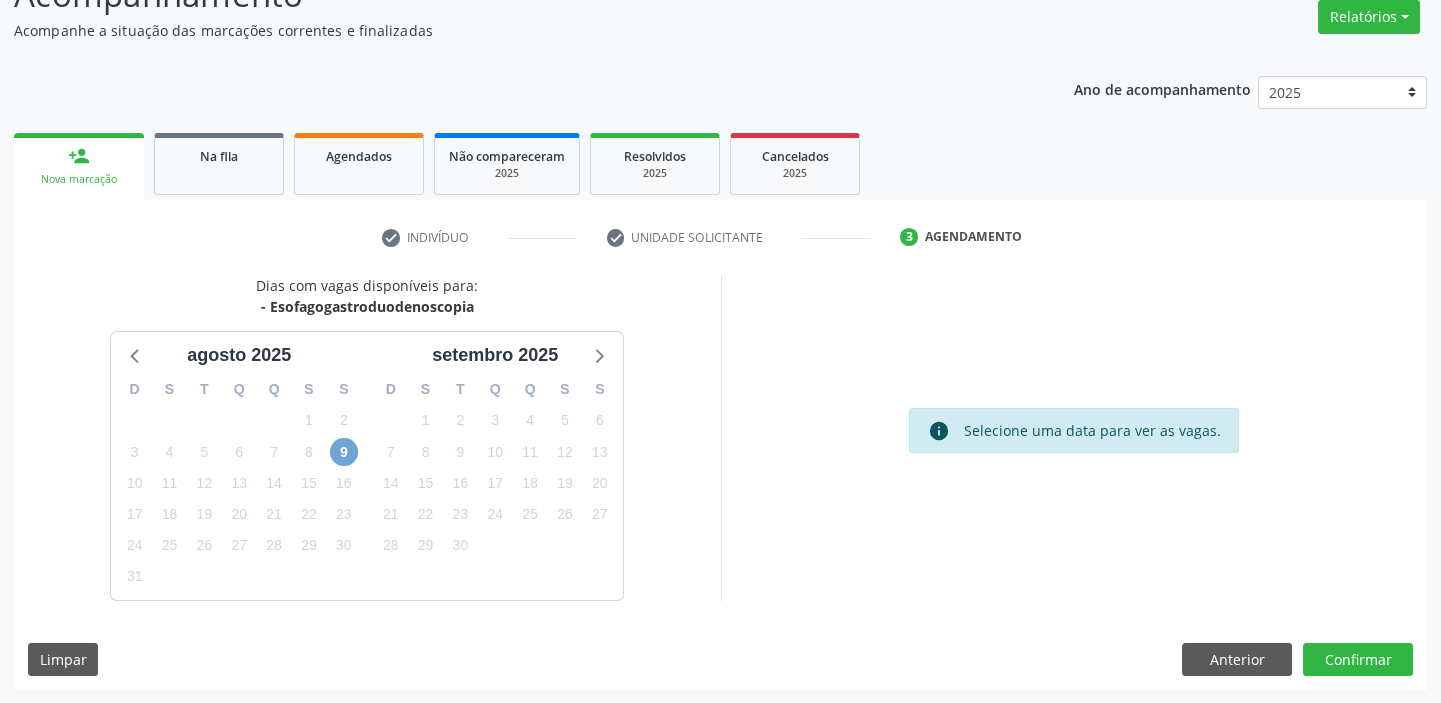 click on "9" at bounding box center [344, 452] 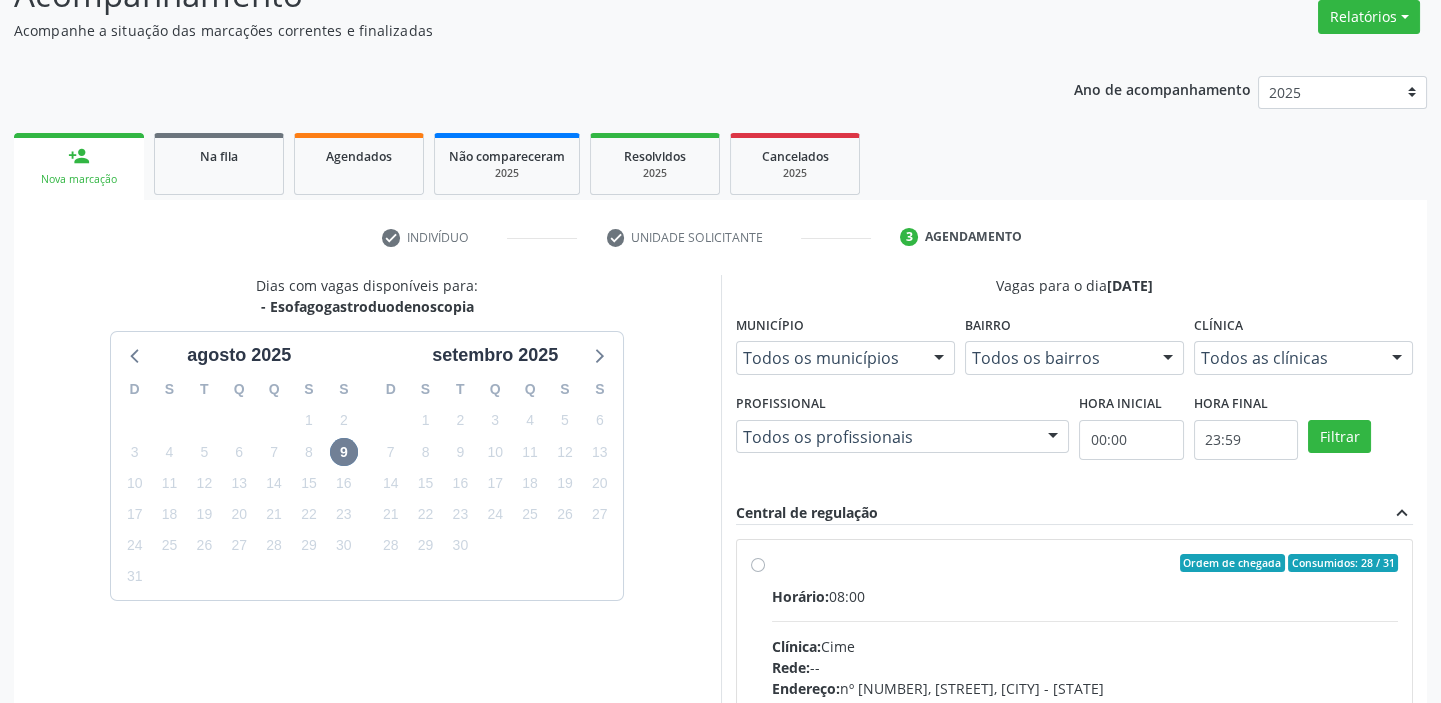 click on "Horário:   [TIME]
Clínica:  Cime
Rede:
--
Endereço:   nº 70, Centro, [CITY] - [STATE]
Telefone:   (XX) [PHONE]
Profissional:
--
Informações adicionais sobre o atendimento
Idade de atendimento:
Sem restrição
Gênero(s) atendido(s):
Sem restrição
Informações adicionais:
--" at bounding box center (1085, 723) 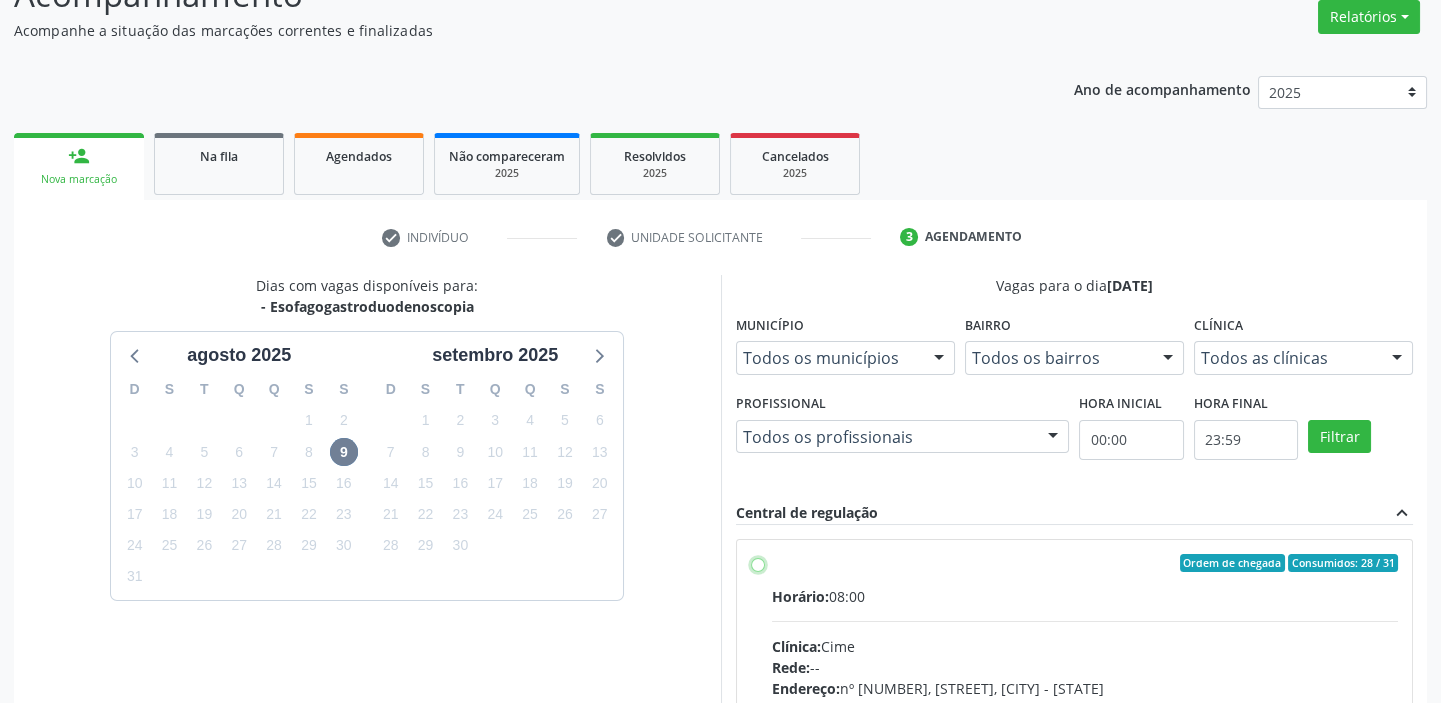 click on "Ordem de chegada
Consumidos: 28 / 31
Horário:   08:00
Clínica:  Cime
Rede:
--
Endereço:   nº 70, Centro, Afrânio - PE
Telefone:   (87) 88416145
Profissional:
--
Informações adicionais sobre o atendimento
Idade de atendimento:
Sem restrição
Gênero(s) atendido(s):
Sem restrição
Informações adicionais:
--" at bounding box center [758, 563] 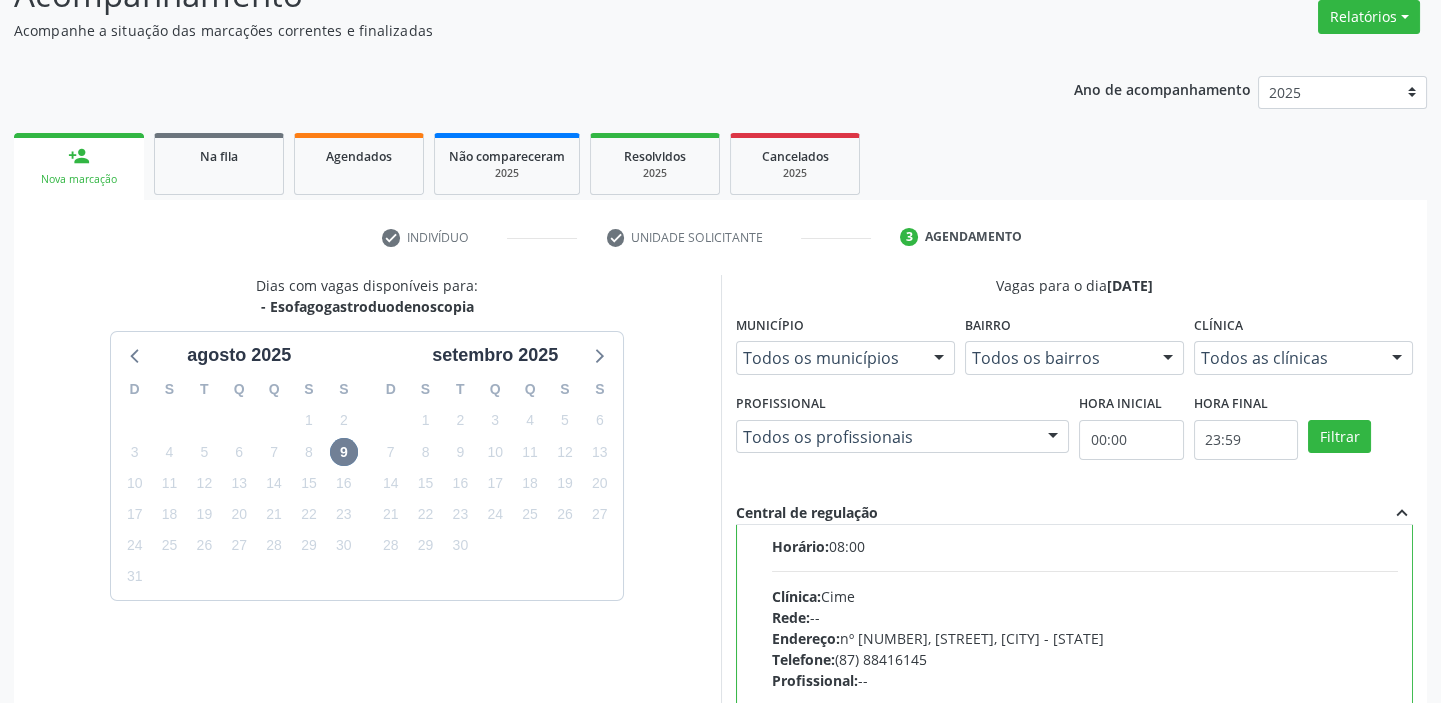 scroll, scrollTop: 99, scrollLeft: 0, axis: vertical 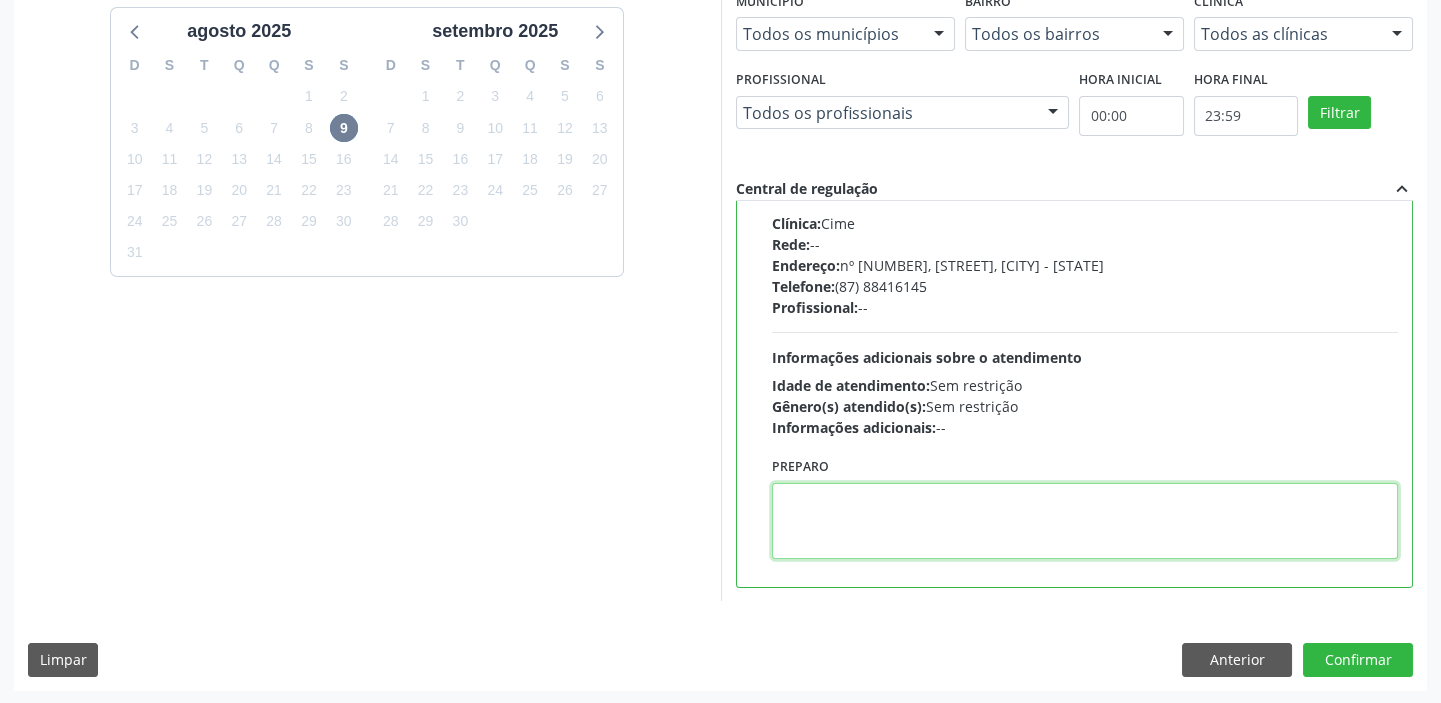 click at bounding box center (1085, 521) 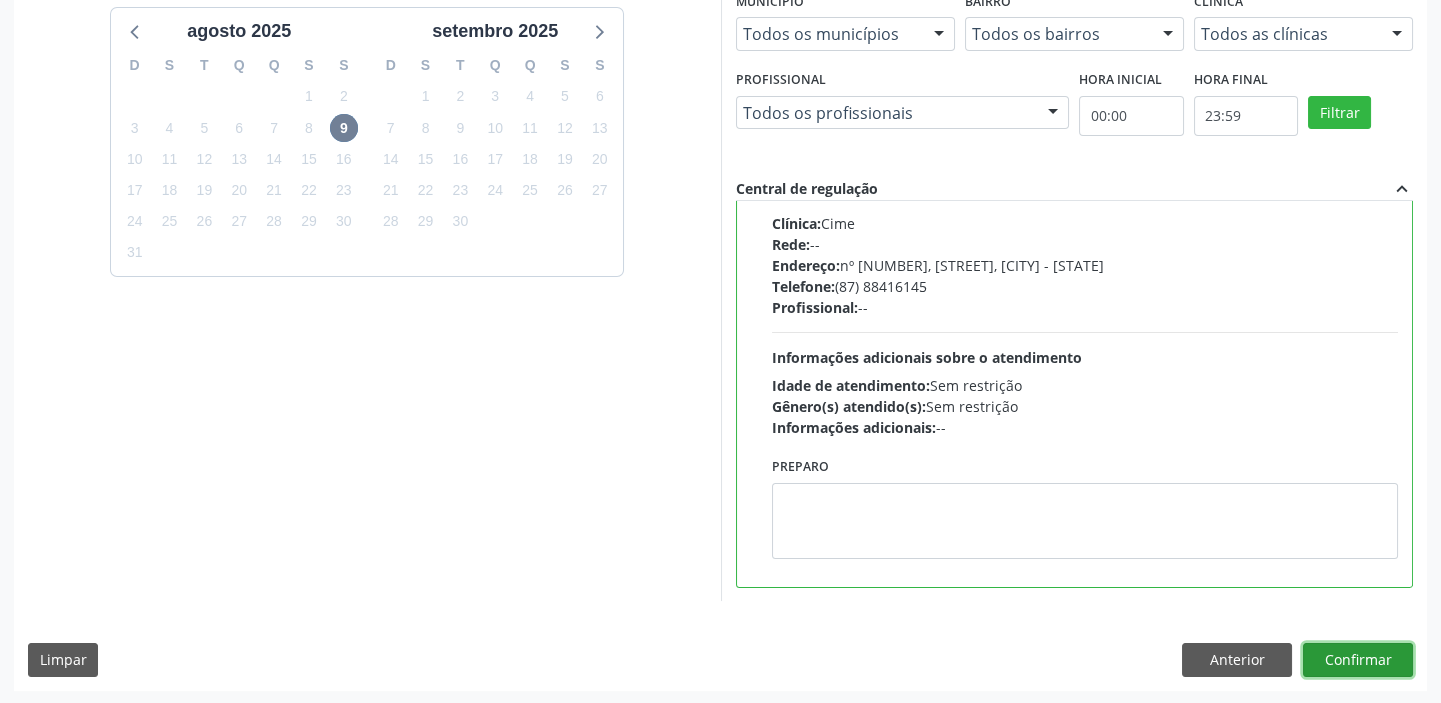 click on "Confirmar" at bounding box center [1358, 660] 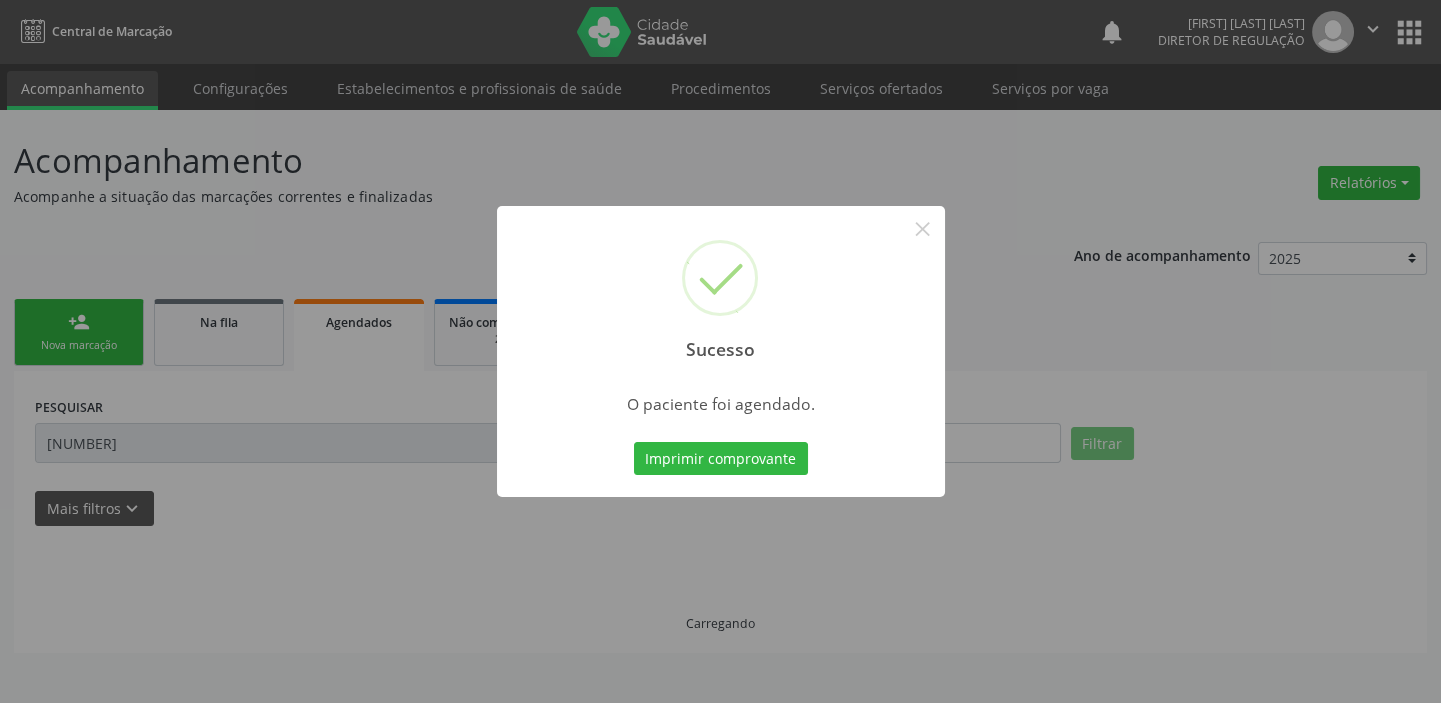 scroll, scrollTop: 0, scrollLeft: 0, axis: both 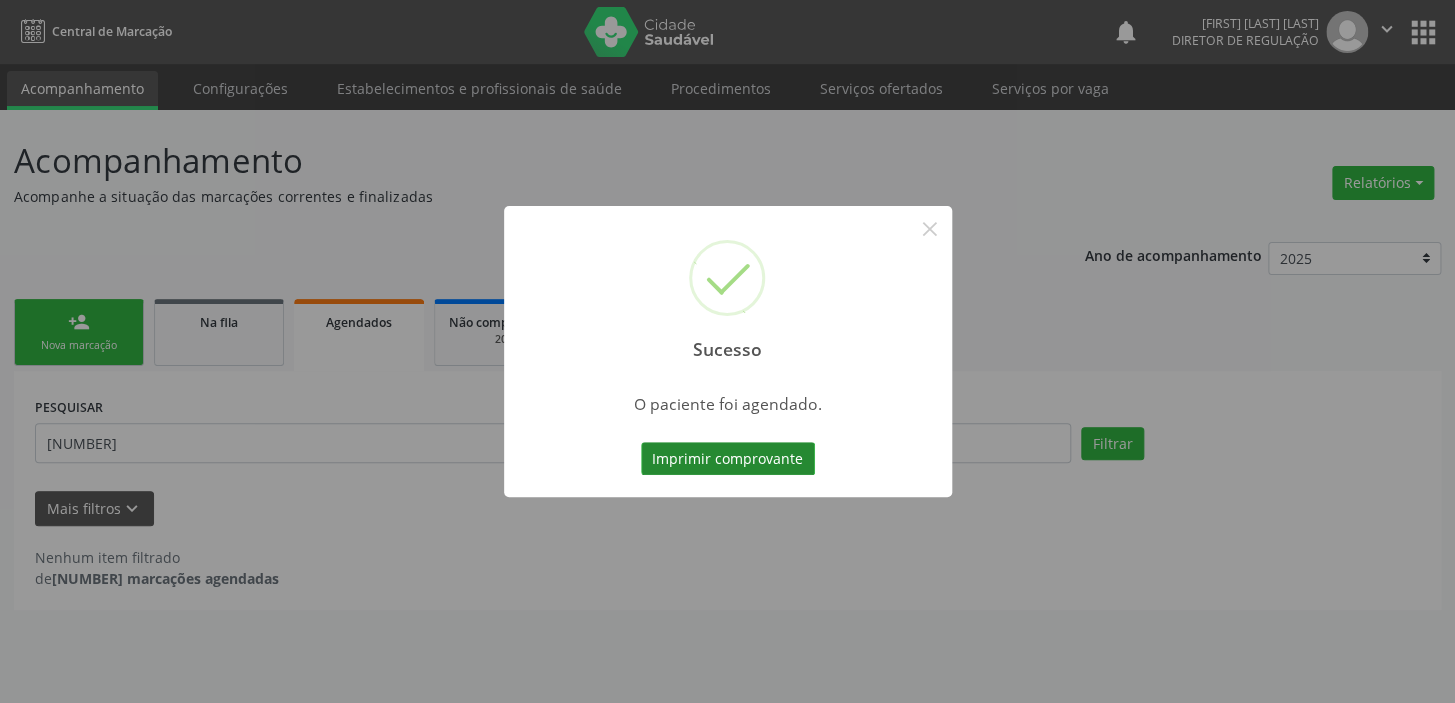 click on "Imprimir comprovante" at bounding box center [728, 459] 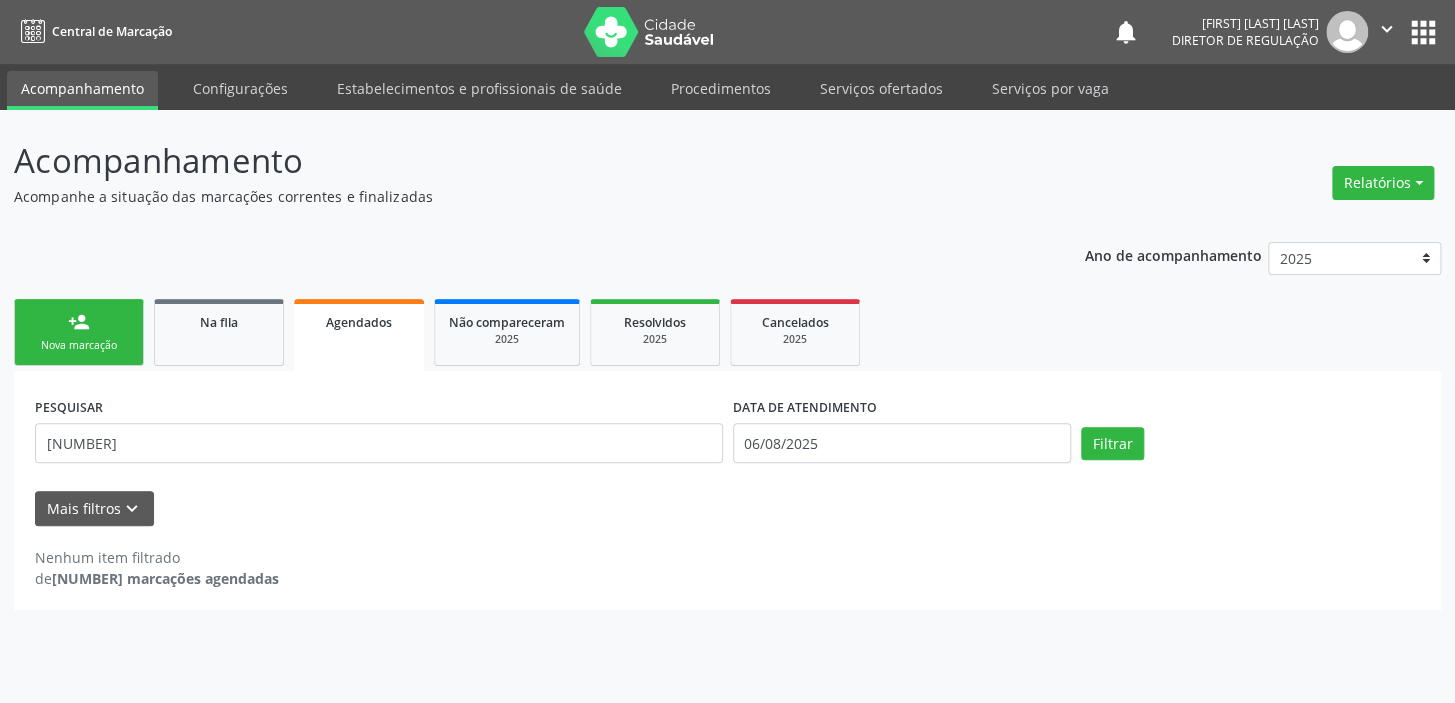 click on "person_add
Nova marcação" at bounding box center [79, 332] 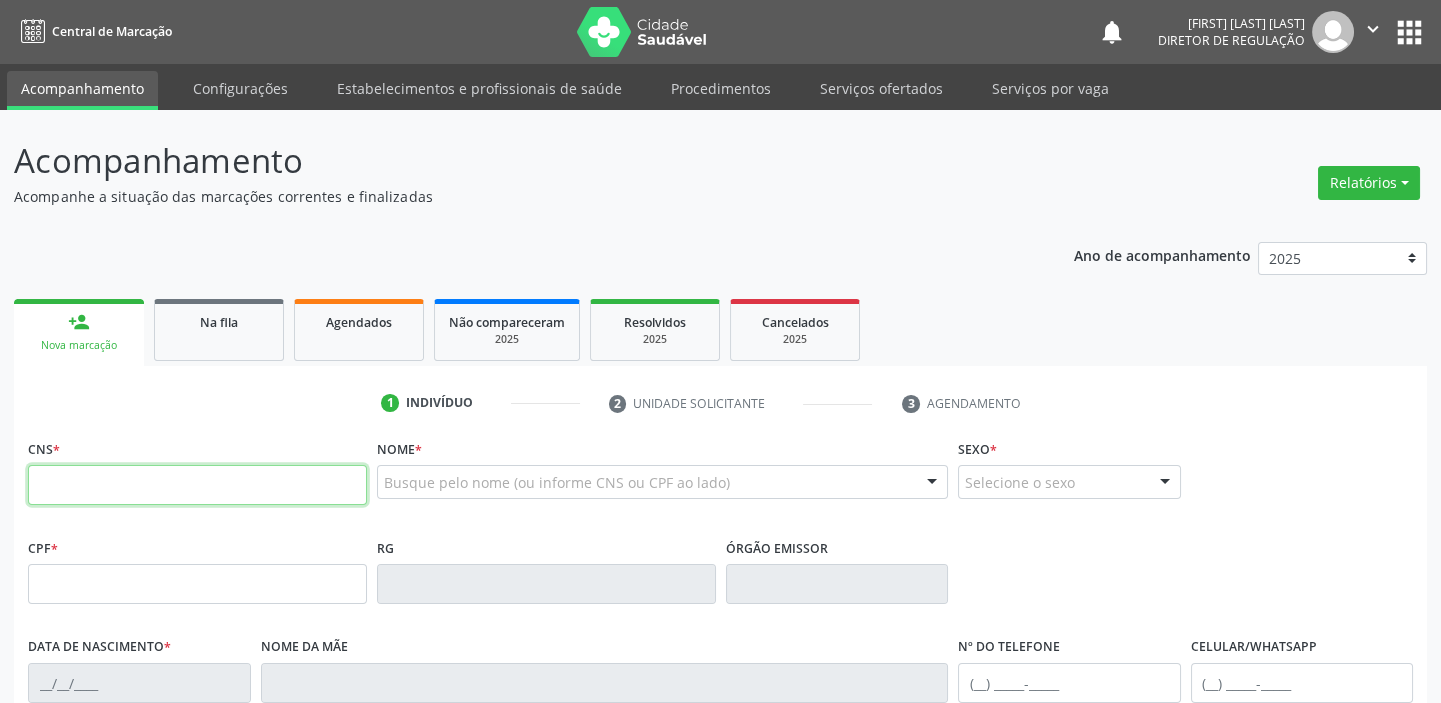 click at bounding box center [197, 485] 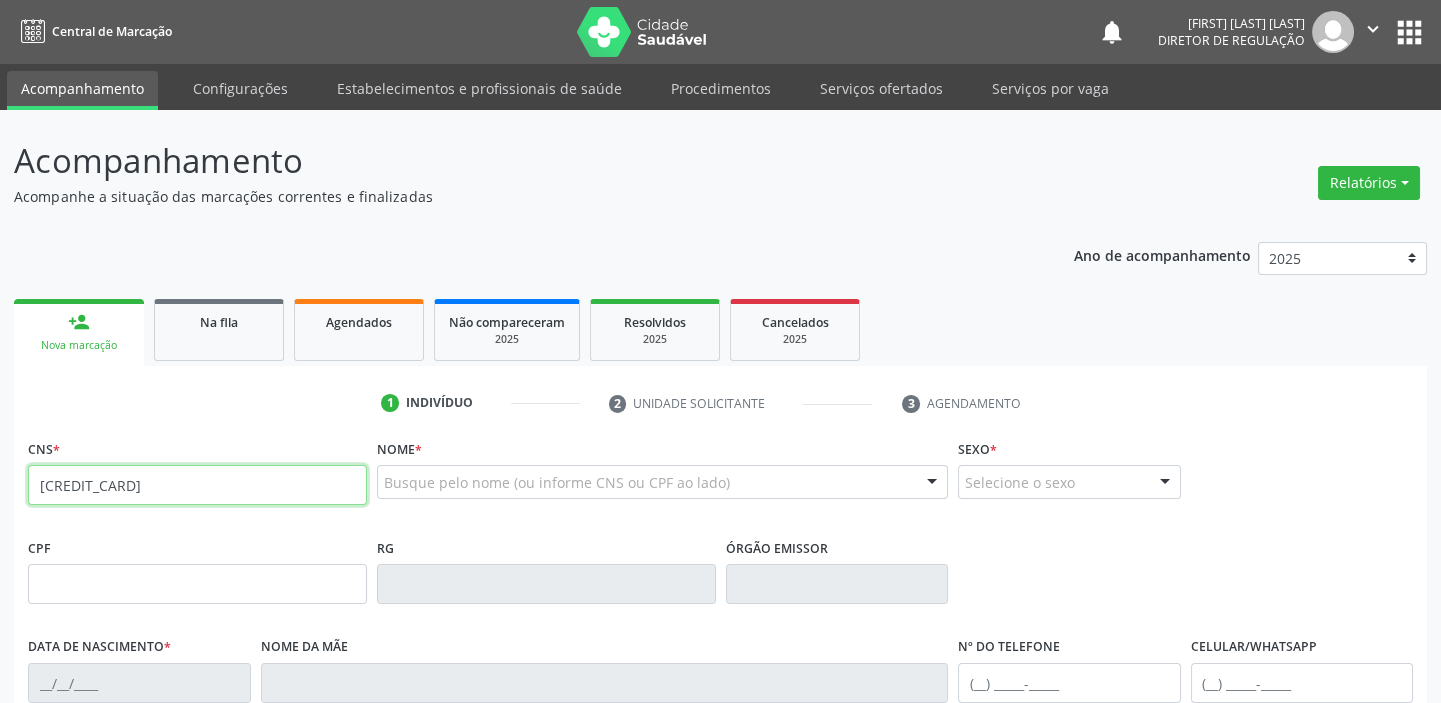 type on "701 2050 6255 5516" 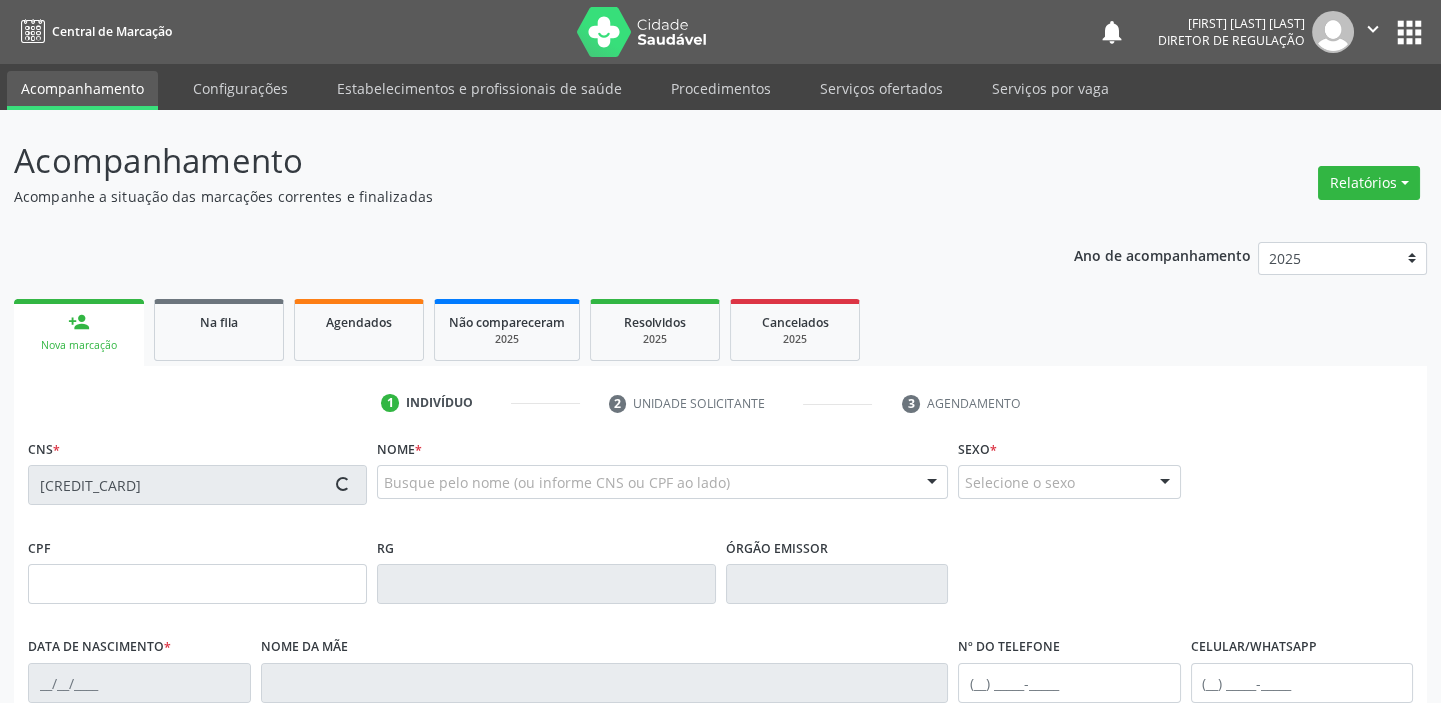 type on "213.790.254-00" 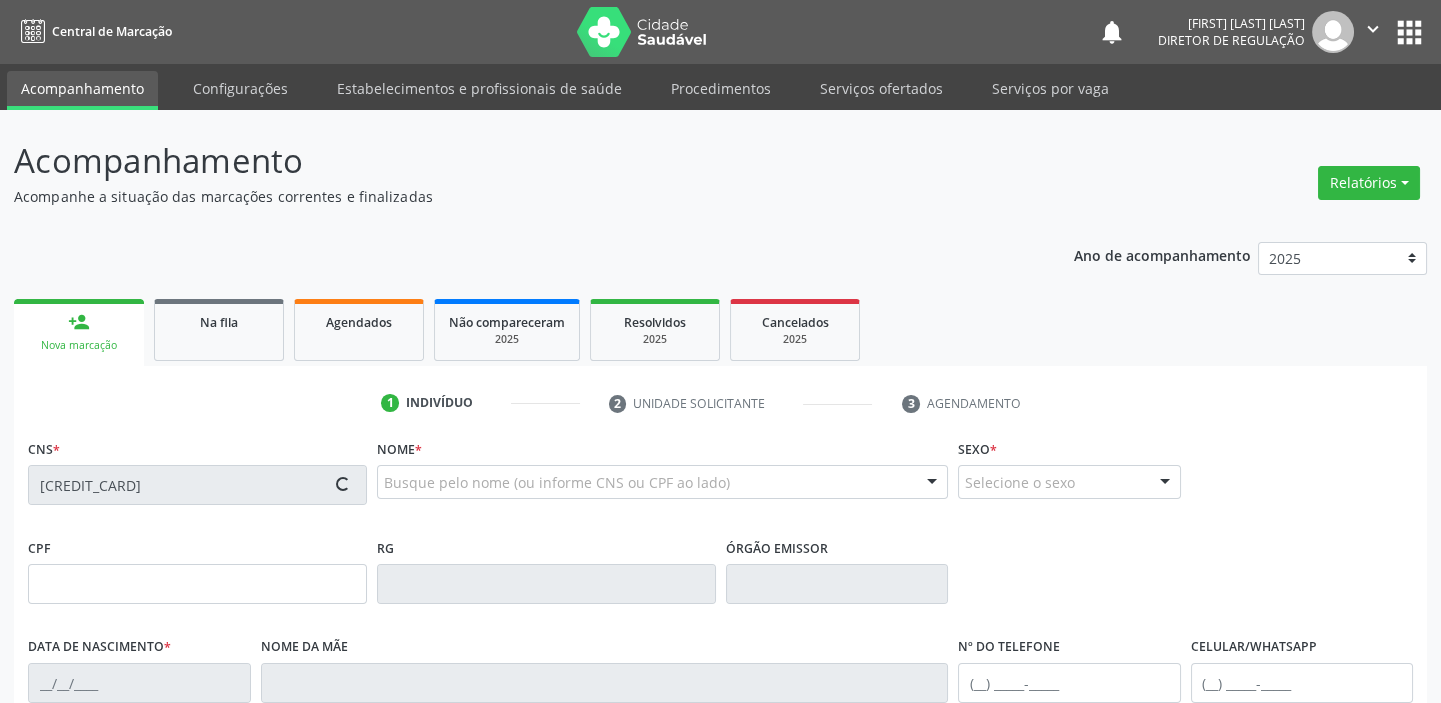 type on "16/06/1960" 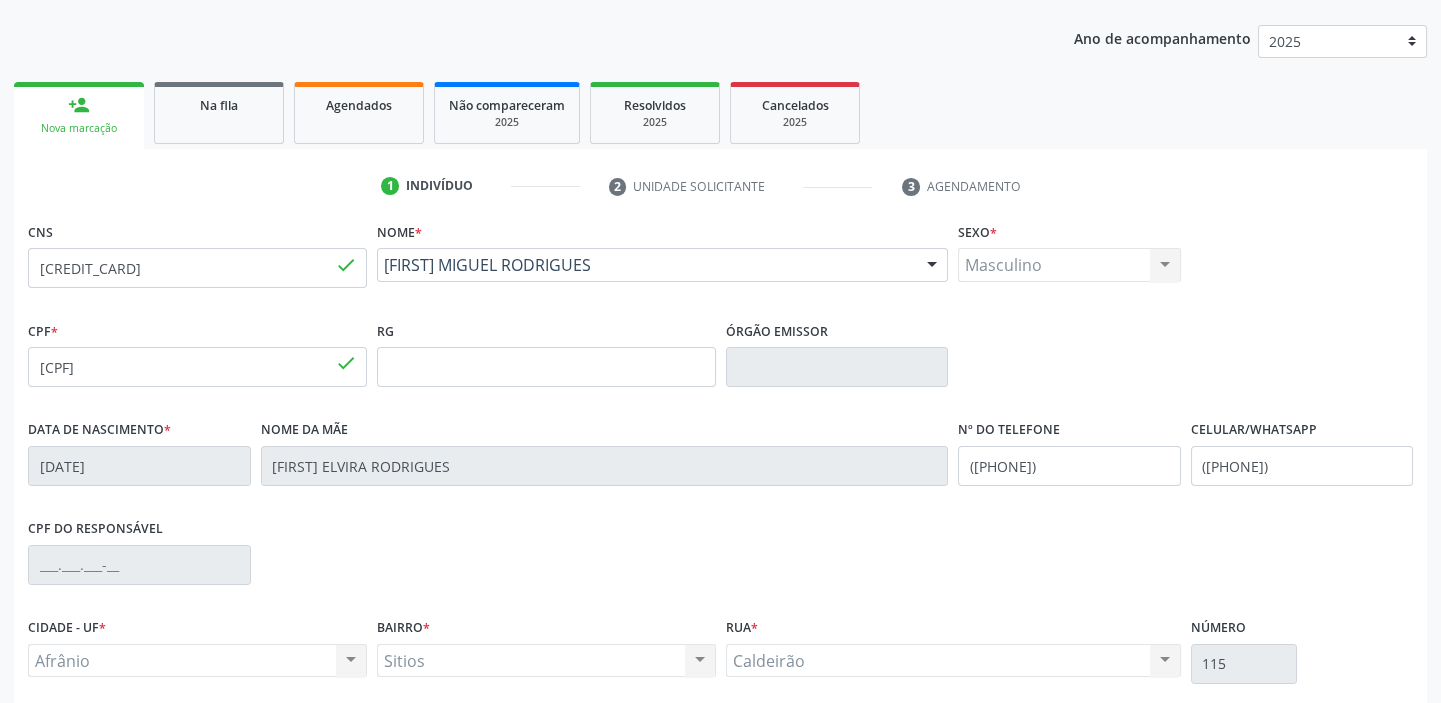 scroll, scrollTop: 380, scrollLeft: 0, axis: vertical 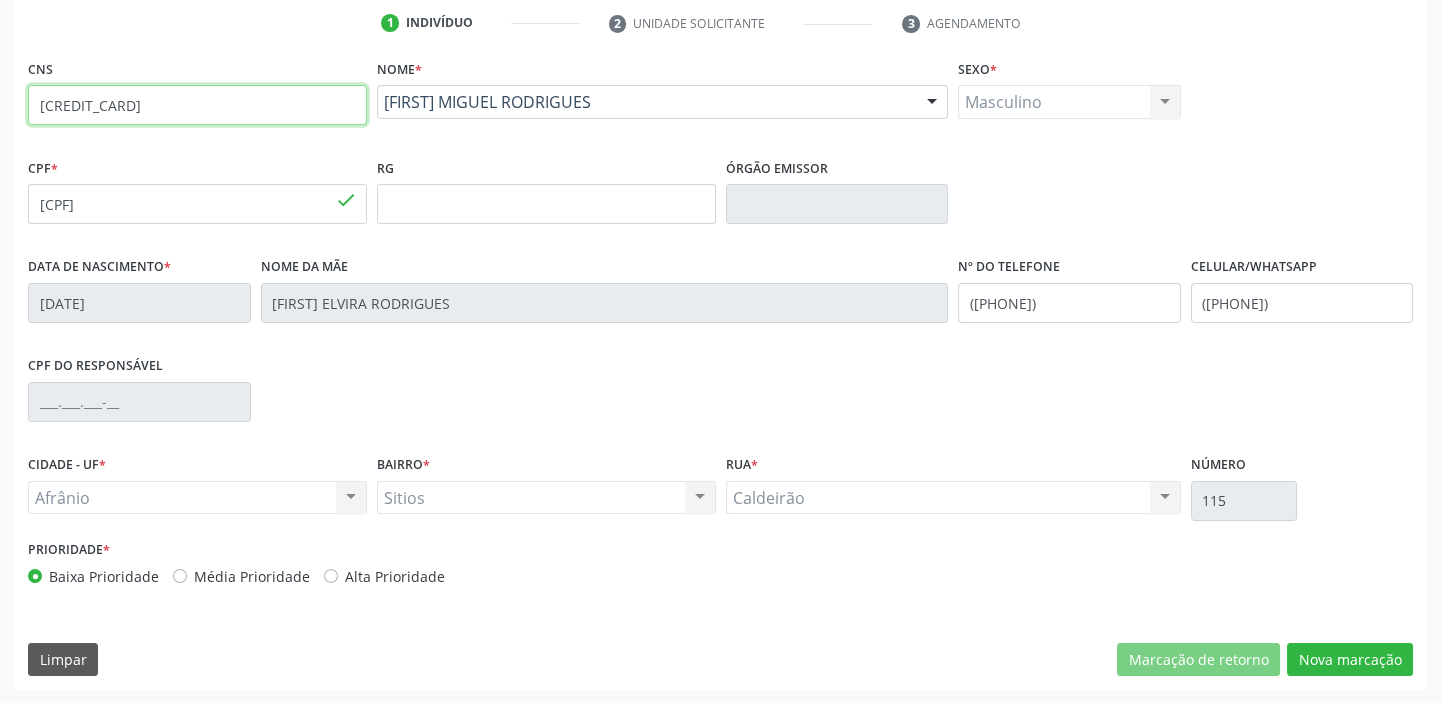 click on "701 2050 6255 5516" at bounding box center (197, 105) 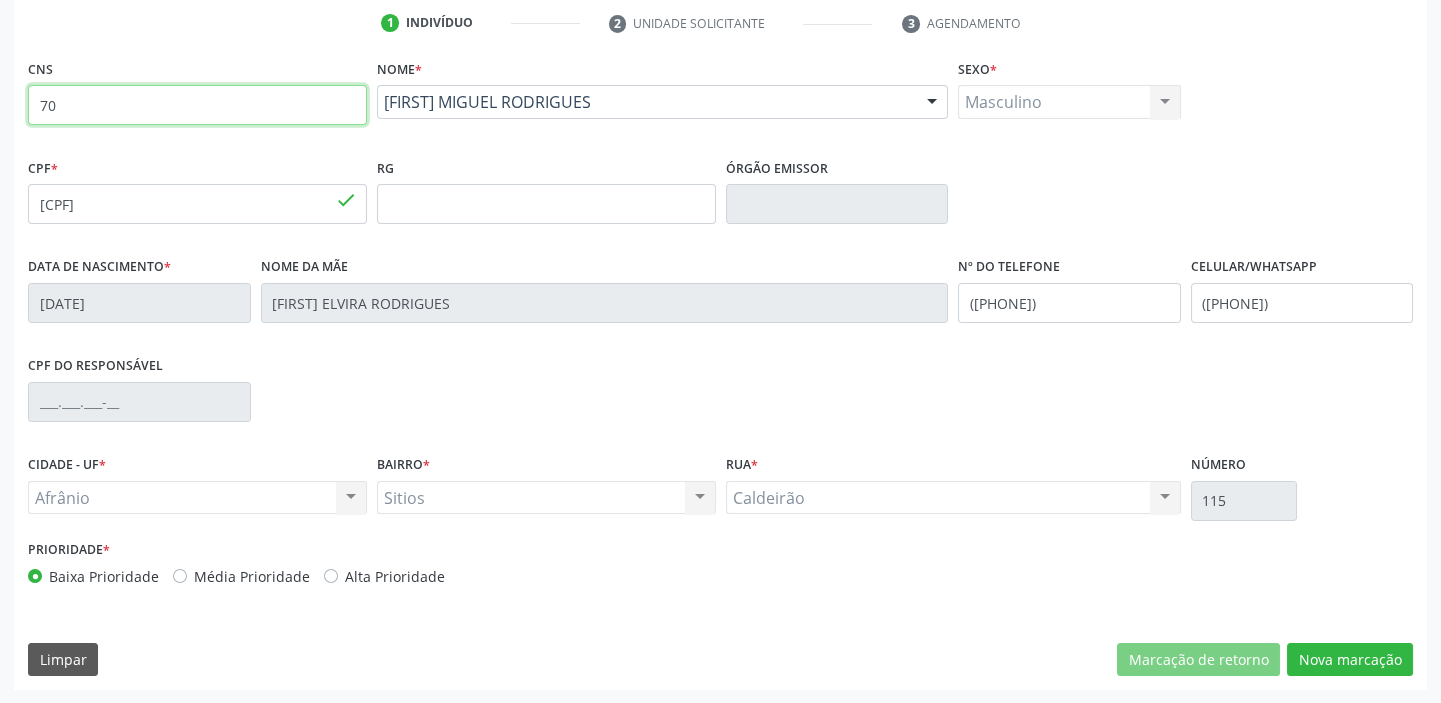 type on "7" 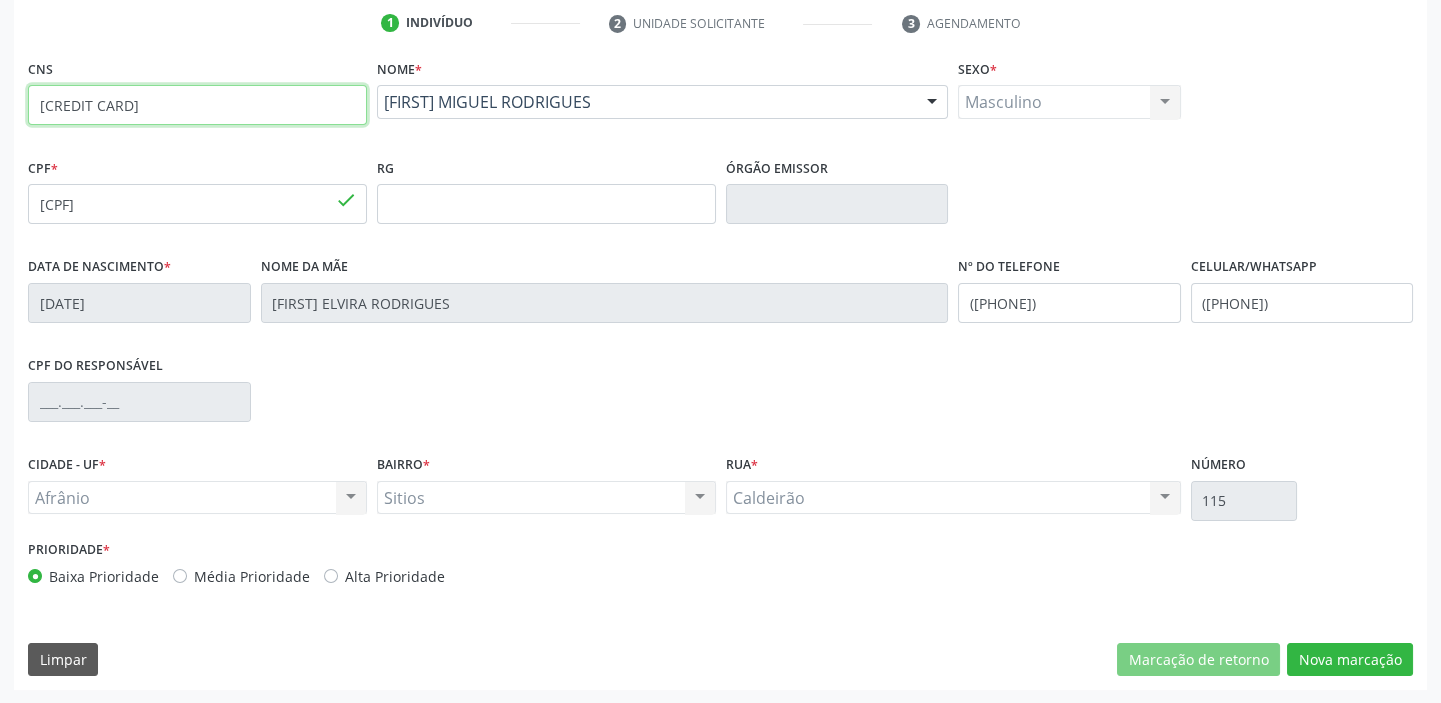 type on "701 2050 6255 5516" 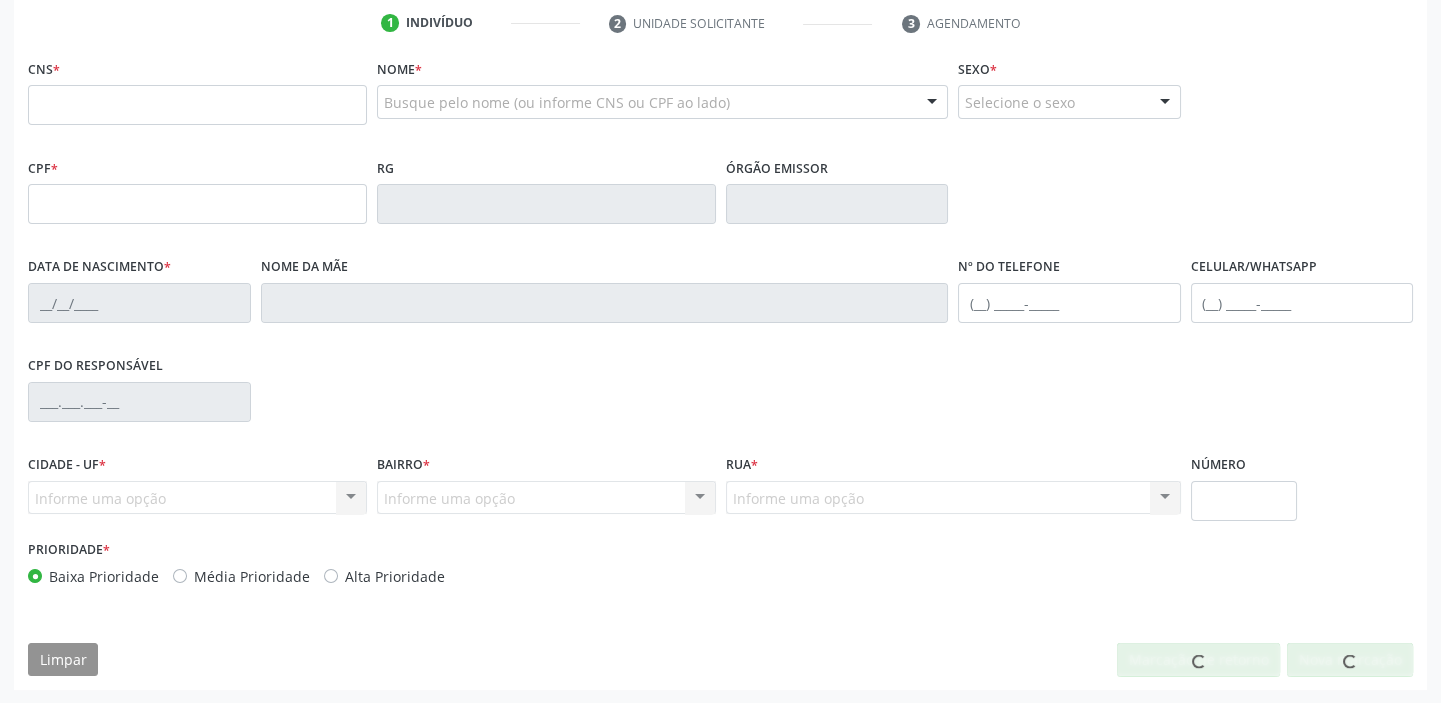 scroll, scrollTop: 380, scrollLeft: 0, axis: vertical 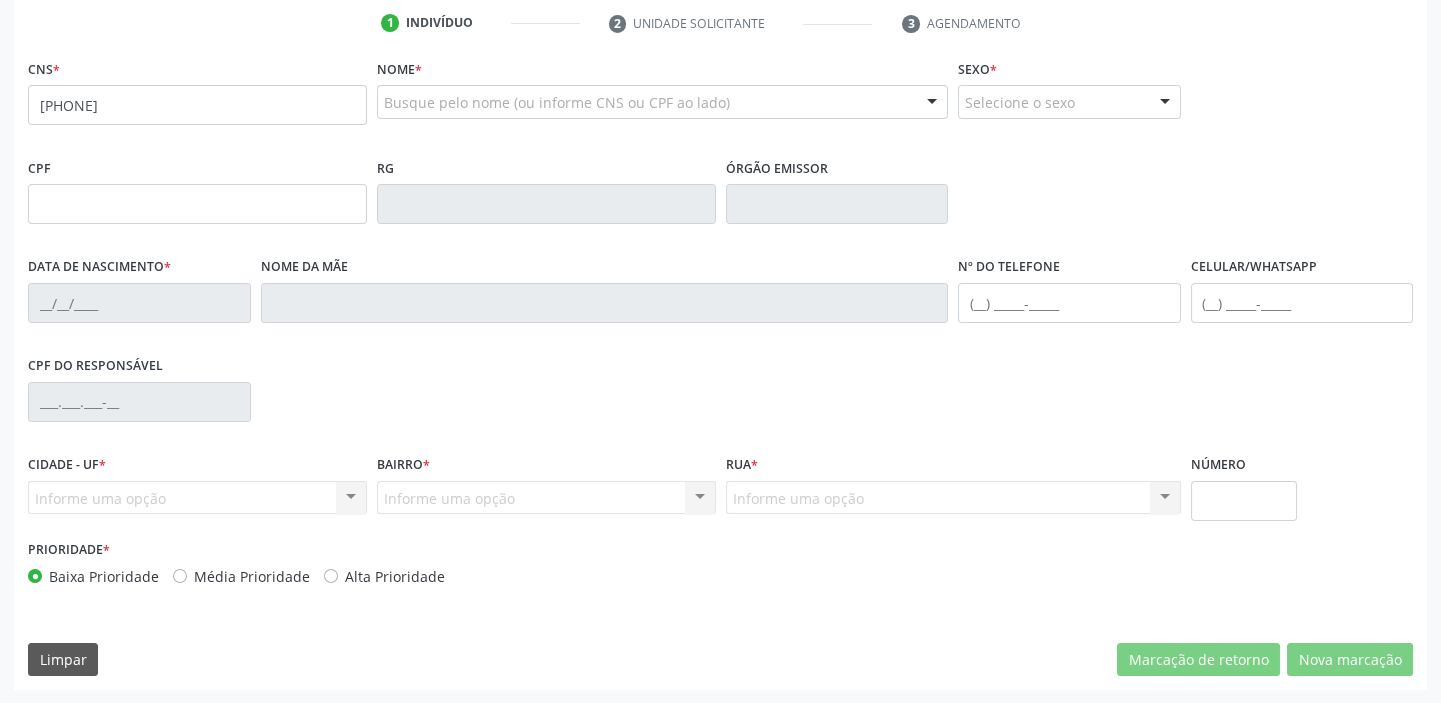 type on "[CARD_NUMBER]" 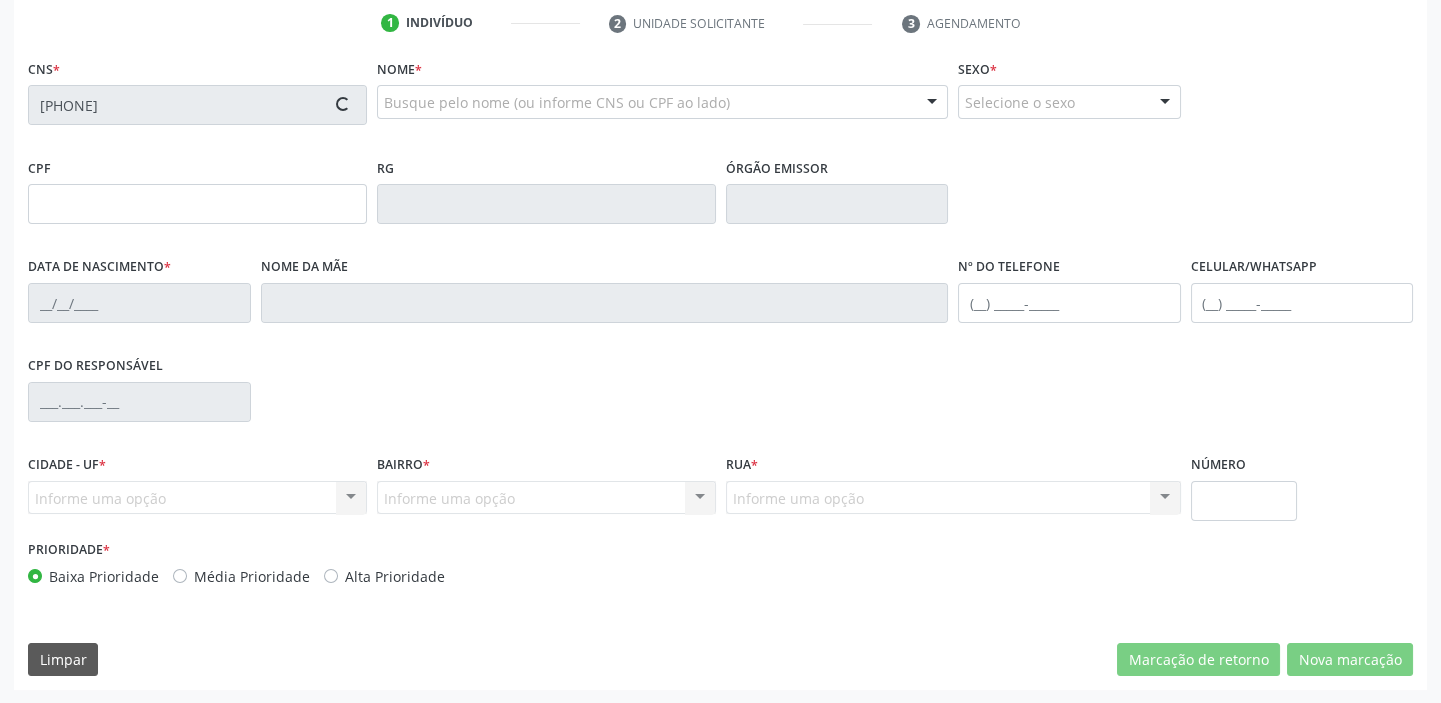 type on "[CPF]" 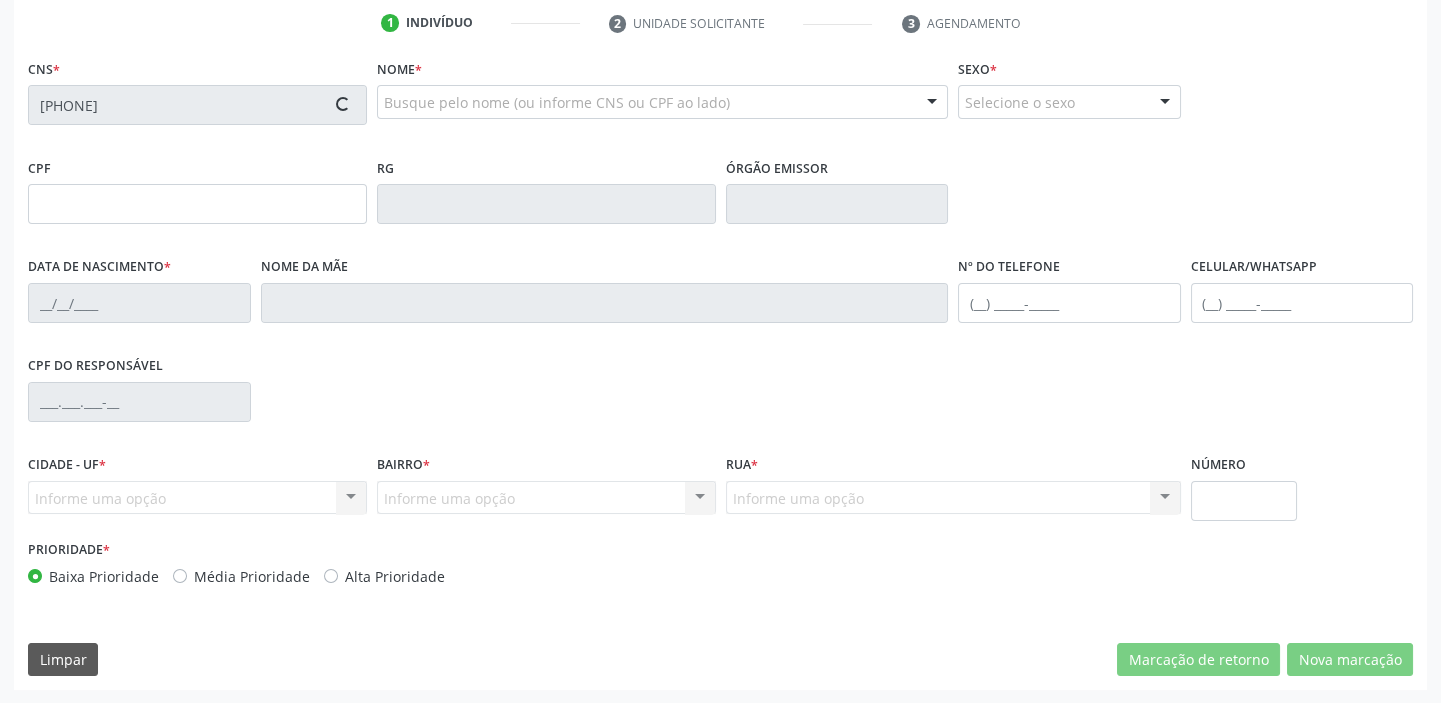 type on "[DD]/[MM]/[YYYY]" 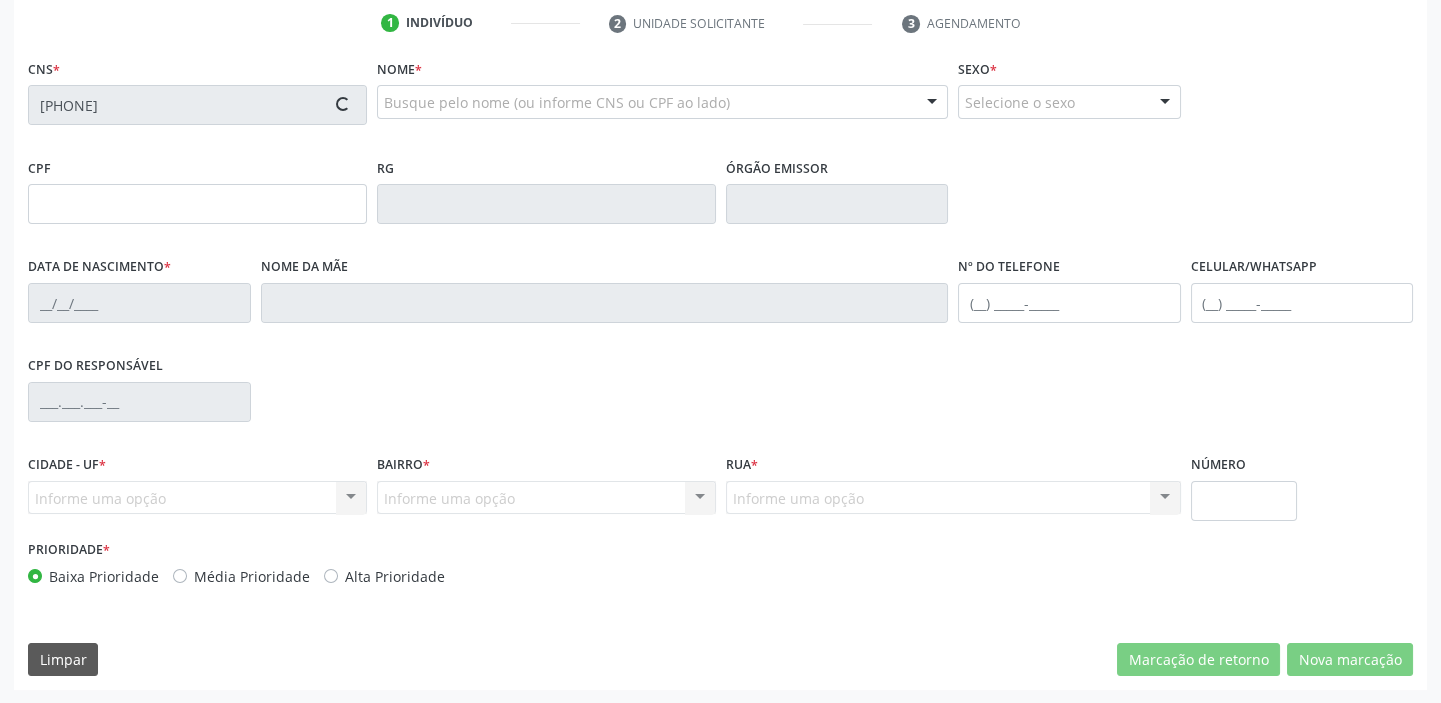 type on "[FIRST] [LAST]" 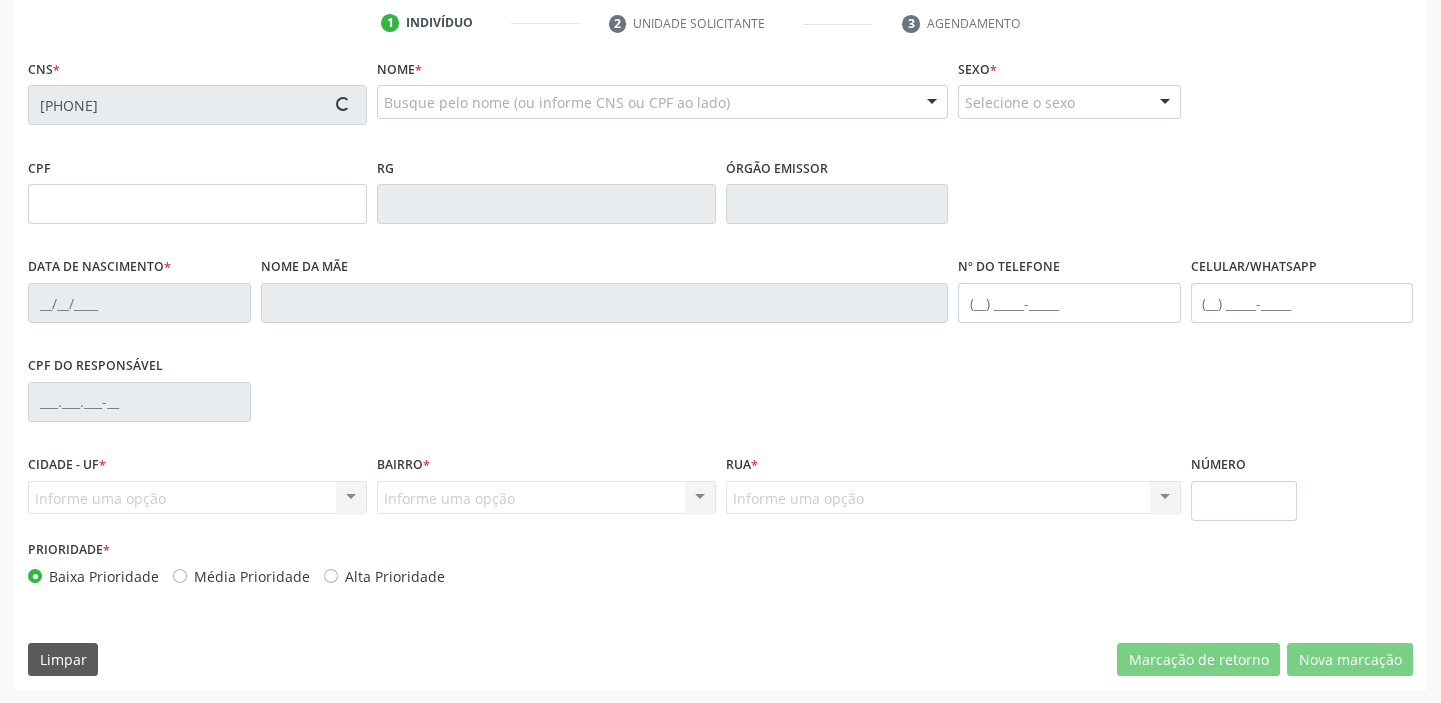 type on "([AREA]) [PHONE]-[LINE]" 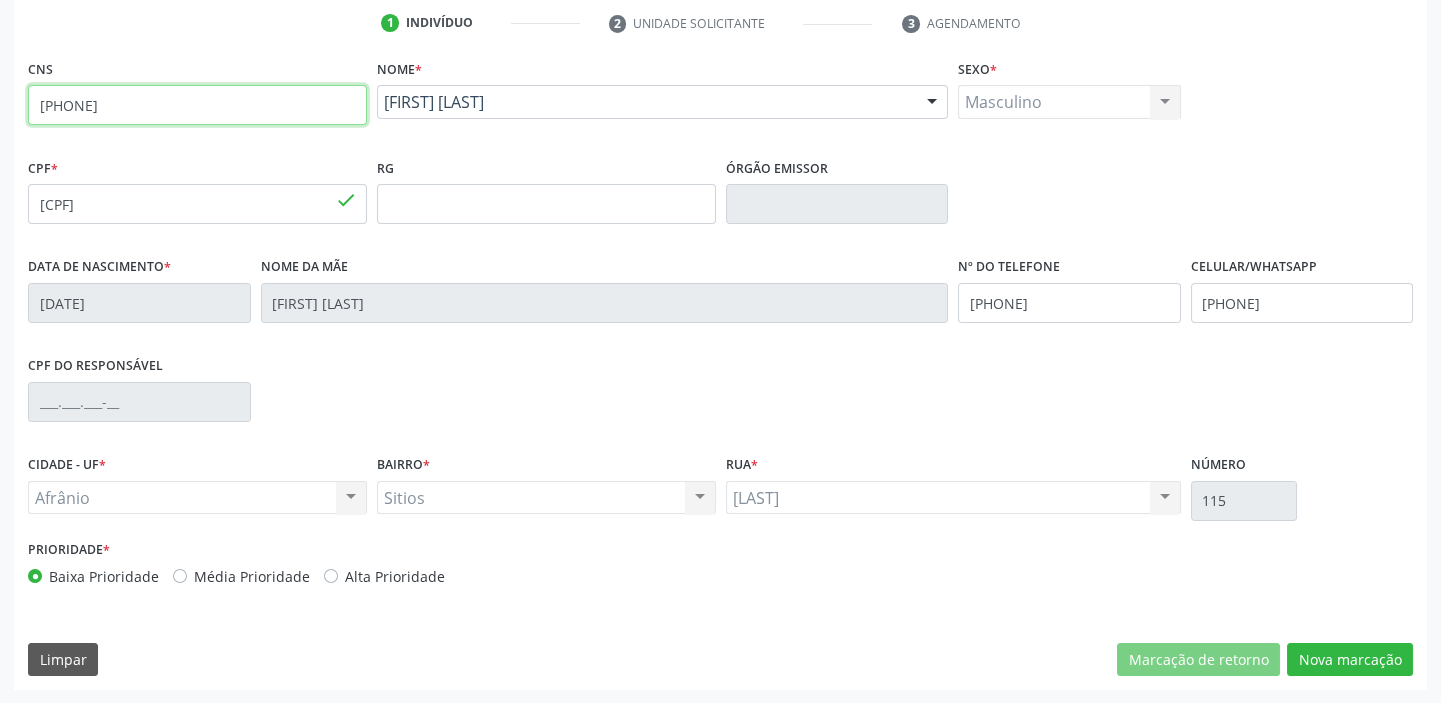 click on "[CREDIT_CARD]" at bounding box center (197, 105) 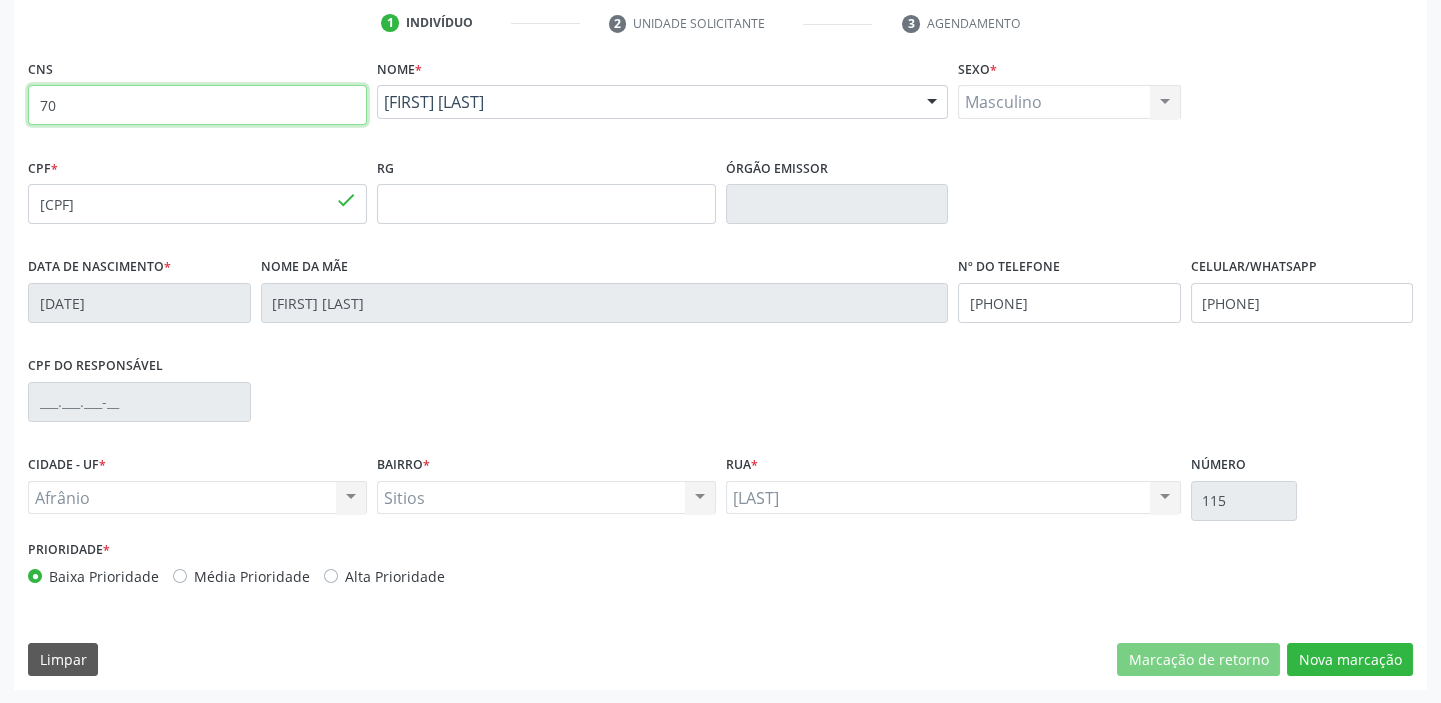 type on "7" 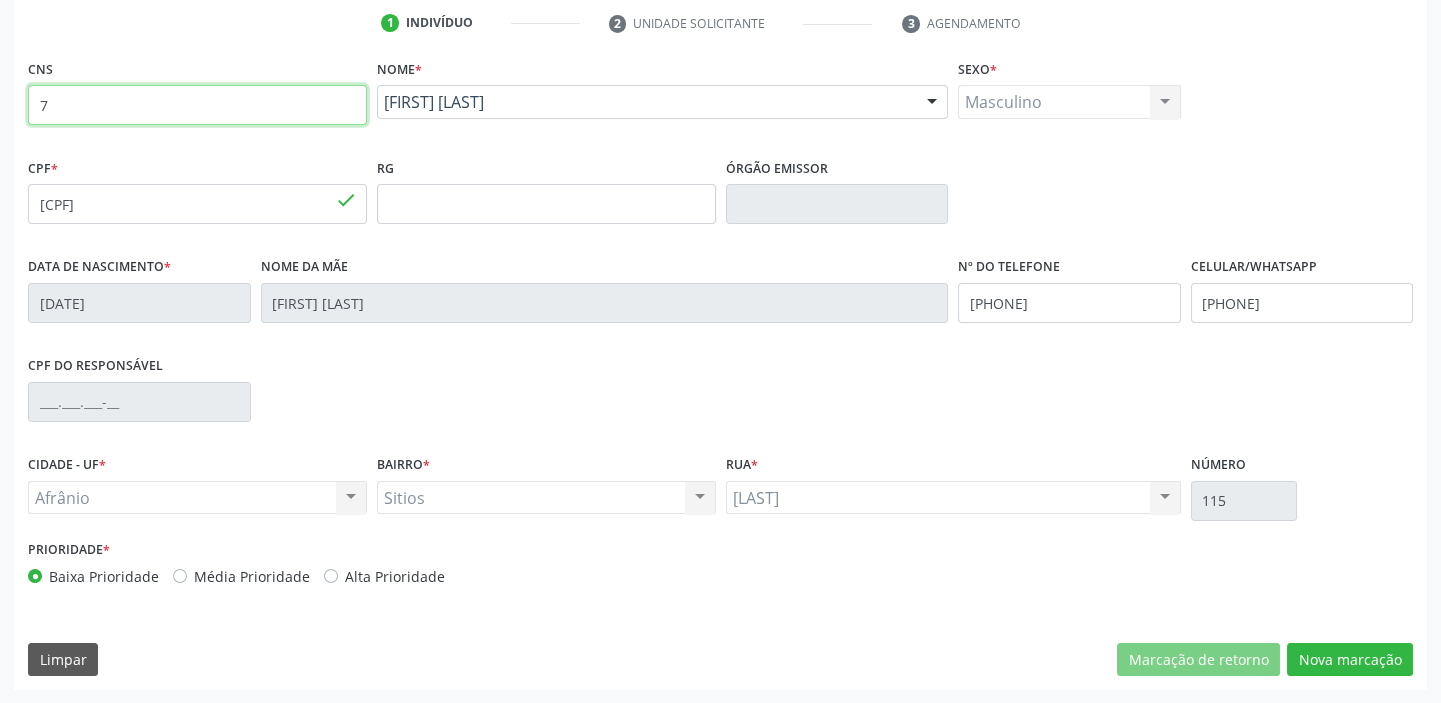 type 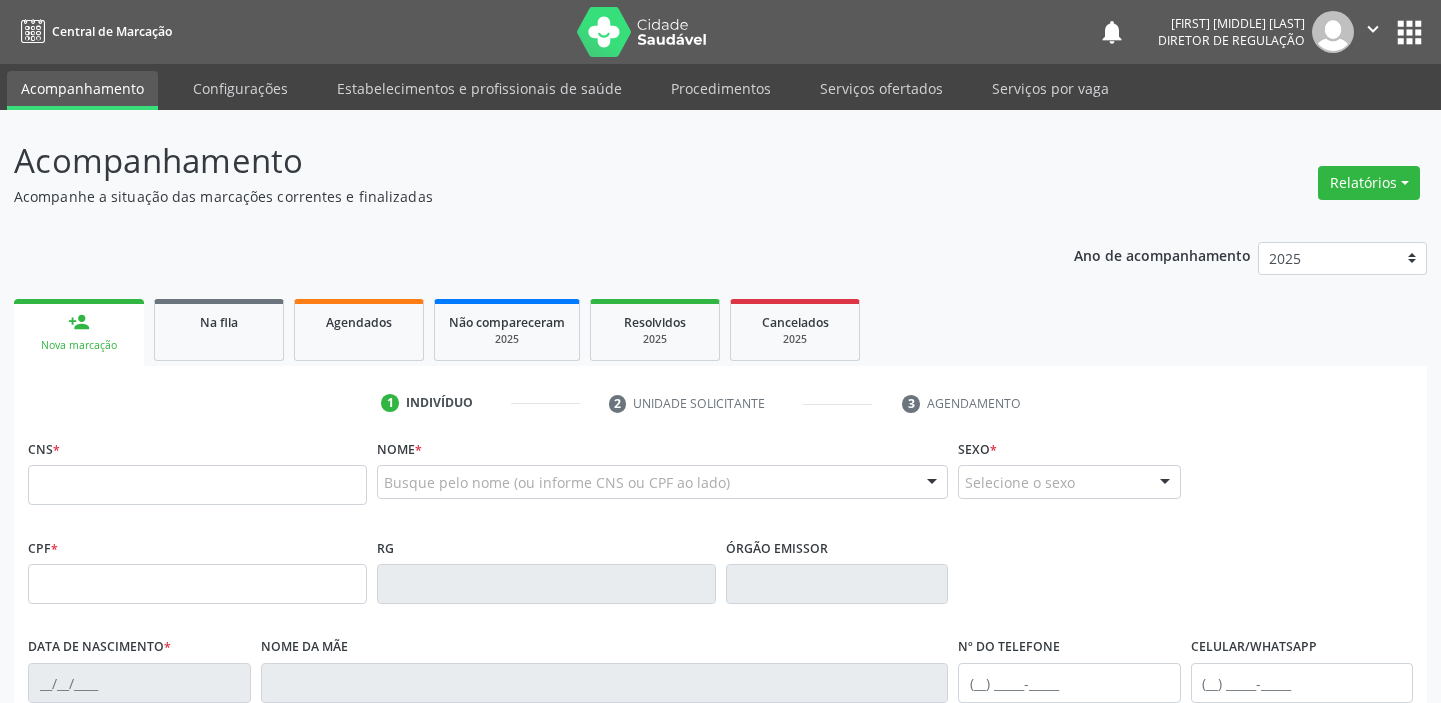 scroll, scrollTop: 181, scrollLeft: 0, axis: vertical 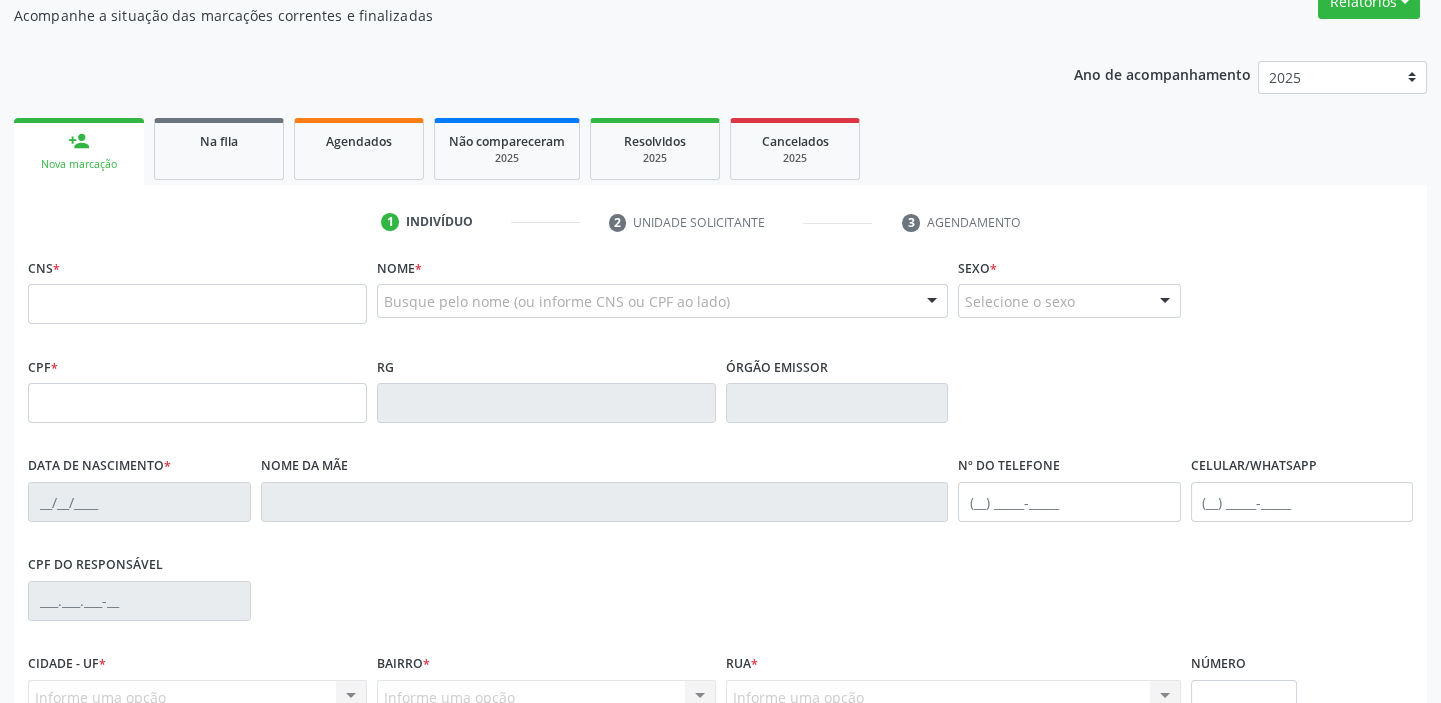 click on "1
Indivíduo" at bounding box center (480, 222) 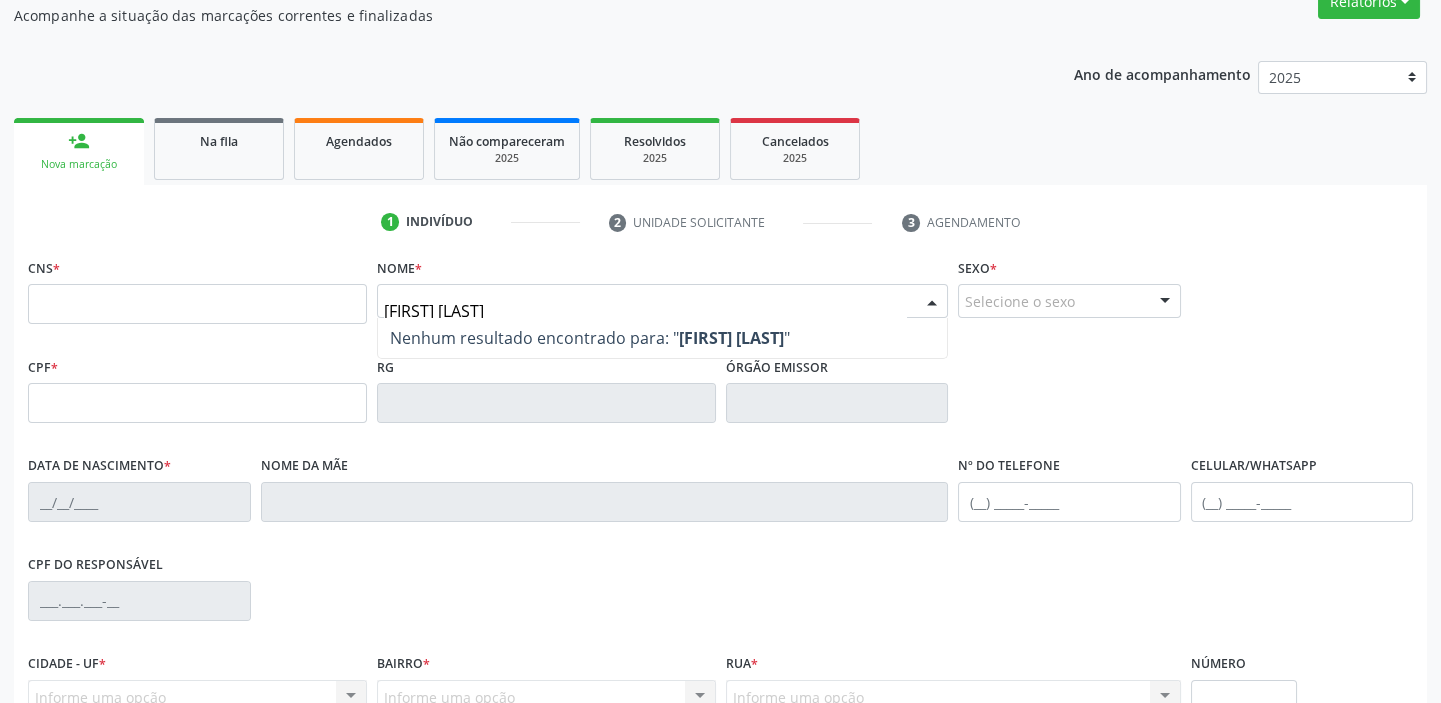 type on "[FIRST] [LAST]" 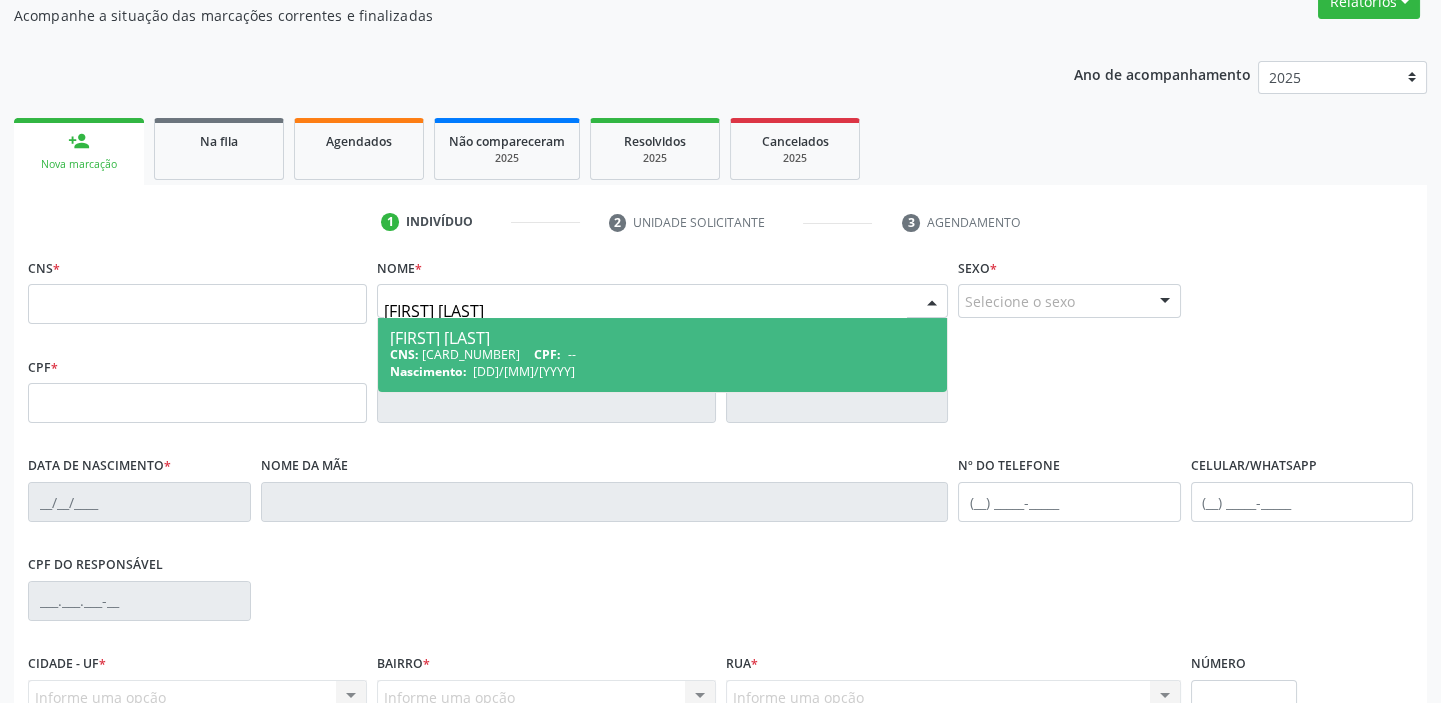 click on "CNS:
701 2050 6255 5516
CPF:    --" at bounding box center (662, 354) 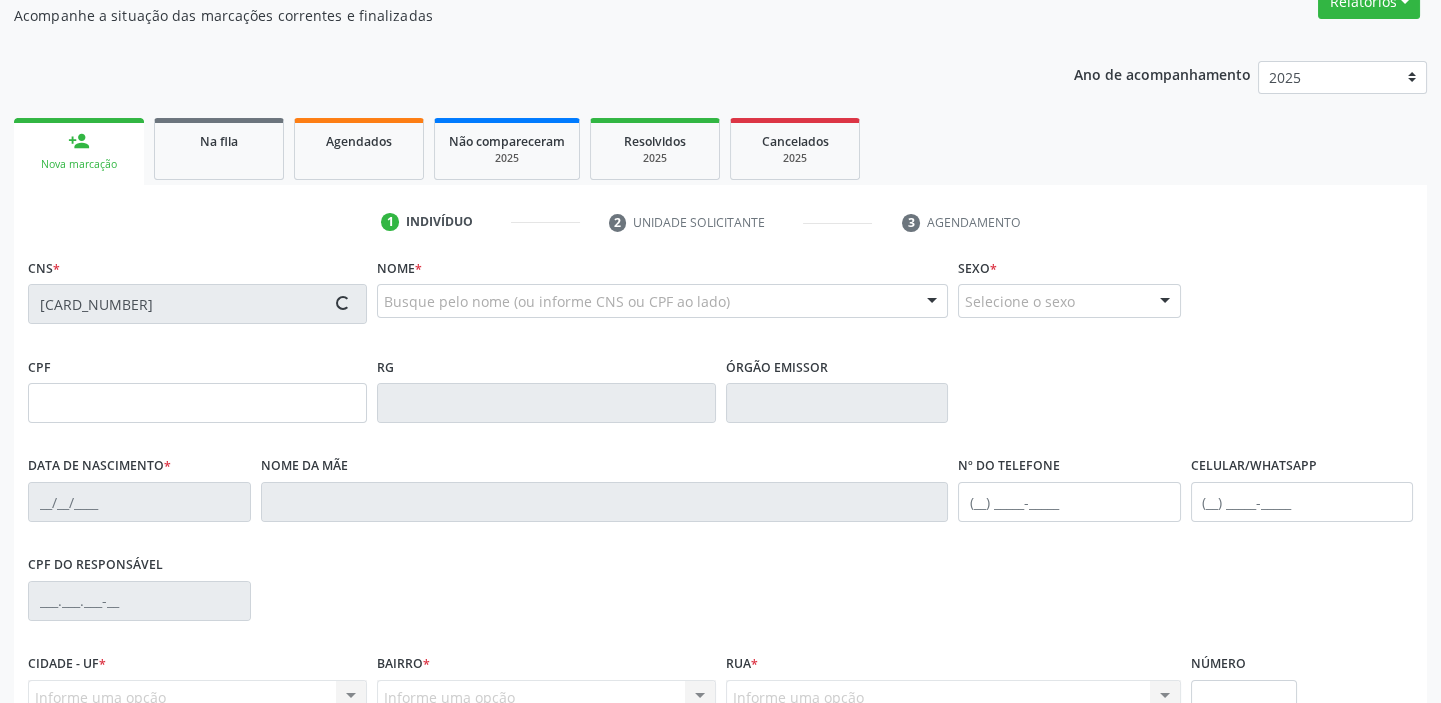 type on "213.790.254-00" 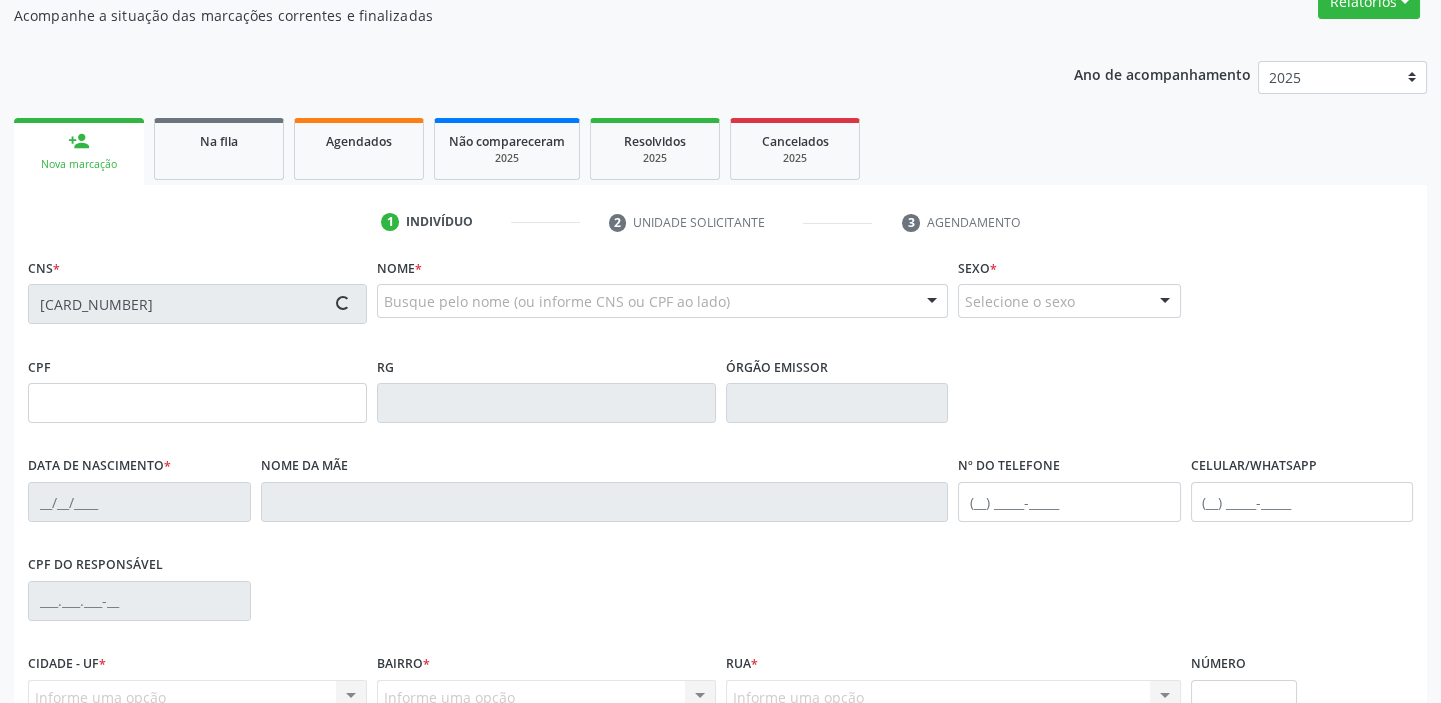type on "Deite Elvira Rodrigues" 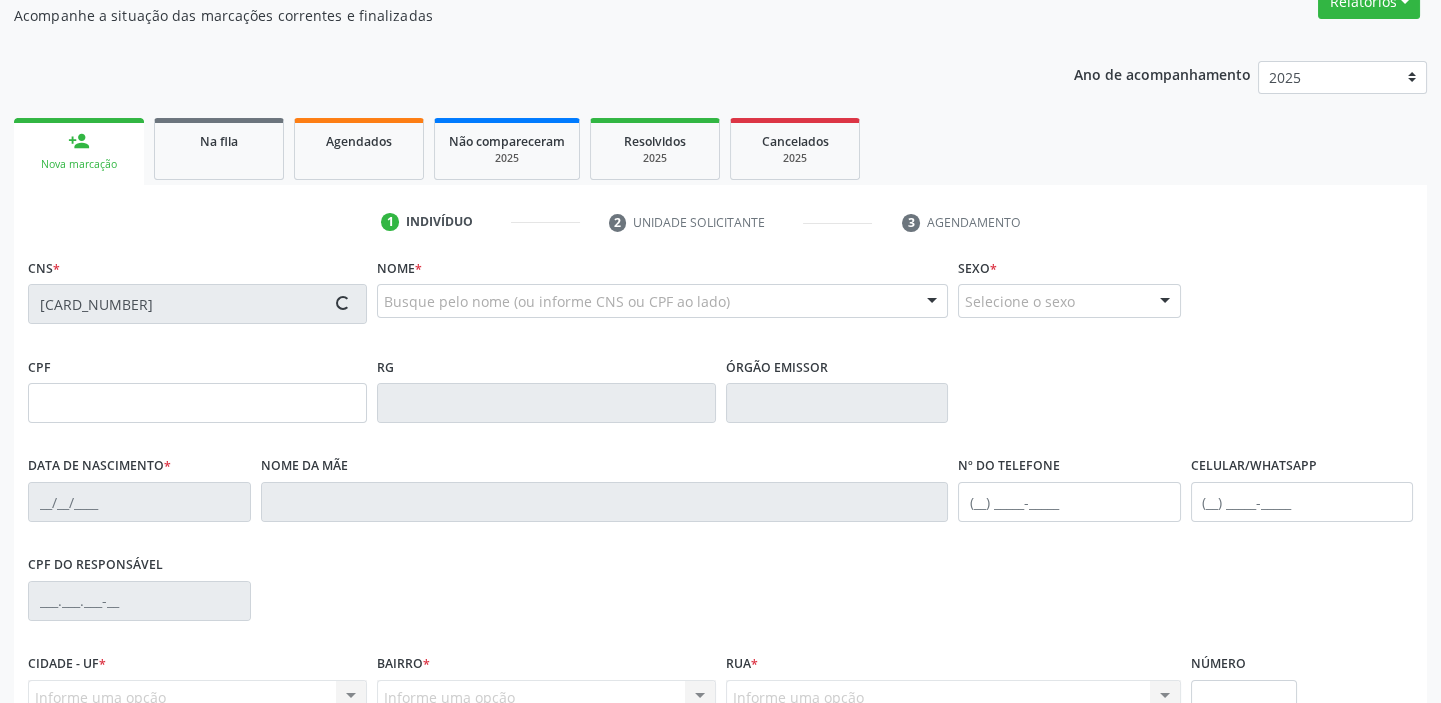 type on "(87) 98843-8361" 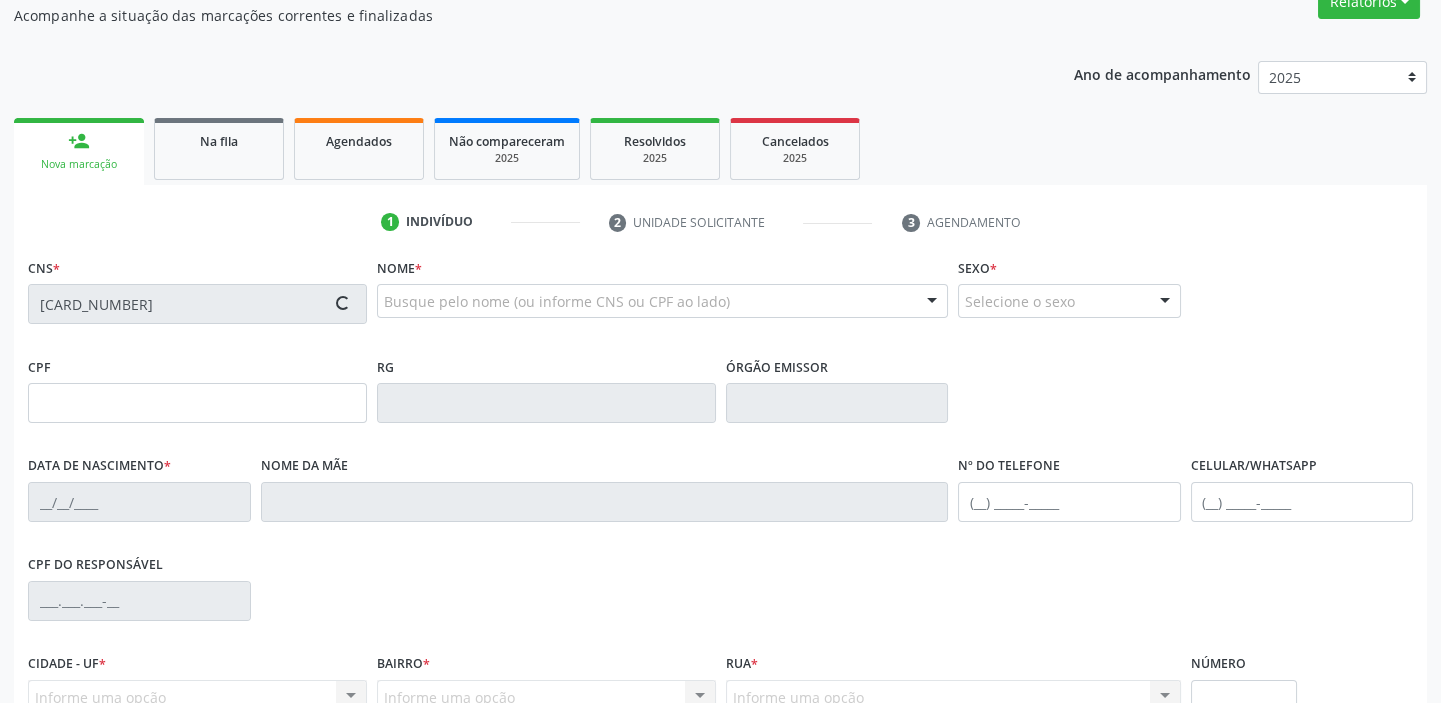 type on "115" 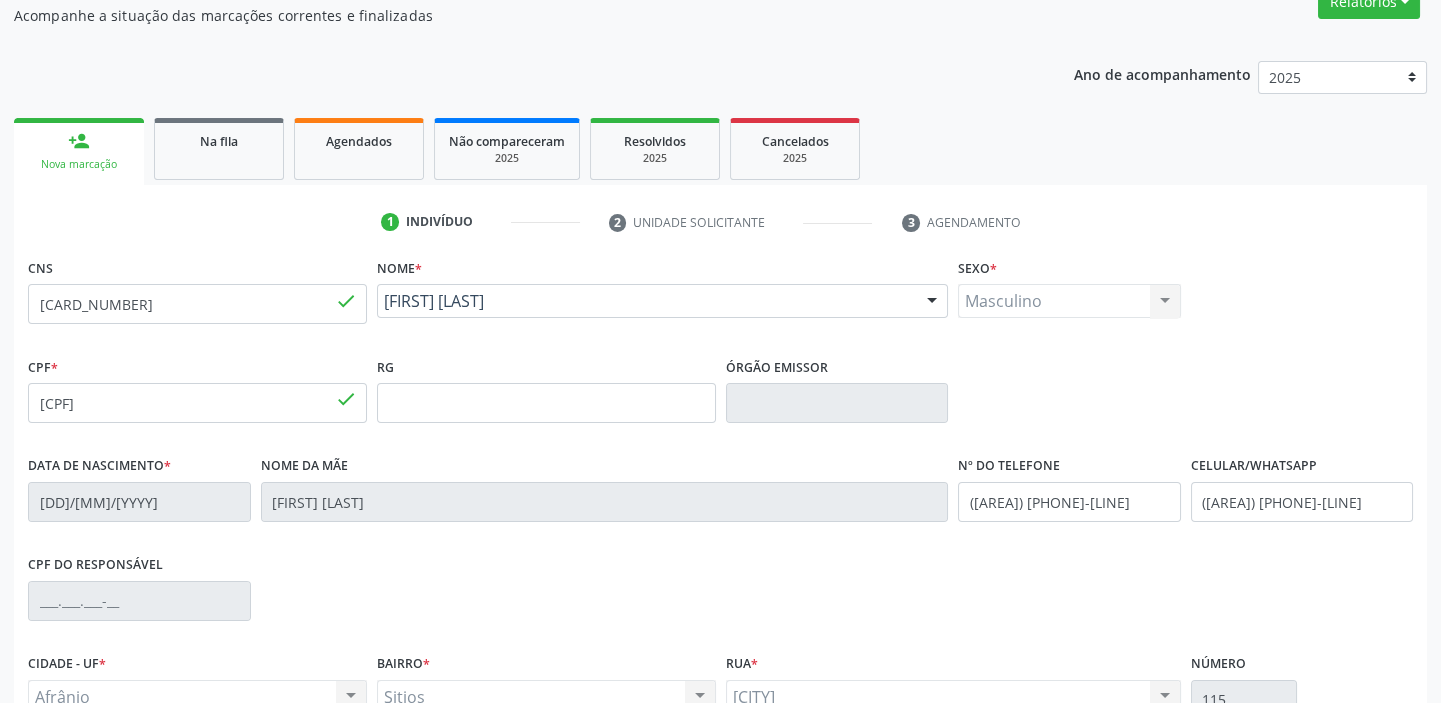 scroll, scrollTop: 272, scrollLeft: 0, axis: vertical 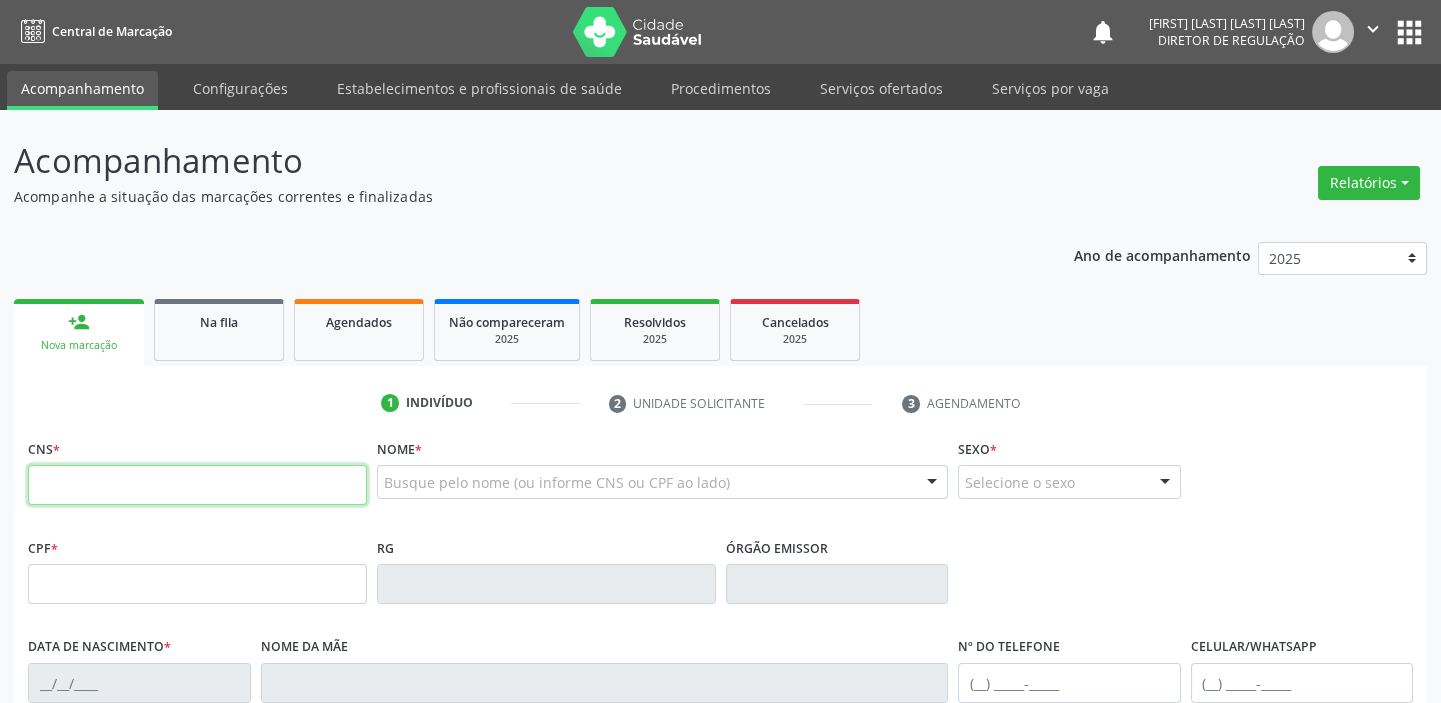click at bounding box center (197, 485) 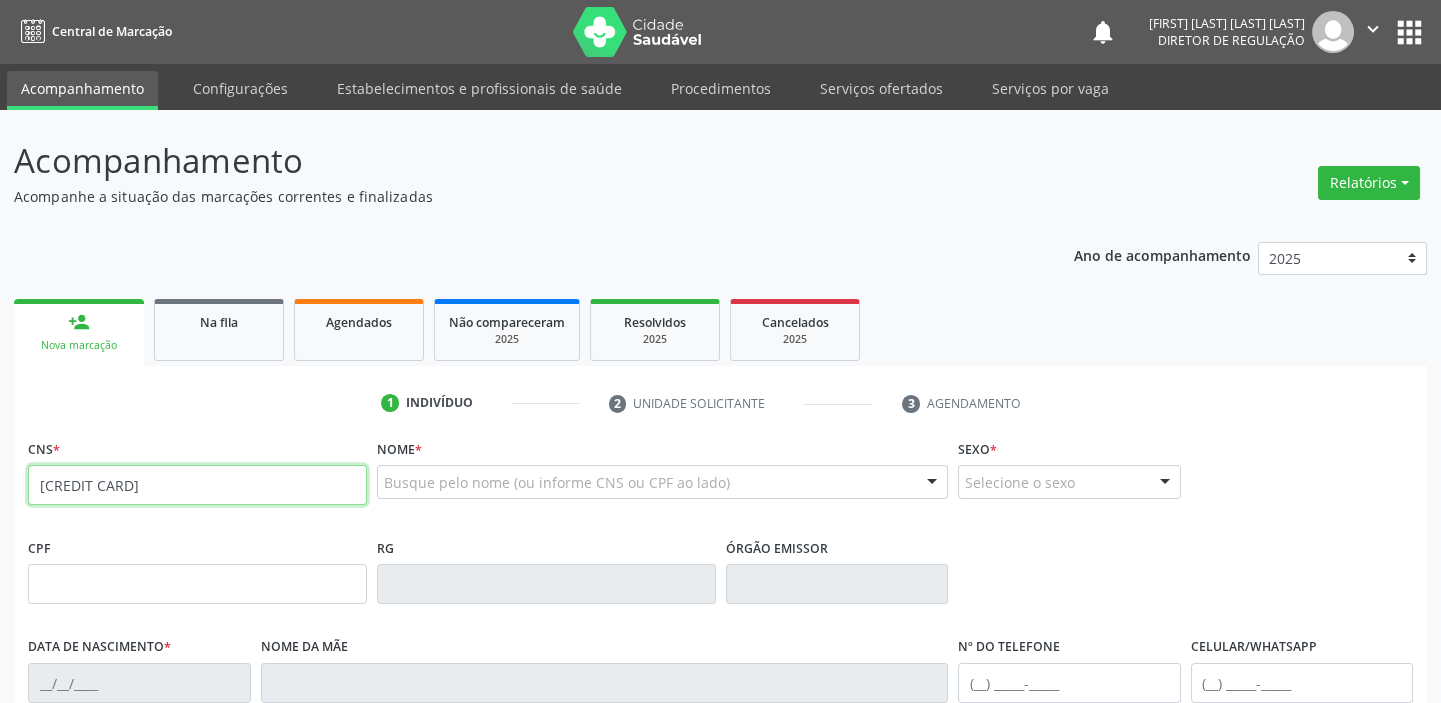 type on "702 3001 7296 2917" 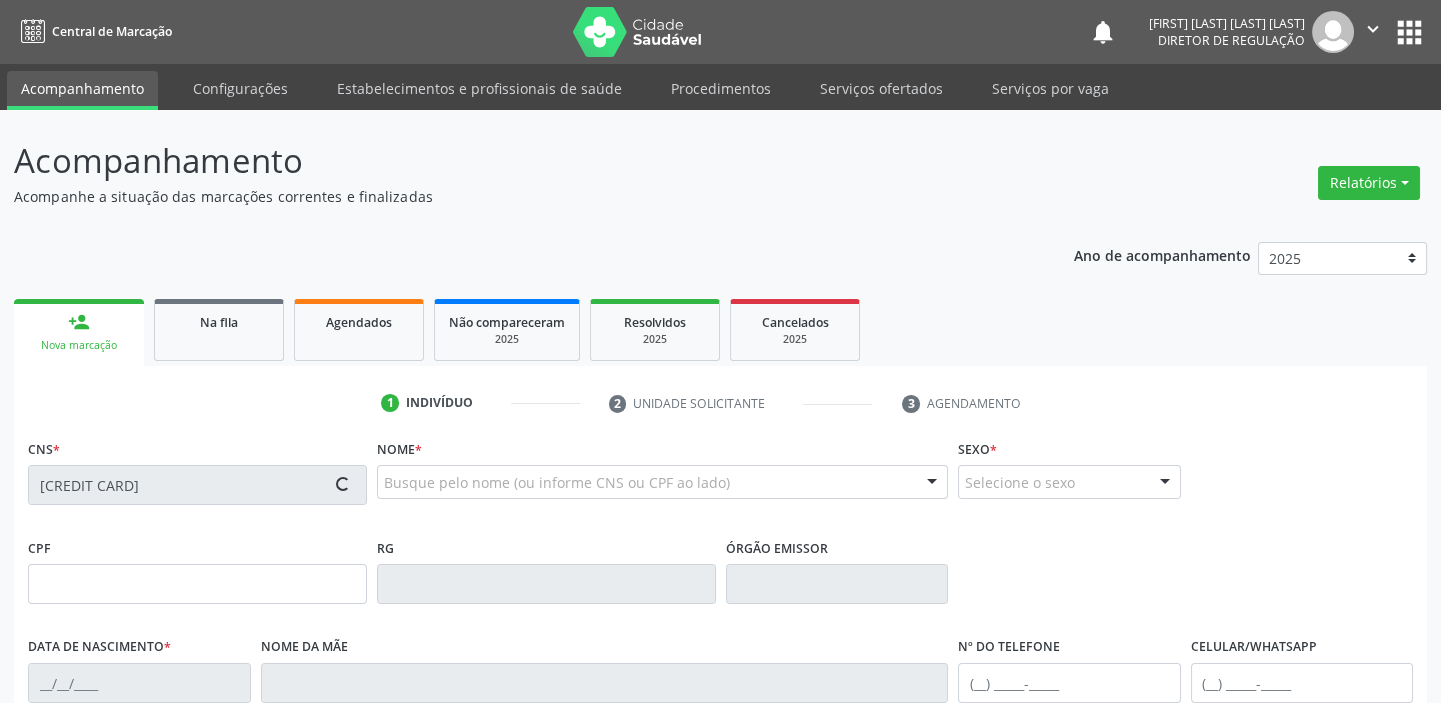 type on "03/03/2004" 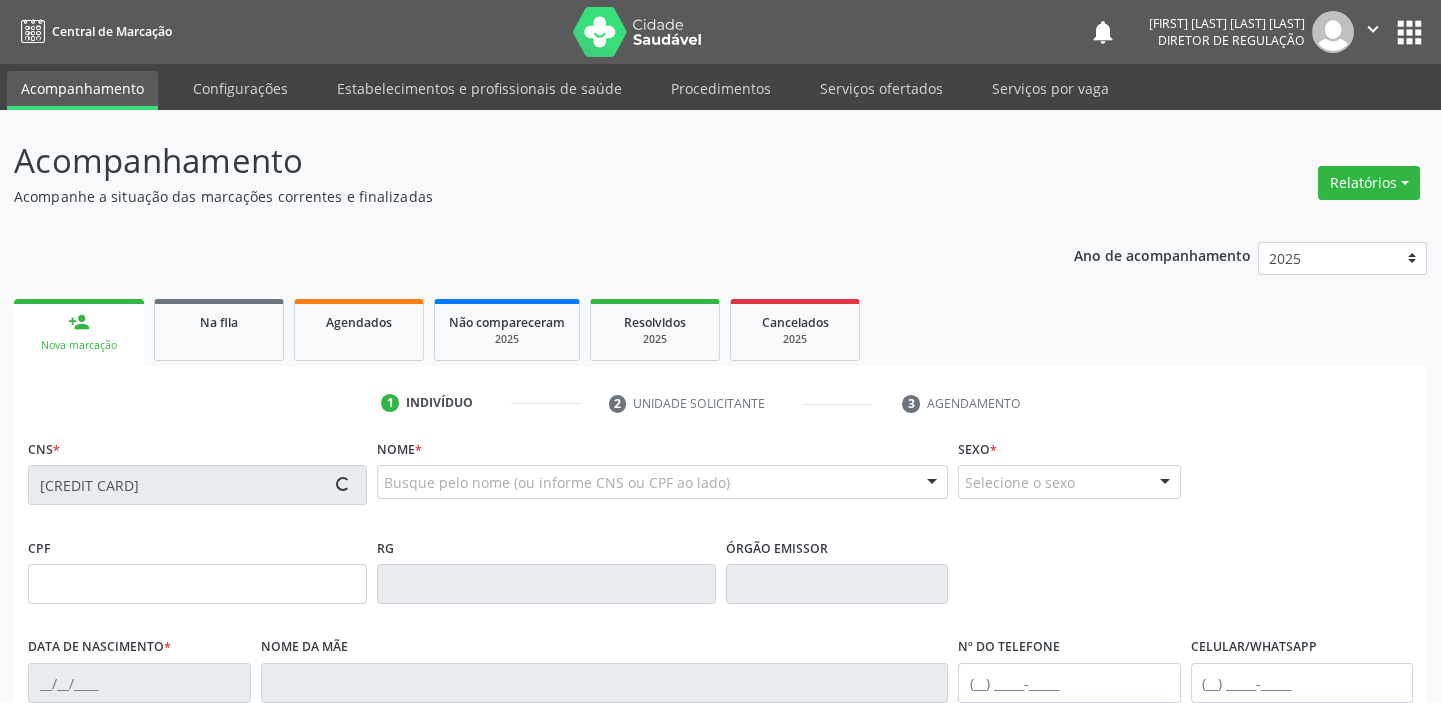 type on "(87) 98812-5712" 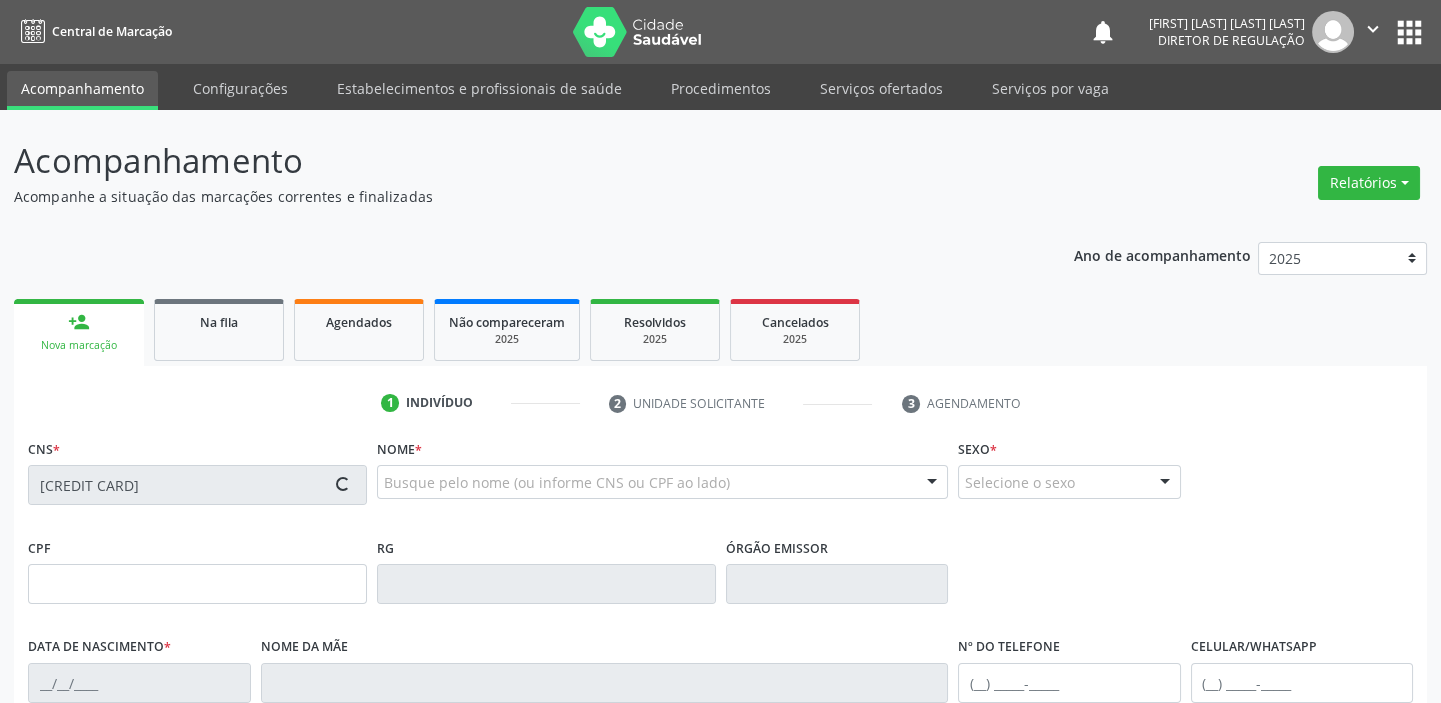 type on "(87) 98845-8853" 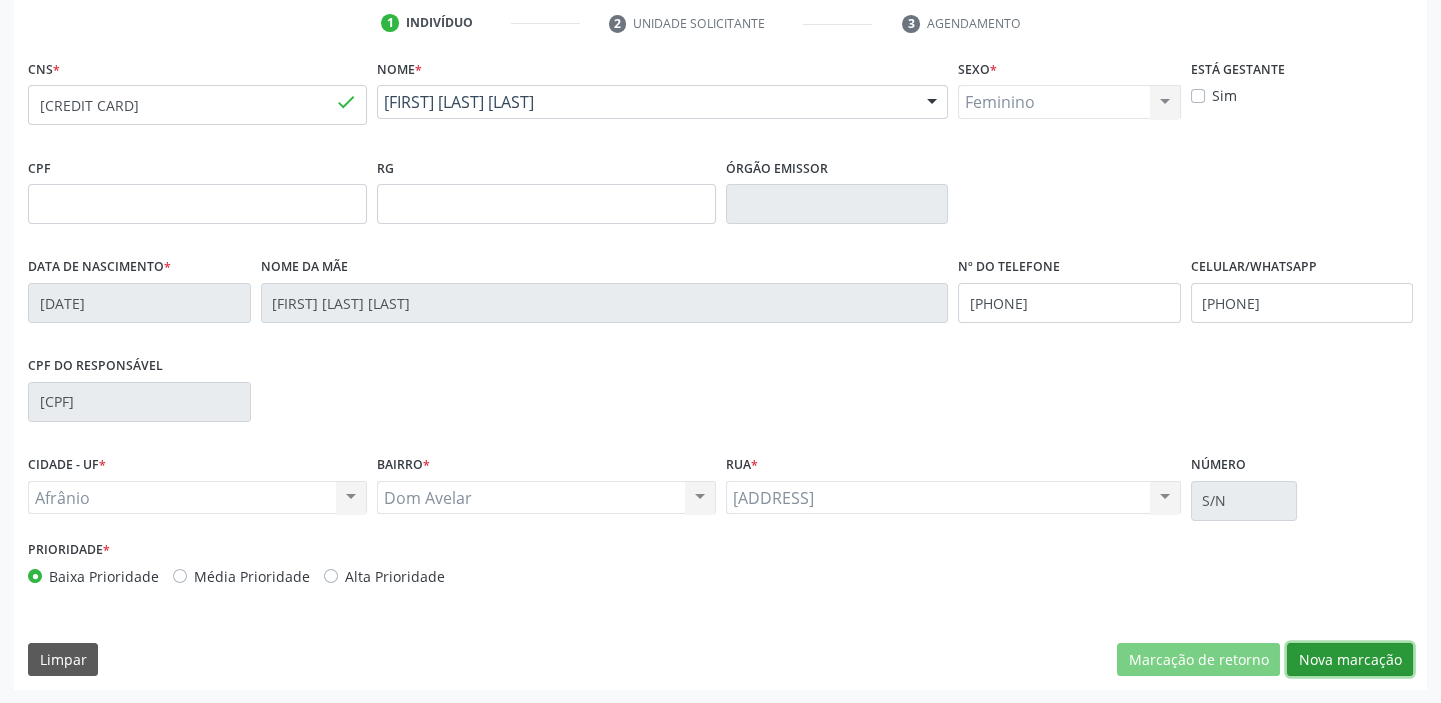 click on "Nova marcação" at bounding box center [1350, 660] 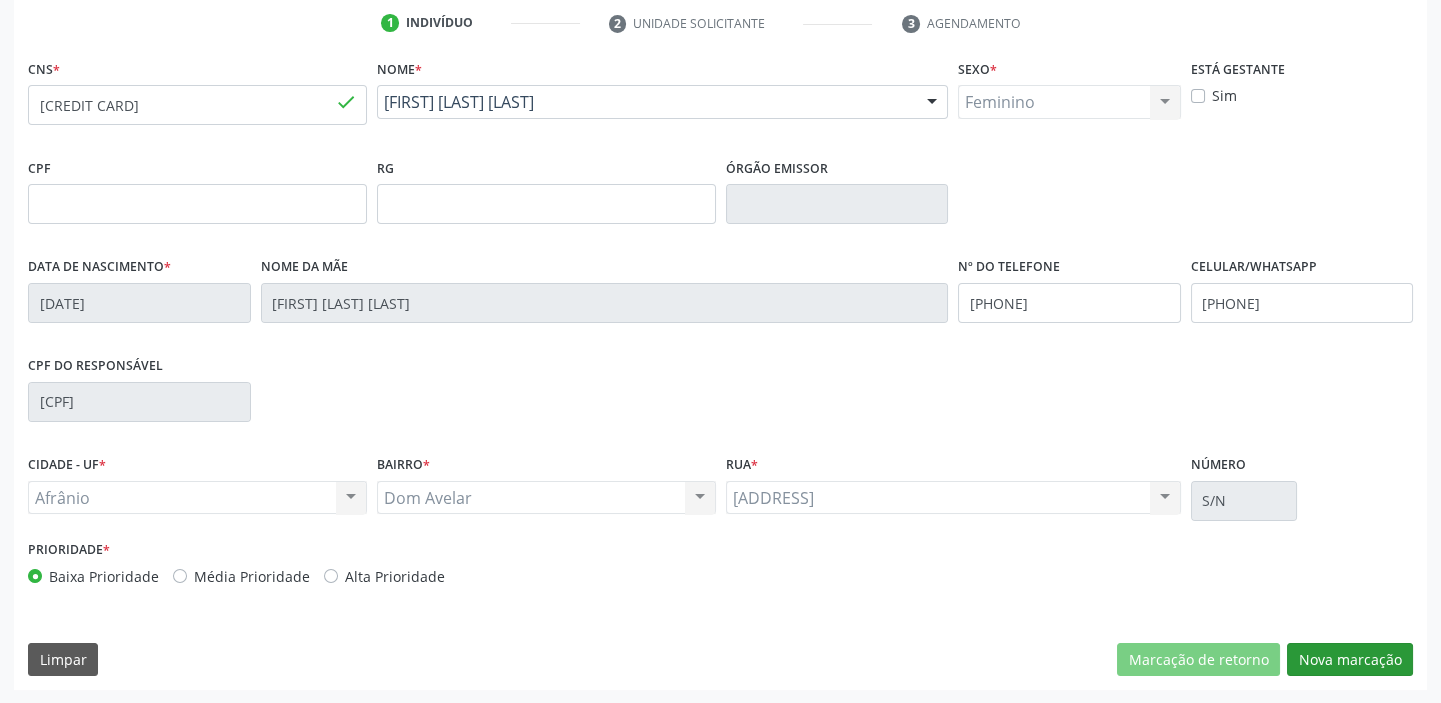 scroll, scrollTop: 201, scrollLeft: 0, axis: vertical 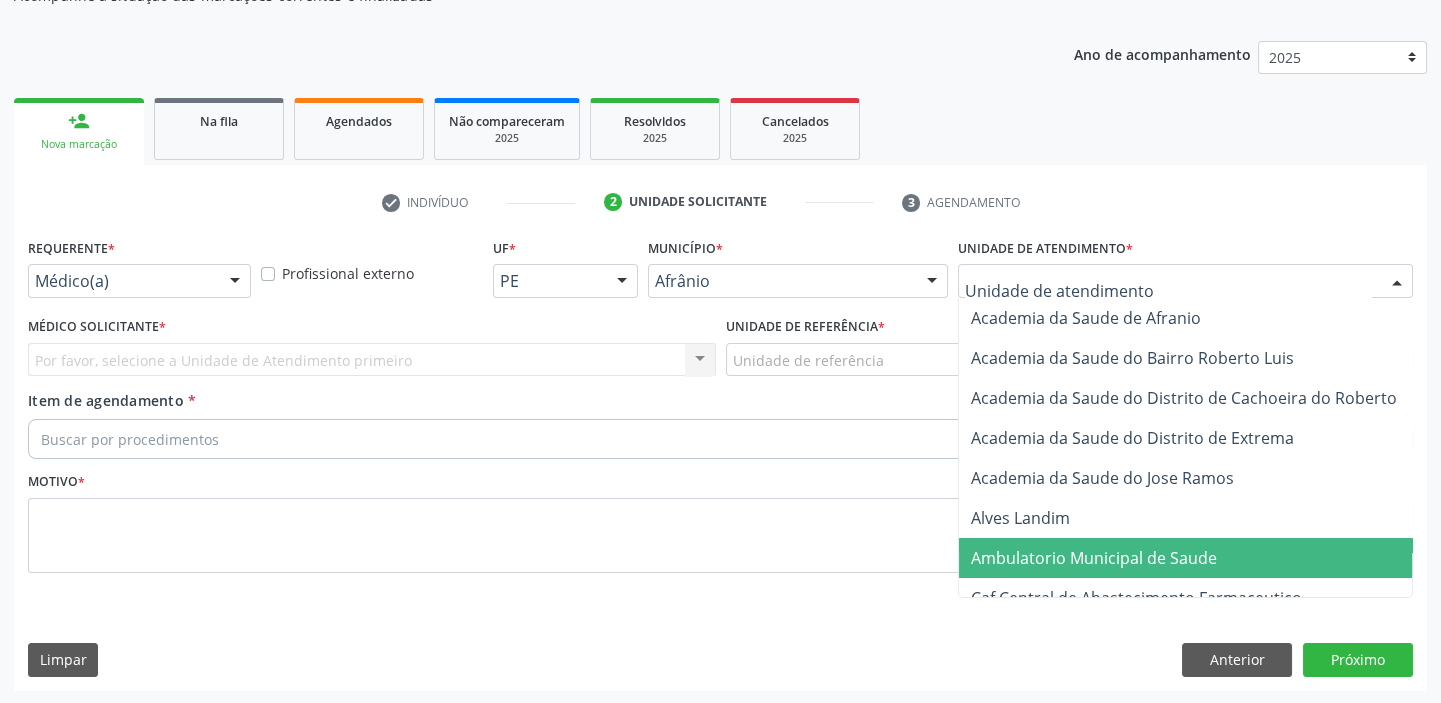drag, startPoint x: 1019, startPoint y: 552, endPoint x: 883, endPoint y: 474, distance: 156.7801 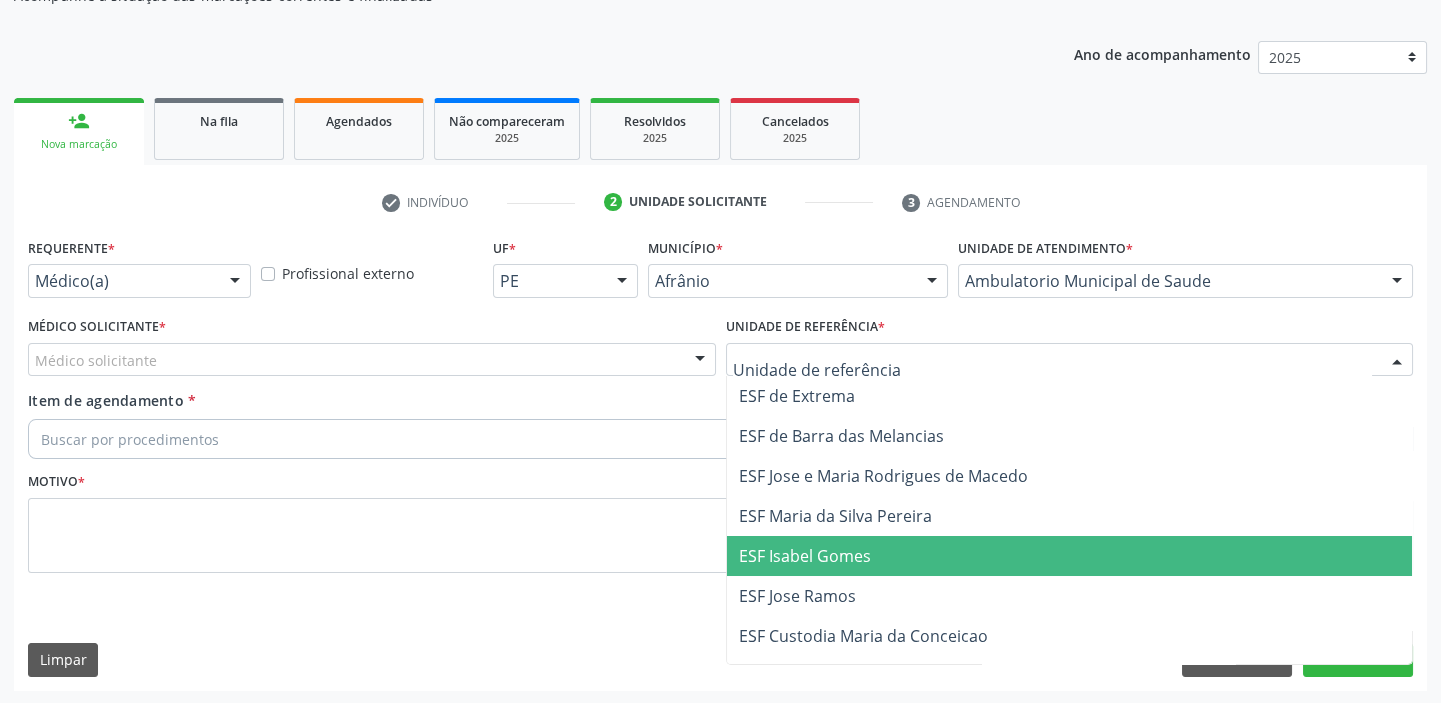 click on "ESF Isabel Gomes" at bounding box center (805, 556) 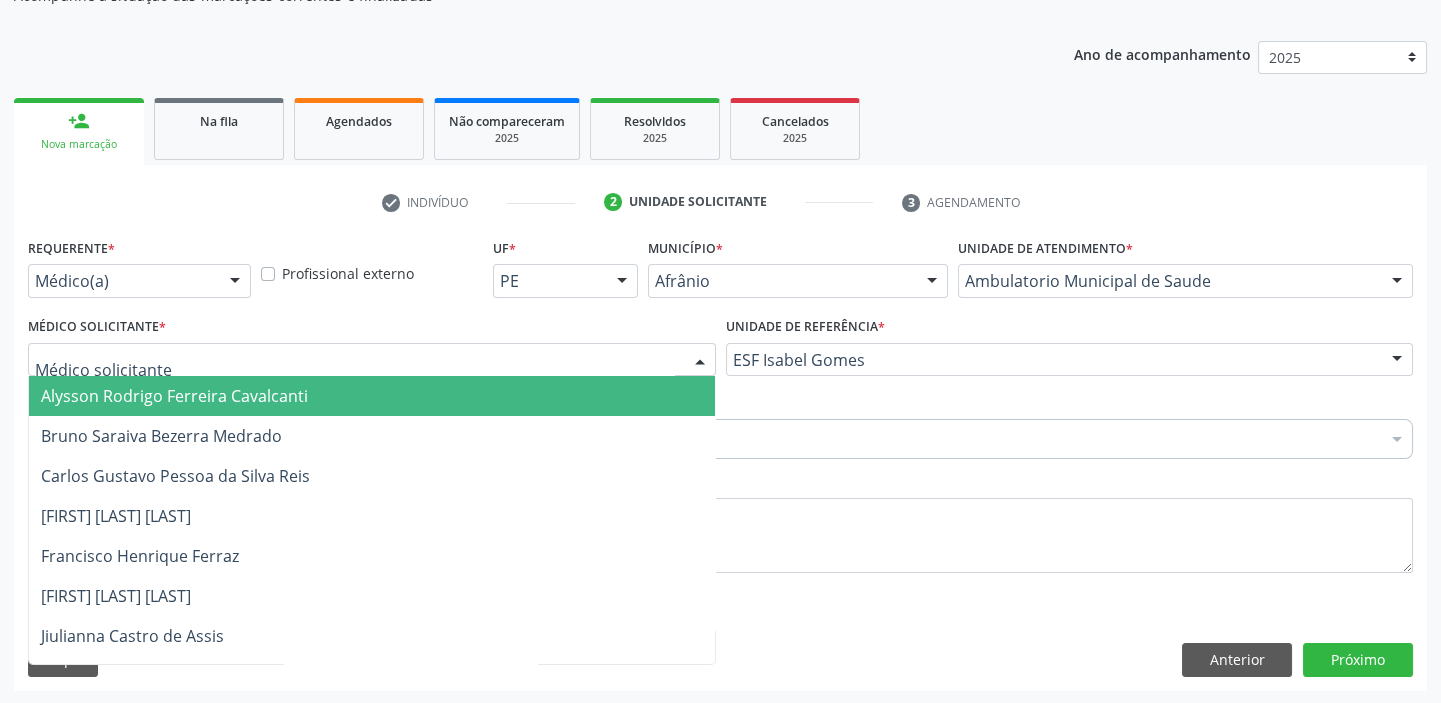 drag, startPoint x: 49, startPoint y: 364, endPoint x: 59, endPoint y: 422, distance: 58.855755 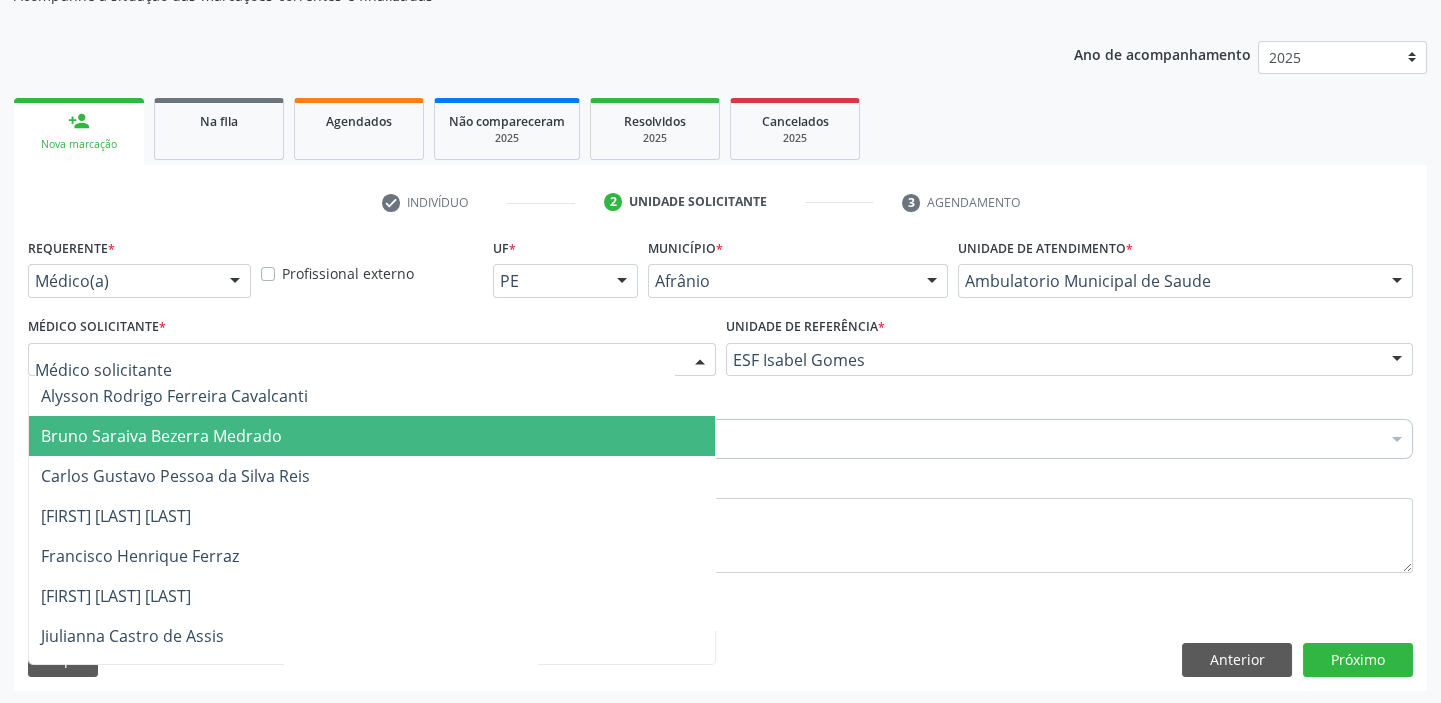 click on "Bruno Saraiva Bezerra Medrado" at bounding box center (161, 436) 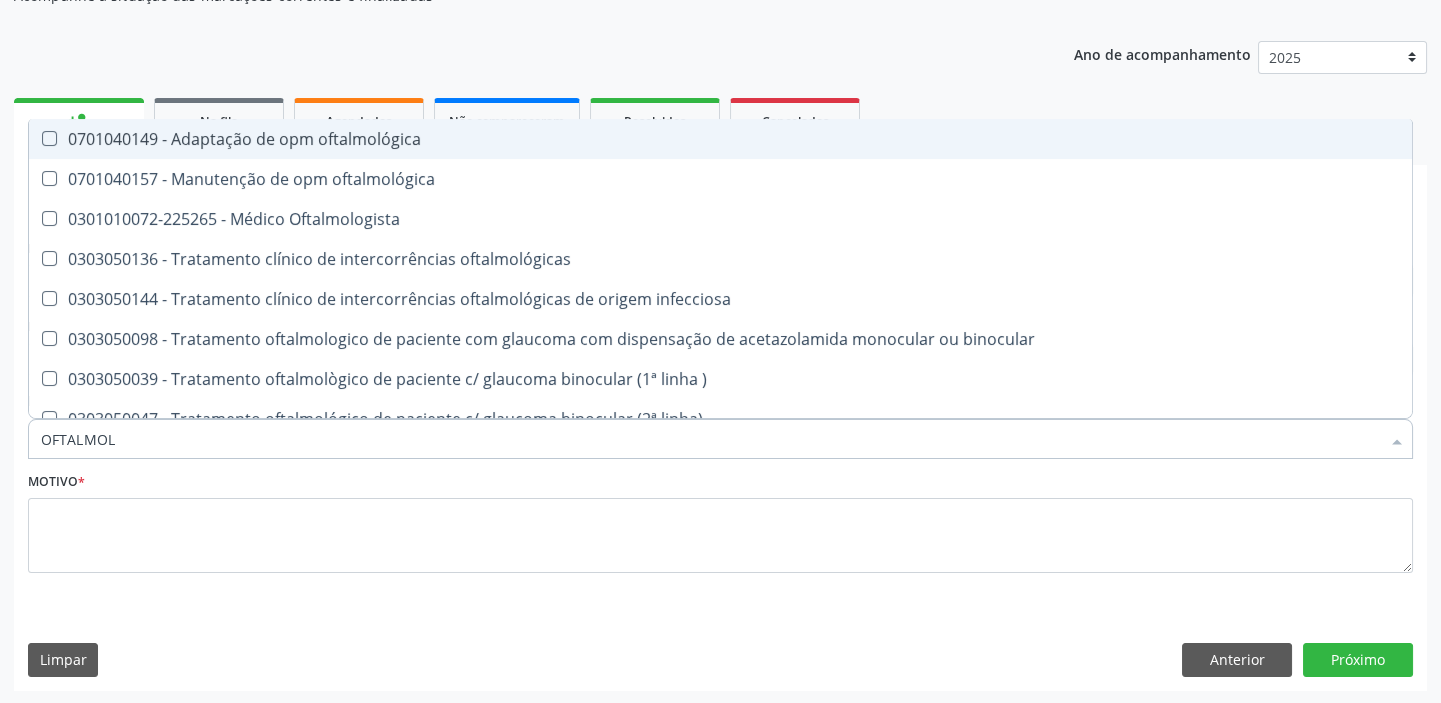 type on "OFTALMOLO" 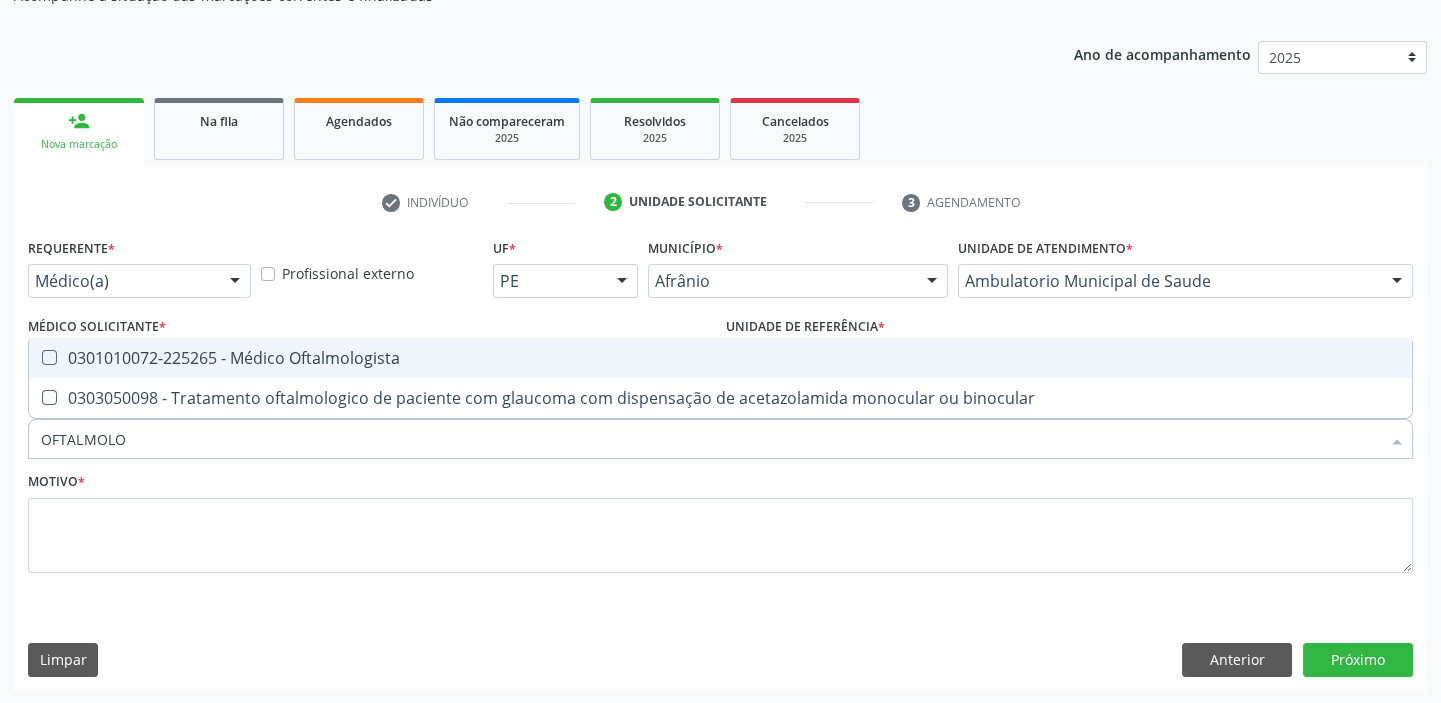 click on "0301010072-225265 - Médico Oftalmologista" at bounding box center (720, 358) 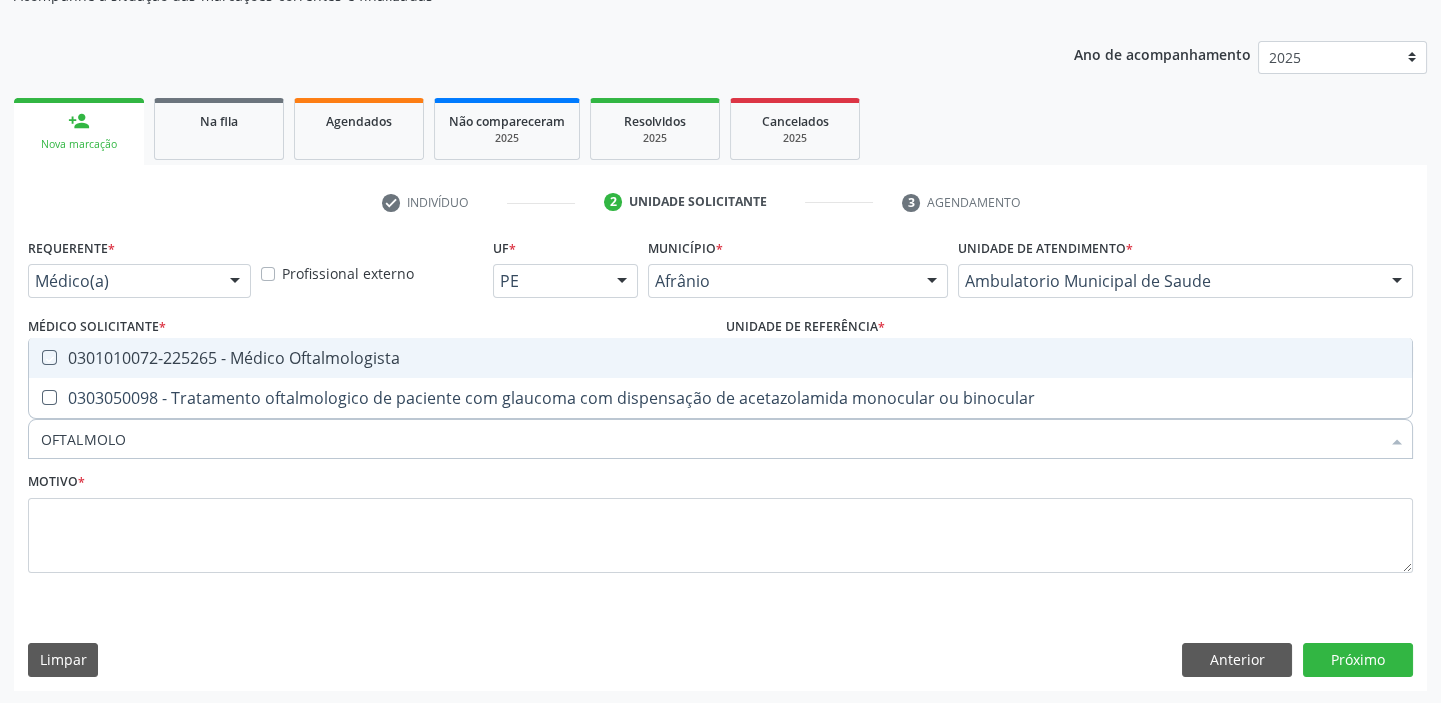 checkbox on "true" 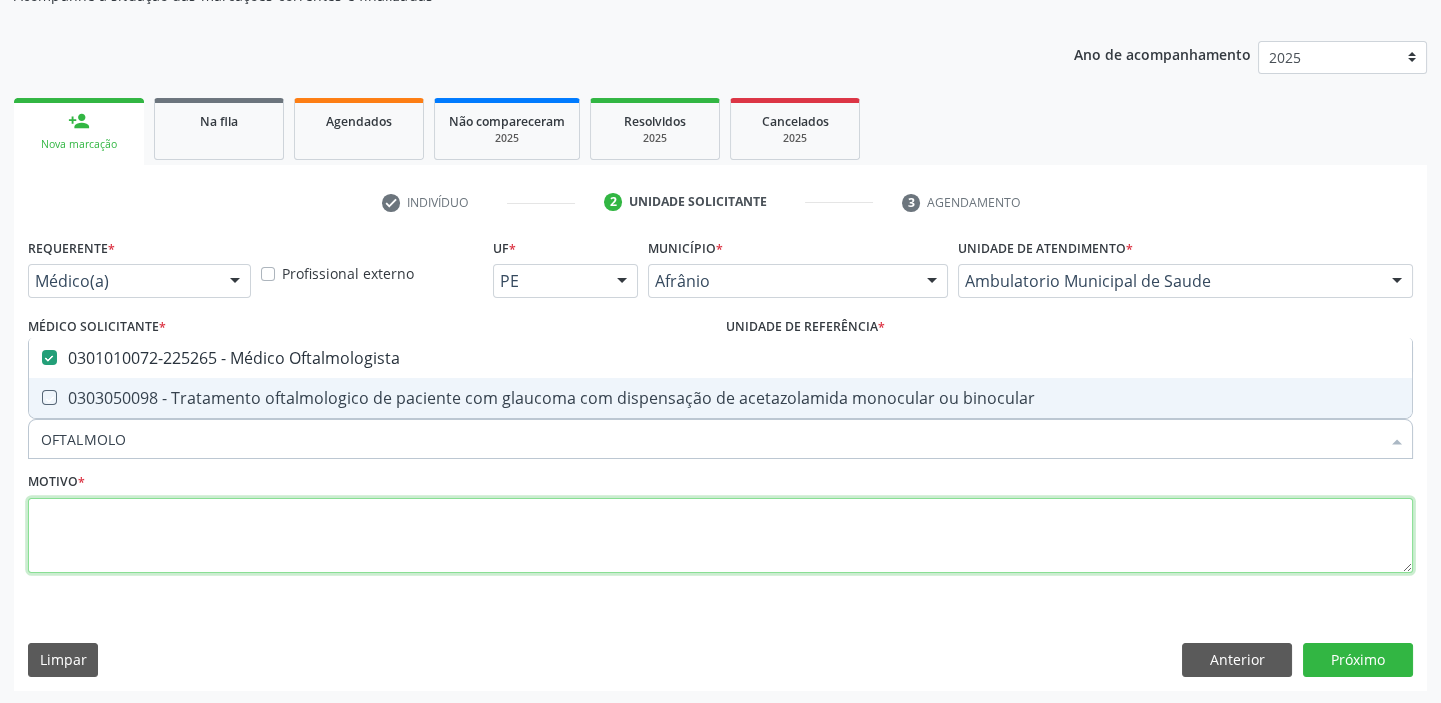 click at bounding box center [720, 536] 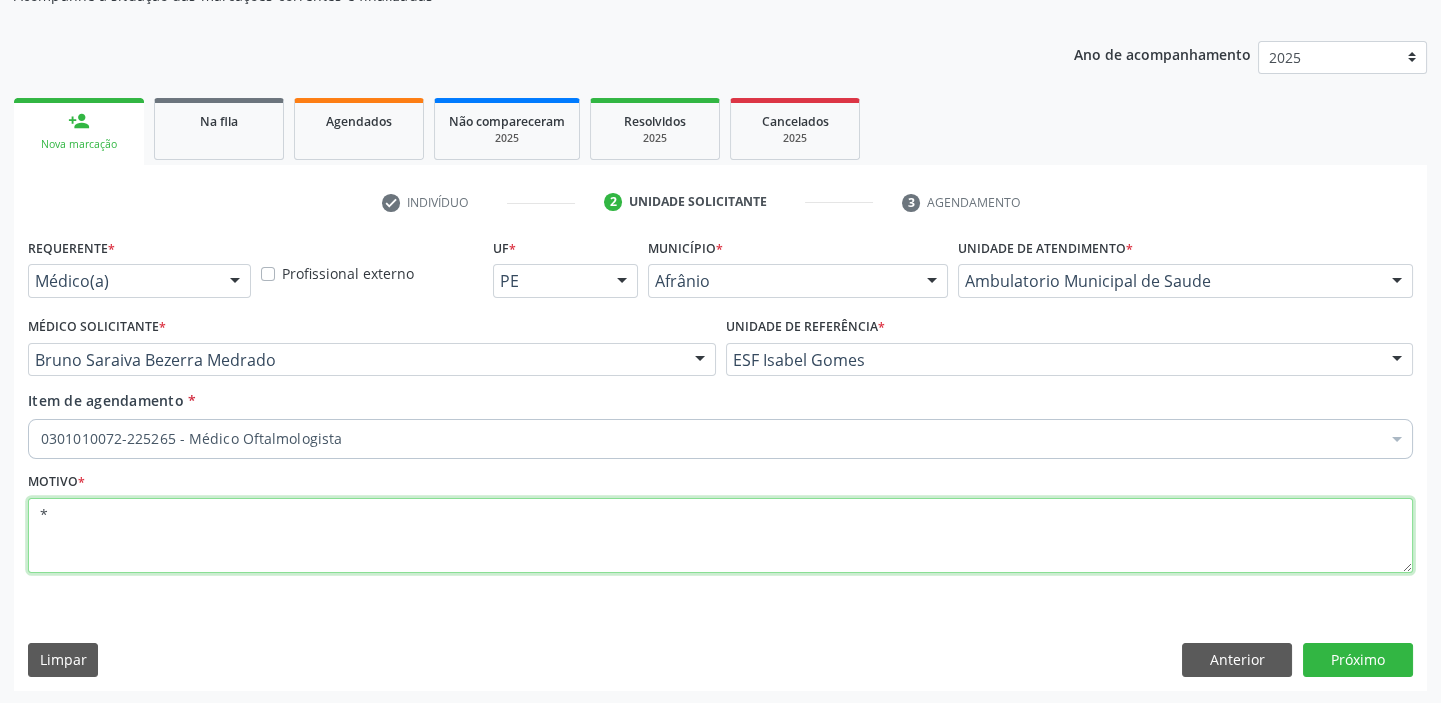 type on "*" 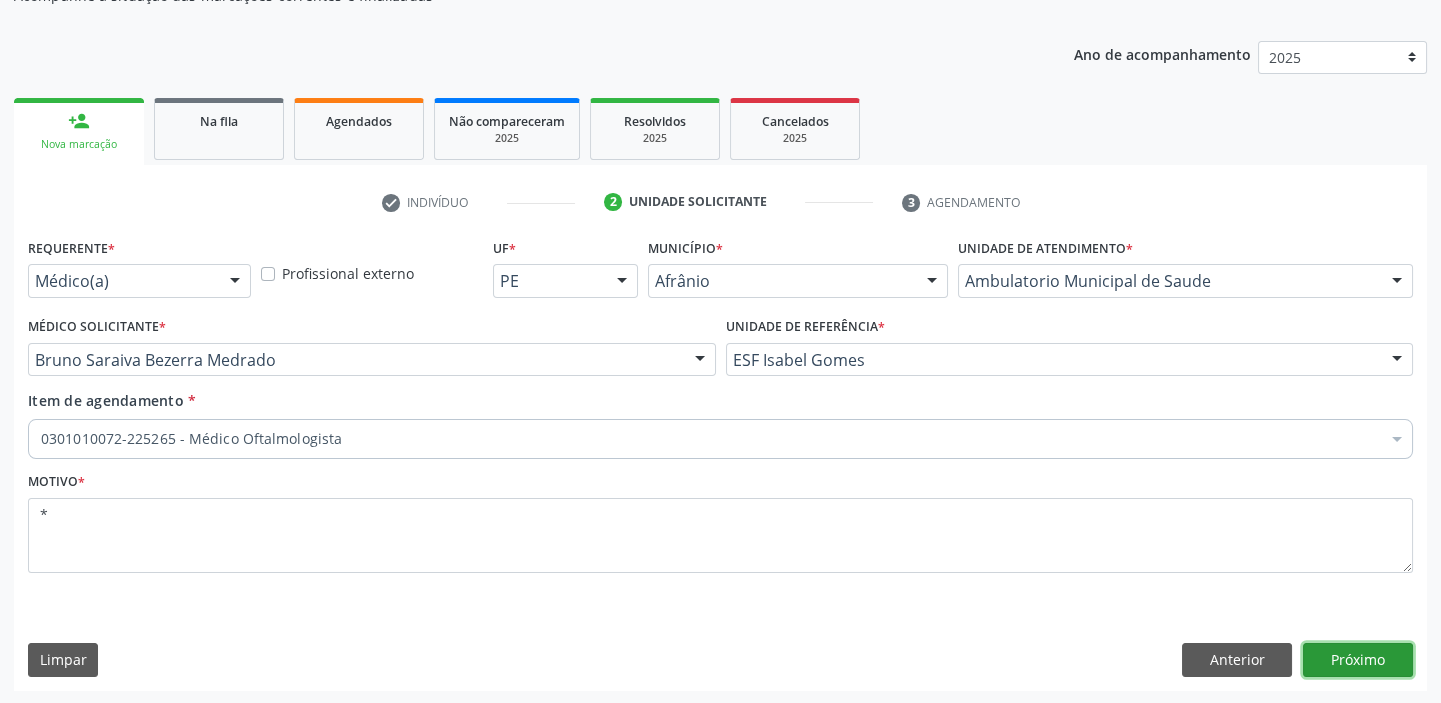 click on "Próximo" at bounding box center (1358, 660) 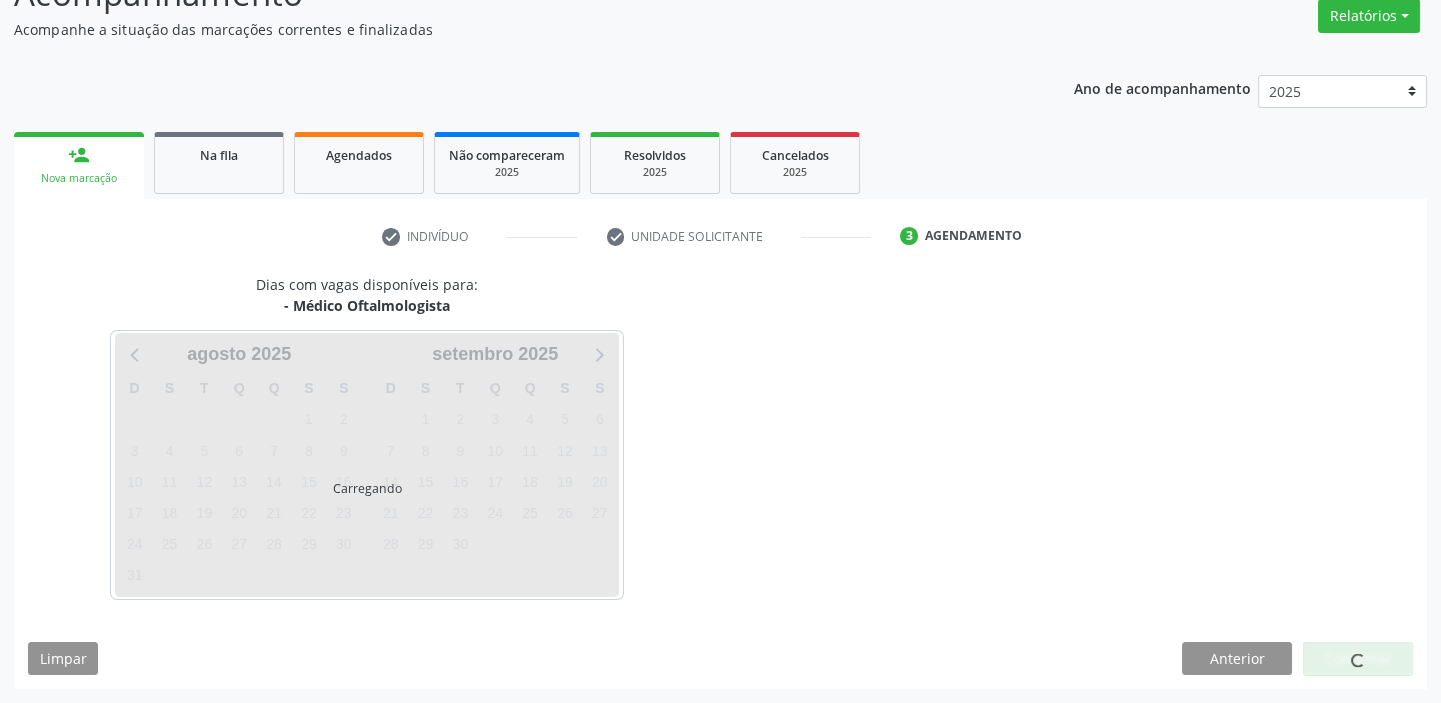 scroll, scrollTop: 166, scrollLeft: 0, axis: vertical 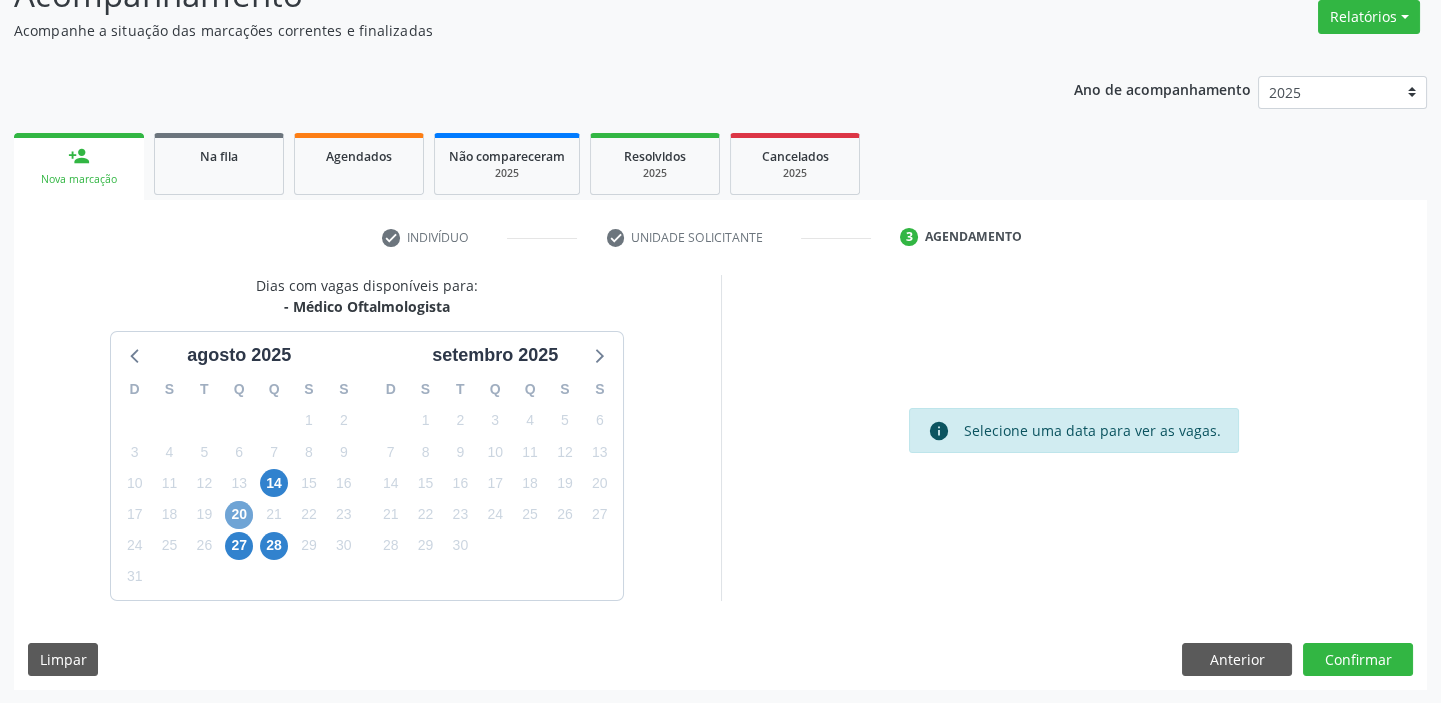 click on "20" at bounding box center (239, 515) 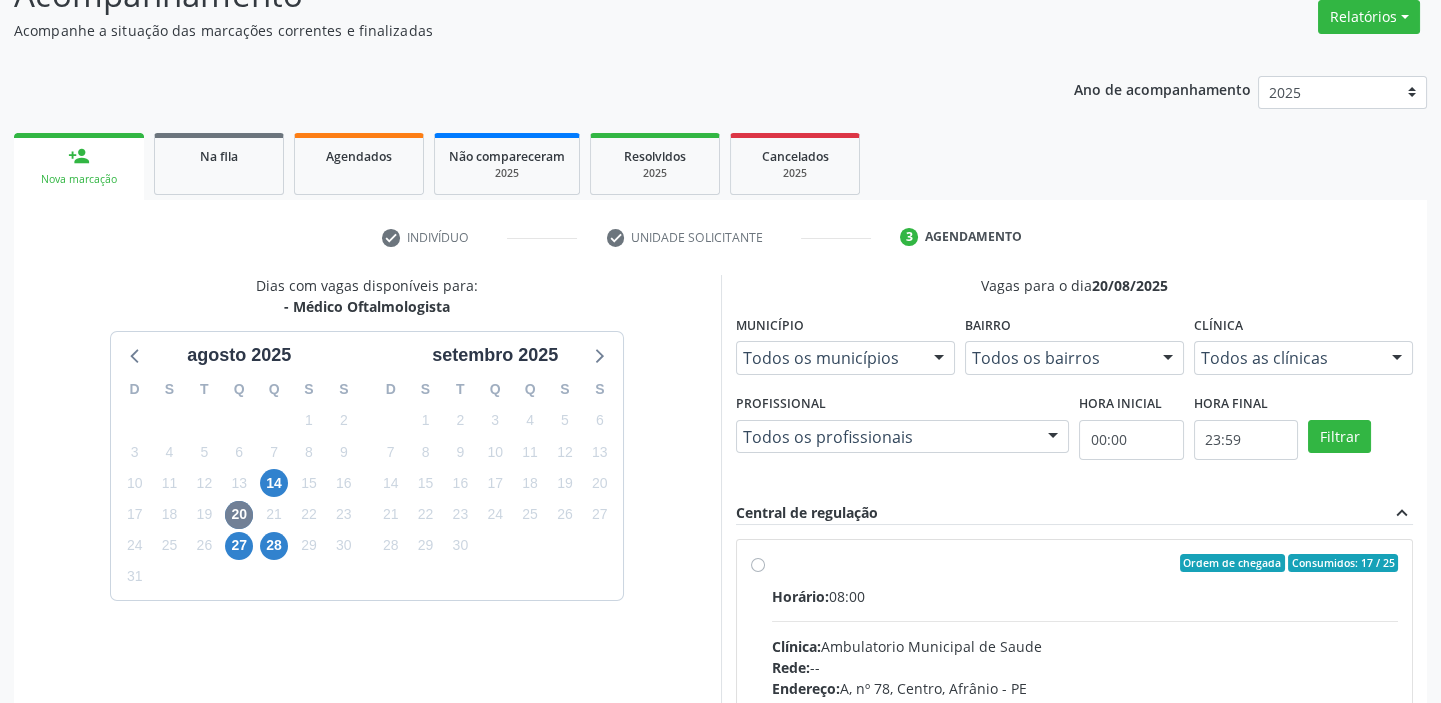 click on "Ordem de chegada
Consumidos: 17 / 25
Horário:   08:00
Clínica:  Ambulatorio Municipal de Saude
Rede:
--
Endereço:   A, nº 78, Centro, Afrânio - PE
Telefone:   --
Profissional:
--
Informações adicionais sobre o atendimento
Idade de atendimento:
Sem restrição
Gênero(s) atendido(s):
Sem restrição
Informações adicionais:
--" at bounding box center (1075, 707) 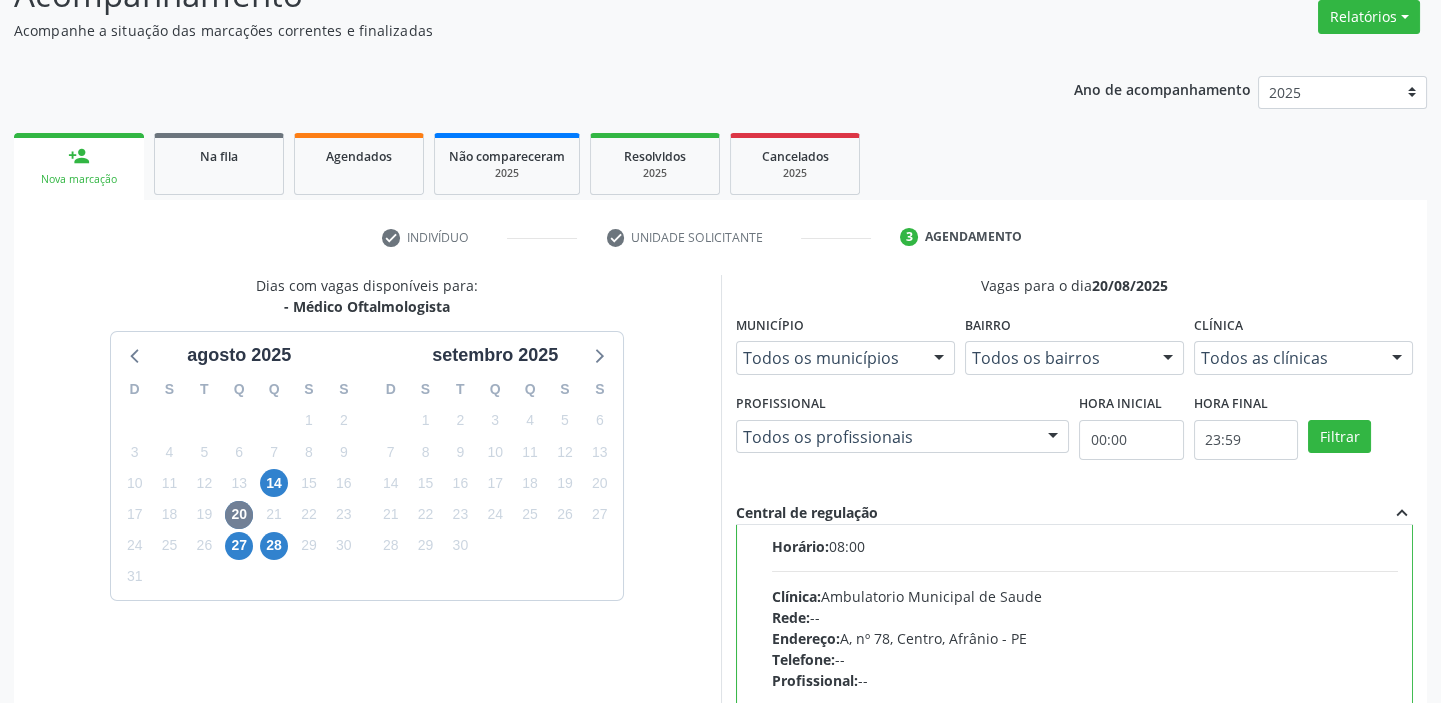 scroll, scrollTop: 99, scrollLeft: 0, axis: vertical 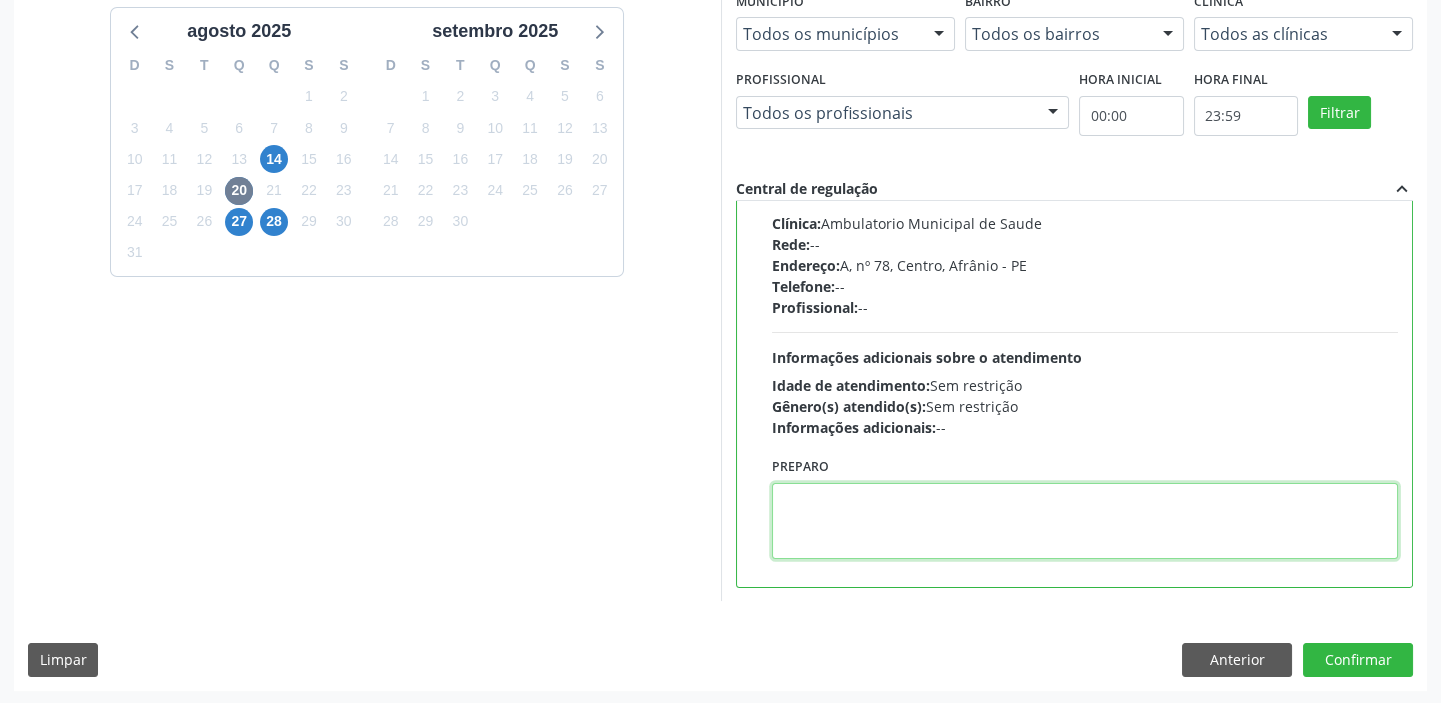 drag, startPoint x: 887, startPoint y: 535, endPoint x: 983, endPoint y: 524, distance: 96.62815 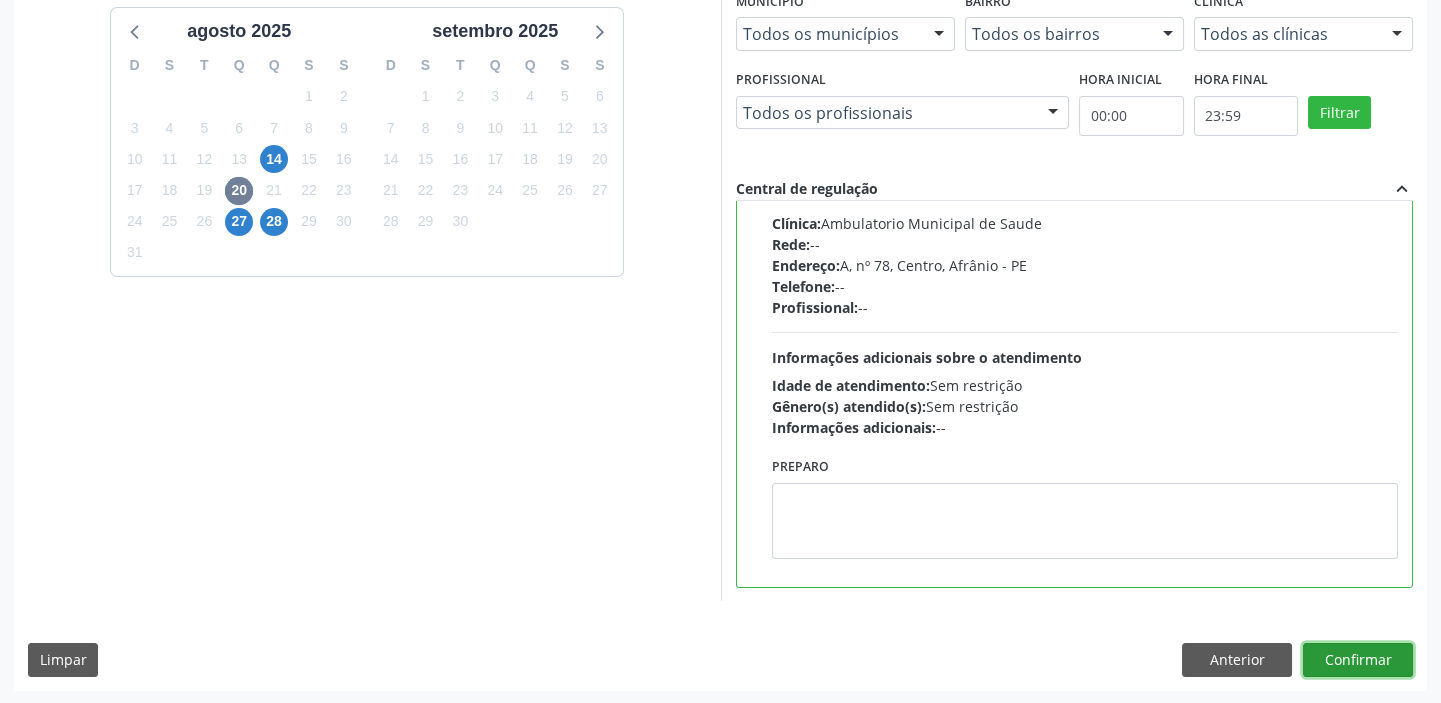click on "Confirmar" at bounding box center [1358, 660] 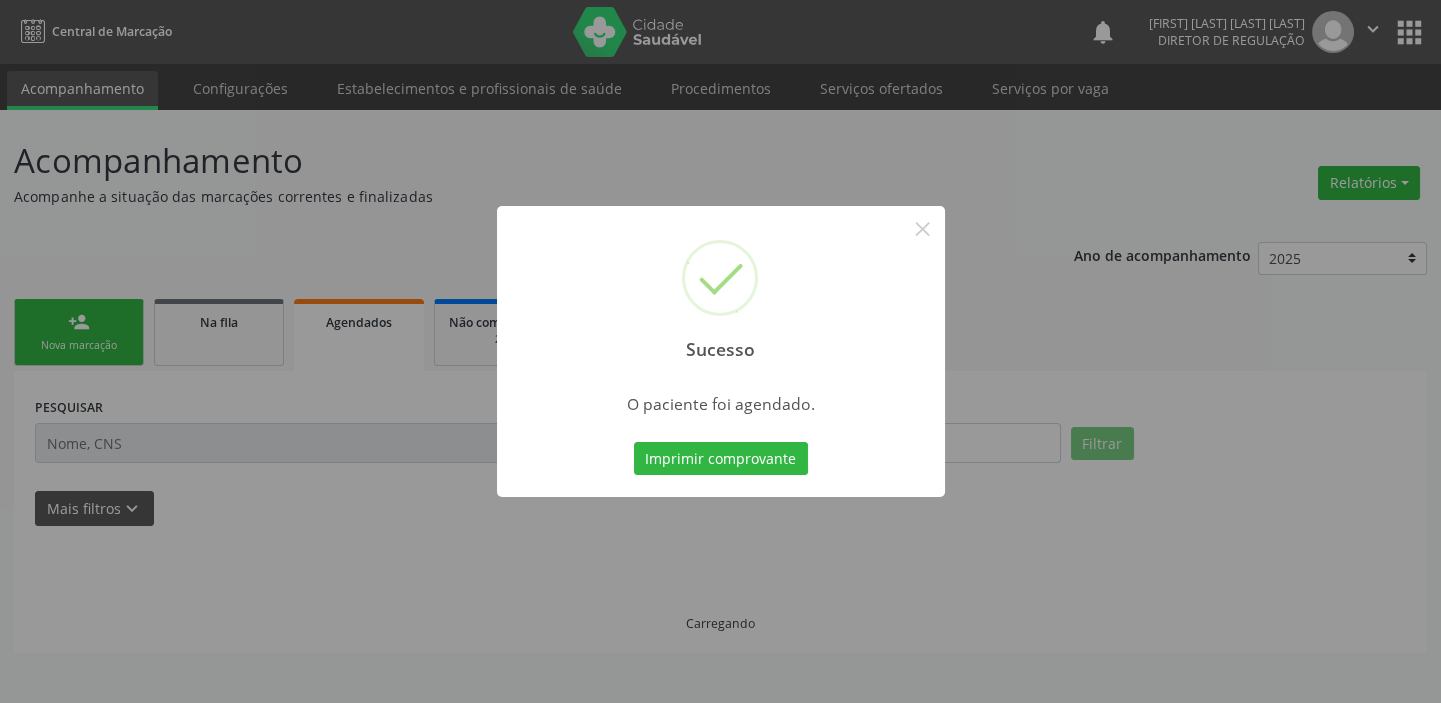 scroll, scrollTop: 0, scrollLeft: 0, axis: both 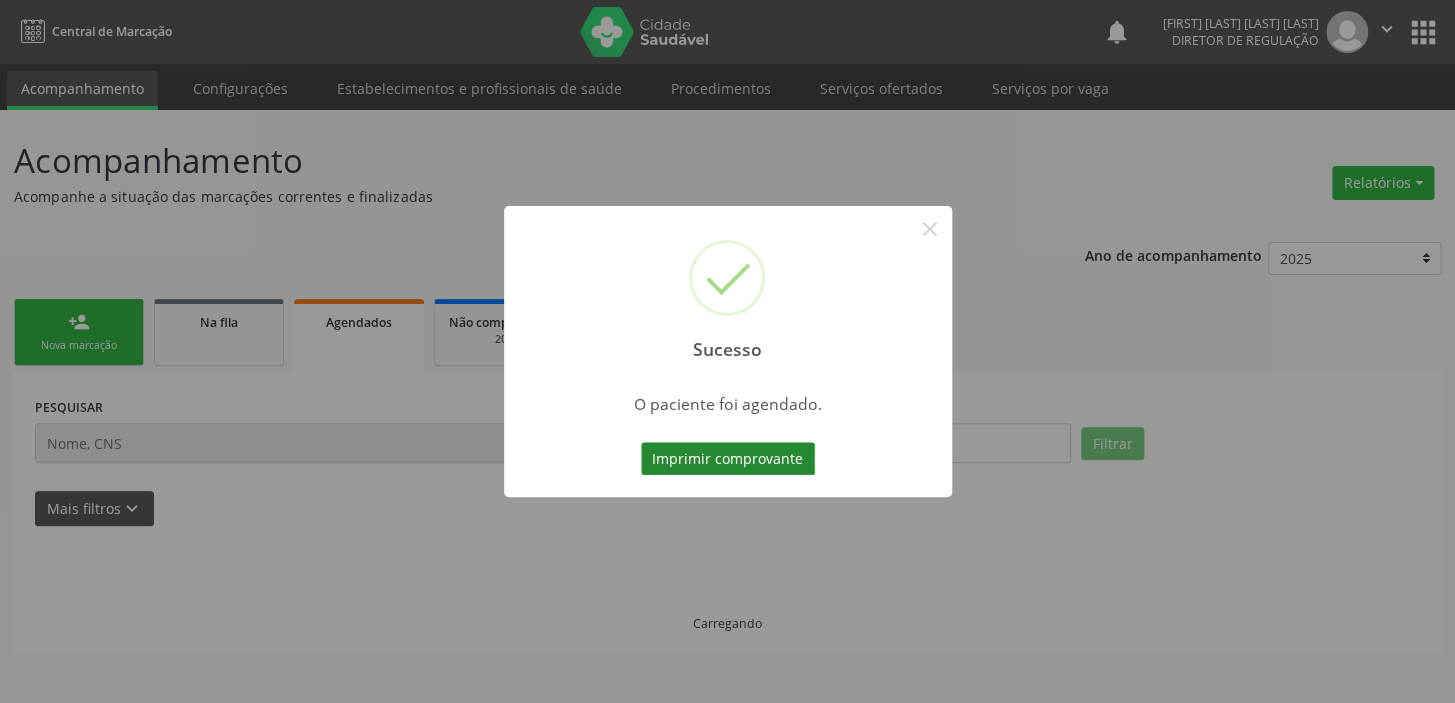 click on "Imprimir comprovante" at bounding box center [728, 459] 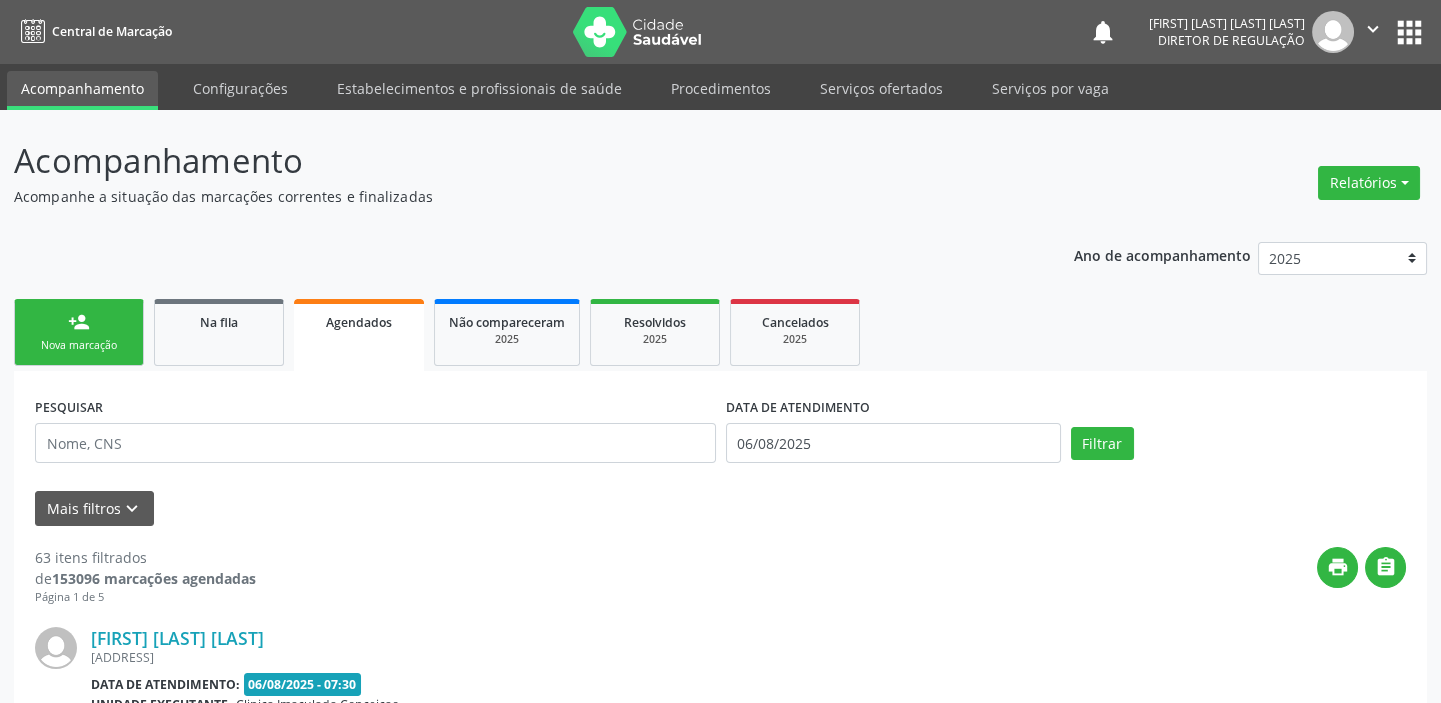click on "person_add" at bounding box center [79, 322] 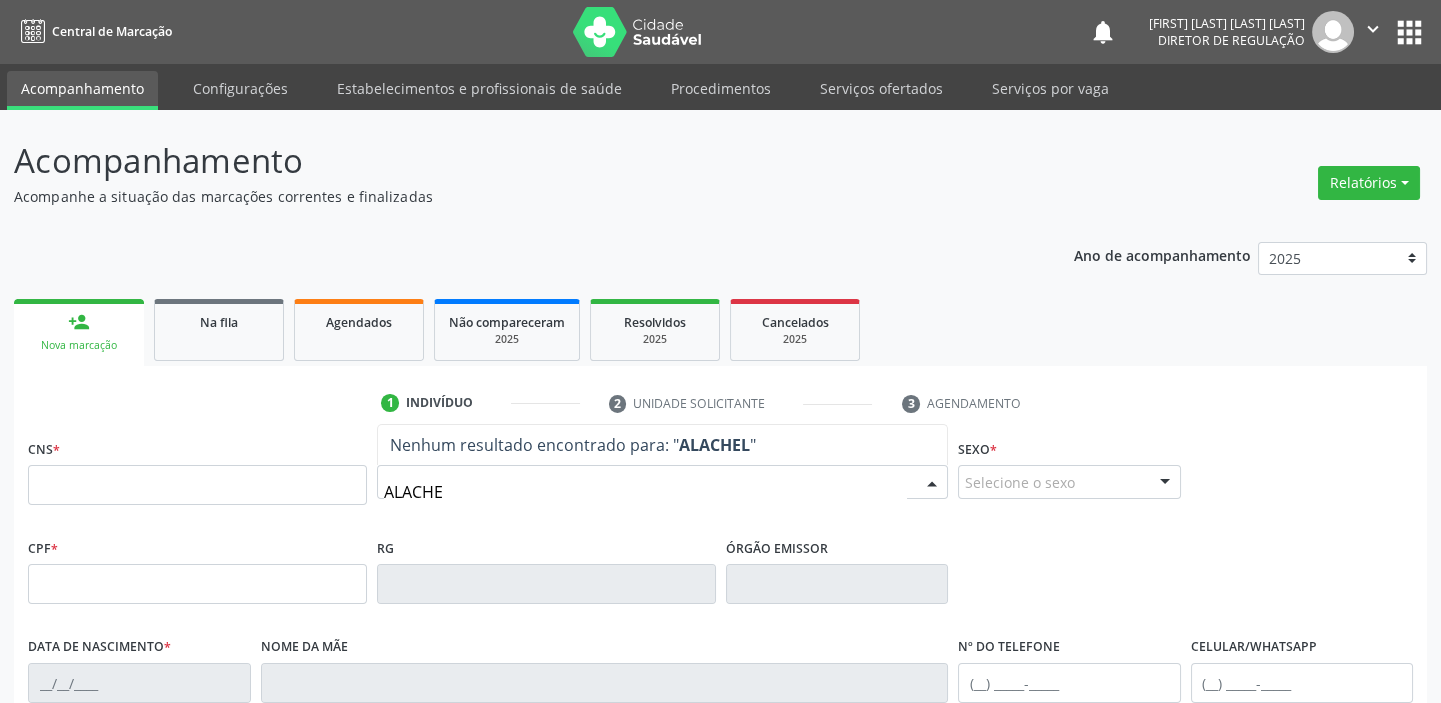 type on "ALACH" 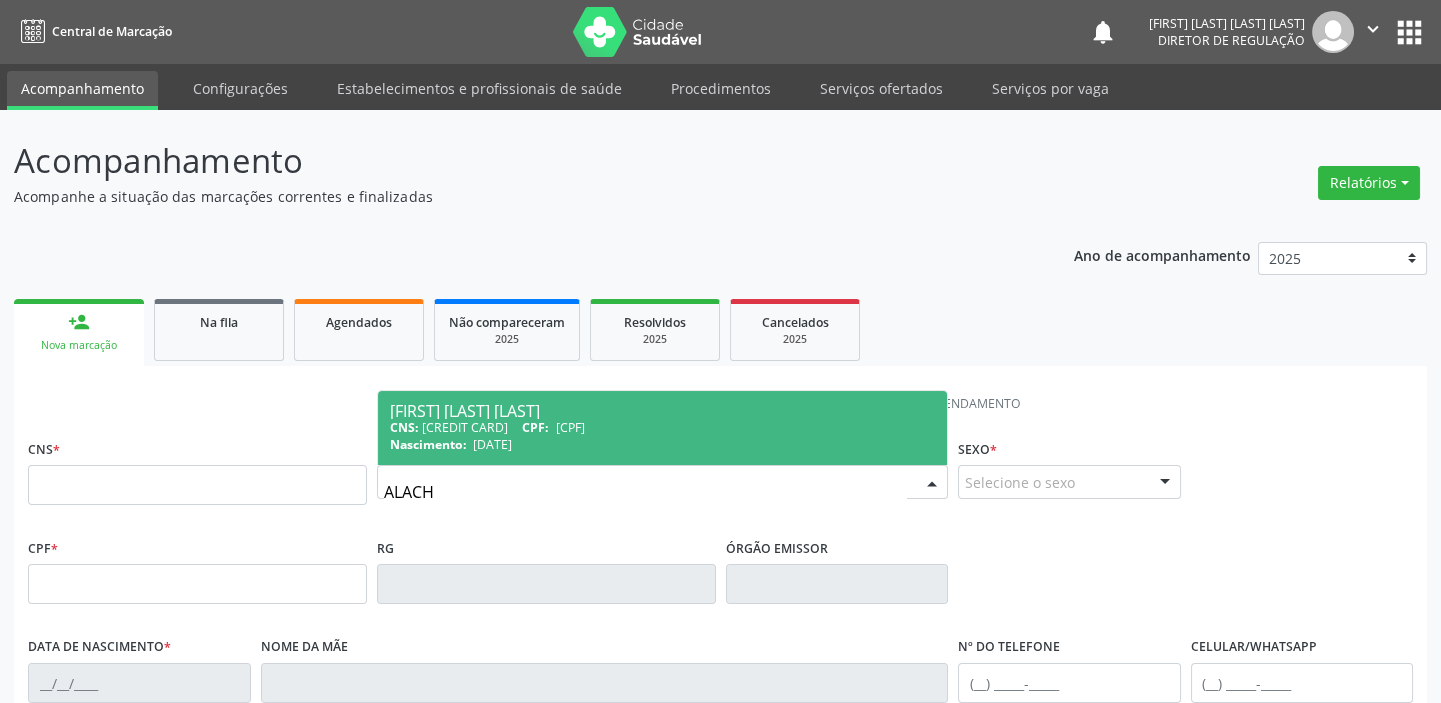 click on "CNS:
706 4006 0196 5884
CPF:
069.447.164-02" at bounding box center (662, 427) 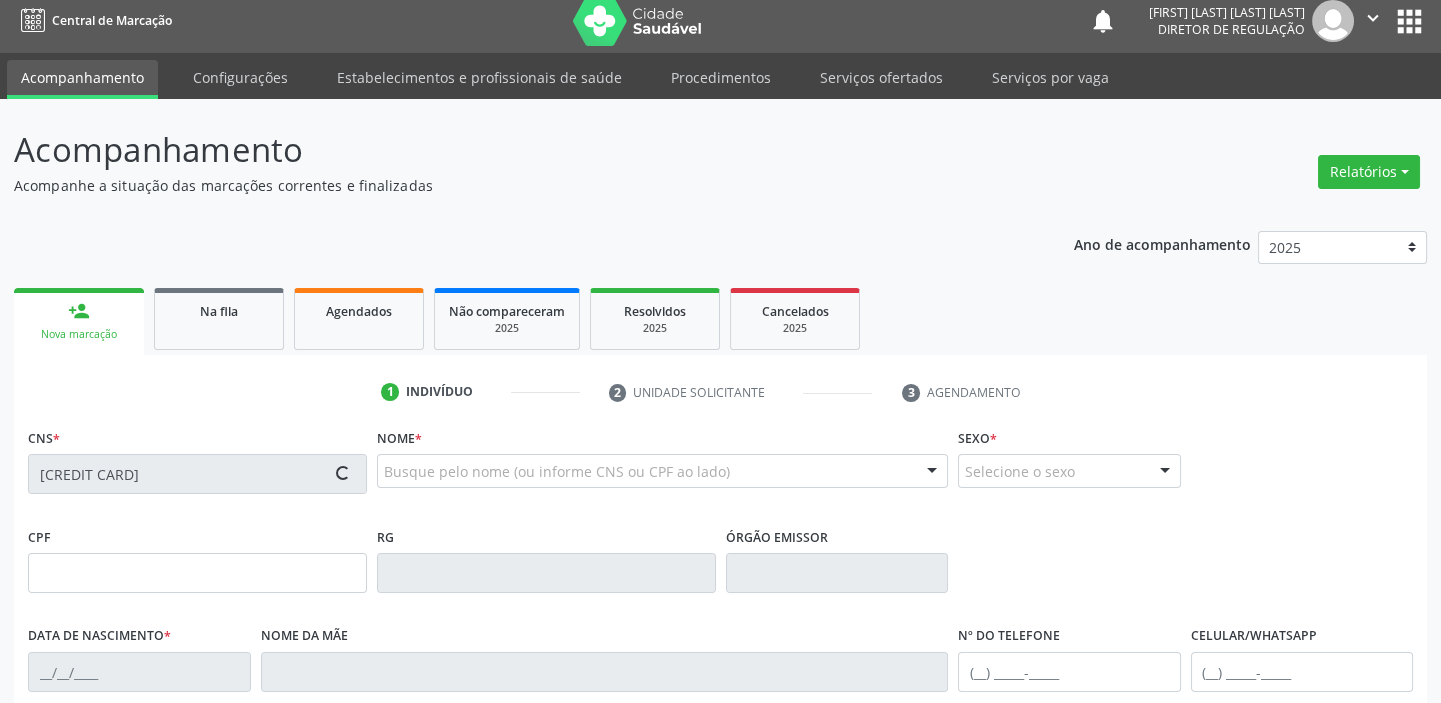 type on "069.447.164-02" 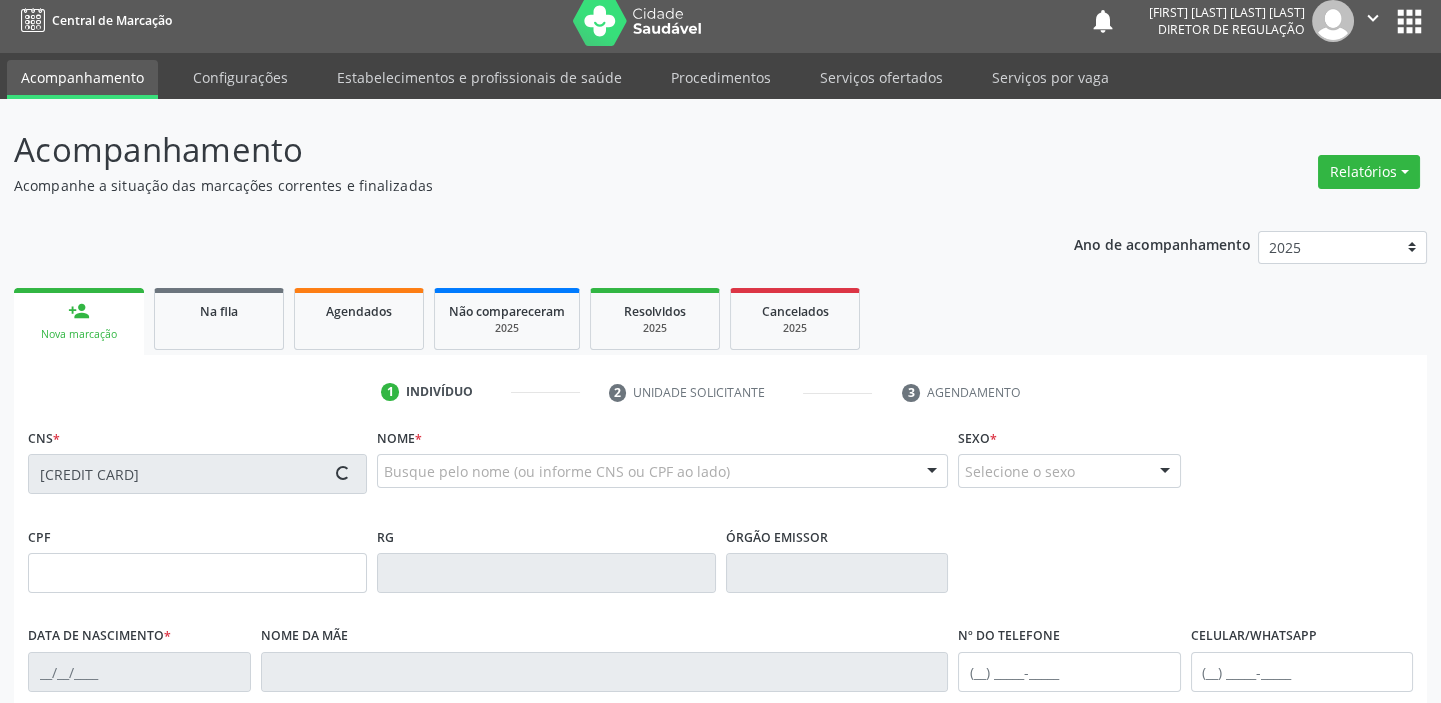 type on "28/08/1988" 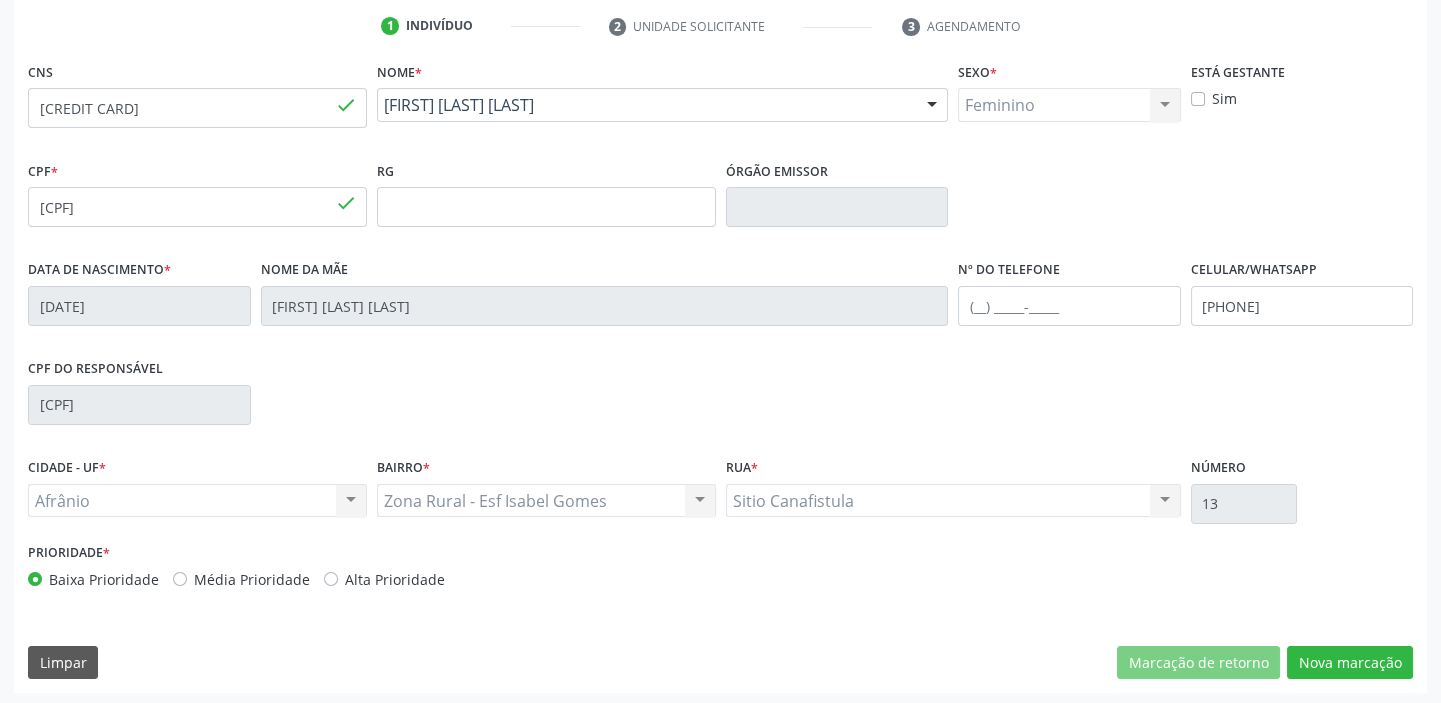 scroll, scrollTop: 380, scrollLeft: 0, axis: vertical 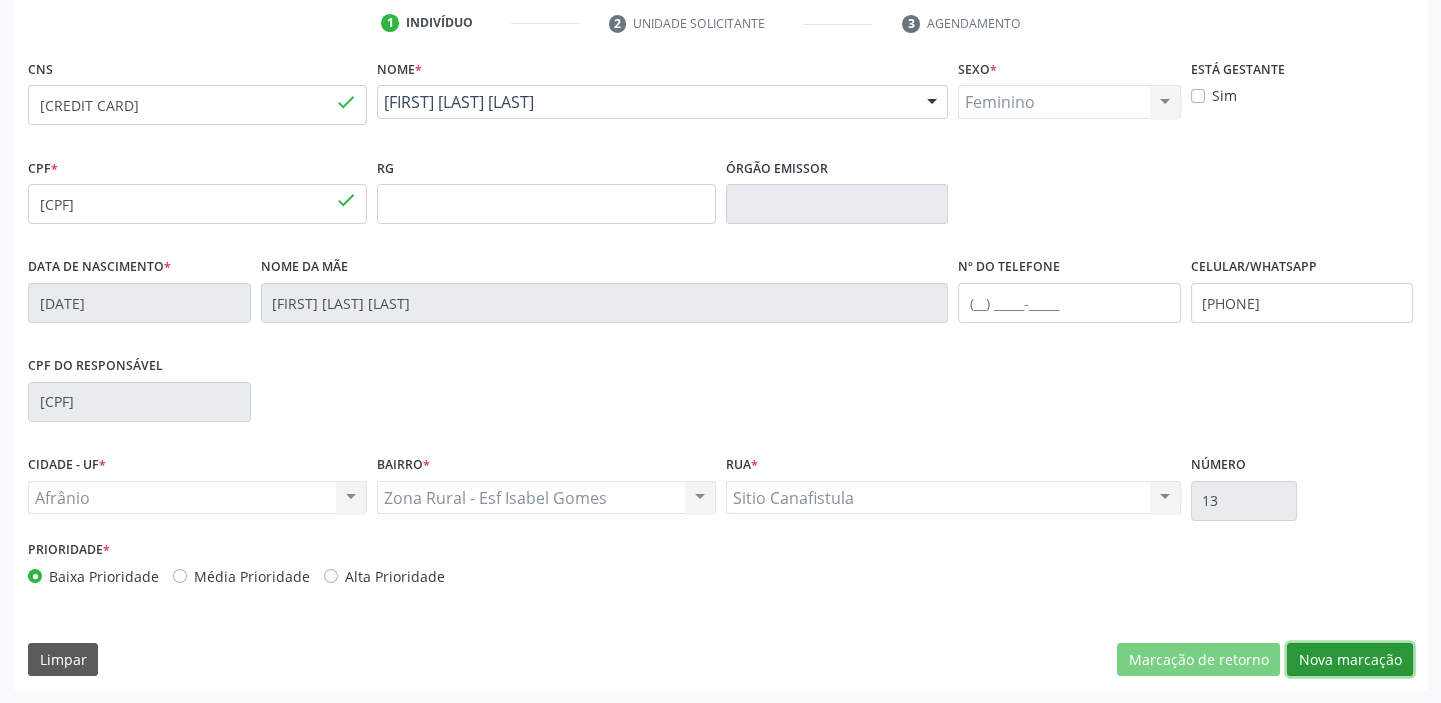 click on "Nova marcação" at bounding box center (1350, 660) 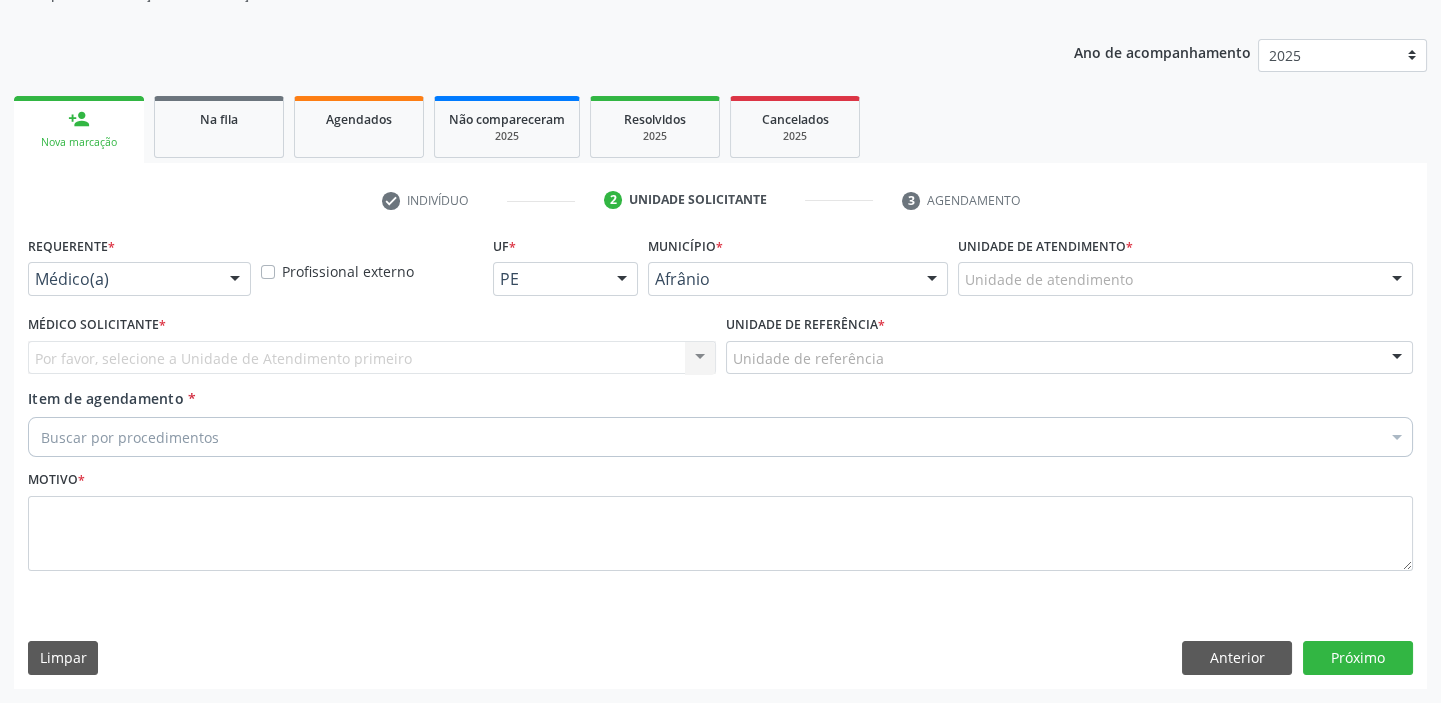 scroll, scrollTop: 201, scrollLeft: 0, axis: vertical 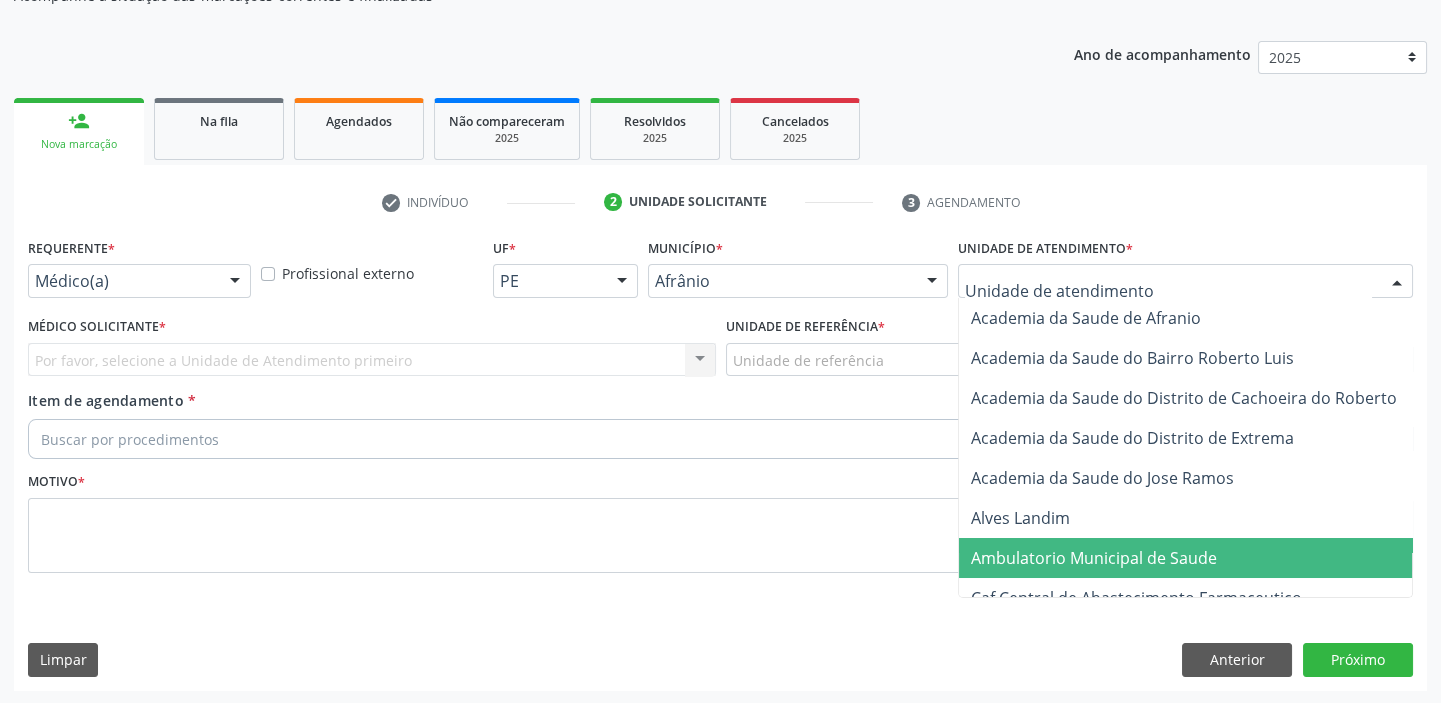 click on "Ambulatorio Municipal de Saude" at bounding box center (1094, 558) 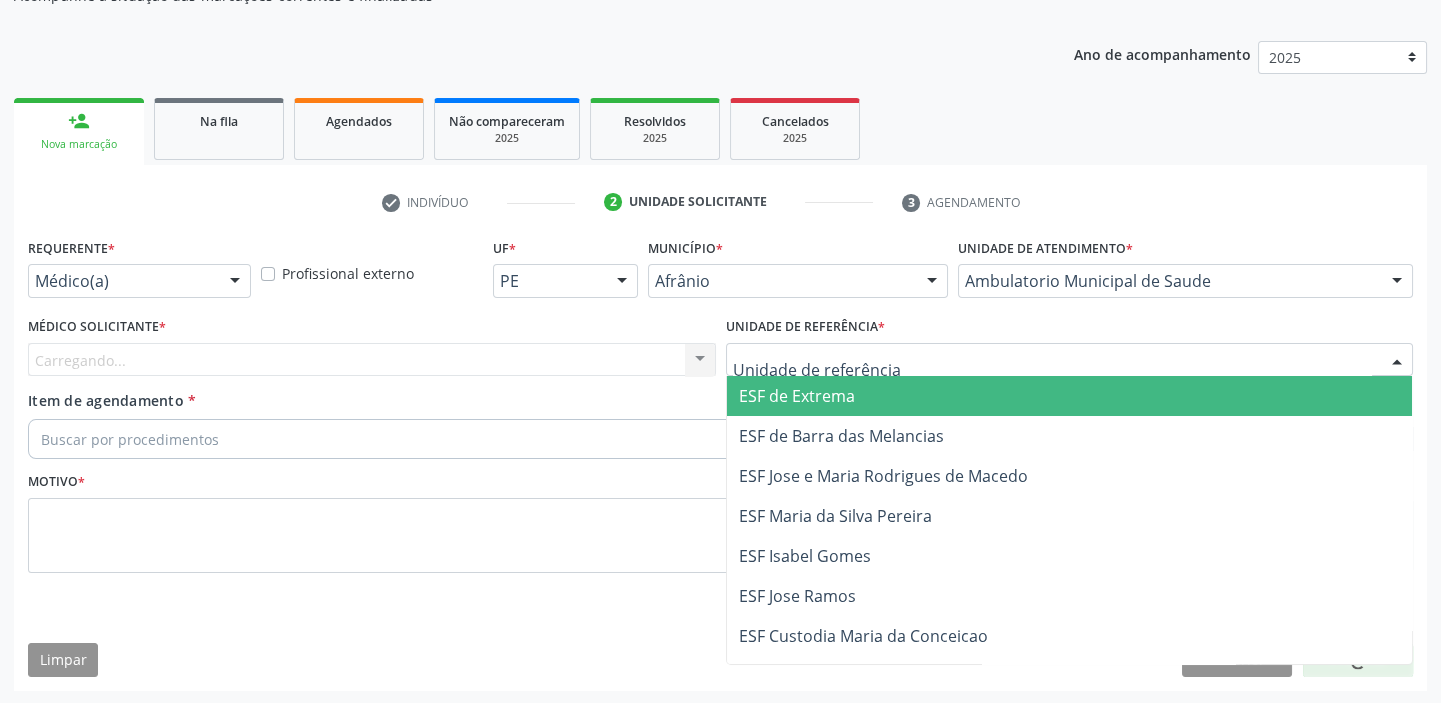 click at bounding box center [1070, 360] 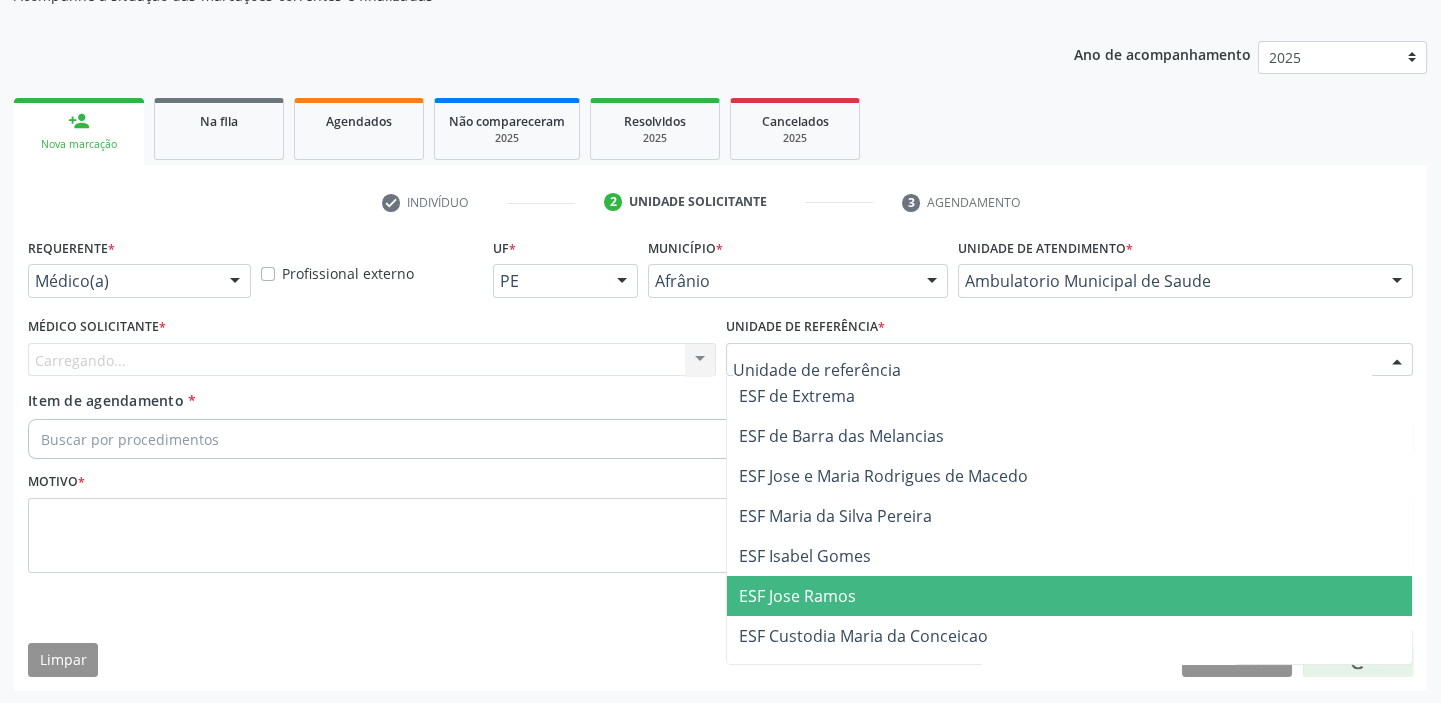 drag, startPoint x: 795, startPoint y: 578, endPoint x: 652, endPoint y: 516, distance: 155.86212 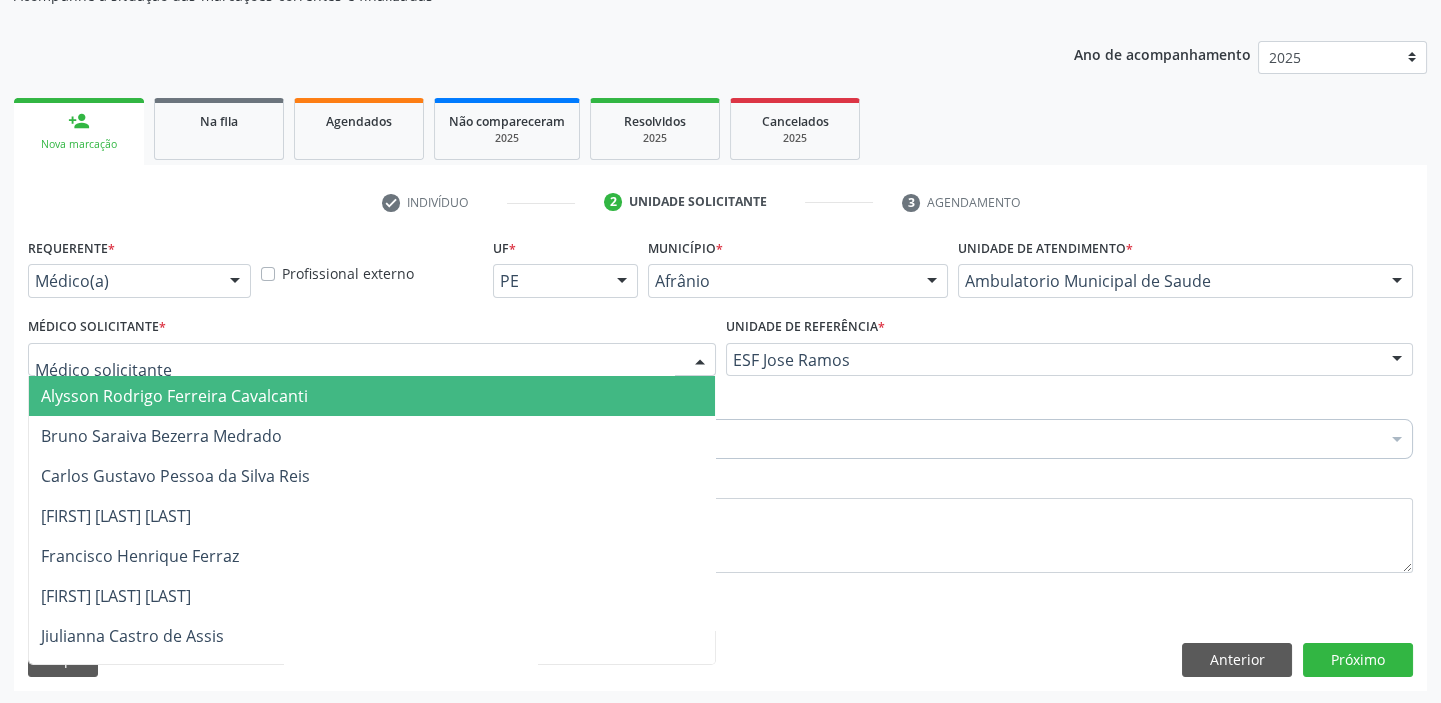 drag, startPoint x: 181, startPoint y: 359, endPoint x: 181, endPoint y: 399, distance: 40 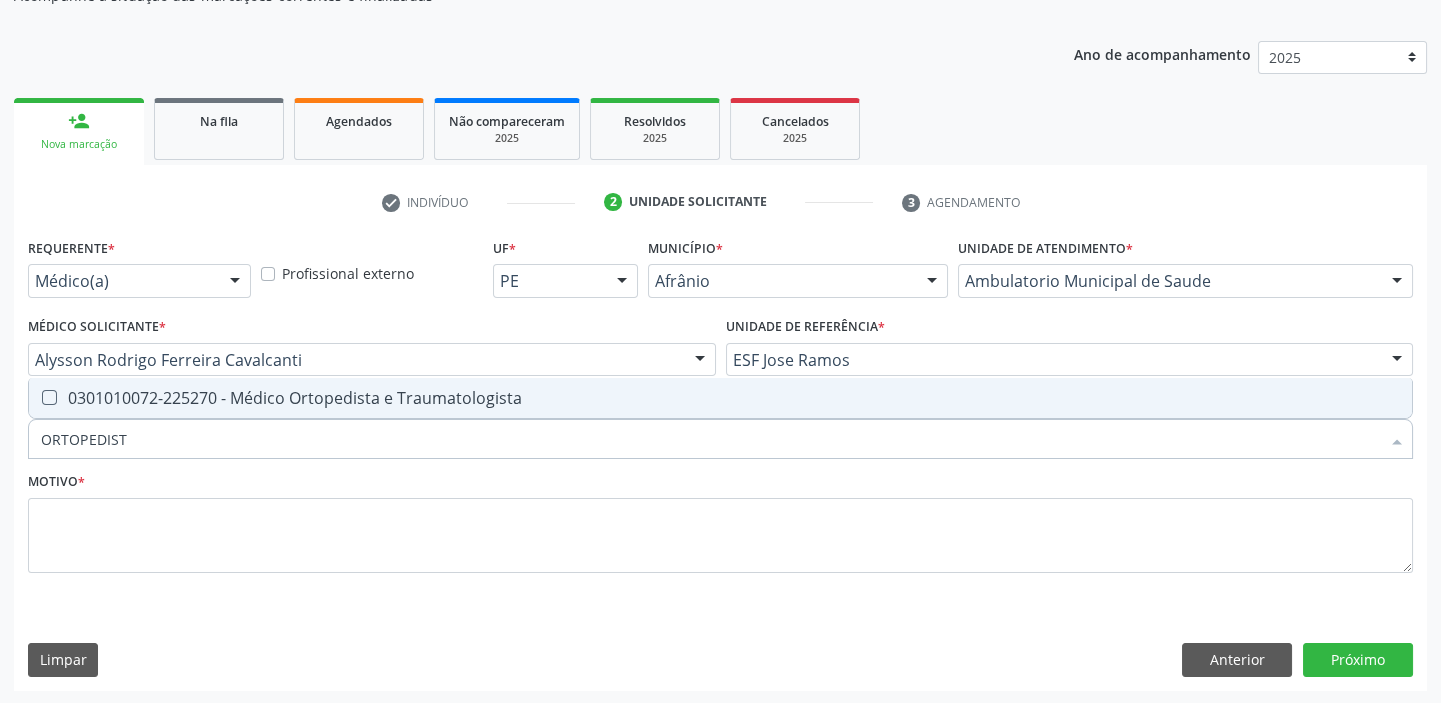 type on "ORTOPEDISTA" 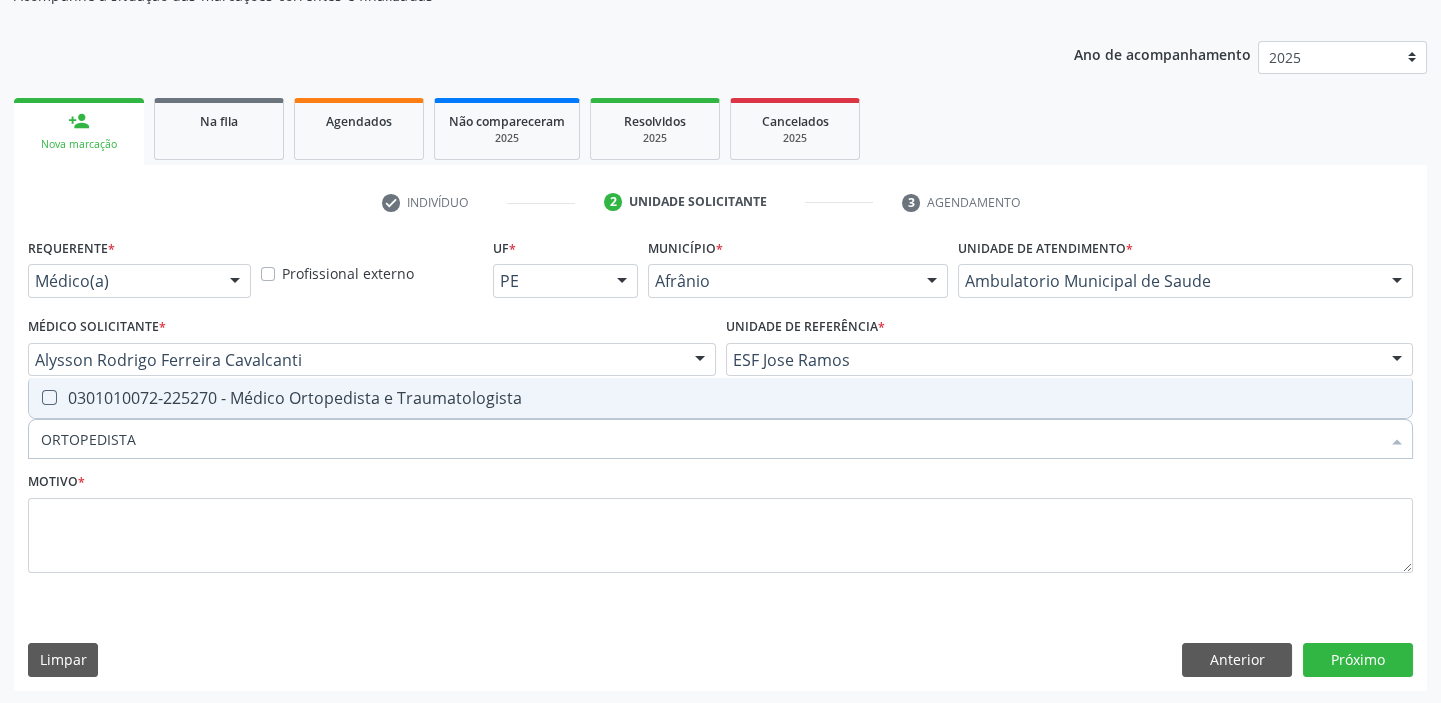 click on "0301010072-225270 - Médico Ortopedista e Traumatologista" at bounding box center (720, 398) 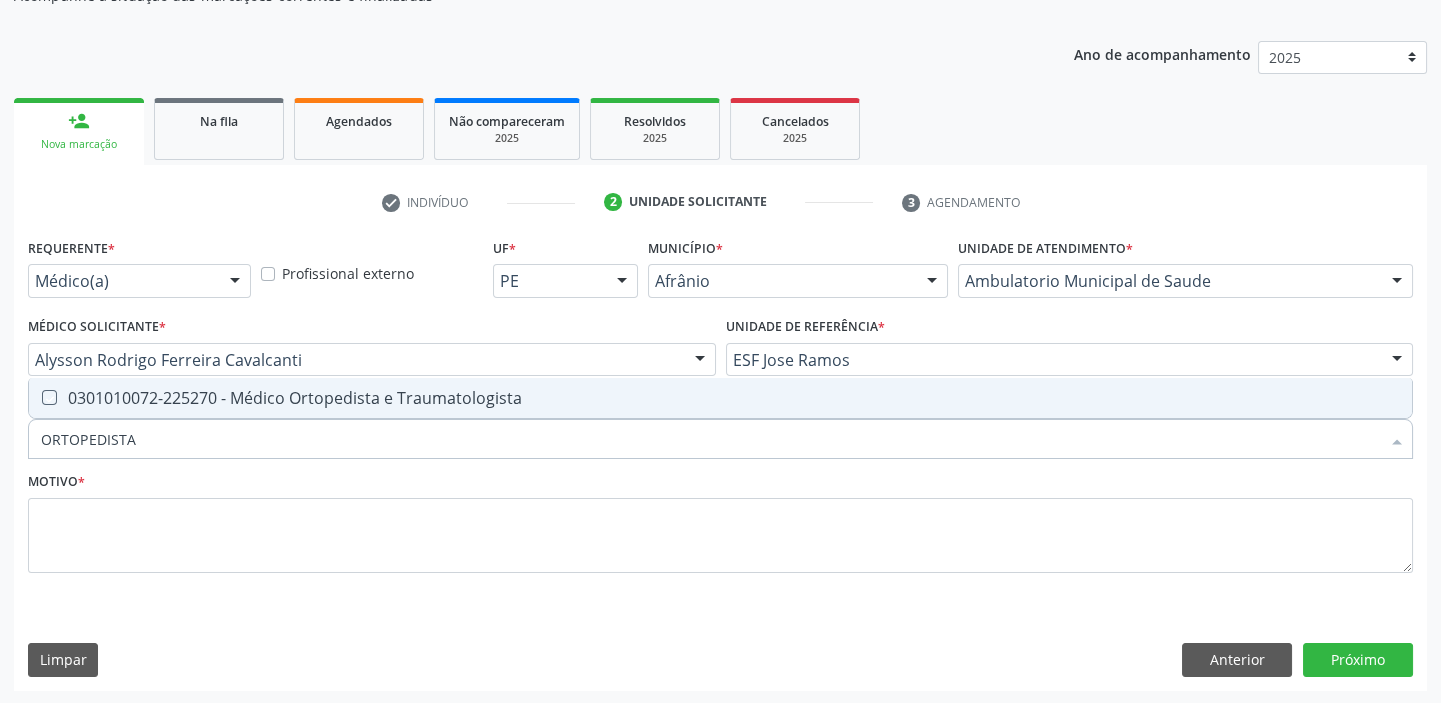 checkbox on "true" 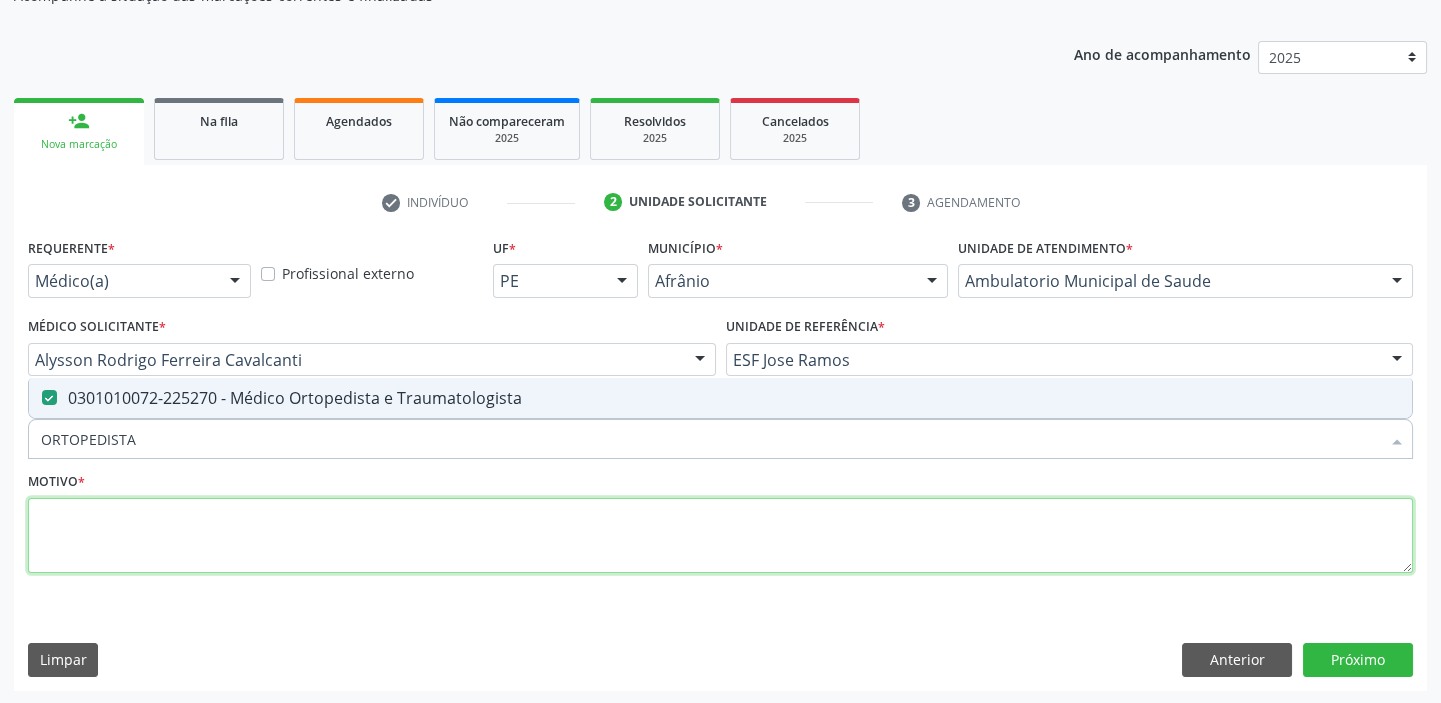 click at bounding box center [720, 536] 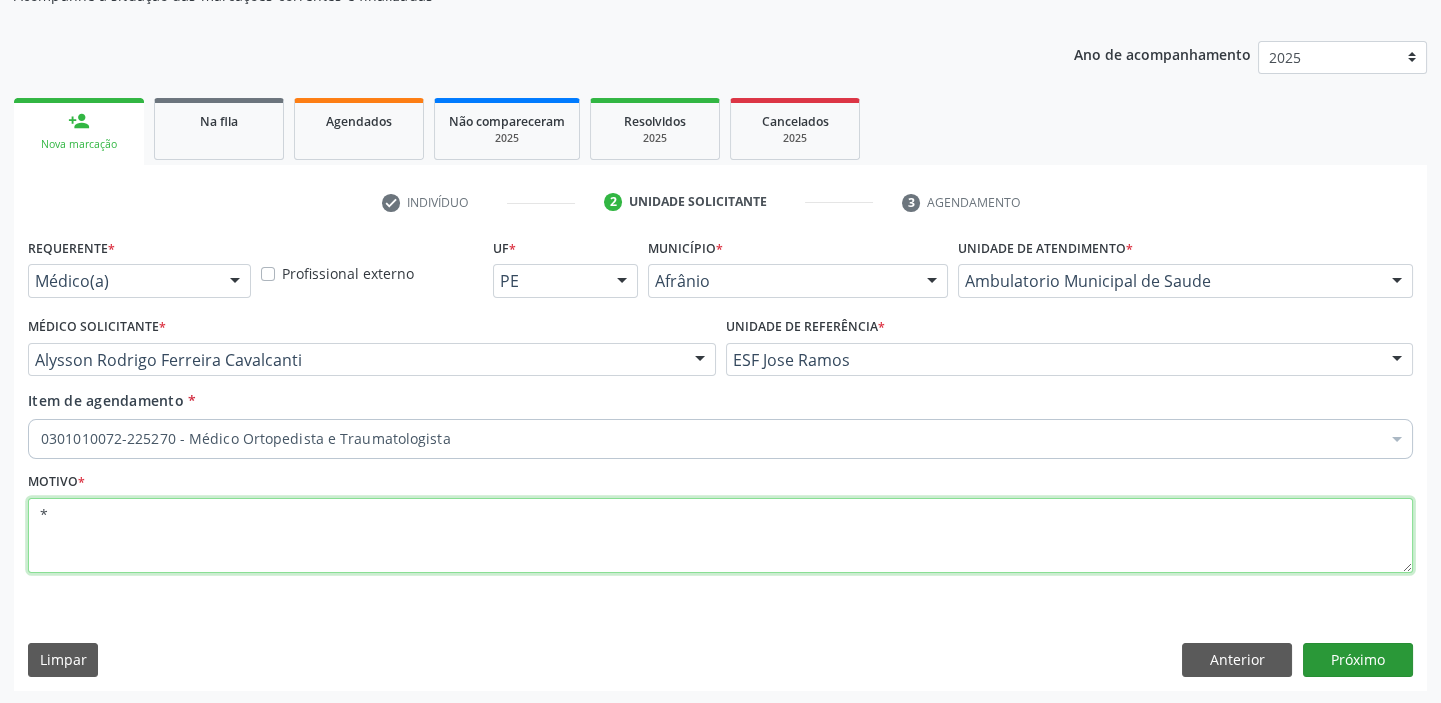 type on "*" 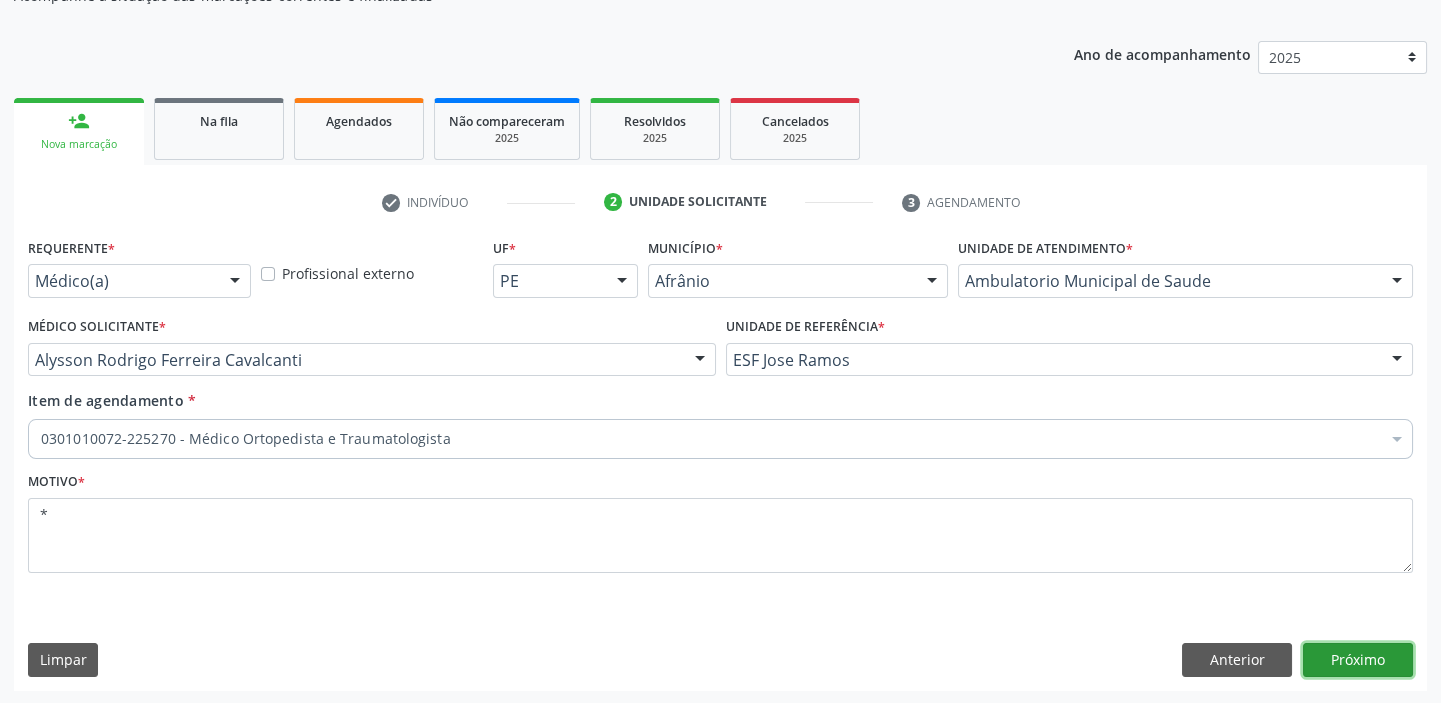 click on "Próximo" at bounding box center [1358, 660] 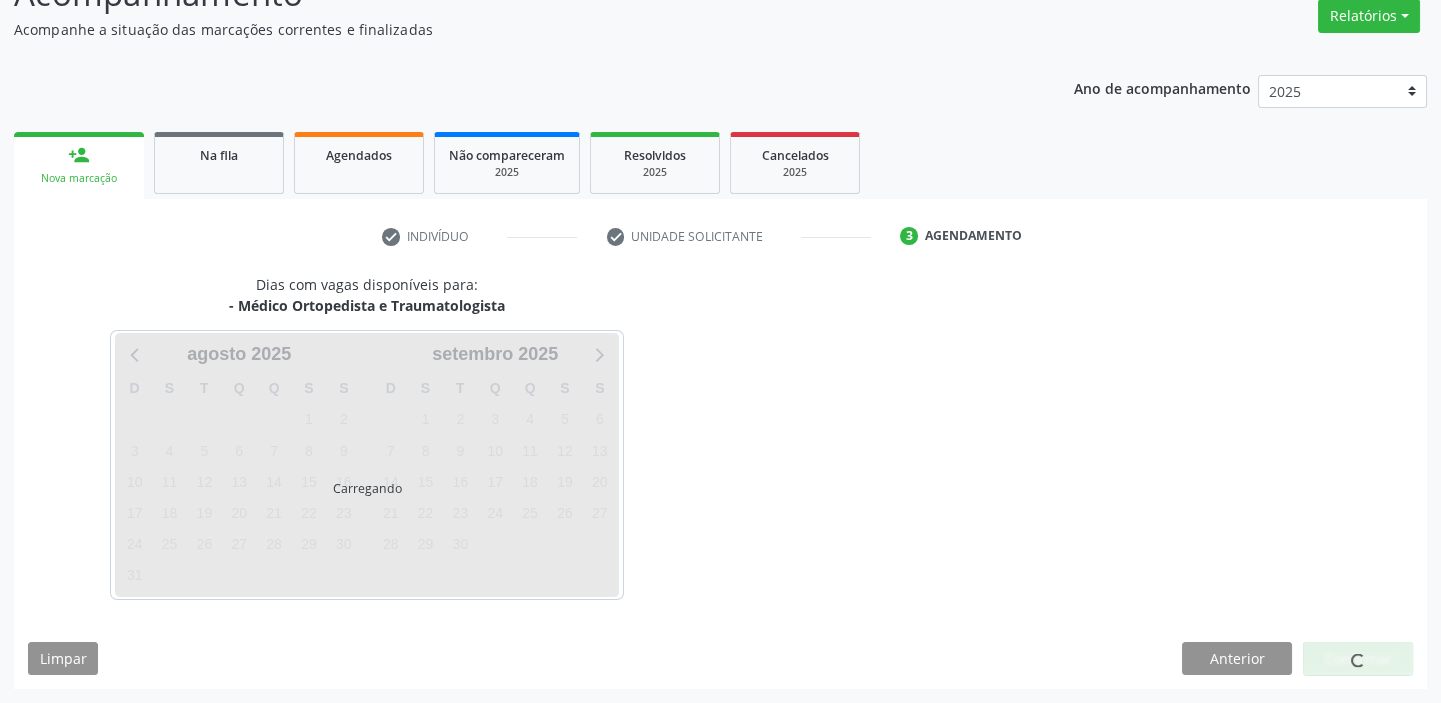 scroll, scrollTop: 166, scrollLeft: 0, axis: vertical 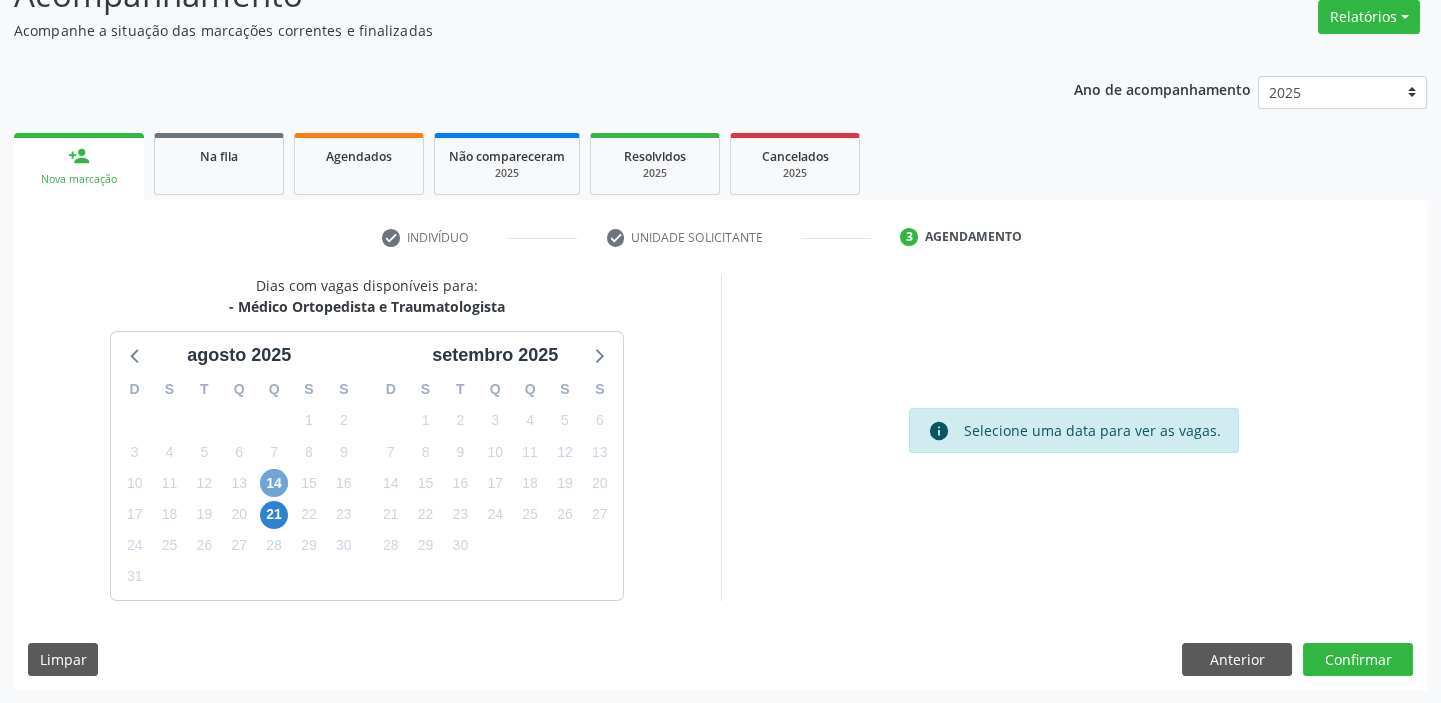 click on "14" at bounding box center [274, 483] 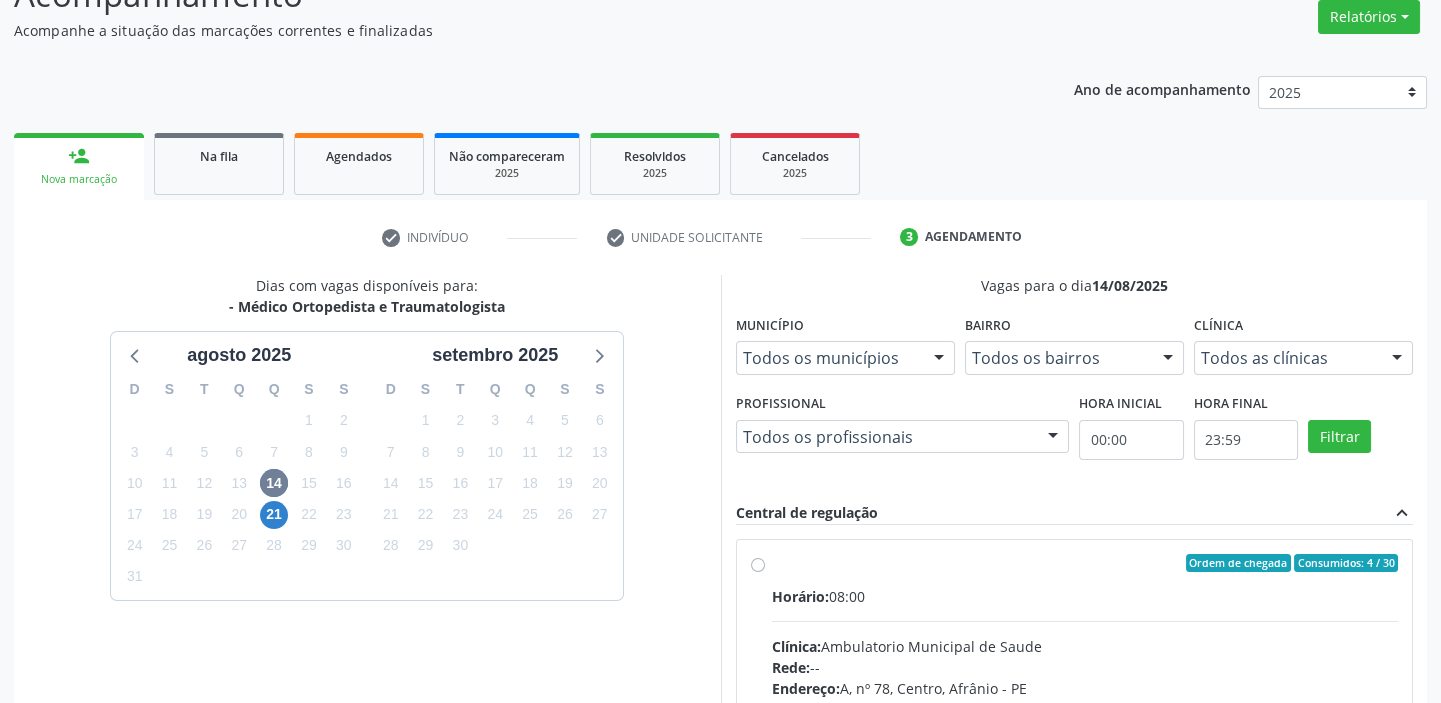 click on "Ordem de chegada
Consumidos: 4 / 30
Horário:   08:00
Clínica:  Ambulatorio Municipal de Saude
Rede:
--
Endereço:   A, nº 78, Centro, Afrânio - PE
Telefone:   --
Profissional:
--
Informações adicionais sobre o atendimento
Idade de atendimento:
Sem restrição
Gênero(s) atendido(s):
Sem restrição
Informações adicionais:
--" at bounding box center [1085, 707] 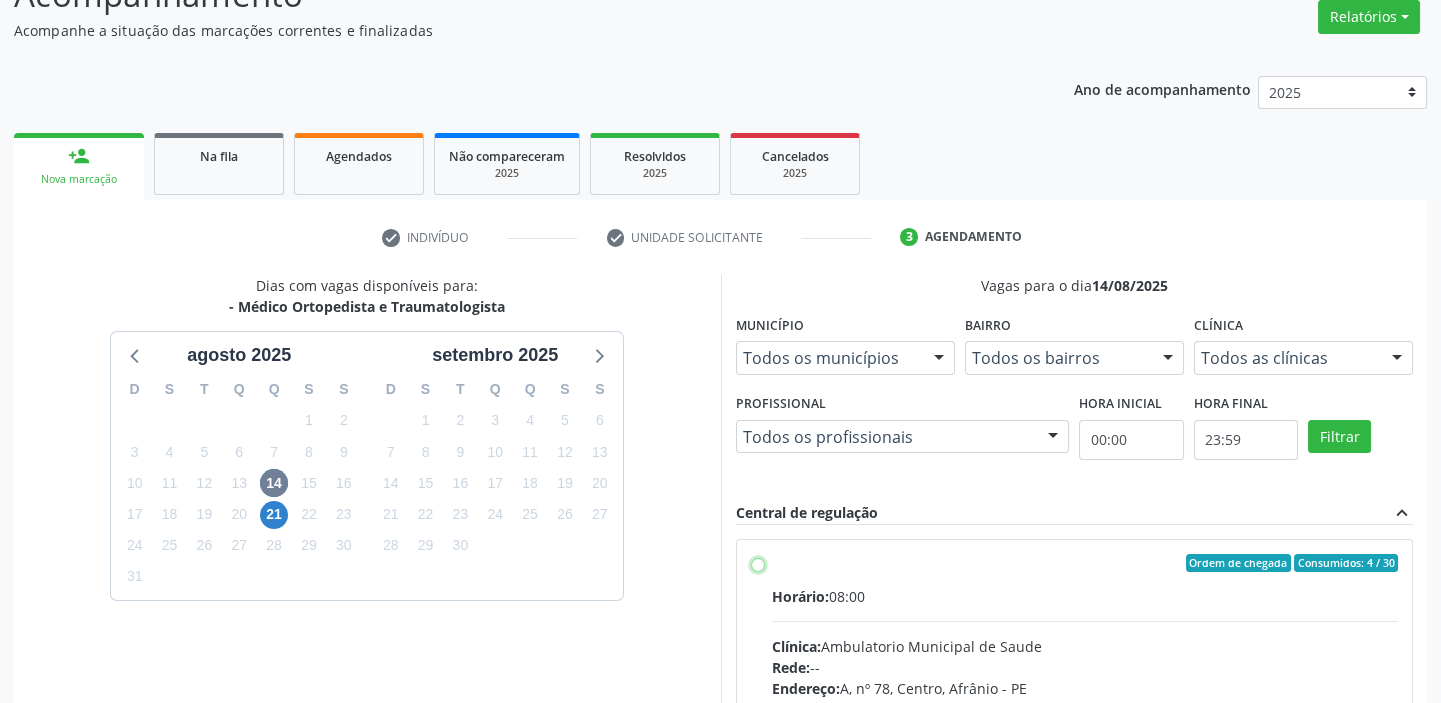 click on "Ordem de chegada
Consumidos: 4 / 30
Horário:   08:00
Clínica:  Ambulatorio Municipal de Saude
Rede:
--
Endereço:   A, nº 78, Centro, Afrânio - PE
Telefone:   --
Profissional:
--
Informações adicionais sobre o atendimento
Idade de atendimento:
Sem restrição
Gênero(s) atendido(s):
Sem restrição
Informações adicionais:
--" at bounding box center (758, 563) 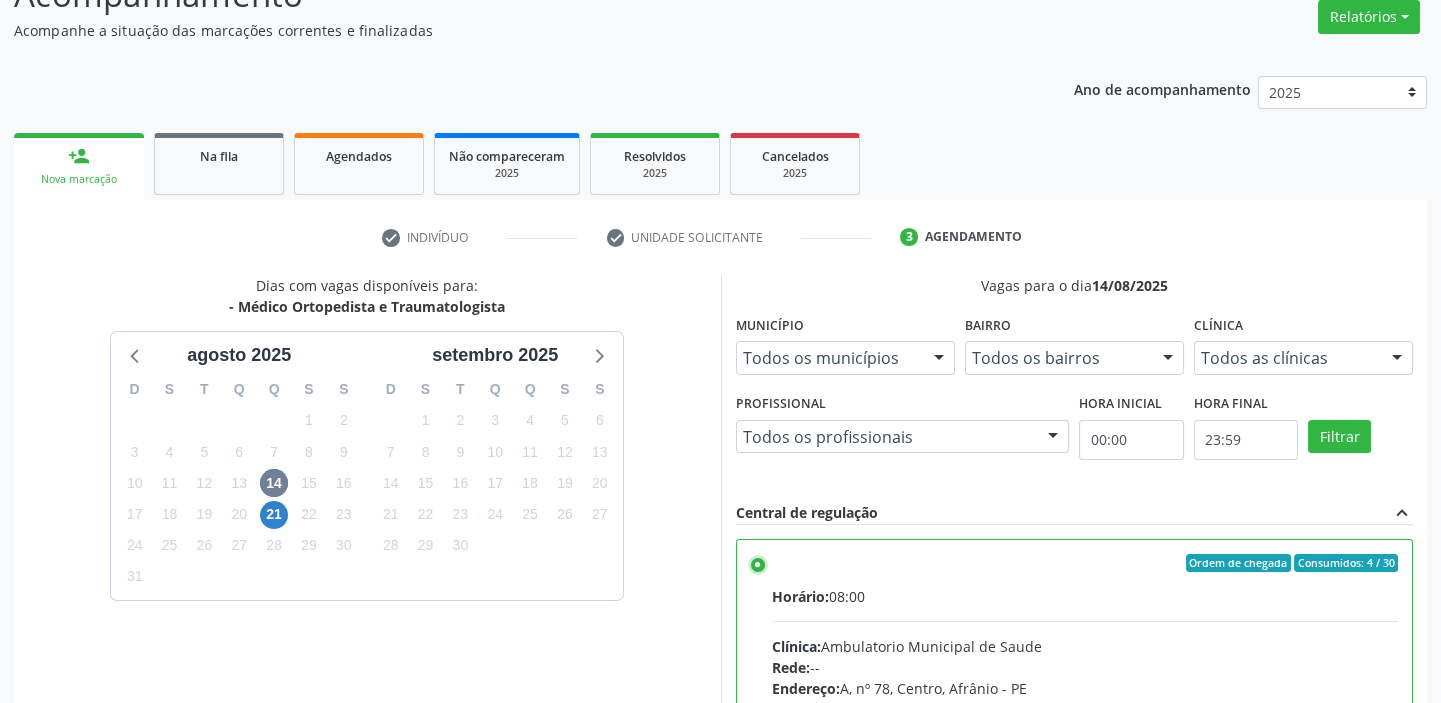 scroll, scrollTop: 99, scrollLeft: 0, axis: vertical 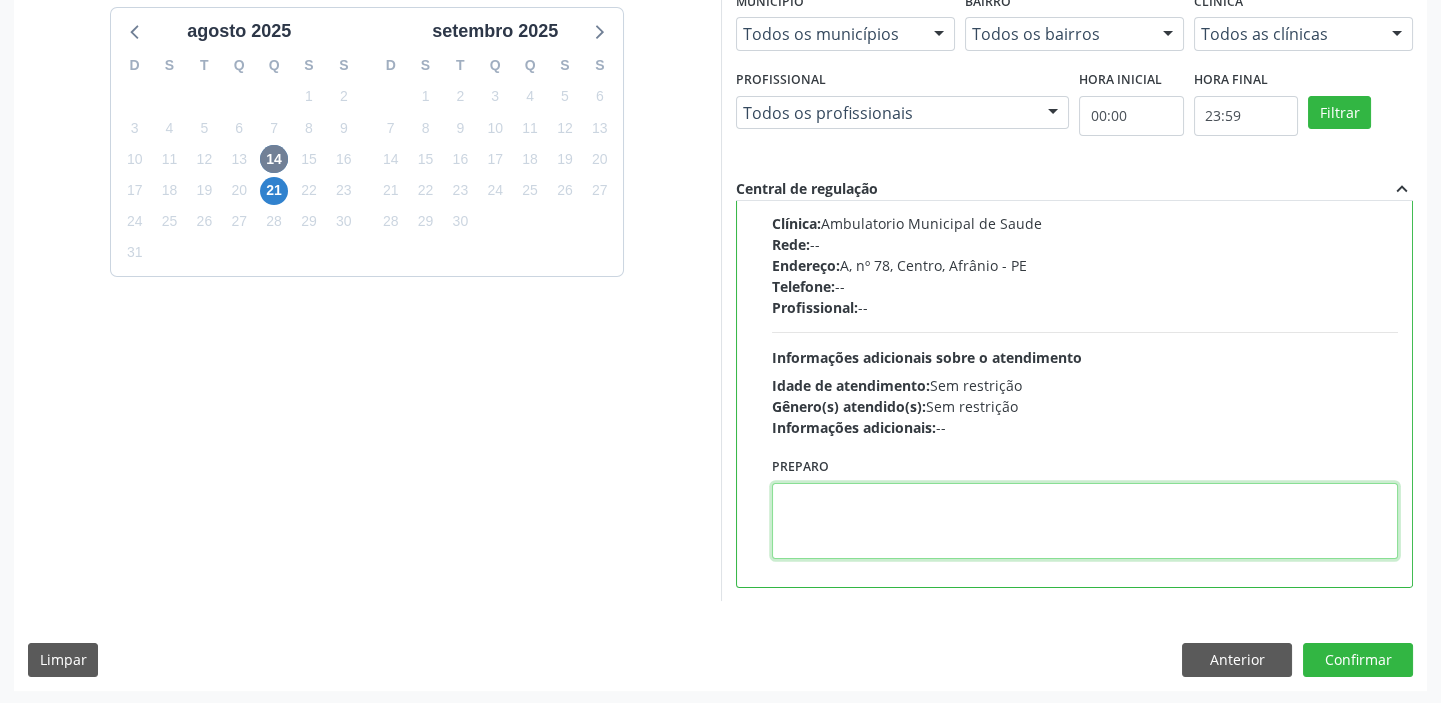 click at bounding box center (1085, 521) 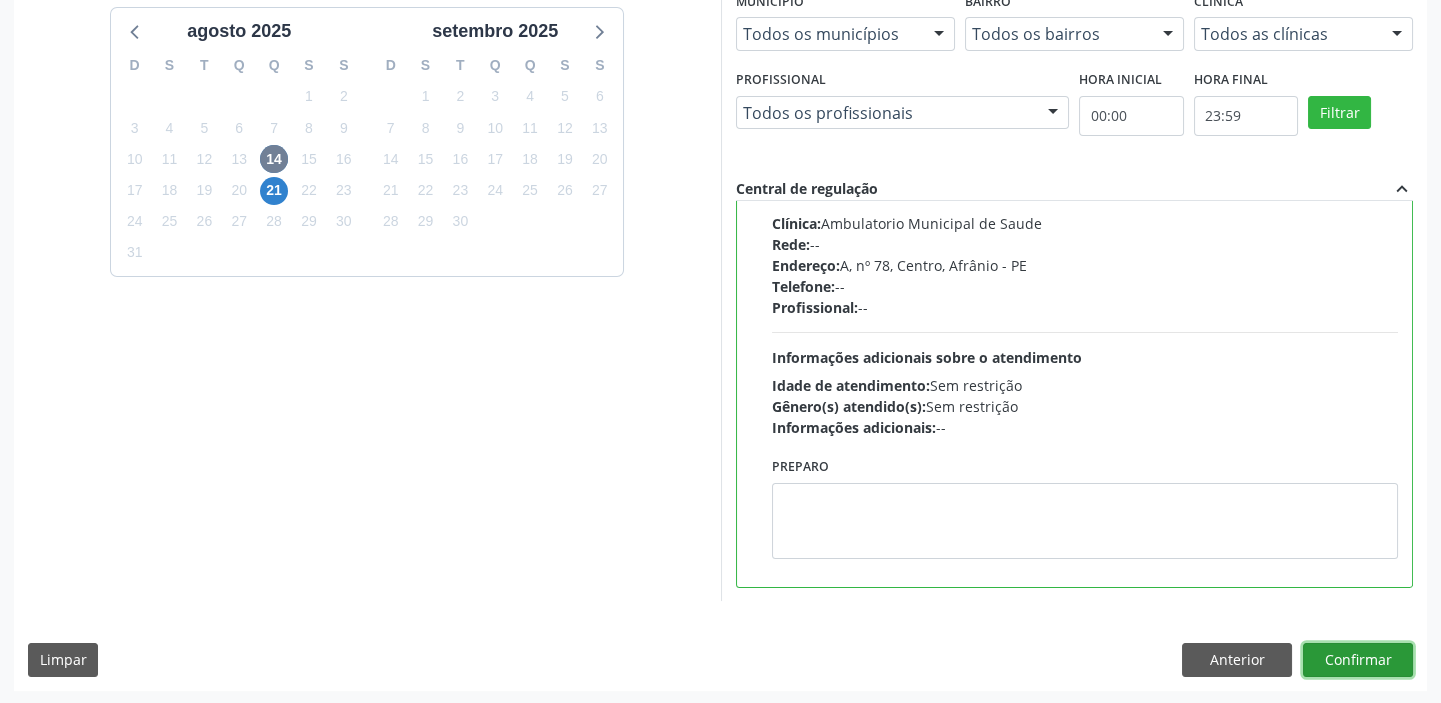 click on "Confirmar" at bounding box center (1358, 660) 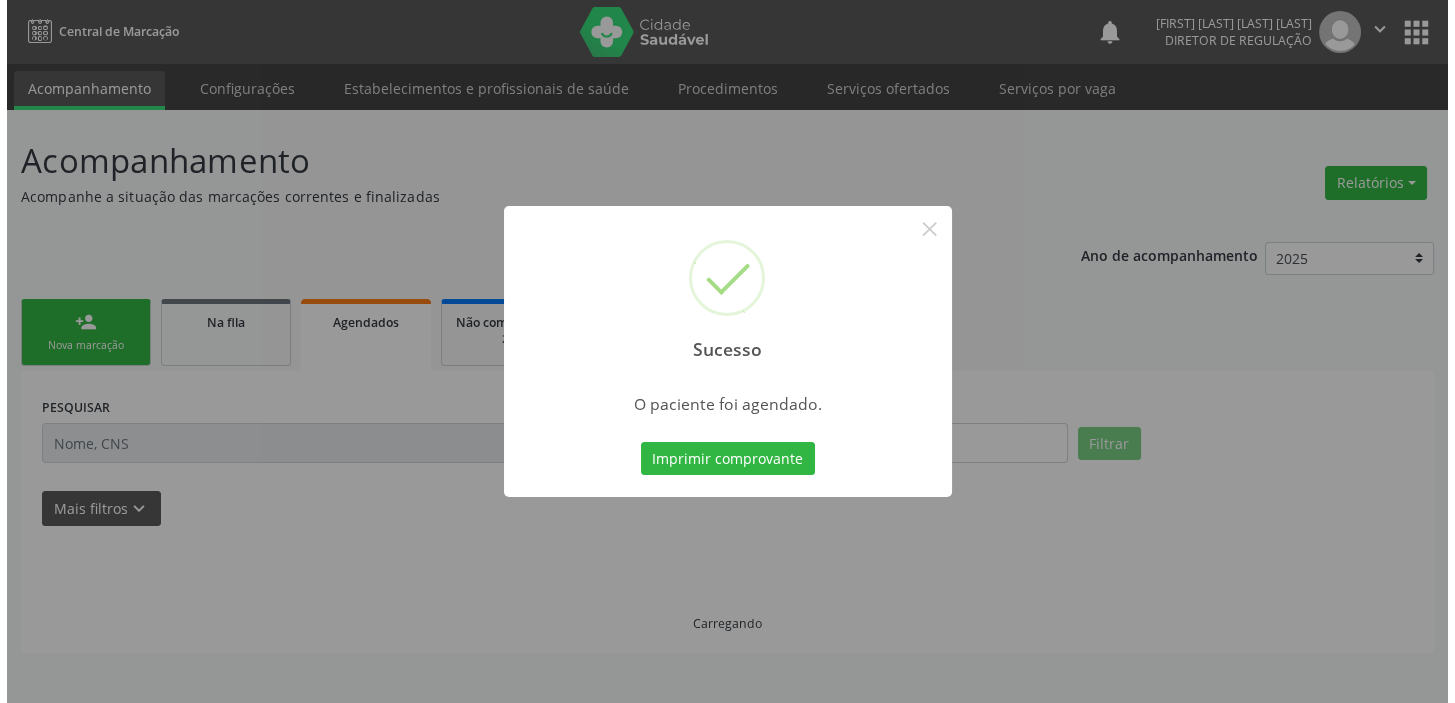 scroll, scrollTop: 0, scrollLeft: 0, axis: both 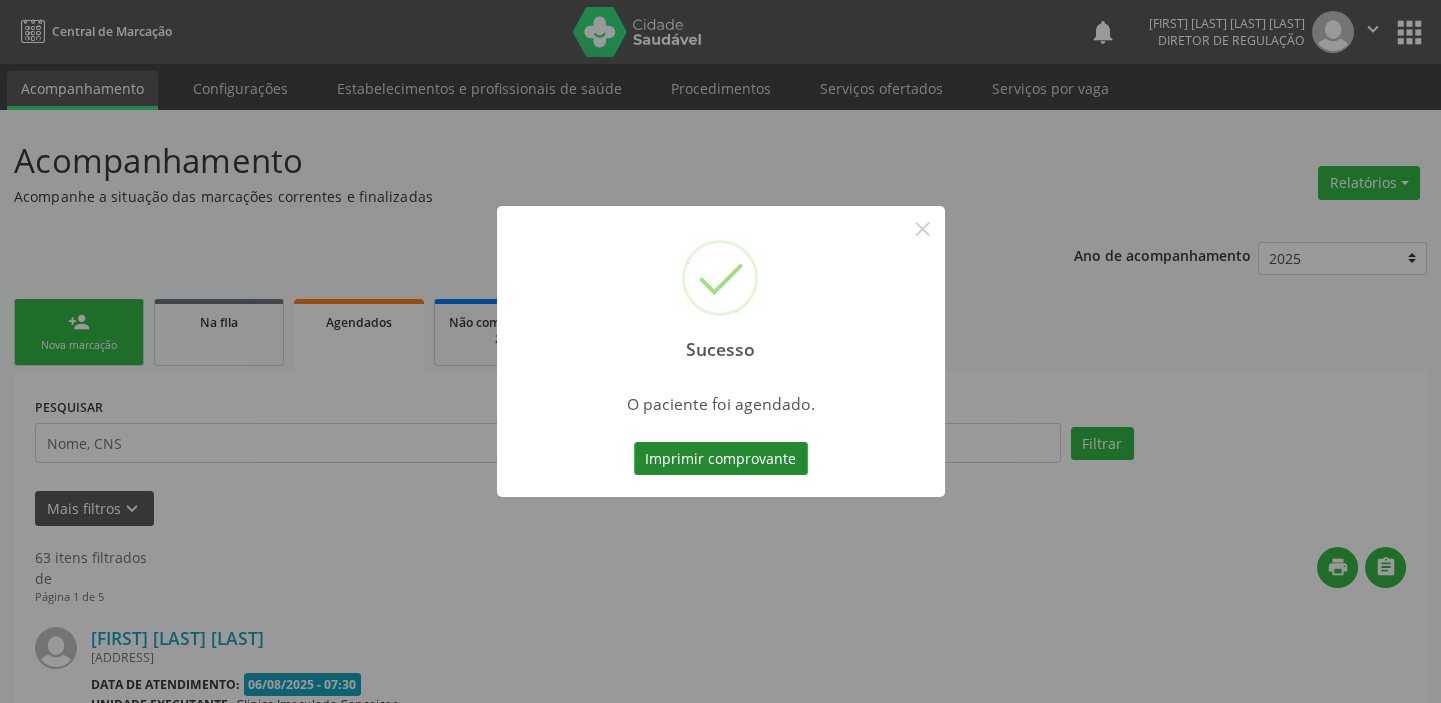 click on "Imprimir comprovante" at bounding box center (721, 459) 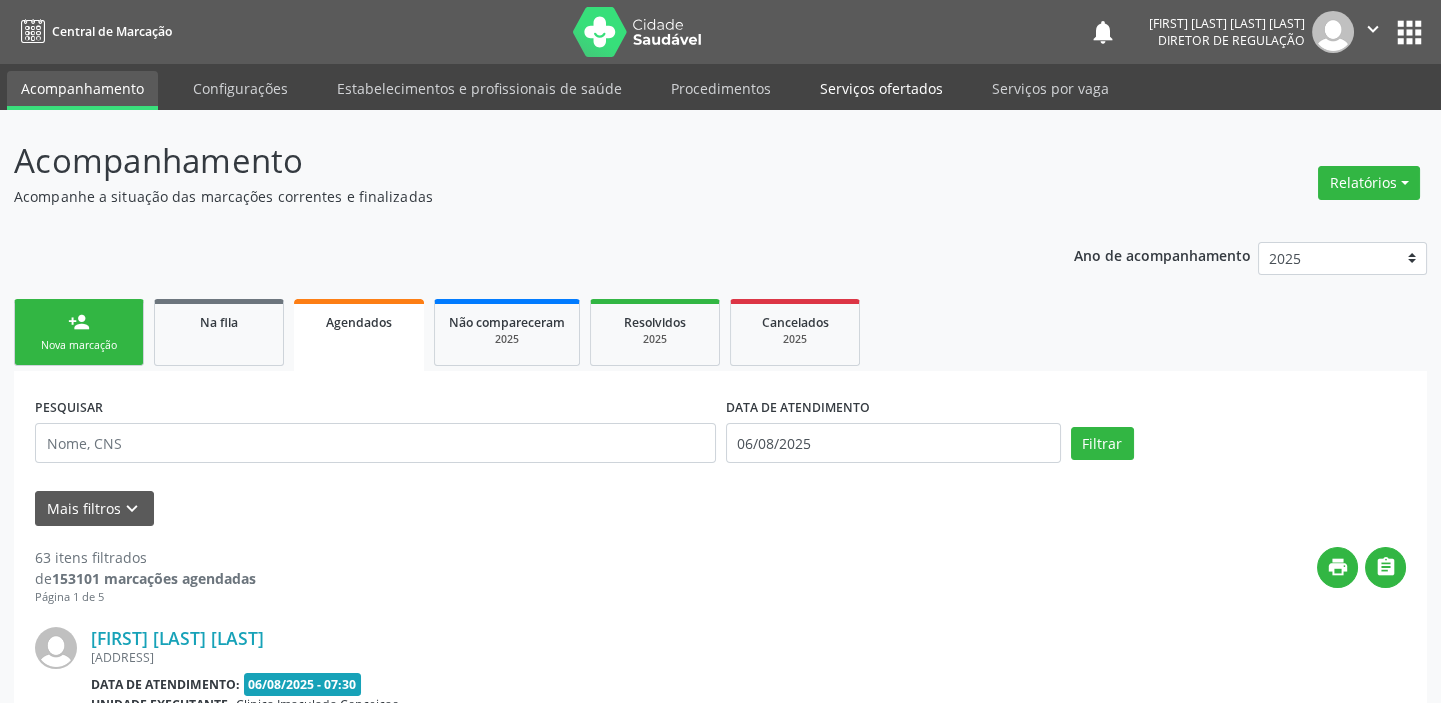 click on "Serviços ofertados" at bounding box center [881, 88] 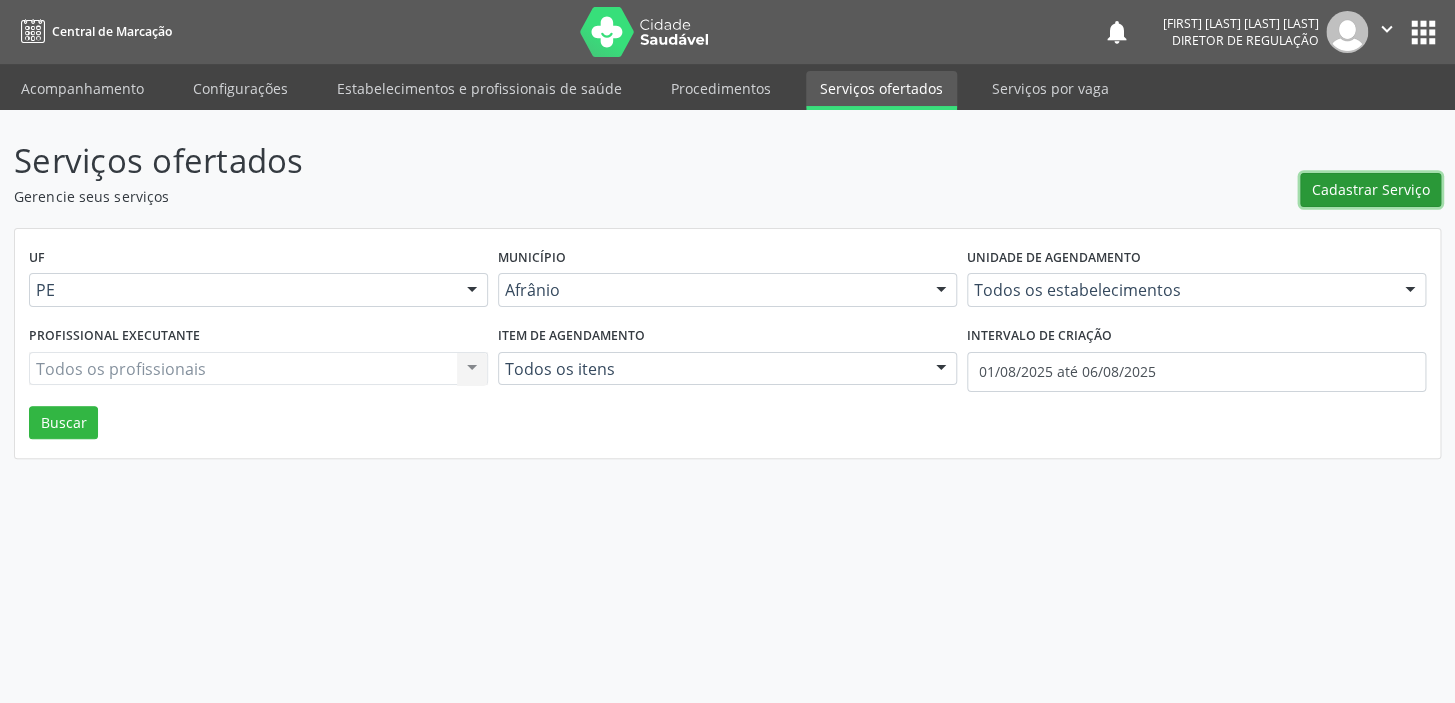 click on "Cadastrar Serviço" at bounding box center (1371, 189) 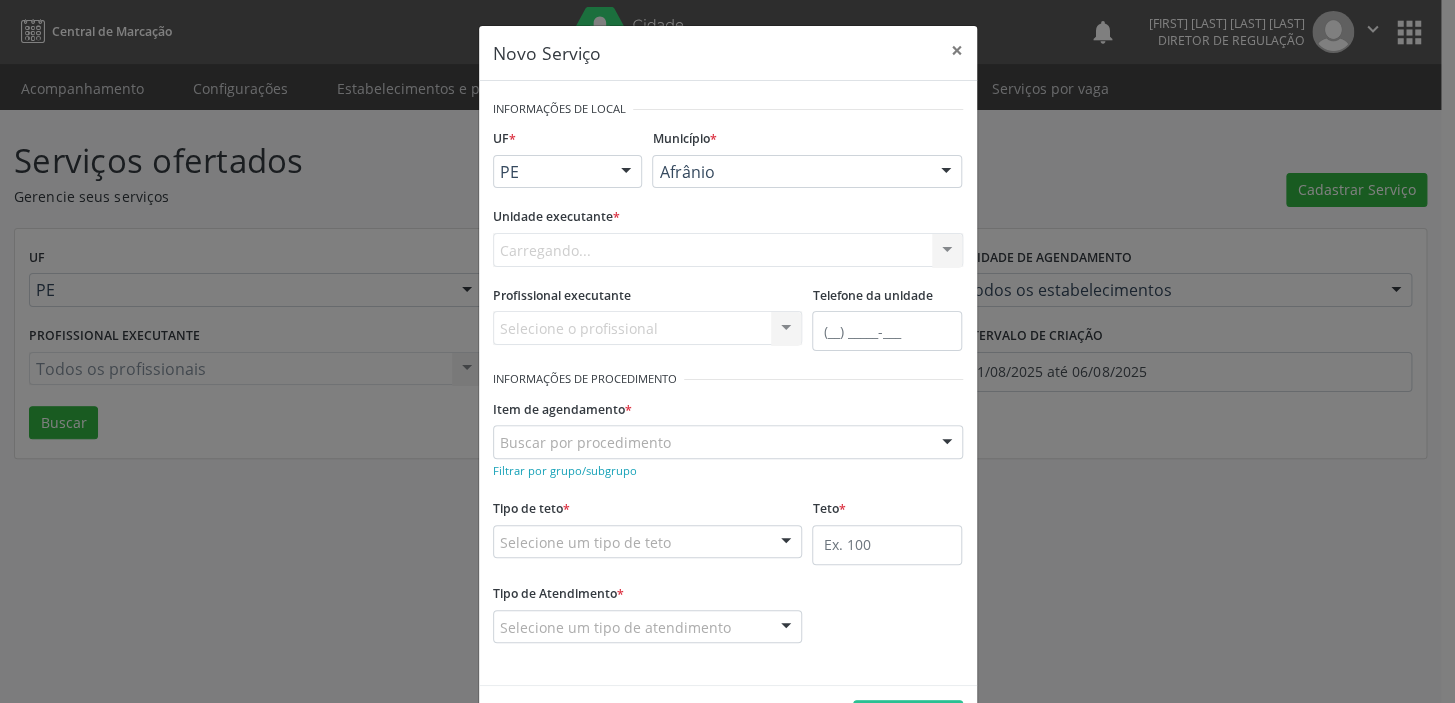scroll, scrollTop: 0, scrollLeft: 0, axis: both 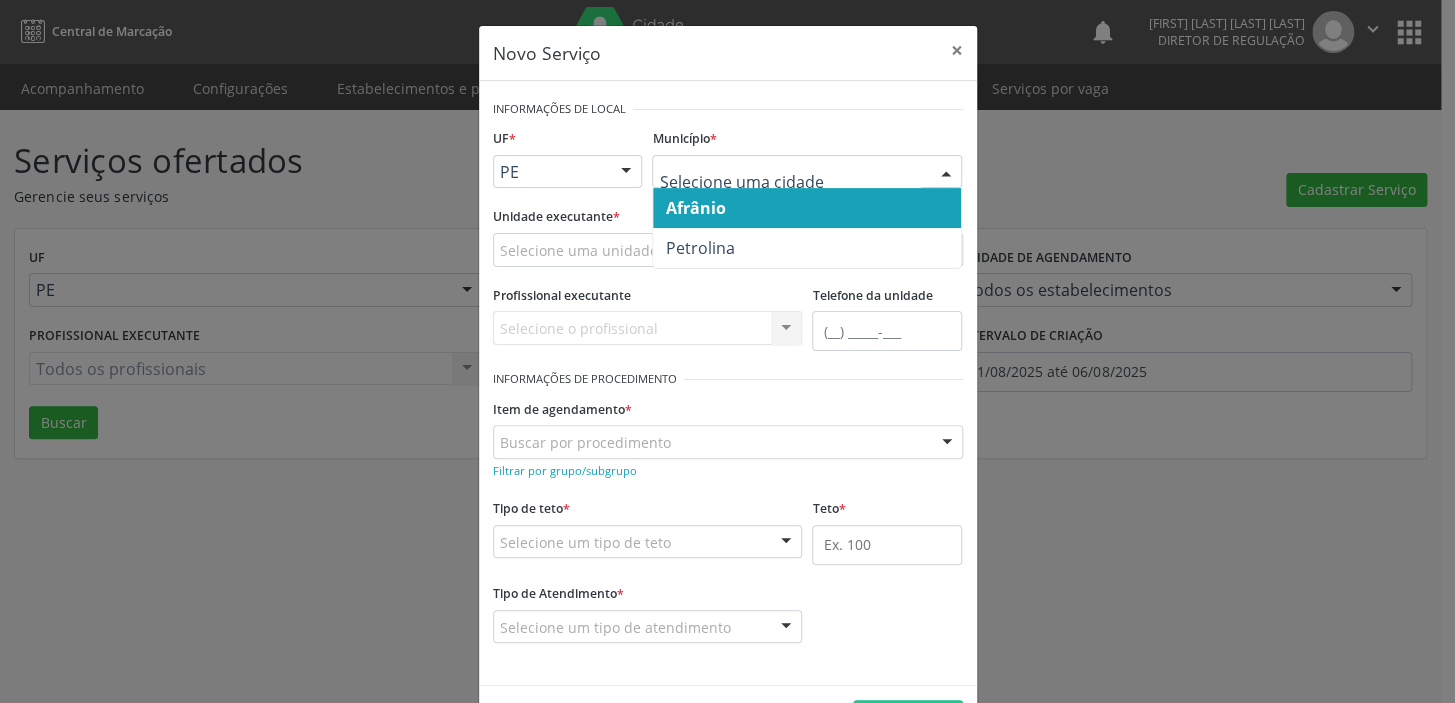 click on "Afrânio" at bounding box center (695, 208) 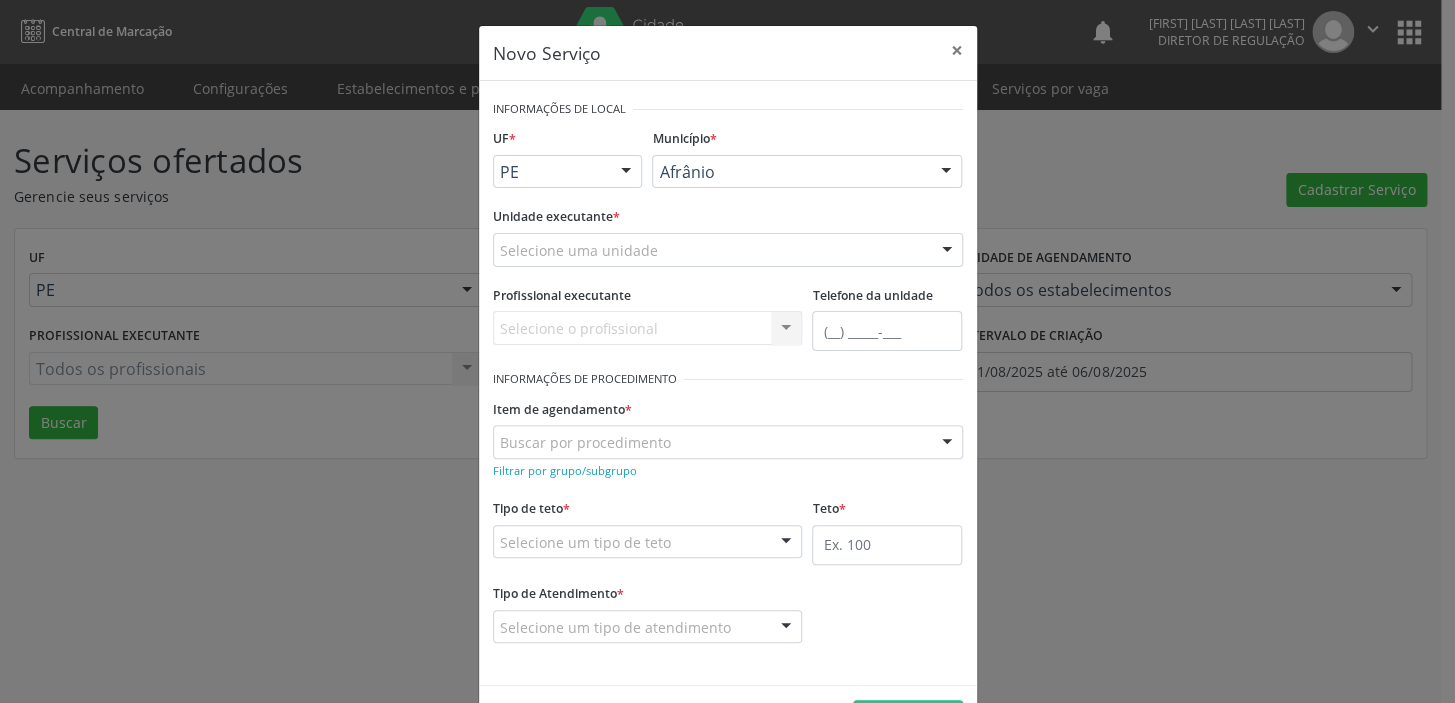 click on "Unidade executante
*" at bounding box center (556, 217) 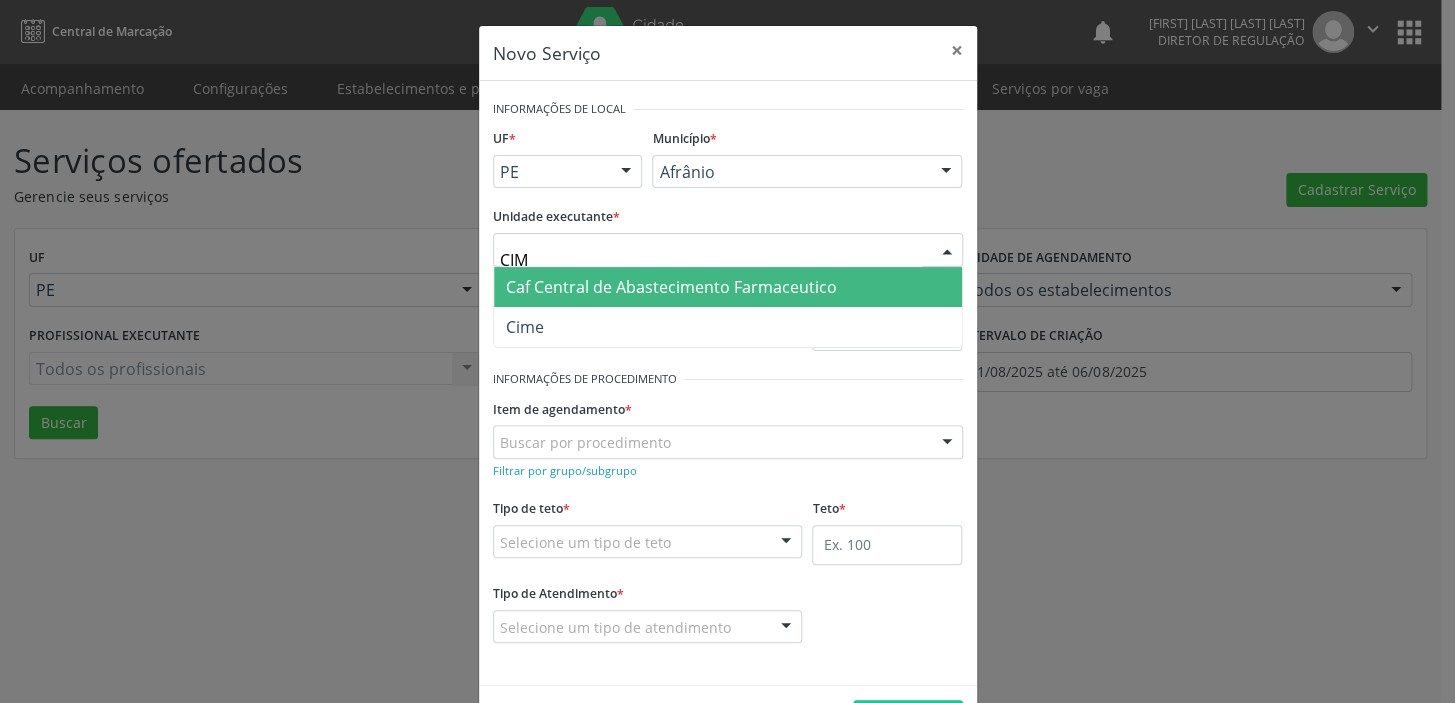 type on "CIME" 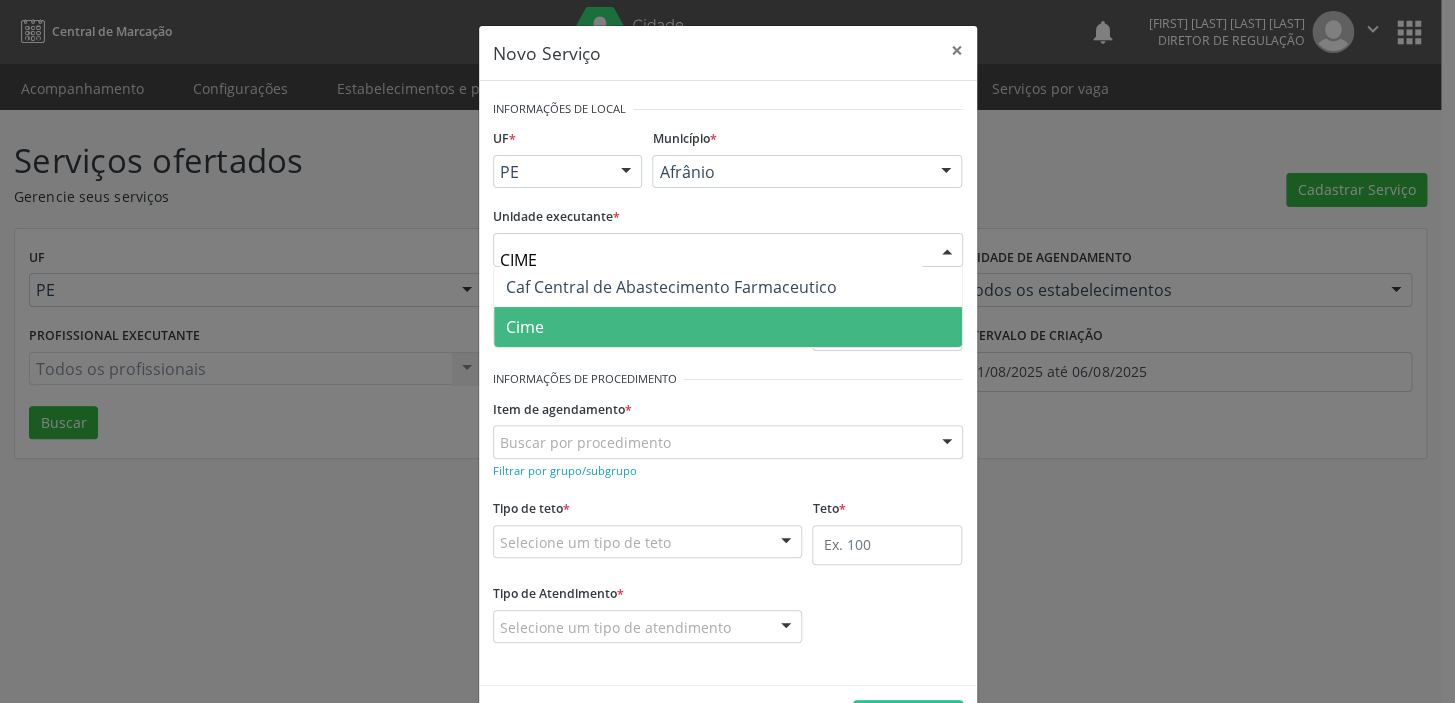 click on "Cime" at bounding box center [728, 327] 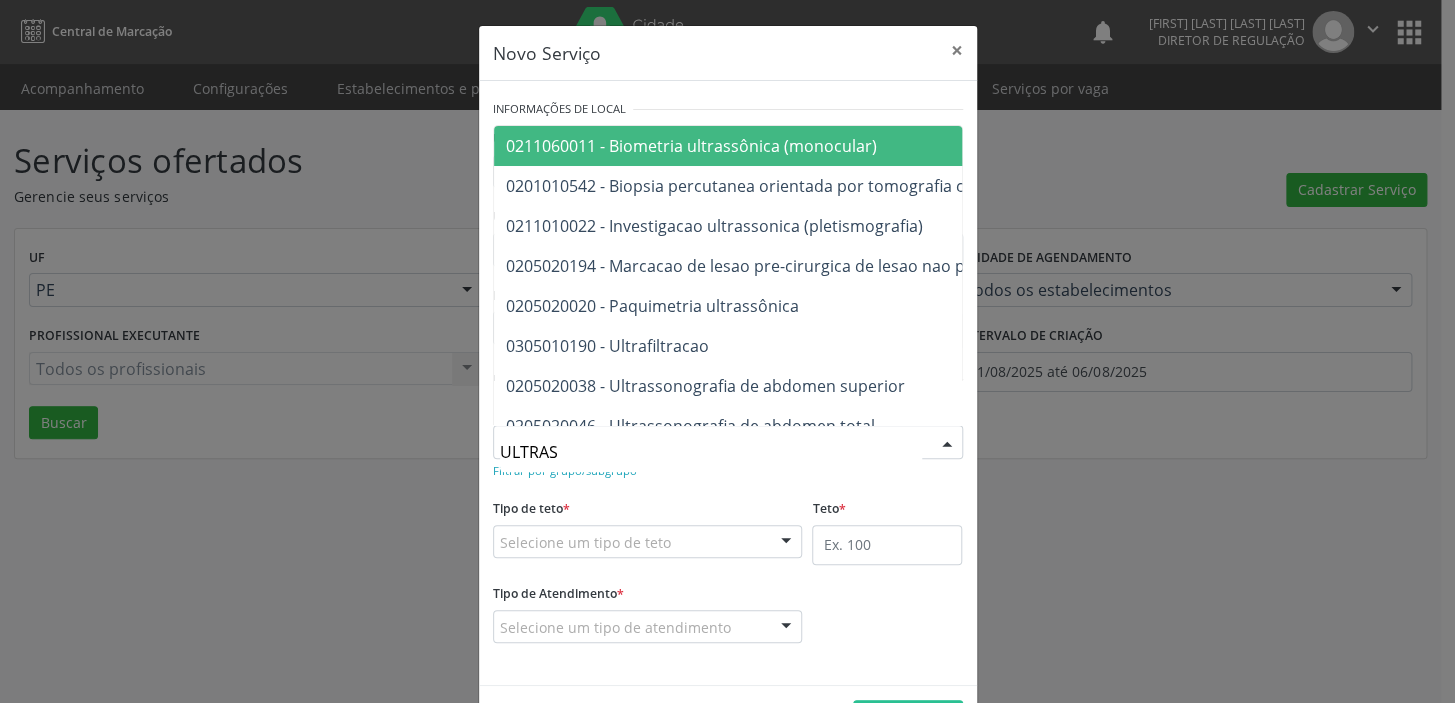 type on "ULTRASS" 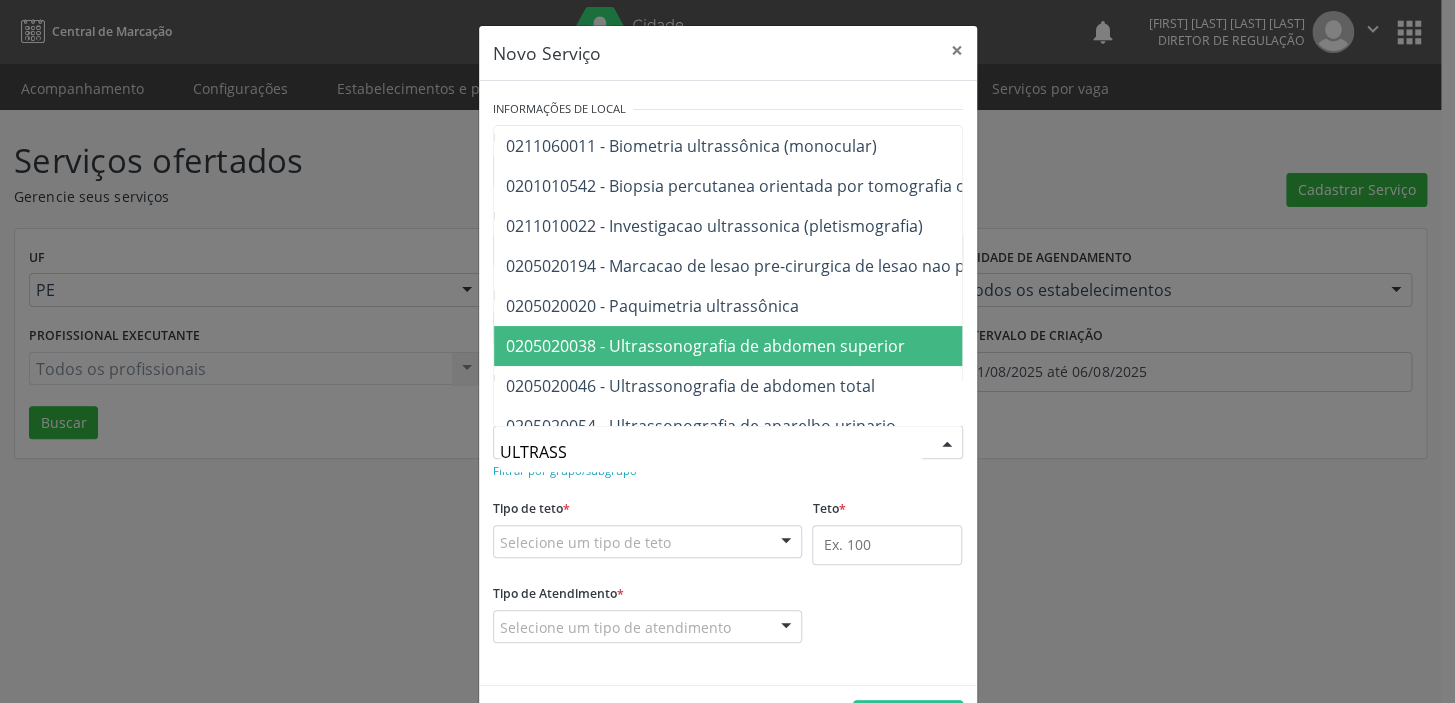 click on "0205020038 - Ultrassonografia de abdomen superior" at bounding box center (705, 346) 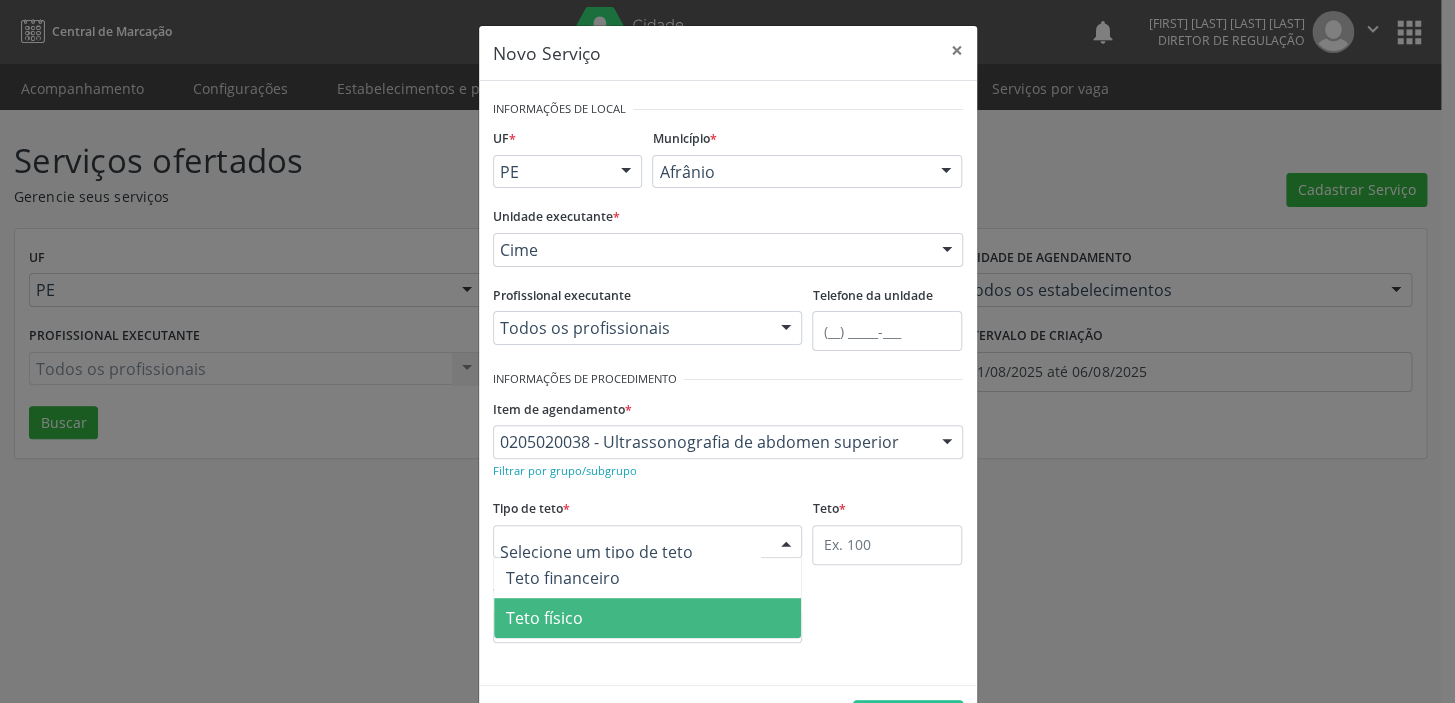 click on "Teto físico" at bounding box center (544, 618) 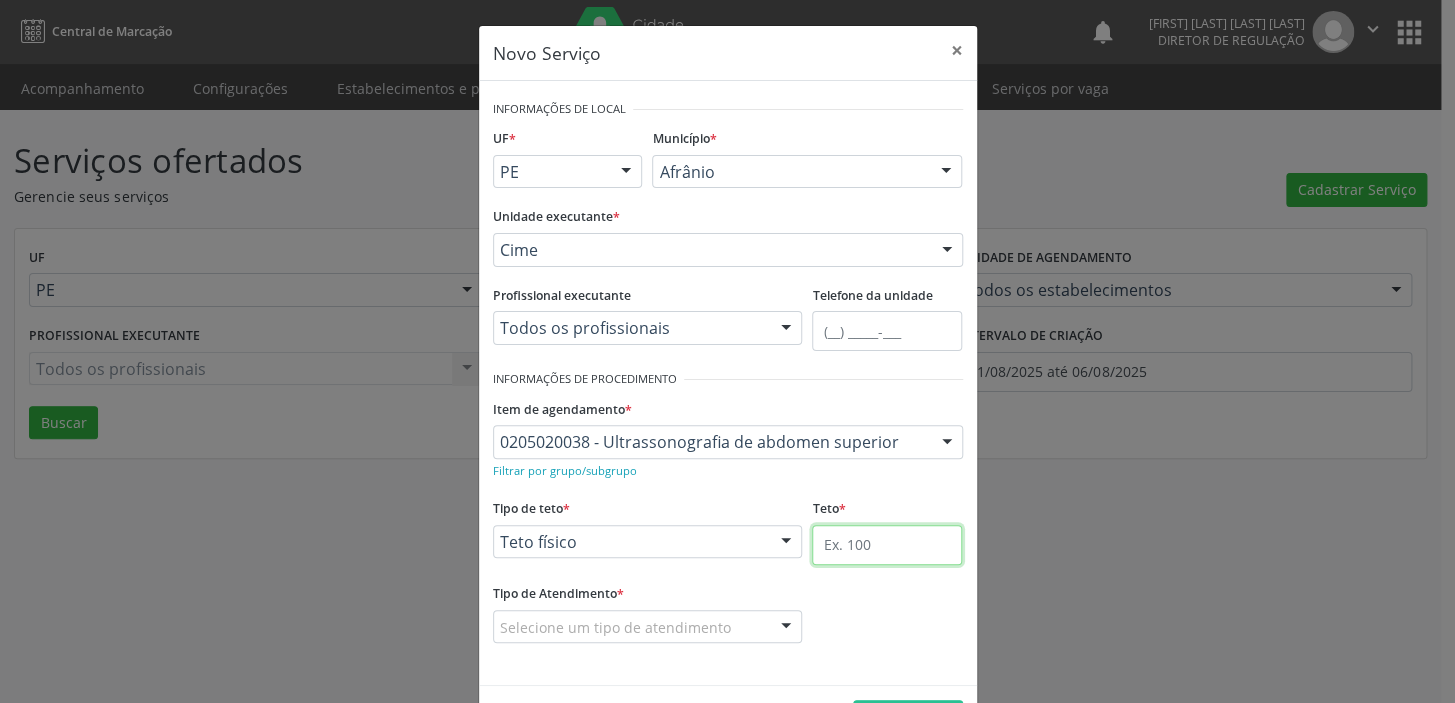 click at bounding box center [887, 545] 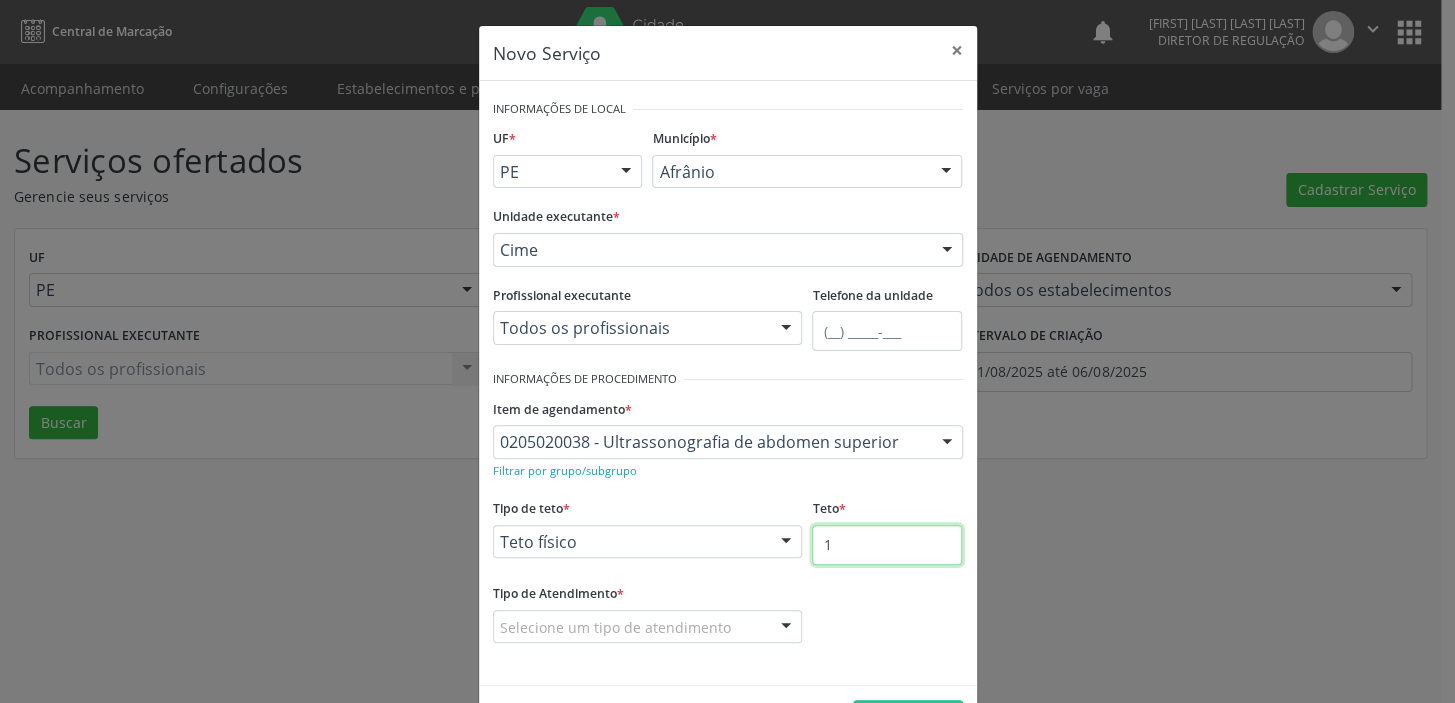 type on "1" 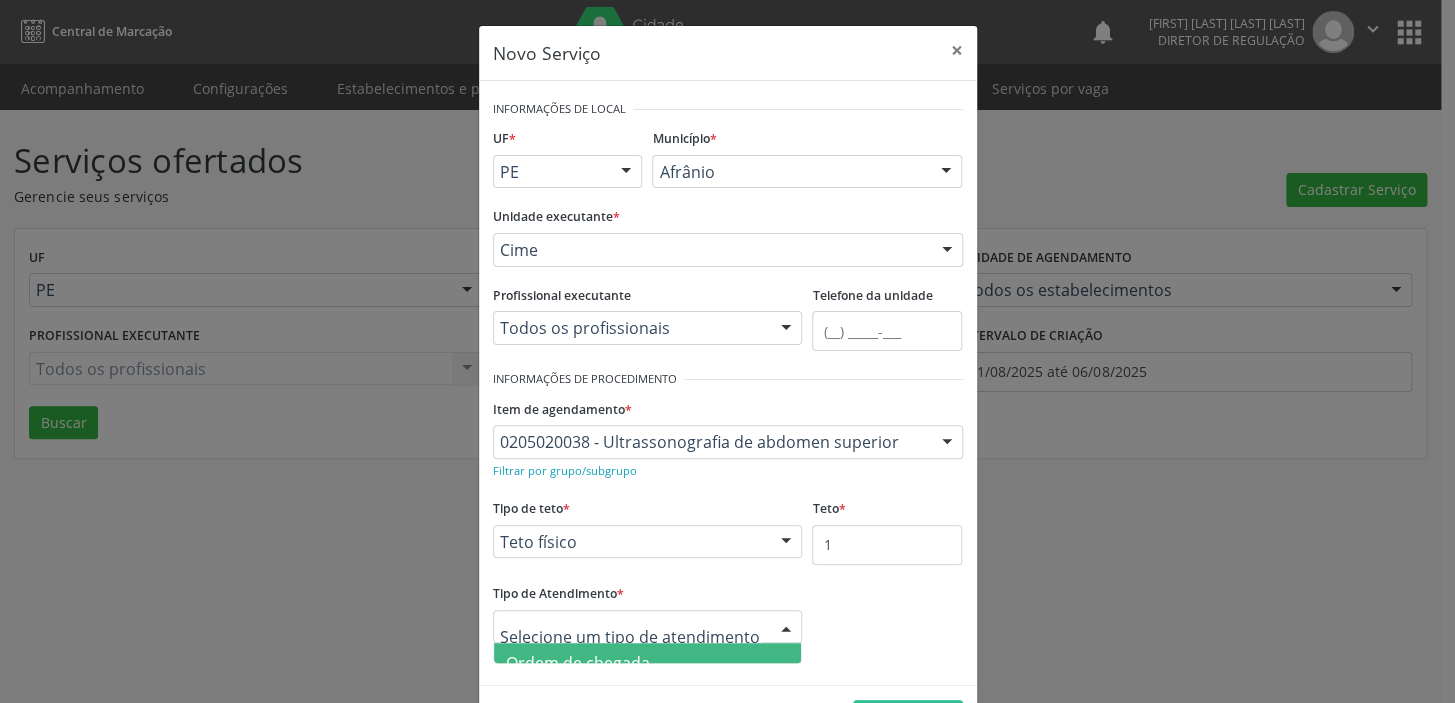click on "Ordem de chegada" at bounding box center (578, 663) 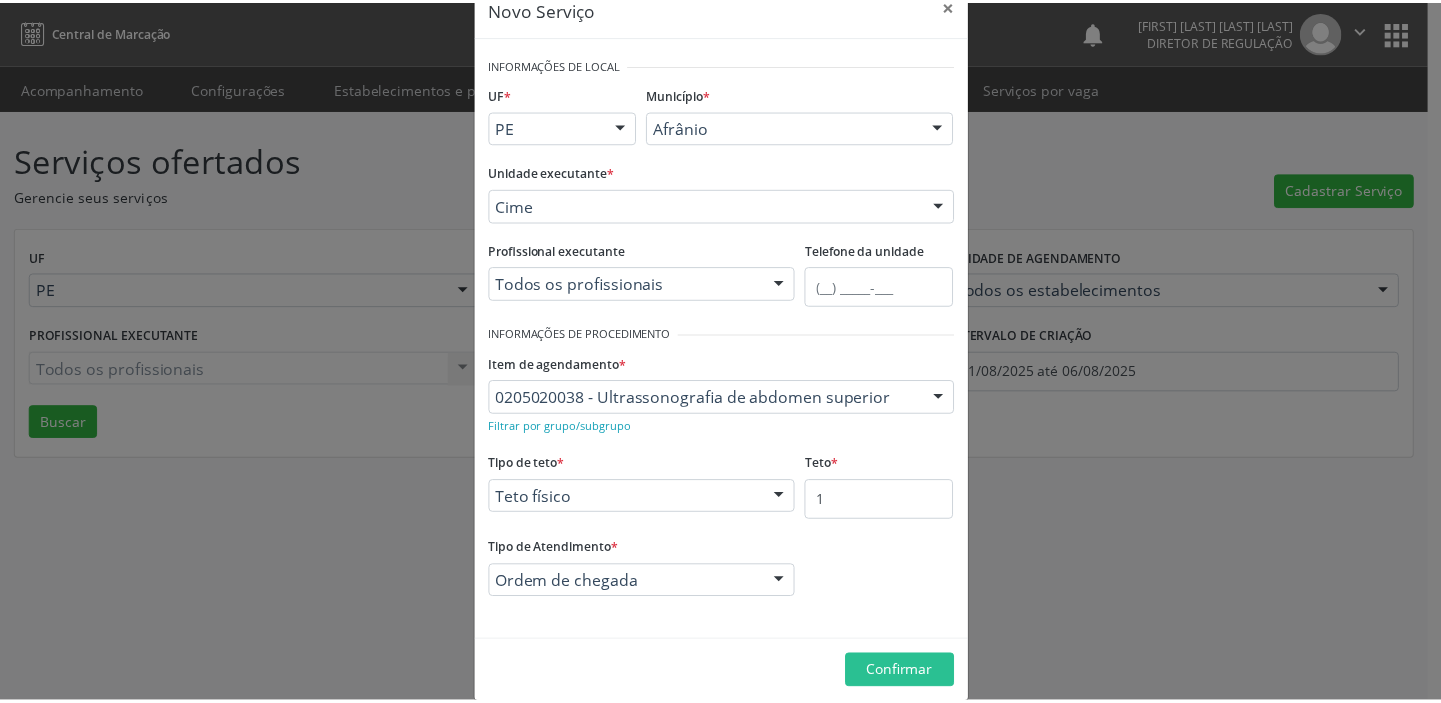 scroll, scrollTop: 69, scrollLeft: 0, axis: vertical 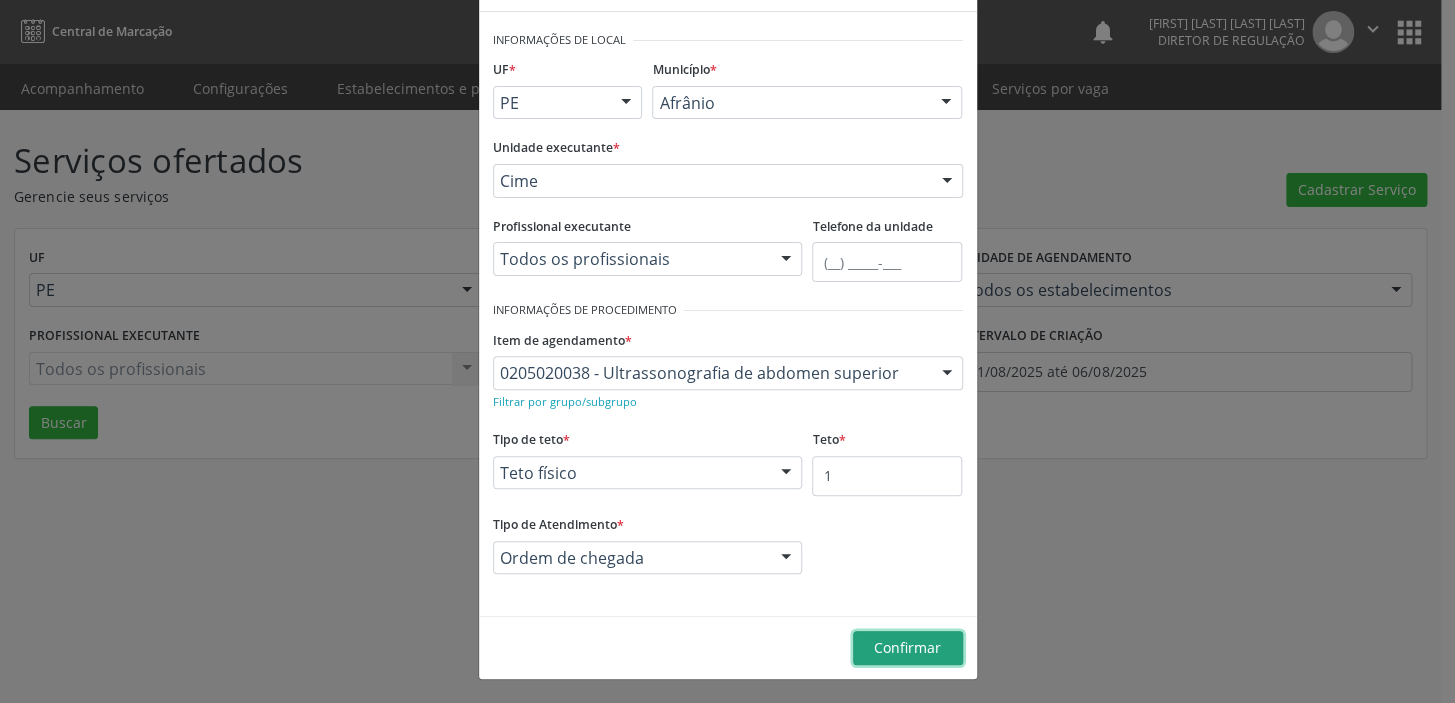 click on "Confirmar" at bounding box center (907, 647) 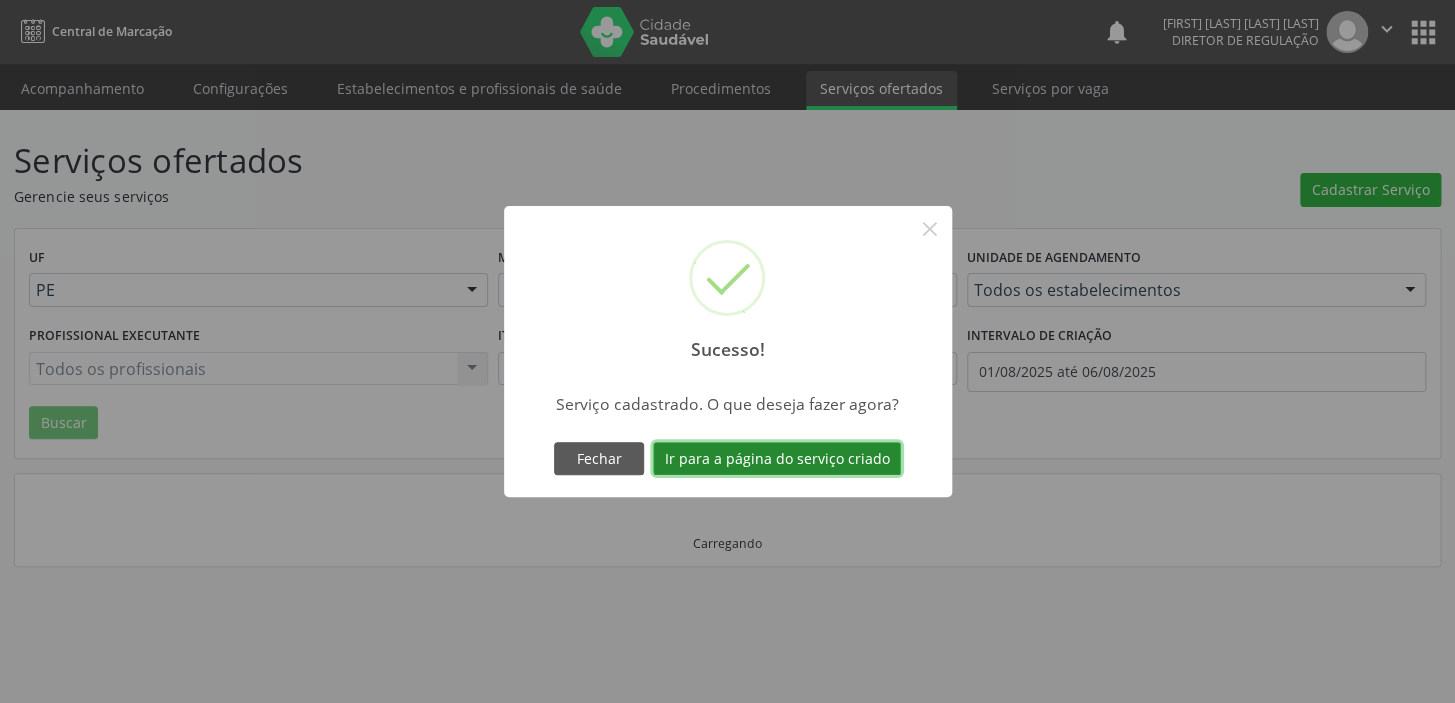 click on "Ir para a página do serviço criado" at bounding box center [777, 459] 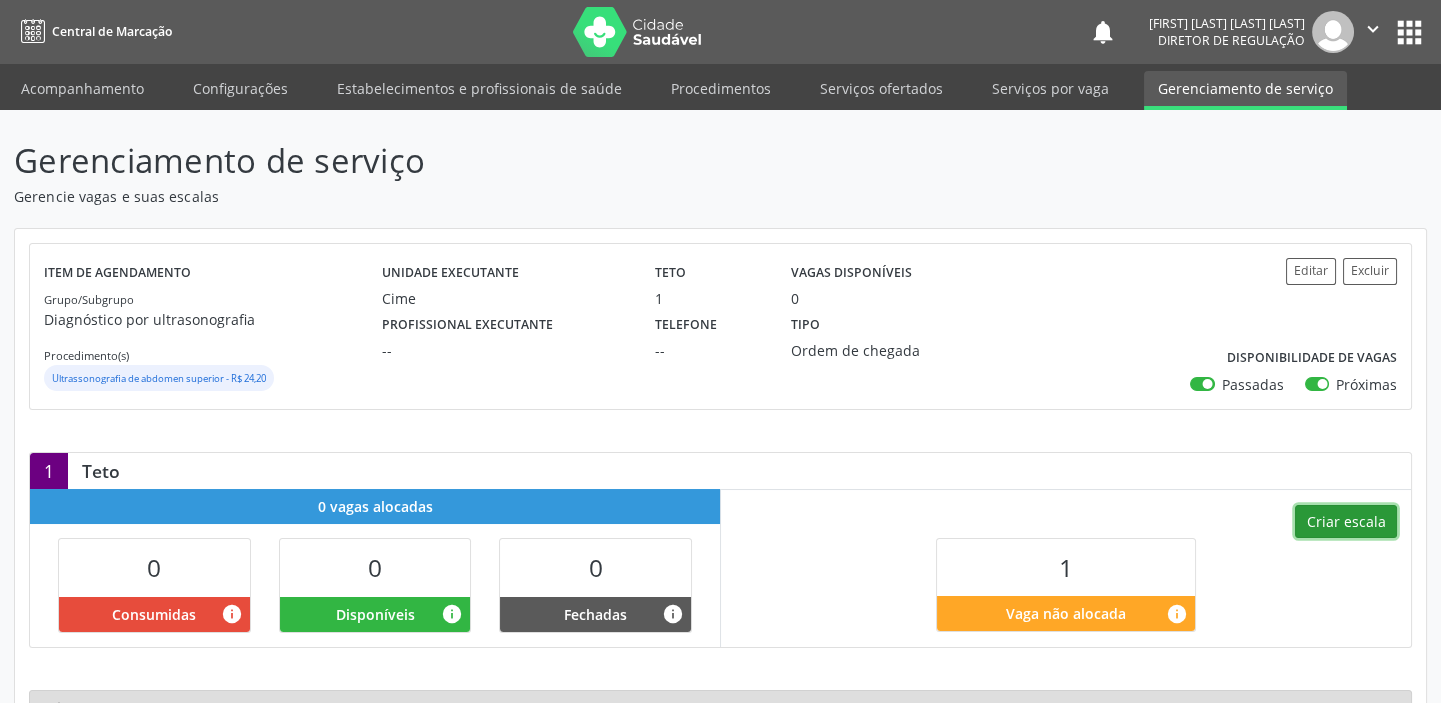 click on "Criar escala" at bounding box center [1346, 522] 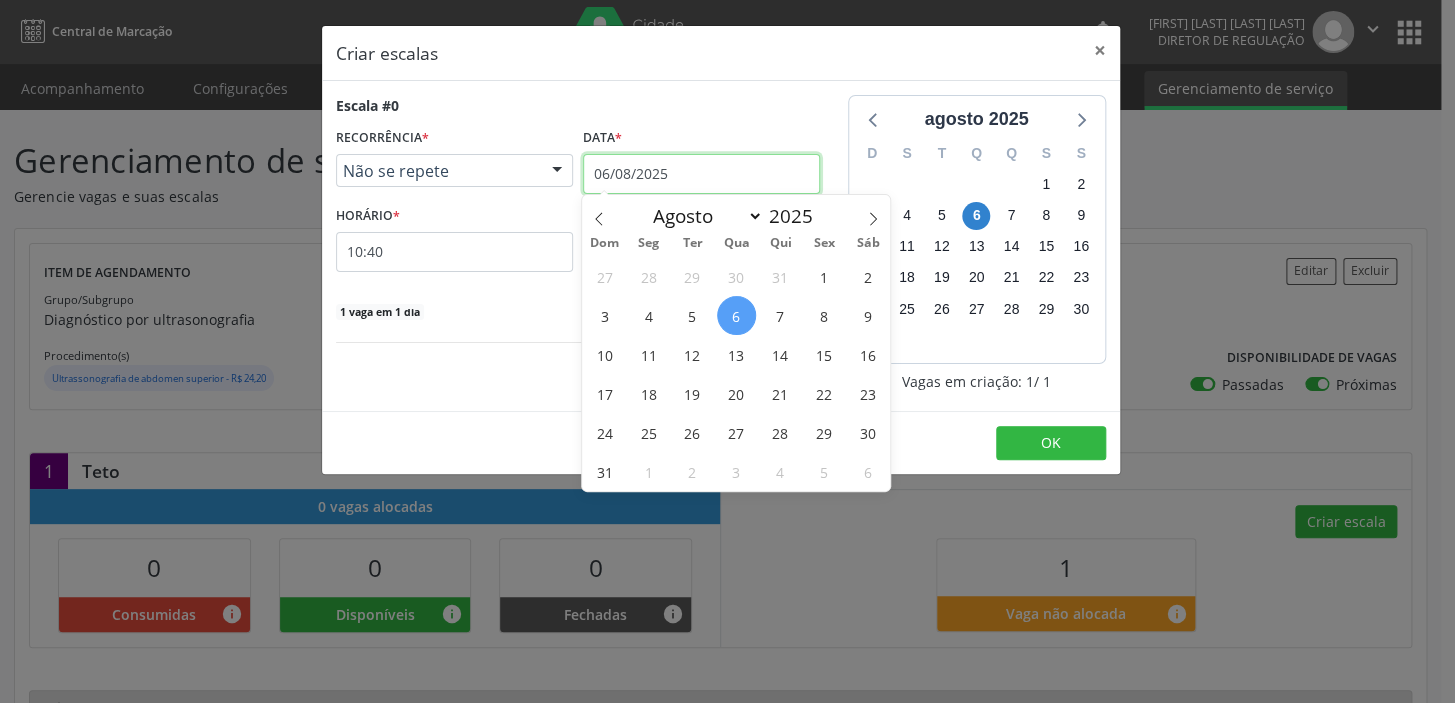 click on "06/08/2025" at bounding box center [701, 174] 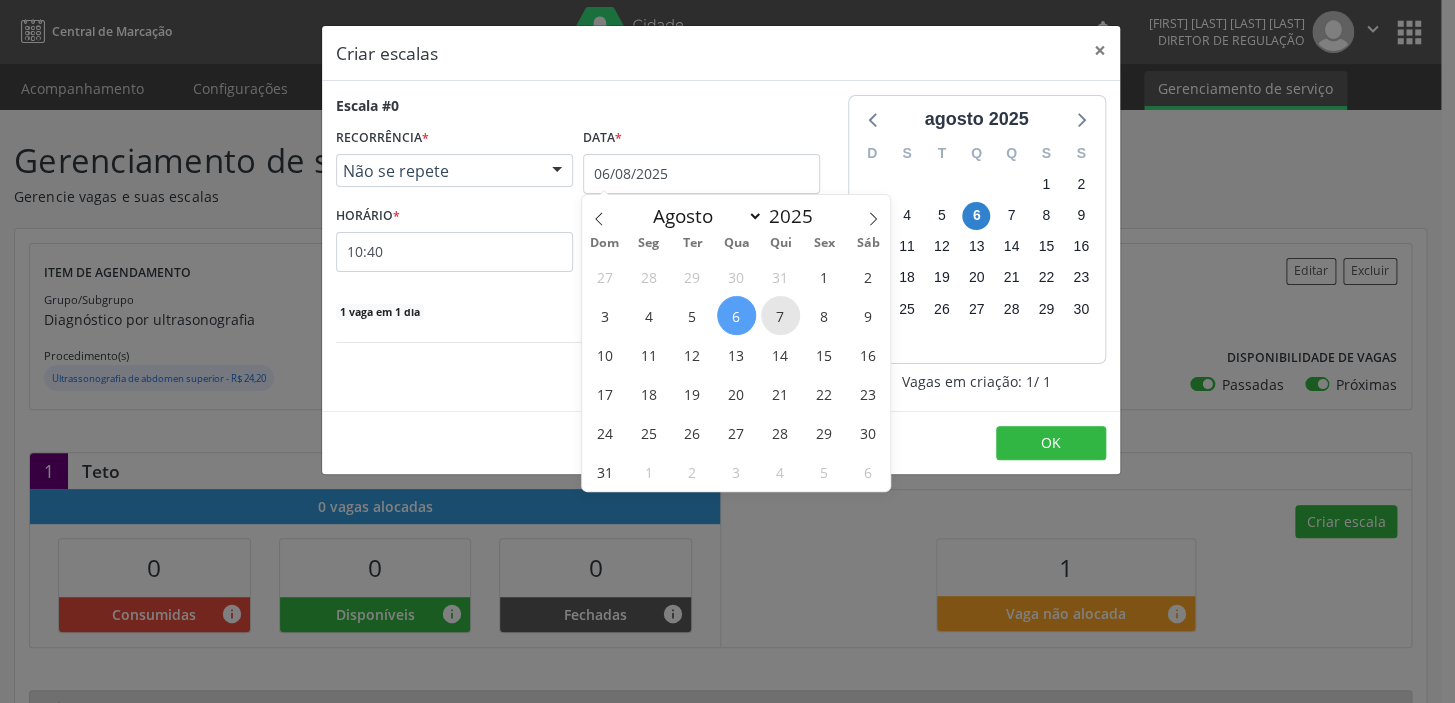 click on "7" at bounding box center [780, 315] 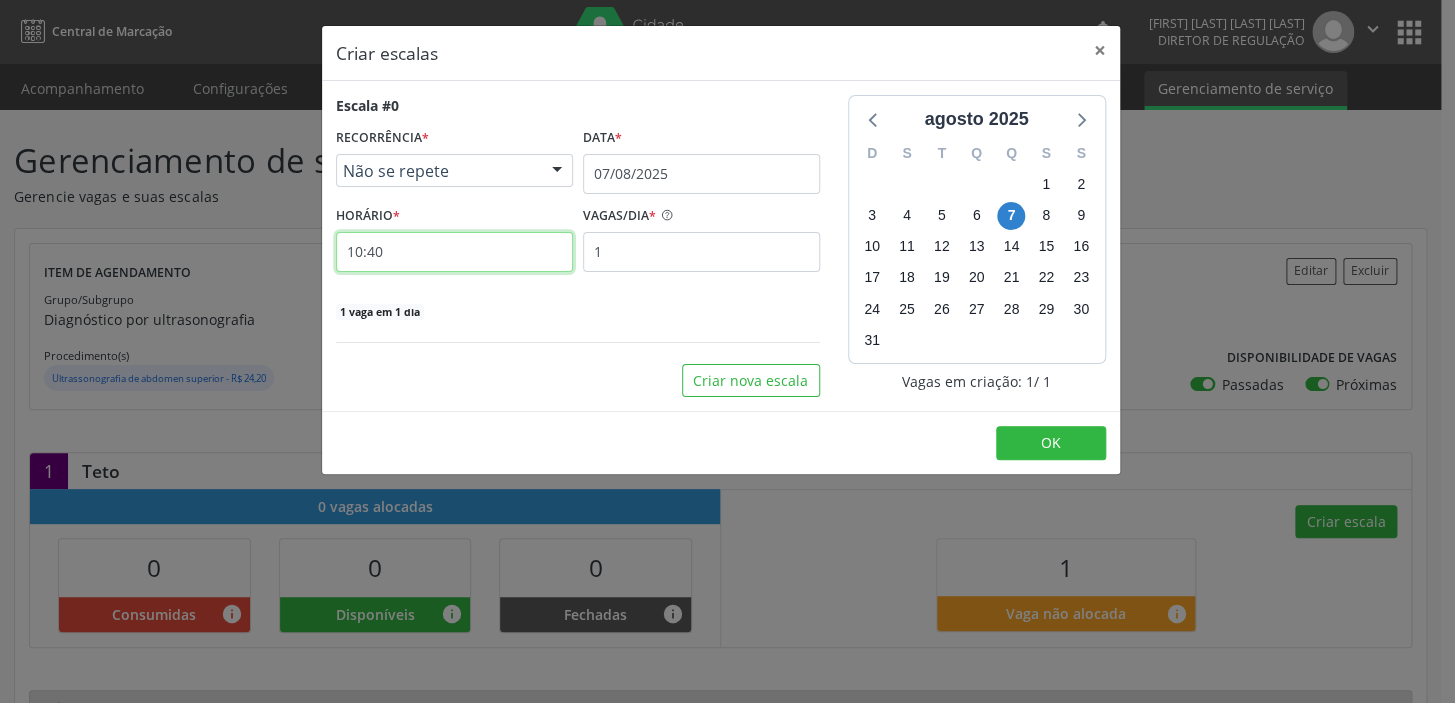 click on "10:40" at bounding box center [454, 252] 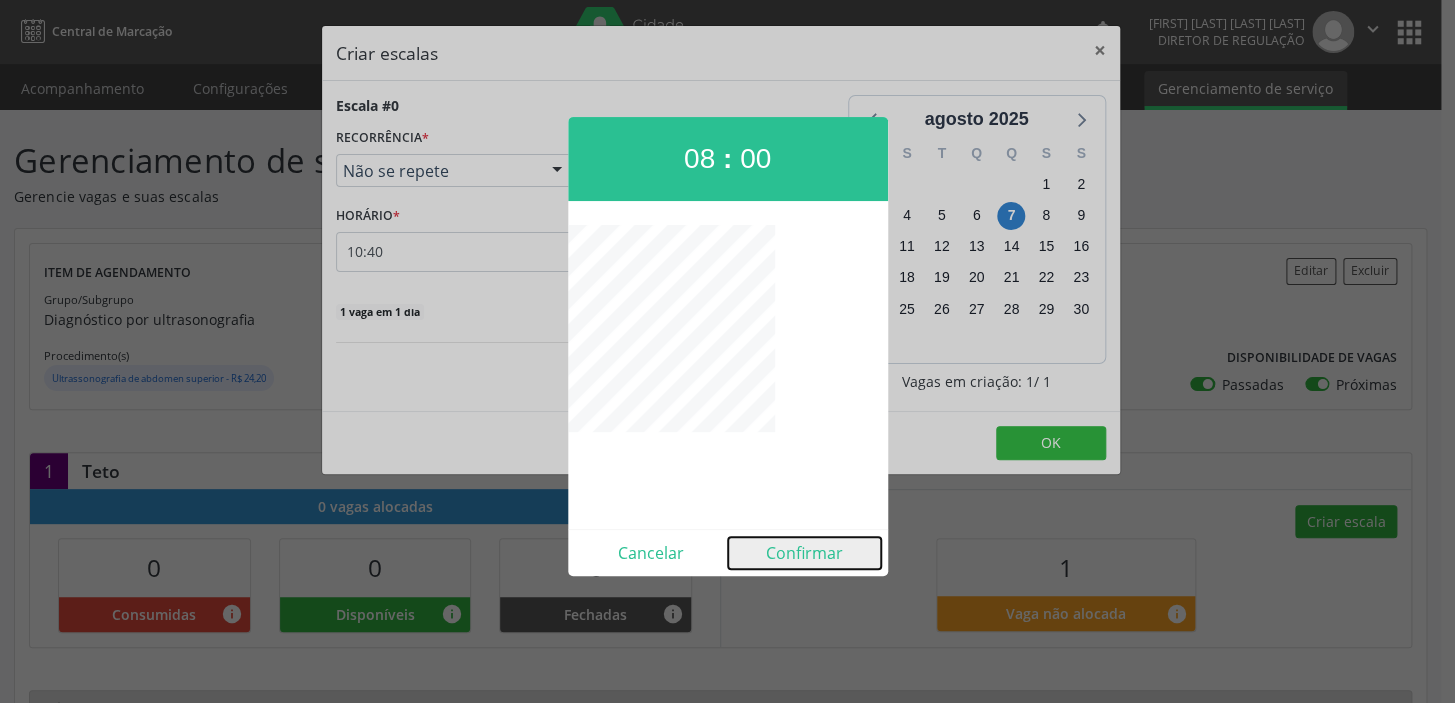 click on "Confirmar" at bounding box center [804, 553] 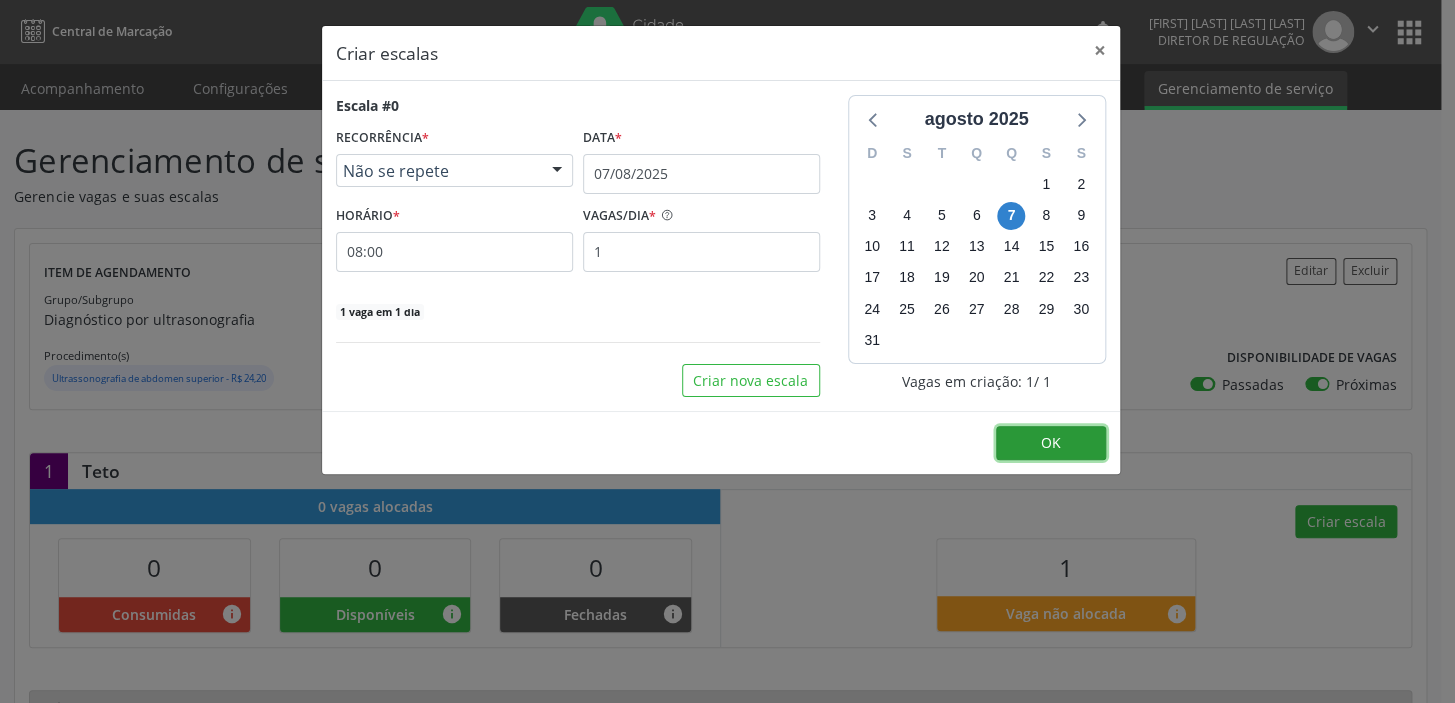 click on "OK" at bounding box center (1051, 442) 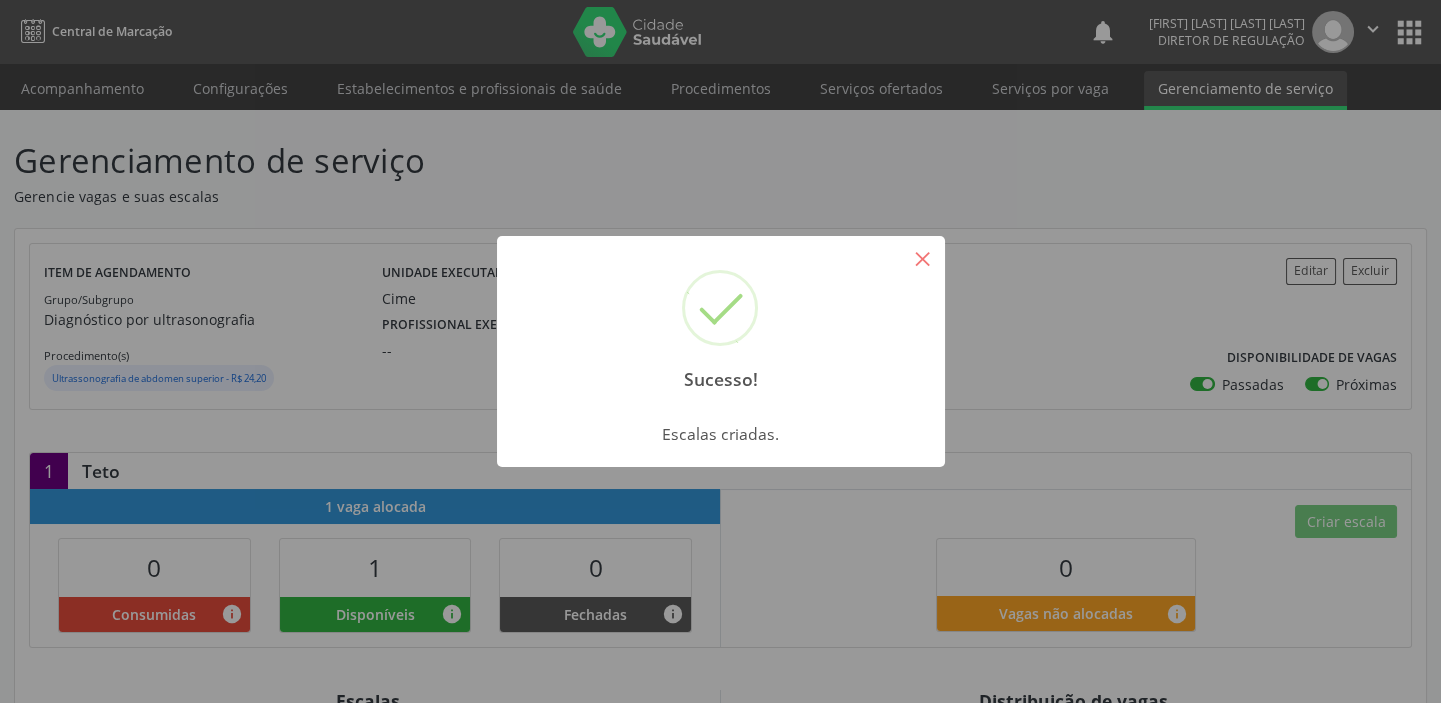 click on "×" at bounding box center [923, 258] 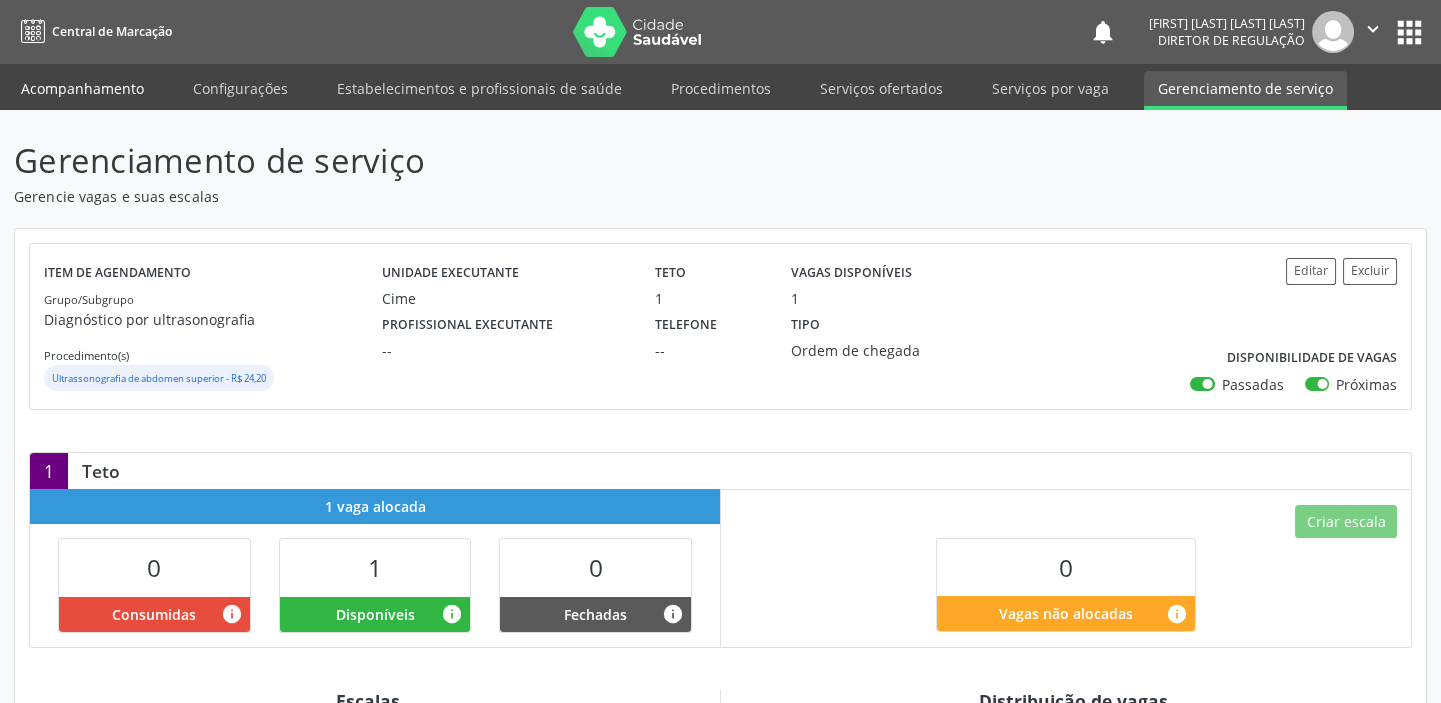 click on "Acompanhamento" at bounding box center (82, 88) 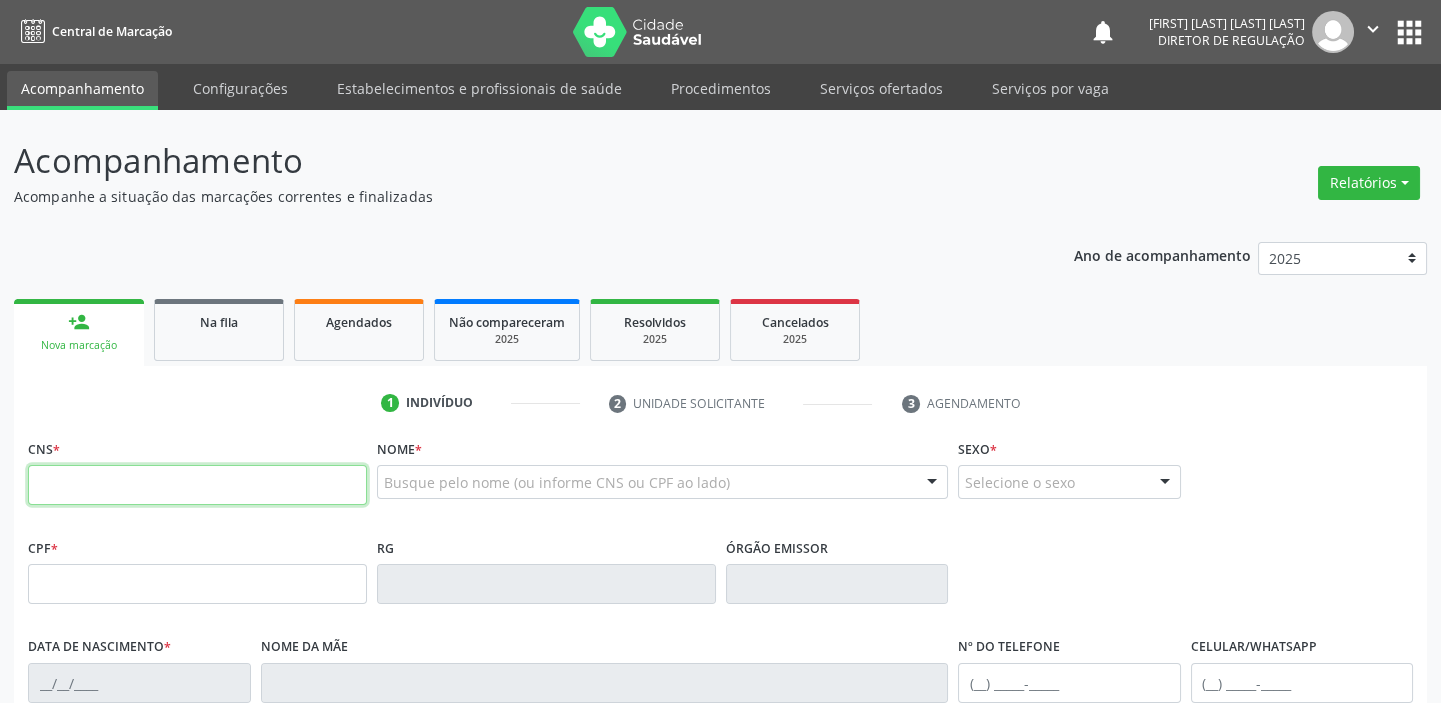 click at bounding box center [197, 485] 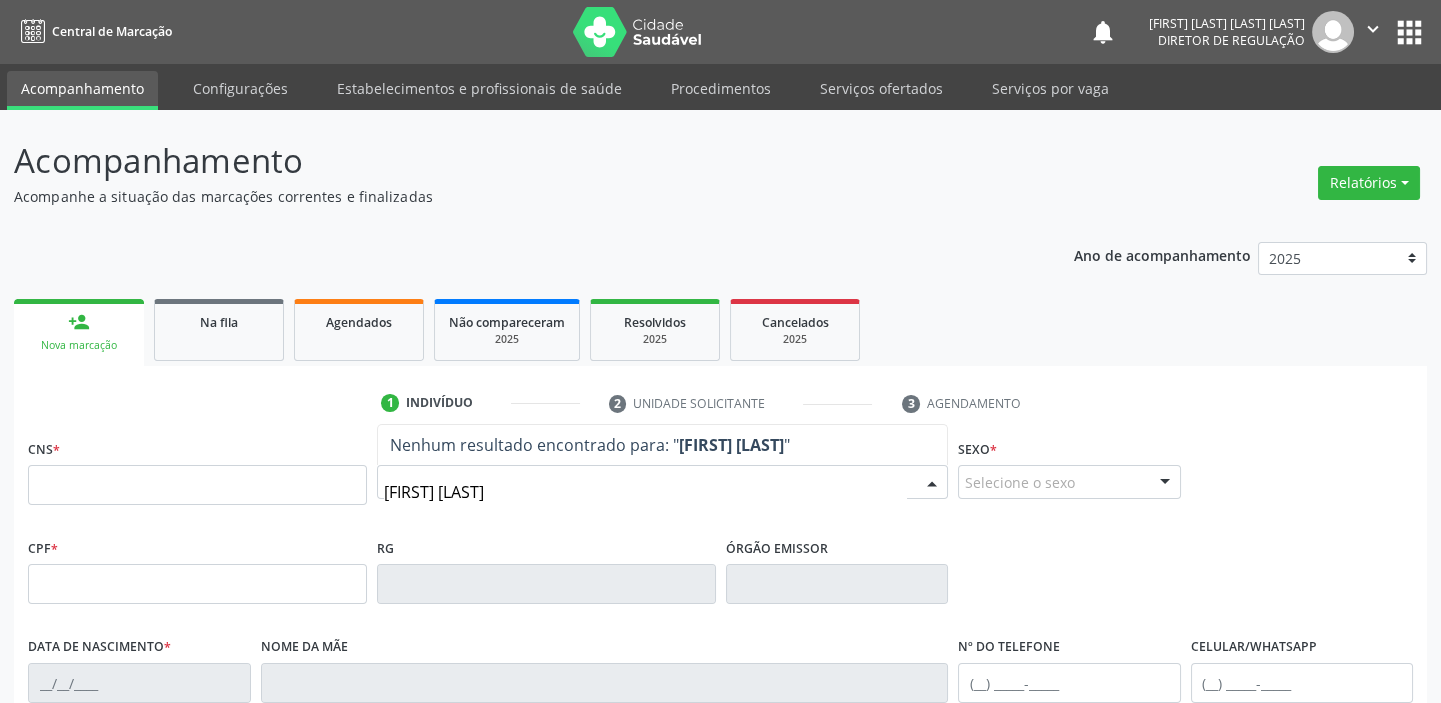 type on "MARIA EDUARDA DE" 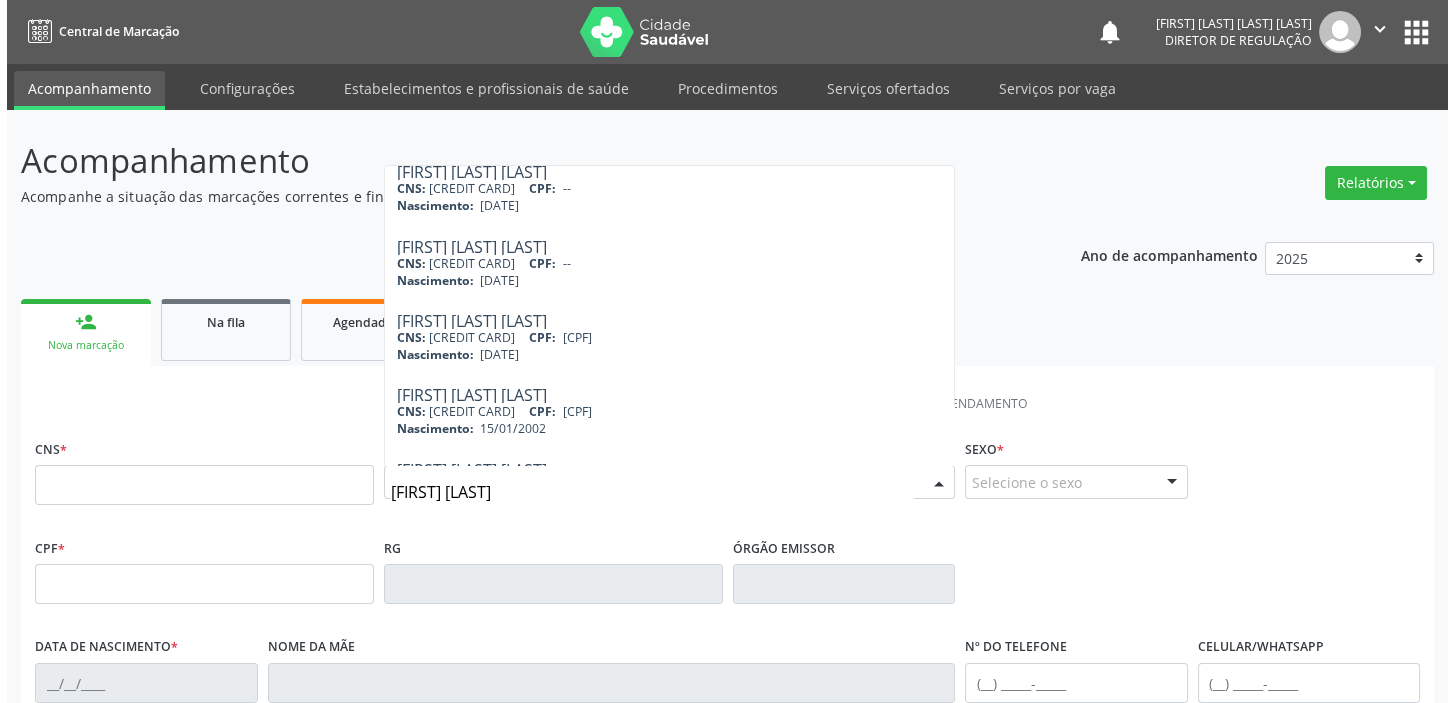 scroll, scrollTop: 0, scrollLeft: 0, axis: both 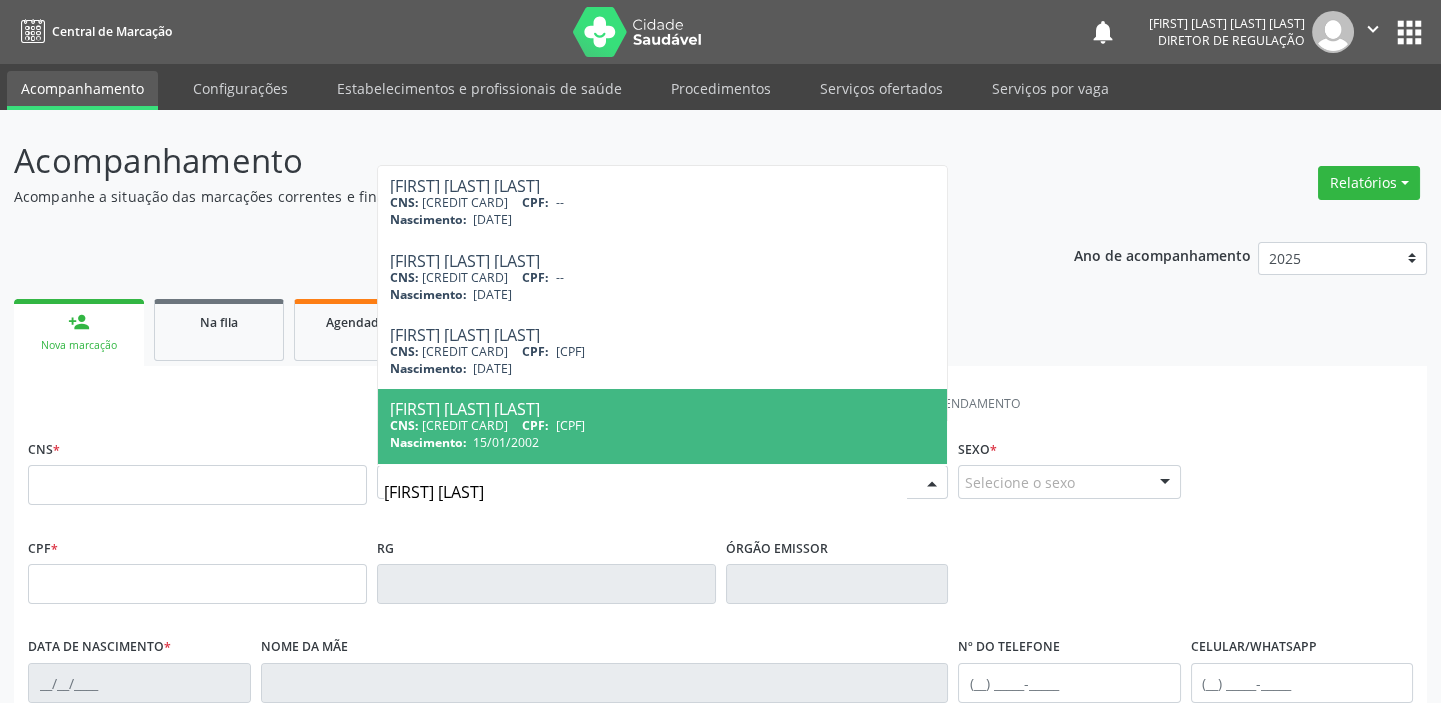 drag, startPoint x: 1100, startPoint y: 395, endPoint x: 1089, endPoint y: 389, distance: 12.529964 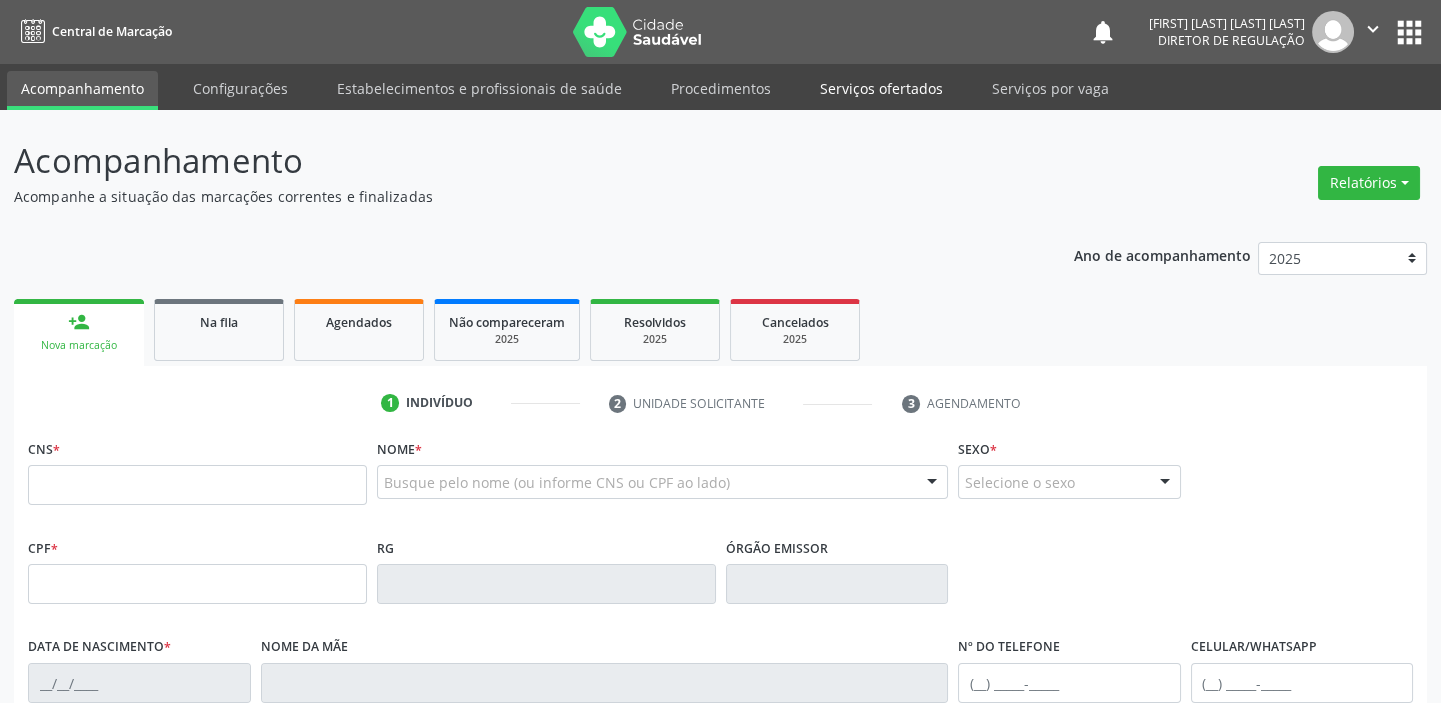 click on "Serviços ofertados" at bounding box center (881, 88) 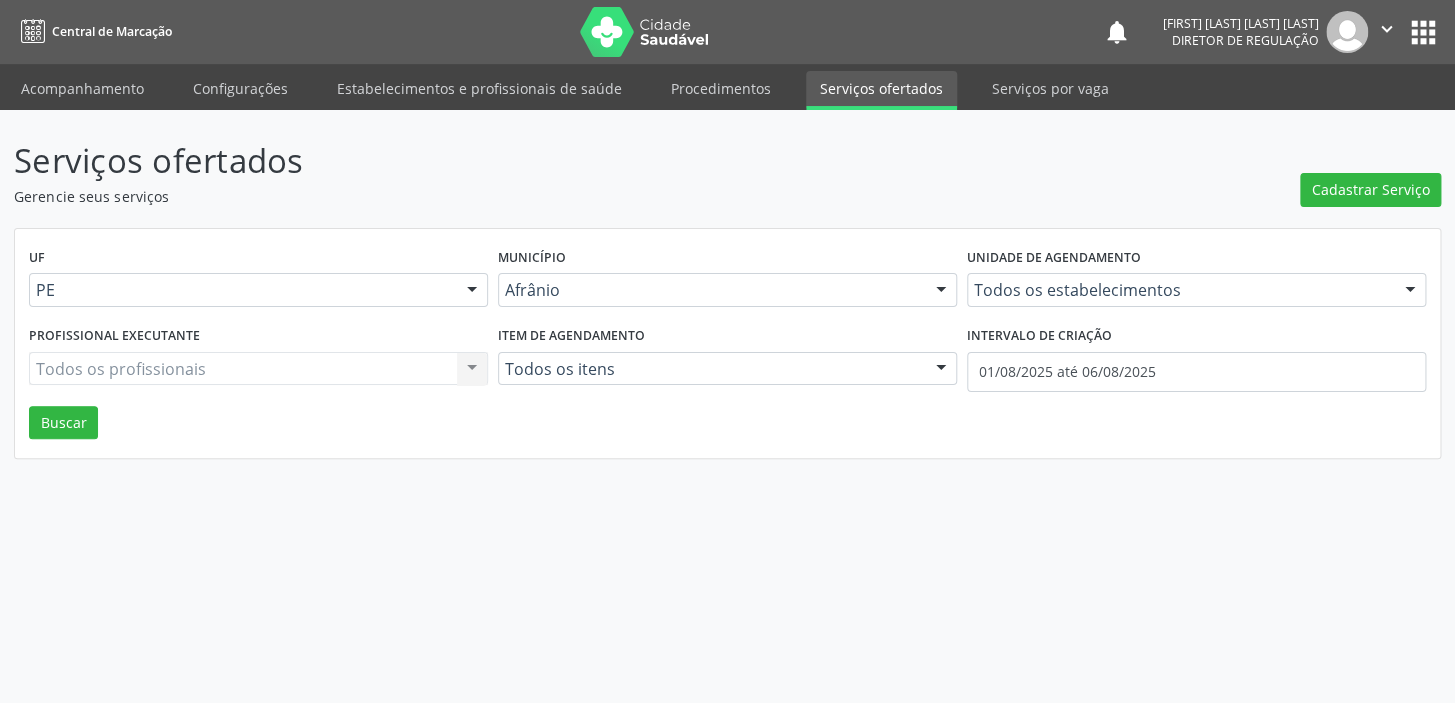click on "Cadastrar Serviço" at bounding box center [1370, 171] 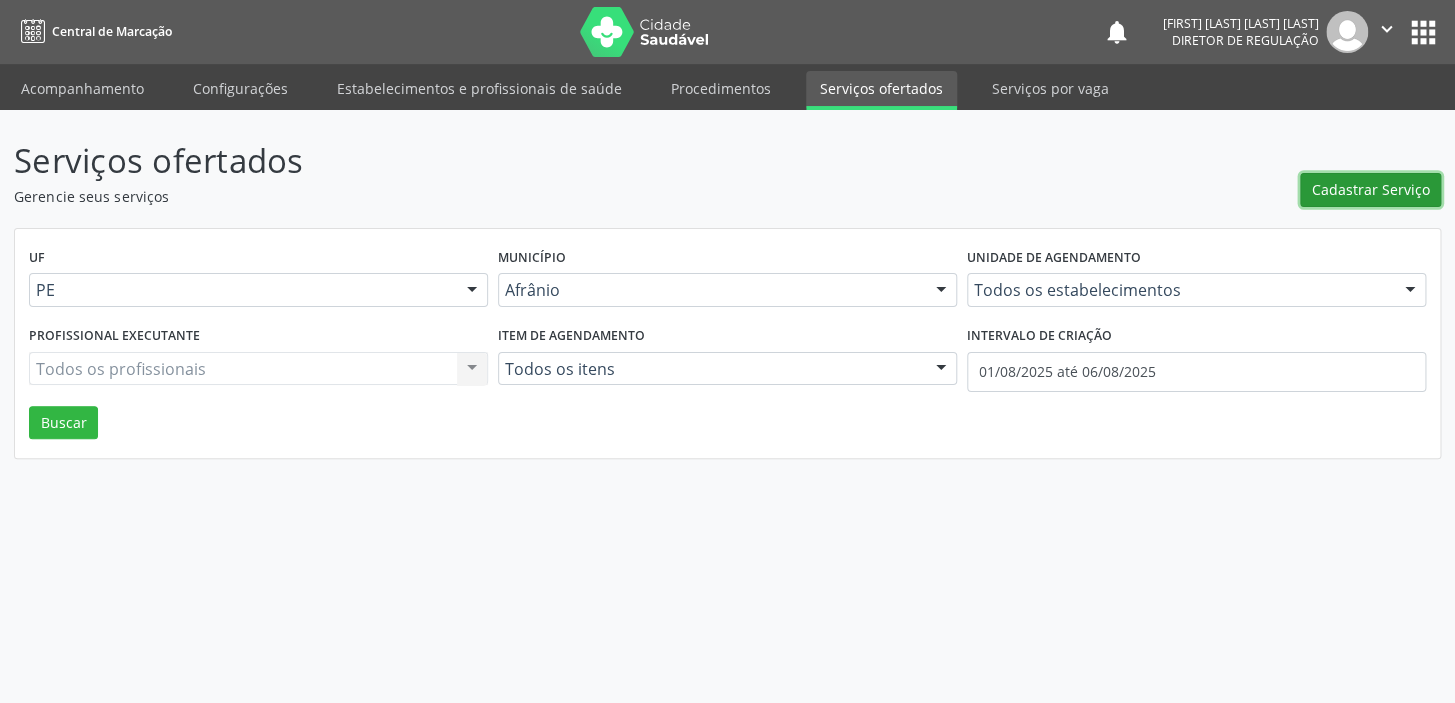click on "Cadastrar Serviço" at bounding box center [1370, 190] 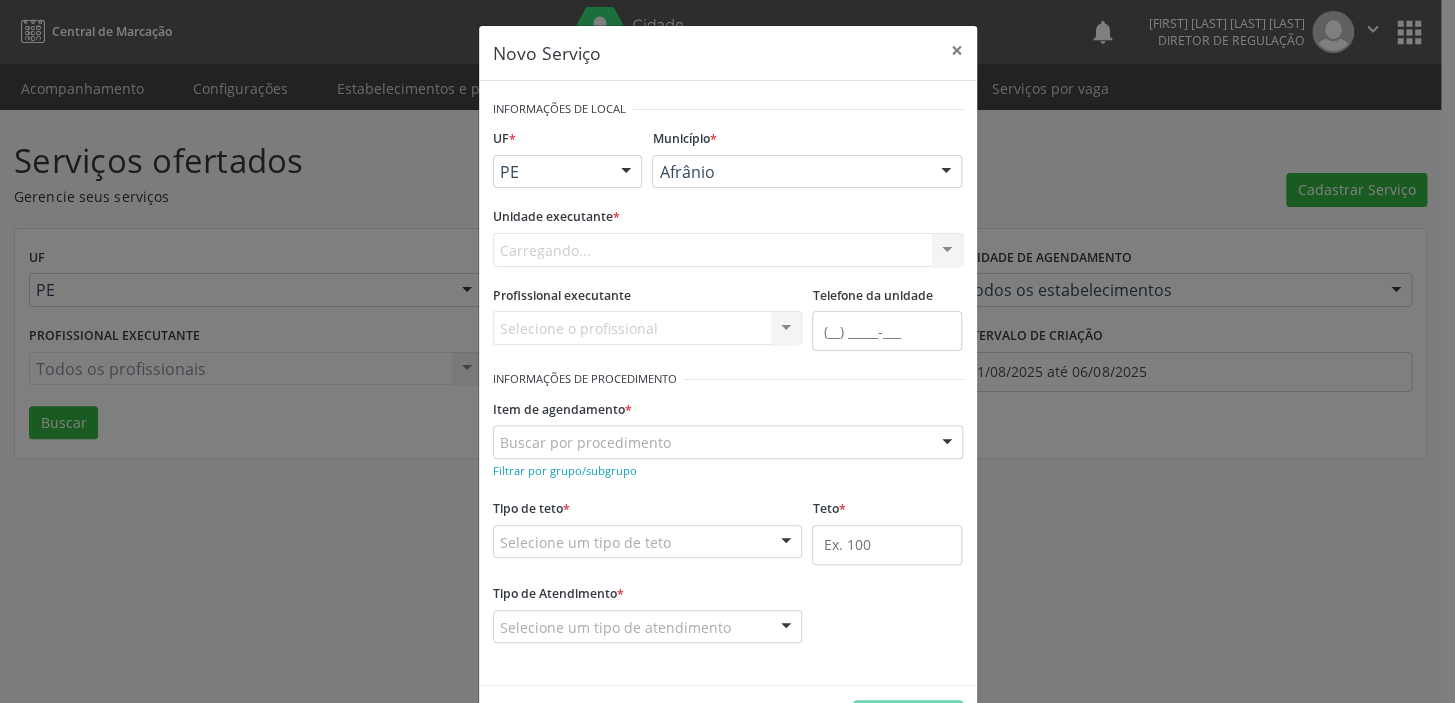 scroll, scrollTop: 0, scrollLeft: 0, axis: both 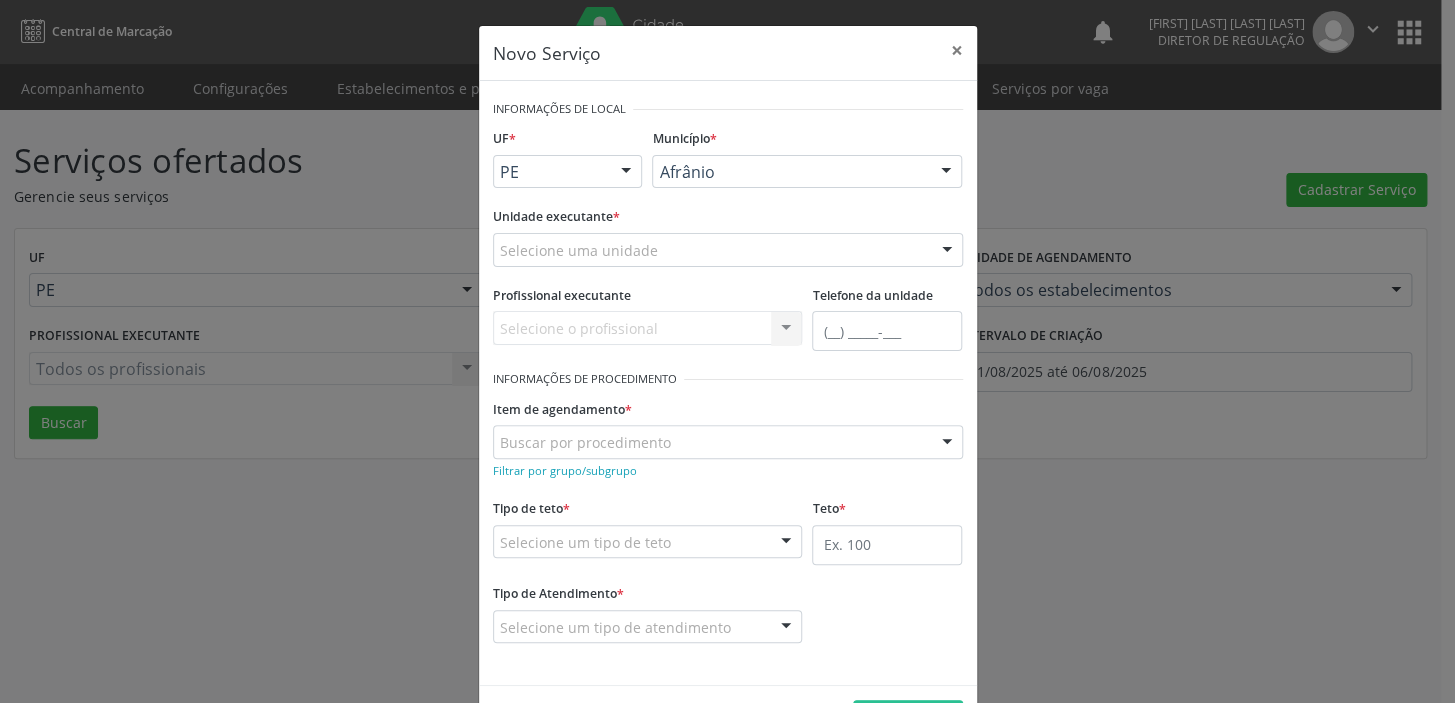 click on "Selecione uma unidade" at bounding box center [728, 250] 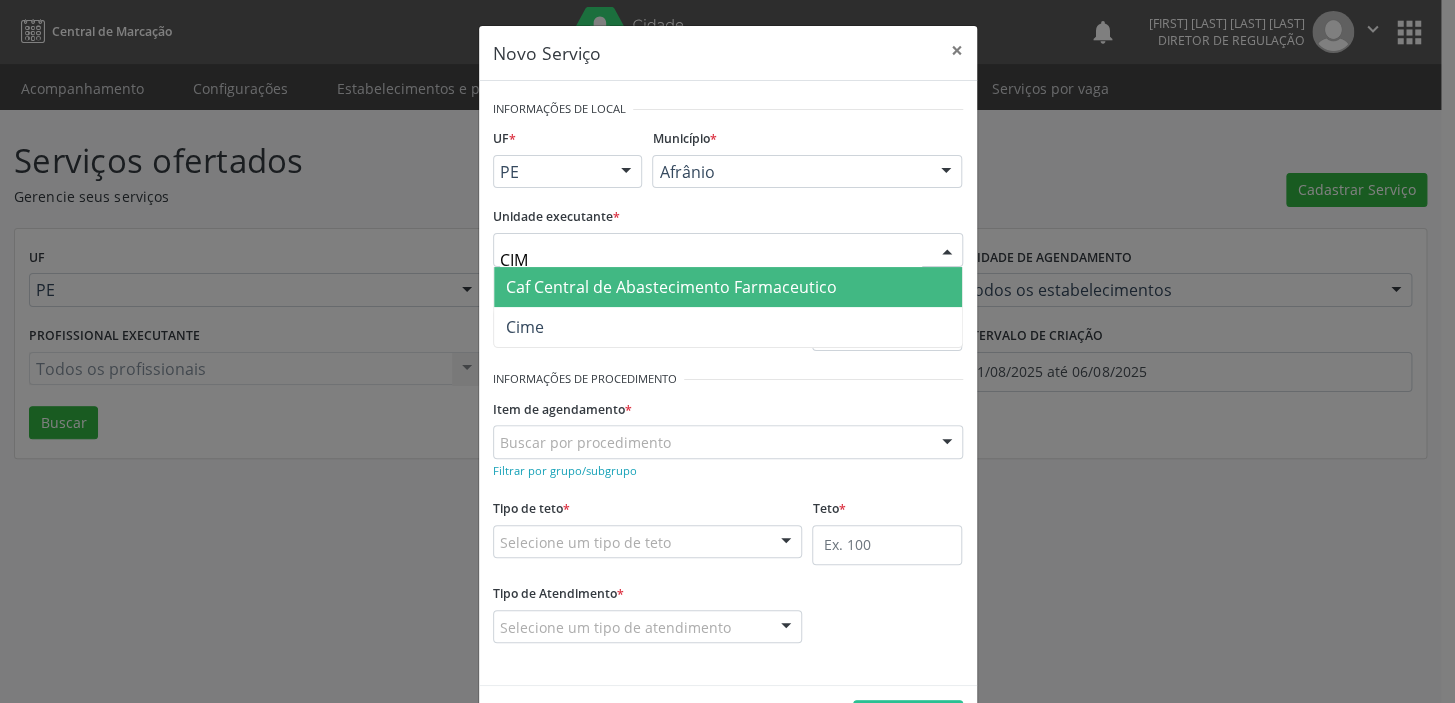 type on "CIME" 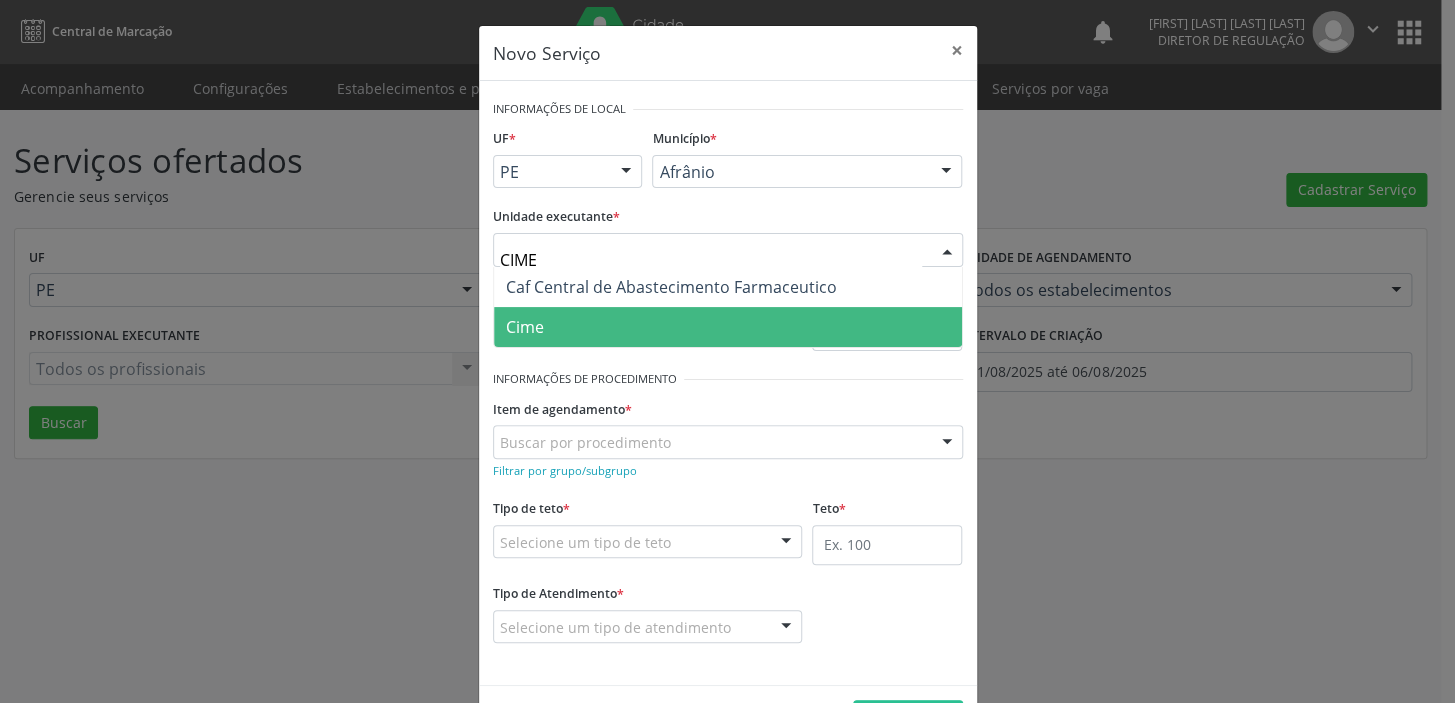 click on "Cime" at bounding box center [728, 327] 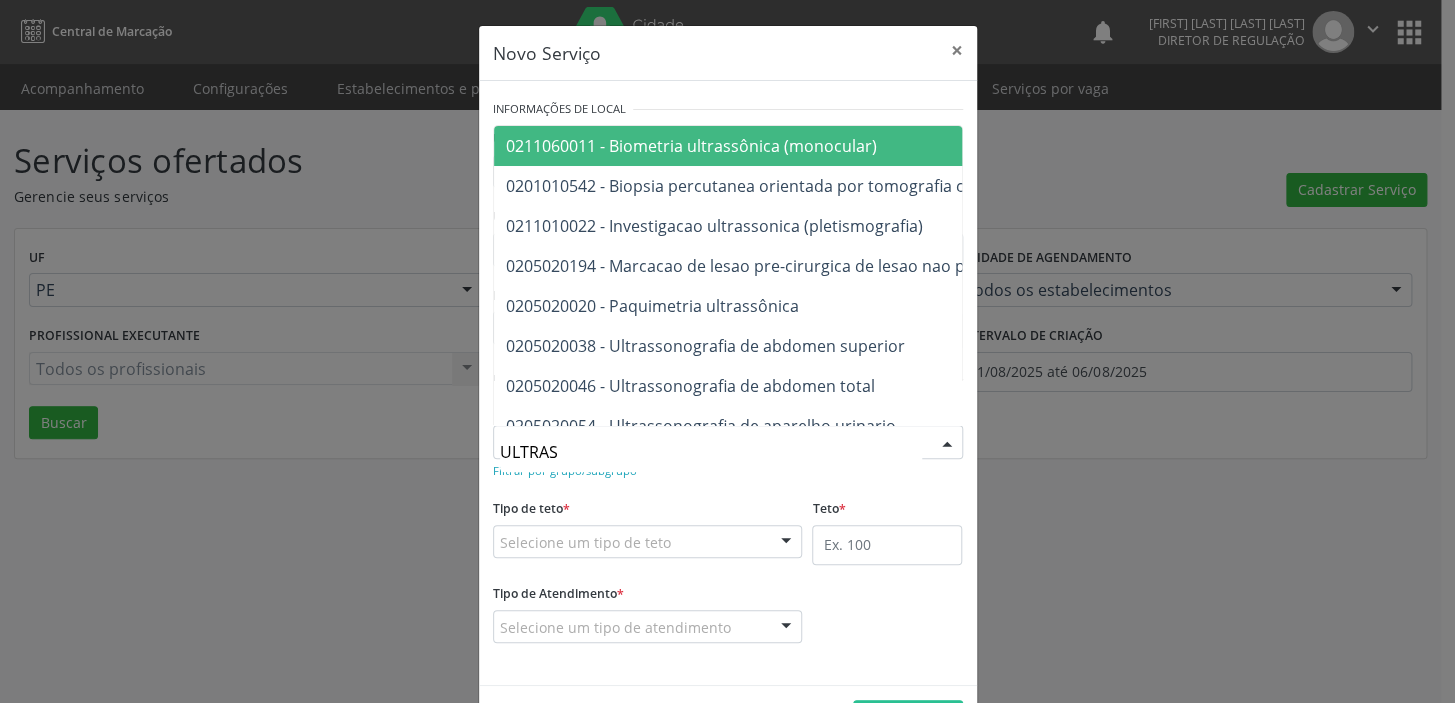 type on "ULTRASS" 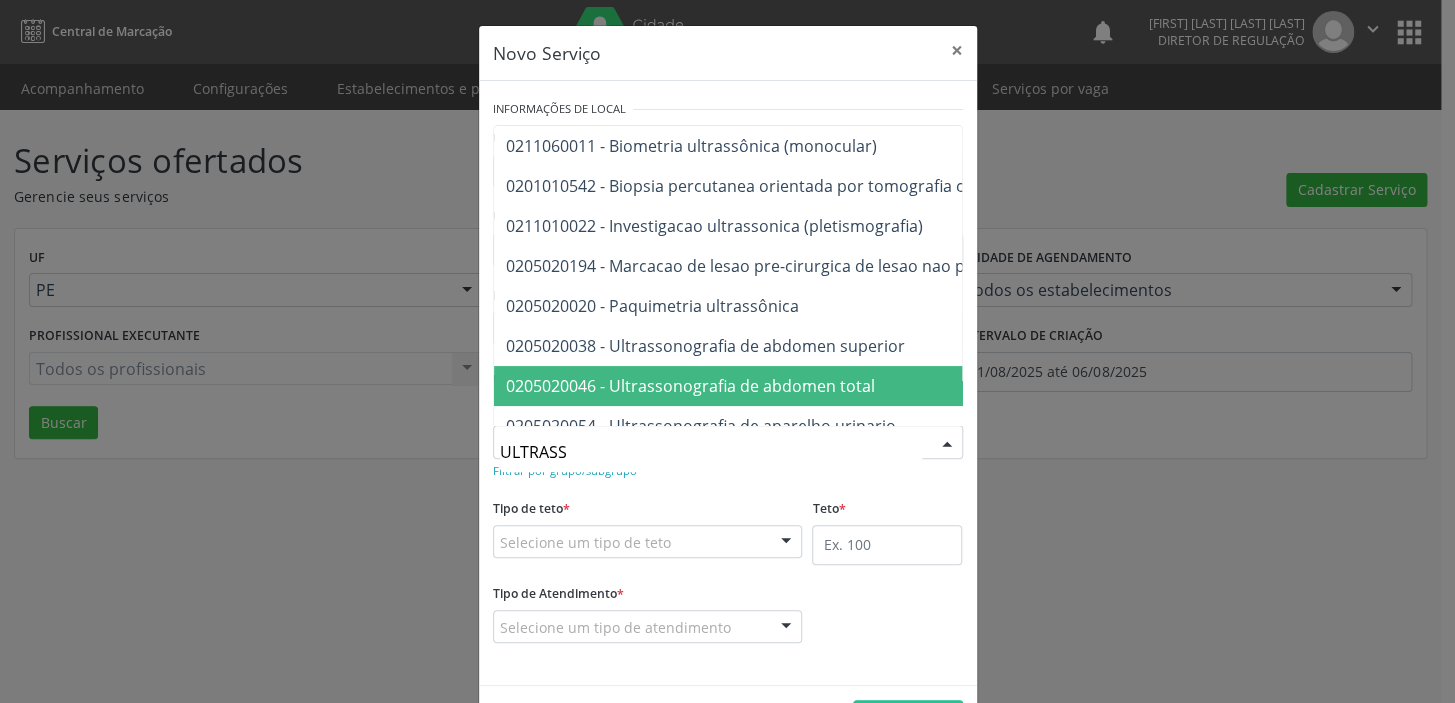 drag, startPoint x: 576, startPoint y: 370, endPoint x: 580, endPoint y: 390, distance: 20.396078 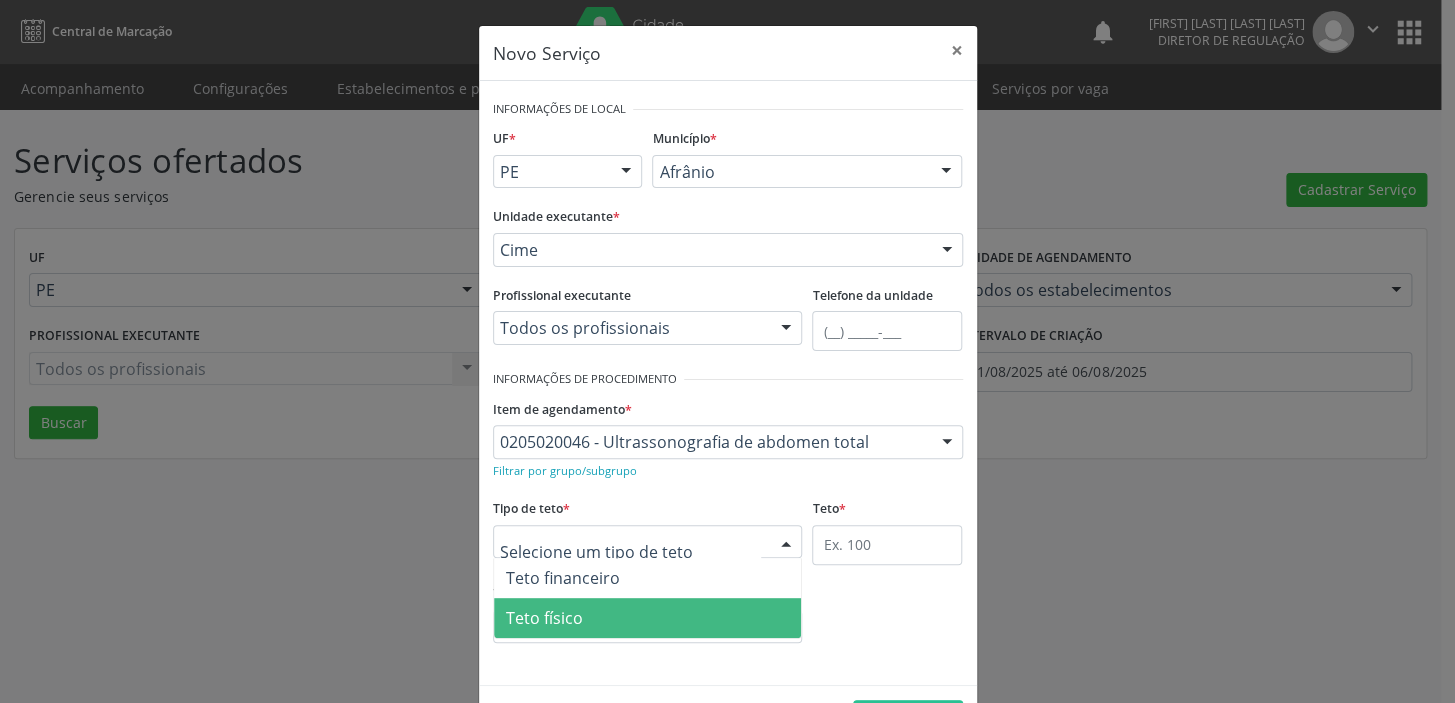 drag, startPoint x: 516, startPoint y: 620, endPoint x: 529, endPoint y: 619, distance: 13.038404 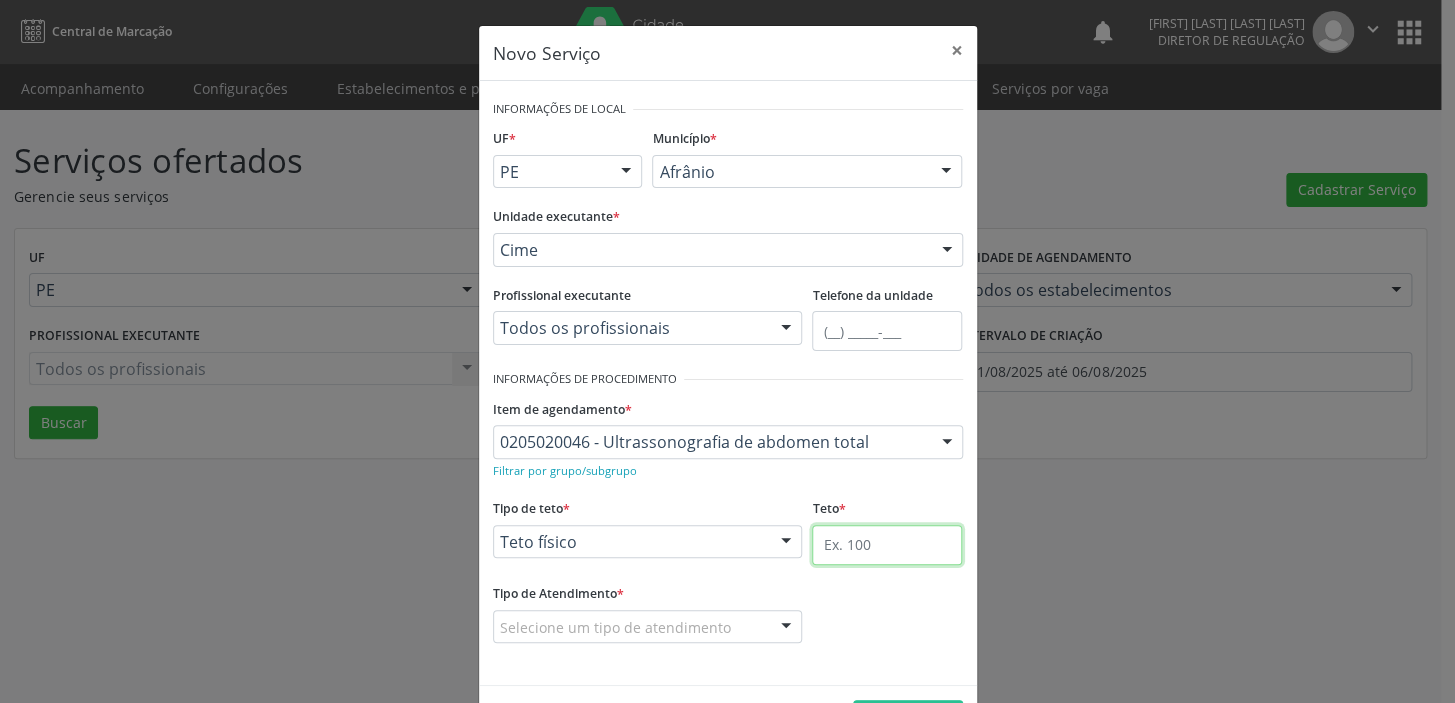 click at bounding box center (887, 545) 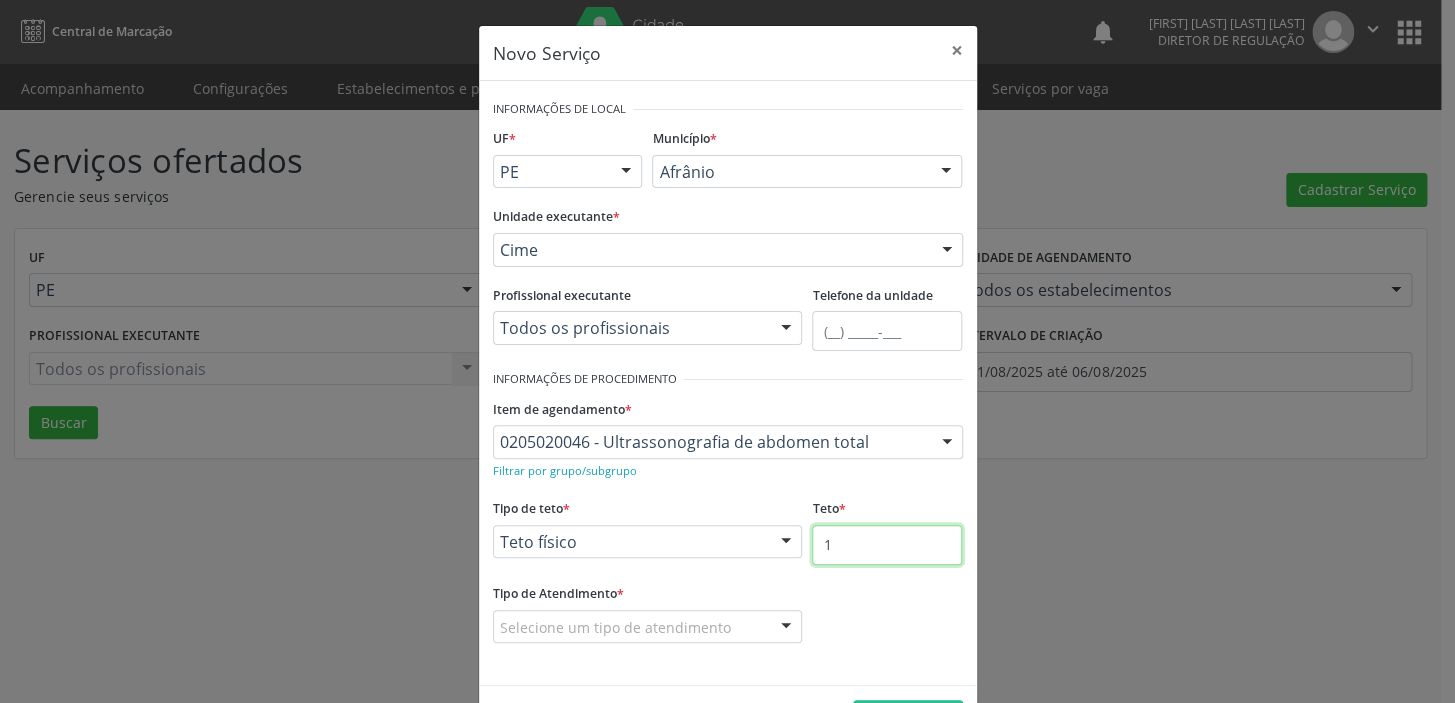 type on "1" 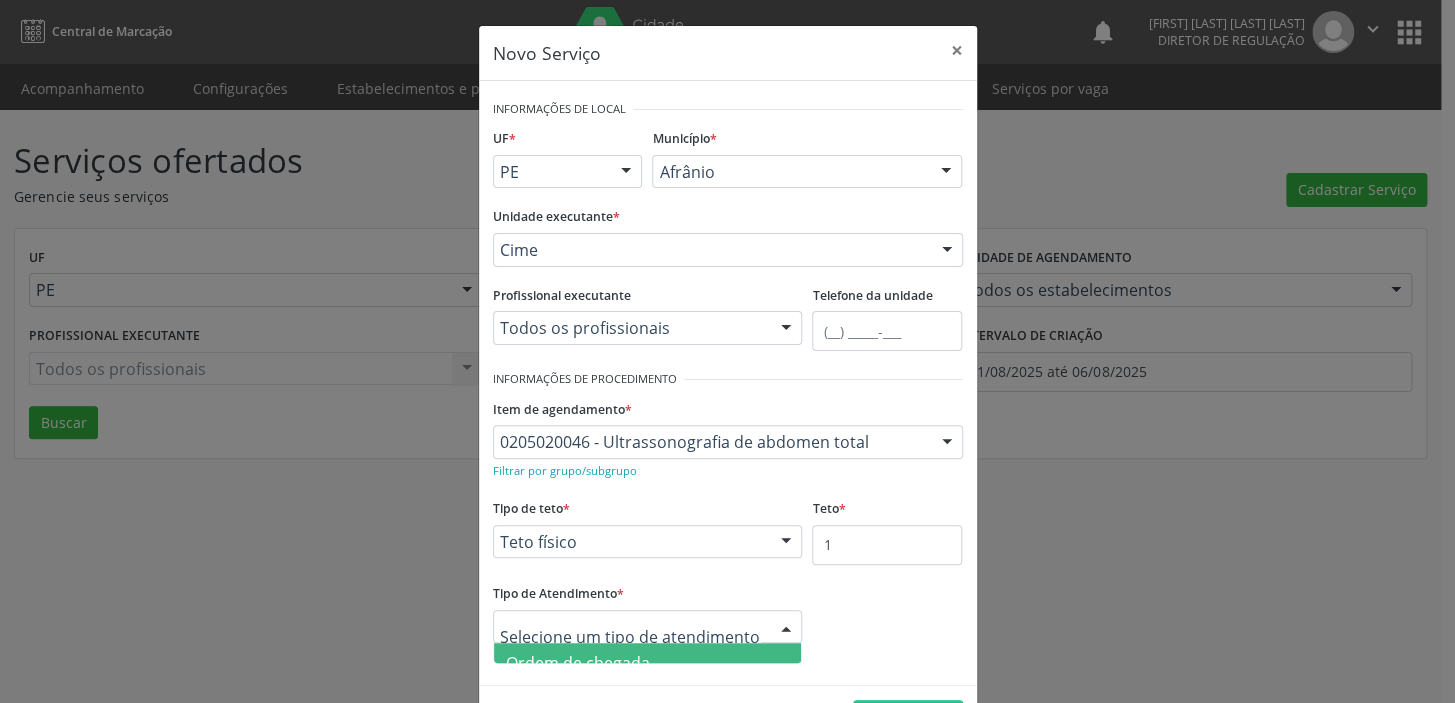 click on "Ordem de chegada" at bounding box center [578, 663] 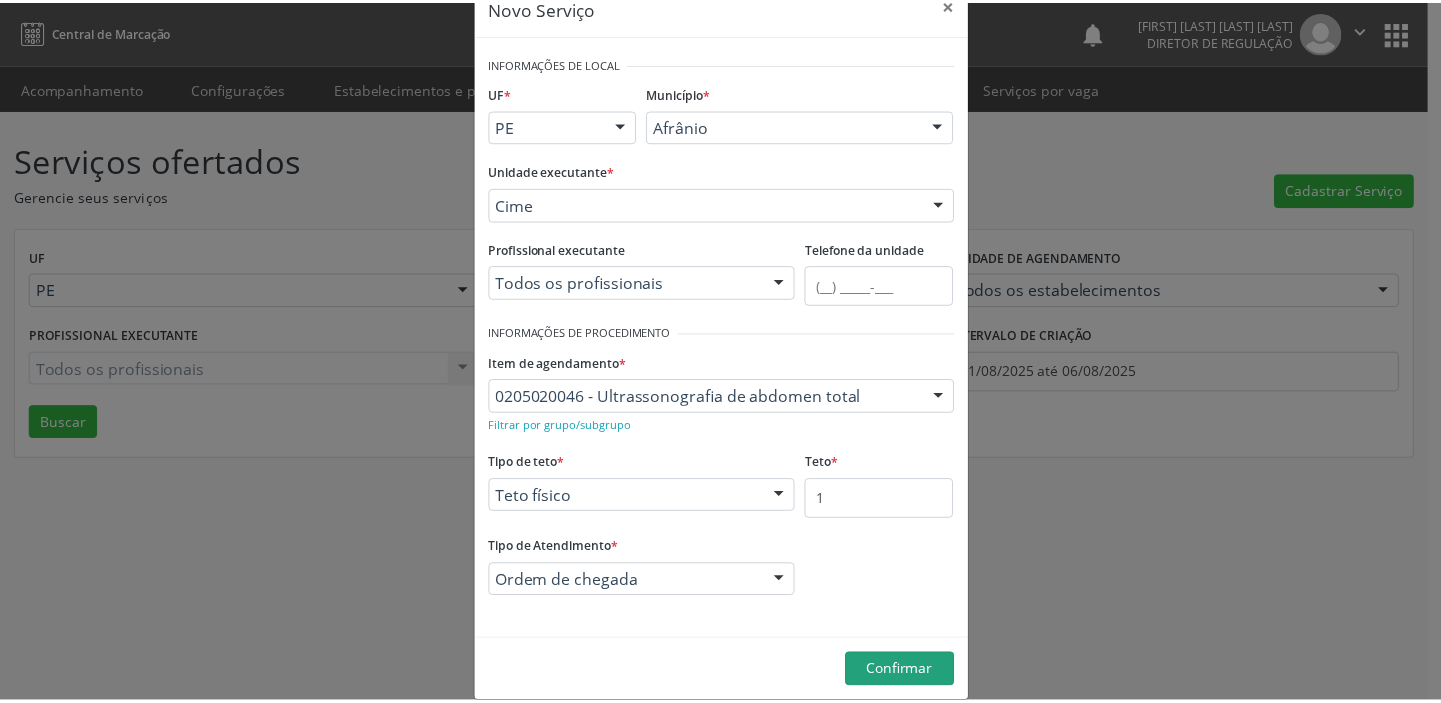 scroll, scrollTop: 69, scrollLeft: 0, axis: vertical 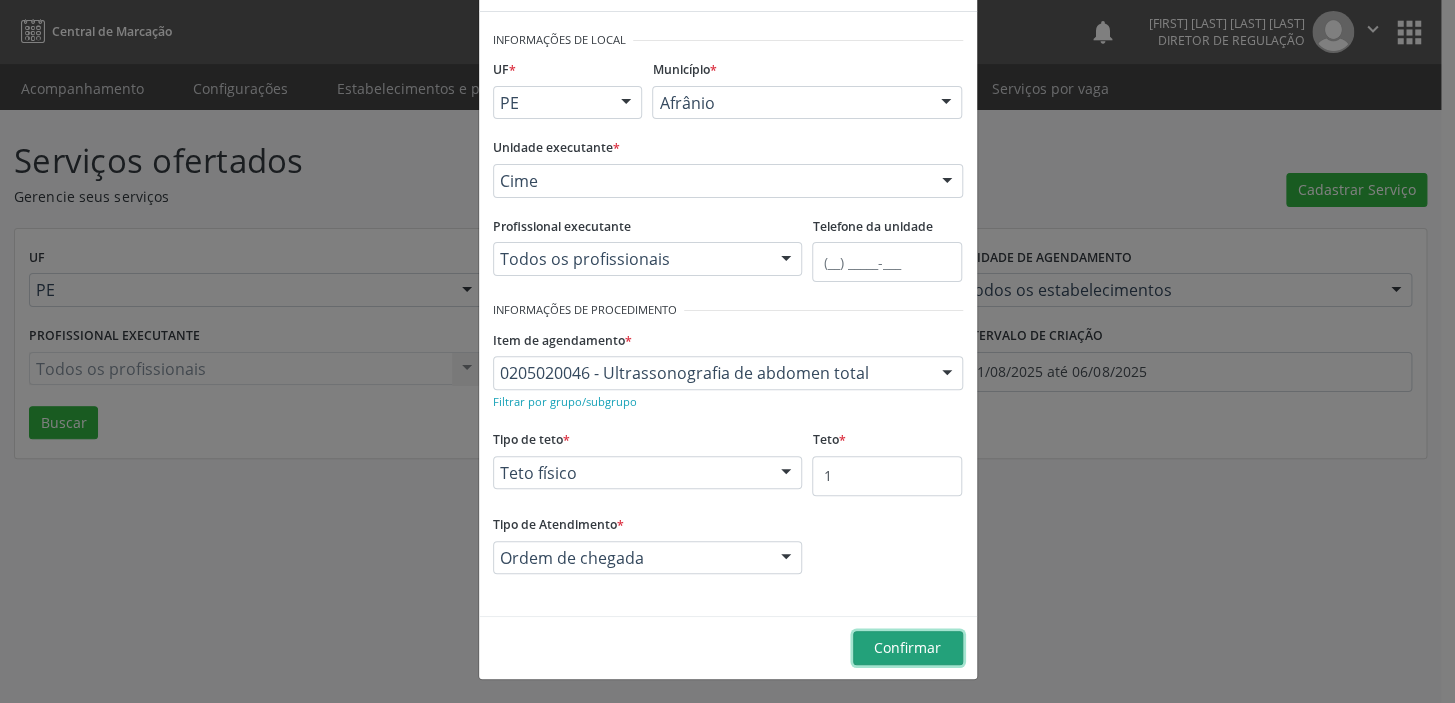 click on "Confirmar" at bounding box center [908, 648] 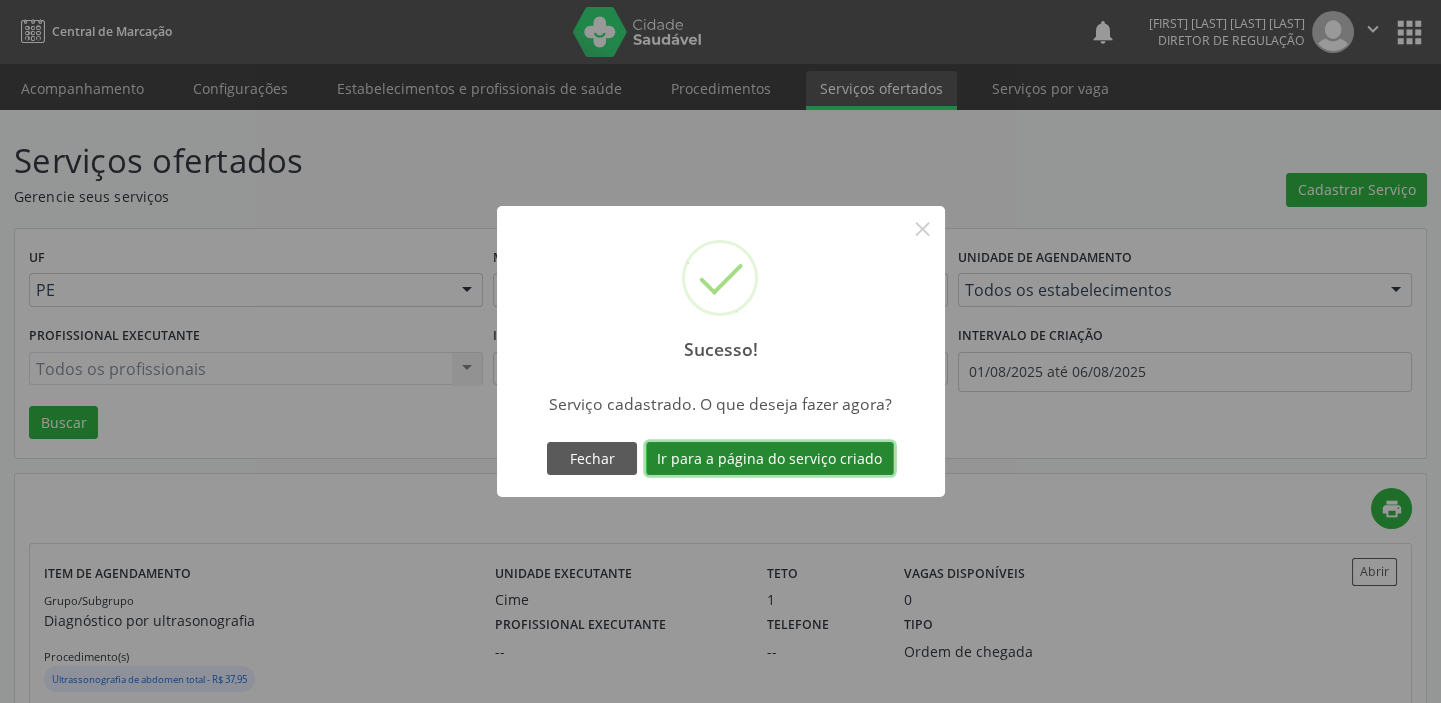 click on "Ir para a página do serviço criado" at bounding box center (770, 459) 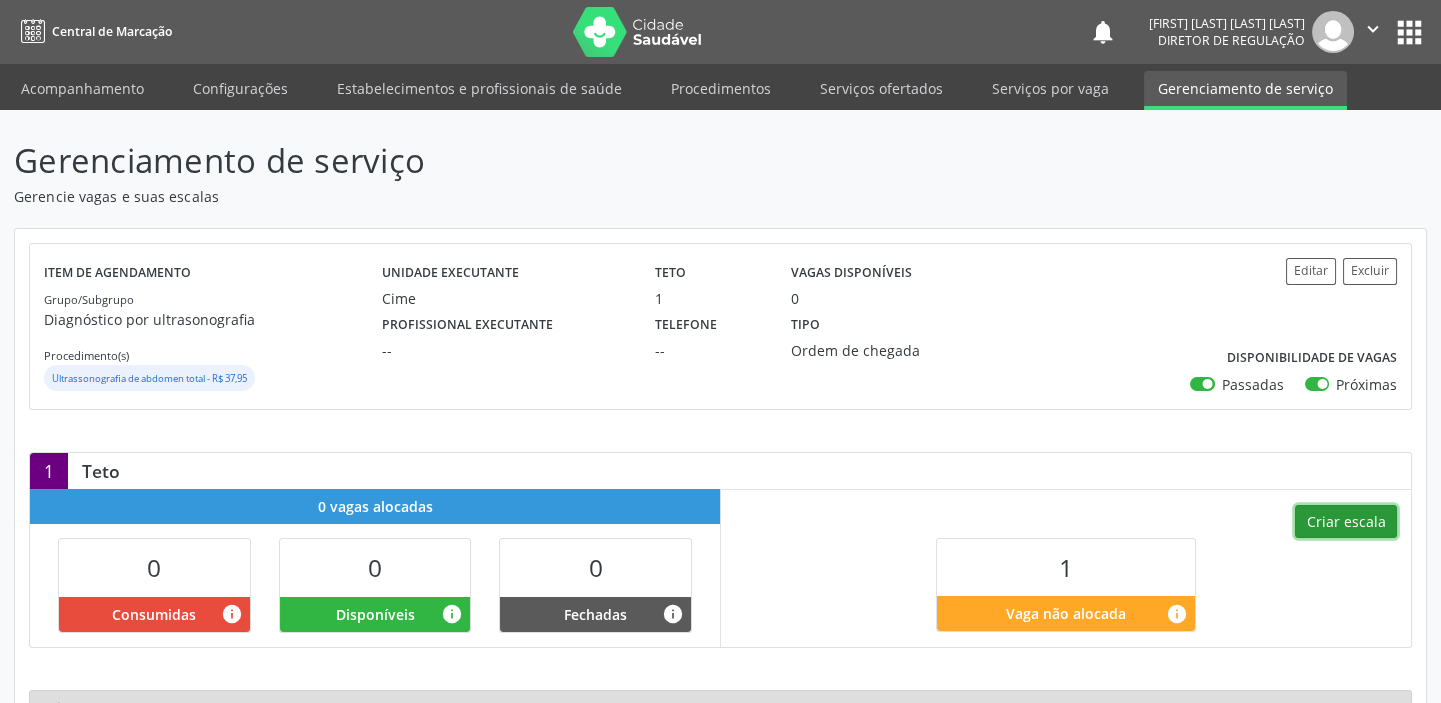 click on "Criar escala" at bounding box center (1346, 522) 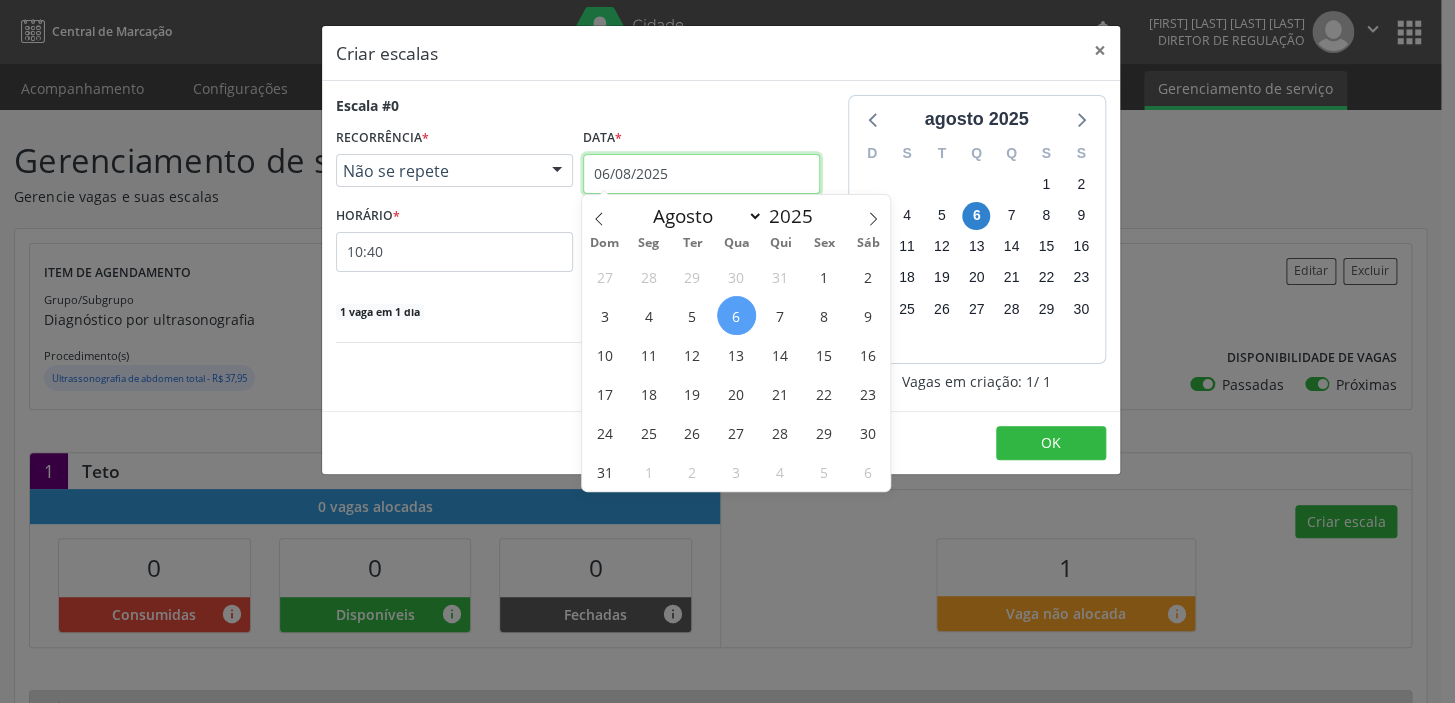 click on "06/08/2025" at bounding box center [701, 174] 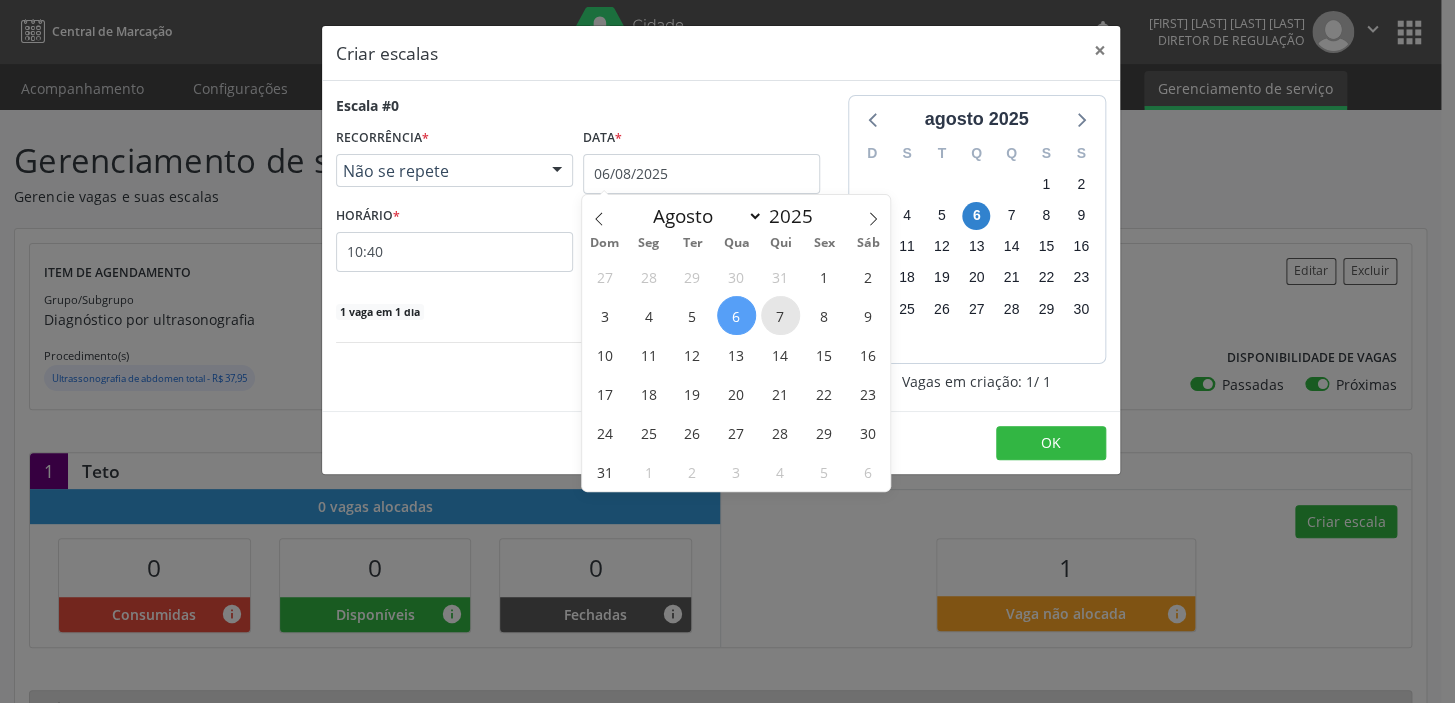 click on "7" at bounding box center [780, 315] 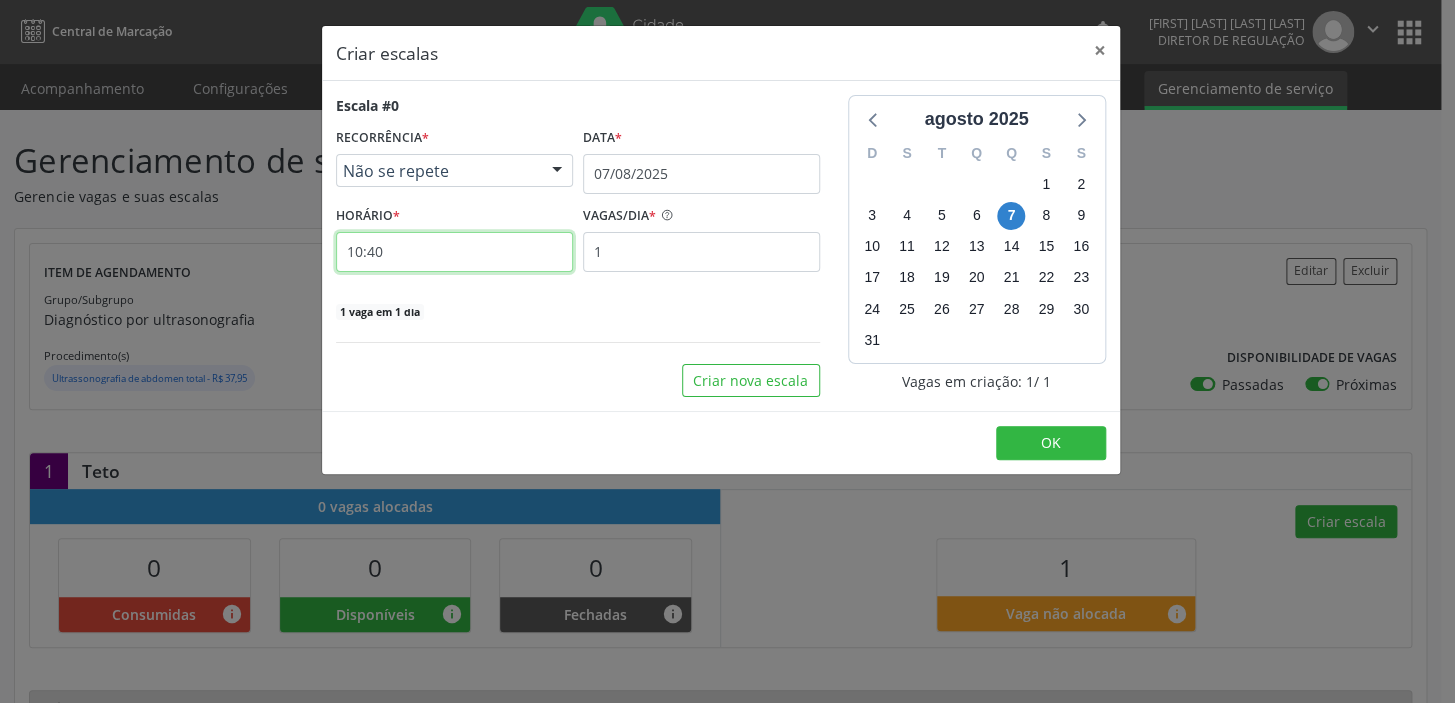 click on "10:40" at bounding box center (454, 252) 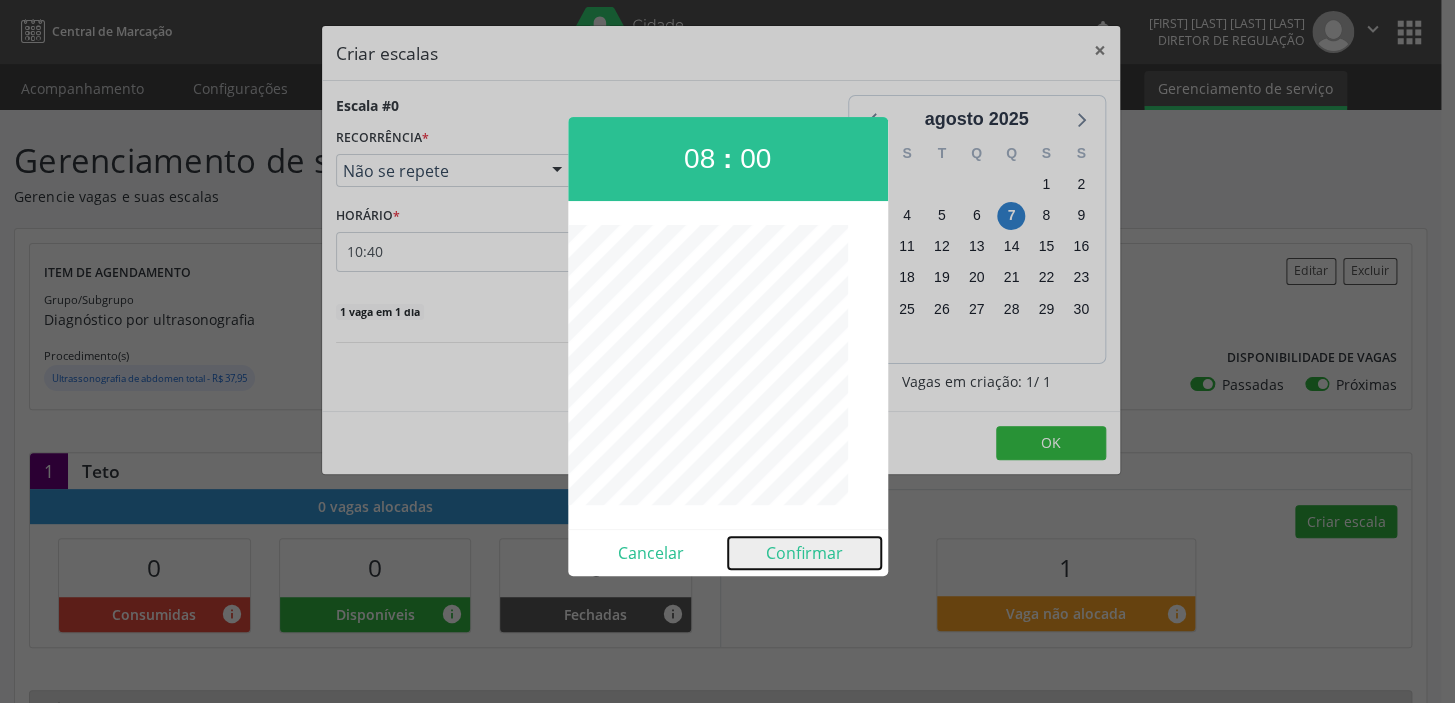click on "Confirmar" at bounding box center (804, 553) 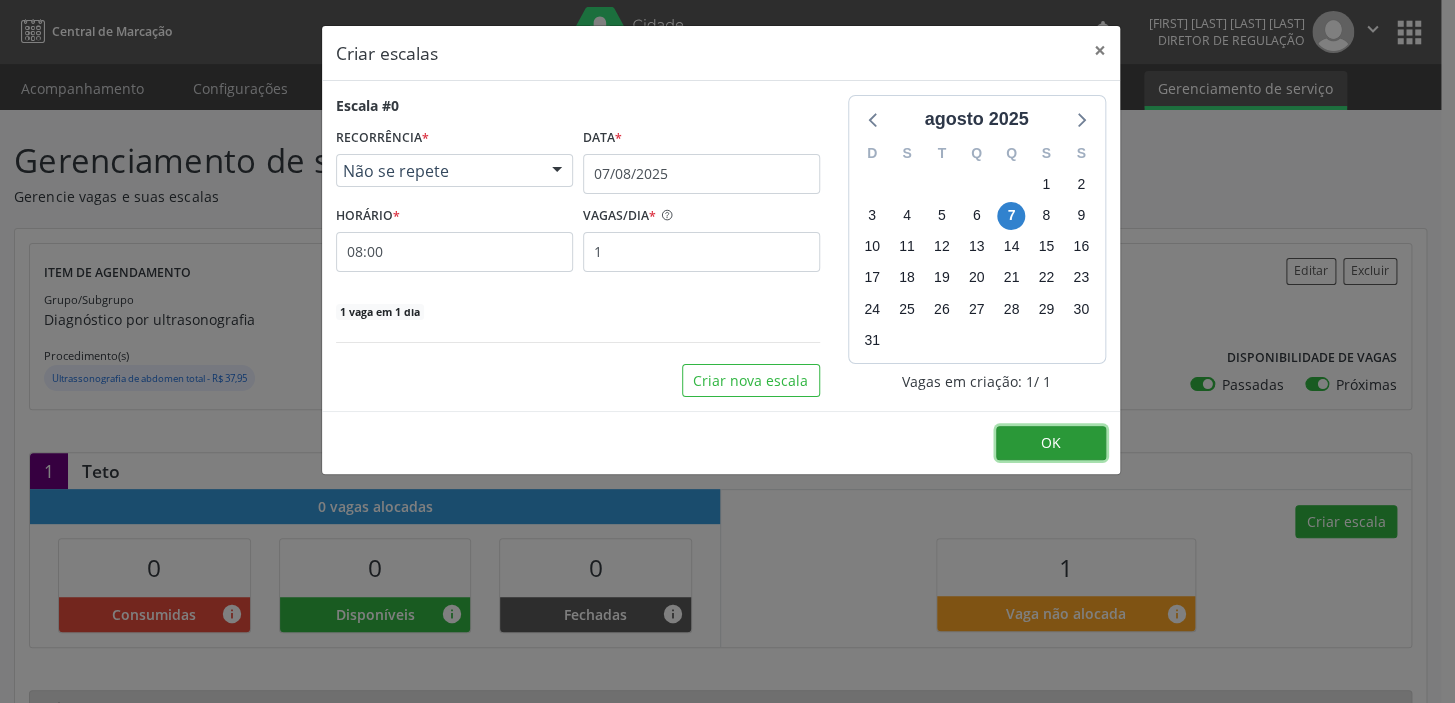 click on "OK" at bounding box center [1051, 442] 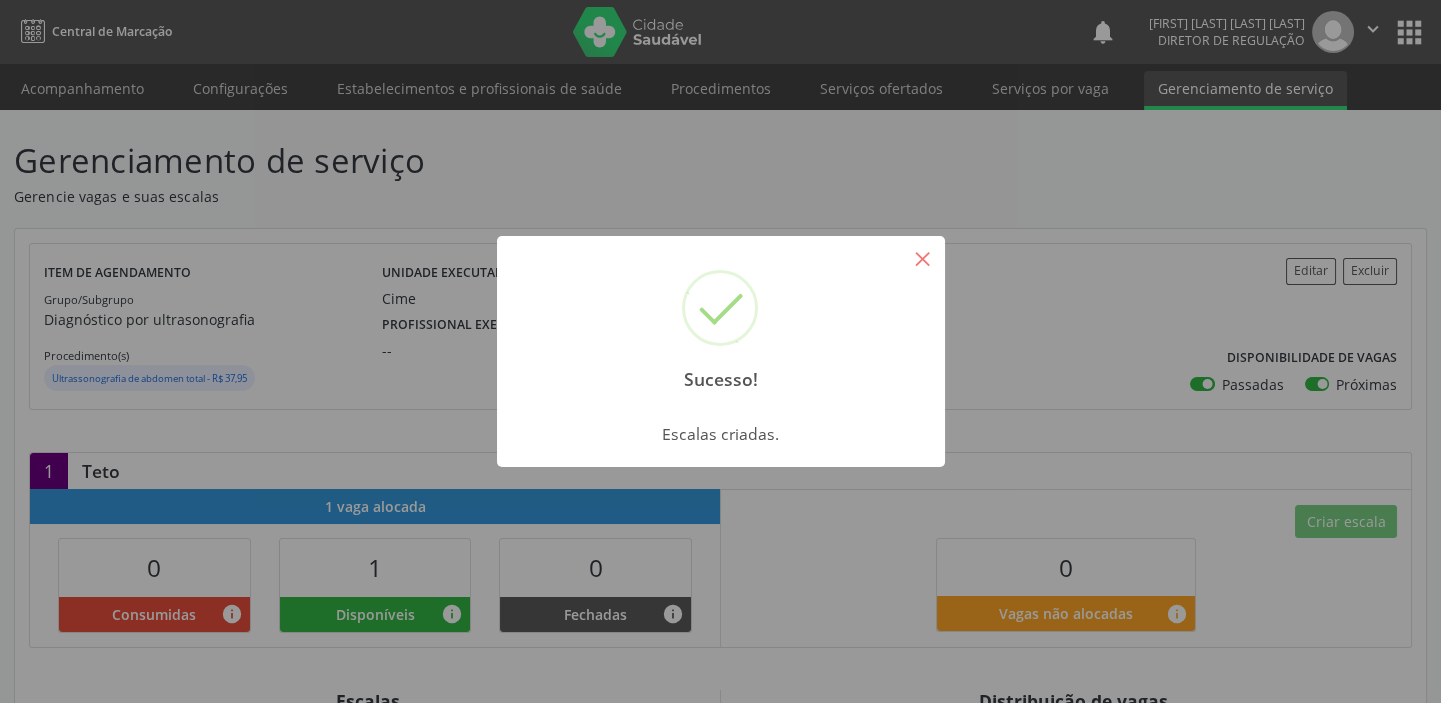 click on "×" at bounding box center (923, 258) 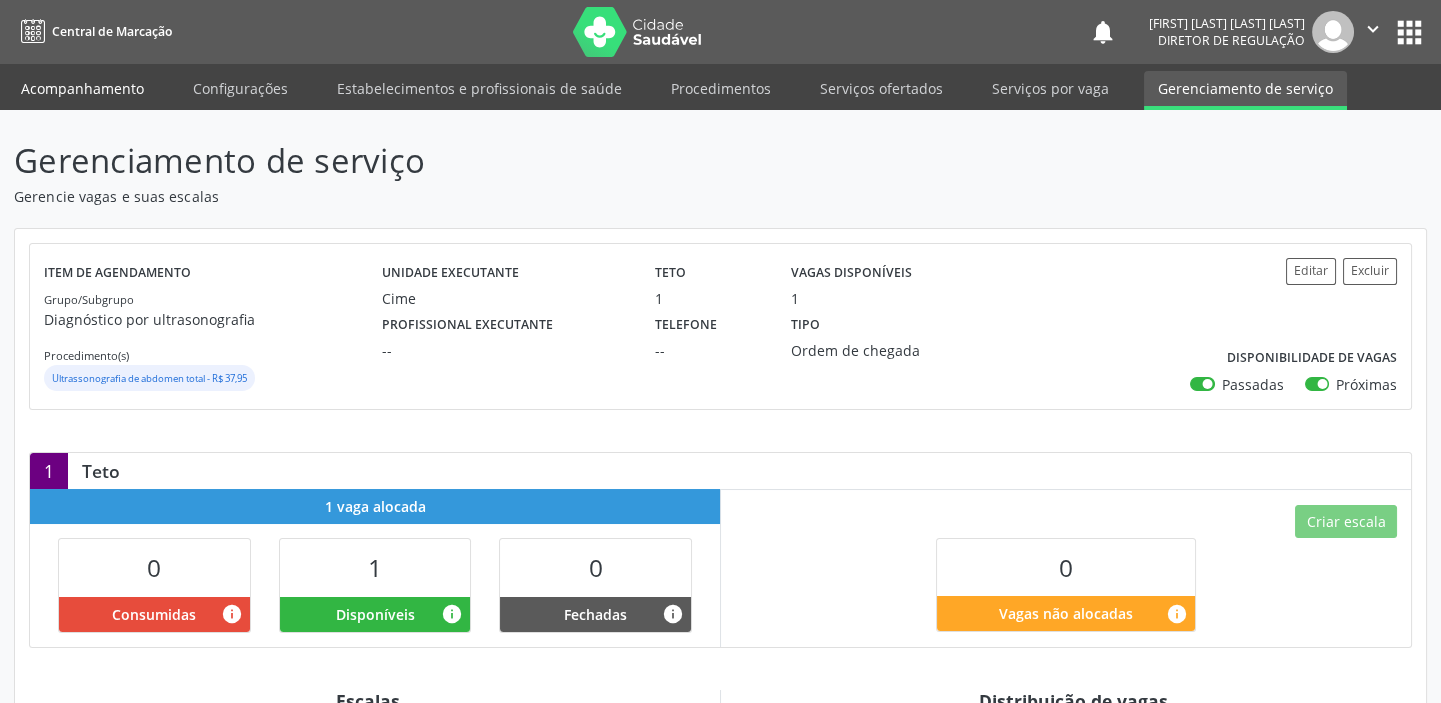 click on "Acompanhamento" at bounding box center [82, 88] 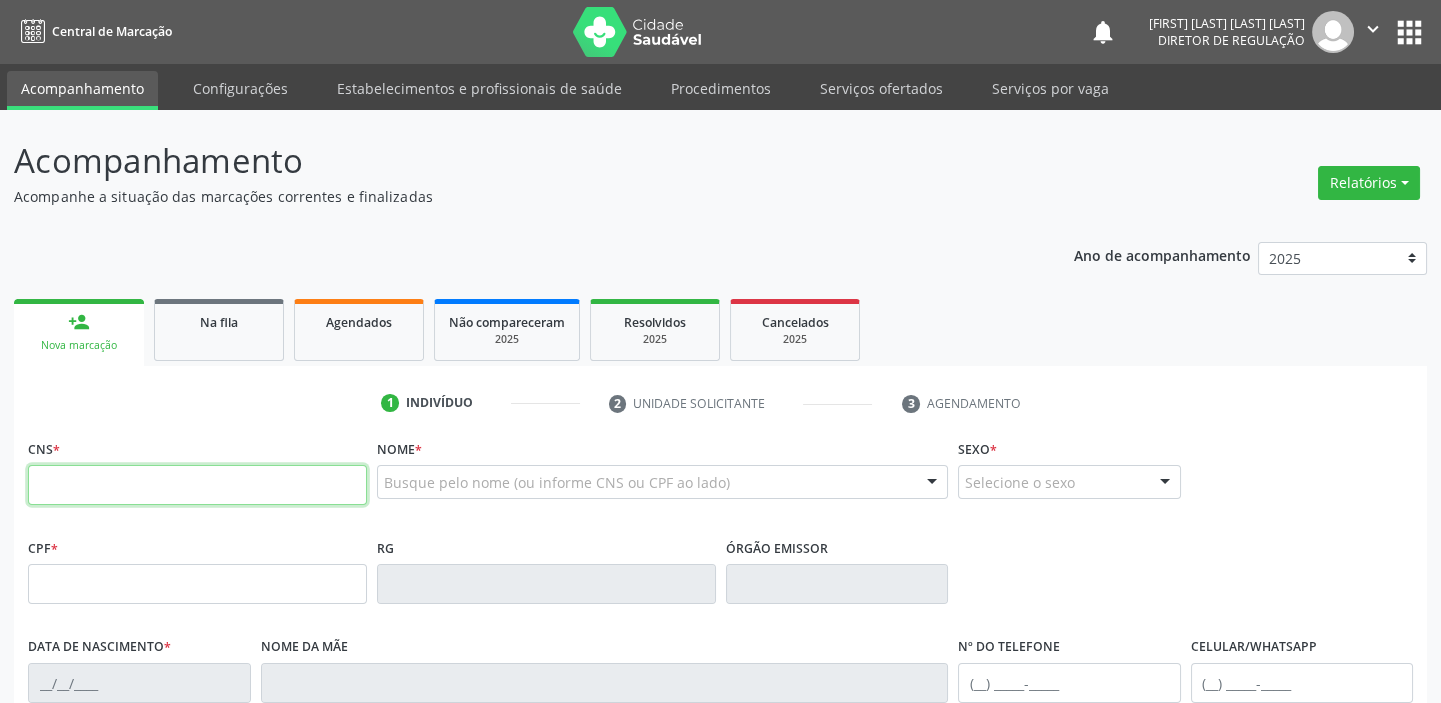 click at bounding box center [197, 485] 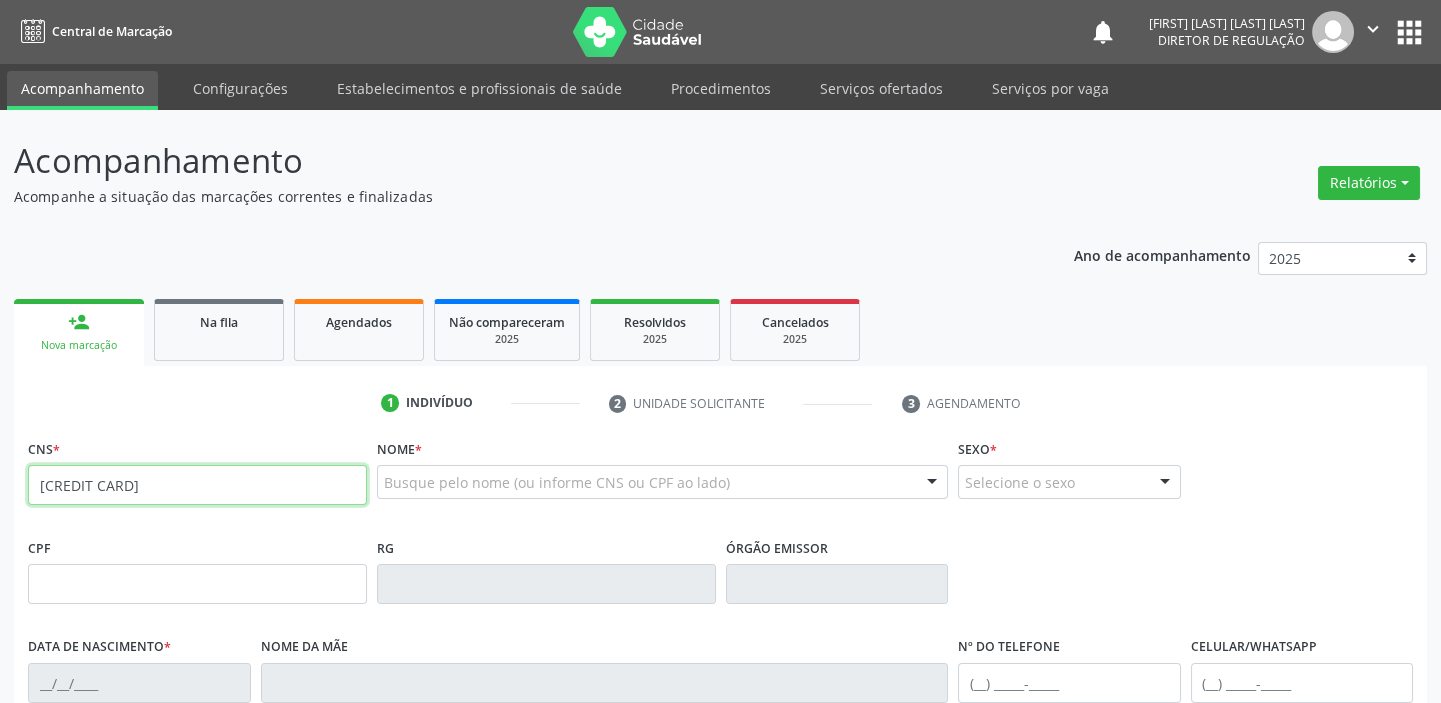 type on "704 2057 3639 7787" 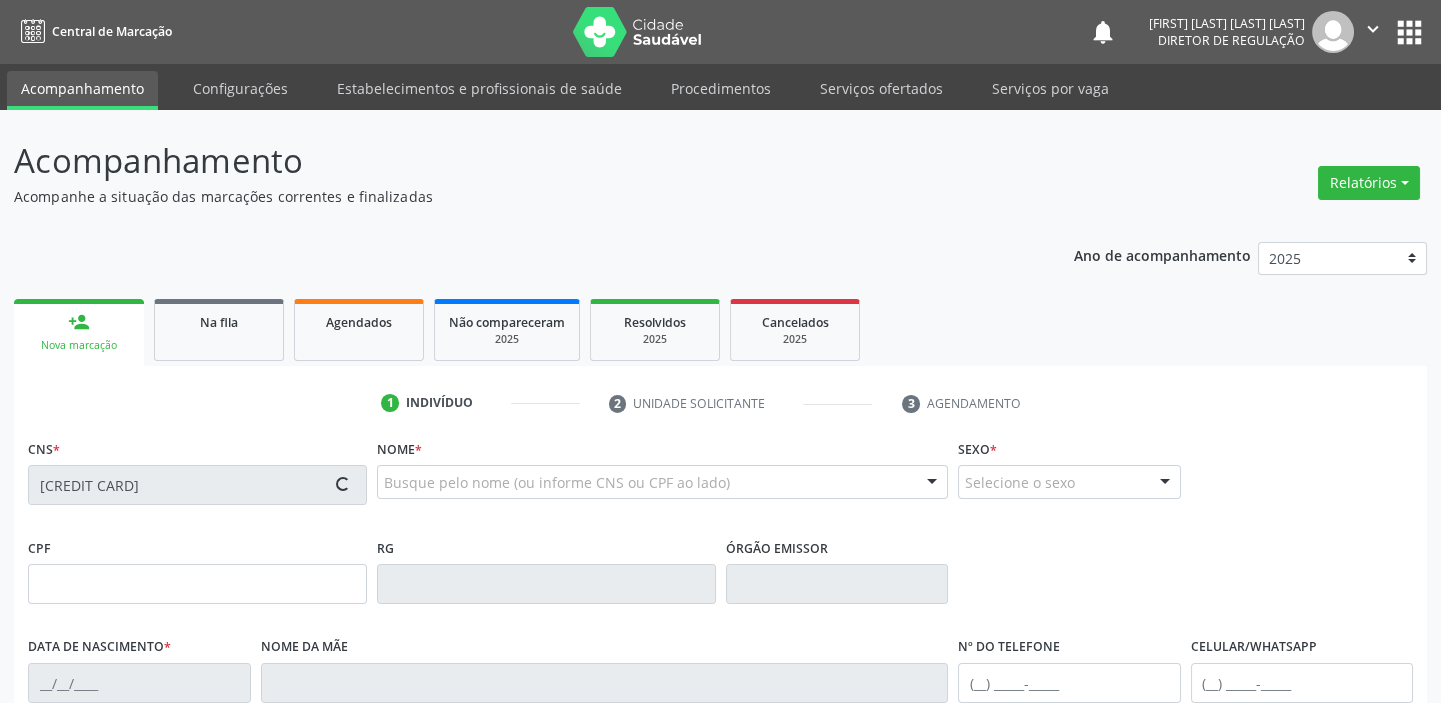 type on "120.840.604-35" 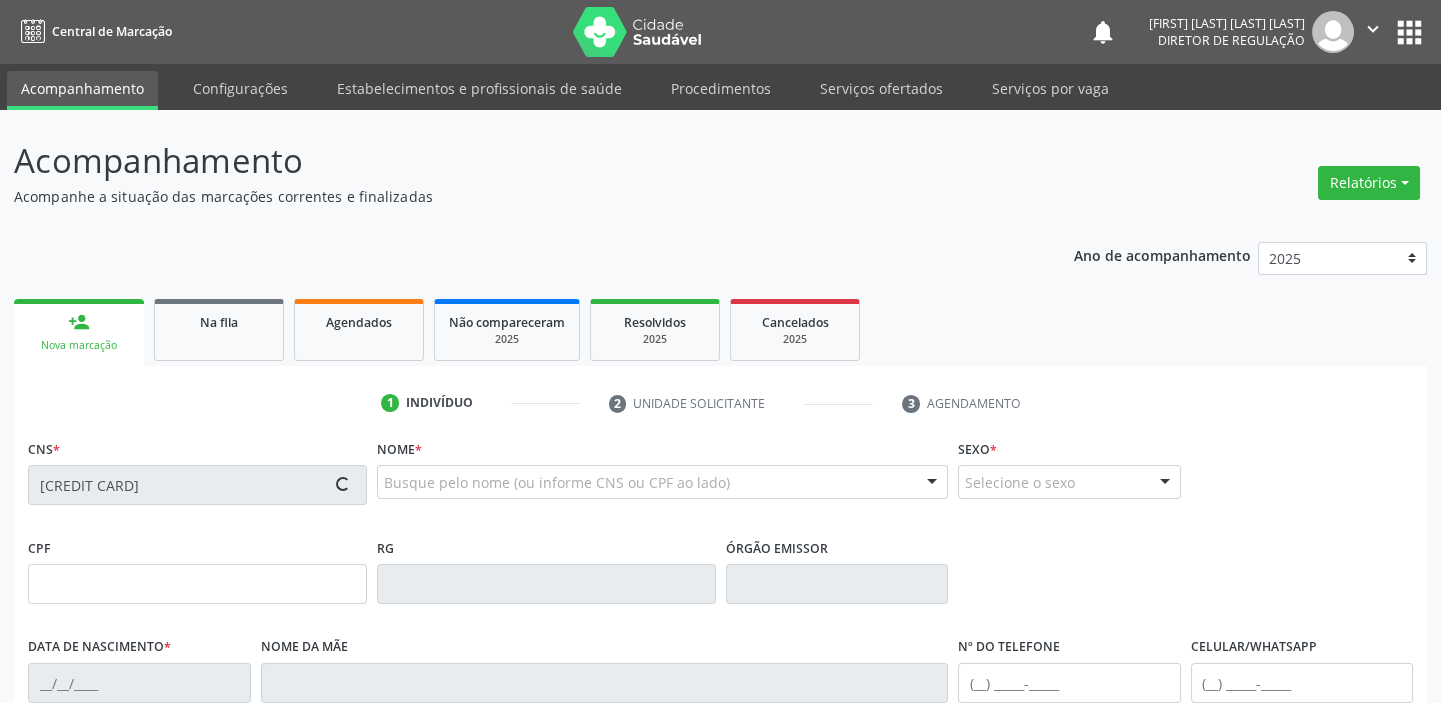 type on "23/03/2011" 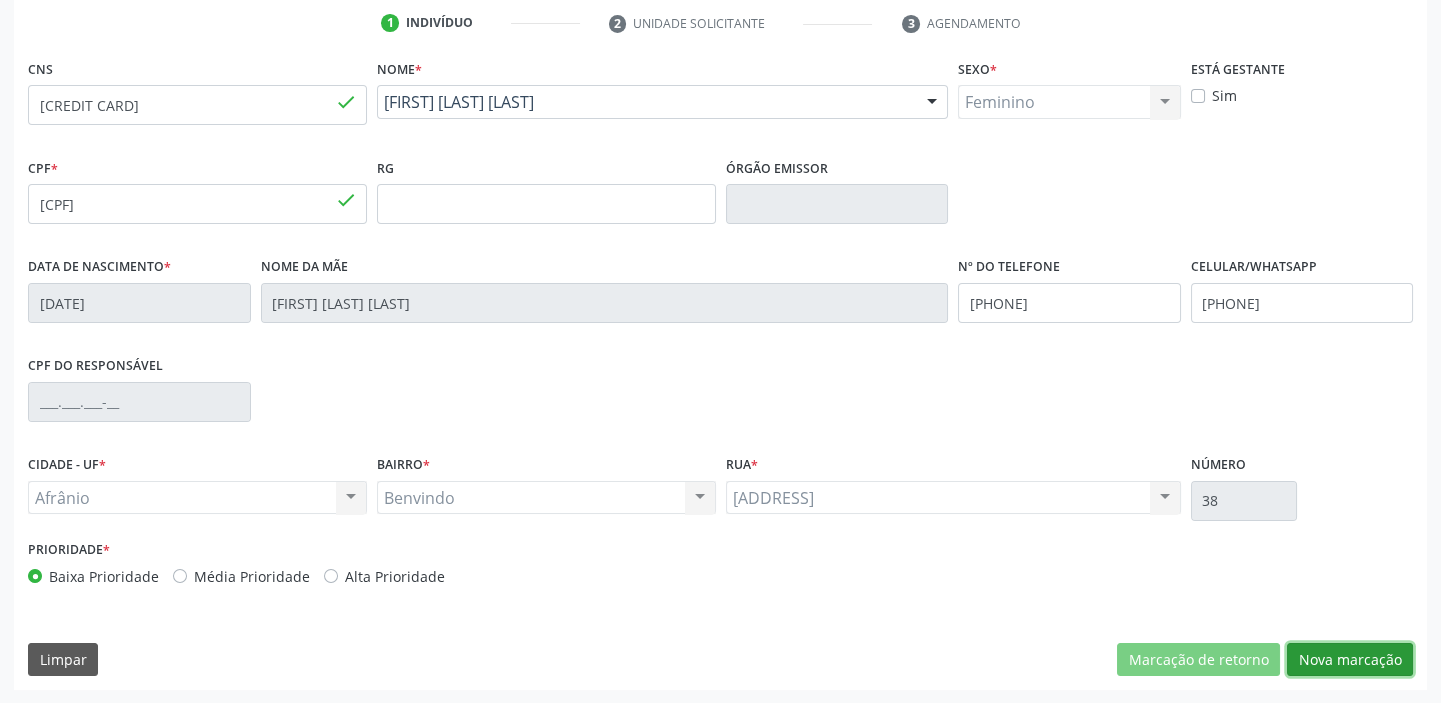 drag, startPoint x: 1340, startPoint y: 662, endPoint x: 1309, endPoint y: 641, distance: 37.44329 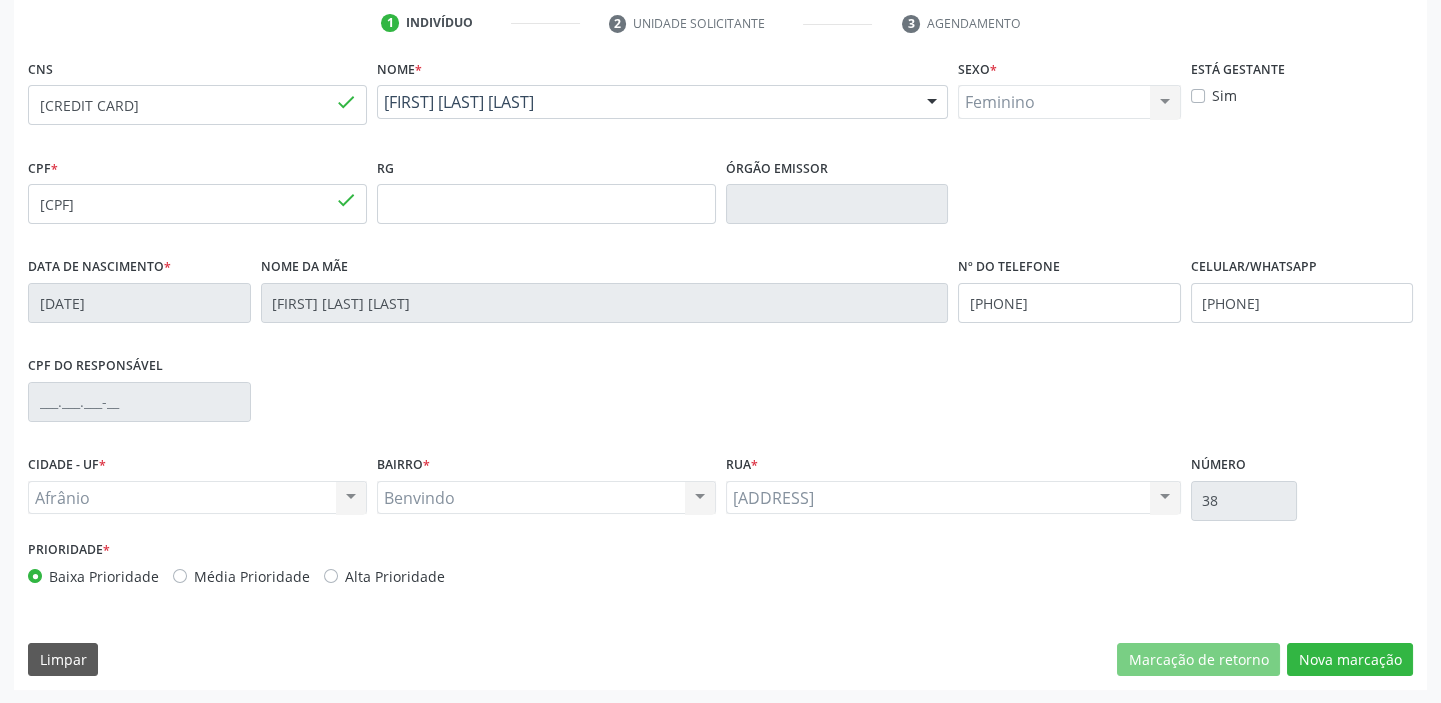 scroll, scrollTop: 201, scrollLeft: 0, axis: vertical 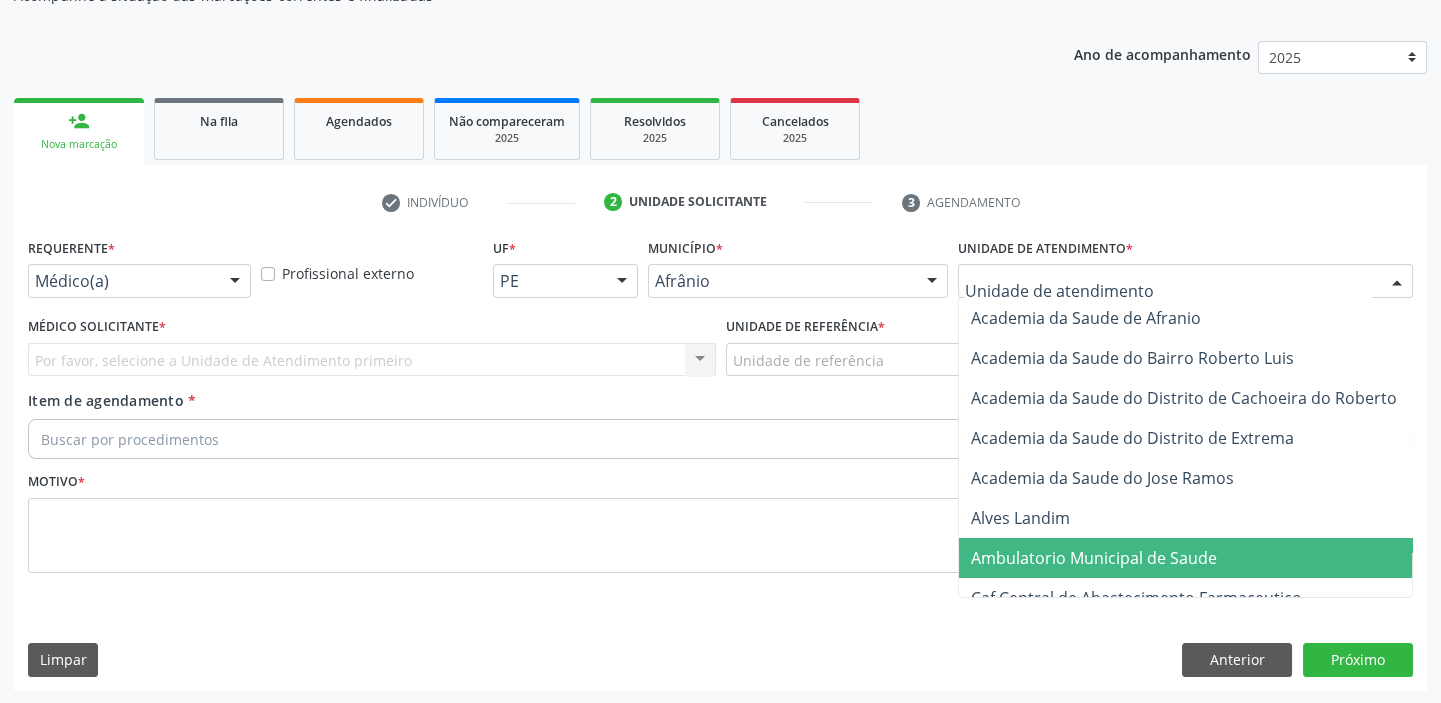click on "Ambulatorio Municipal de Saude" at bounding box center (1197, 558) 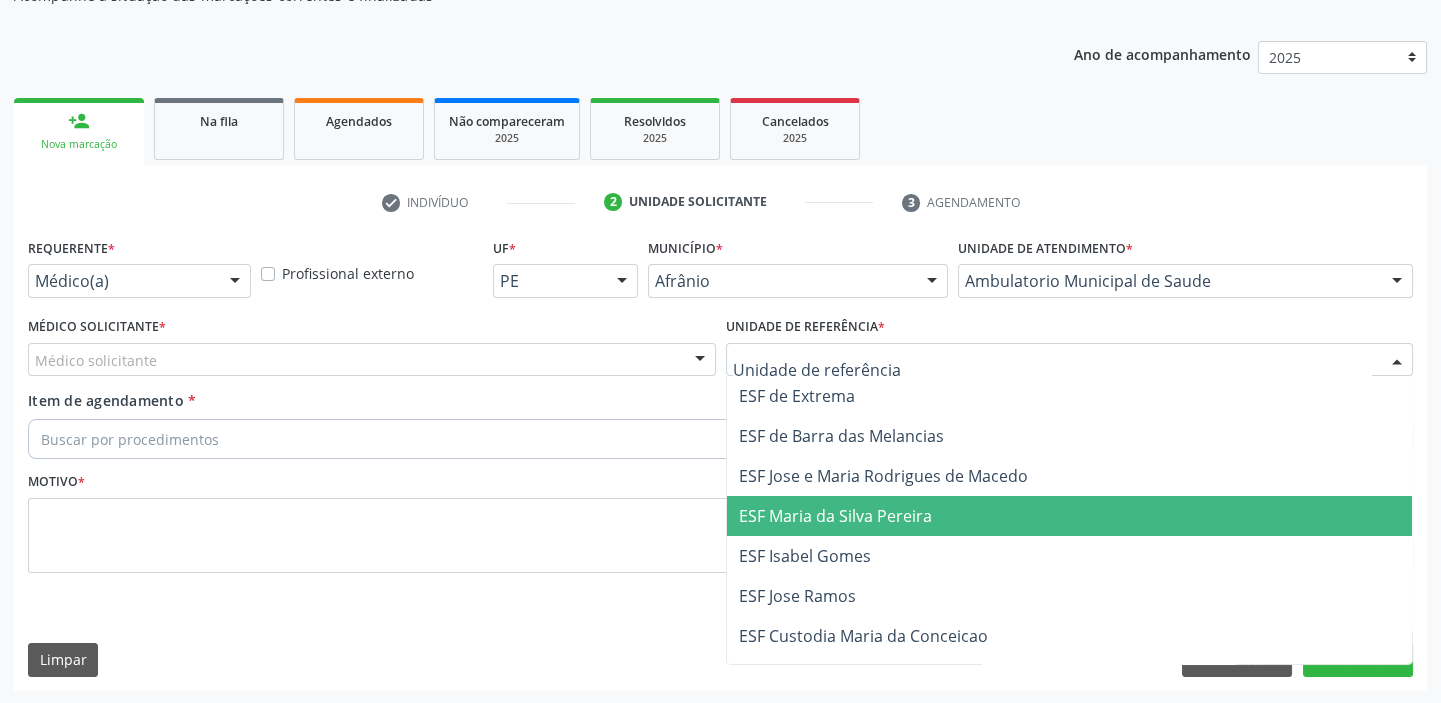 click on "ESF Maria da Silva Pereira" at bounding box center (1070, 516) 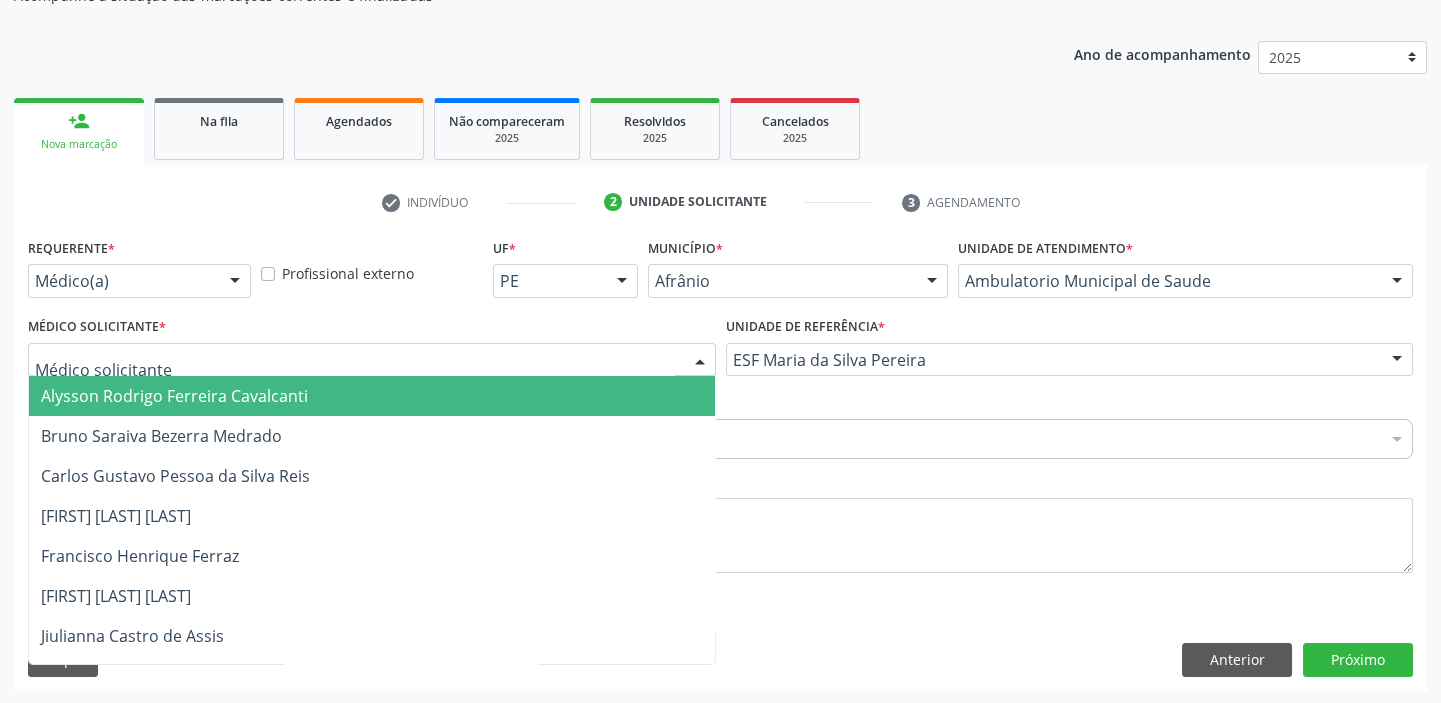 drag, startPoint x: 154, startPoint y: 350, endPoint x: 150, endPoint y: 400, distance: 50.159744 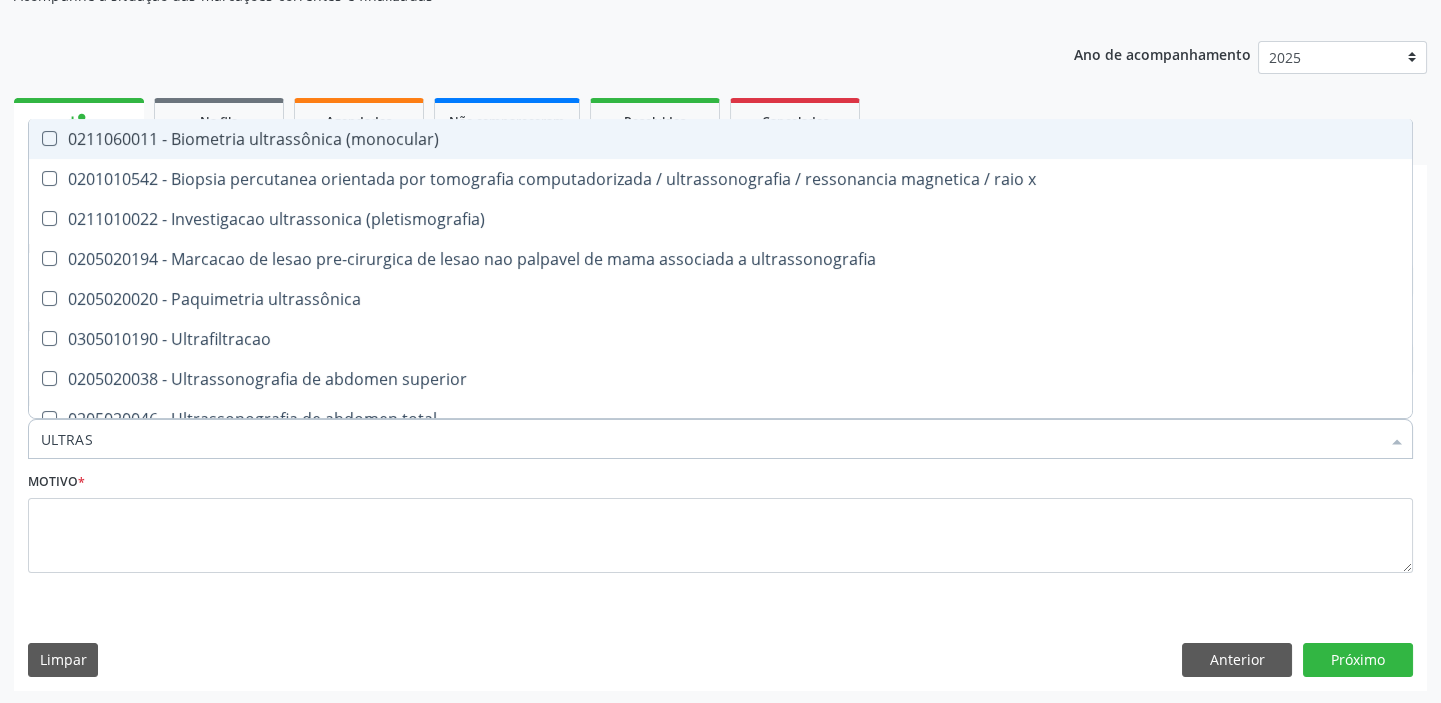 type on "ULTRASS" 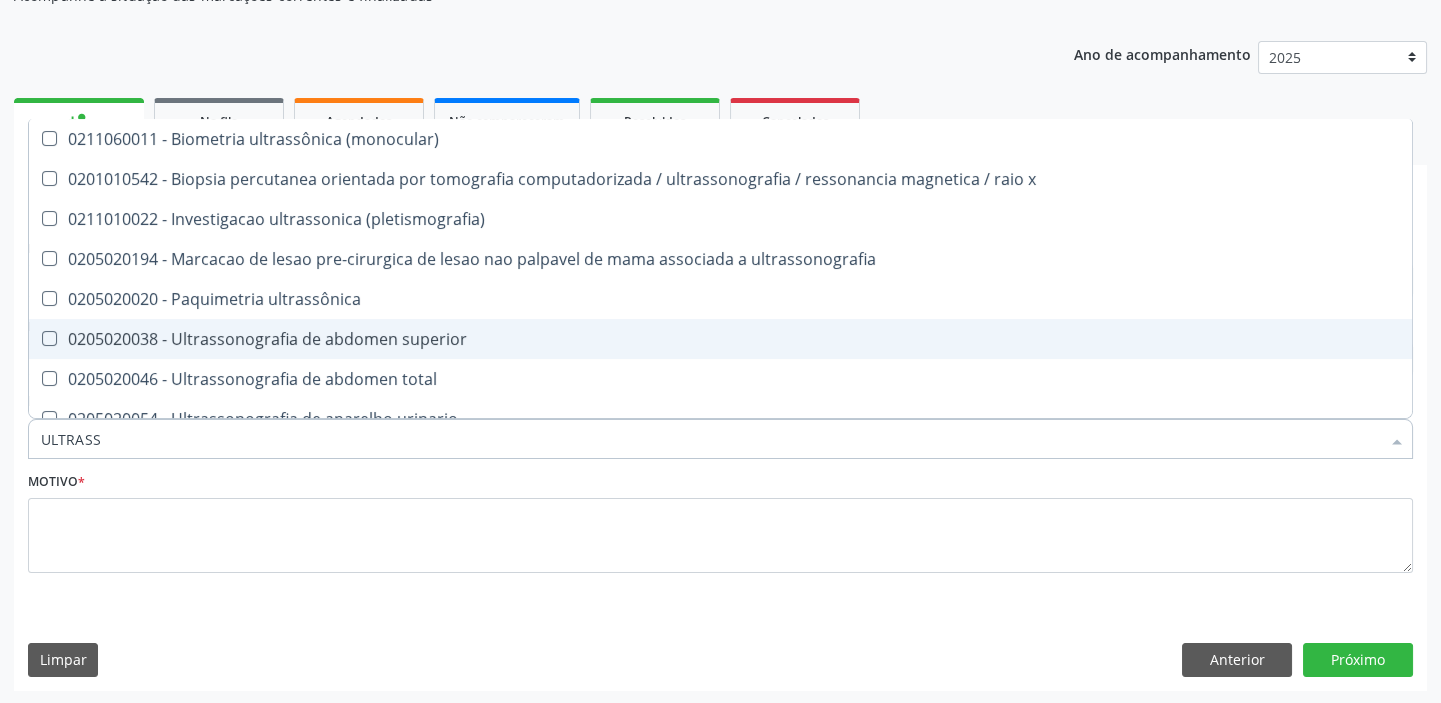 click on "0205020038 - Ultrassonografia de abdomen superior" at bounding box center [720, 339] 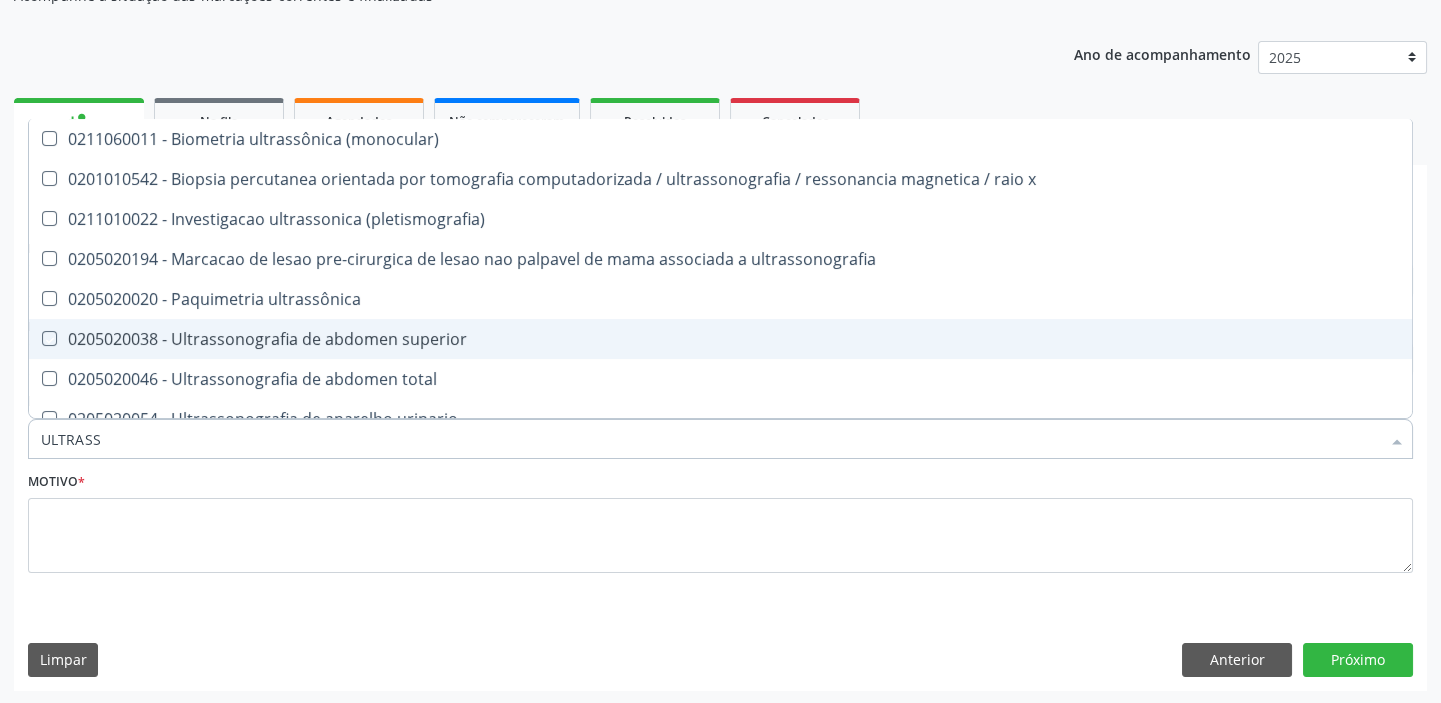 checkbox on "true" 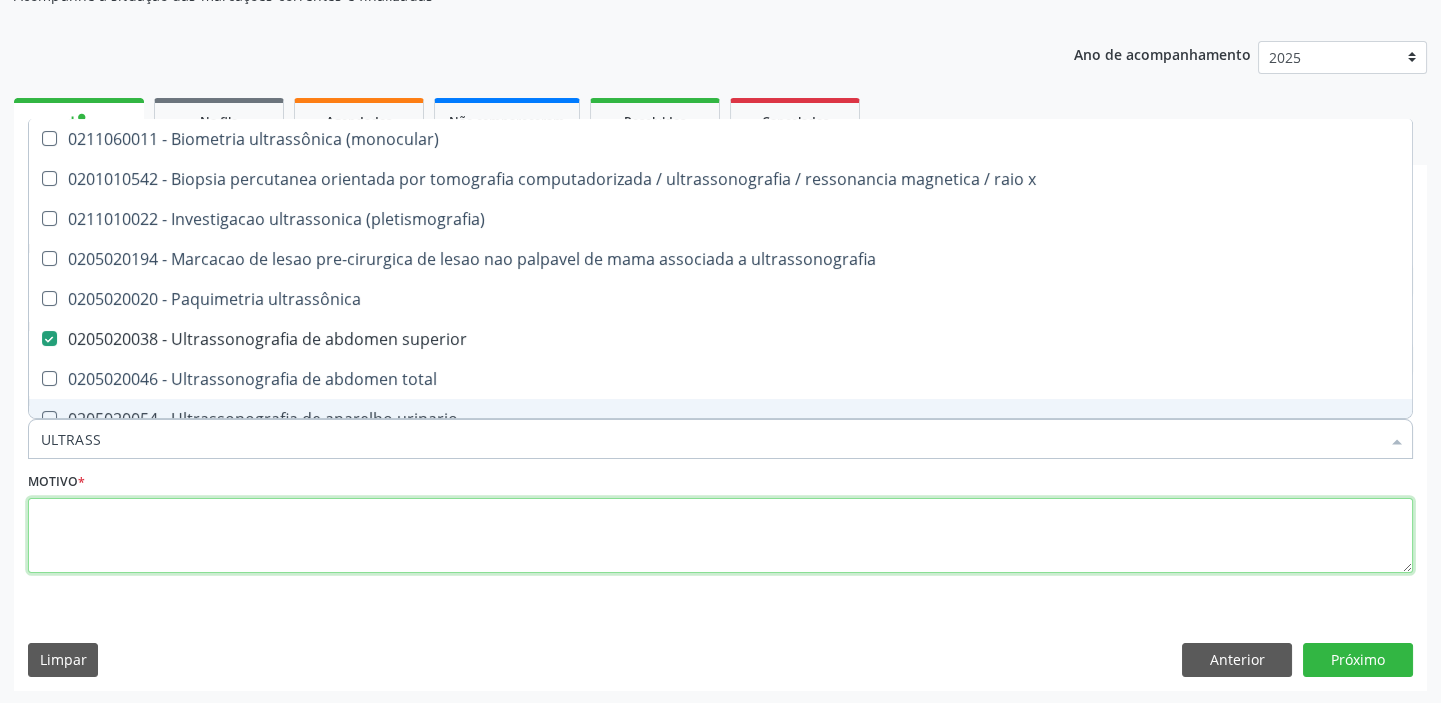 click at bounding box center [720, 536] 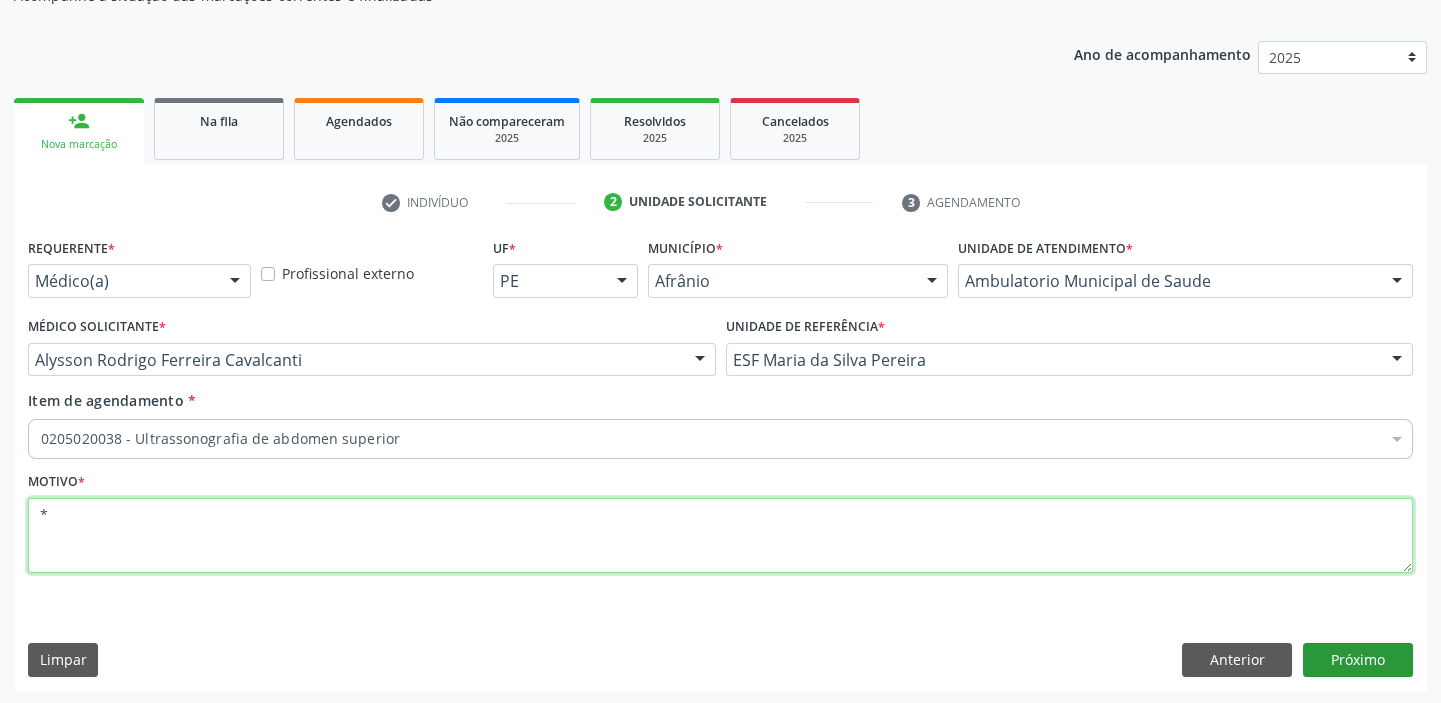 type on "*" 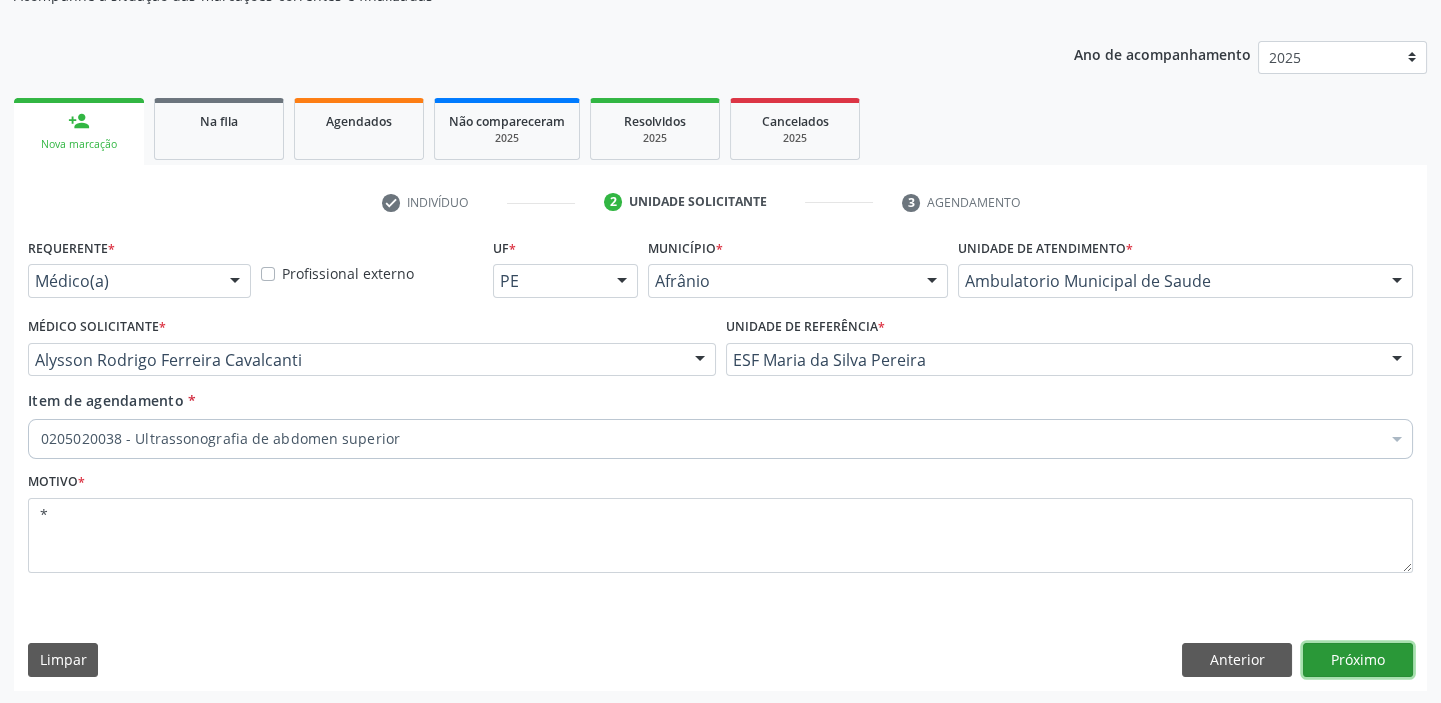 click on "Próximo" at bounding box center (1358, 660) 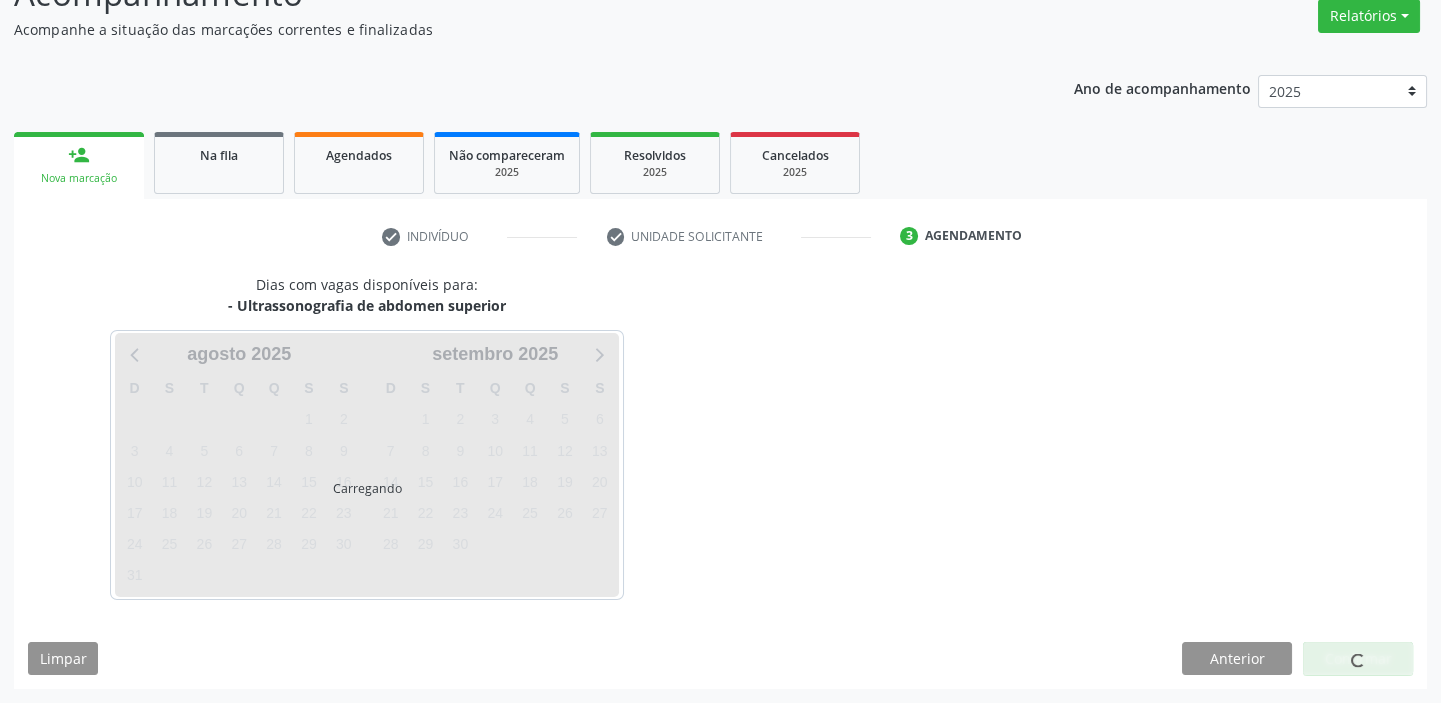 scroll, scrollTop: 166, scrollLeft: 0, axis: vertical 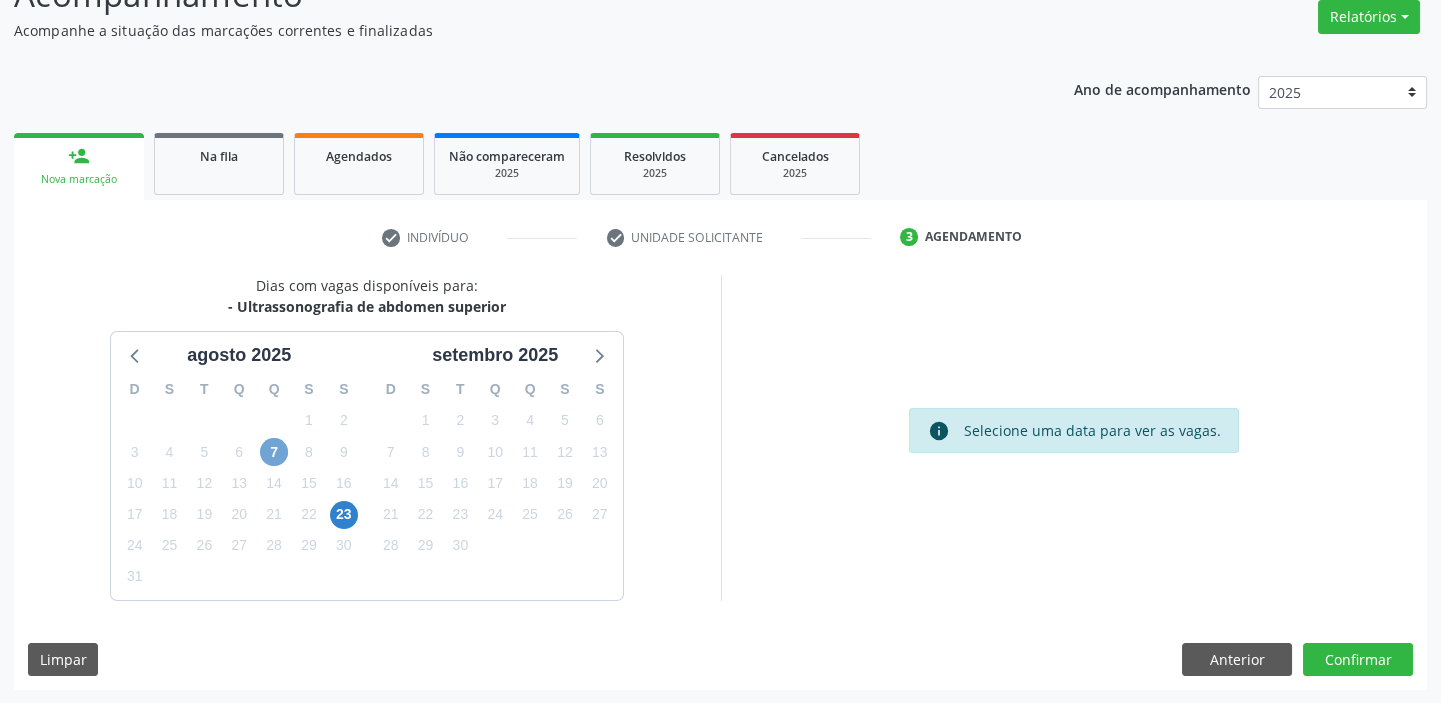 click on "7" at bounding box center [274, 452] 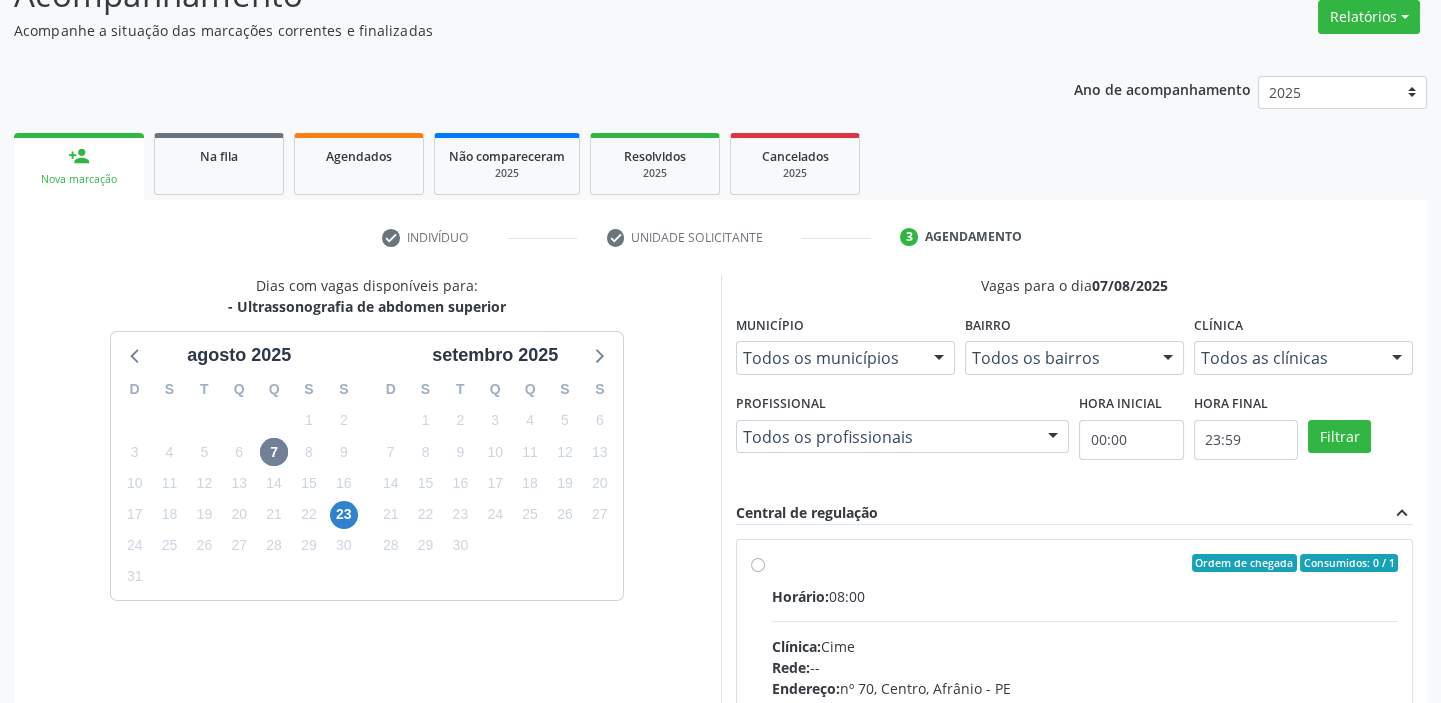 click on "Horário:   [TIME]
Clínica:  Cime
Rede:
--
Endereço:   nº 70, Centro, [CITY] - [STATE]
Telefone:   (XX) [PHONE]
Profissional:
--
Informações adicionais sobre o atendimento
Idade de atendimento:
Sem restrição
Gênero(s) atendido(s):
Sem restrição
Informações adicionais:
--" at bounding box center [1085, 723] 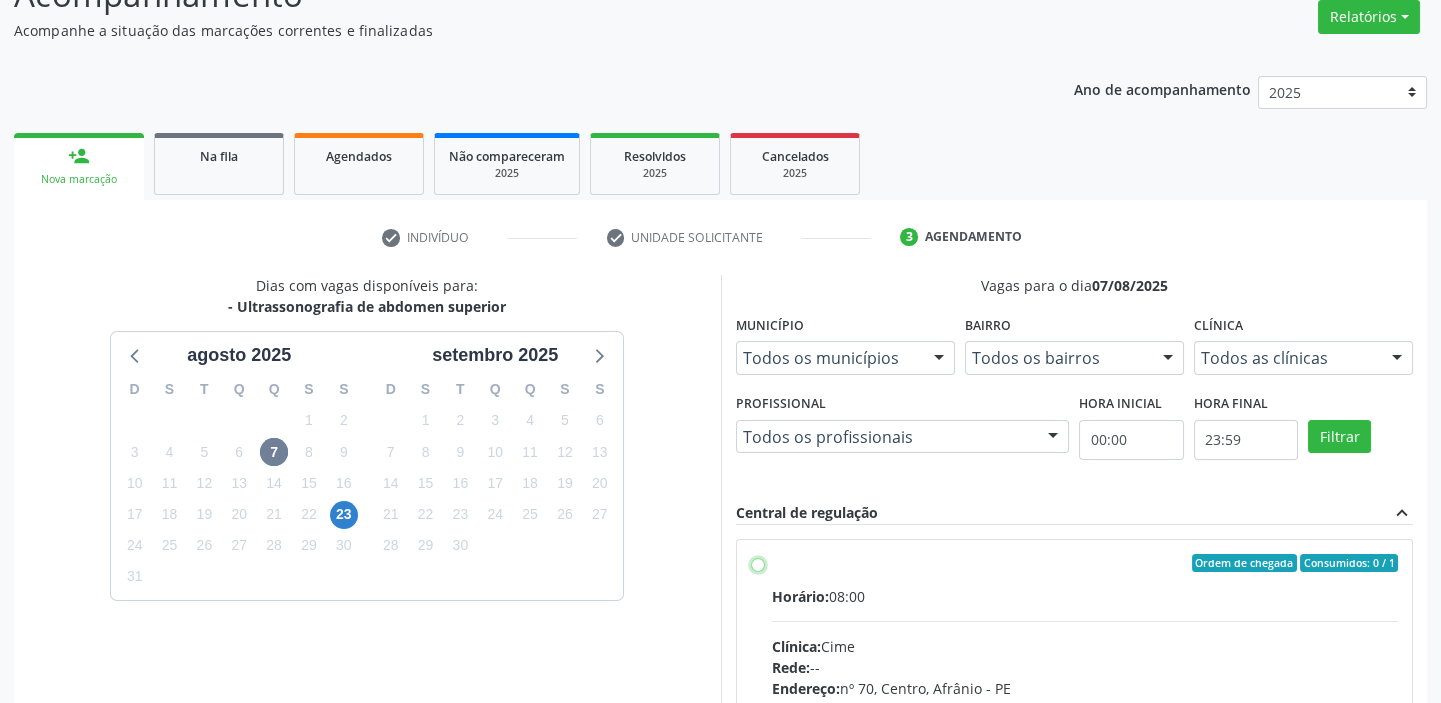 radio on "true" 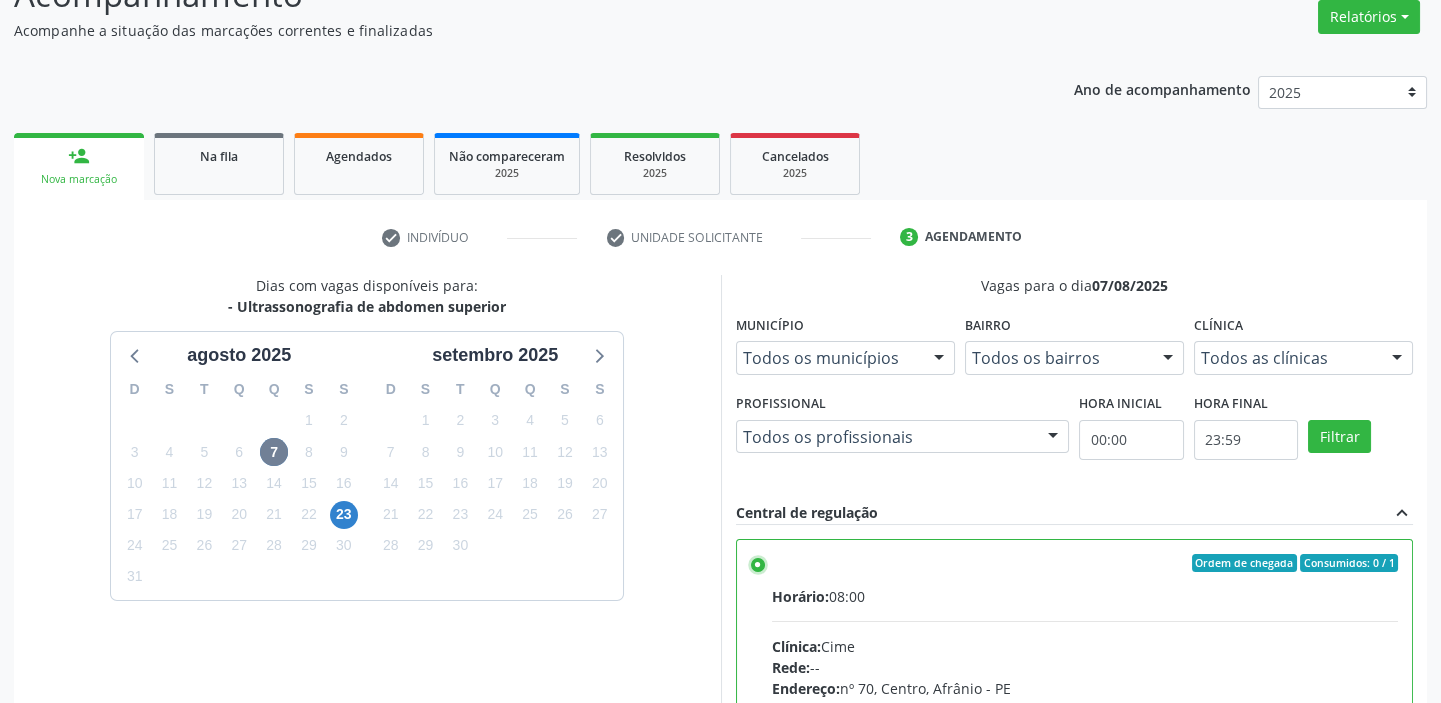 scroll, scrollTop: 99, scrollLeft: 0, axis: vertical 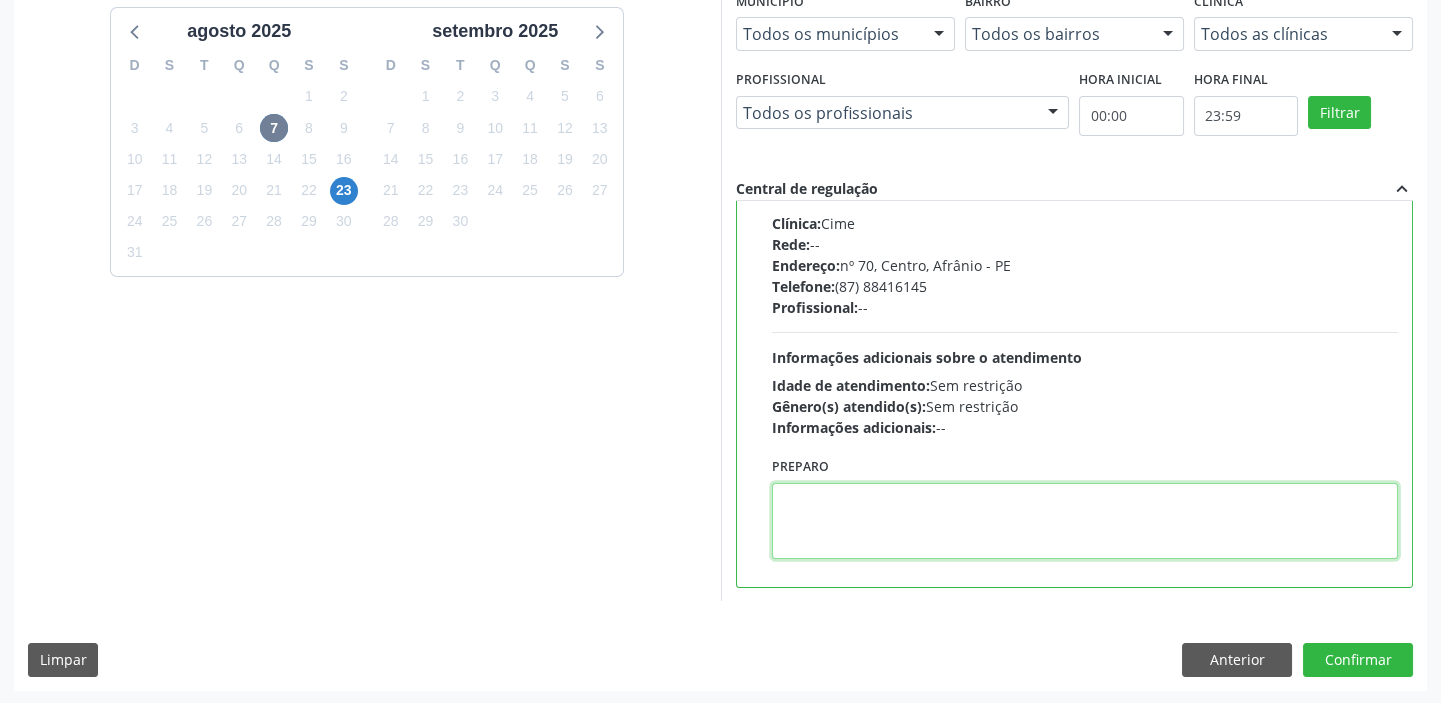 click at bounding box center [1085, 521] 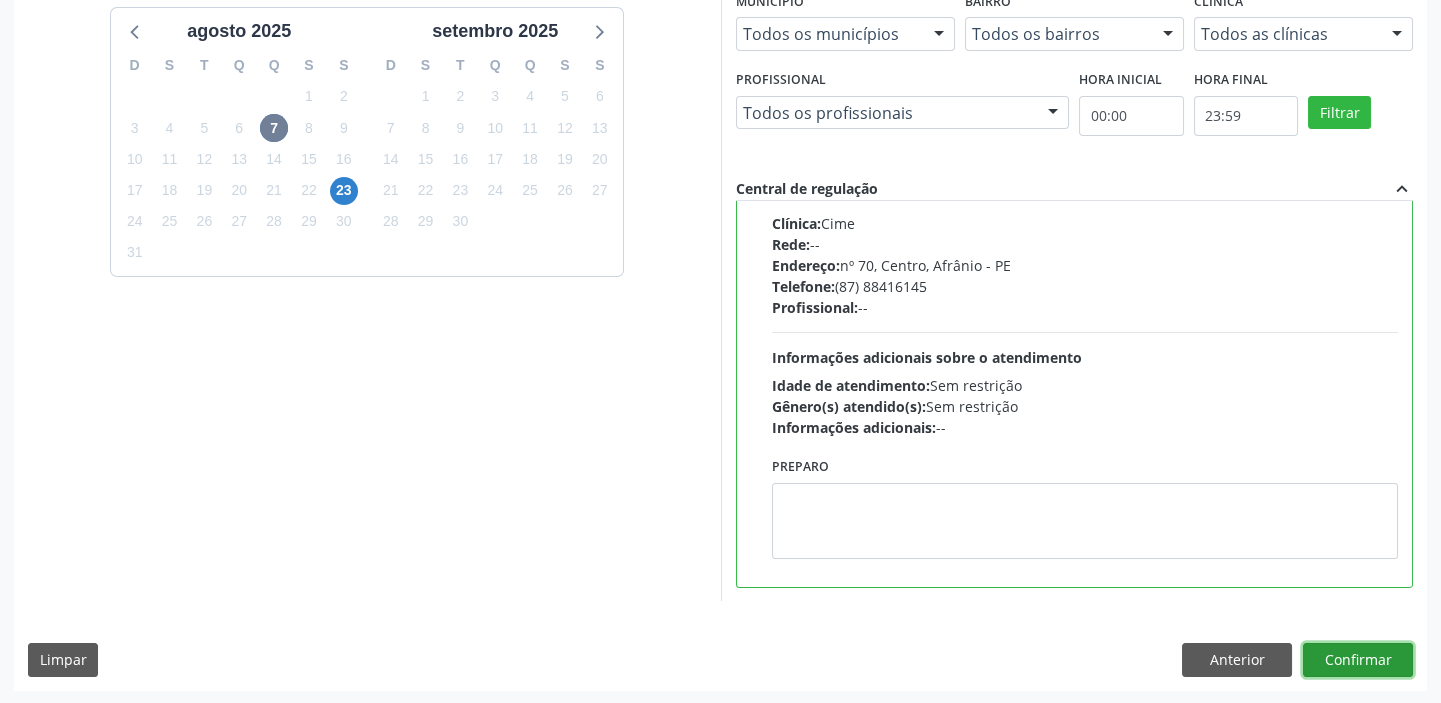 click on "Confirmar" at bounding box center [1358, 660] 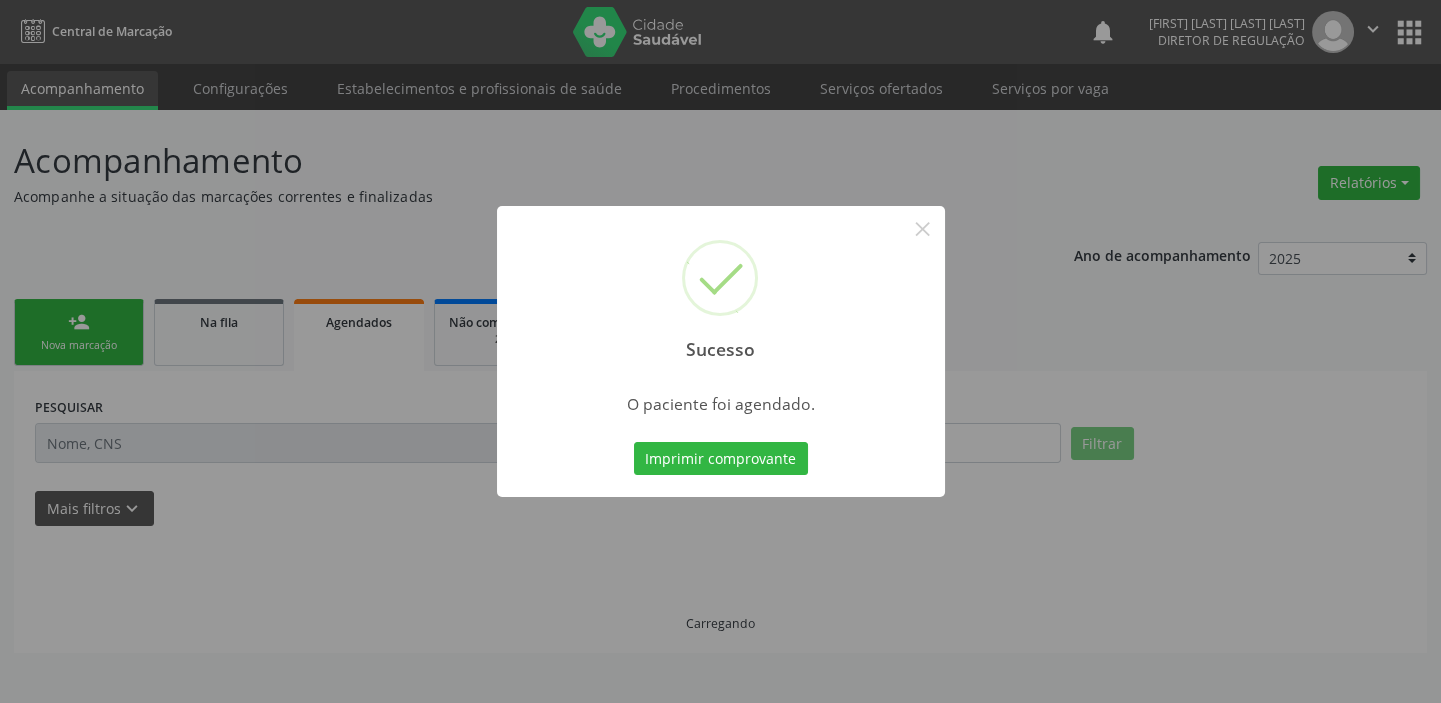 scroll, scrollTop: 0, scrollLeft: 0, axis: both 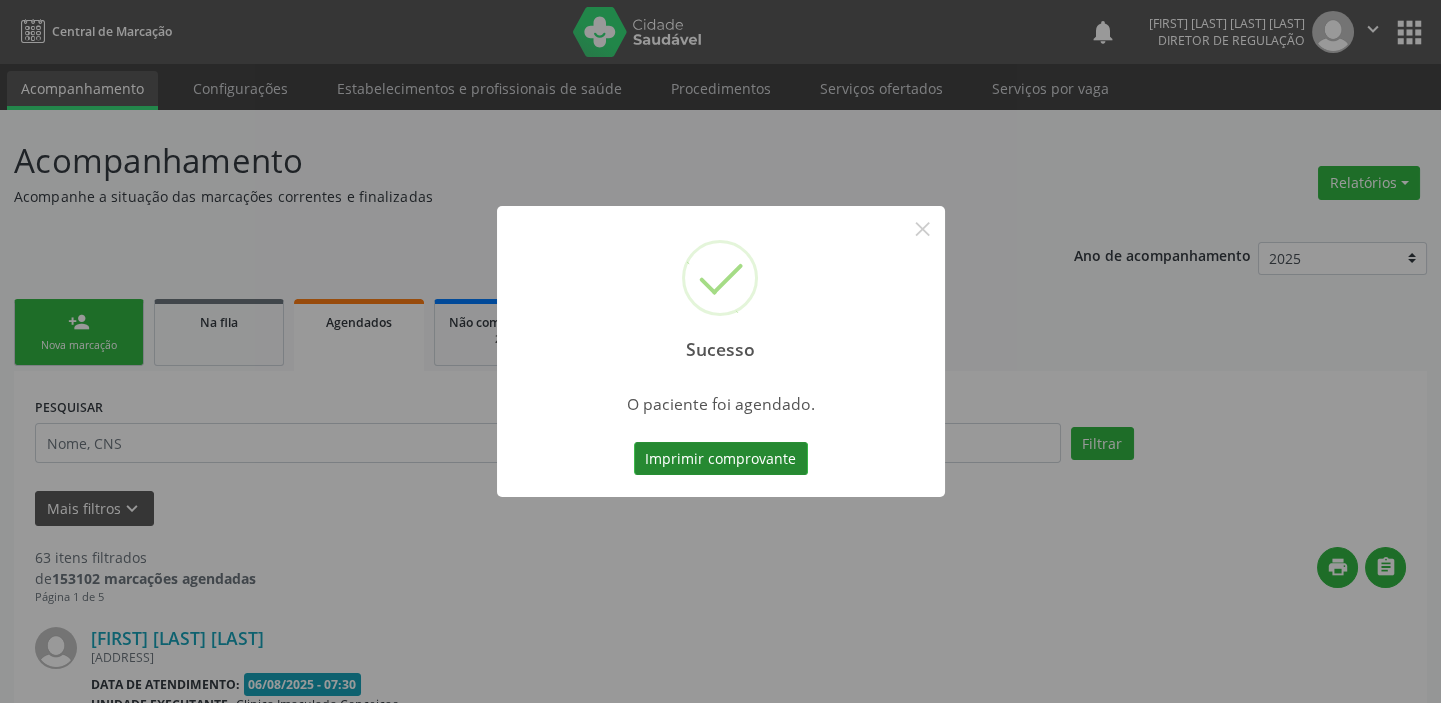 click on "Imprimir comprovante" at bounding box center (721, 459) 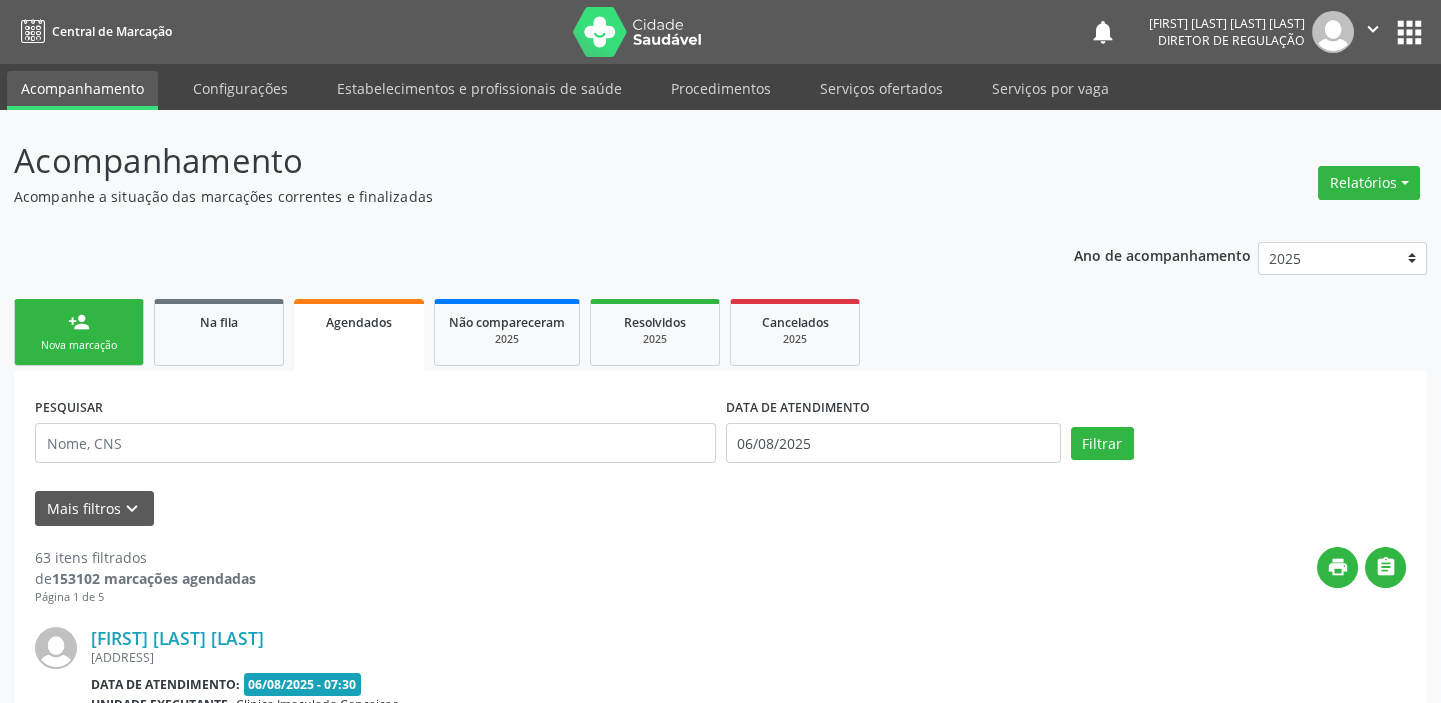 click on "person_add
Nova marcação" at bounding box center (79, 332) 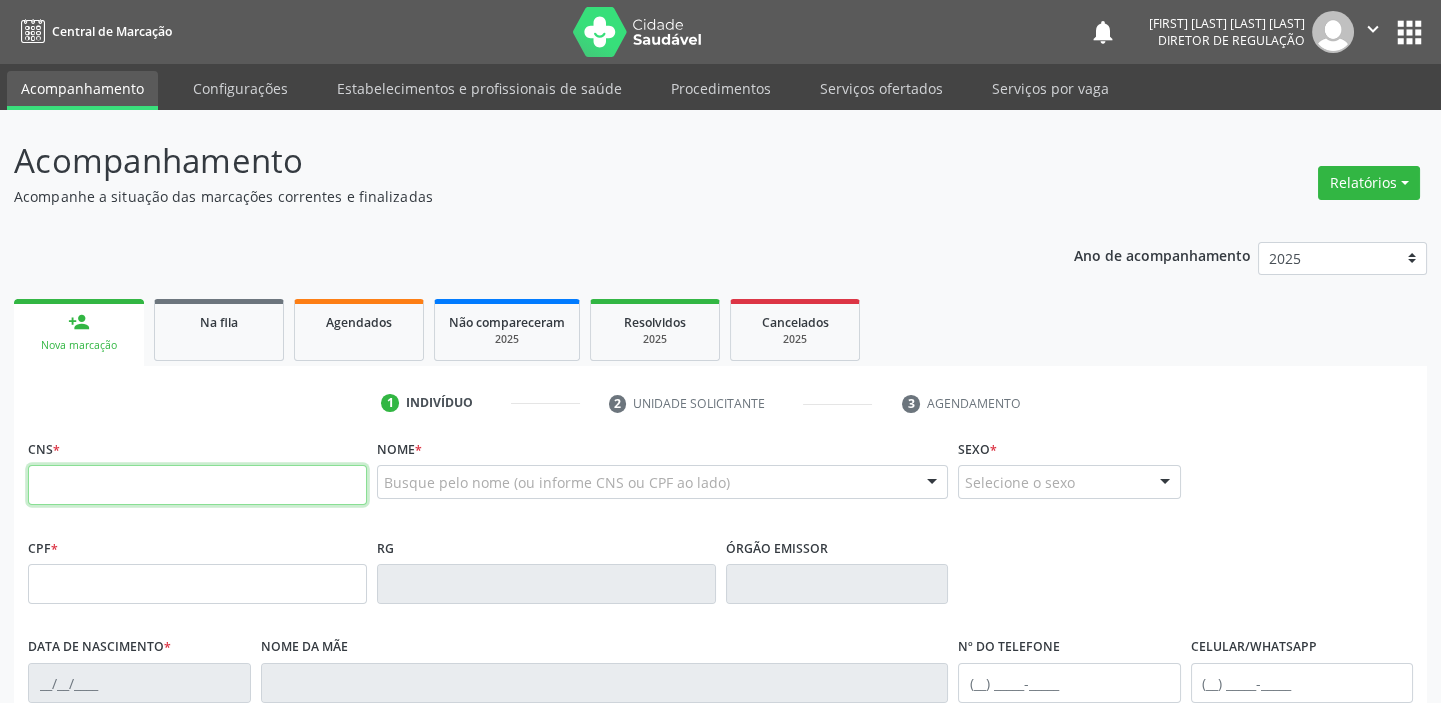 click at bounding box center (197, 485) 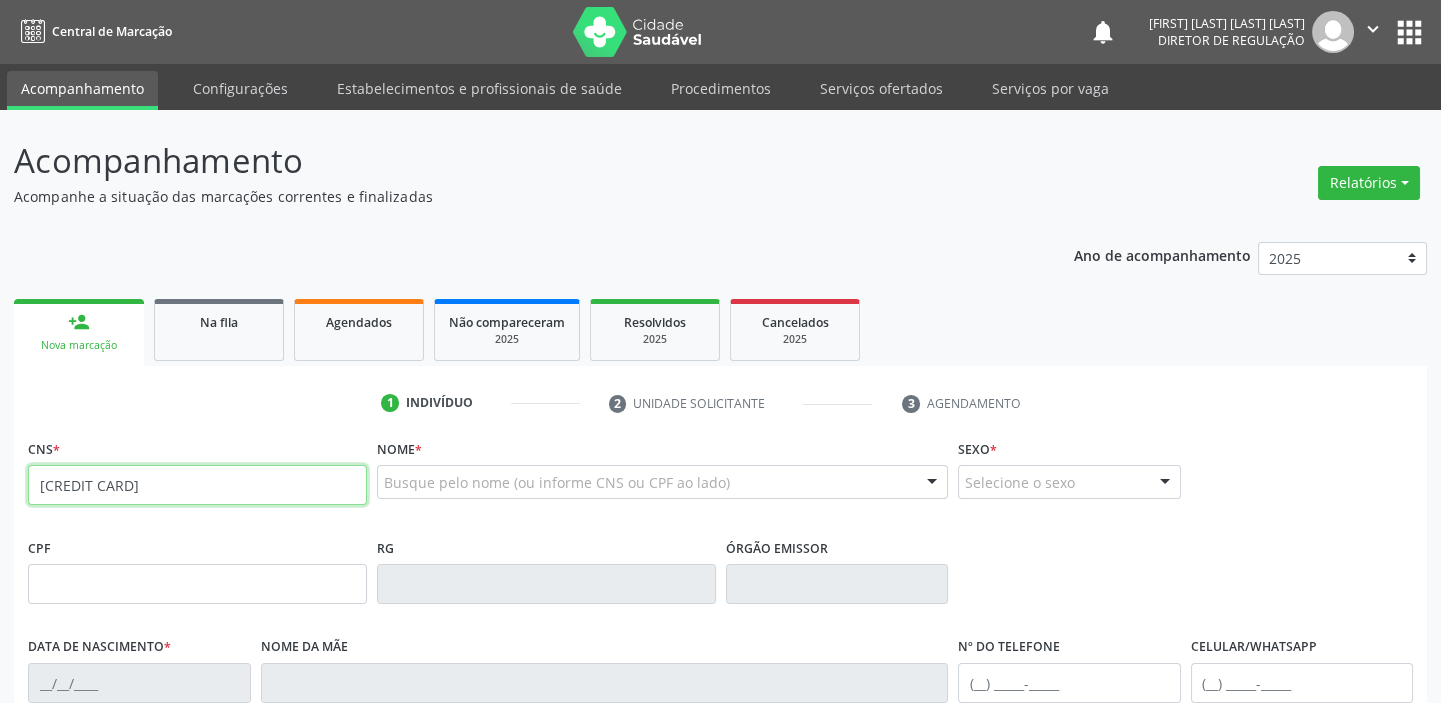 type on "700 2004 6085 9725" 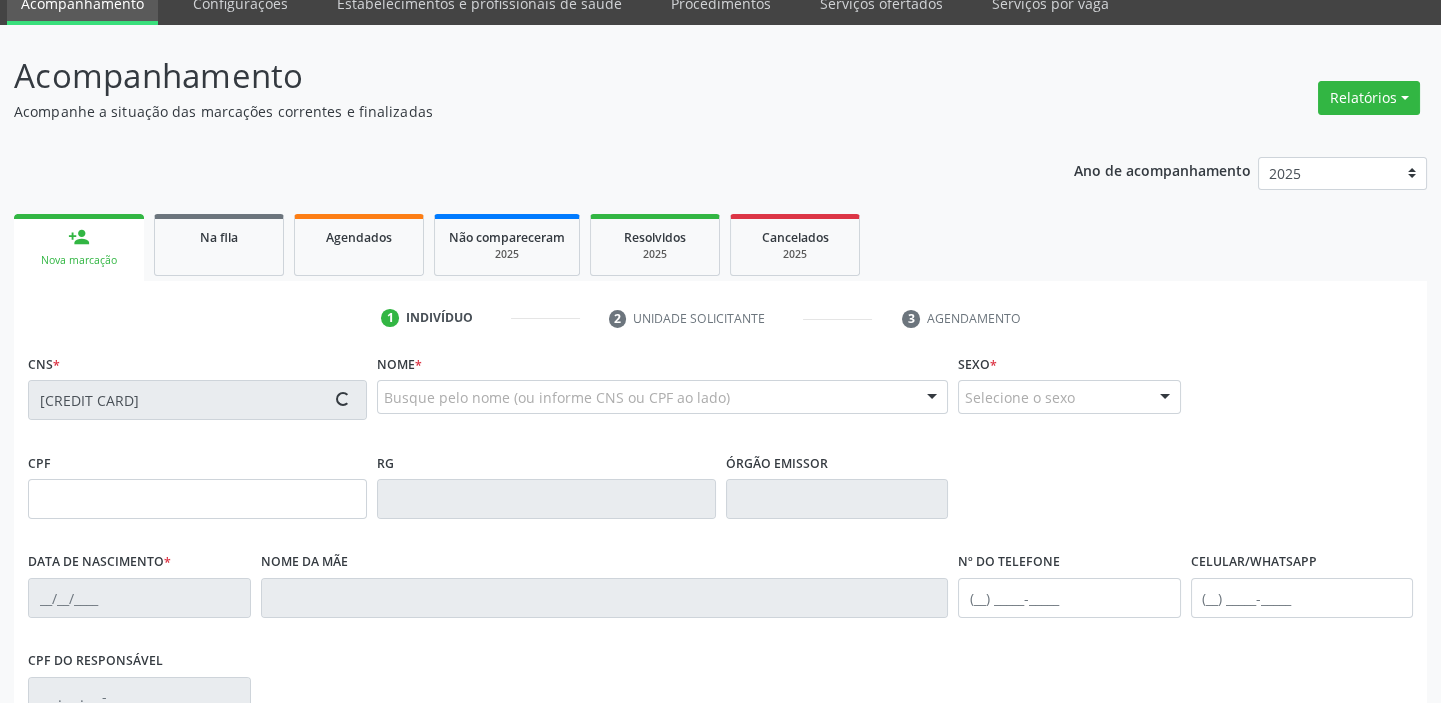 type on "22/12/1981" 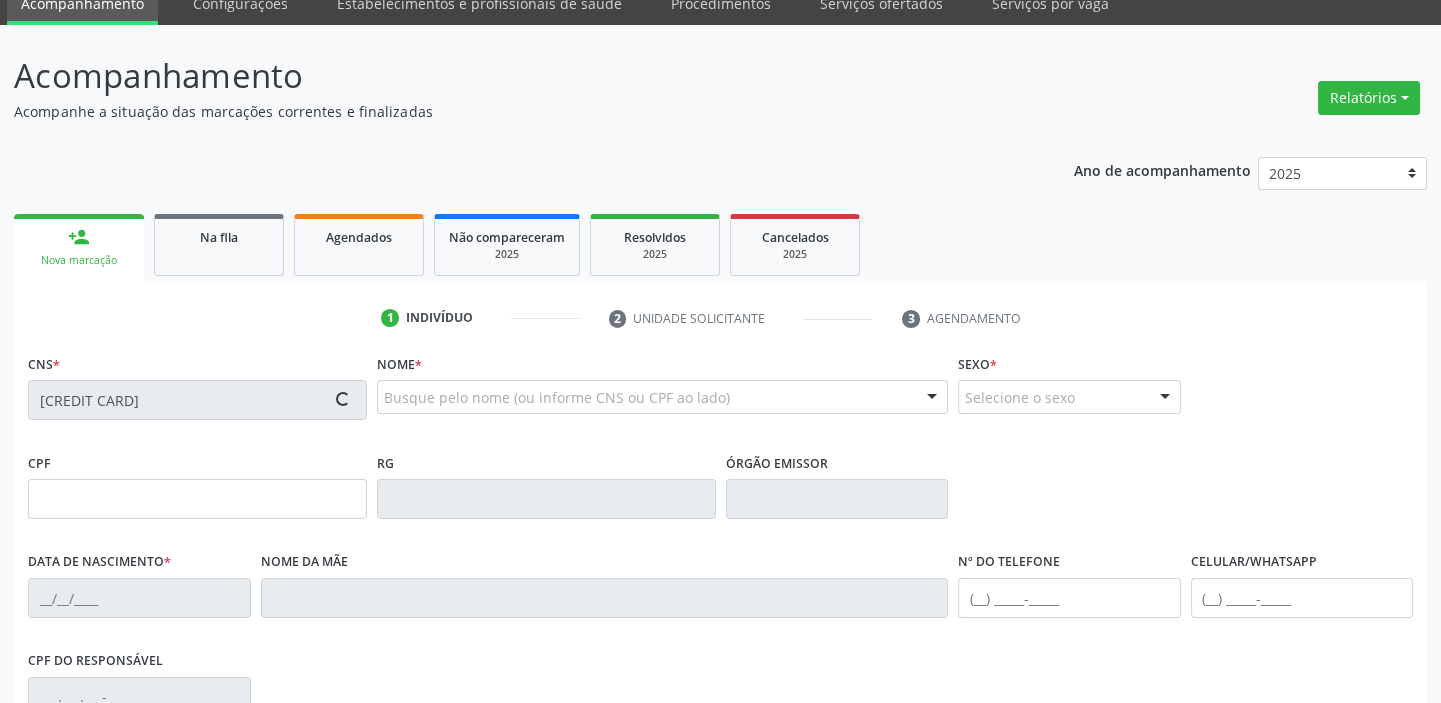 type on "Valdina Vieira Carvalho" 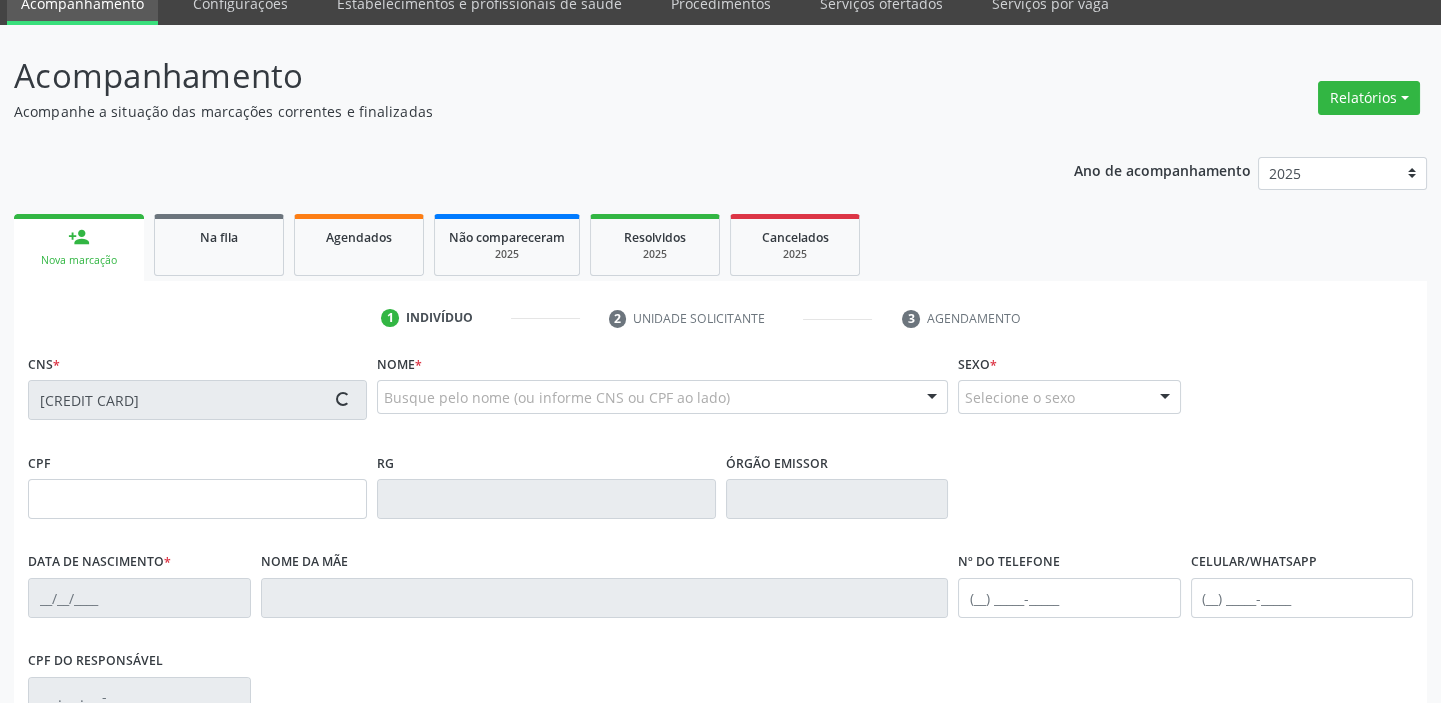 type on "(87) 98859-2225" 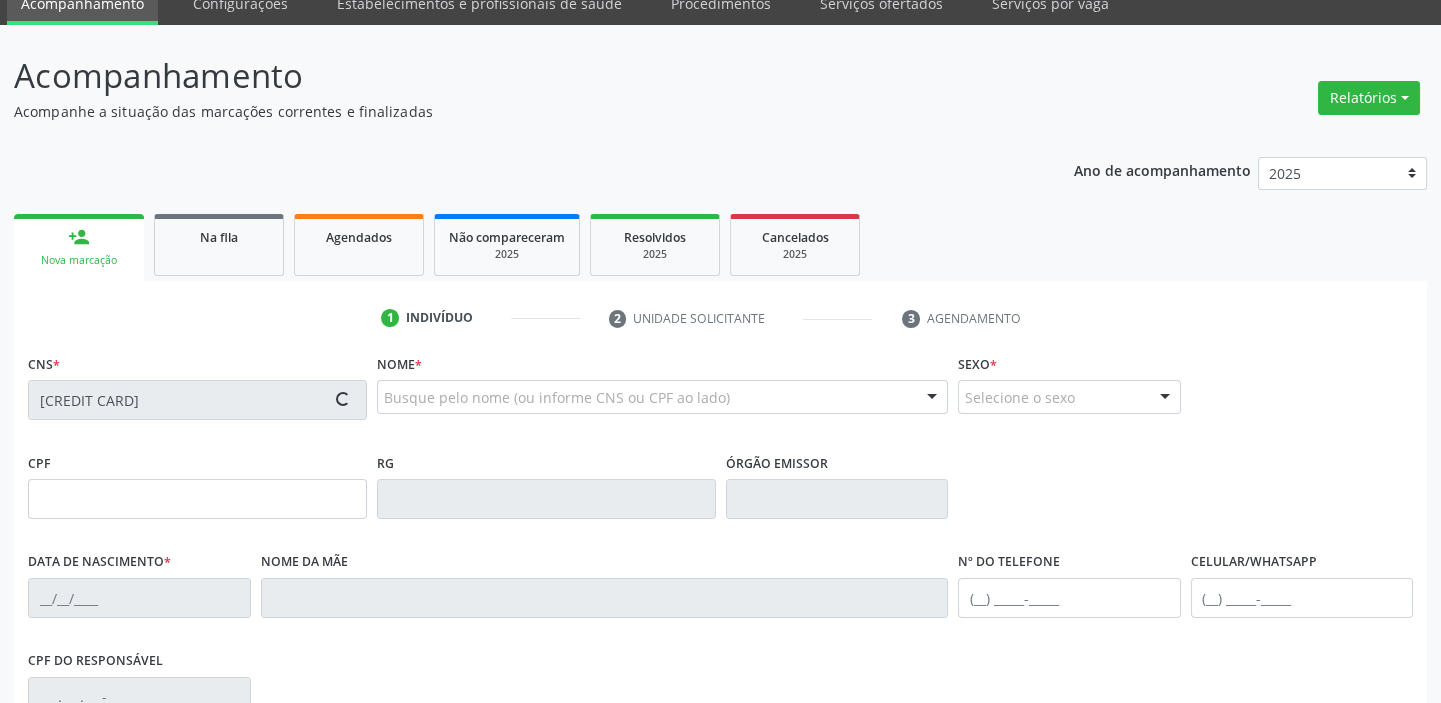 type on "(87) 98859-2225" 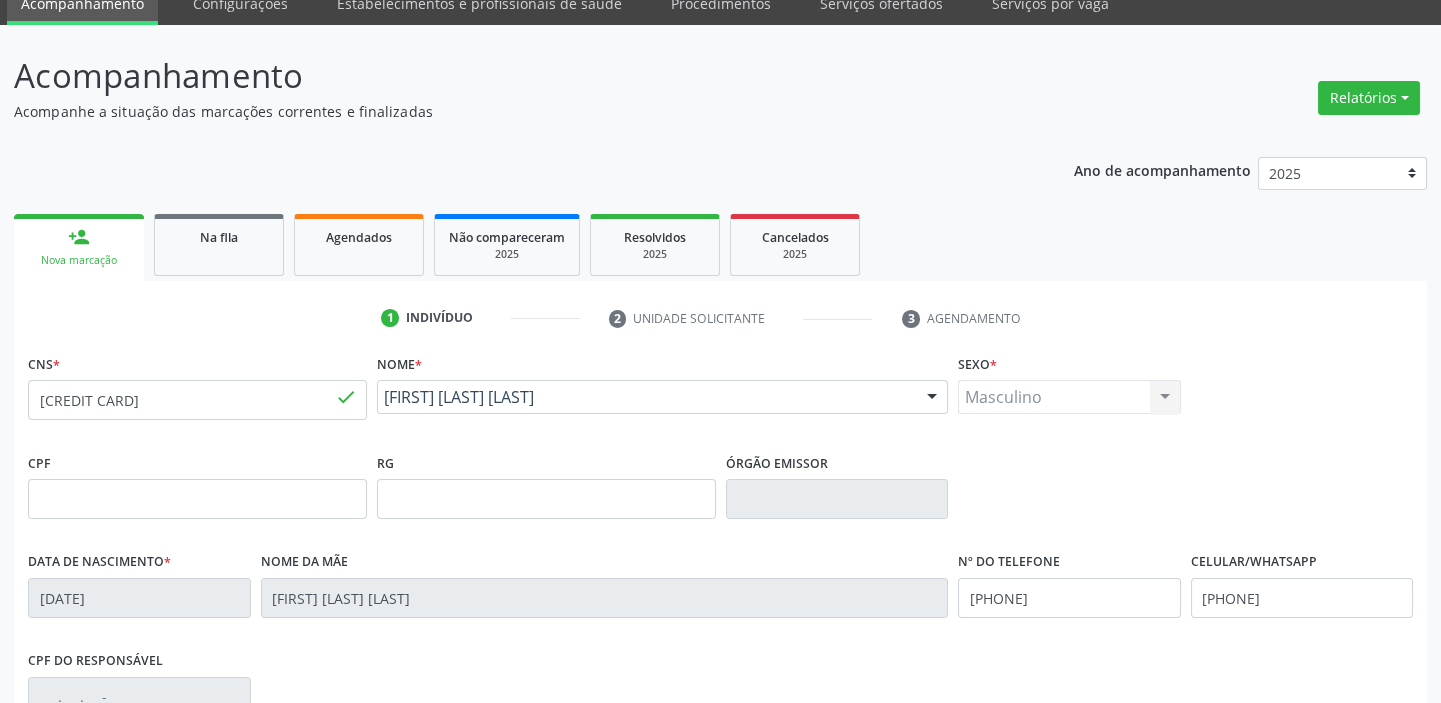 scroll, scrollTop: 380, scrollLeft: 0, axis: vertical 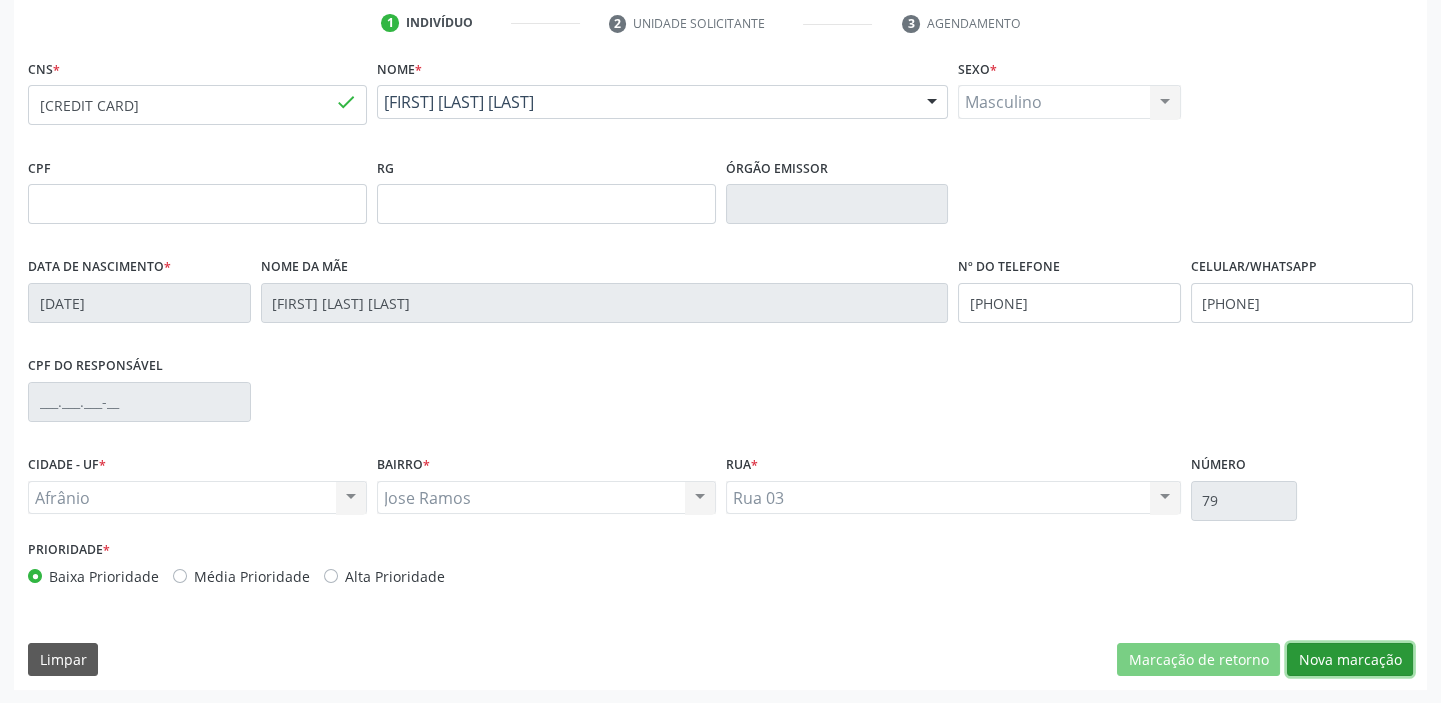 click on "Nova marcação" at bounding box center (1350, 660) 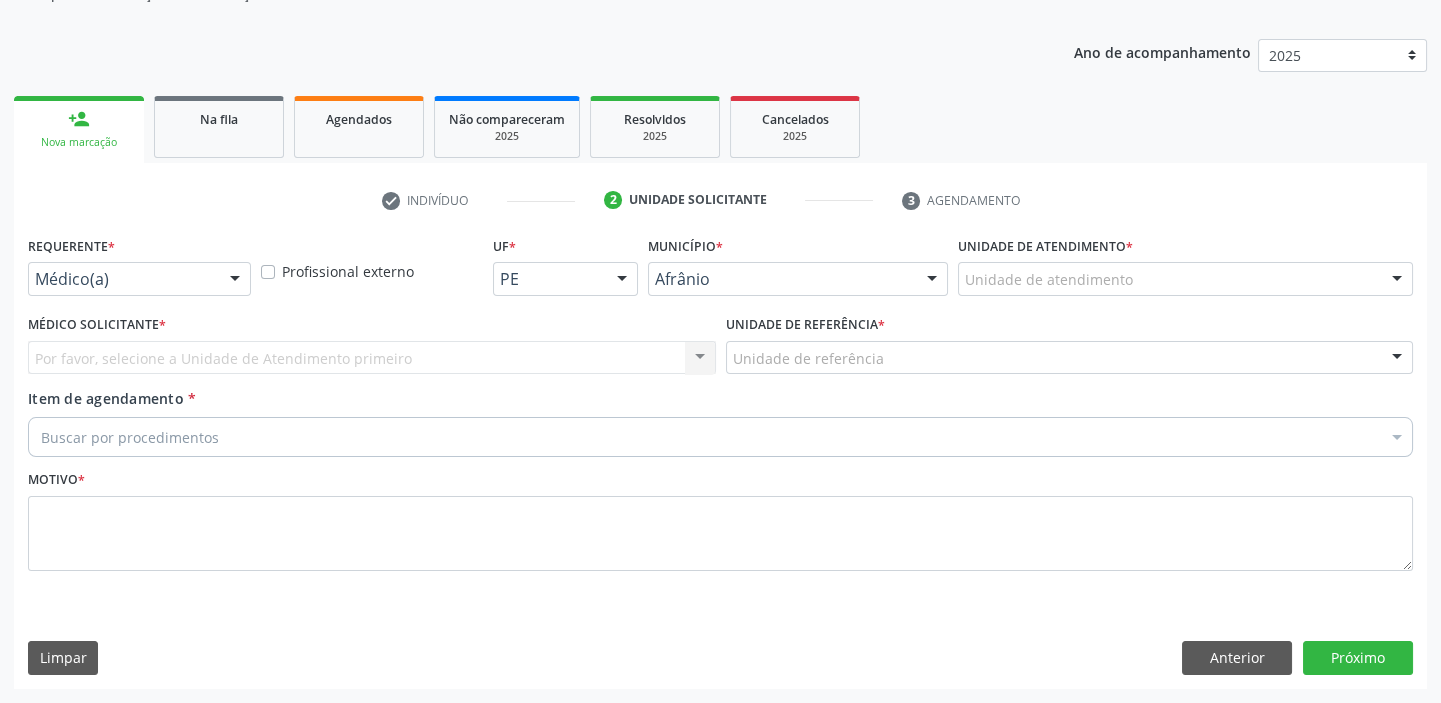 scroll, scrollTop: 201, scrollLeft: 0, axis: vertical 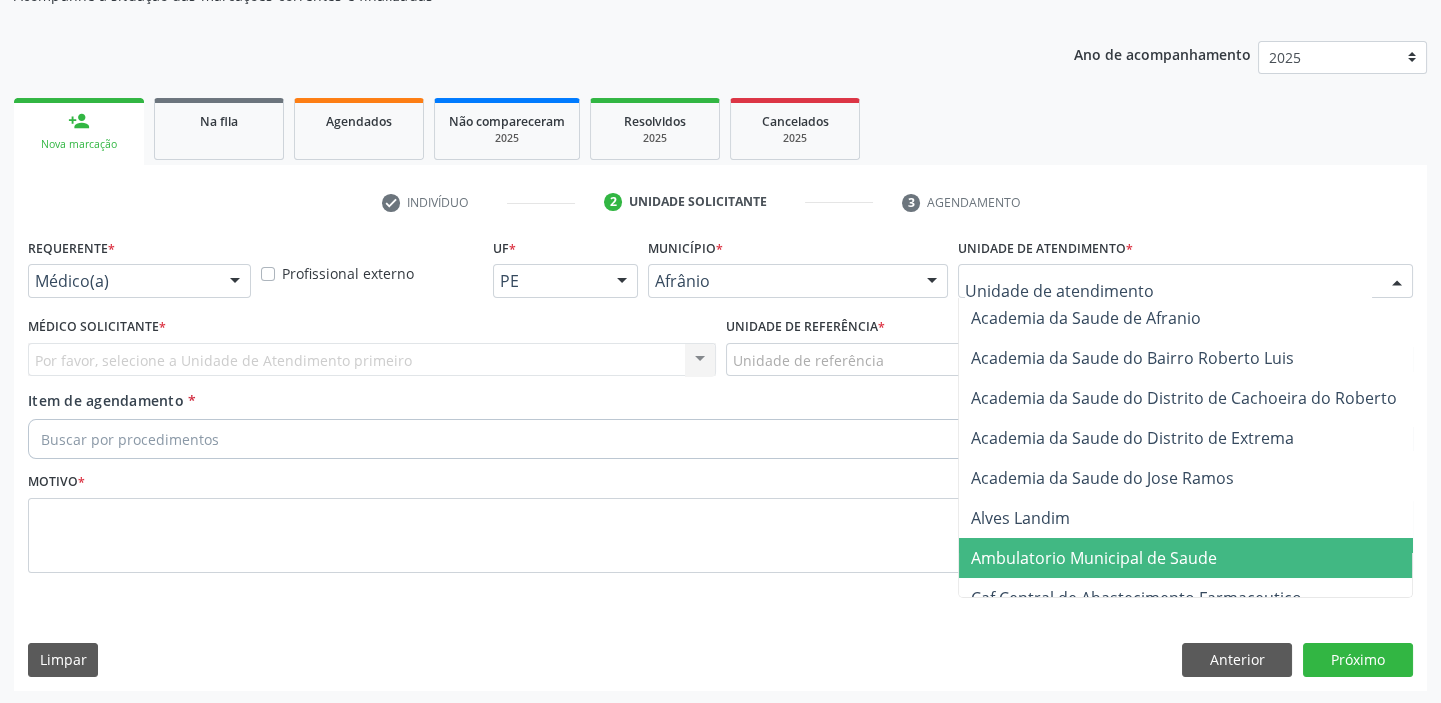 click on "Ambulatorio Municipal de Saude" at bounding box center [1197, 558] 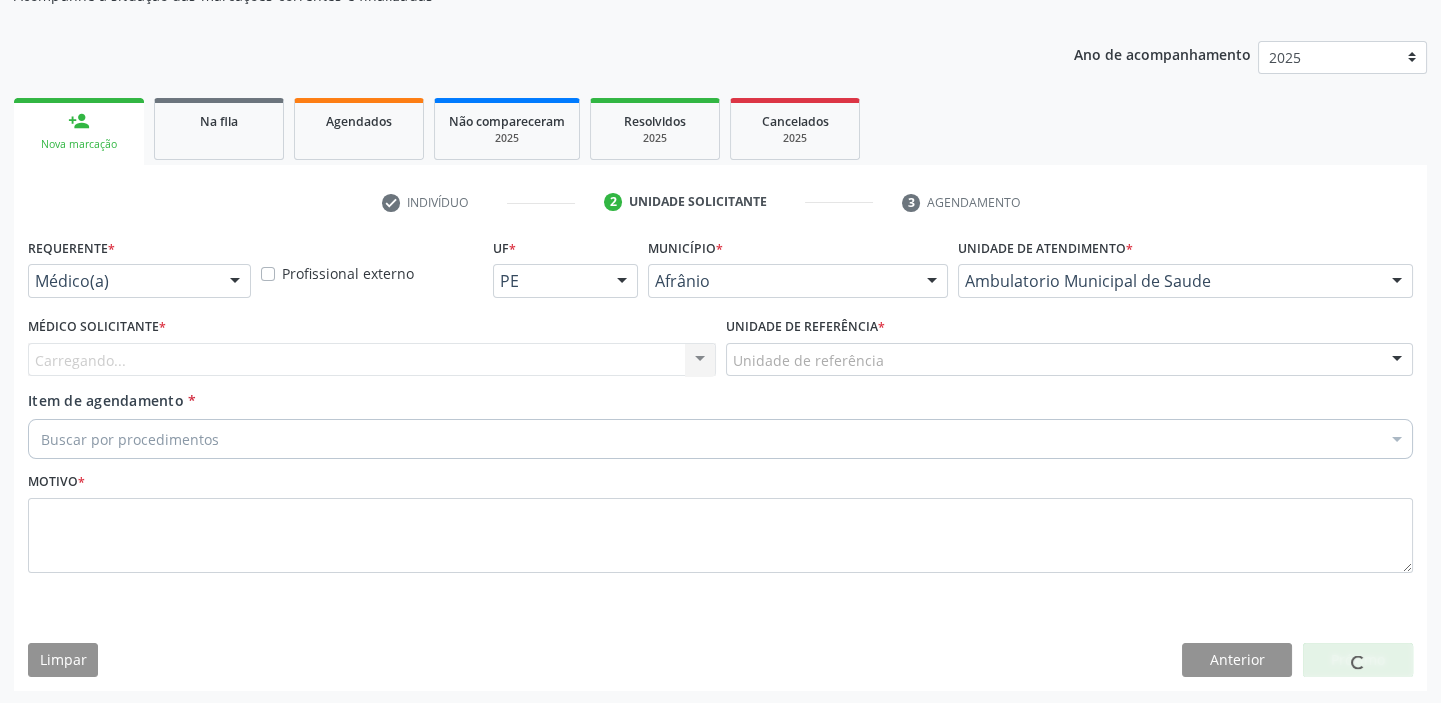 click on "Unidade de referência
*" at bounding box center [805, 327] 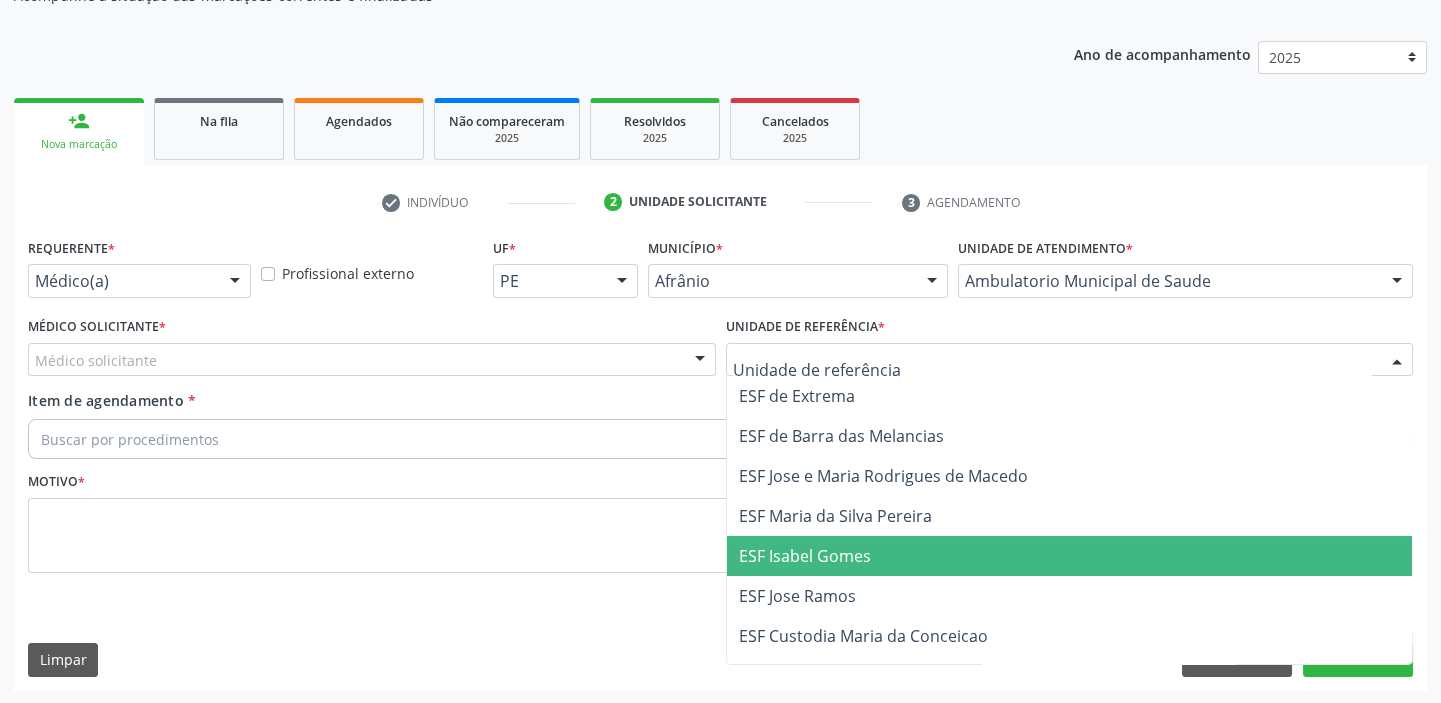 click on "ESF Isabel Gomes" at bounding box center [1070, 556] 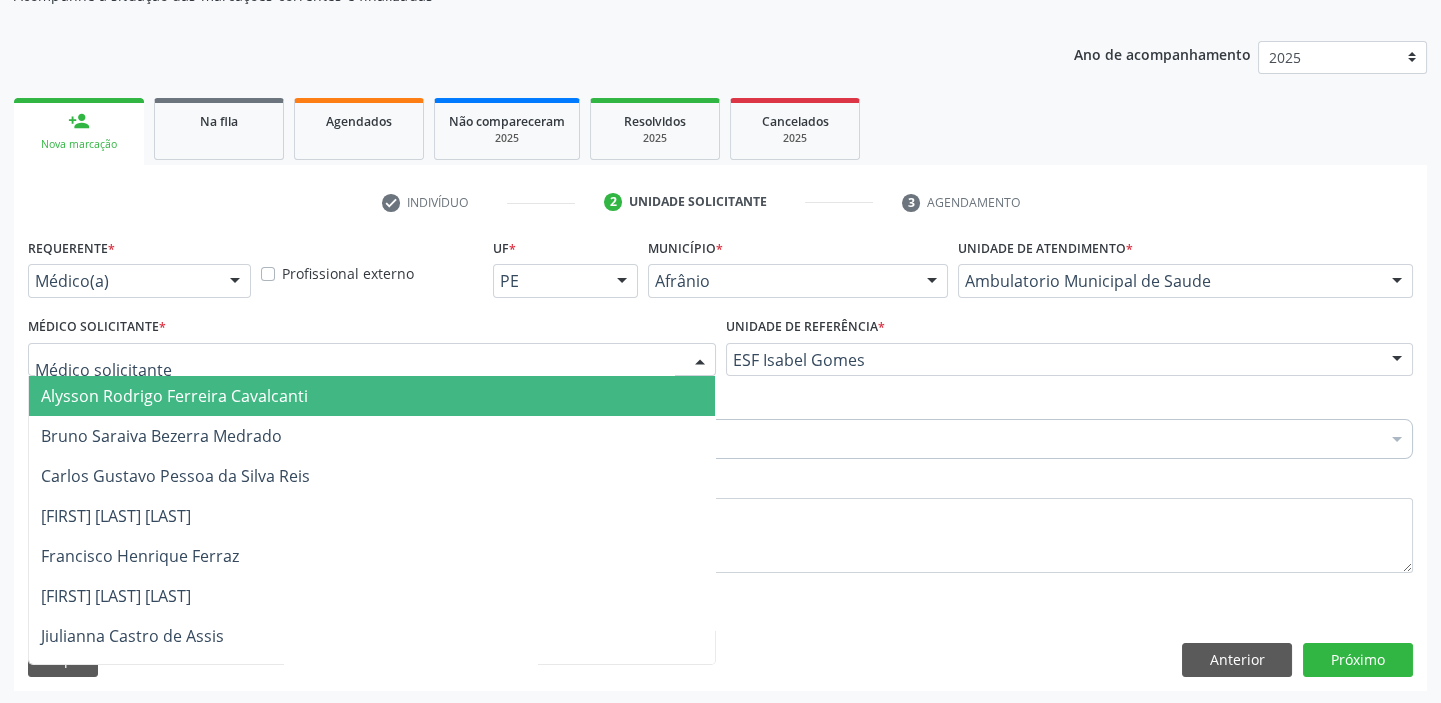 drag, startPoint x: 120, startPoint y: 360, endPoint x: 119, endPoint y: 391, distance: 31.016125 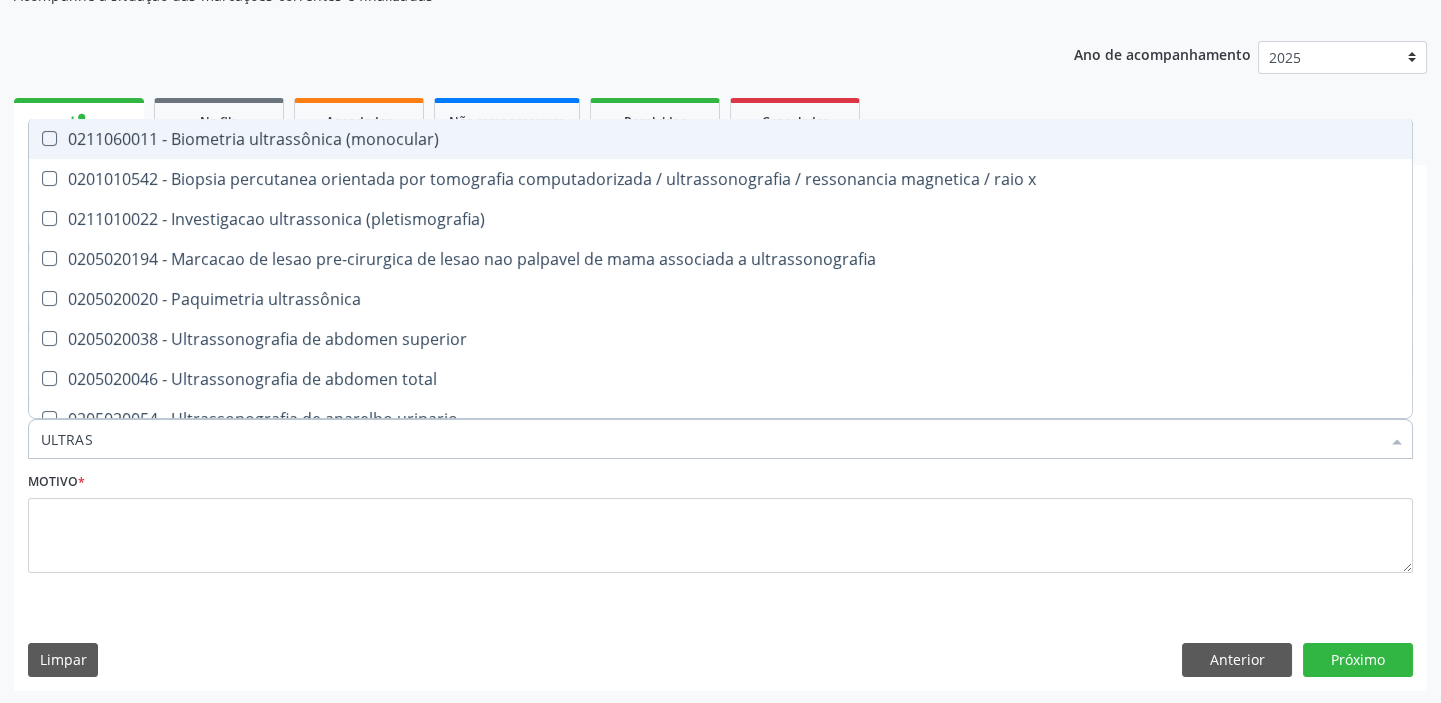 type on "ULTRASS" 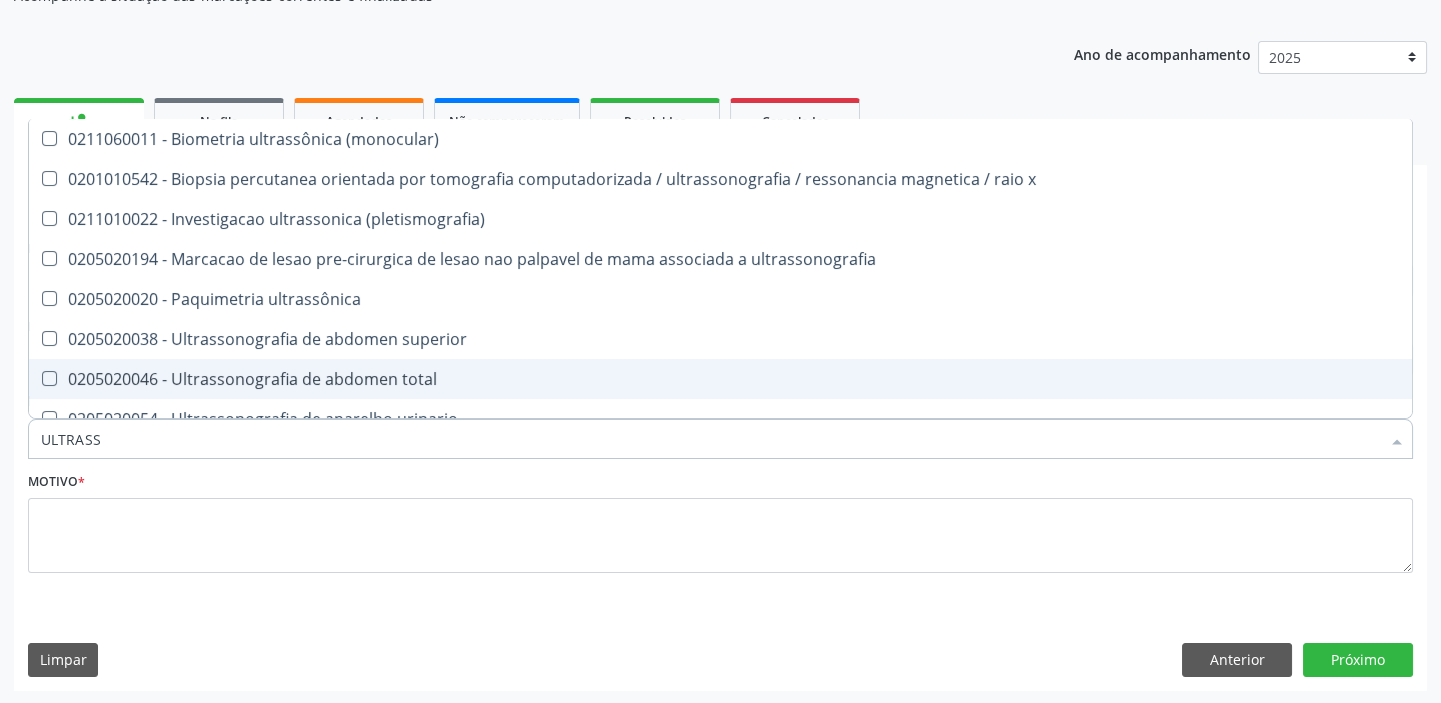 click on "0205020046 - Ultrassonografia de abdomen total" at bounding box center [720, 379] 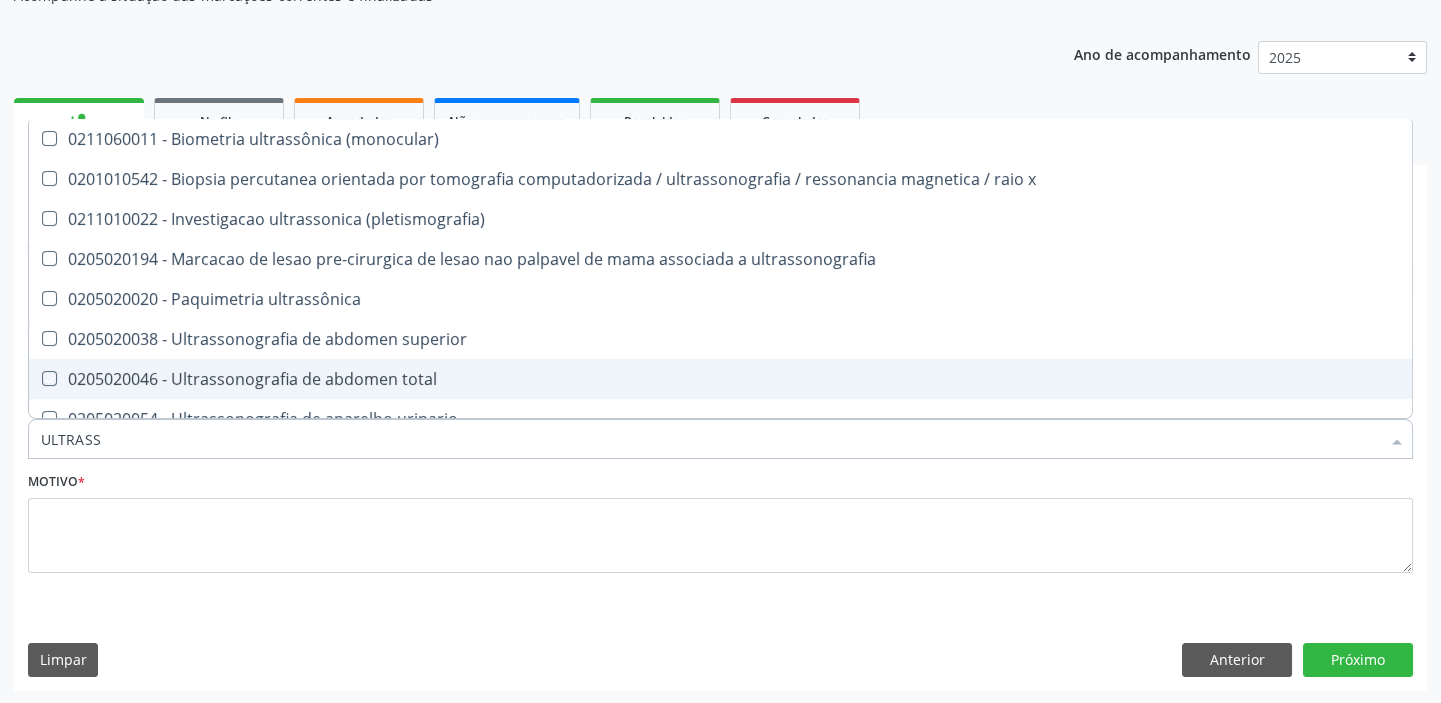 checkbox on "true" 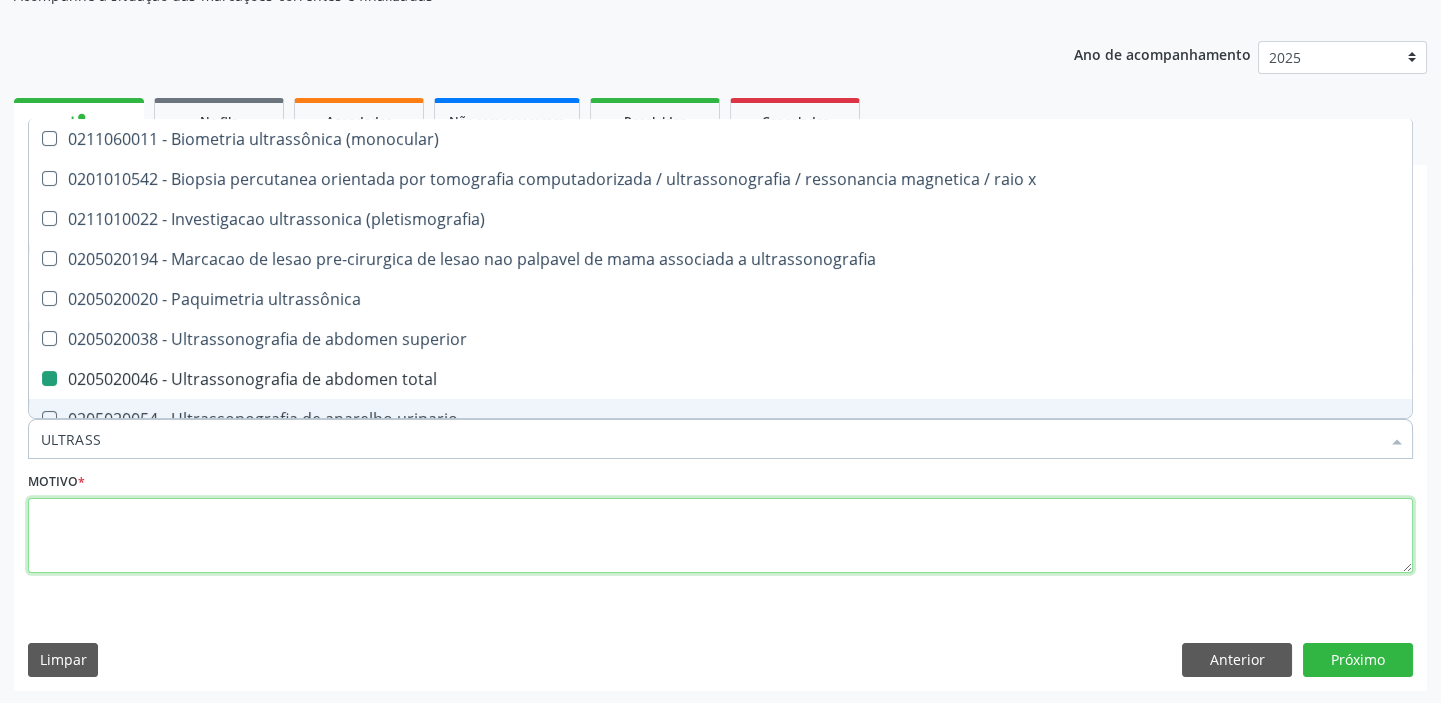 click at bounding box center [720, 536] 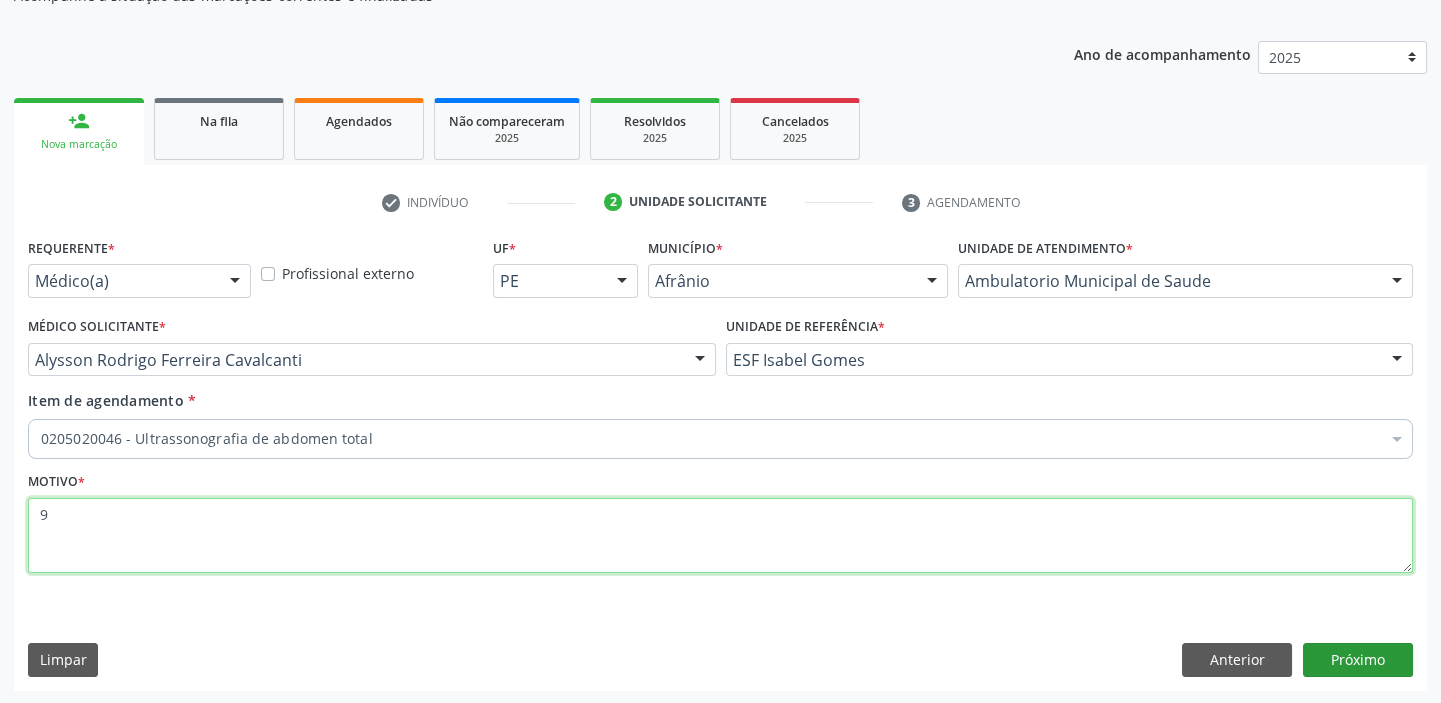 type on "9" 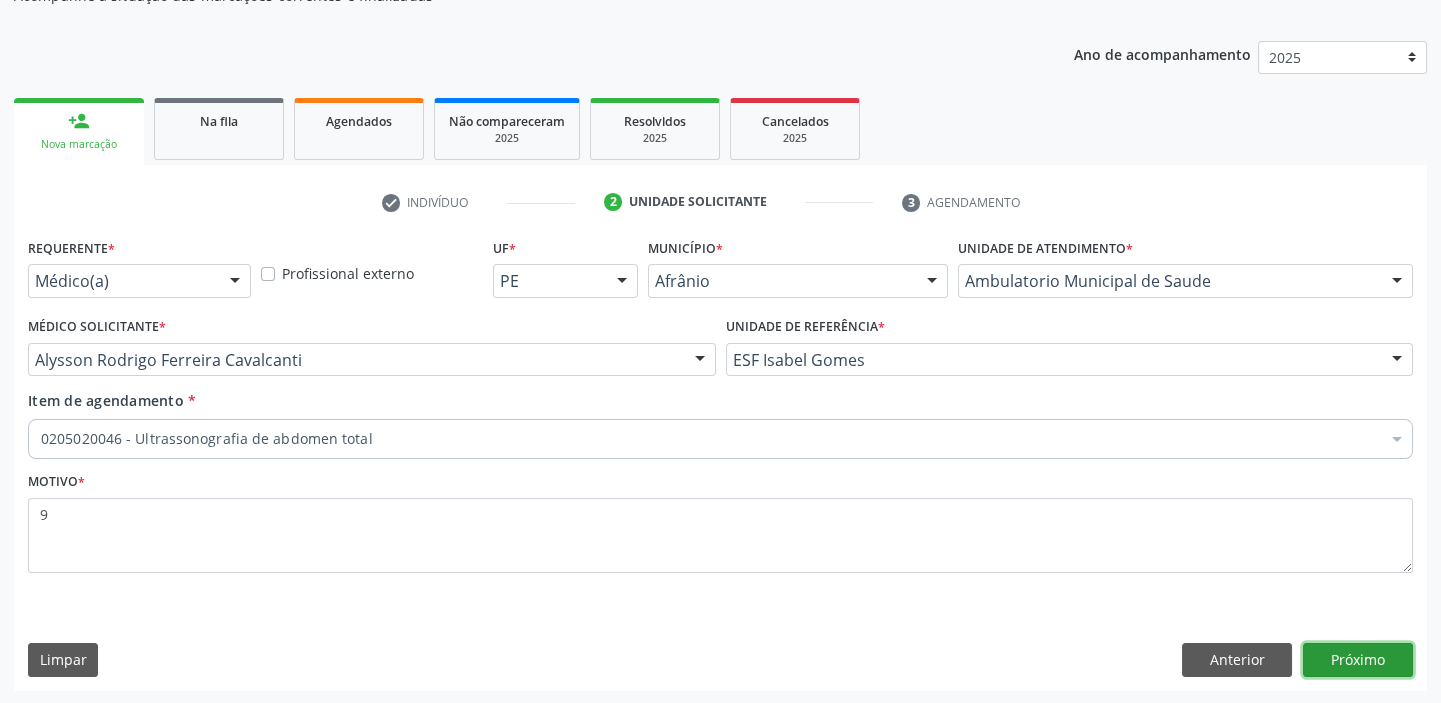 click on "Próximo" at bounding box center (1358, 660) 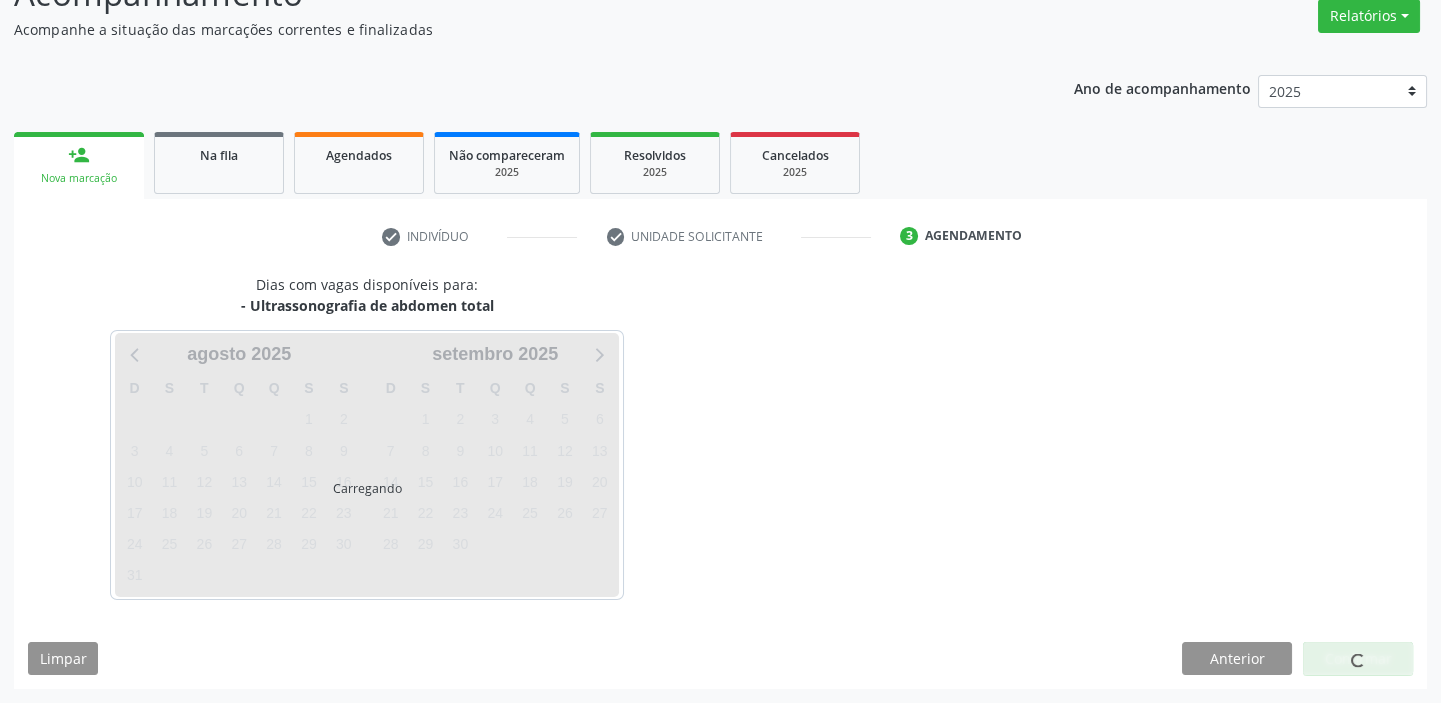 scroll, scrollTop: 166, scrollLeft: 0, axis: vertical 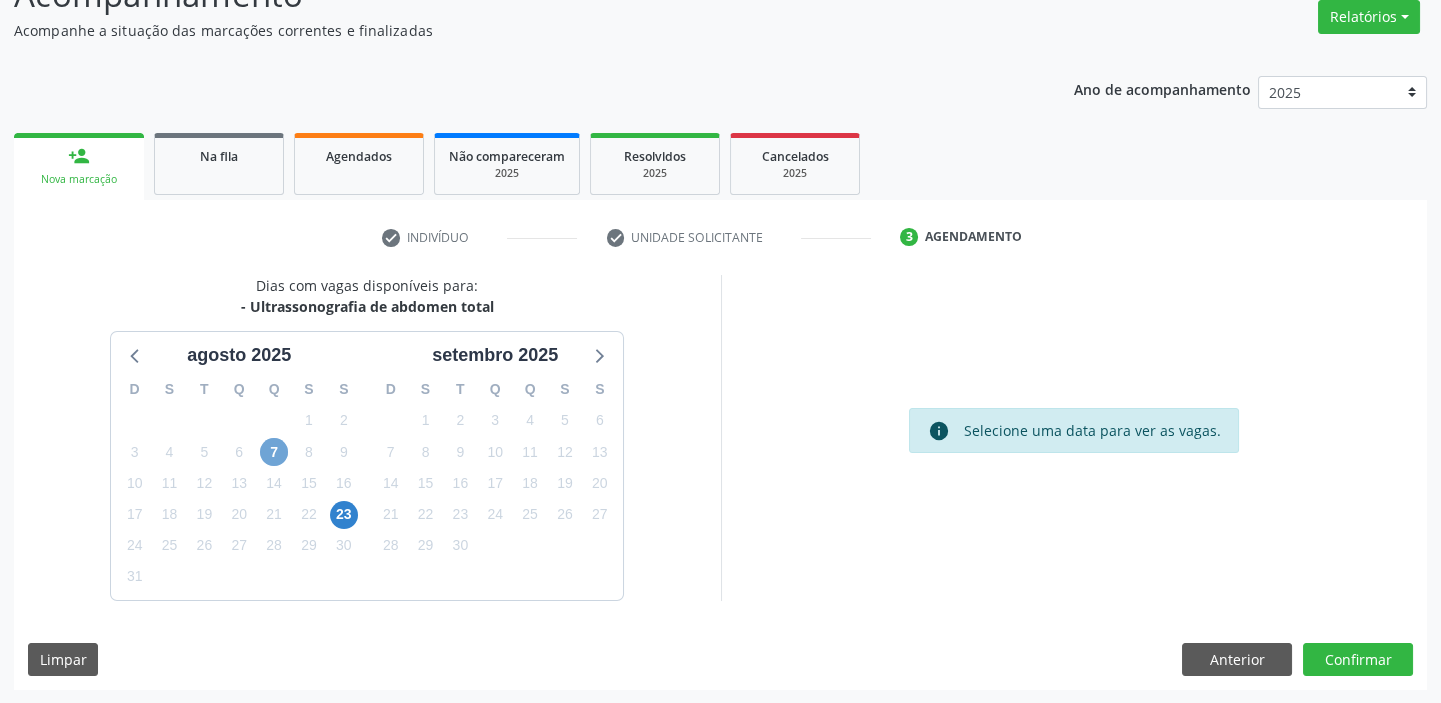 click on "7" at bounding box center [274, 452] 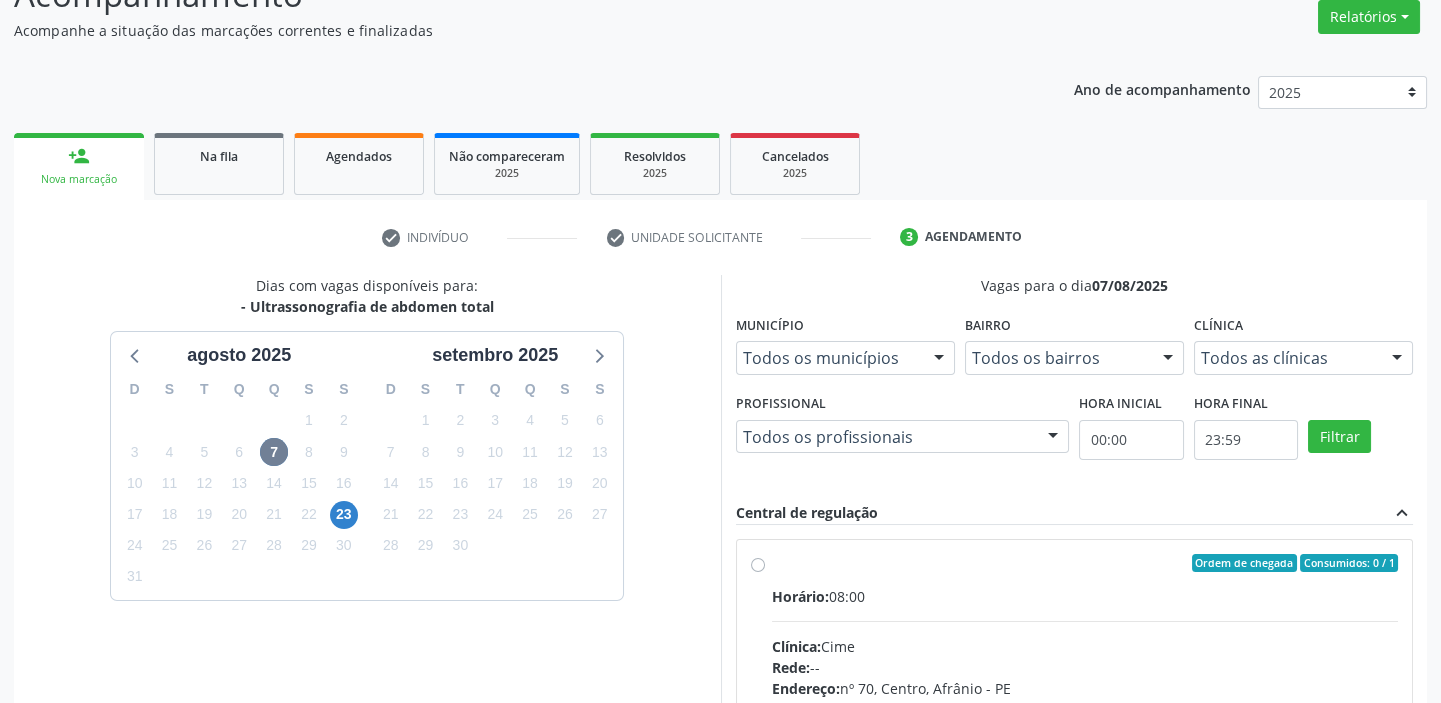 click on "Horário:   [TIME]
Clínica:  Cime
Rede:
--
Endereço:   nº 70, Centro, [CITY] - [STATE]
Telefone:   (XX) [PHONE]
Profissional:
--
Informações adicionais sobre o atendimento
Idade de atendimento:
Sem restrição
Gênero(s) atendido(s):
Sem restrição
Informações adicionais:
--" at bounding box center [1085, 723] 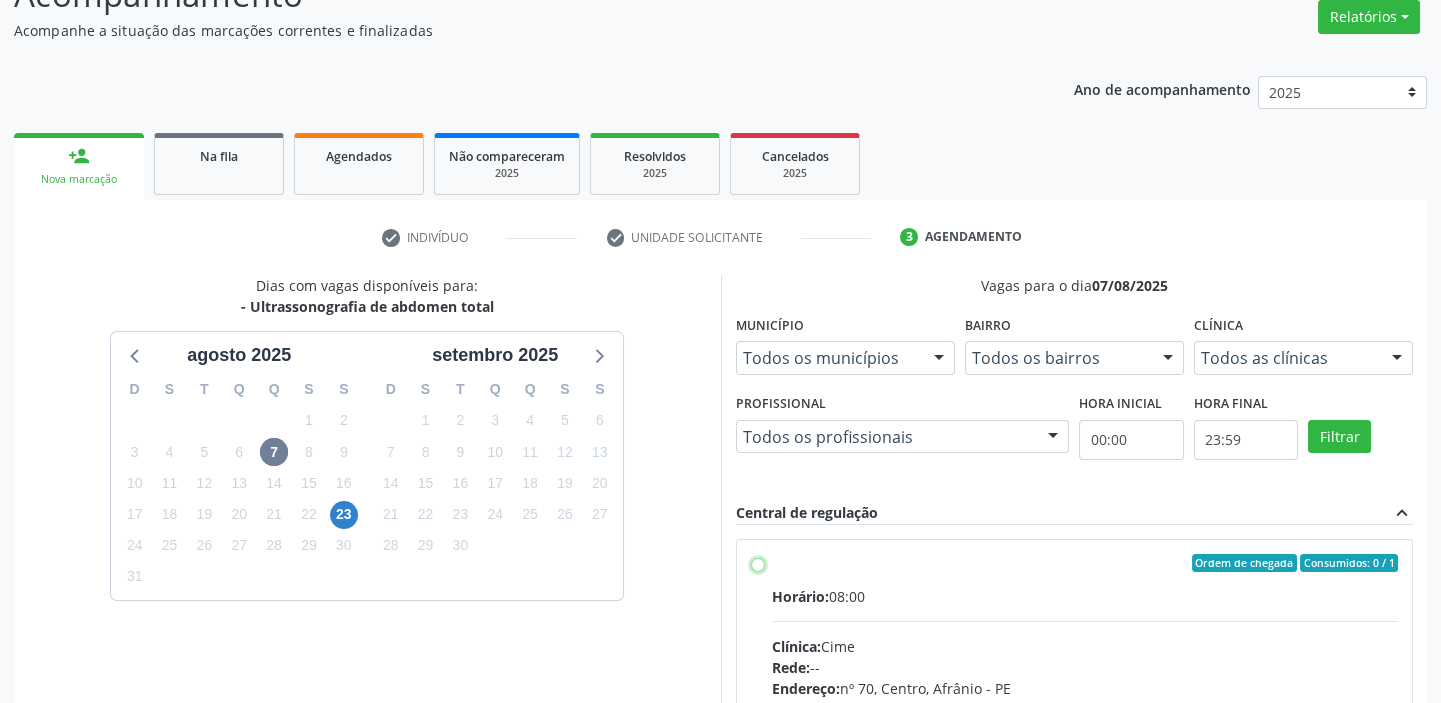 radio on "true" 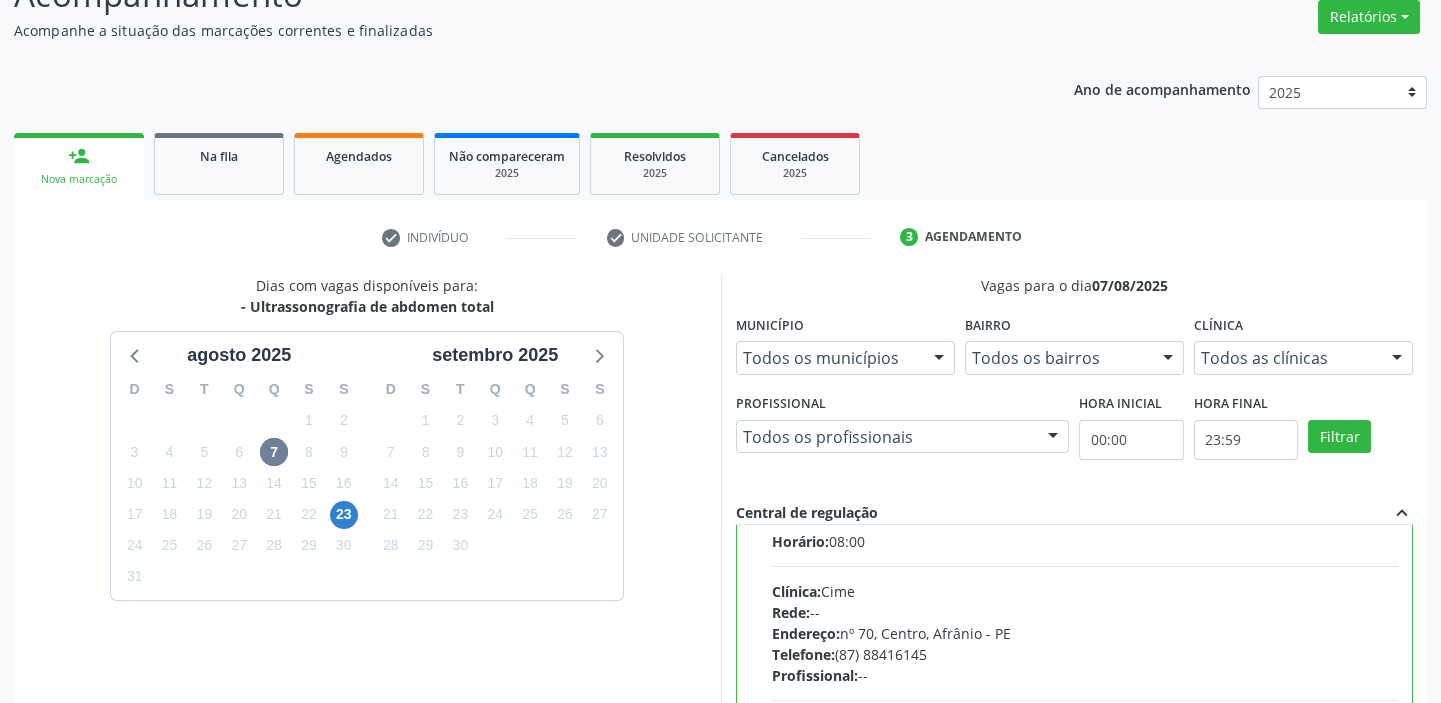 scroll, scrollTop: 99, scrollLeft: 0, axis: vertical 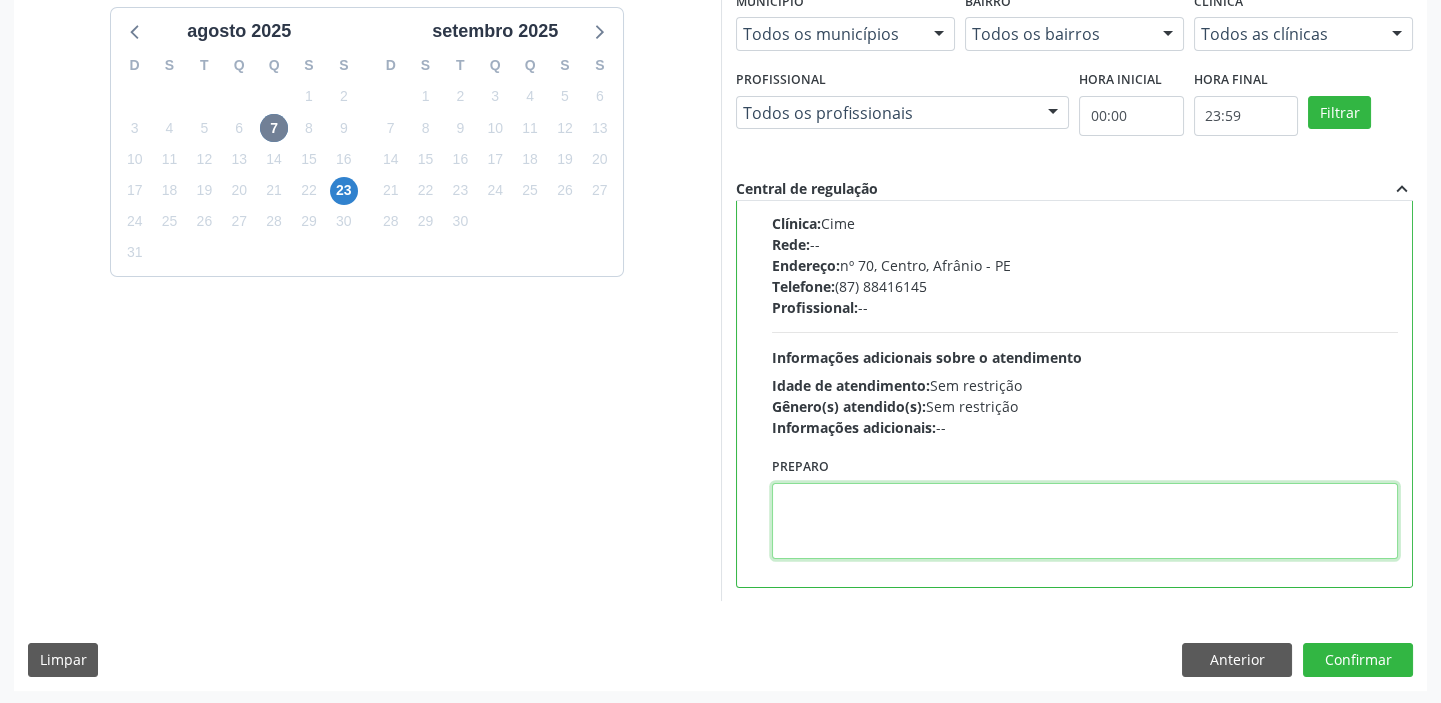 click at bounding box center [1085, 521] 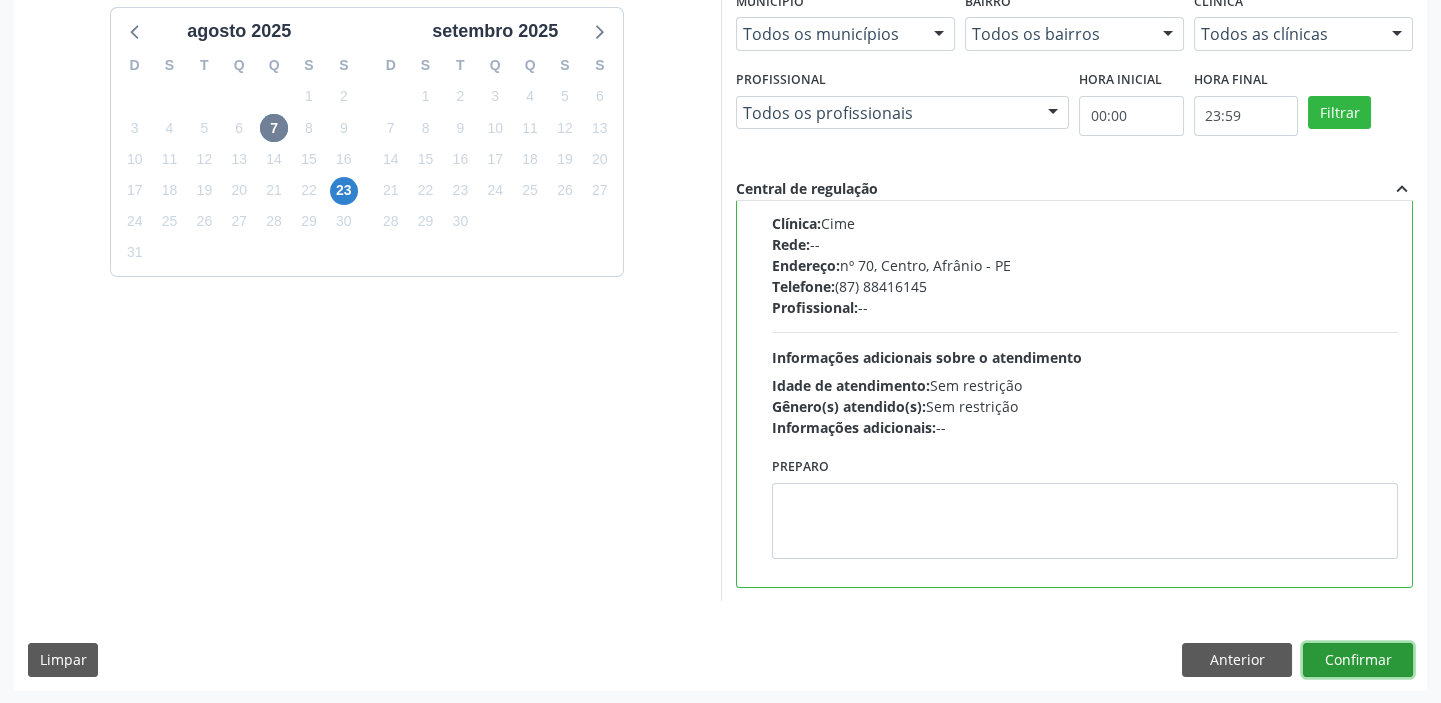 click on "Confirmar" at bounding box center [1358, 660] 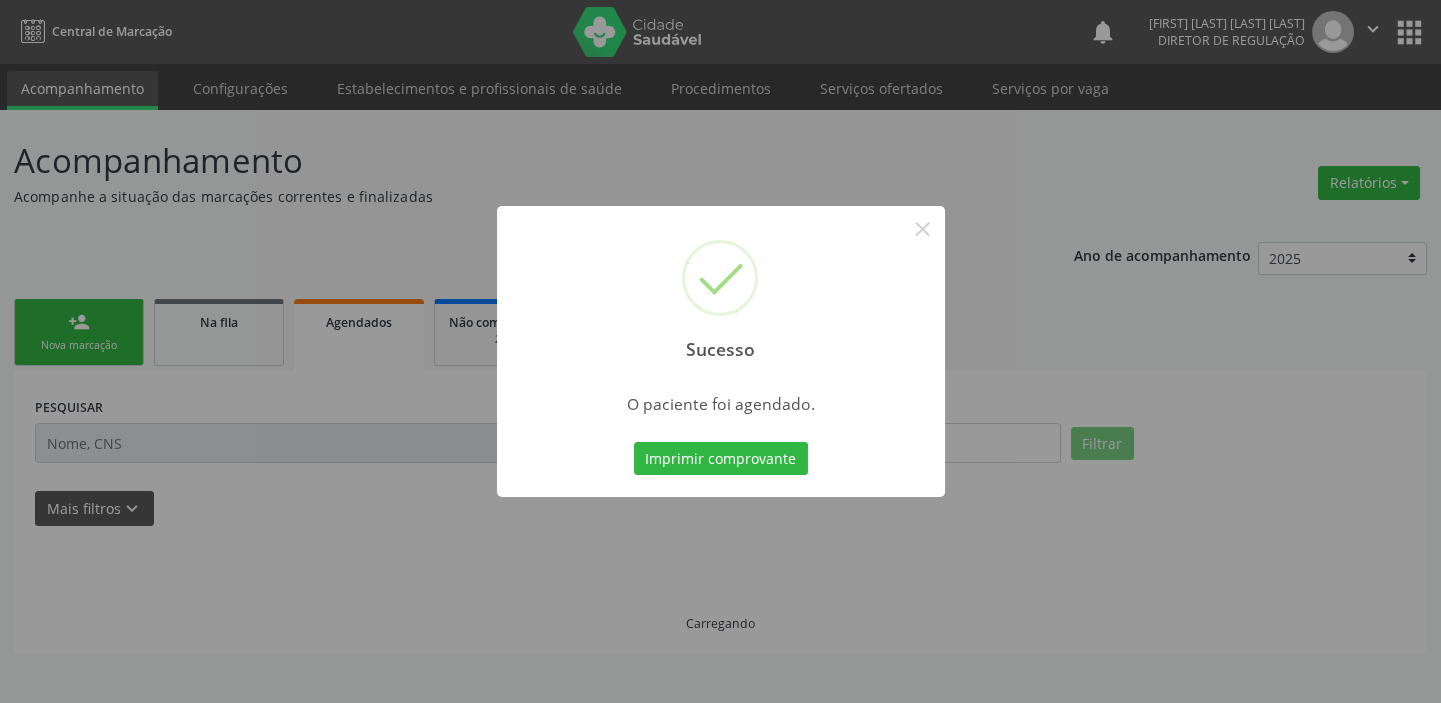 scroll, scrollTop: 0, scrollLeft: 0, axis: both 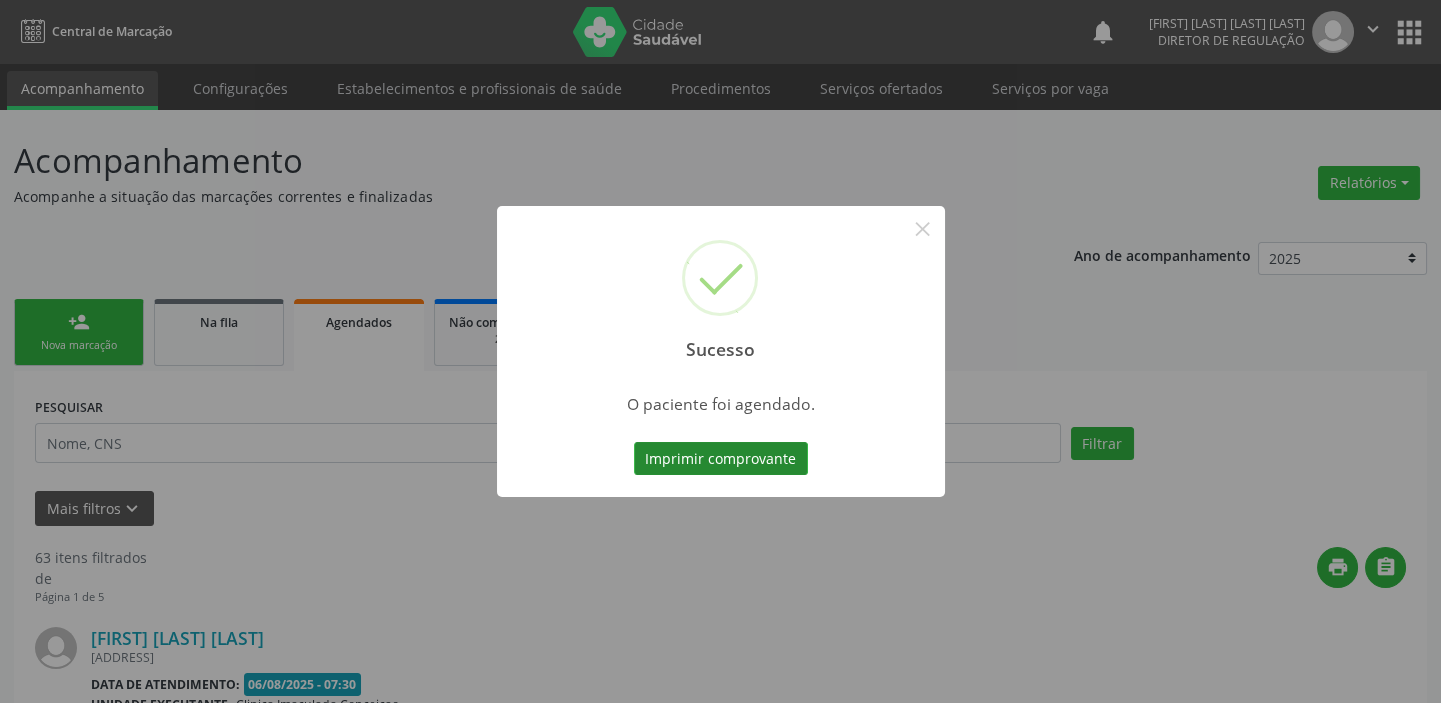 click on "Imprimir comprovante" at bounding box center [721, 459] 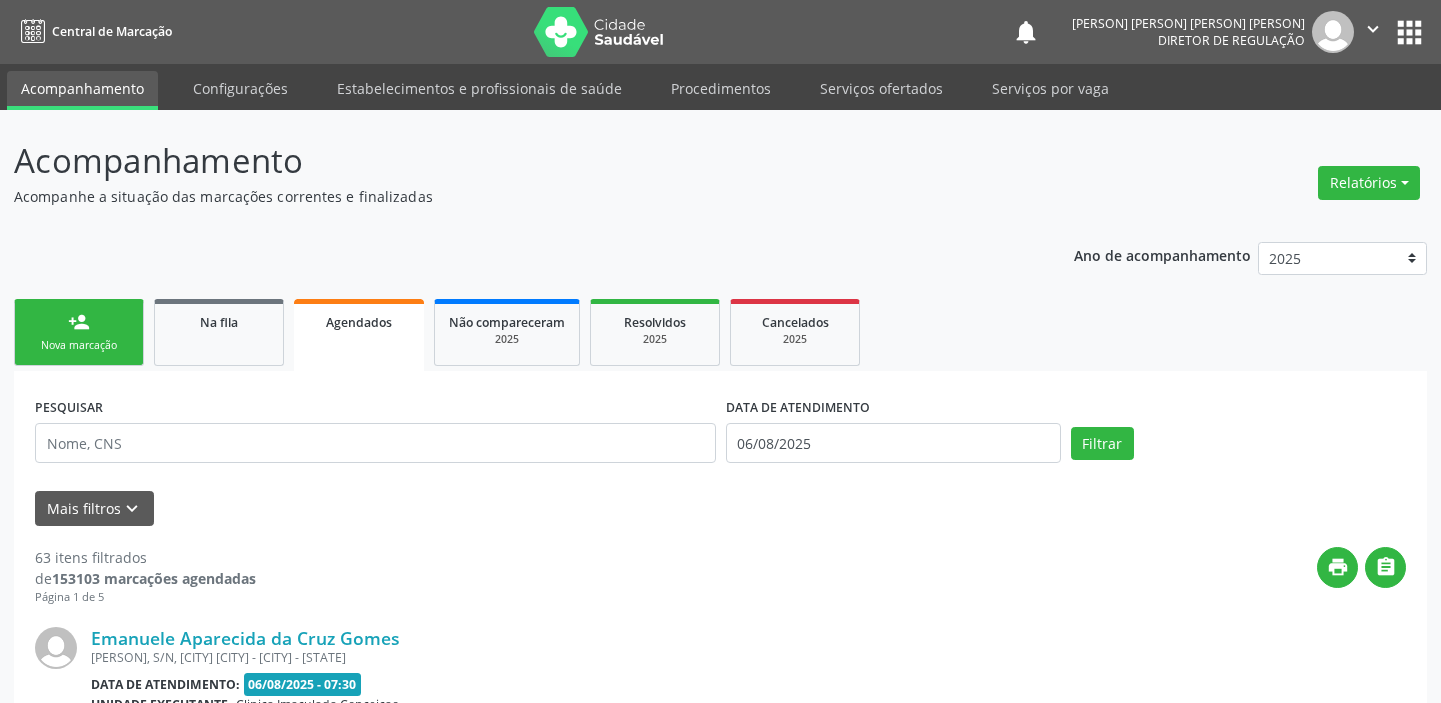 scroll, scrollTop: 0, scrollLeft: 0, axis: both 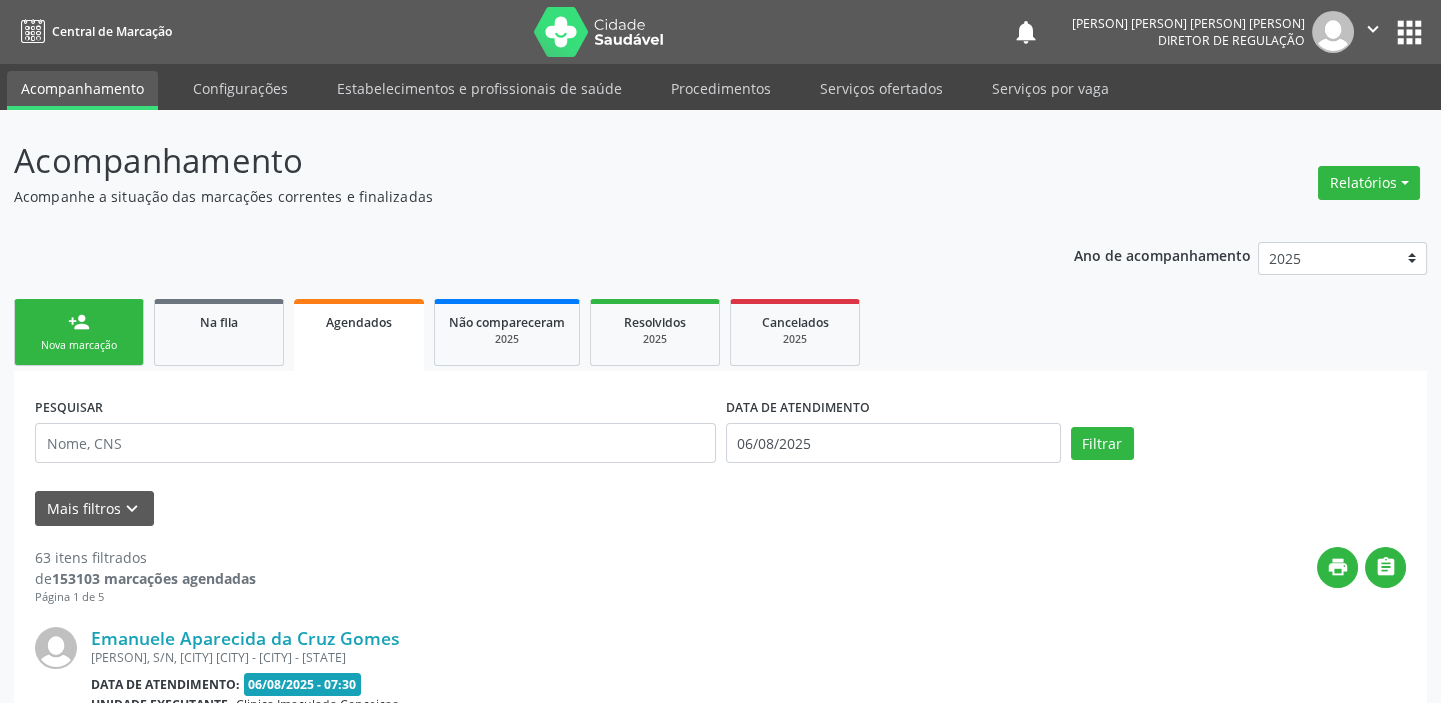 click on "Nova marcação" at bounding box center [79, 345] 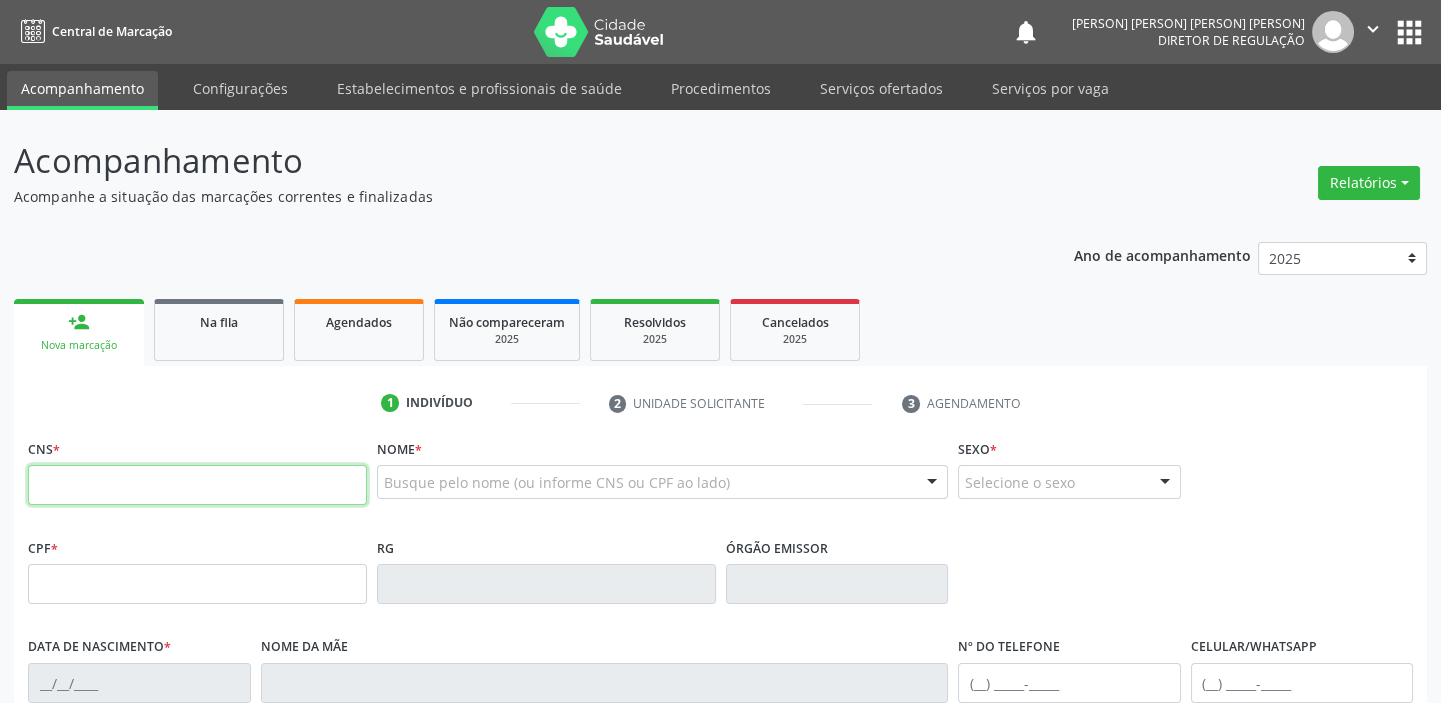 click at bounding box center (197, 485) 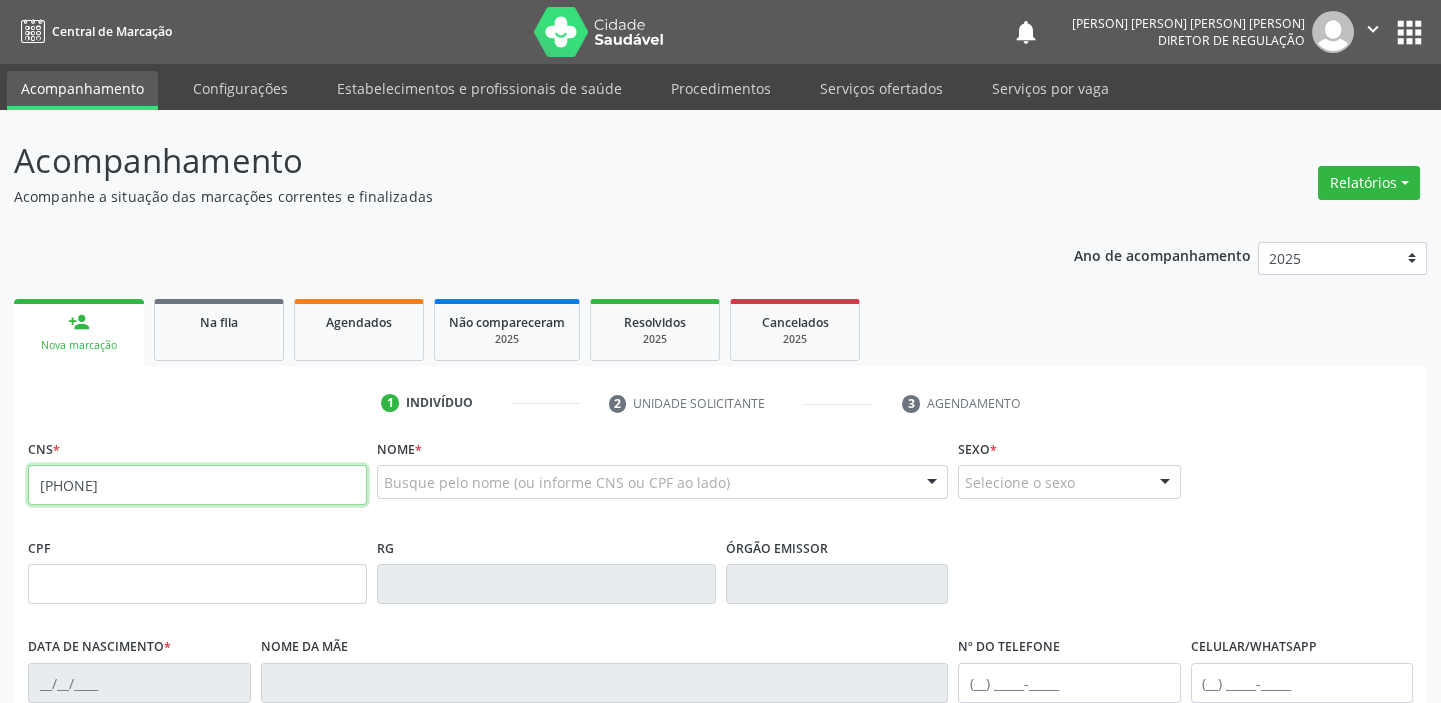 type on "[PHONE]" 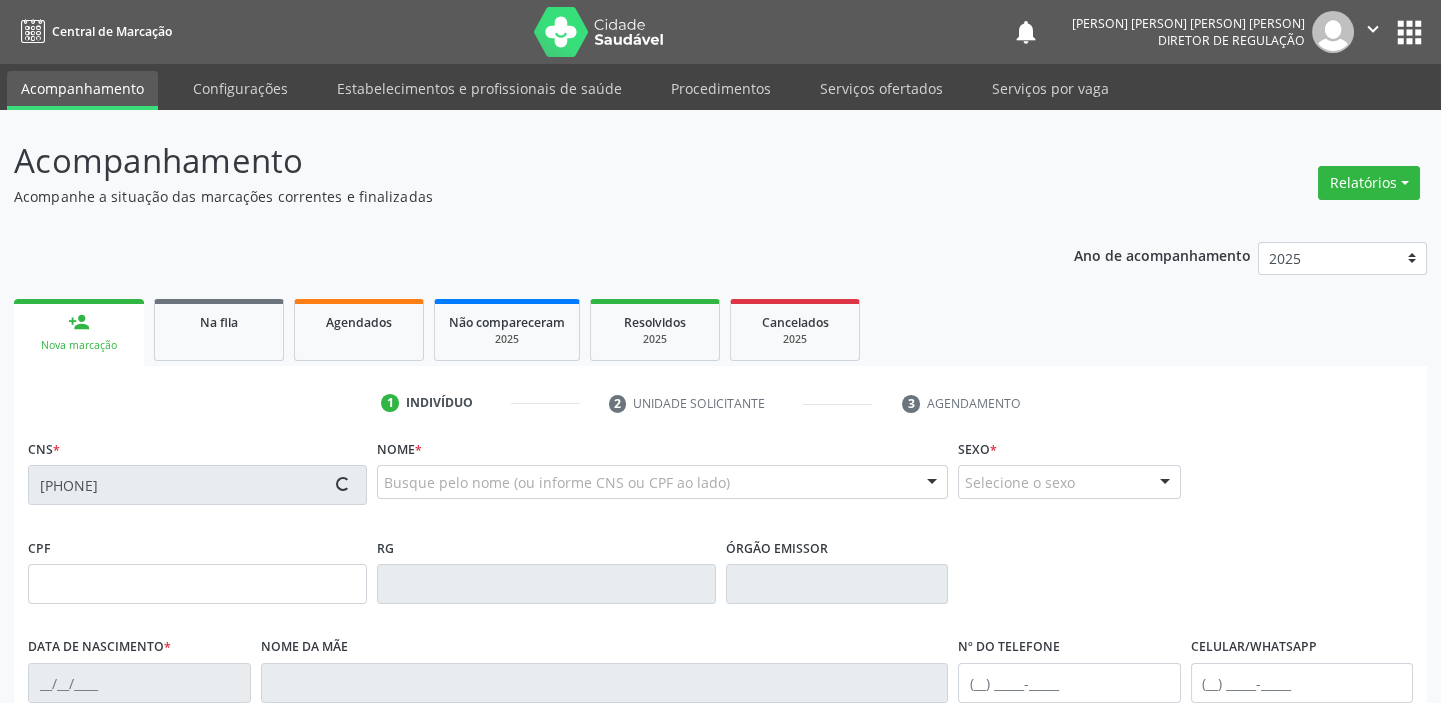 type on "[DATE]" 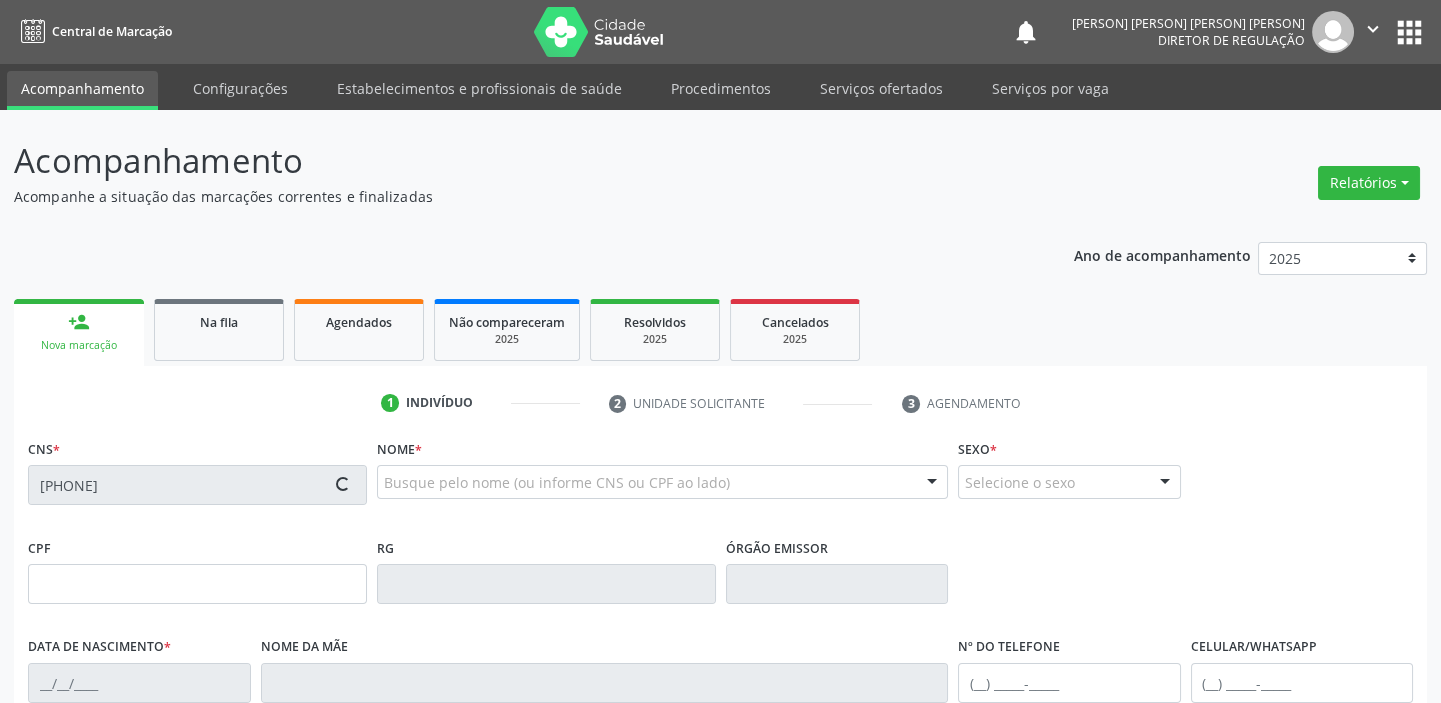 type on "[PERSON] [PERSON] [PERSON]" 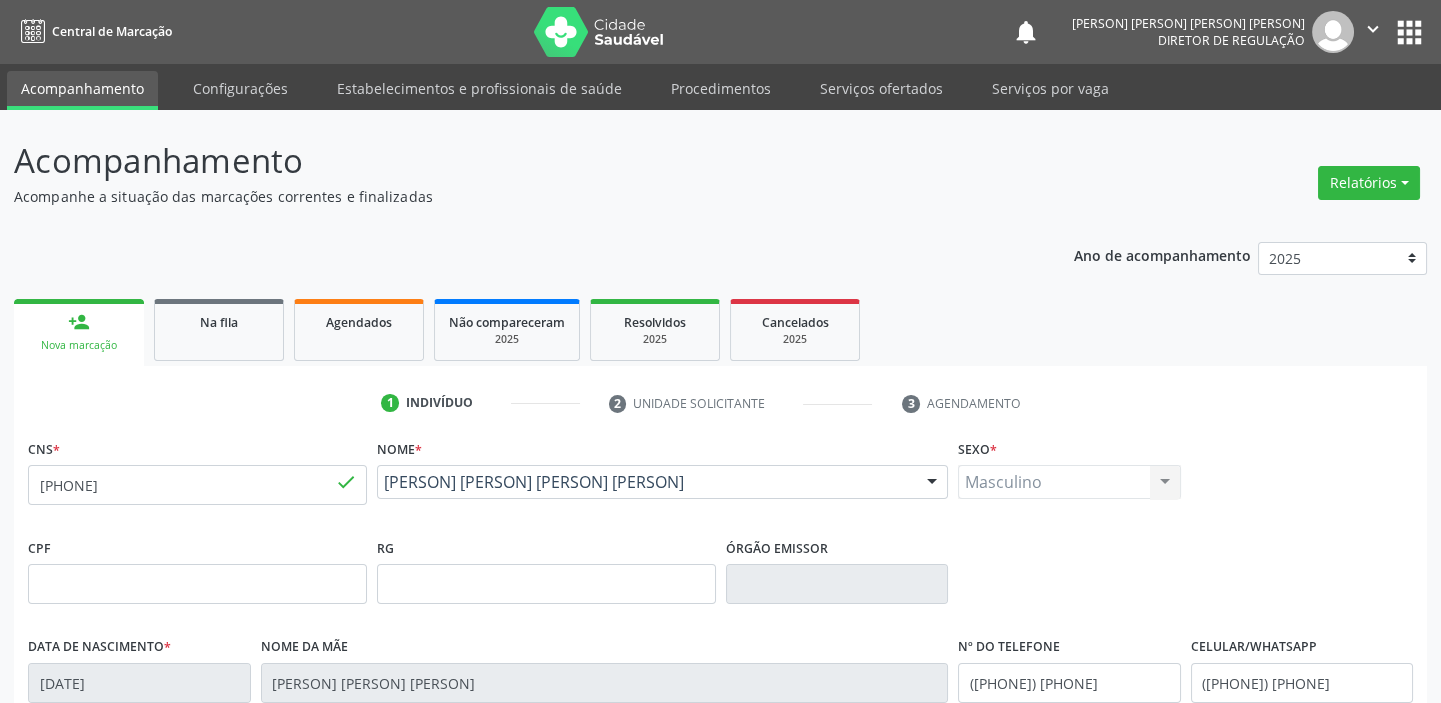 scroll, scrollTop: 0, scrollLeft: 0, axis: both 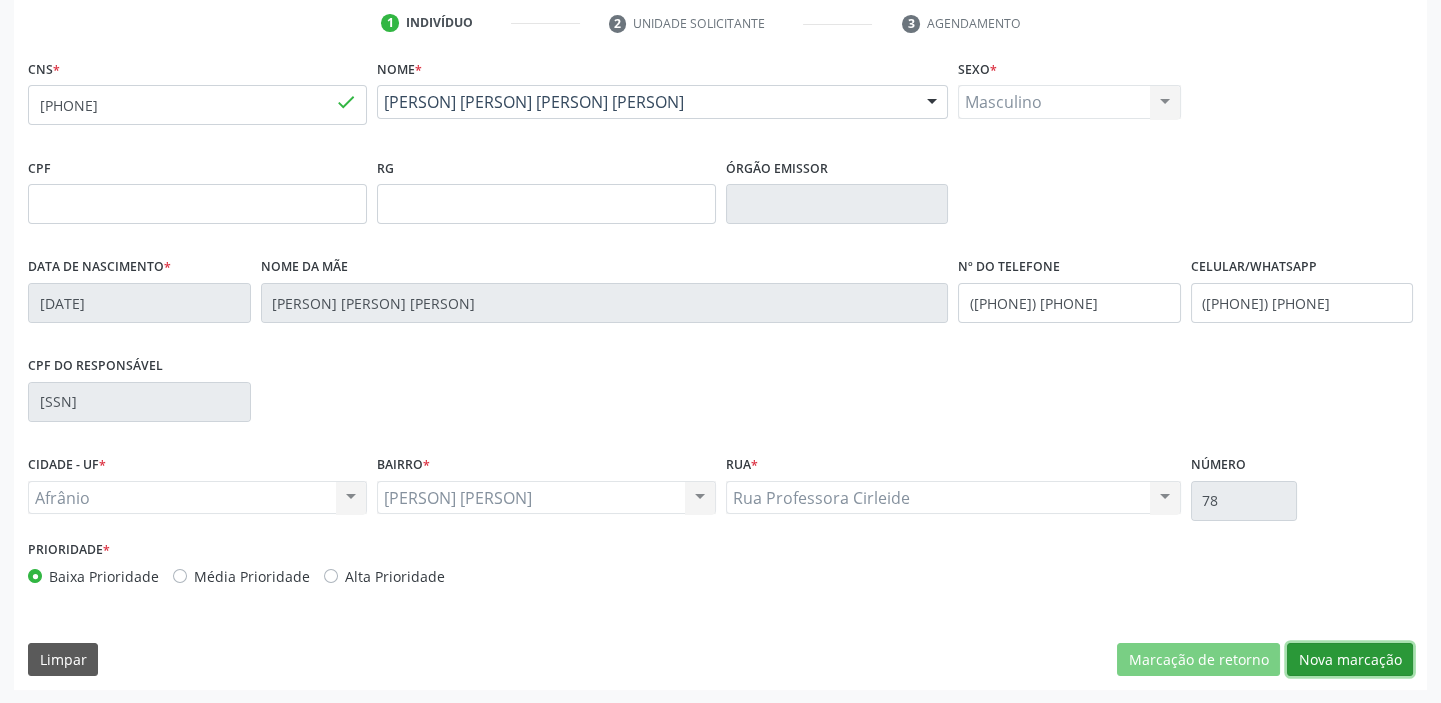 click on "Nova marcação" at bounding box center (1350, 660) 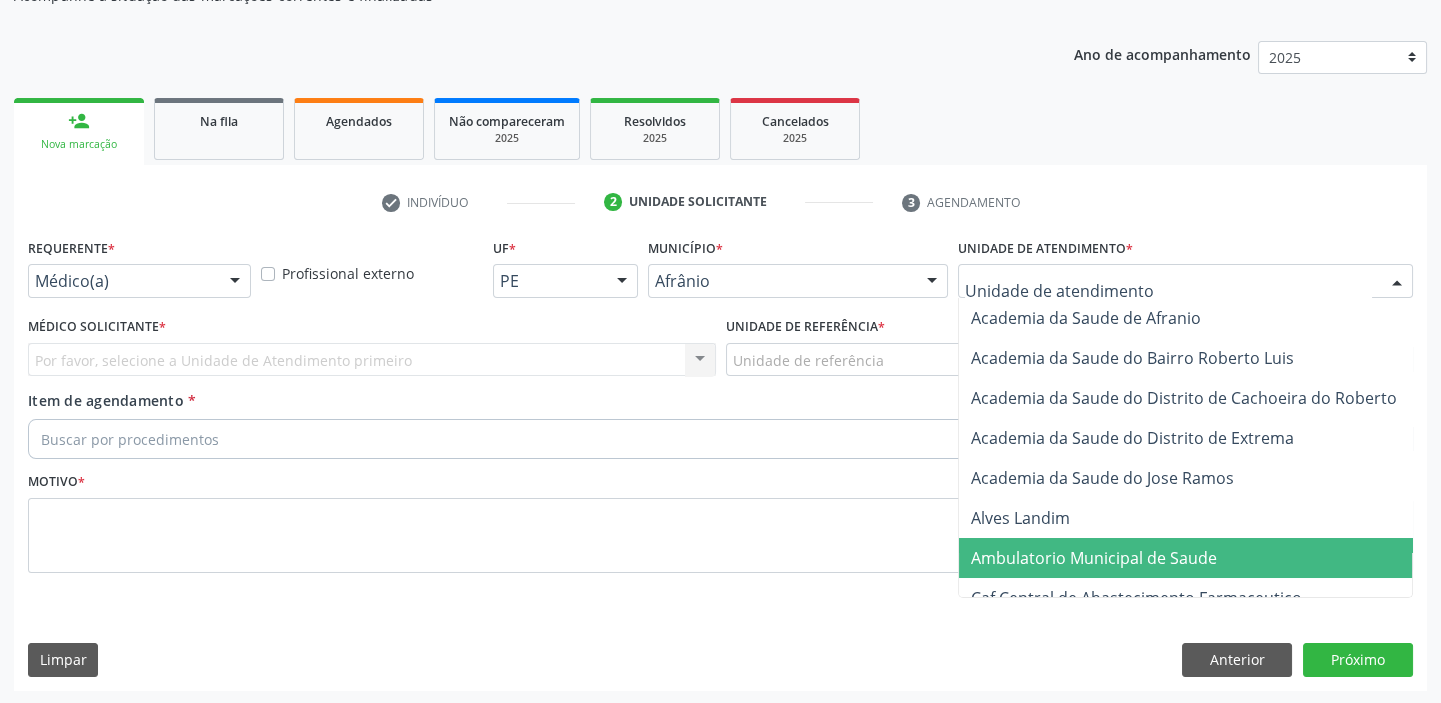 drag, startPoint x: 1061, startPoint y: 547, endPoint x: 979, endPoint y: 507, distance: 91.235954 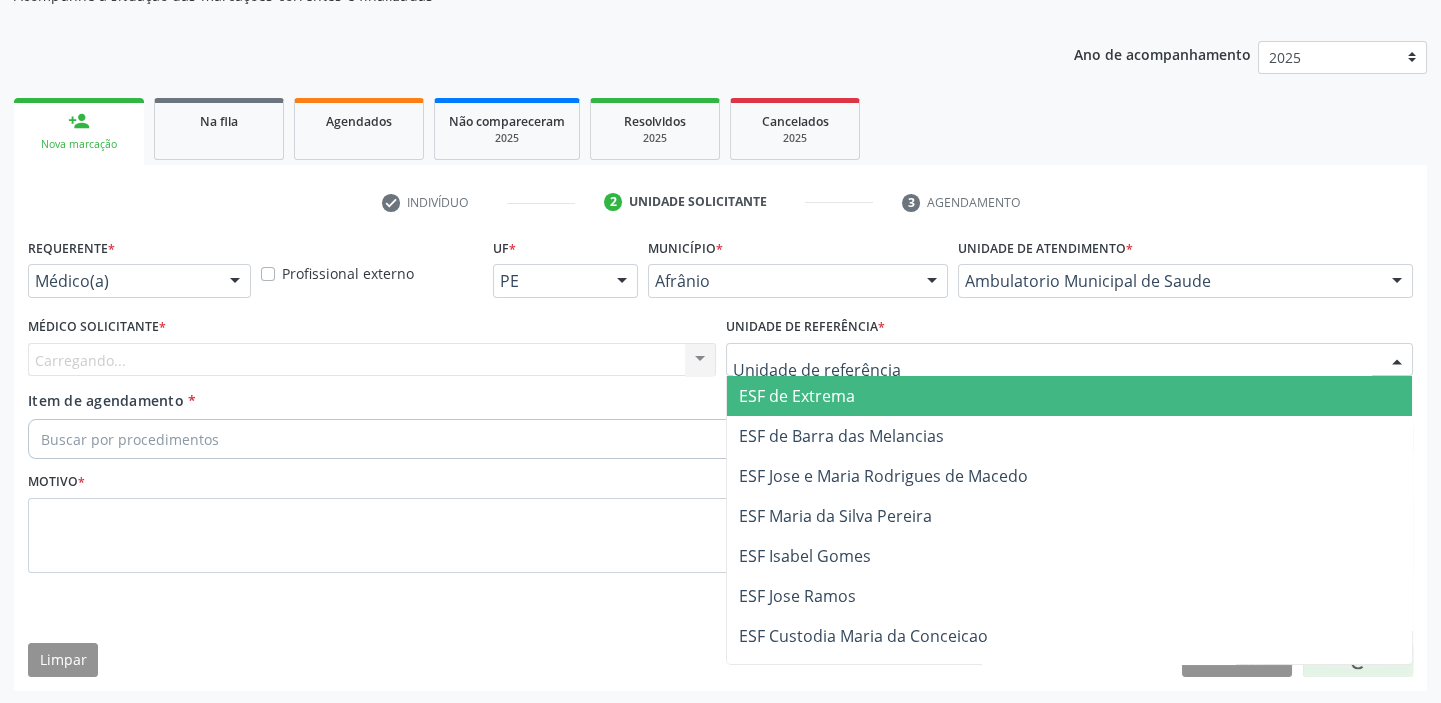 click at bounding box center (1070, 360) 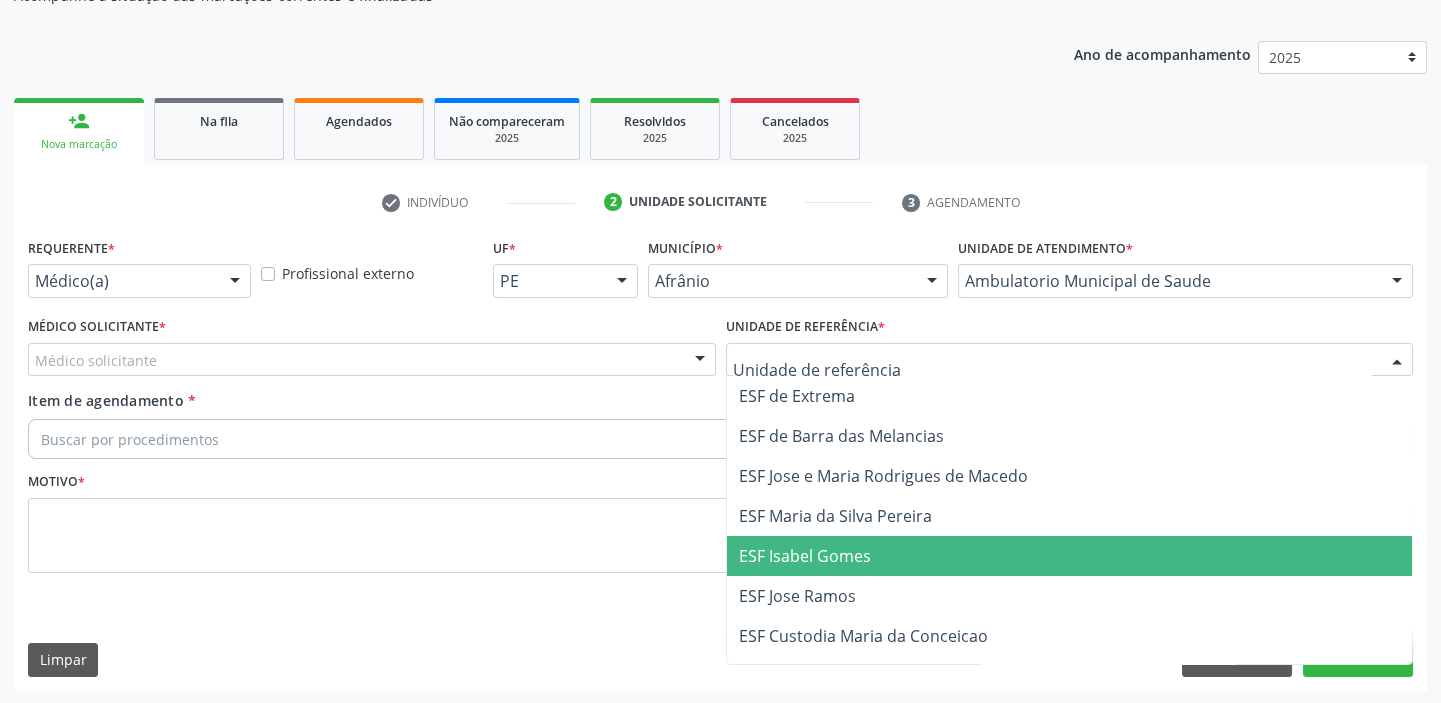 click on "ESF Isabel Gomes" at bounding box center (1070, 556) 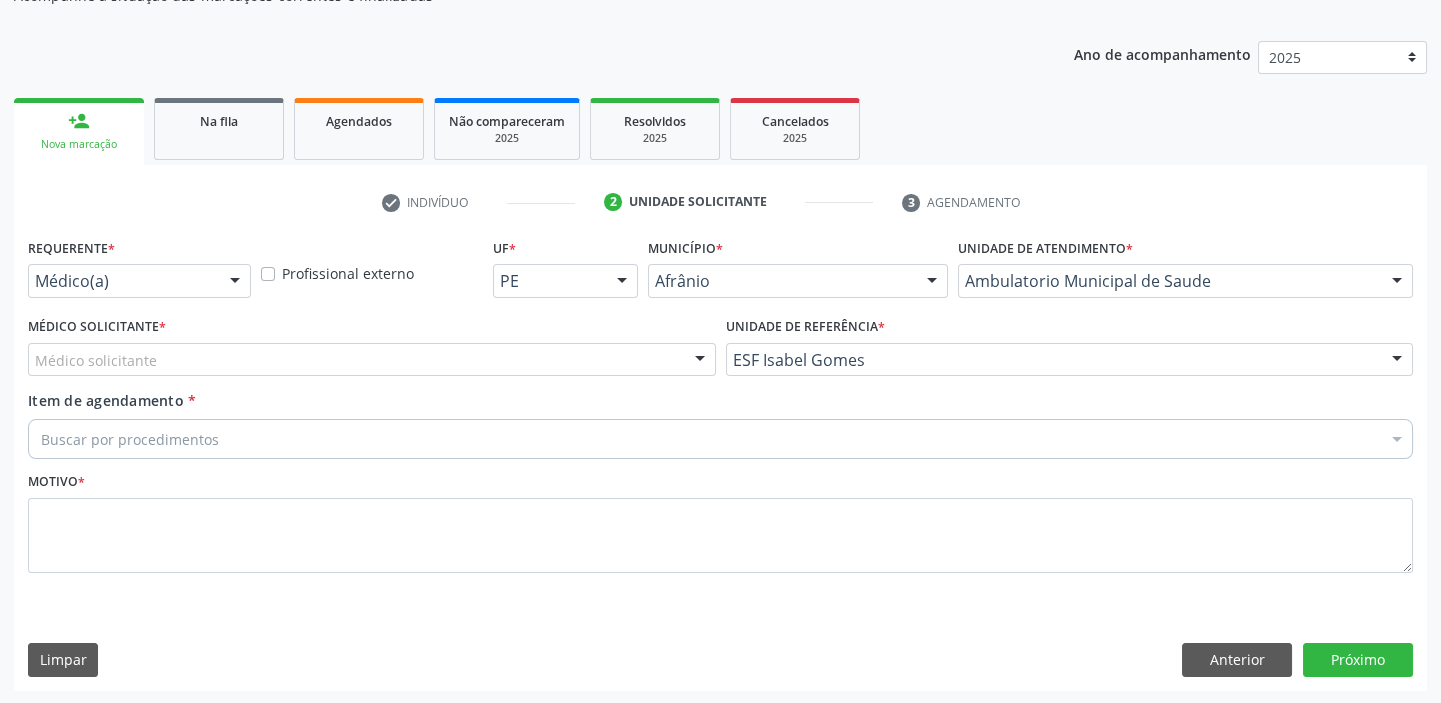 drag, startPoint x: 188, startPoint y: 378, endPoint x: 190, endPoint y: 389, distance: 11.18034 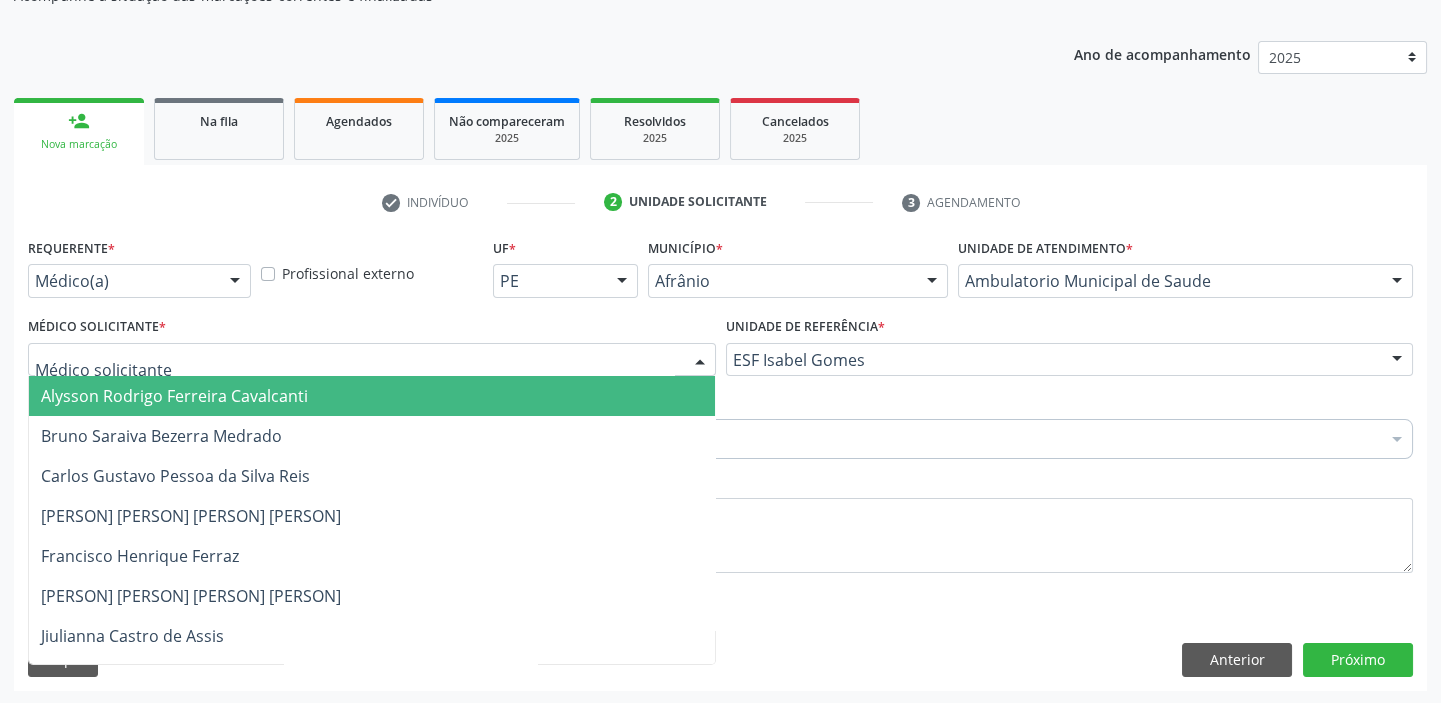 drag, startPoint x: 220, startPoint y: 358, endPoint x: 226, endPoint y: 403, distance: 45.39824 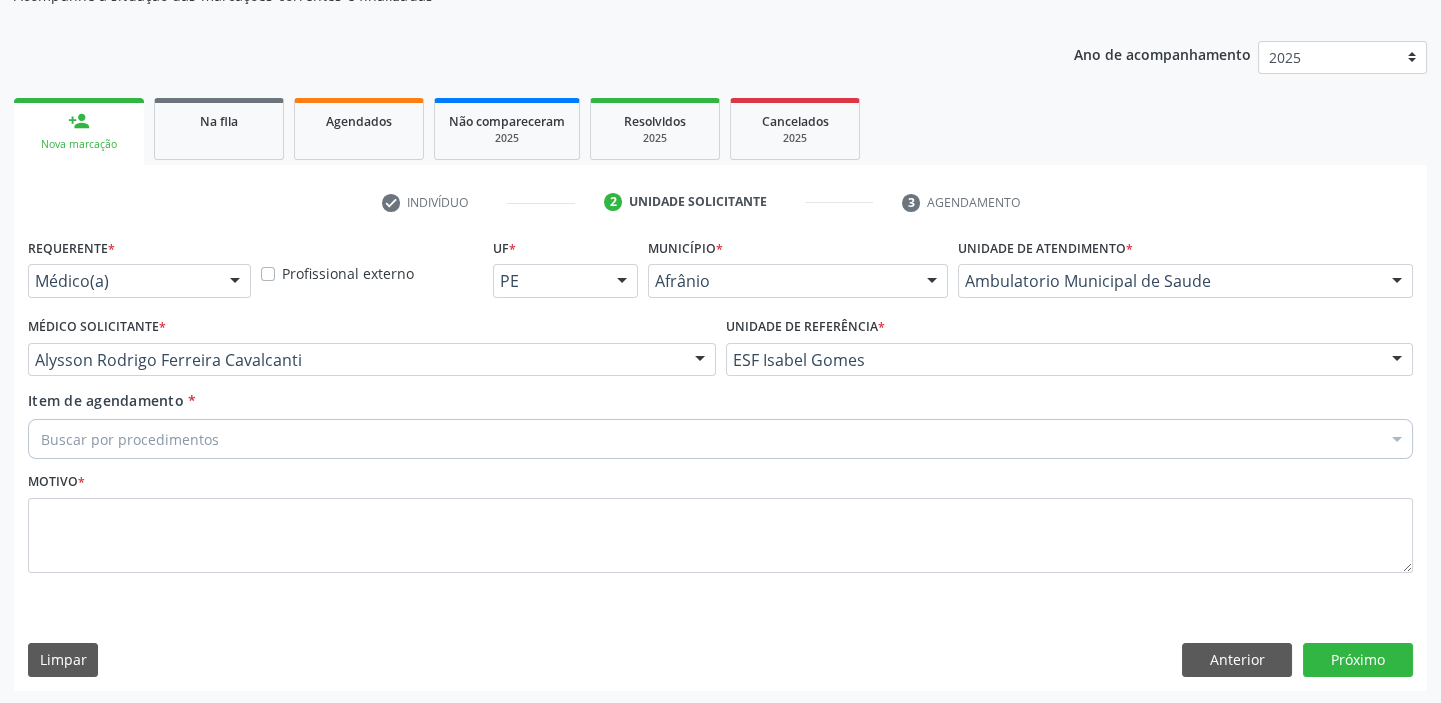 click on "Buscar por procedimentos" at bounding box center (720, 439) 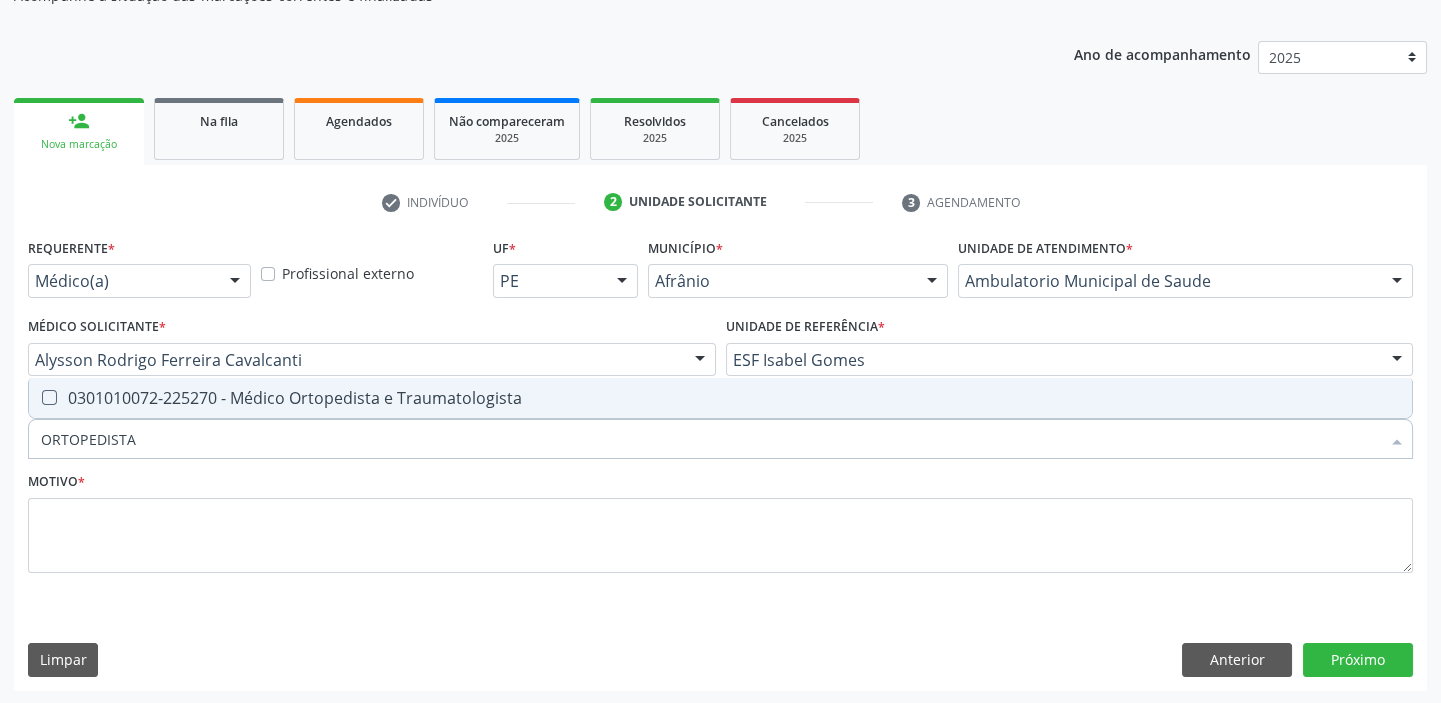 type on "ORTOPEDISTA" 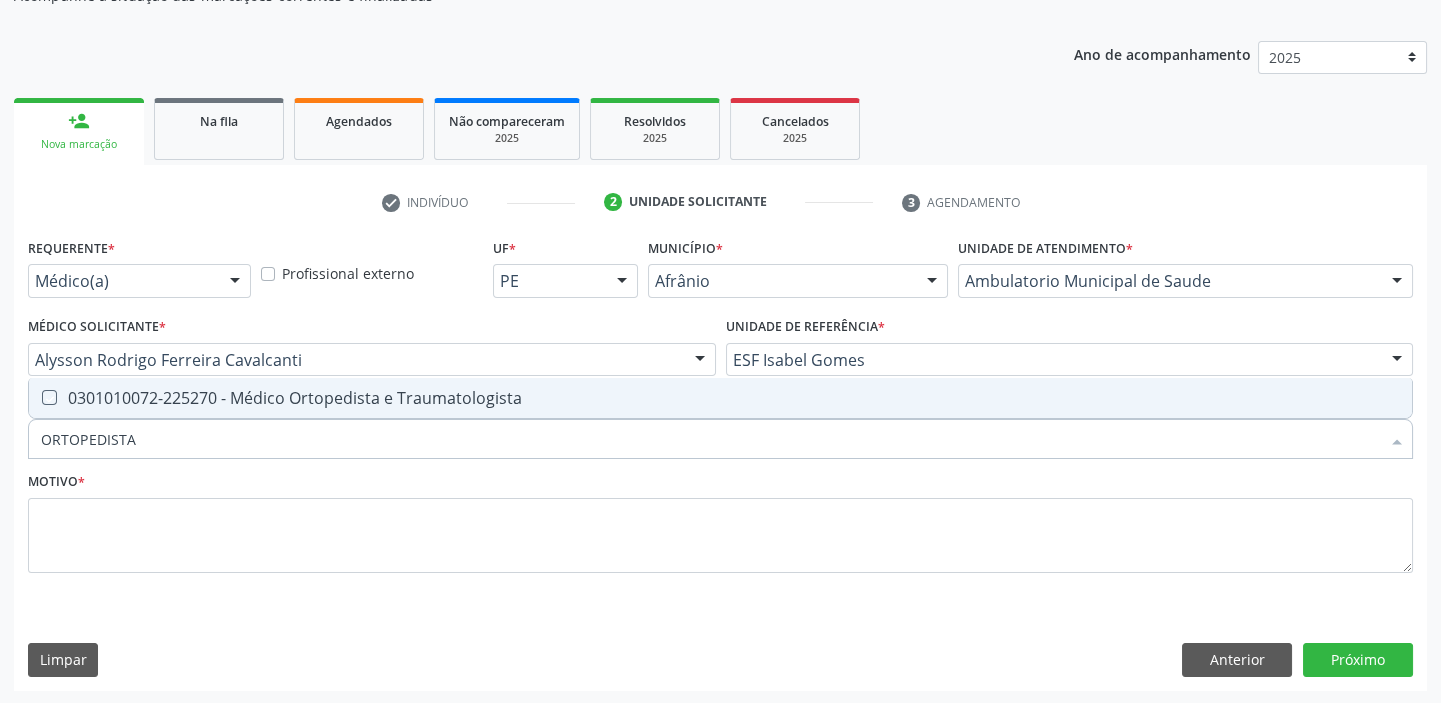 checkbox on "true" 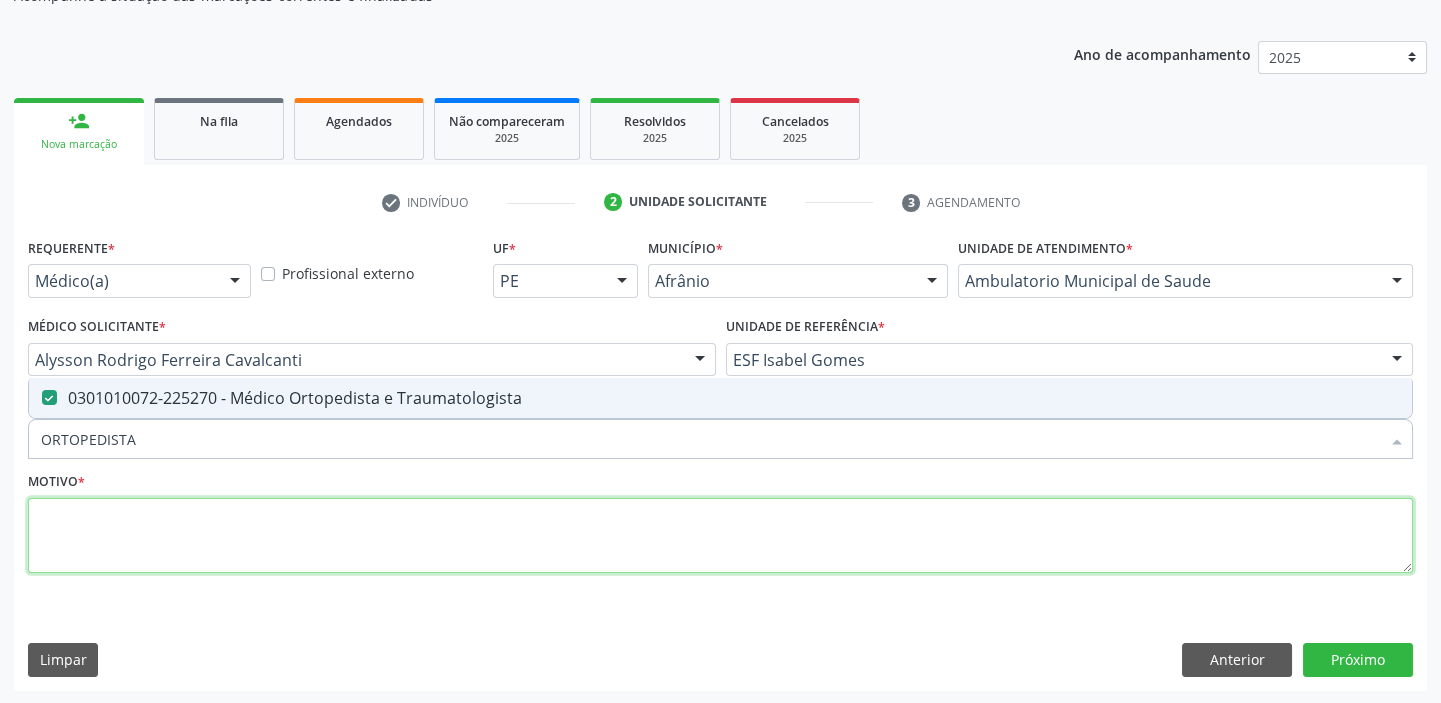 click at bounding box center (720, 536) 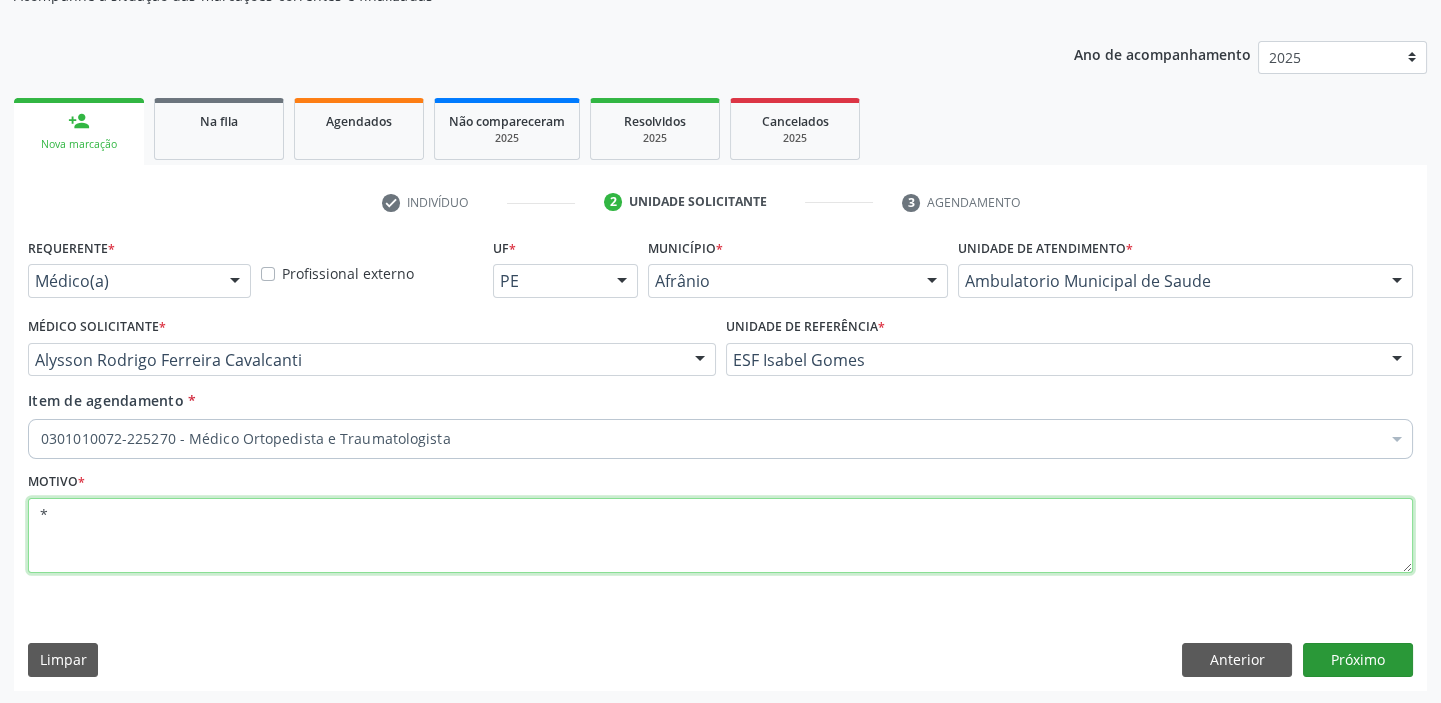 type on "*" 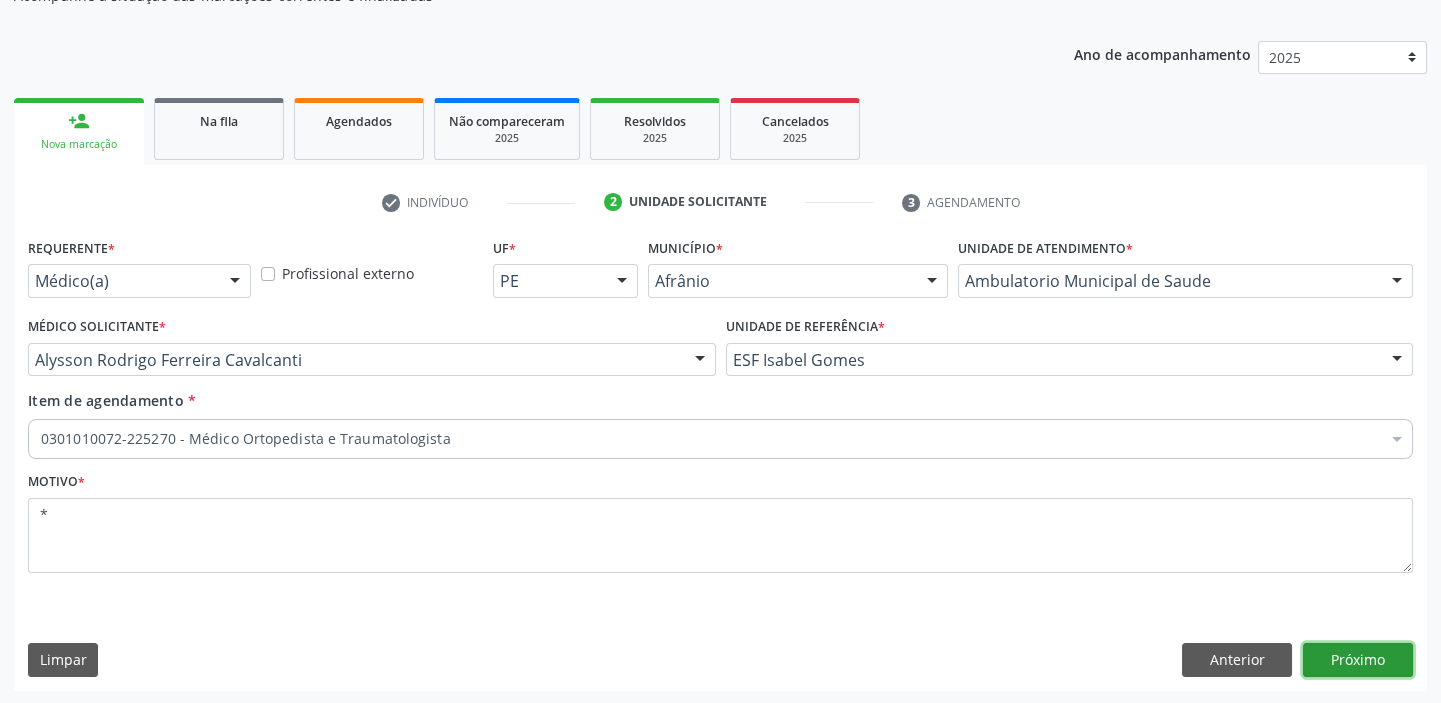 click on "Próximo" at bounding box center [1358, 660] 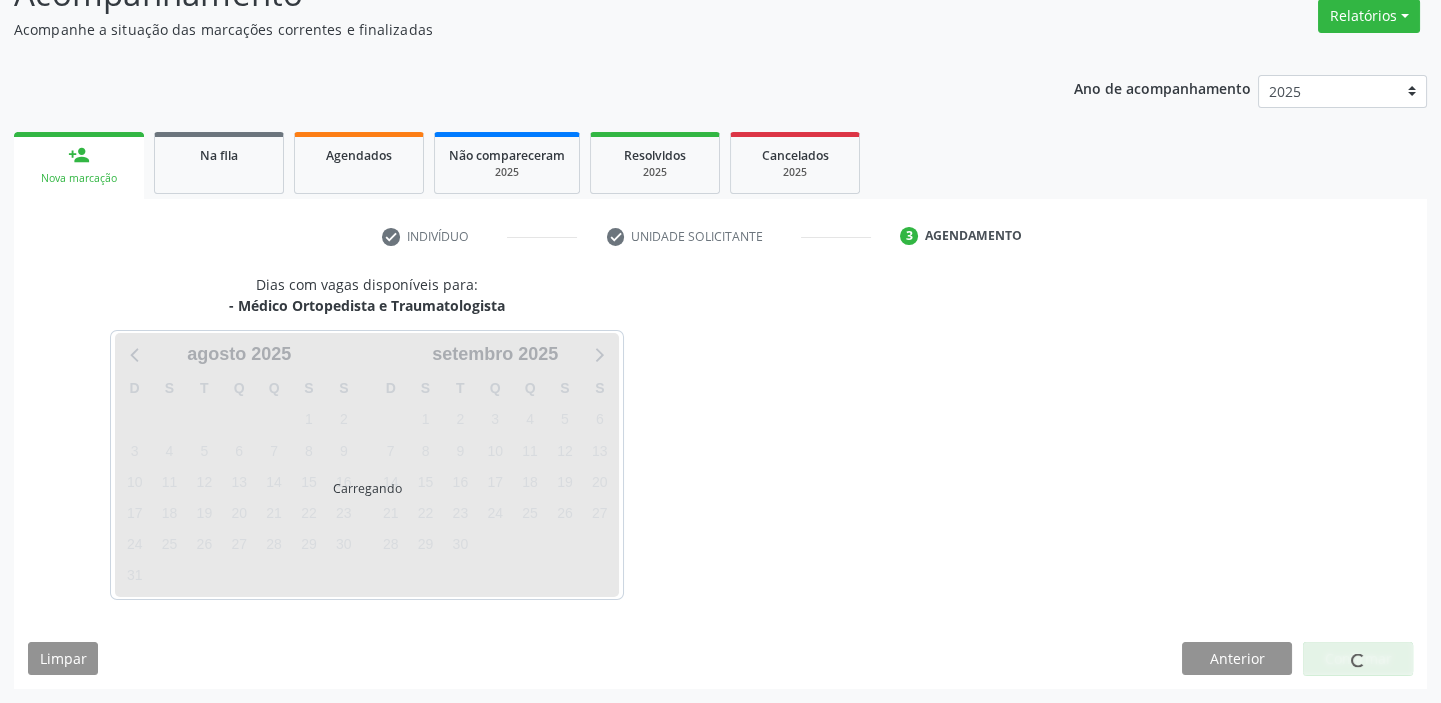 scroll, scrollTop: 166, scrollLeft: 0, axis: vertical 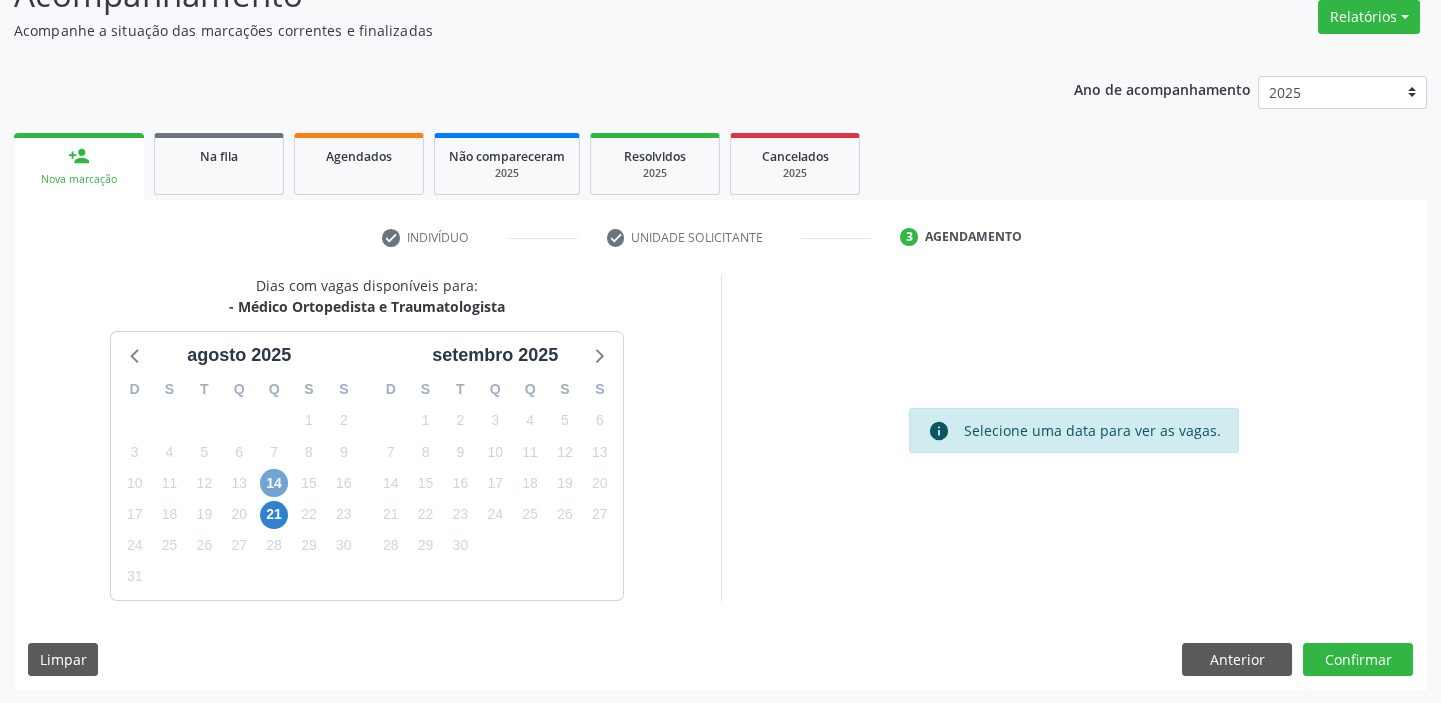 click on "14" at bounding box center (274, 483) 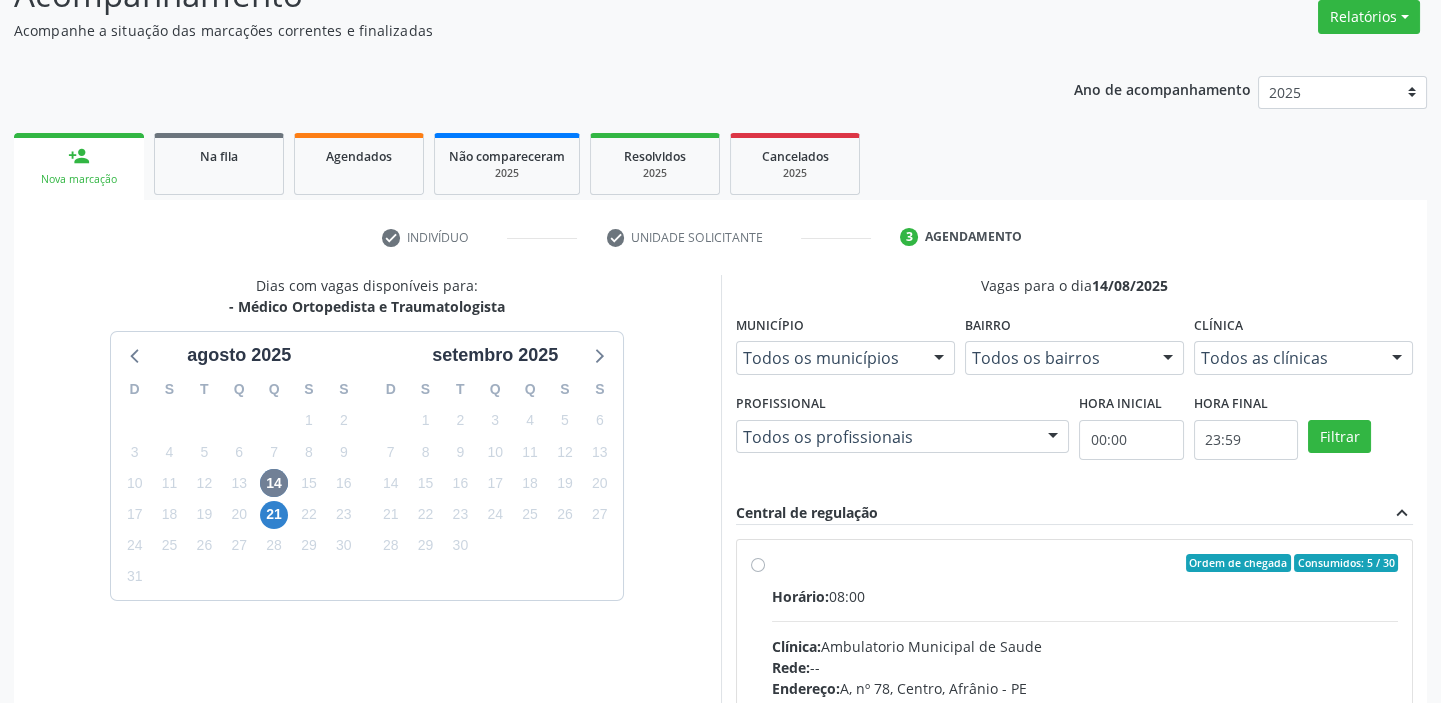 click on "Horário:   08:00
Clínica:  Ambulatorio Municipal de Saude
Rede:
--
Endereço:   A, nº 78, [CITY], [CITY] - [STATE]
Telefone:   --
Profissional:
--
Informações adicionais sobre o atendimento
Idade de atendimento:
Sem restrição
Gênero(s) atendido(s):
Sem restrição
Informações adicionais:
--" at bounding box center [1085, 723] 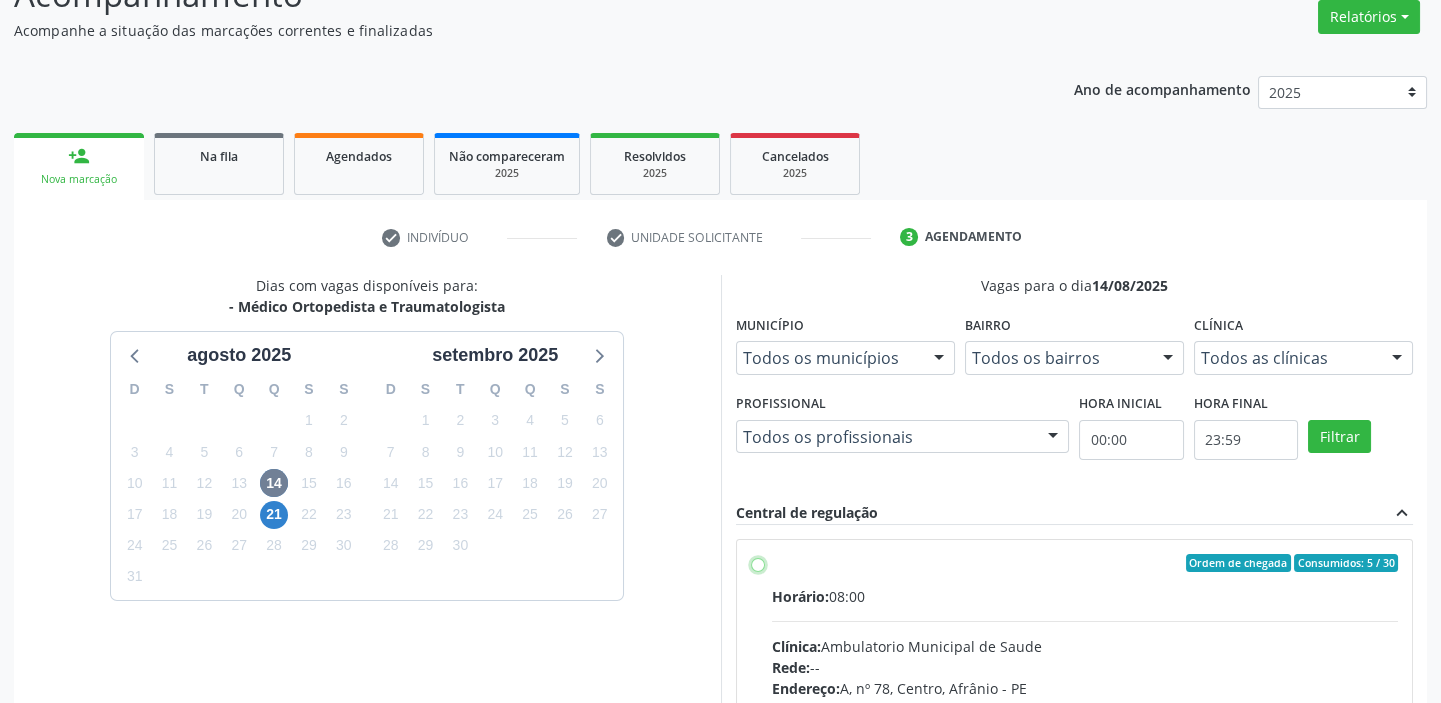 click on "Ordem de chegada
Consumidos: 5 / 30
Horário:   08:00
Clínica:  Ambulatorio Municipal de Saude
Rede:
--
Endereço:   A, nº 78, [CITY], [CITY] - [STATE]
Telefone:   --
Profissional:
--
Informações adicionais sobre o atendimento
Idade de atendimento:
Sem restrição
Gênero(s) atendido(s):
Sem restrição
Informações adicionais:
--" at bounding box center [758, 563] 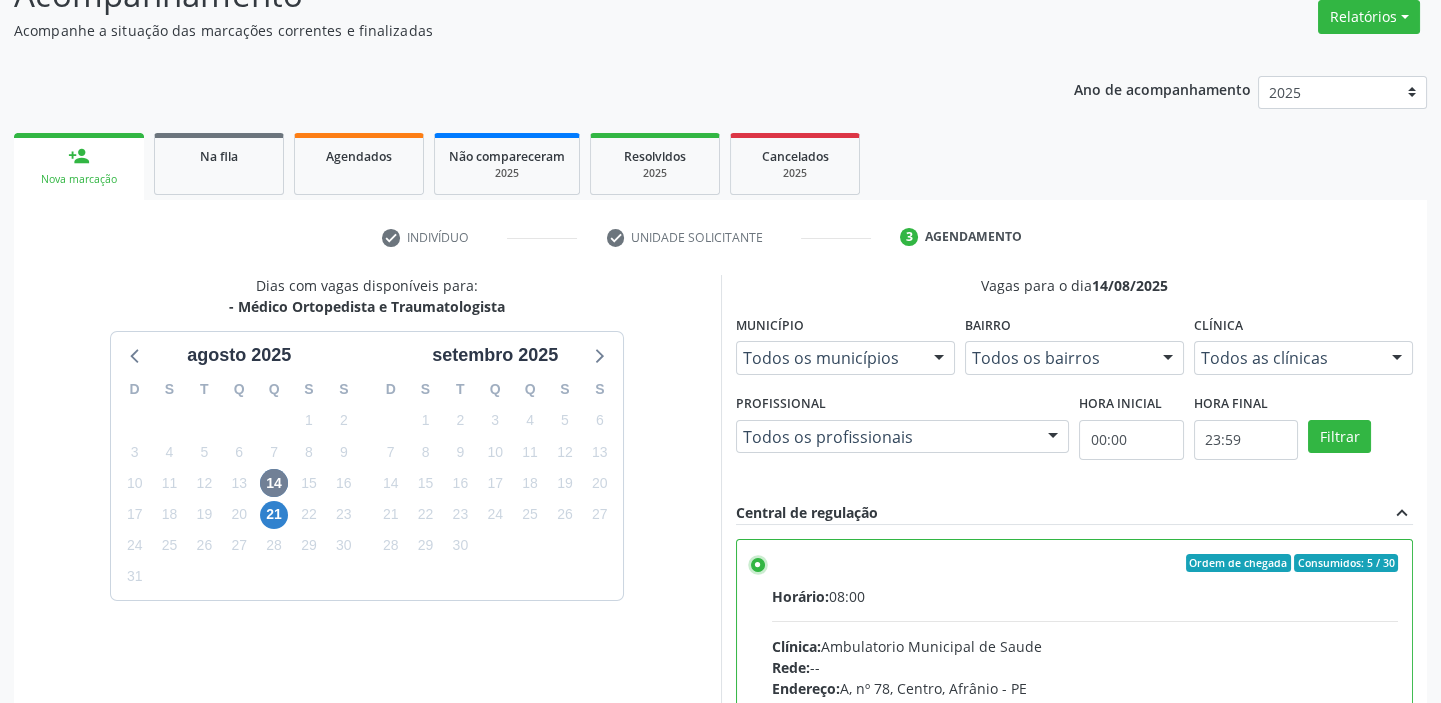scroll, scrollTop: 99, scrollLeft: 0, axis: vertical 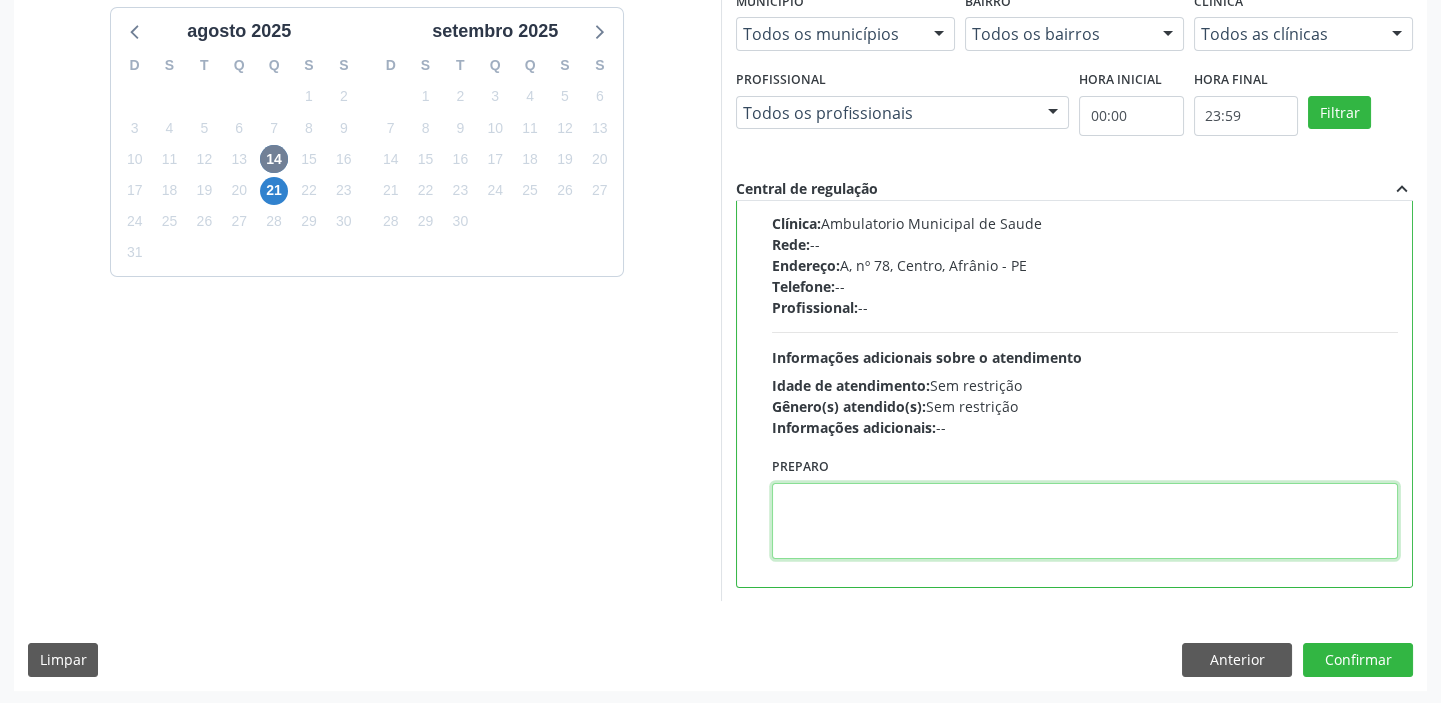 click at bounding box center (1085, 521) 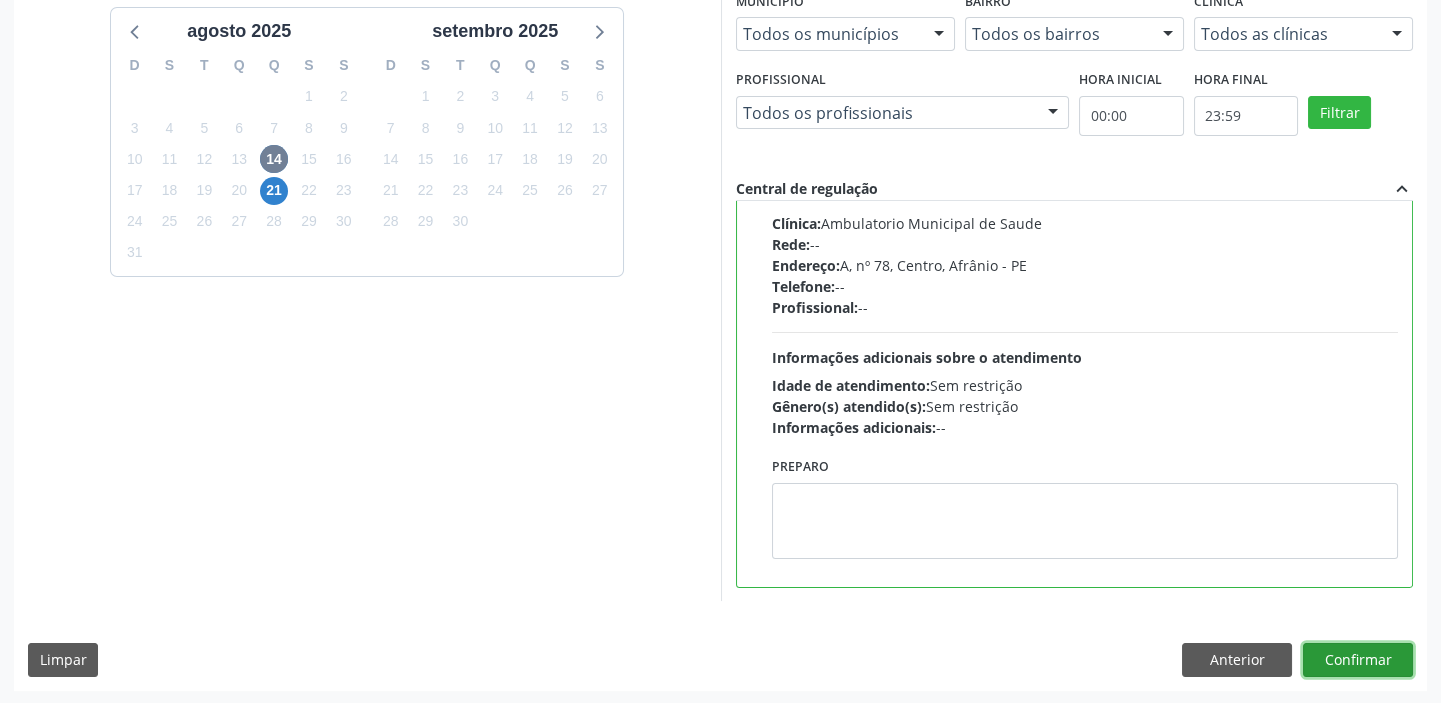 click on "Confirmar" at bounding box center (1358, 660) 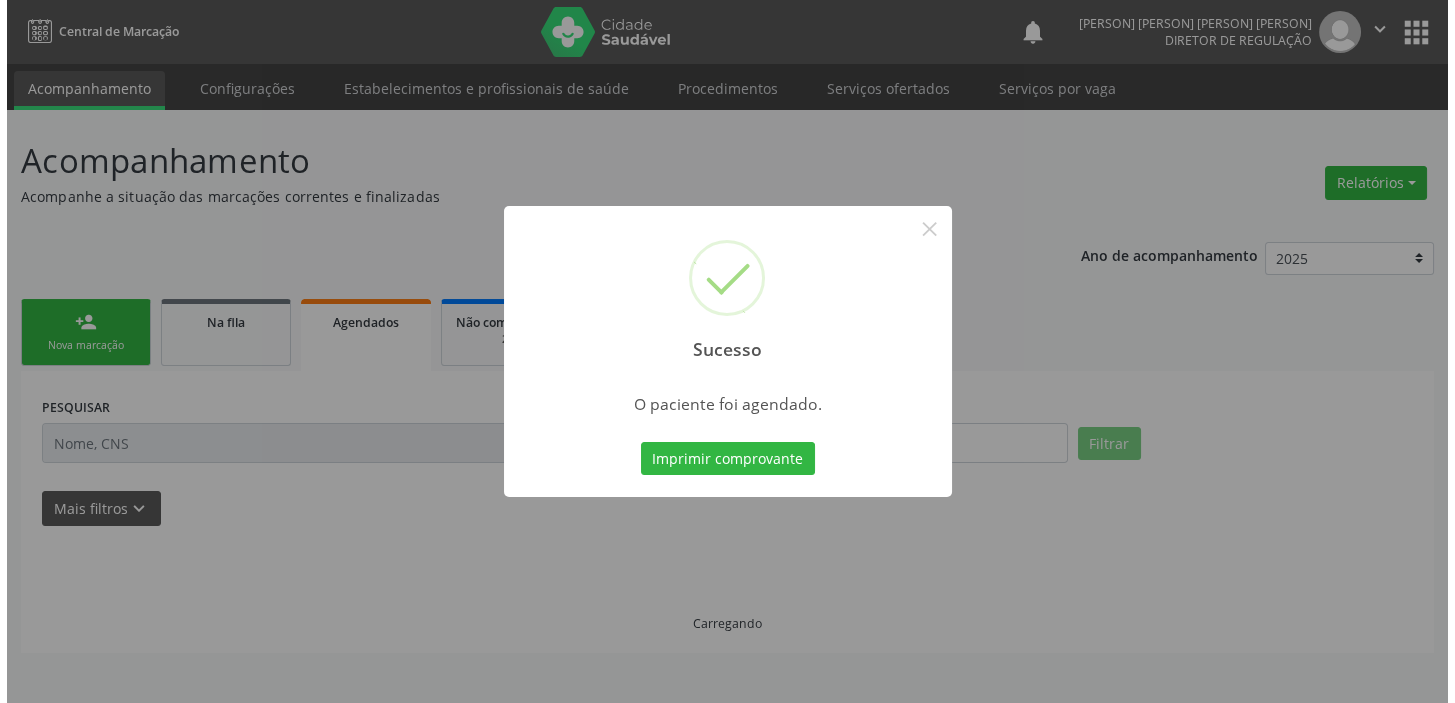 scroll, scrollTop: 0, scrollLeft: 0, axis: both 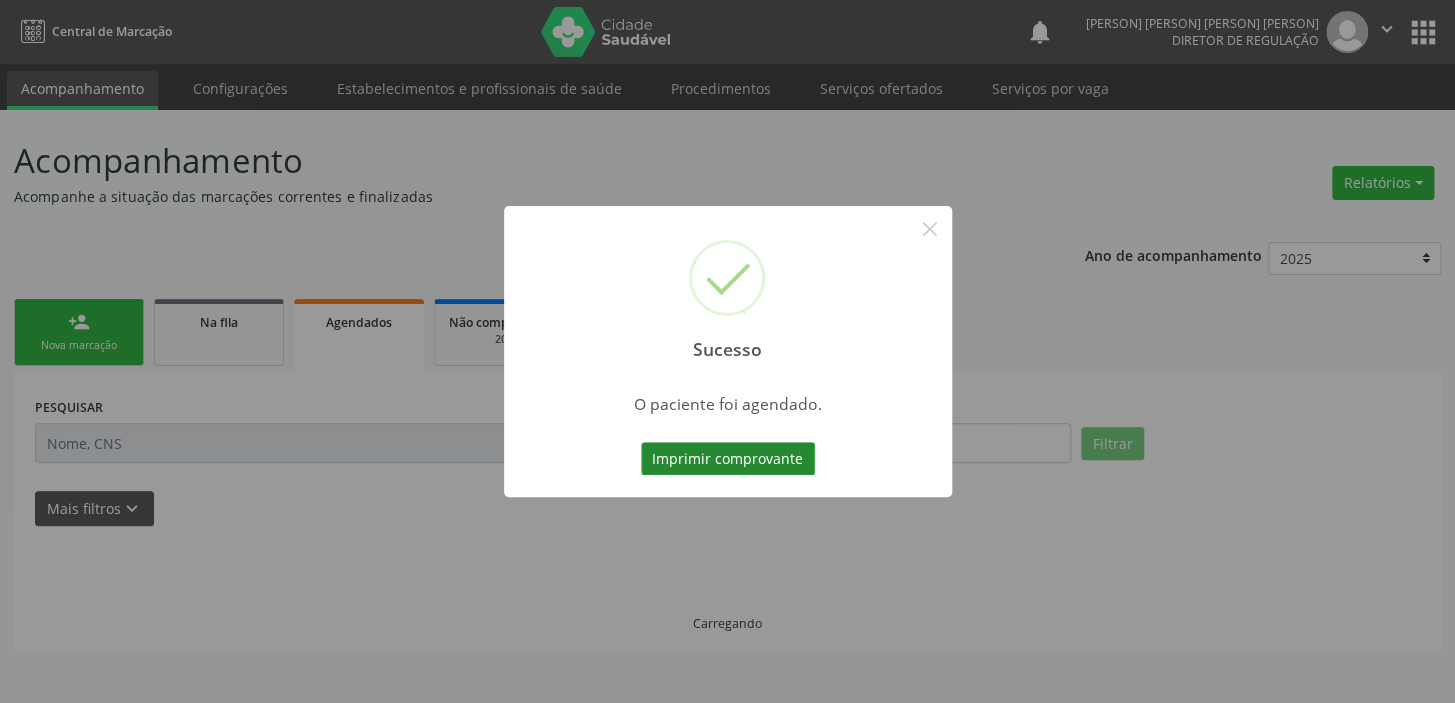 click on "Imprimir comprovante" at bounding box center (728, 459) 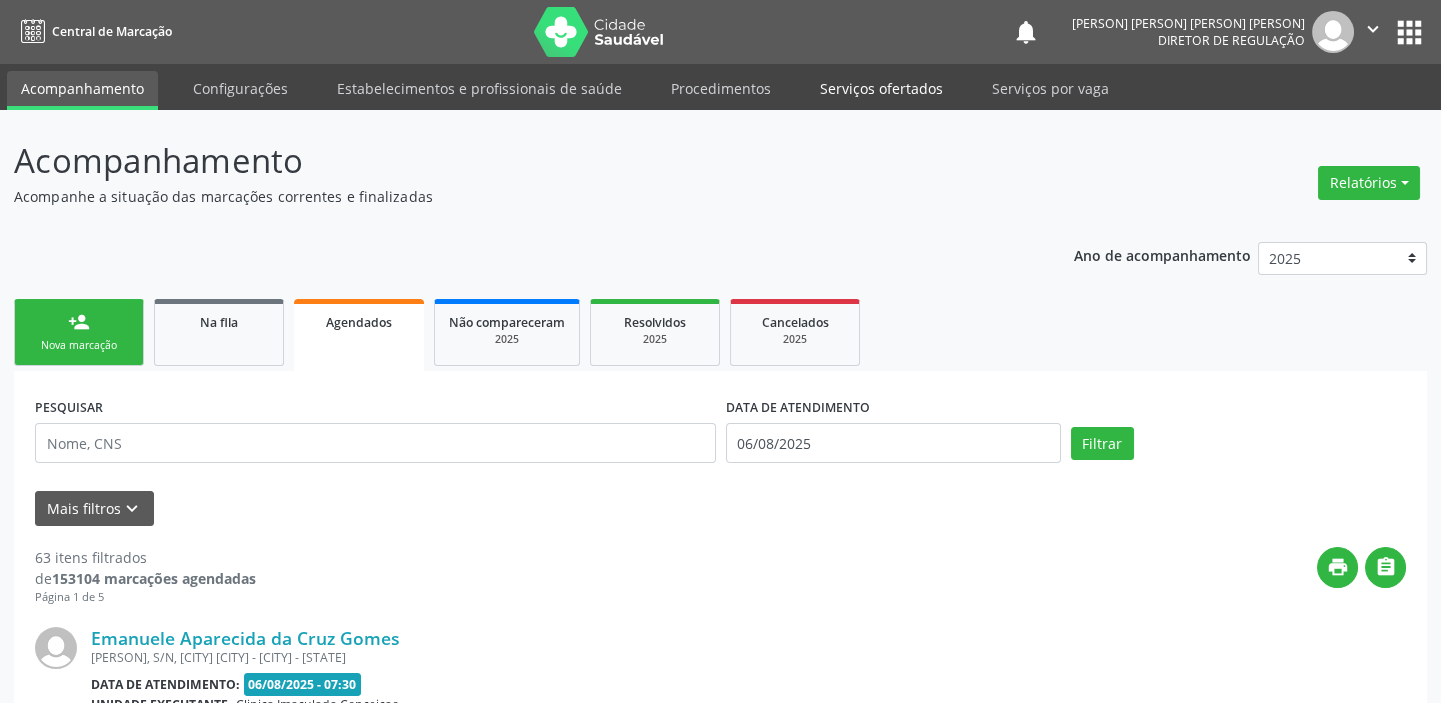 click on "Serviços ofertados" at bounding box center [881, 88] 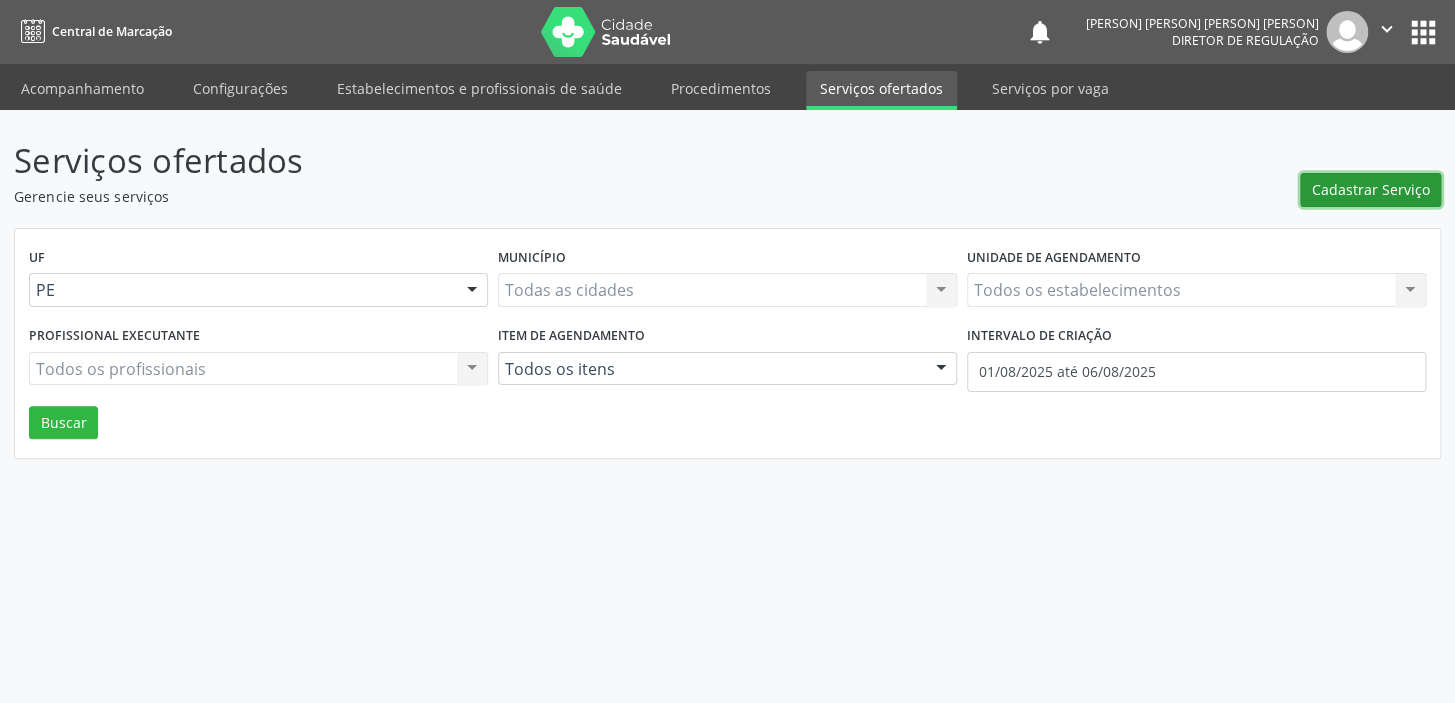 click on "Cadastrar Serviço" at bounding box center [1371, 189] 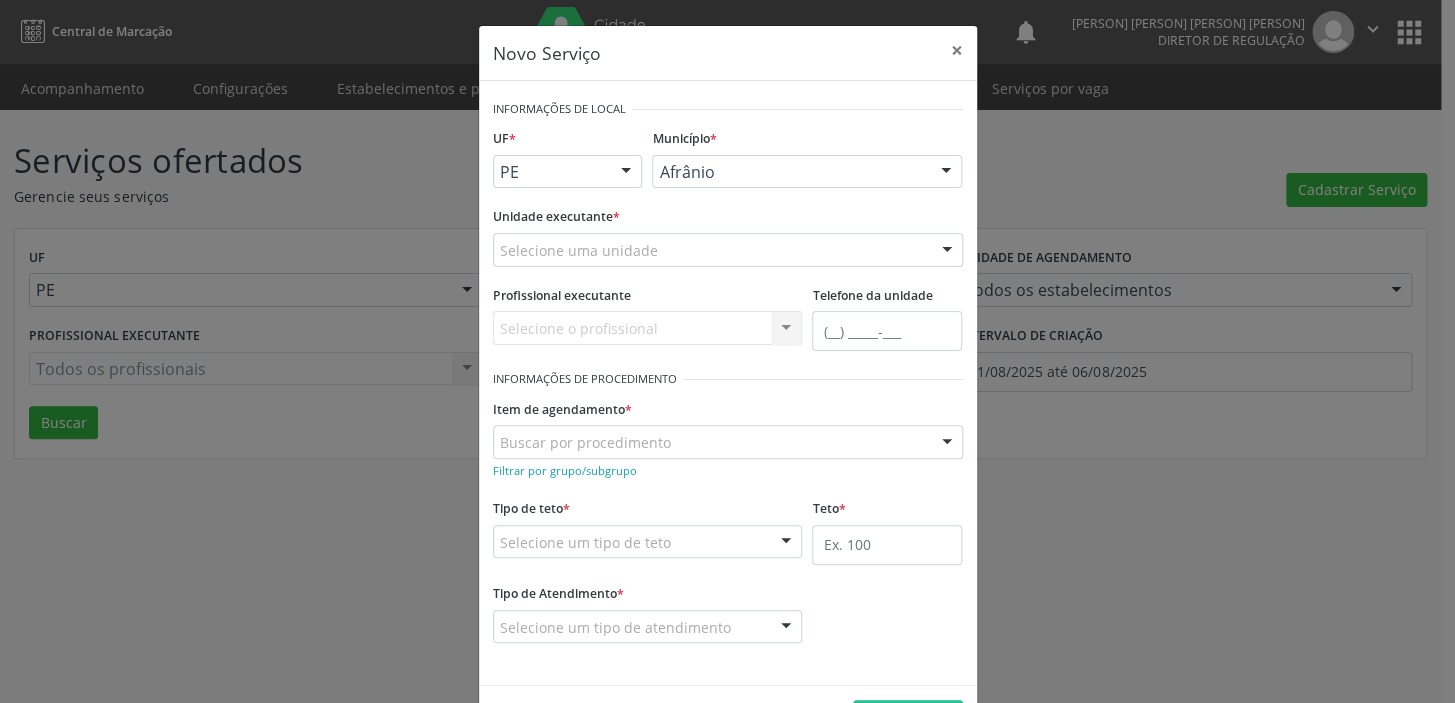 scroll, scrollTop: 0, scrollLeft: 0, axis: both 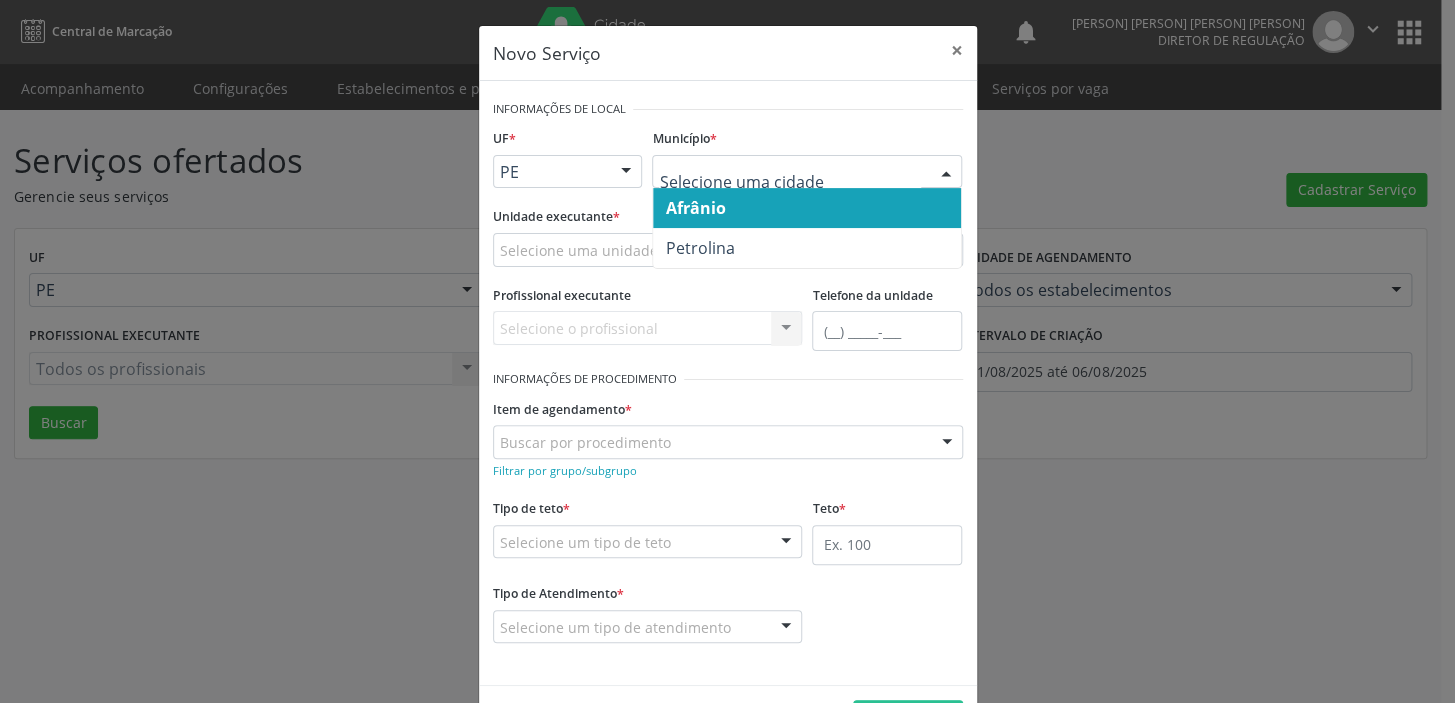 click on "Afrânio" at bounding box center [695, 208] 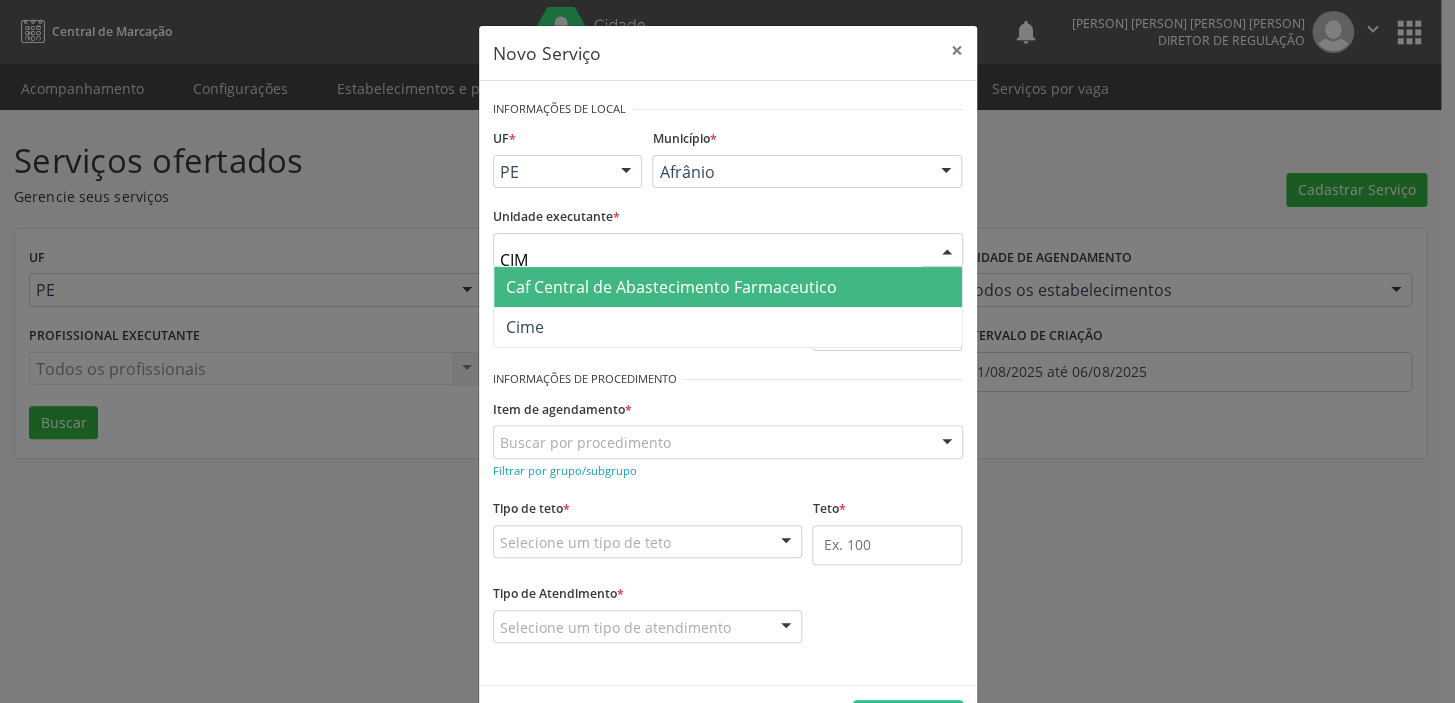 type on "CIME" 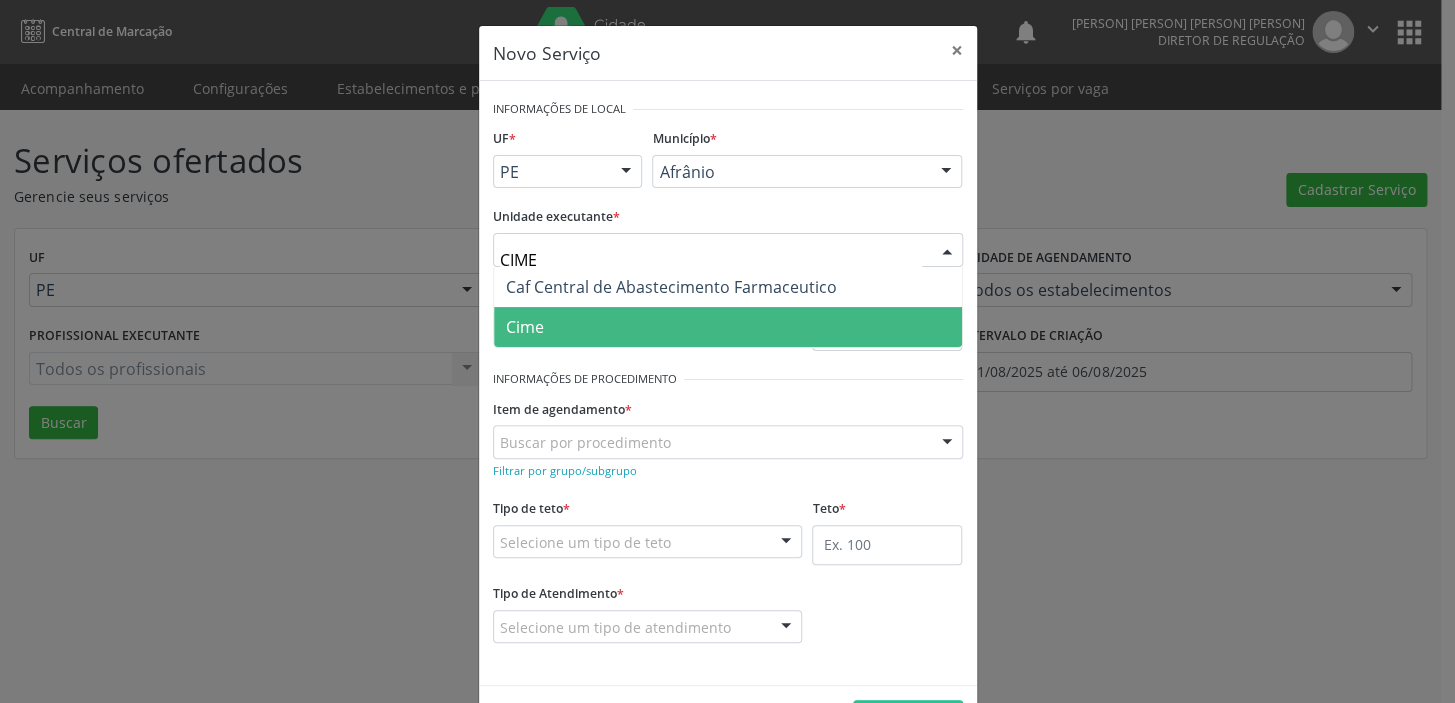click on "Cime" at bounding box center [525, 327] 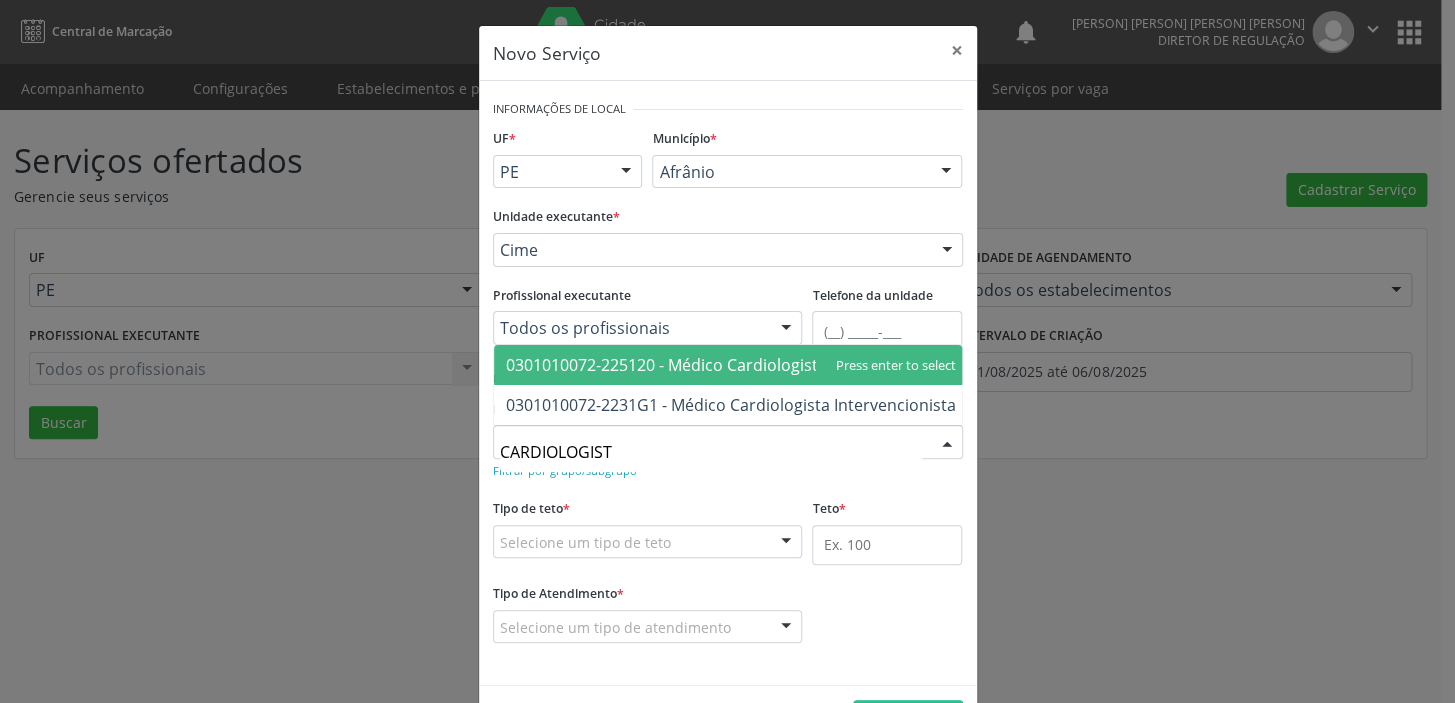 type on "CARDIOLOGISTA" 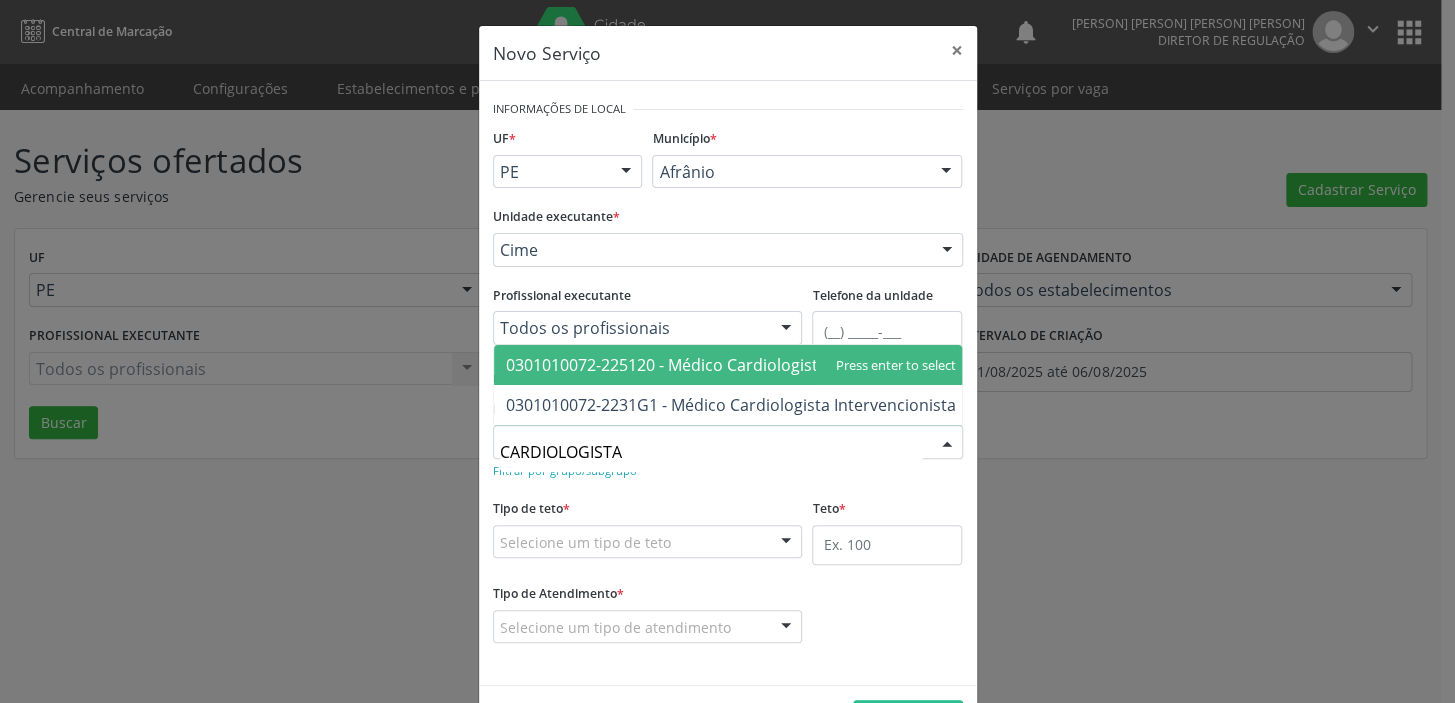 drag, startPoint x: 532, startPoint y: 353, endPoint x: 527, endPoint y: 425, distance: 72.1734 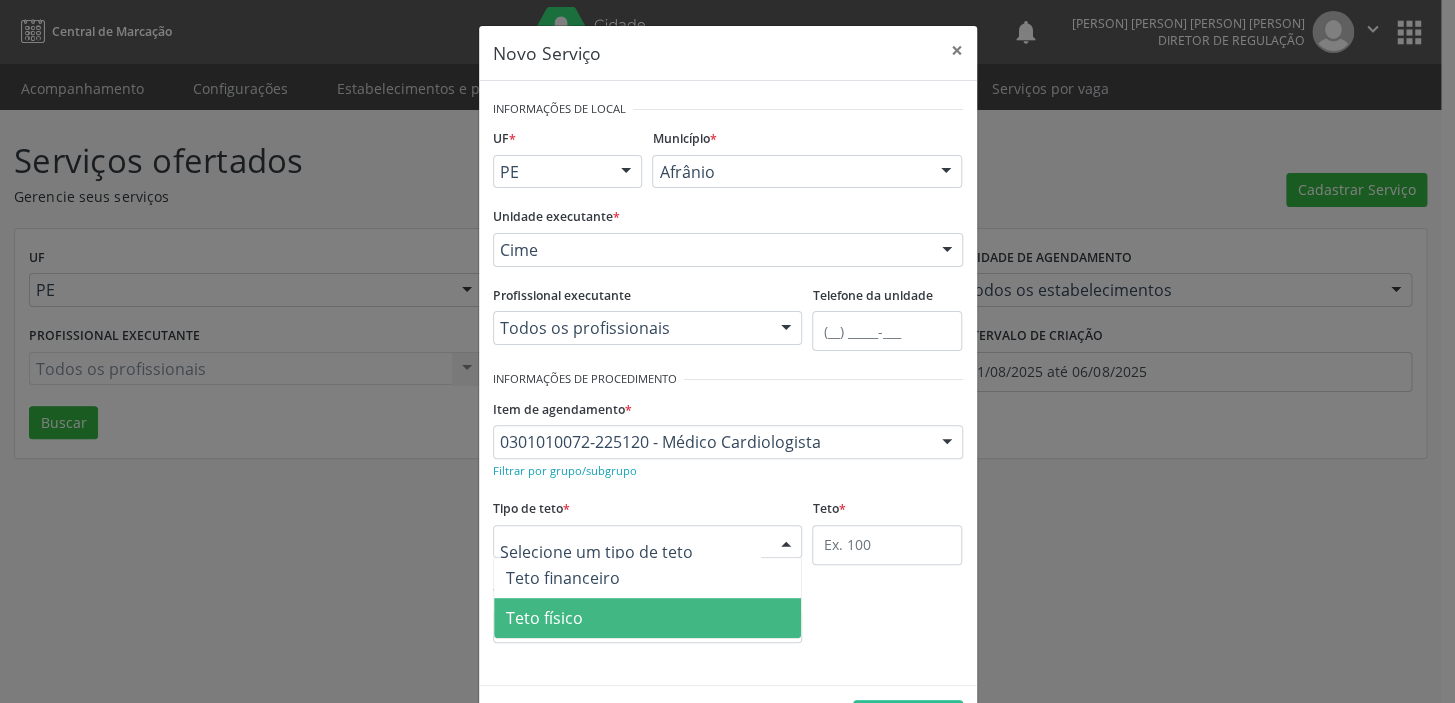 click on "Teto físico" at bounding box center (648, 618) 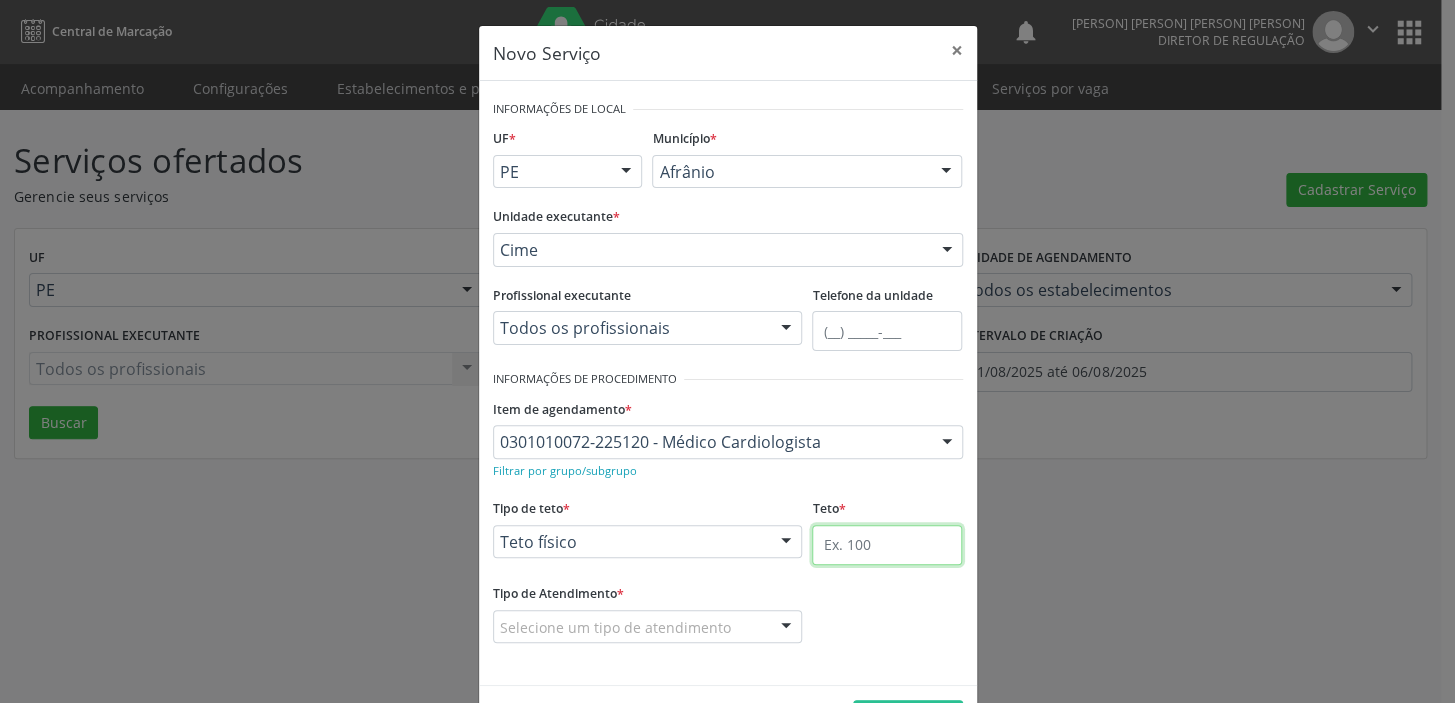click at bounding box center [887, 545] 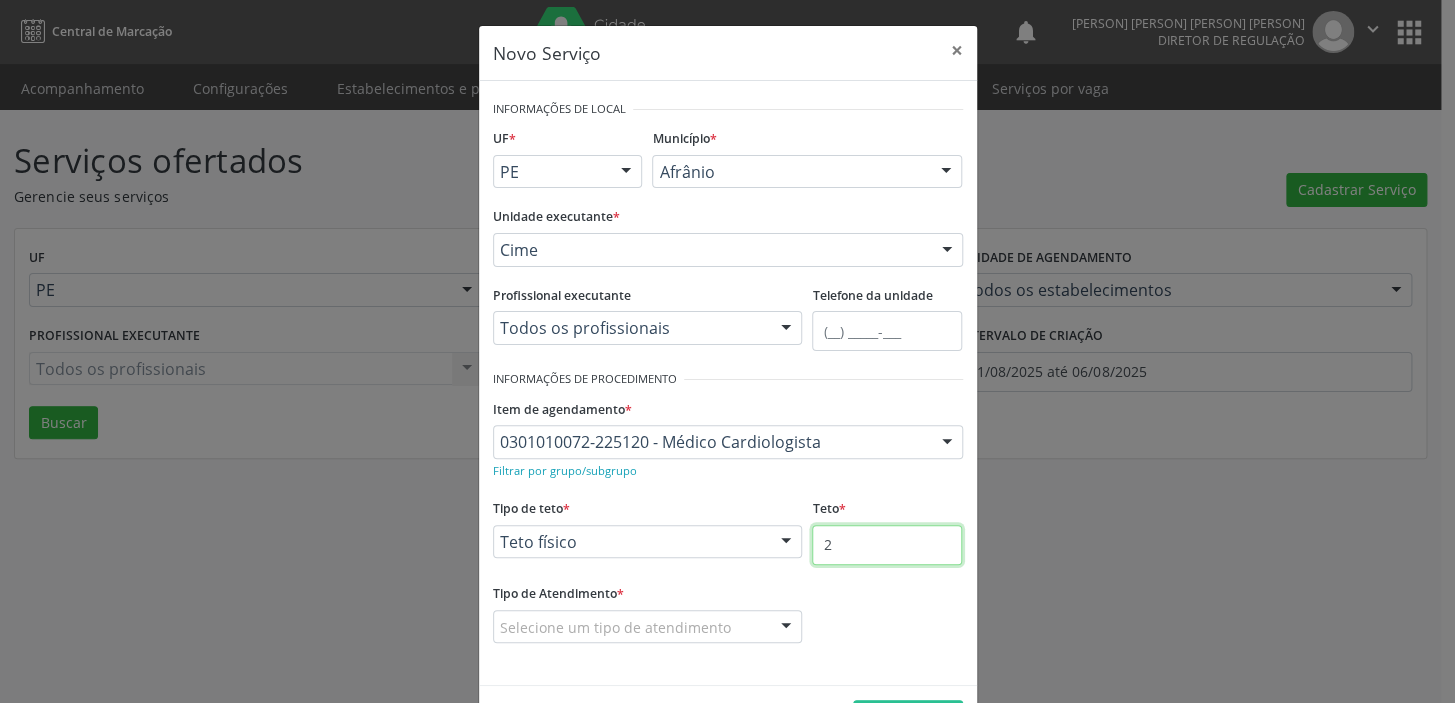 type on "2" 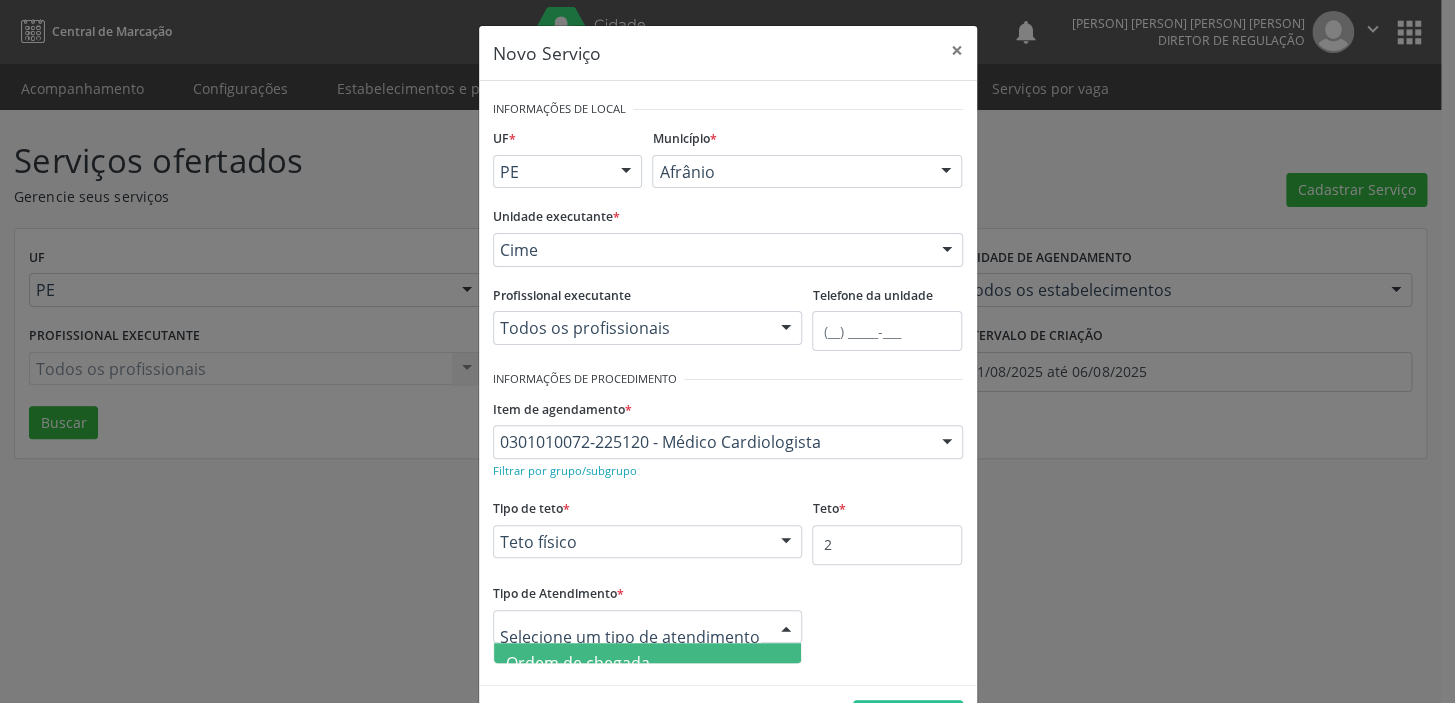 click on "Ordem de chegada" at bounding box center [578, 663] 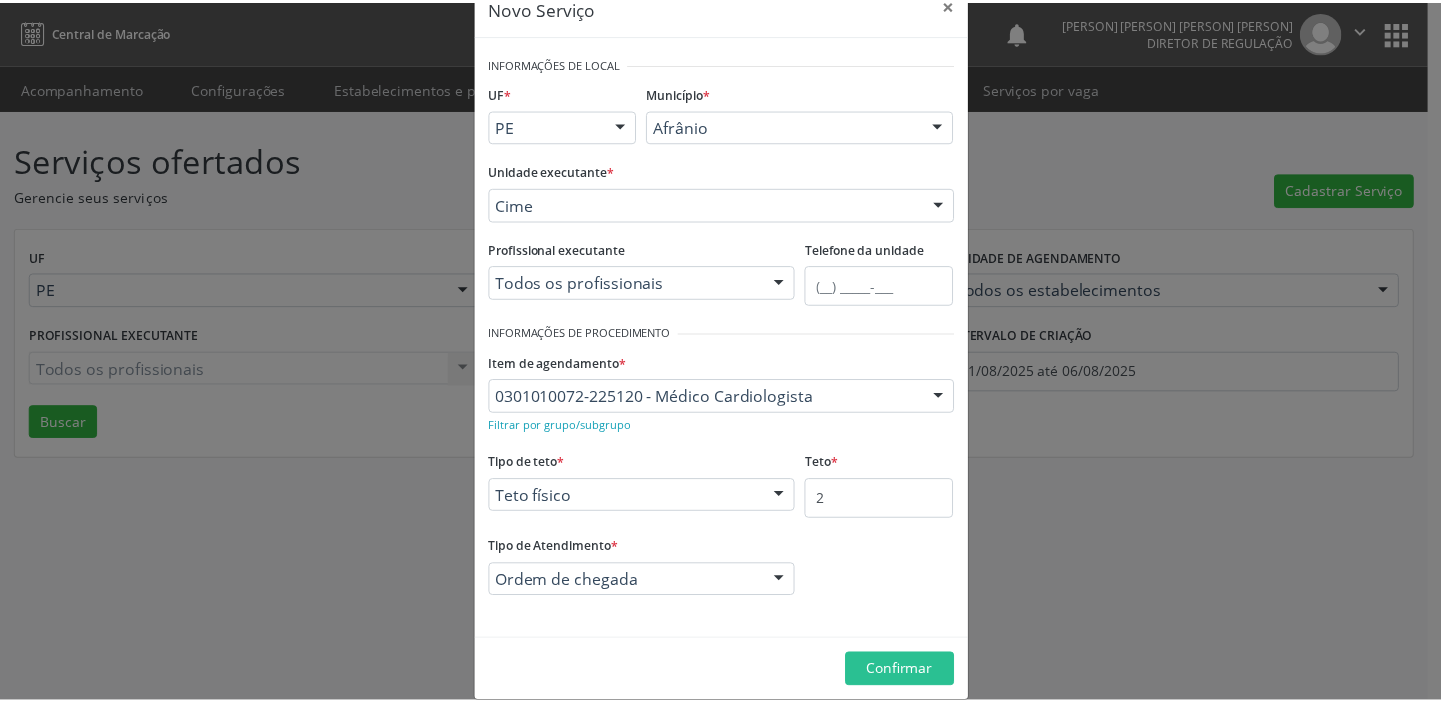 scroll, scrollTop: 69, scrollLeft: 0, axis: vertical 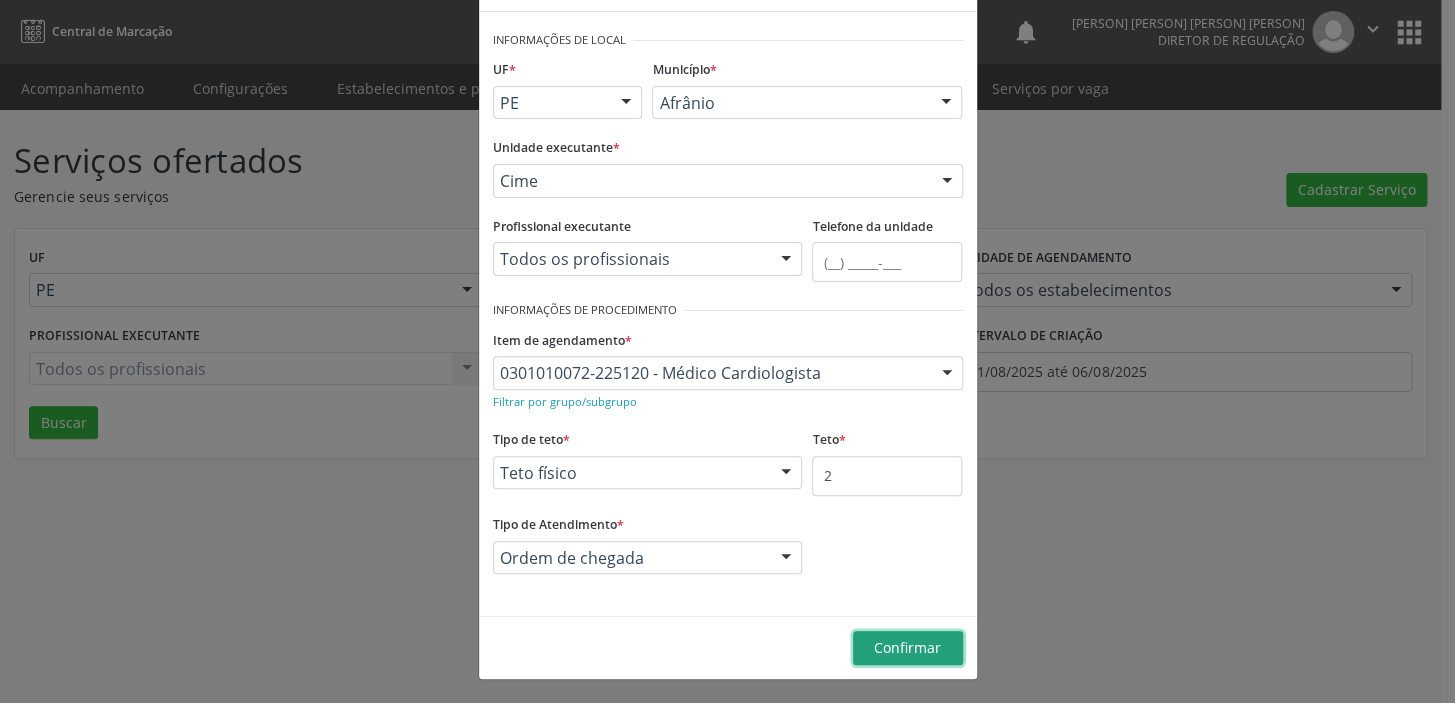 click on "Confirmar" at bounding box center [907, 647] 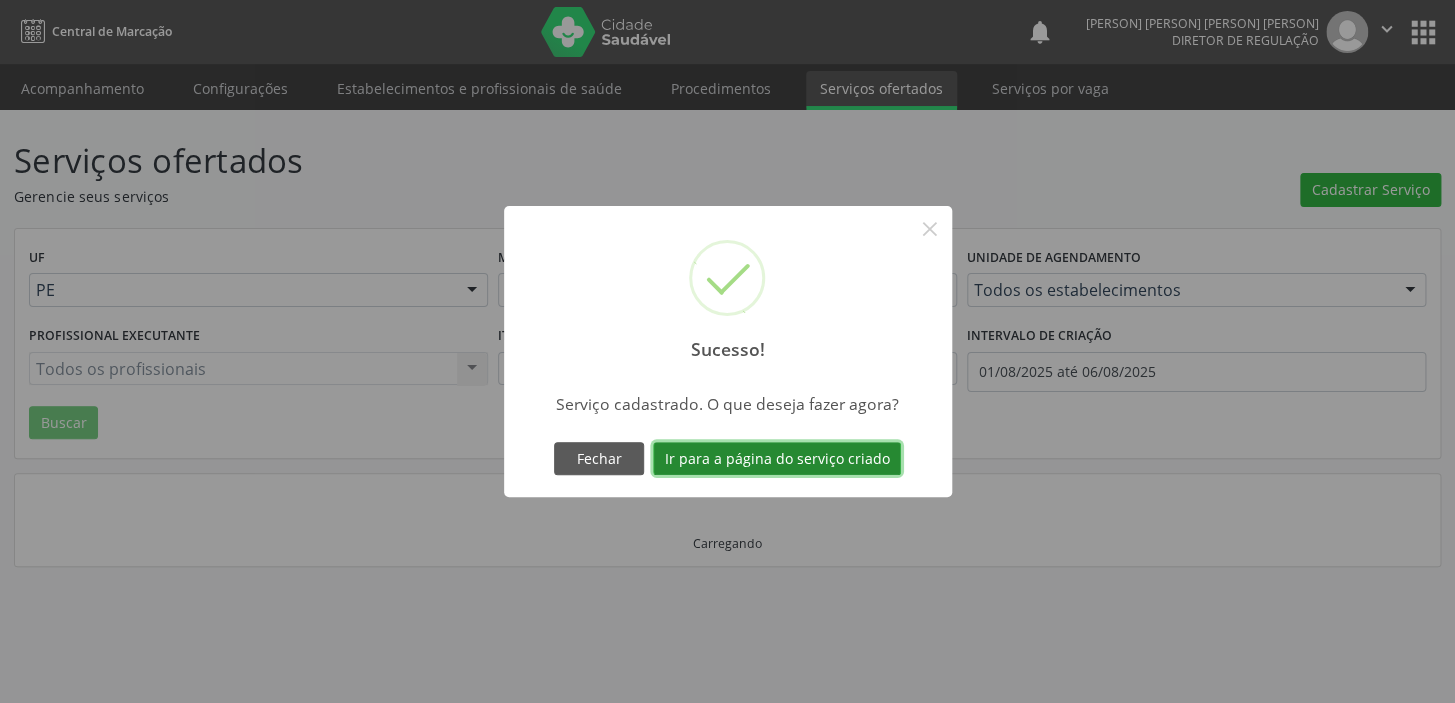 click on "Ir para a página do serviço criado" at bounding box center [777, 459] 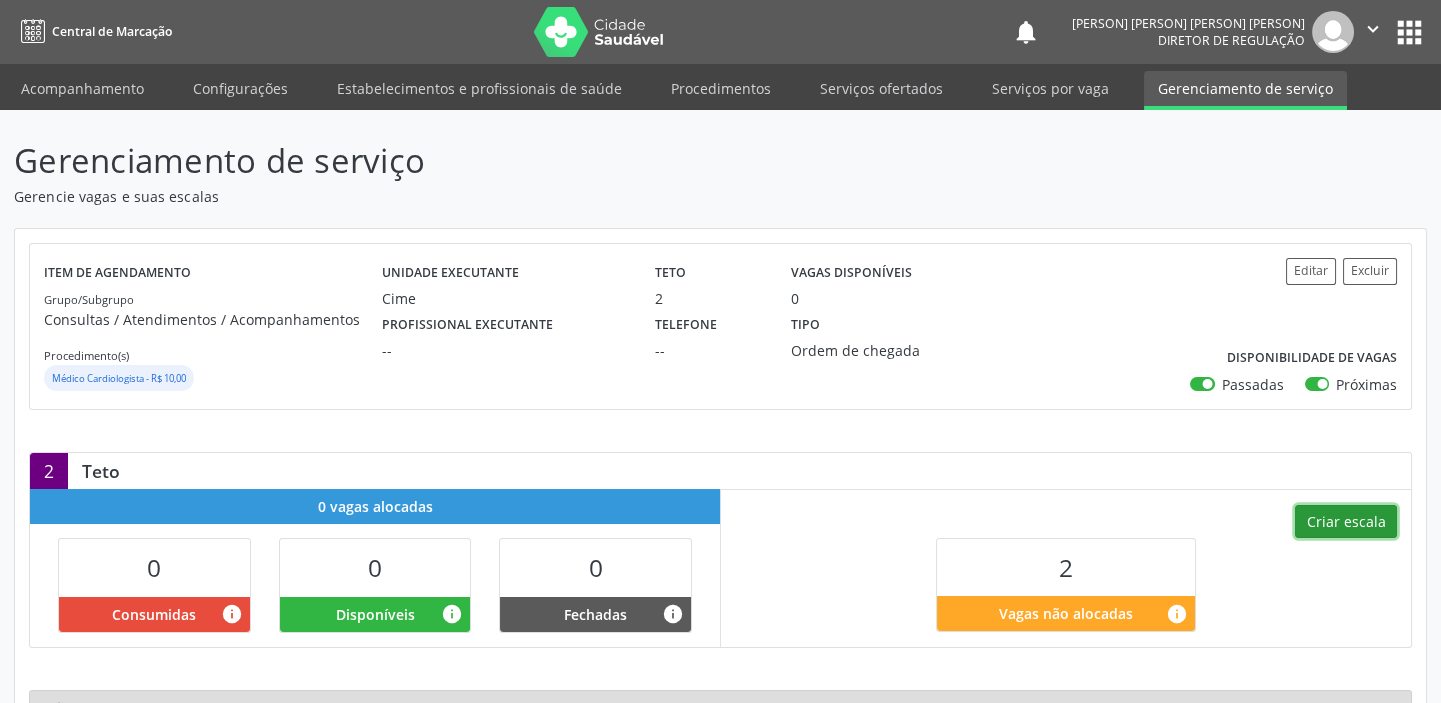 click on "Criar escala" at bounding box center [1346, 522] 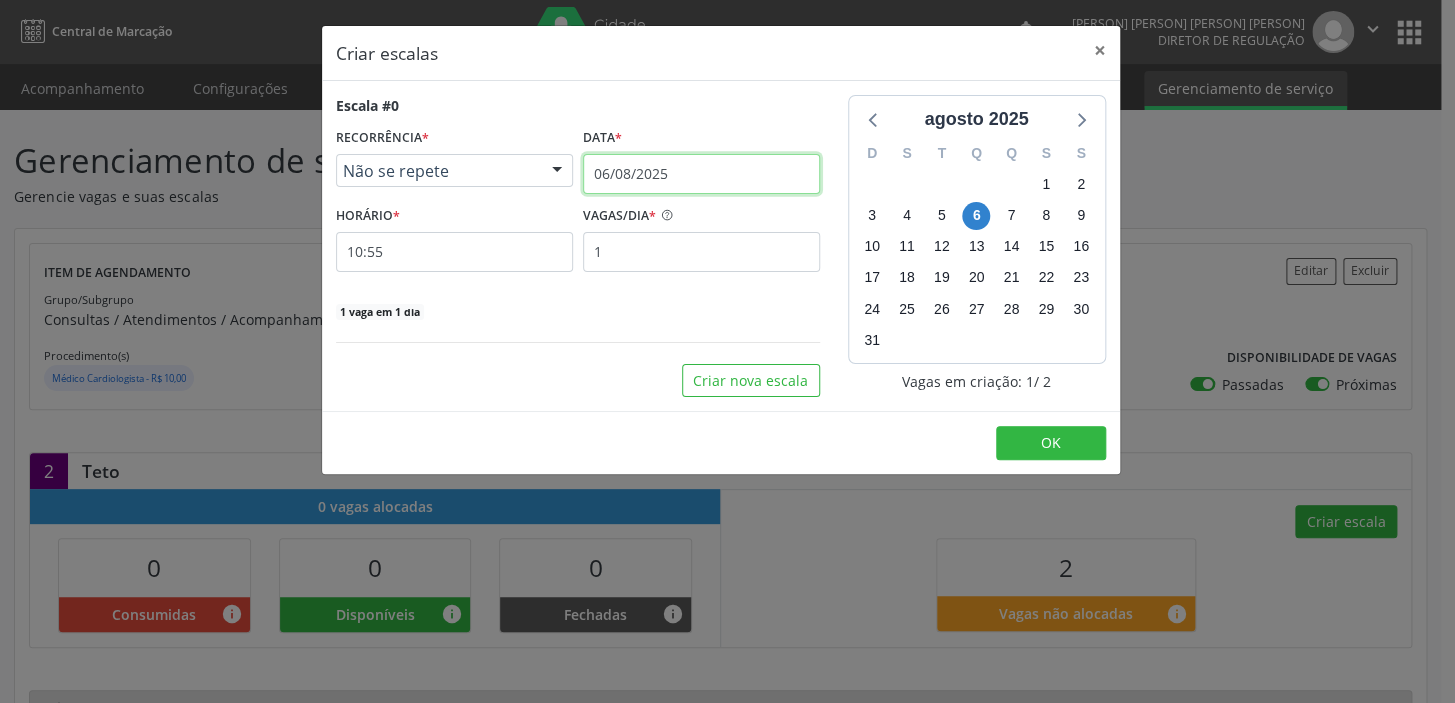 click on "06/08/2025" at bounding box center [701, 174] 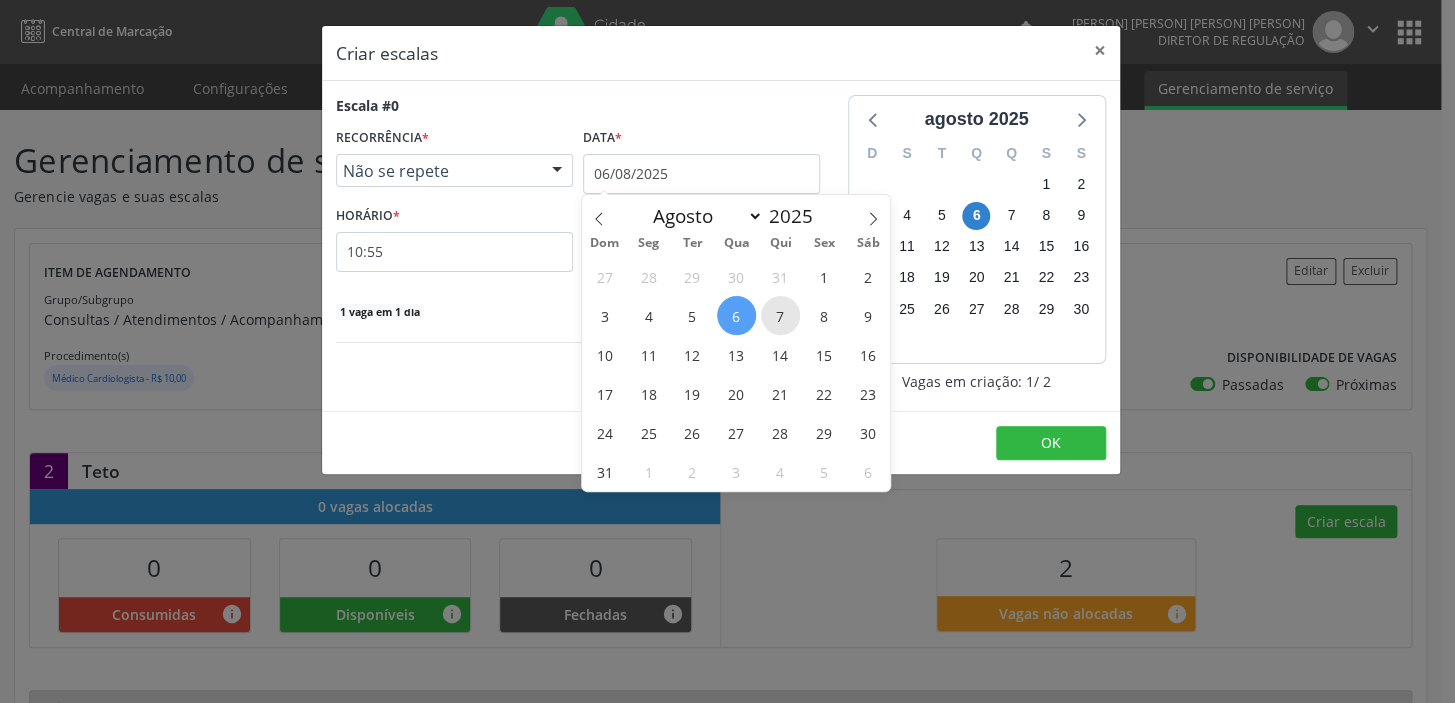 click on "7" at bounding box center (780, 315) 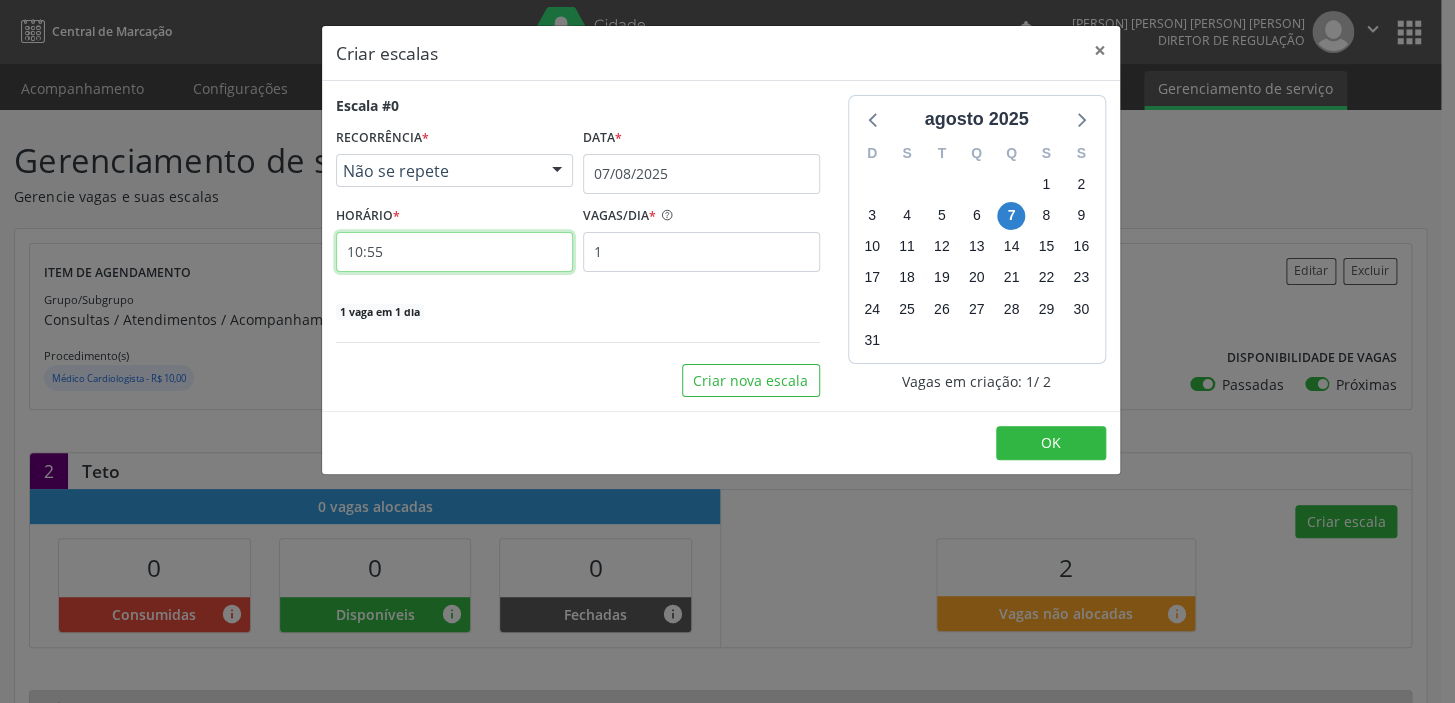 click on "10:55" at bounding box center (454, 252) 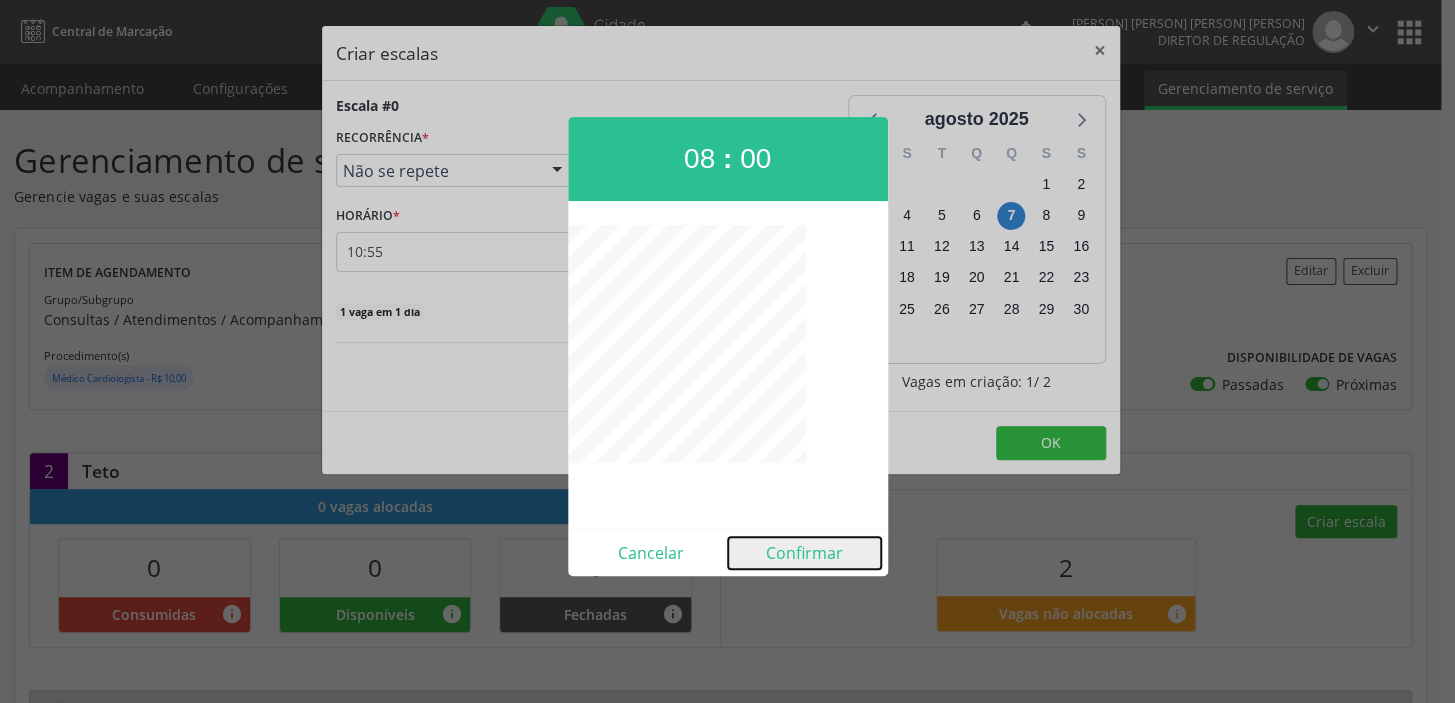 click on "Confirmar" at bounding box center (804, 553) 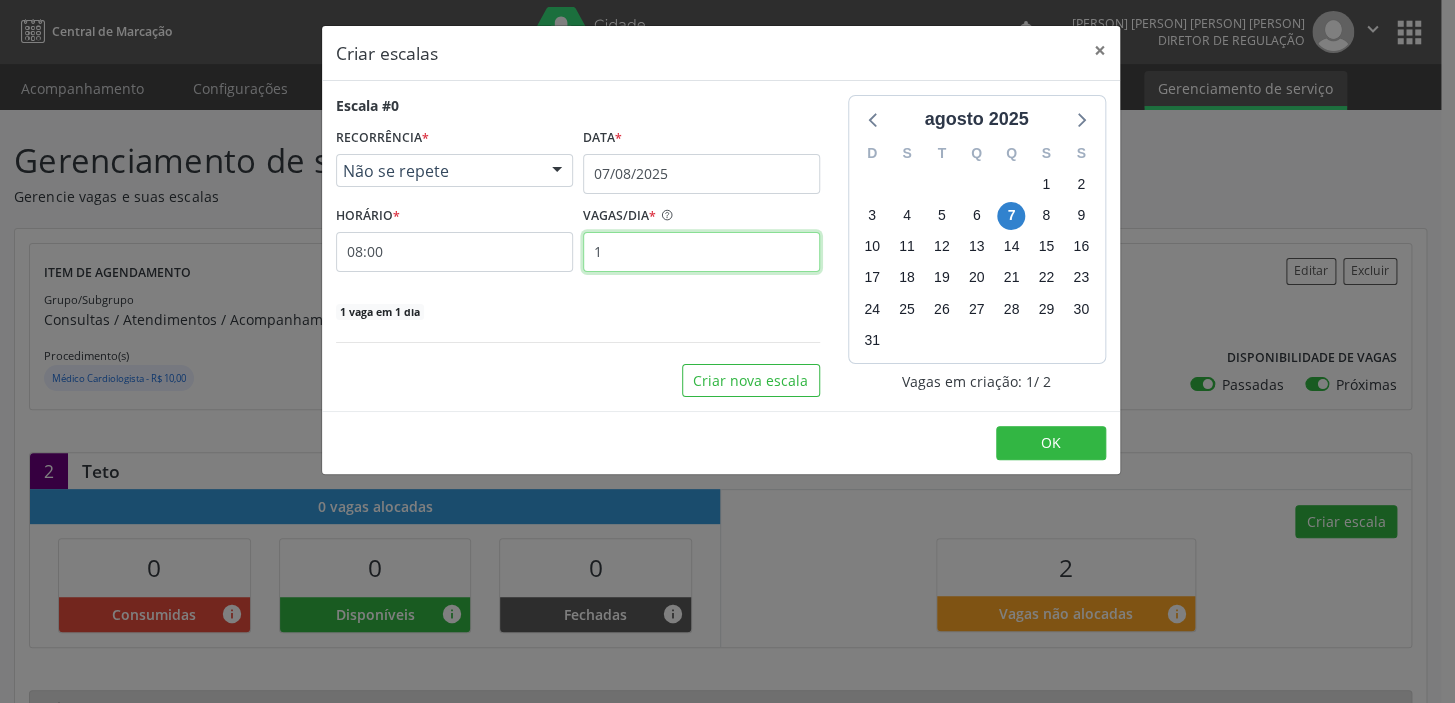 click on "1" at bounding box center [701, 252] 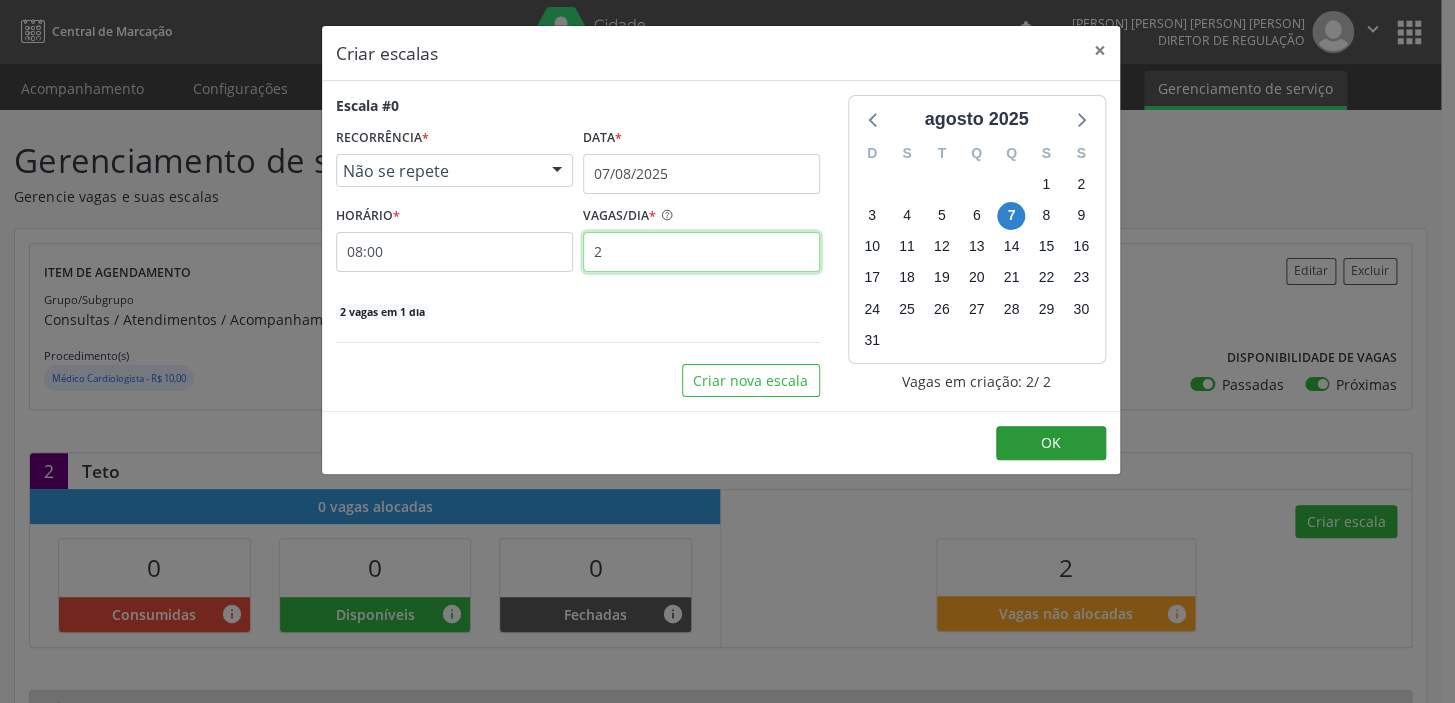 type on "2" 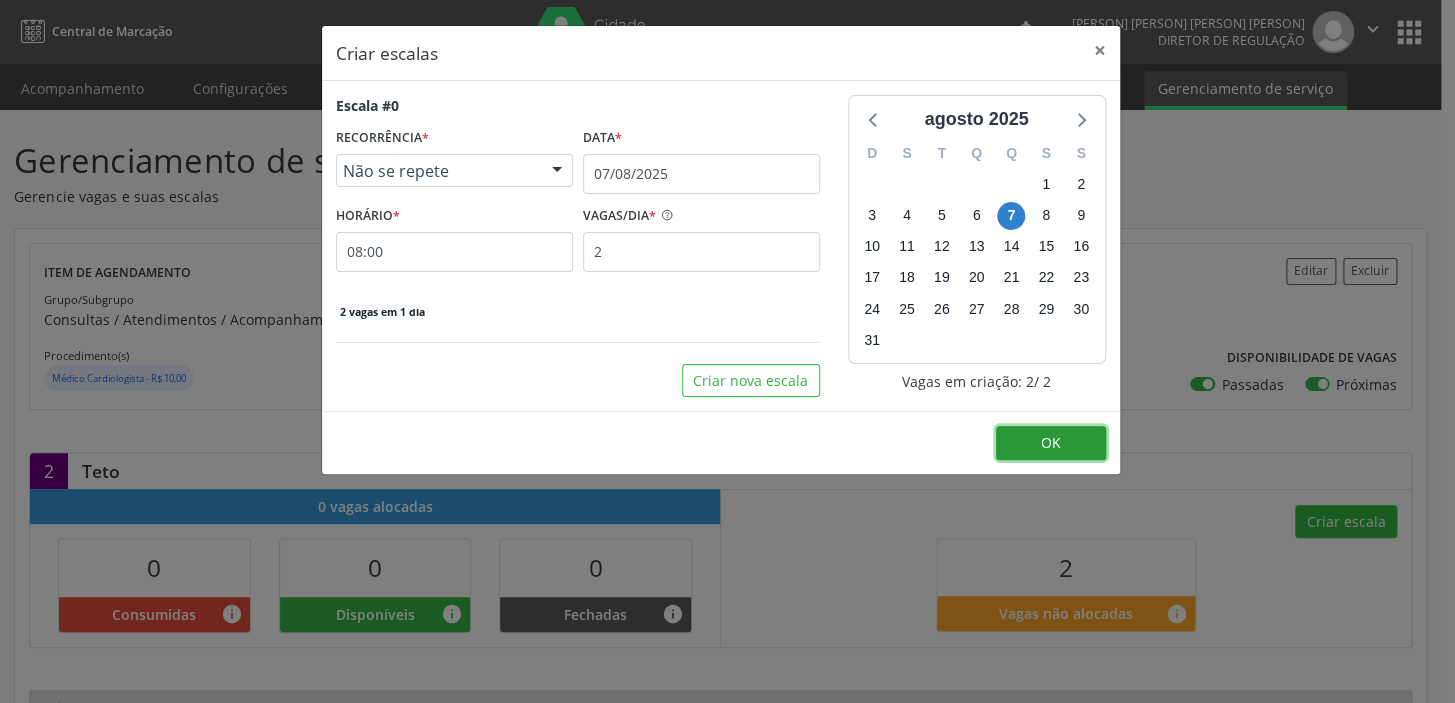 click on "OK" at bounding box center (1051, 442) 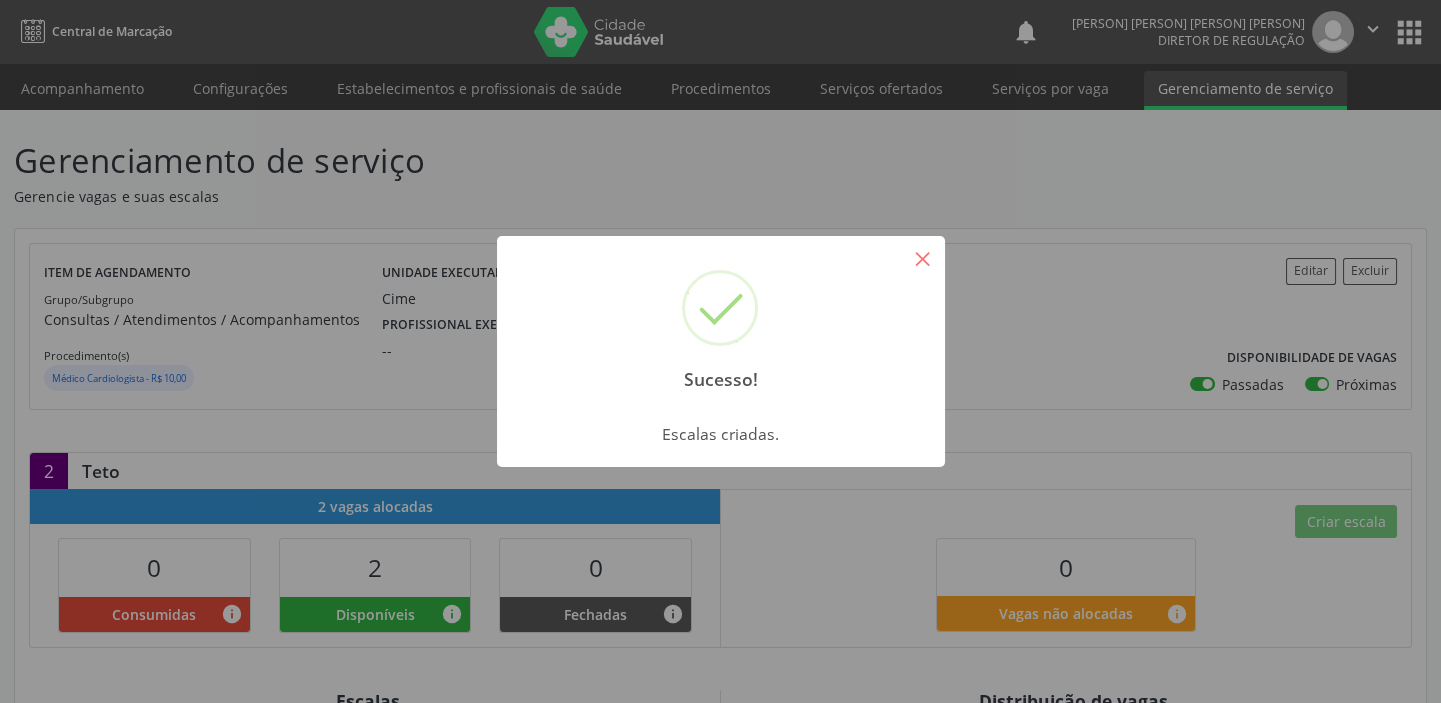 click on "×" at bounding box center [923, 258] 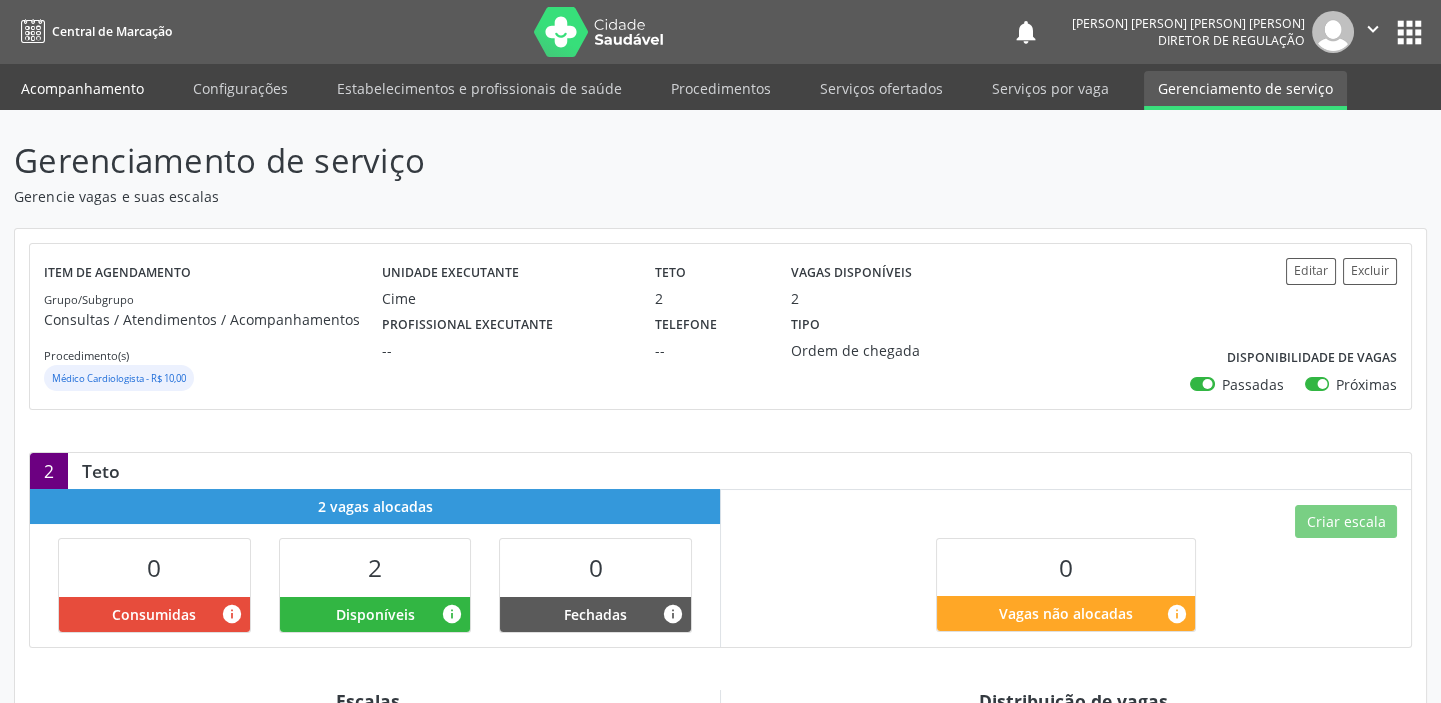 click on "Acompanhamento" at bounding box center (82, 88) 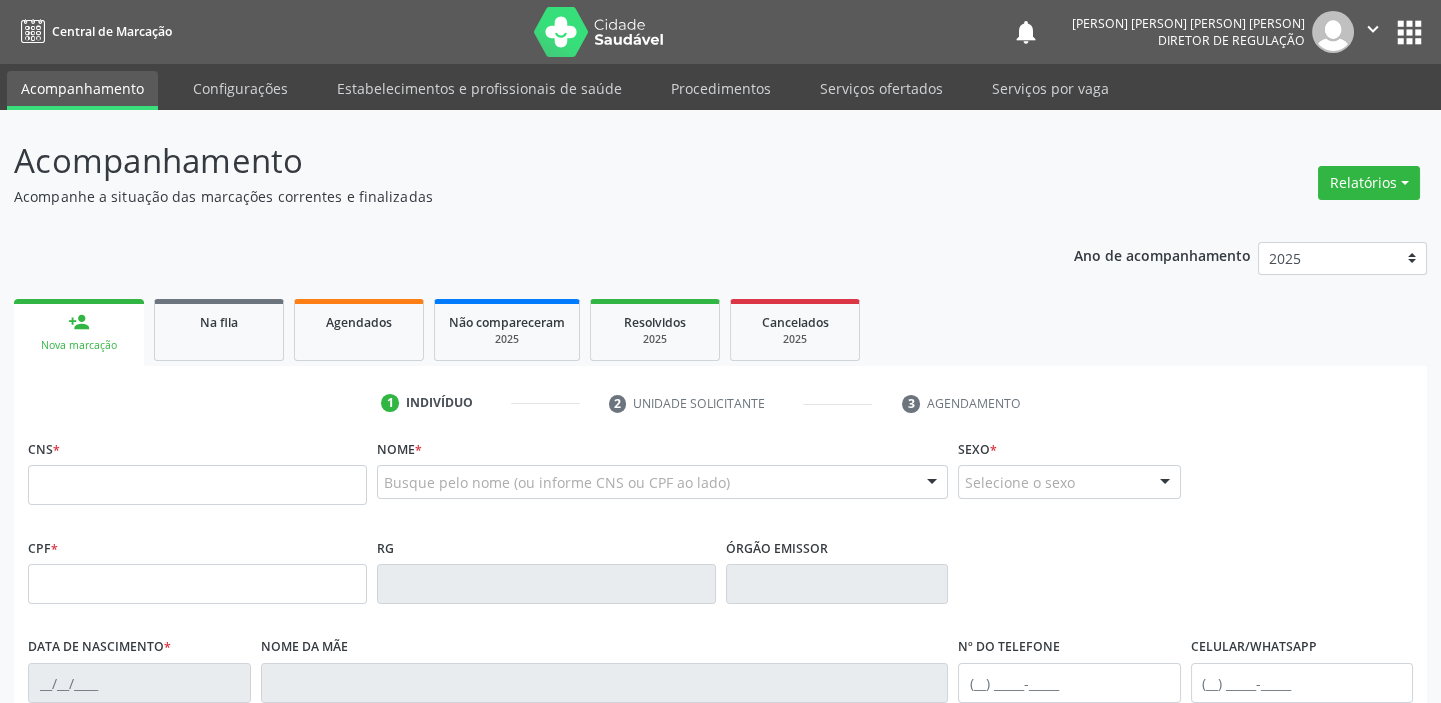 click on "1
Indivíduo
2
Unidade solicitante
3
Agendamento
CNS
*
Nome
*
Busque pelo nome (ou informe CNS ou CPF ao lado)
Nenhum resultado encontrado para: "   "
Digite o nome
Sexo
*
Selecione o sexo
Masculino   Feminino
Nenhum resultado encontrado para: "   "
Não há nenhuma opção para ser exibida.
CPF
*
RG
Órgão emissor
Data de nascimento
*
Nome da mãe
Nº do Telefone
Celular/WhatsApp
CPF do responsável
Cidade - UF
*
Carregando...
Nenhum resultado encontrado para: "   "" at bounding box center [720, 728] 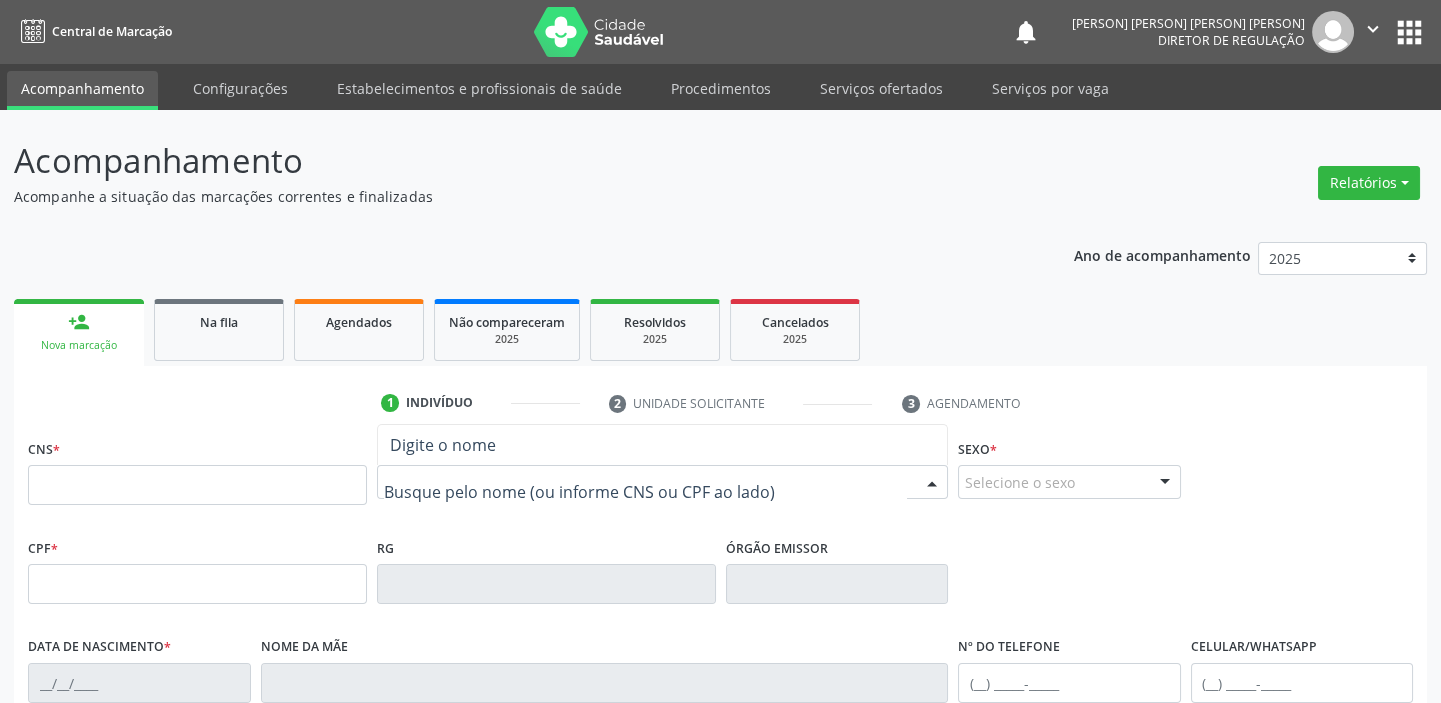 click at bounding box center (645, 492) 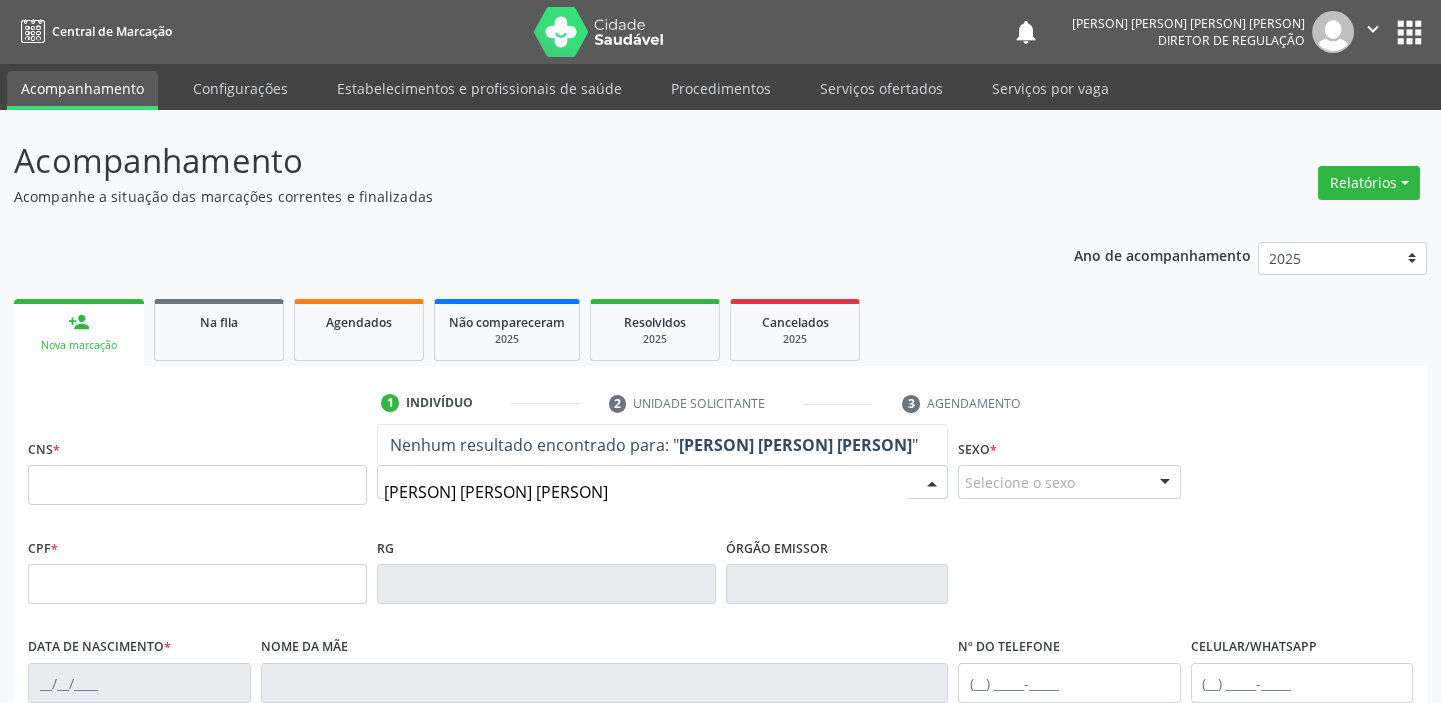 click on "[PERSON] [PERSON] [PERSON]" at bounding box center (645, 492) 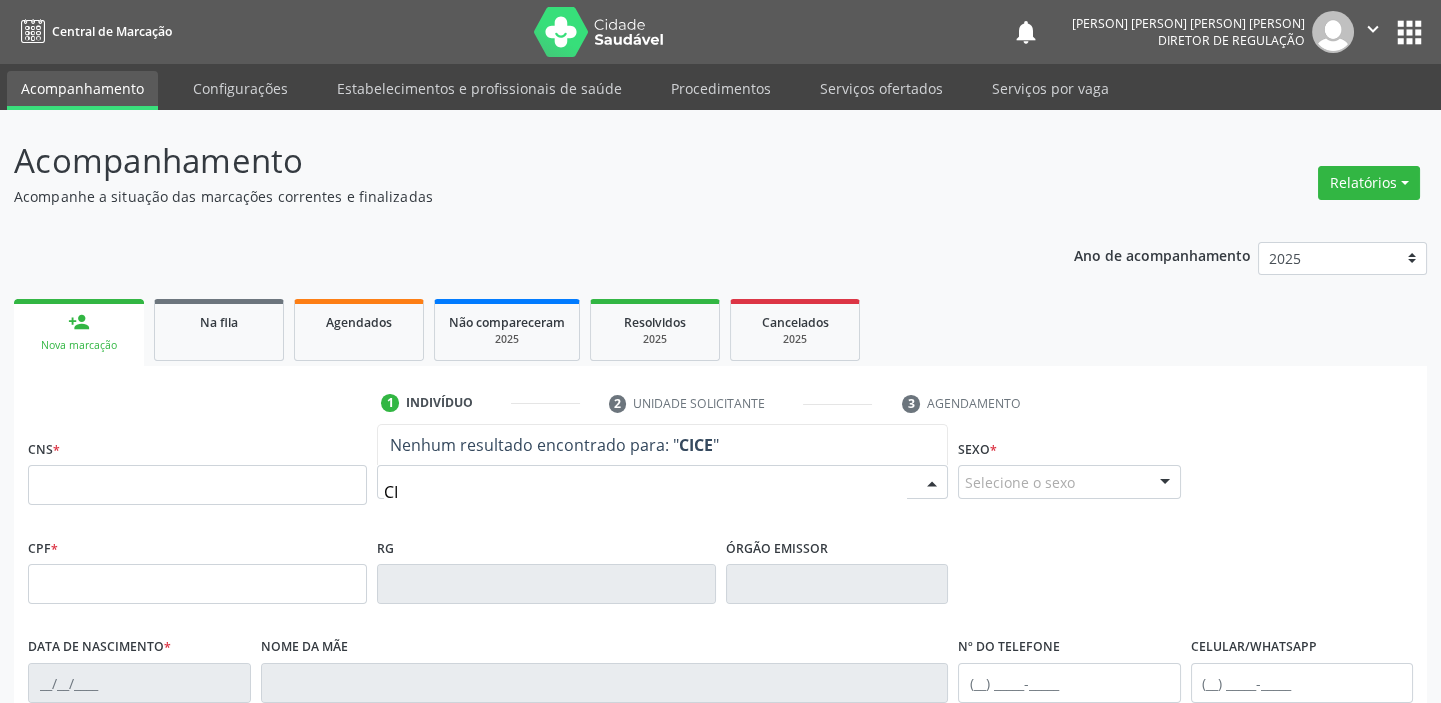 type on "C" 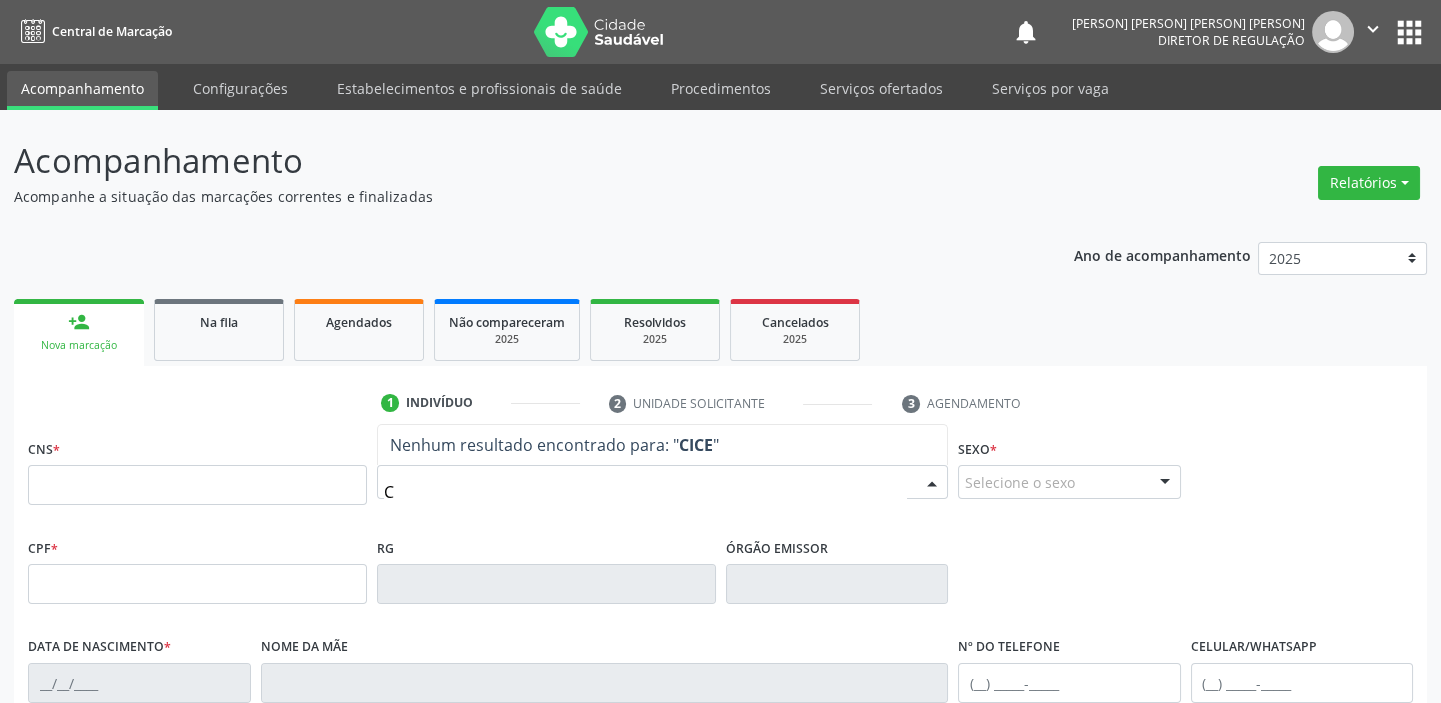 type 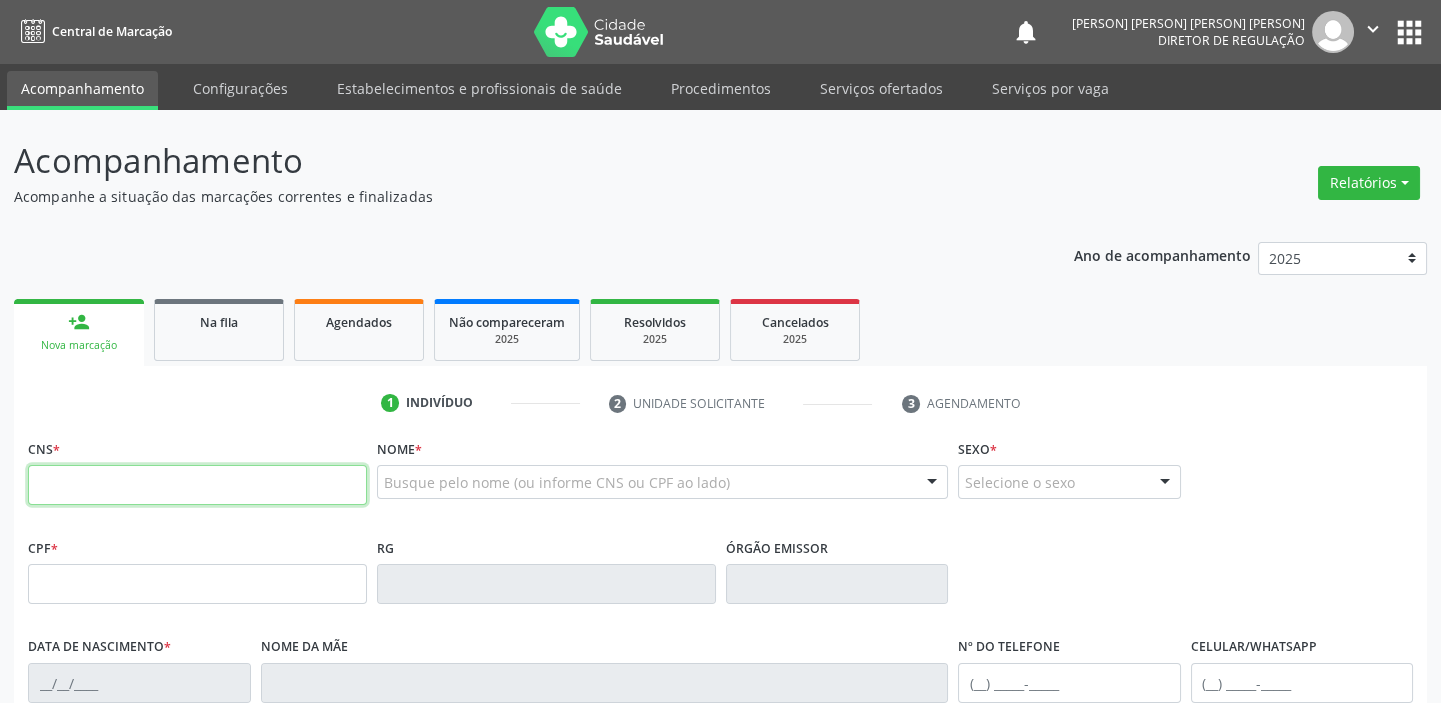 click at bounding box center (197, 485) 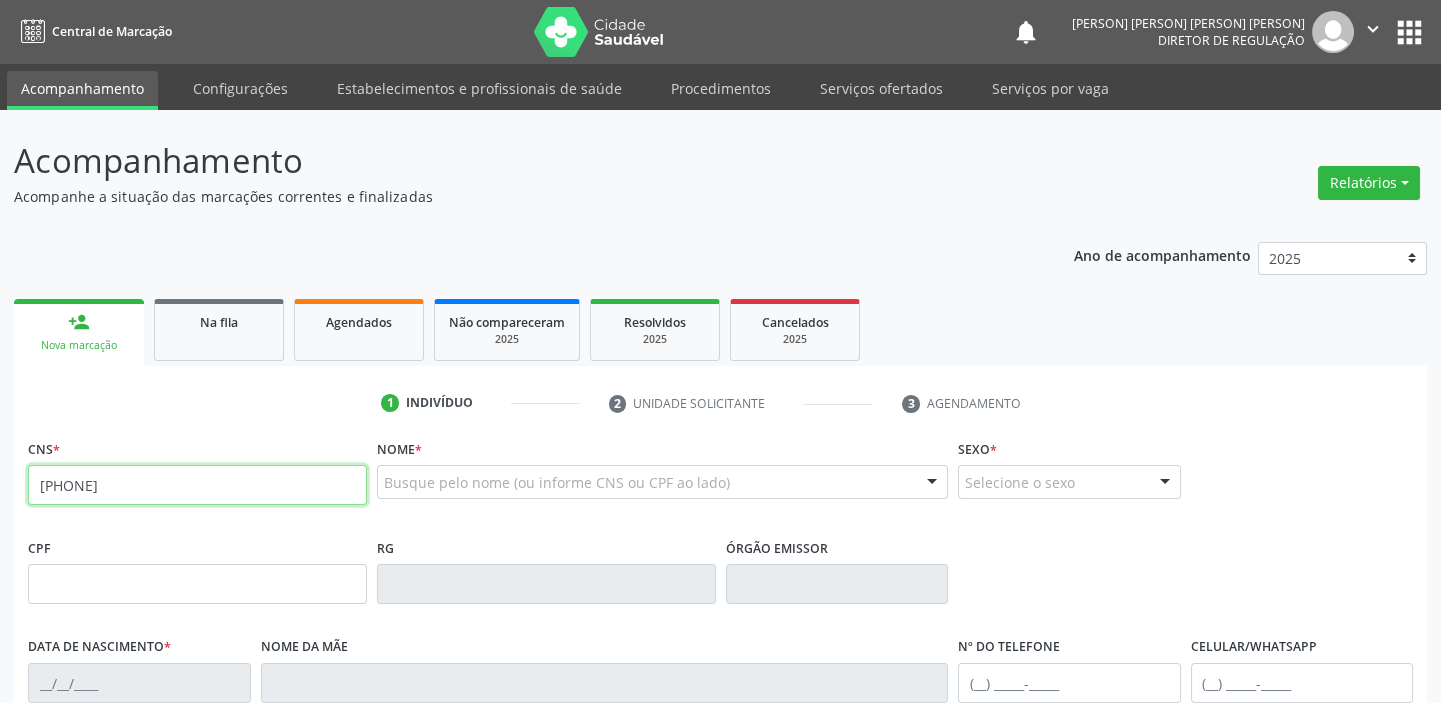 type on "[PHONE]" 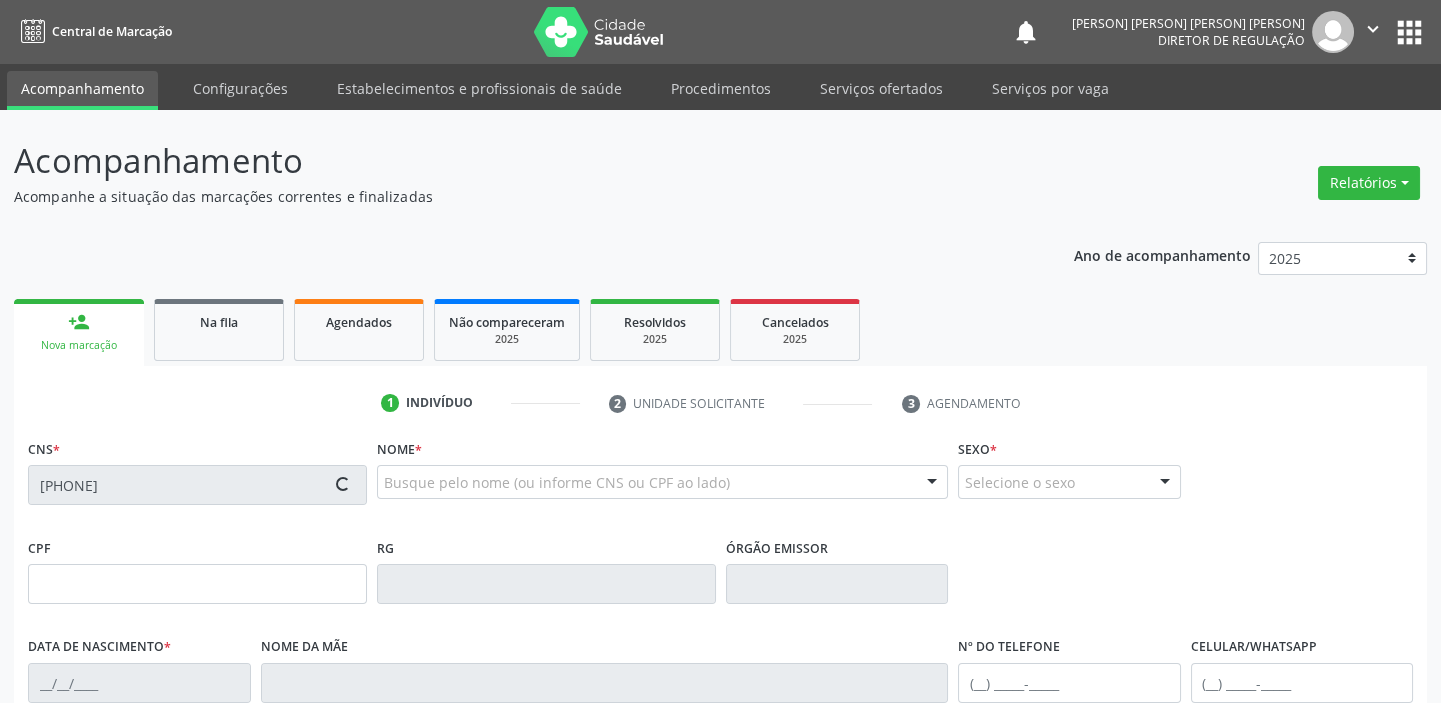 type on "[SSN]" 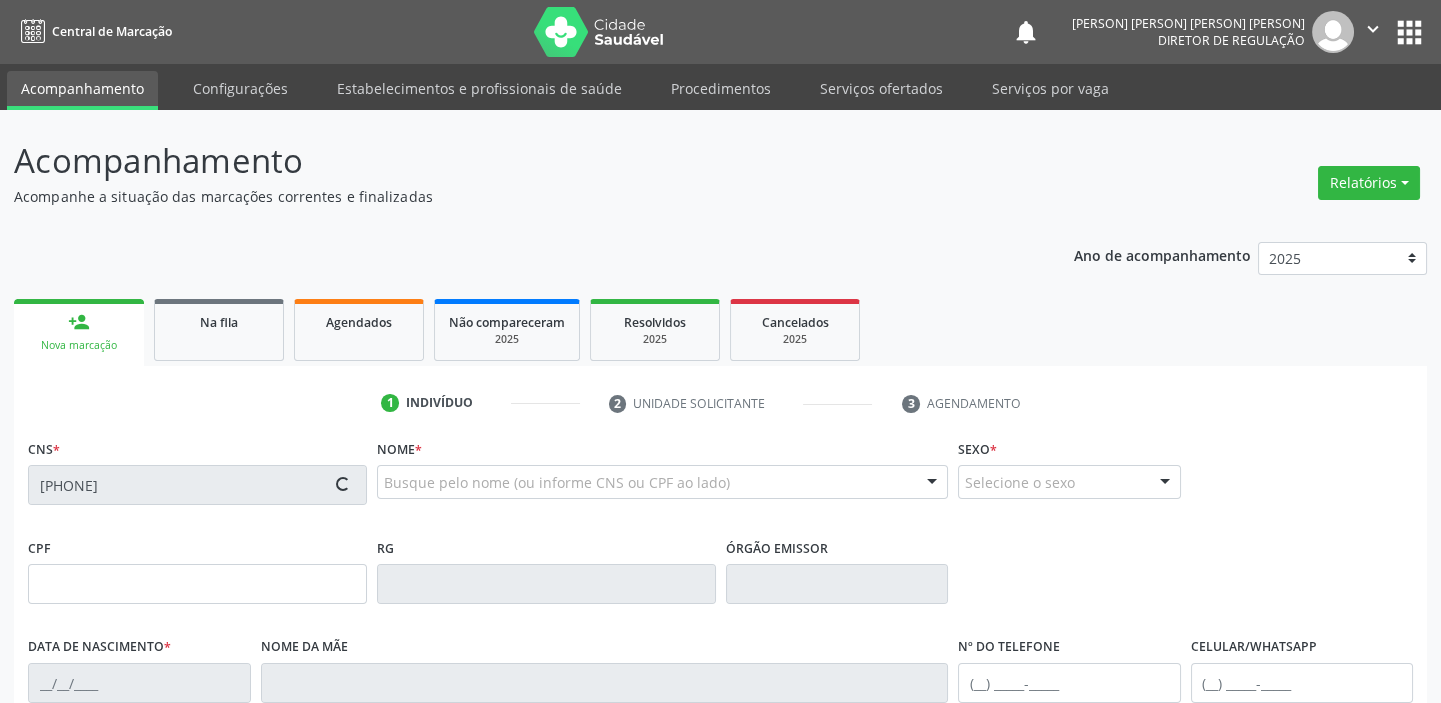type on "[DATE]" 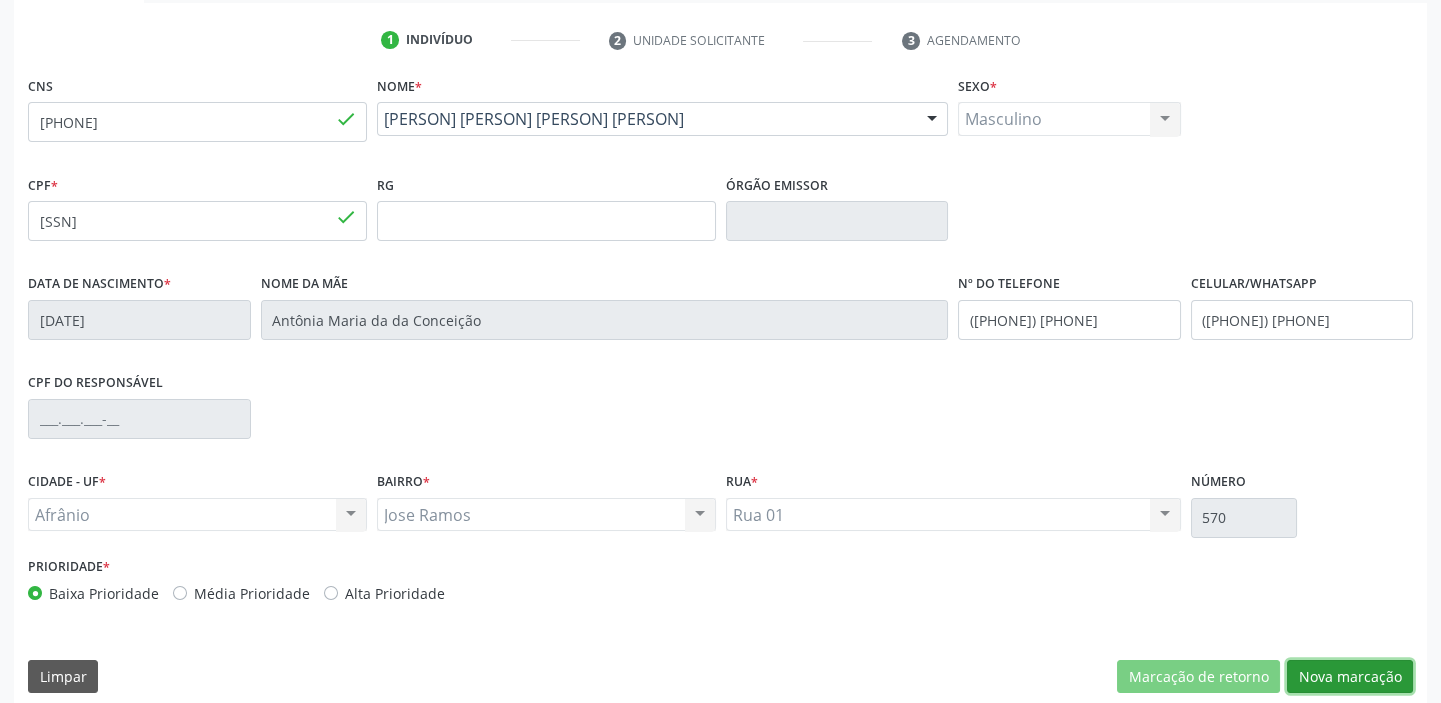 click on "Nova marcação" at bounding box center (1350, 677) 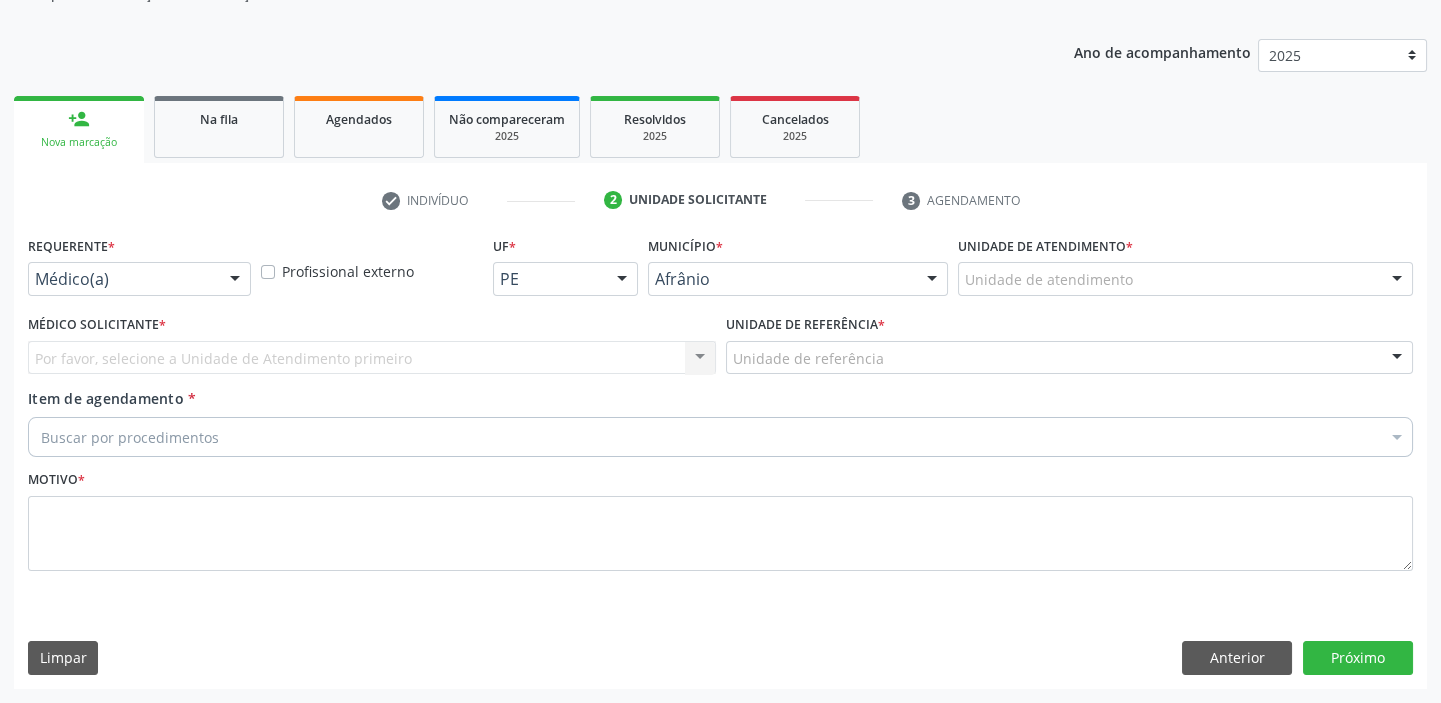 scroll, scrollTop: 201, scrollLeft: 0, axis: vertical 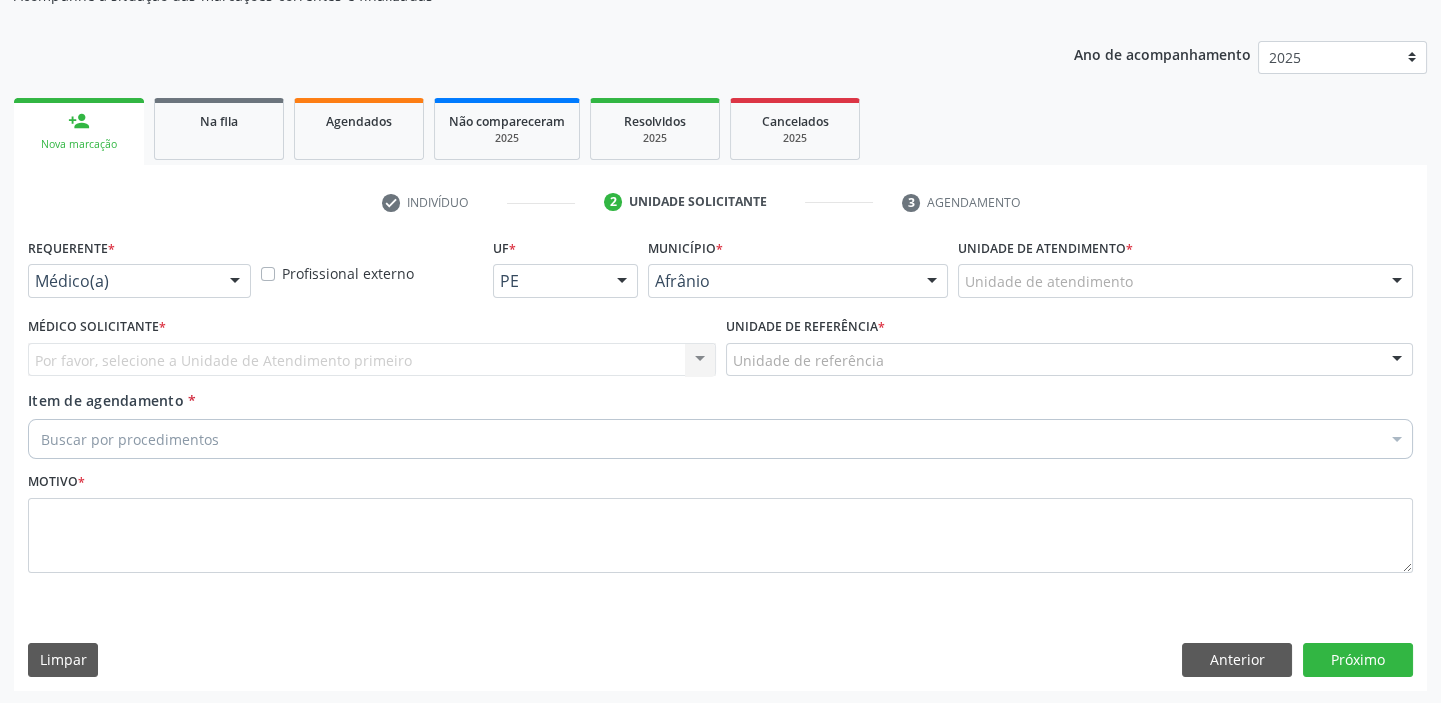 click on "Unidade de atendimento" at bounding box center (1185, 281) 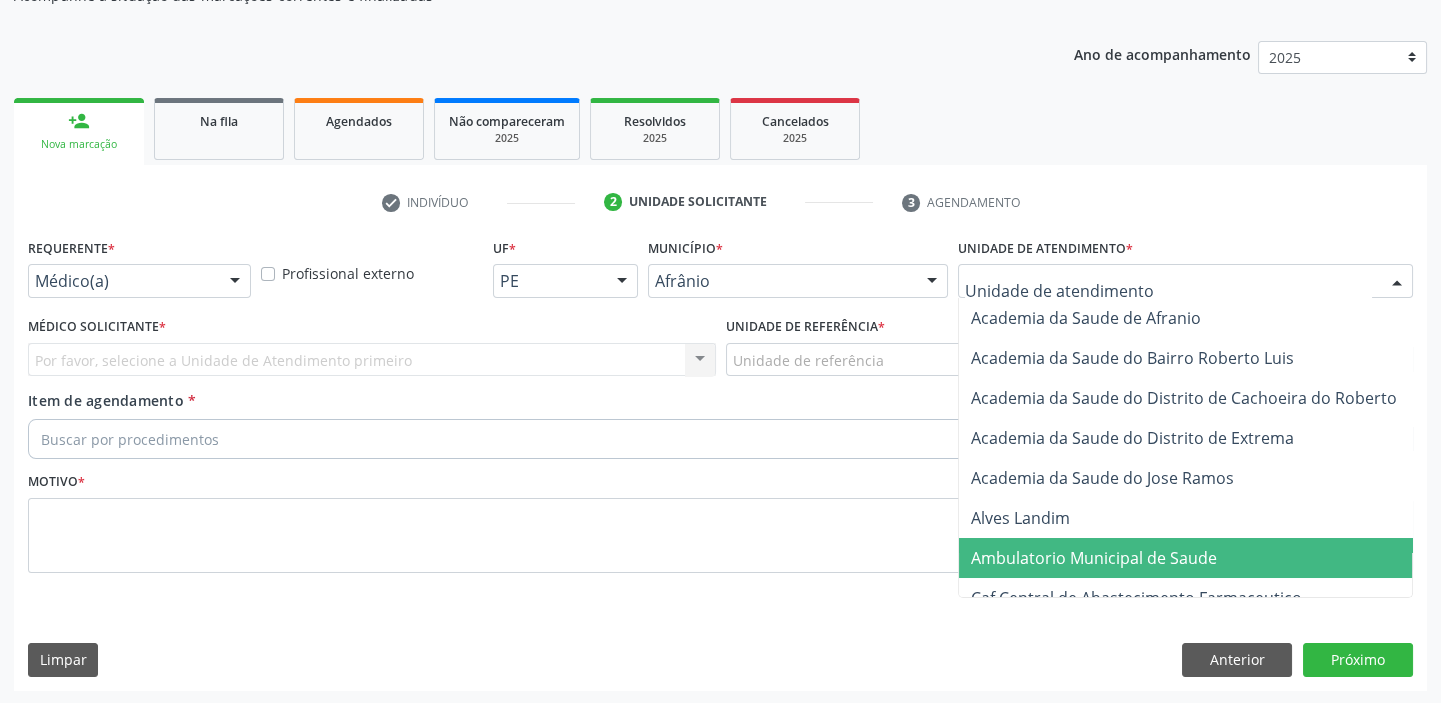 click on "Ambulatorio Municipal de Saude" at bounding box center (1094, 558) 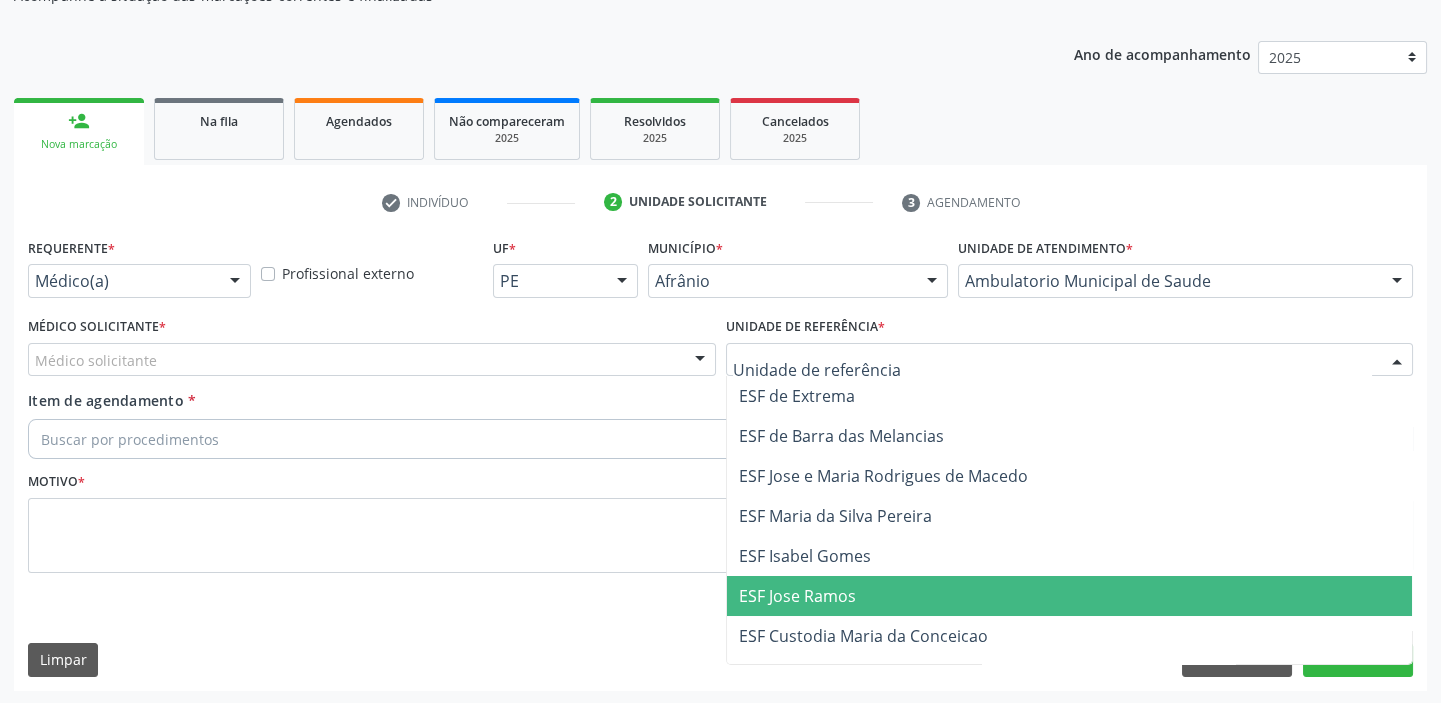 click on "ESF Jose Ramos" at bounding box center (1070, 596) 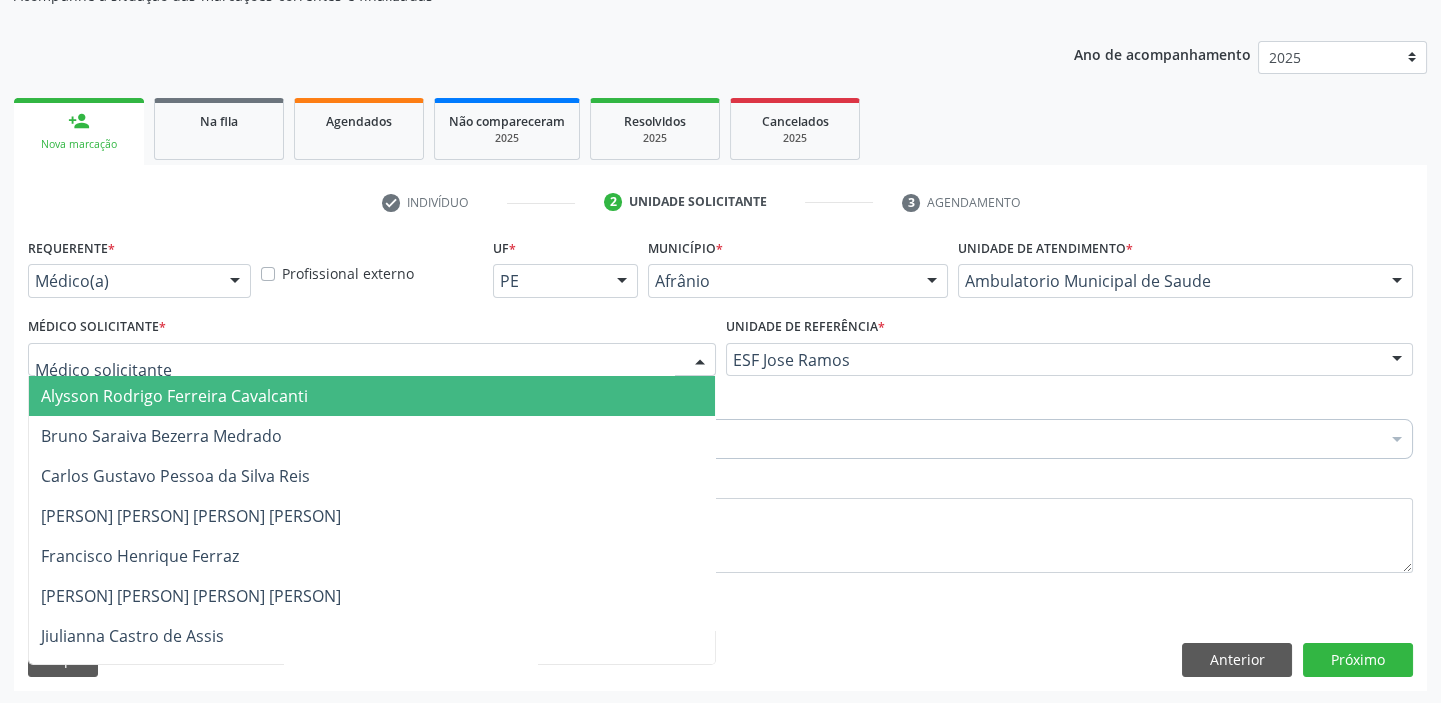 click on "Alysson Rodrigo Ferreira Cavalcanti" at bounding box center [174, 396] 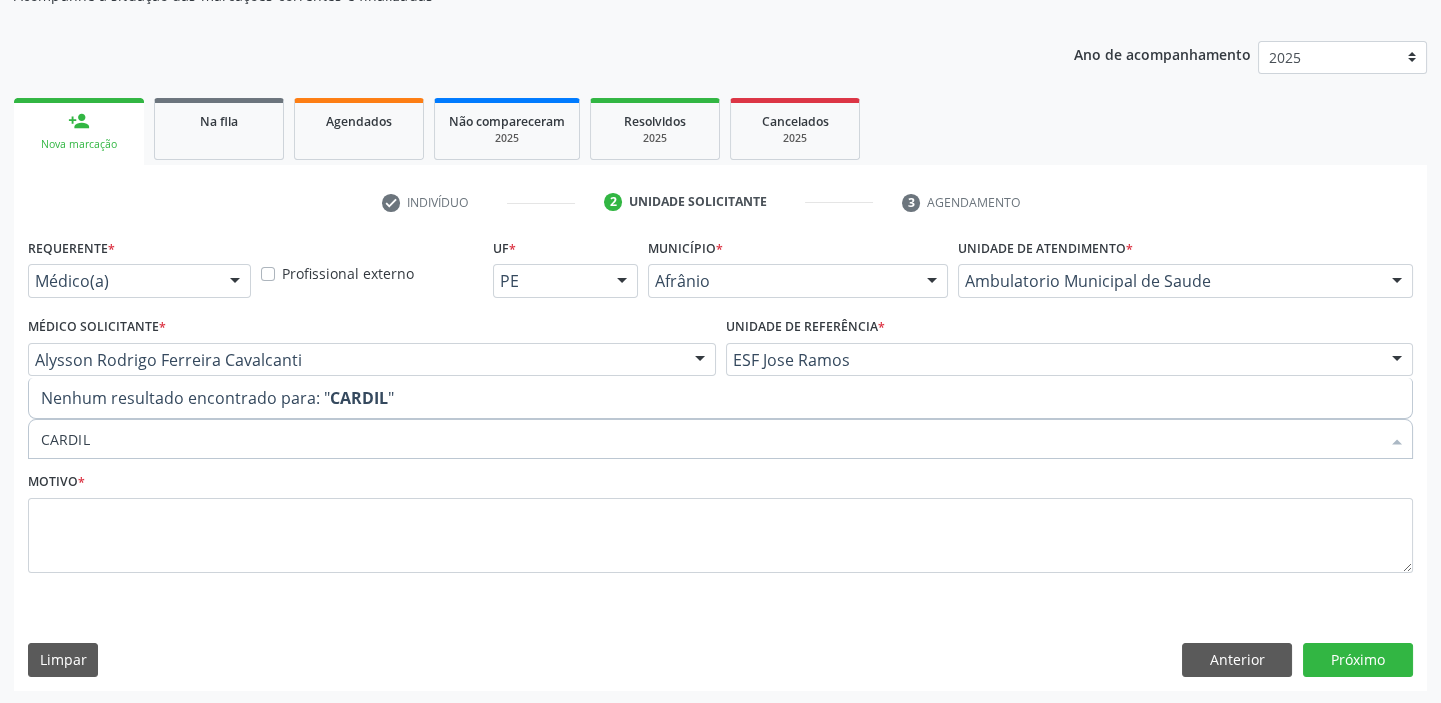 type on "CARDI" 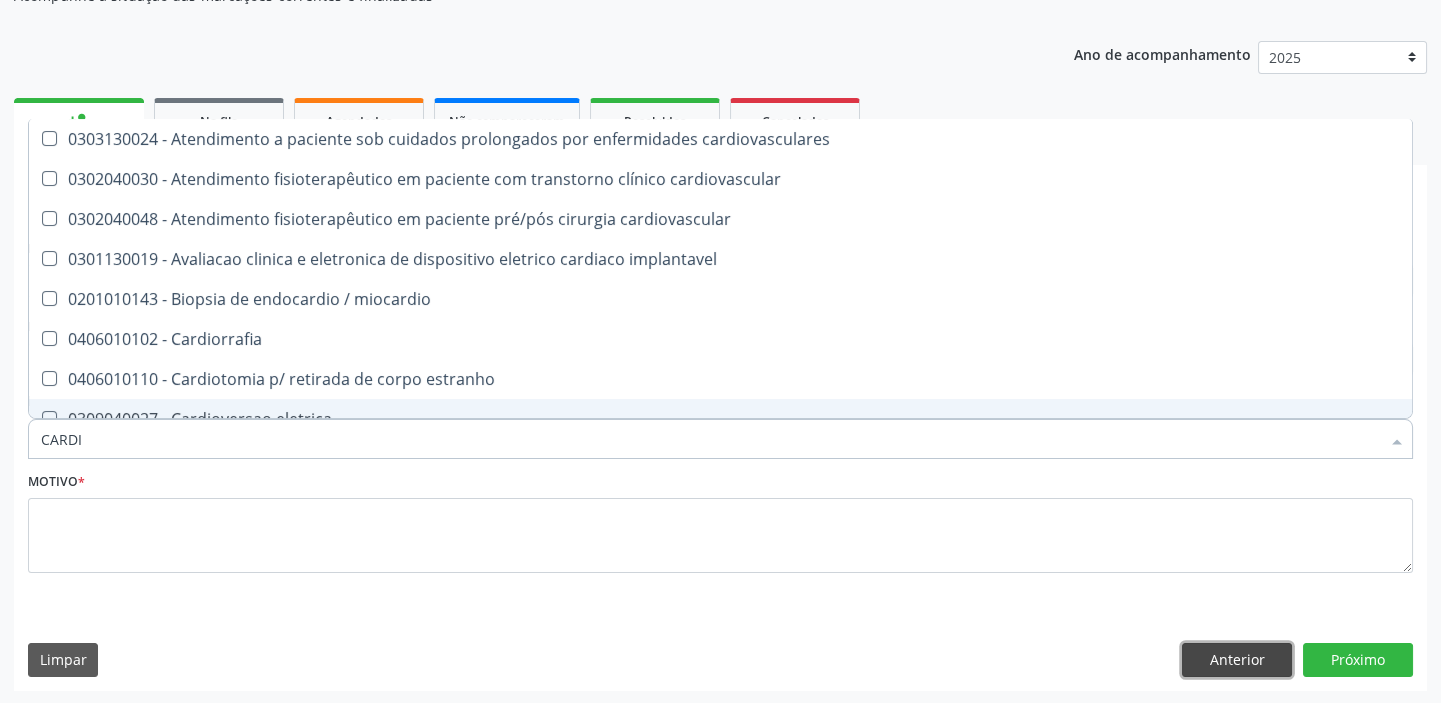 click on "Anterior" at bounding box center (1237, 660) 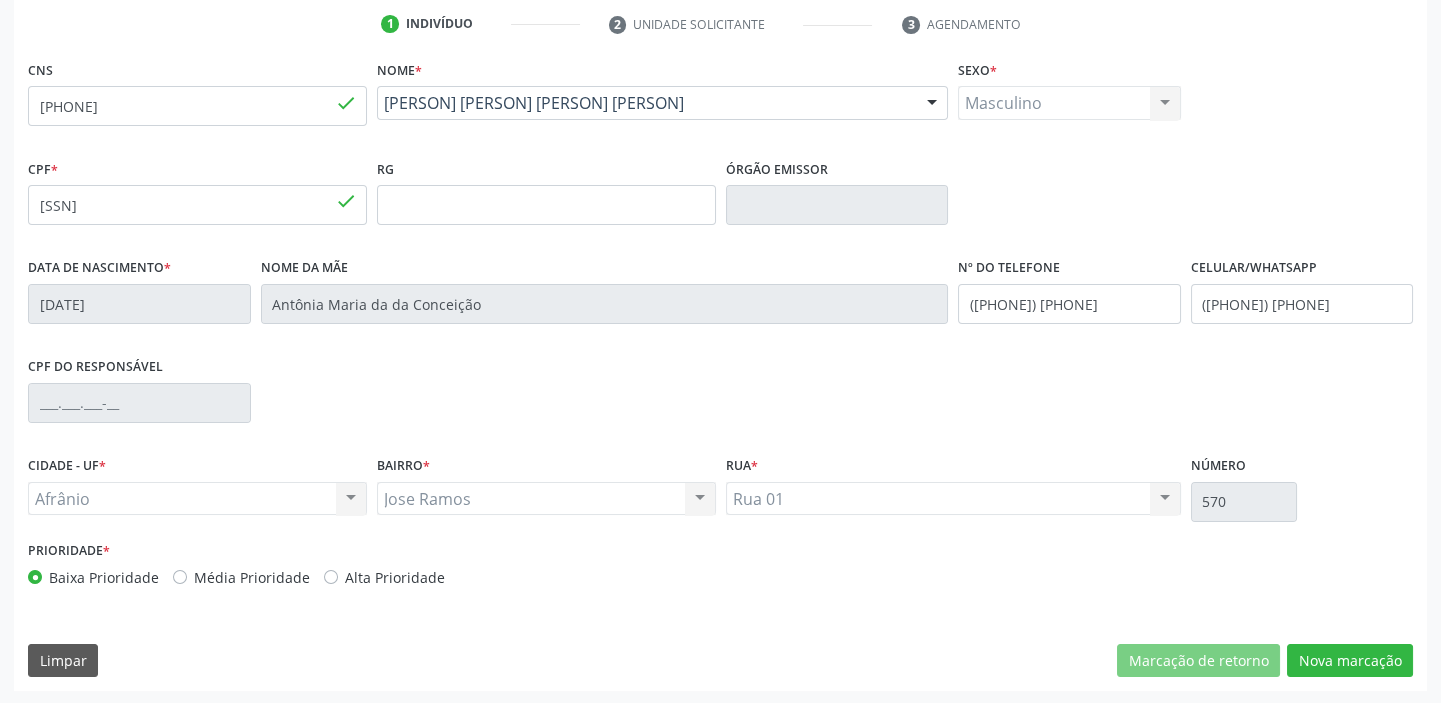 scroll, scrollTop: 380, scrollLeft: 0, axis: vertical 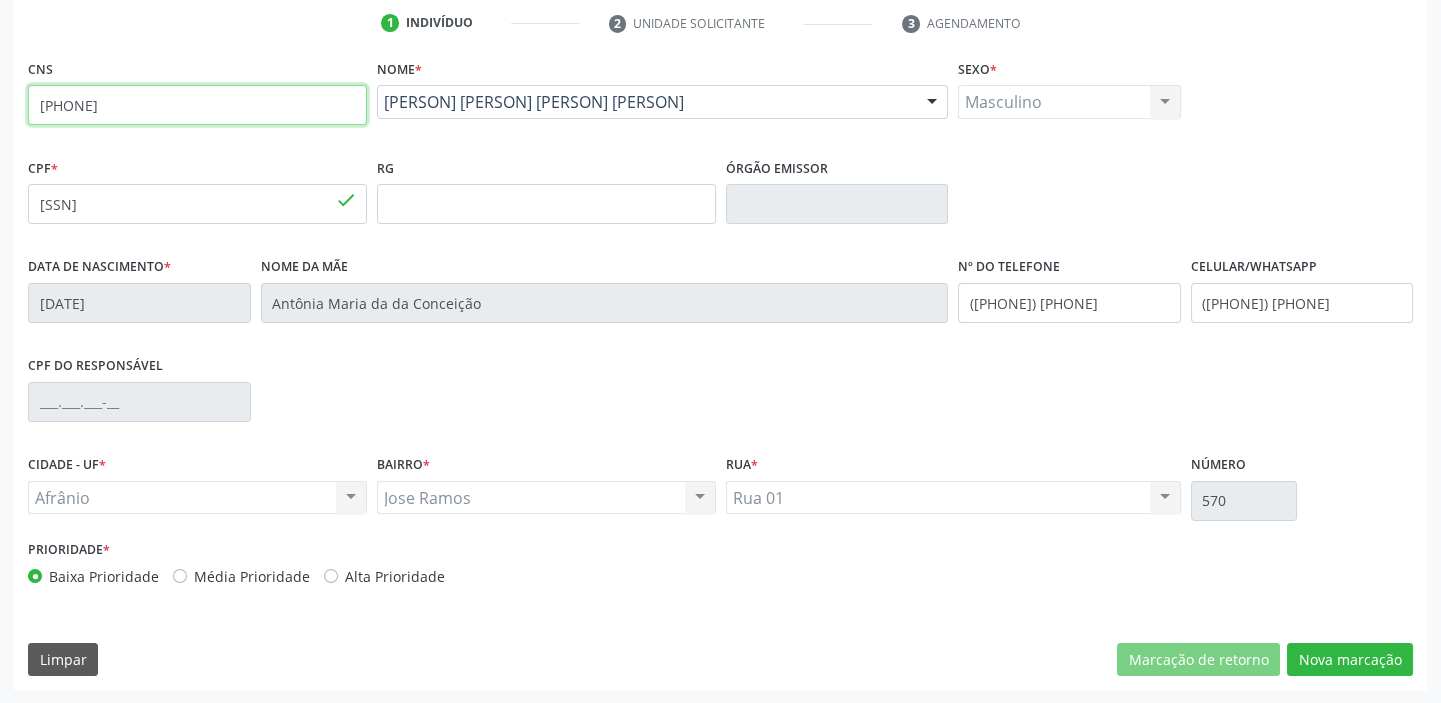 click on "[PHONE]" at bounding box center [197, 105] 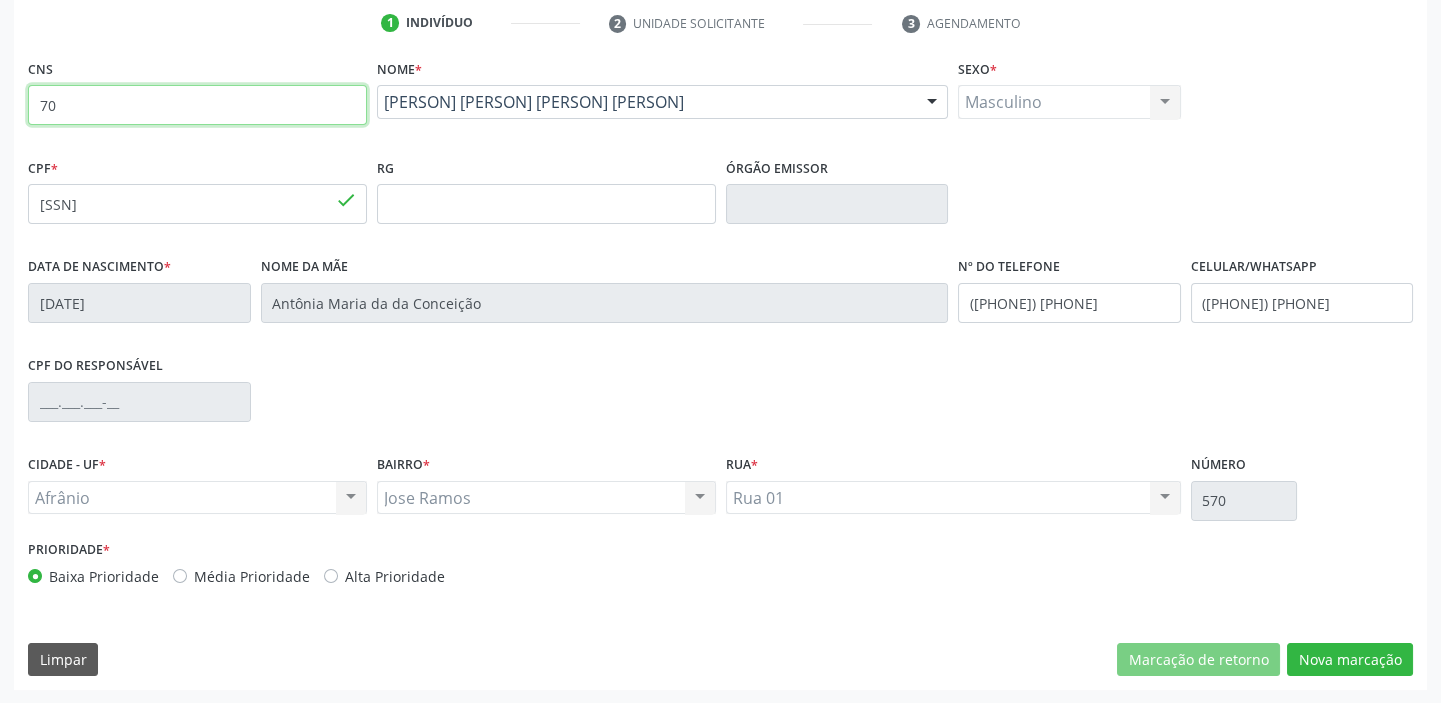 type on "7" 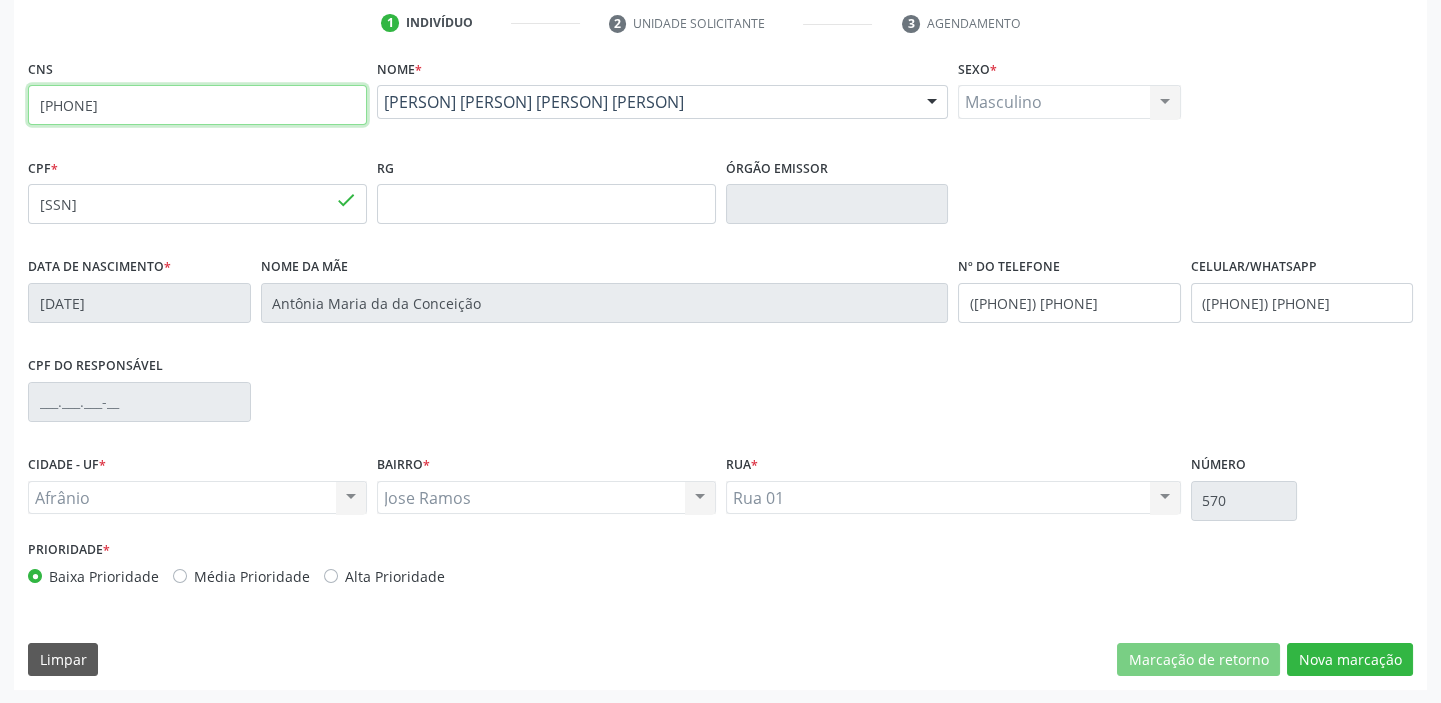 type on "[PHONE]" 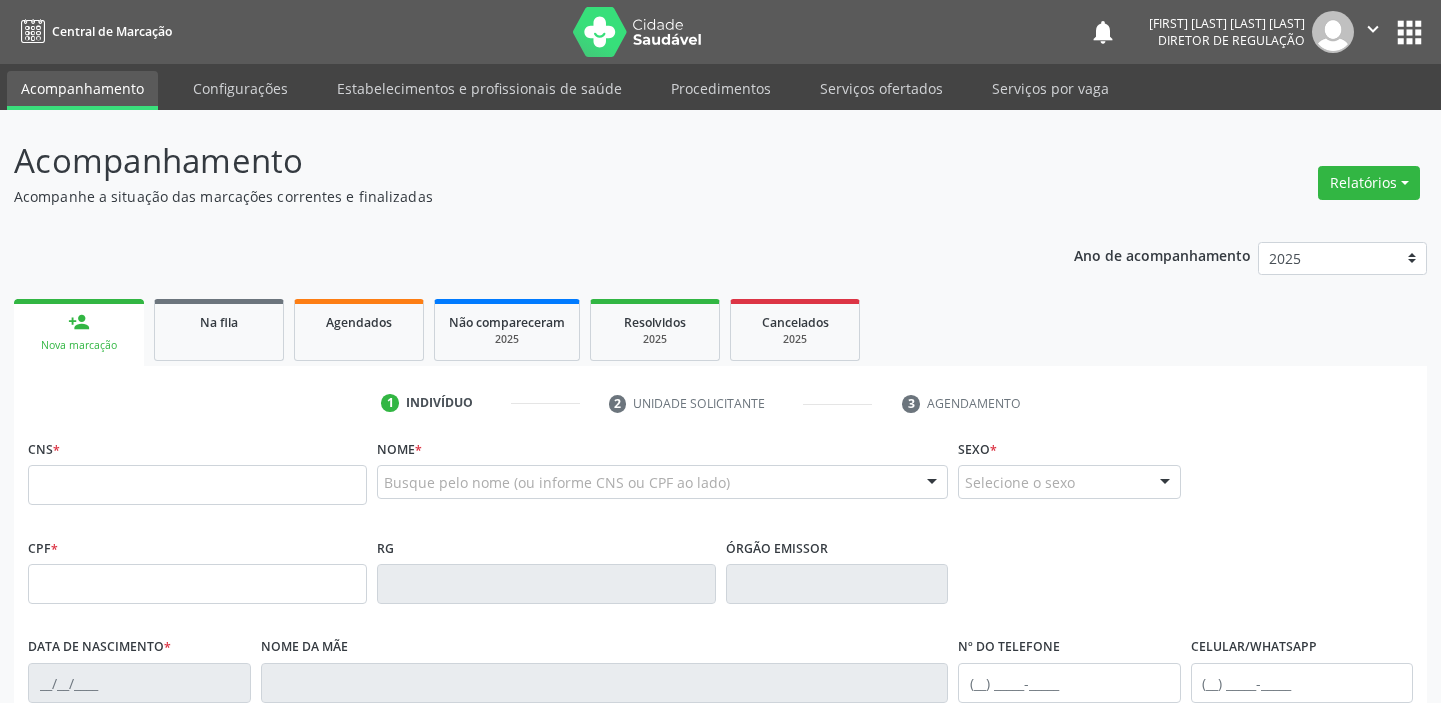 scroll, scrollTop: 0, scrollLeft: 0, axis: both 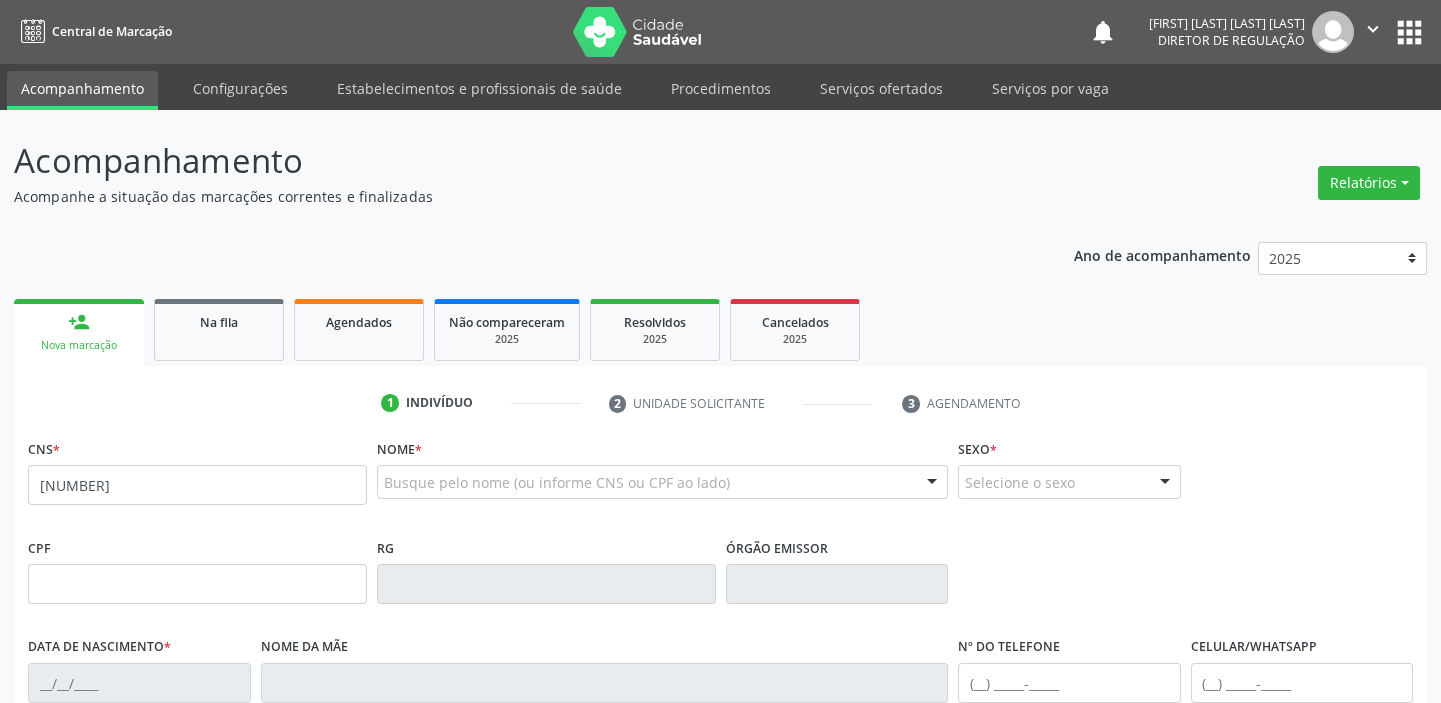 type on "[NUMBER]" 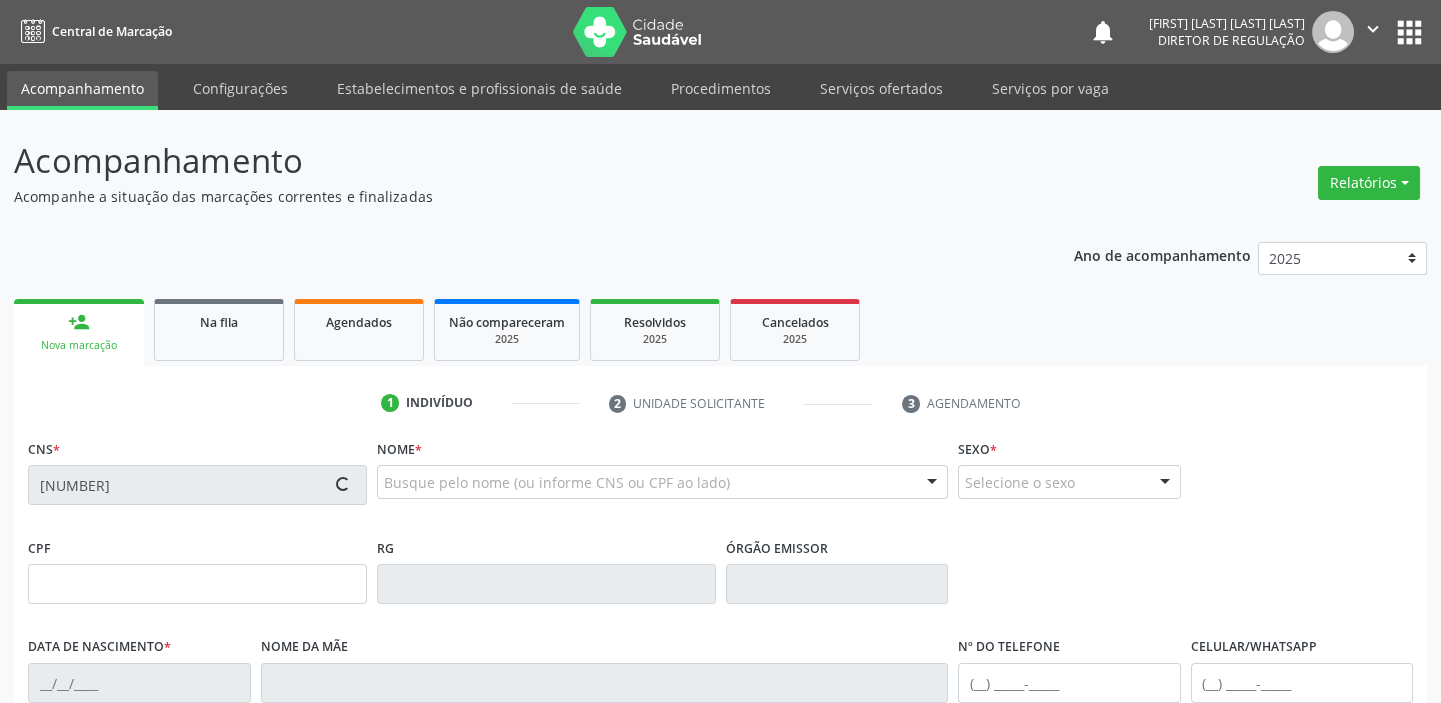 type on "[SSN]" 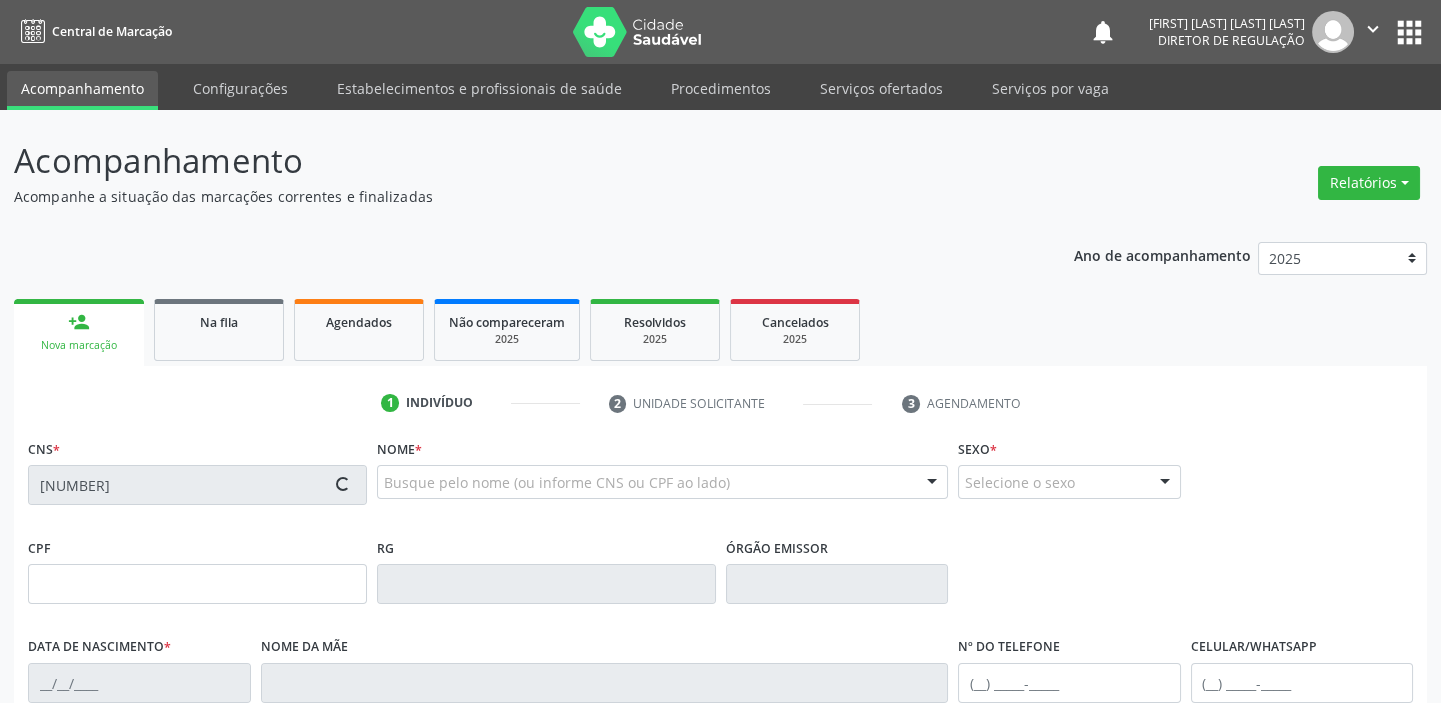 type on "[DATE]" 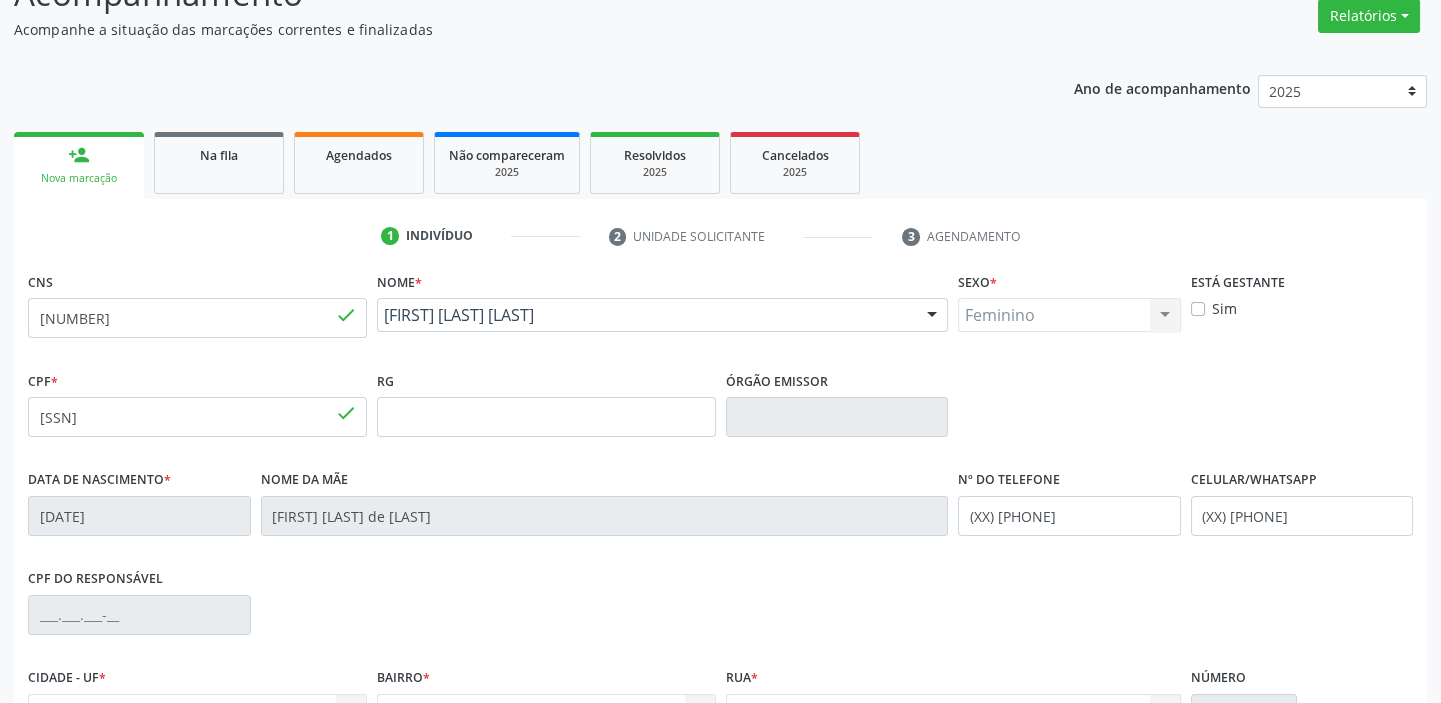 scroll, scrollTop: 363, scrollLeft: 0, axis: vertical 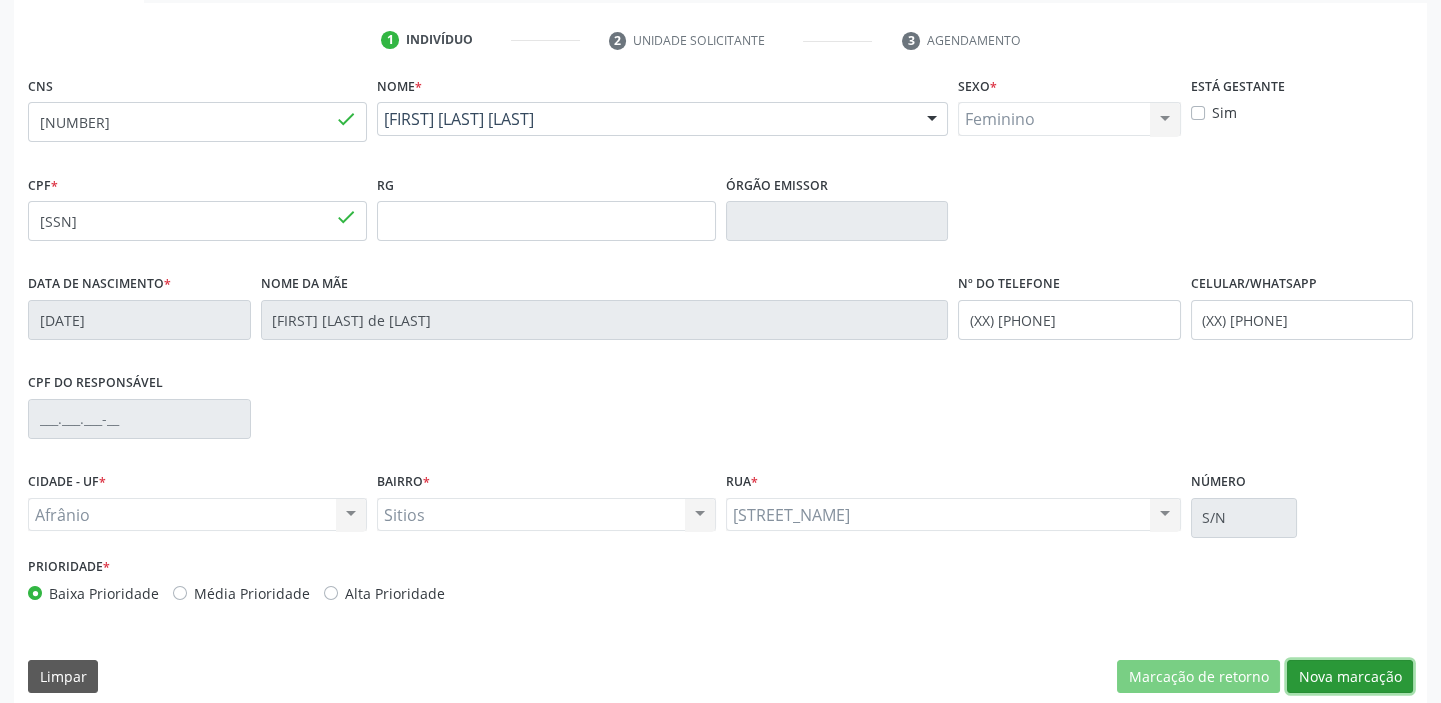 click on "Nova marcação" at bounding box center [1350, 677] 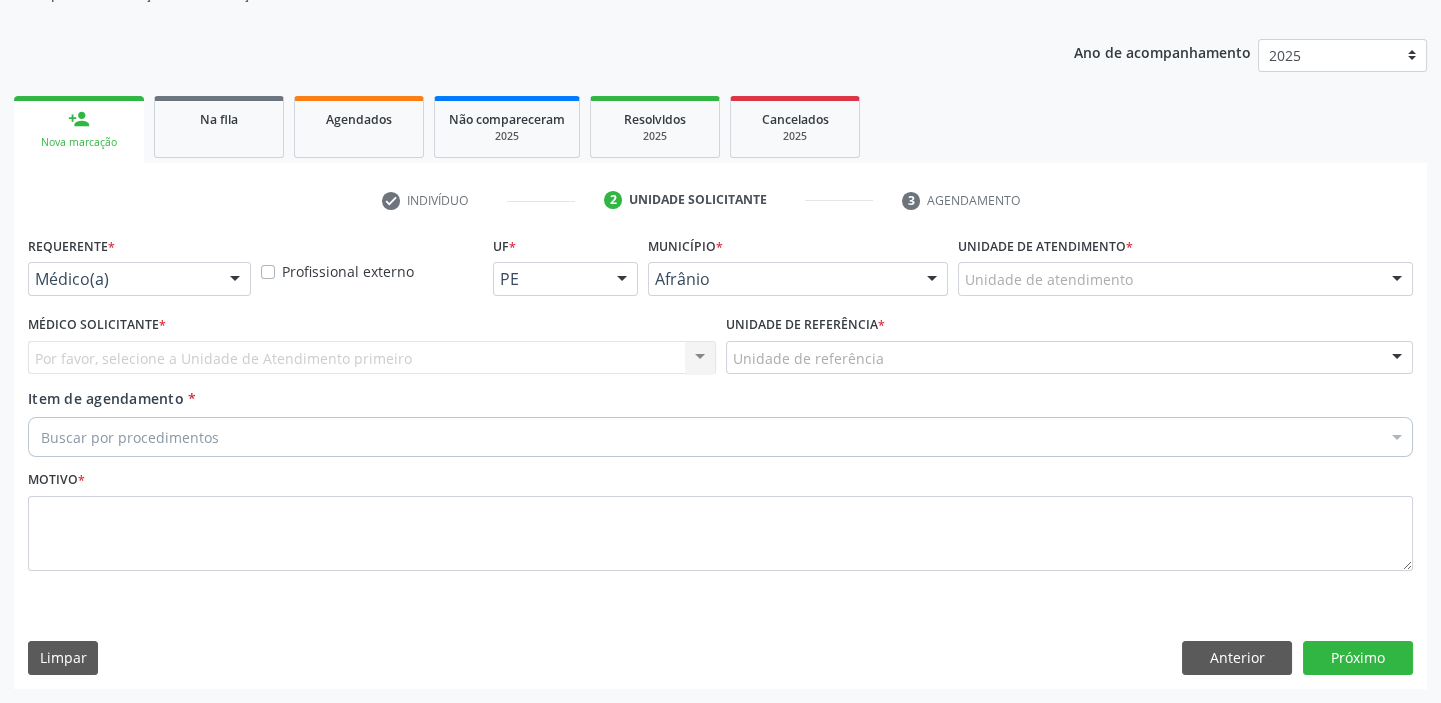 scroll, scrollTop: 201, scrollLeft: 0, axis: vertical 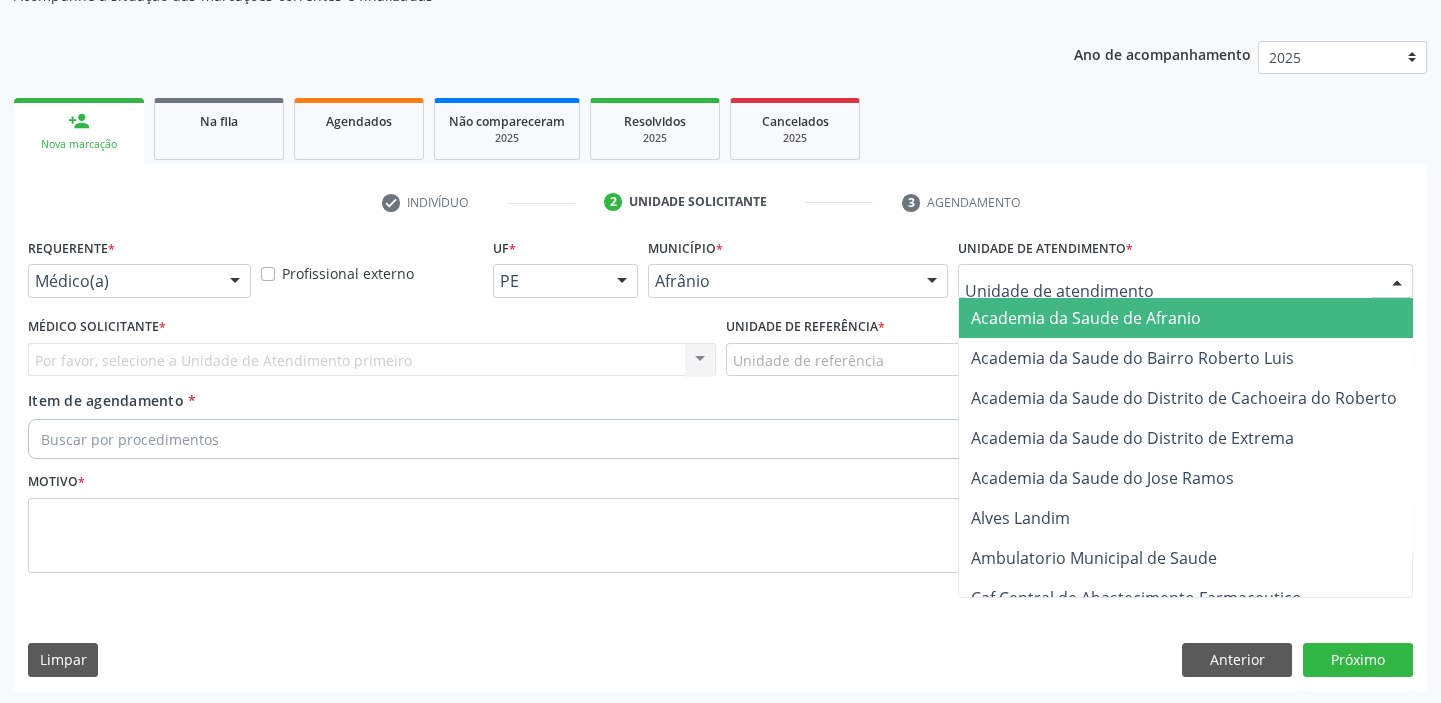 drag, startPoint x: 1000, startPoint y: 264, endPoint x: 999, endPoint y: 310, distance: 46.010868 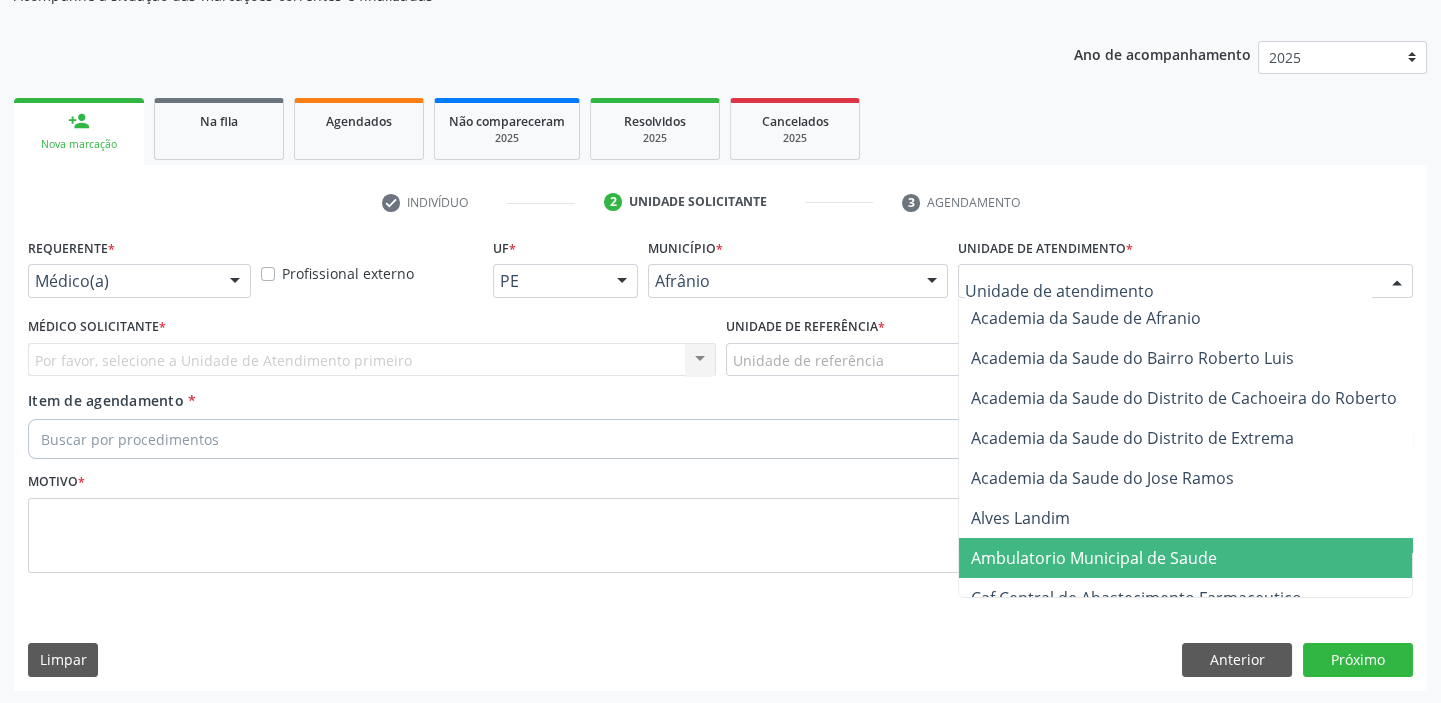 drag, startPoint x: 1002, startPoint y: 551, endPoint x: 875, endPoint y: 449, distance: 162.88953 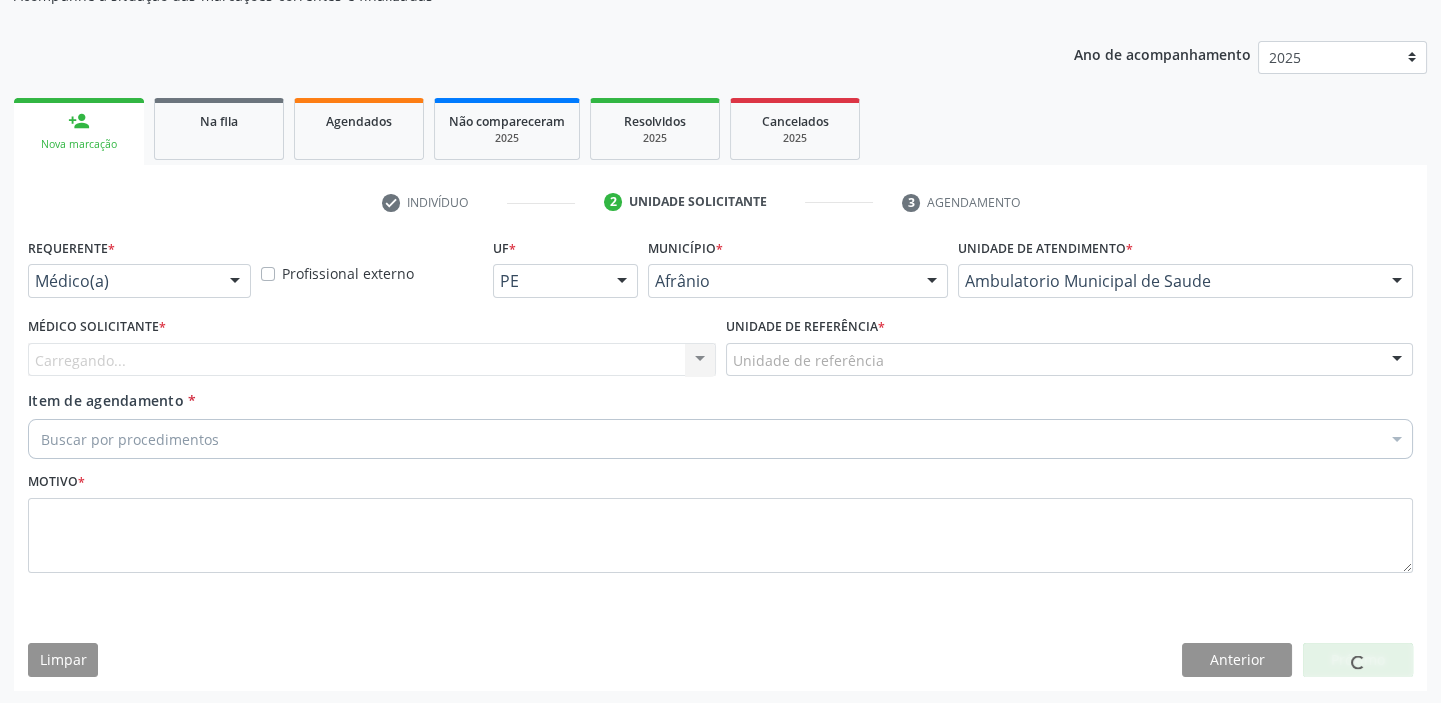 drag, startPoint x: 798, startPoint y: 356, endPoint x: 785, endPoint y: 457, distance: 101.8332 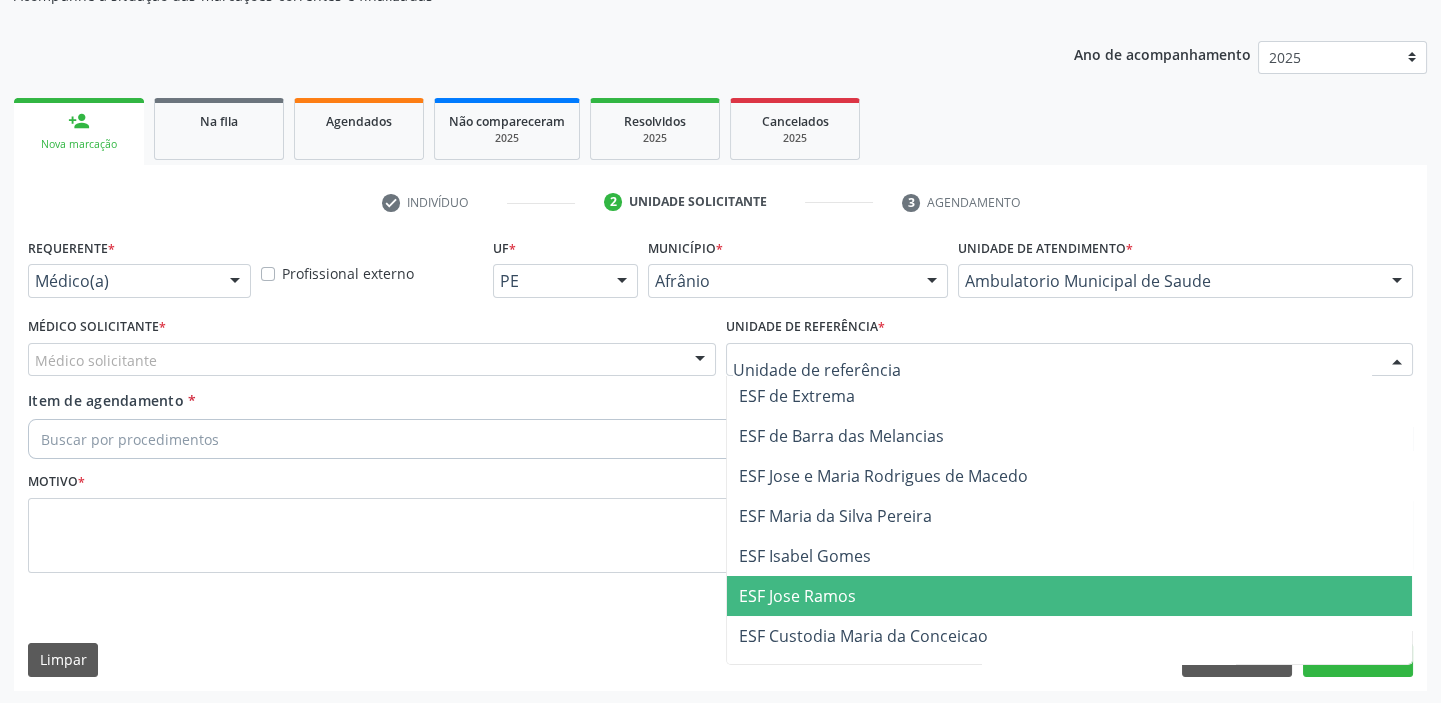 click on "ESF Jose Ramos" at bounding box center [1070, 596] 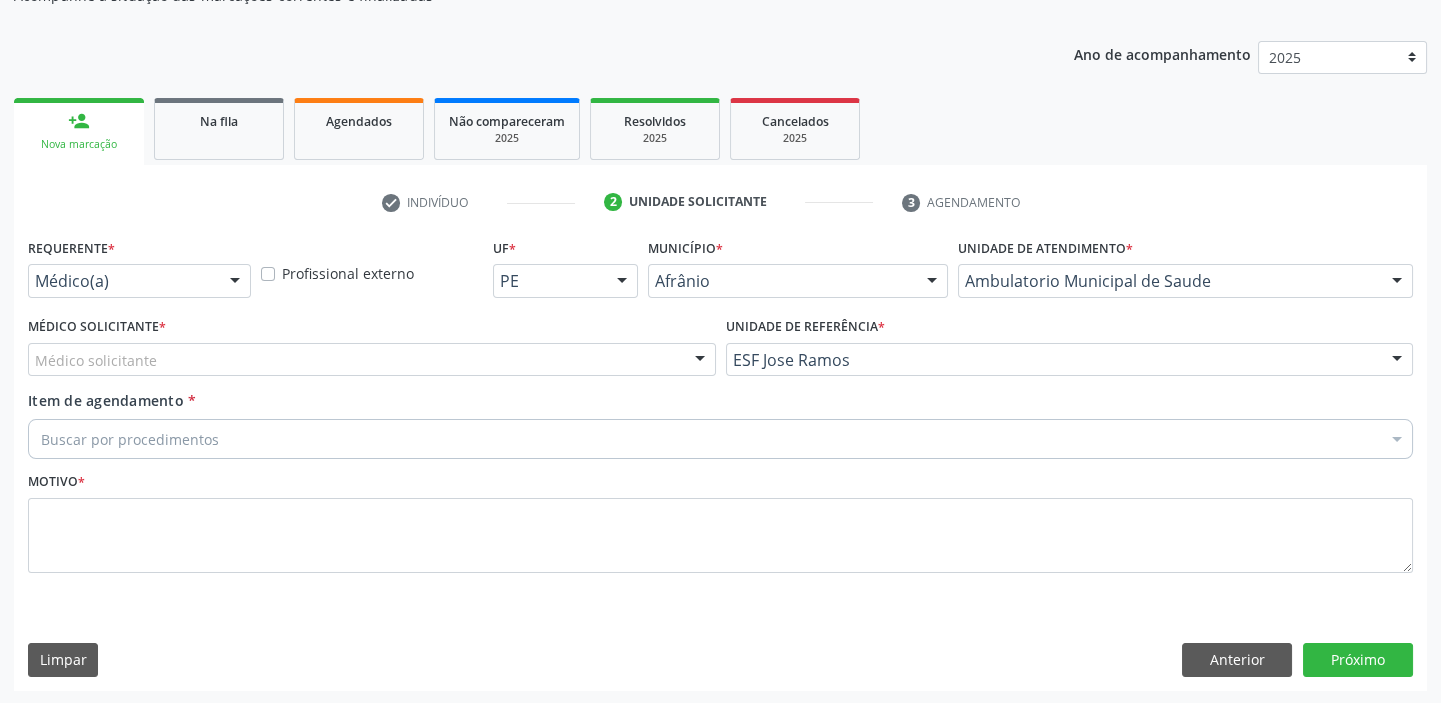 click on "Médico solicitante" at bounding box center [372, 360] 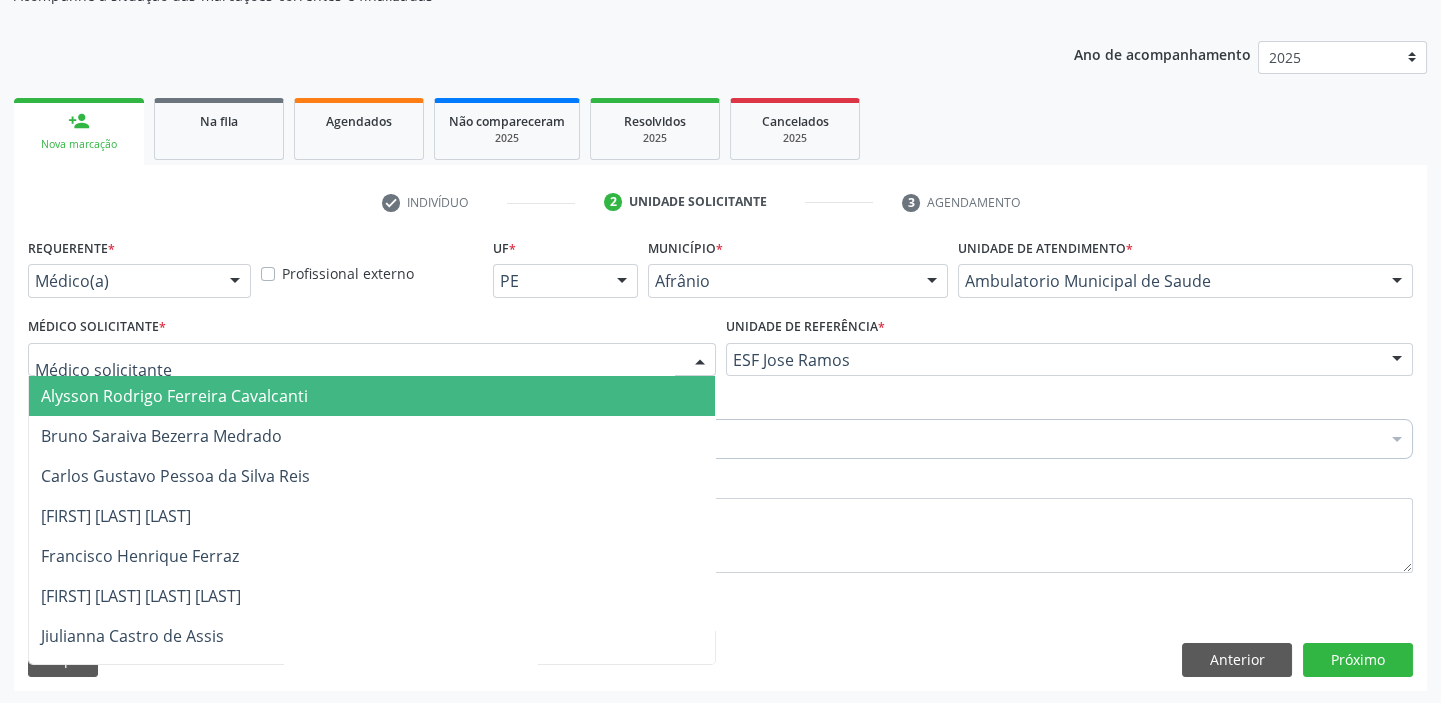 drag, startPoint x: 152, startPoint y: 397, endPoint x: 152, endPoint y: 427, distance: 30 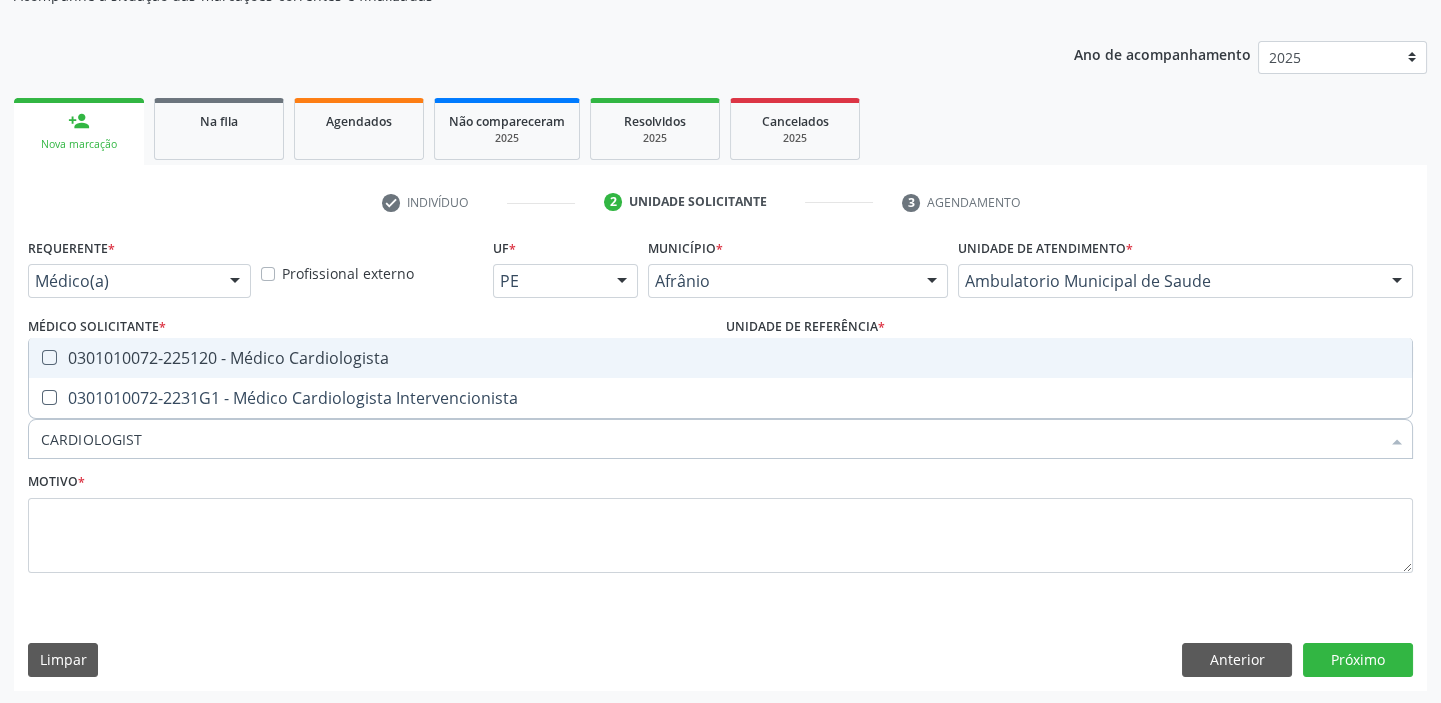 type on "CARDIOLOGISTA" 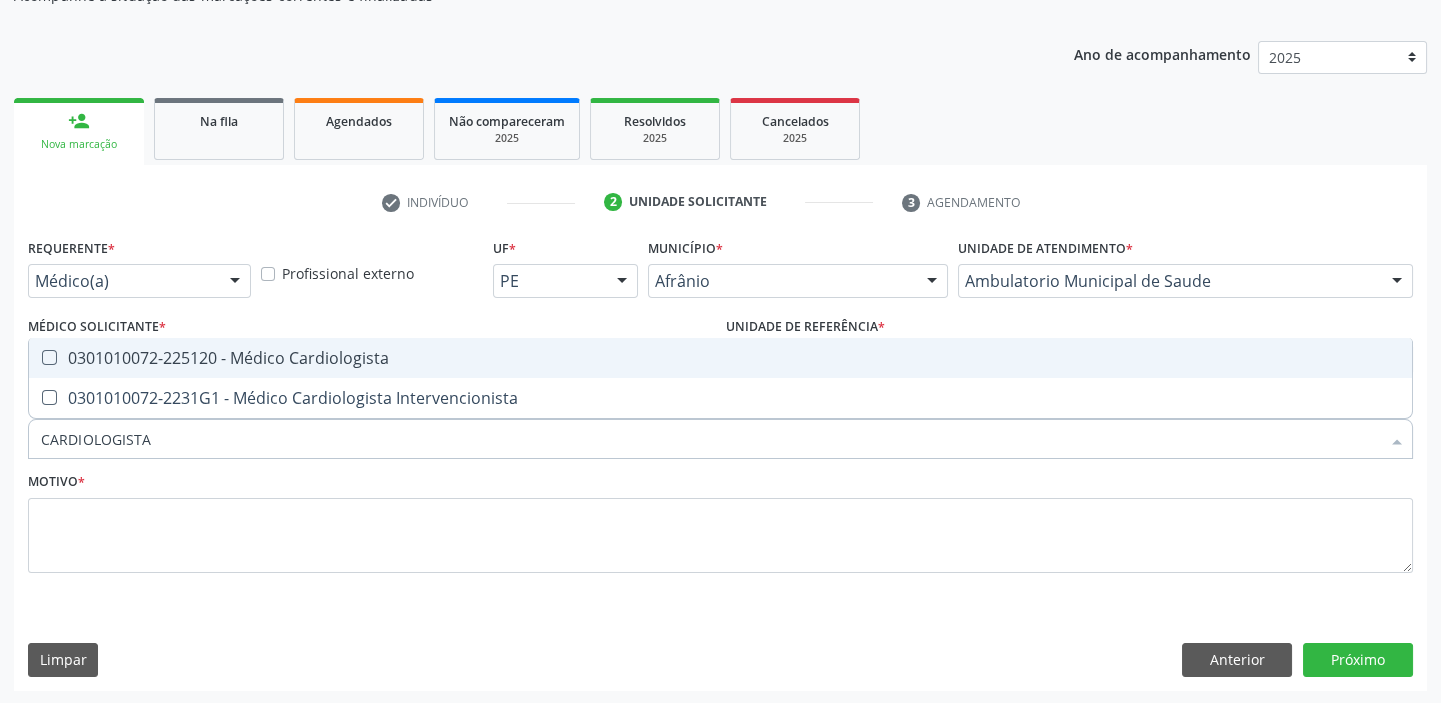 click on "0301010072-225120 - Médico Cardiologista" at bounding box center [720, 358] 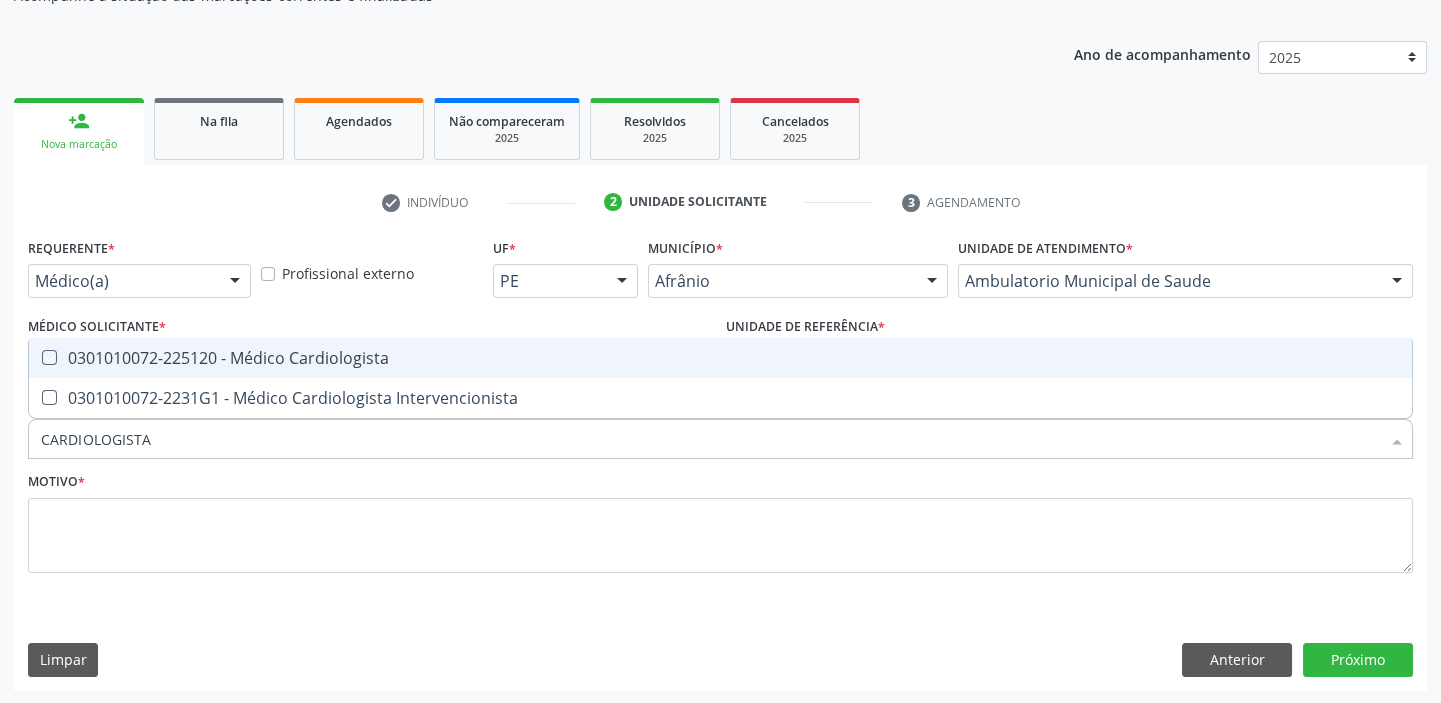 checkbox on "true" 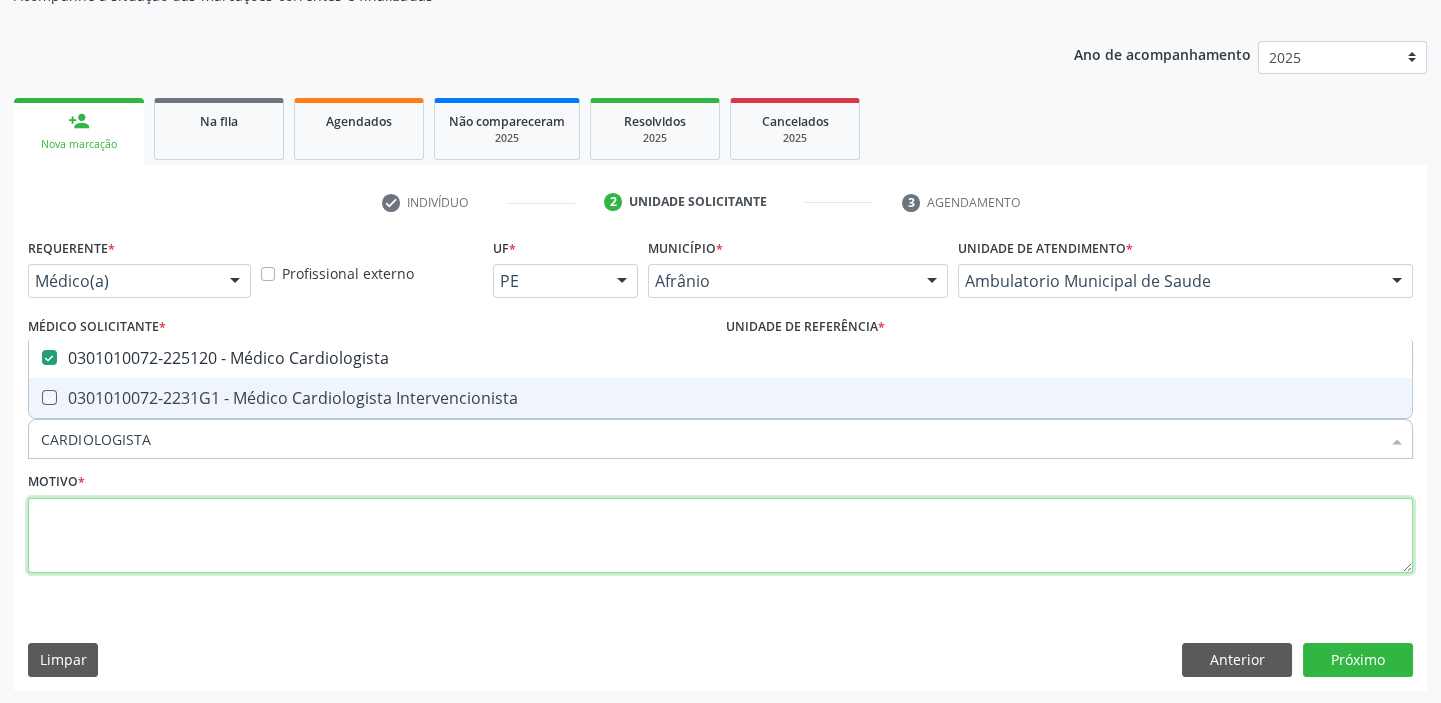 click at bounding box center [720, 536] 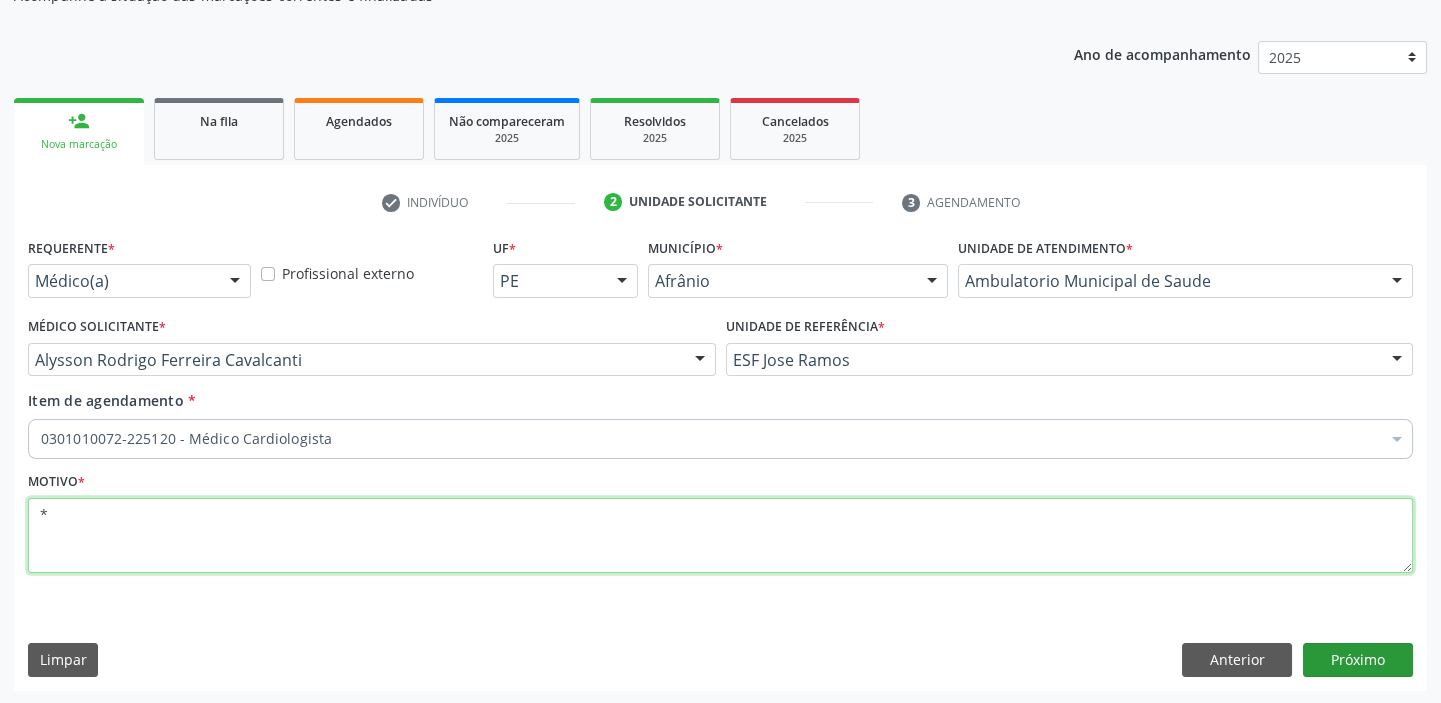 type on "*" 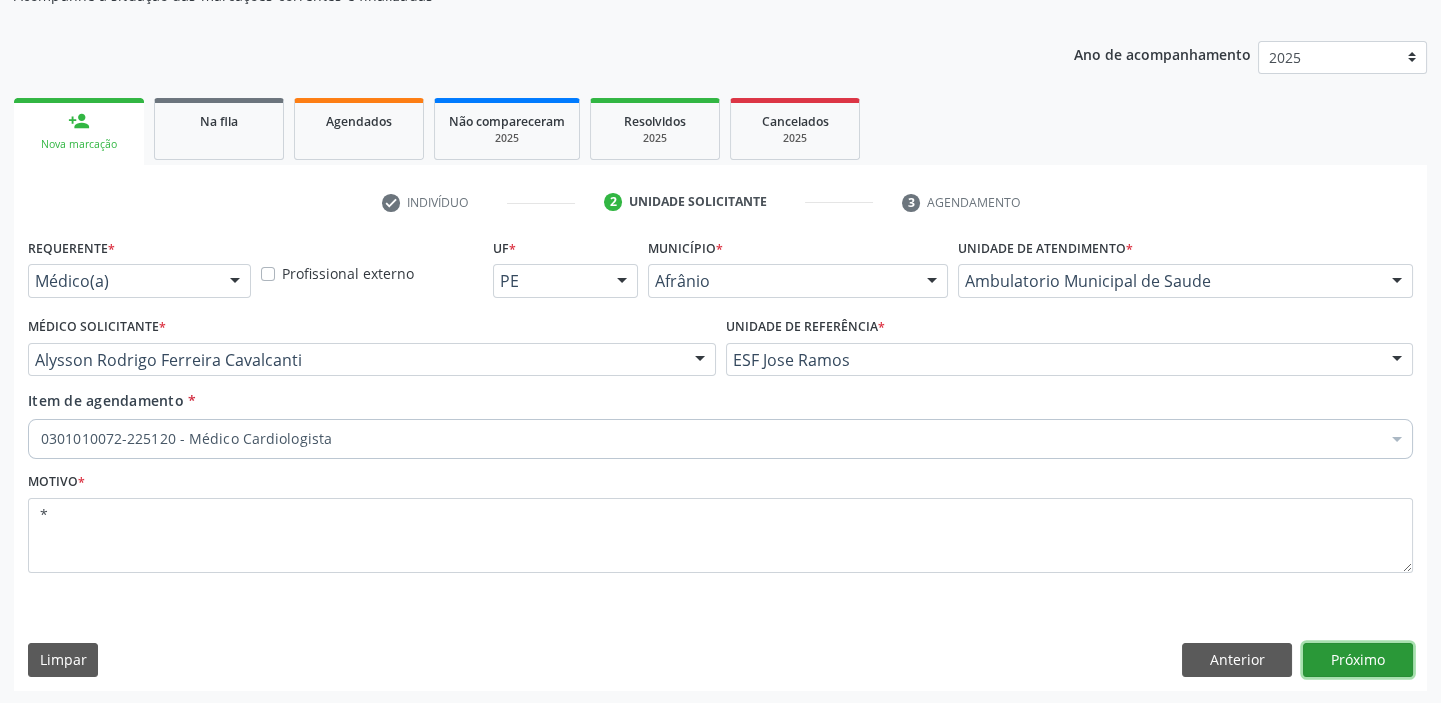click on "Próximo" at bounding box center (1358, 660) 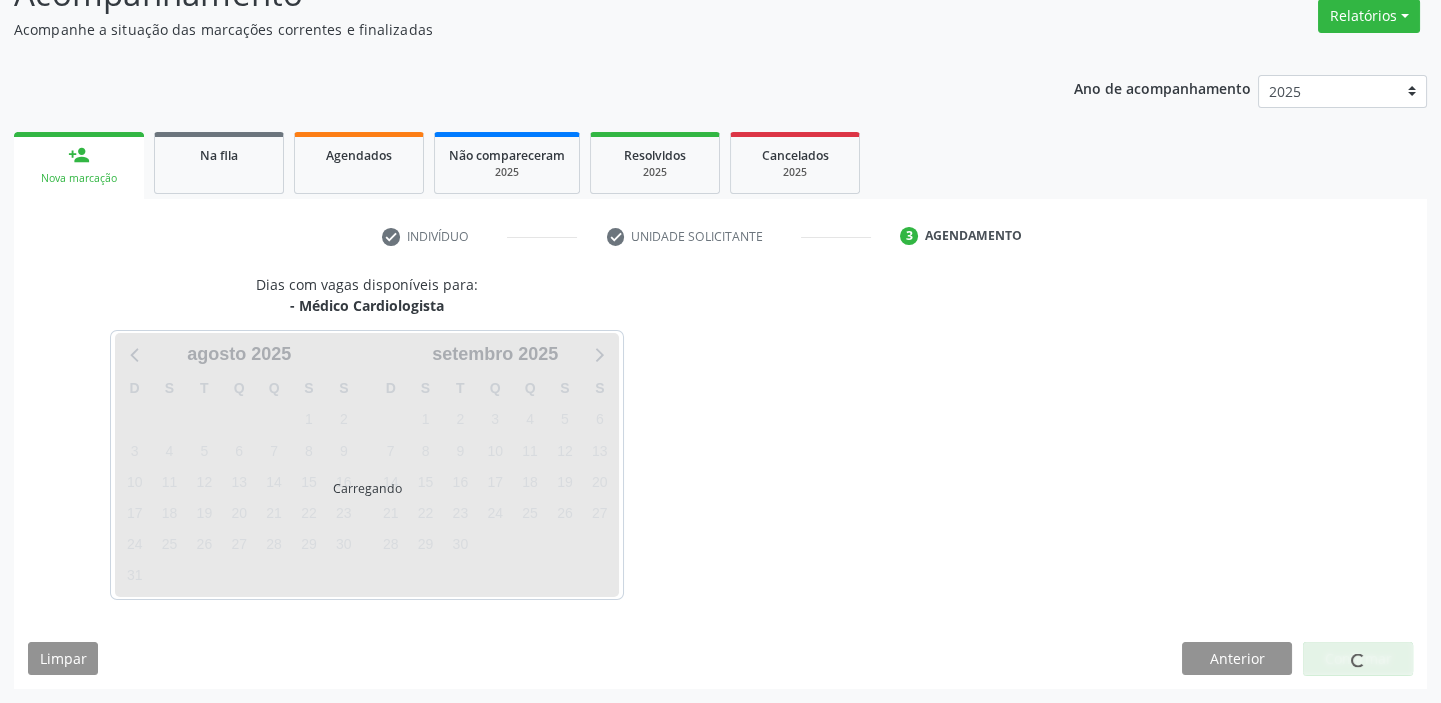 scroll, scrollTop: 166, scrollLeft: 0, axis: vertical 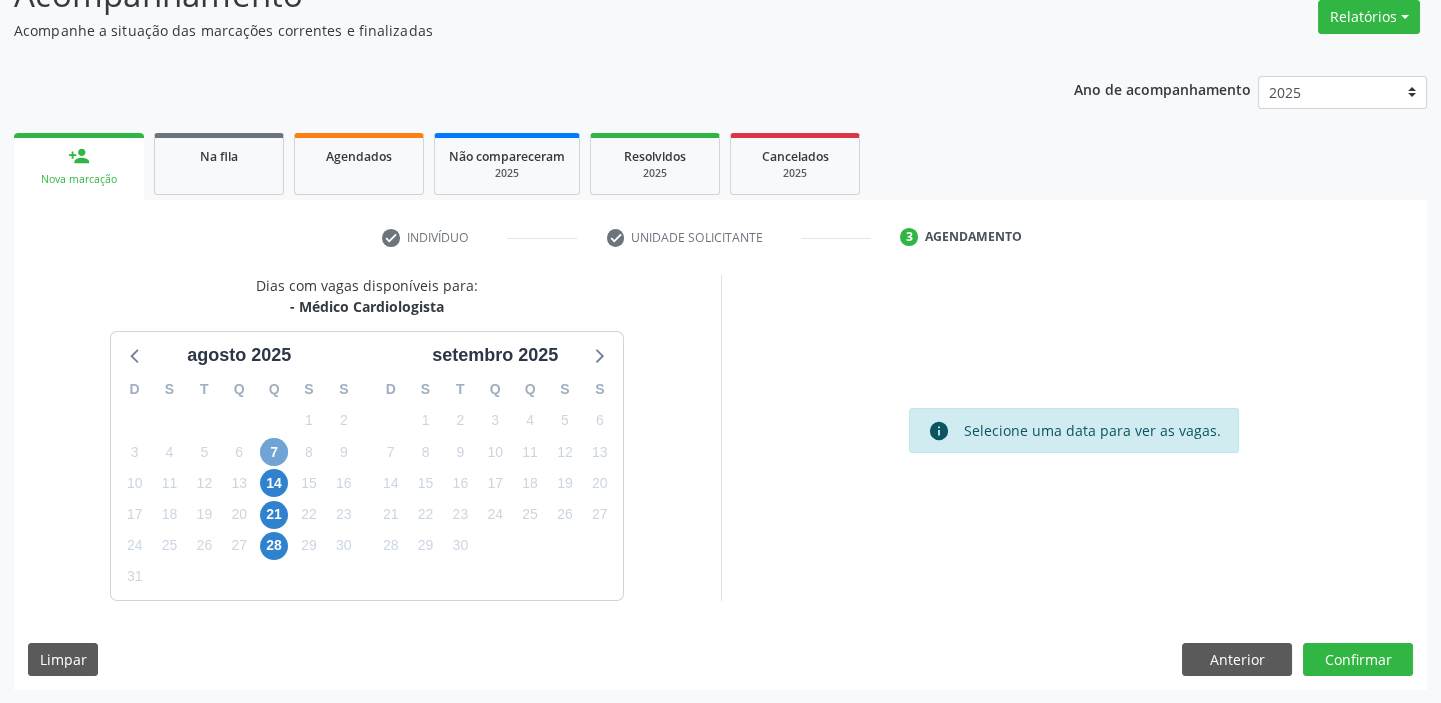 click on "7" at bounding box center (274, 452) 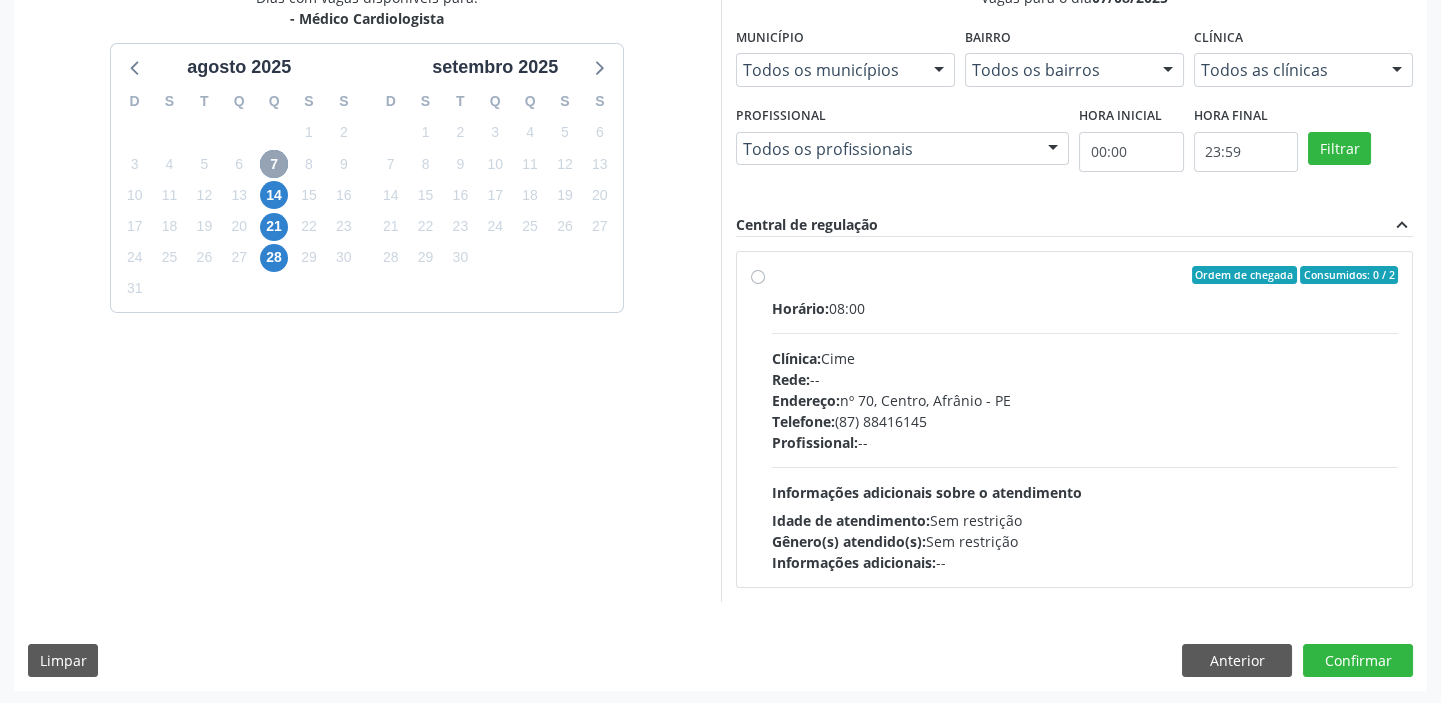 scroll, scrollTop: 455, scrollLeft: 0, axis: vertical 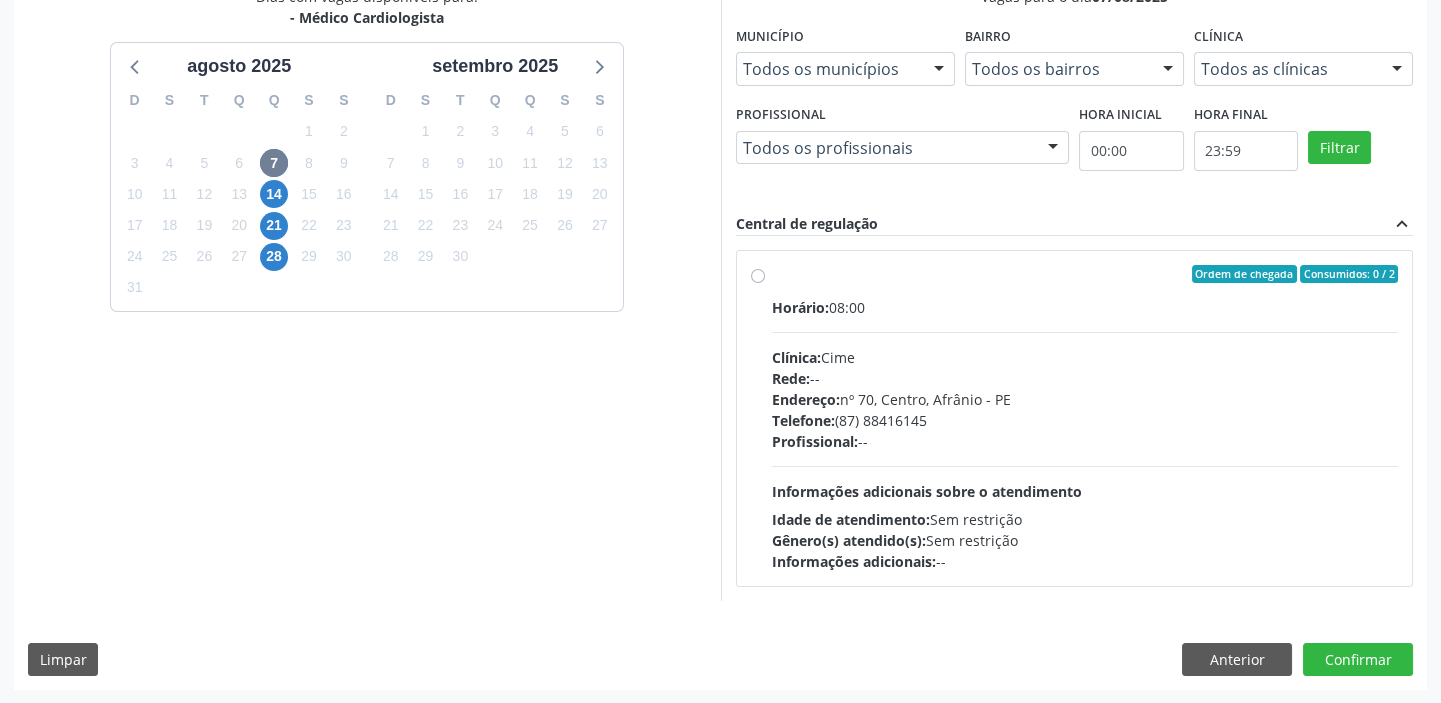 click on "Informações adicionais sobre o atendimento" at bounding box center [927, 491] 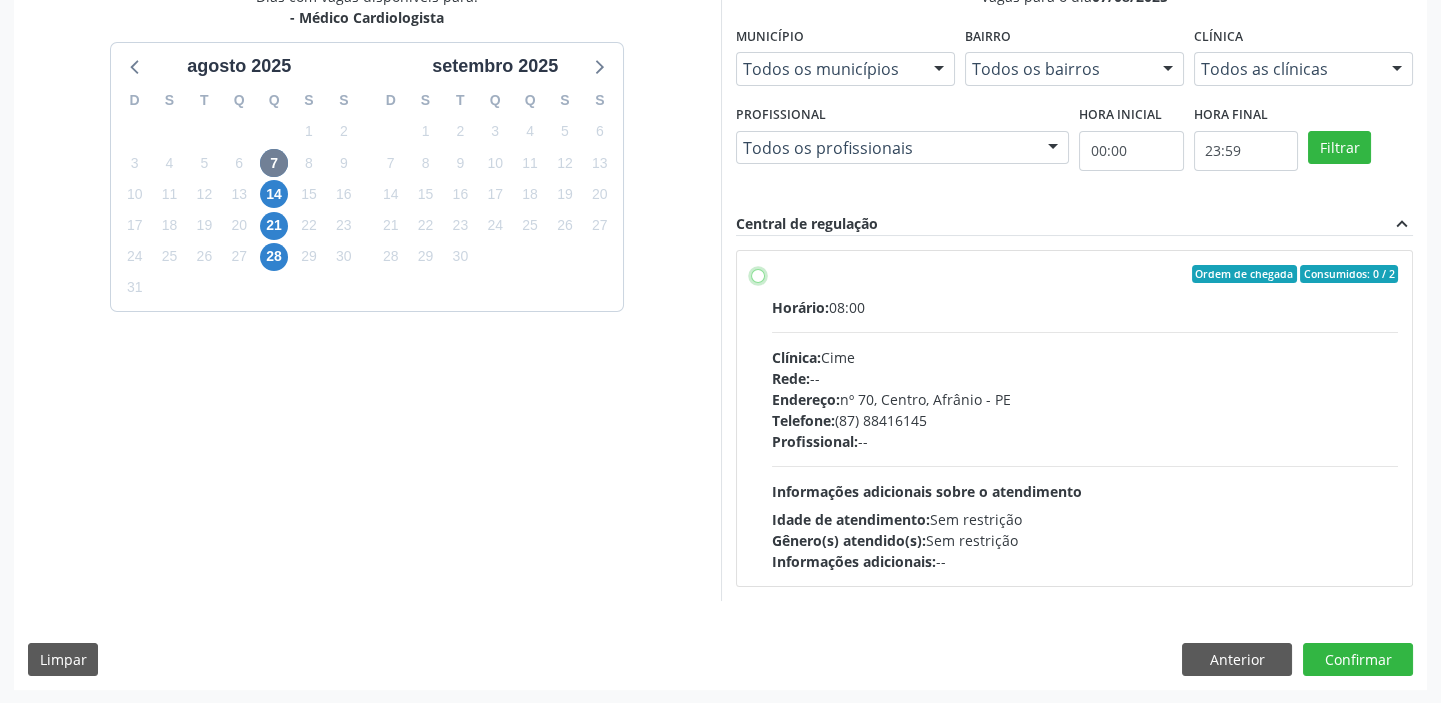 click on "Ordem de chegada
Consumidos: 18 / 25
Horário:   [TIME]
Clínica:  Cime
Rede:
--
Endereço:   nº 70, Centro, [CITY] - [STATE]
Telefone:   (XX) [PHONE]
Profissional:
--
Informações adicionais sobre o atendimento
Idade de atendimento:
Sem restrição
Gênero(s) atendido(s):
Sem restrição
Informações adicionais:
--" at bounding box center (758, 274) 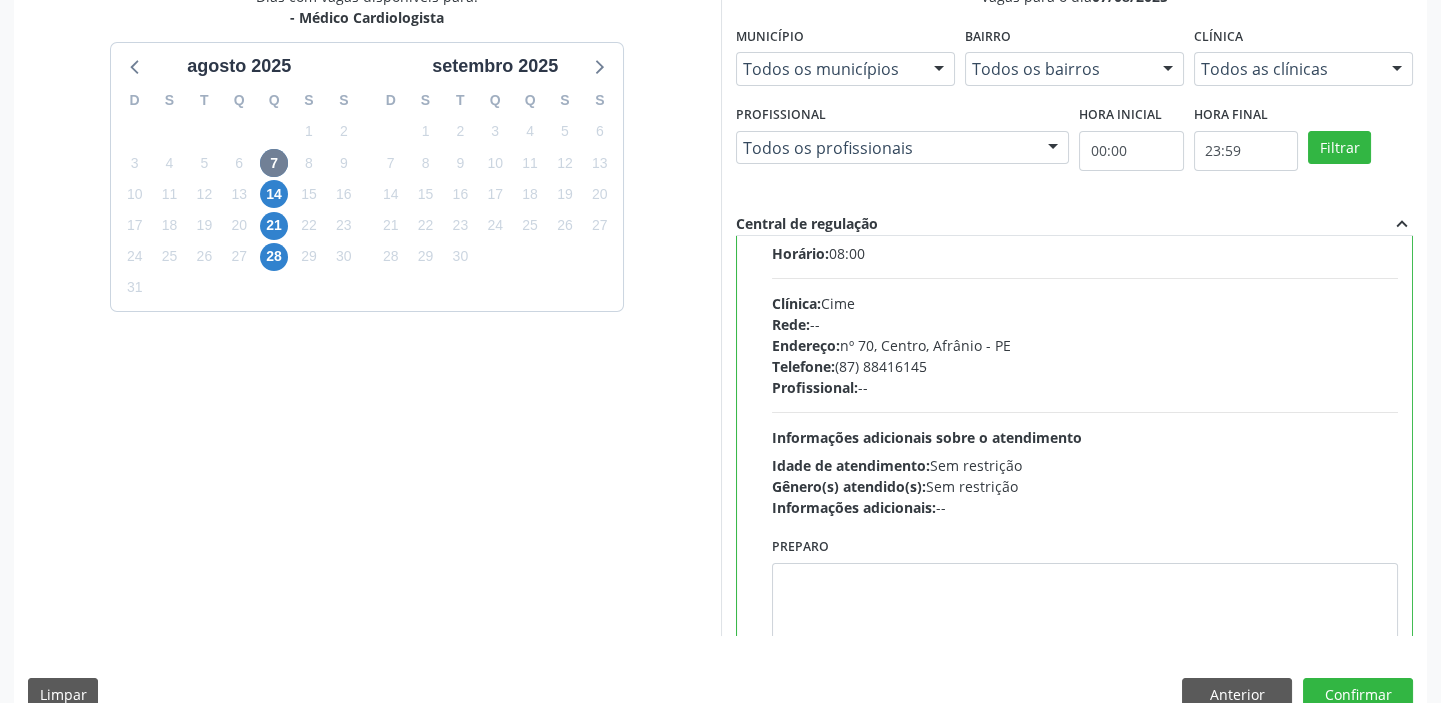 scroll, scrollTop: 99, scrollLeft: 0, axis: vertical 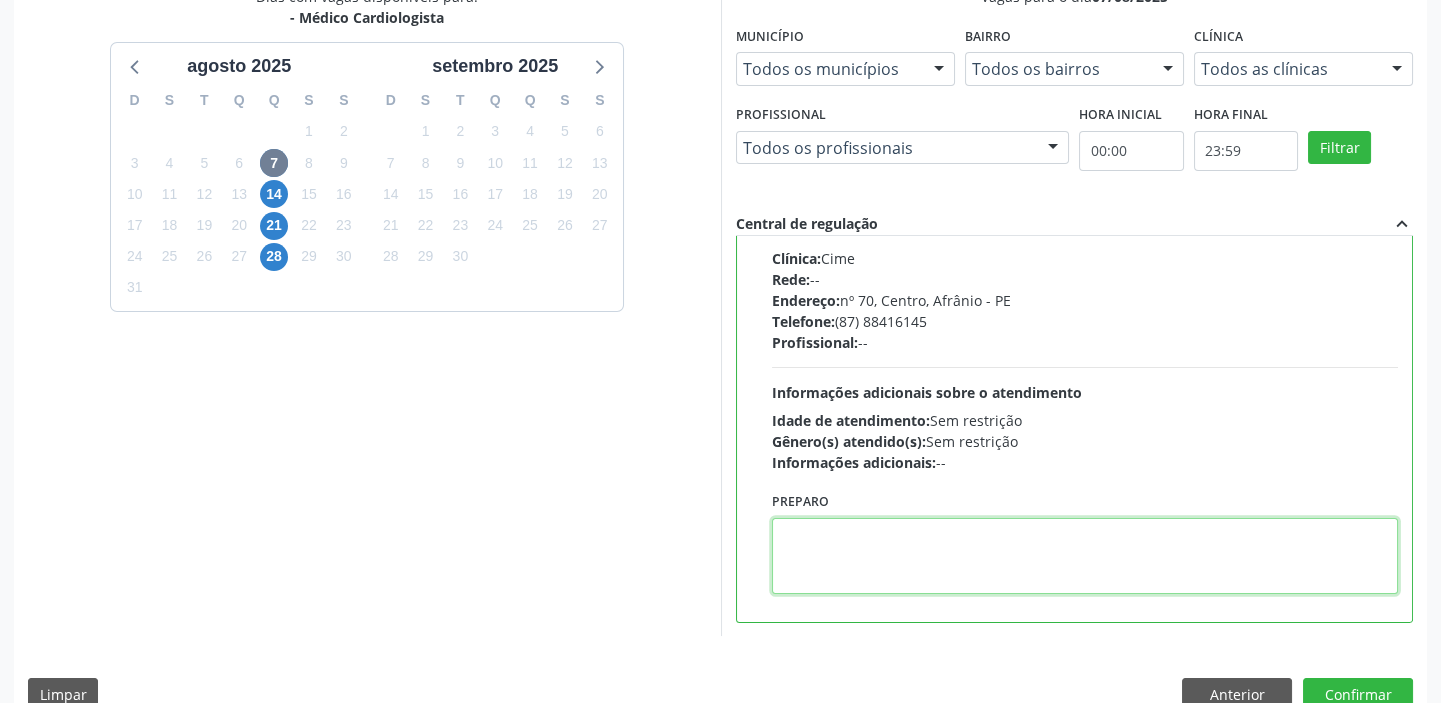click at bounding box center (1085, 556) 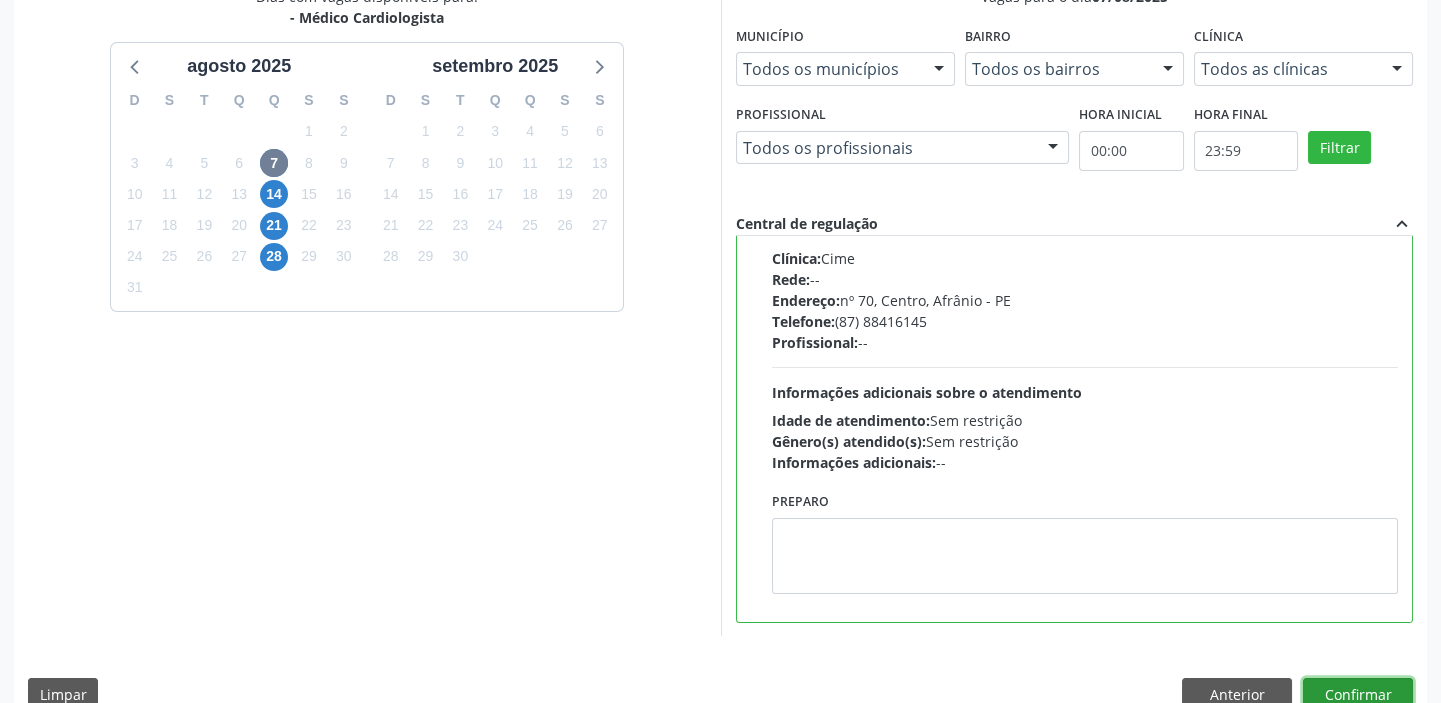 click on "Confirmar" at bounding box center (1358, 695) 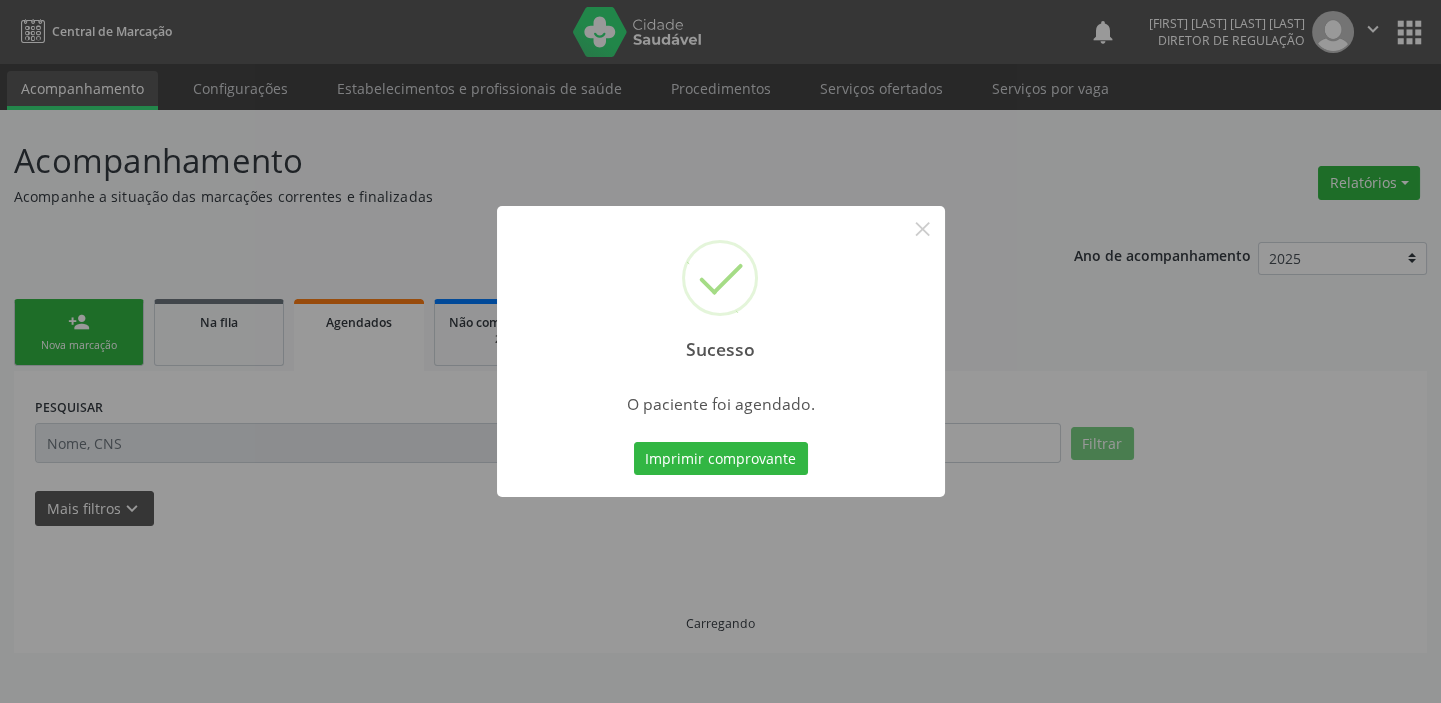 scroll, scrollTop: 0, scrollLeft: 0, axis: both 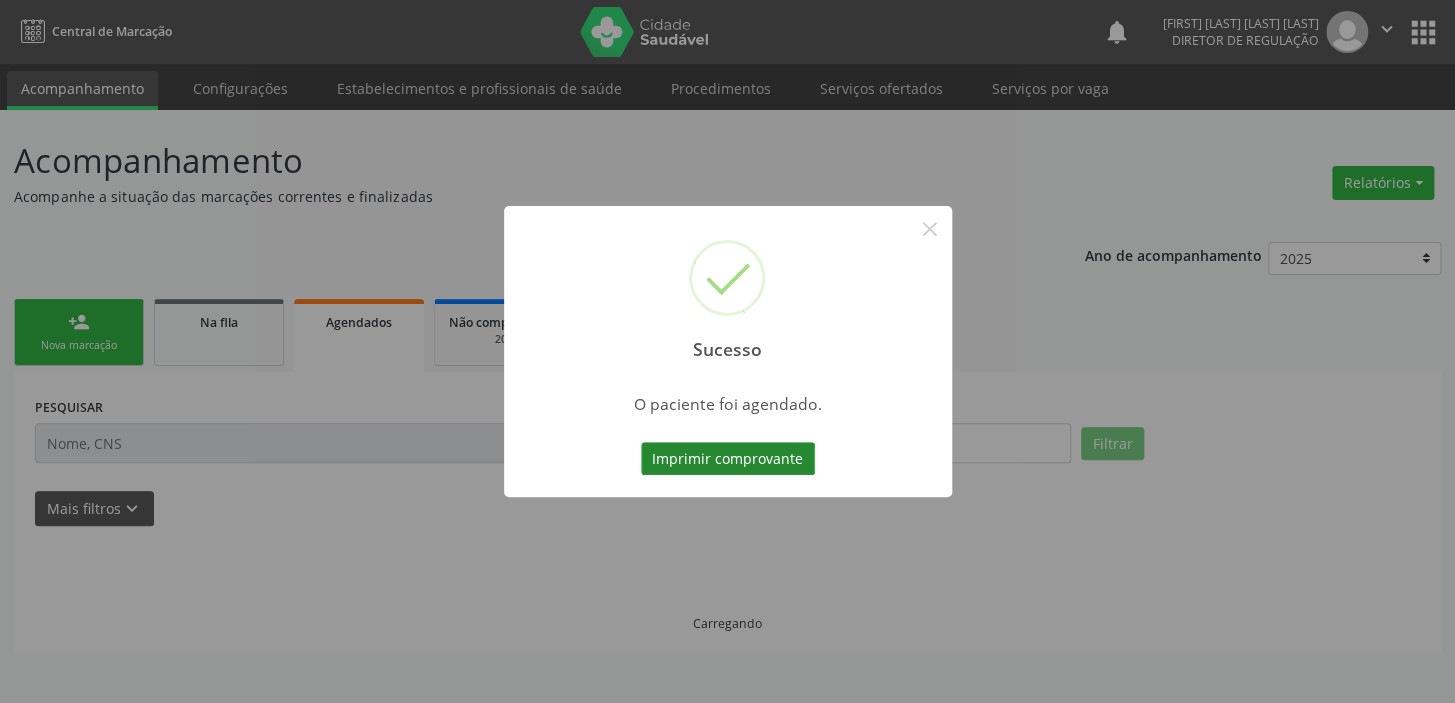 click on "Imprimir comprovante" at bounding box center (728, 459) 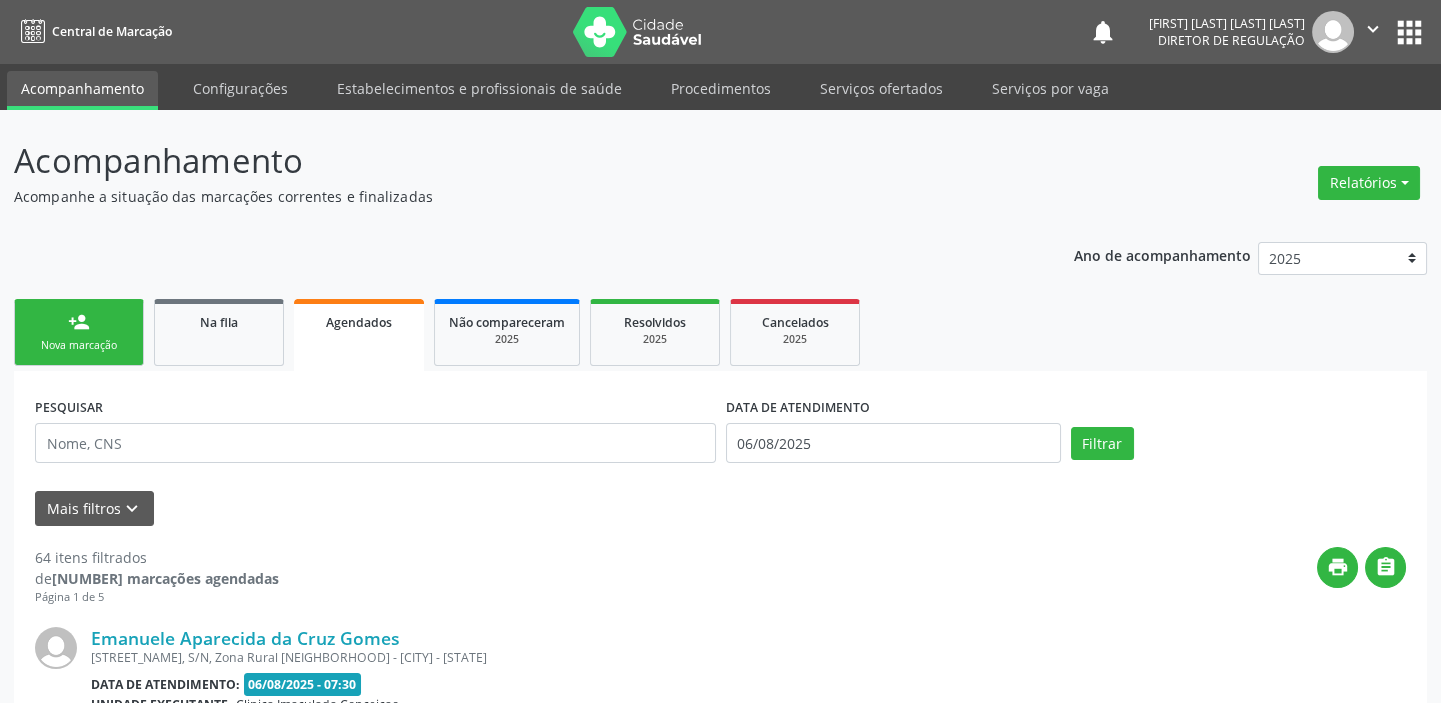 click on "Nova marcação" at bounding box center [79, 345] 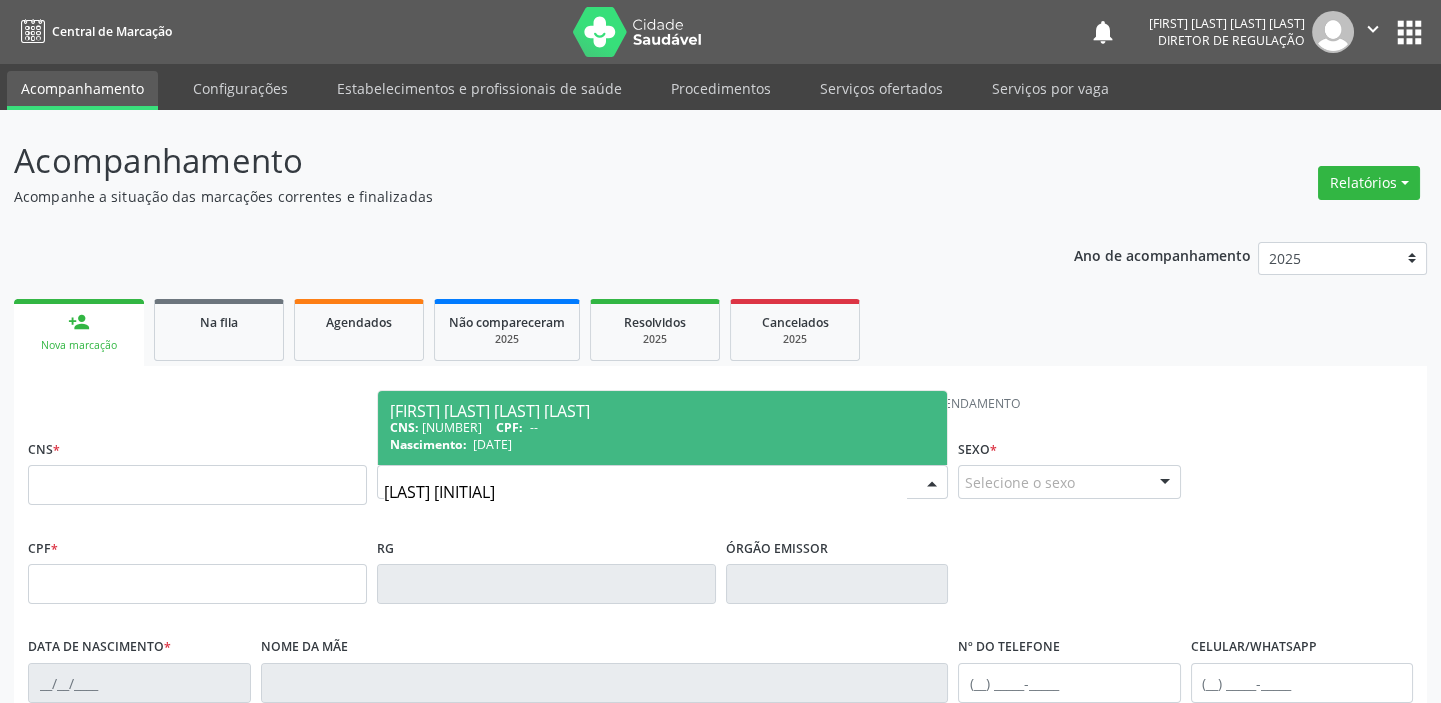 click on "[LAST] [INITIAL]" at bounding box center [645, 492] 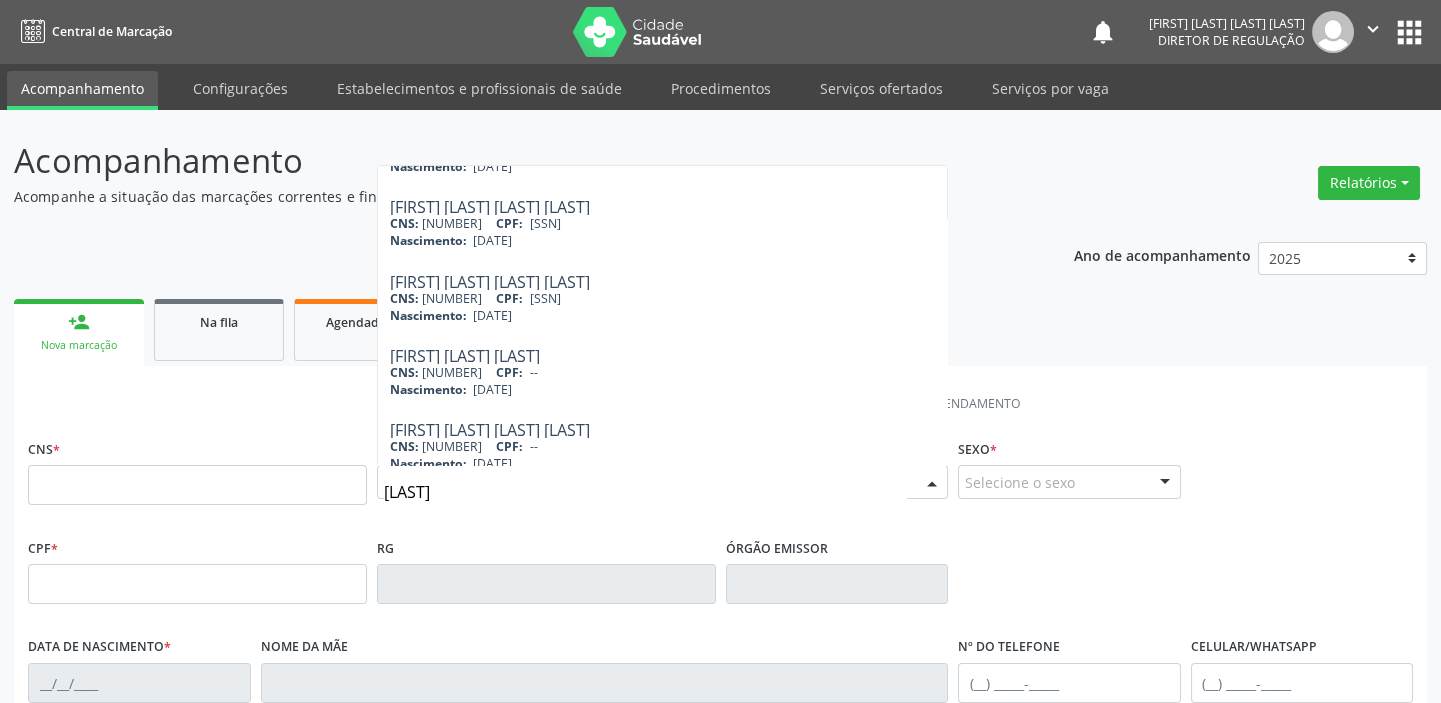 scroll, scrollTop: 170, scrollLeft: 0, axis: vertical 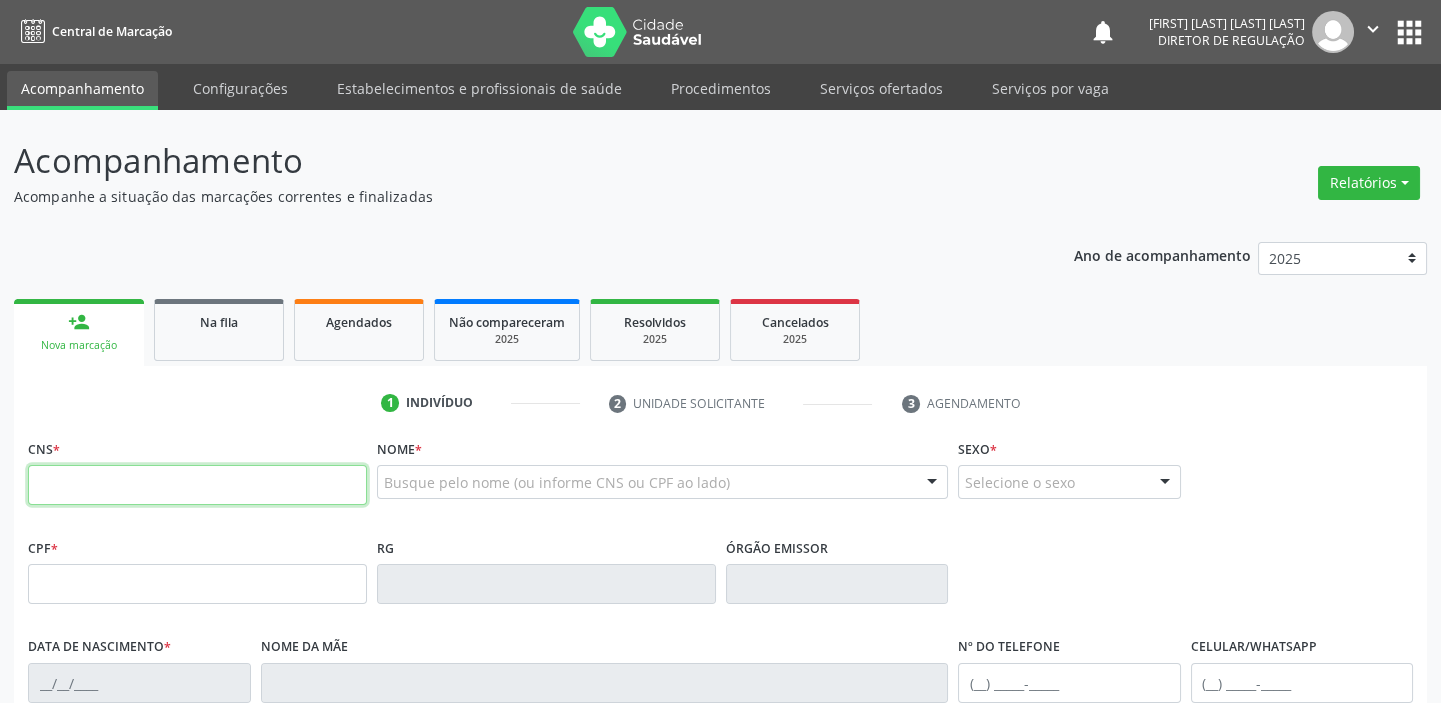 click at bounding box center [197, 485] 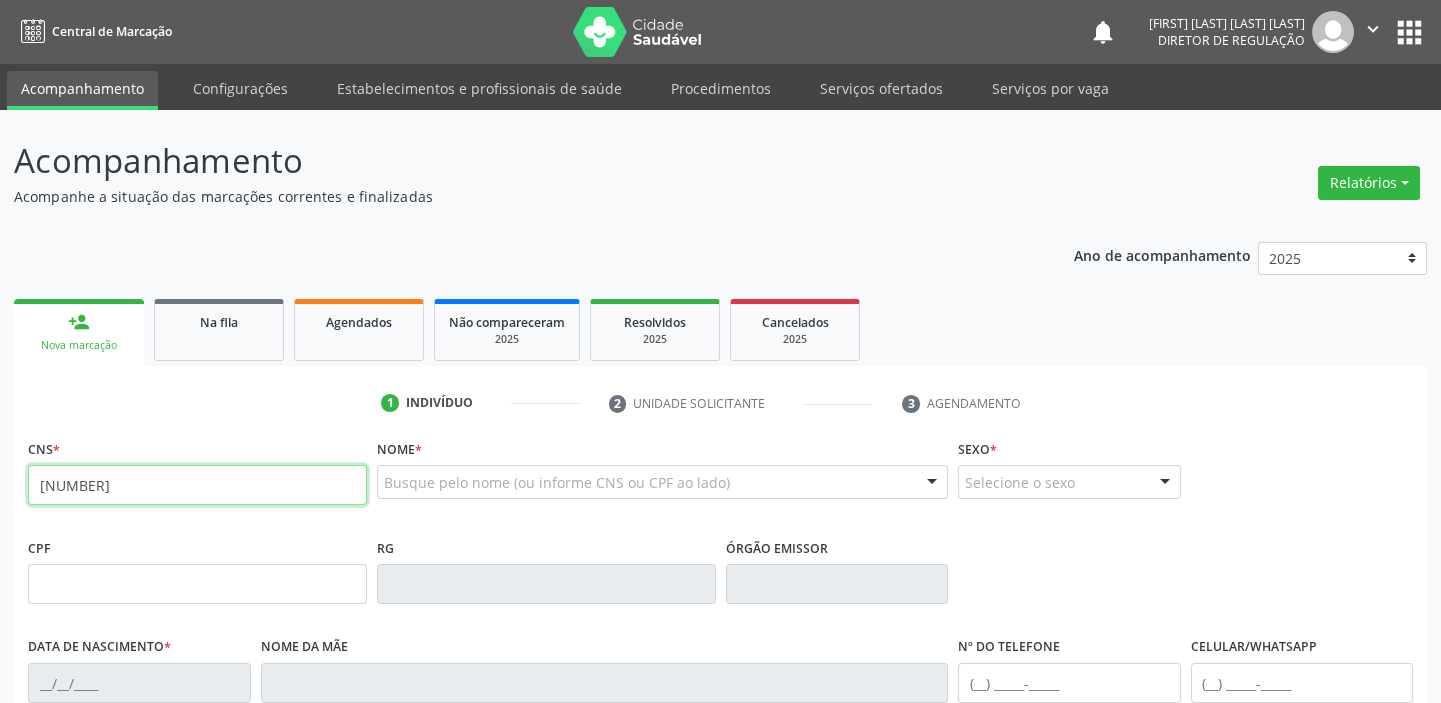 type on "[NUMBER]" 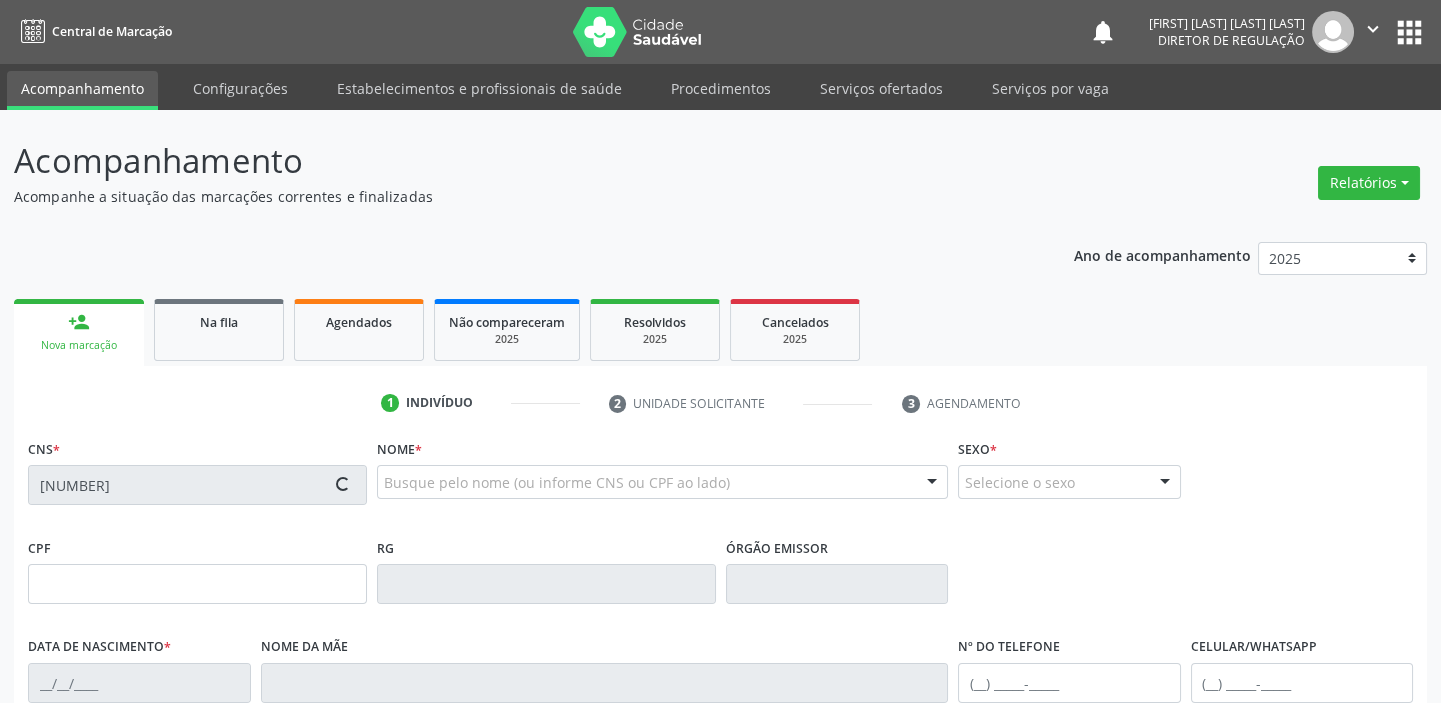 type on "[SSN]" 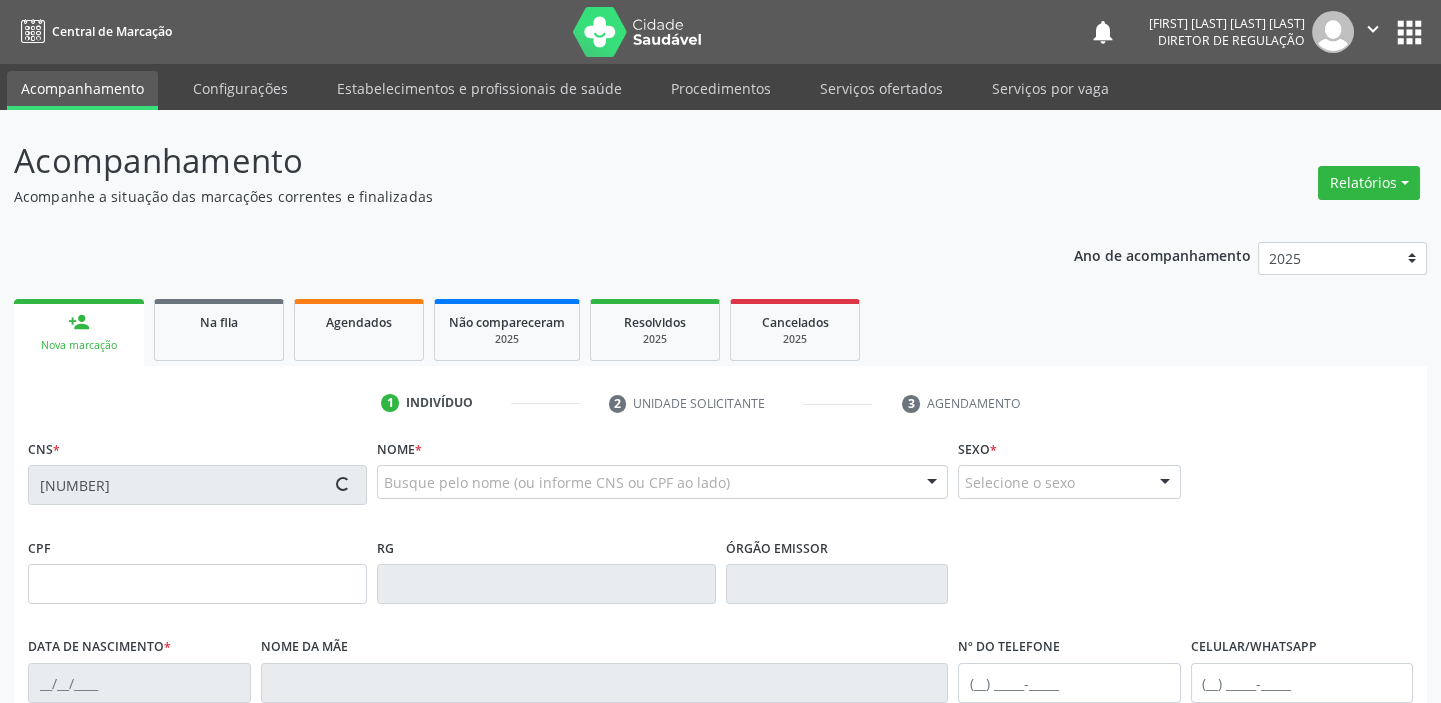 type on "[DATE]" 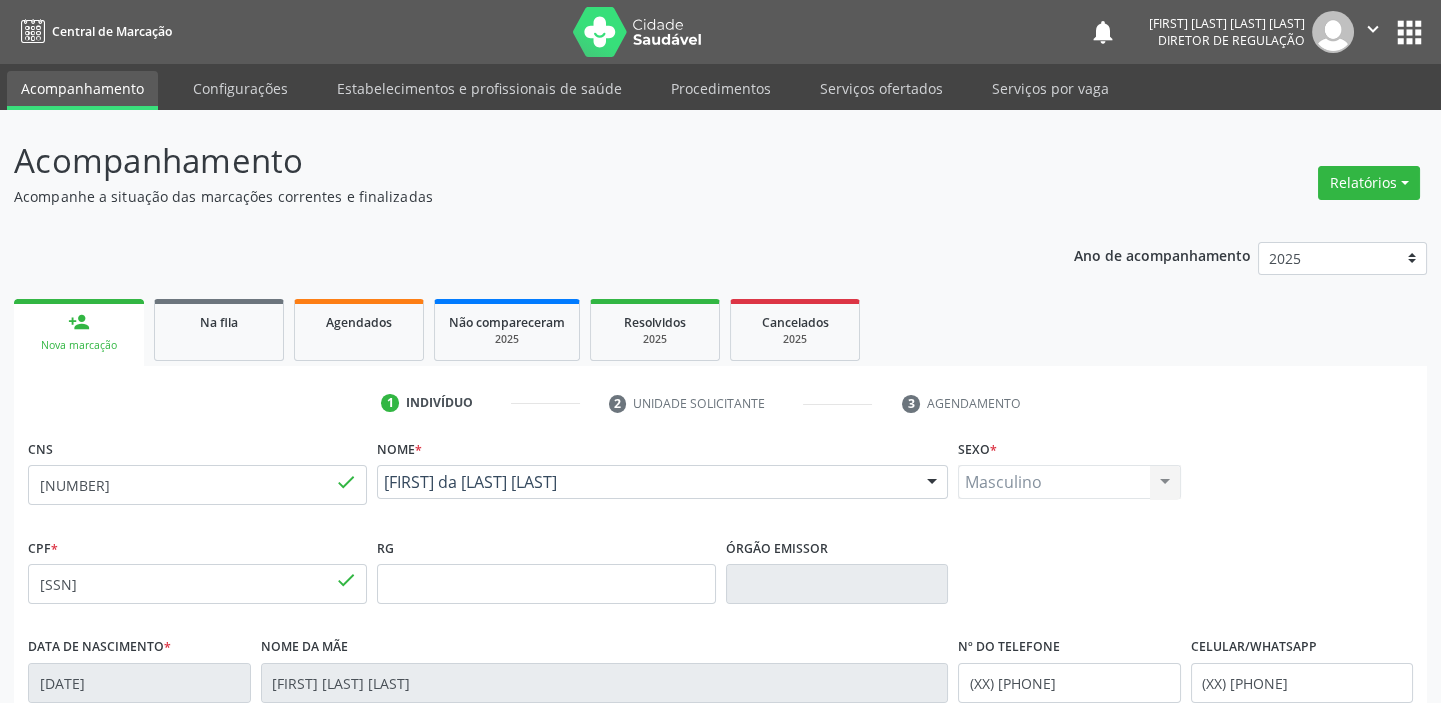 scroll, scrollTop: 380, scrollLeft: 0, axis: vertical 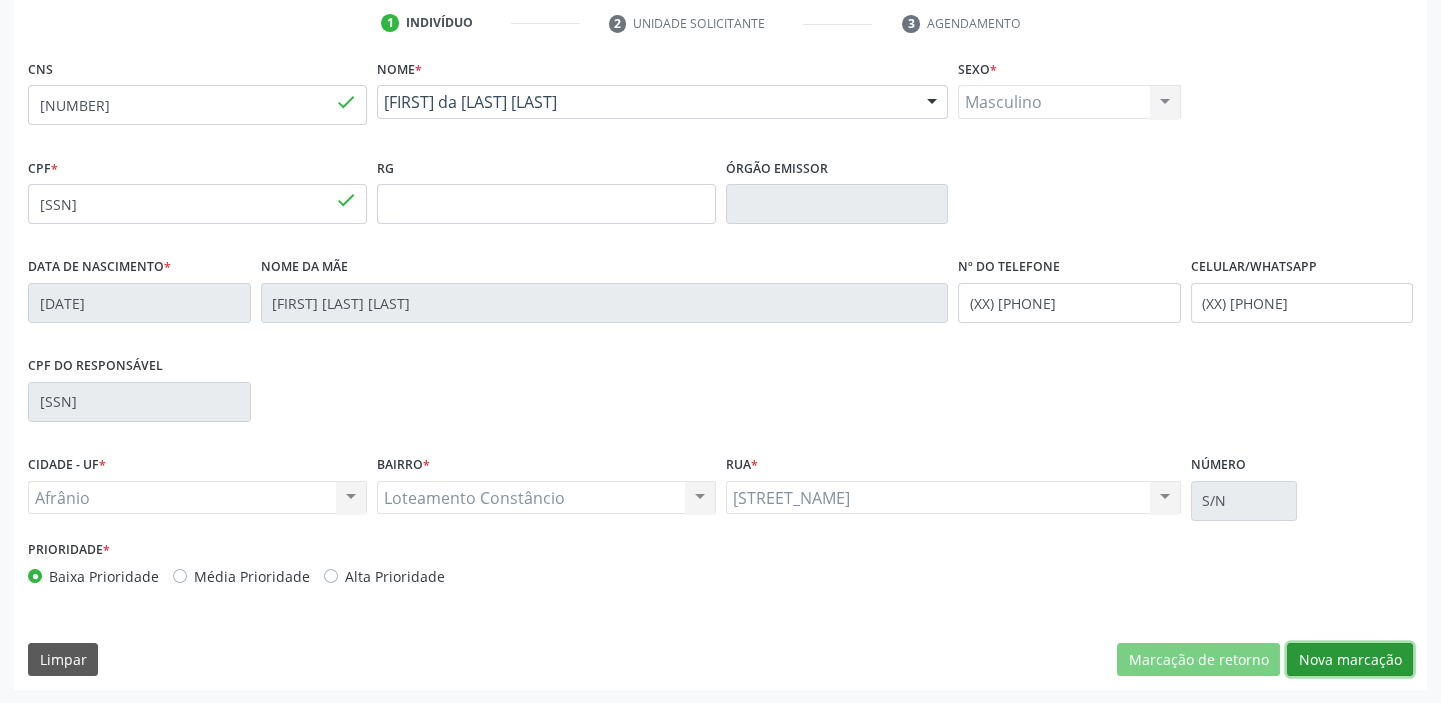 click on "Nova marcação" at bounding box center [1350, 660] 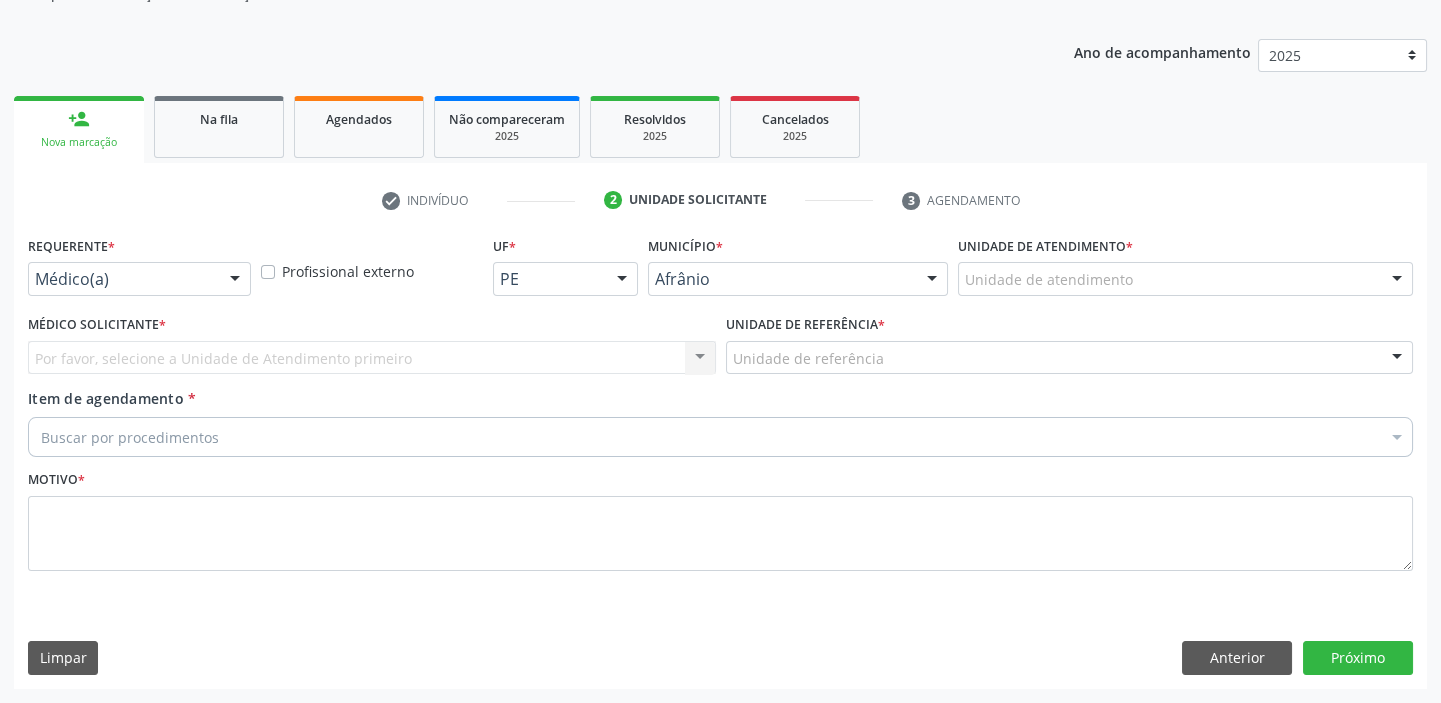 scroll, scrollTop: 201, scrollLeft: 0, axis: vertical 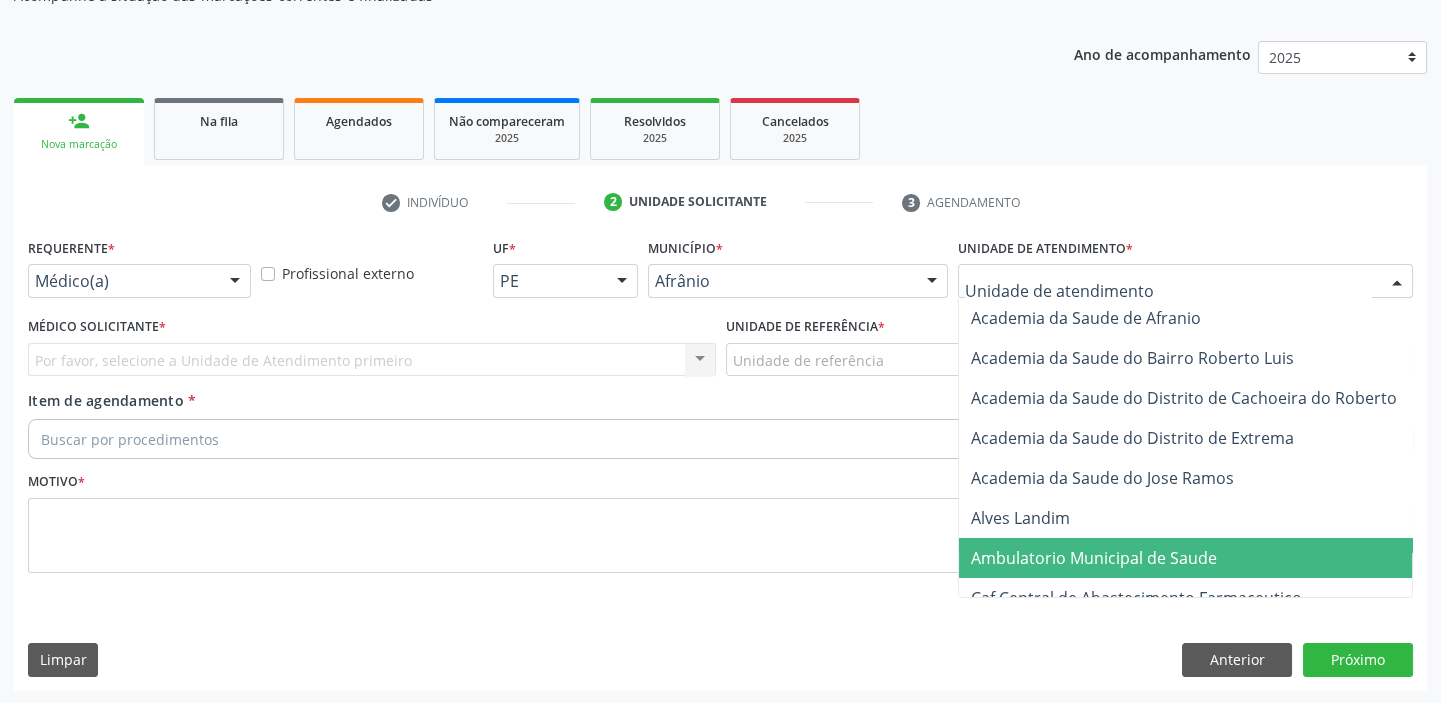 click on "Ambulatorio Municipal de Saude" at bounding box center (1094, 558) 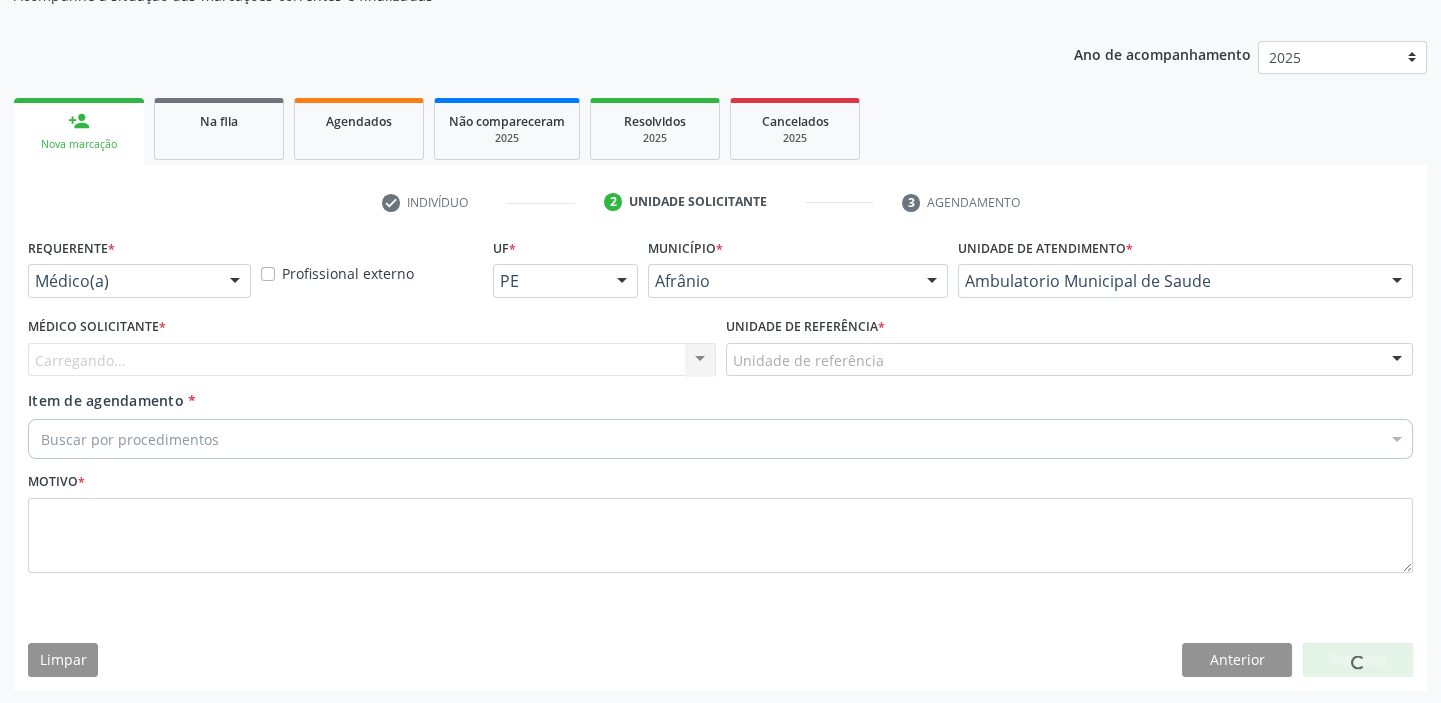 drag, startPoint x: 729, startPoint y: 338, endPoint x: 739, endPoint y: 365, distance: 28.79236 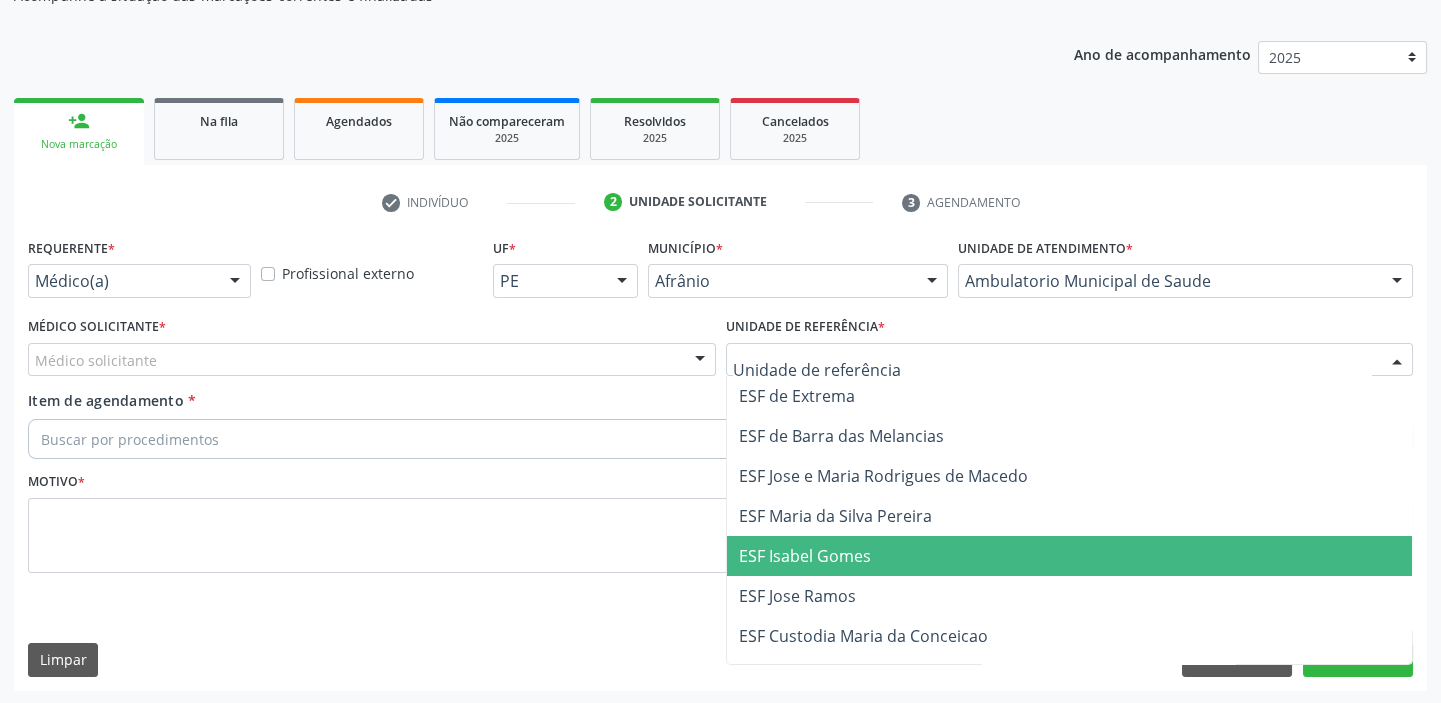 click on "ESF Isabel Gomes" at bounding box center (805, 556) 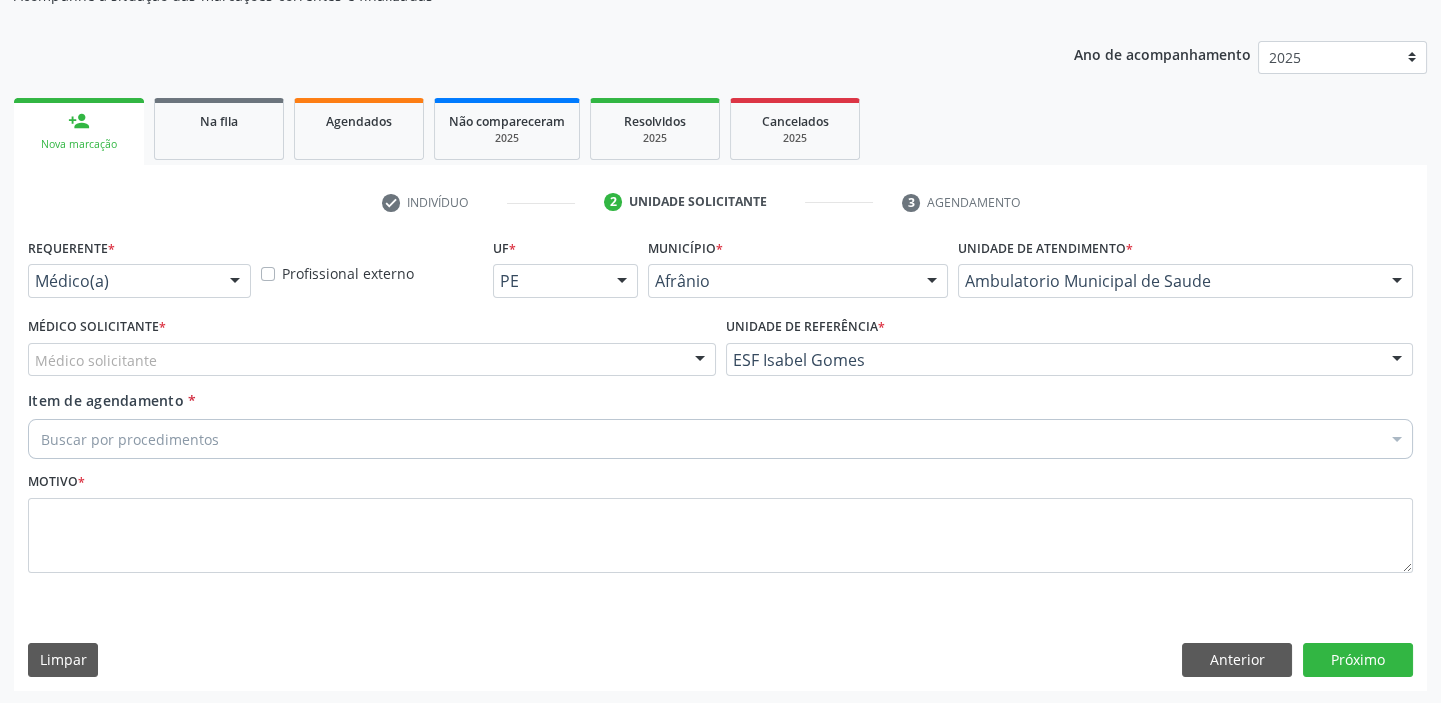 click on "Médico solicitante" at bounding box center (372, 360) 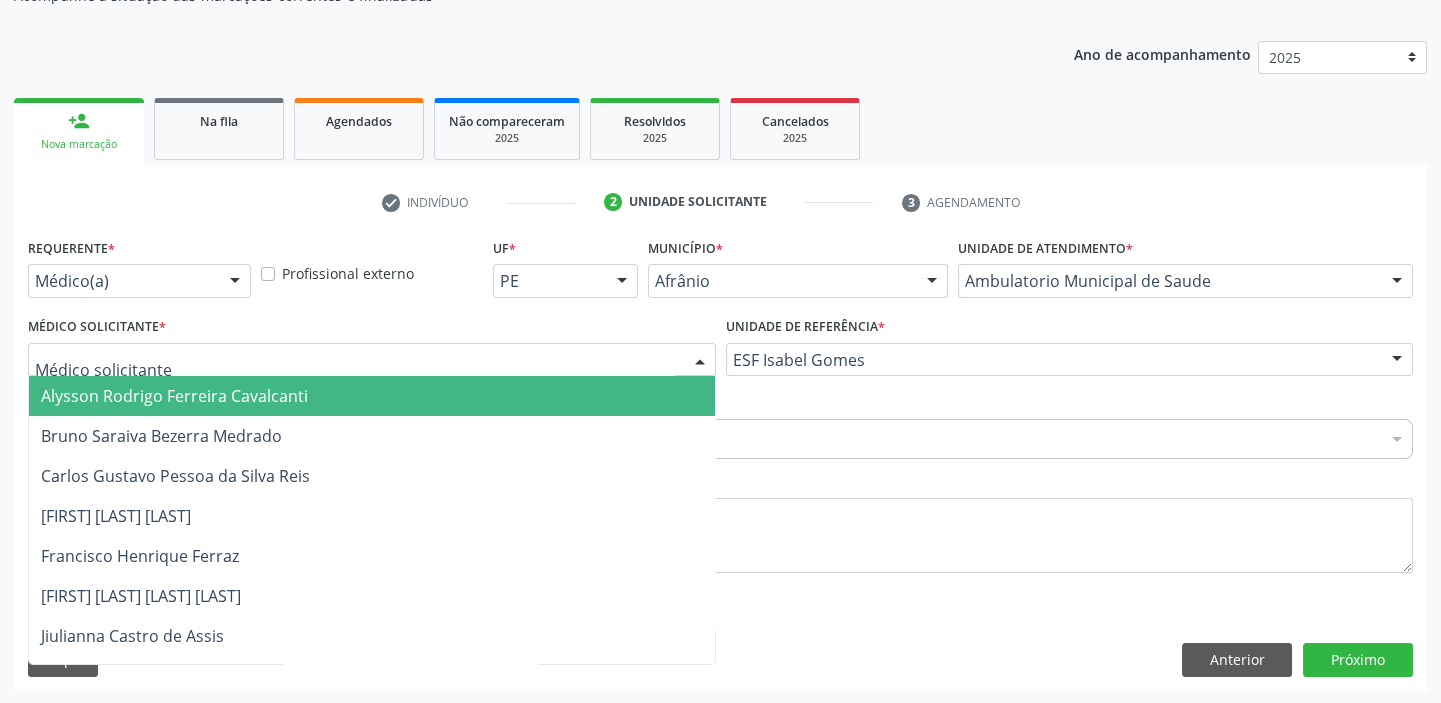 click on "Alysson Rodrigo Ferreira Cavalcanti" at bounding box center (174, 396) 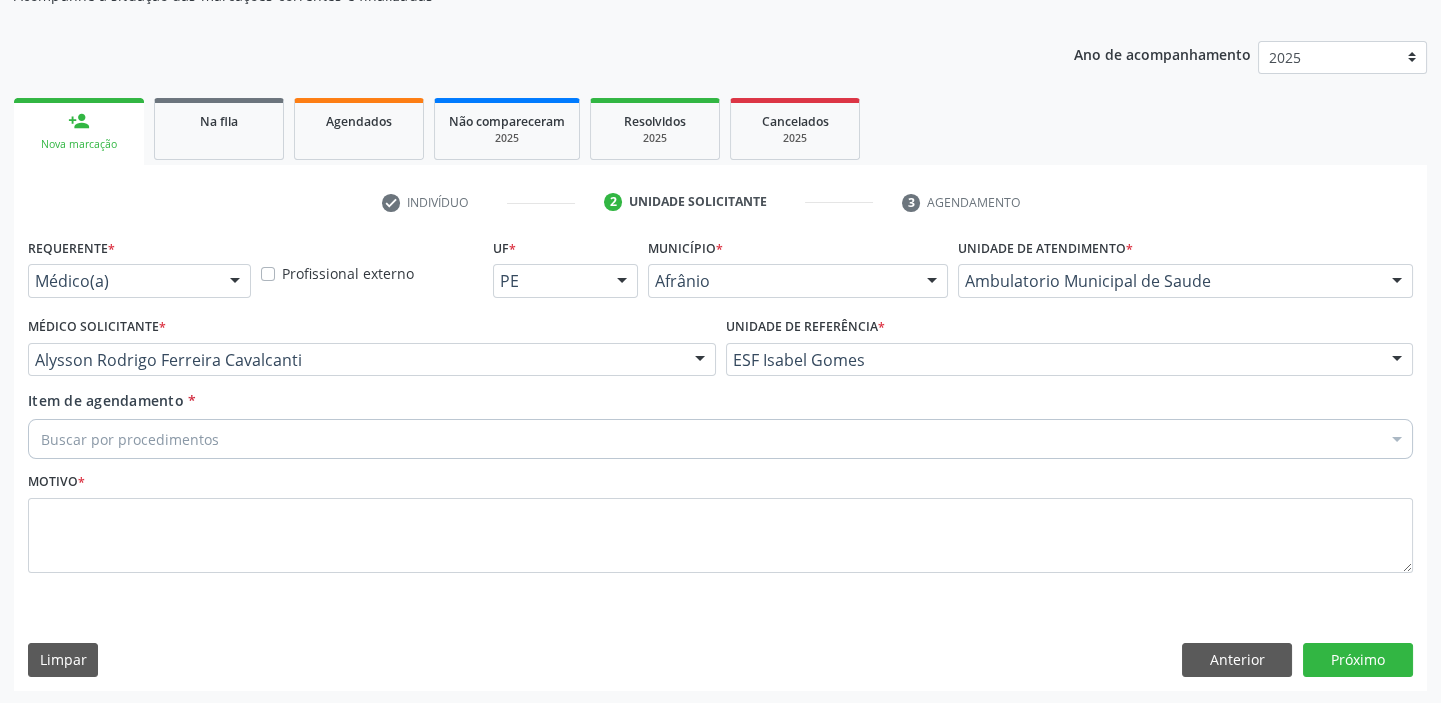 click on "Buscar por procedimentos" at bounding box center (720, 439) 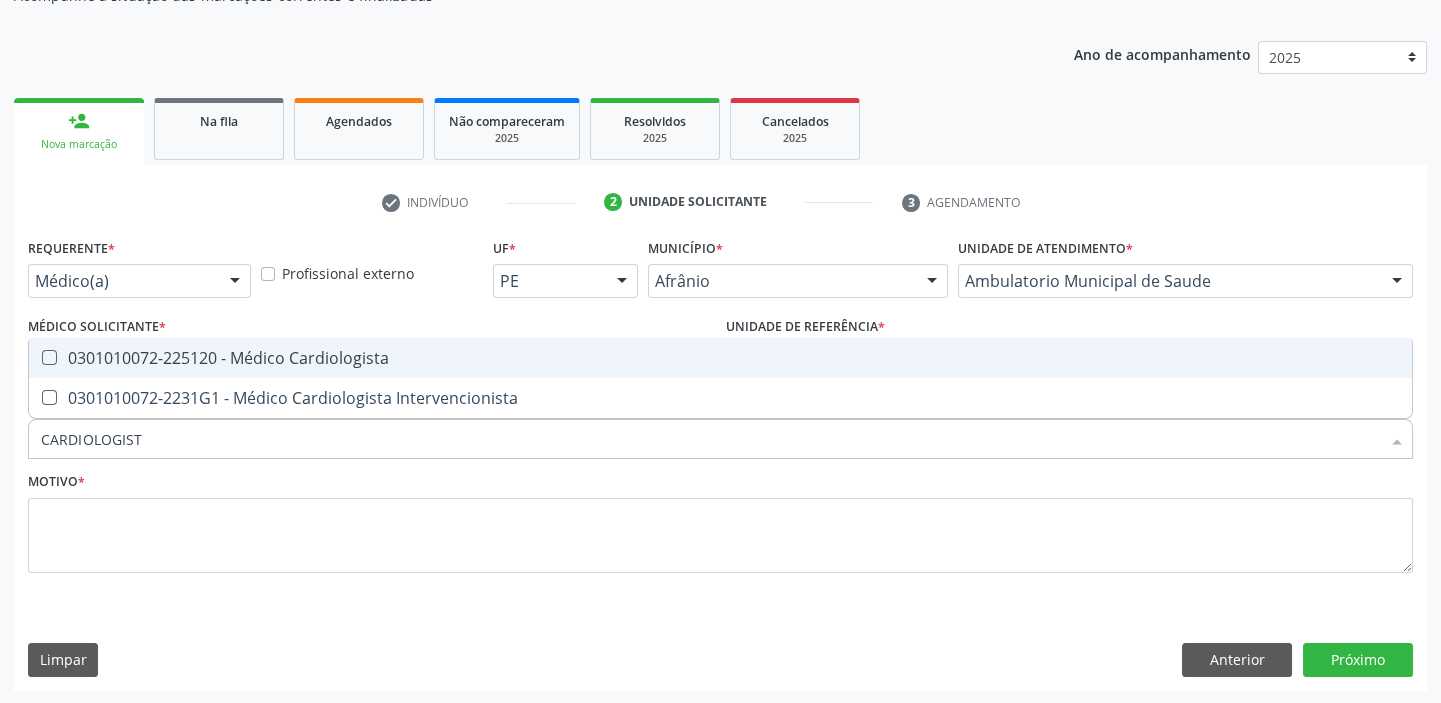 type on "CARDIOLOGISTA" 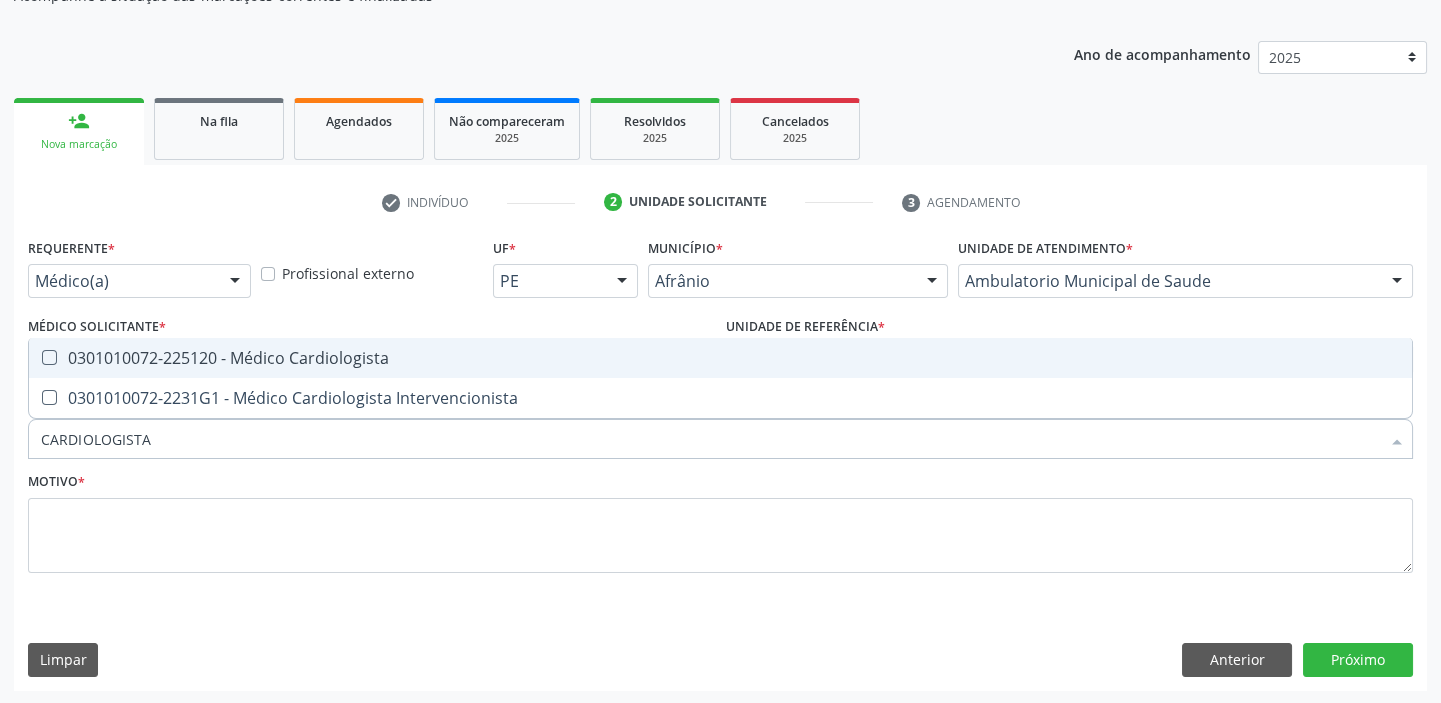 click on "0301010072-225120 - Médico Cardiologista" at bounding box center (720, 358) 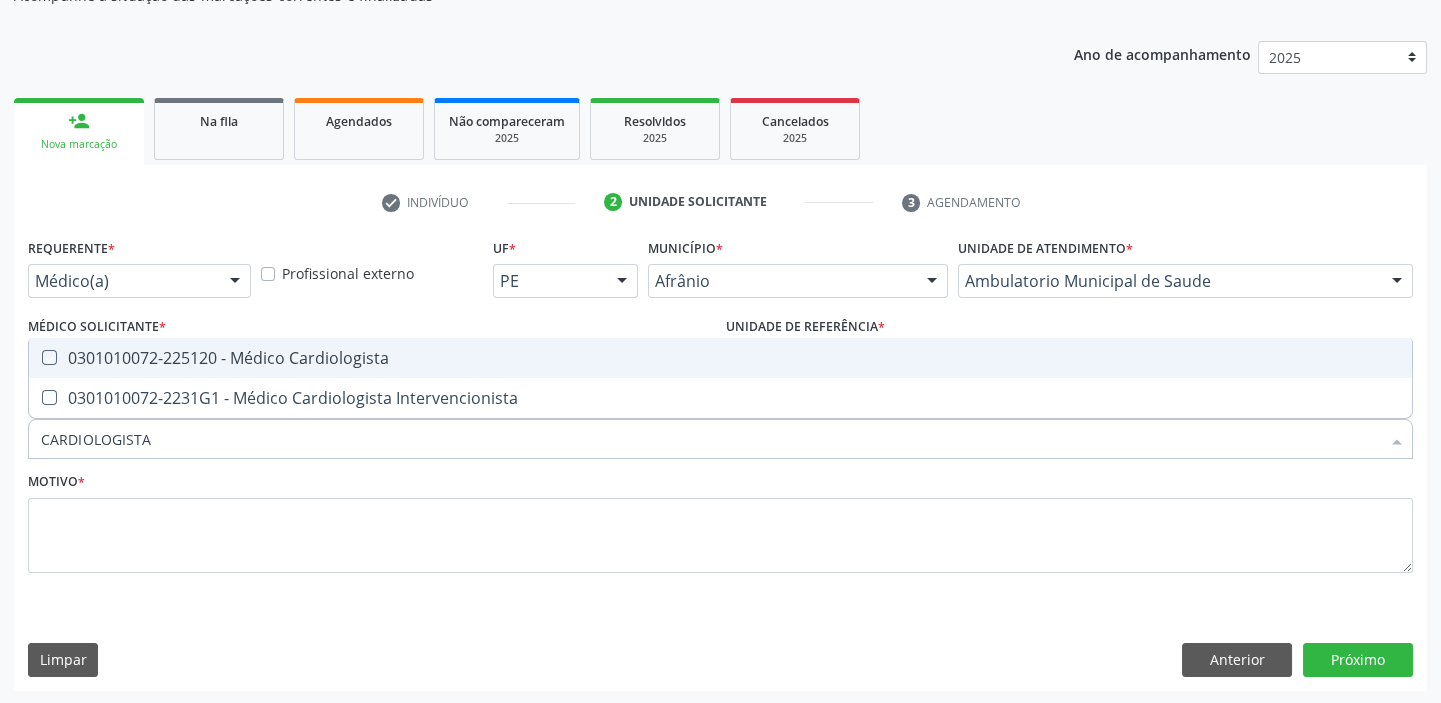 checkbox on "true" 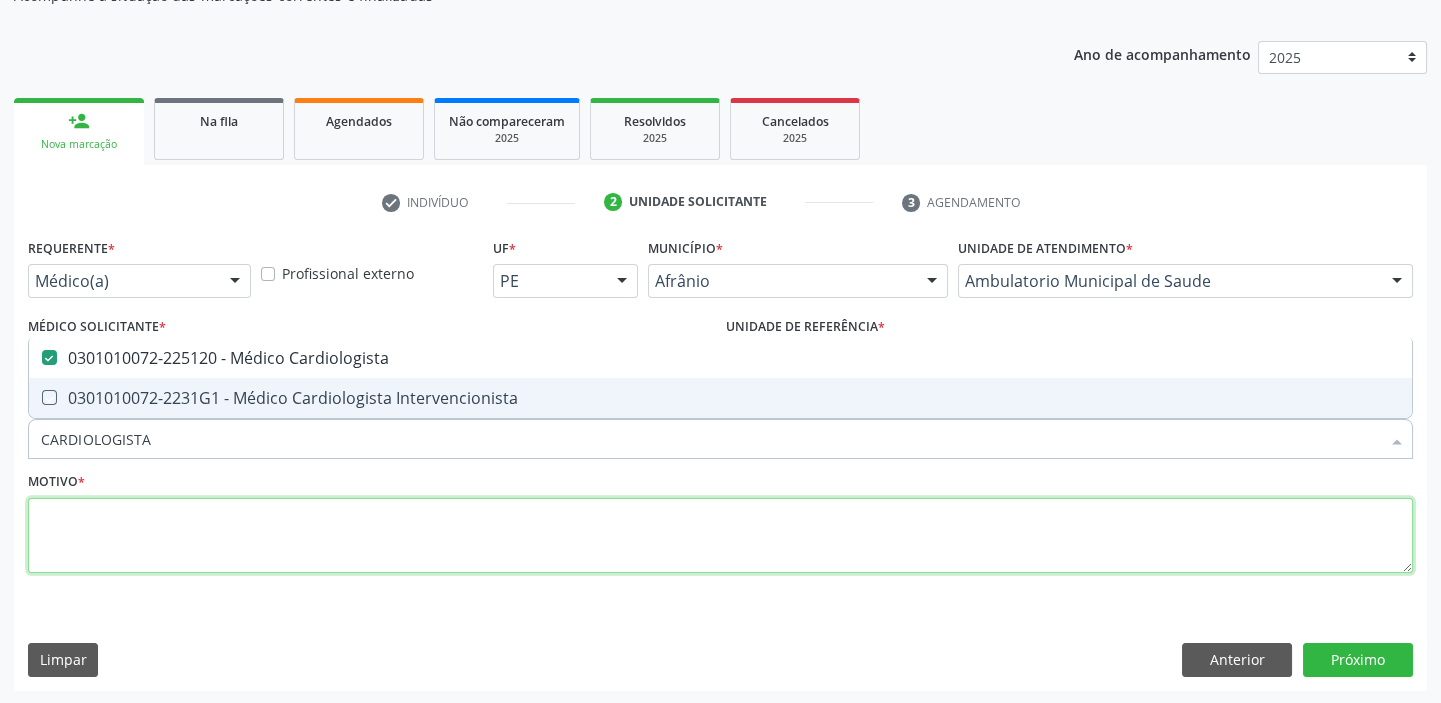 click at bounding box center [720, 536] 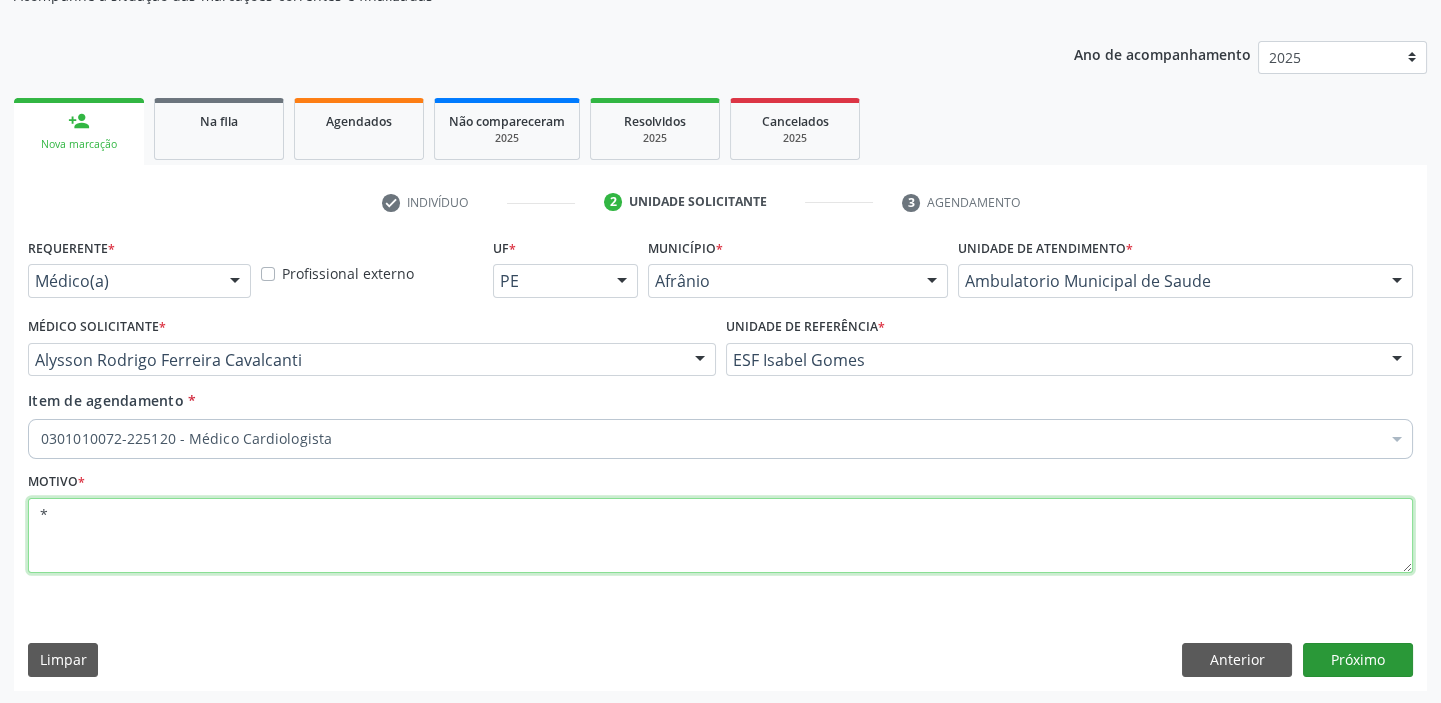 type on "*" 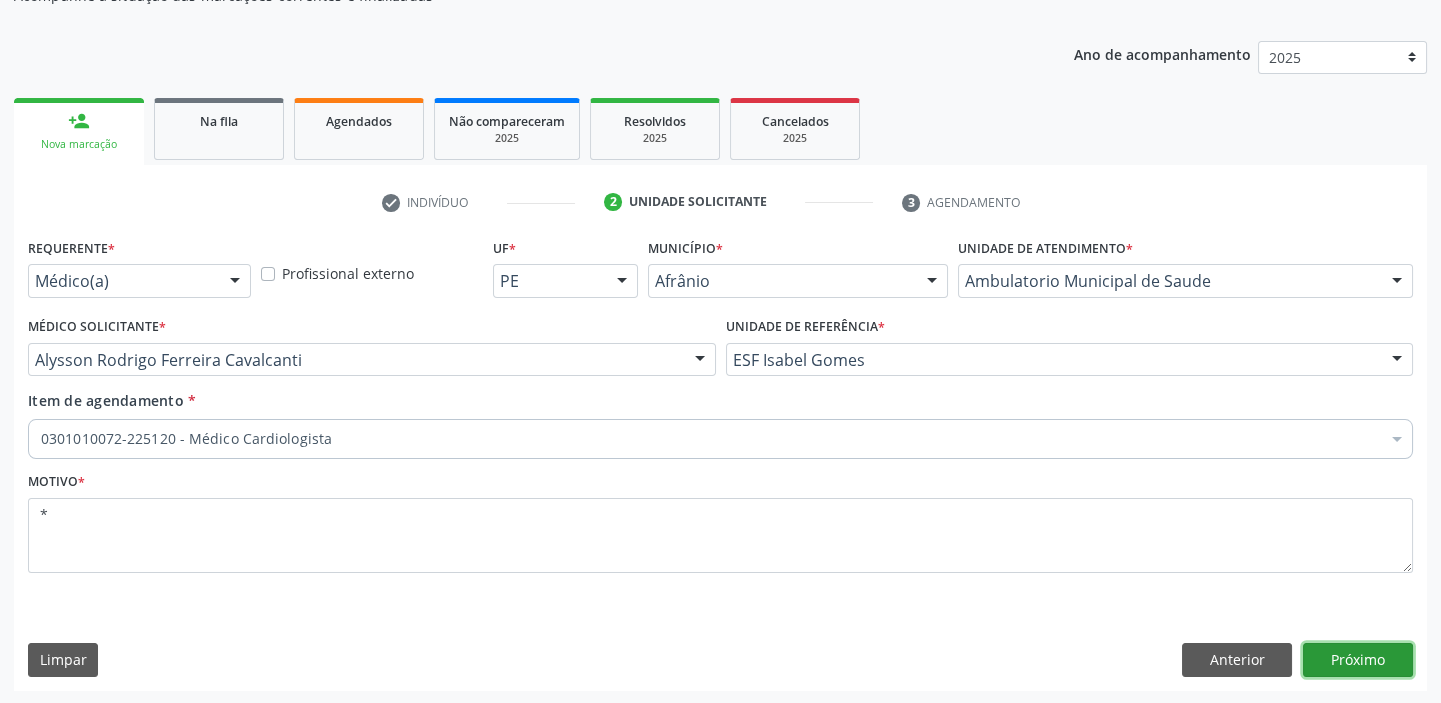 click on "Próximo" at bounding box center [1358, 660] 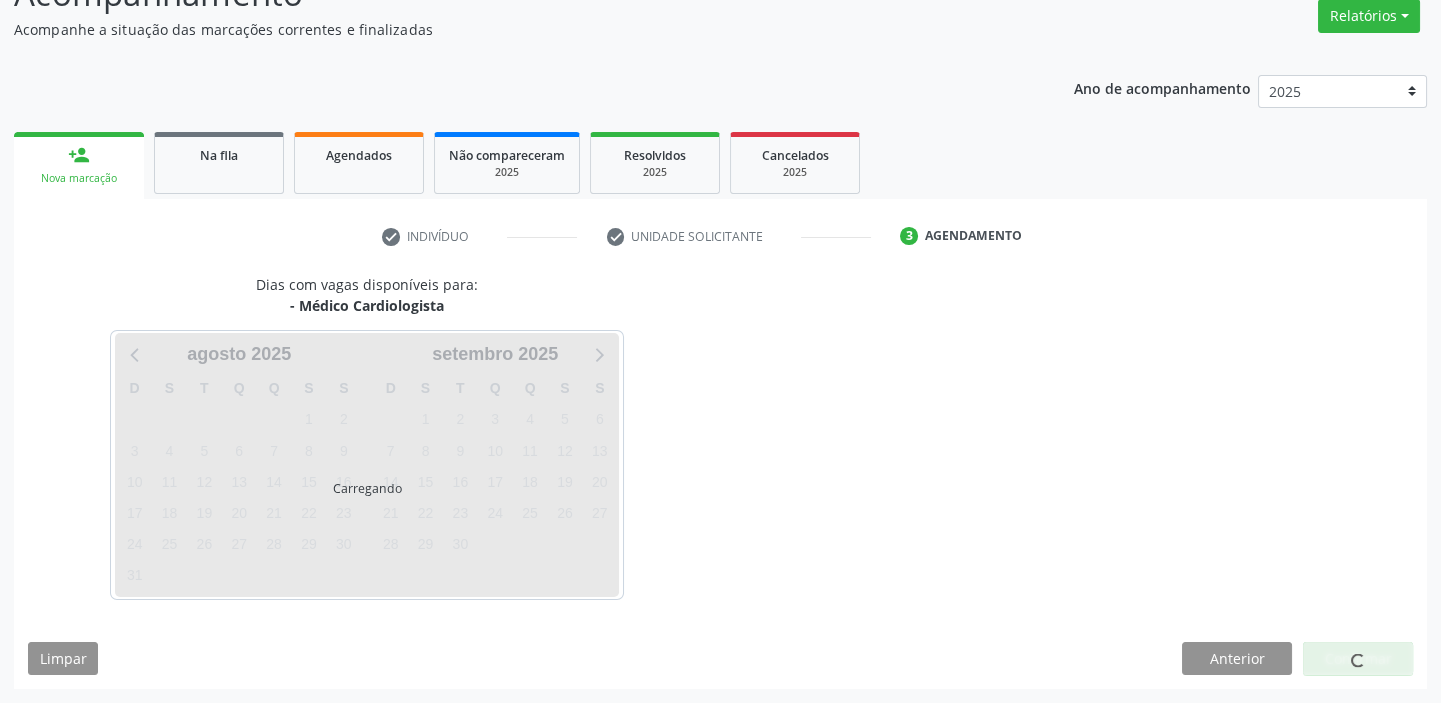 scroll, scrollTop: 166, scrollLeft: 0, axis: vertical 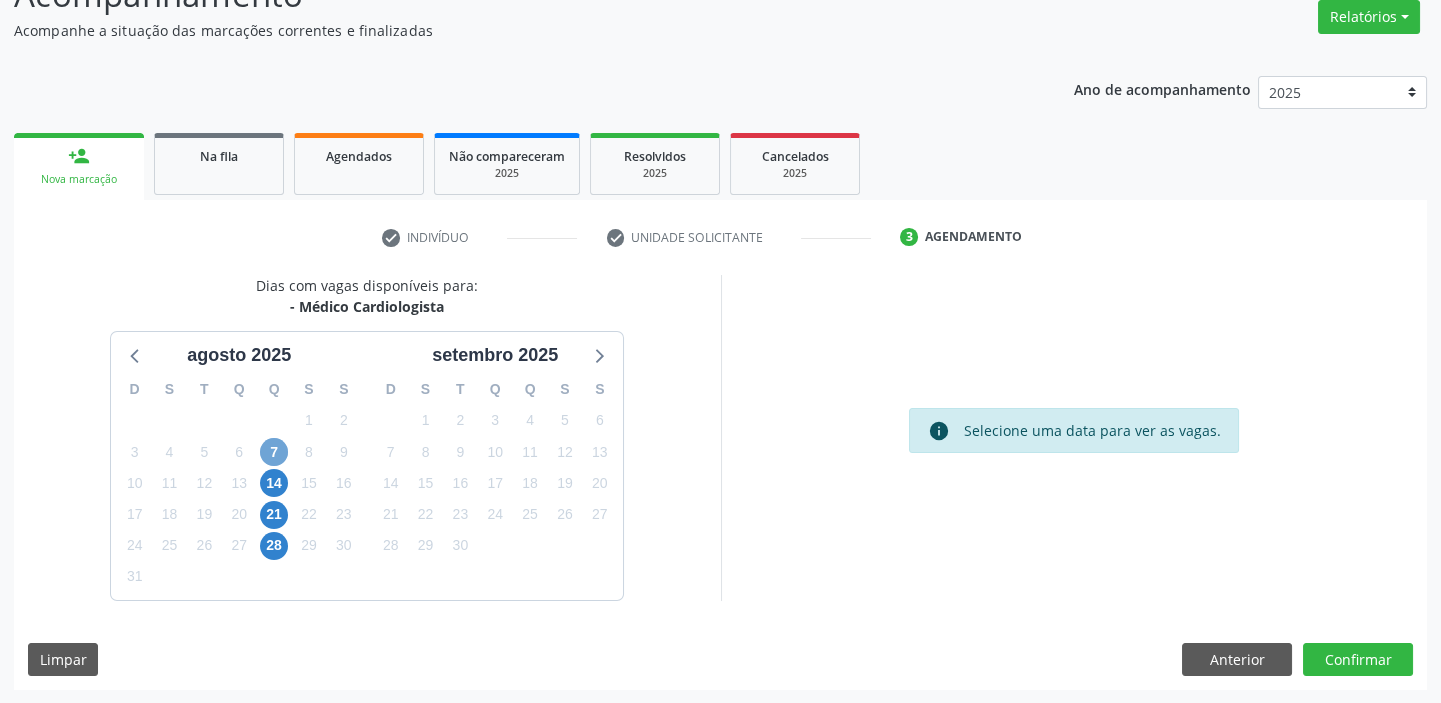 click on "7" at bounding box center [274, 452] 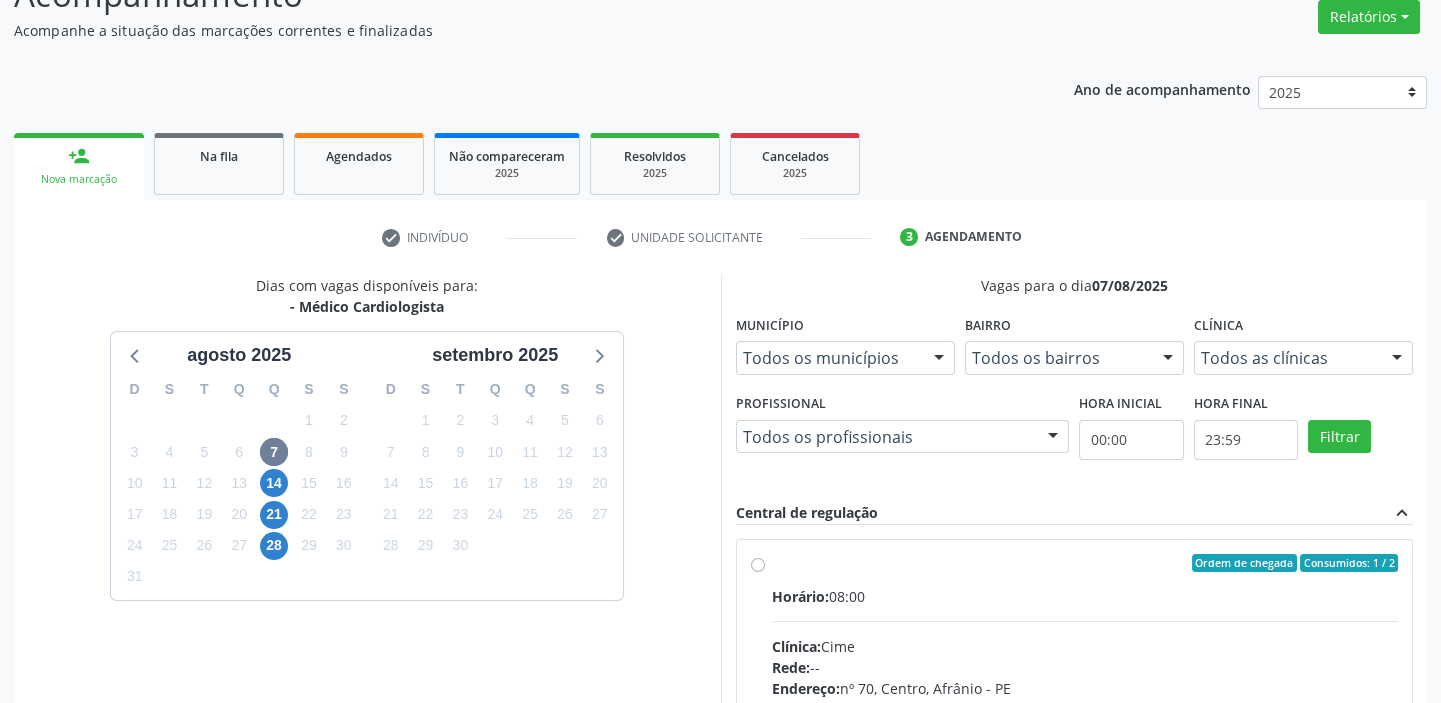 click on "Horário:   [TIME]
Clínica:  Cime
Rede:
--
Endereço:   nº 70, Centro, [CITY] - [STATE]
Telefone:   (XX) [PHONE]
Profissional:
--
Informações adicionais sobre o atendimento
Idade de atendimento:
Sem restrição
Gênero(s) atendido(s):
Sem restrição
Informações adicionais:
--" at bounding box center [1085, 723] 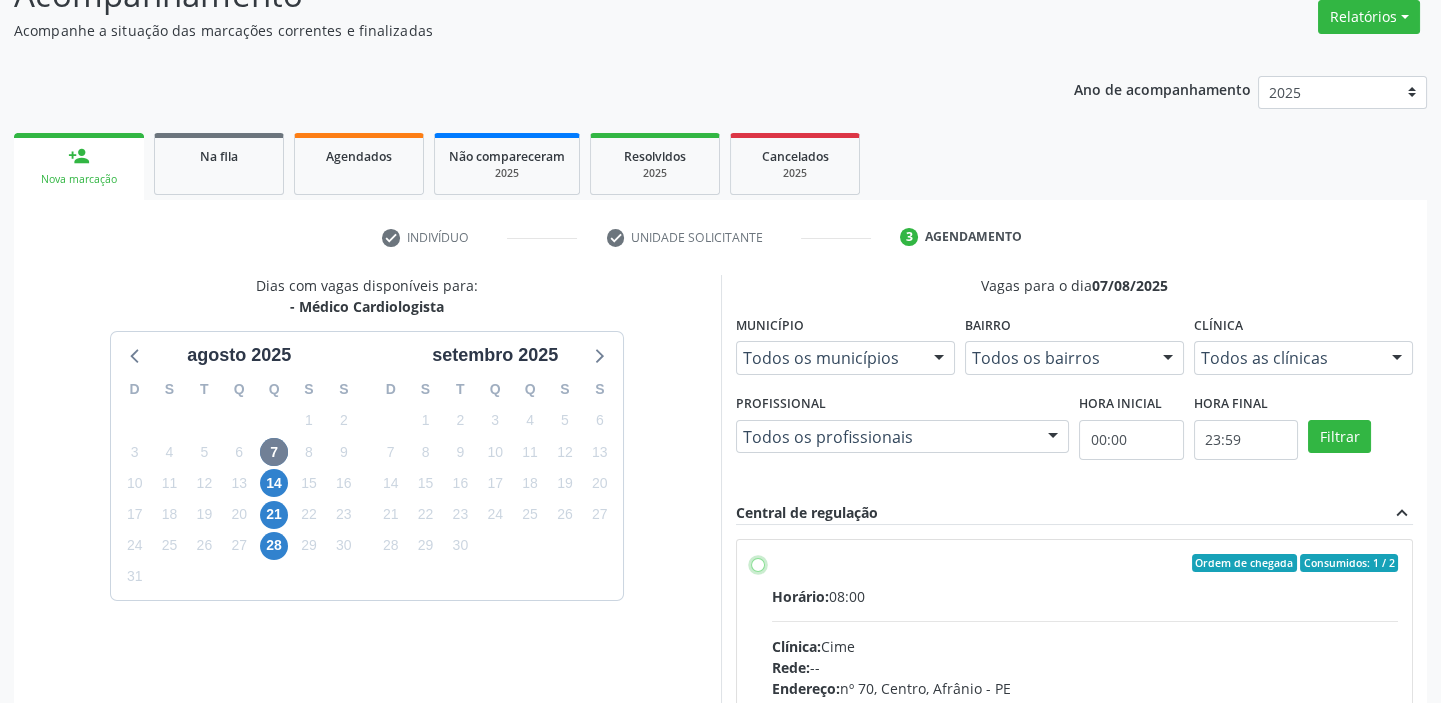 click on "Ordem de chegada
Consumidos: 1 / 2
Horário:   [TIME]
Clínica:  Cime
Rede:
--
Endereço:   nº 70, Centro, [CITY] - [STATE]
Telefone:   (XX) [PHONE]
Profissional:
--
Informações adicionais sobre o atendimento
Idade de atendimento:
Sem restrição
Gênero(s) atendido(s):
Sem restrição
Informações adicionais:
--" at bounding box center (758, 563) 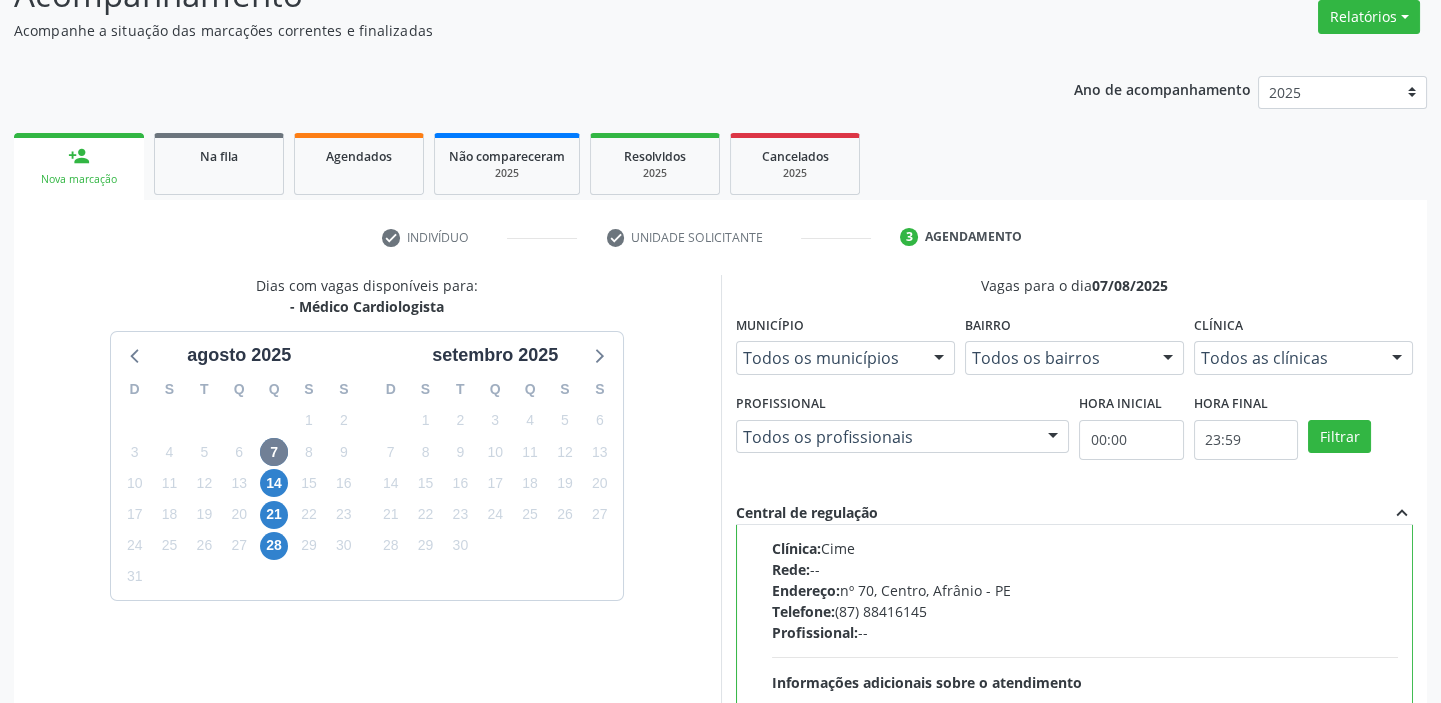 scroll, scrollTop: 99, scrollLeft: 0, axis: vertical 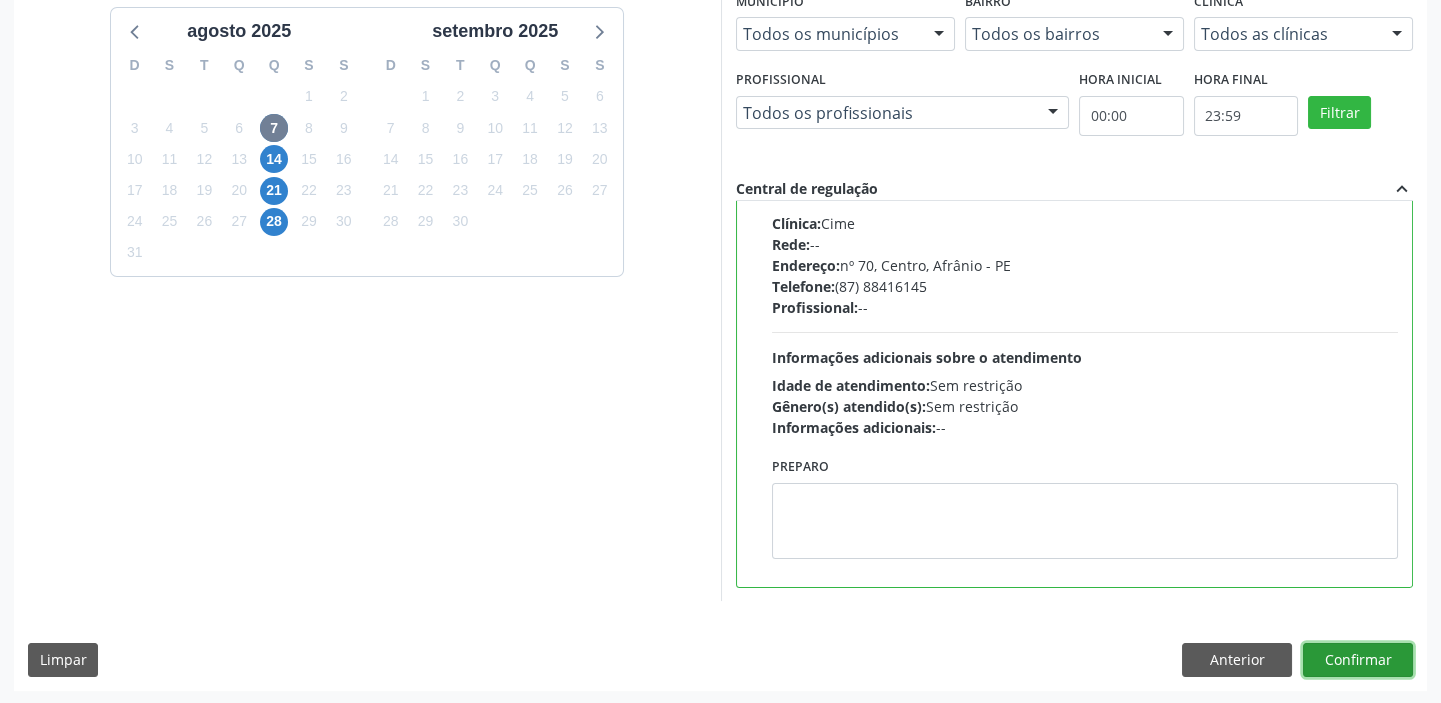 click on "Confirmar" at bounding box center (1358, 660) 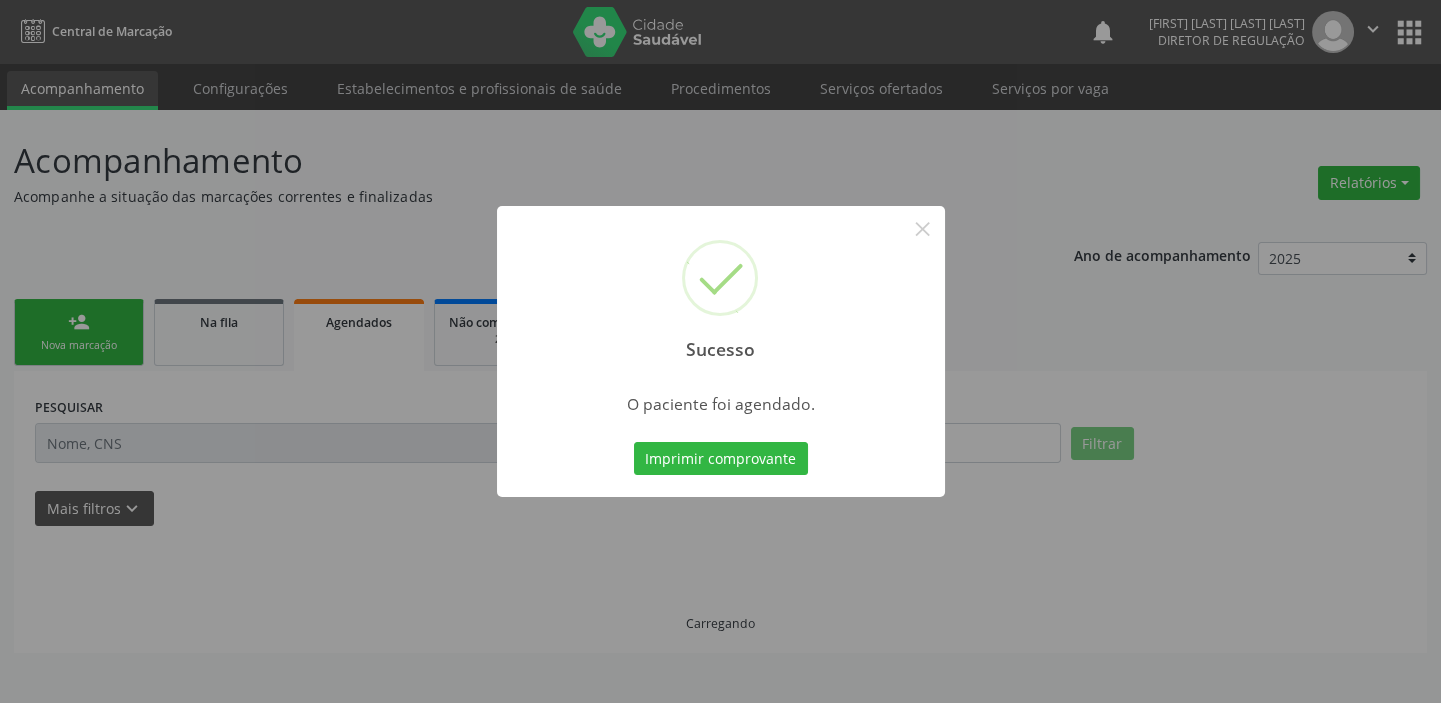 scroll, scrollTop: 0, scrollLeft: 0, axis: both 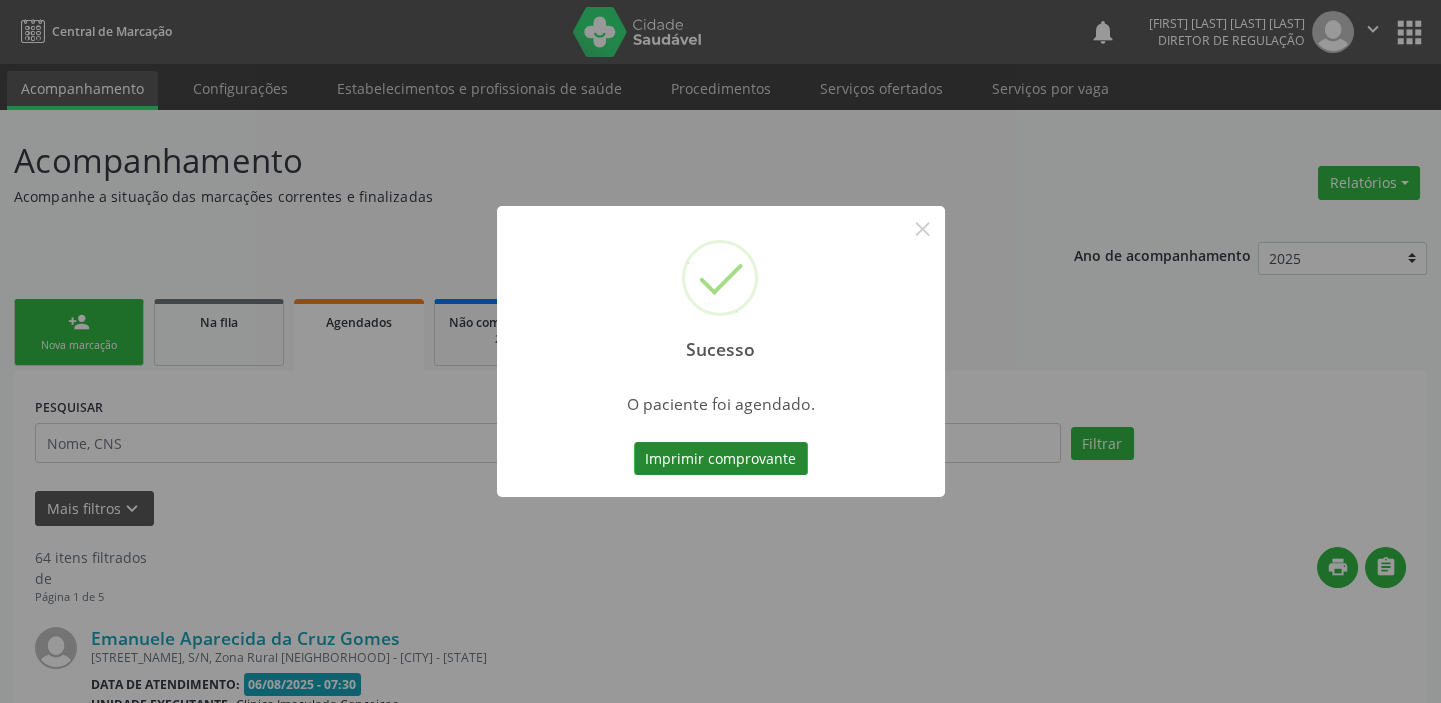 click on "Imprimir comprovante" at bounding box center [721, 459] 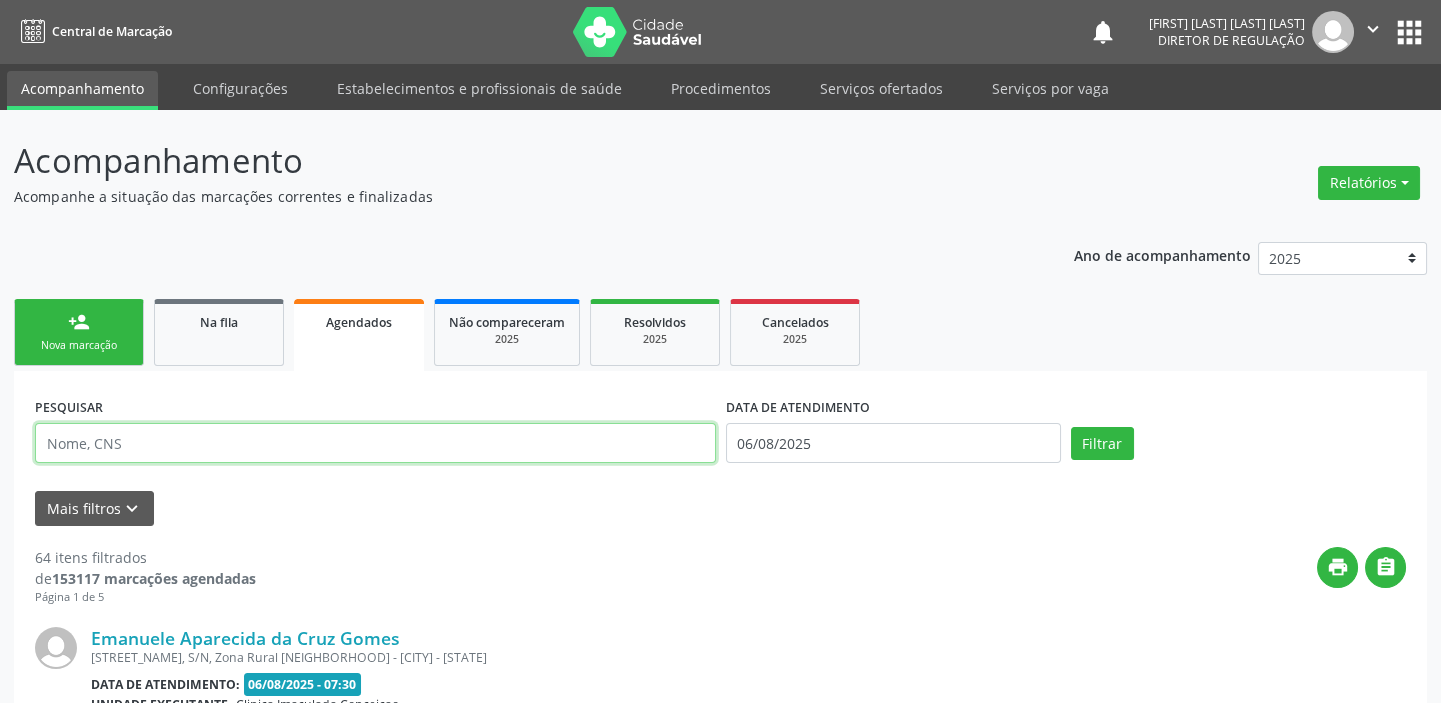 click at bounding box center (375, 443) 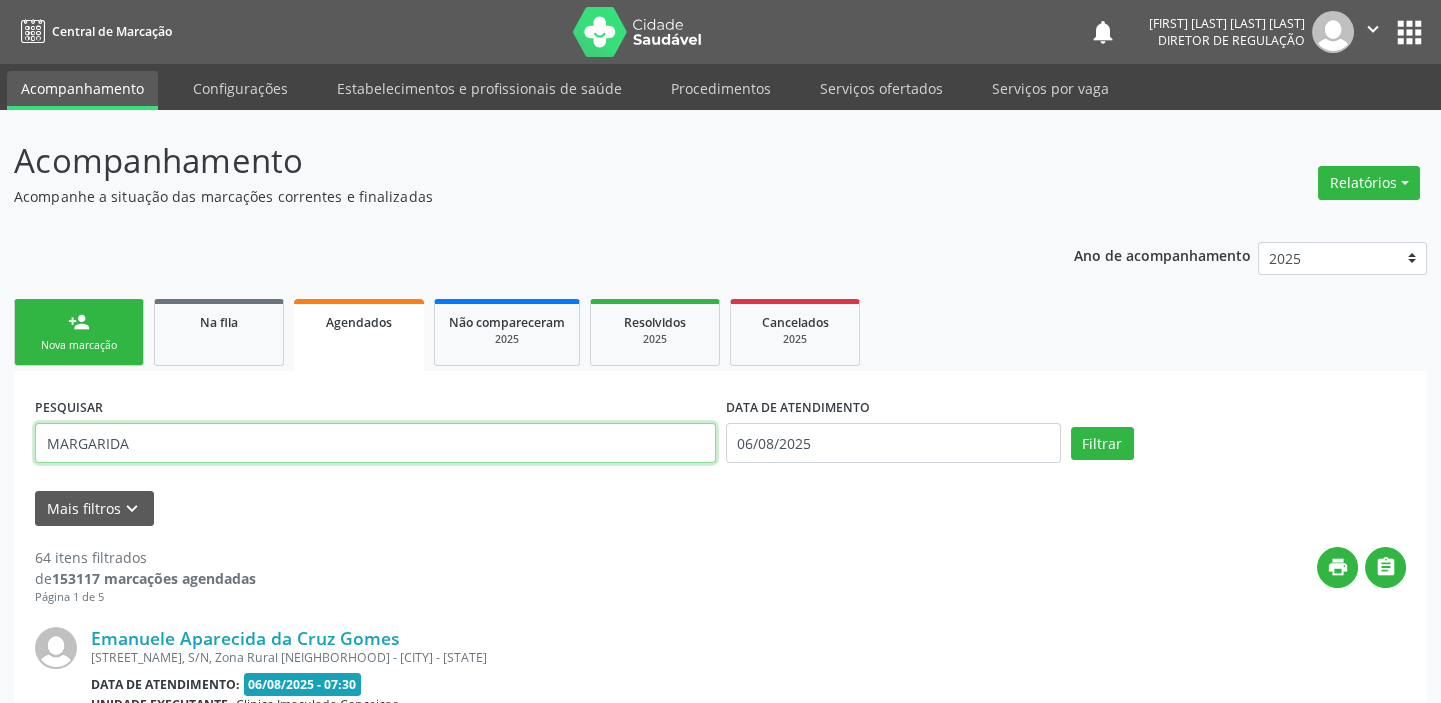type on "MARGARIDA" 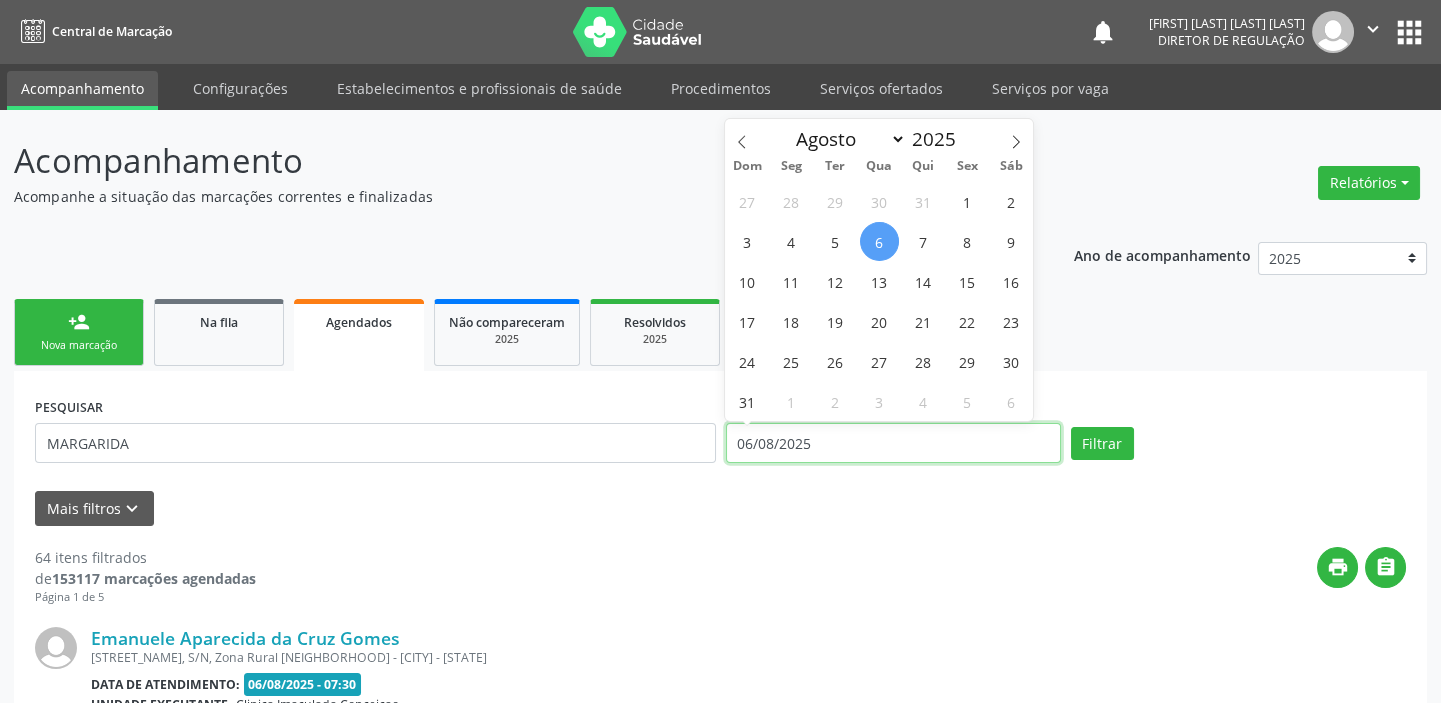 click on "06/08/2025" at bounding box center [893, 443] 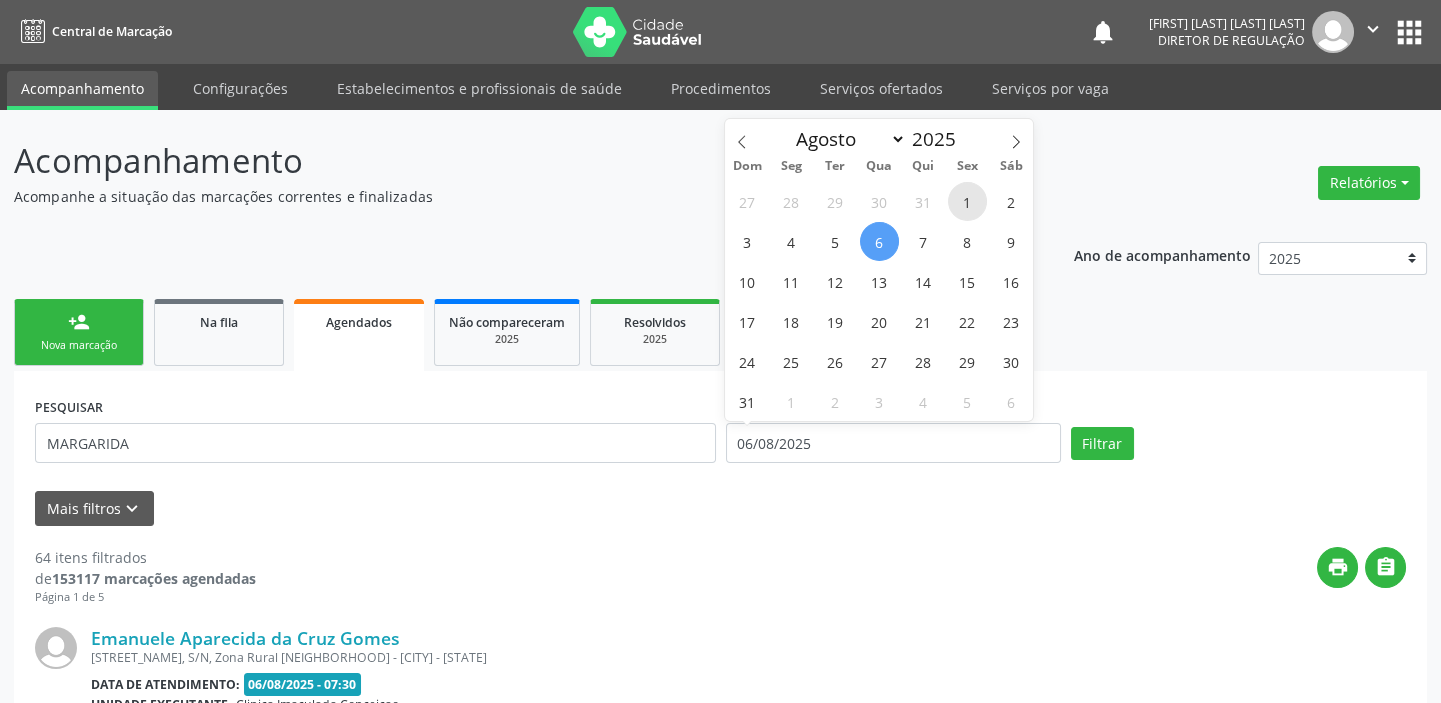 click on "1" at bounding box center (967, 201) 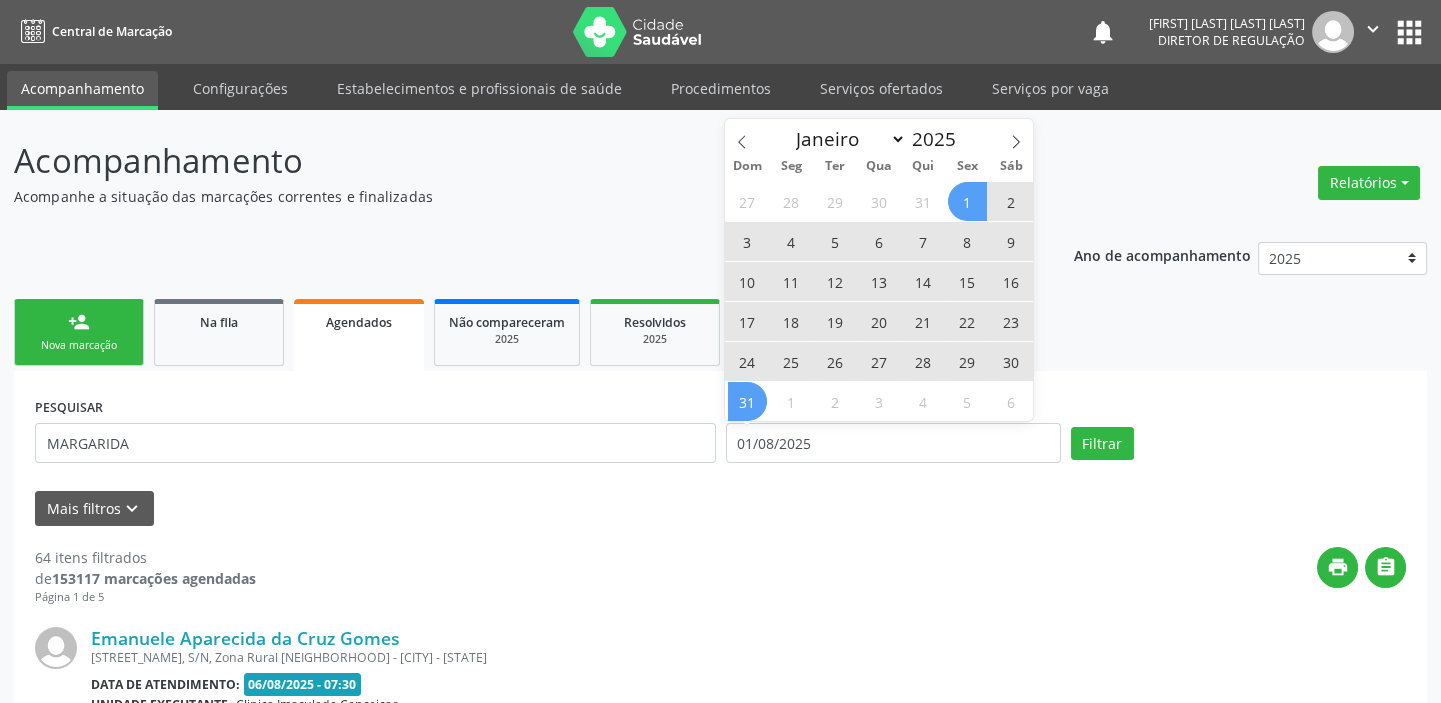 click on "31" at bounding box center (747, 401) 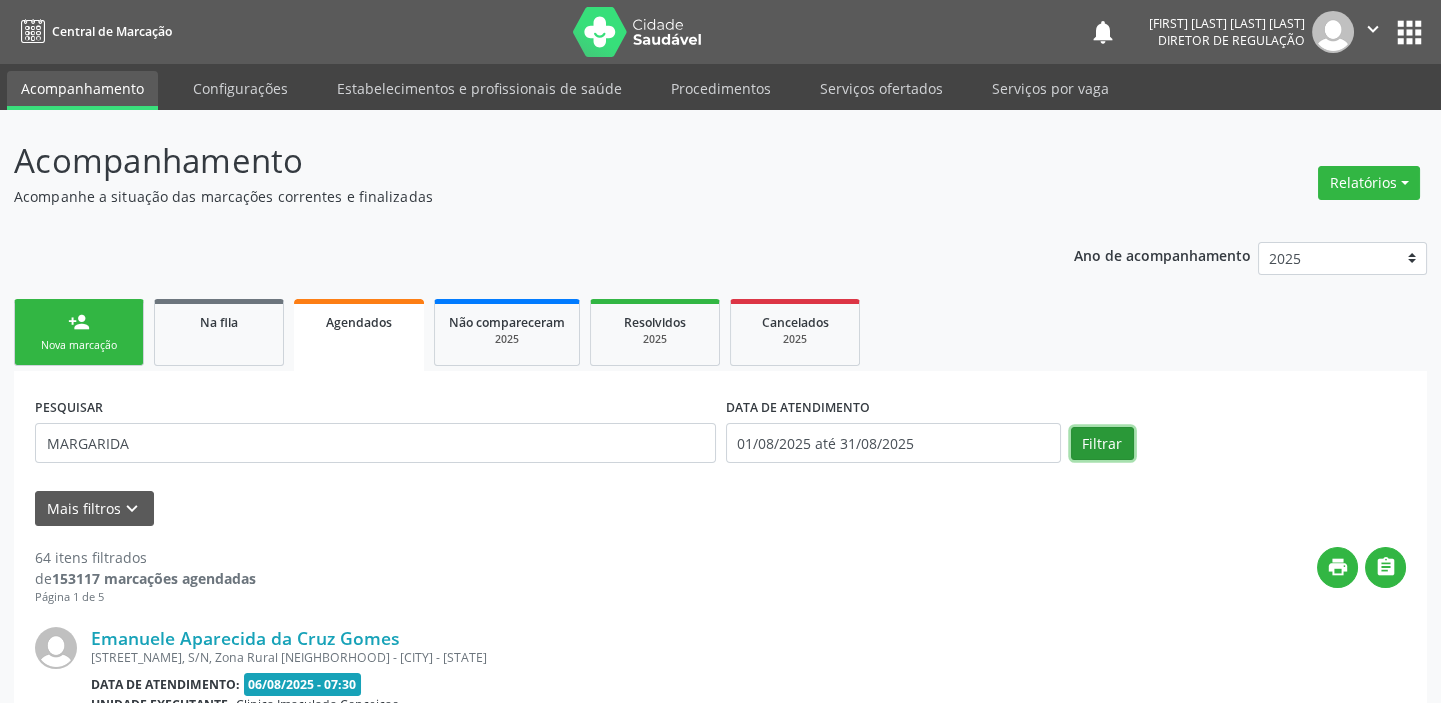 click on "Filtrar" at bounding box center (1102, 444) 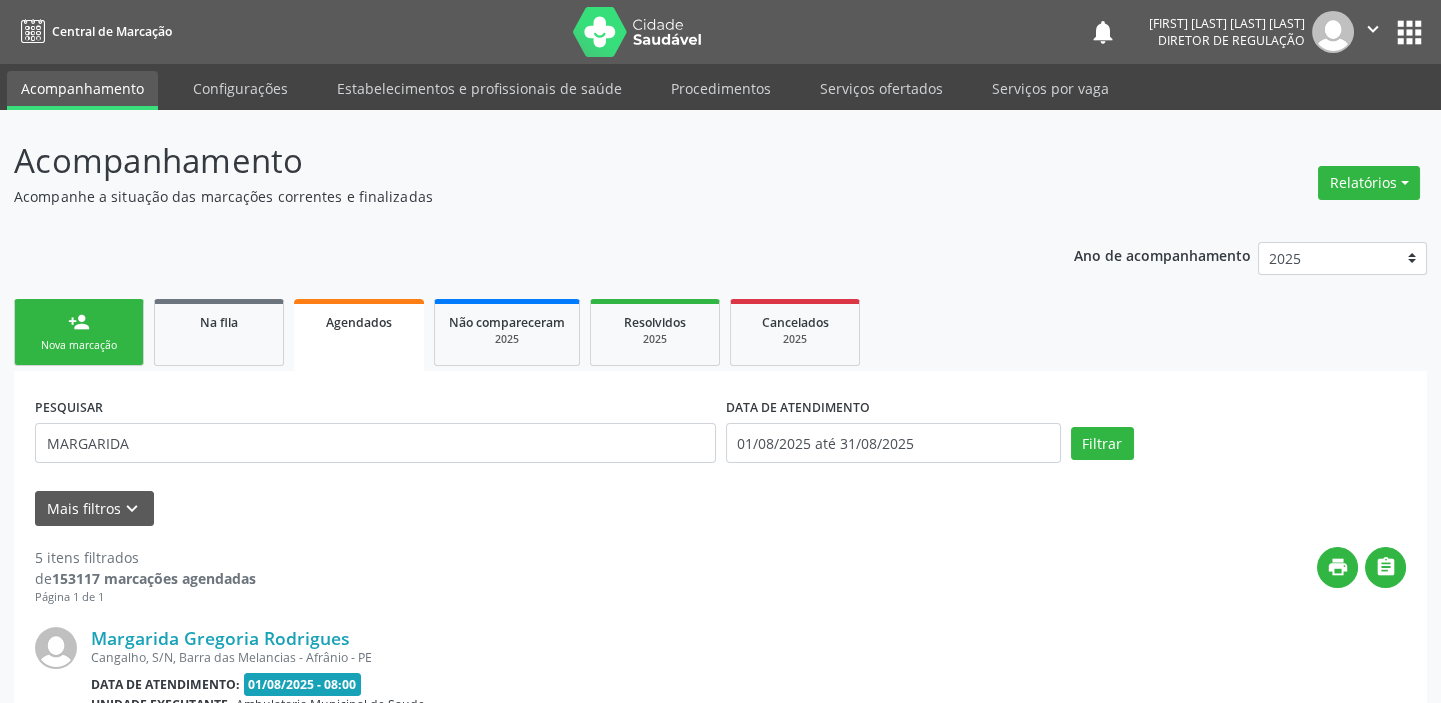 scroll, scrollTop: 0, scrollLeft: 0, axis: both 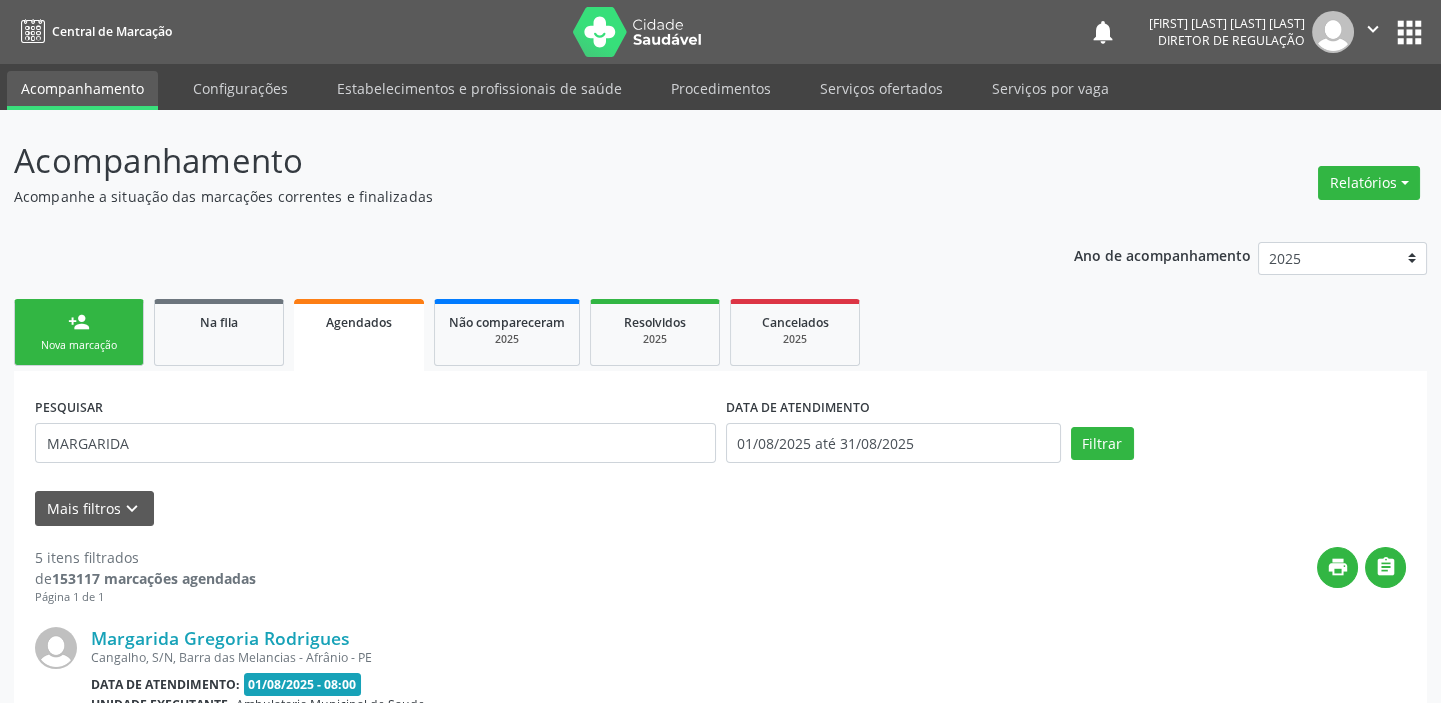 click on "Nova marcação" at bounding box center (79, 345) 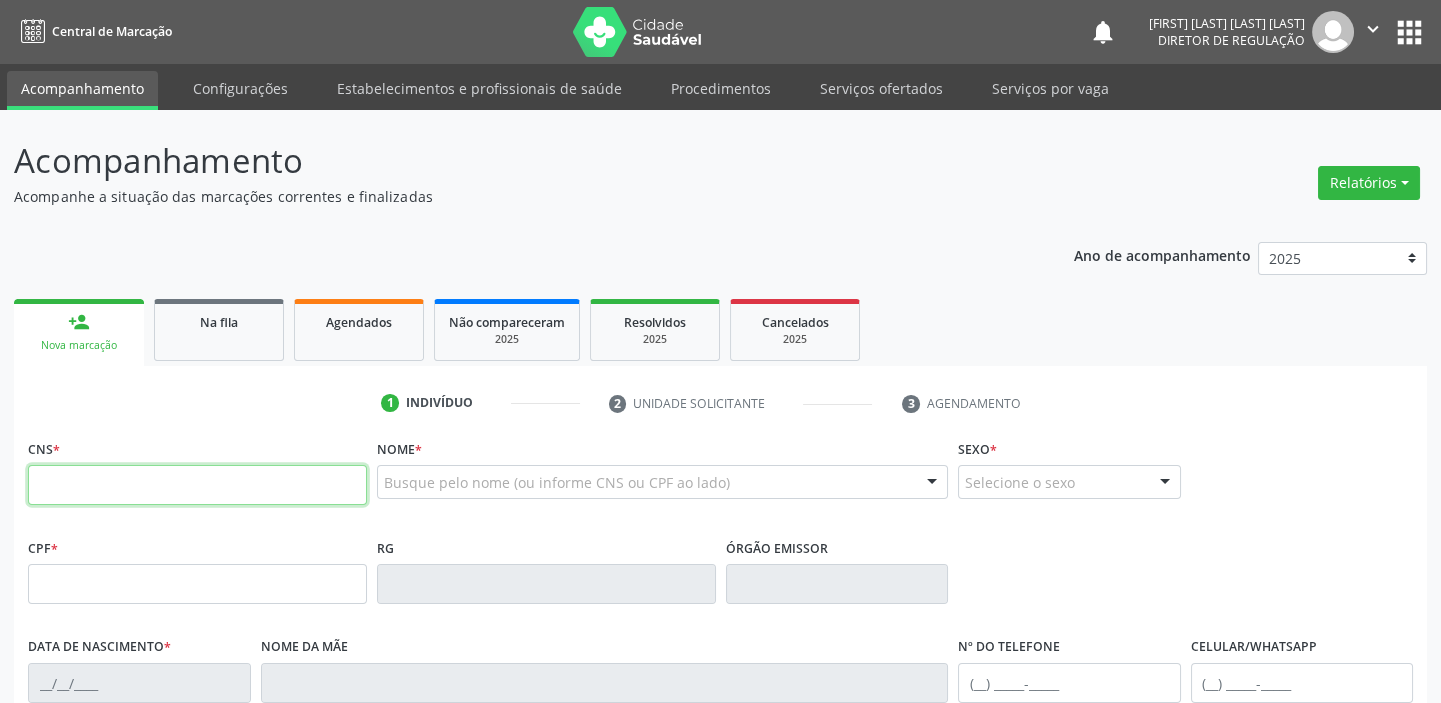 click at bounding box center (197, 485) 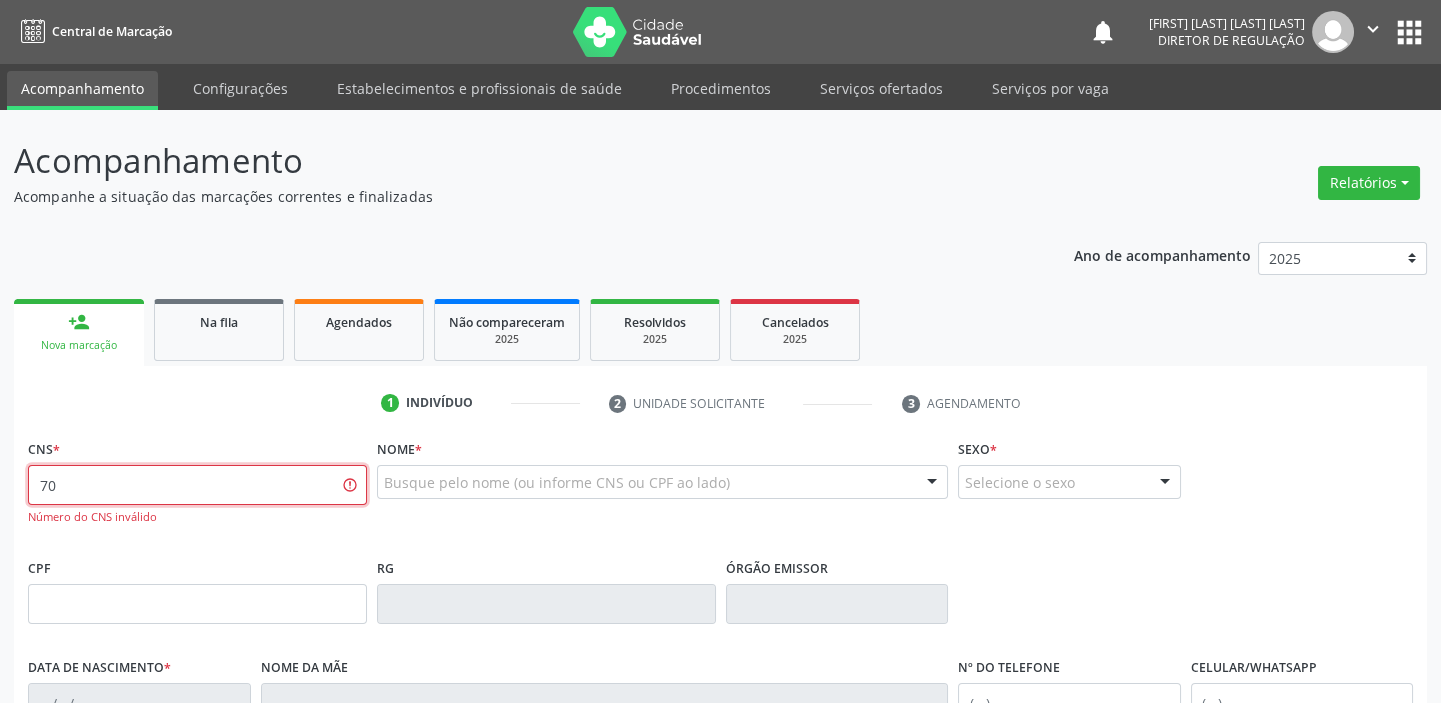 type on "7" 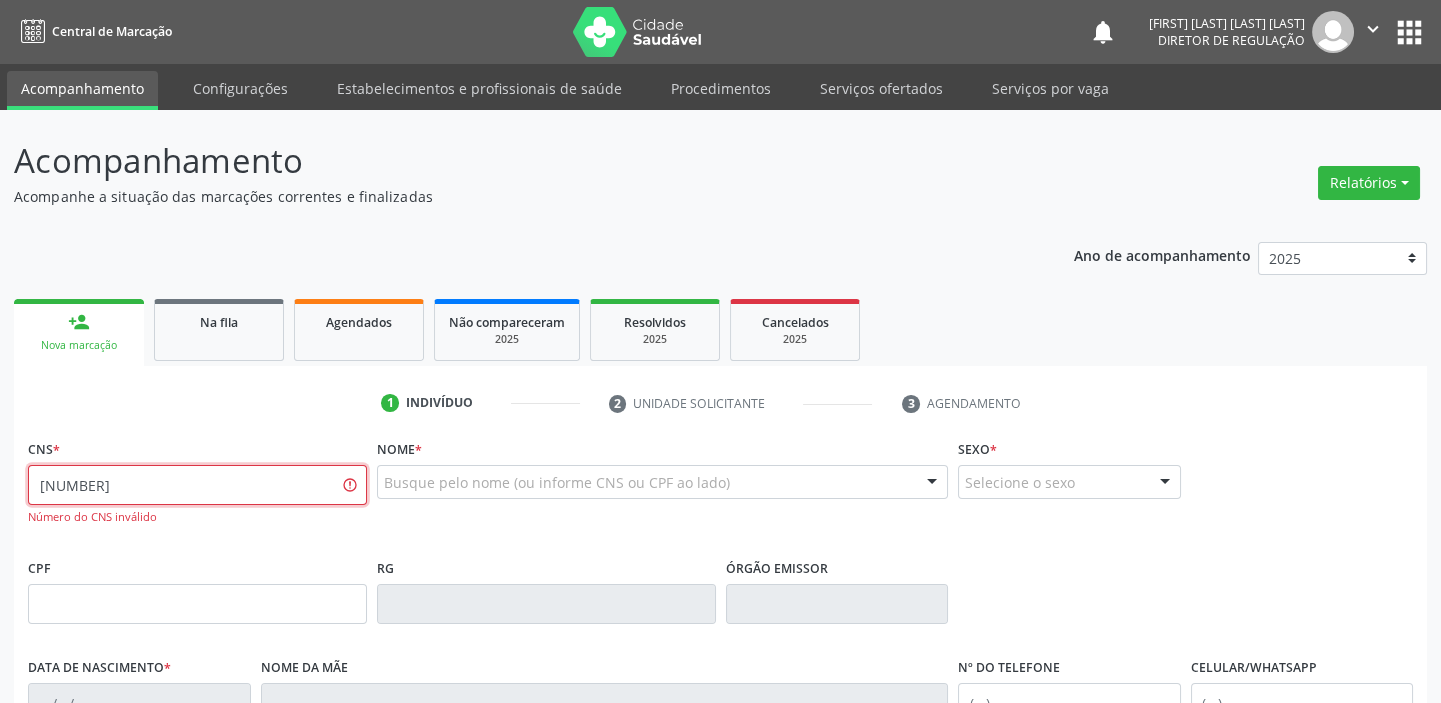 type on "[NUMBER]" 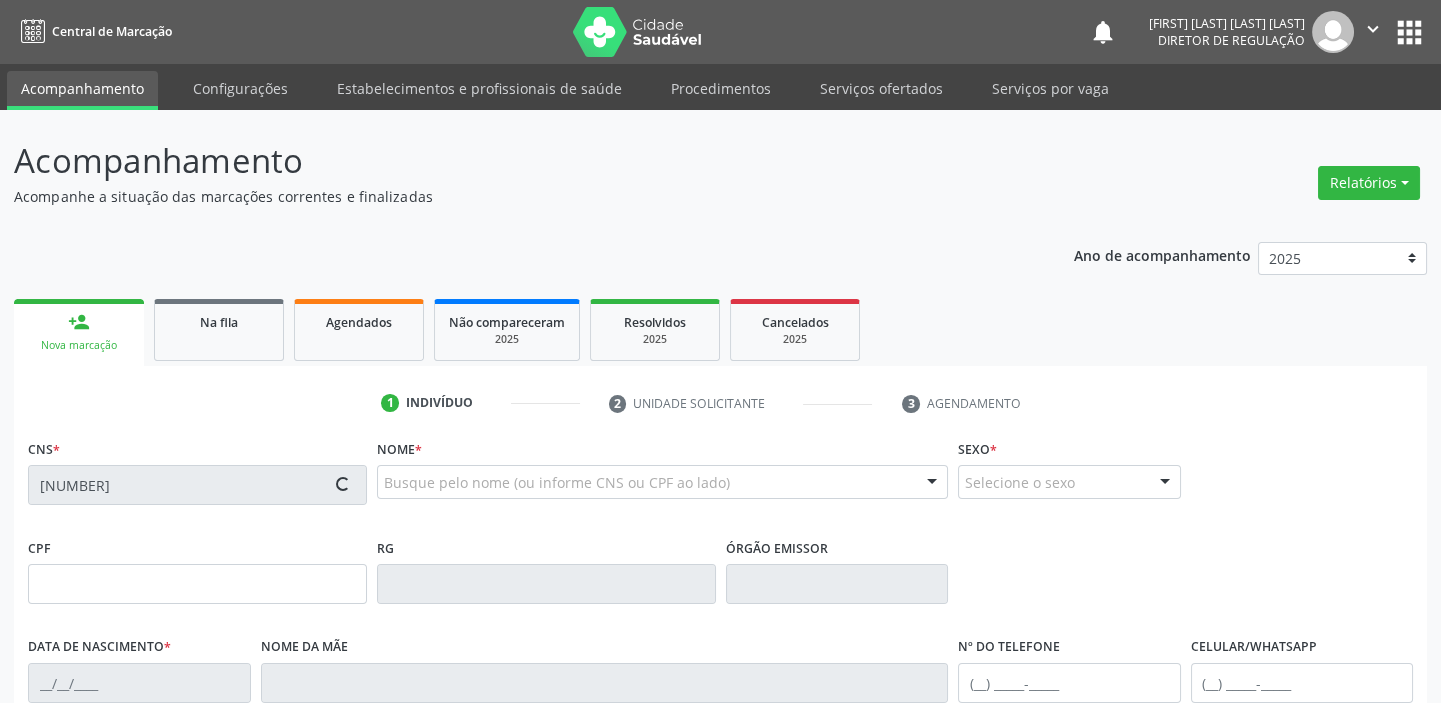 type on "[SSN]" 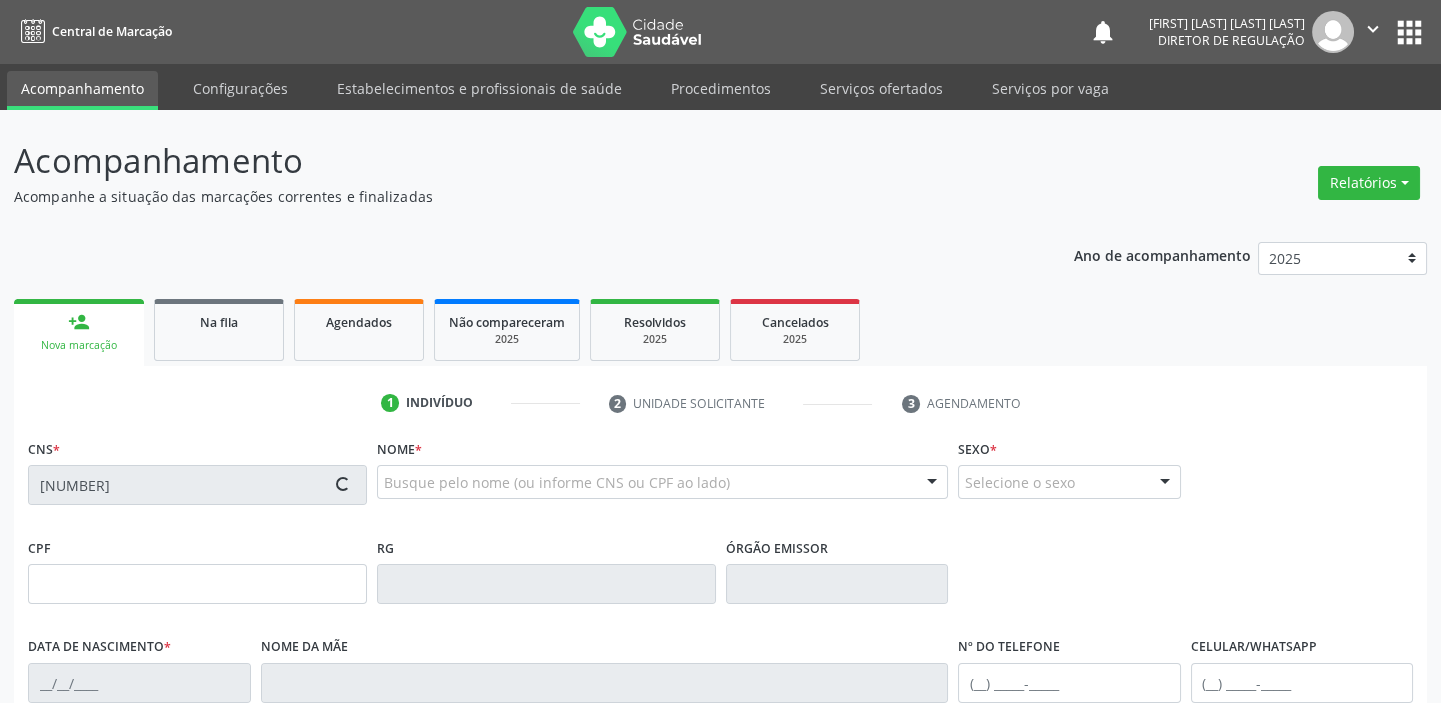 type on "[DATE]" 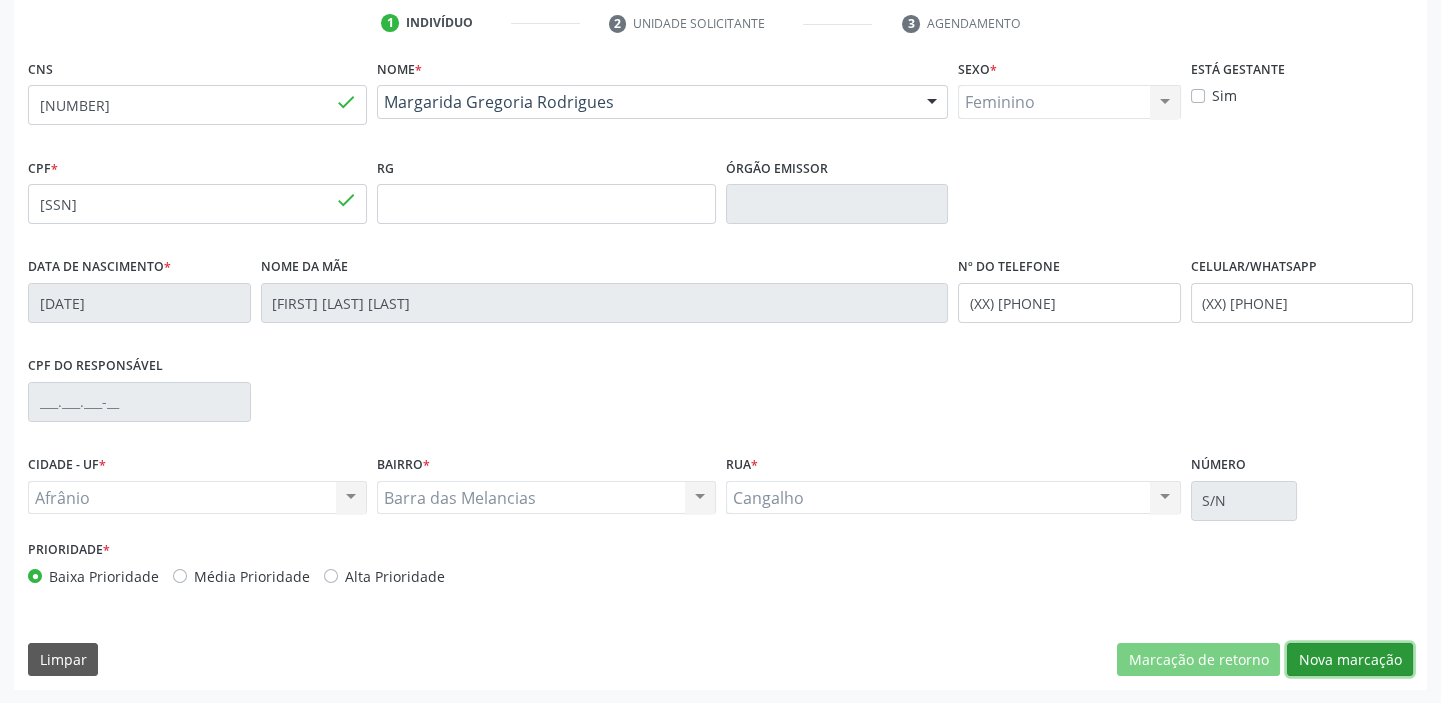 click on "Nova marcação" at bounding box center [1350, 660] 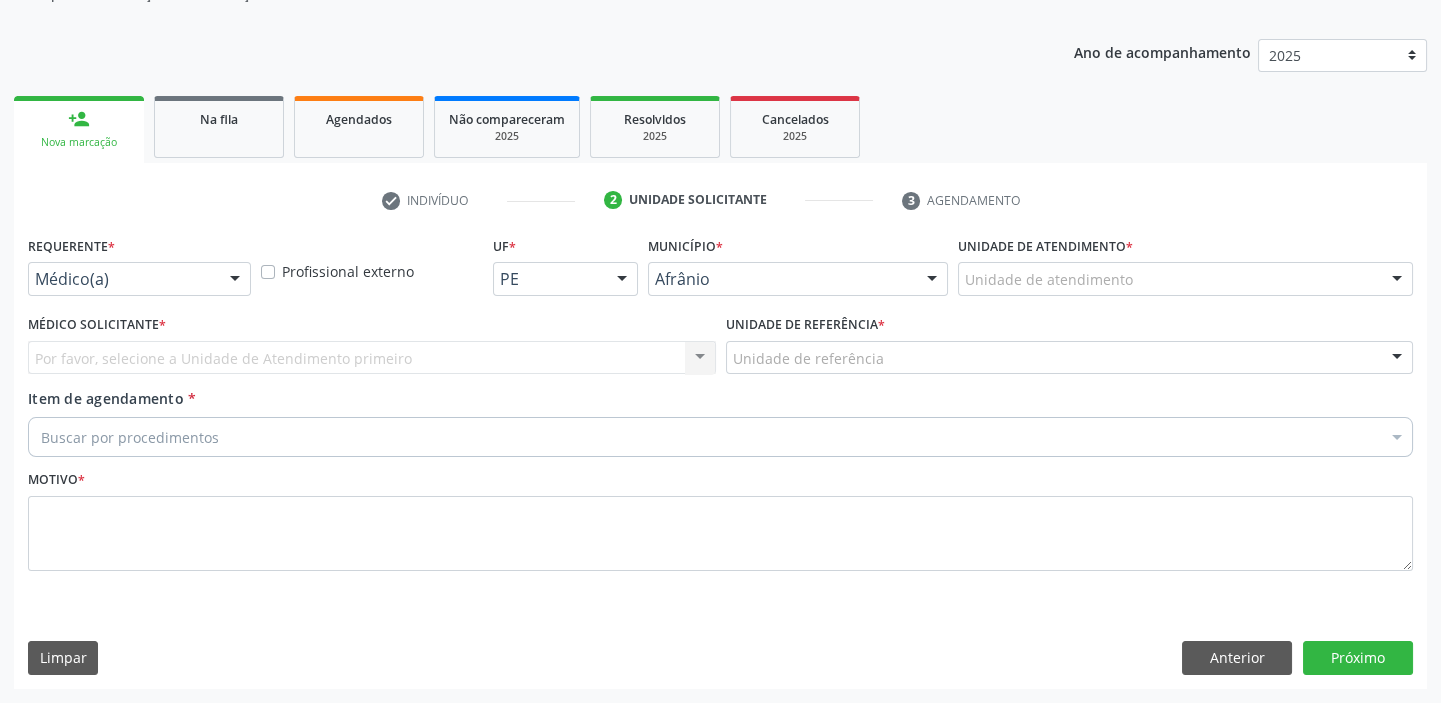 scroll, scrollTop: 201, scrollLeft: 0, axis: vertical 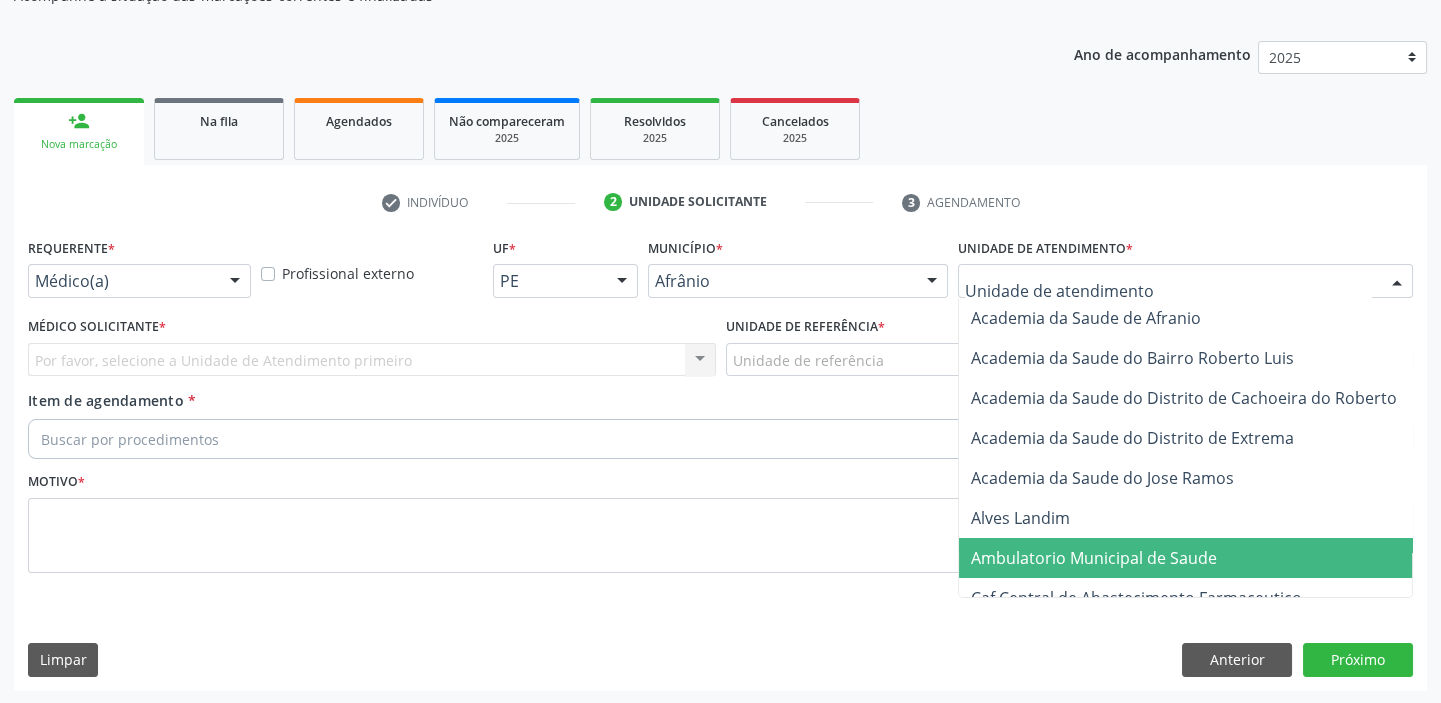 drag, startPoint x: 997, startPoint y: 549, endPoint x: 974, endPoint y: 515, distance: 41.04875 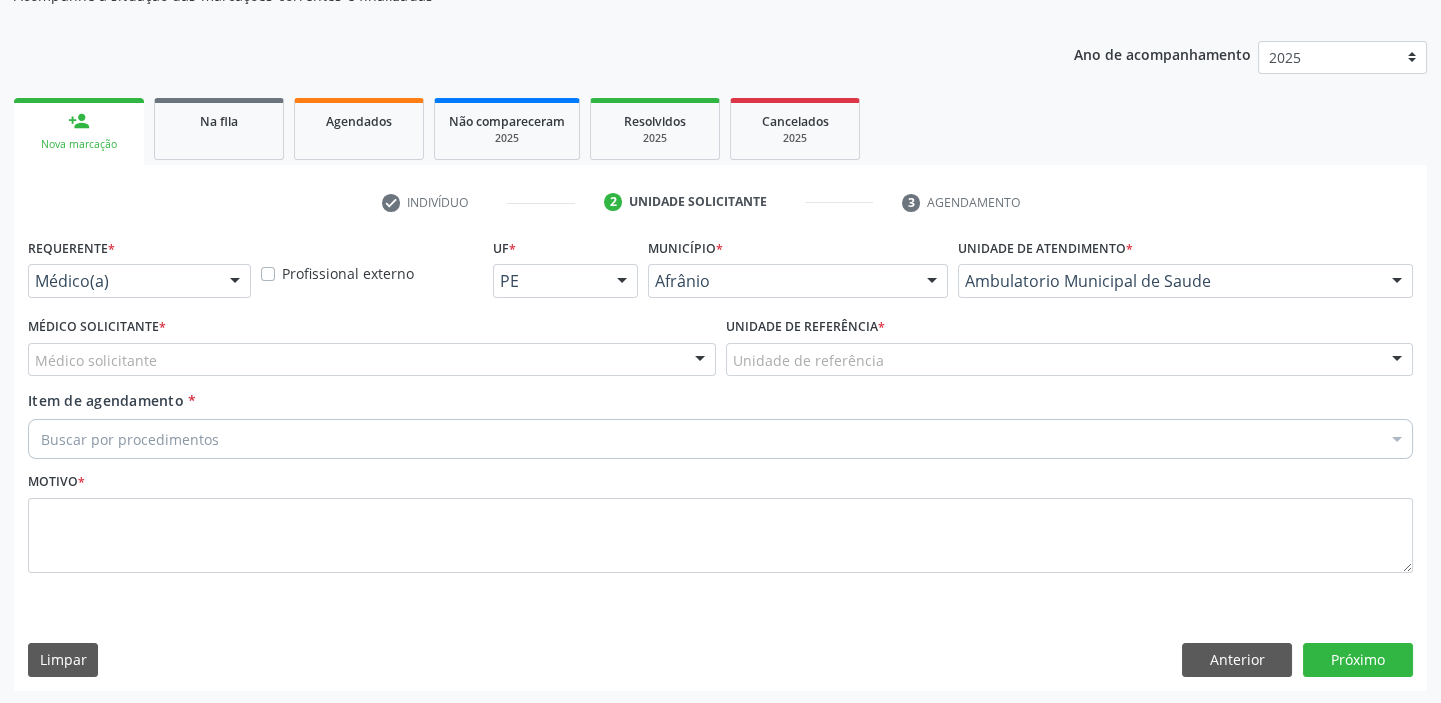 drag, startPoint x: 200, startPoint y: 351, endPoint x: 176, endPoint y: 420, distance: 73.05477 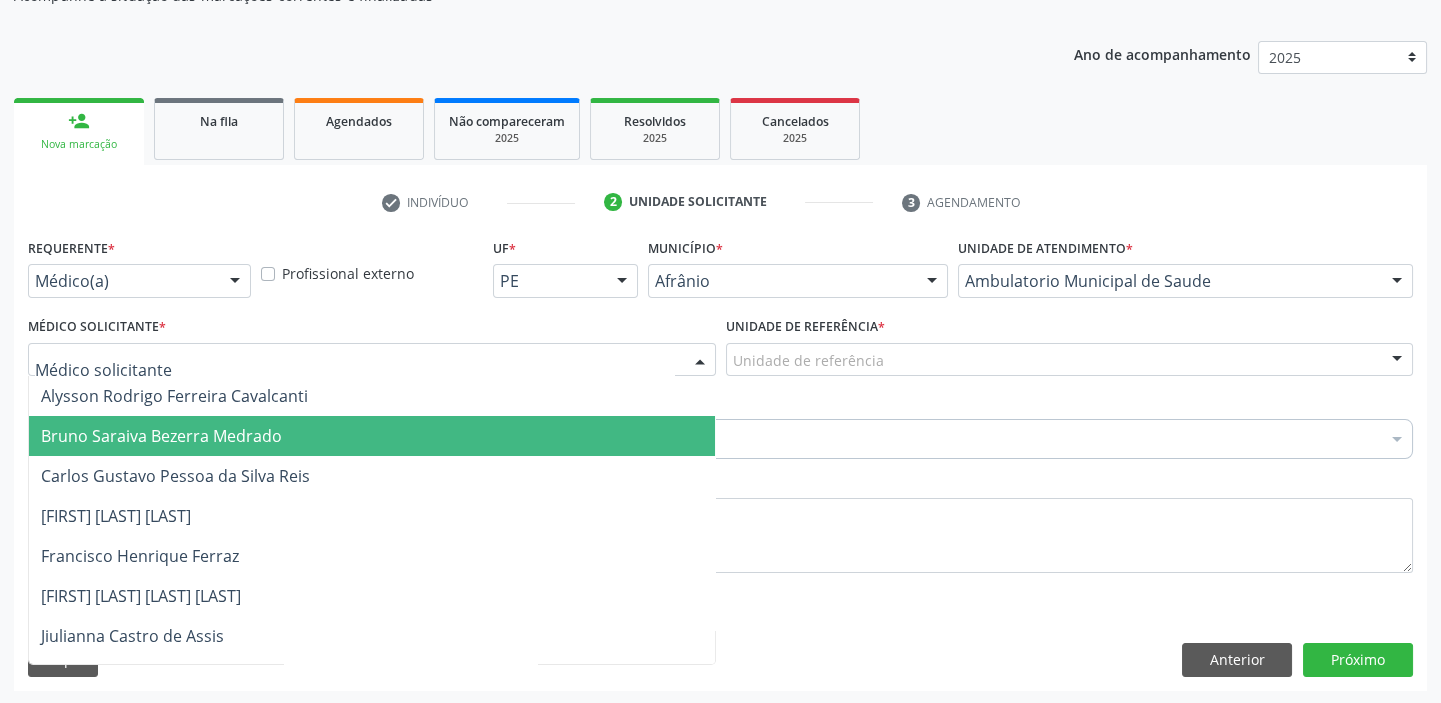 click on "Bruno Saraiva Bezerra Medrado" at bounding box center (372, 436) 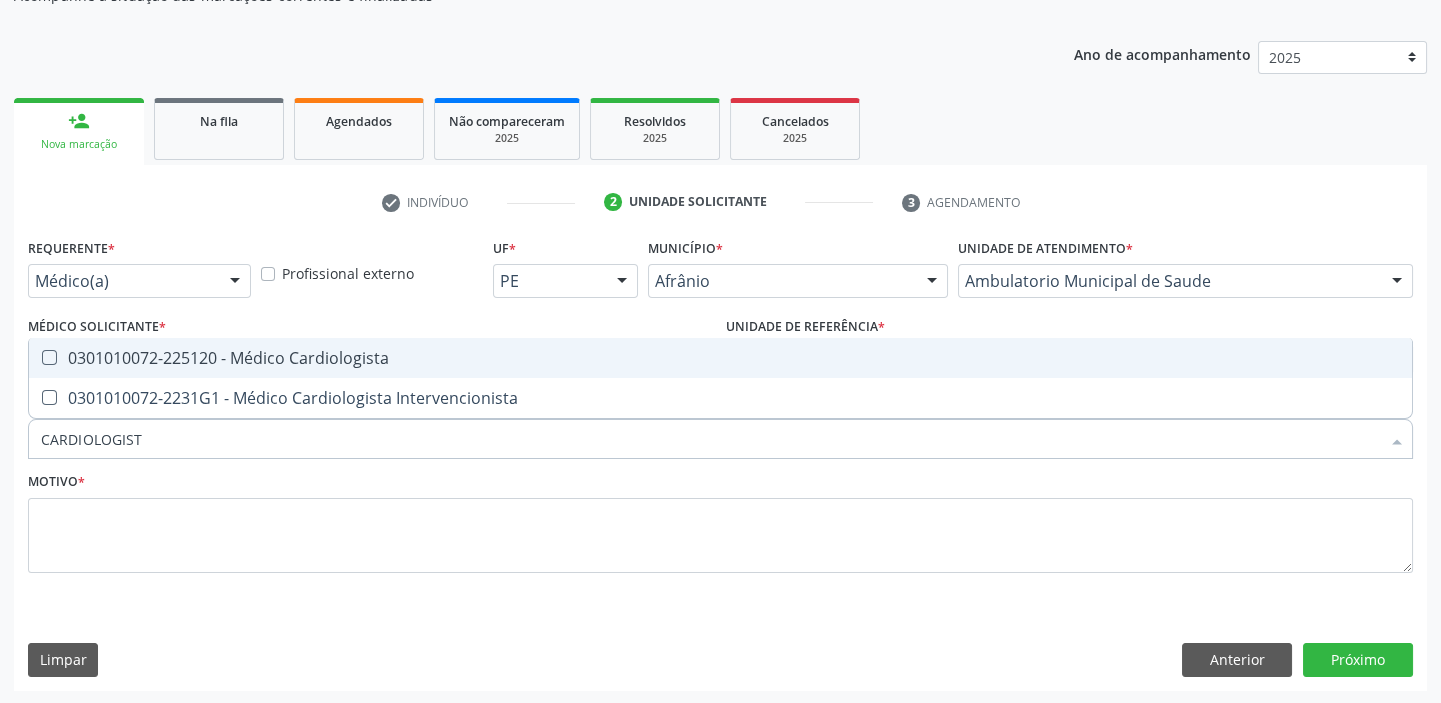 type on "CARDIOLOGISTA" 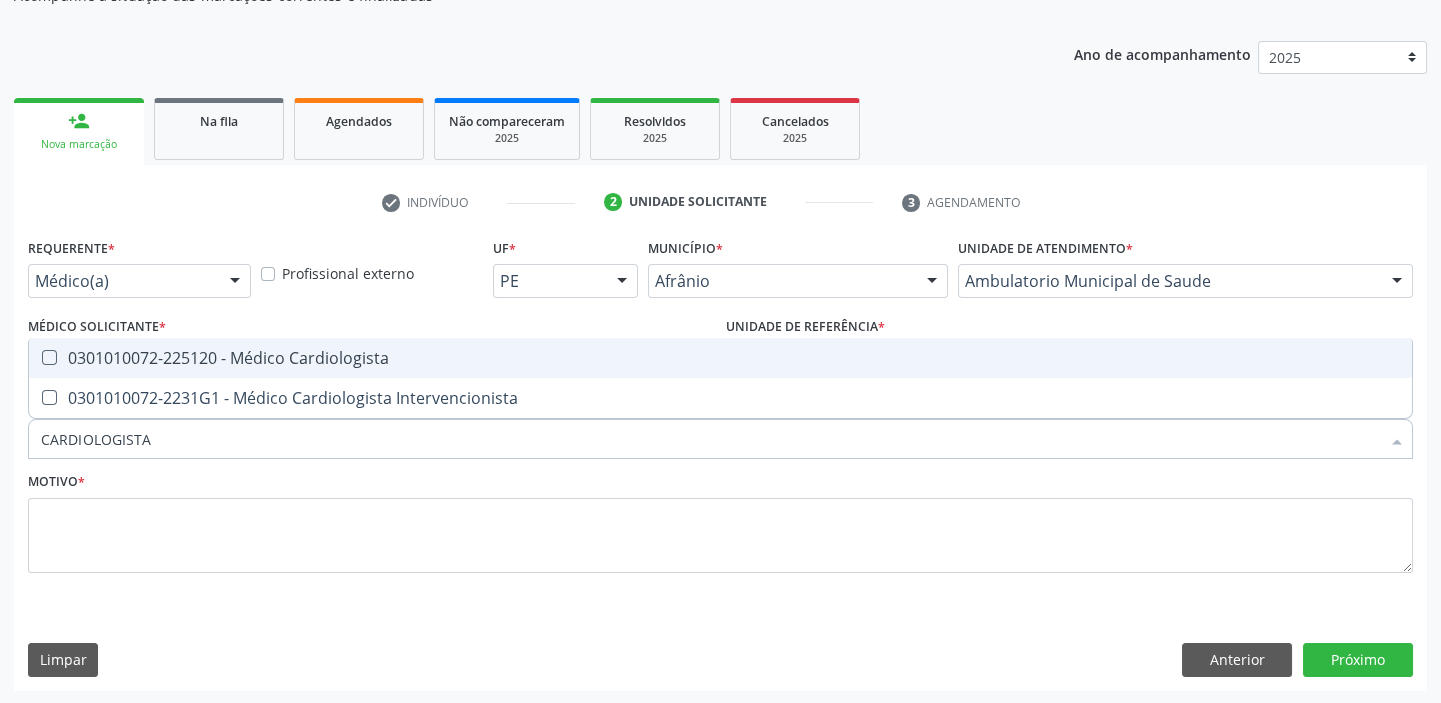 click on "0301010072-225120 - Médico Cardiologista" at bounding box center (720, 358) 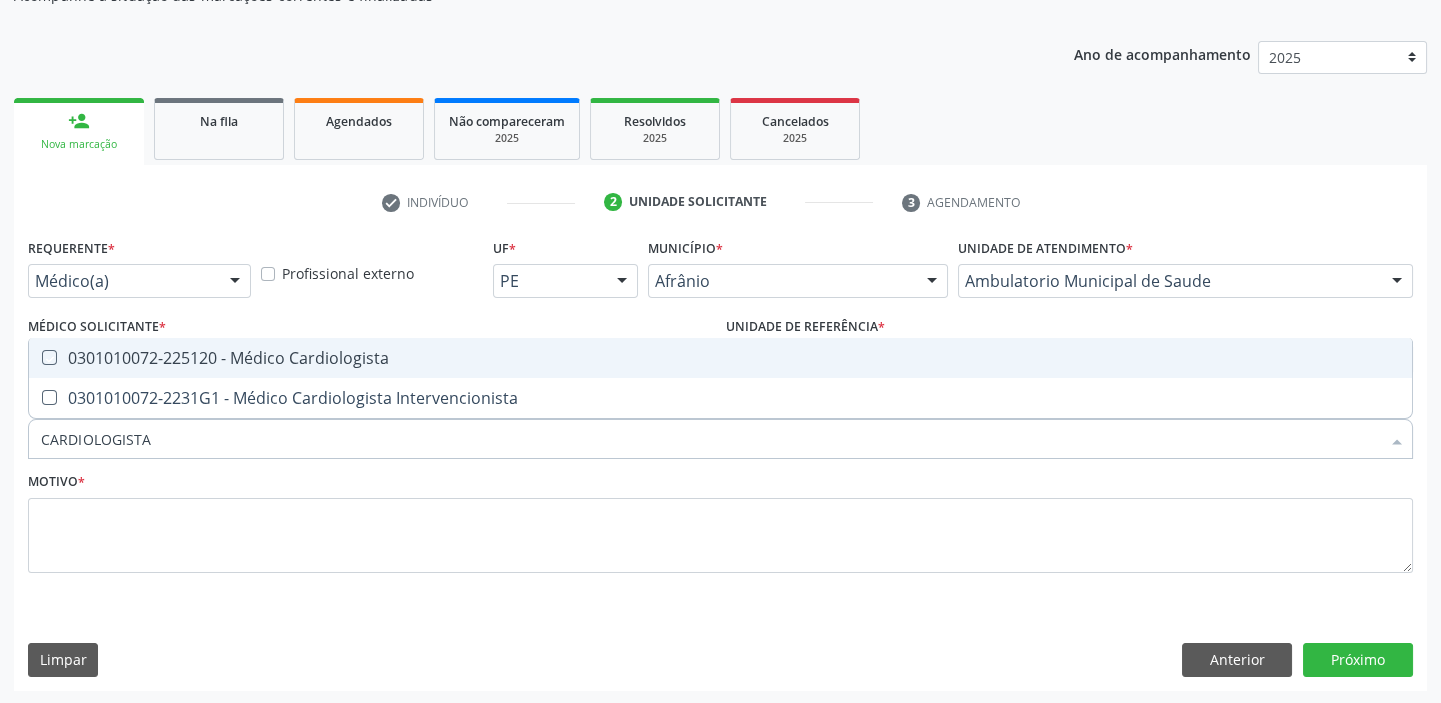 checkbox on "true" 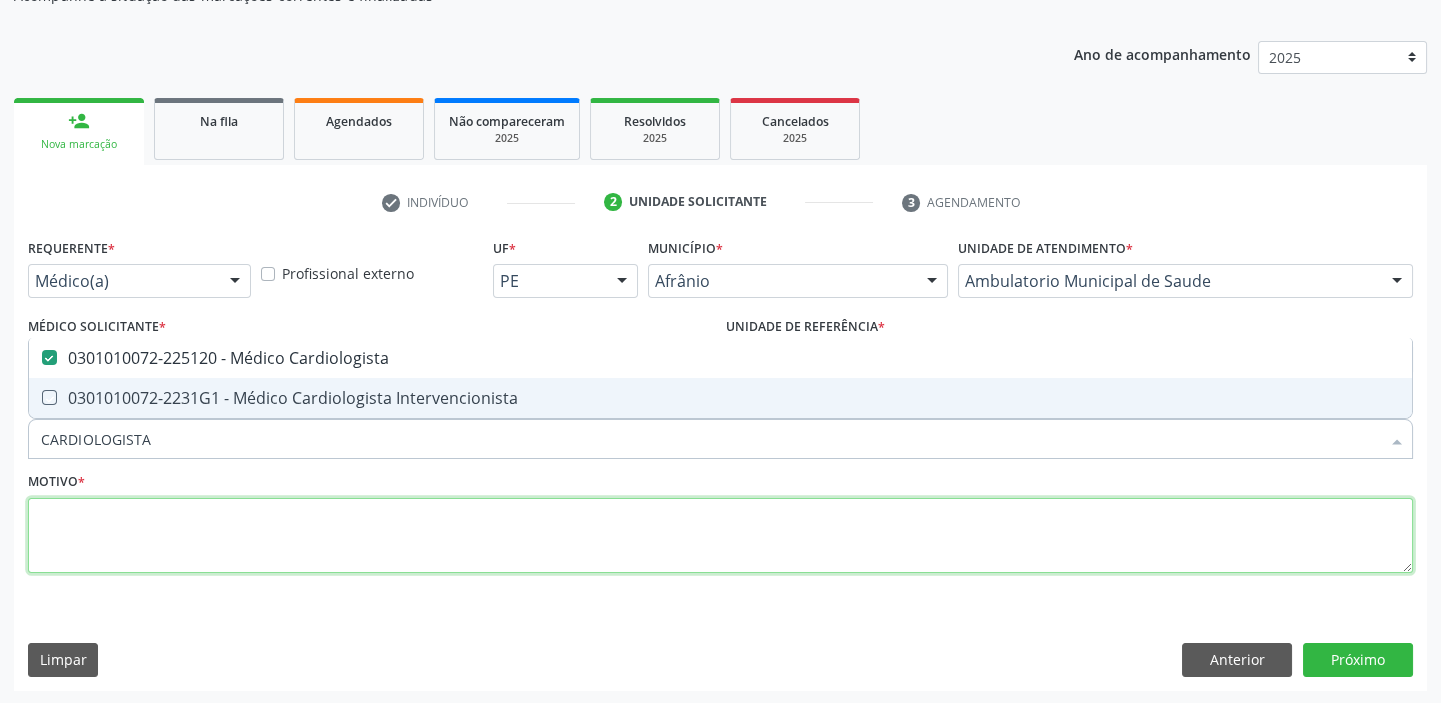 click at bounding box center [720, 536] 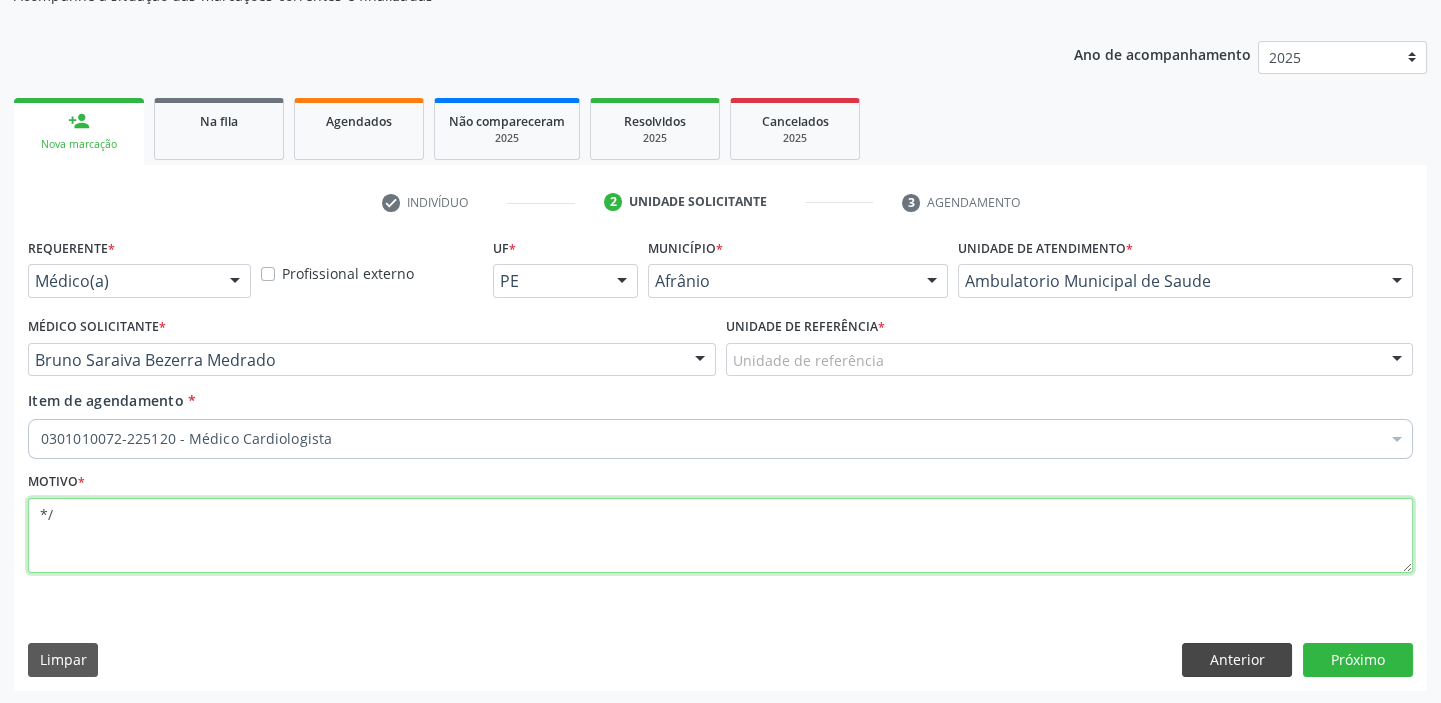 type on "*/" 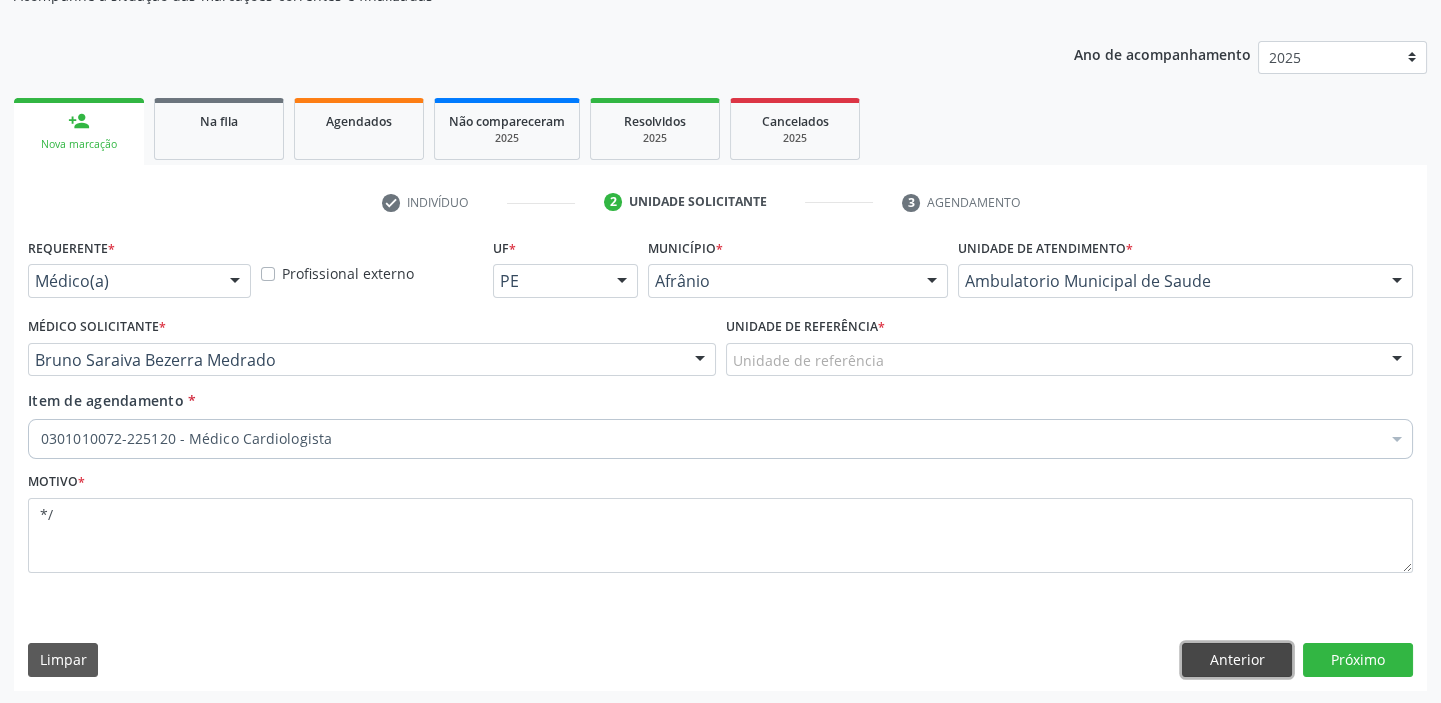 click on "Anterior" at bounding box center (1237, 660) 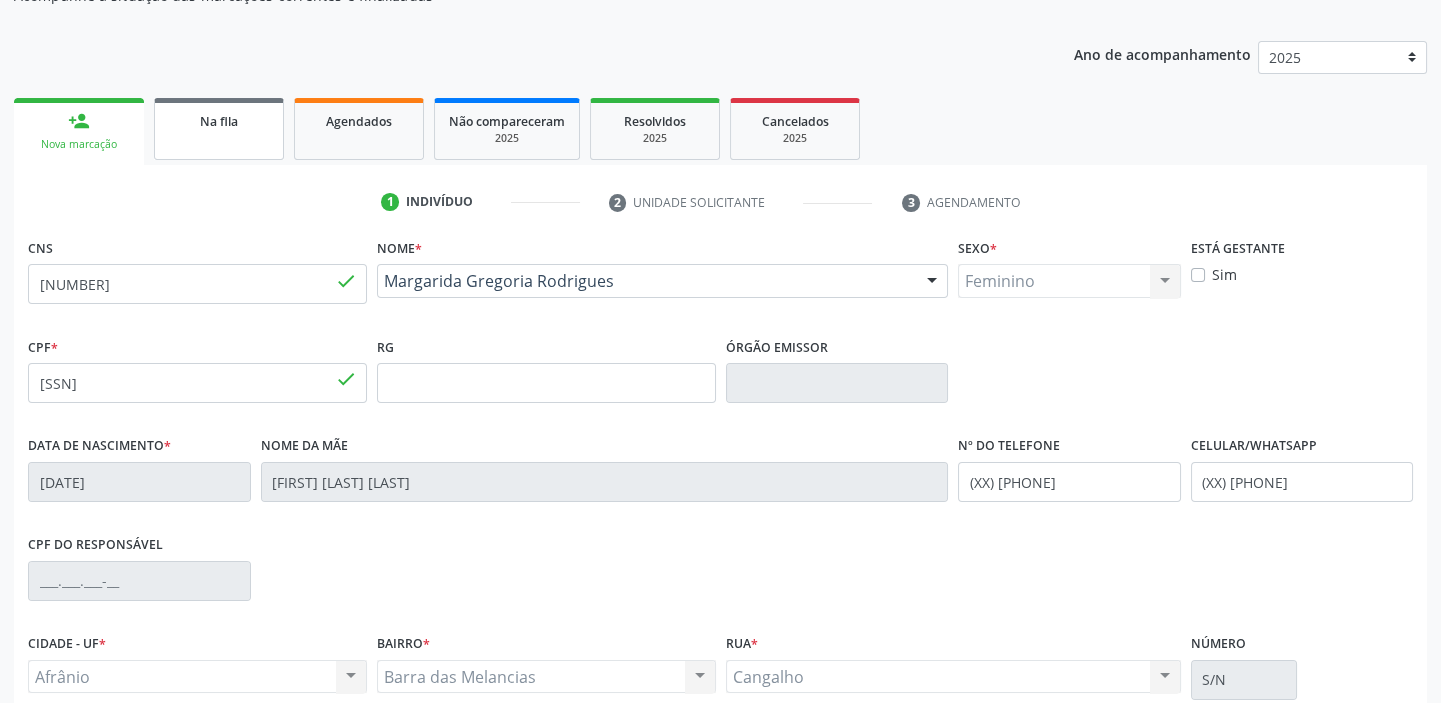 click on "Na fila" at bounding box center (219, 129) 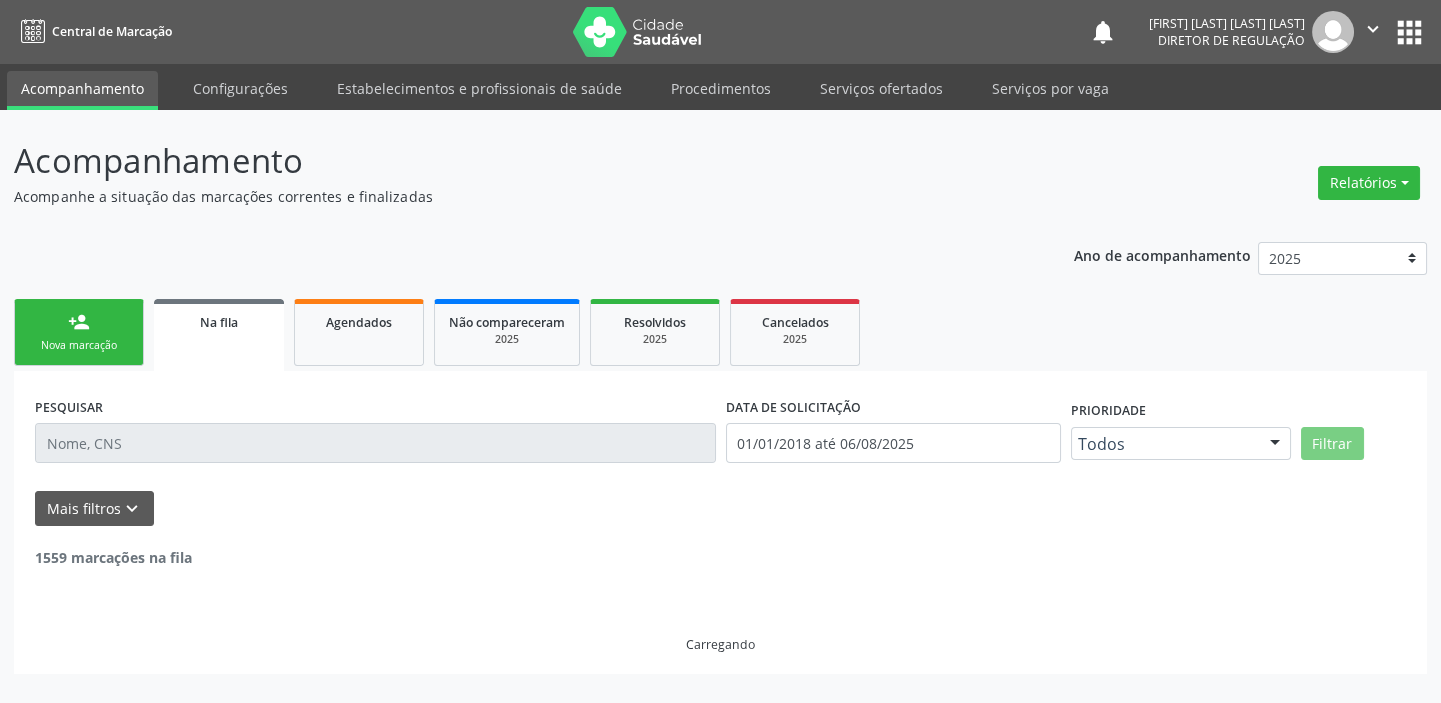 scroll, scrollTop: 0, scrollLeft: 0, axis: both 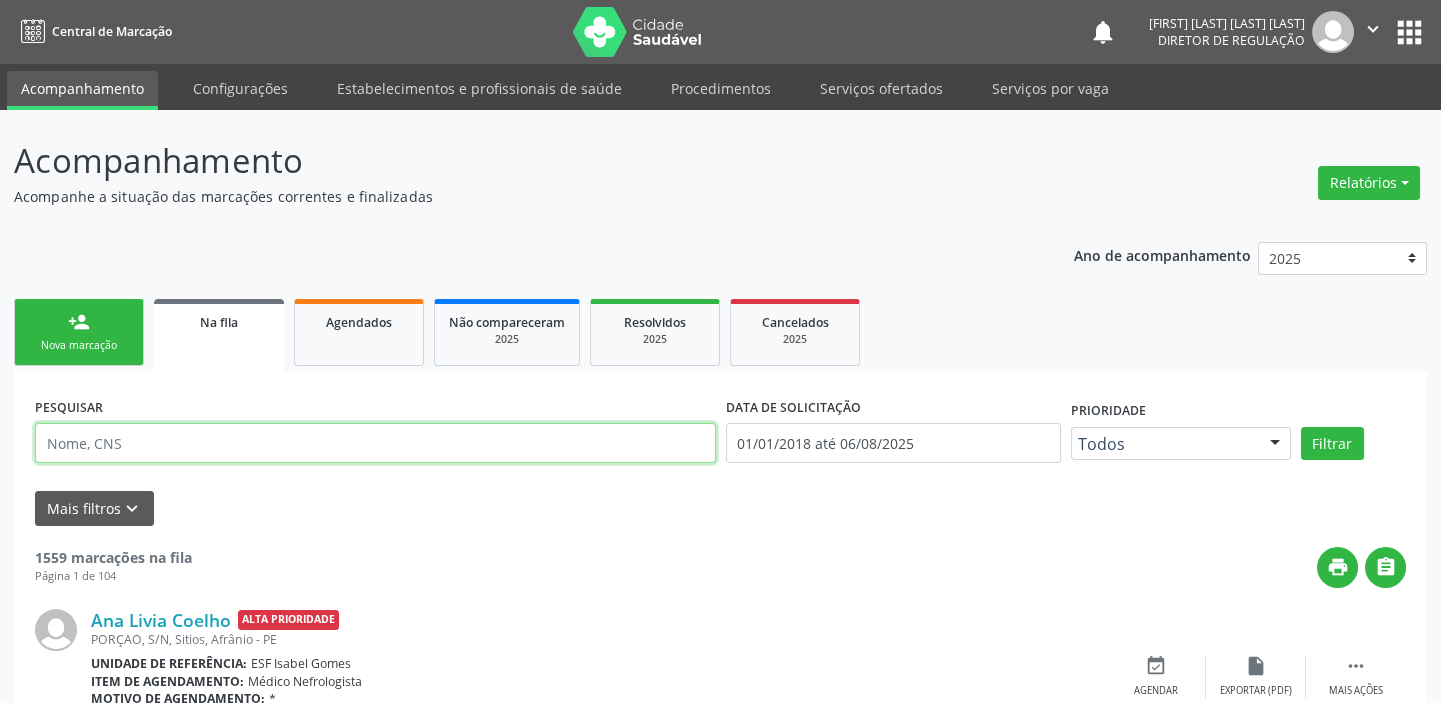 click at bounding box center [375, 443] 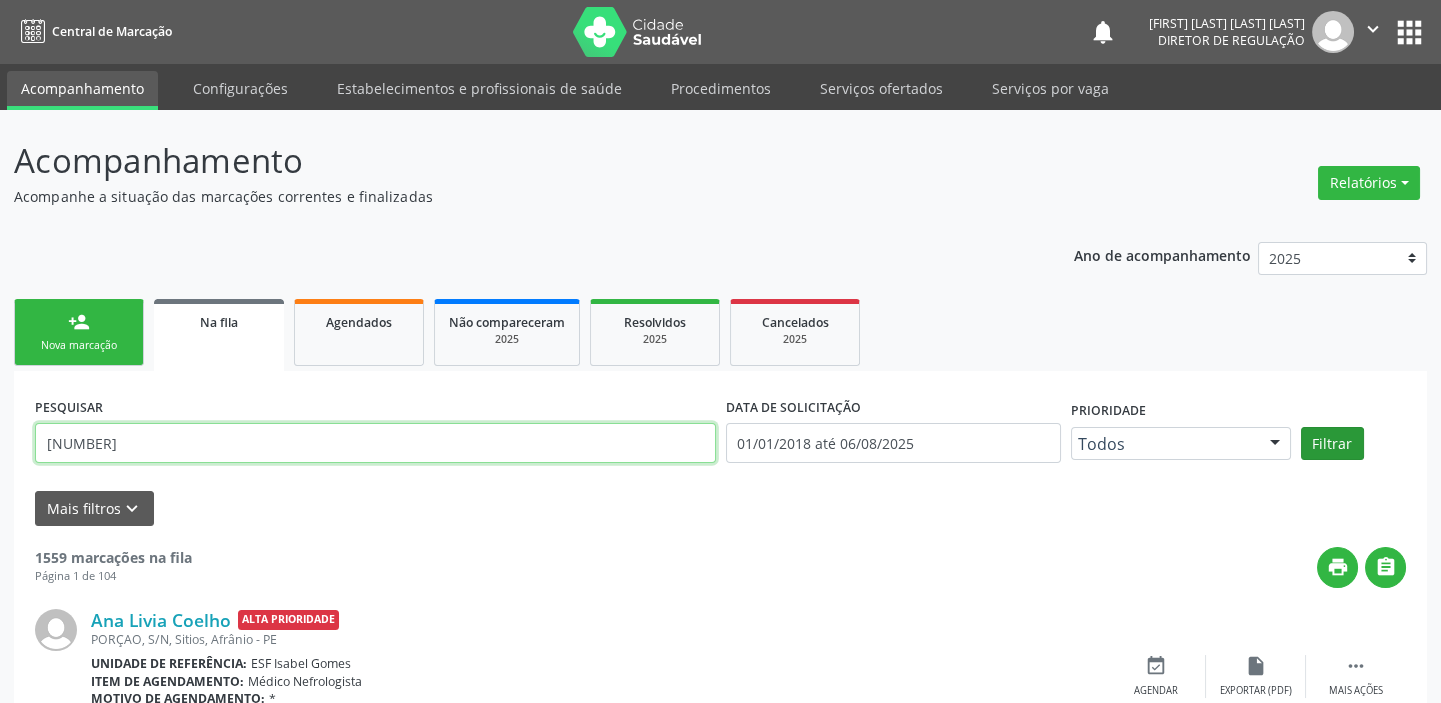 type on "[NUMBER]" 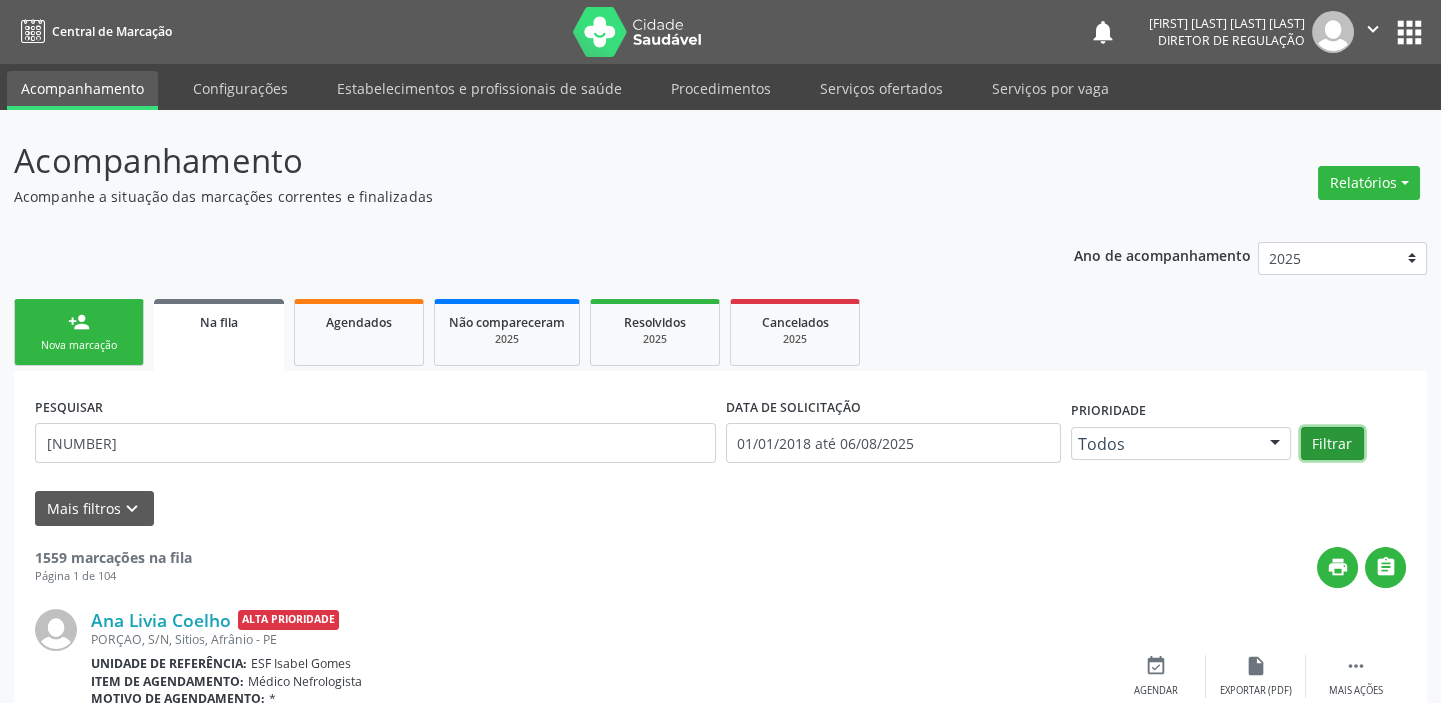 click on "Filtrar" at bounding box center (1332, 444) 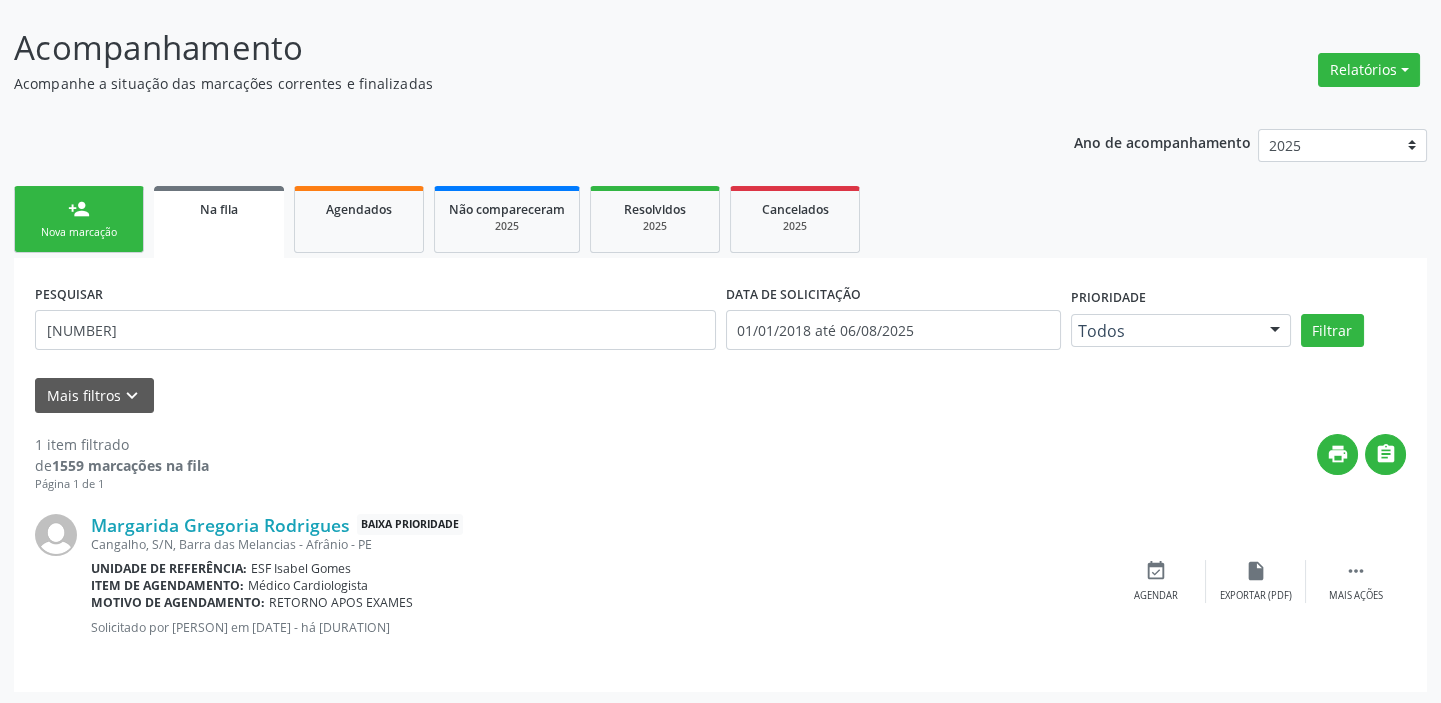 scroll, scrollTop: 115, scrollLeft: 0, axis: vertical 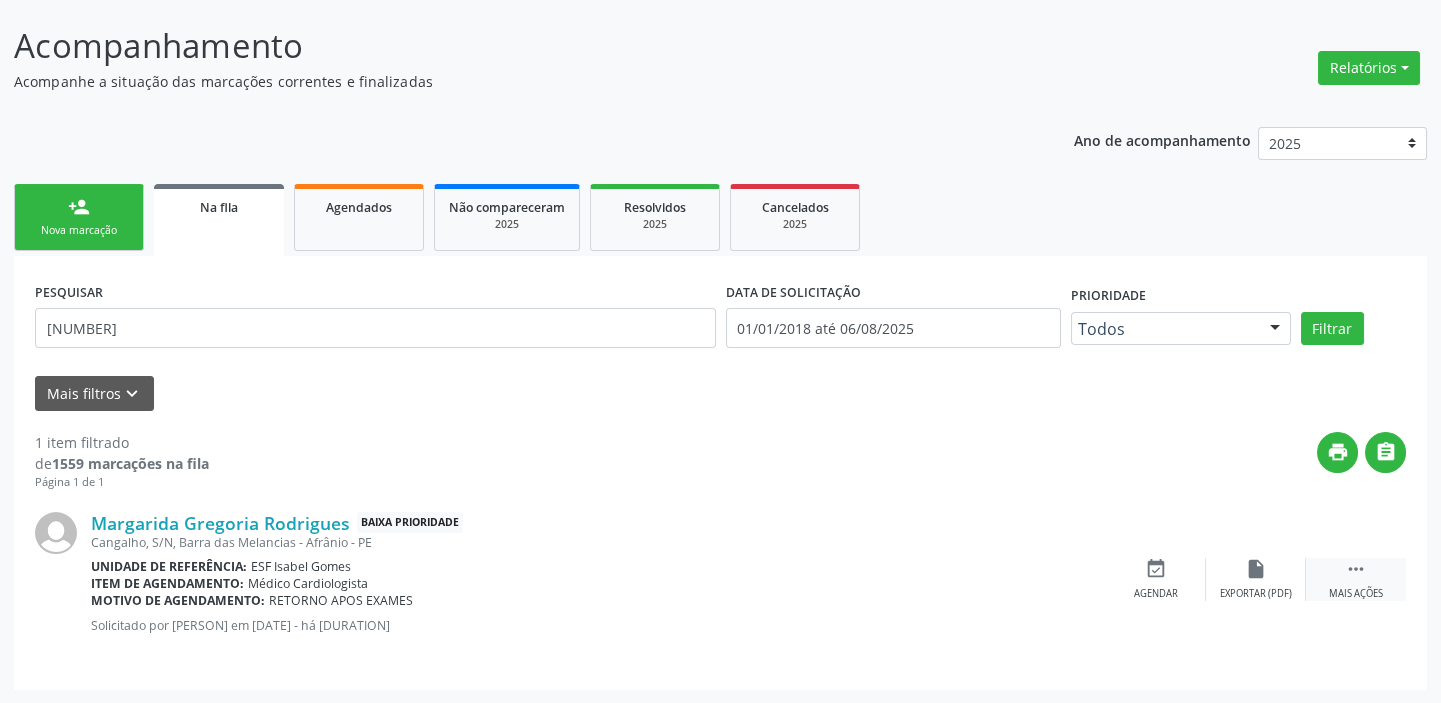 click on "" at bounding box center [1356, 569] 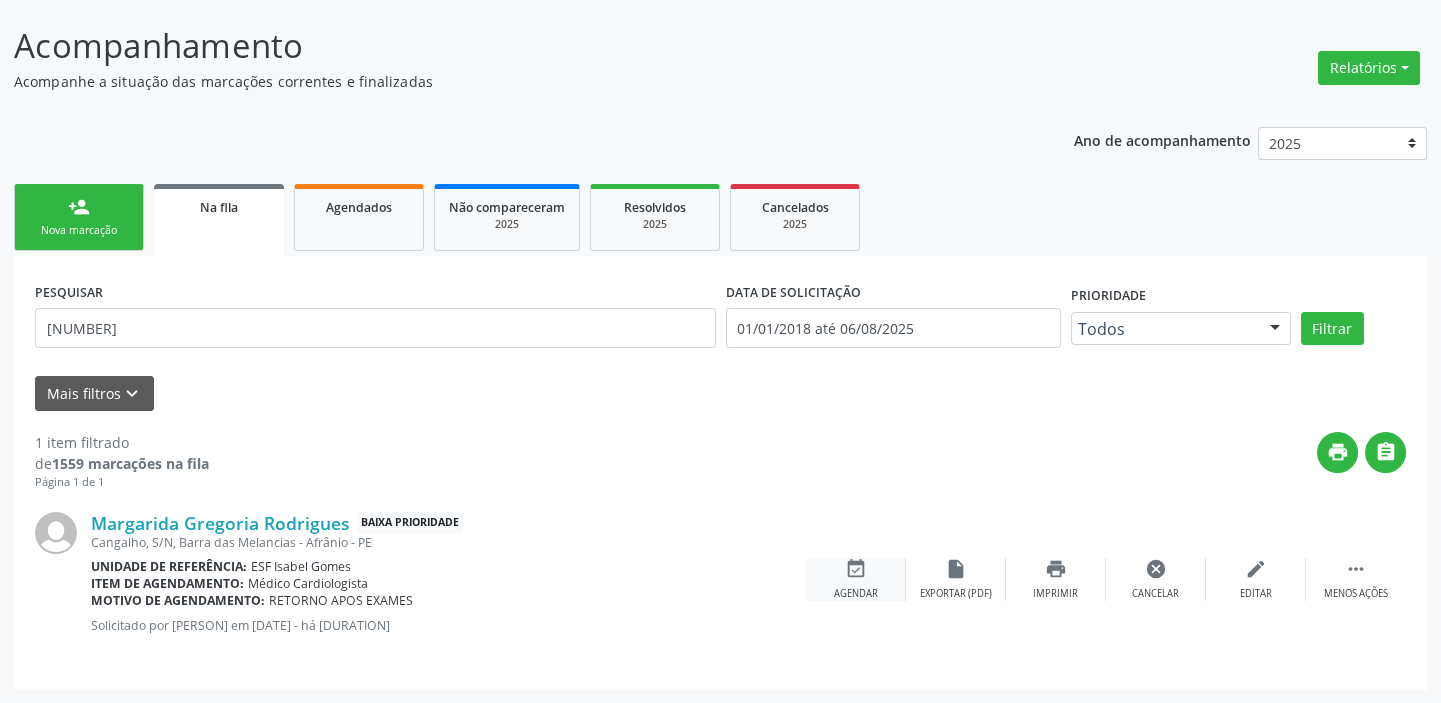 click on "event_available" at bounding box center (856, 569) 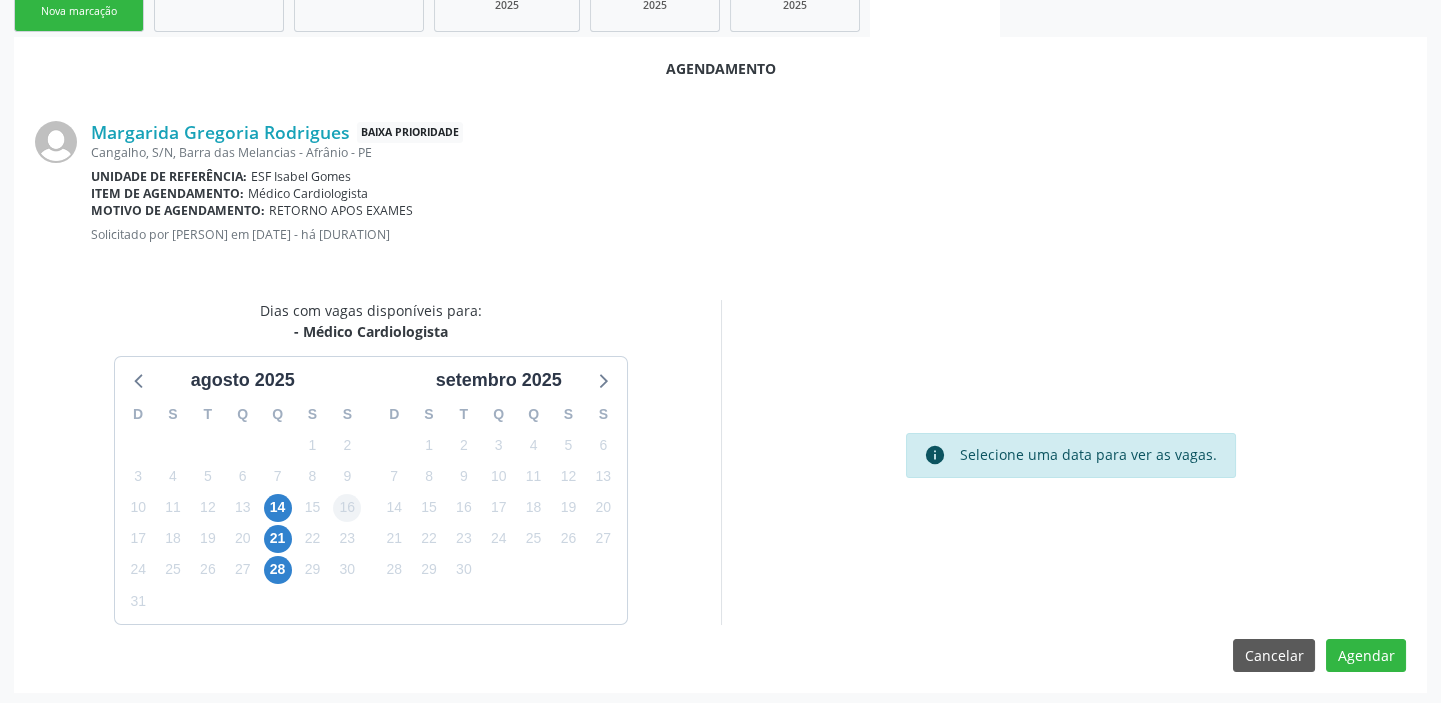 scroll, scrollTop: 337, scrollLeft: 0, axis: vertical 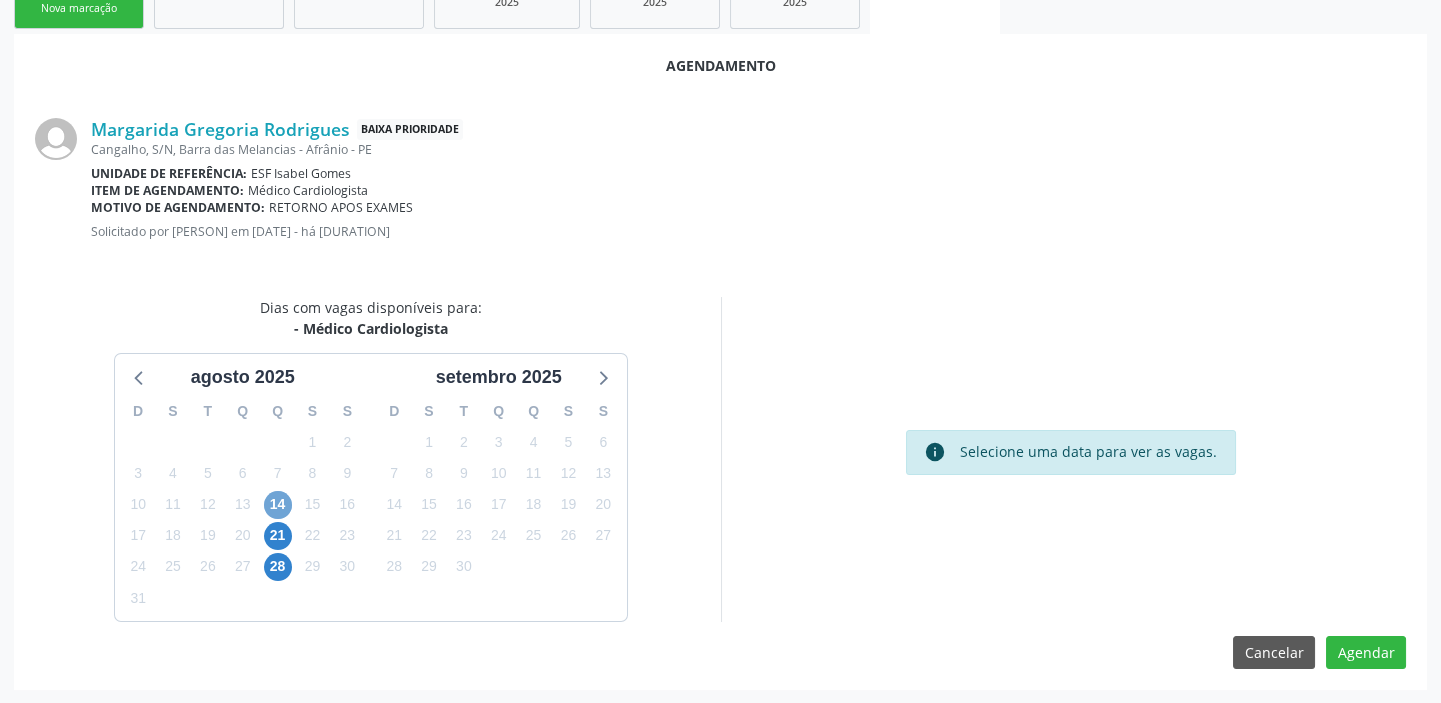 click on "14" at bounding box center [278, 505] 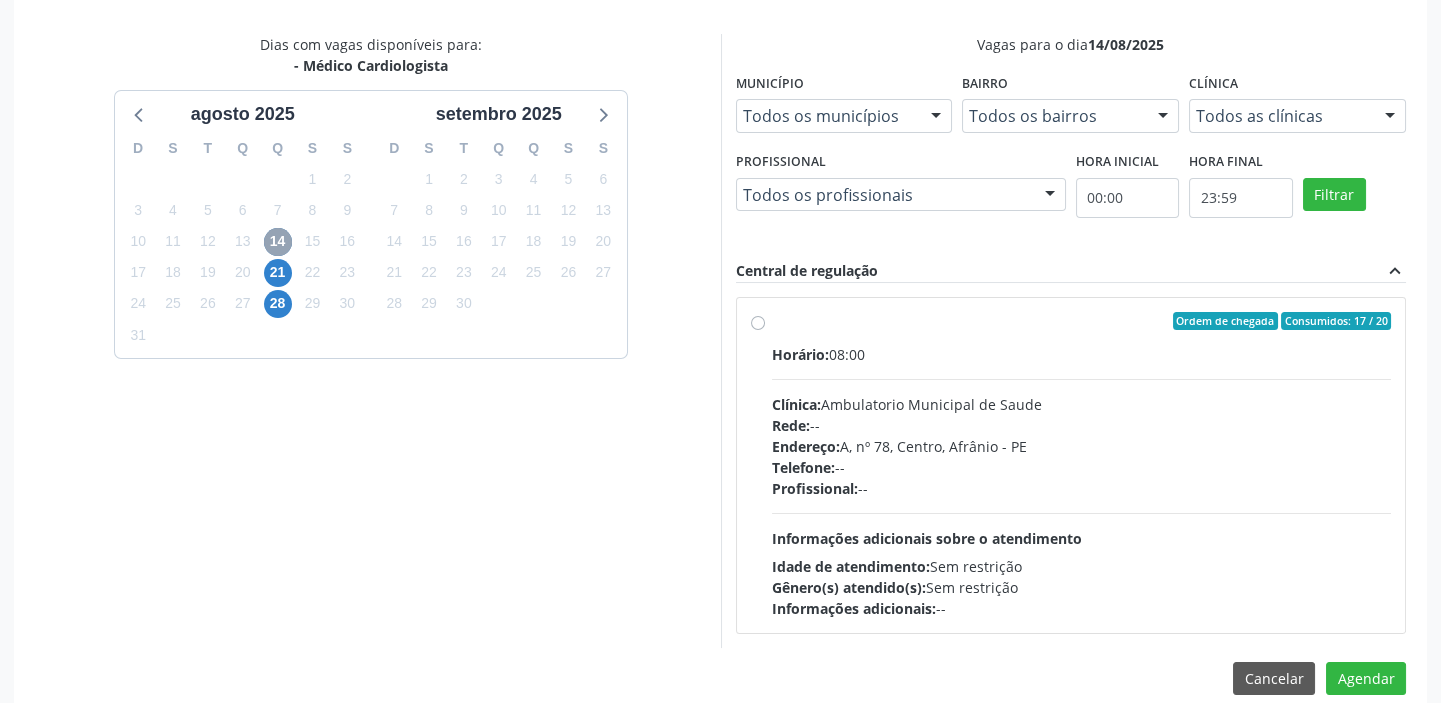 scroll, scrollTop: 610, scrollLeft: 0, axis: vertical 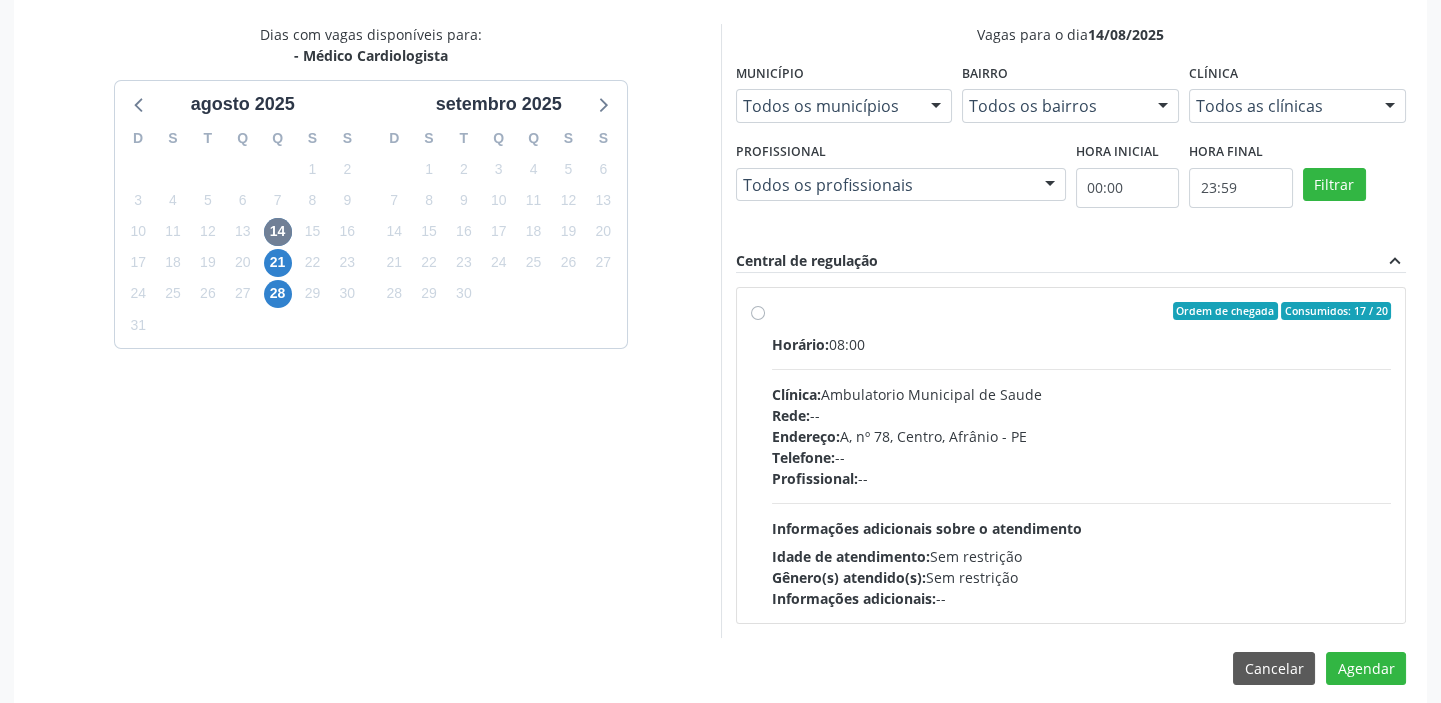 click on "Profissional:
--" at bounding box center [1082, 478] 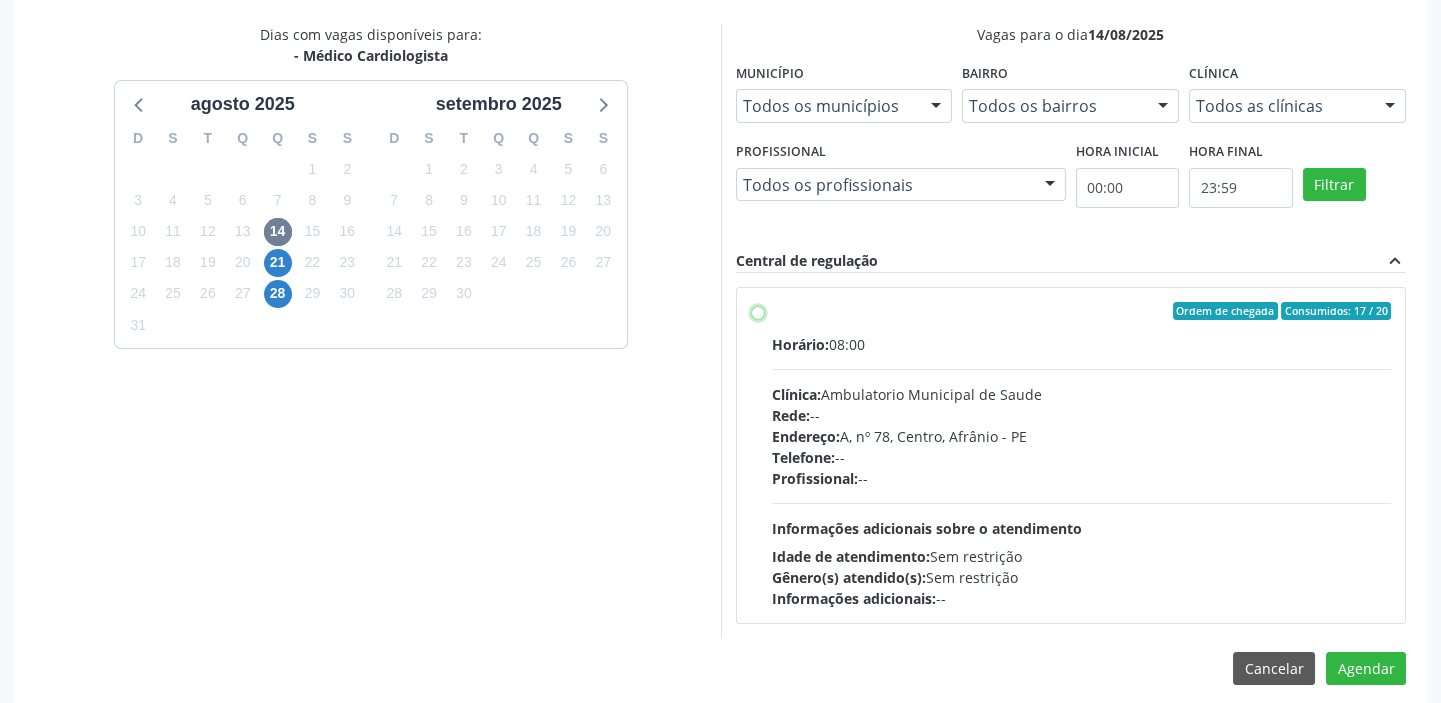 click on "Ordem de chegada
Consumidos: 17 / 20
Horário:   [TIME]
Clínica:  Ambulatorio Municipal de Saude
Rede:
--
Endereço:   A, nº 78, Centro, [CITY] - [STATE]
Telefone:   --
Profissional:
--
Informações adicionais sobre o atendimento
Idade de atendimento:
Sem restrição
Gênero(s) atendido(s):
Sem restrição
Informações adicionais:
--" at bounding box center [758, 311] 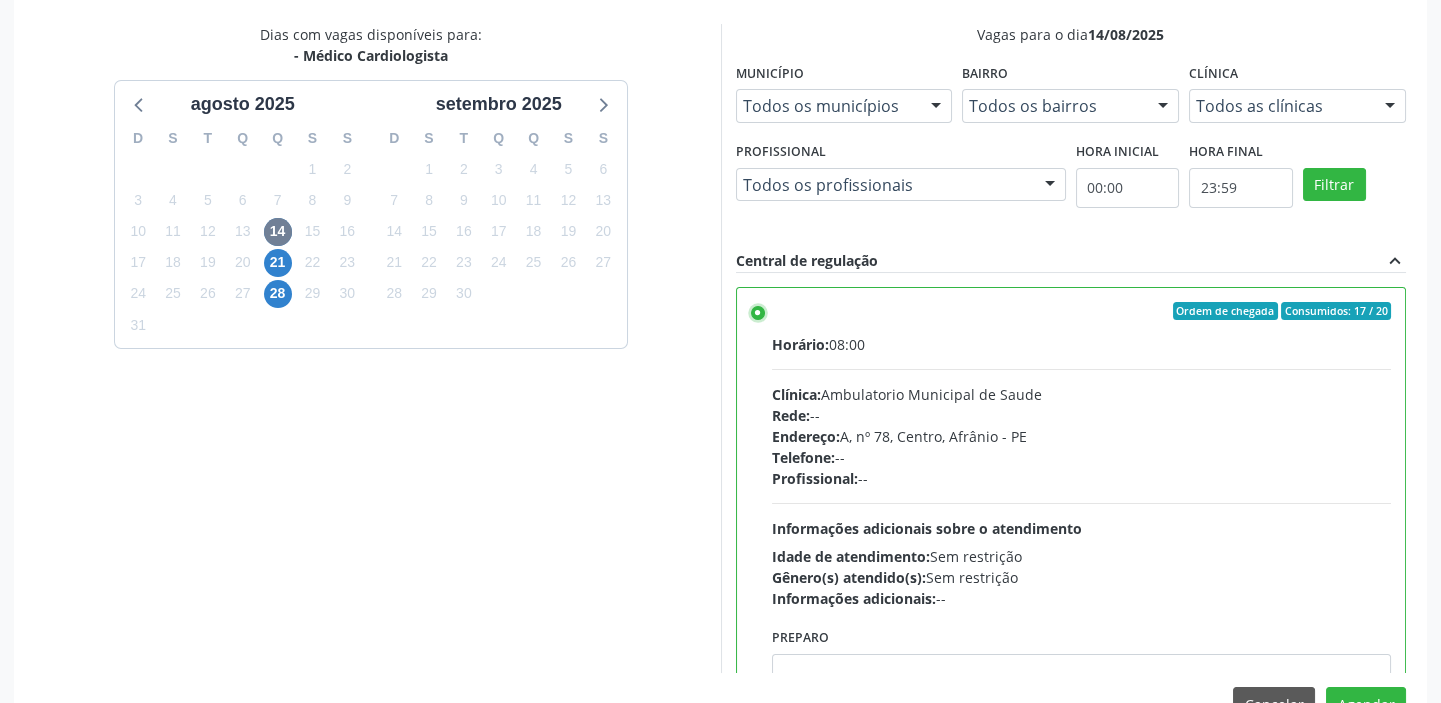 scroll, scrollTop: 99, scrollLeft: 0, axis: vertical 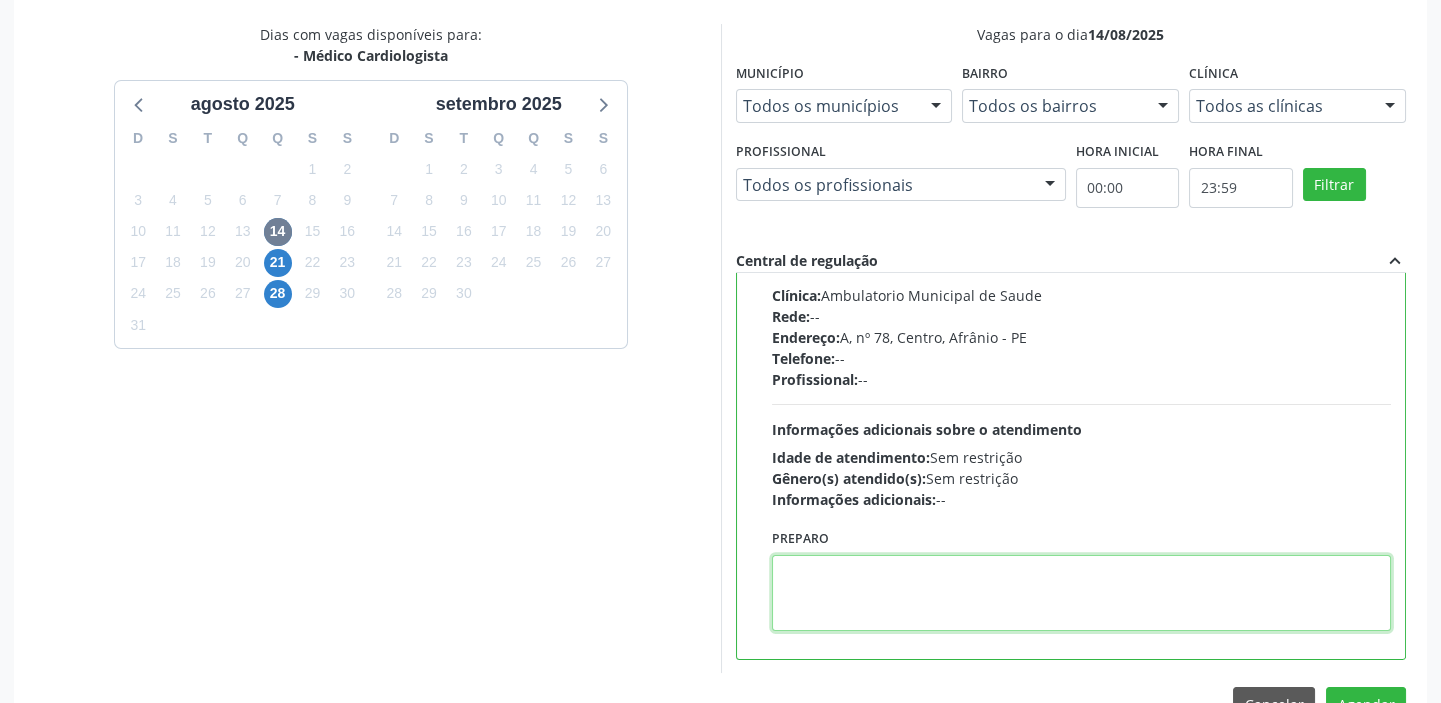 click at bounding box center (1082, 593) 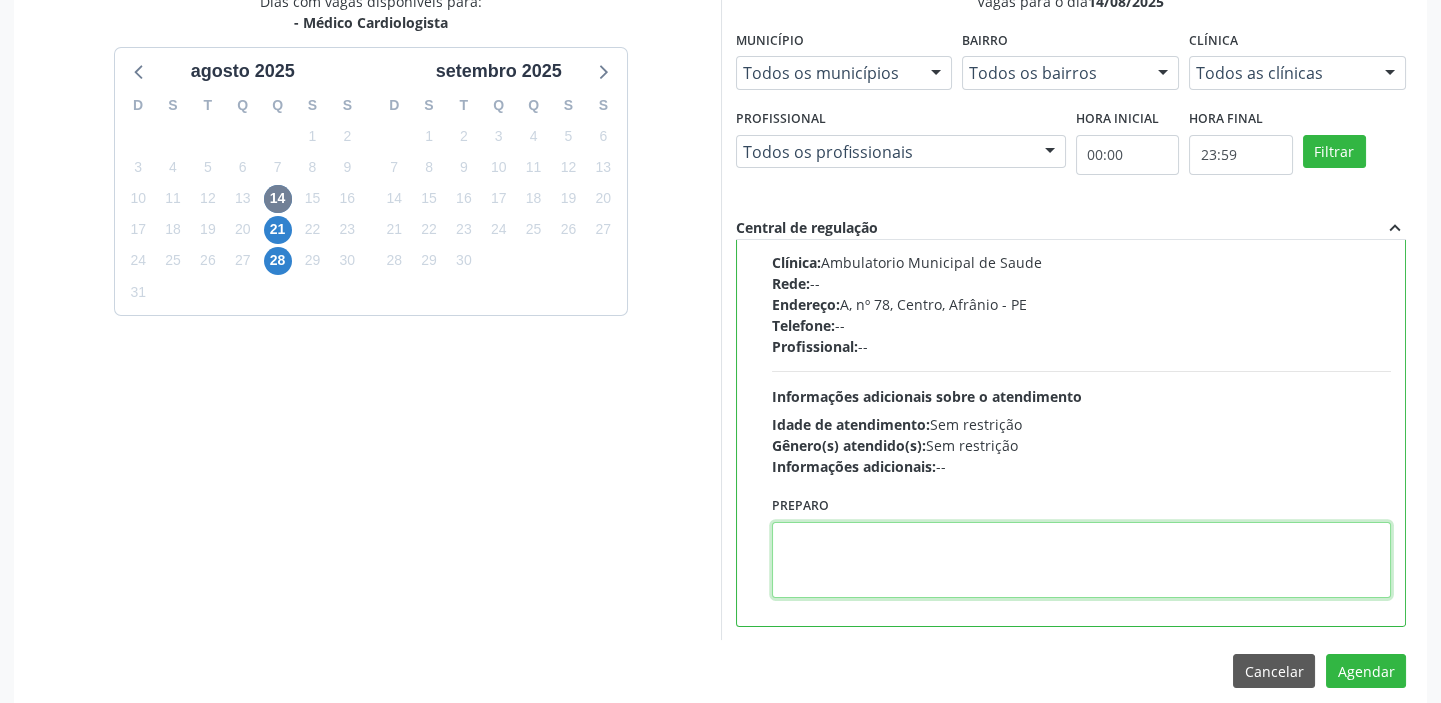 scroll, scrollTop: 661, scrollLeft: 0, axis: vertical 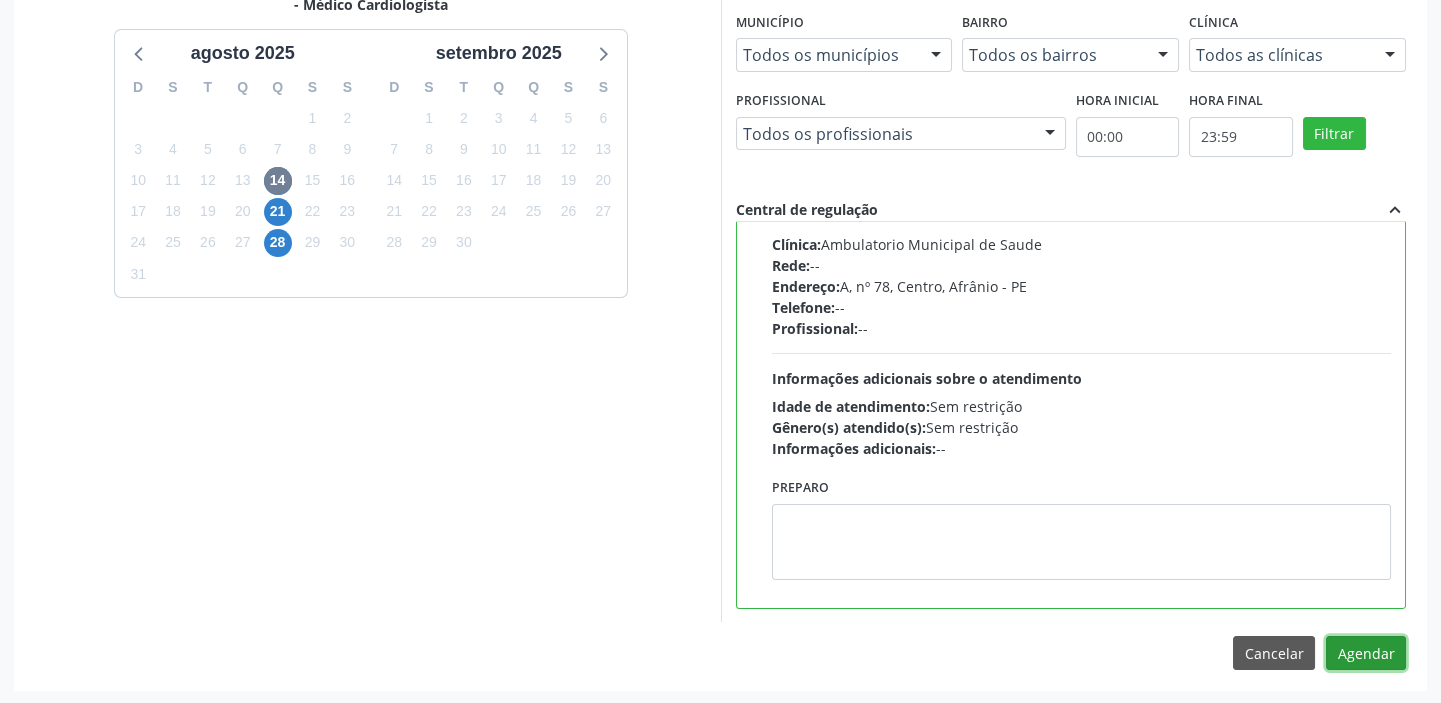 click on "Agendar" at bounding box center (1366, 653) 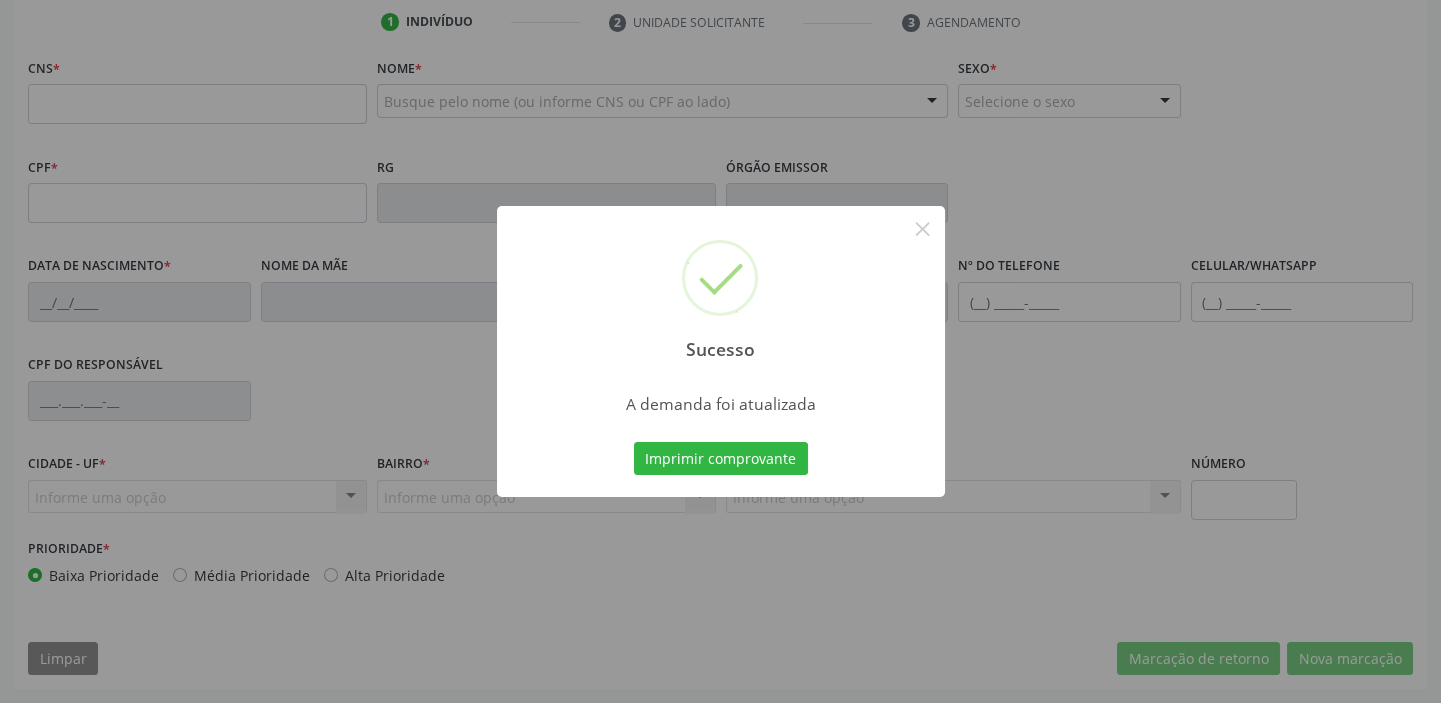 scroll, scrollTop: 380, scrollLeft: 0, axis: vertical 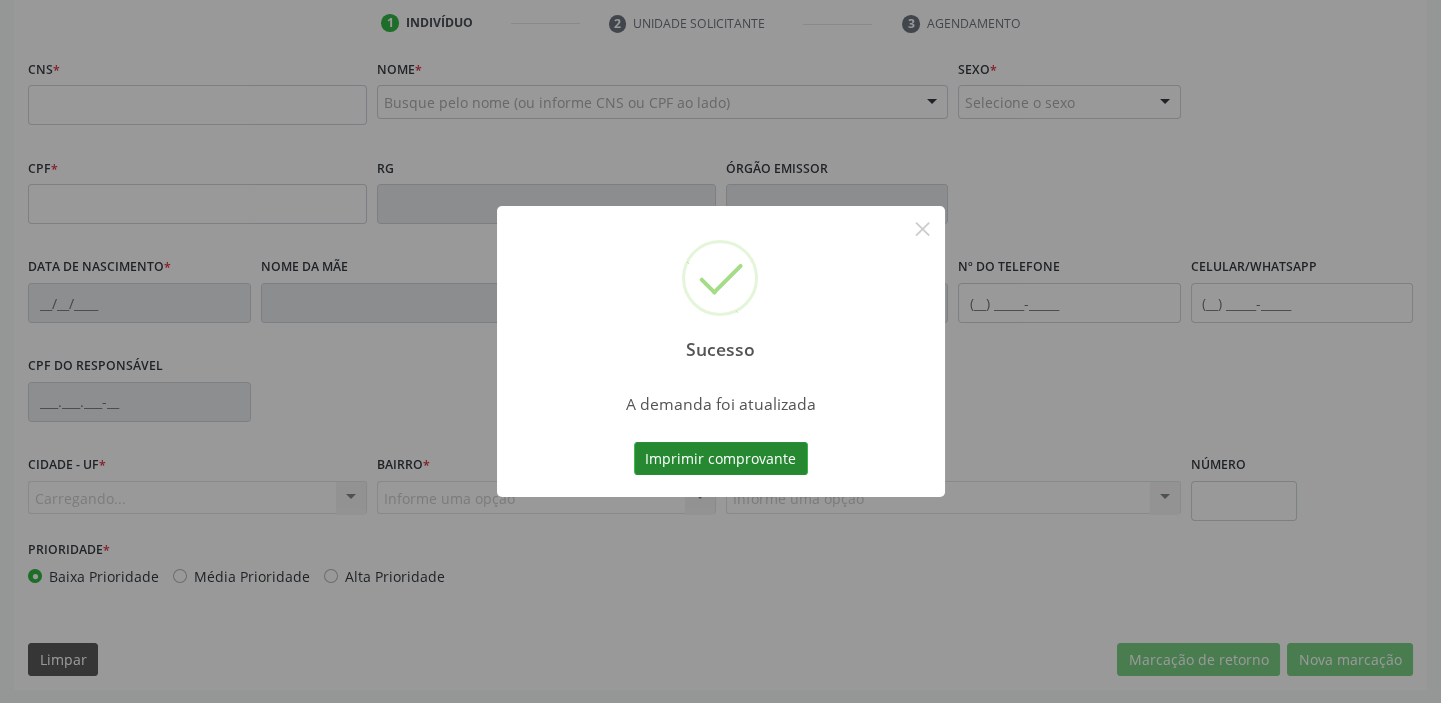 click on "Imprimir comprovante" at bounding box center (721, 459) 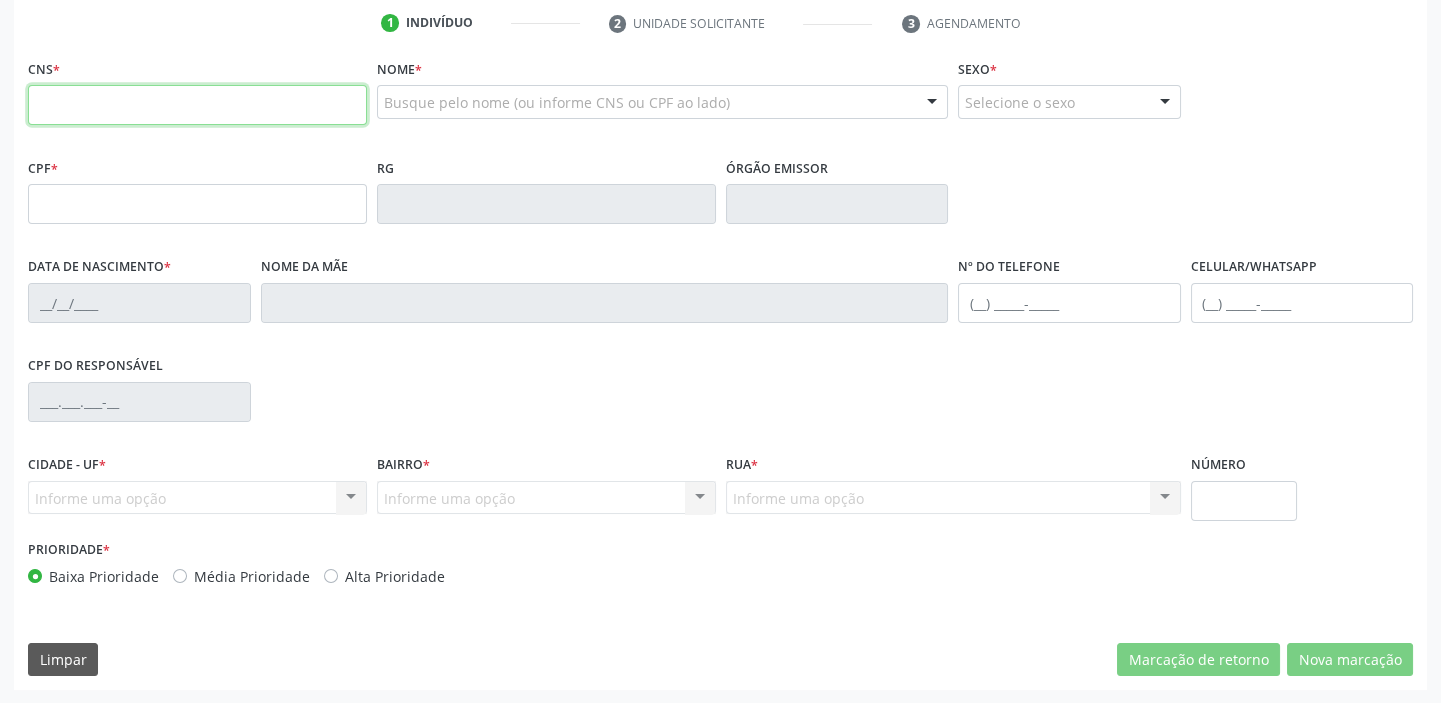 click at bounding box center [197, 105] 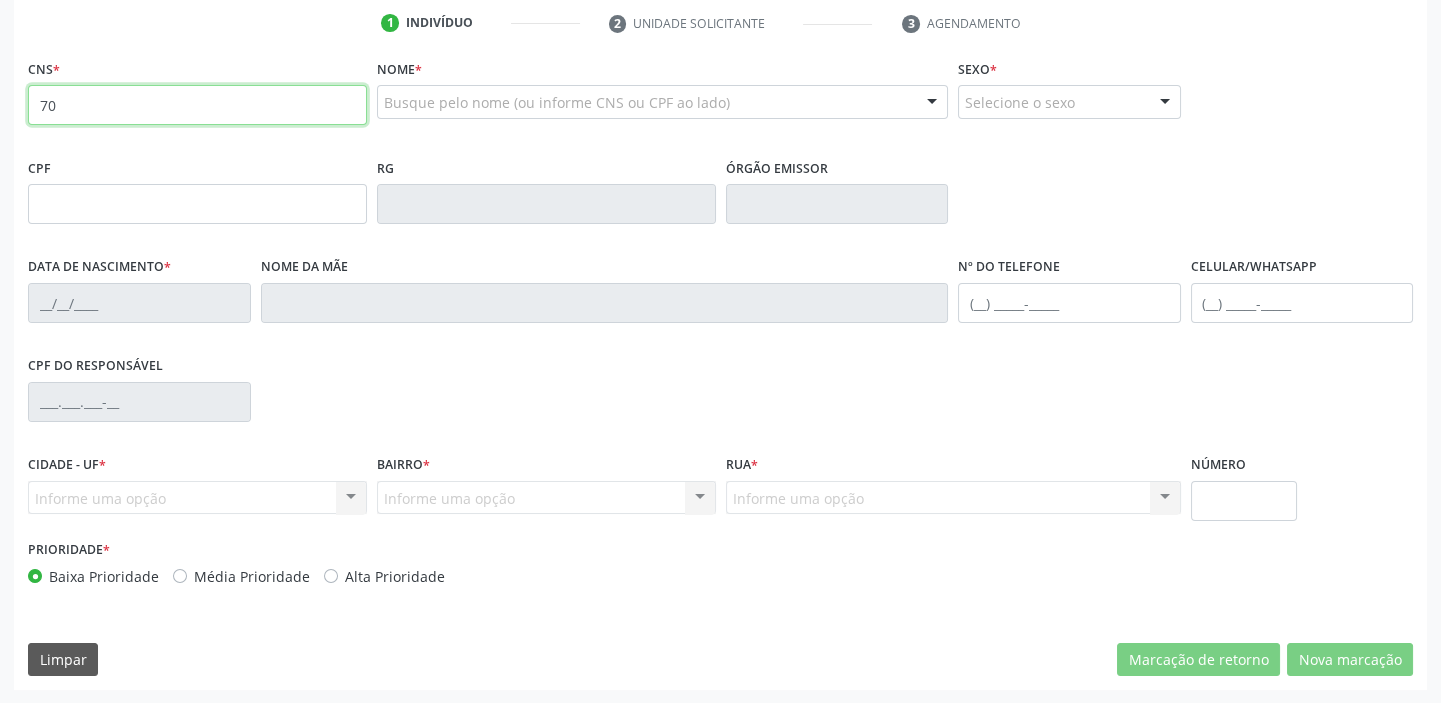 click on "70" at bounding box center (197, 105) 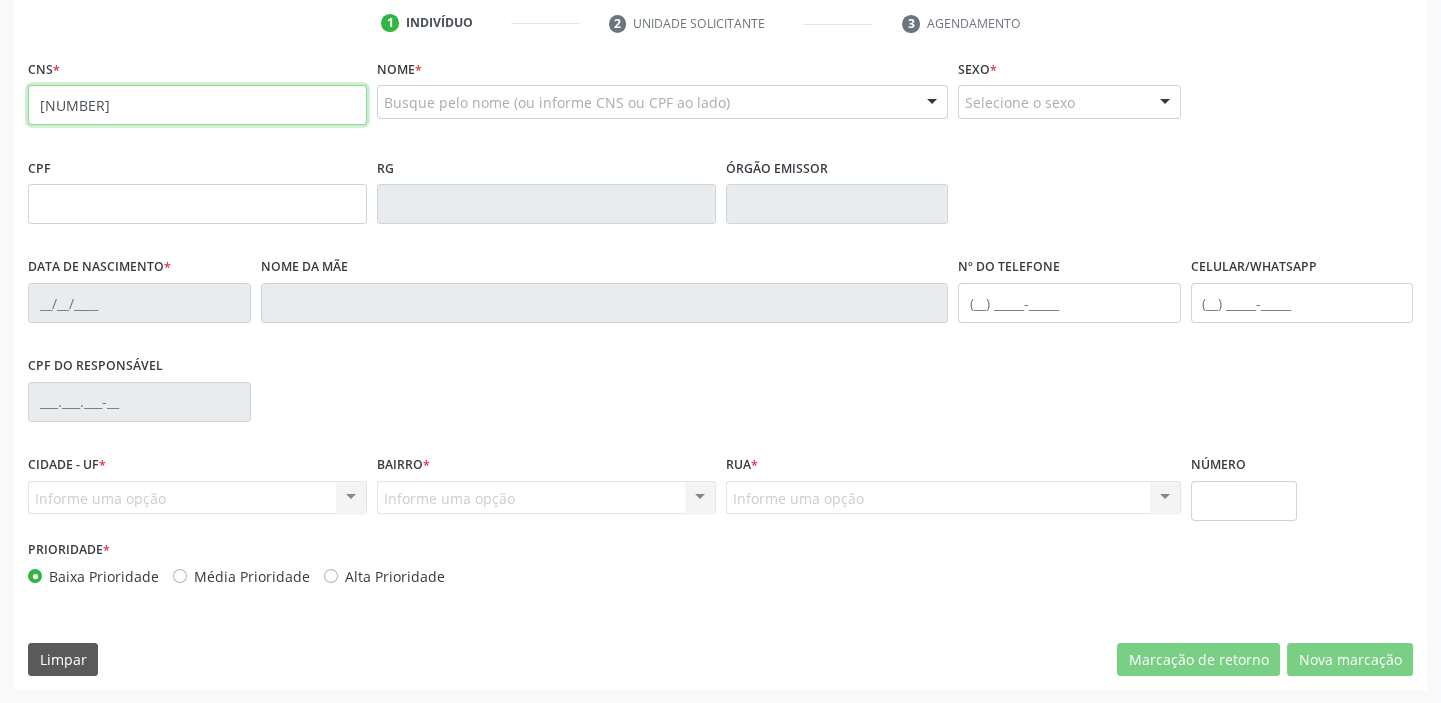 type on "709 0008 8127 0219" 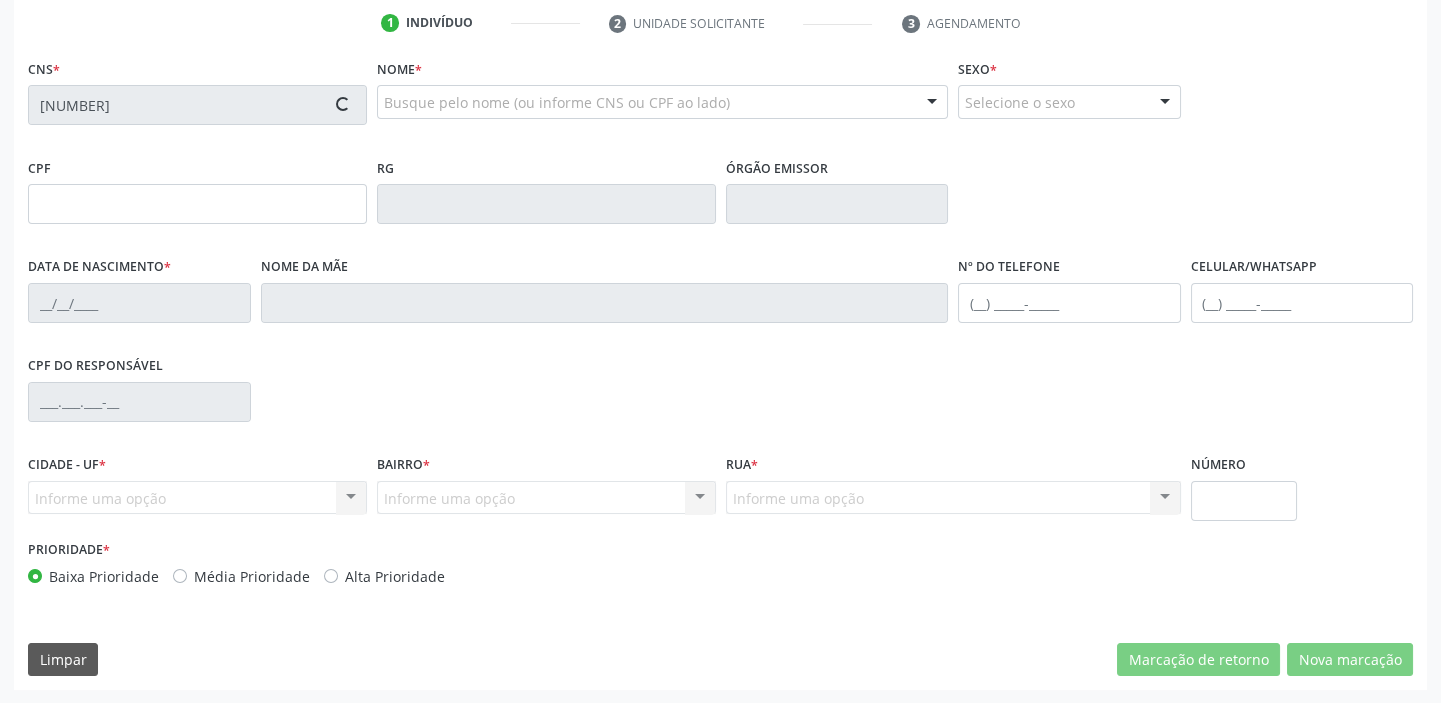 type on "20/11/2004" 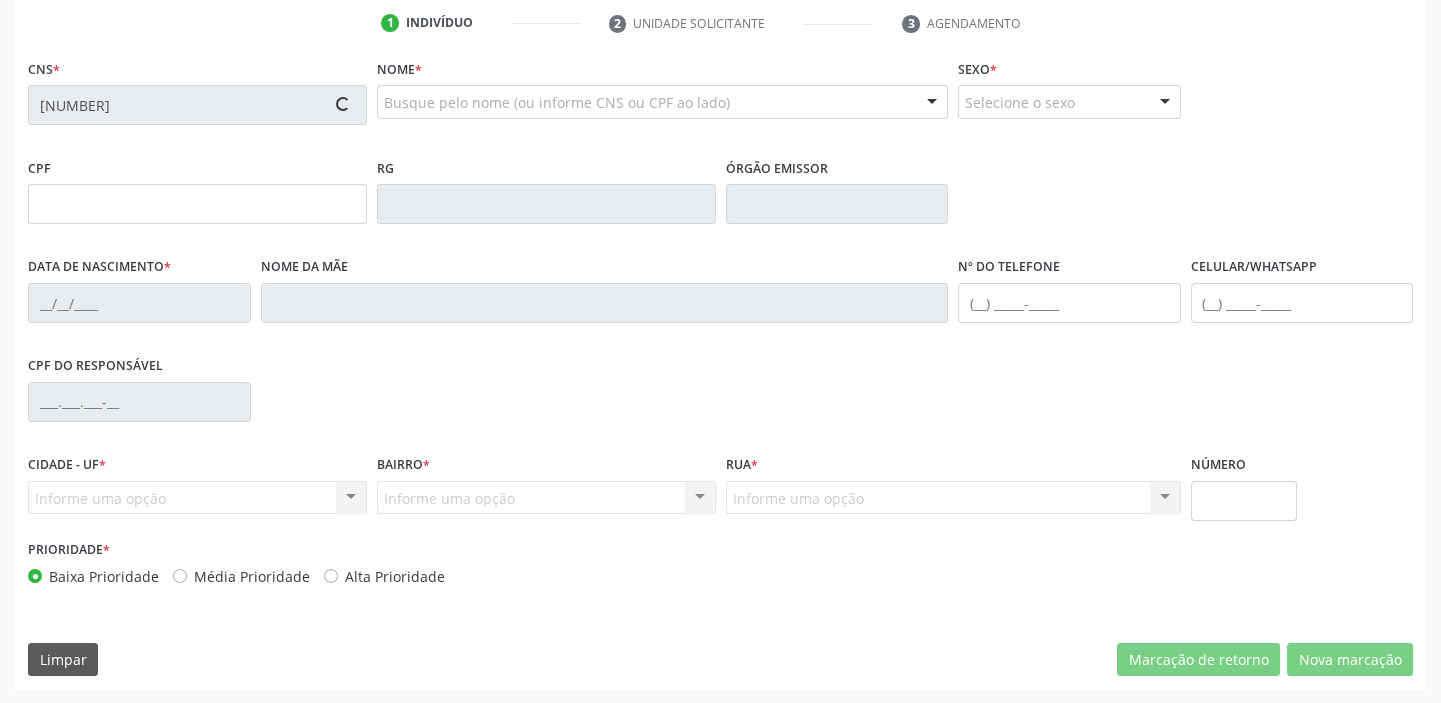 type on "Cleudimar Brito Rodrigues" 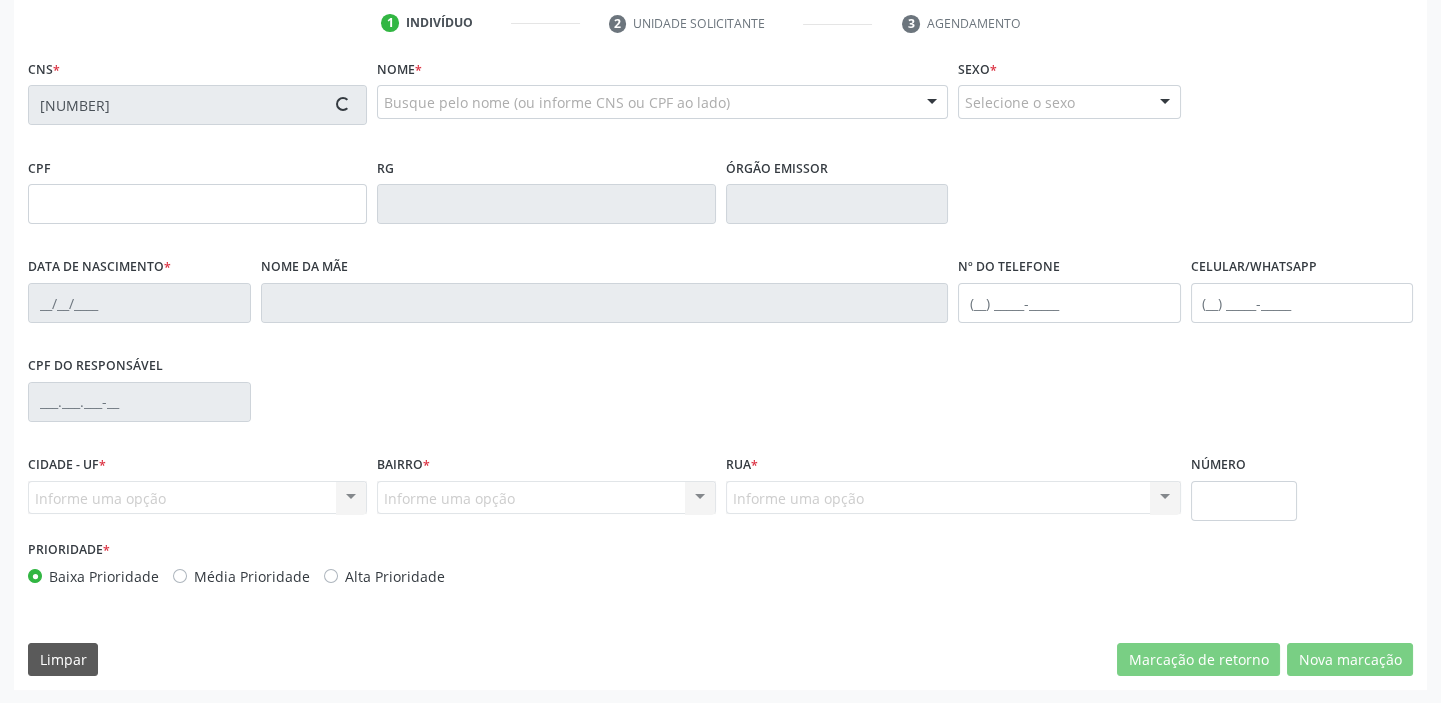 type on "(87) 98807-1093" 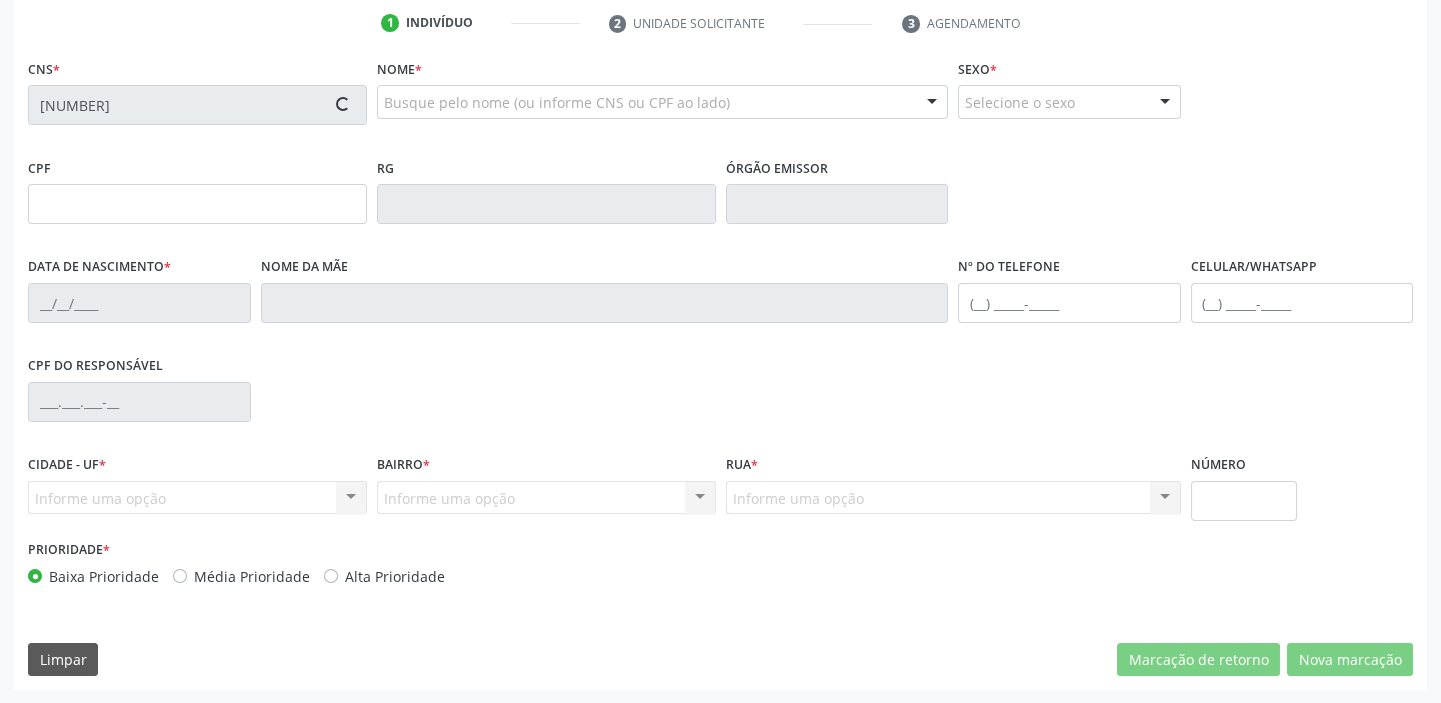 type on "067.512.974-59" 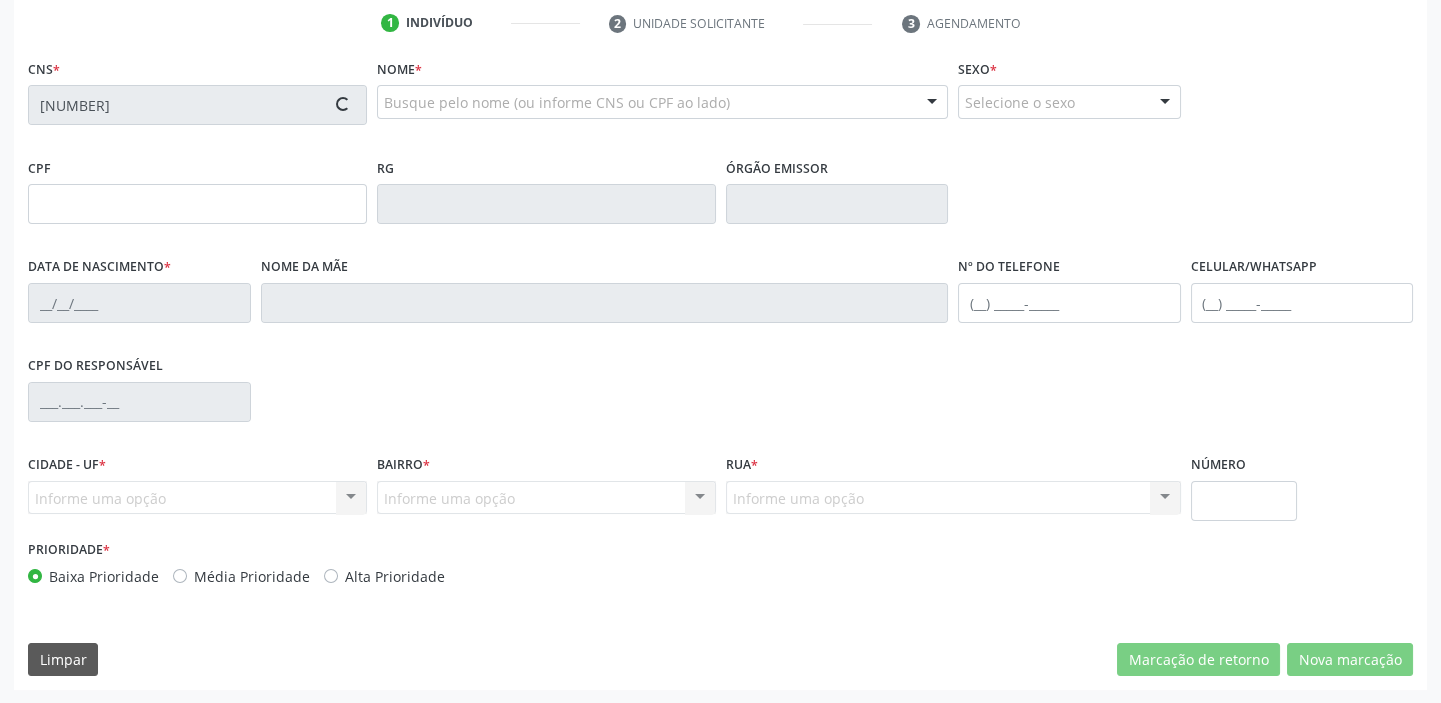 type on "S/N" 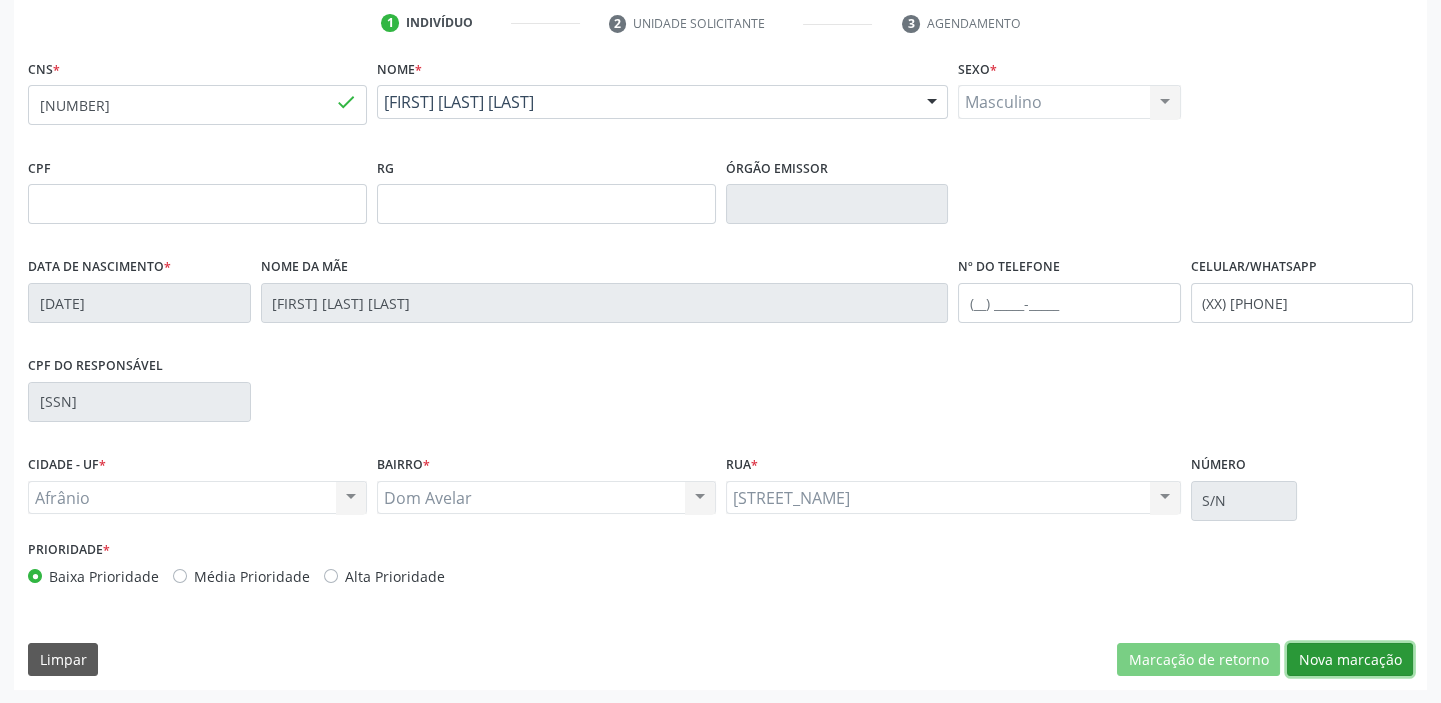 click on "Nova marcação" at bounding box center (1350, 660) 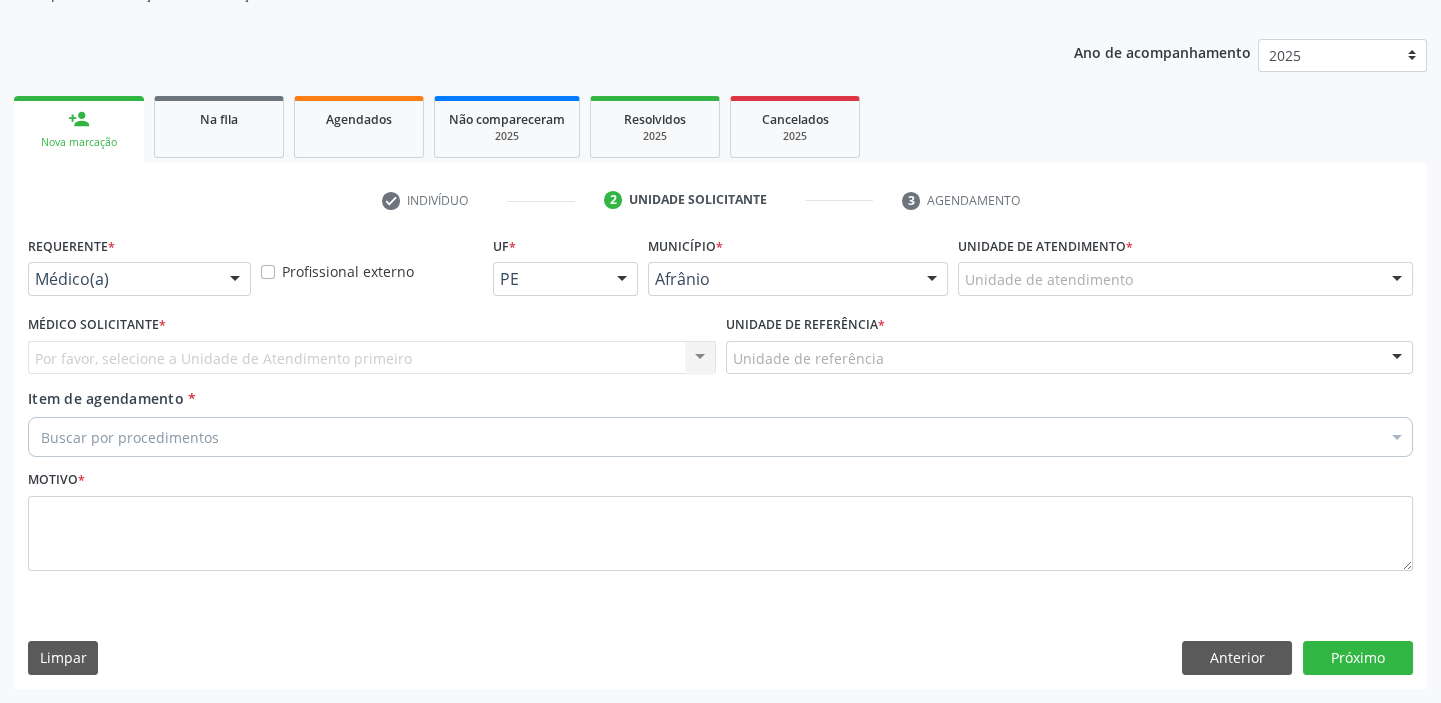 scroll, scrollTop: 201, scrollLeft: 0, axis: vertical 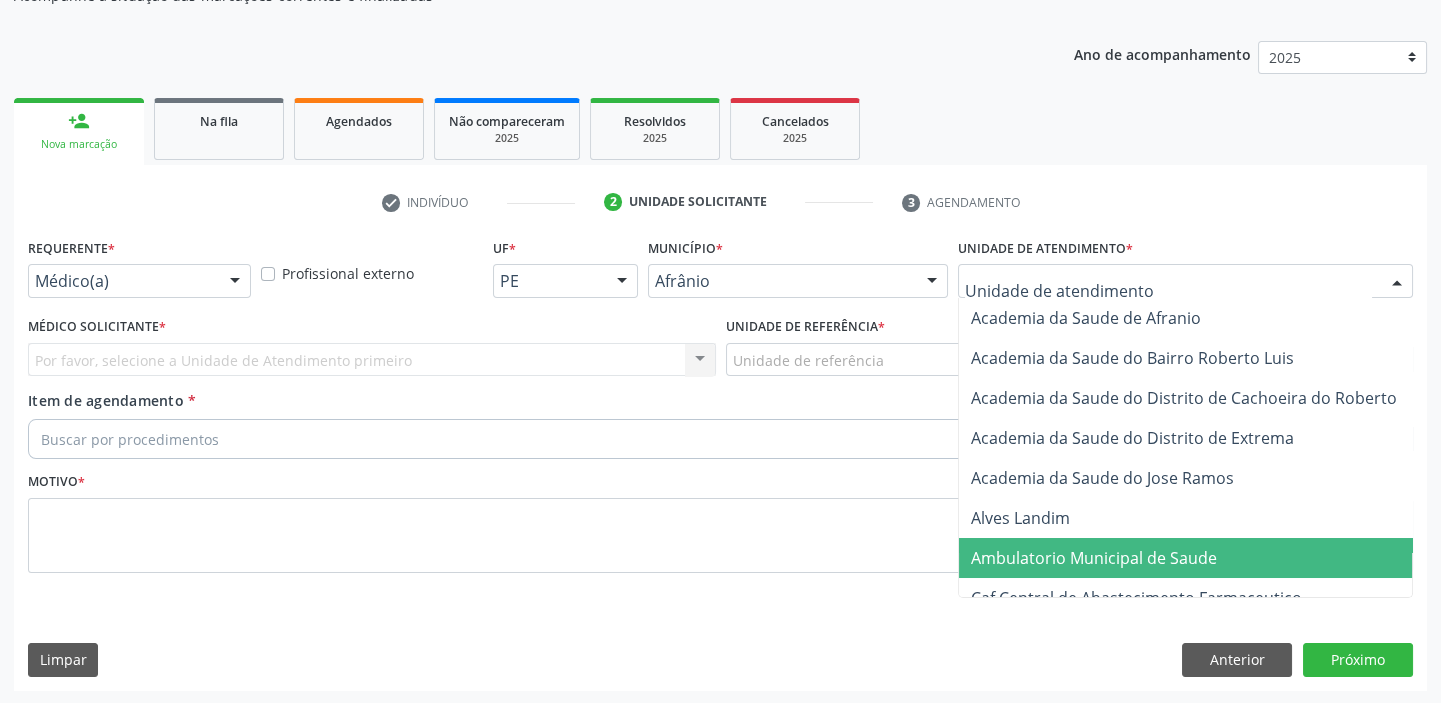 click on "Ambulatorio Municipal de Saude" at bounding box center [1094, 558] 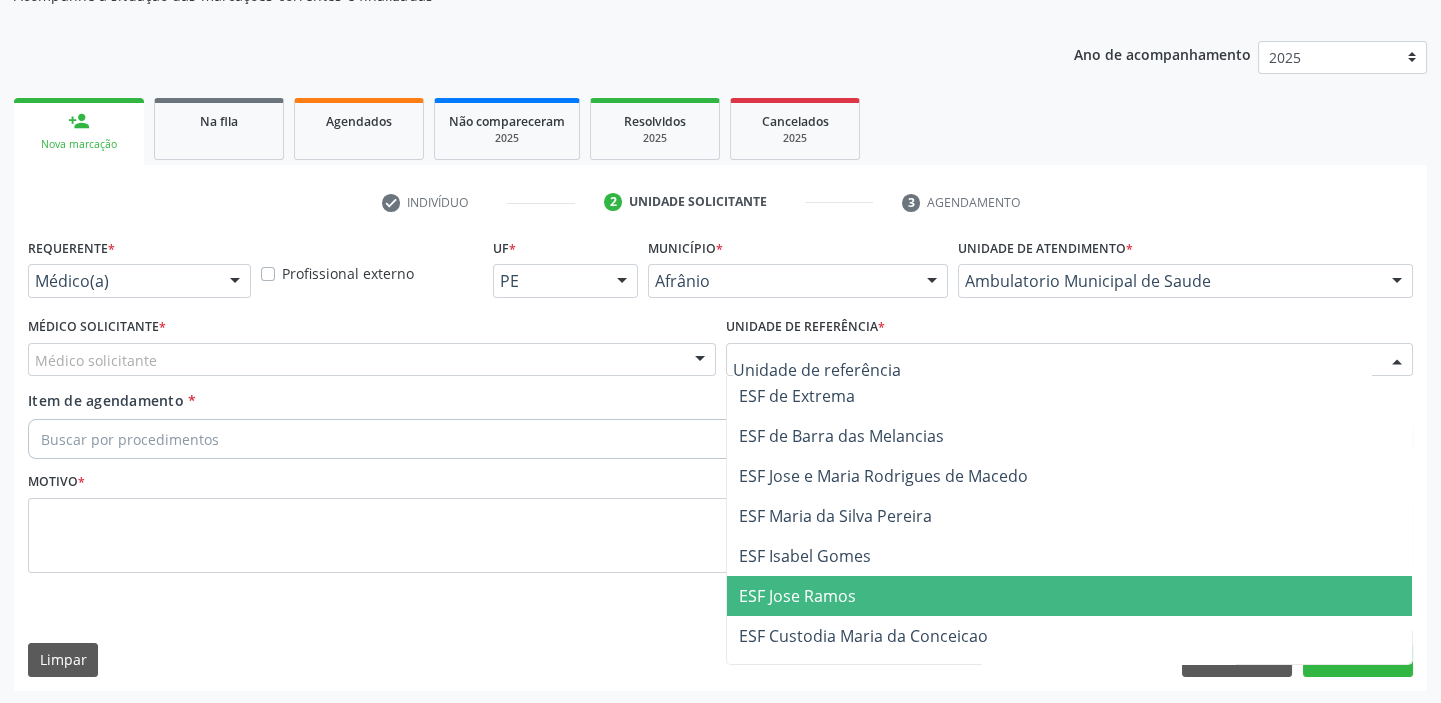 click on "ESF Jose Ramos" at bounding box center [797, 596] 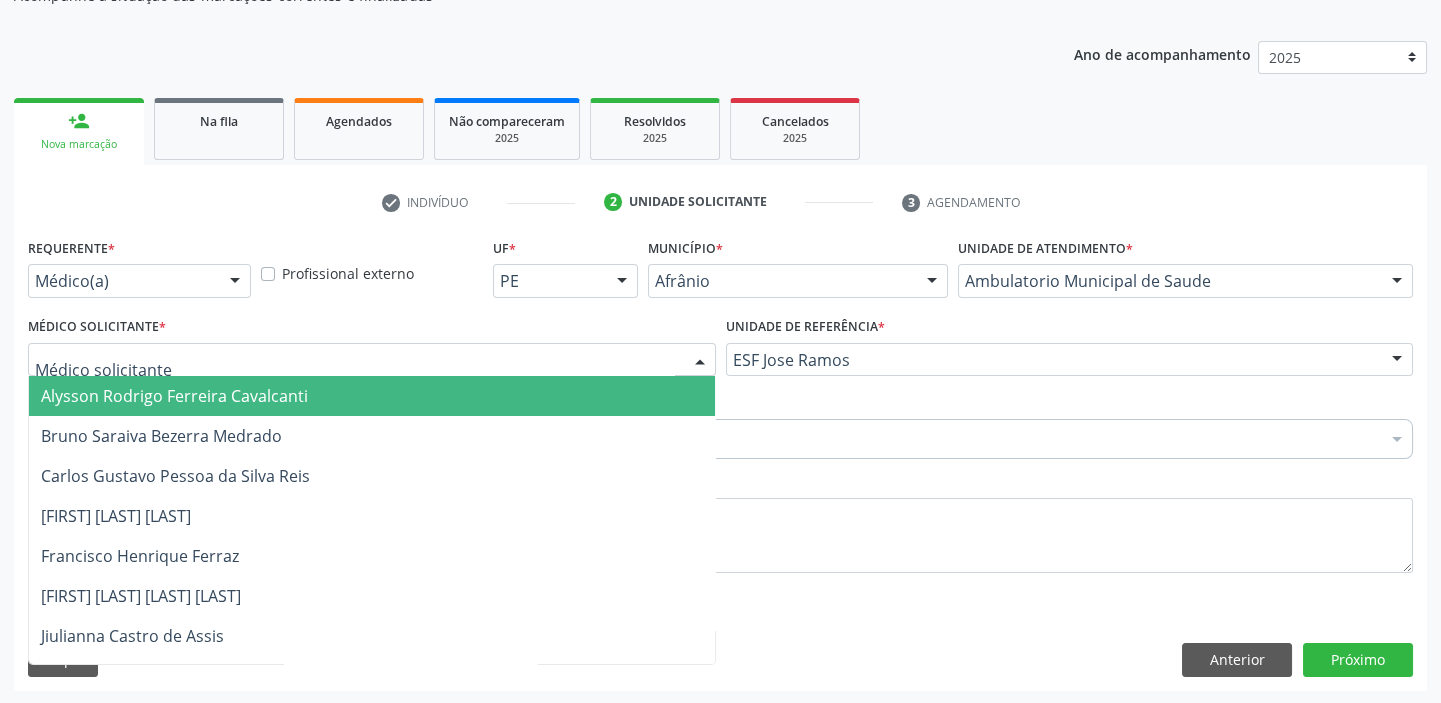 click on "Alysson Rodrigo Ferreira Cavalcanti" at bounding box center (372, 396) 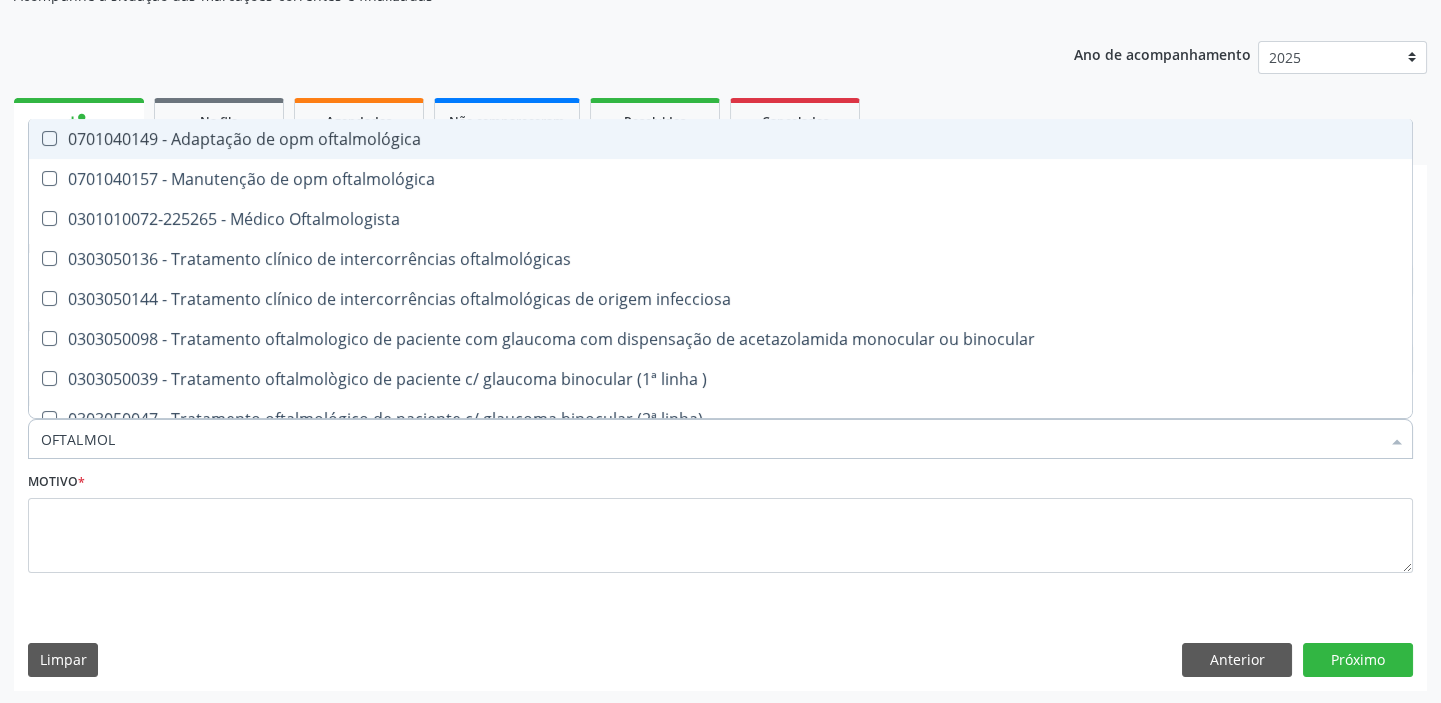 type on "OFTALMOLO" 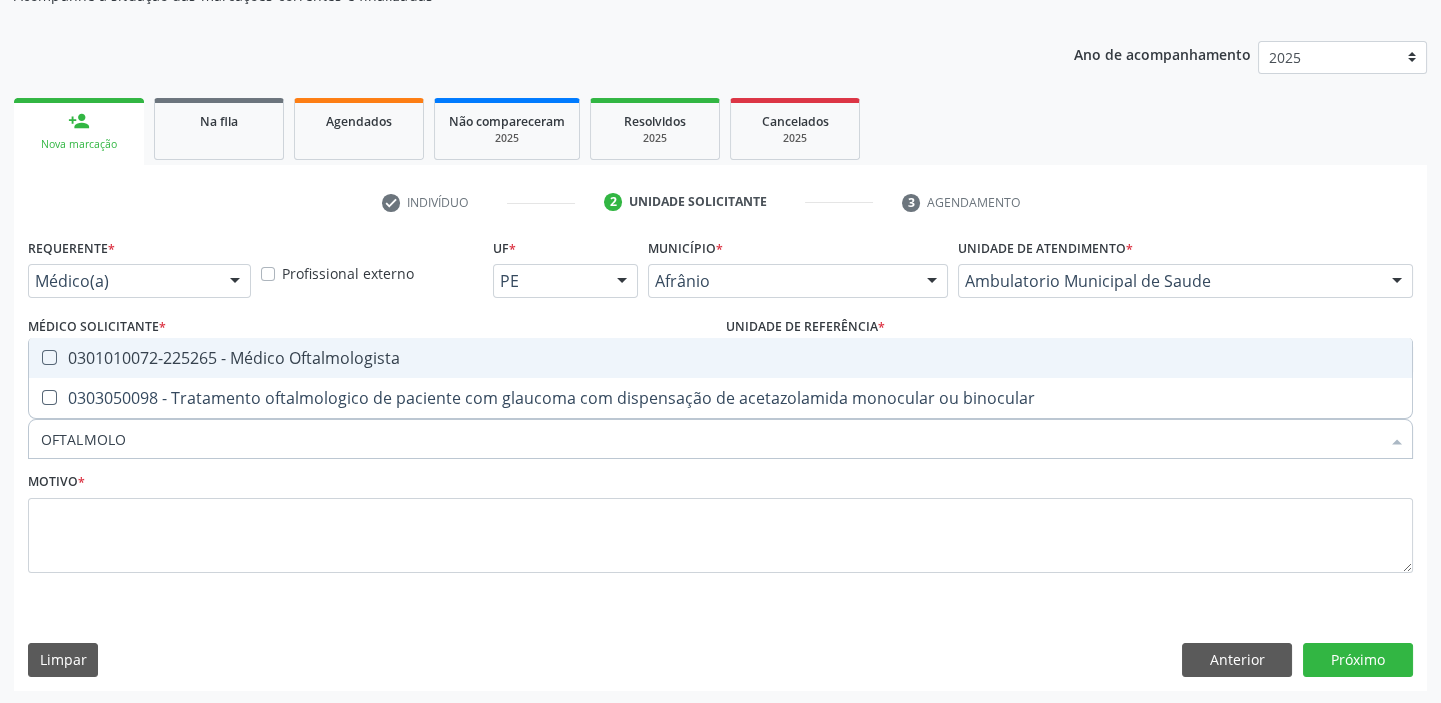 click on "0301010072-225265 - Médico Oftalmologista" at bounding box center [720, 358] 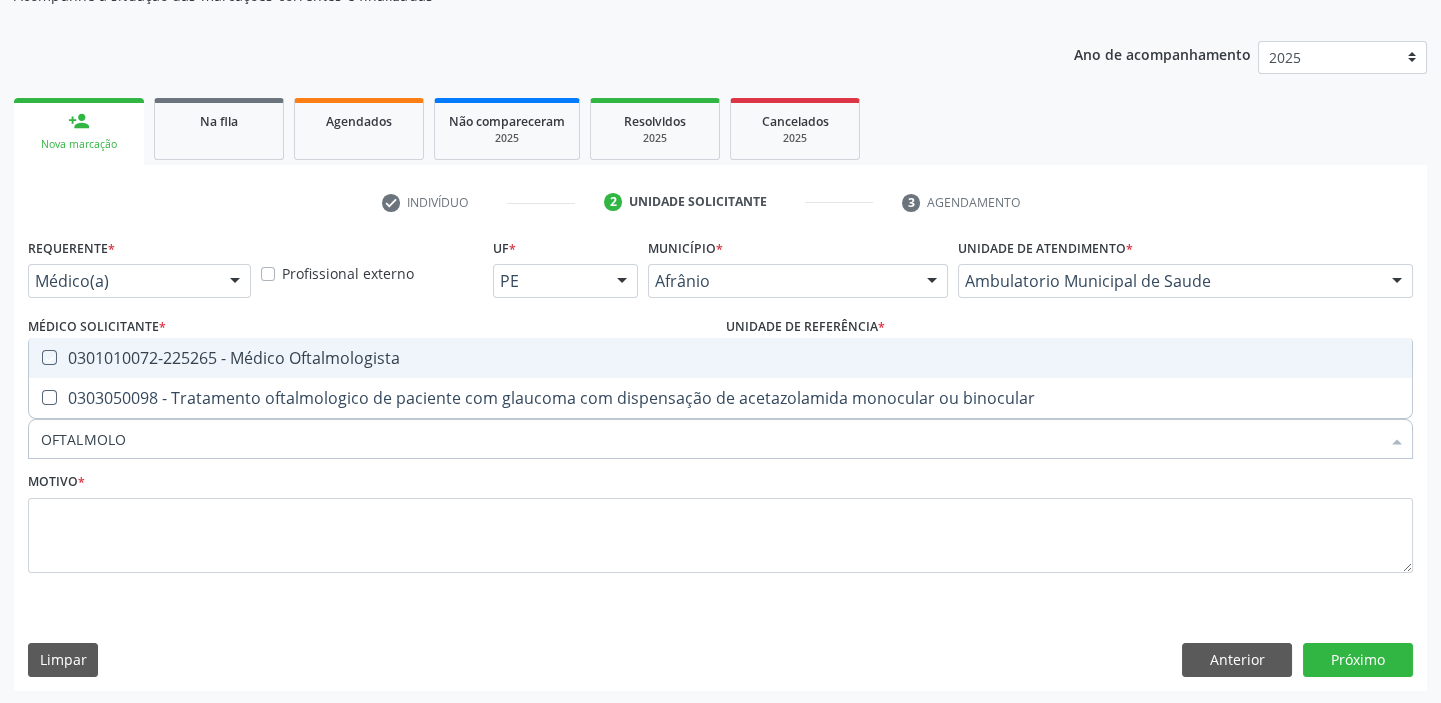 checkbox on "true" 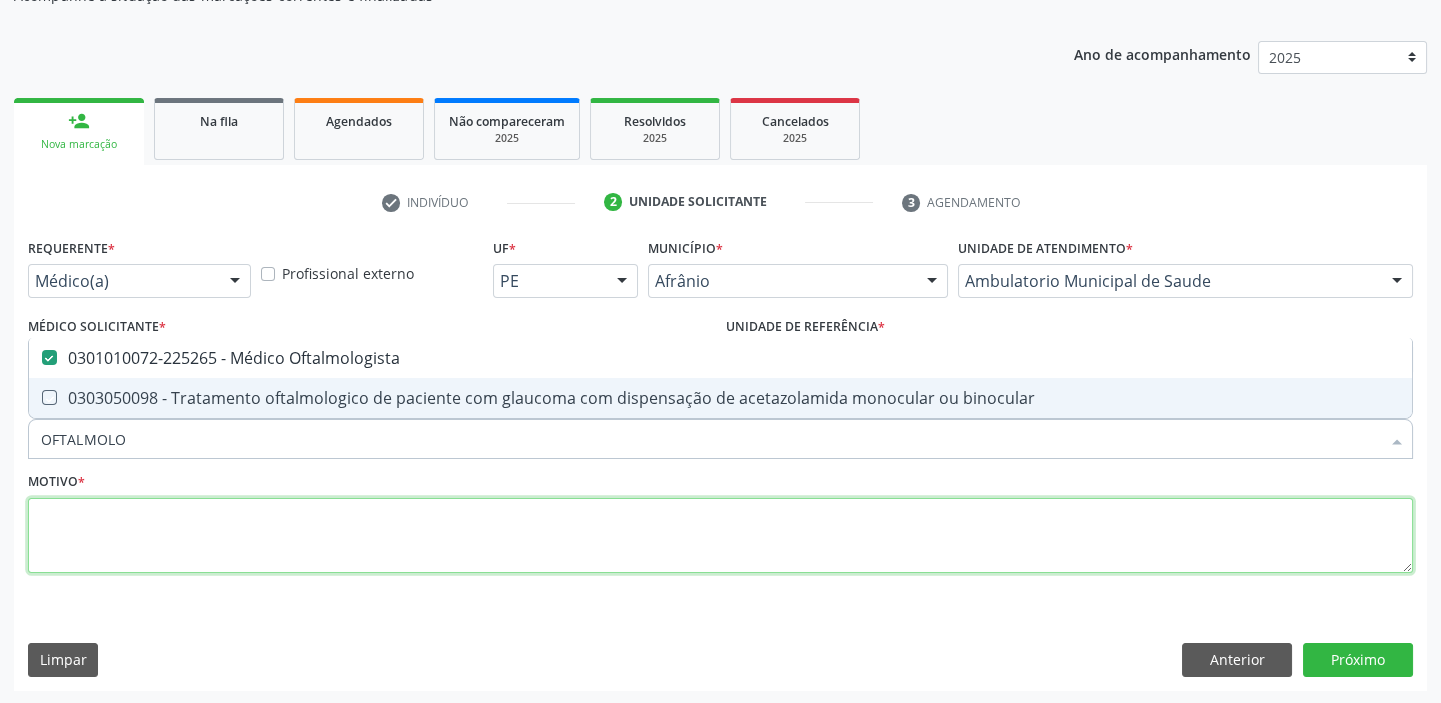 click at bounding box center [720, 536] 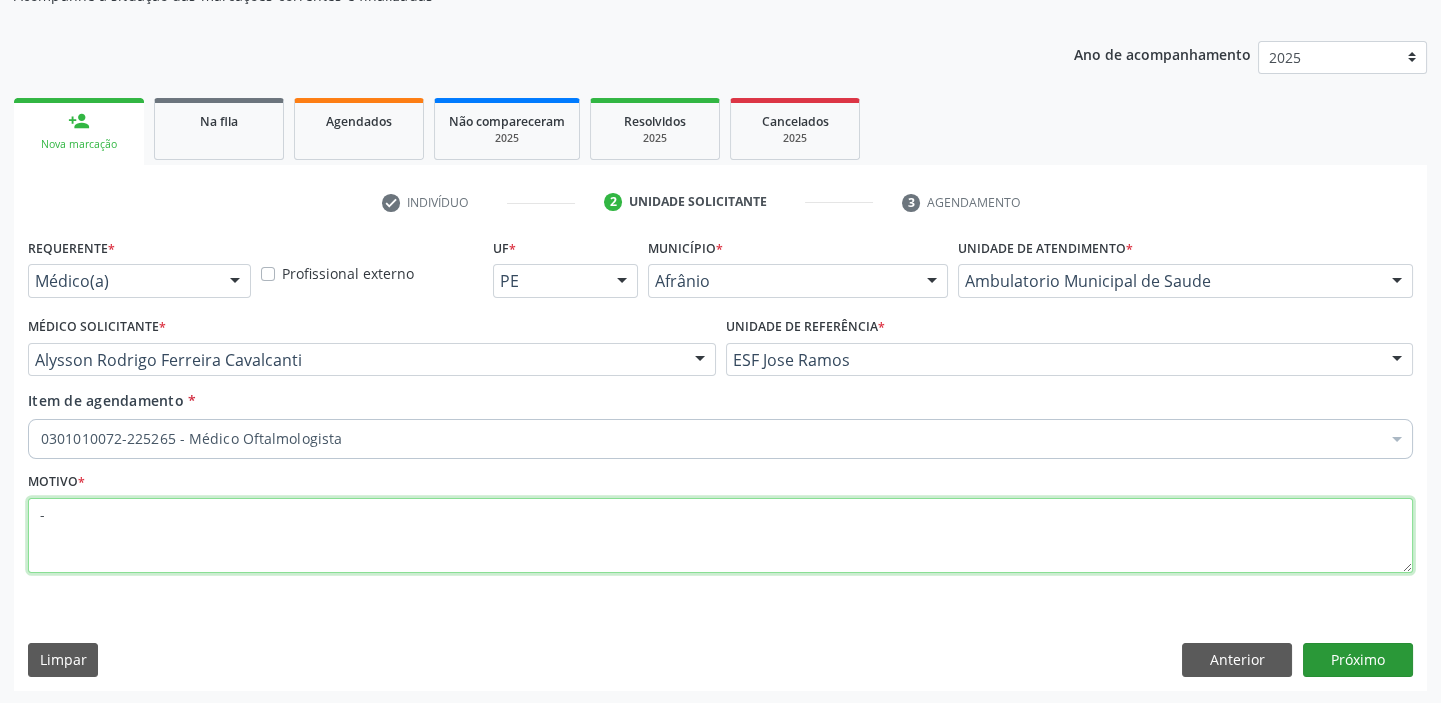 type on "-" 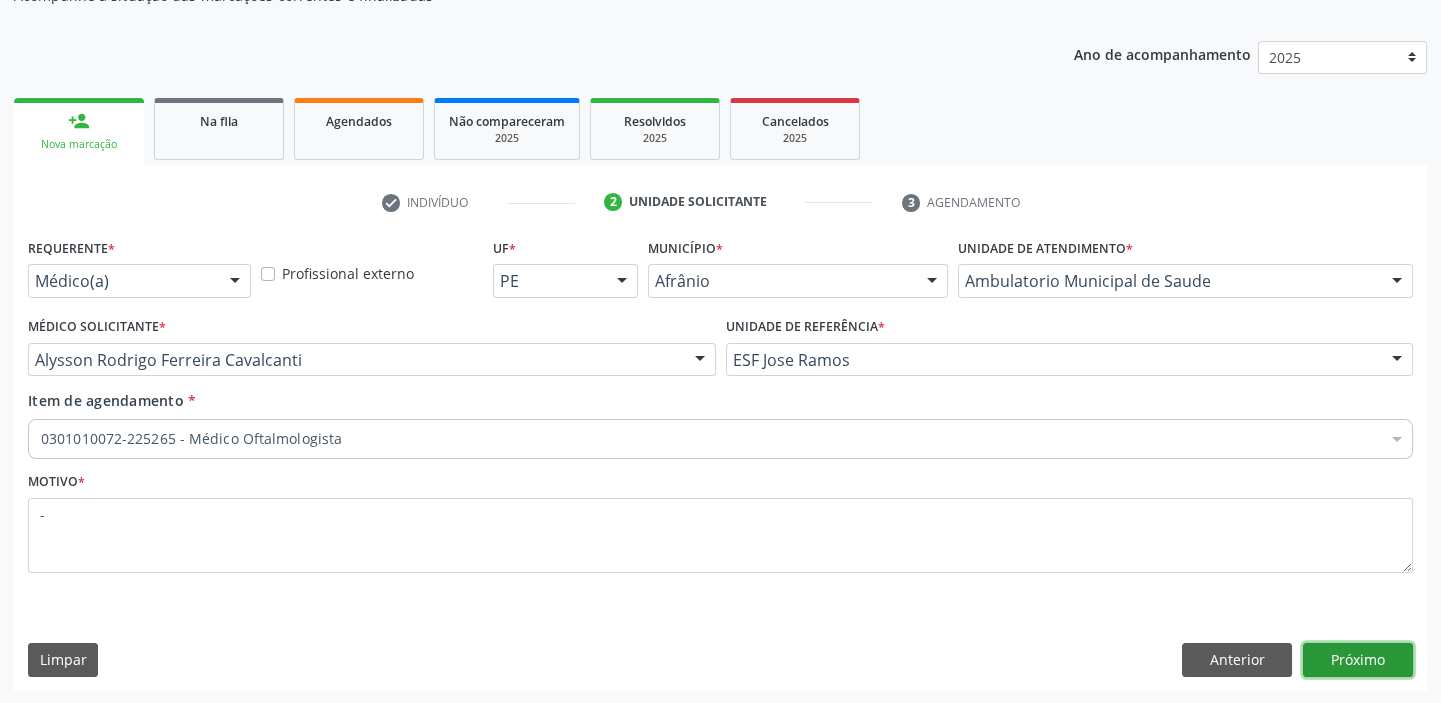 click on "Próximo" at bounding box center (1358, 660) 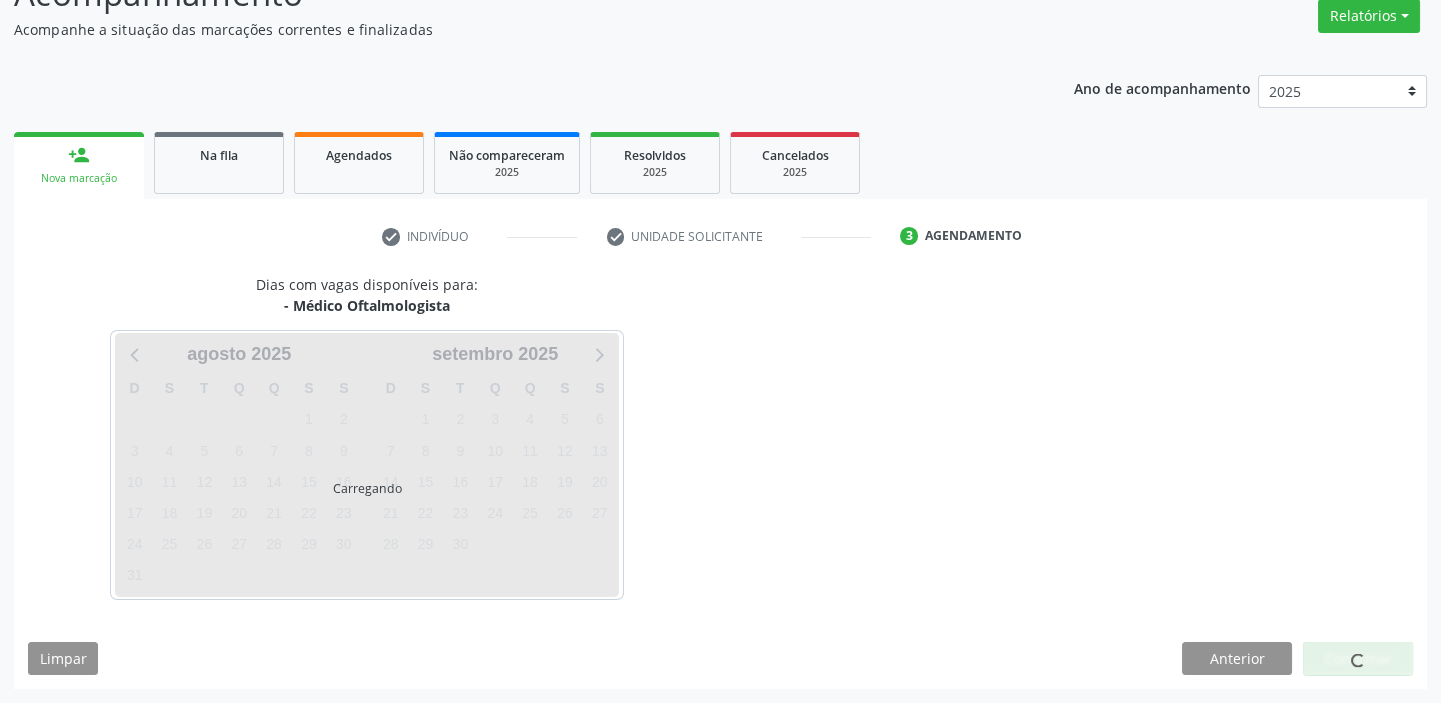 scroll, scrollTop: 166, scrollLeft: 0, axis: vertical 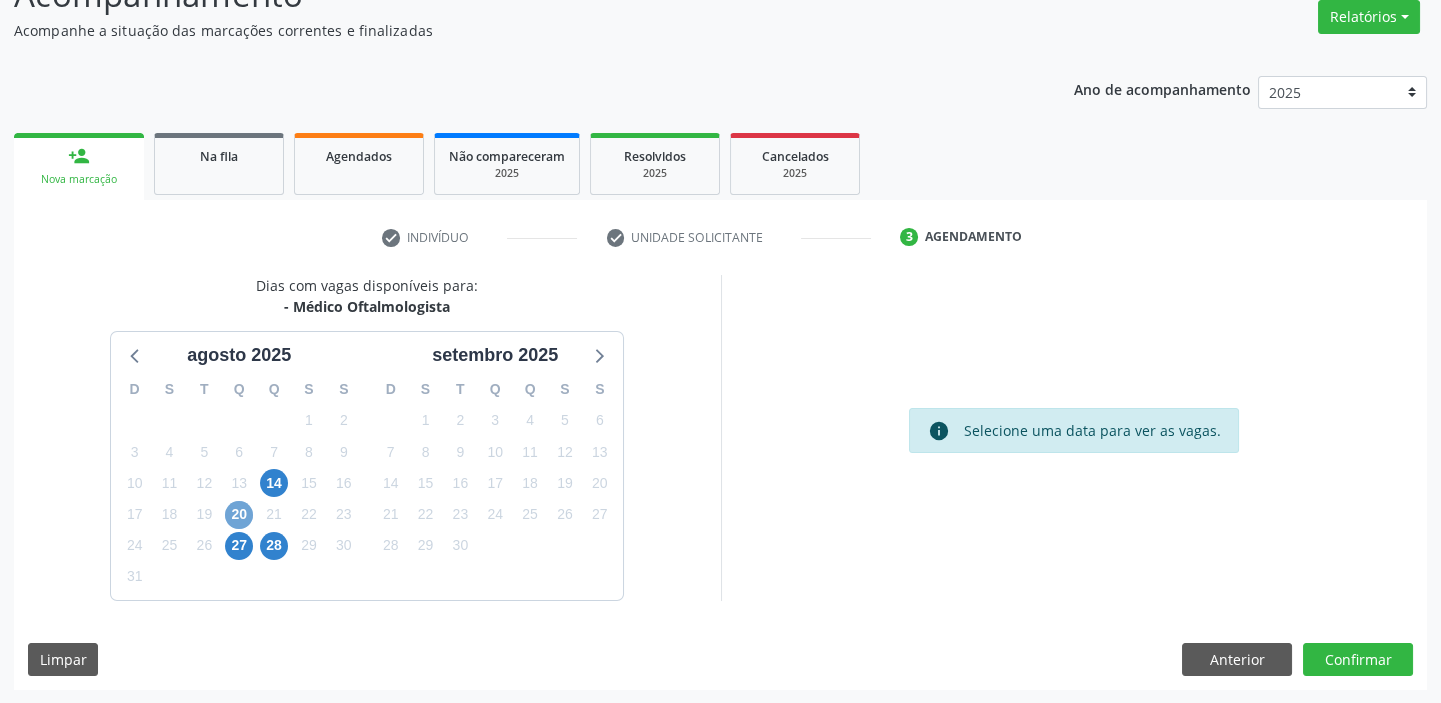 click on "20" at bounding box center (239, 515) 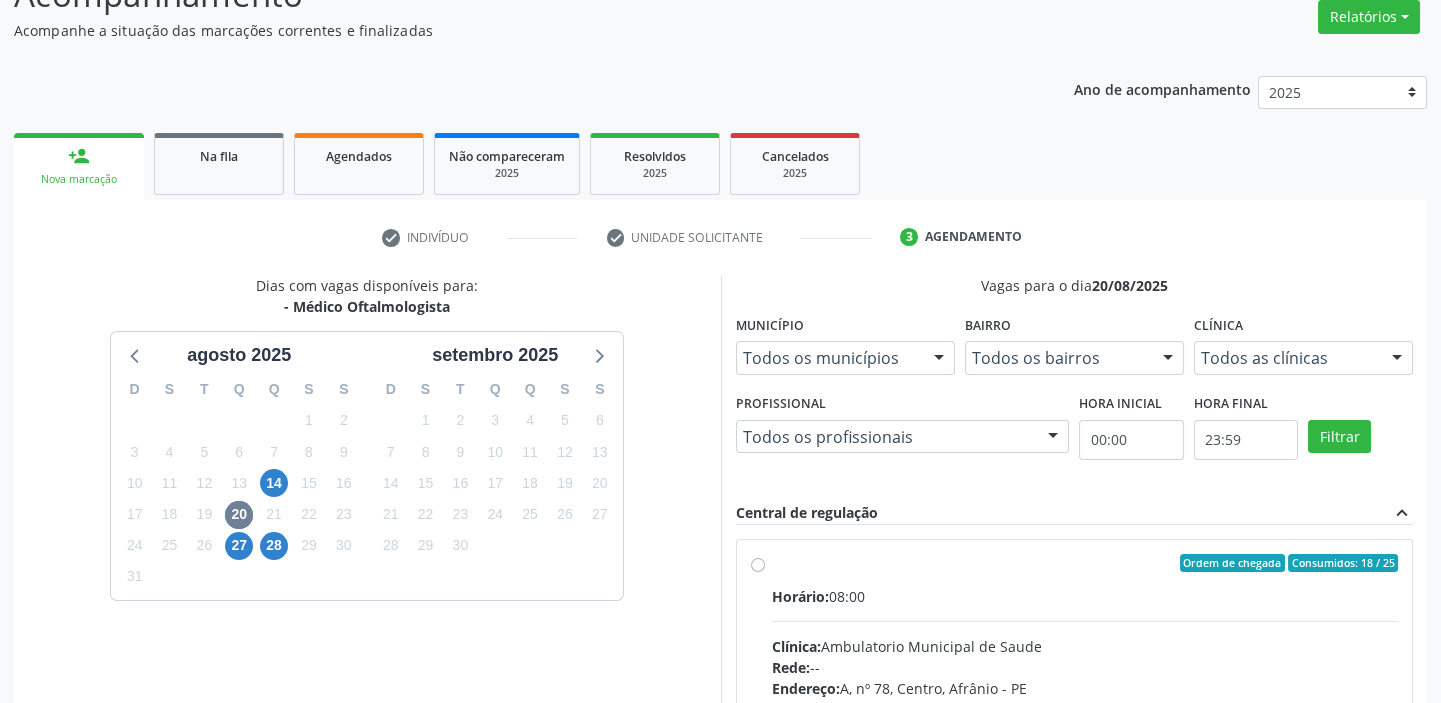 click at bounding box center (1085, 621) 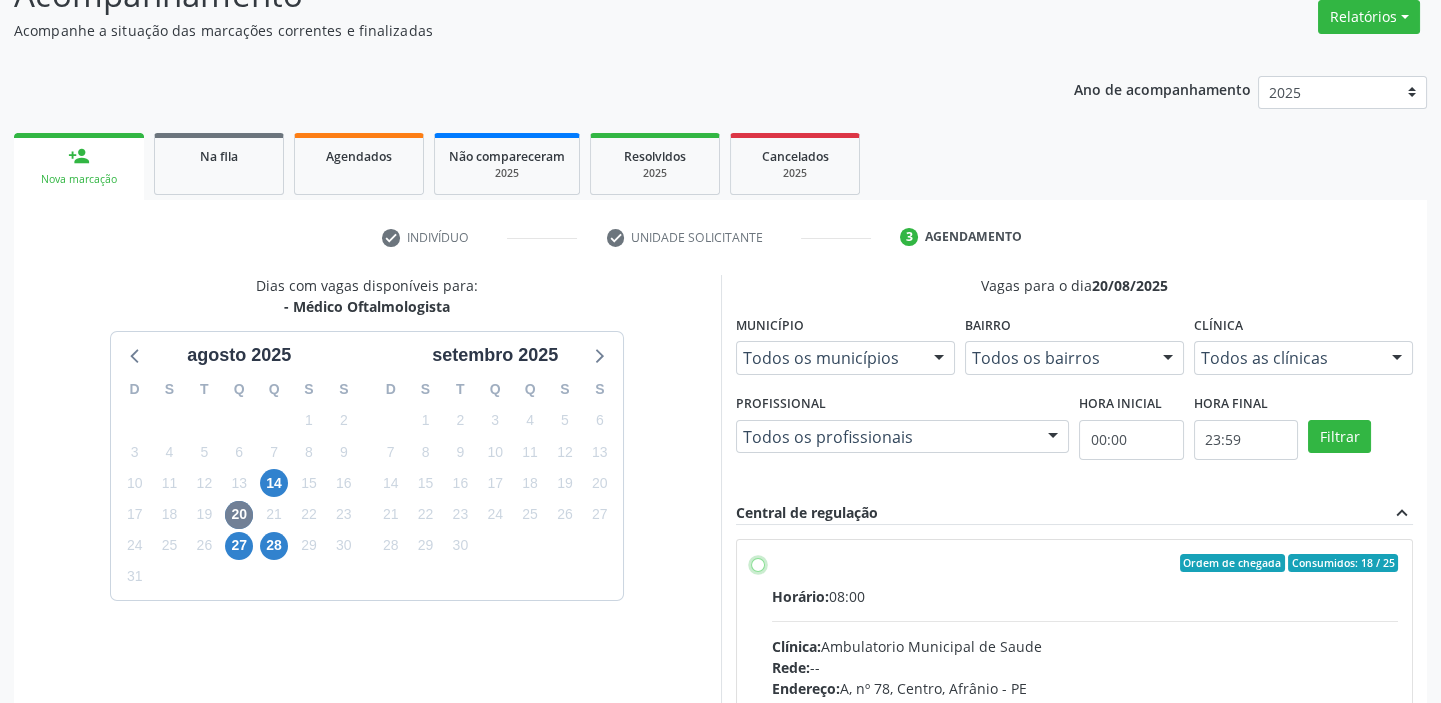 click on "Ordem de chegada
Consumidos: 18 / 25
Horário:   08:00
Clínica:  Ambulatorio Municipal de Saude
Rede:
--
Endereço:   A, nº 78, Centro, Afrânio - PE
Telefone:   --
Profissional:
--
Informações adicionais sobre o atendimento
Idade de atendimento:
Sem restrição
Gênero(s) atendido(s):
Sem restrição
Informações adicionais:
--" at bounding box center [758, 563] 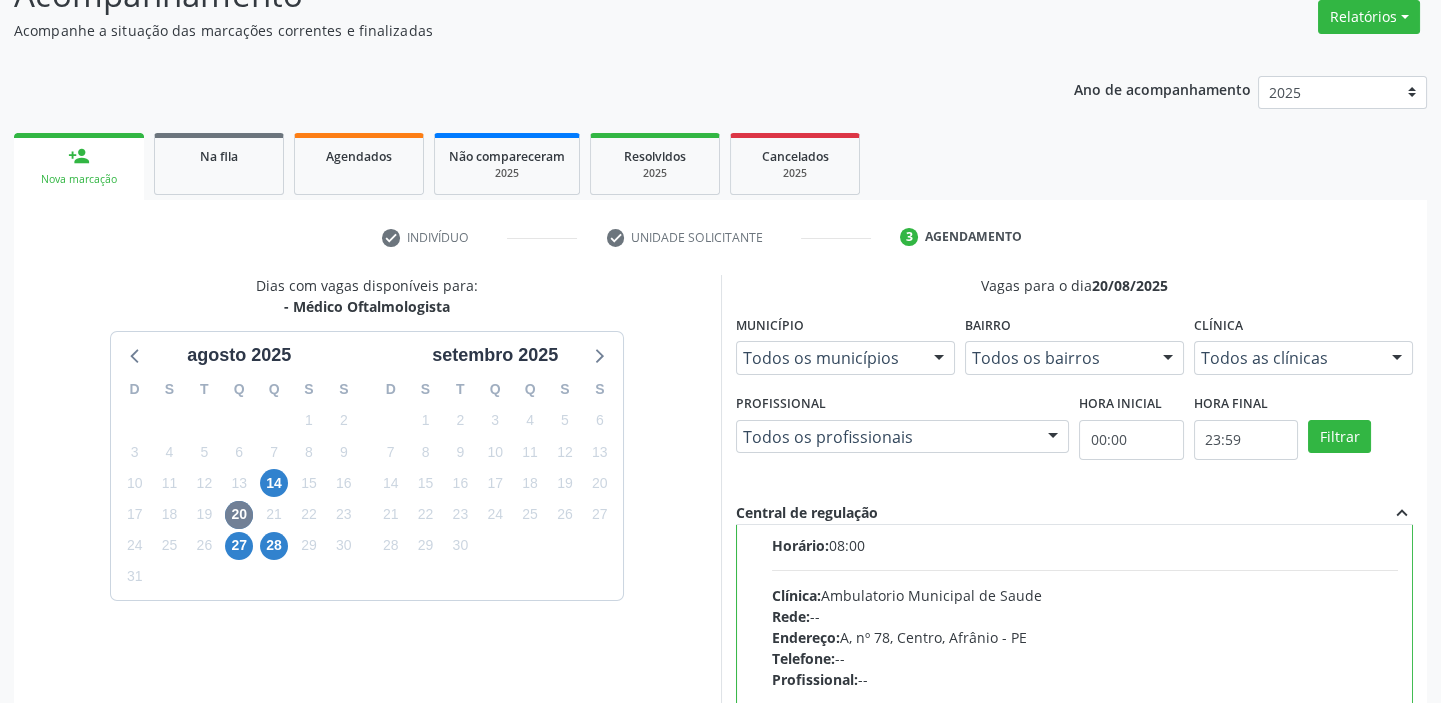 scroll, scrollTop: 99, scrollLeft: 0, axis: vertical 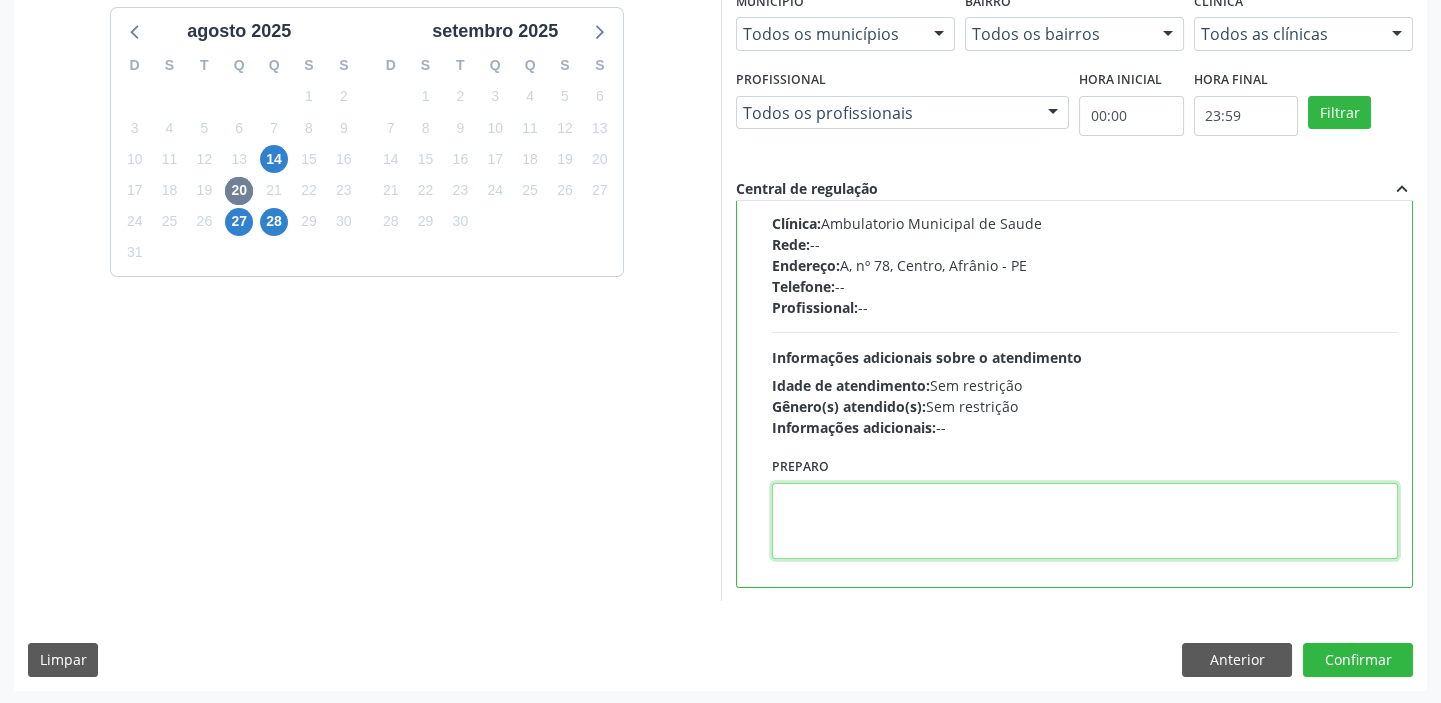 click at bounding box center (1085, 521) 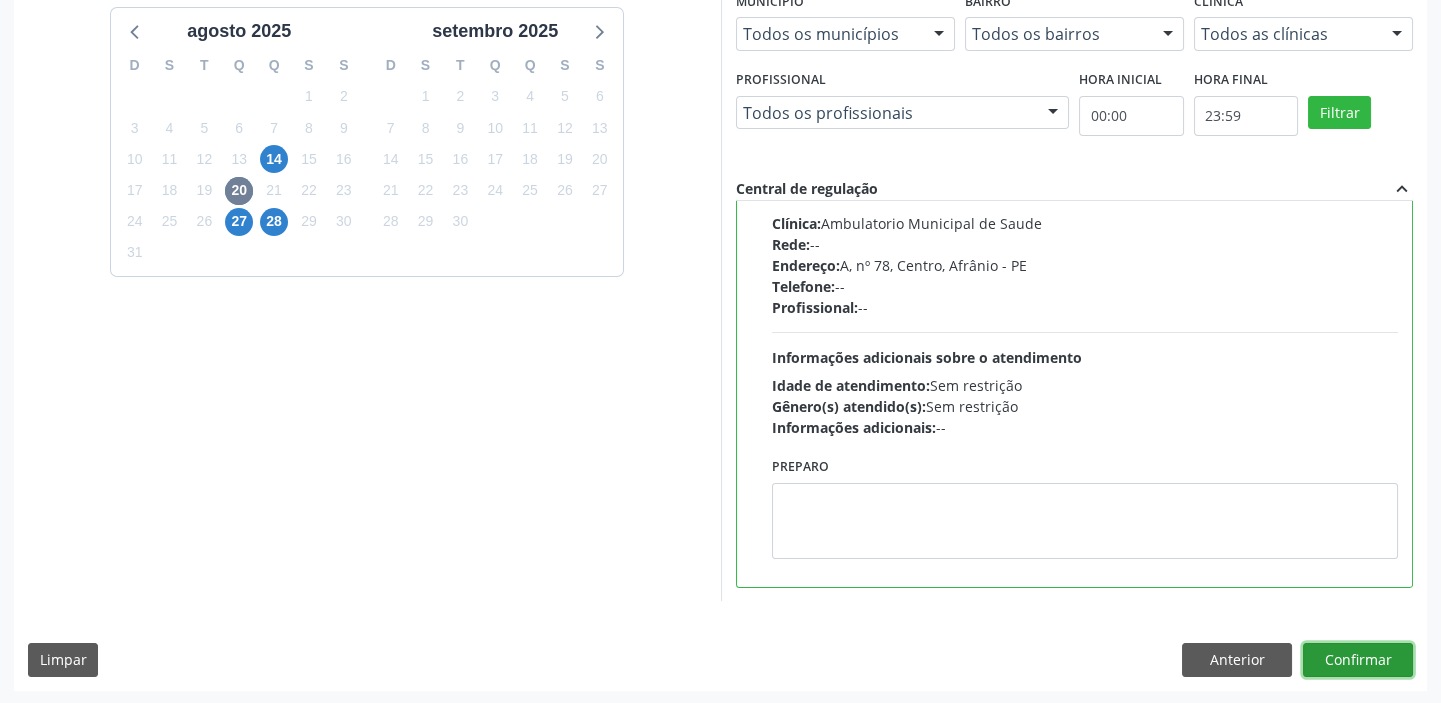 click on "Confirmar" at bounding box center (1358, 660) 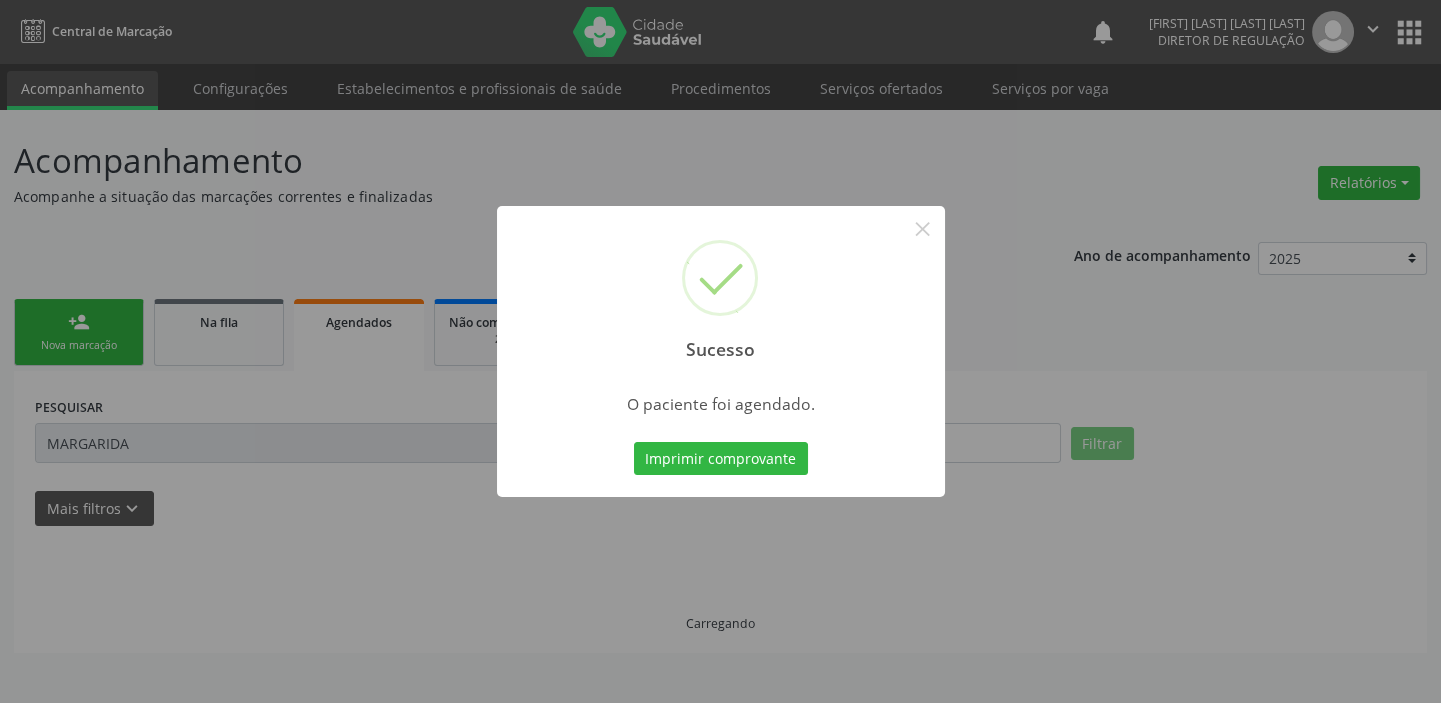 scroll, scrollTop: 0, scrollLeft: 0, axis: both 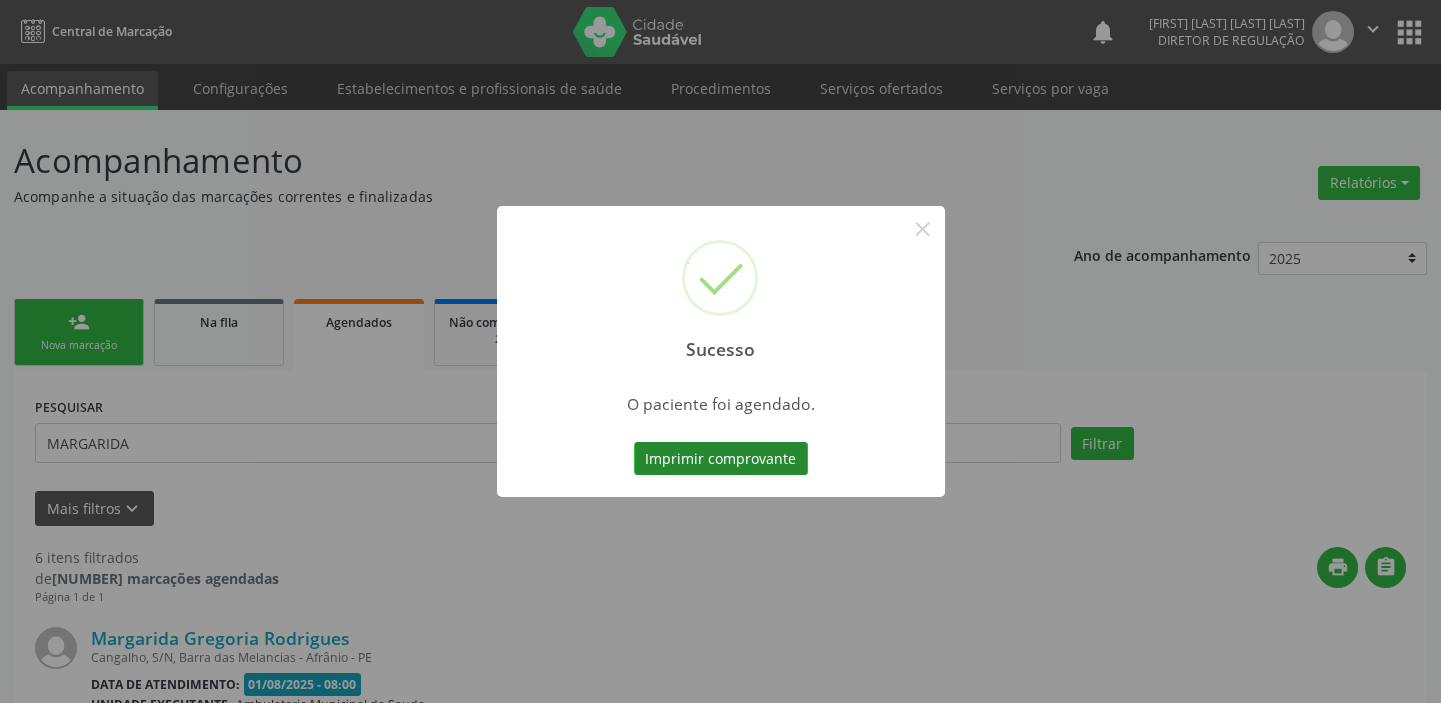 click on "Imprimir comprovante" at bounding box center [721, 459] 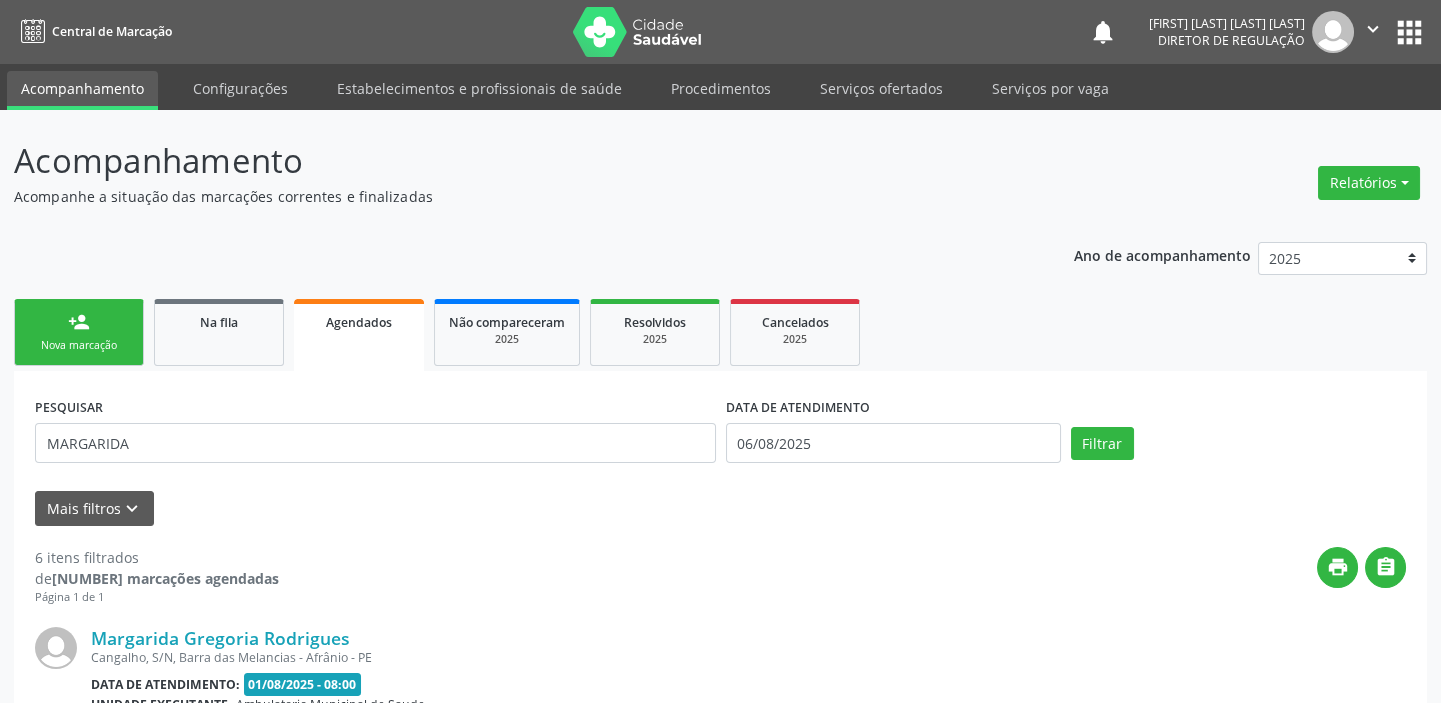 click on "Nova marcação" at bounding box center (79, 345) 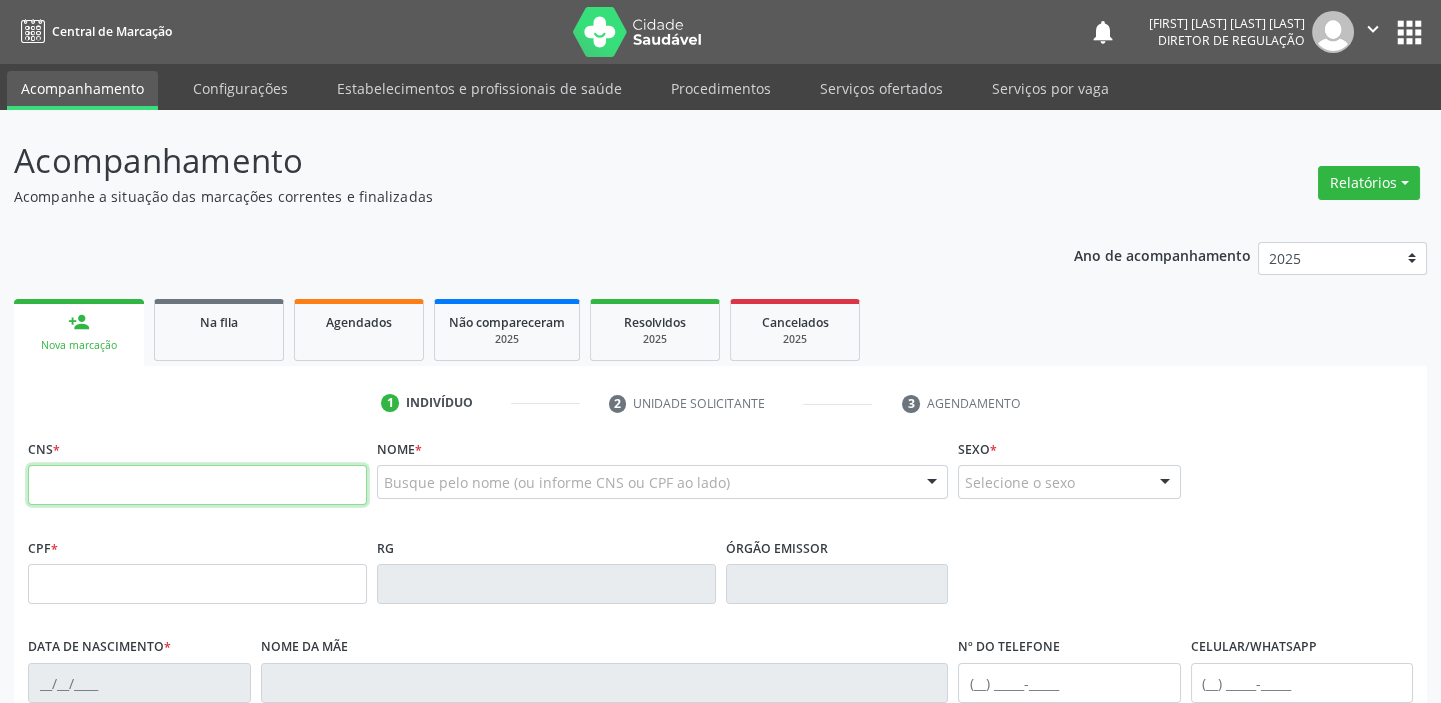 click at bounding box center [197, 485] 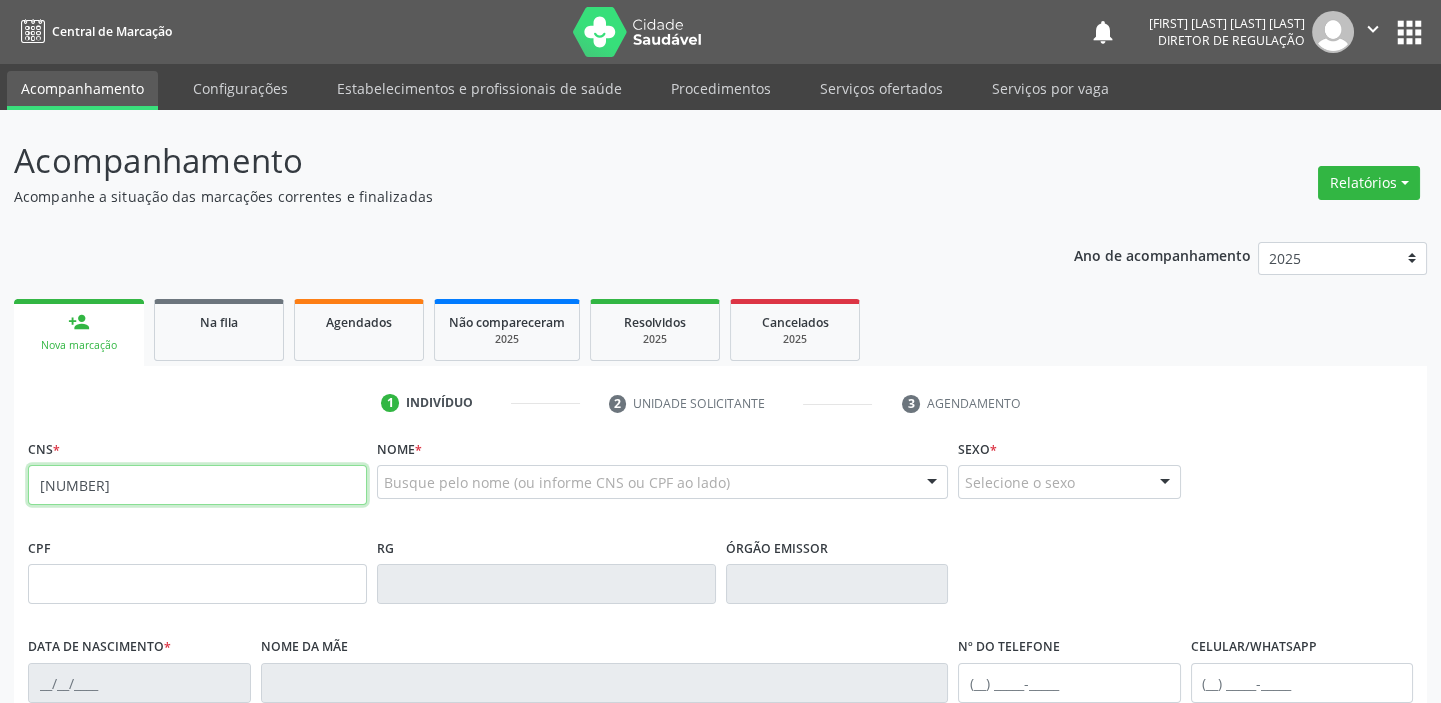 type on "700 2059 0771 7826" 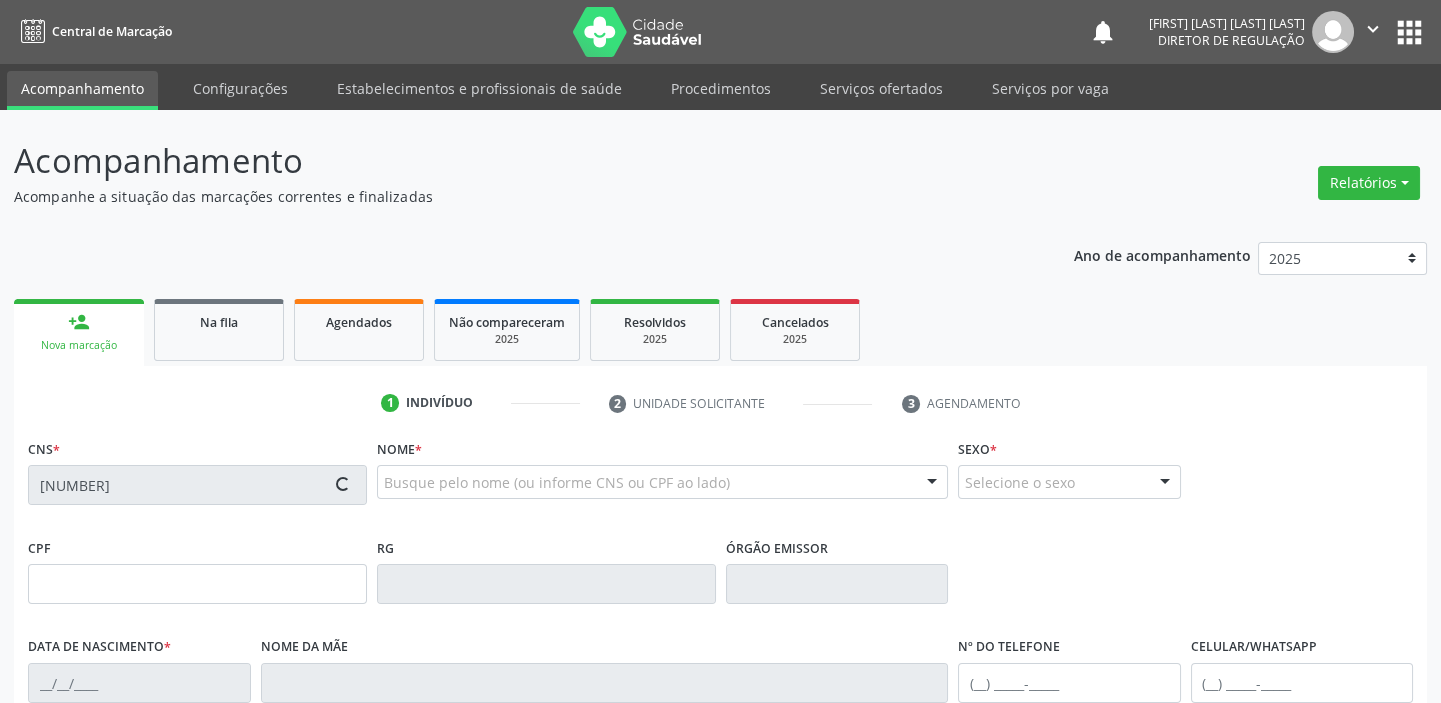 type on "137.710.364-10" 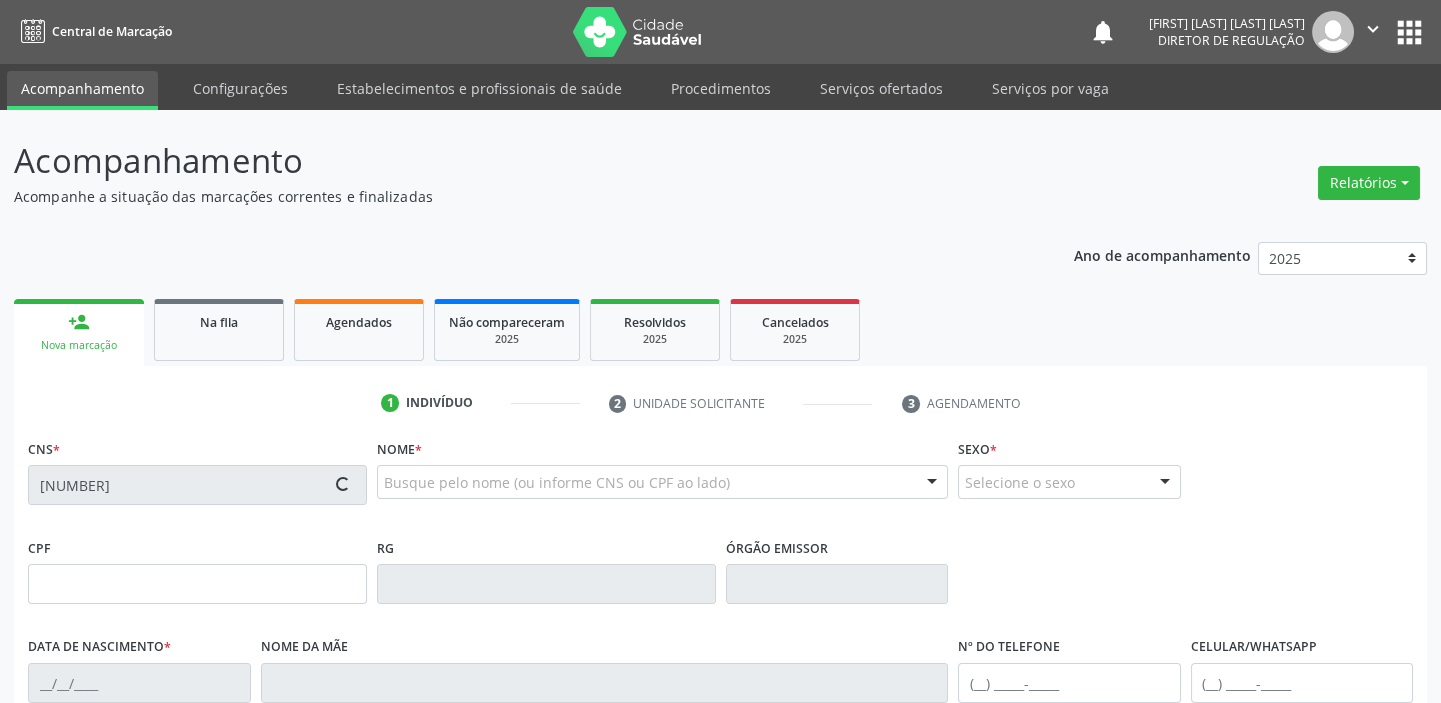 type on "15/11/2004" 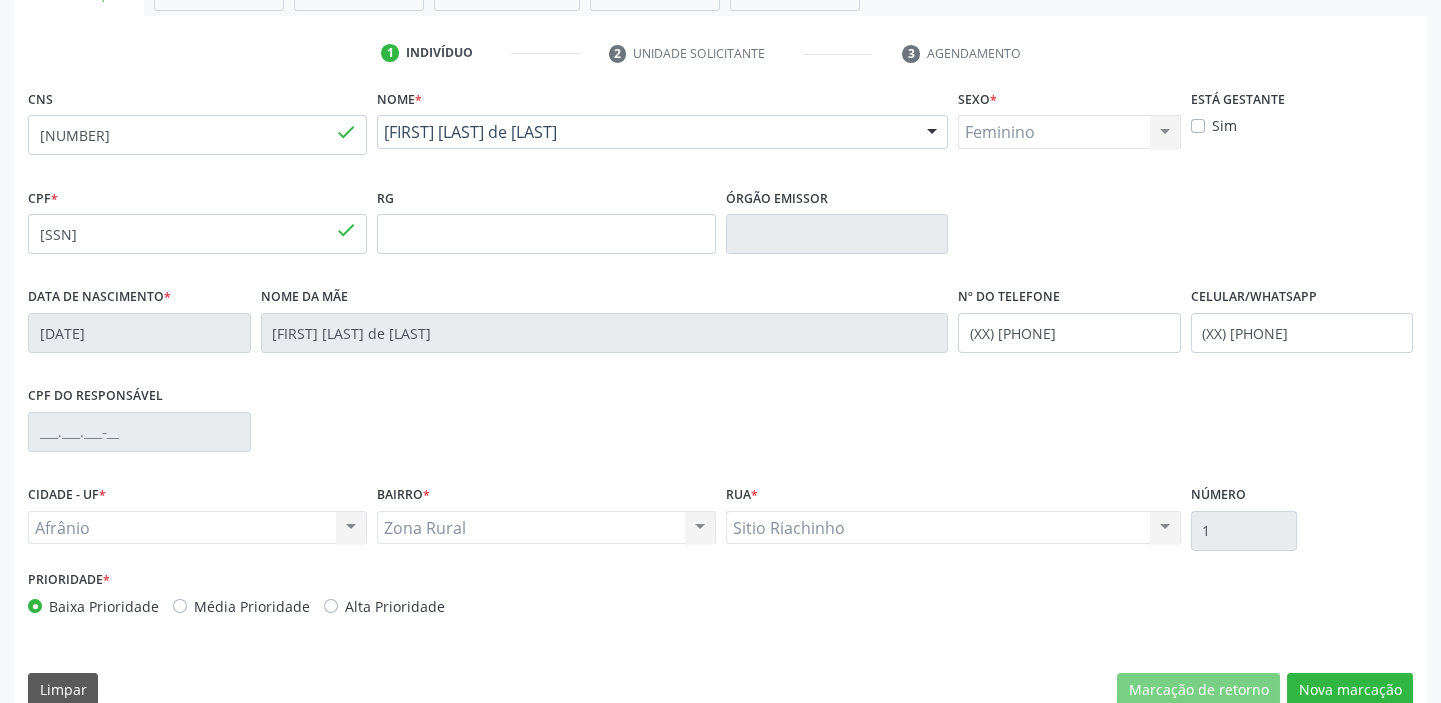 scroll, scrollTop: 380, scrollLeft: 0, axis: vertical 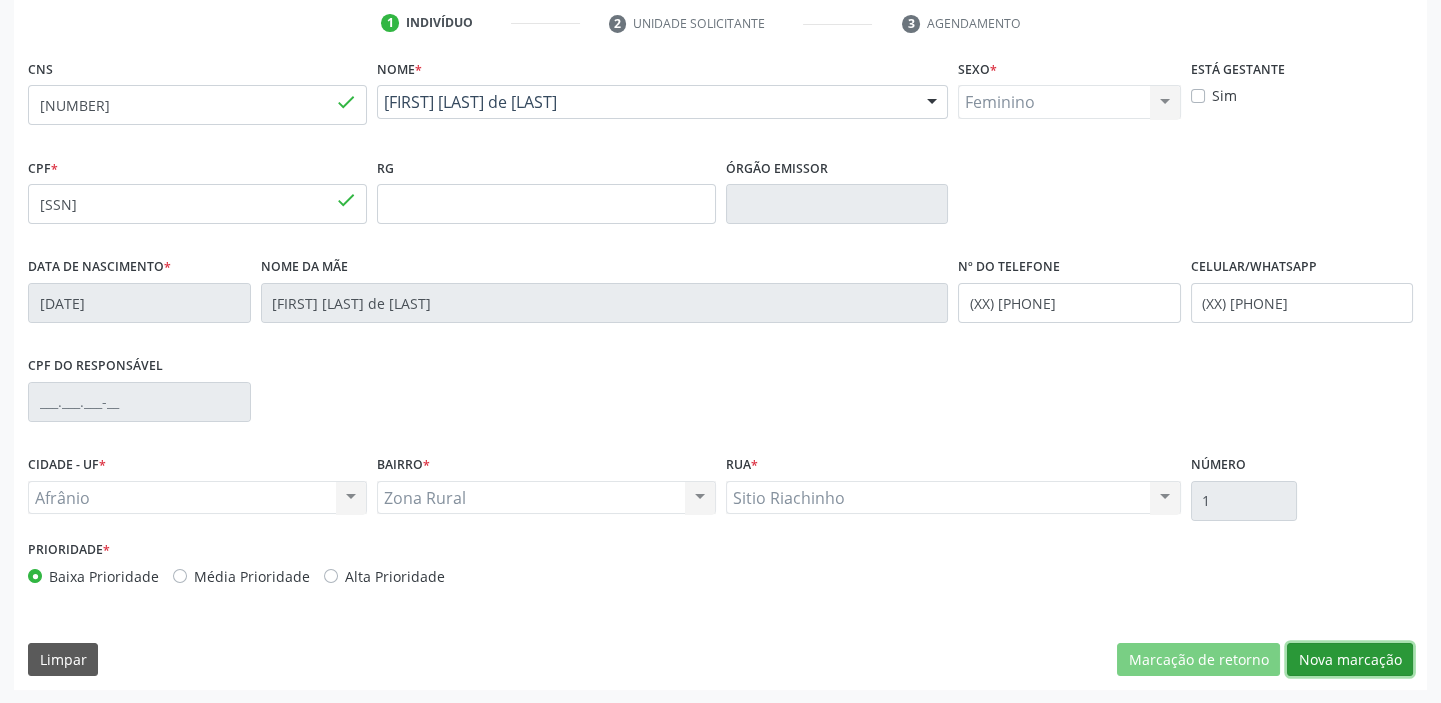click on "Nova marcação" at bounding box center (1350, 660) 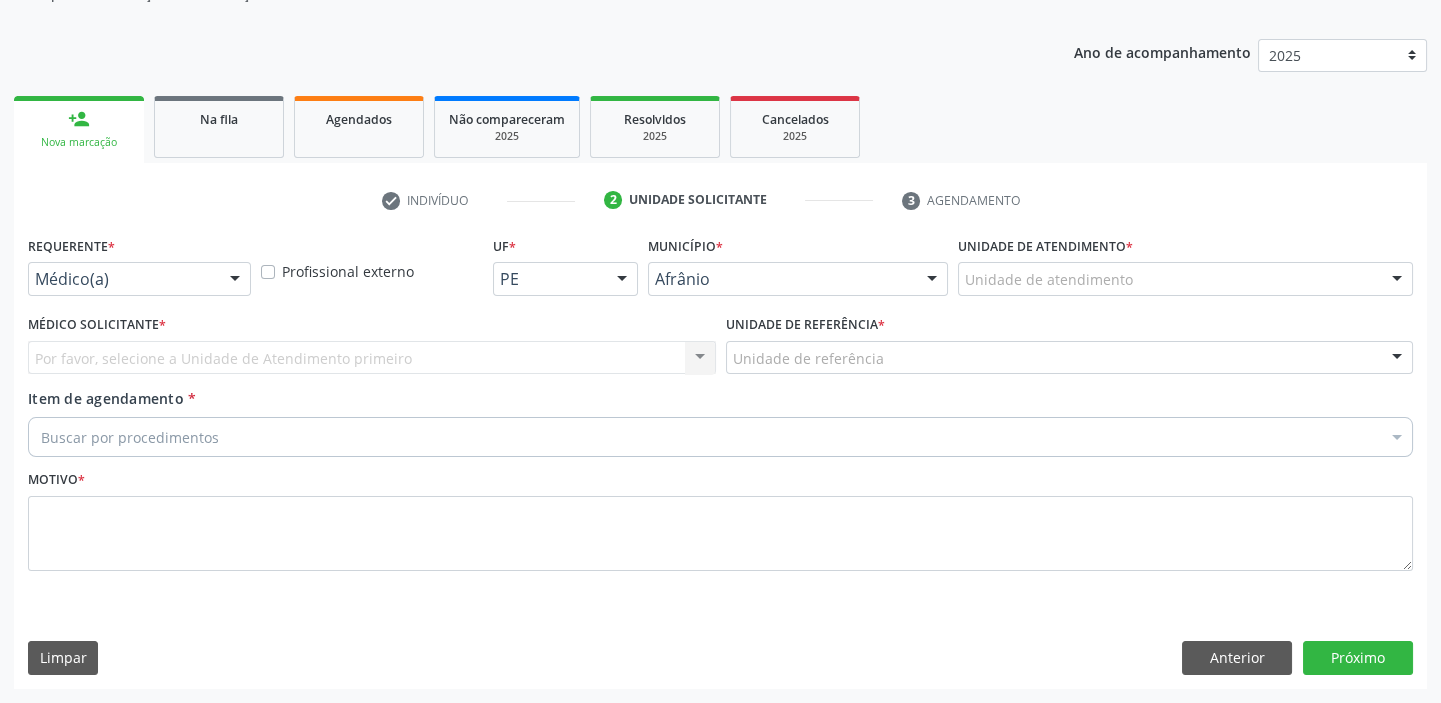 scroll, scrollTop: 201, scrollLeft: 0, axis: vertical 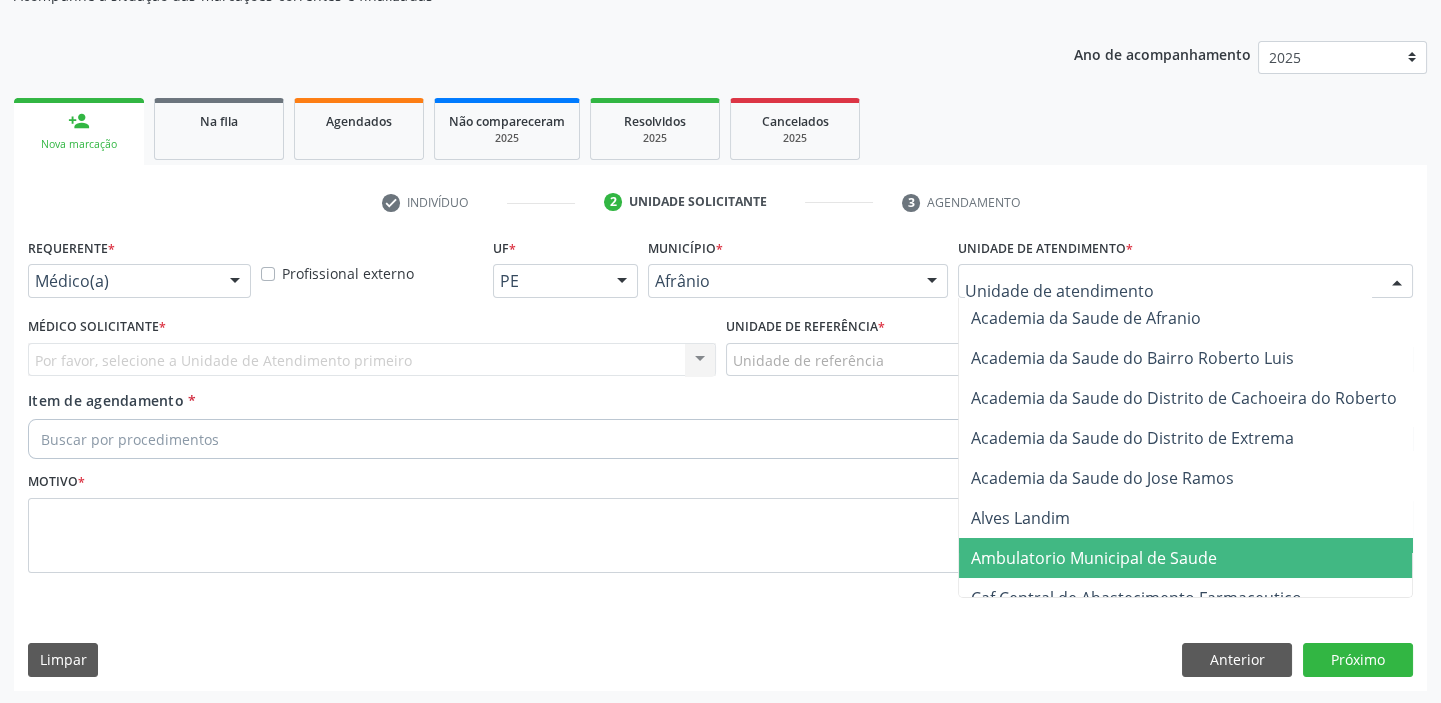click on "Ambulatorio Municipal de Saude" at bounding box center (1094, 558) 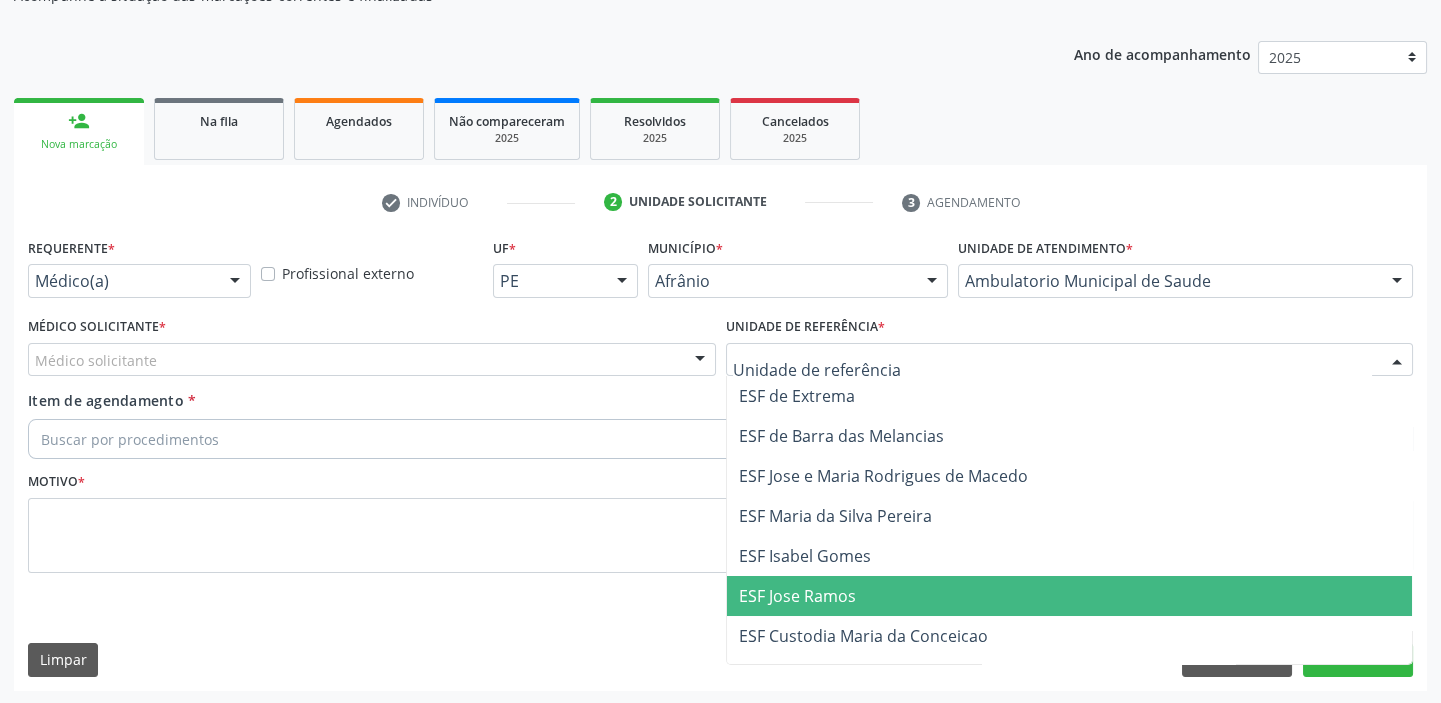 click on "ESF Jose Ramos" at bounding box center (797, 596) 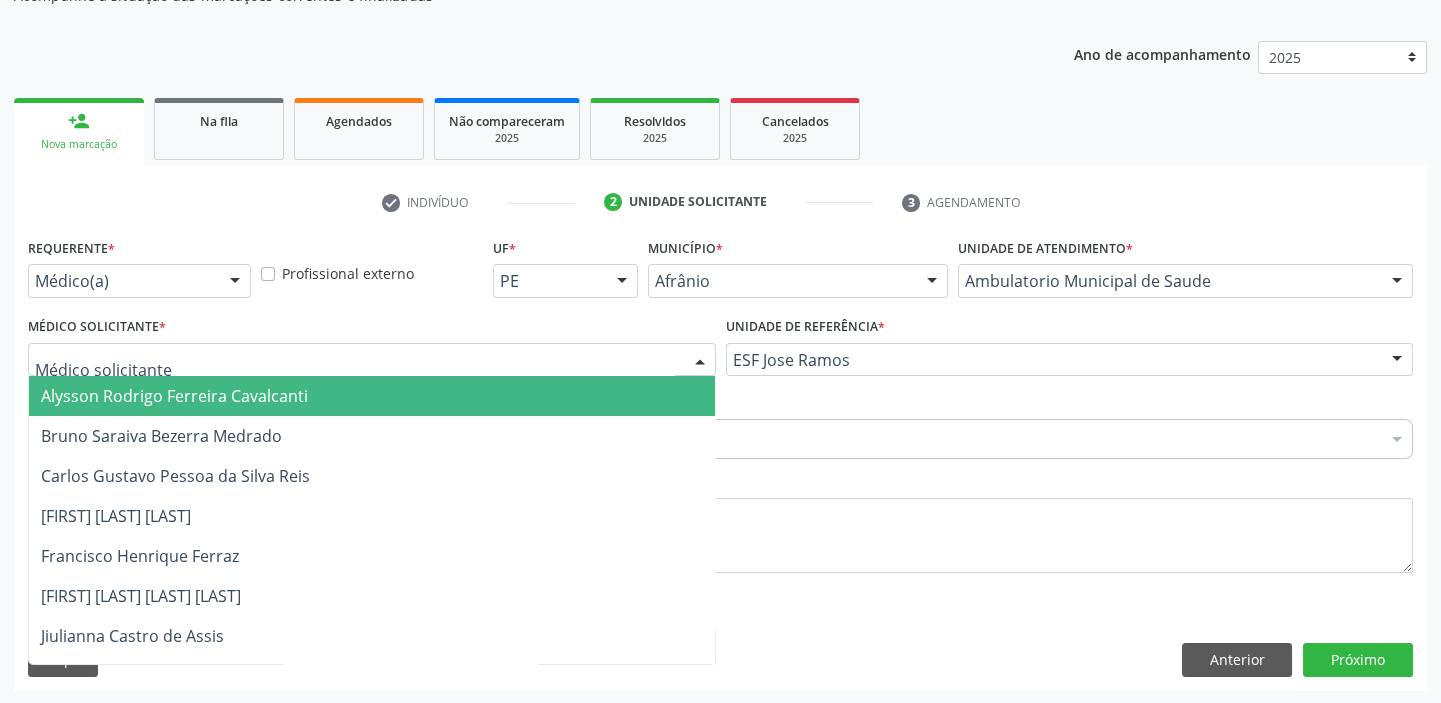 click on "Alysson Rodrigo Ferreira Cavalcanti" at bounding box center (174, 396) 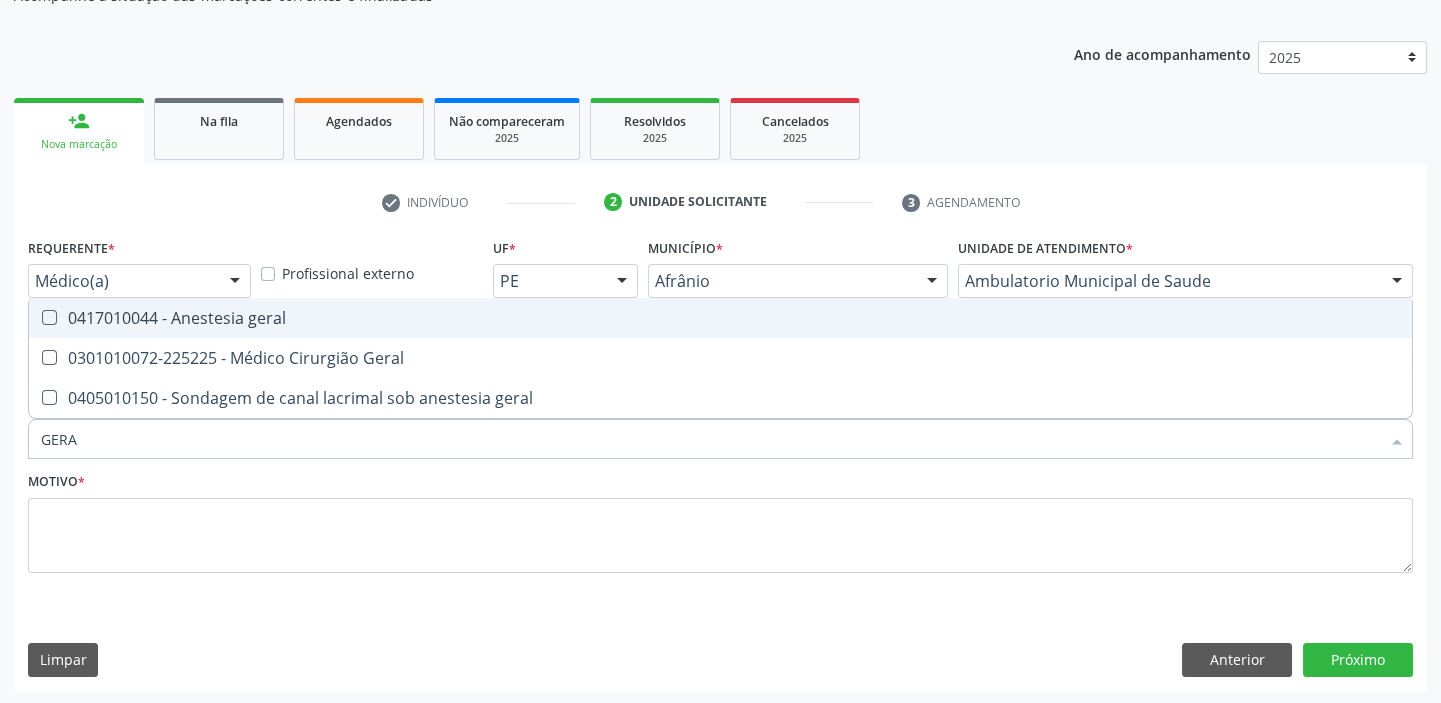 type on "GERAL" 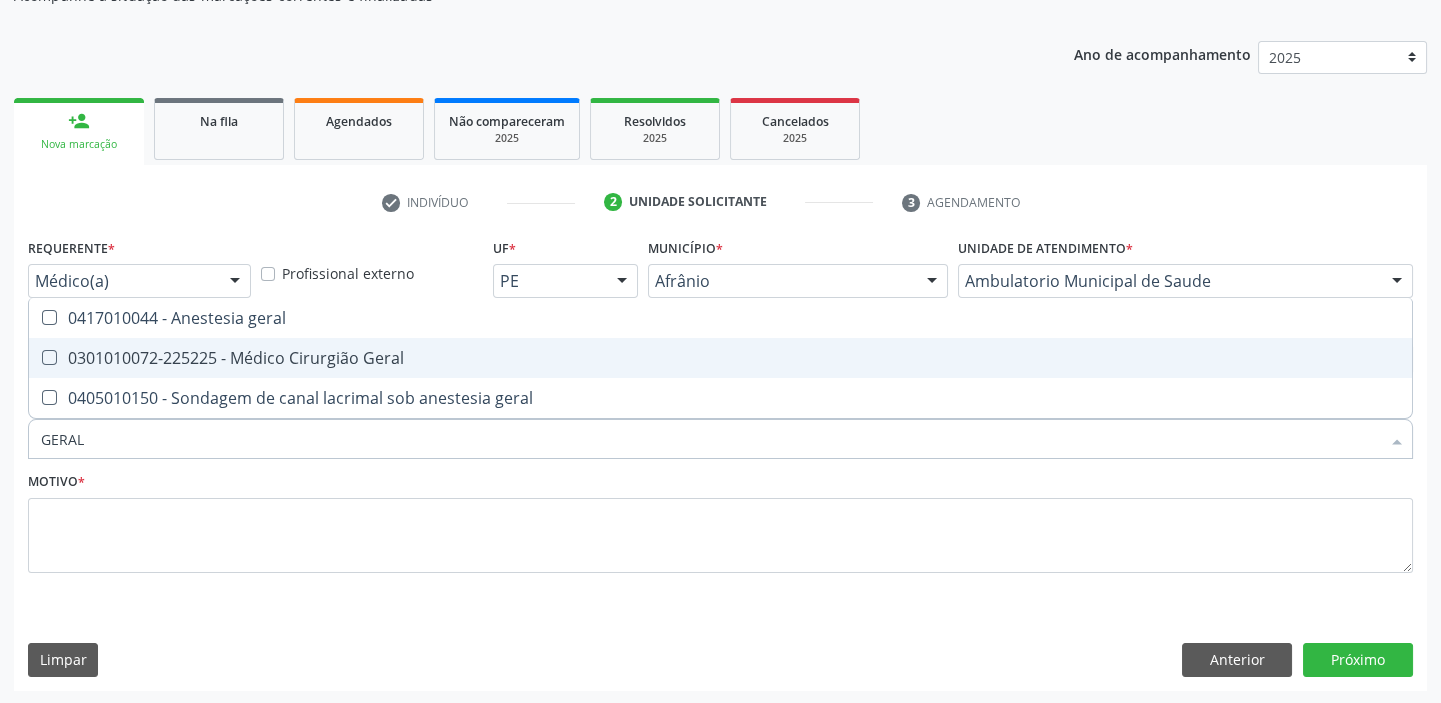click on "0301010072-225225 - Médico Cirurgião Geral" at bounding box center [720, 358] 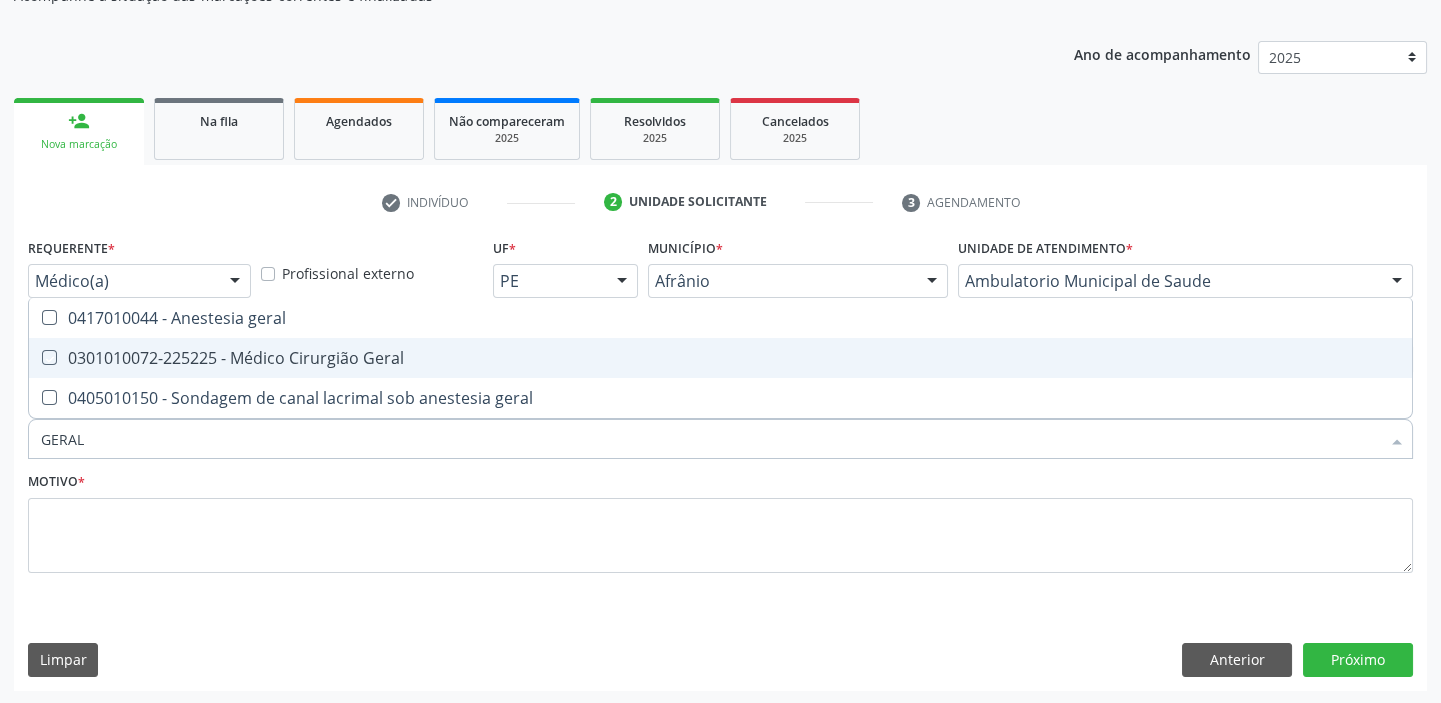 checkbox on "true" 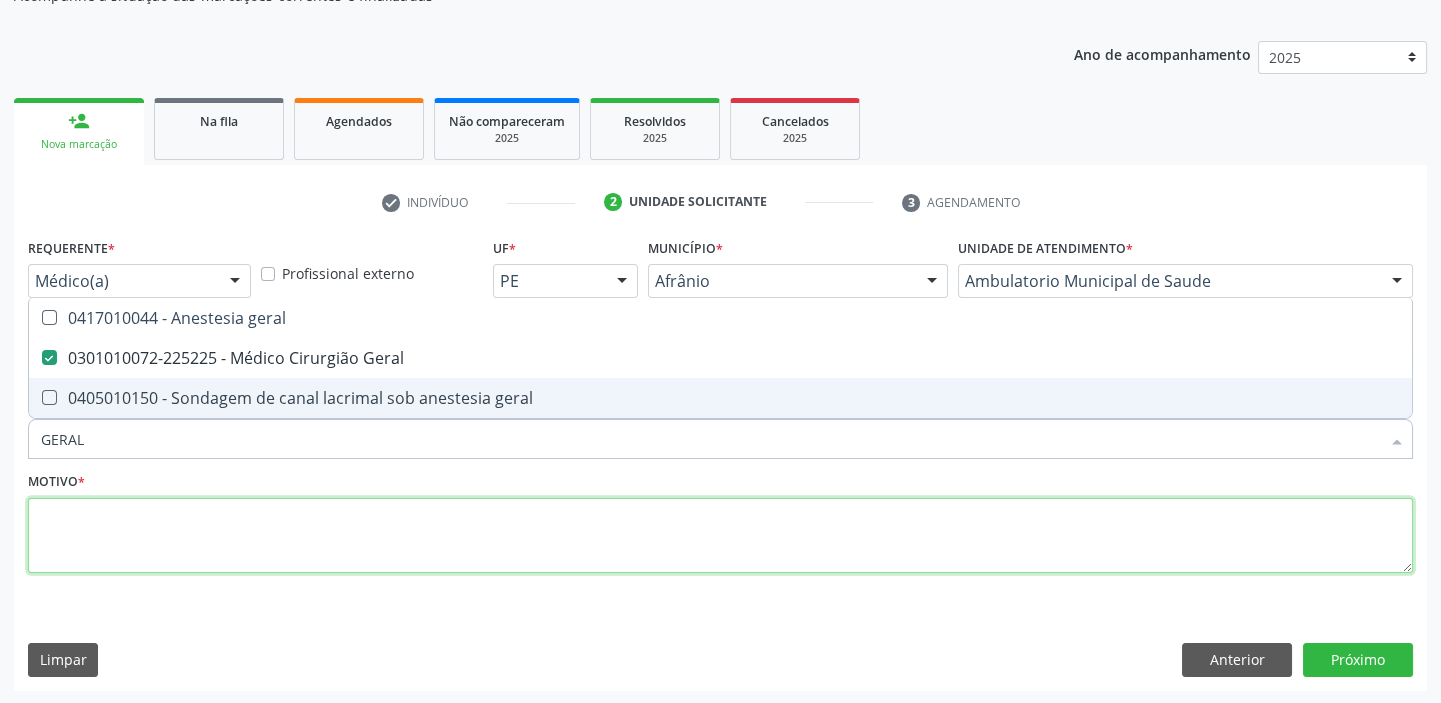 click at bounding box center (720, 536) 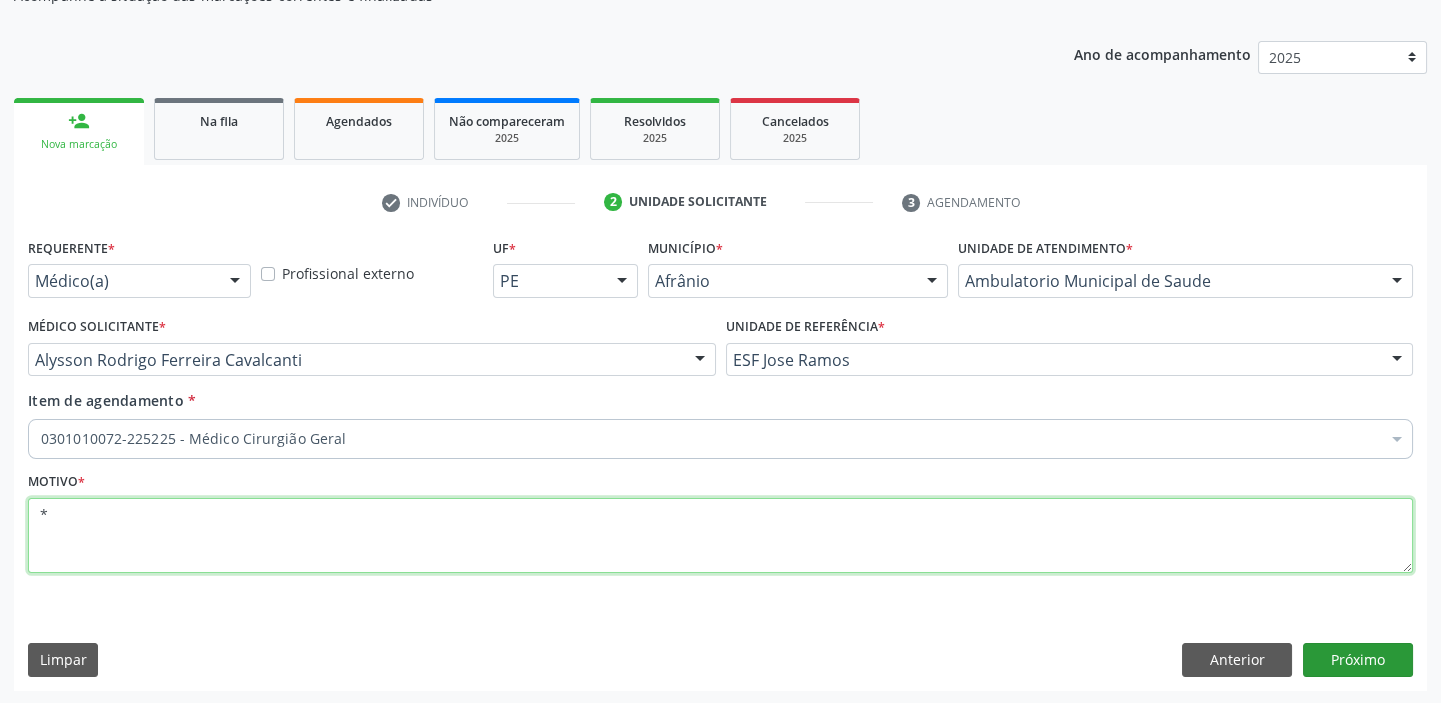 type on "*" 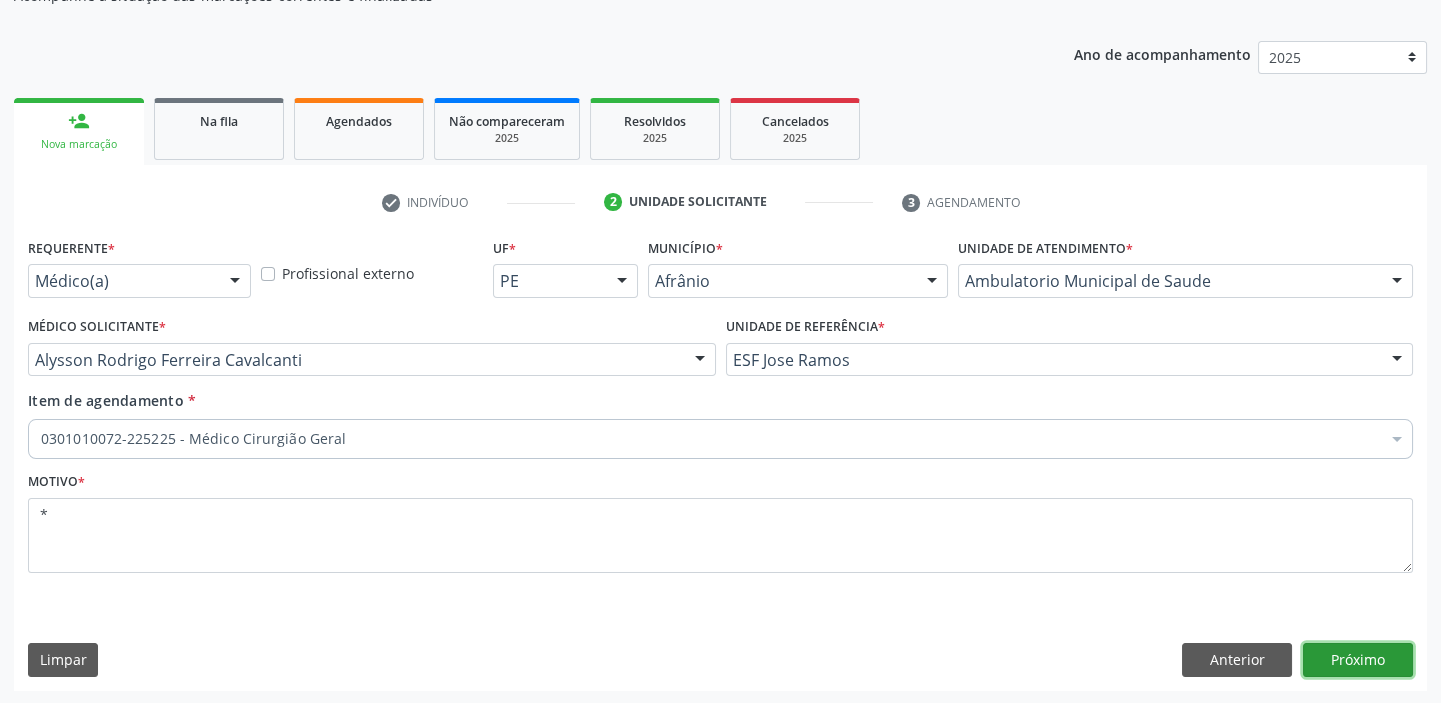 click on "Próximo" at bounding box center [1358, 660] 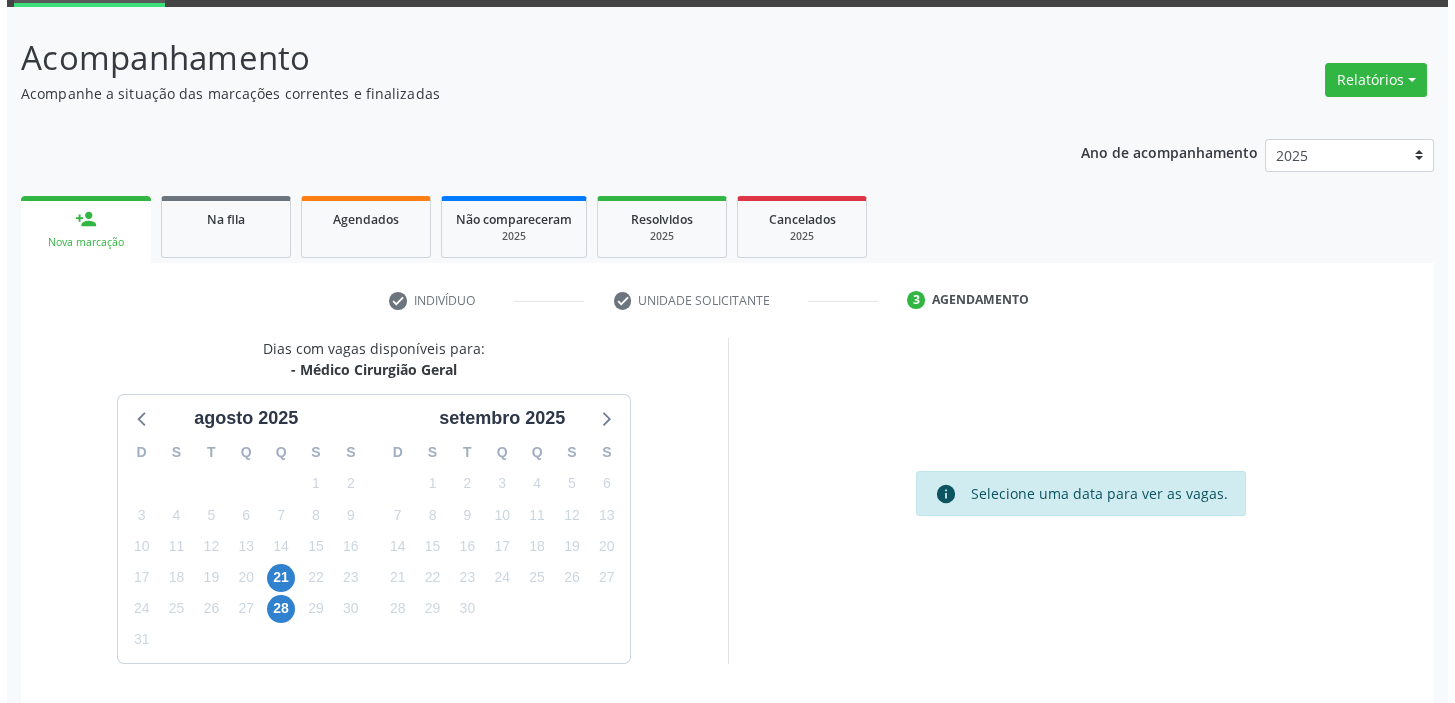 scroll, scrollTop: 0, scrollLeft: 0, axis: both 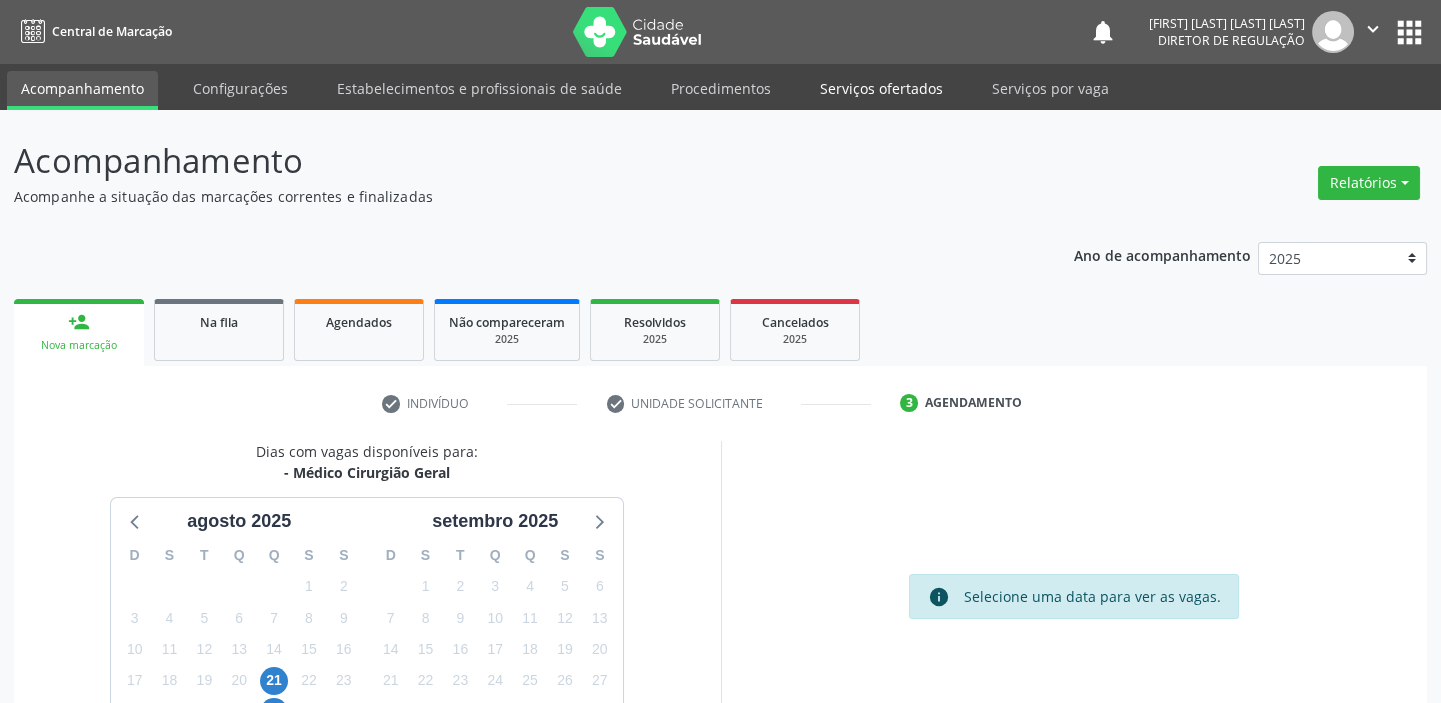 click on "Serviços ofertados" at bounding box center [881, 88] 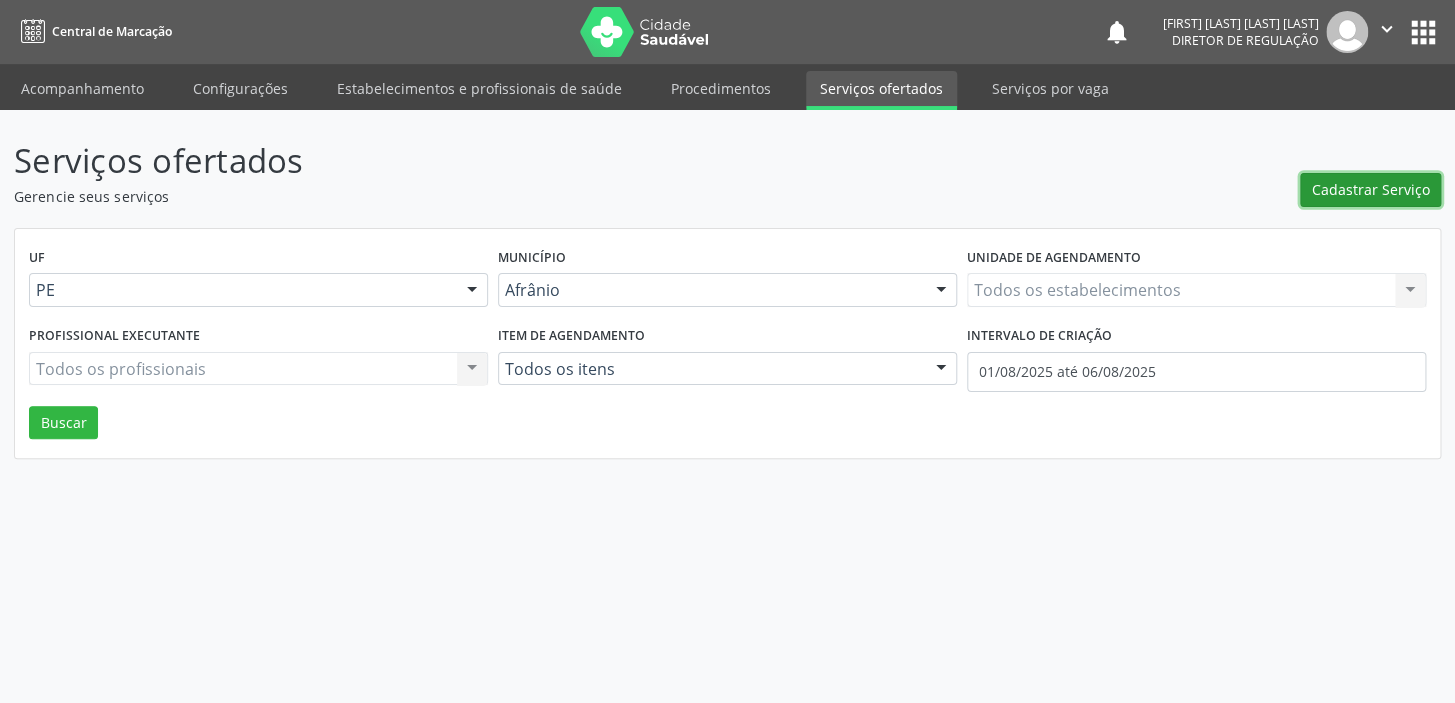 click on "Cadastrar Serviço" at bounding box center (1371, 189) 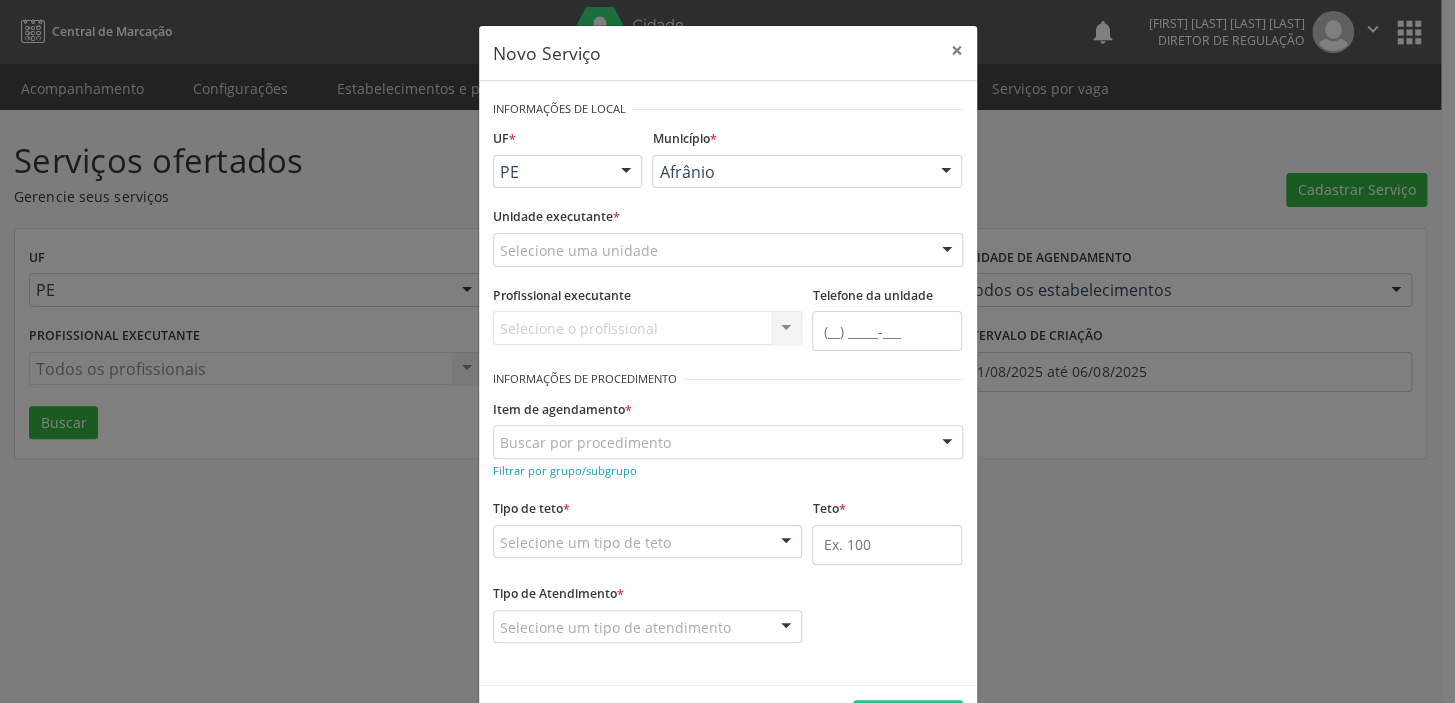 scroll, scrollTop: 0, scrollLeft: 0, axis: both 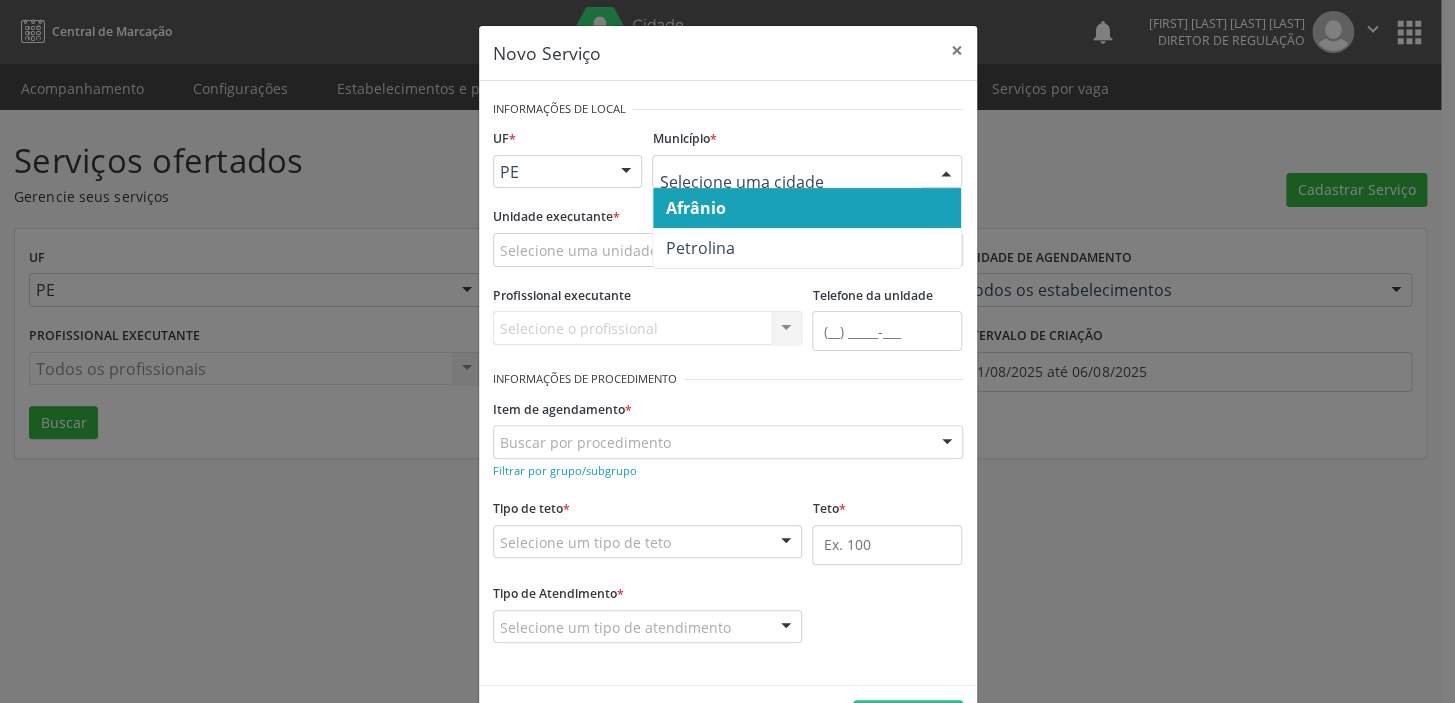 click on "Afrânio" at bounding box center [695, 208] 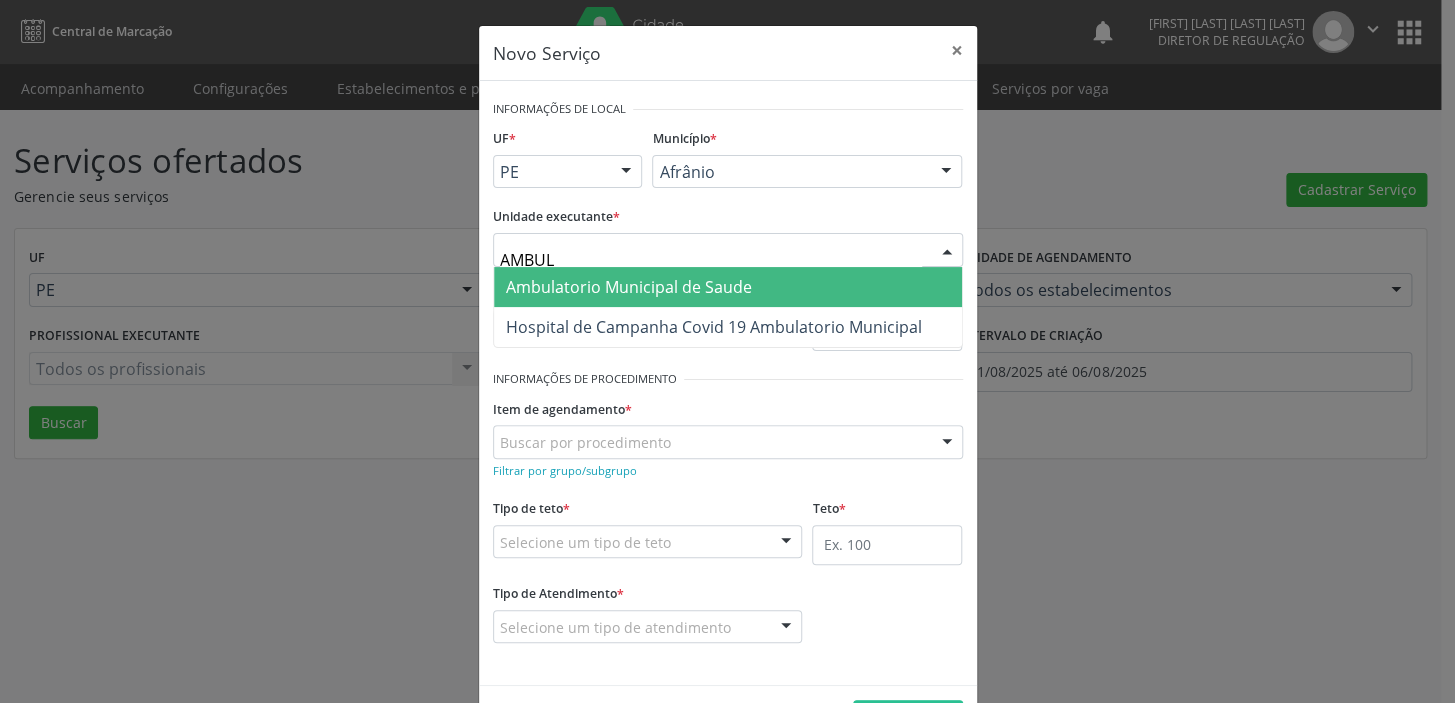 type on "AMBULA" 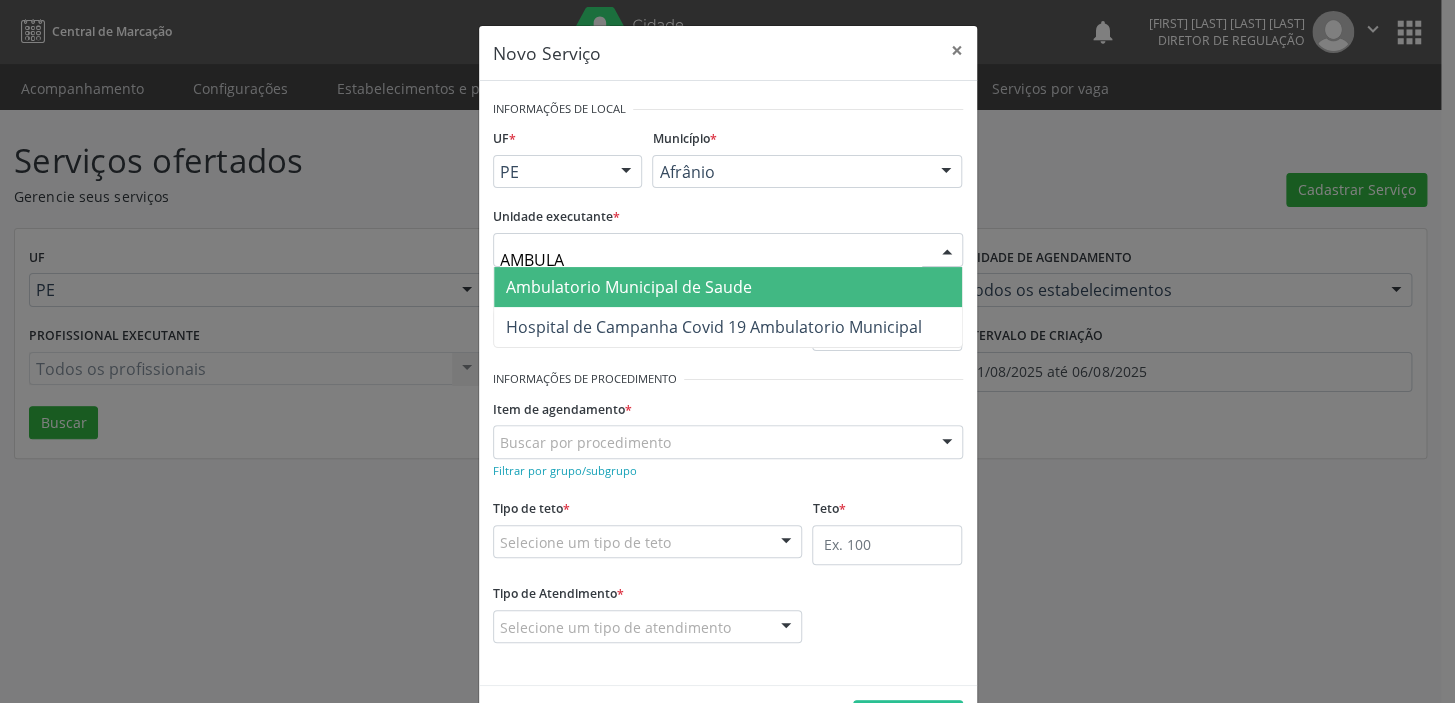 click on "Ambulatorio Municipal de Saude" at bounding box center [629, 287] 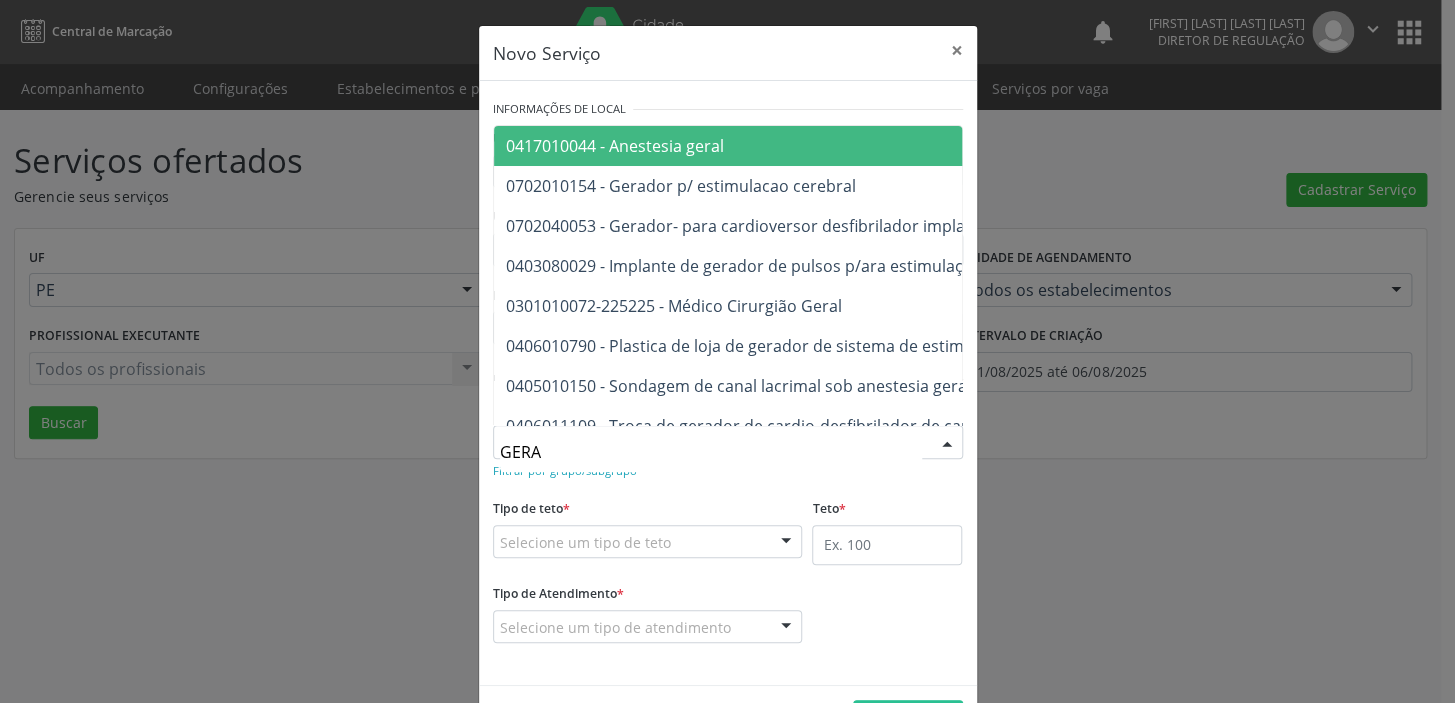 type on "GERAL" 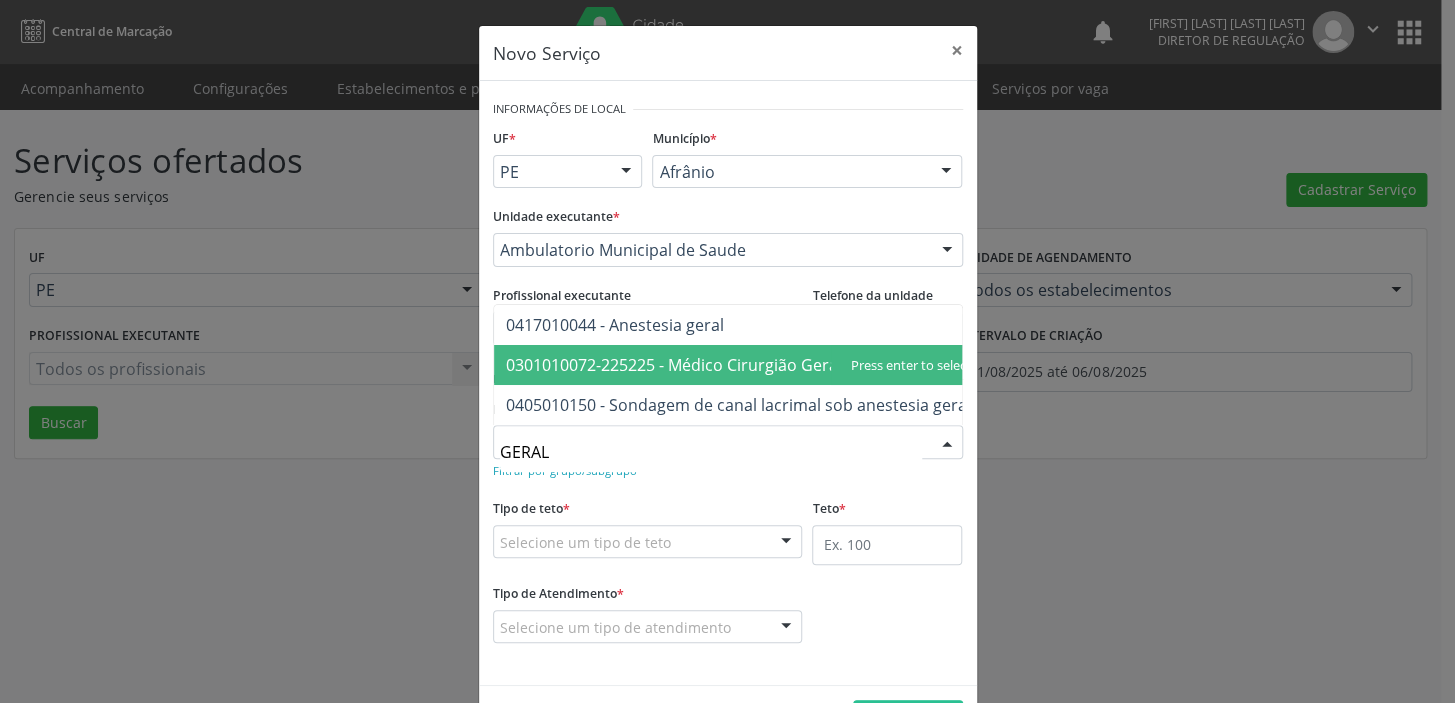 click on "0301010072-225225 - Médico Cirurgião Geral" at bounding box center [674, 365] 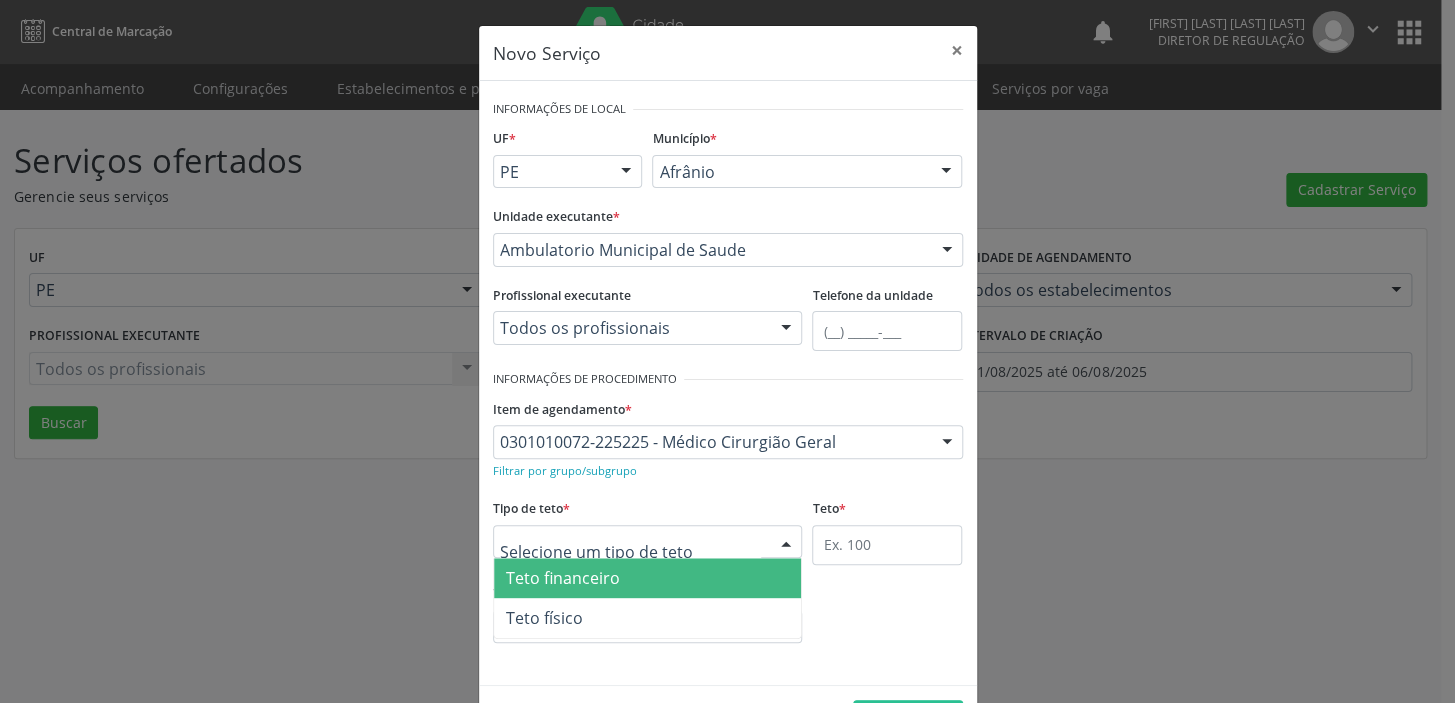 click at bounding box center [648, 542] 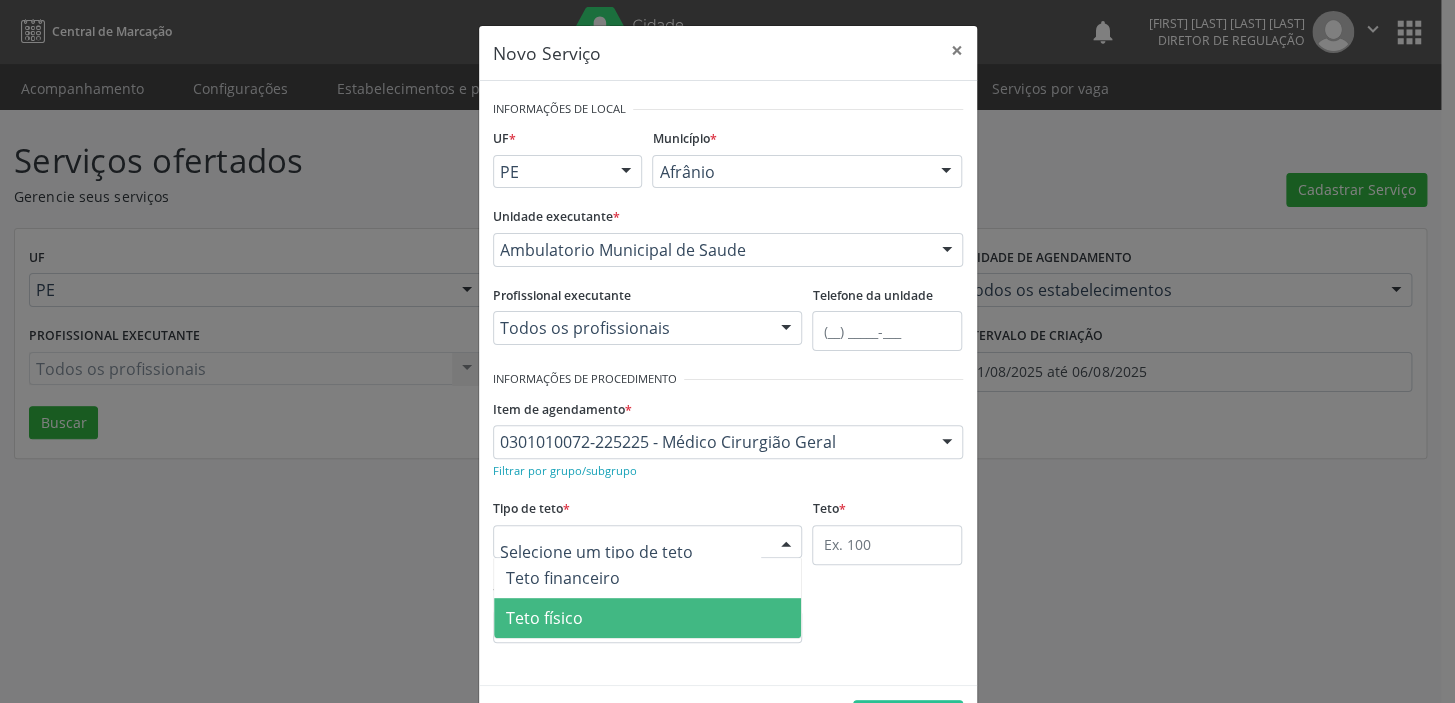 click on "Teto físico" at bounding box center [544, 618] 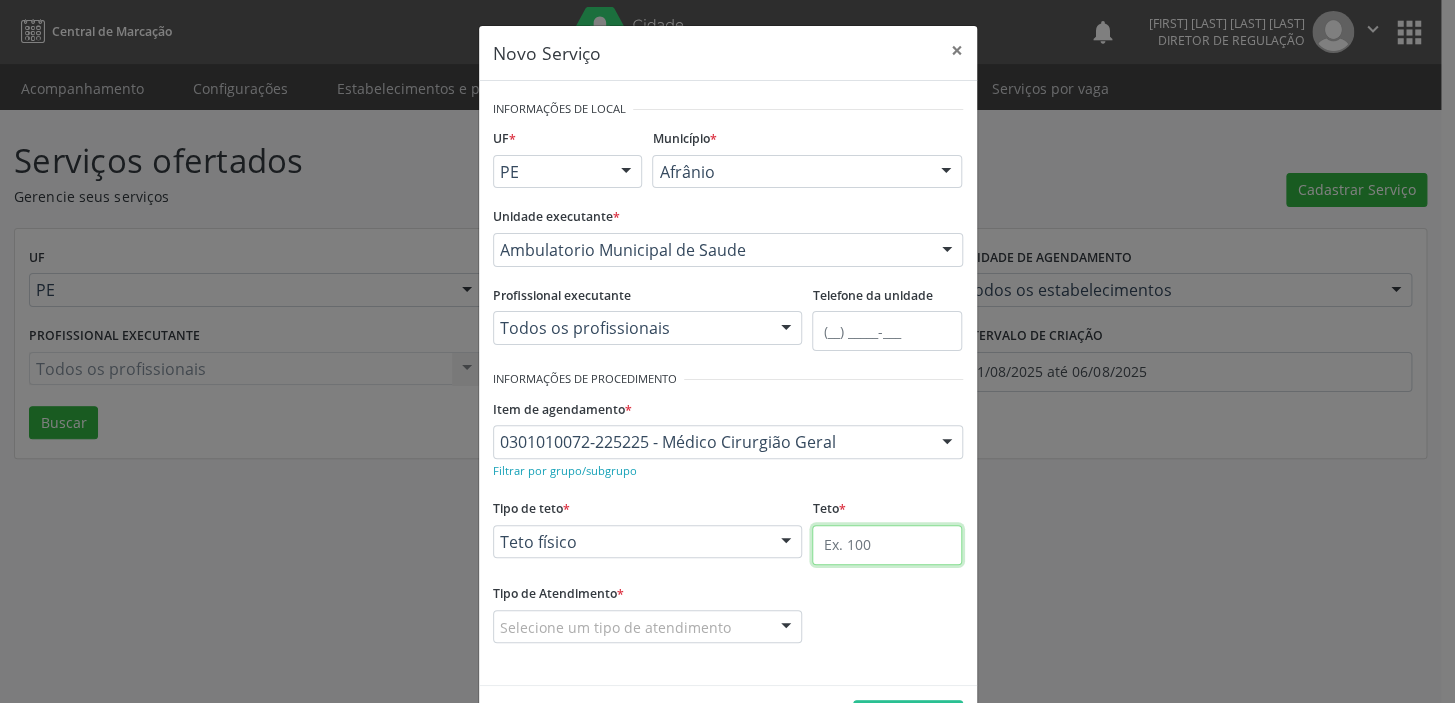 click at bounding box center [887, 545] 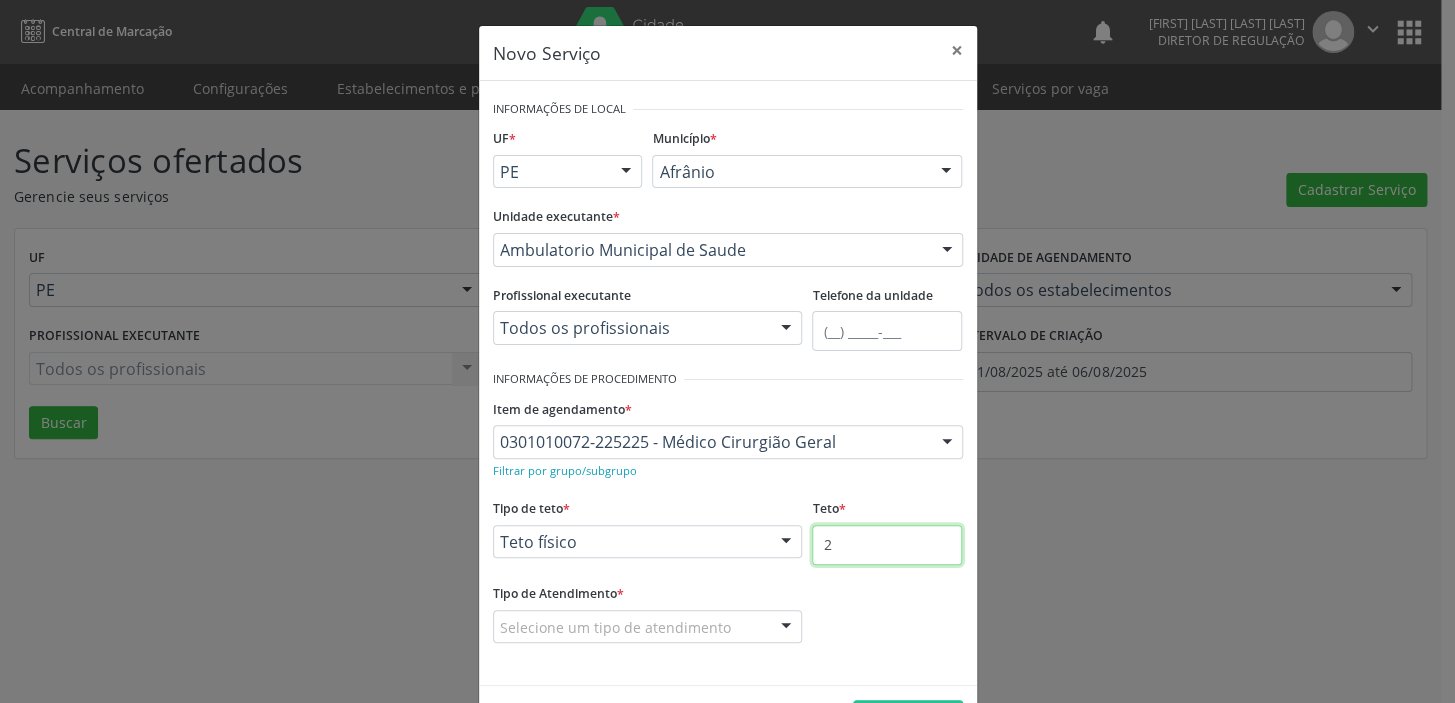 type on "2" 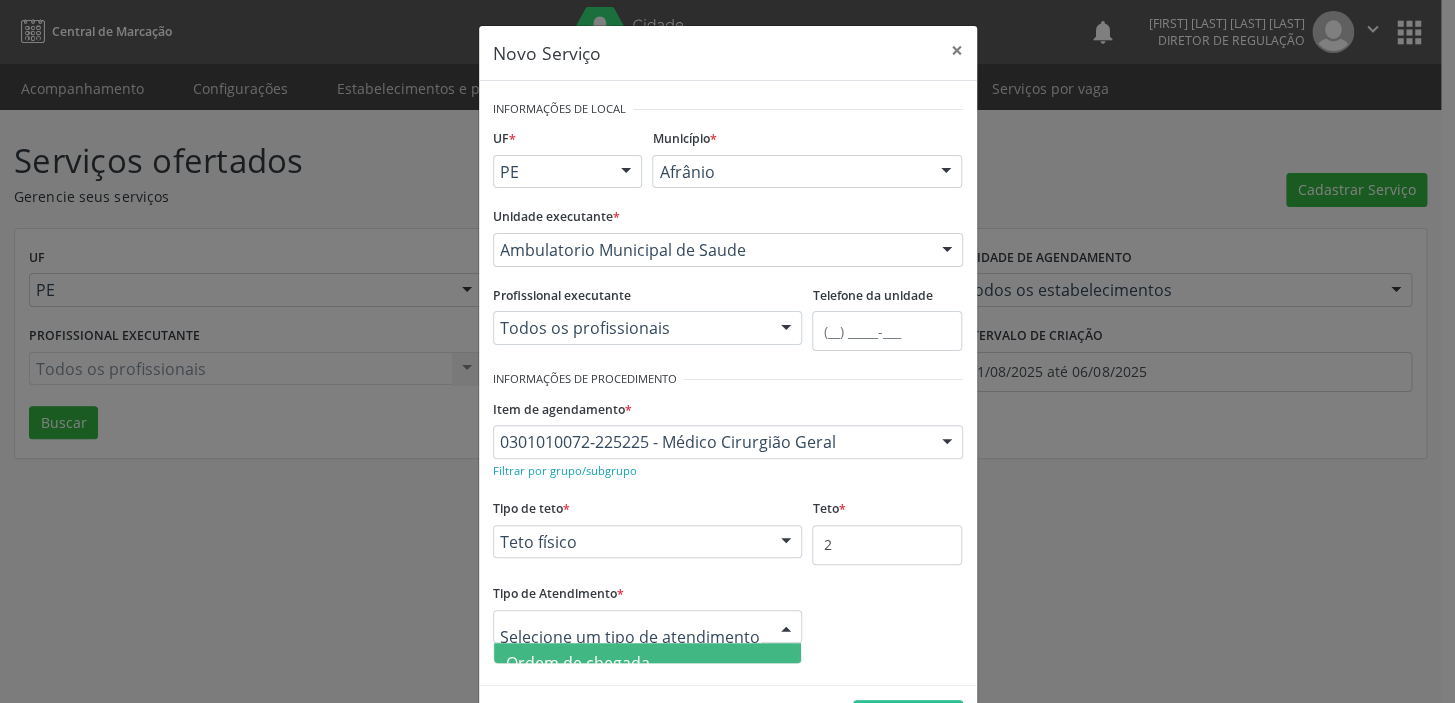click on "Ordem de chegada" at bounding box center (578, 663) 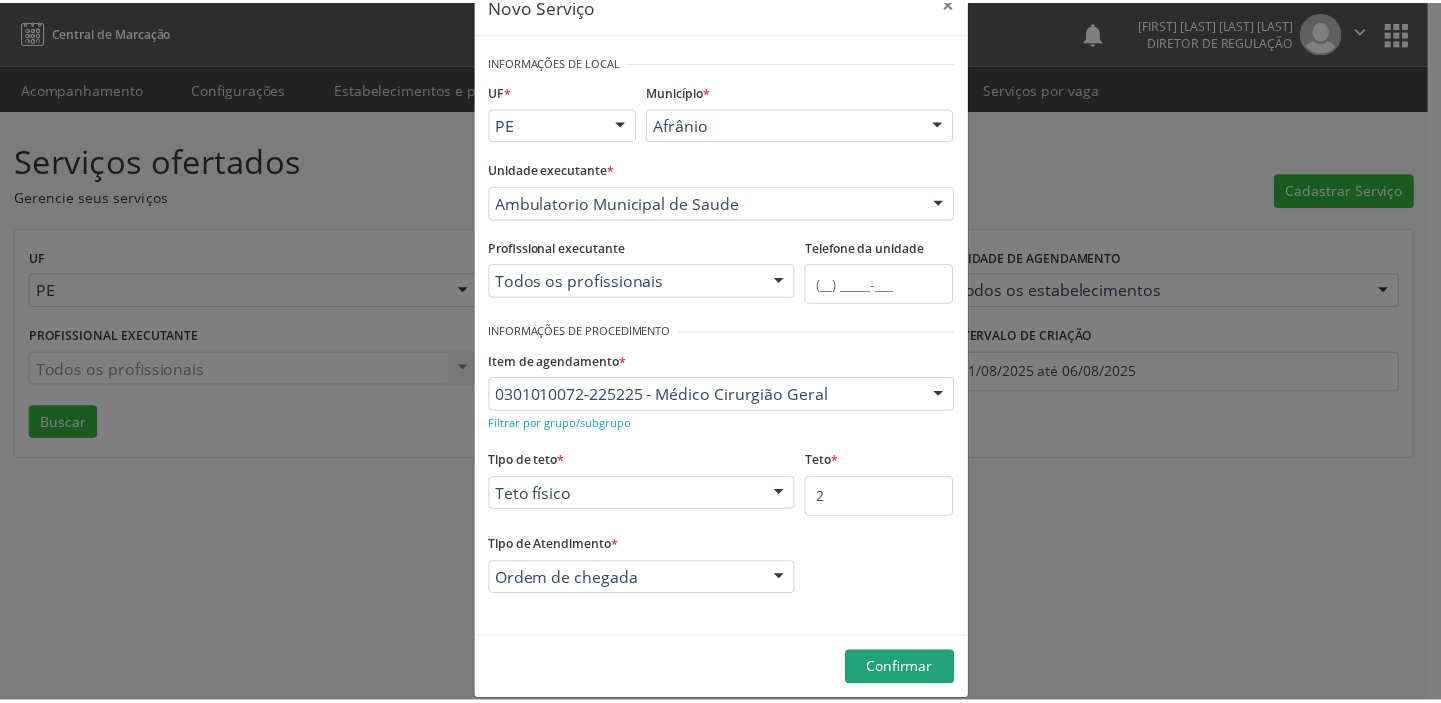 scroll, scrollTop: 69, scrollLeft: 0, axis: vertical 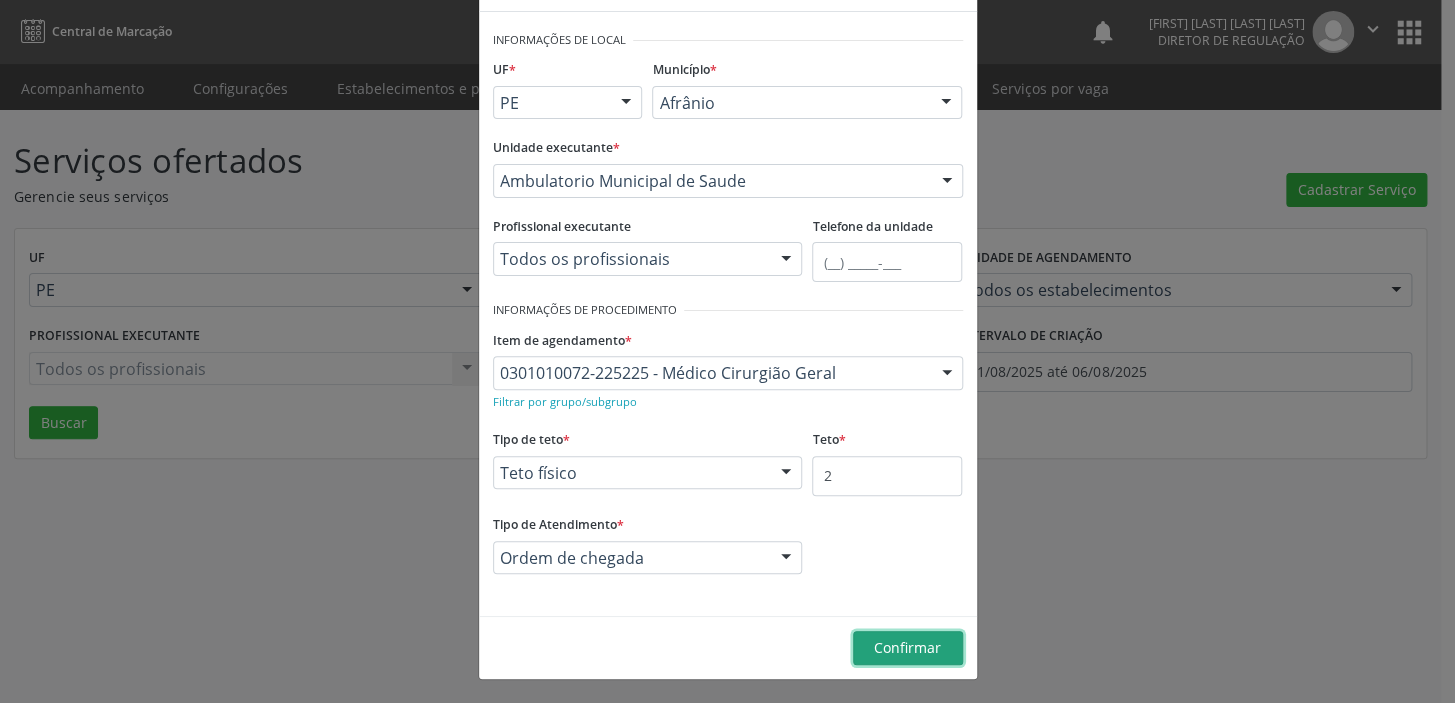click on "Confirmar" at bounding box center (907, 647) 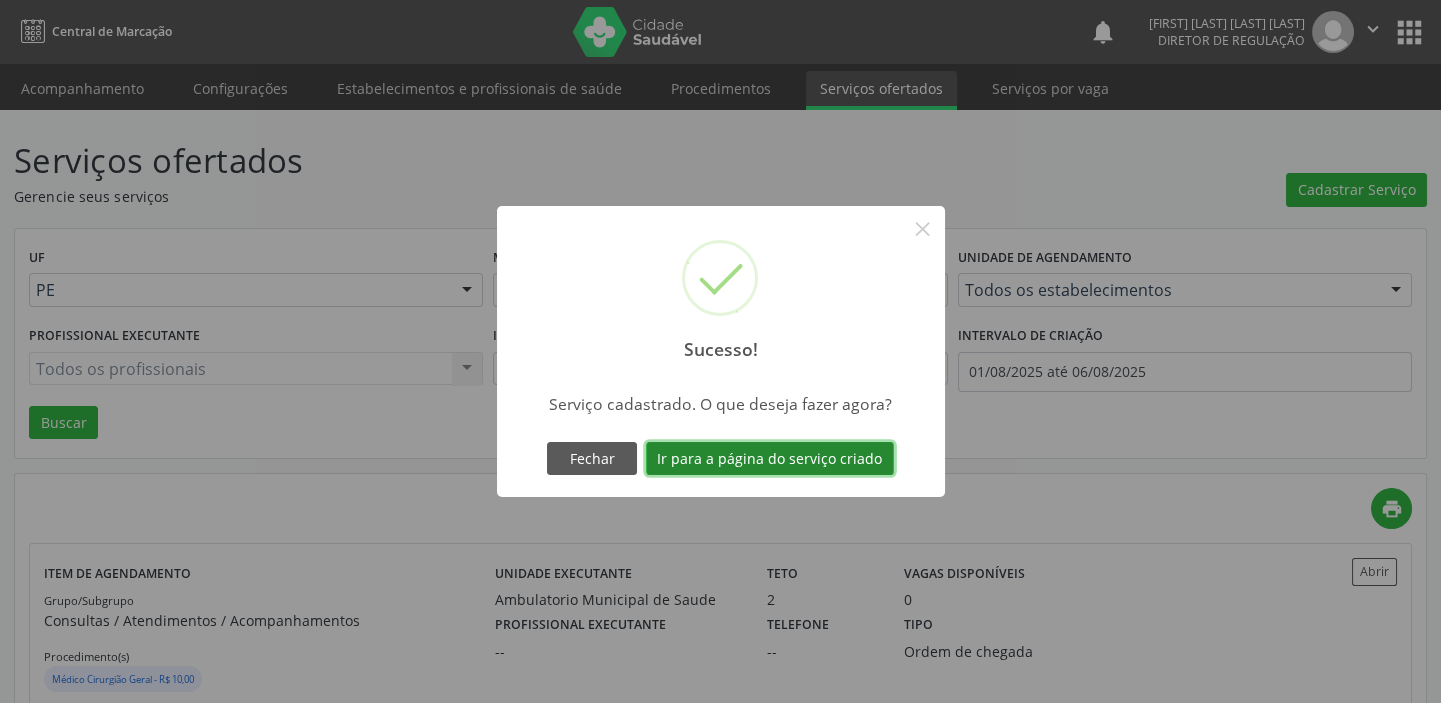click on "Ir para a página do serviço criado" at bounding box center [770, 459] 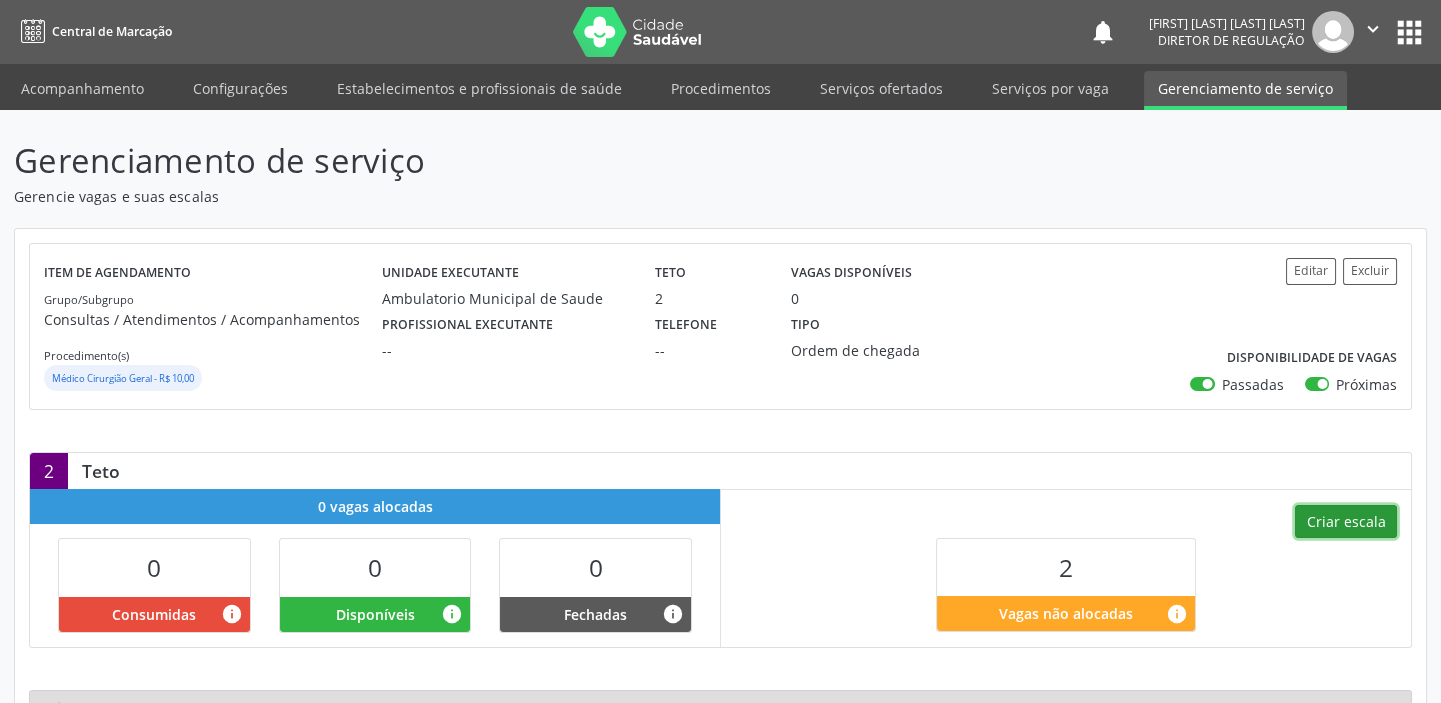 click on "Criar escala" at bounding box center [1346, 522] 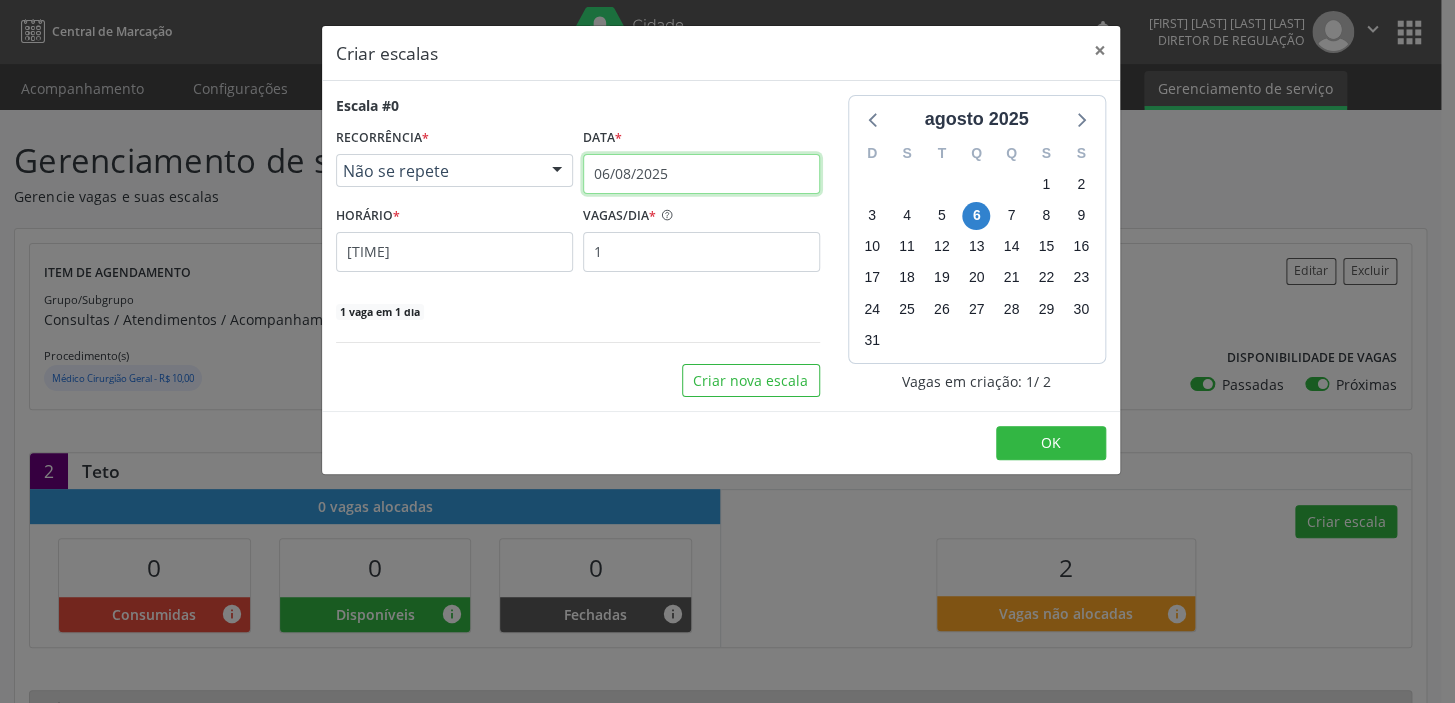 click on "06/08/2025" at bounding box center [701, 174] 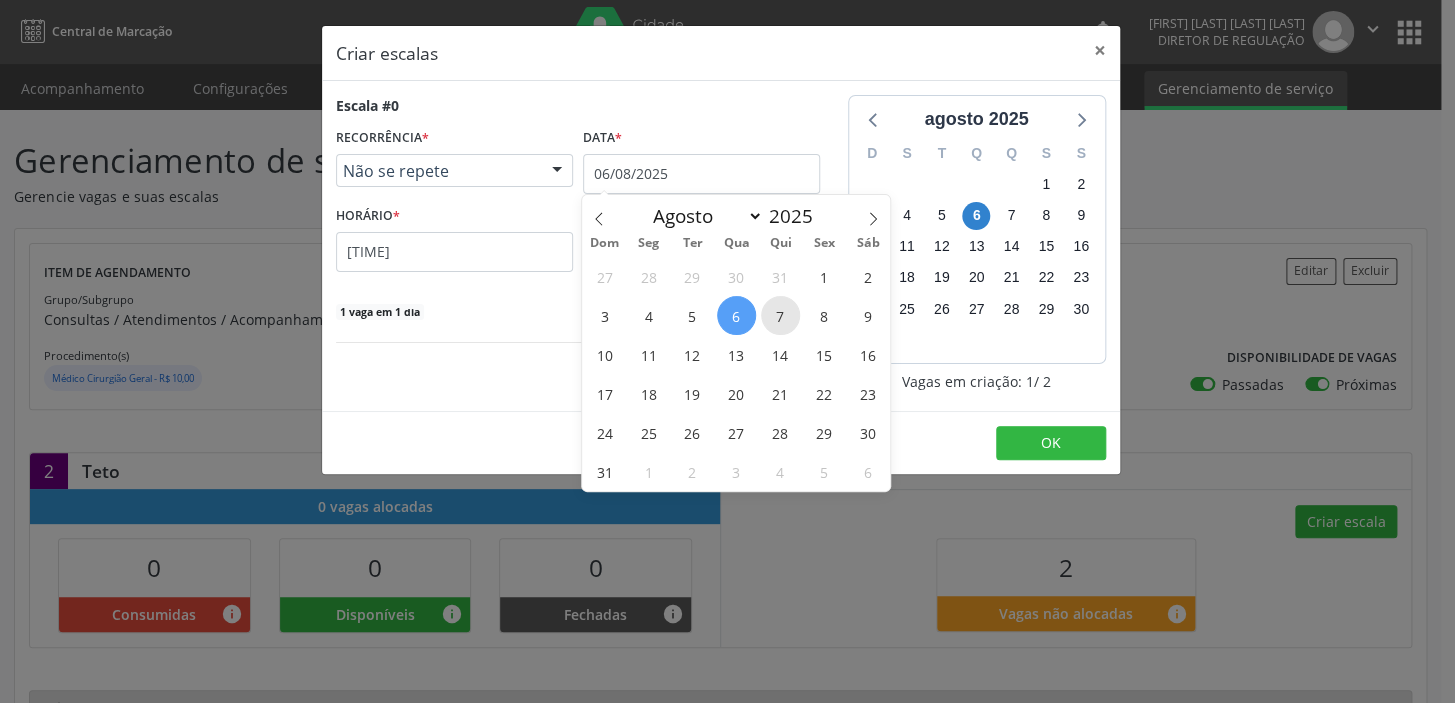 click on "7" at bounding box center (780, 315) 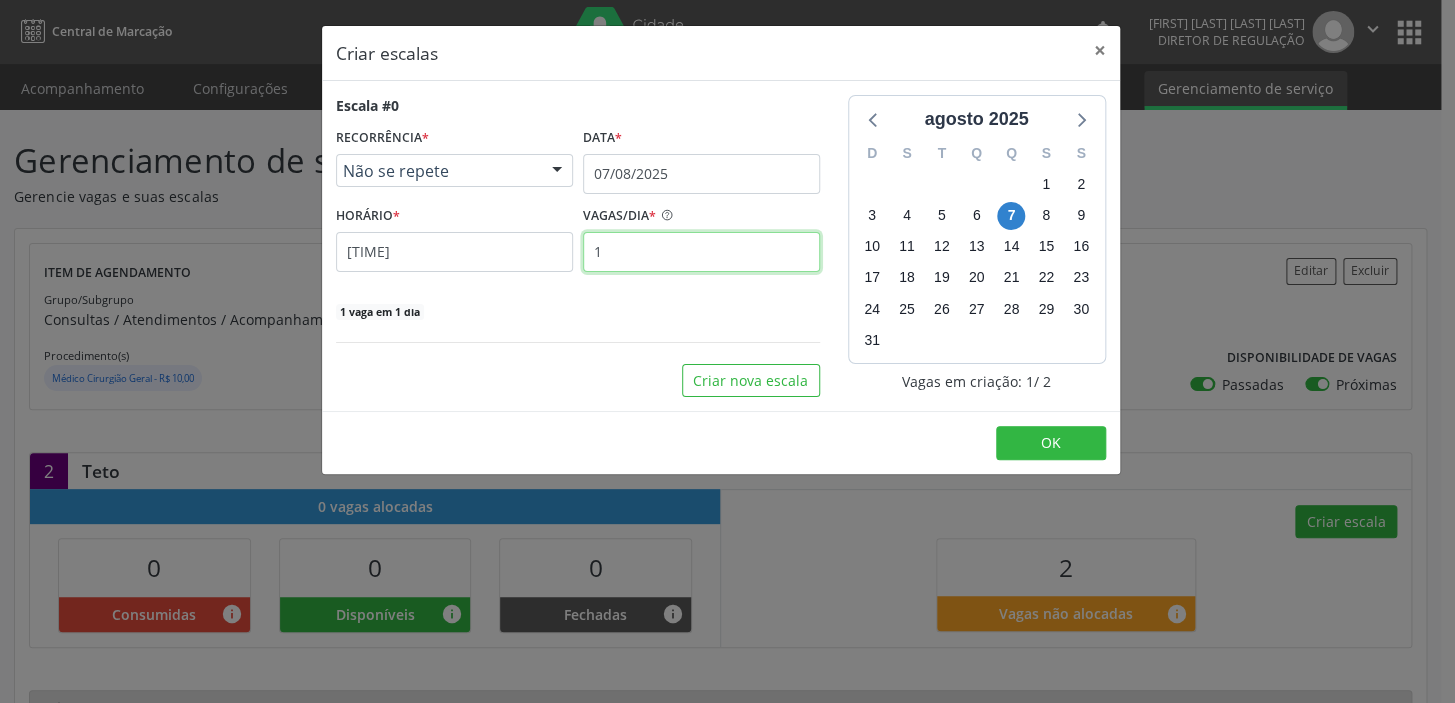 click on "1" at bounding box center [701, 252] 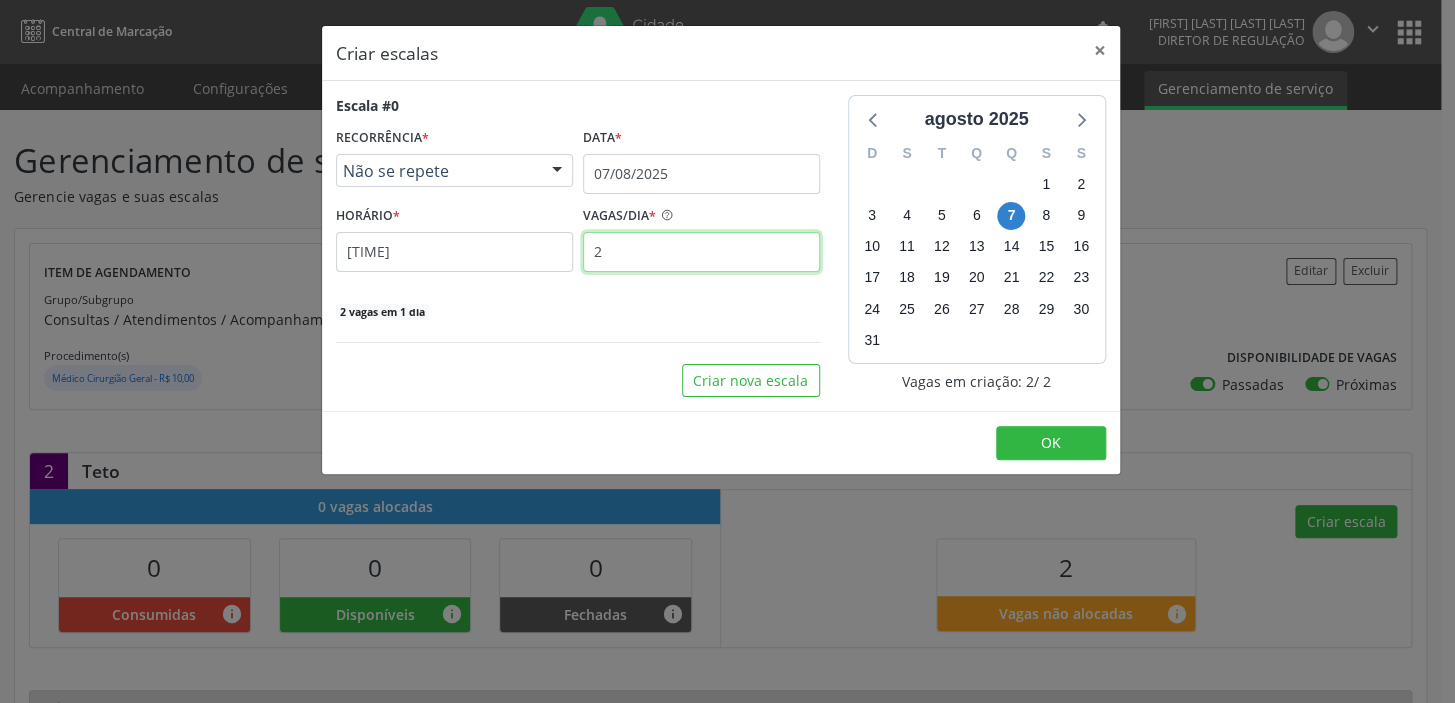 type on "2" 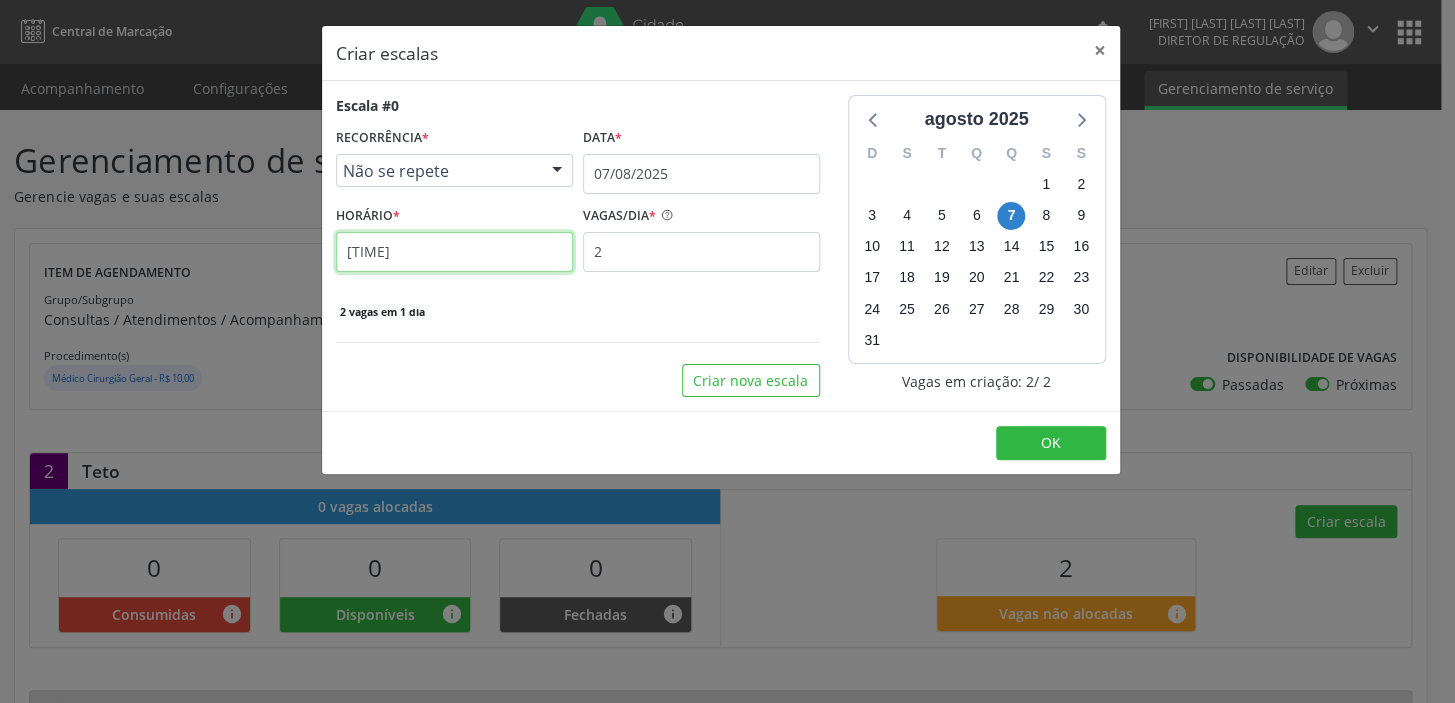click on "11:25" at bounding box center (454, 252) 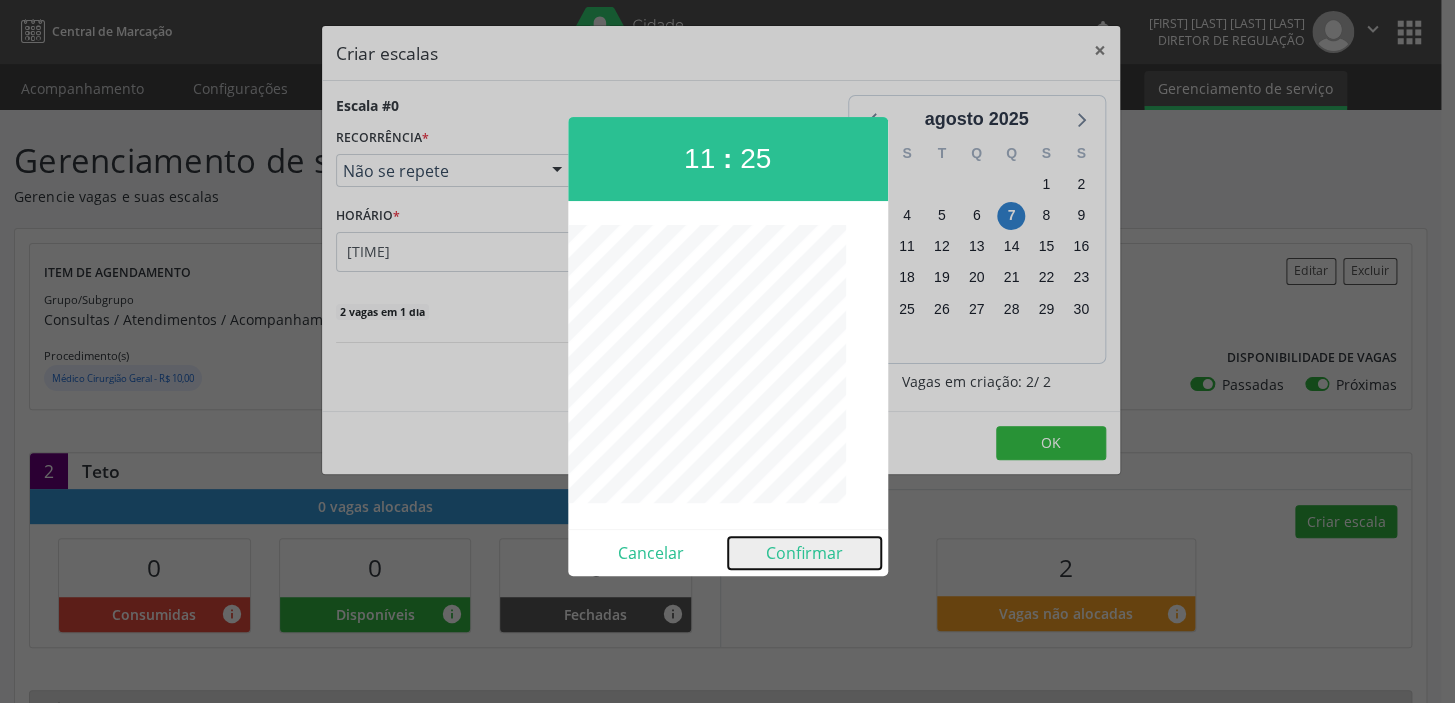 drag, startPoint x: 807, startPoint y: 560, endPoint x: 930, endPoint y: 491, distance: 141.0319 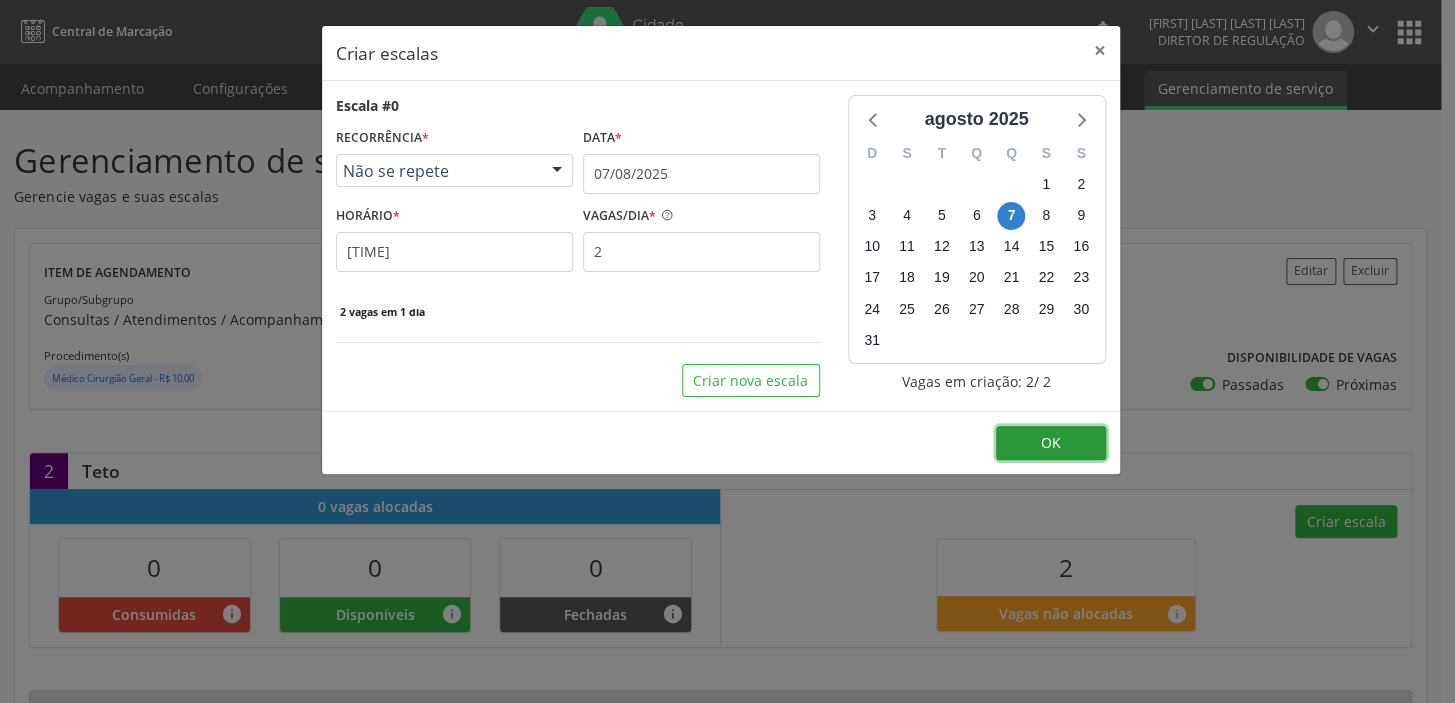 click on "OK" at bounding box center [1051, 443] 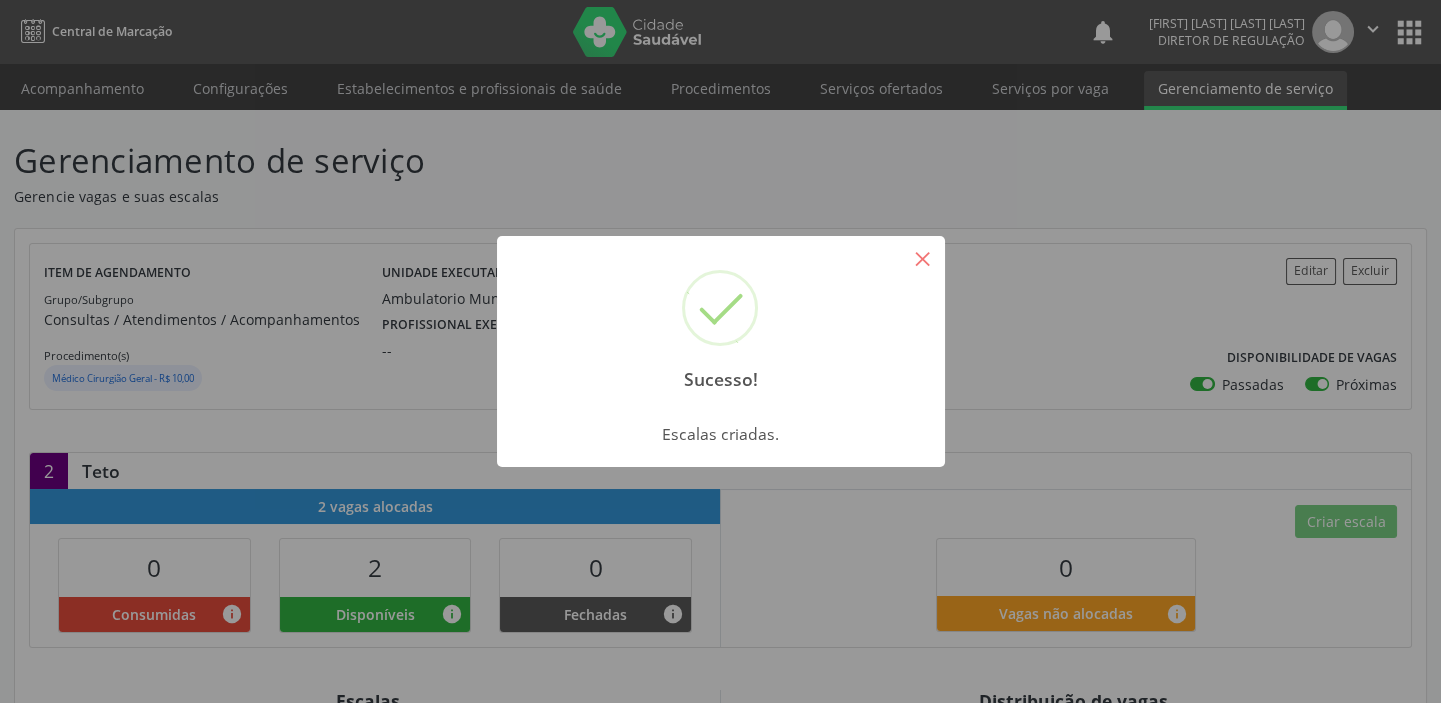 click on "×" at bounding box center (923, 258) 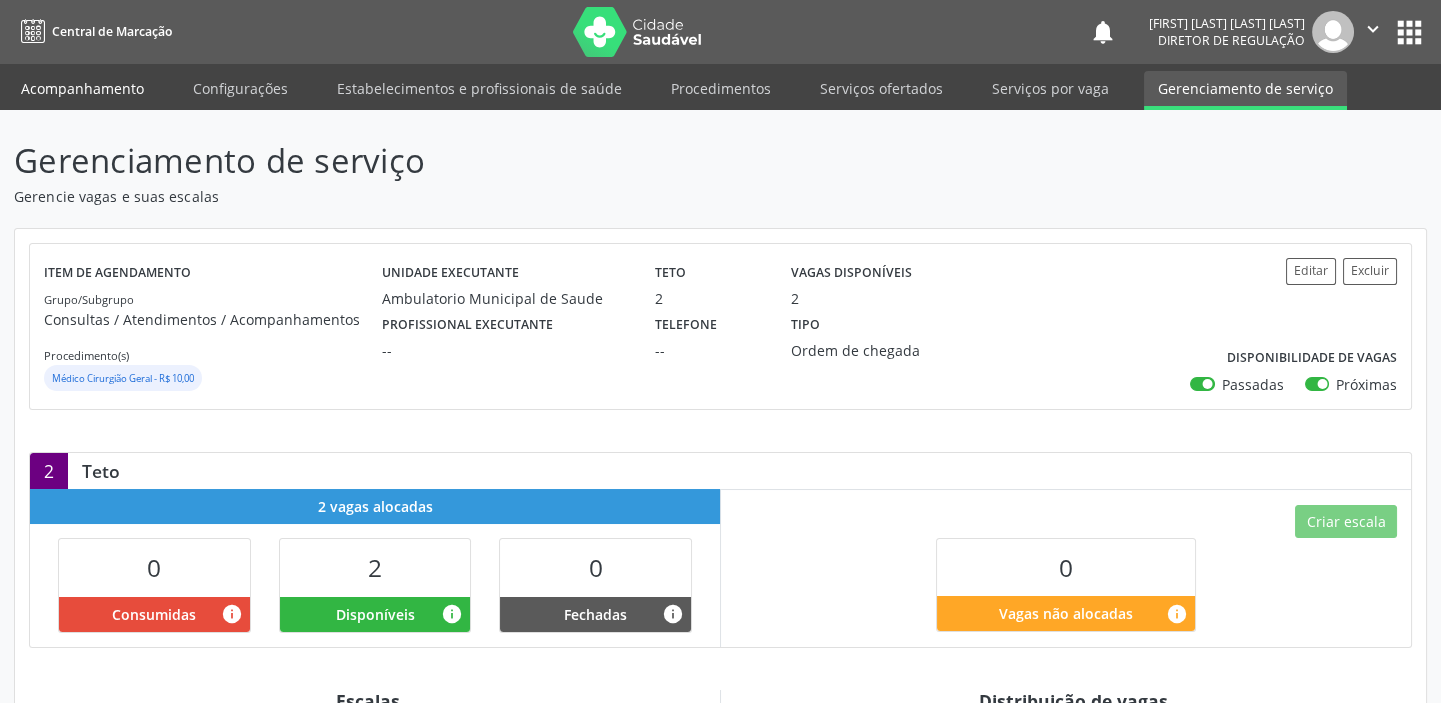 click on "Acompanhamento" at bounding box center [82, 88] 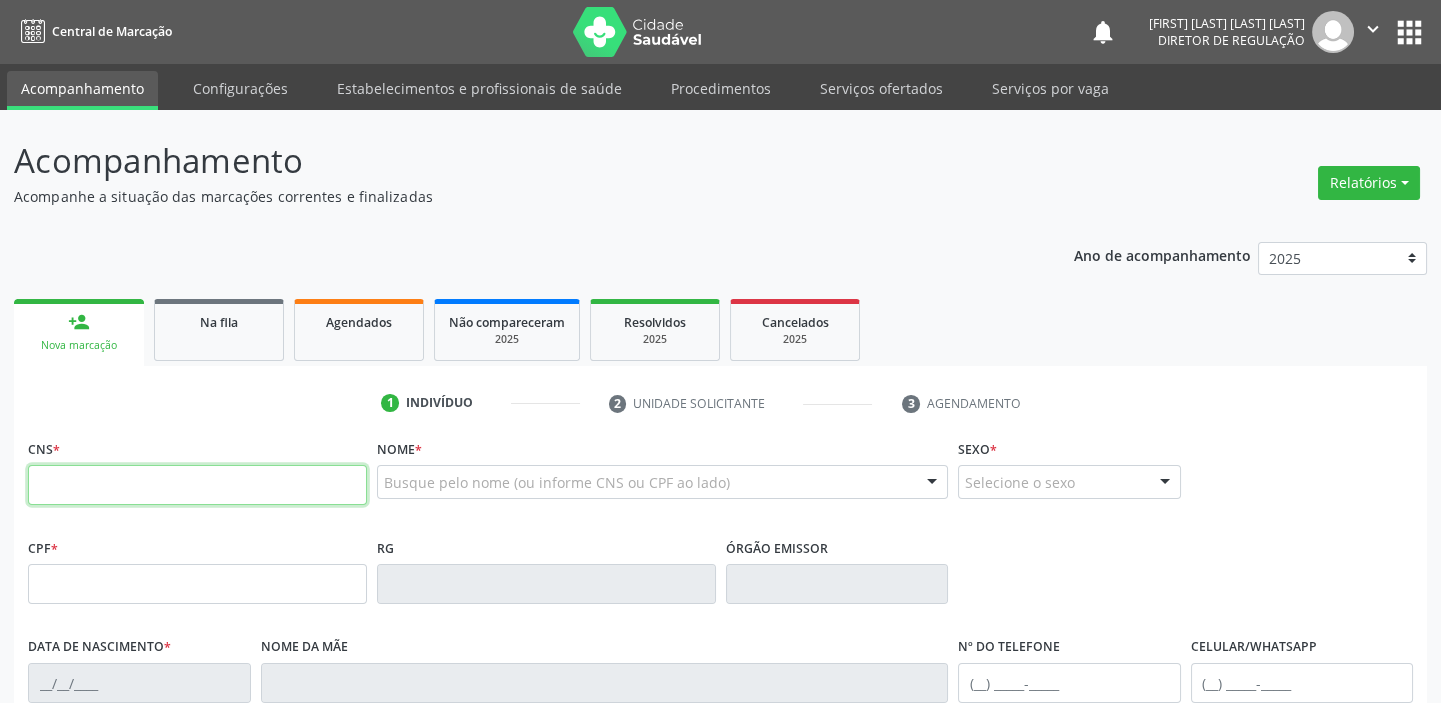 click at bounding box center (197, 485) 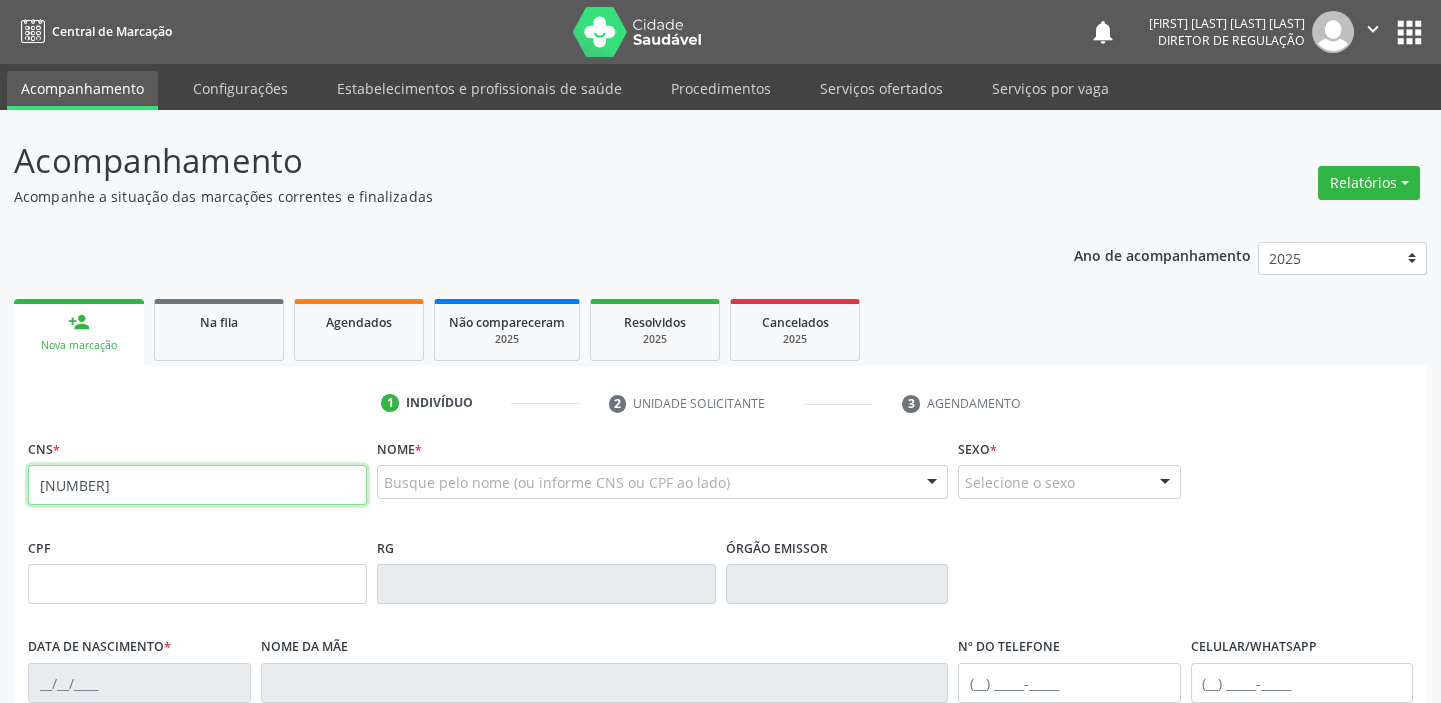 type on "700 2059 0771 7826" 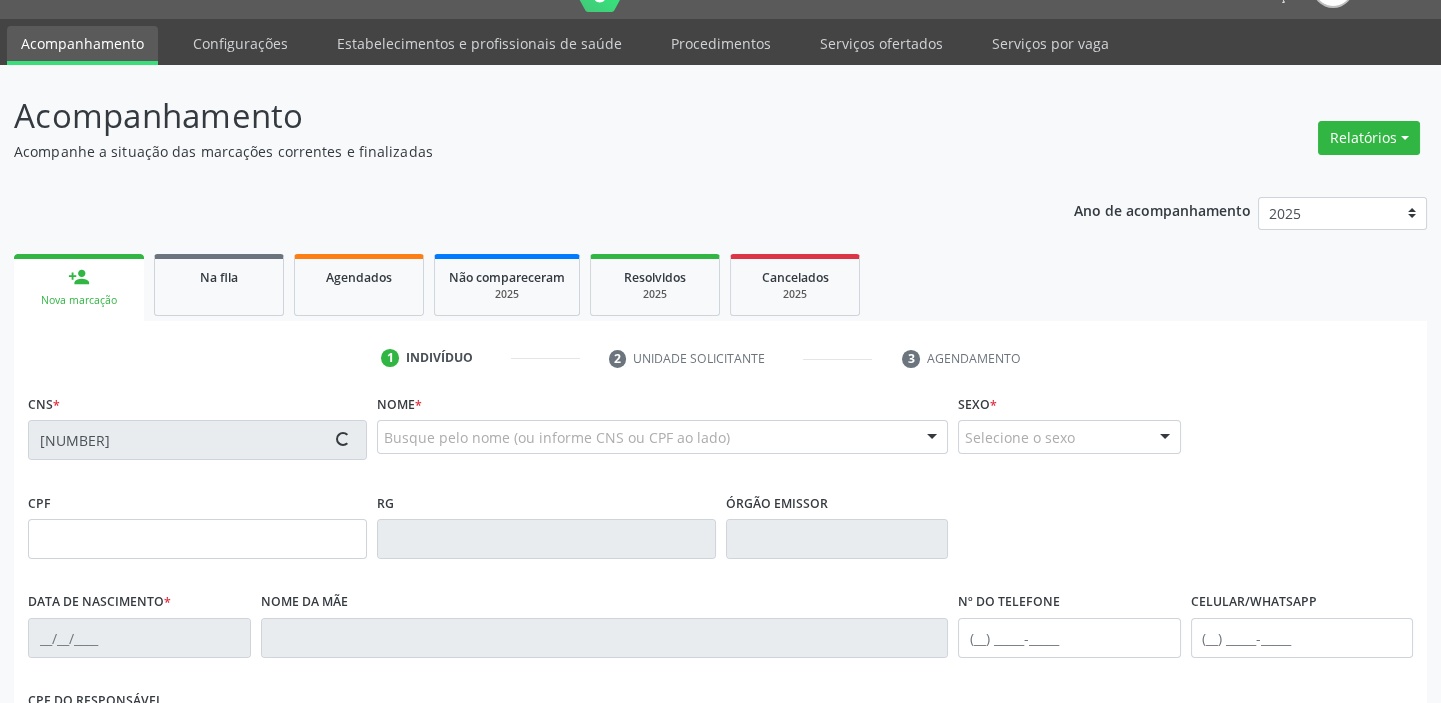 type on "137.710.364-10" 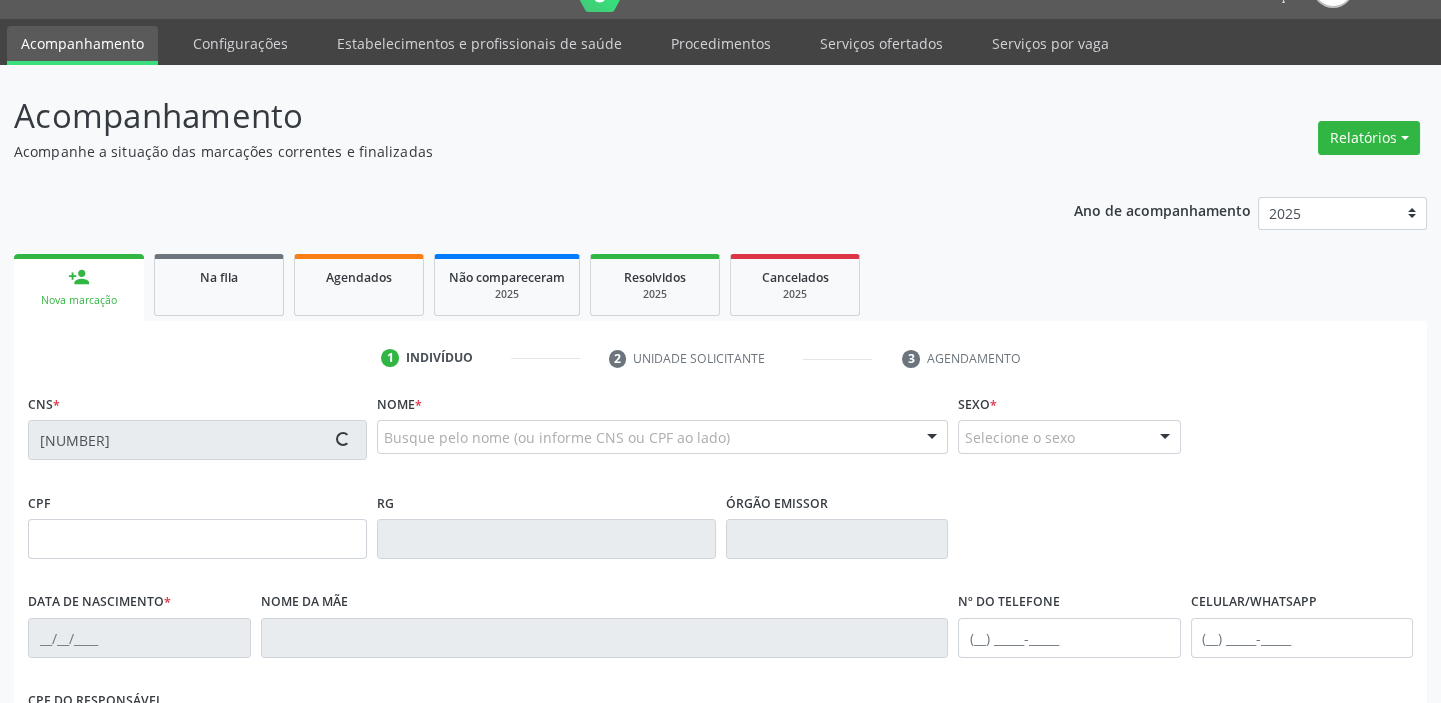type on "15/11/2004" 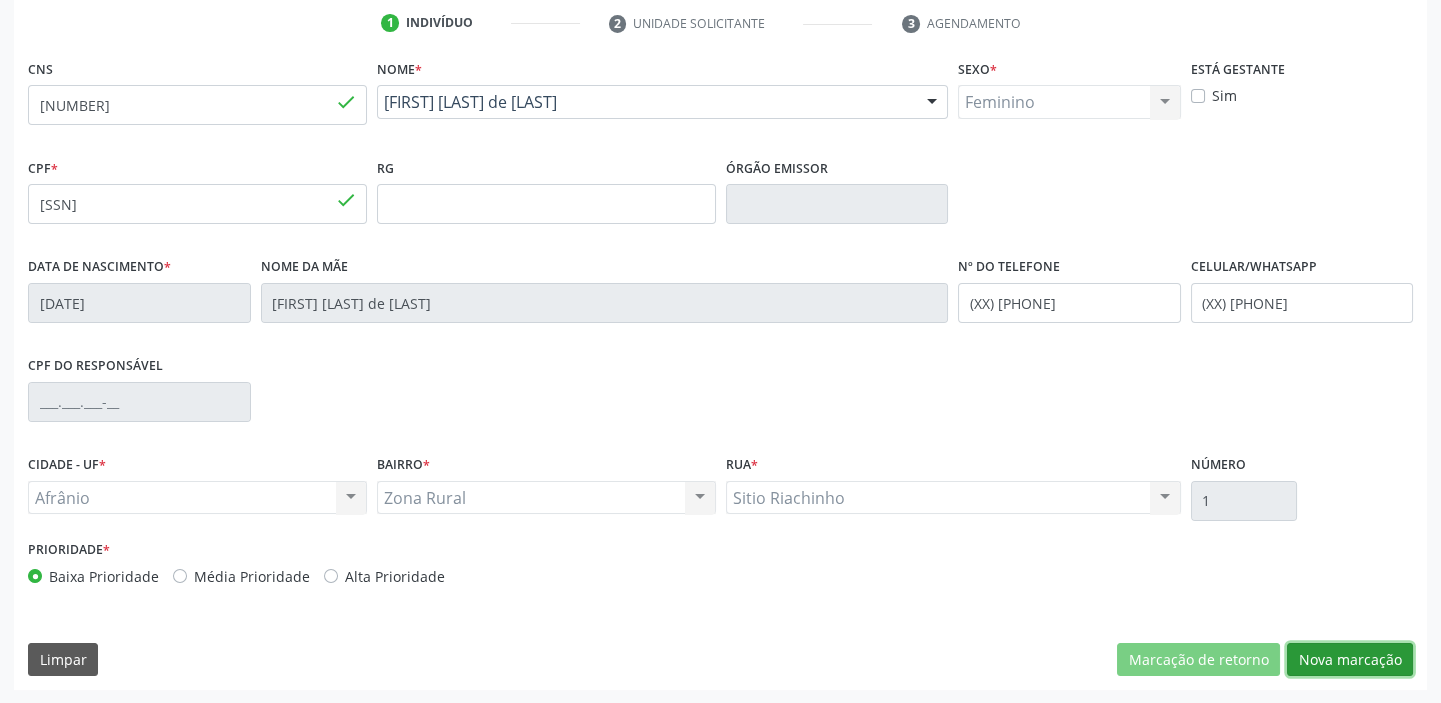 click on "Nova marcação" at bounding box center [1350, 660] 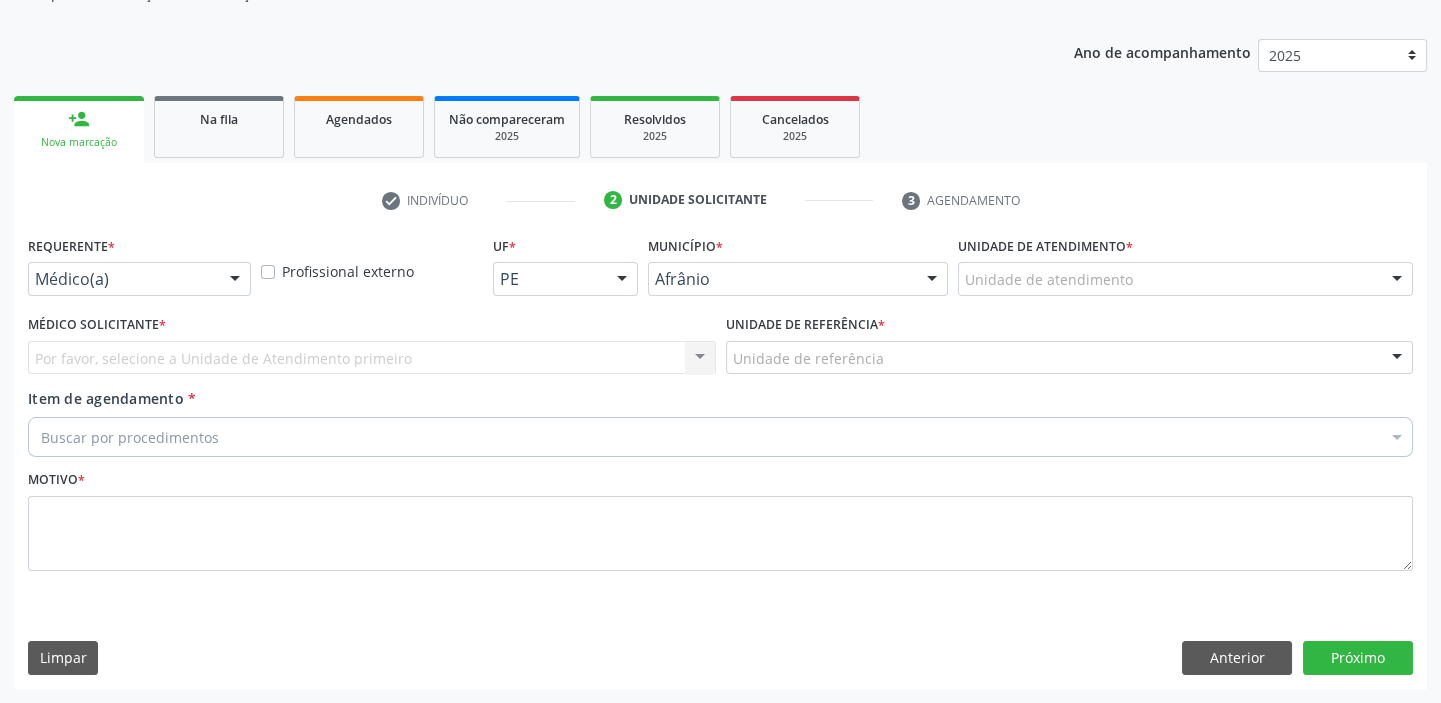 scroll, scrollTop: 201, scrollLeft: 0, axis: vertical 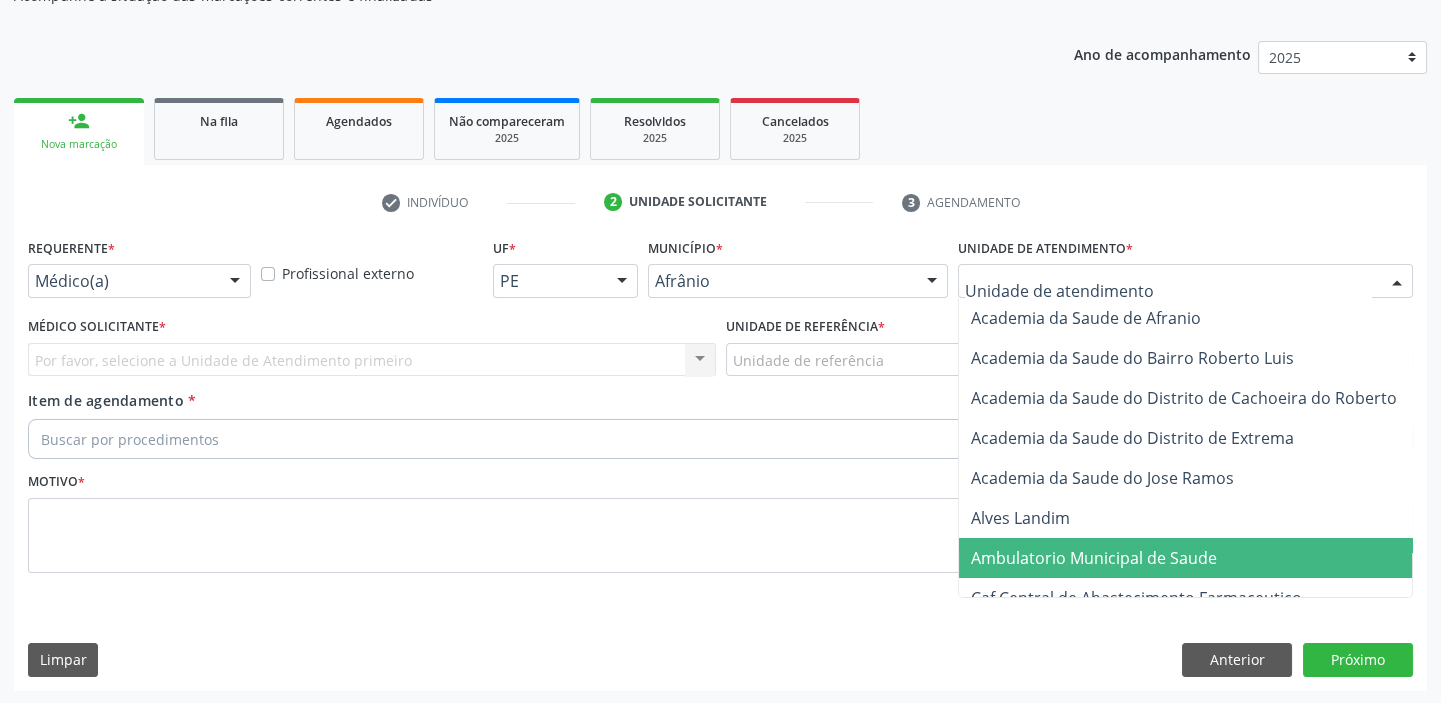 click on "Ambulatorio Municipal de Saude" at bounding box center (1094, 558) 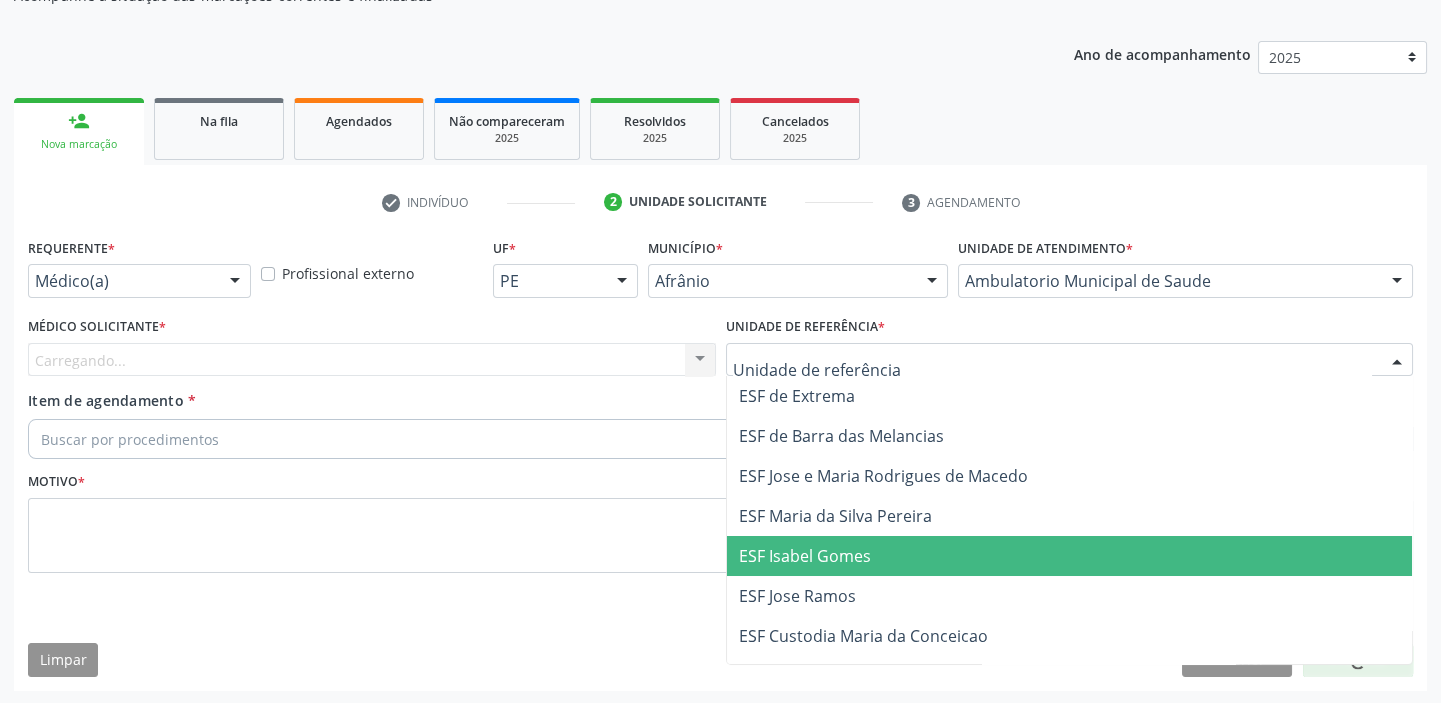 click on "ESF Isabel Gomes" at bounding box center (805, 556) 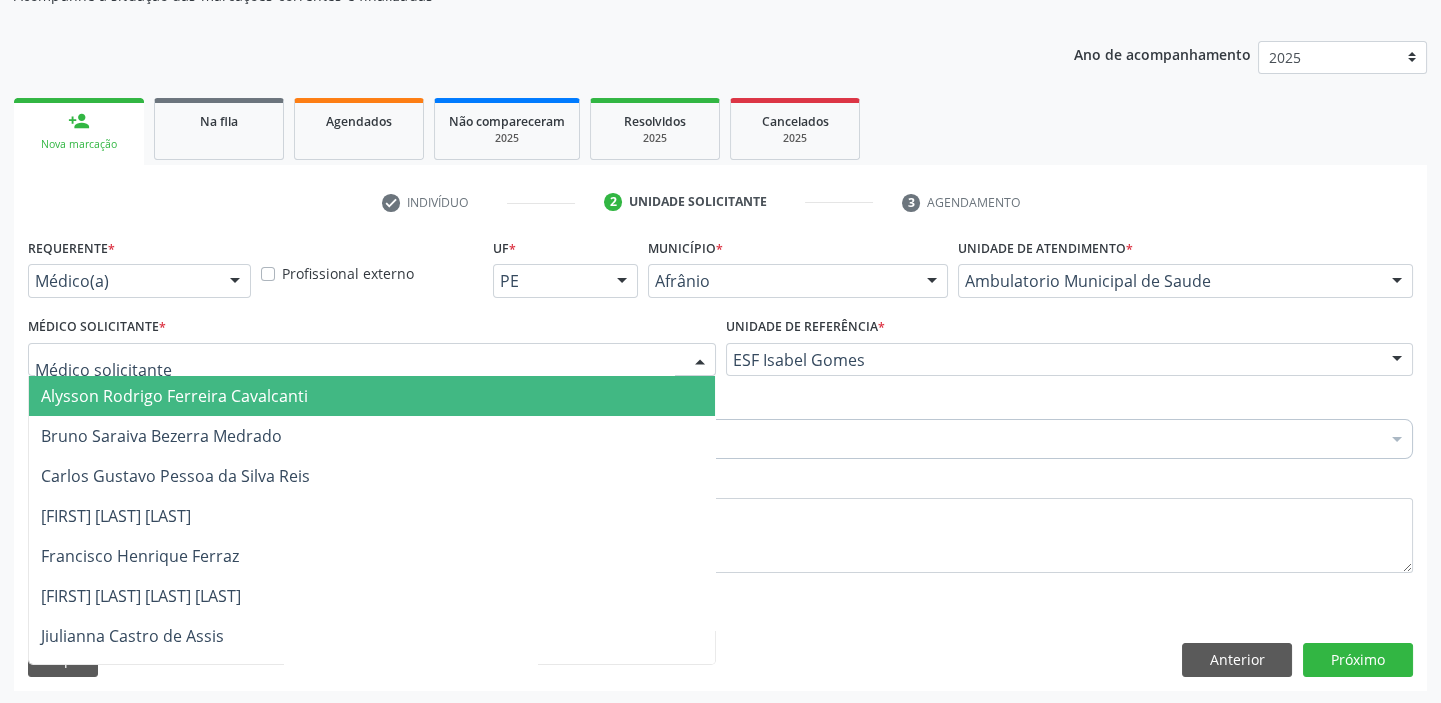 click on "Alysson Rodrigo Ferreira Cavalcanti" at bounding box center (174, 396) 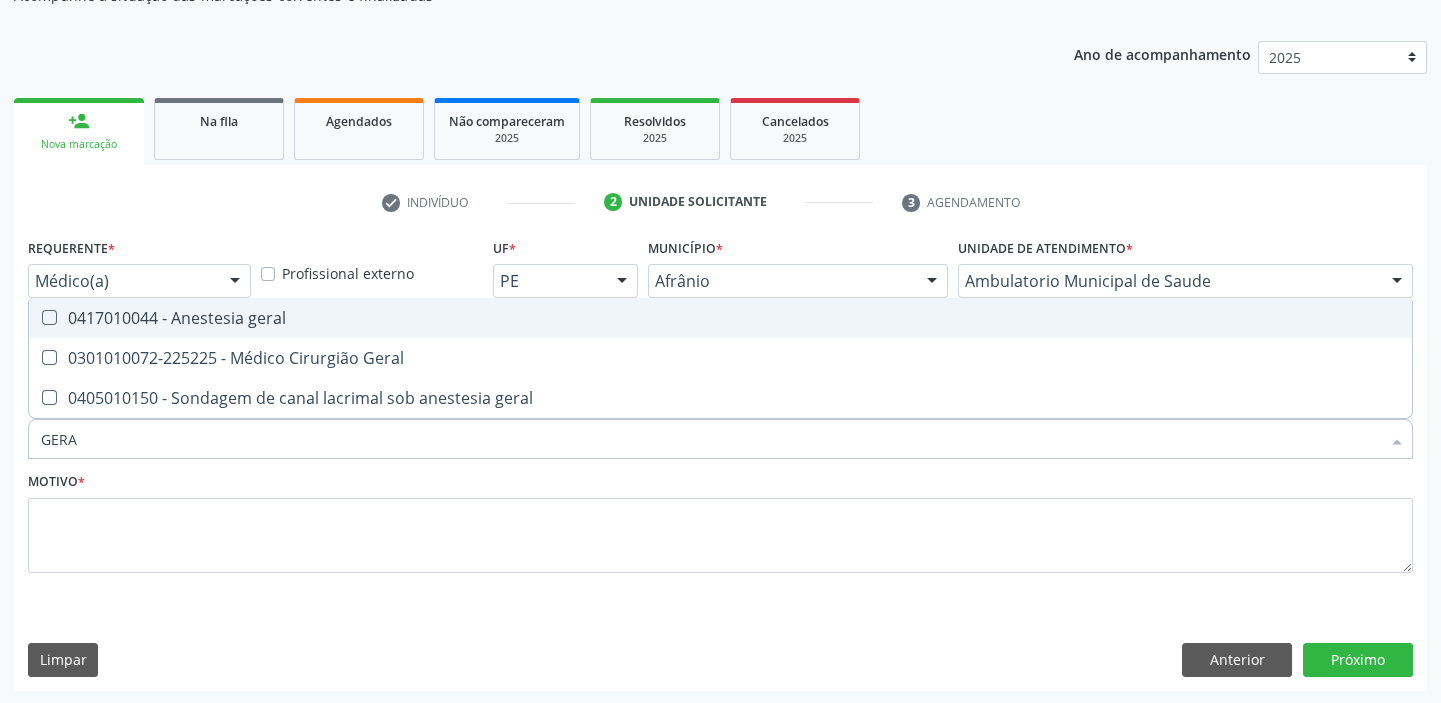 type on "GERAL" 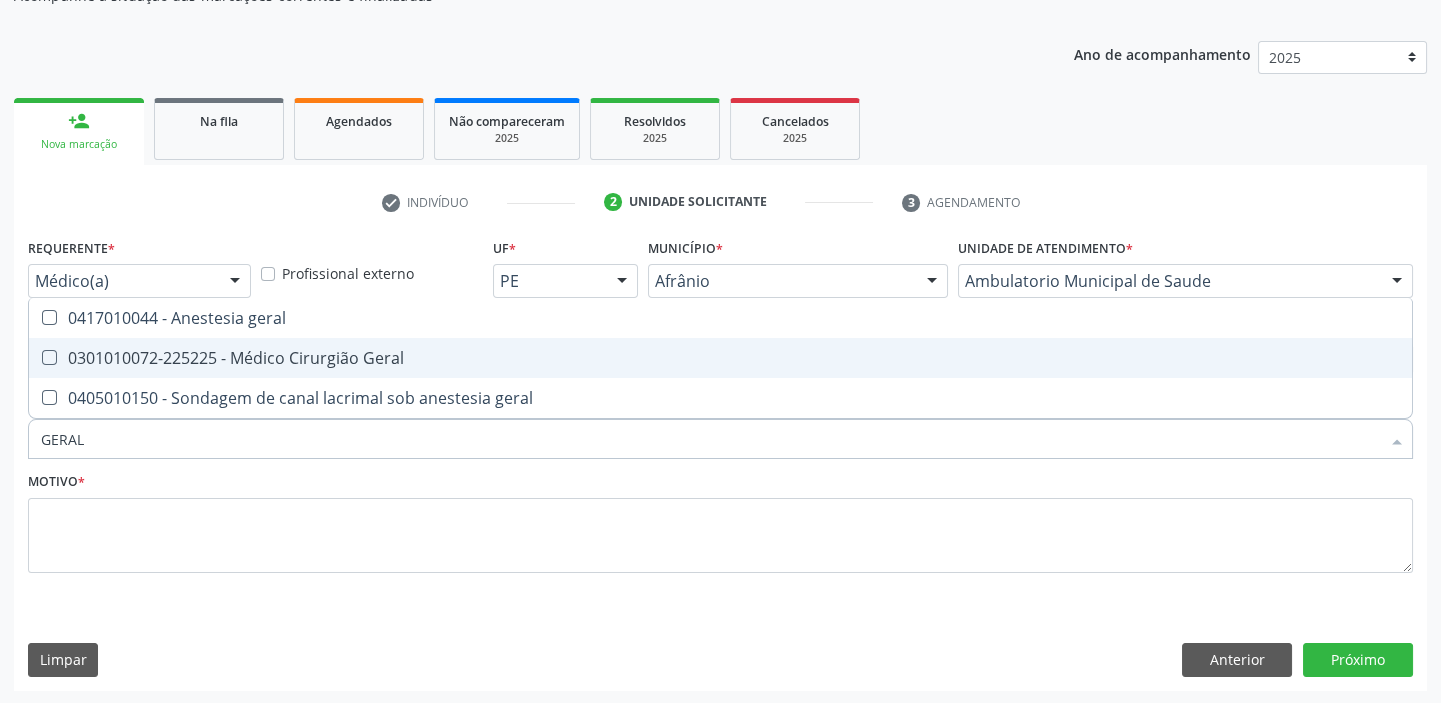 click on "0301010072-225225 - Médico Cirurgião Geral" at bounding box center (720, 358) 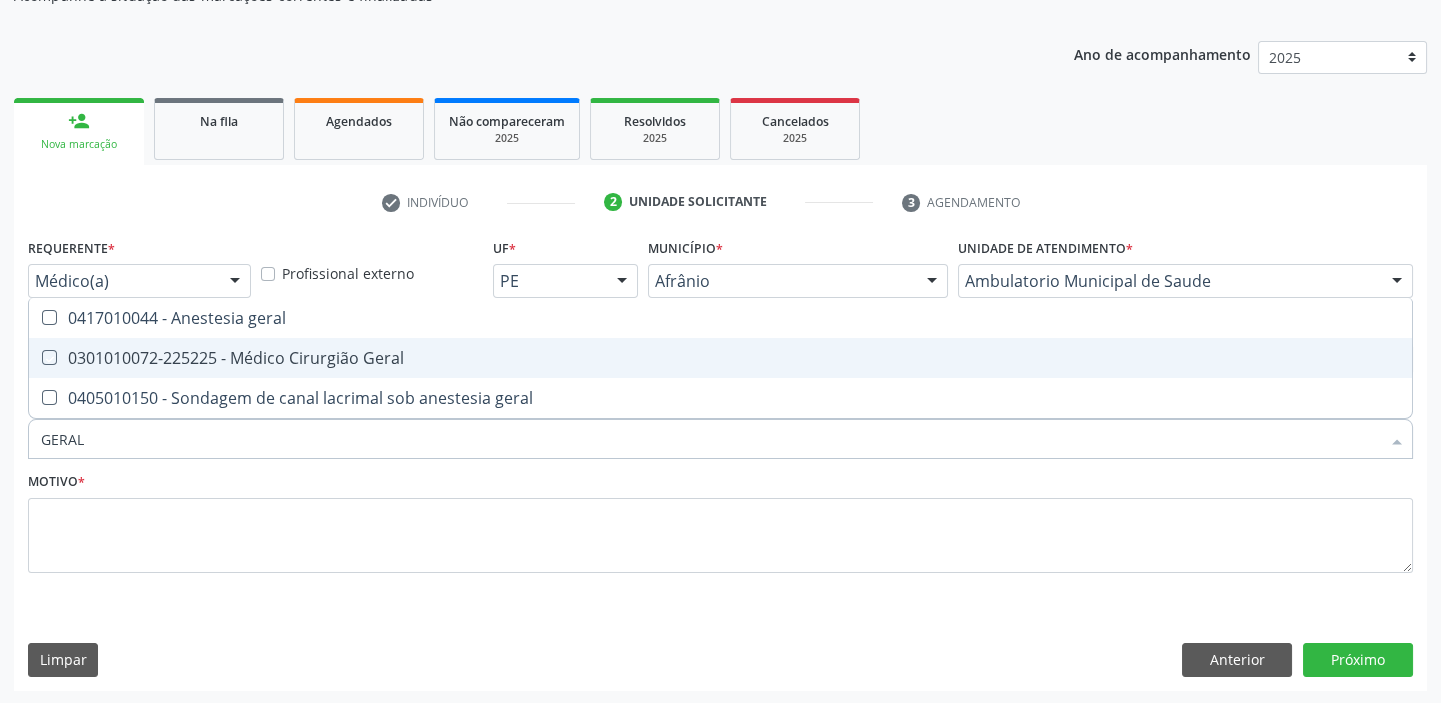 checkbox on "true" 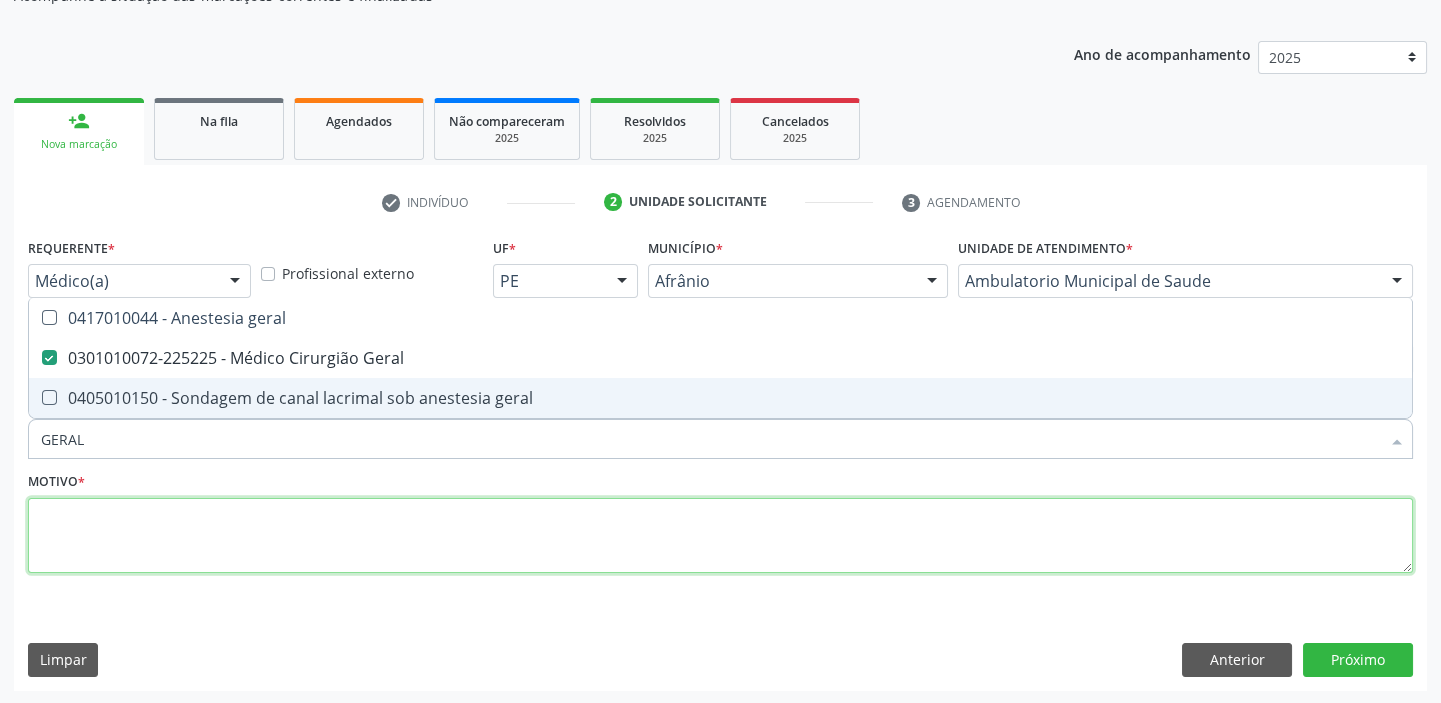 click at bounding box center (720, 536) 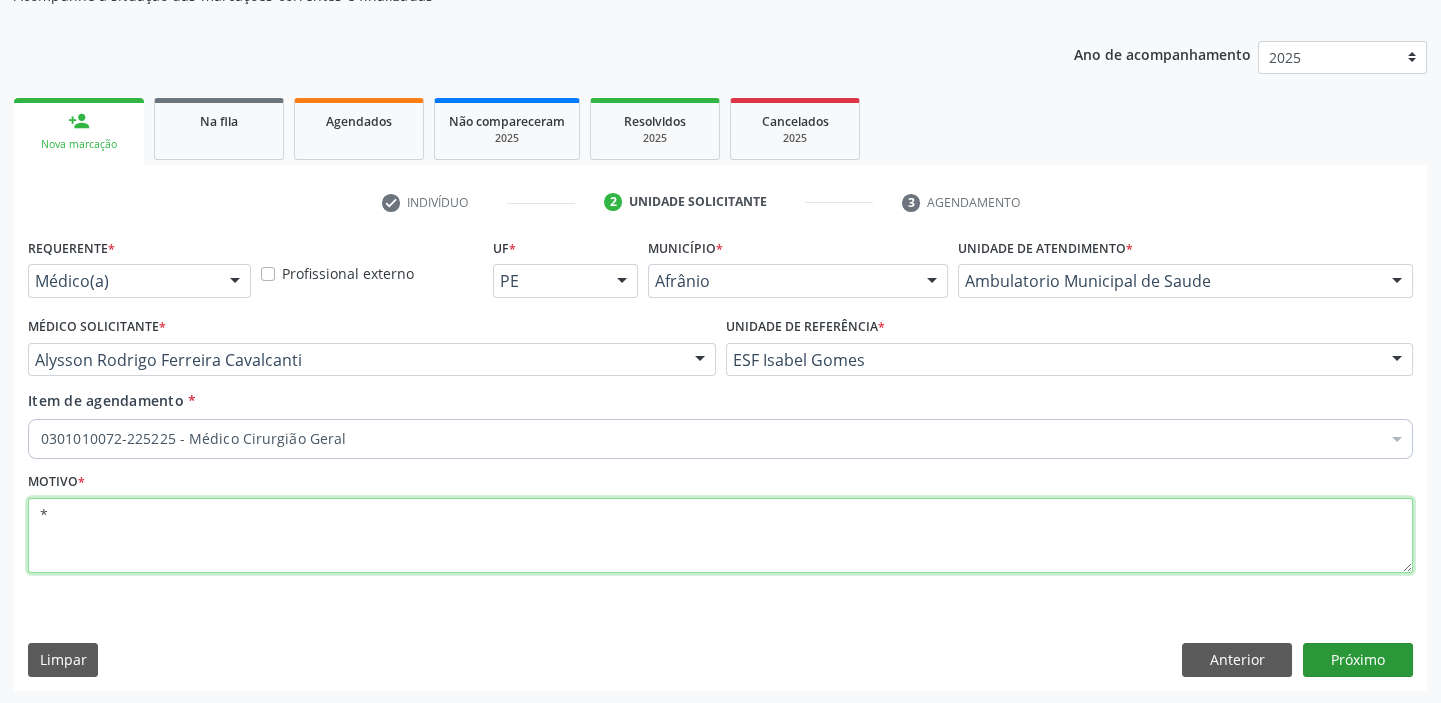 type on "*" 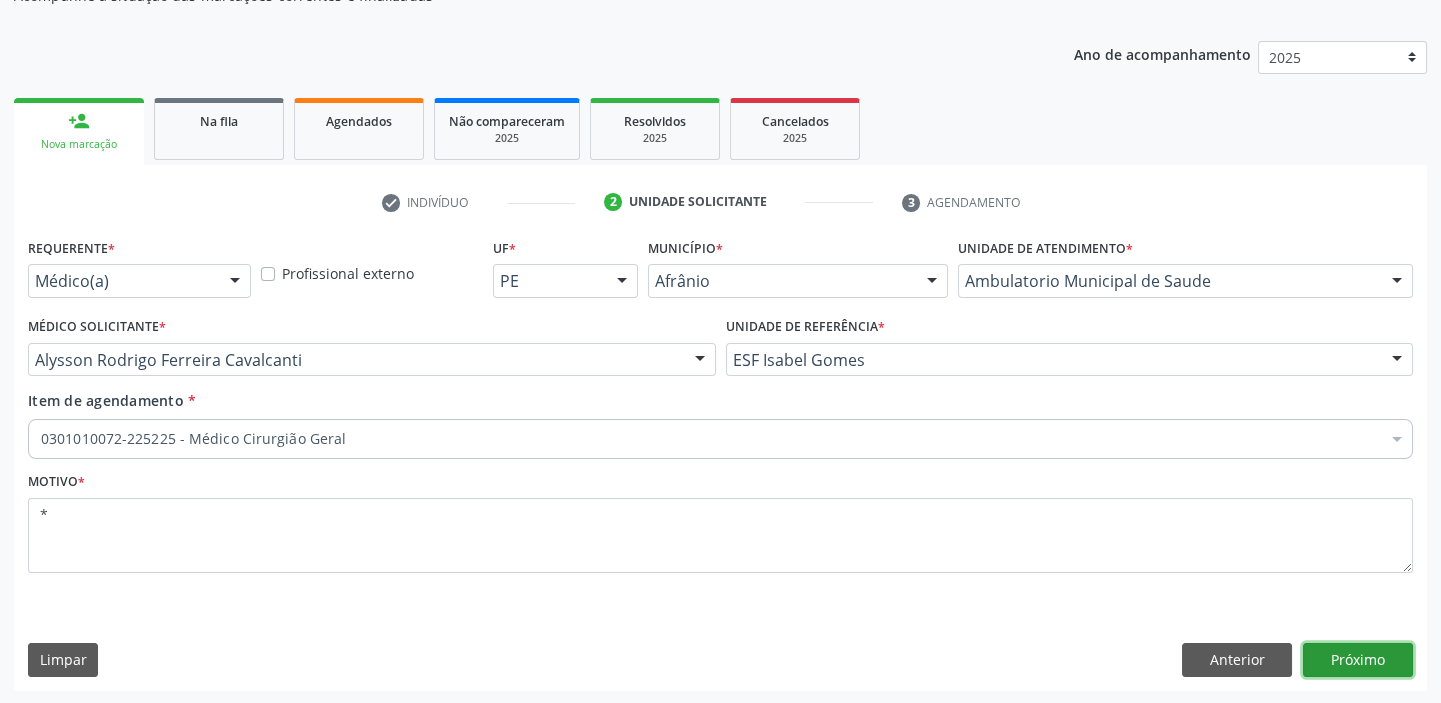 click on "Próximo" at bounding box center (1358, 660) 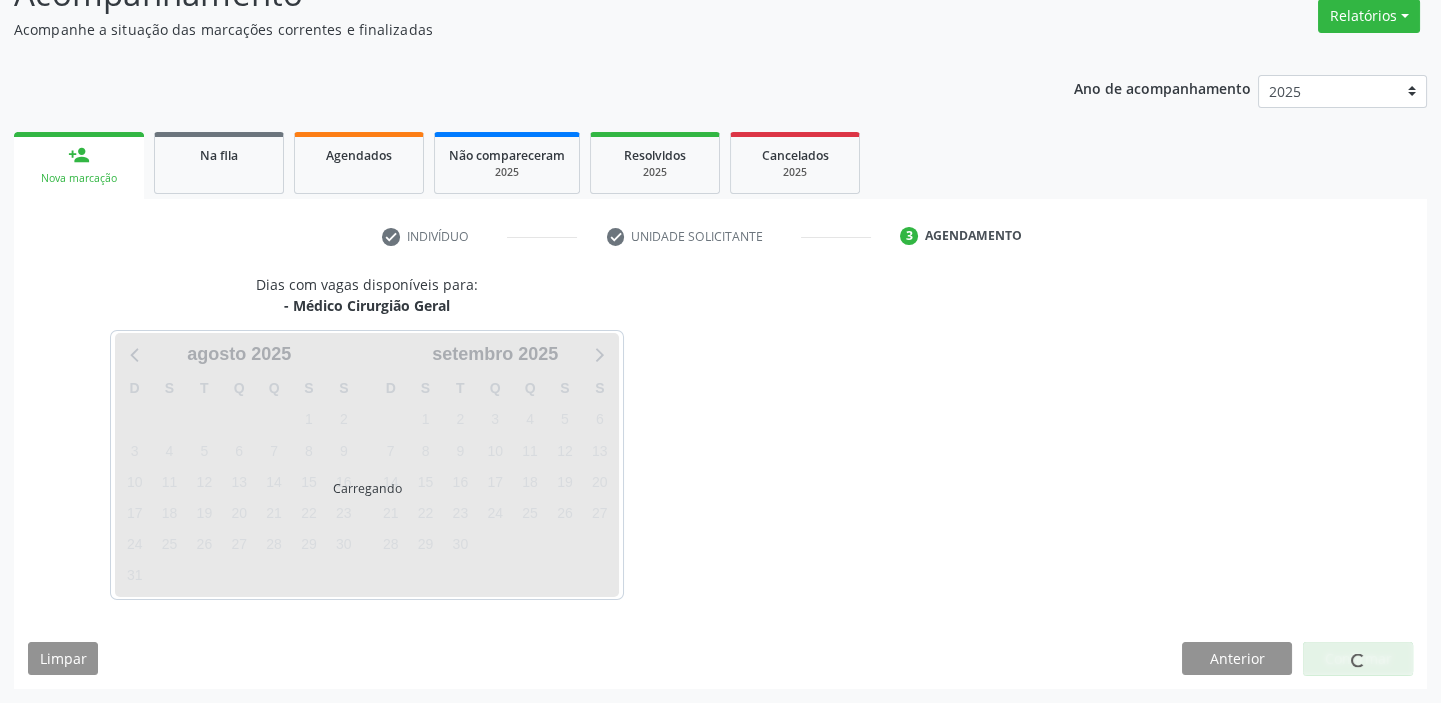 scroll, scrollTop: 166, scrollLeft: 0, axis: vertical 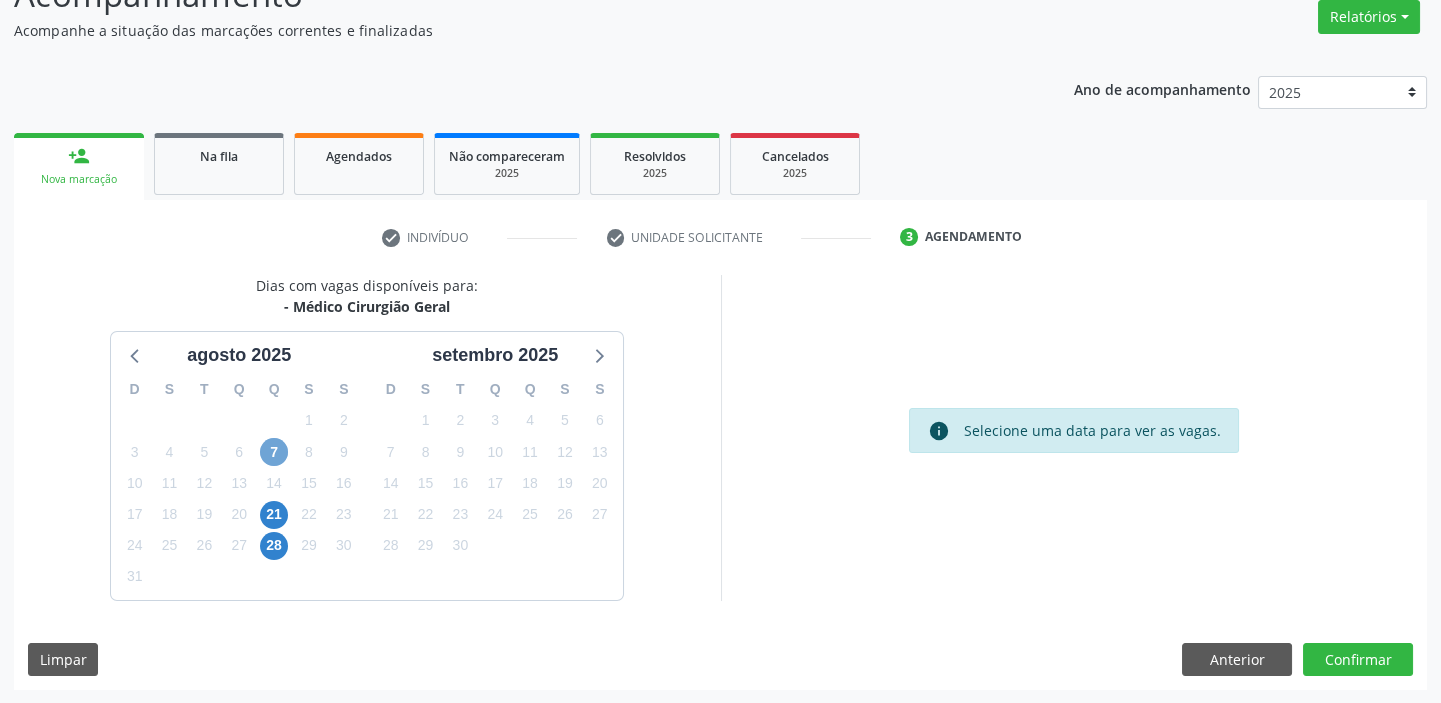 click on "7" at bounding box center [274, 452] 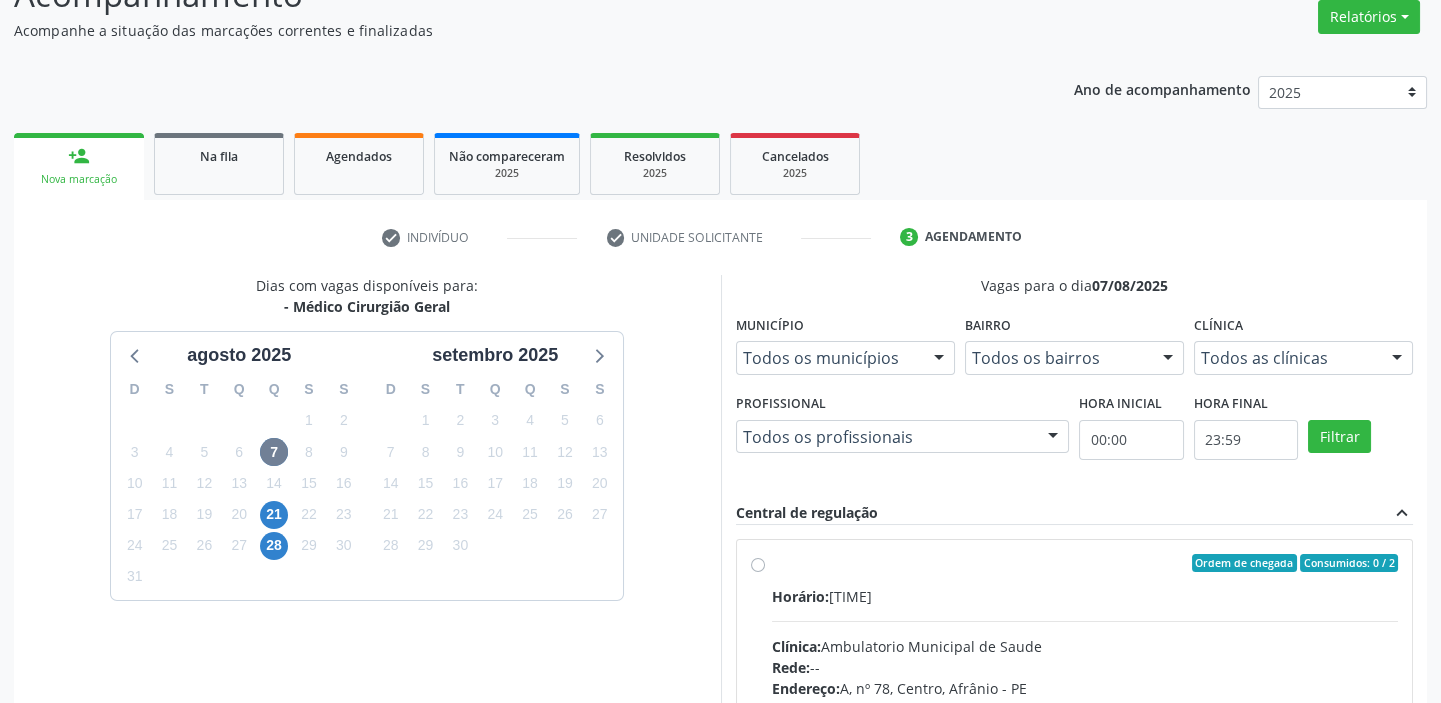 click on "Horário:   11:25
Clínica:  Ambulatorio Municipal de Saude
Rede:
--
Endereço:   A, nº 78, Centro, Afrânio - PE
Telefone:   --
Profissional:
--
Informações adicionais sobre o atendimento
Idade de atendimento:
Sem restrição
Gênero(s) atendido(s):
Sem restrição
Informações adicionais:
--" at bounding box center [1085, 723] 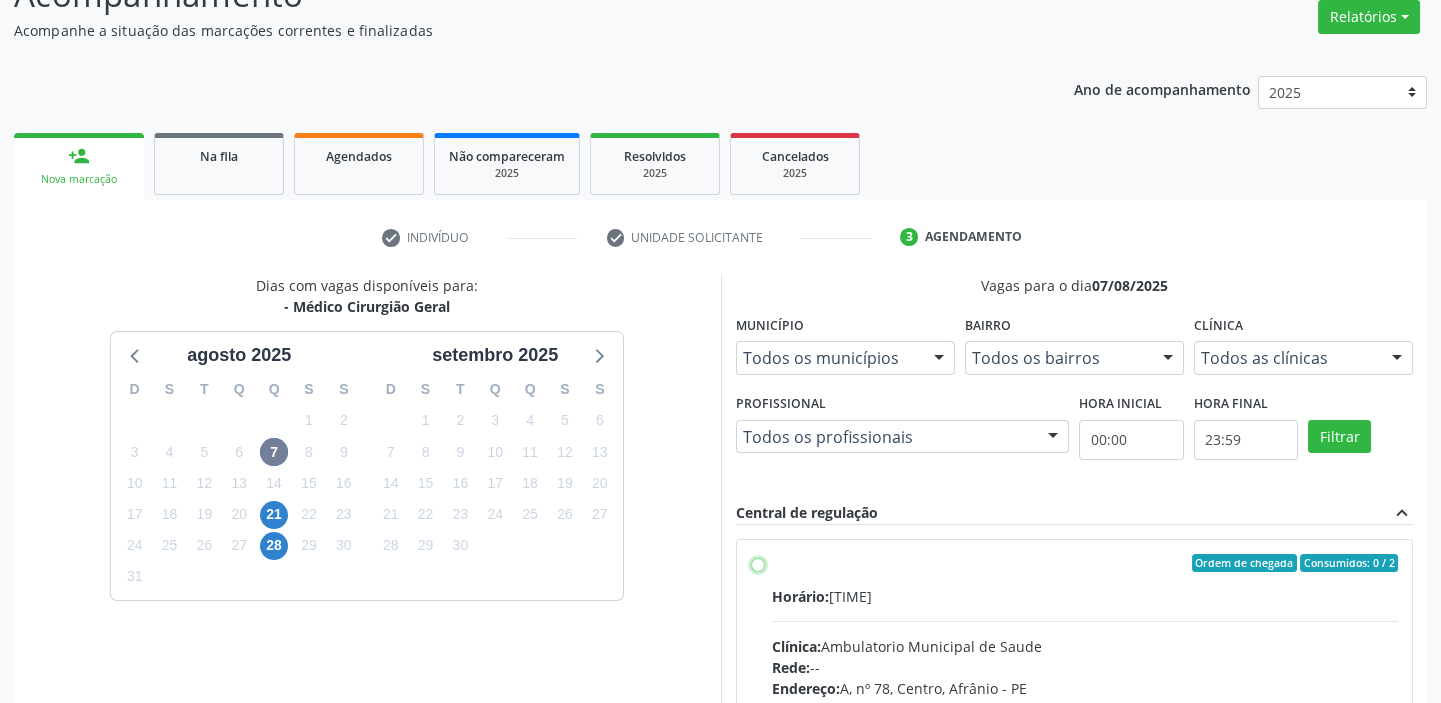 click on "Ordem de chegada
Consumidos: 0 / 2
Horário:   11:25
Clínica:  Ambulatorio Municipal de Saude
Rede:
--
Endereço:   A, nº 78, Centro, Afrânio - PE
Telefone:   --
Profissional:
--
Informações adicionais sobre o atendimento
Idade de atendimento:
Sem restrição
Gênero(s) atendido(s):
Sem restrição
Informações adicionais:
--" at bounding box center [758, 563] 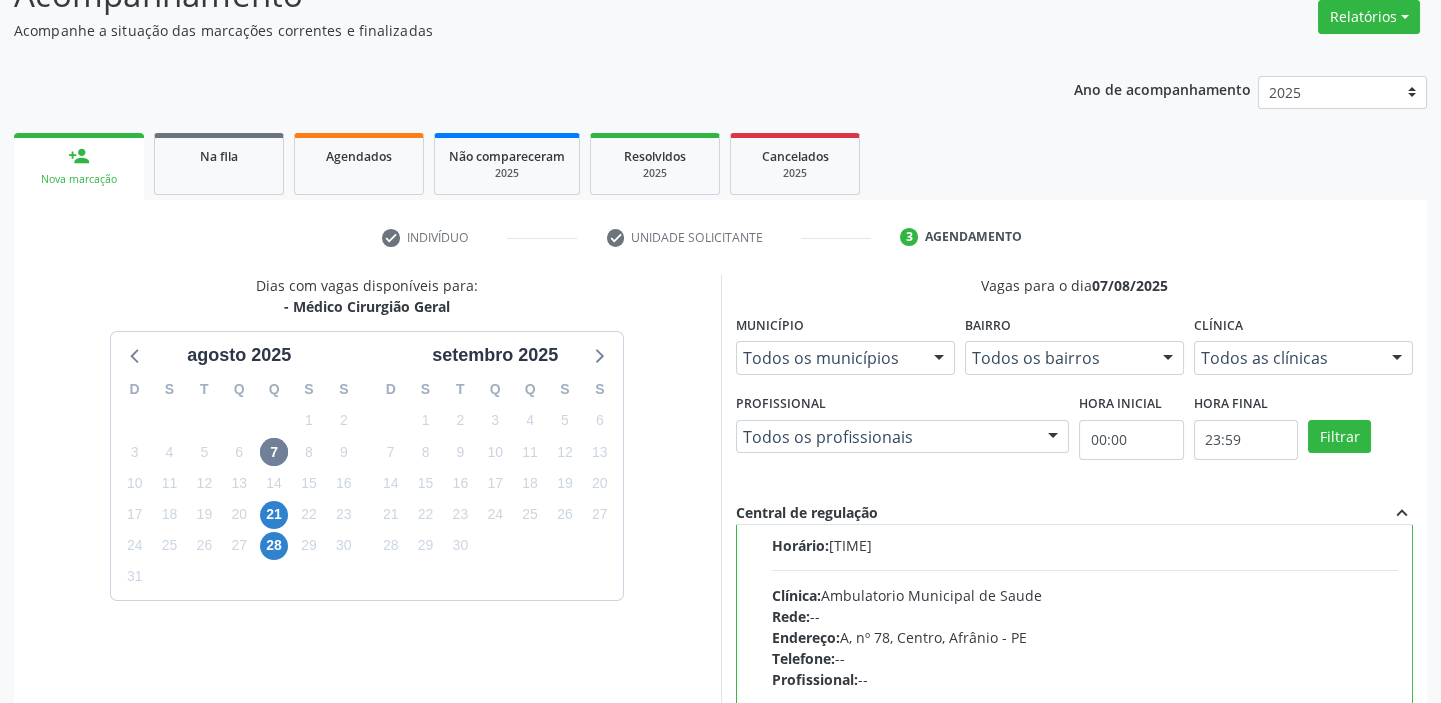 scroll, scrollTop: 99, scrollLeft: 0, axis: vertical 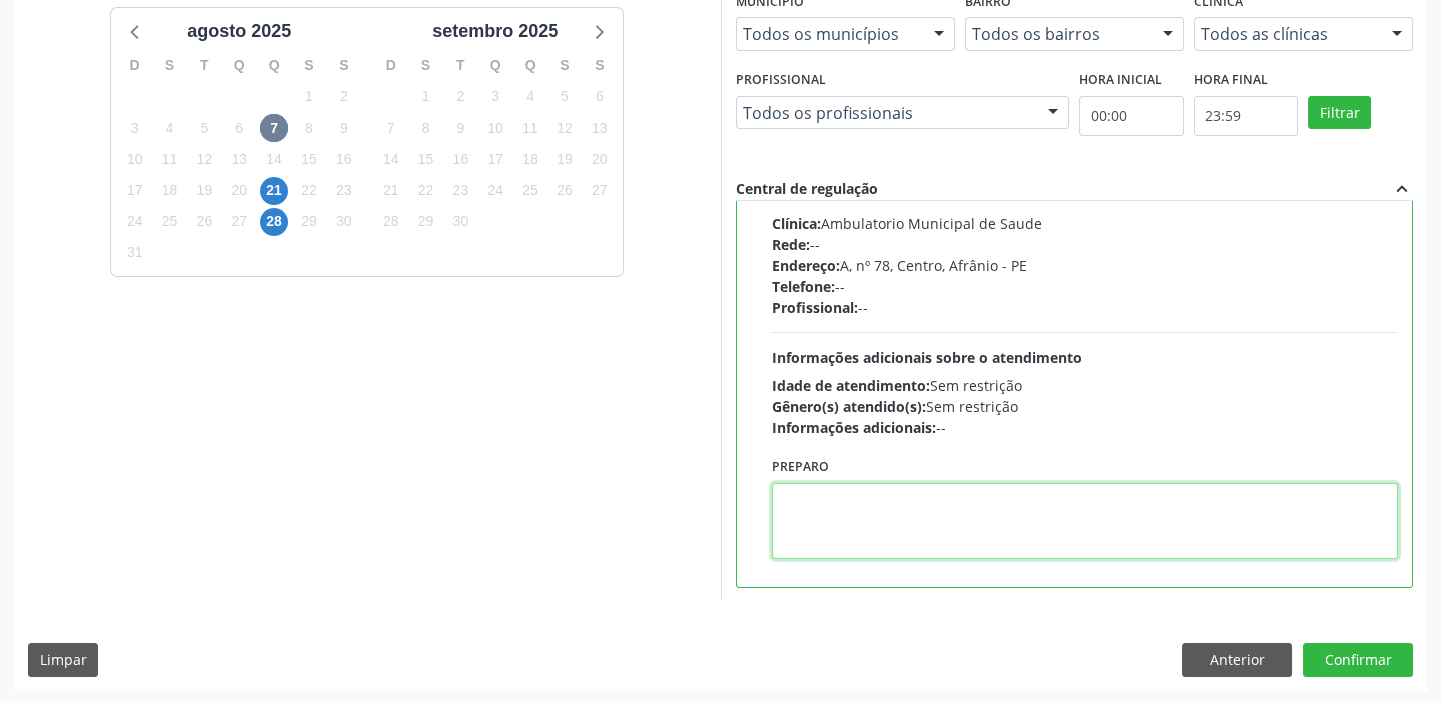 drag, startPoint x: 878, startPoint y: 546, endPoint x: 935, endPoint y: 532, distance: 58.694122 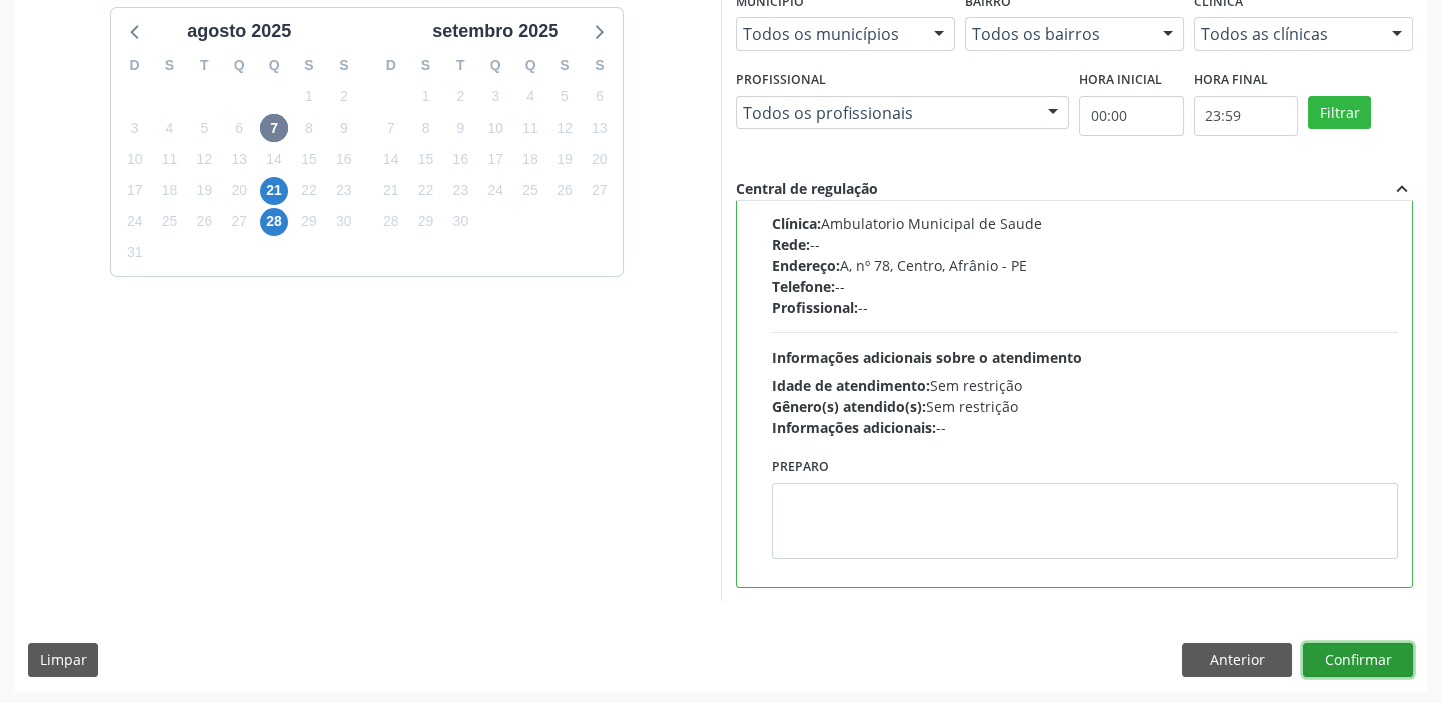 click on "Confirmar" at bounding box center (1358, 660) 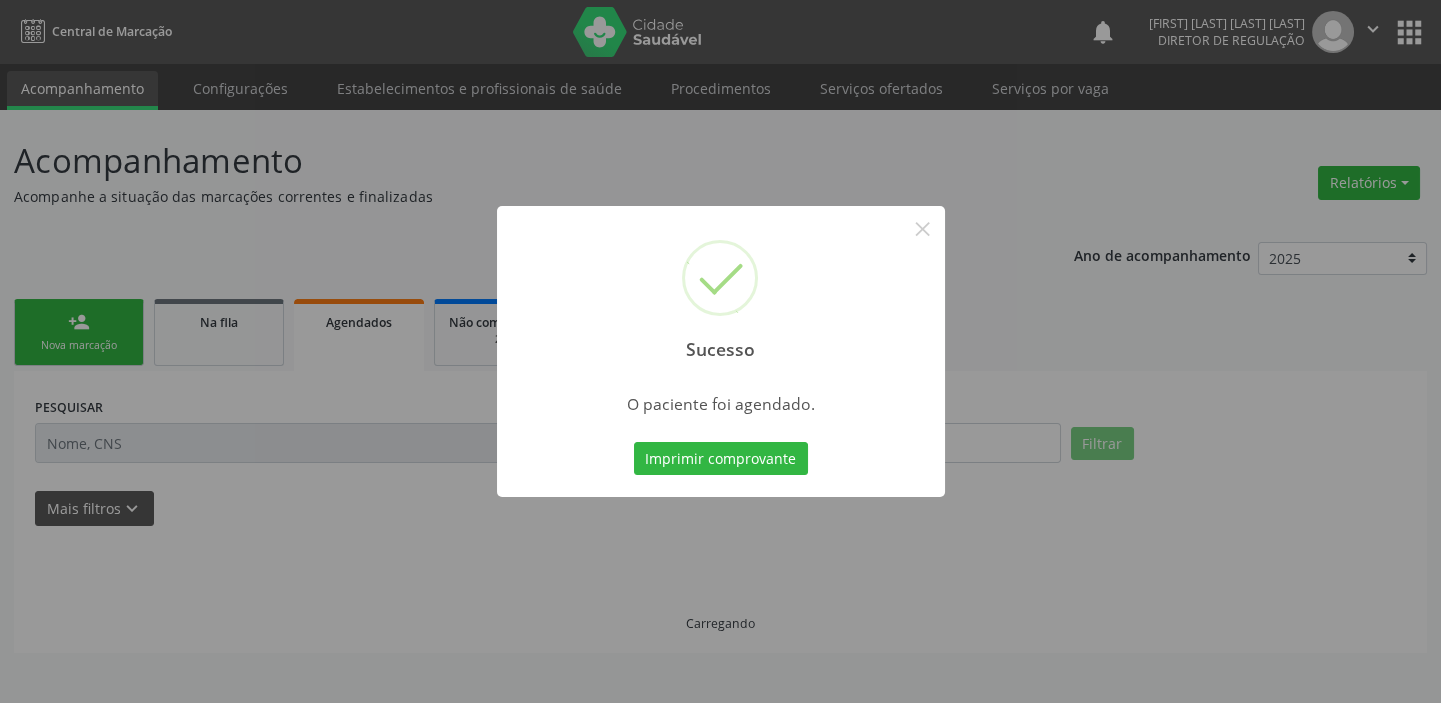 scroll, scrollTop: 0, scrollLeft: 0, axis: both 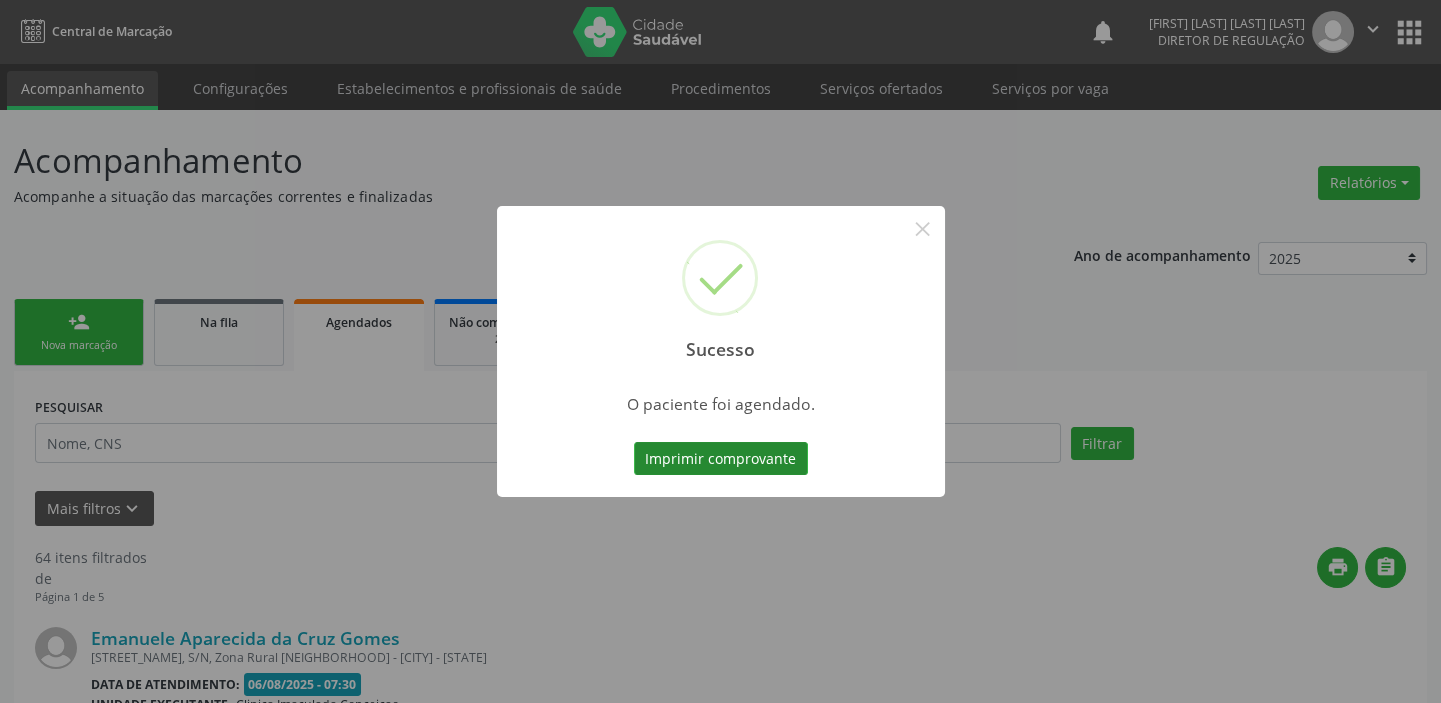 click on "Imprimir comprovante" at bounding box center (721, 459) 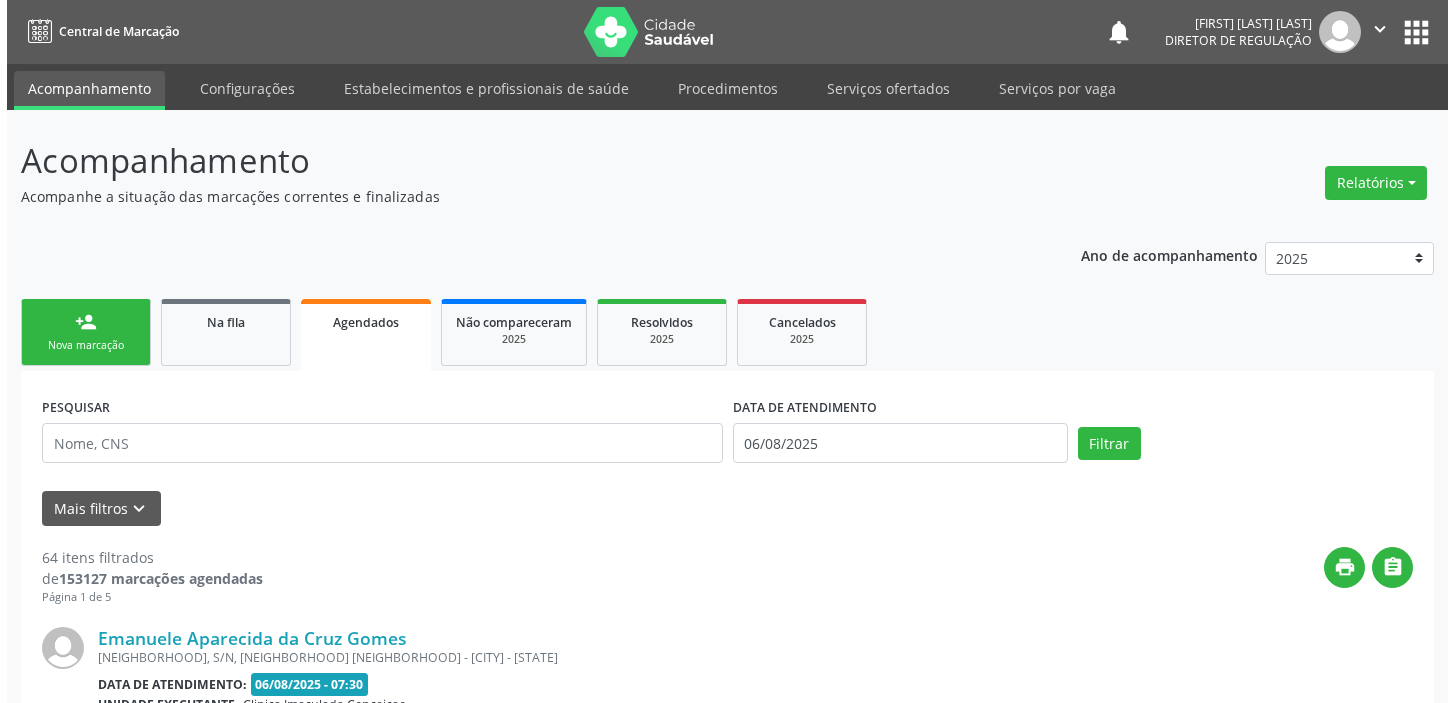 scroll, scrollTop: 0, scrollLeft: 0, axis: both 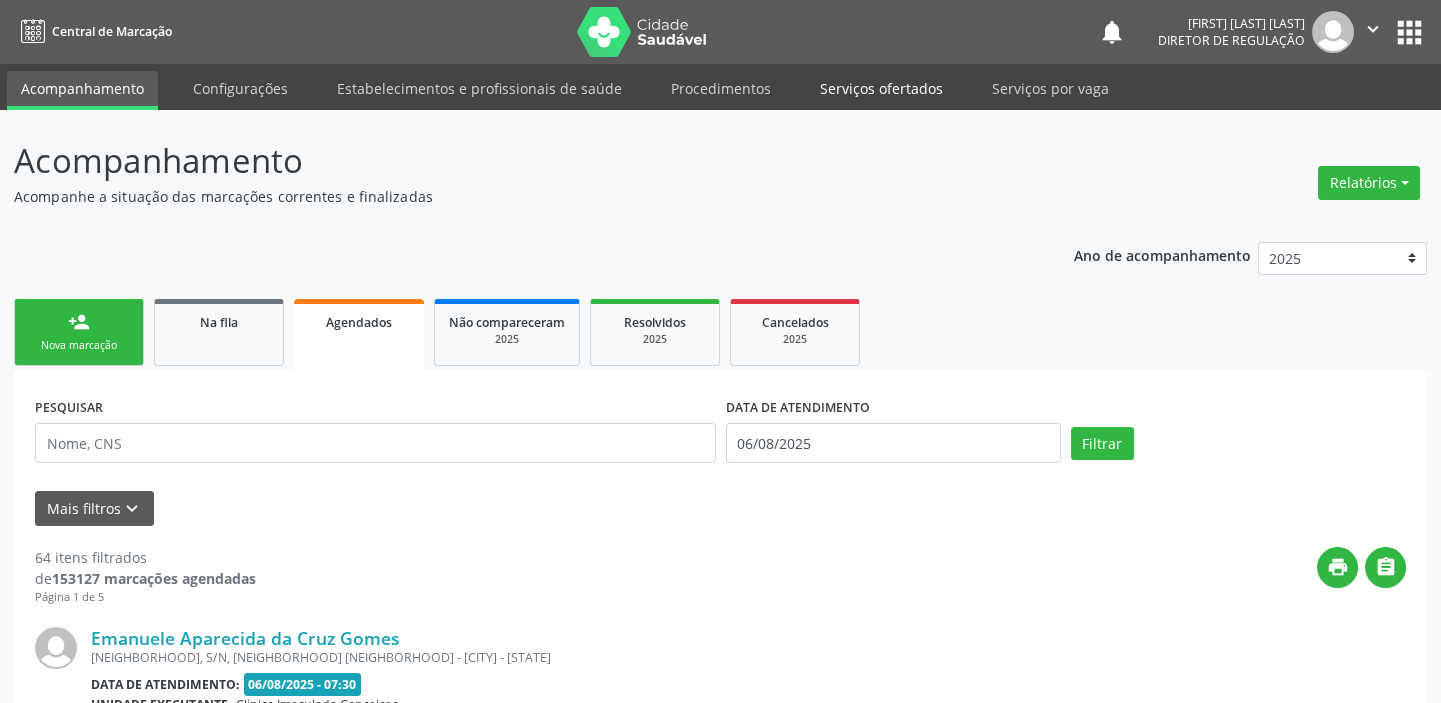 click on "Serviços ofertados" at bounding box center (881, 88) 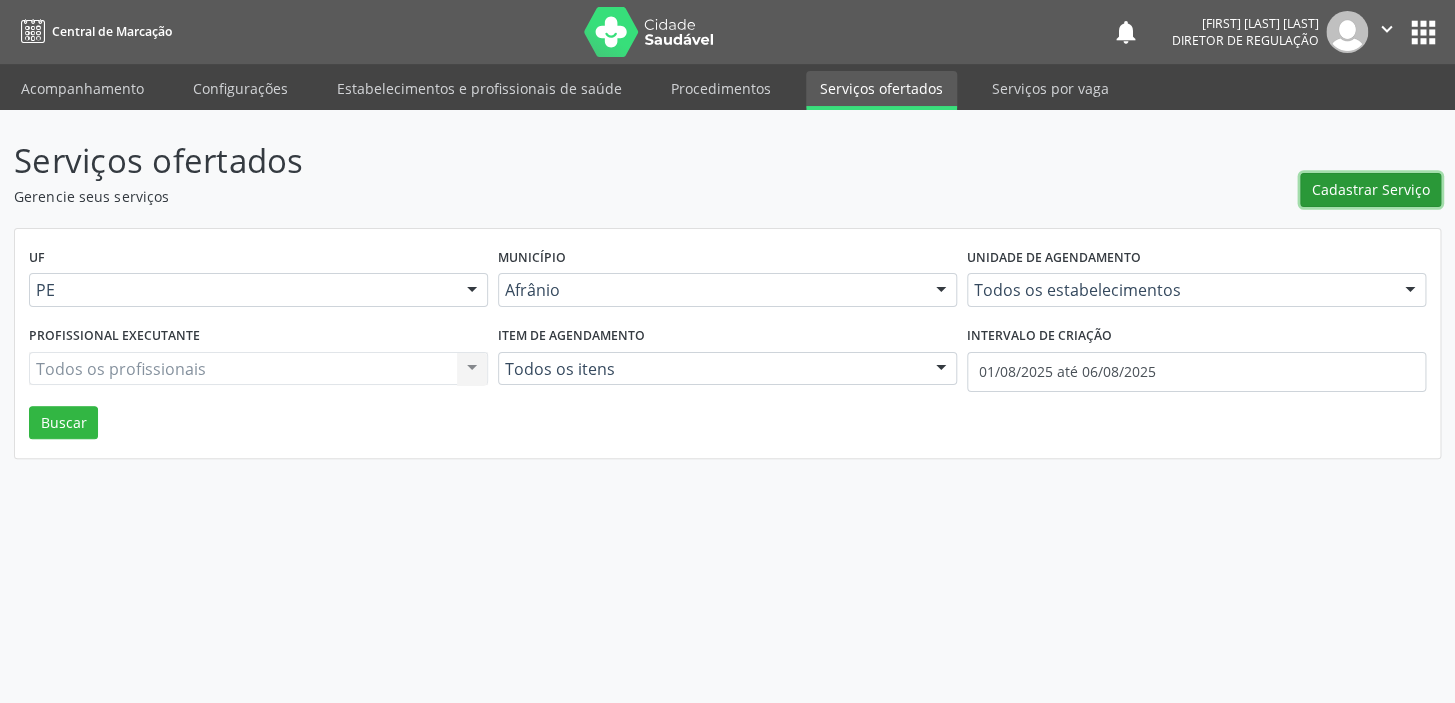 click on "Cadastrar Serviço" at bounding box center [1371, 189] 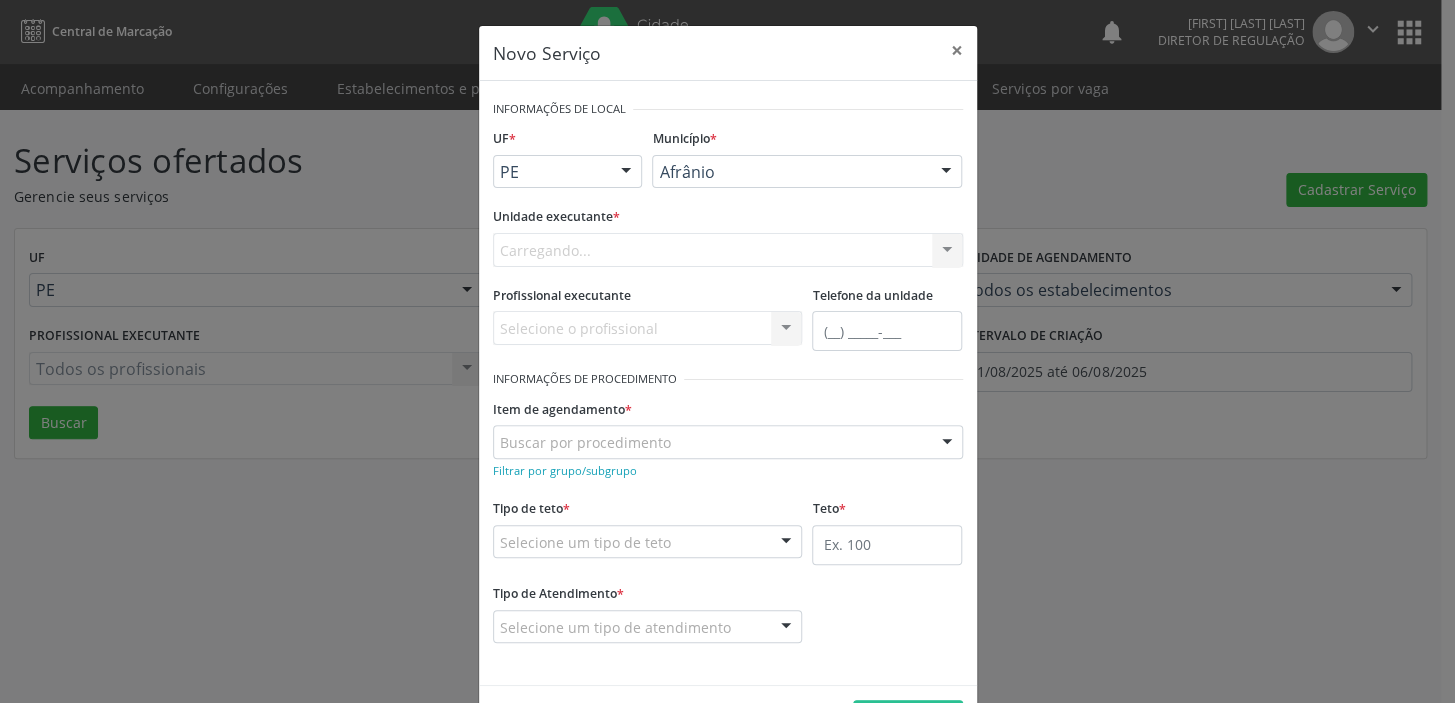 scroll, scrollTop: 0, scrollLeft: 0, axis: both 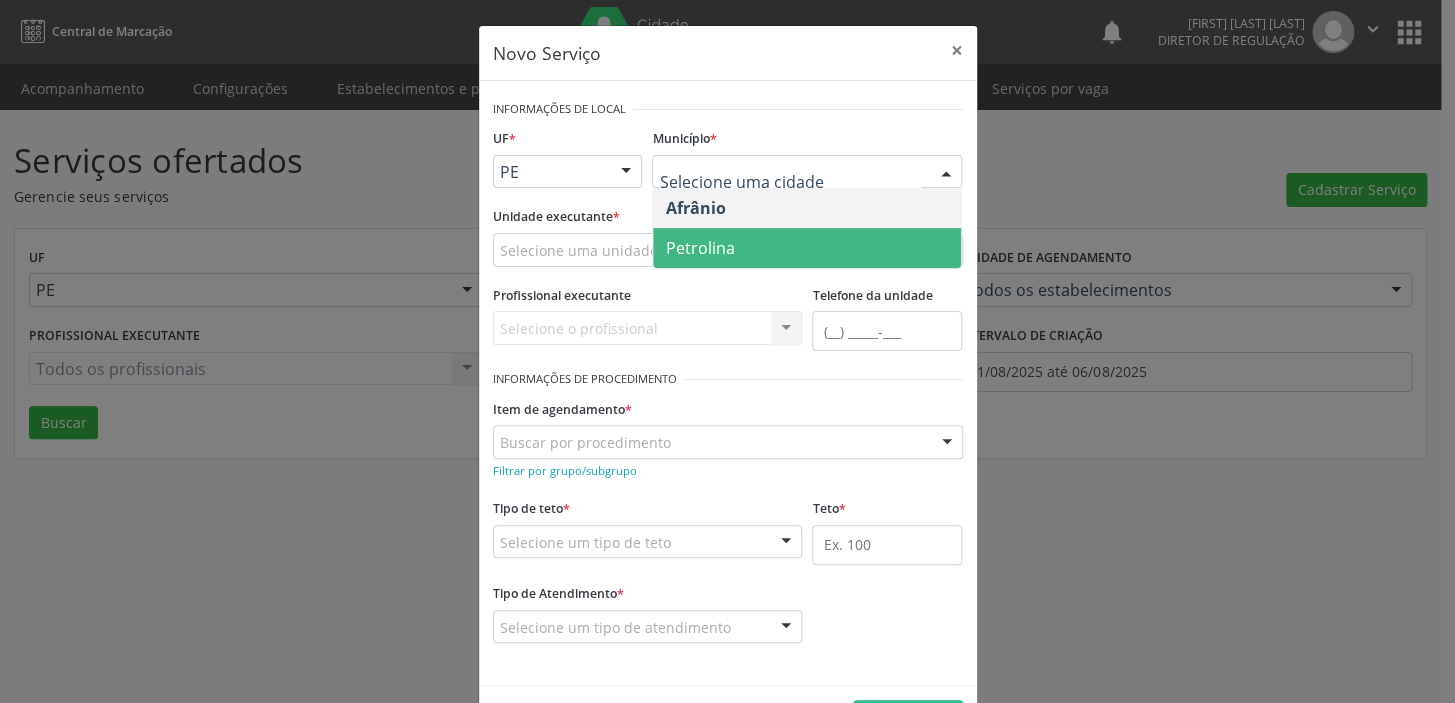 click on "Petrolina" at bounding box center (699, 248) 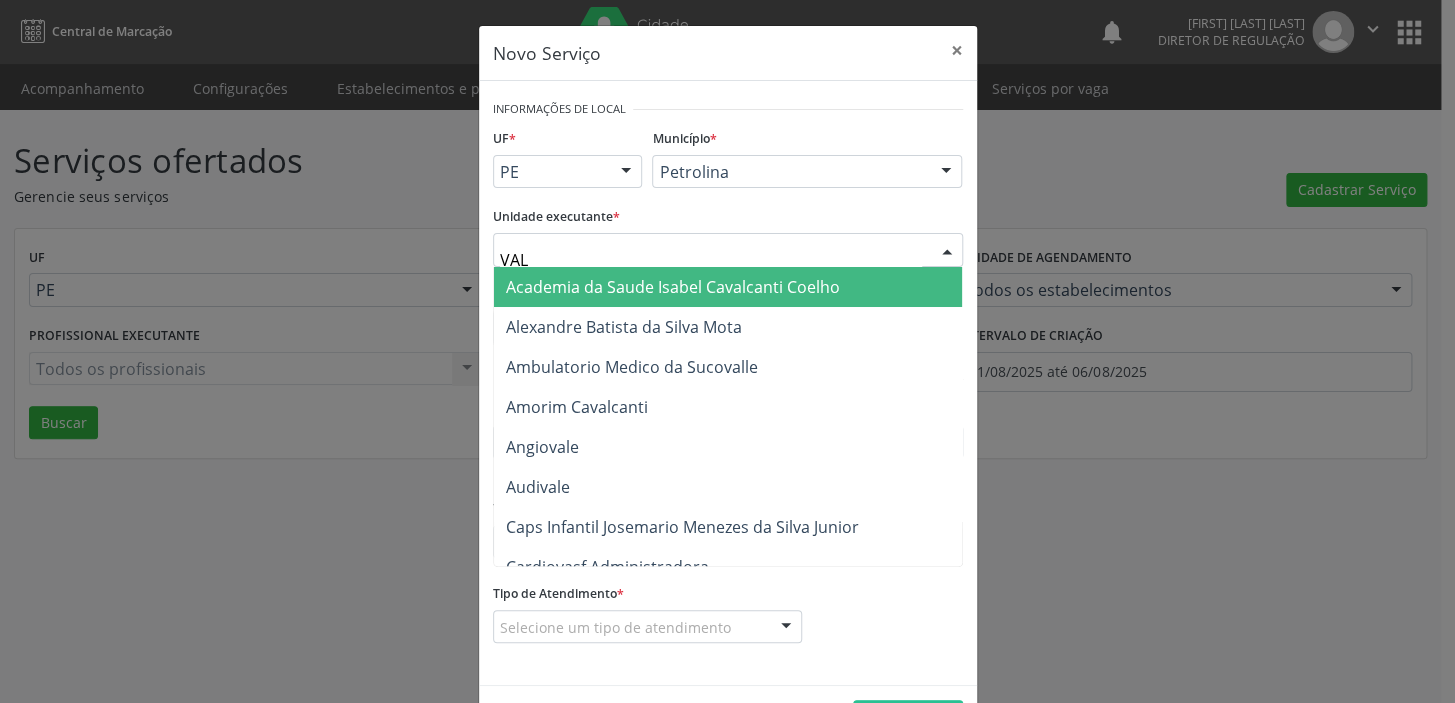 type on "VALE" 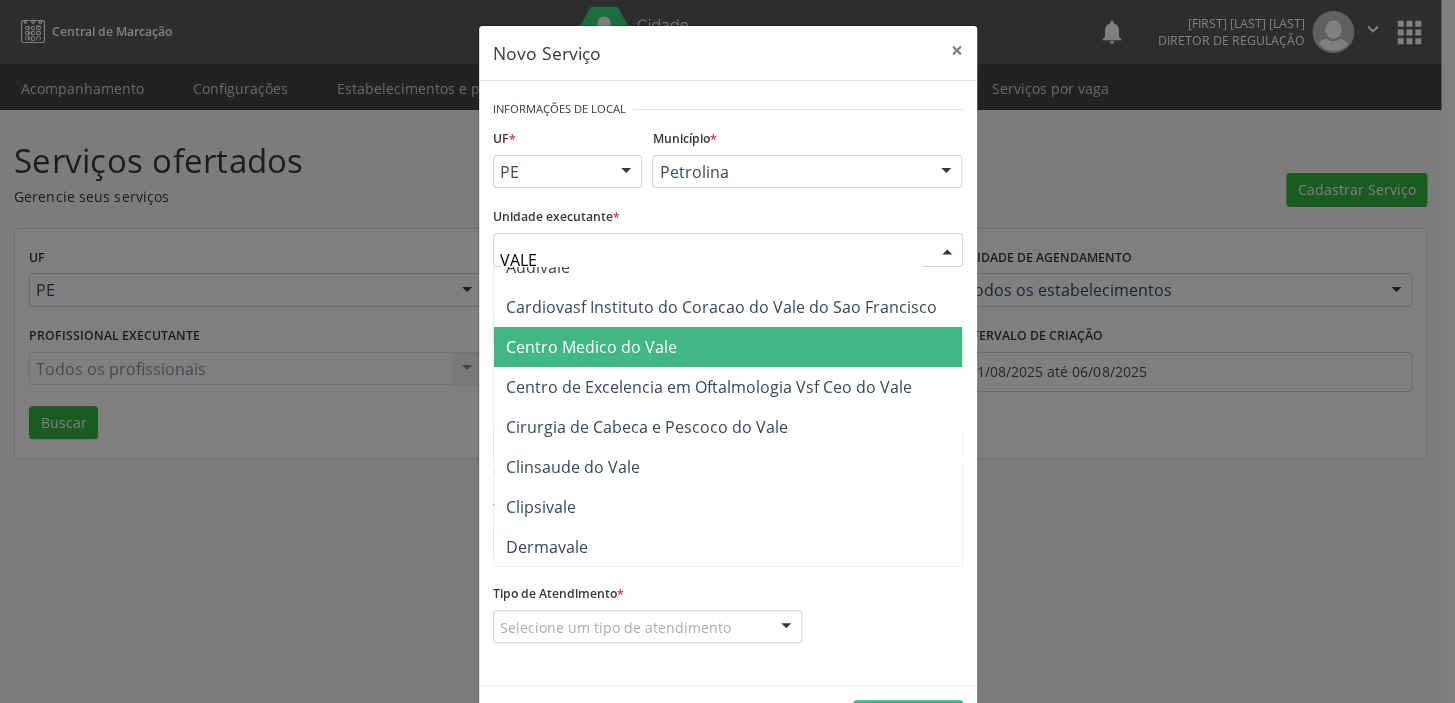 scroll, scrollTop: 90, scrollLeft: 0, axis: vertical 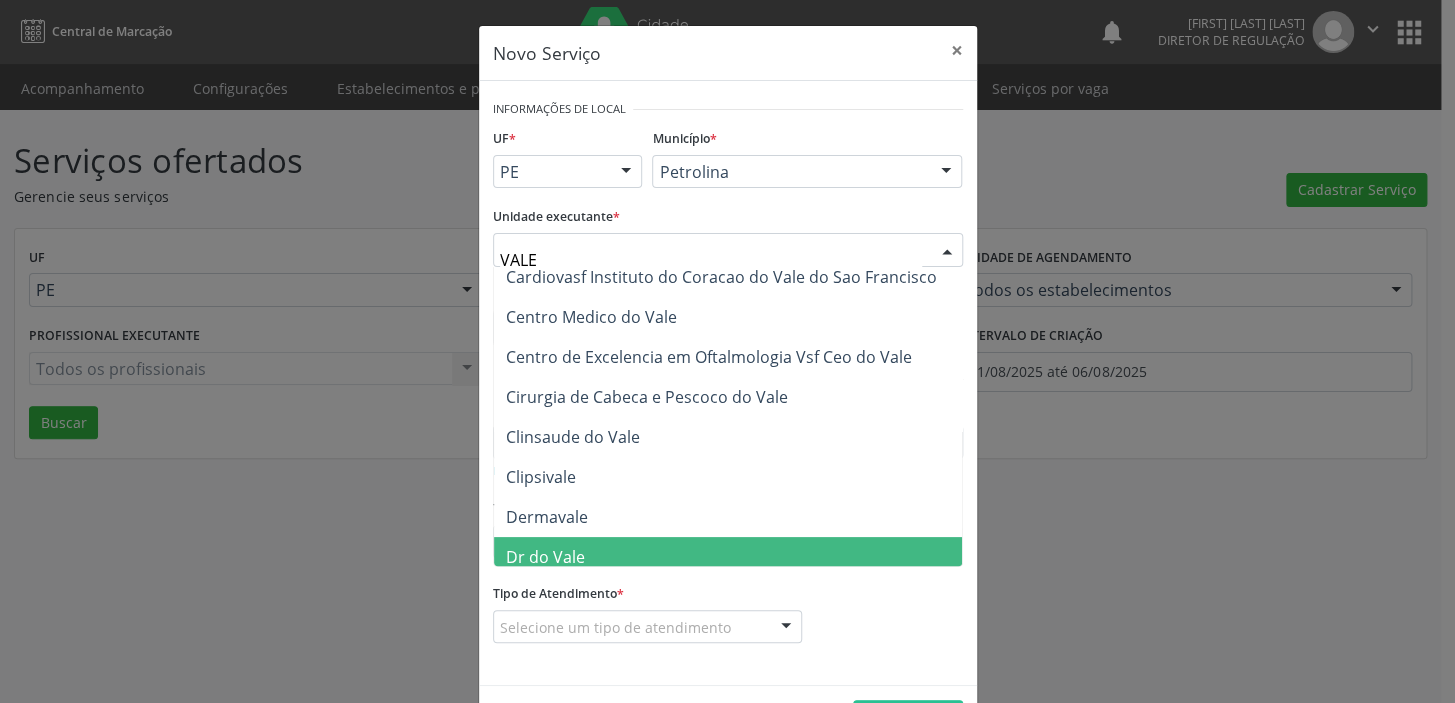 click on "Dr do Vale" at bounding box center (728, 557) 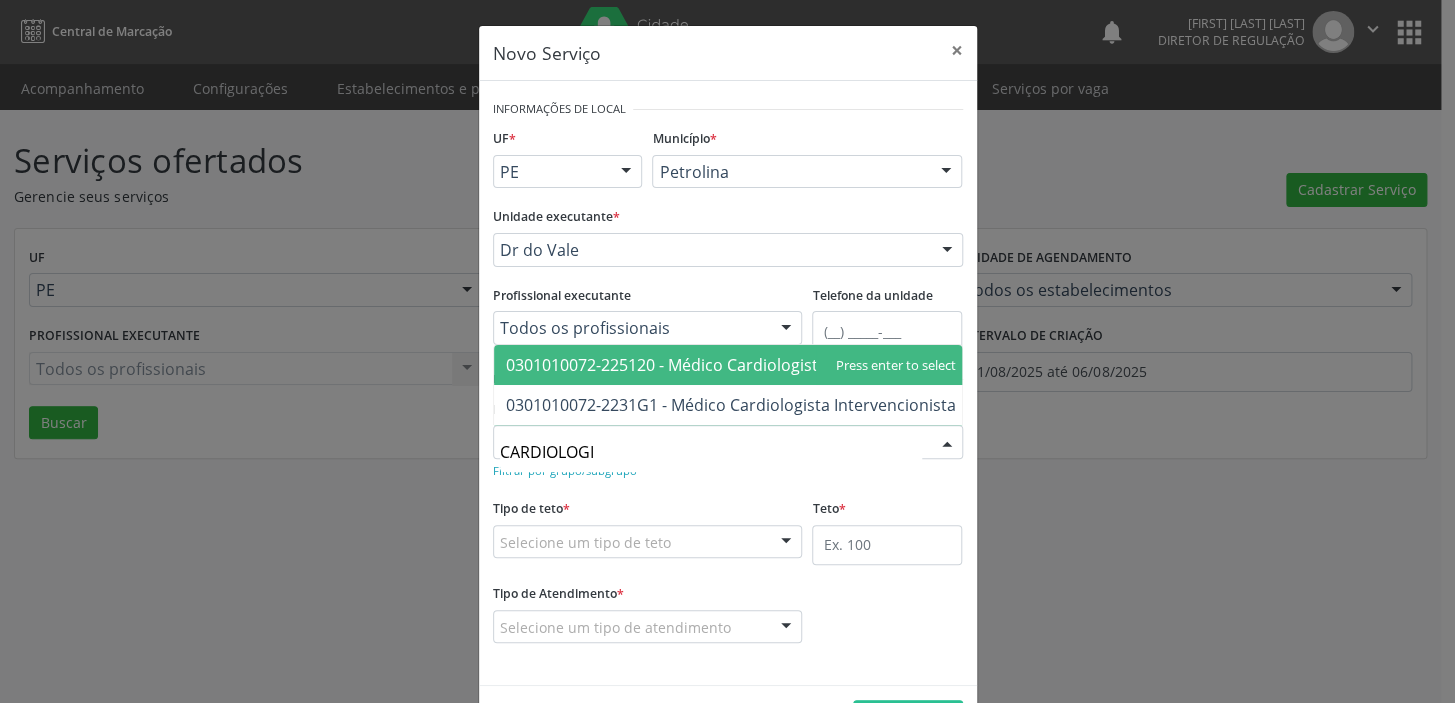 type on "CARDIOLOGIS" 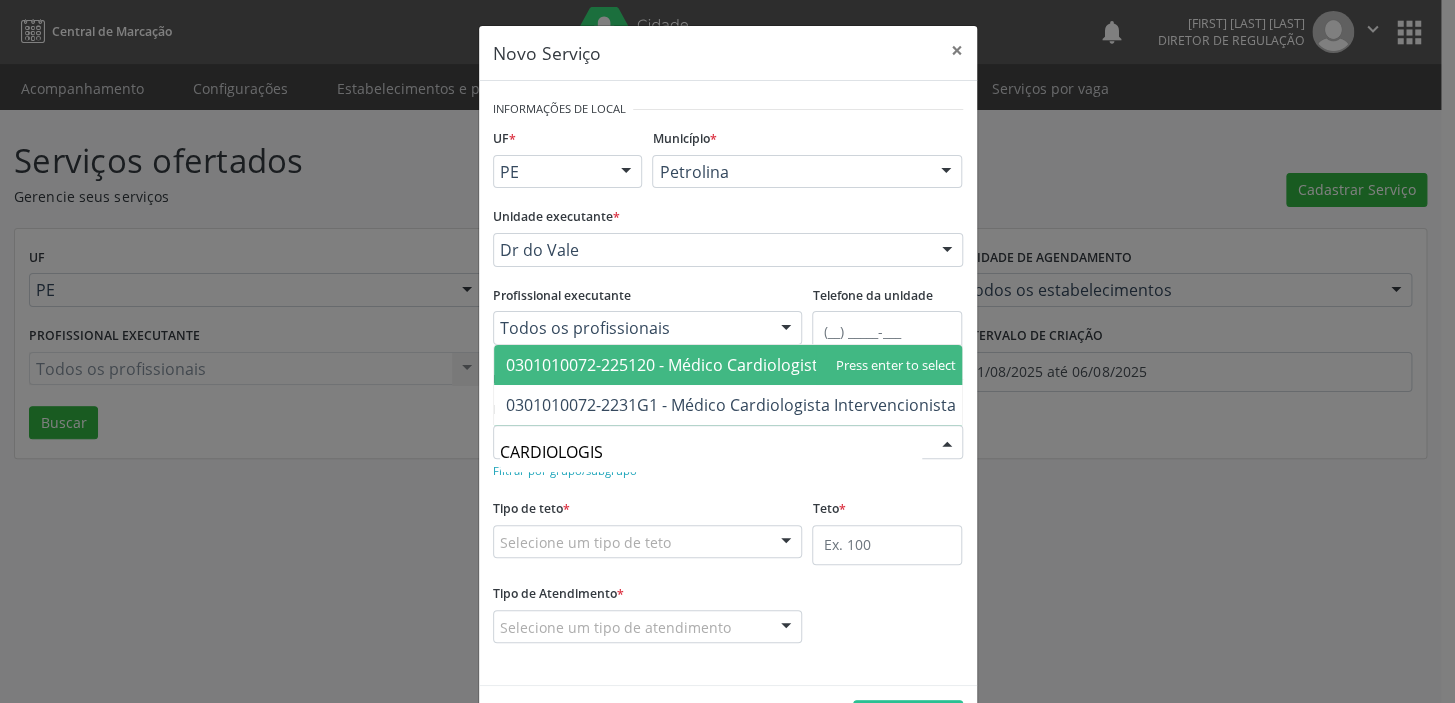 drag, startPoint x: 605, startPoint y: 342, endPoint x: 620, endPoint y: 424, distance: 83.360664 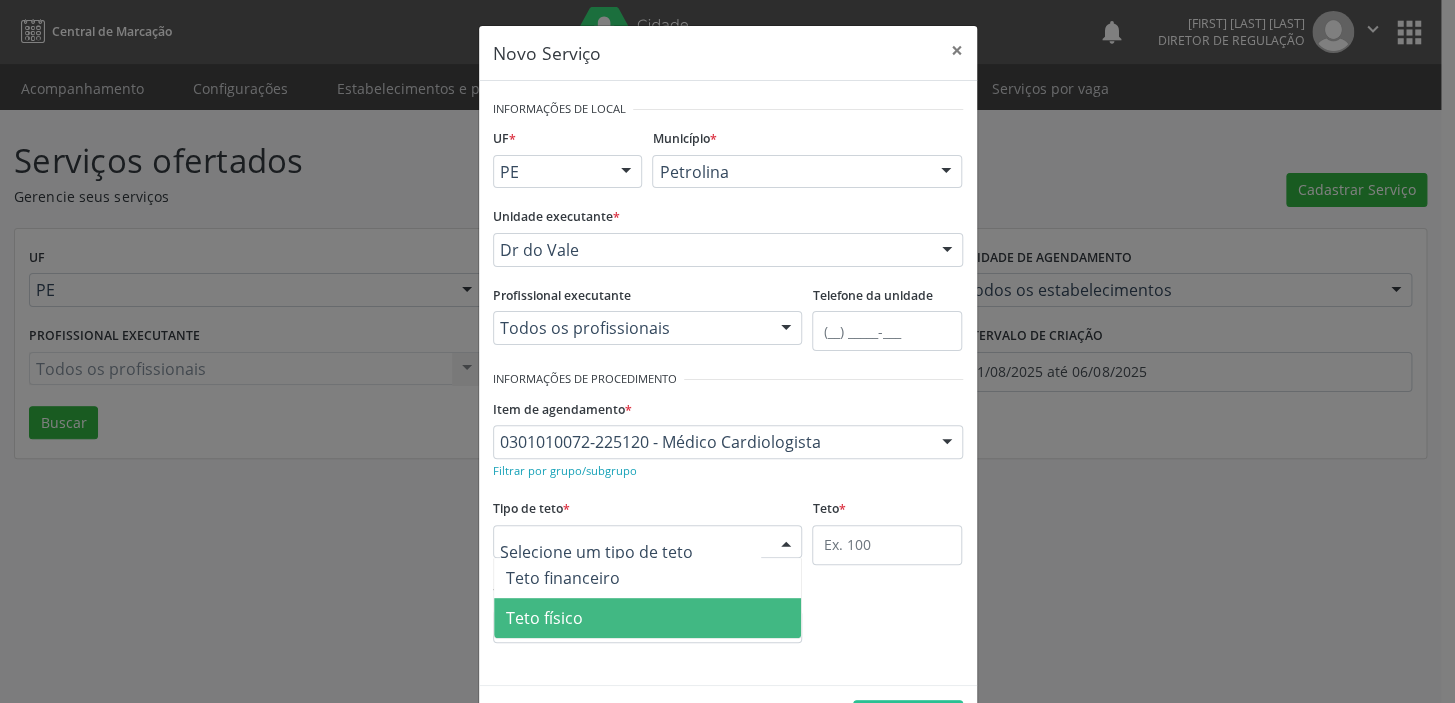 drag, startPoint x: 555, startPoint y: 611, endPoint x: 715, endPoint y: 584, distance: 162.26213 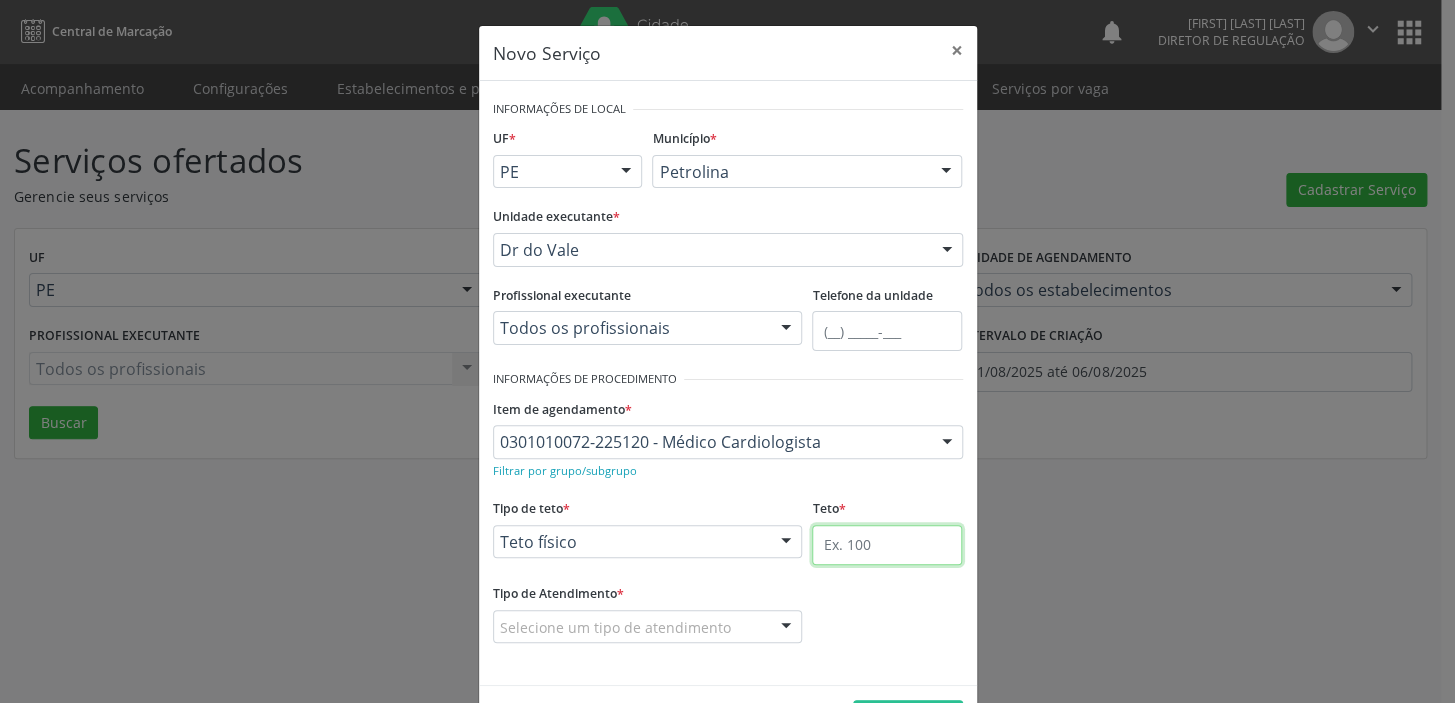 click at bounding box center (887, 545) 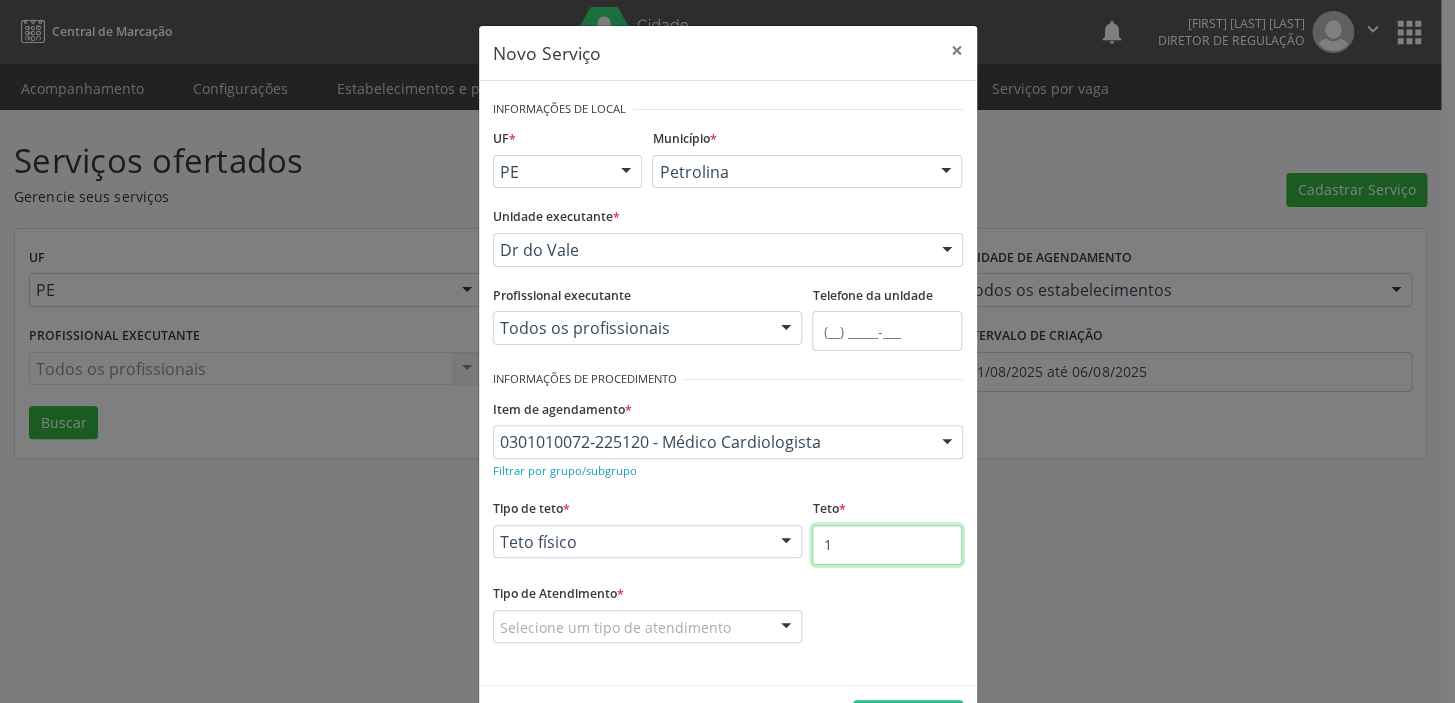 type on "1" 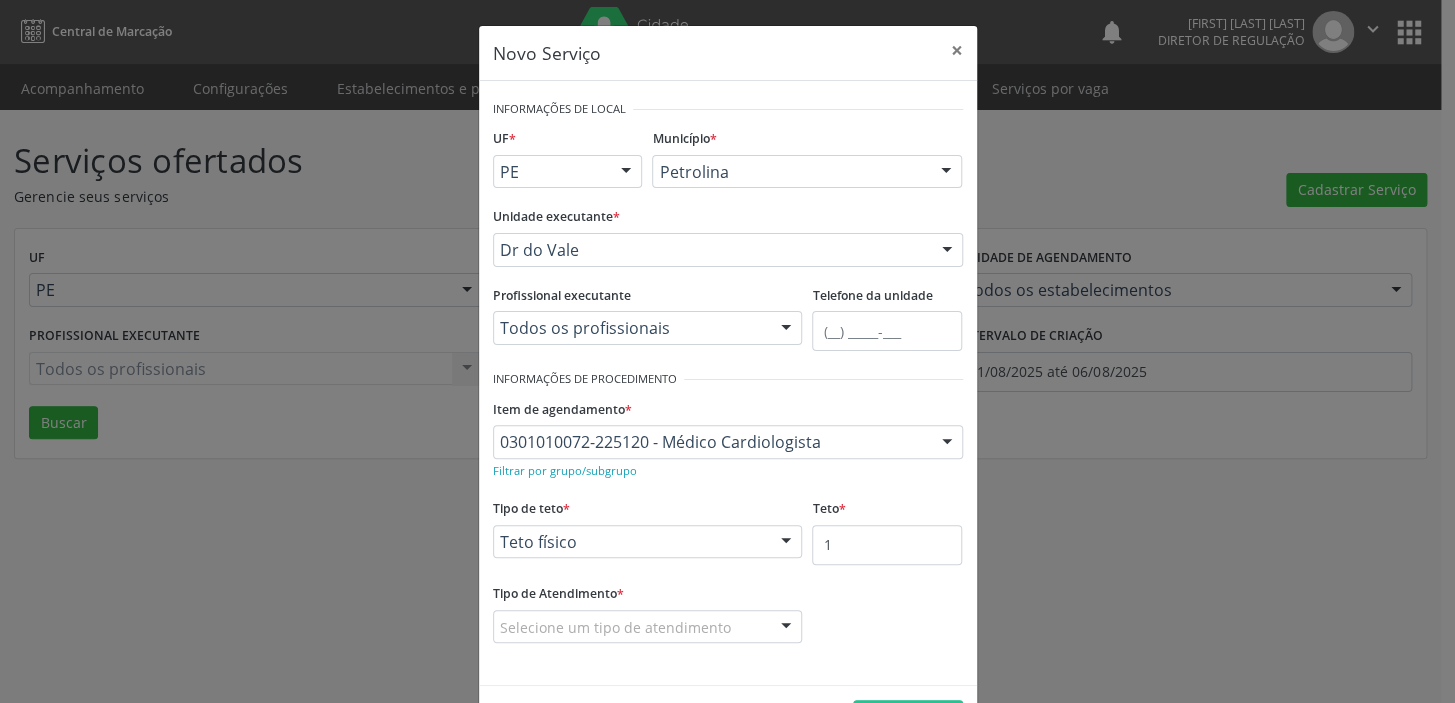 drag, startPoint x: 640, startPoint y: 628, endPoint x: 616, endPoint y: 660, distance: 40 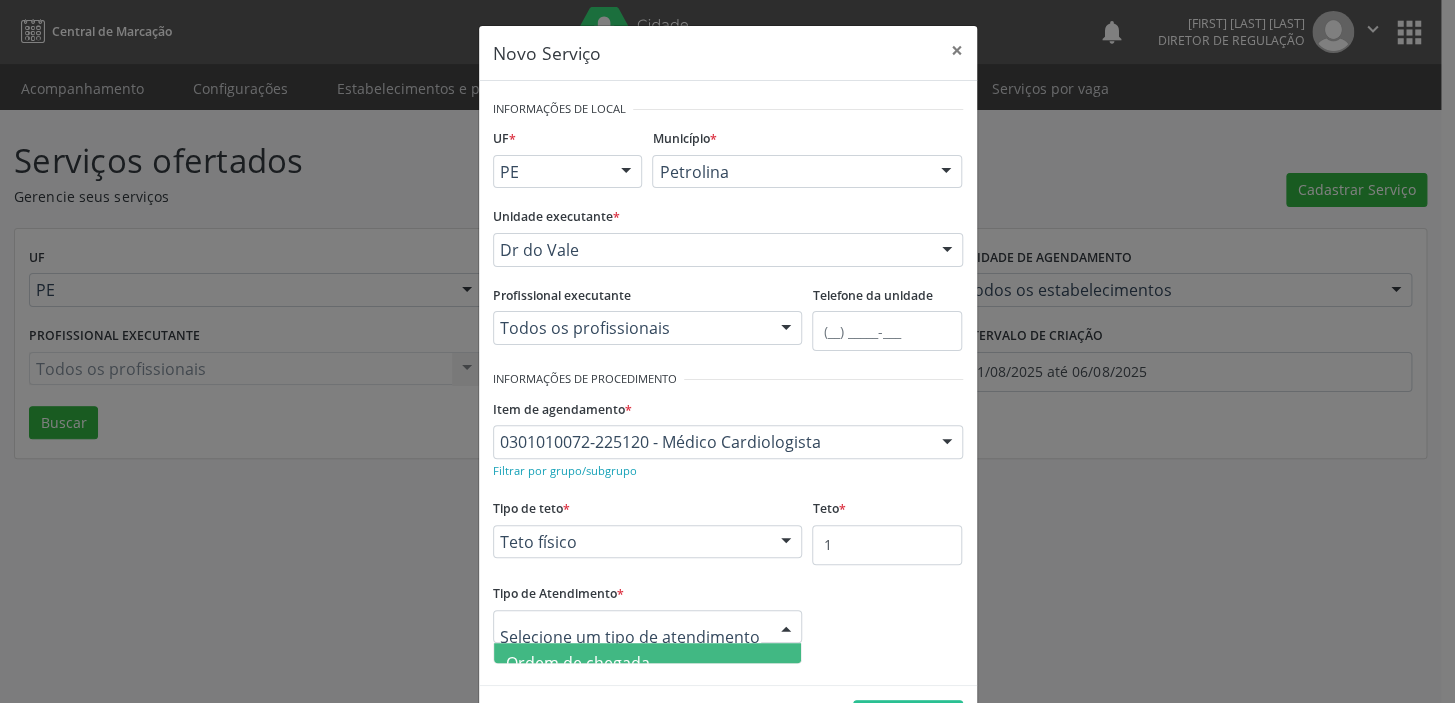 click on "Ordem de chegada" at bounding box center [578, 663] 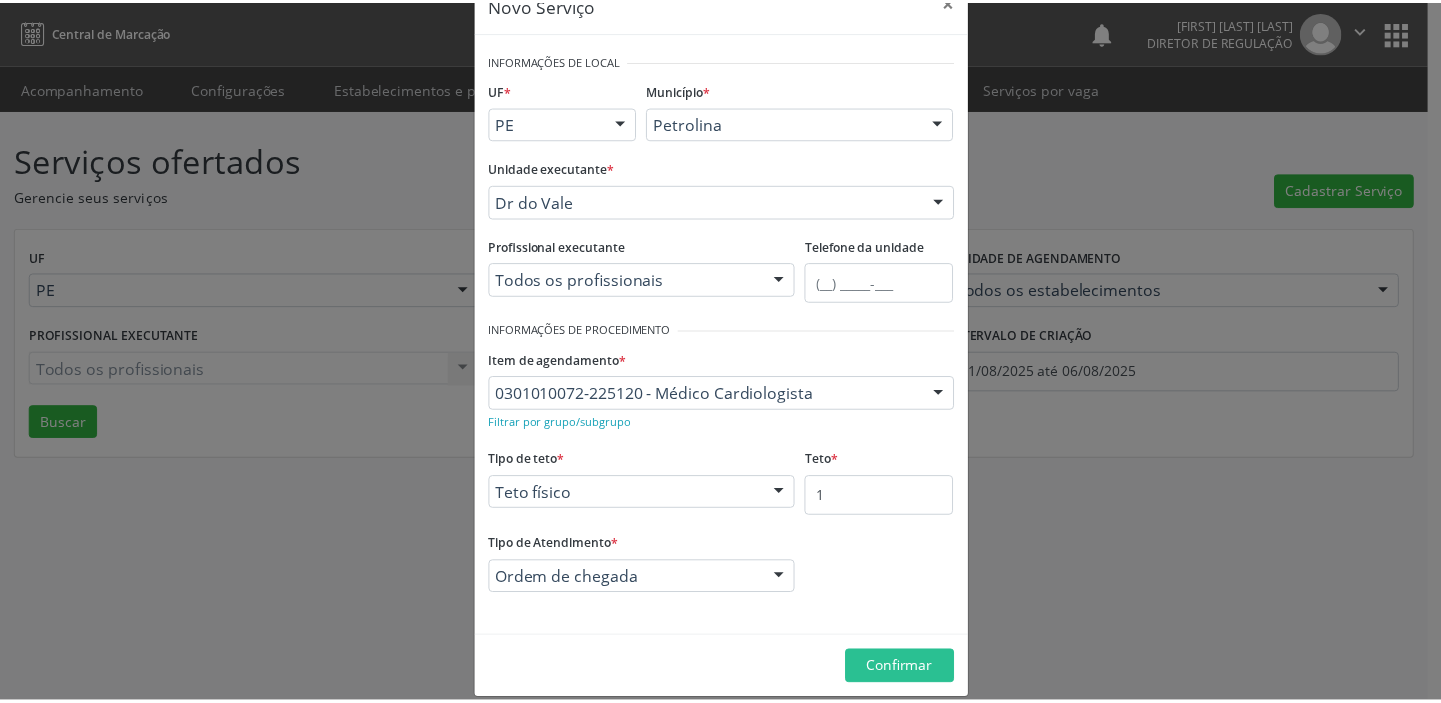 scroll, scrollTop: 69, scrollLeft: 0, axis: vertical 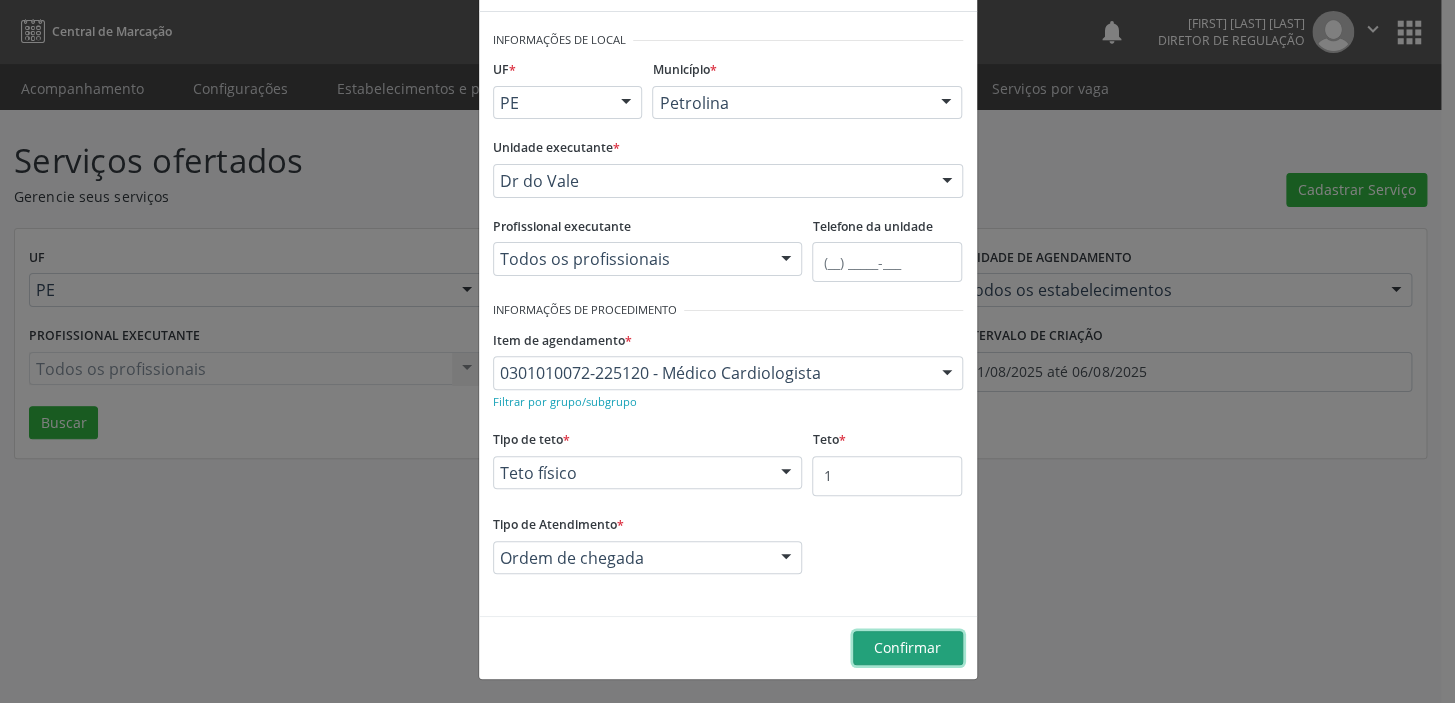 click on "Confirmar" at bounding box center (907, 647) 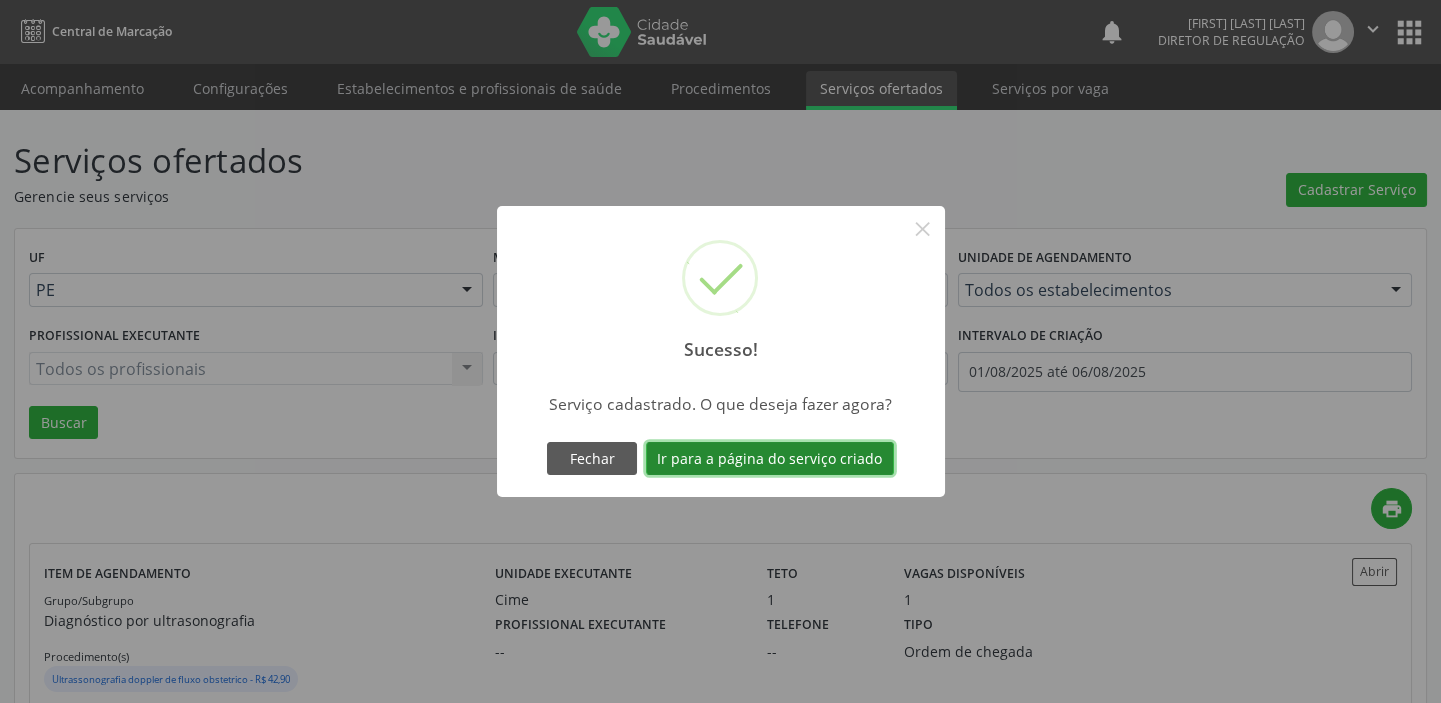 click on "Ir para a página do serviço criado" at bounding box center [770, 459] 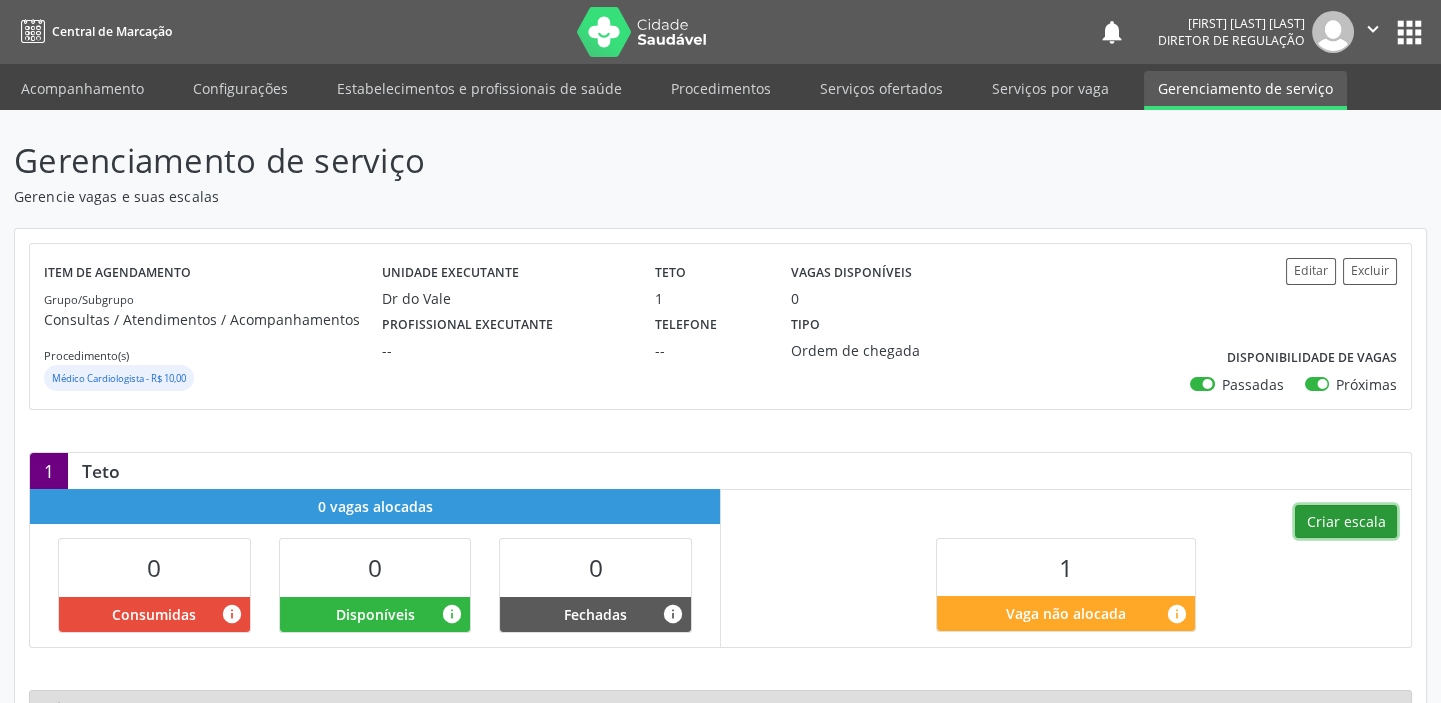 click on "Criar escala" at bounding box center (1346, 522) 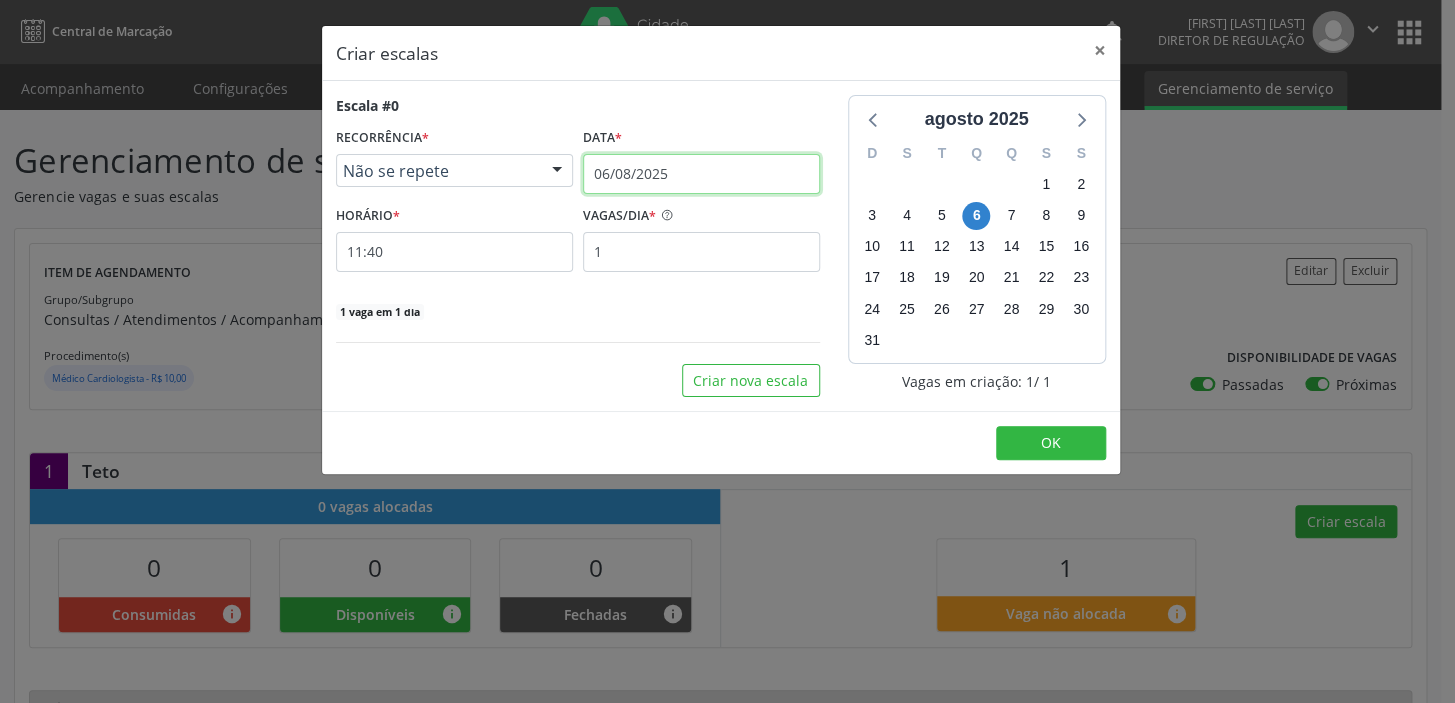 click on "06/08/2025" at bounding box center (701, 174) 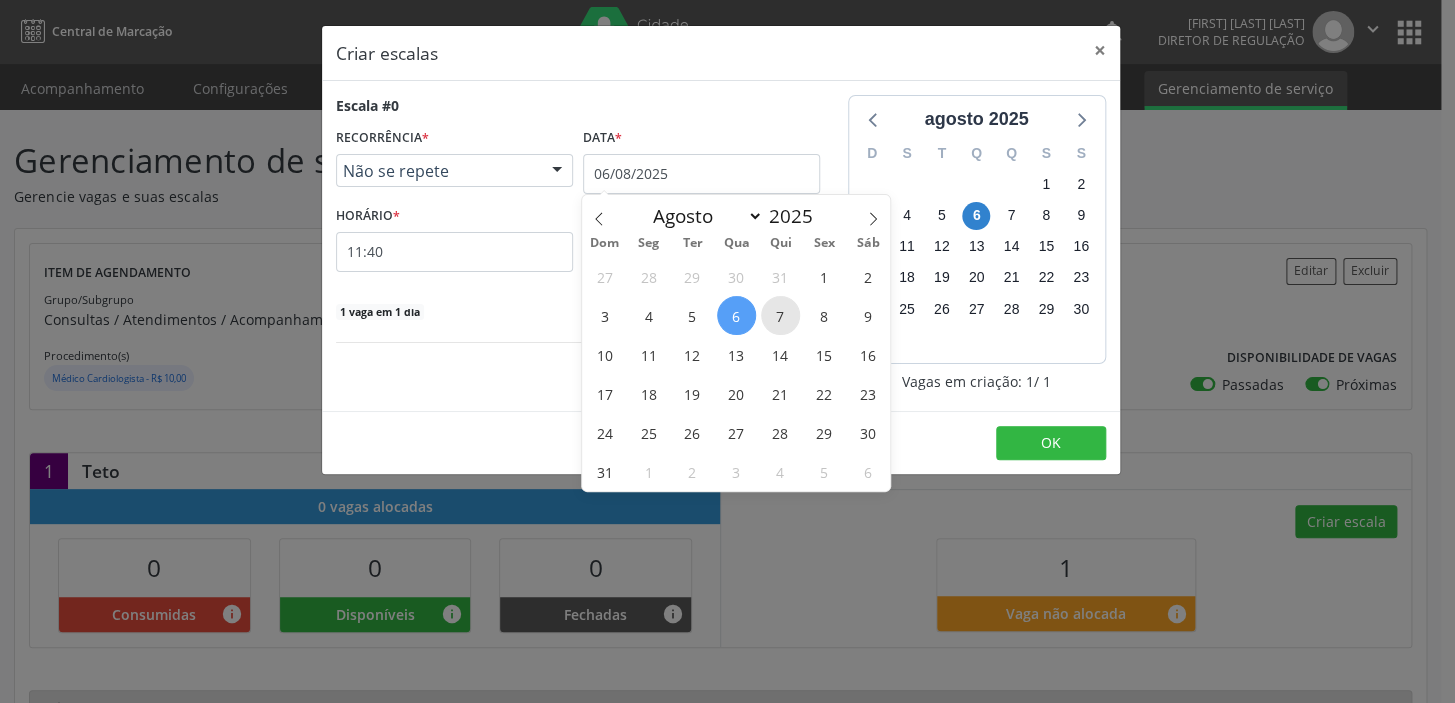 click on "7" at bounding box center [780, 315] 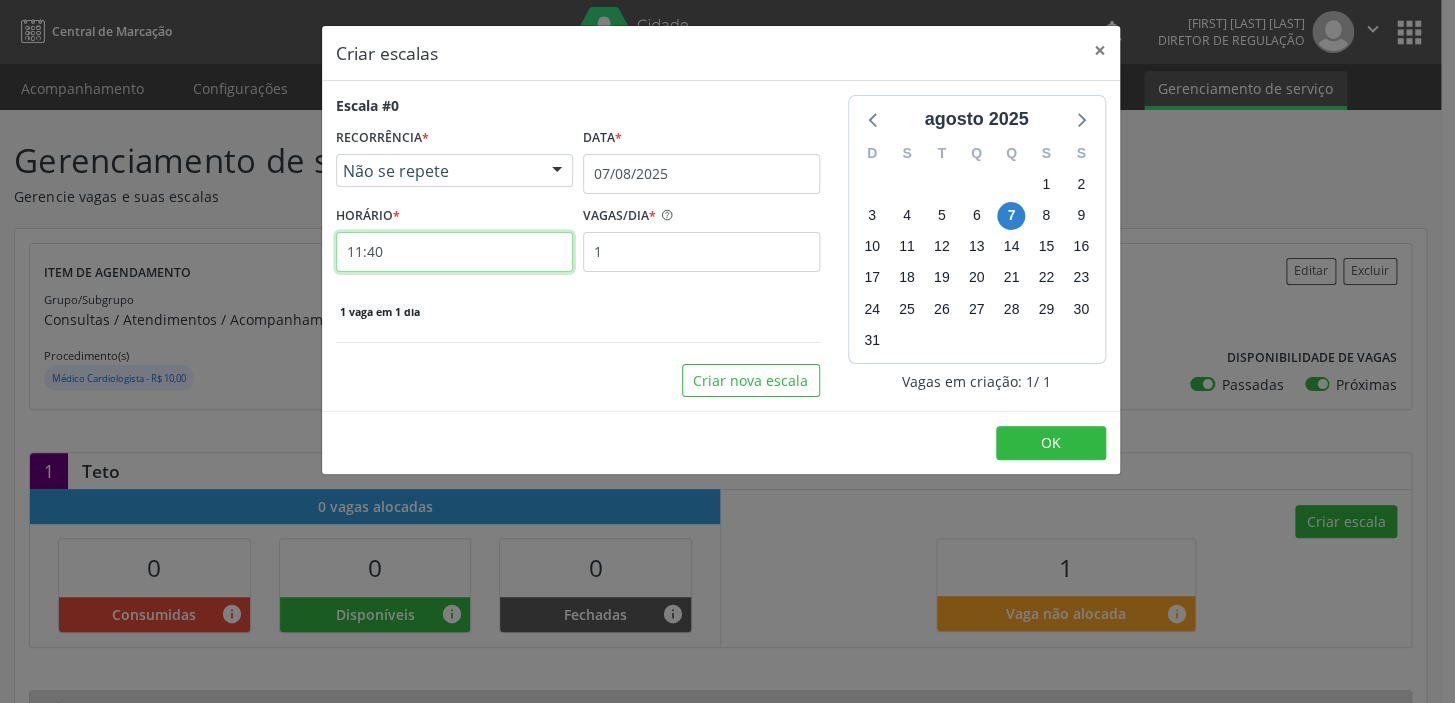 click on "11:40" at bounding box center (454, 252) 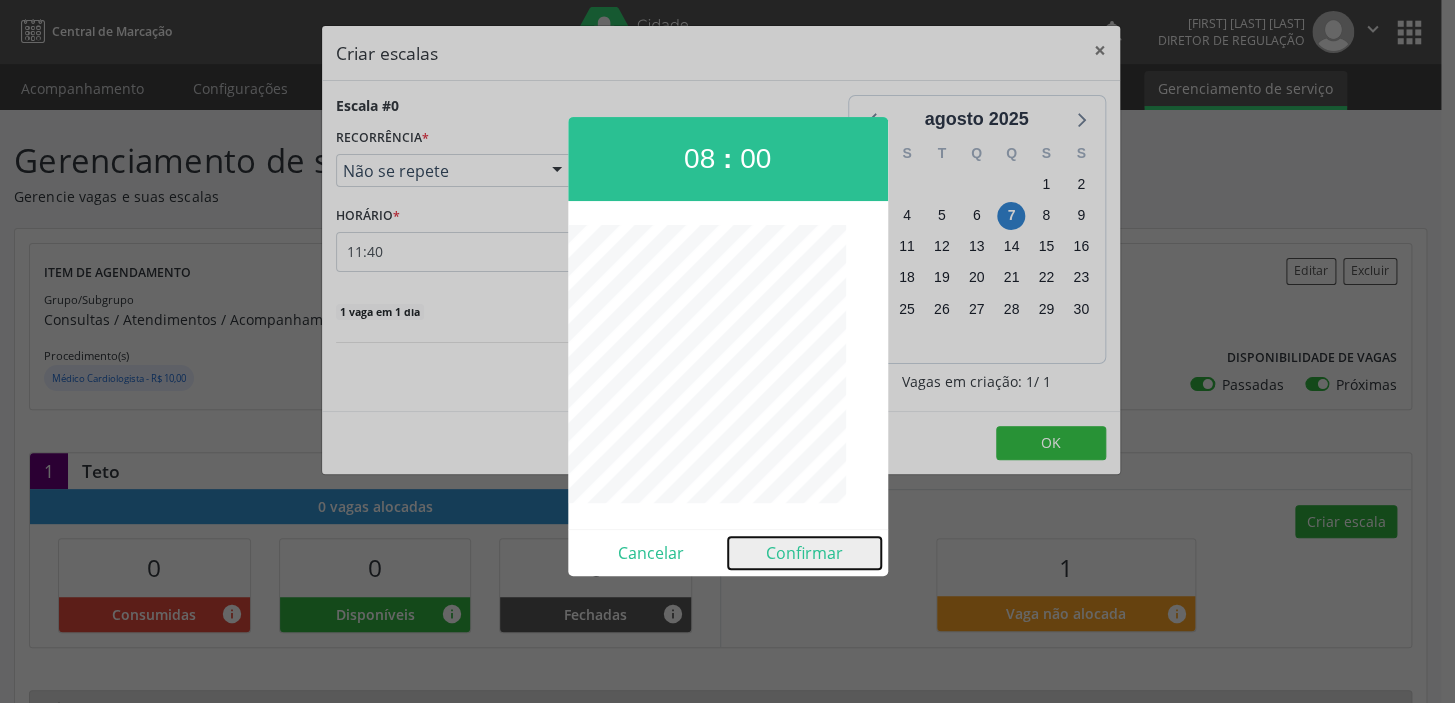 click on "Confirmar" at bounding box center (804, 553) 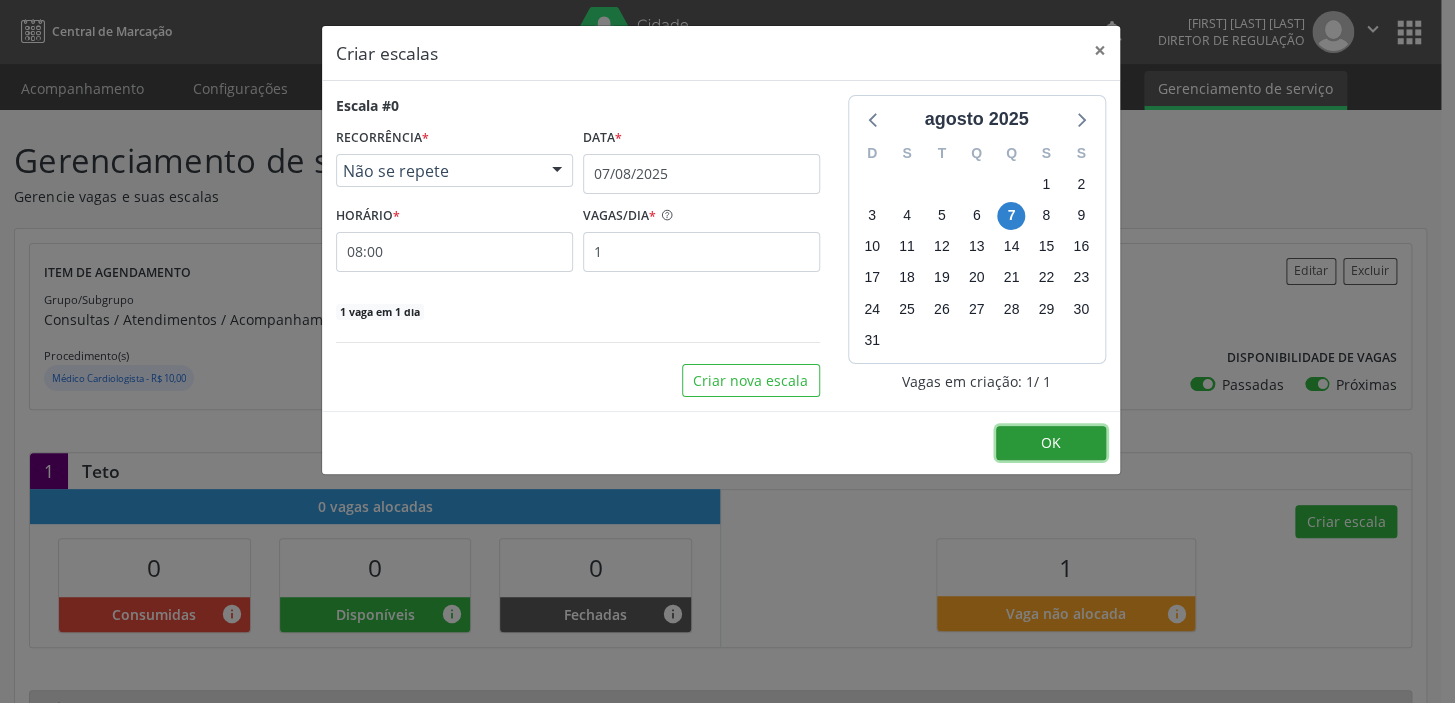click on "OK" at bounding box center [1051, 442] 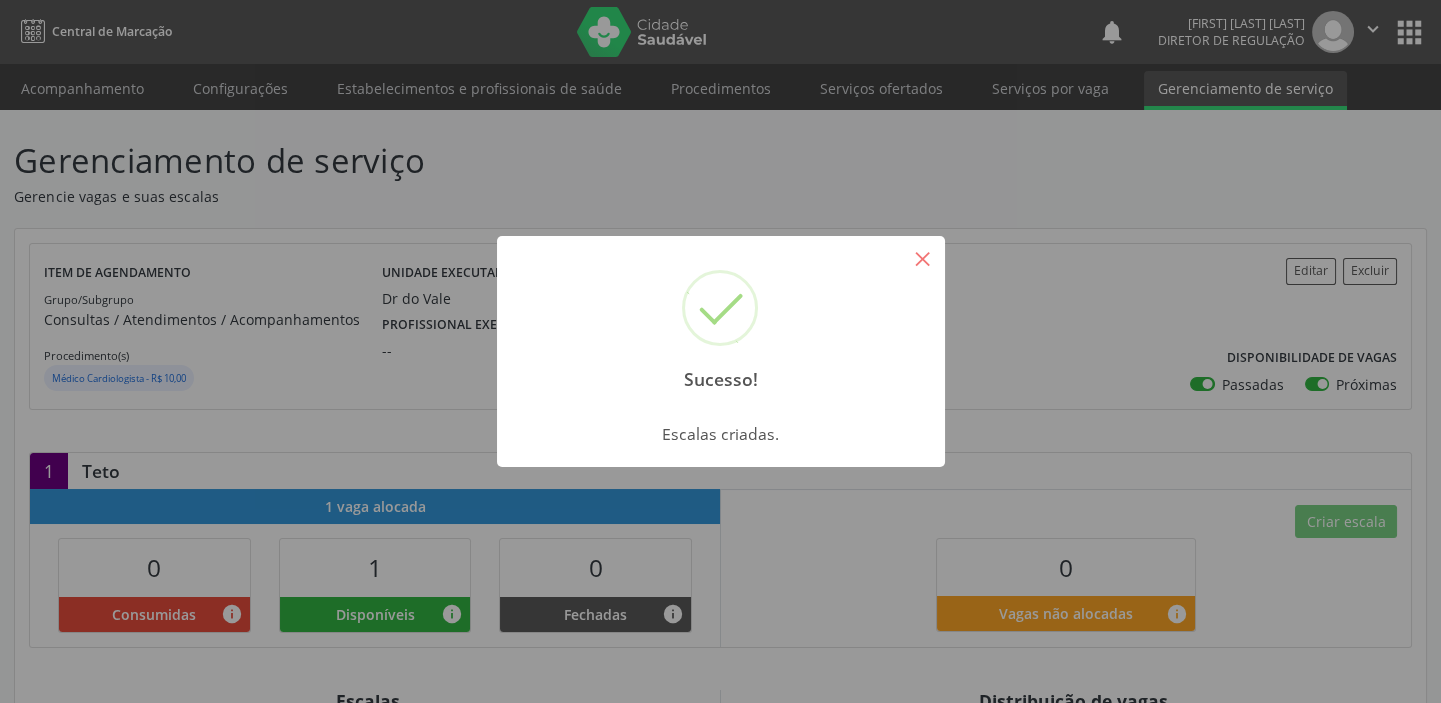 click on "×" at bounding box center (923, 258) 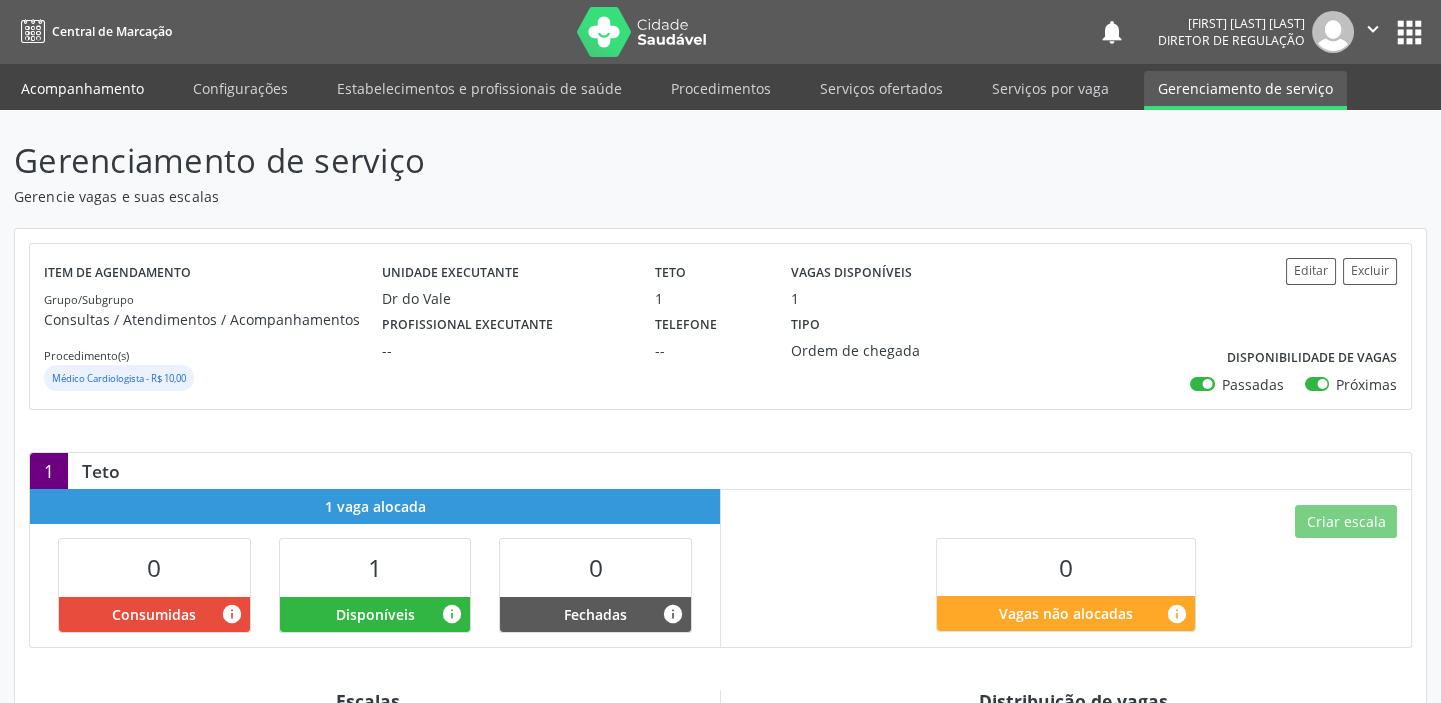 click on "Acompanhamento" at bounding box center (82, 88) 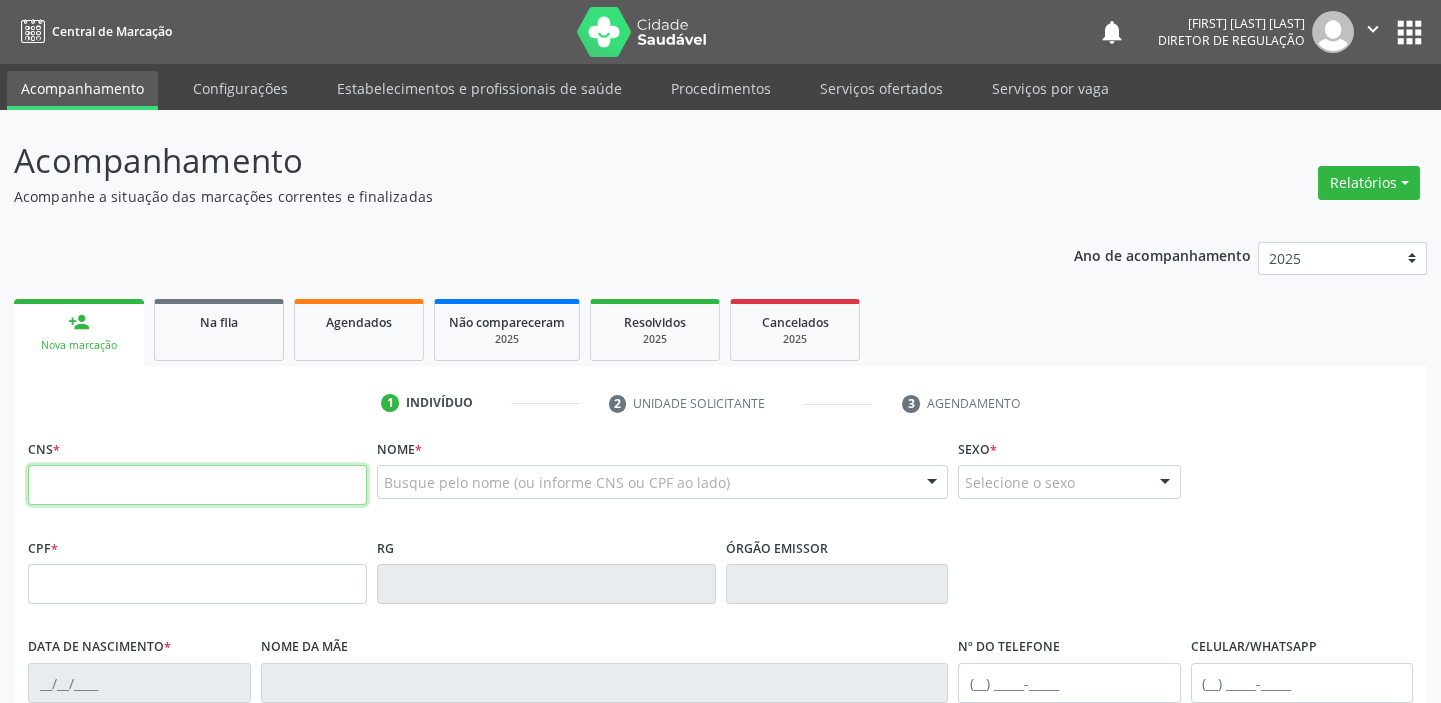 click at bounding box center (197, 485) 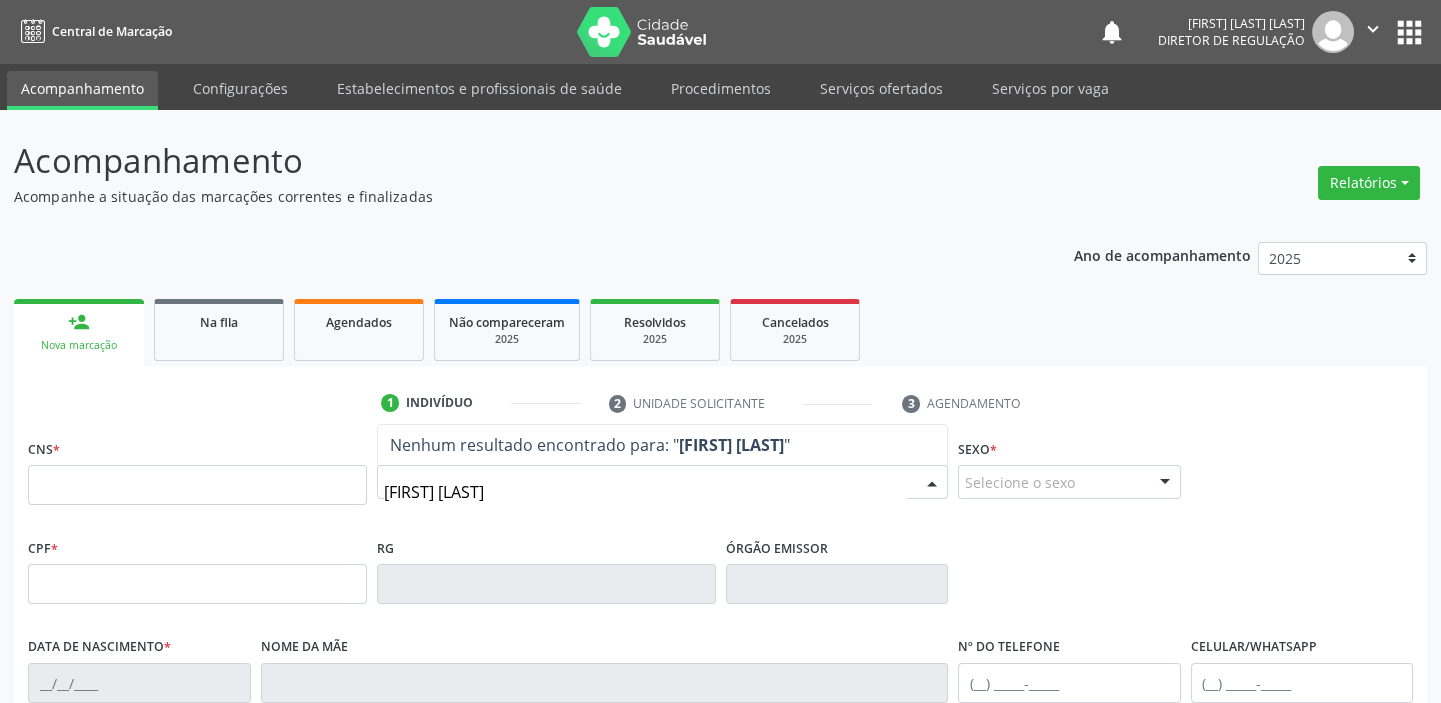 type on "MARIA CELESTE" 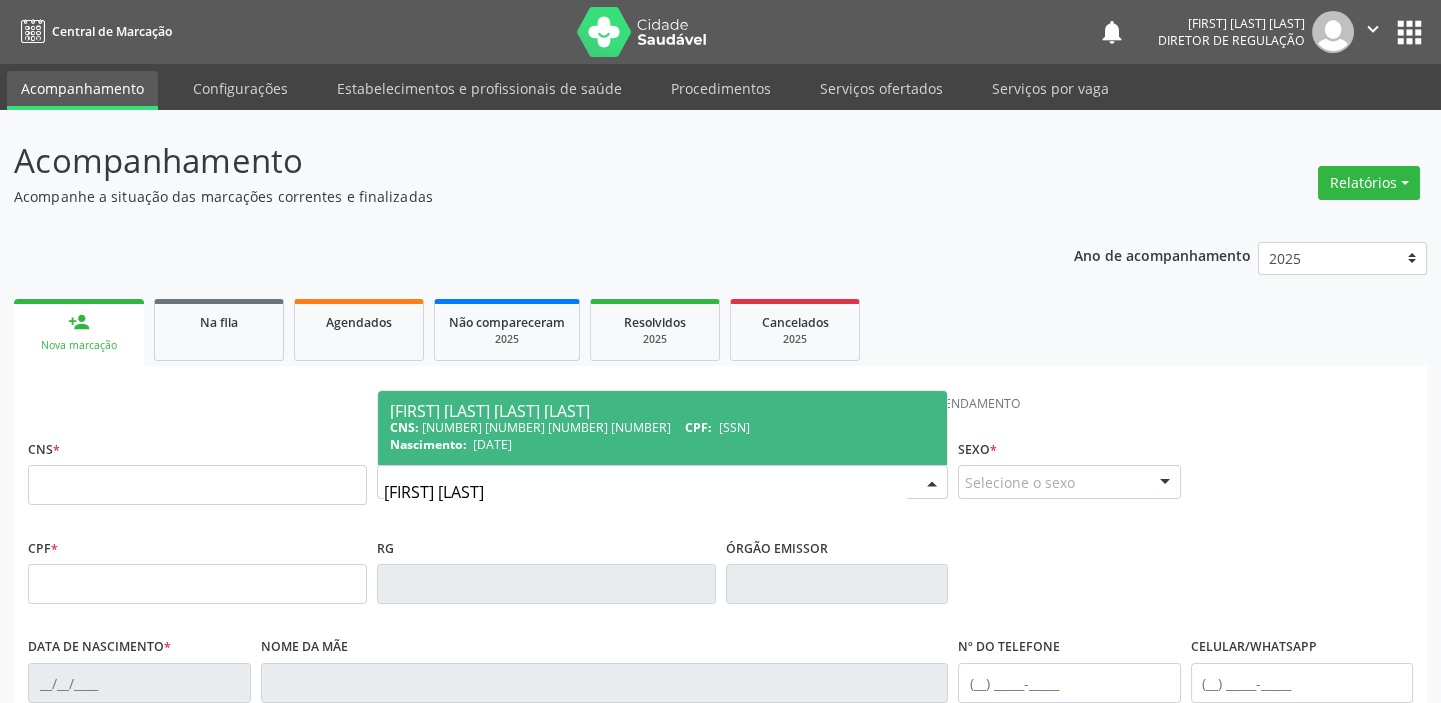 click on "755.996.604-78" at bounding box center (734, 427) 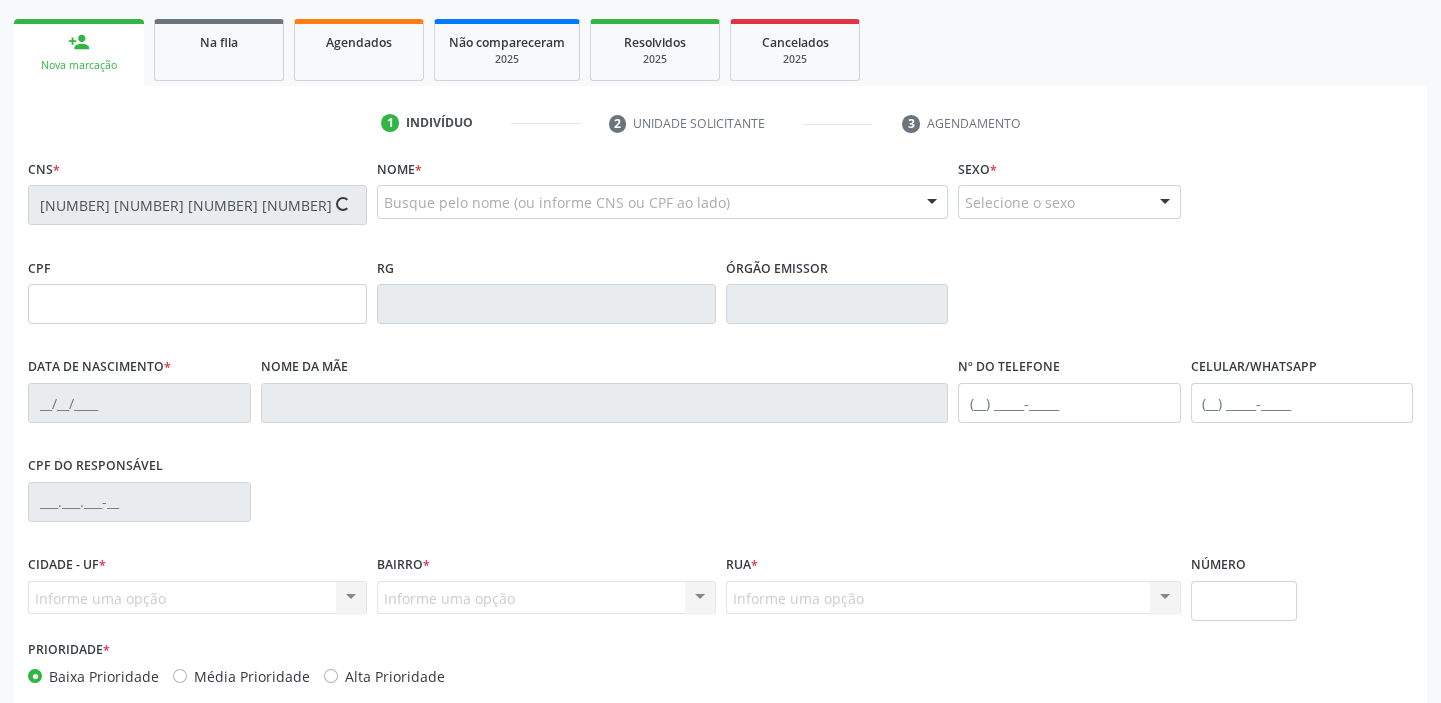 scroll, scrollTop: 380, scrollLeft: 0, axis: vertical 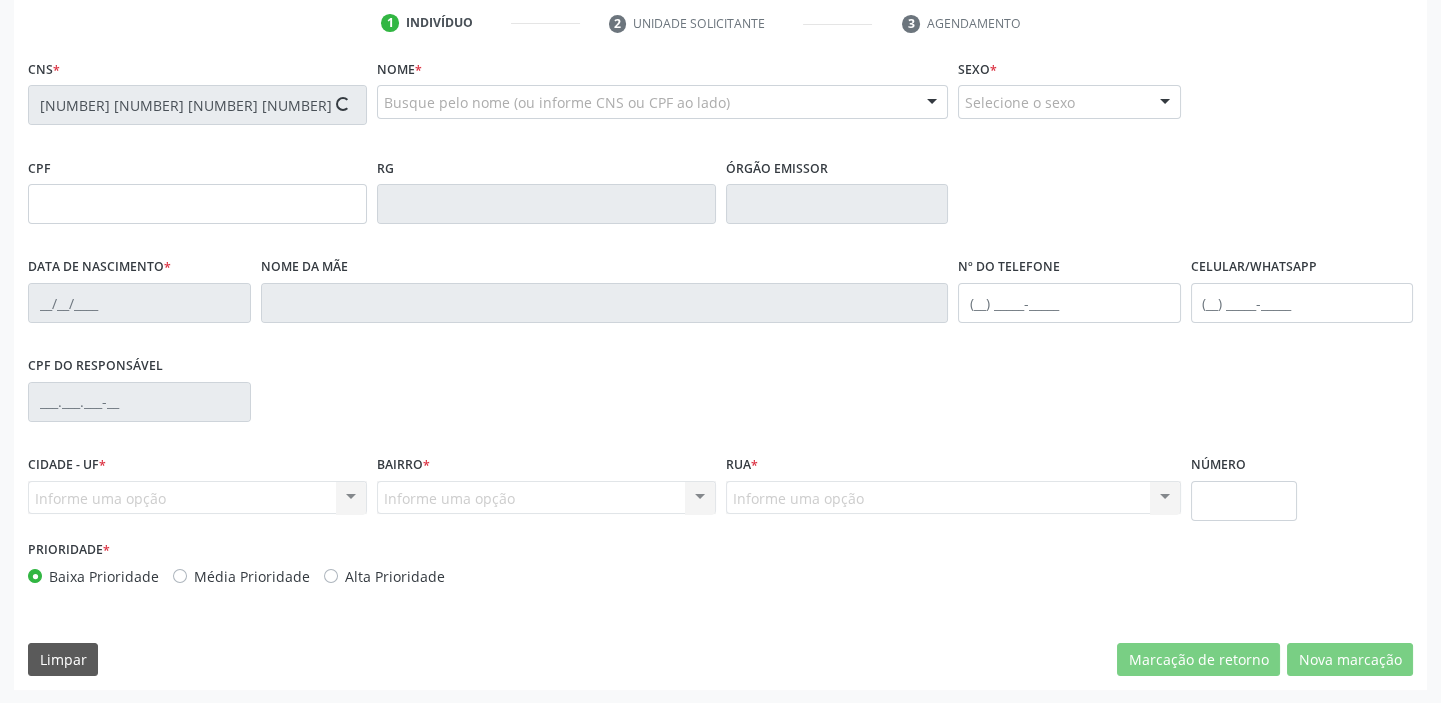 type on "755.996.604-78" 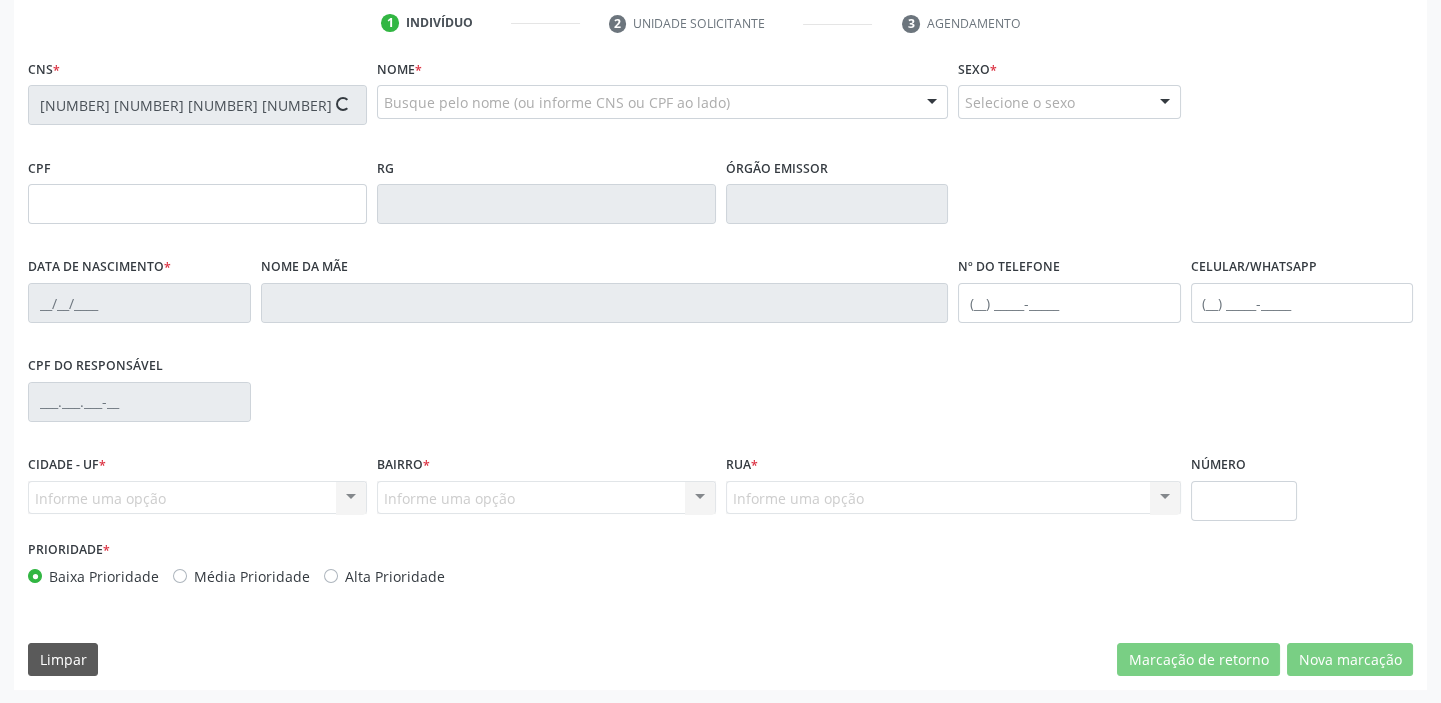 type on "20/07/1954" 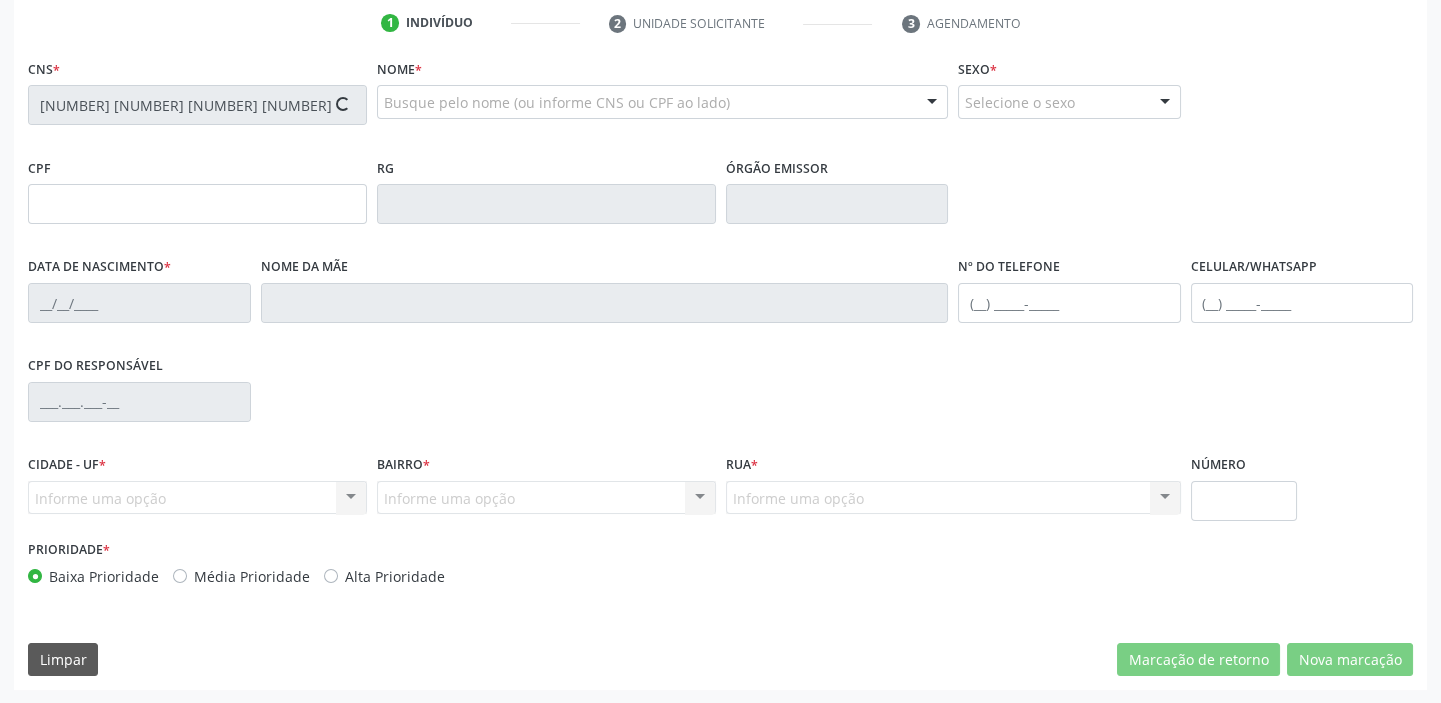 type on "(87) 98838-2615" 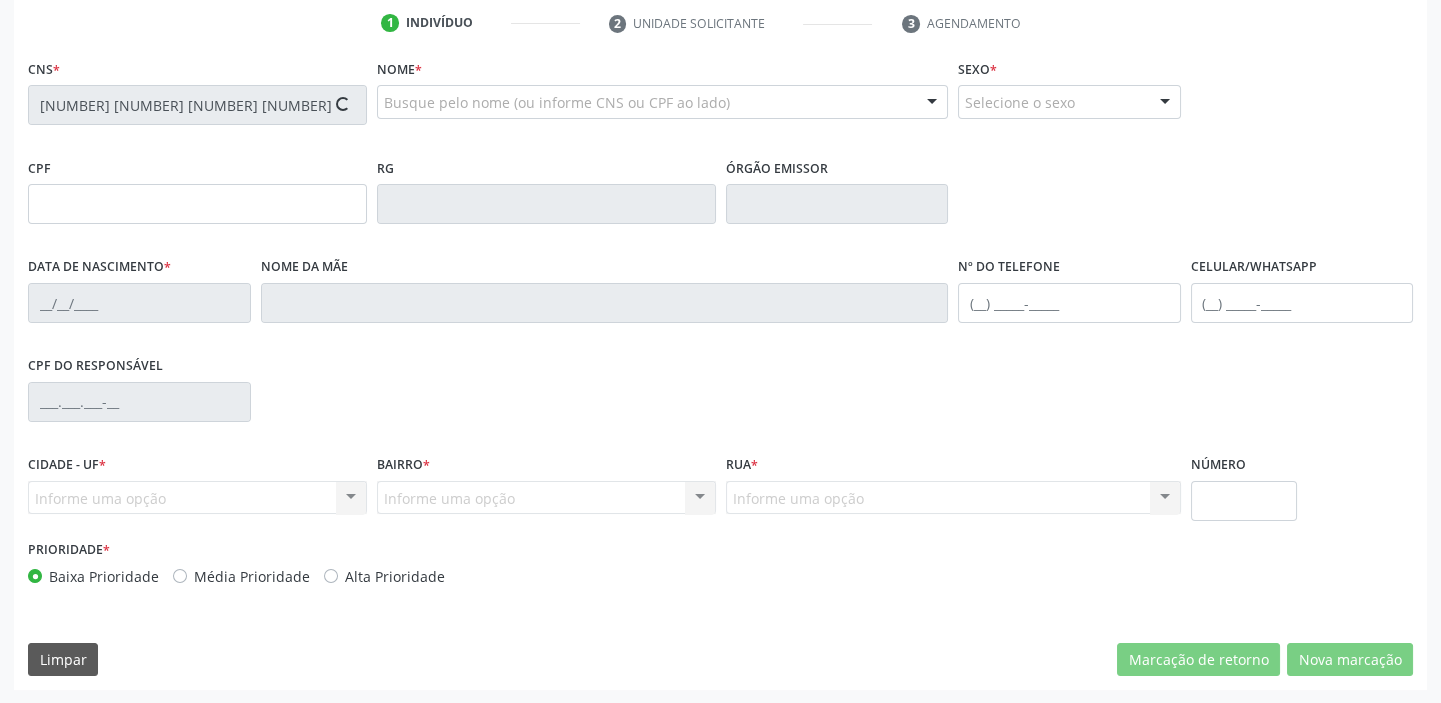 type on "75" 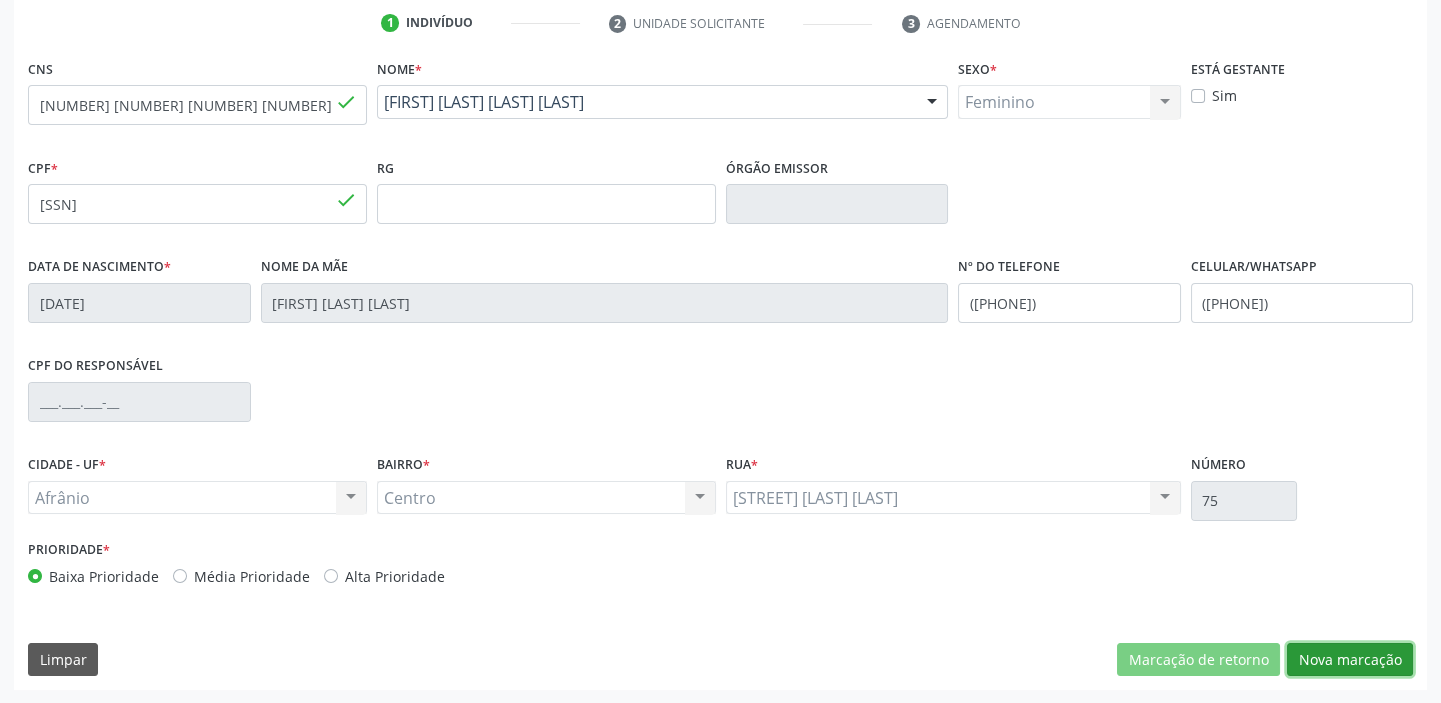 click on "Nova marcação" at bounding box center [1350, 660] 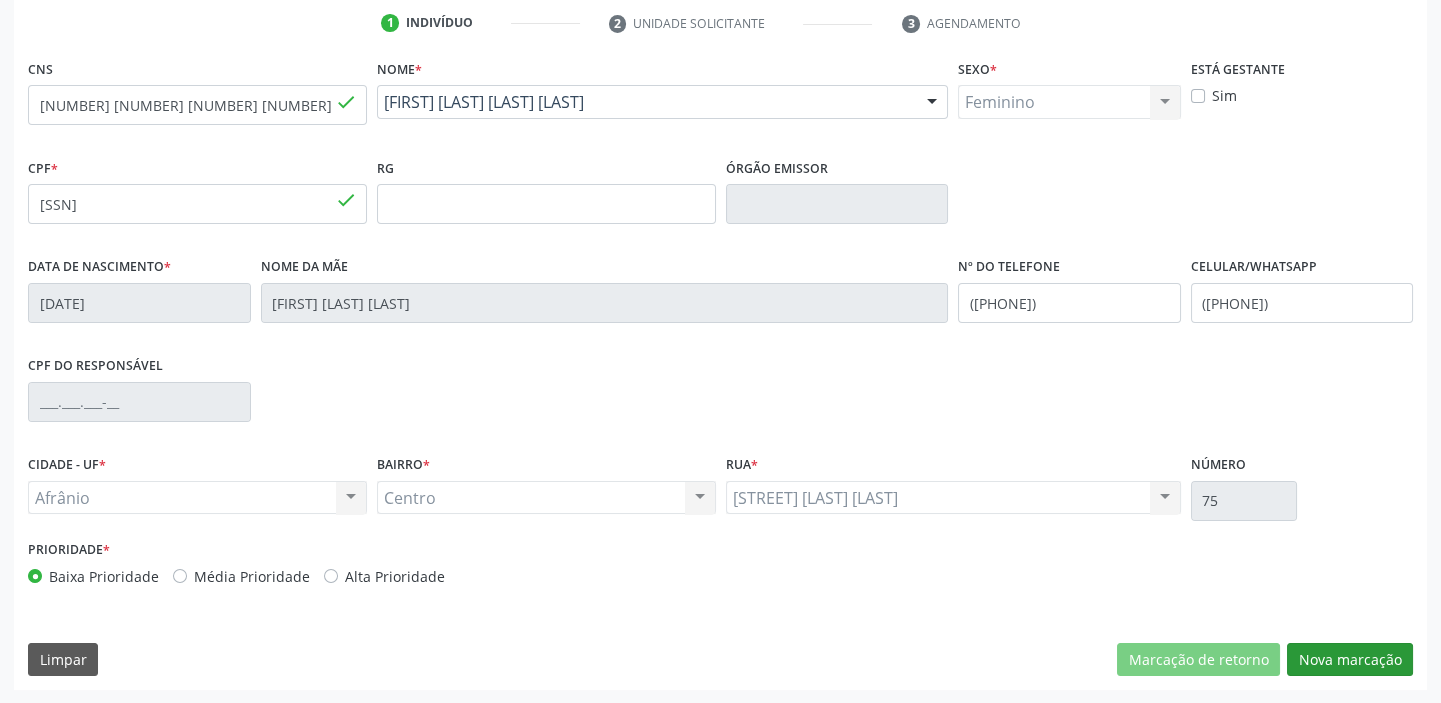 scroll, scrollTop: 201, scrollLeft: 0, axis: vertical 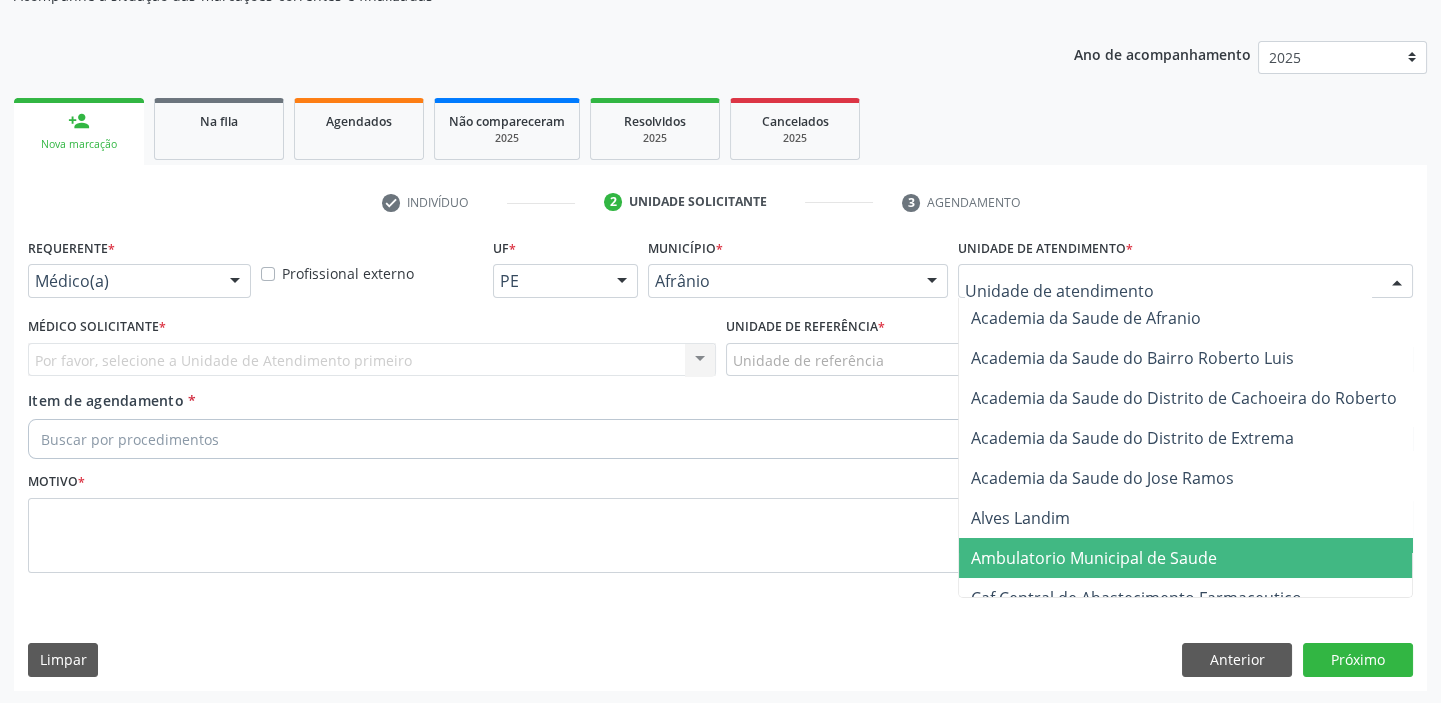 click on "Ambulatorio Municipal de Saude" at bounding box center [1094, 558] 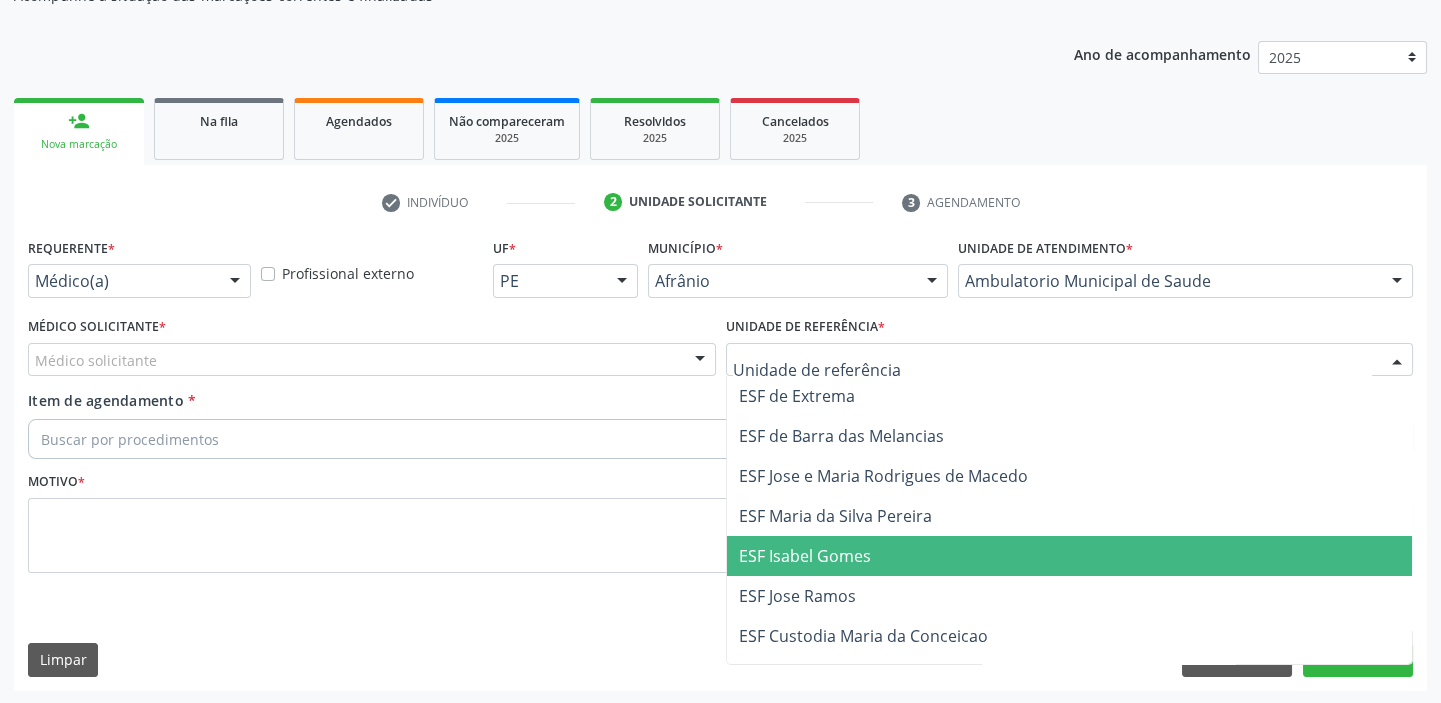 click on "ESF Isabel Gomes" at bounding box center (805, 556) 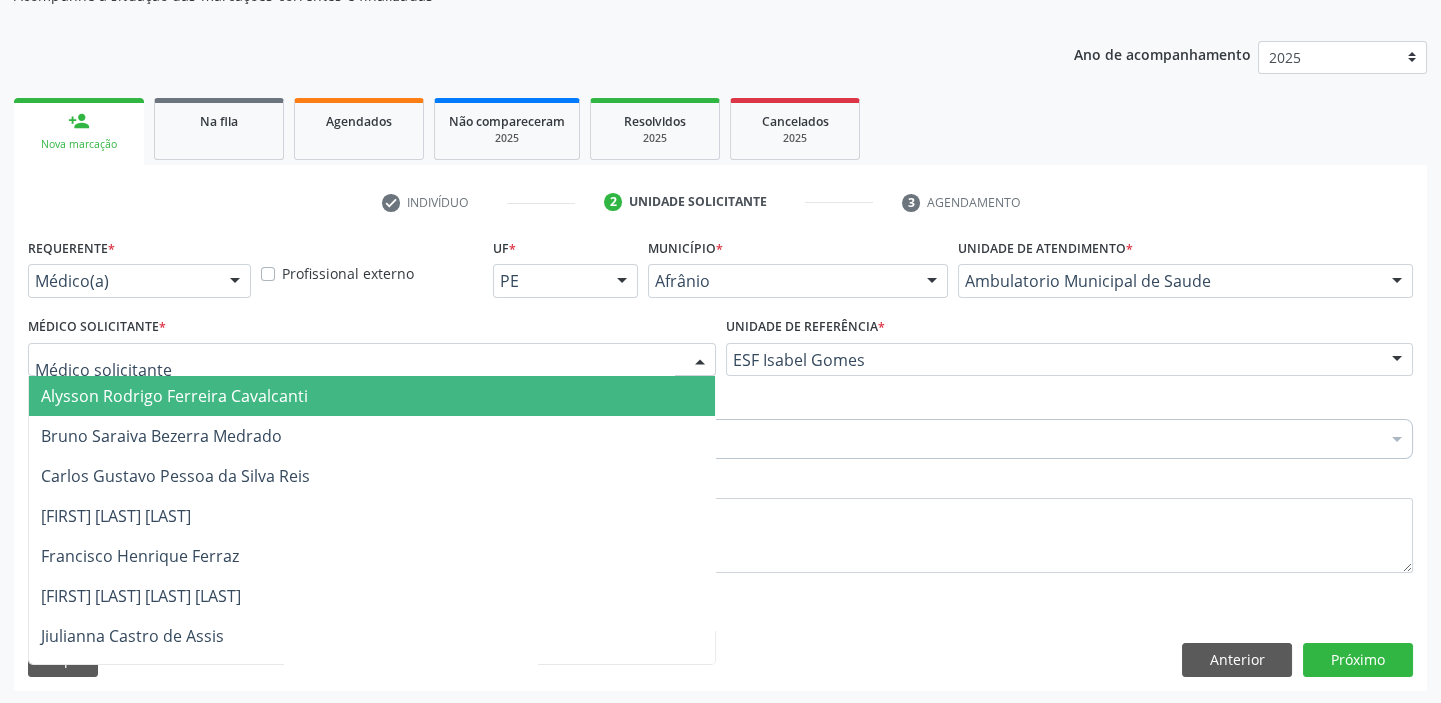 click on "Alysson Rodrigo Ferreira Cavalcanti" at bounding box center [174, 396] 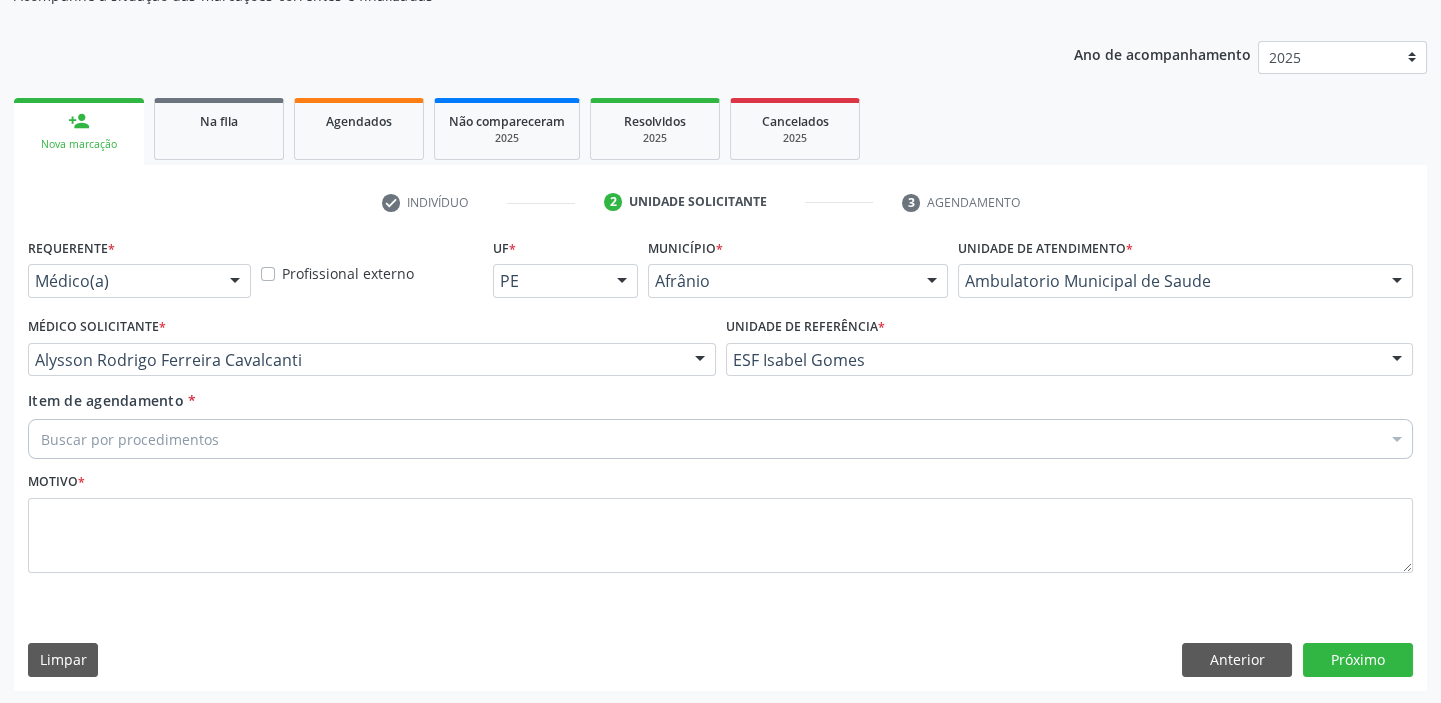 click on "Buscar por procedimentos" at bounding box center (720, 439) 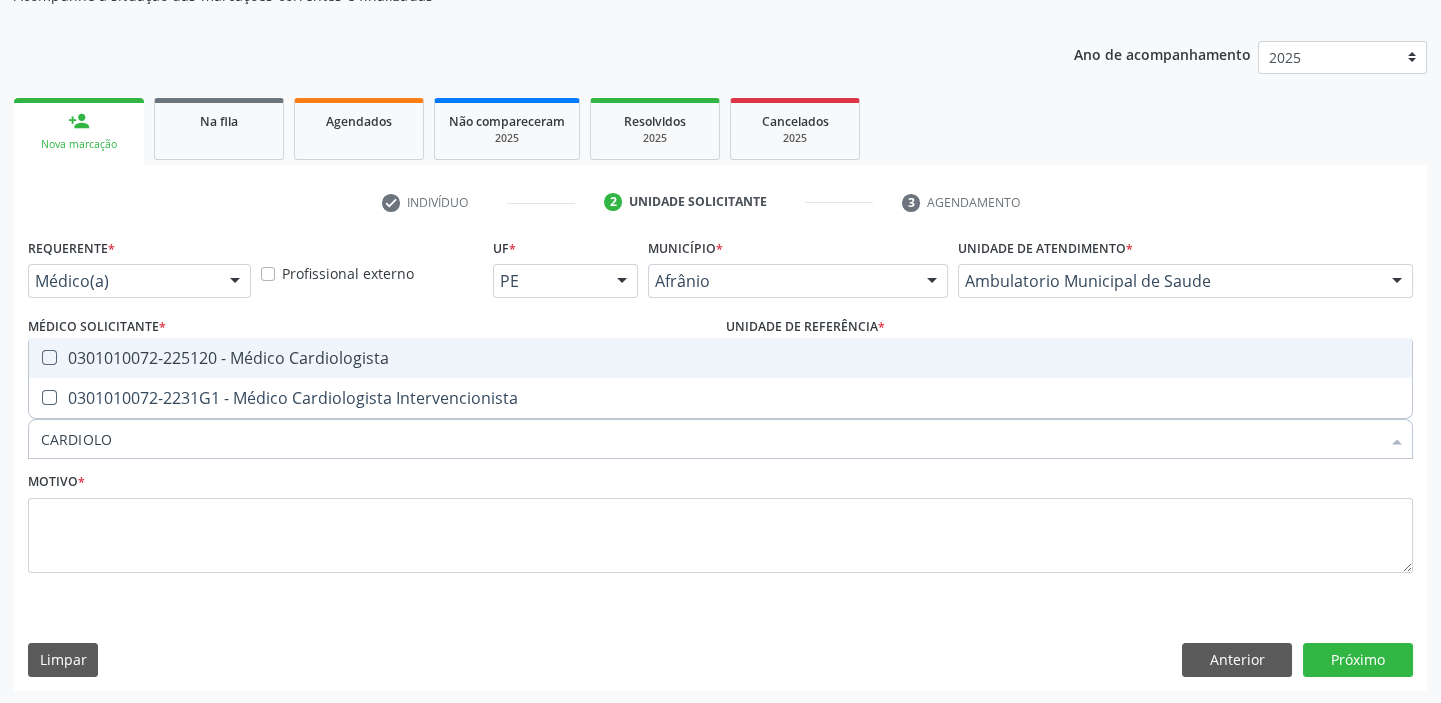 type on "CARDIOLOG" 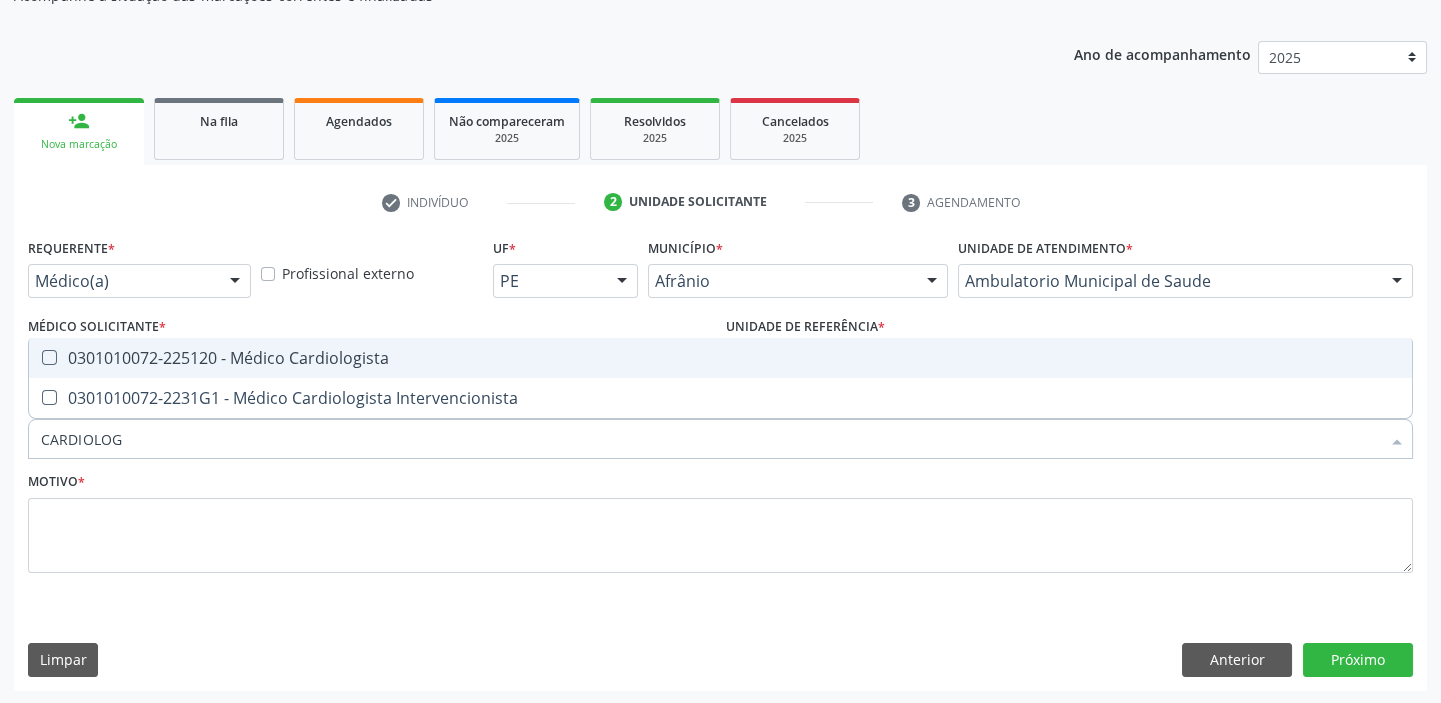 click on "0301010072-225120 - Médico Cardiologista" at bounding box center [720, 358] 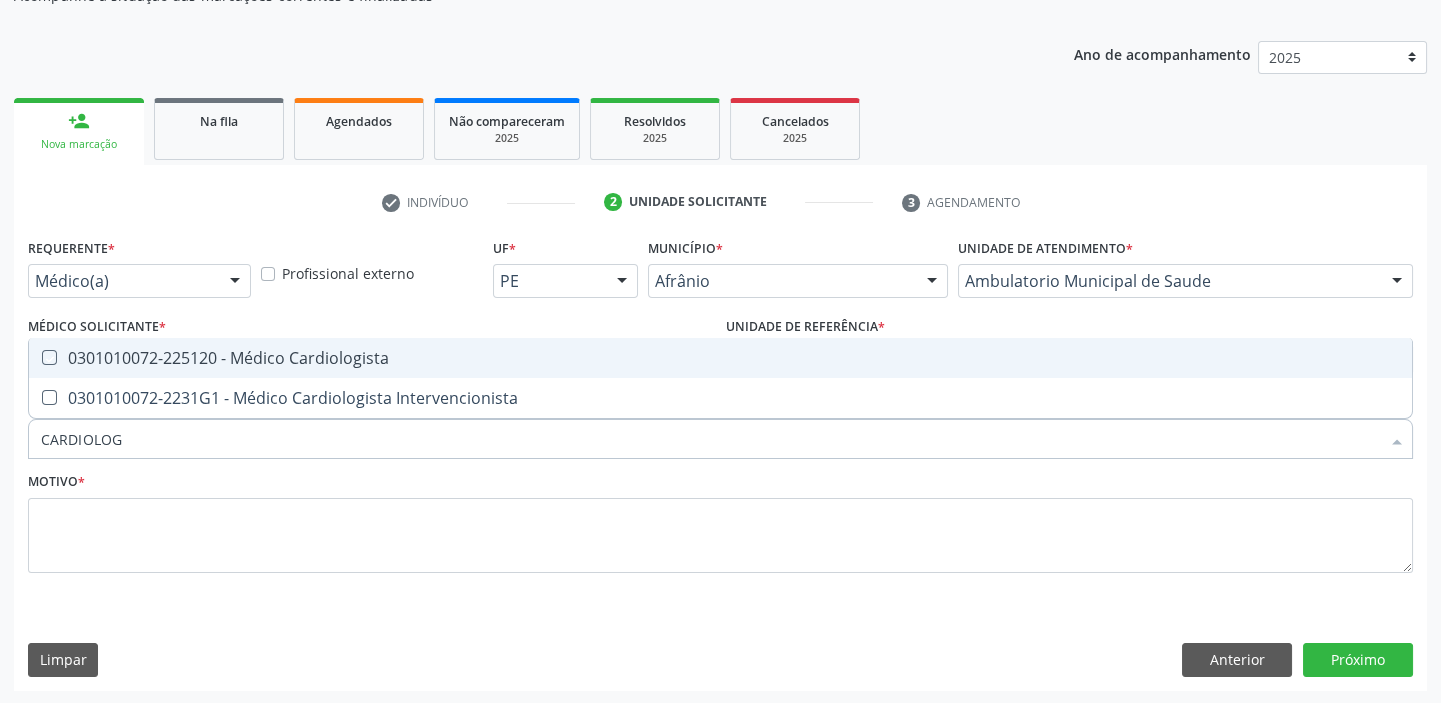 checkbox on "true" 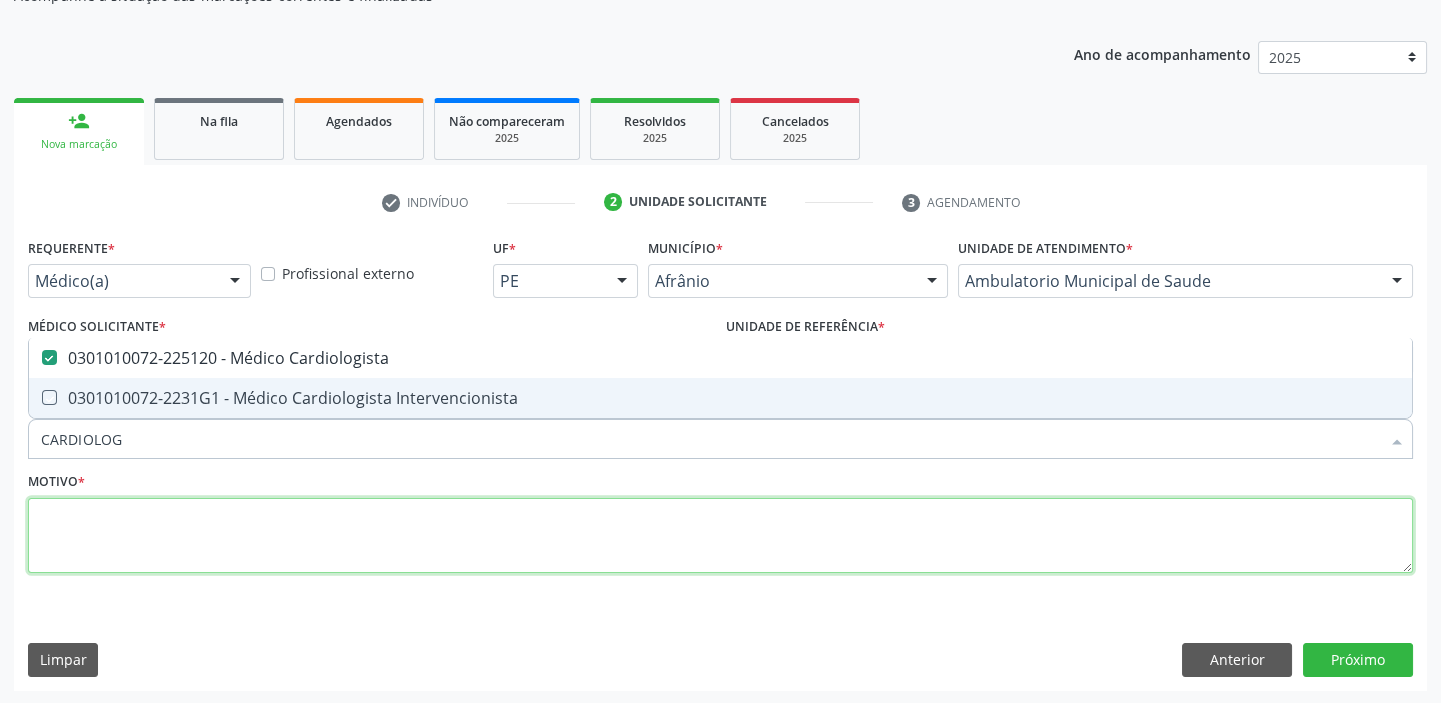 click at bounding box center (720, 536) 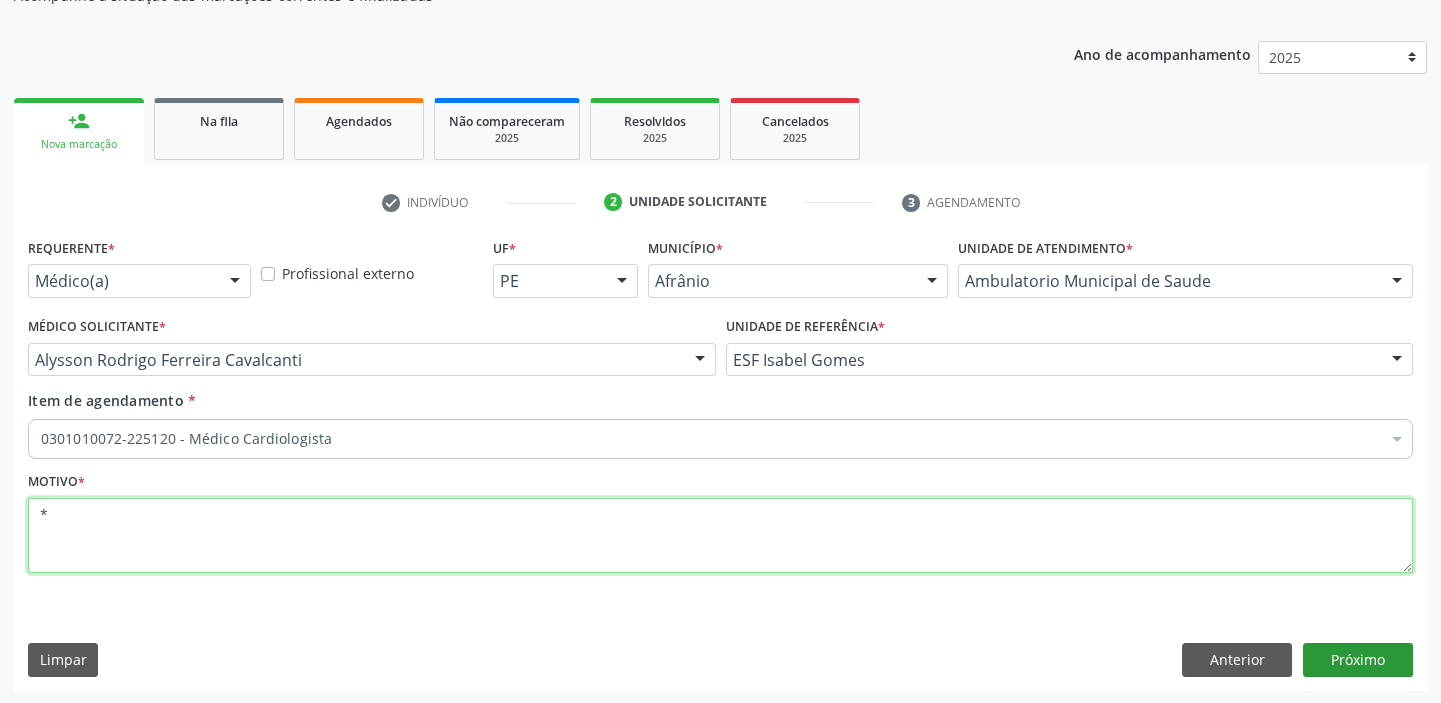 type on "*" 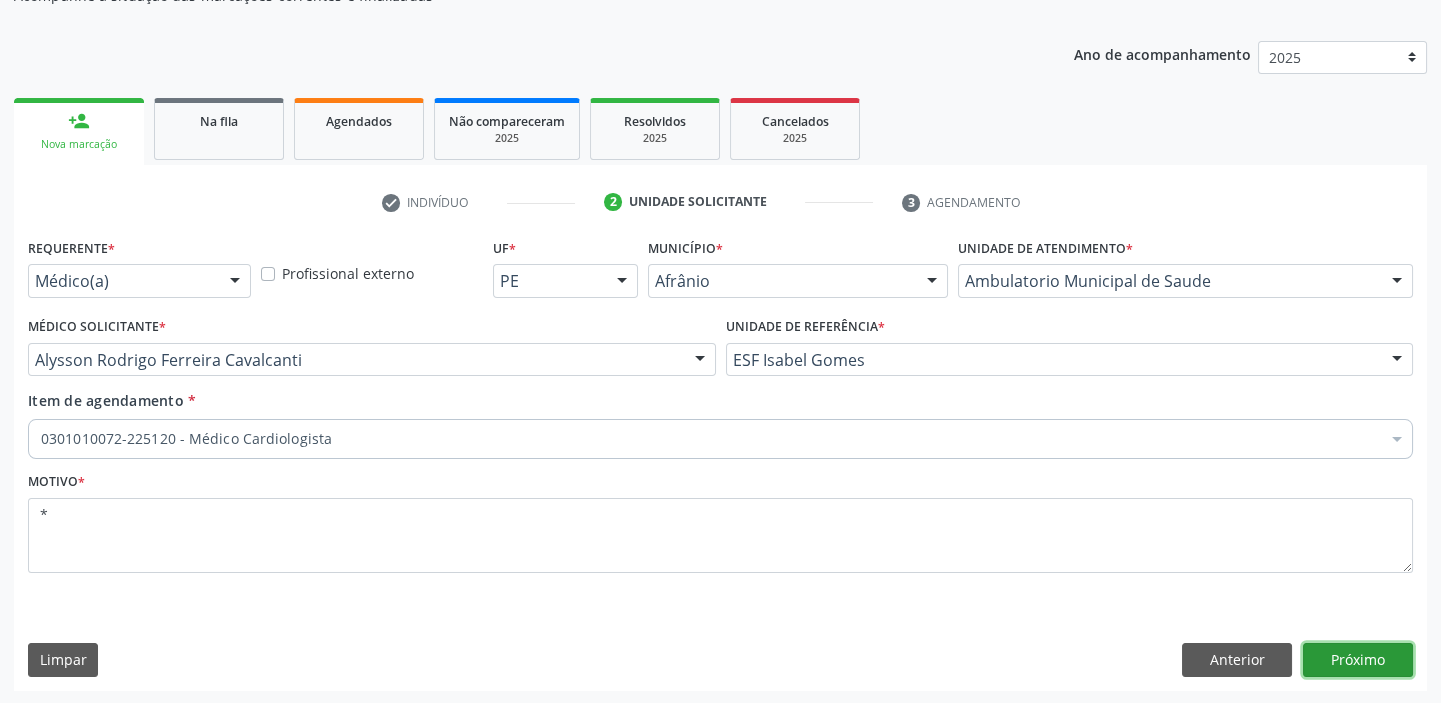 click on "Próximo" at bounding box center [1358, 660] 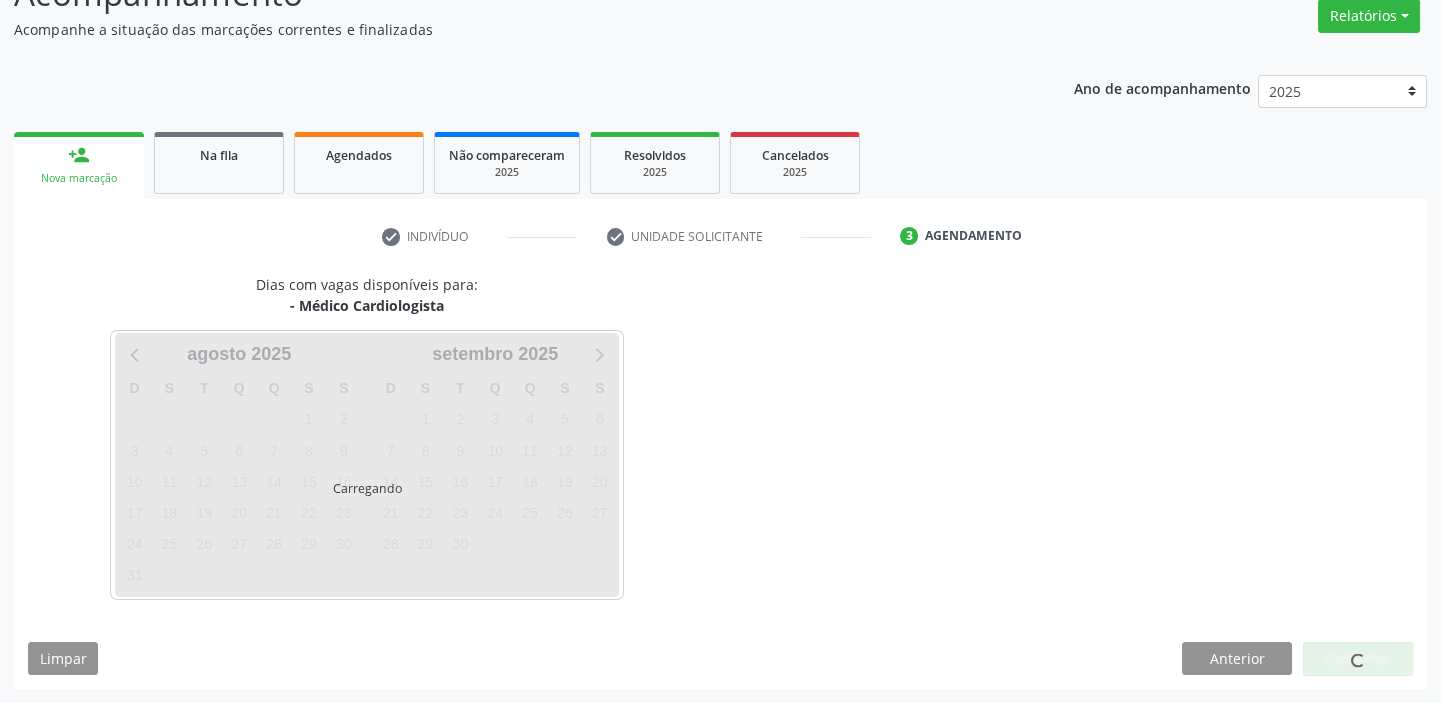 scroll, scrollTop: 166, scrollLeft: 0, axis: vertical 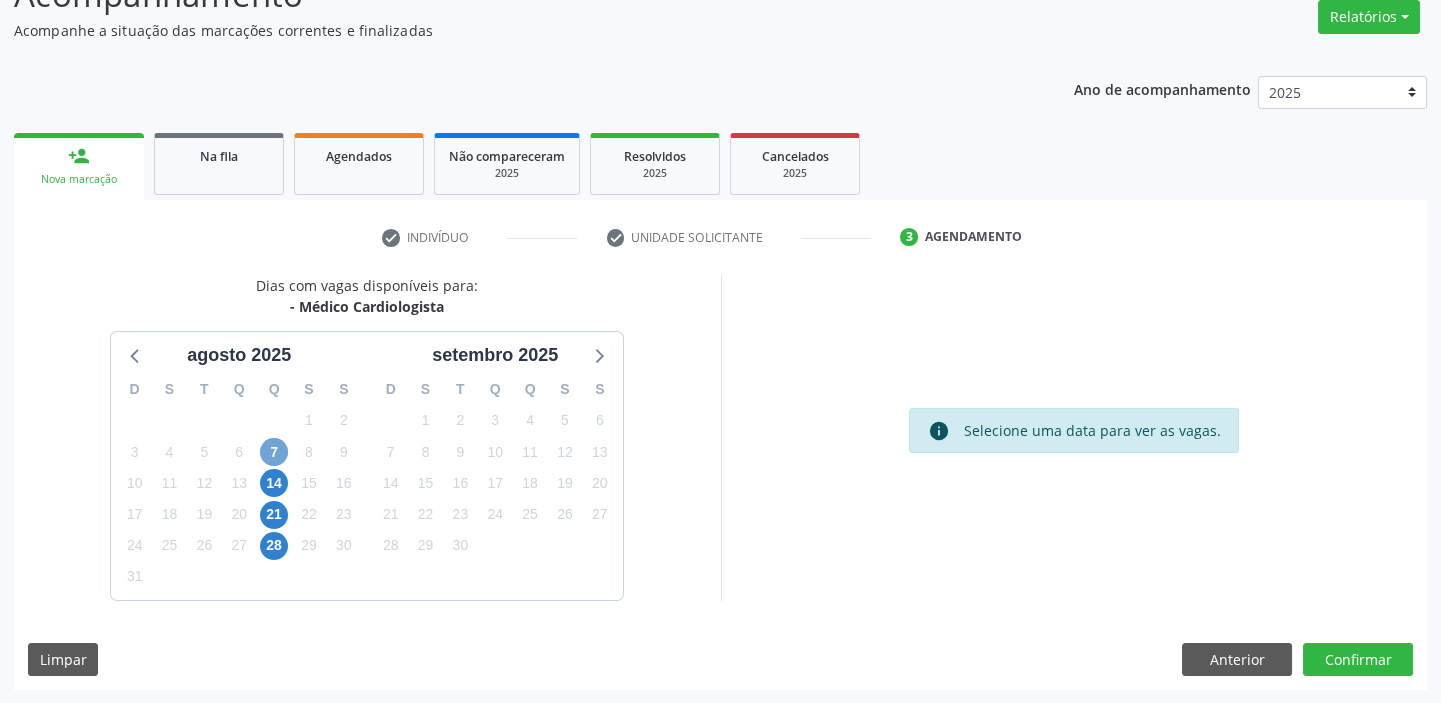 click on "7" at bounding box center (274, 452) 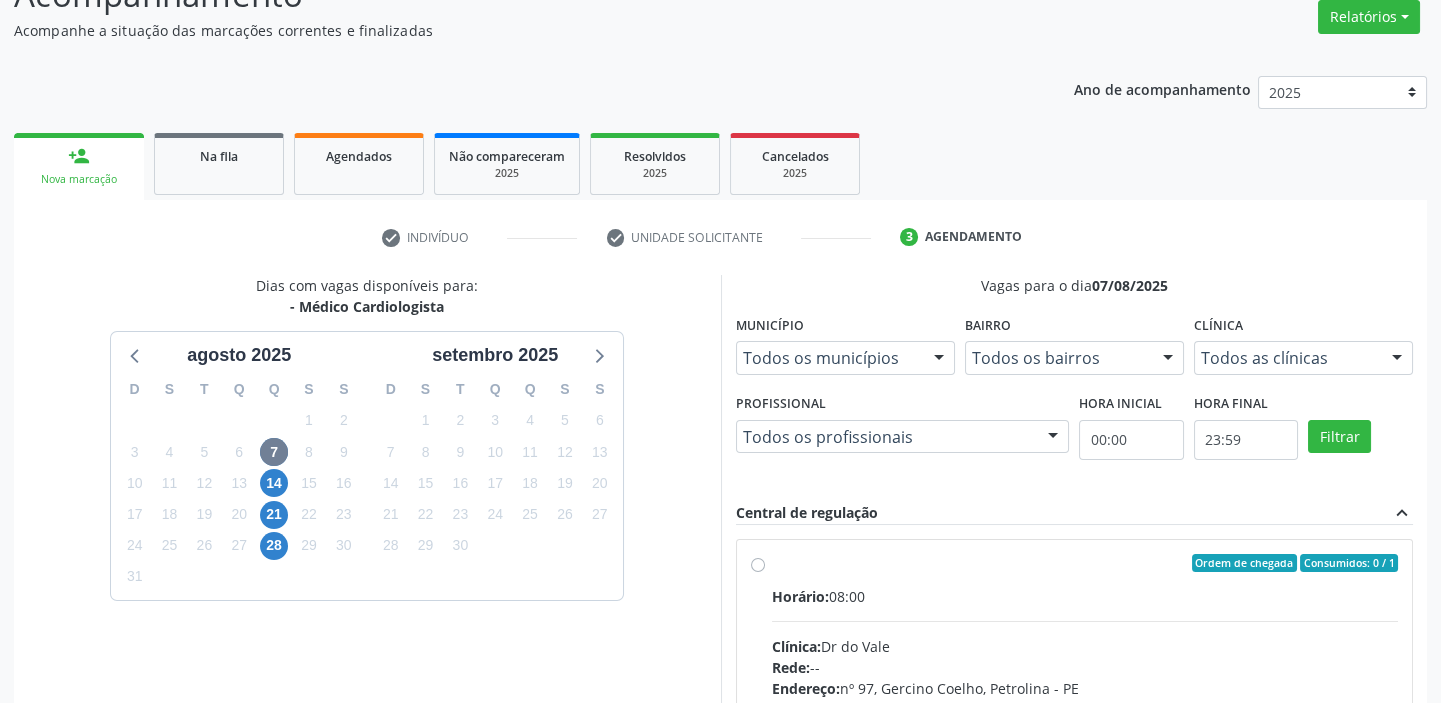 click on "Horário:   08:00" at bounding box center (1085, 596) 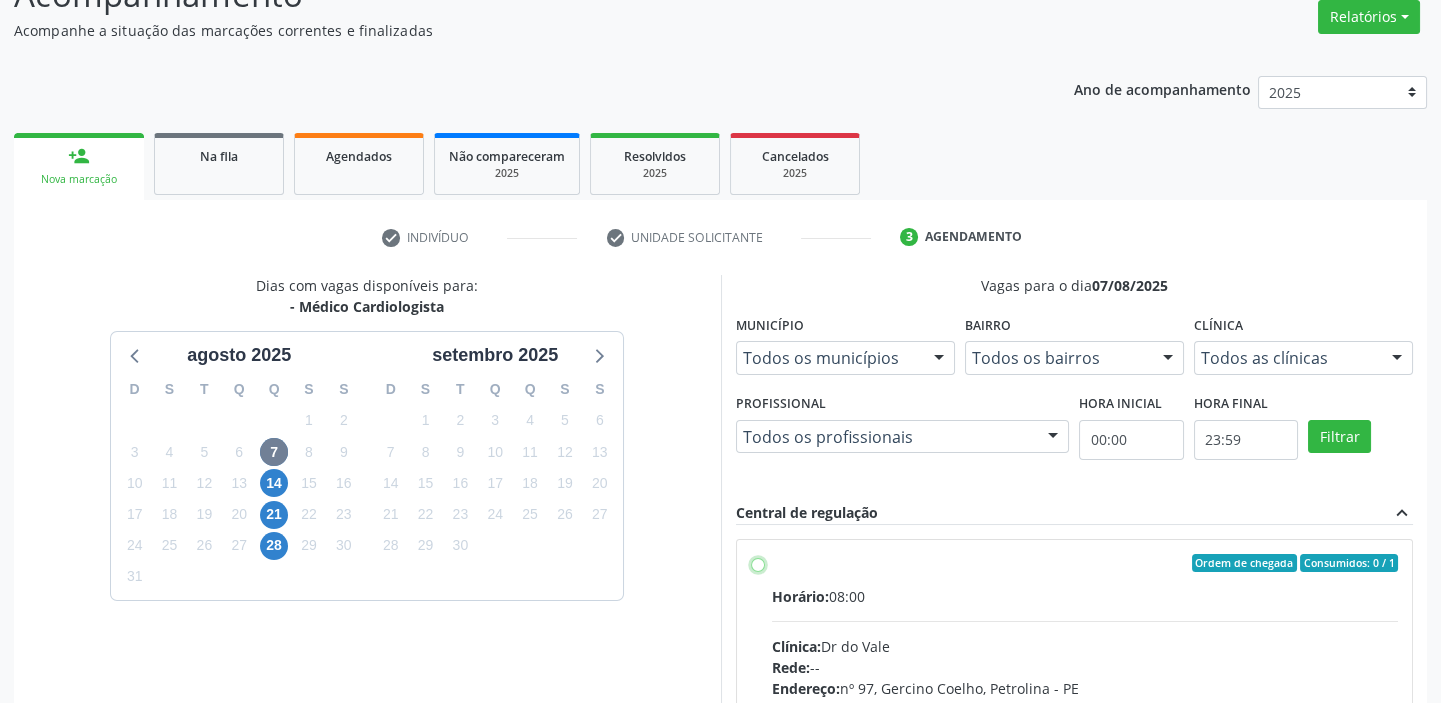 click on "Ordem de chegada
Consumidos: 0 / 1
Horário:   08:00
Clínica:  Dr do Vale
Rede:
--
Endereço:   nº 97, Gercino Coelho, Petrolina - PE
Telefone:   (74) 91113157
Profissional:
--
Informações adicionais sobre o atendimento
Idade de atendimento:
Sem restrição
Gênero(s) atendido(s):
Sem restrição
Informações adicionais:
--" at bounding box center (758, 563) 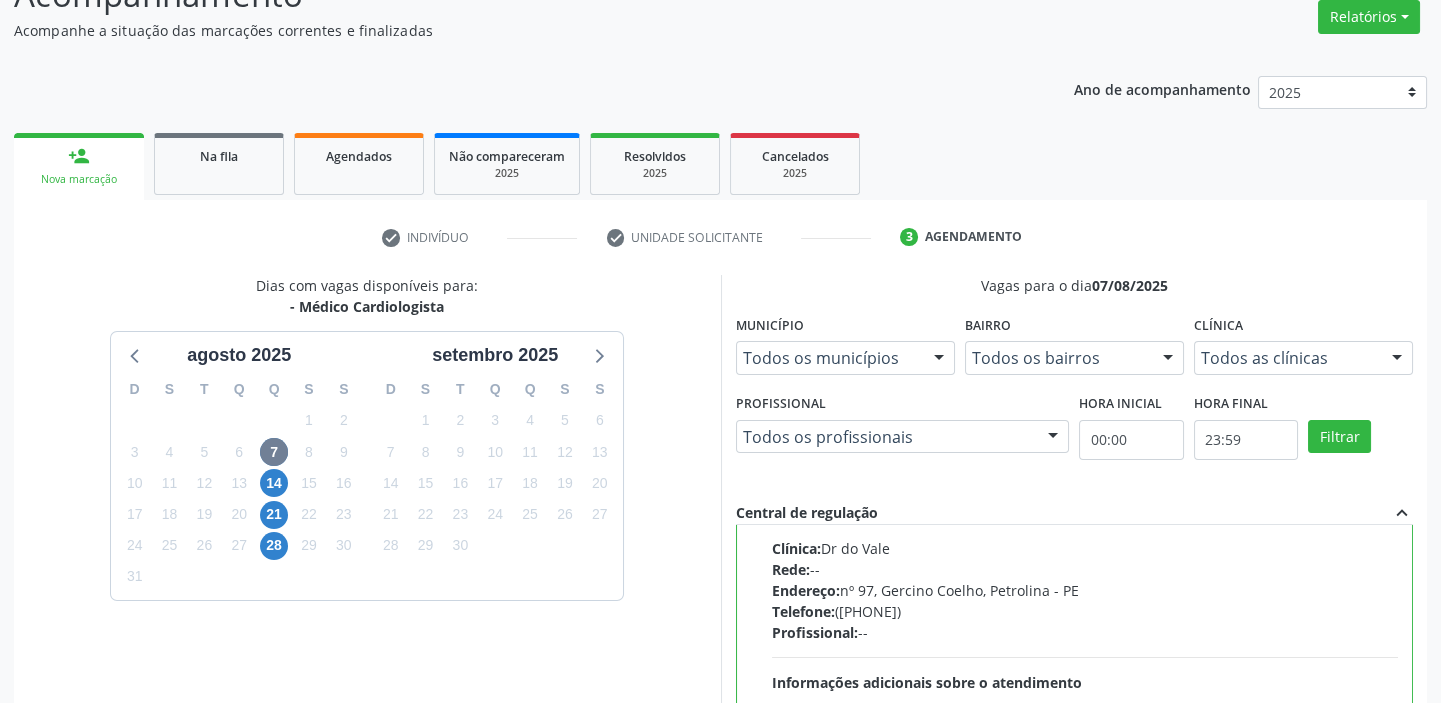 scroll, scrollTop: 99, scrollLeft: 0, axis: vertical 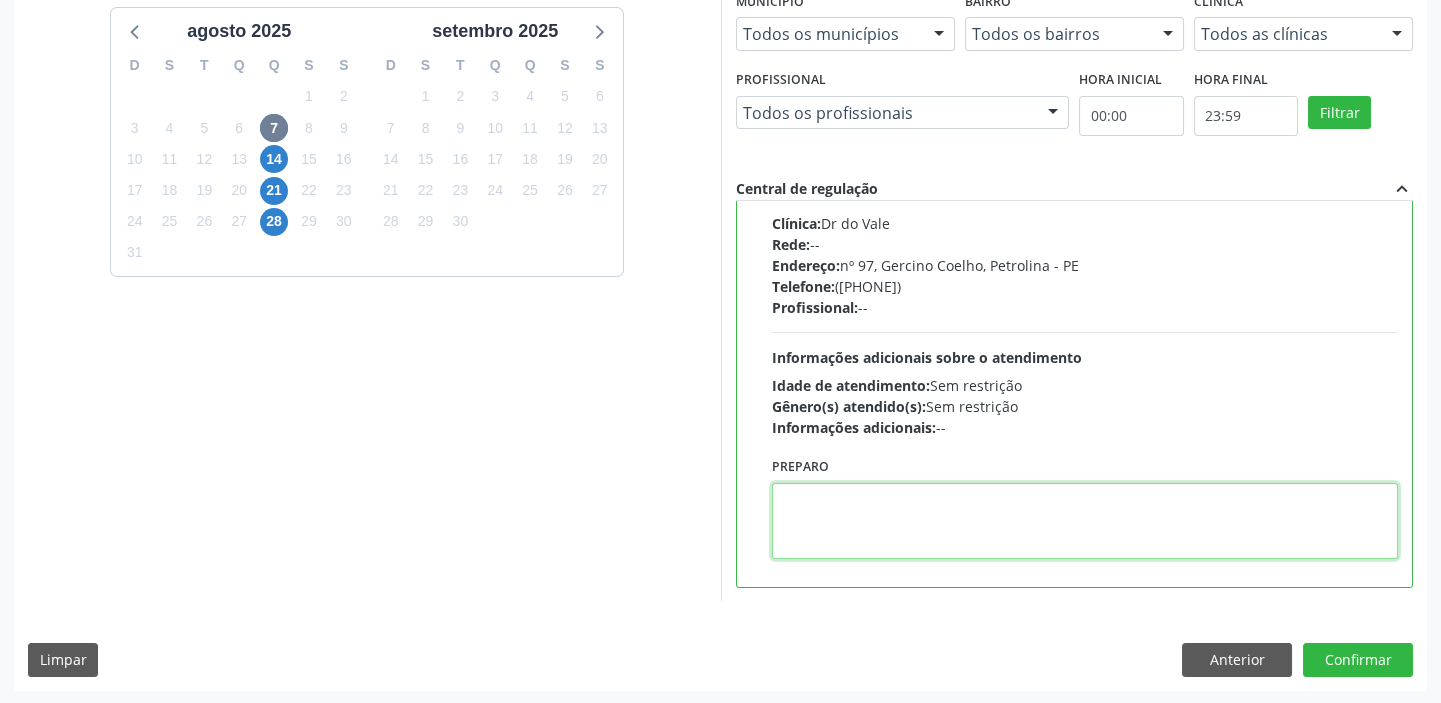 click at bounding box center (1085, 521) 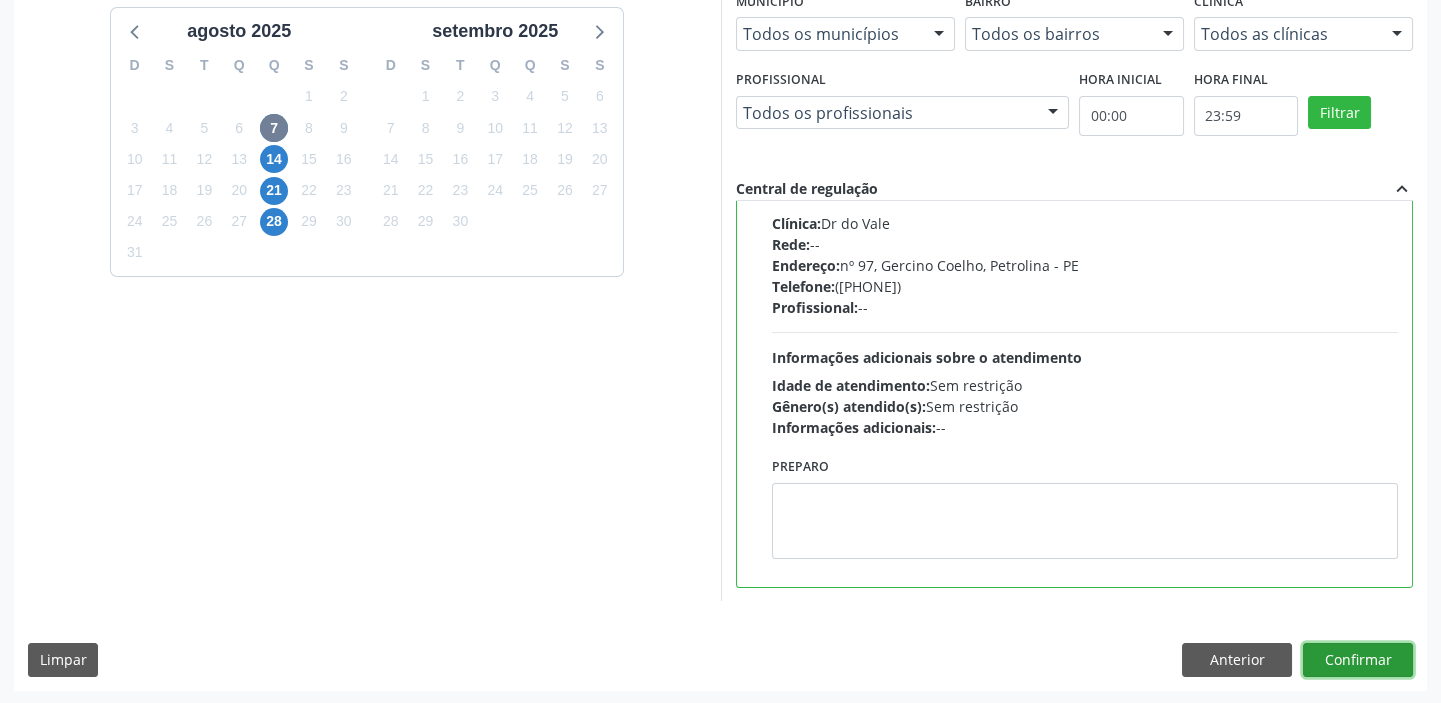 click on "Confirmar" at bounding box center [1358, 660] 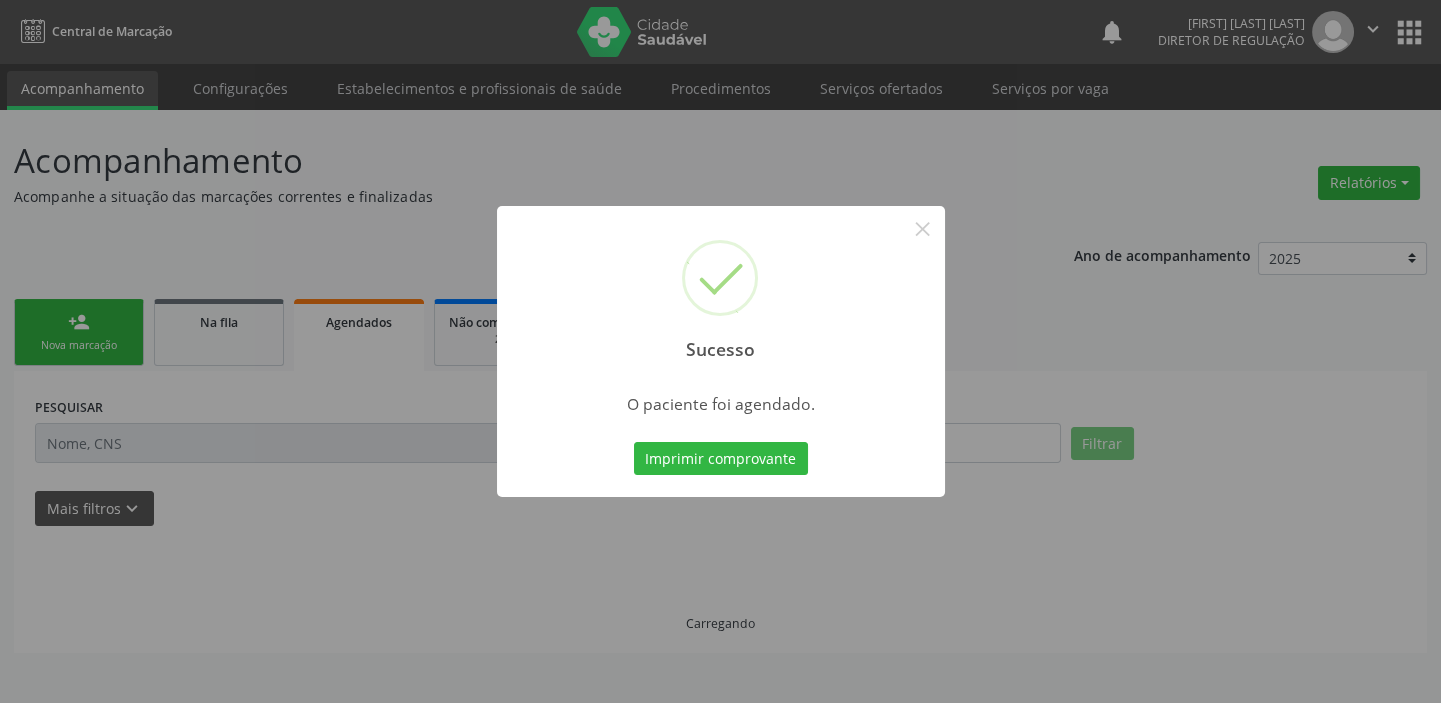 scroll, scrollTop: 0, scrollLeft: 0, axis: both 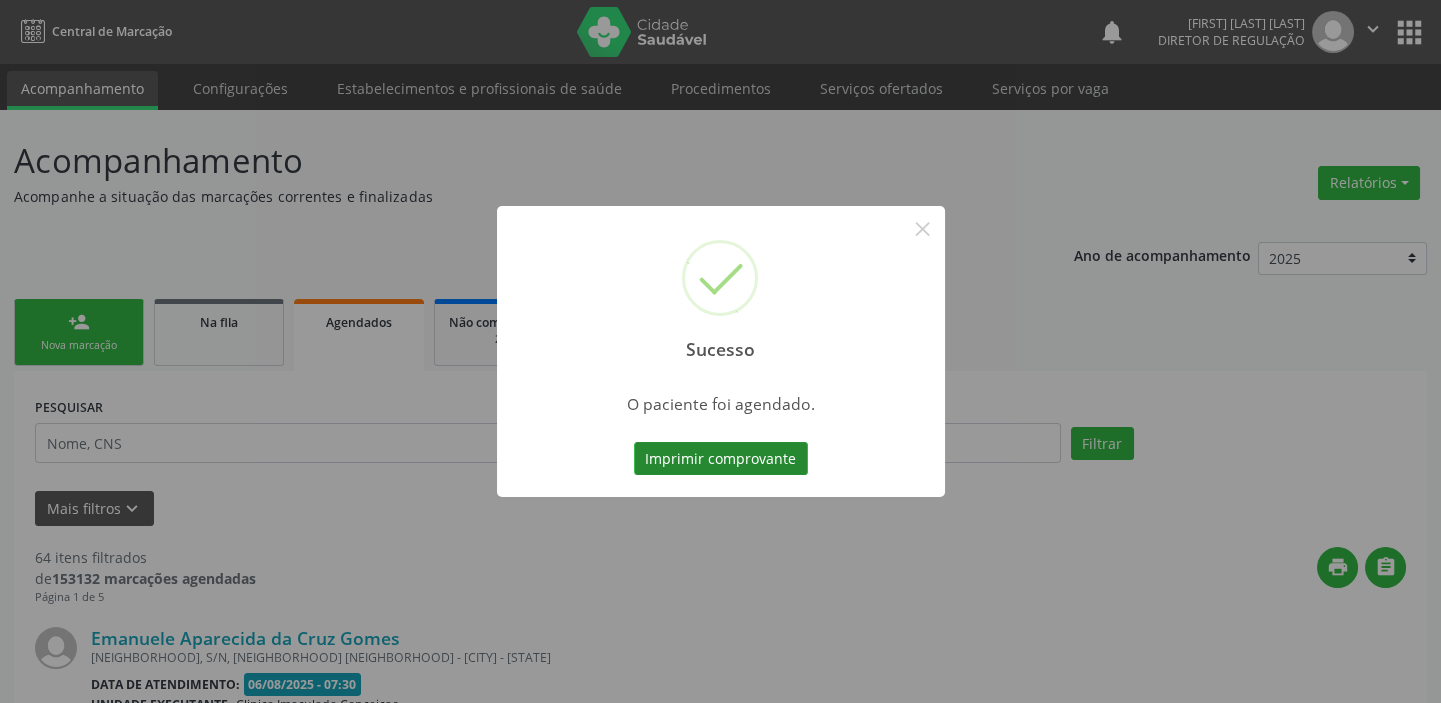 click on "Imprimir comprovante" at bounding box center (721, 459) 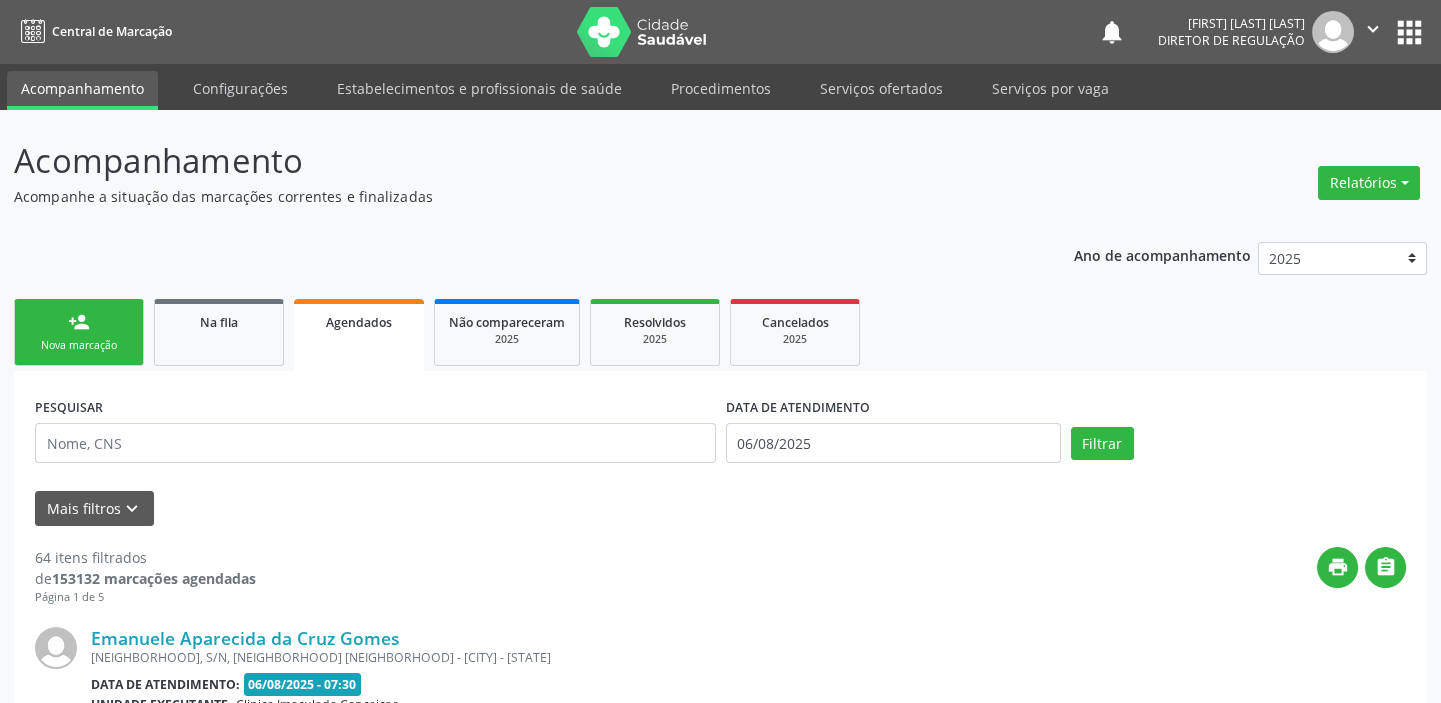 click on "Nova marcação" at bounding box center [79, 345] 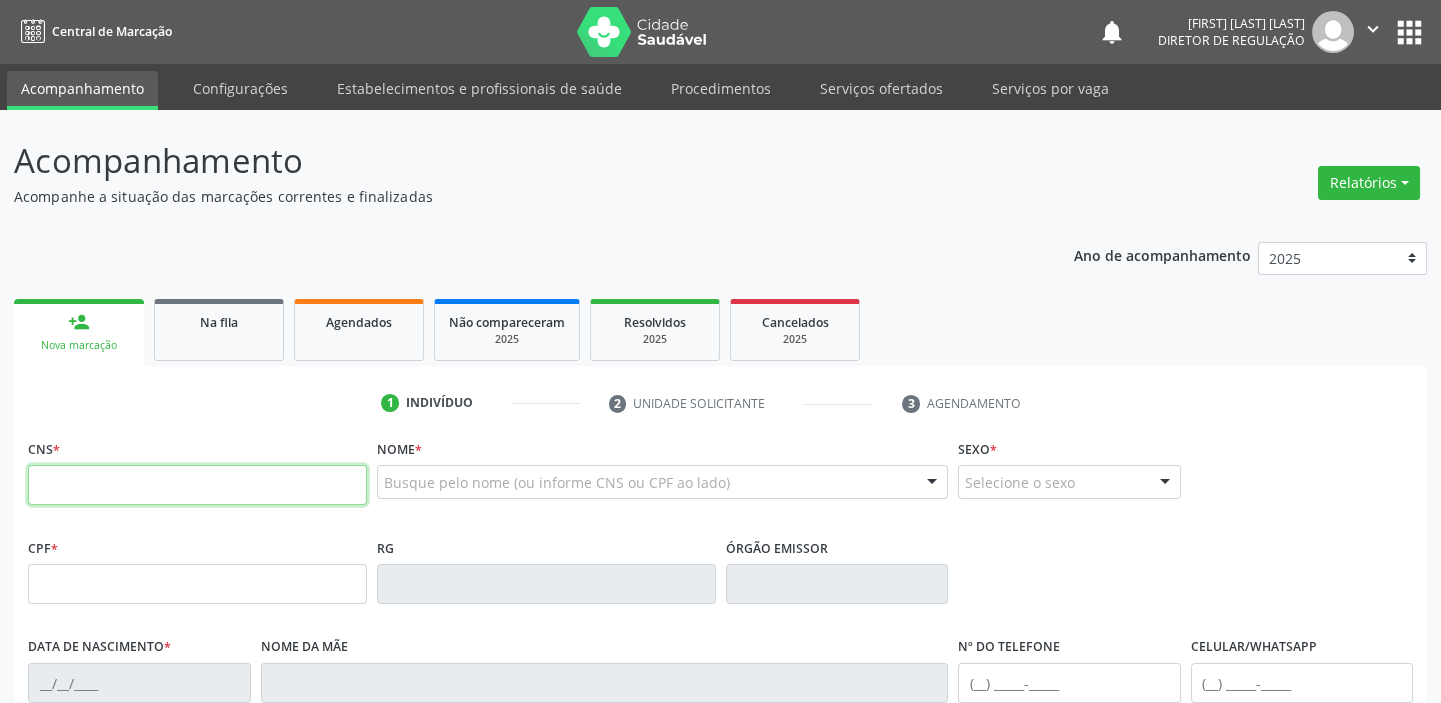 click at bounding box center (197, 485) 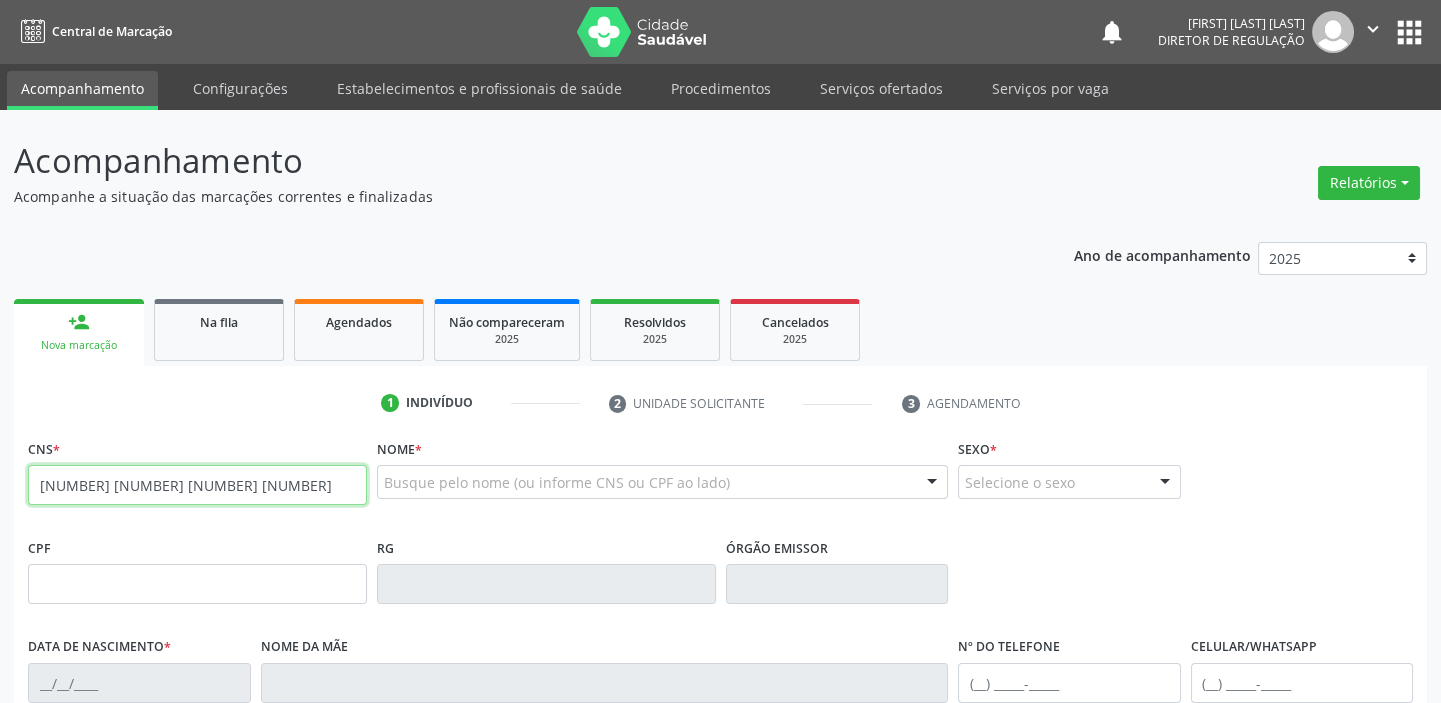 type on "708 4042 8364 5261" 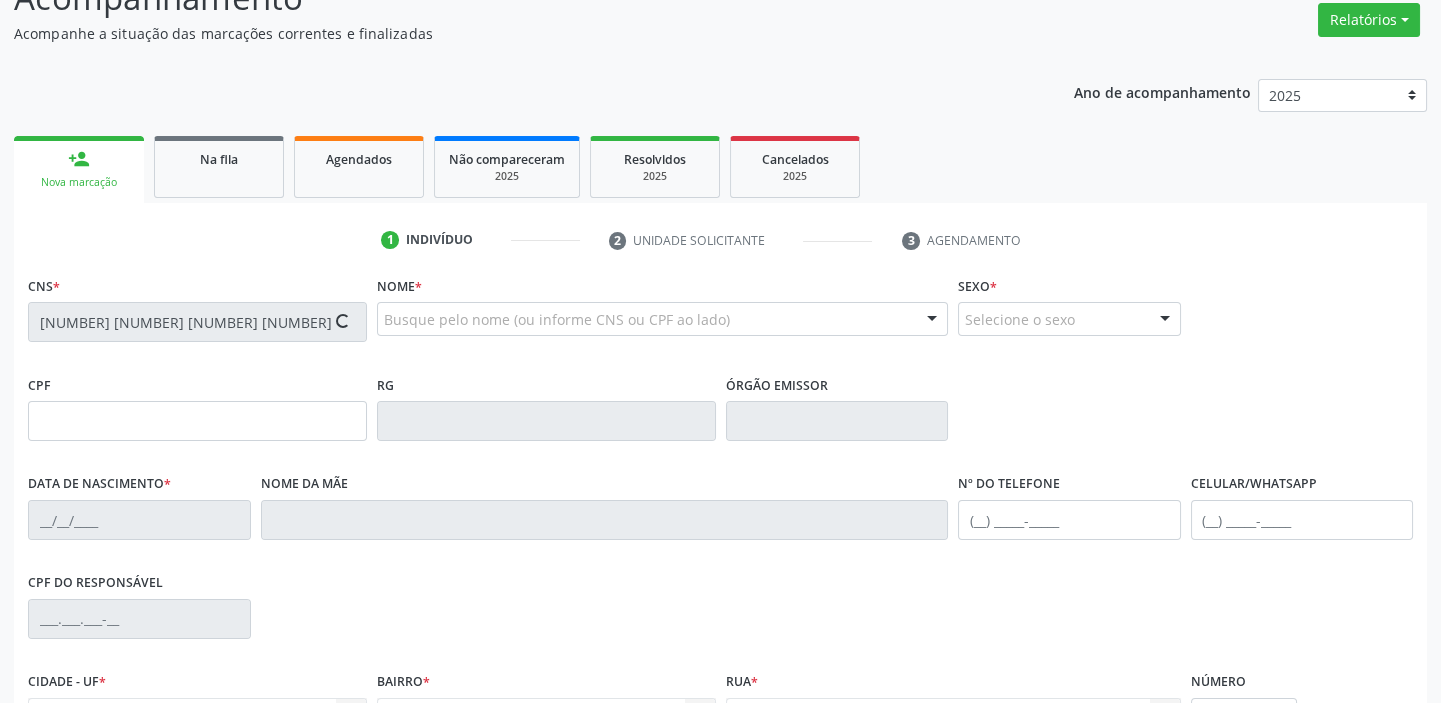 type on "033.377.094-35" 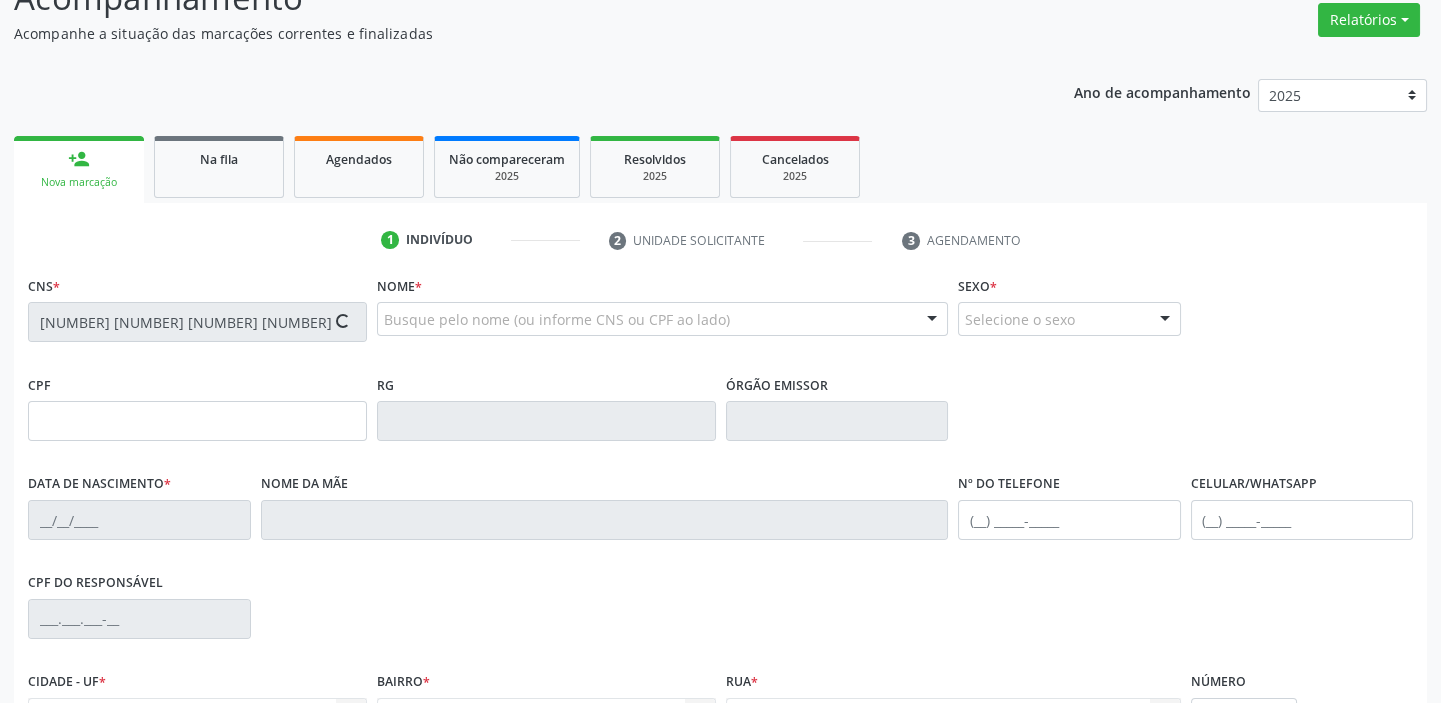 type on "07/03/1962" 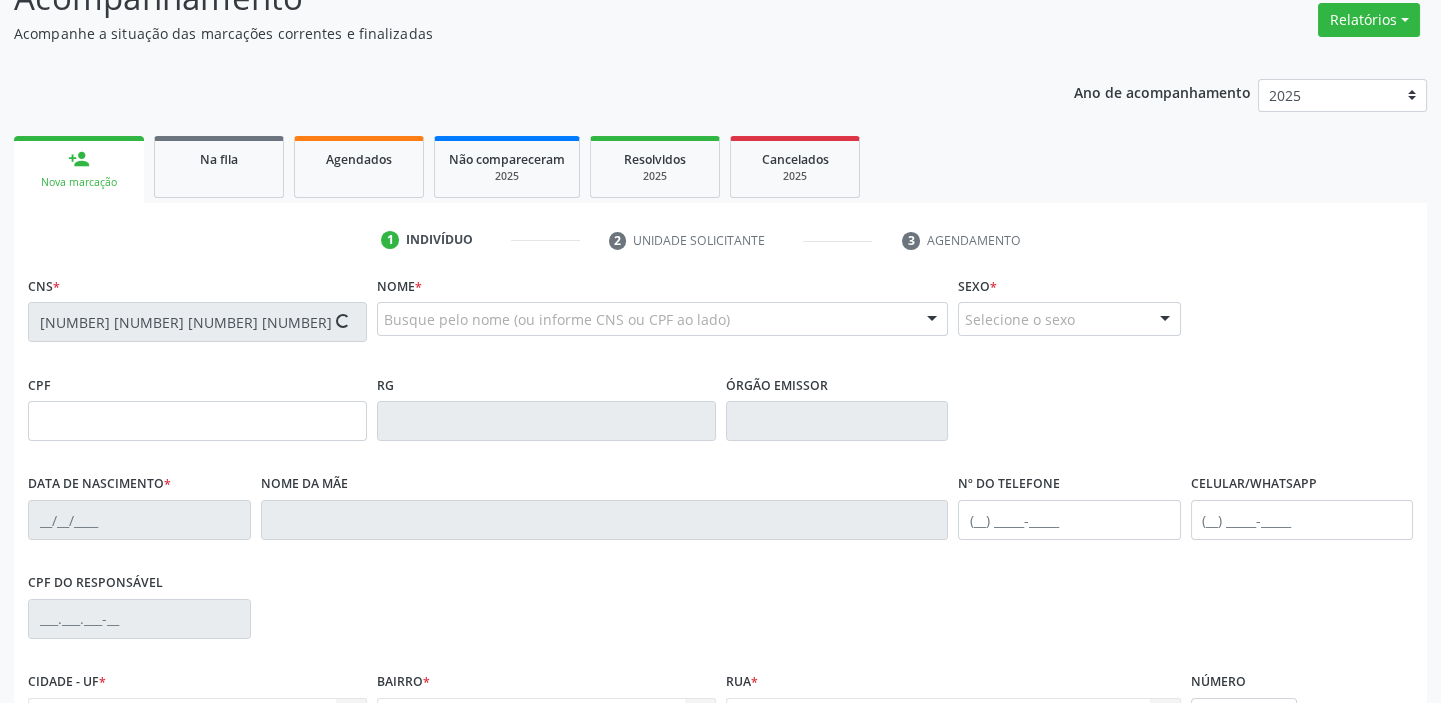 type on "S/N" 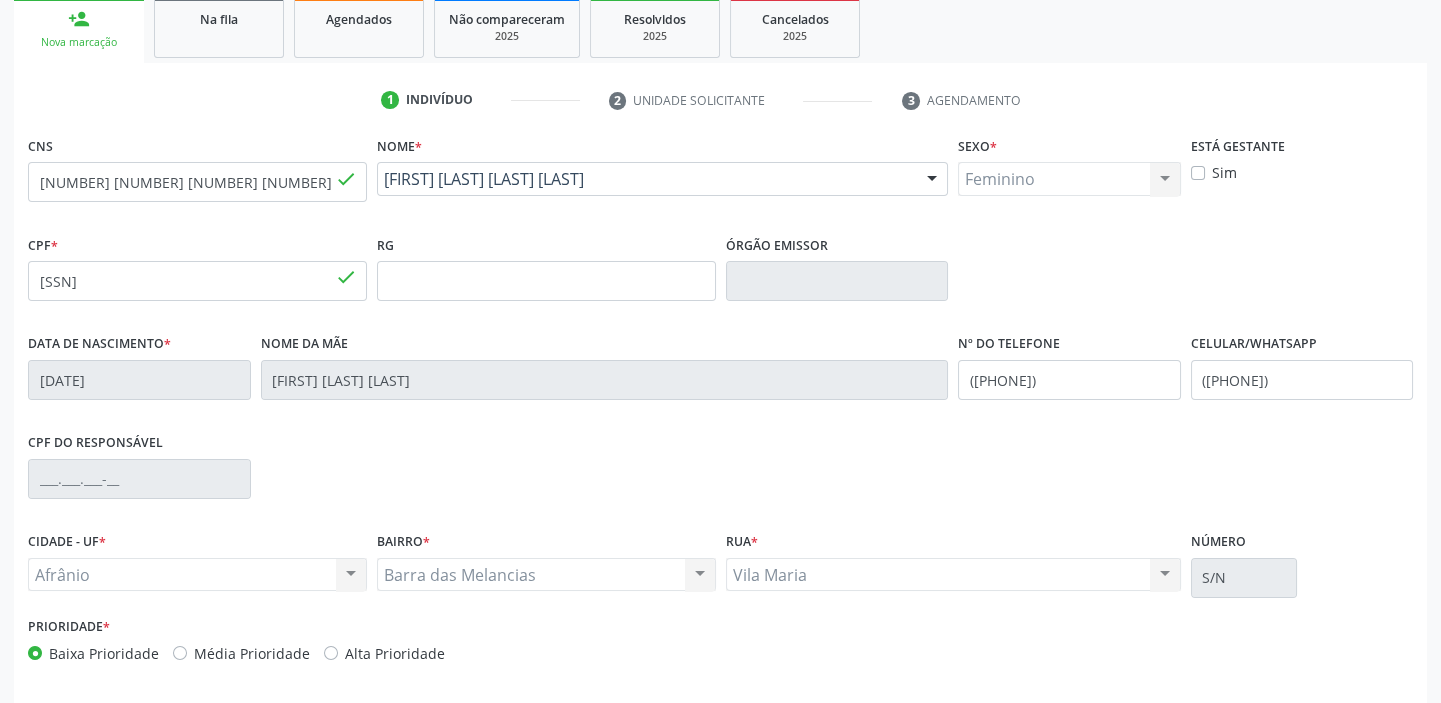 scroll, scrollTop: 380, scrollLeft: 0, axis: vertical 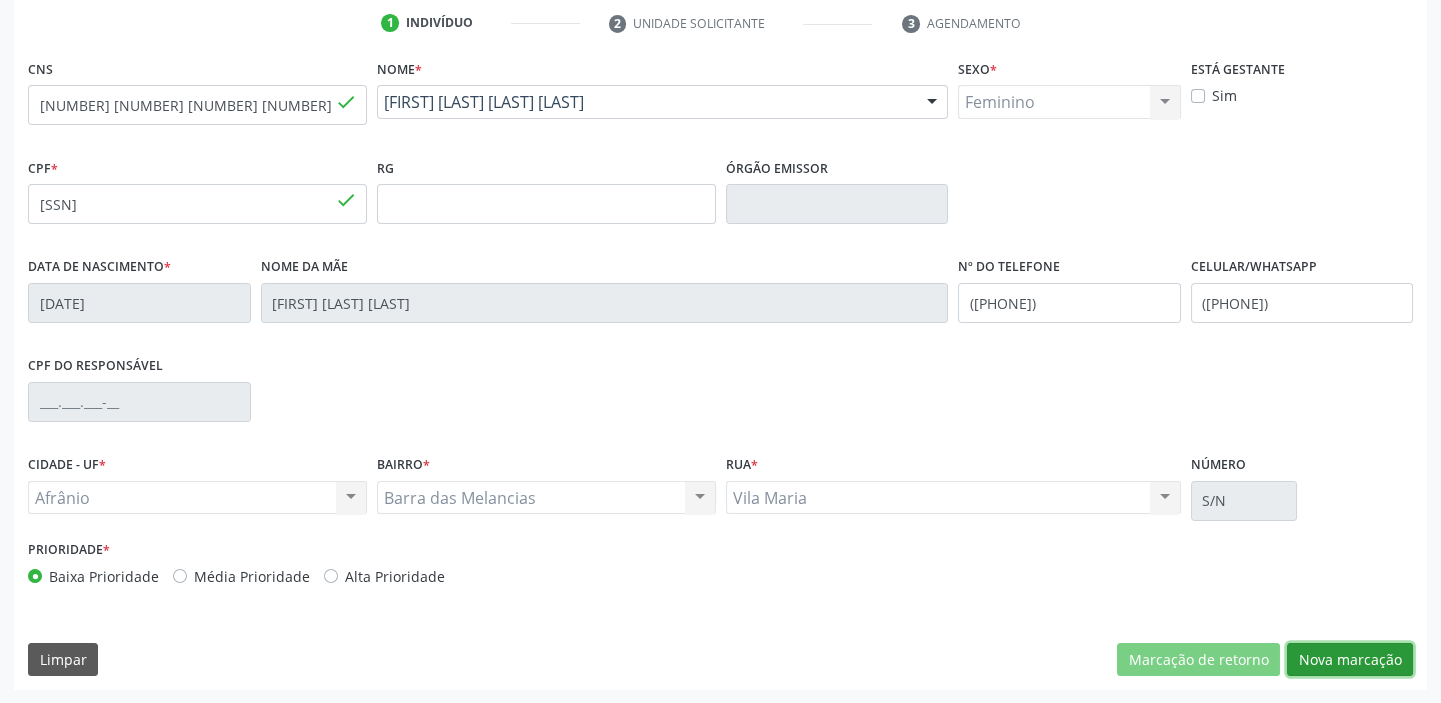 click on "Nova marcação" at bounding box center (1350, 660) 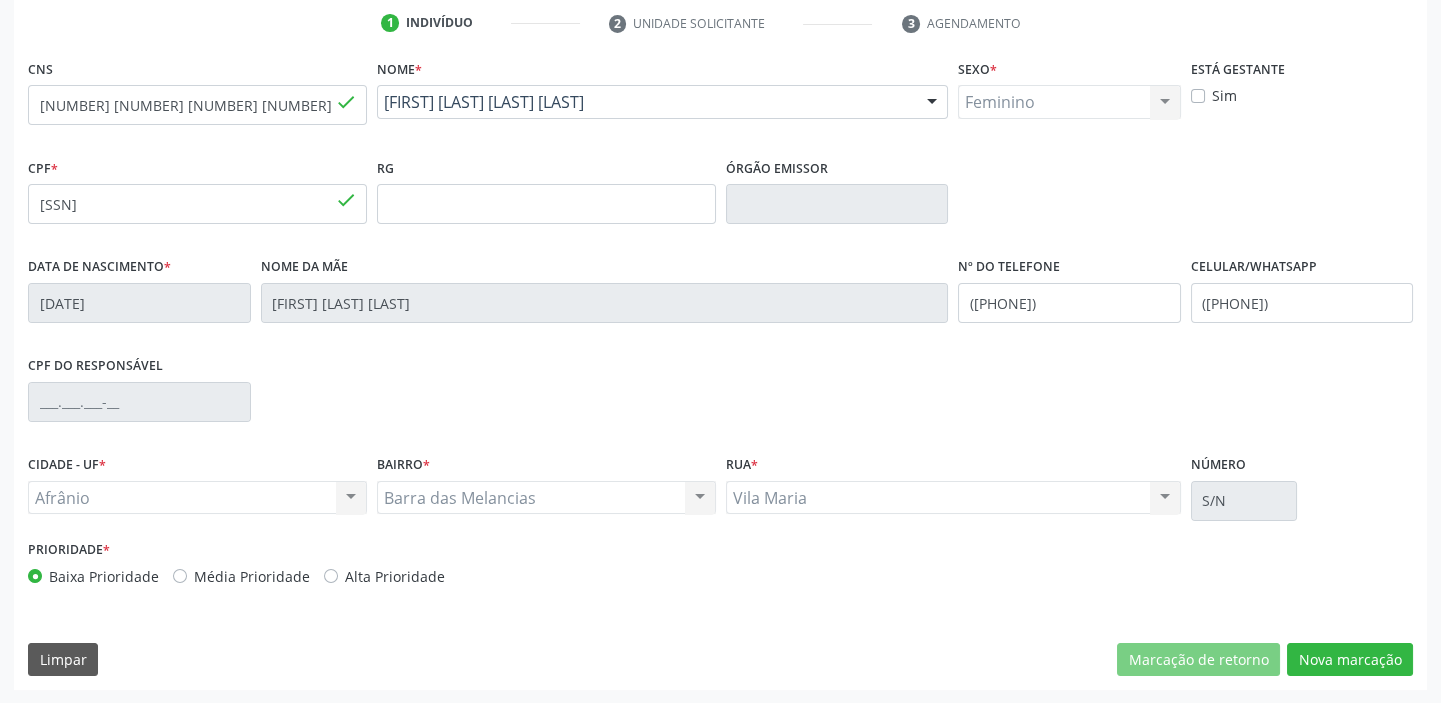 scroll, scrollTop: 201, scrollLeft: 0, axis: vertical 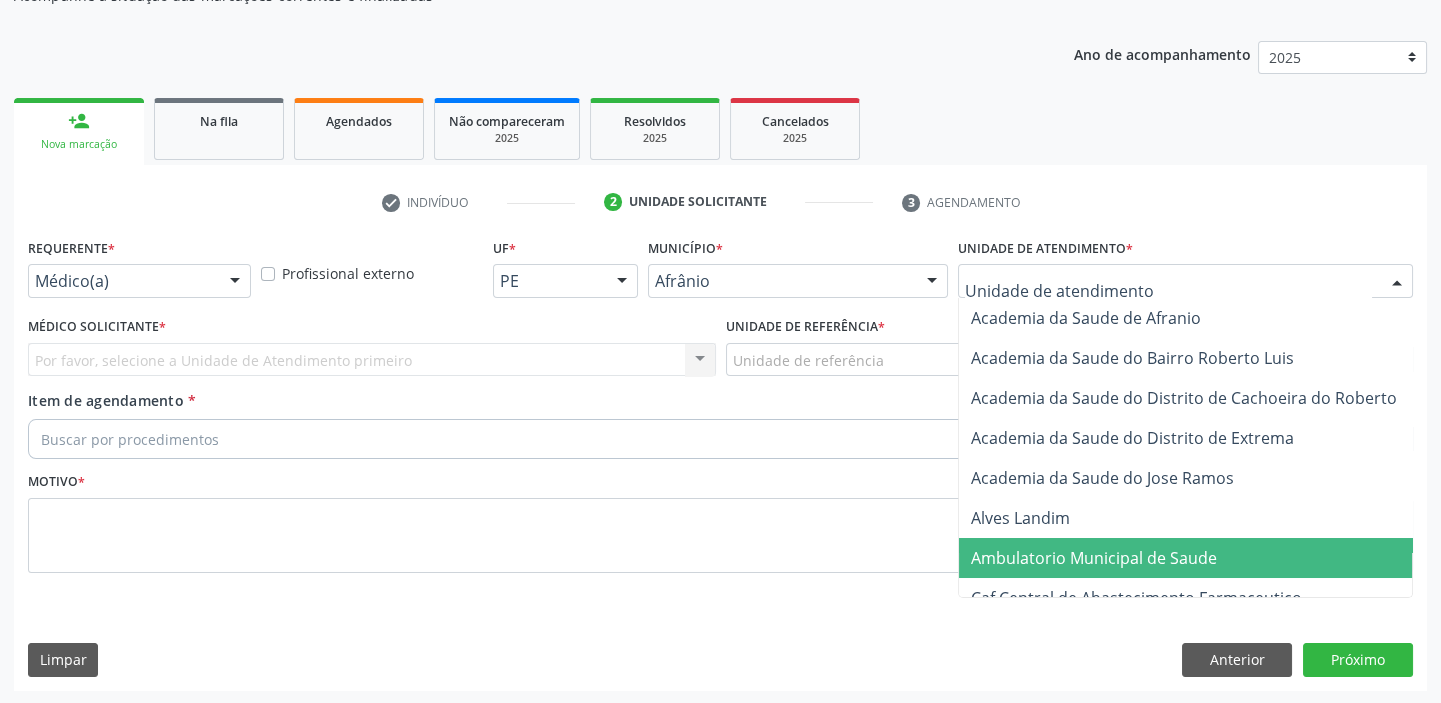 click on "Ambulatorio Municipal de Saude" at bounding box center [1094, 558] 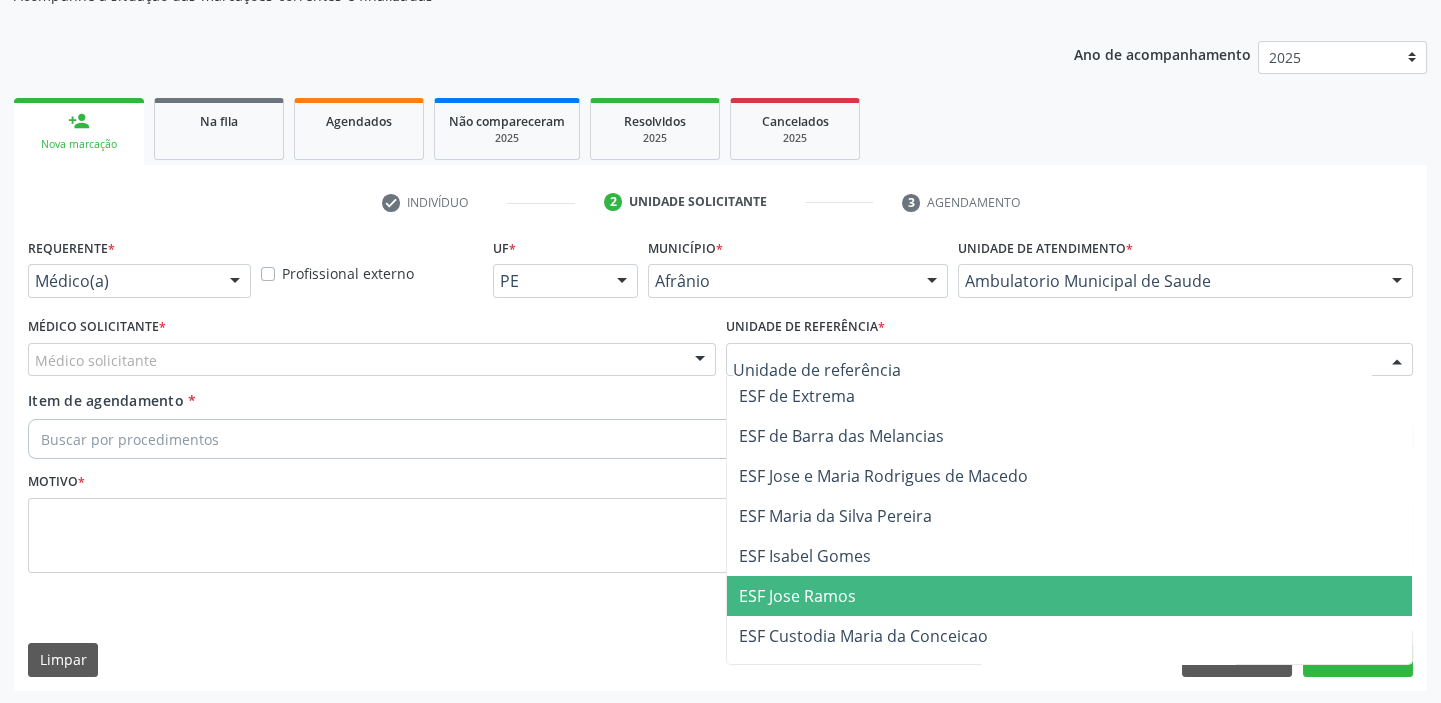 click on "ESF Jose Ramos" at bounding box center (797, 596) 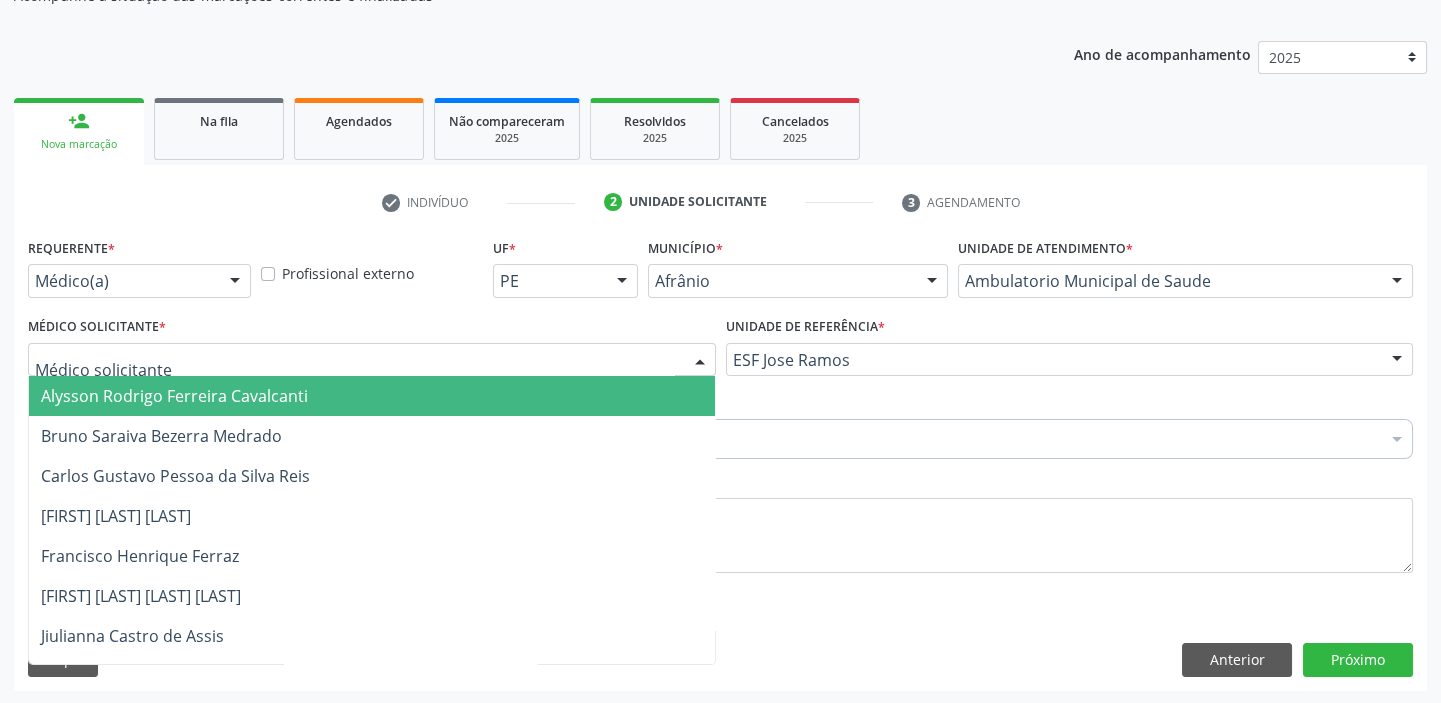 click on "Alysson Rodrigo Ferreira Cavalcanti" at bounding box center (174, 396) 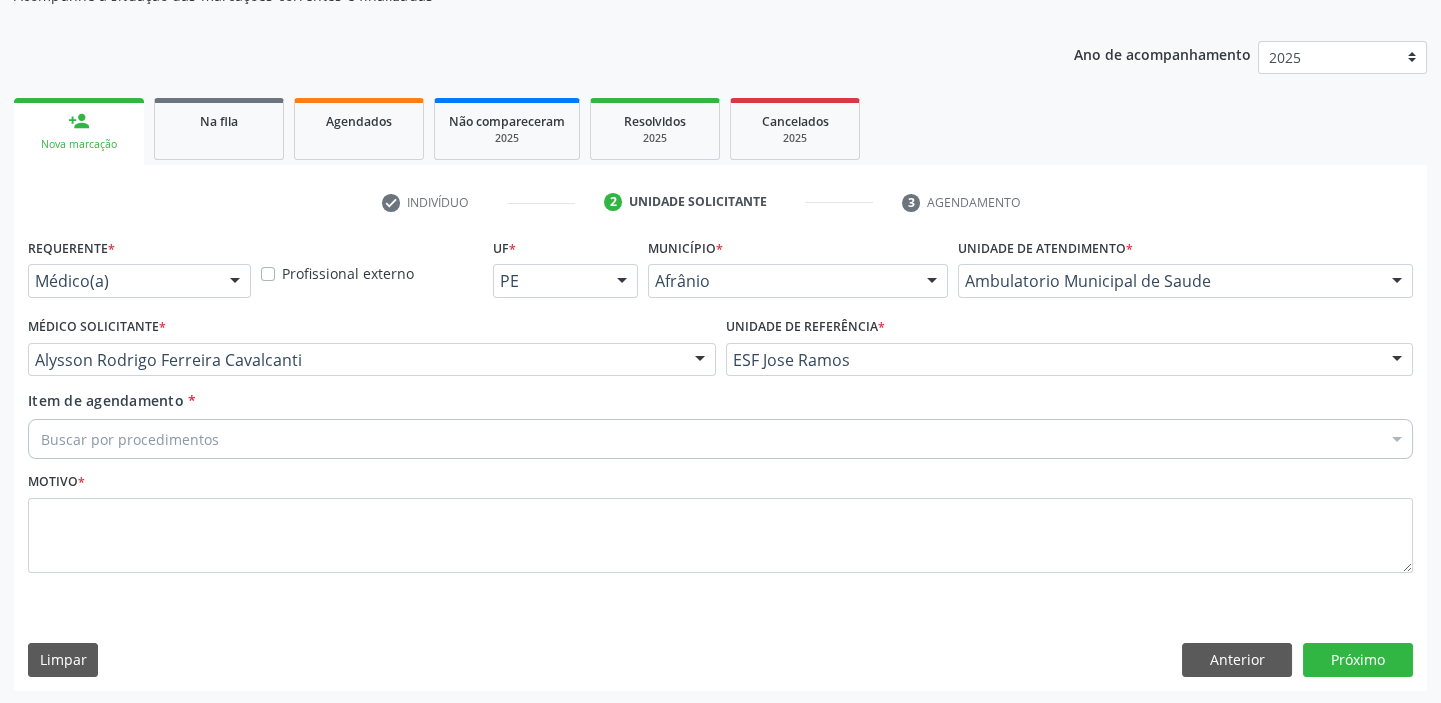 click on "Buscar por procedimentos" at bounding box center [720, 439] 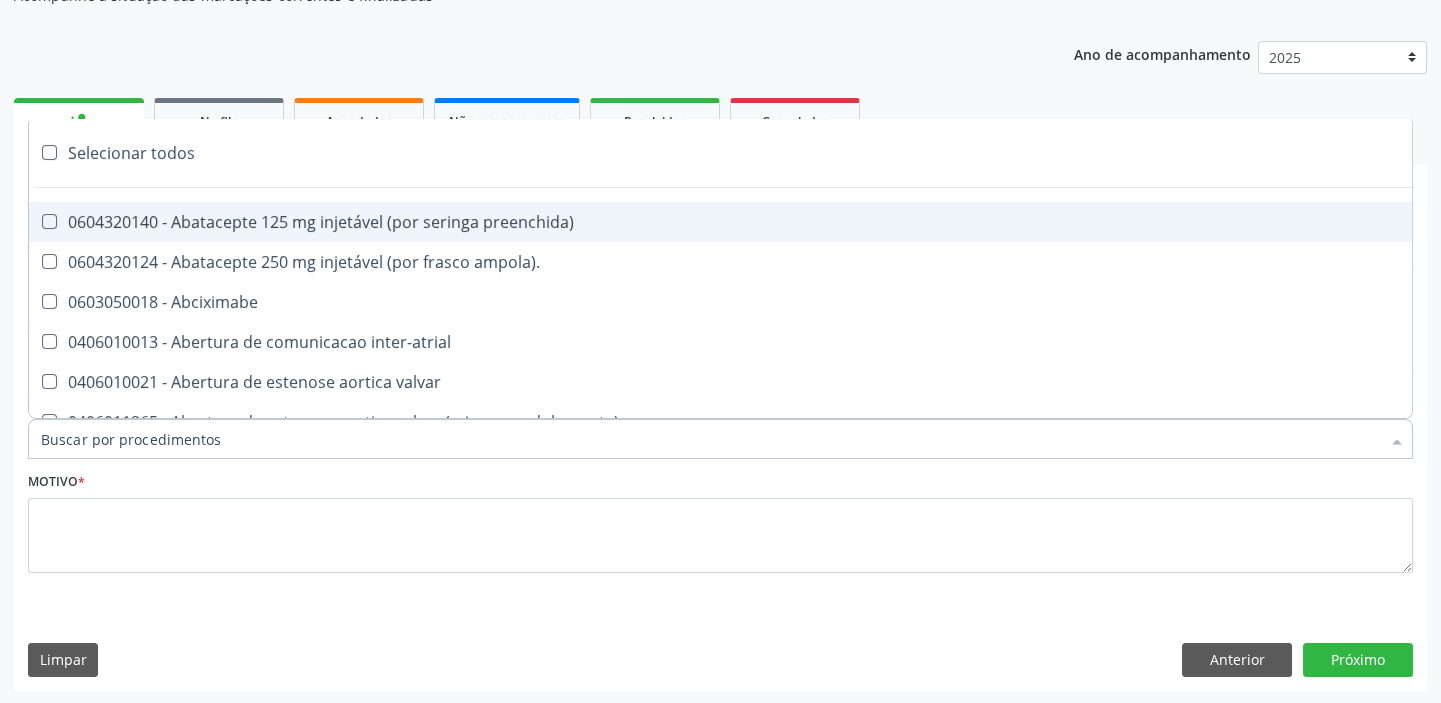 click on "Item de agendamento
*" at bounding box center [710, 439] 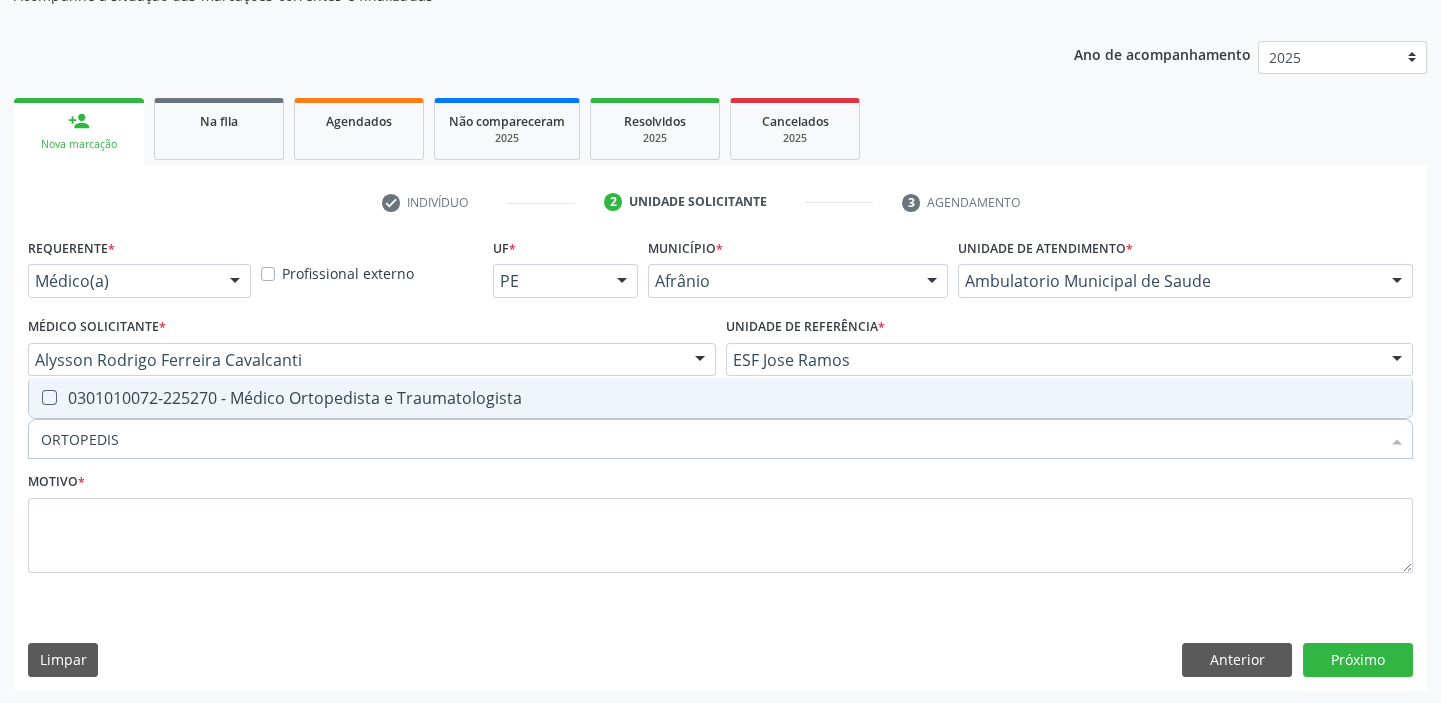type on "ORTOPEDIST" 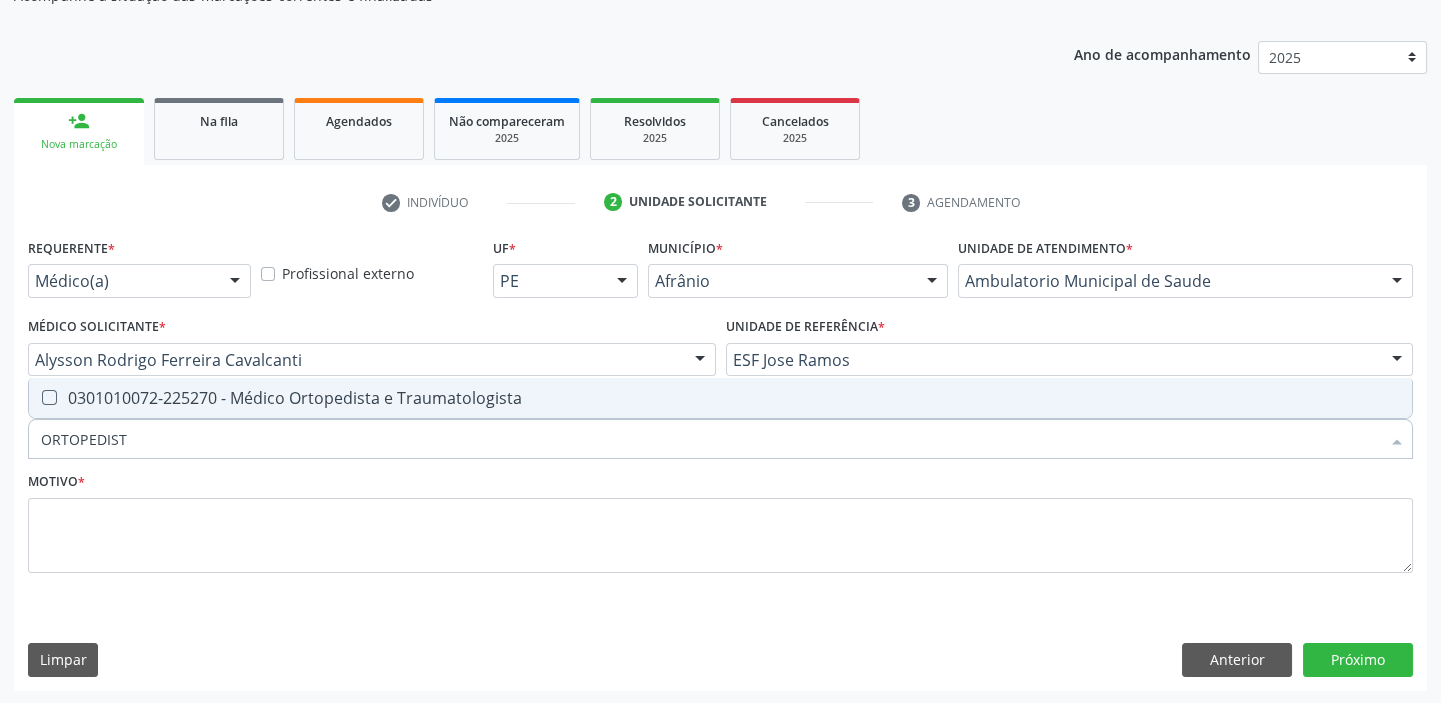 drag, startPoint x: 93, startPoint y: 388, endPoint x: 120, endPoint y: 407, distance: 33.01515 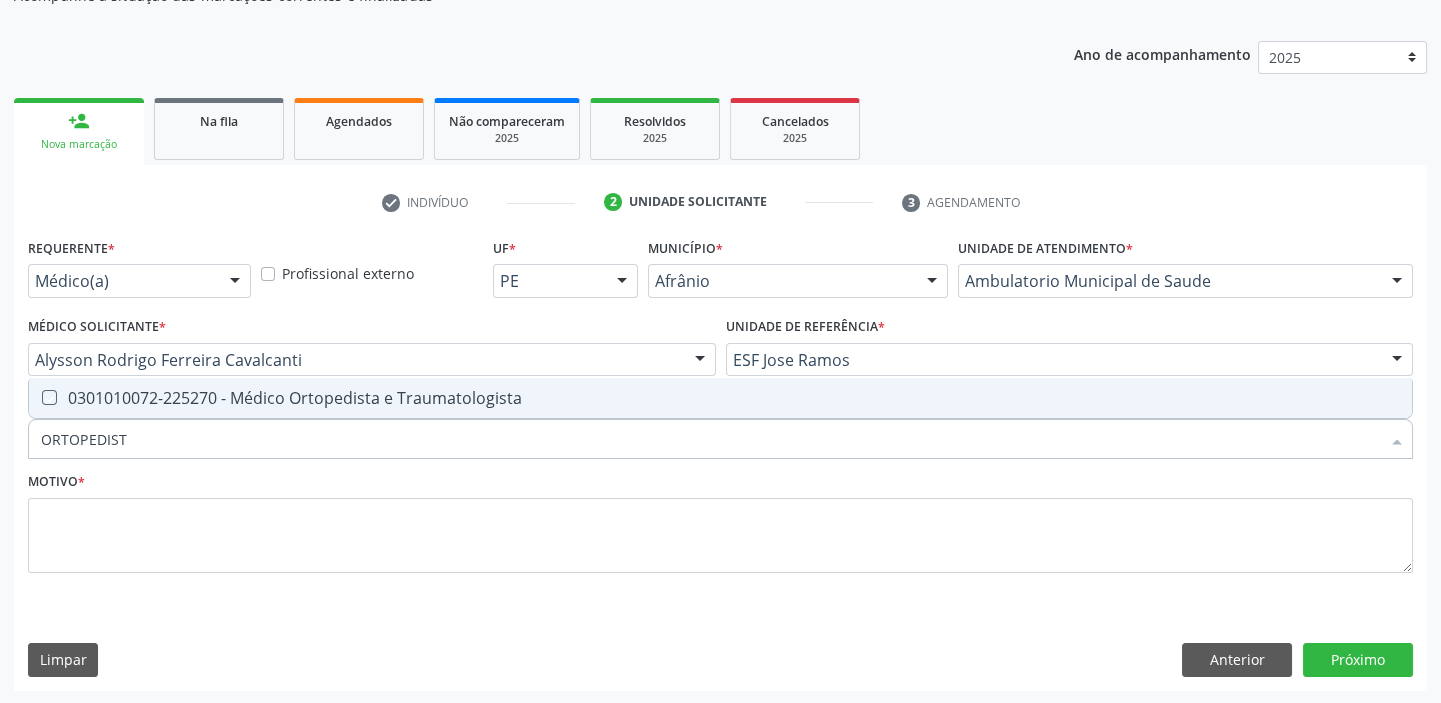 checkbox on "true" 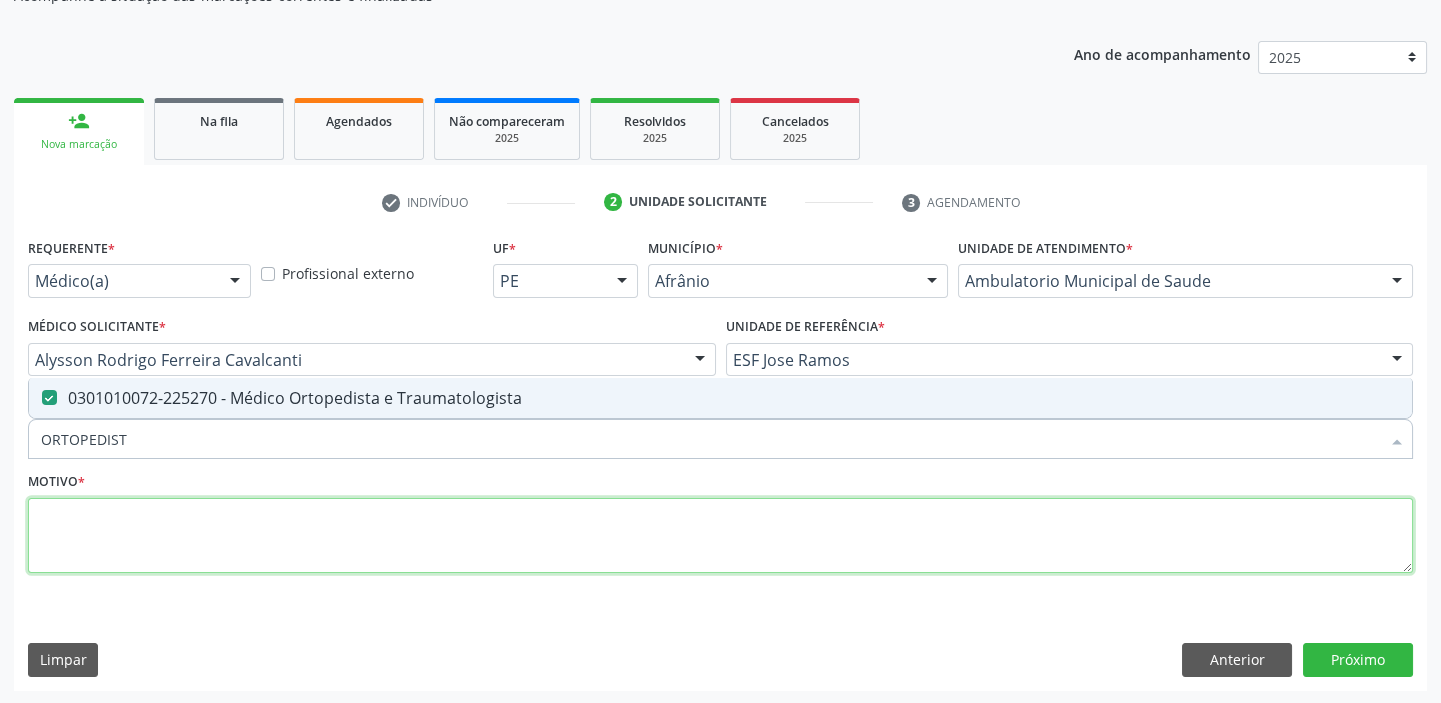 click at bounding box center (720, 536) 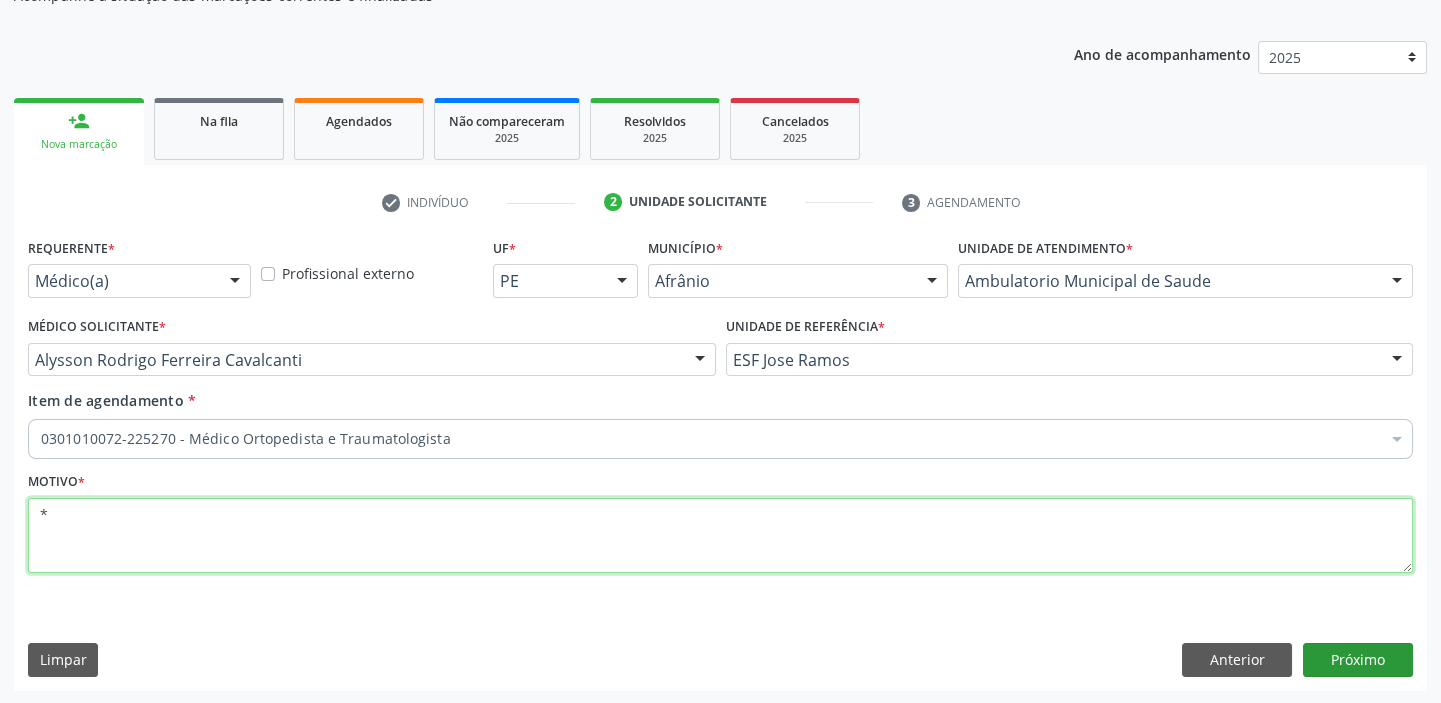 type on "*" 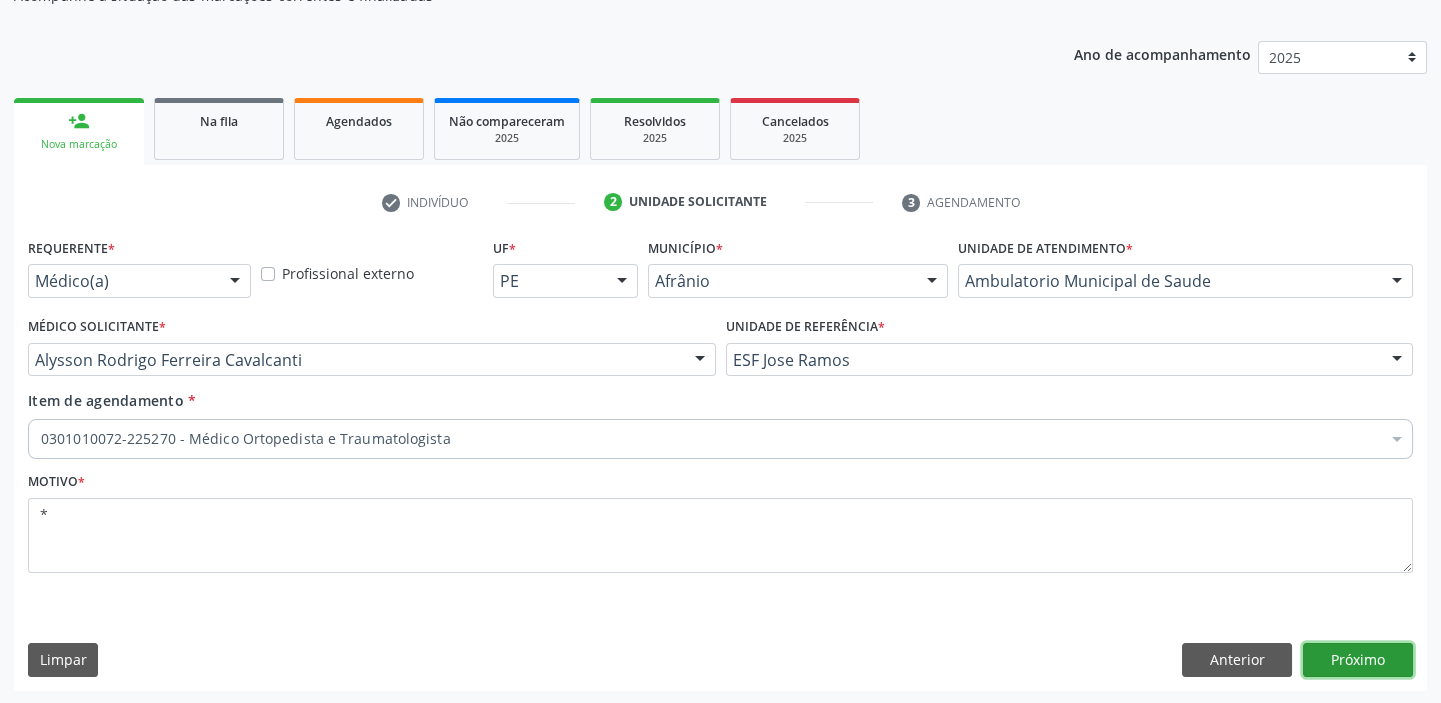 click on "Próximo" at bounding box center (1358, 660) 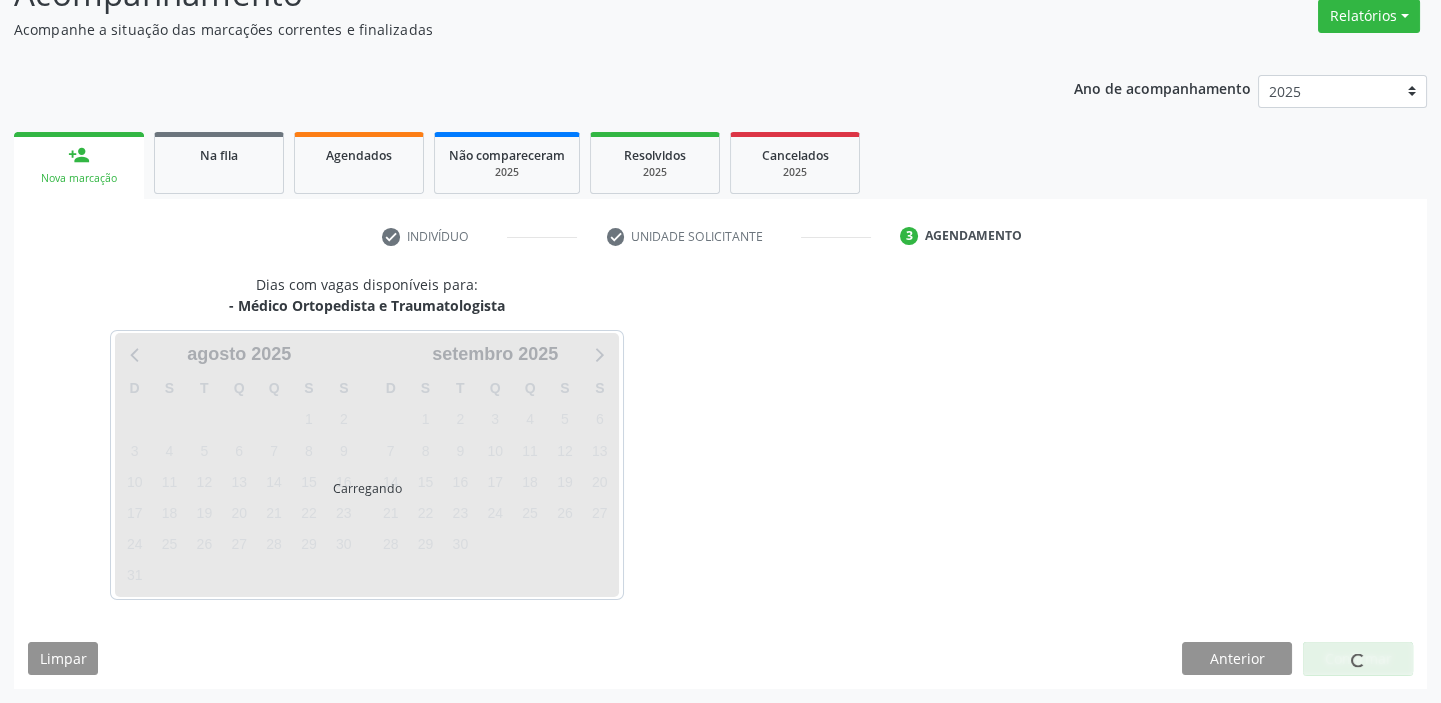 scroll, scrollTop: 166, scrollLeft: 0, axis: vertical 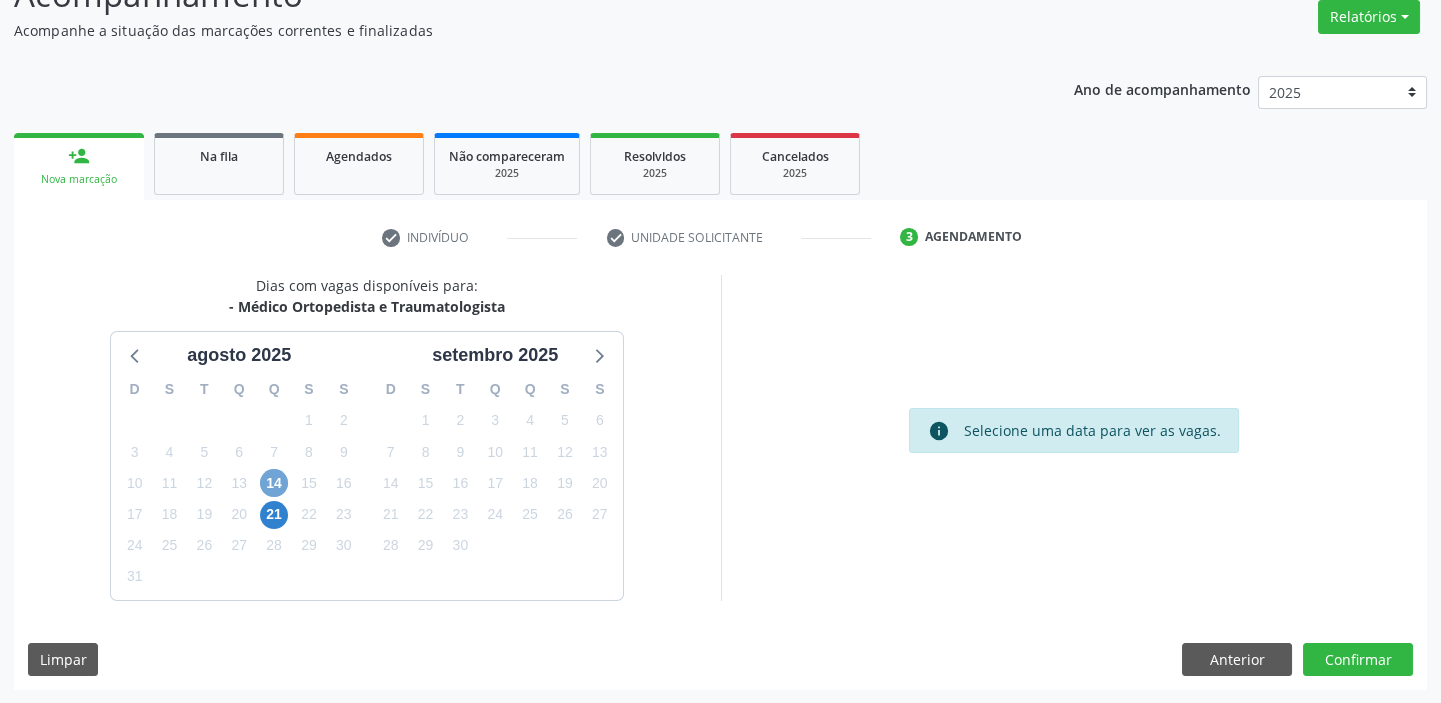 click on "14" at bounding box center (274, 483) 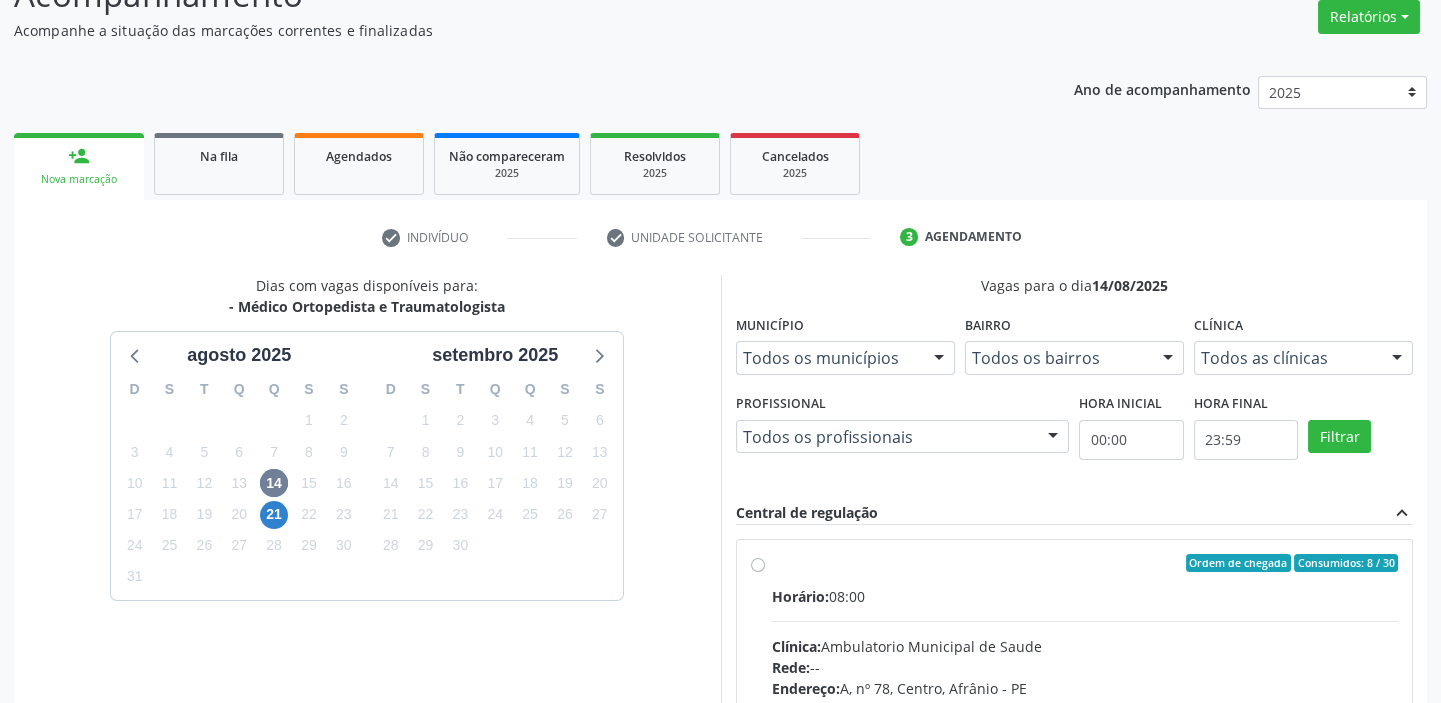 click on "Horário:   08:00
Clínica:  Ambulatorio Municipal de Saude
Rede:
--
Endereço:   A, nº 78, Centro, Afrânio - PE
Telefone:   --
Profissional:
--
Informações adicionais sobre o atendimento
Idade de atendimento:
Sem restrição
Gênero(s) atendido(s):
Sem restrição
Informações adicionais:
--" at bounding box center [1085, 723] 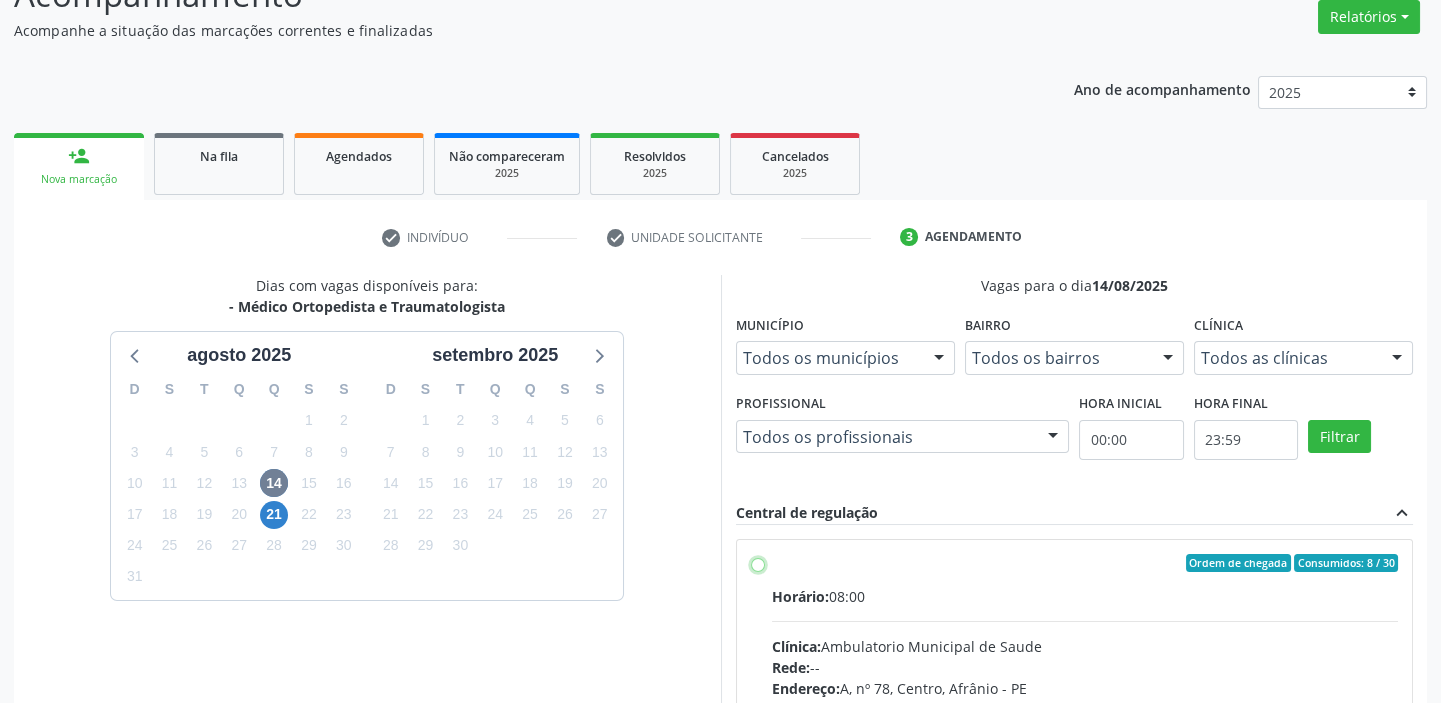 click on "Ordem de chegada
Consumidos: 8 / 30
Horário:   08:00
Clínica:  Ambulatorio Municipal de Saude
Rede:
--
Endereço:   A, nº 78, Centro, Afrânio - PE
Telefone:   --
Profissional:
--
Informações adicionais sobre o atendimento
Idade de atendimento:
Sem restrição
Gênero(s) atendido(s):
Sem restrição
Informações adicionais:
--" at bounding box center [758, 563] 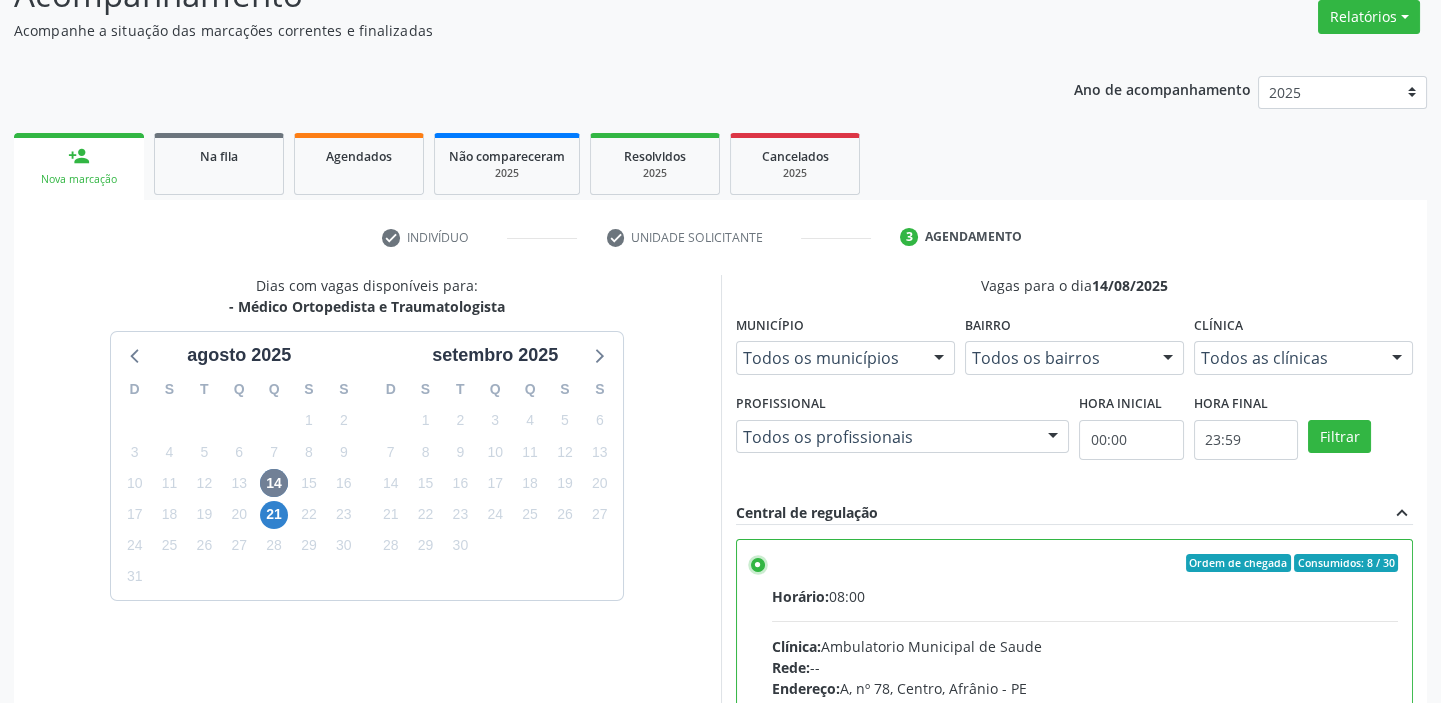 scroll, scrollTop: 99, scrollLeft: 0, axis: vertical 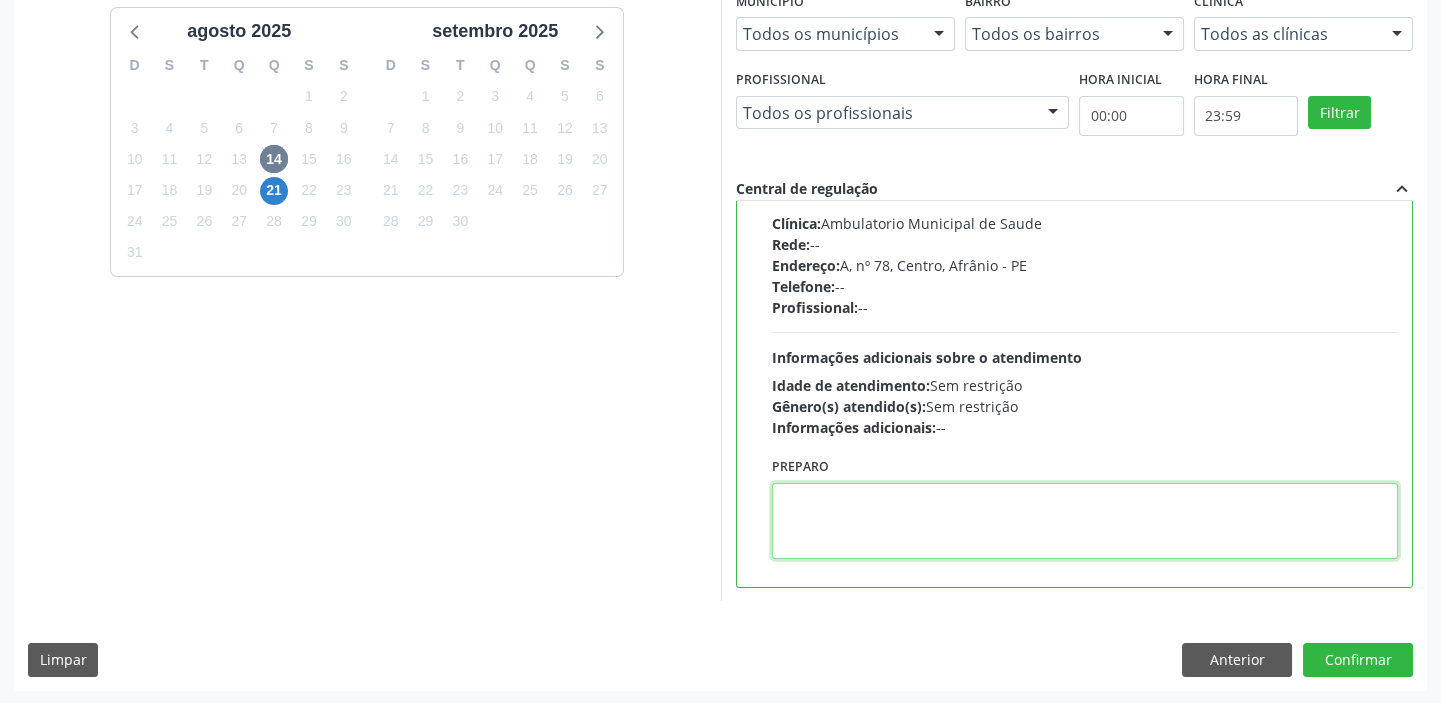 click at bounding box center (1085, 521) 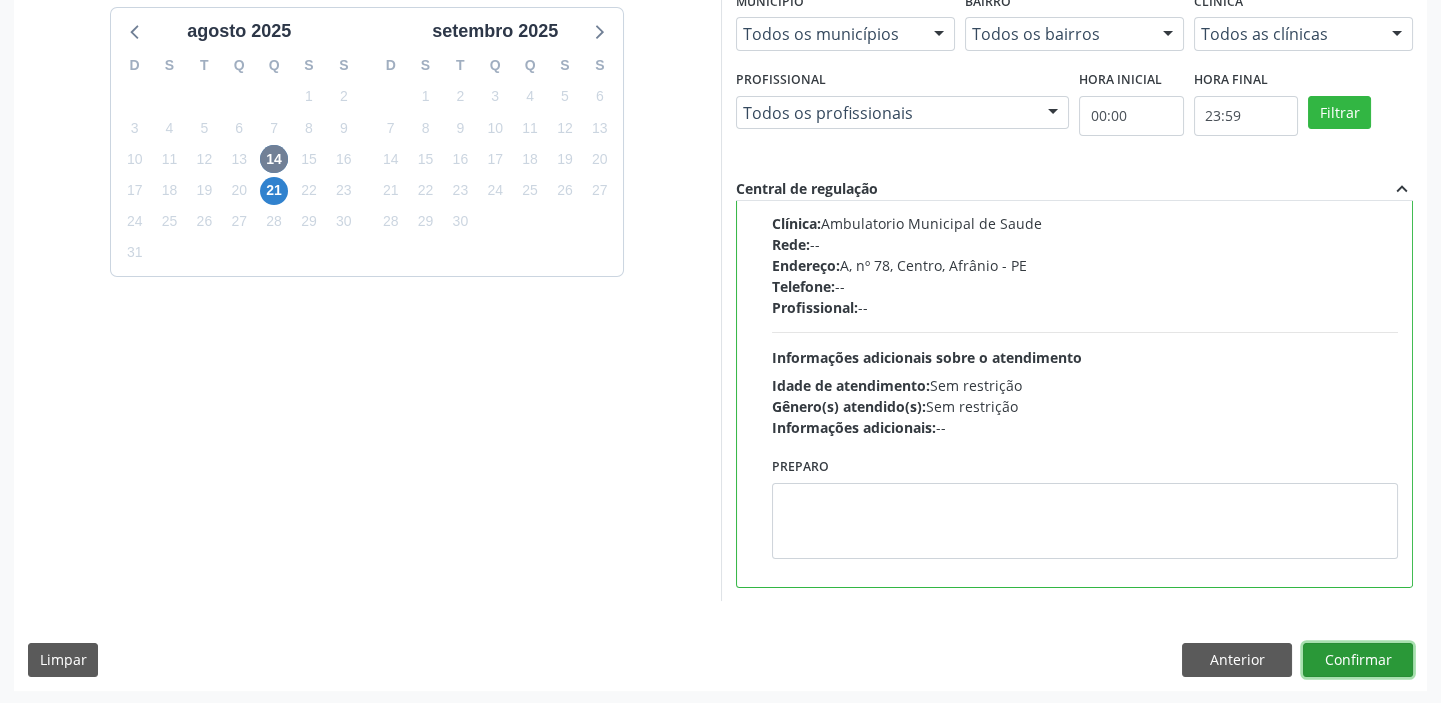 click on "Confirmar" at bounding box center [1358, 660] 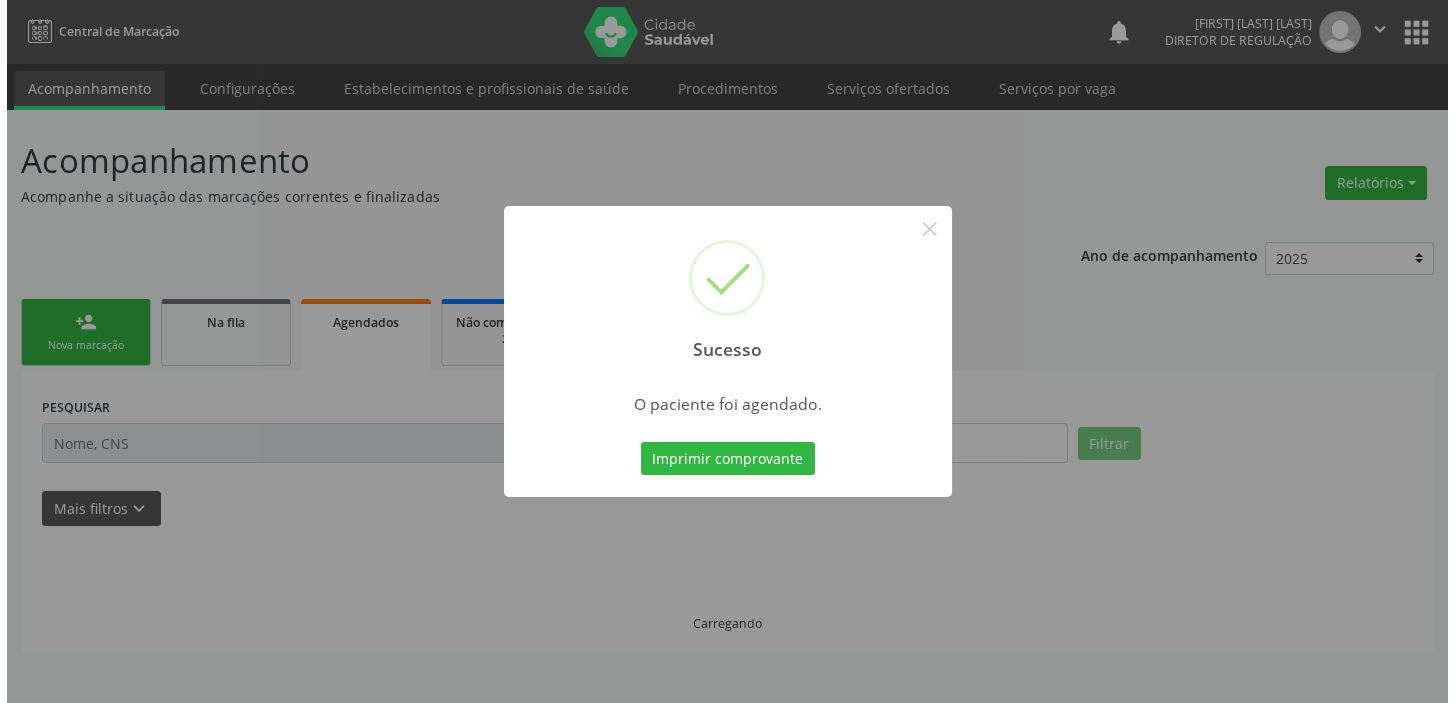 scroll, scrollTop: 0, scrollLeft: 0, axis: both 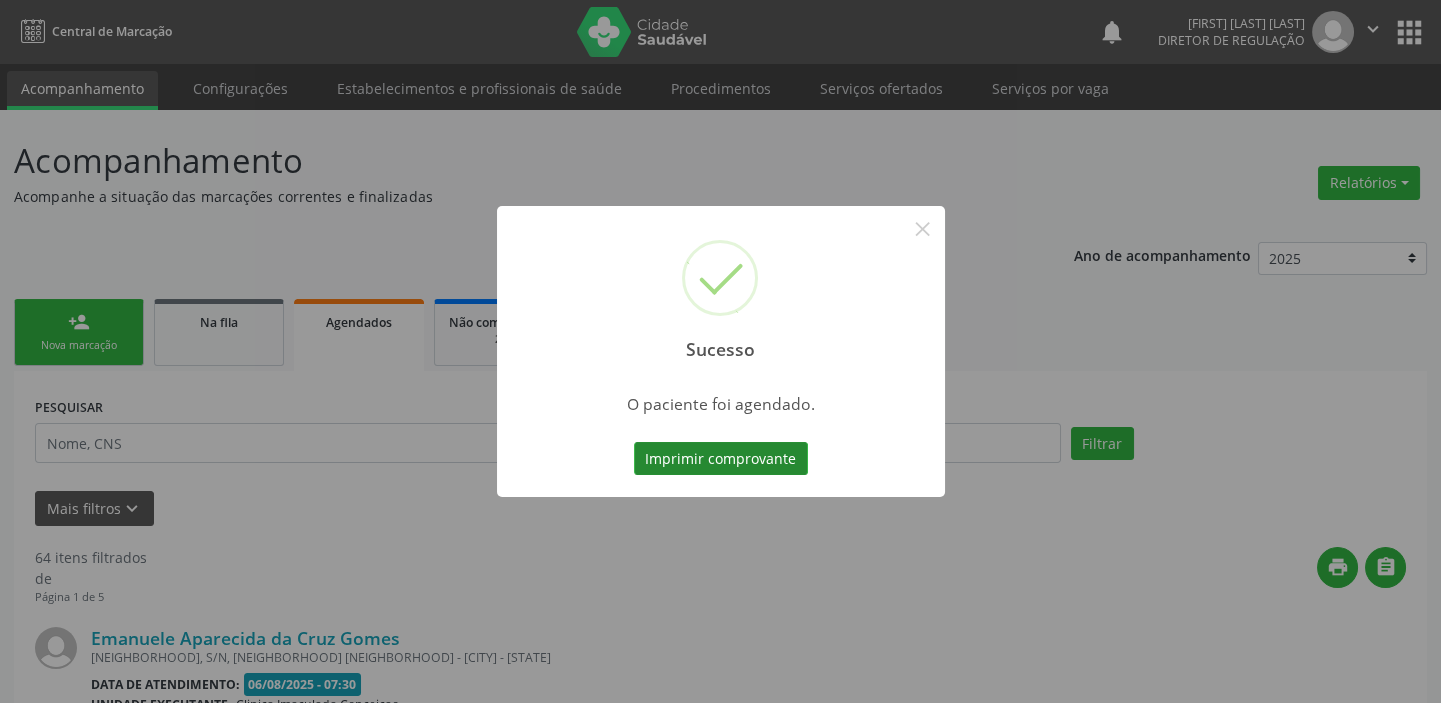 click on "Imprimir comprovante" at bounding box center [721, 459] 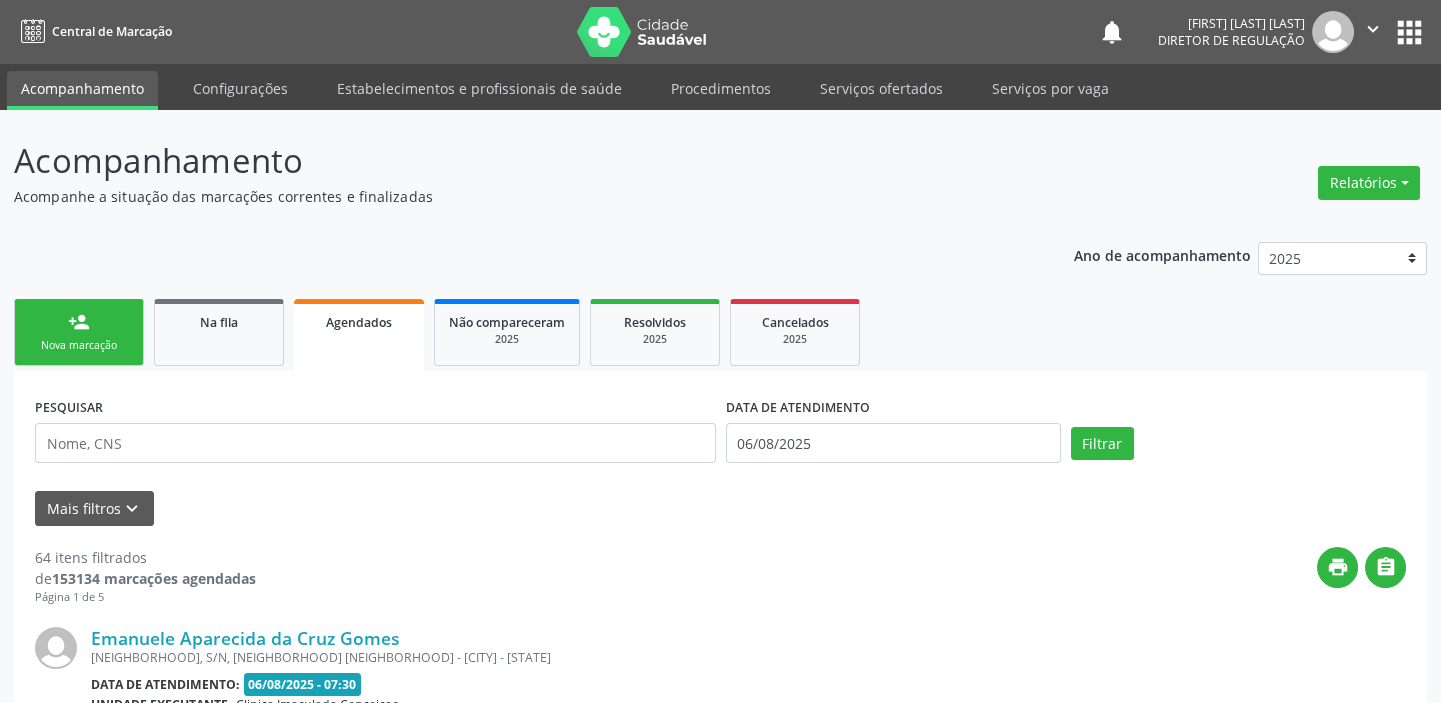 click on "person_add
Nova marcação" at bounding box center [79, 332] 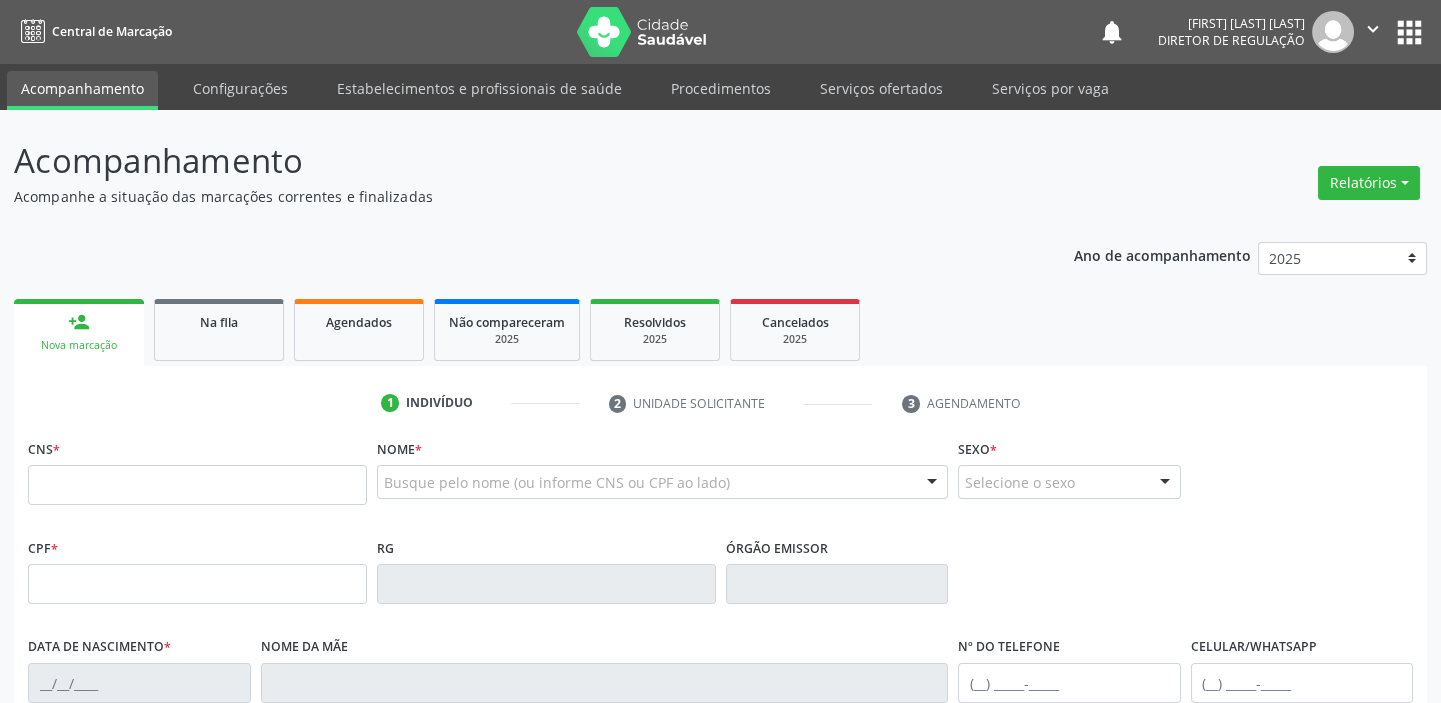 click on "person_add
Nova marcação" at bounding box center (79, 332) 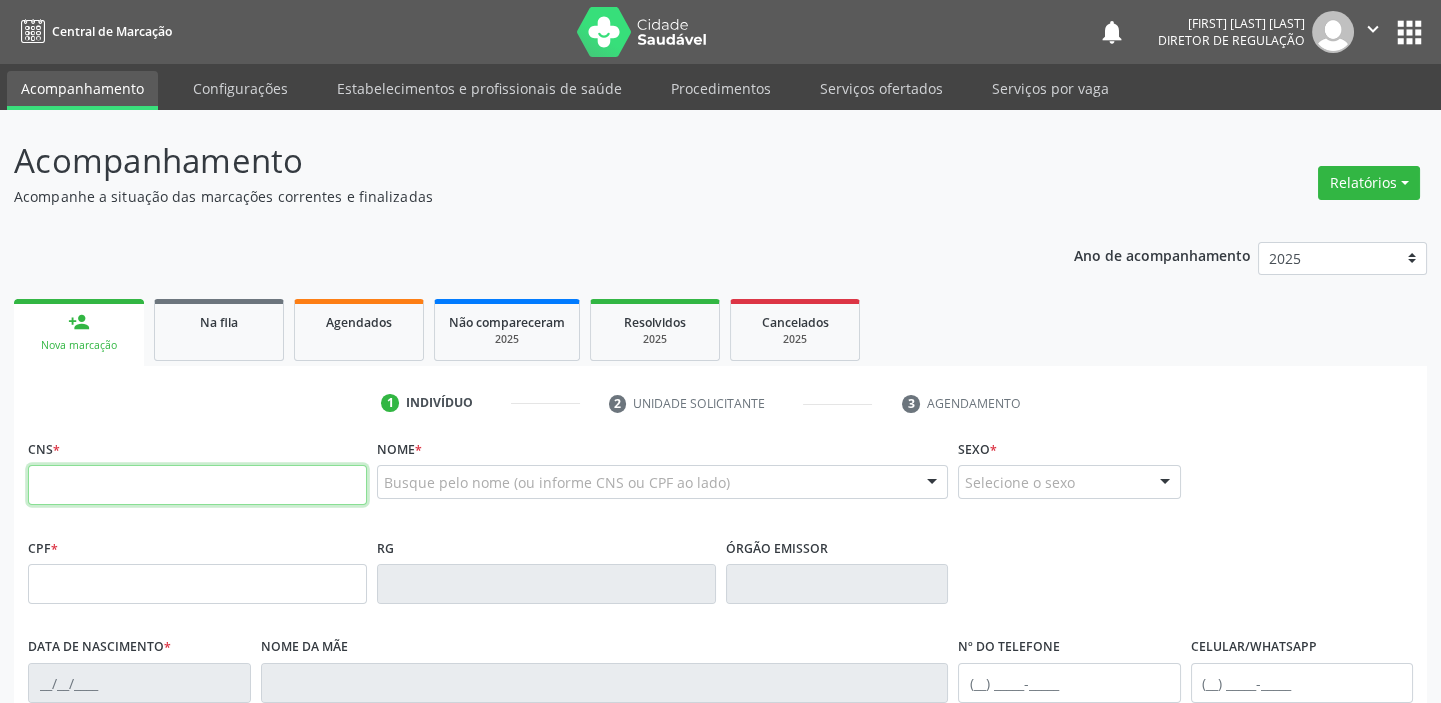 click at bounding box center (197, 485) 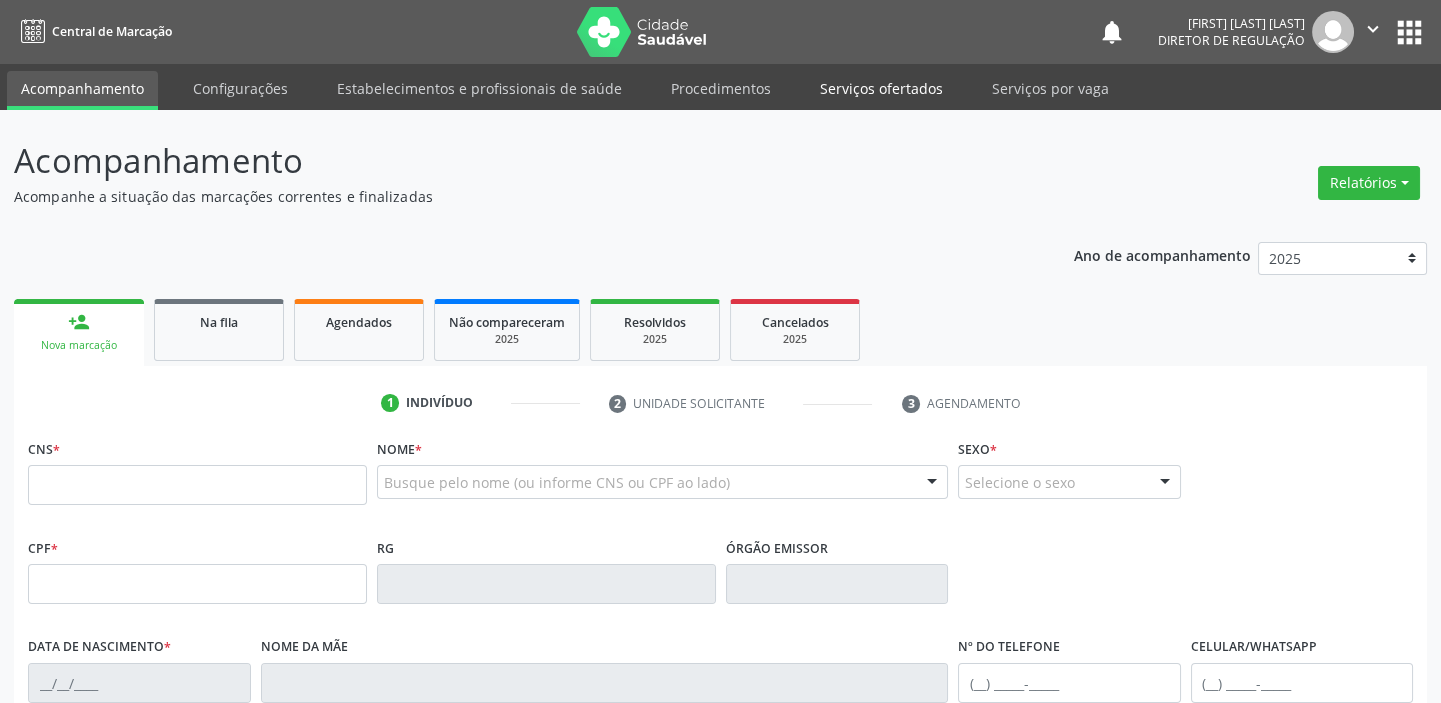 click on "Serviços ofertados" at bounding box center (881, 88) 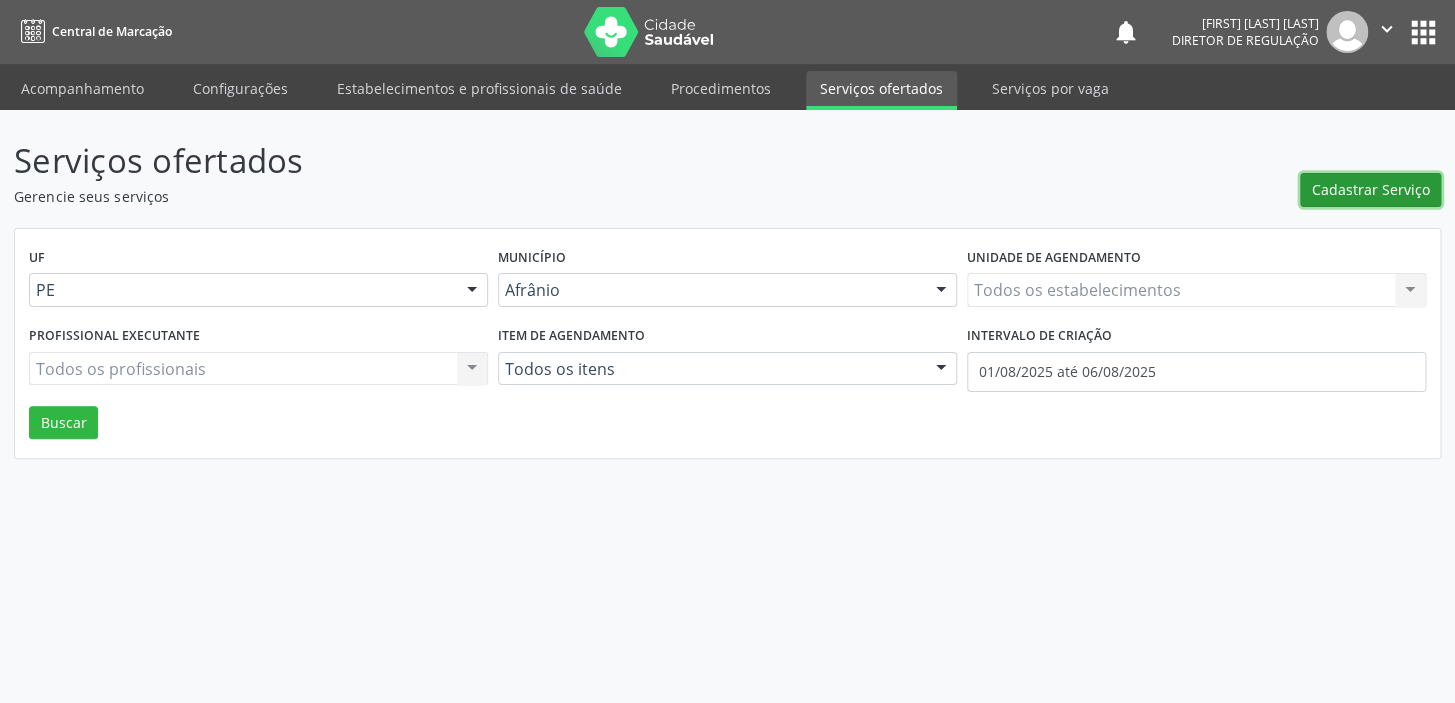 click on "Cadastrar Serviço" at bounding box center (1371, 189) 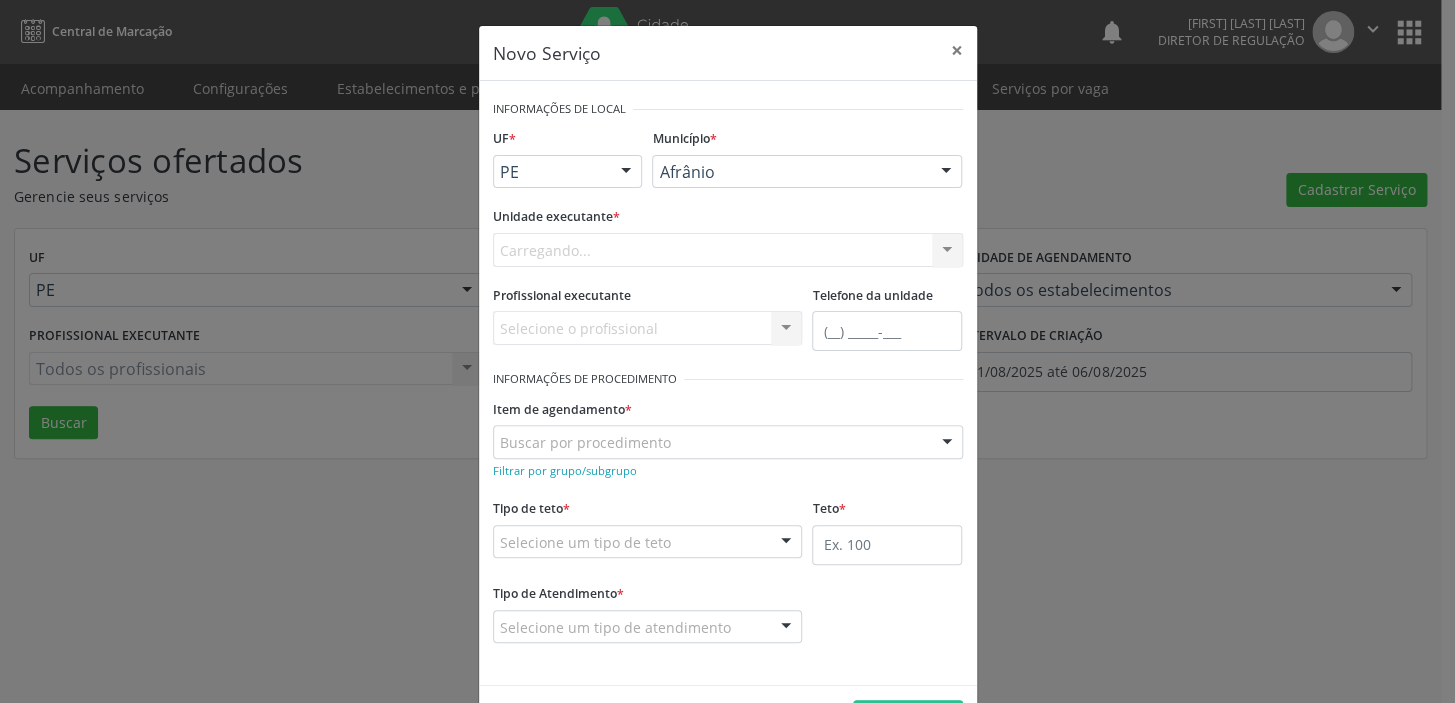 scroll, scrollTop: 0, scrollLeft: 0, axis: both 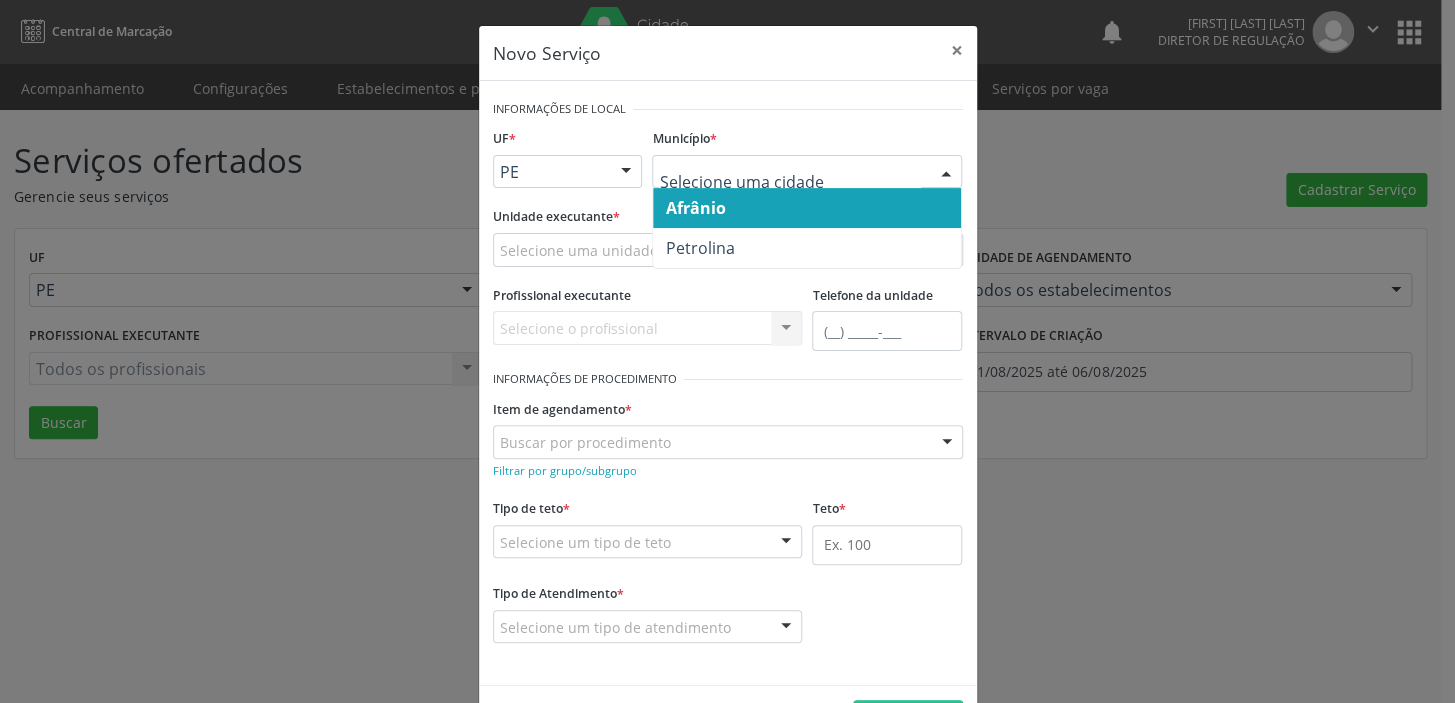 click on "Afrânio" at bounding box center (695, 208) 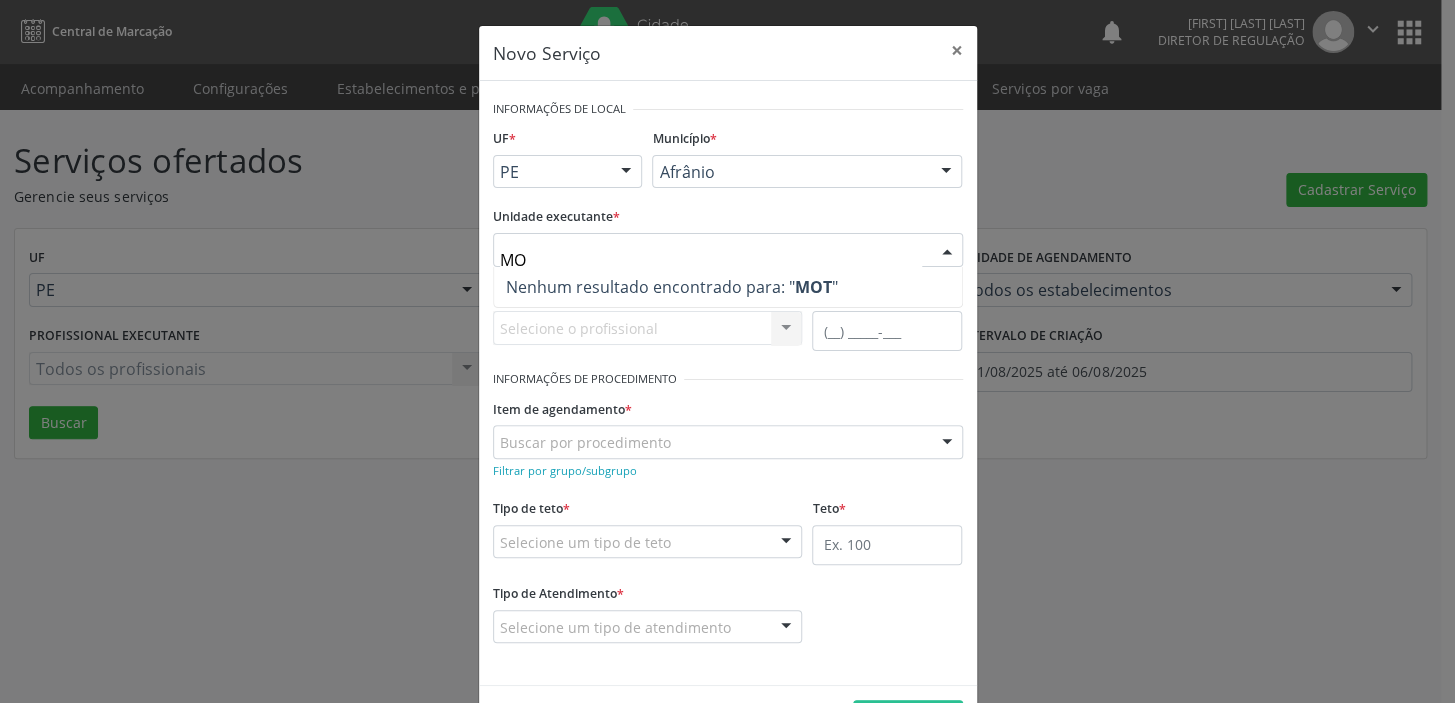 type on "M" 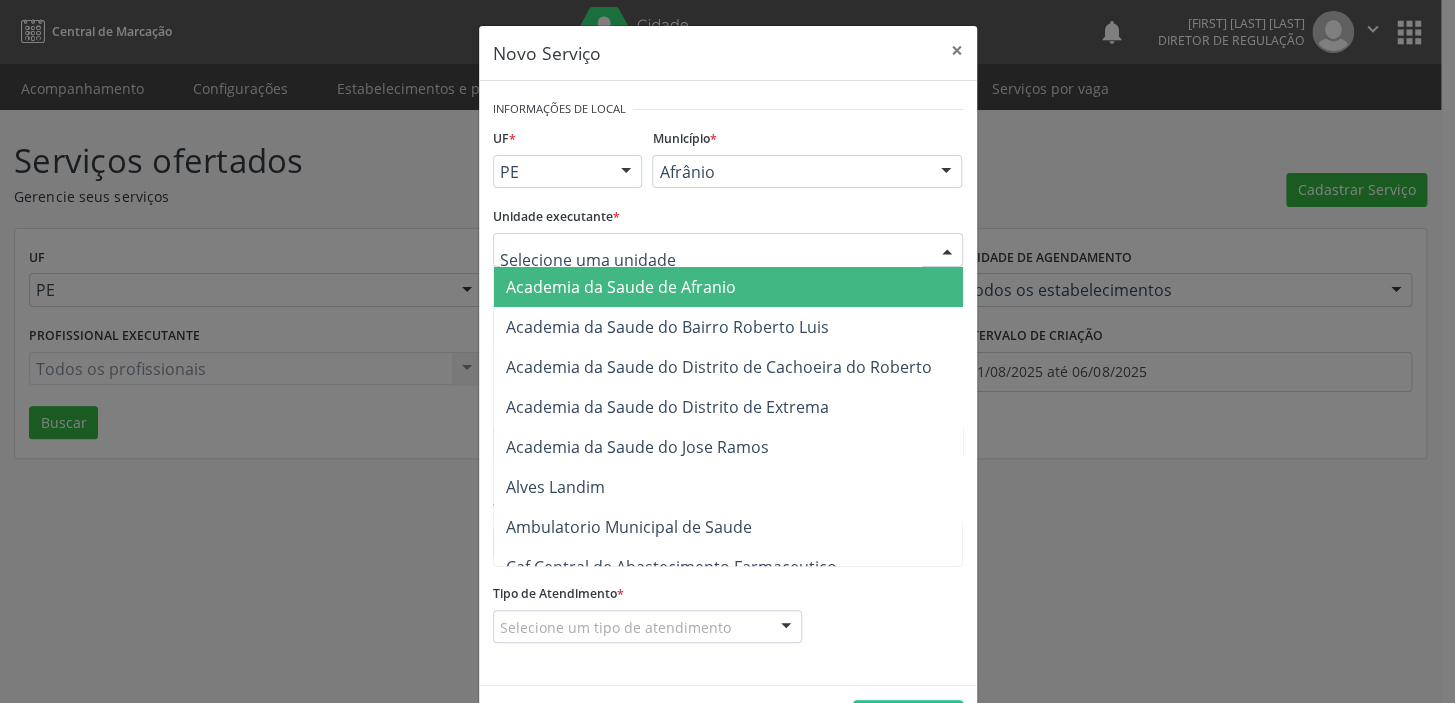 type on "C" 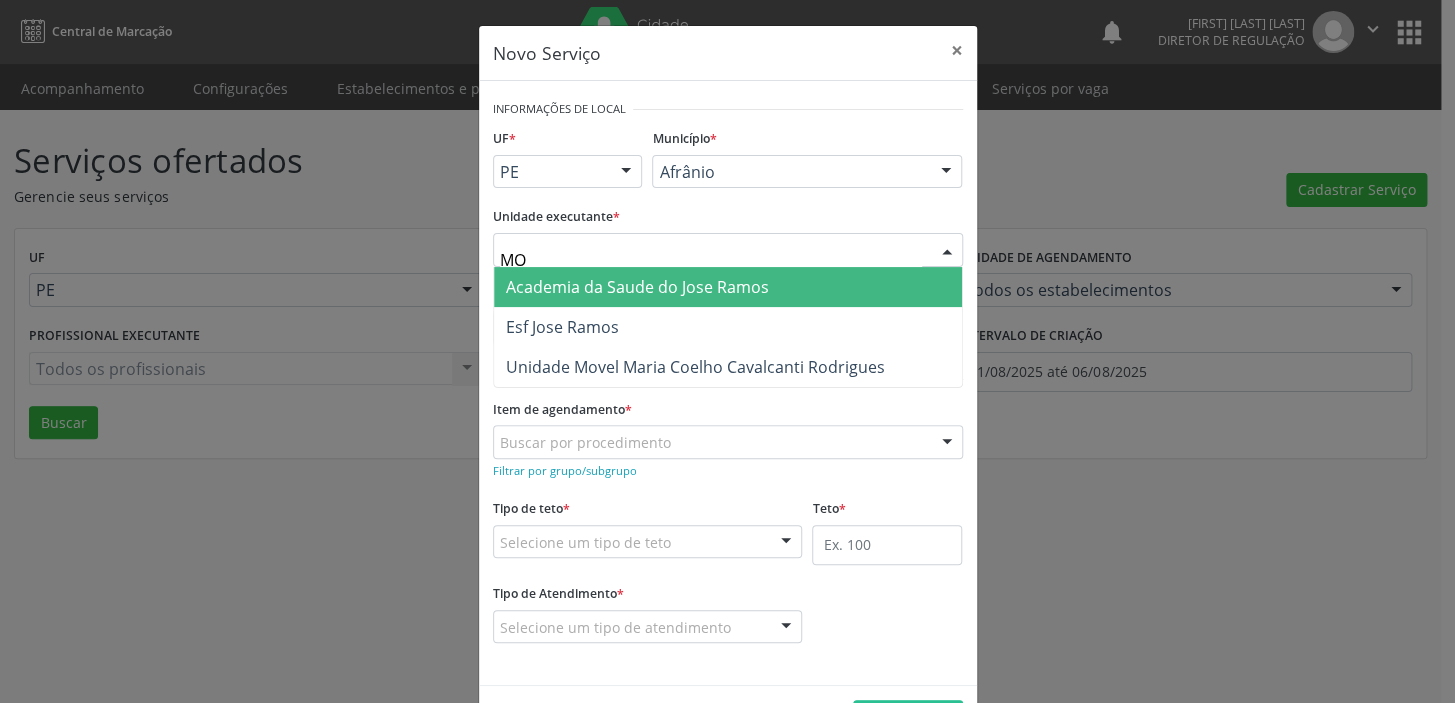 type on "M" 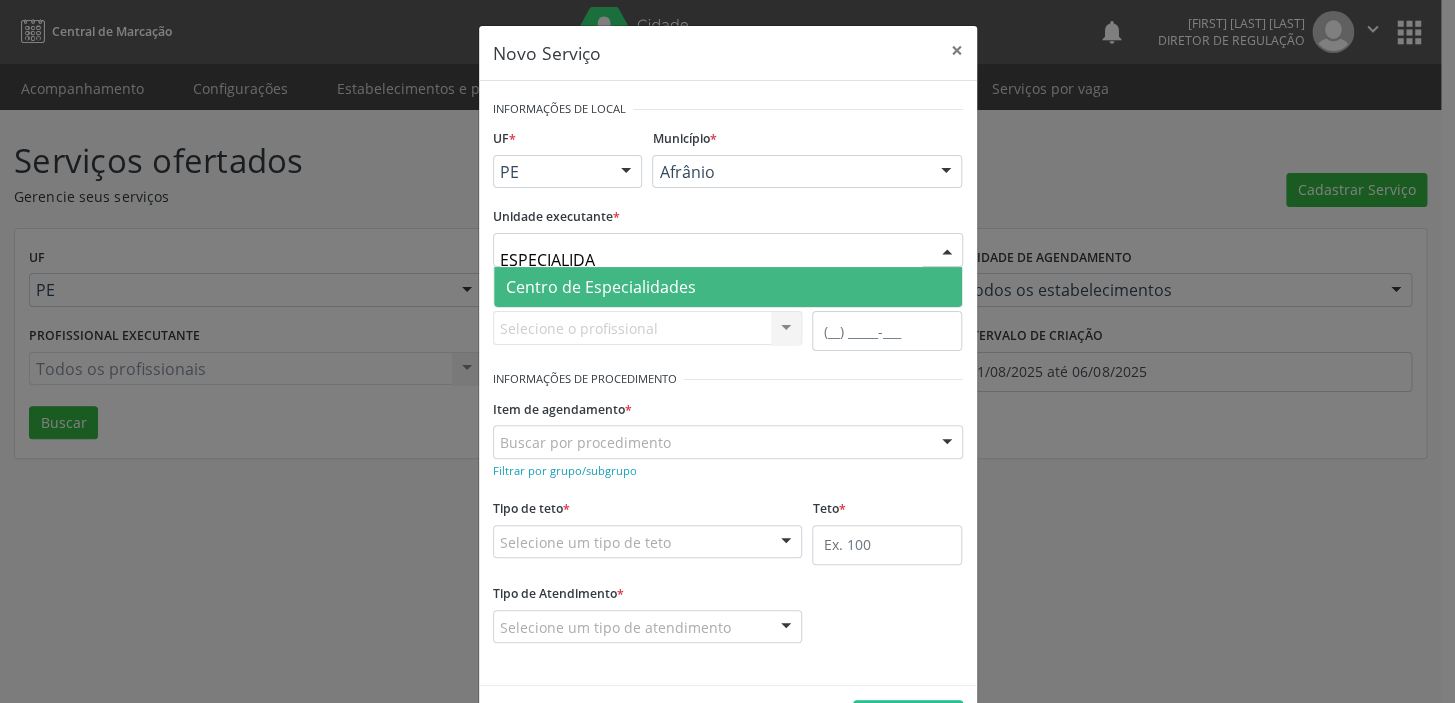 type on "ESPECIALIDAD" 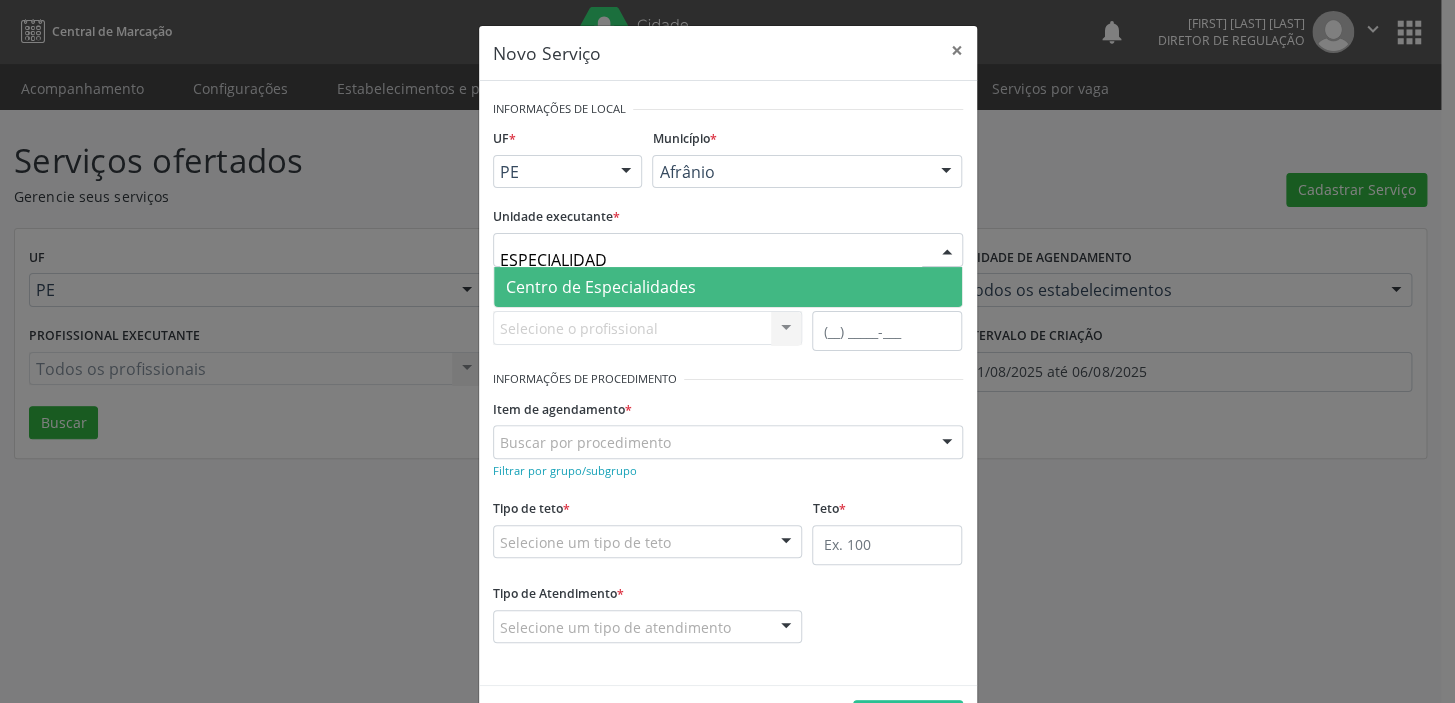 click on "Centro de Especialidades" at bounding box center [601, 287] 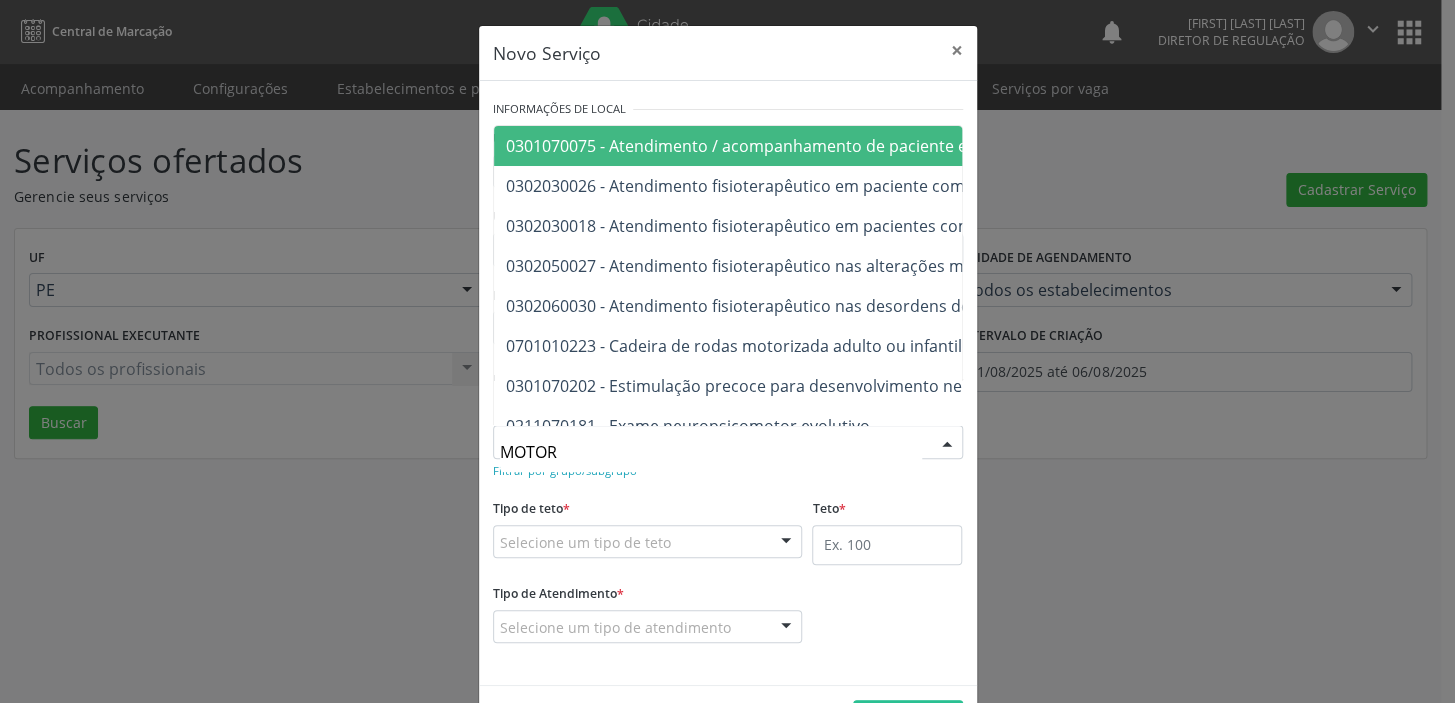 type on "MOTORA" 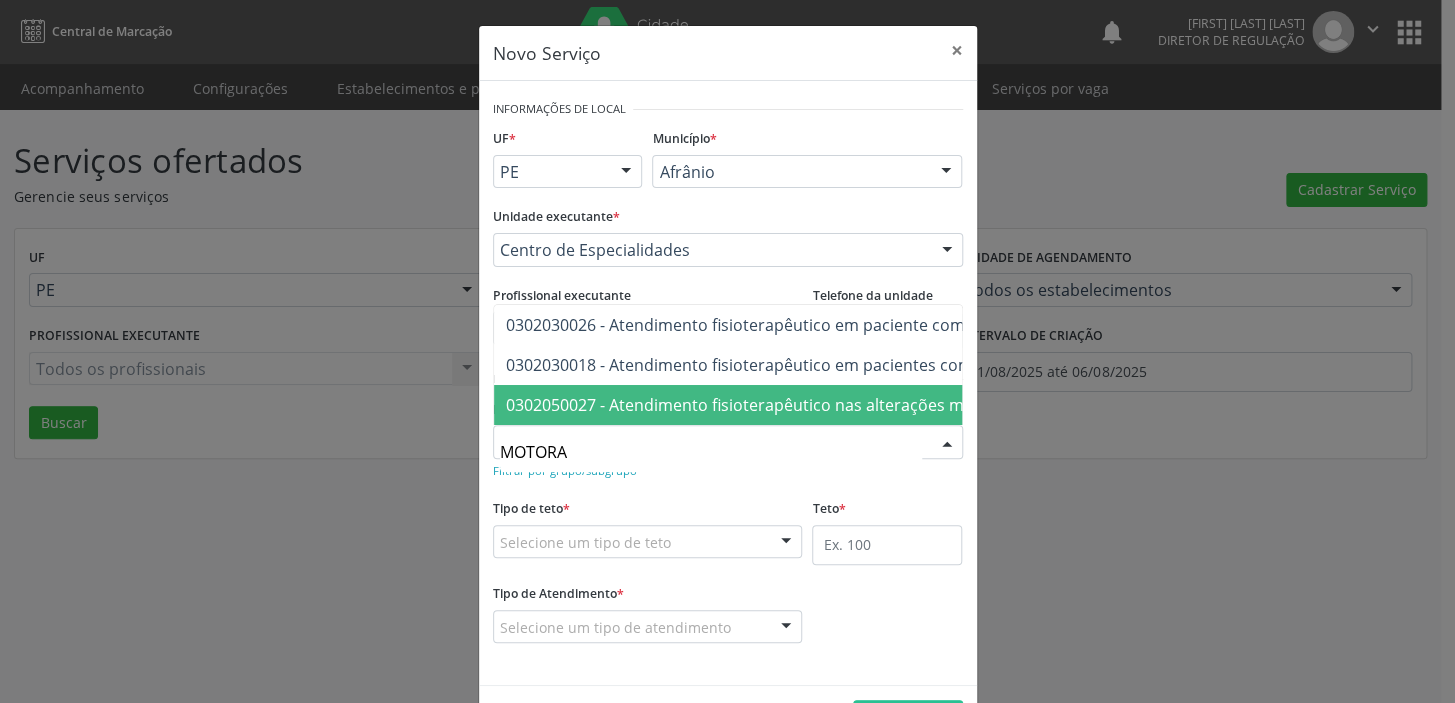click on "0302050027 - Atendimento fisioterapêutico nas alterações motoras" at bounding box center [760, 405] 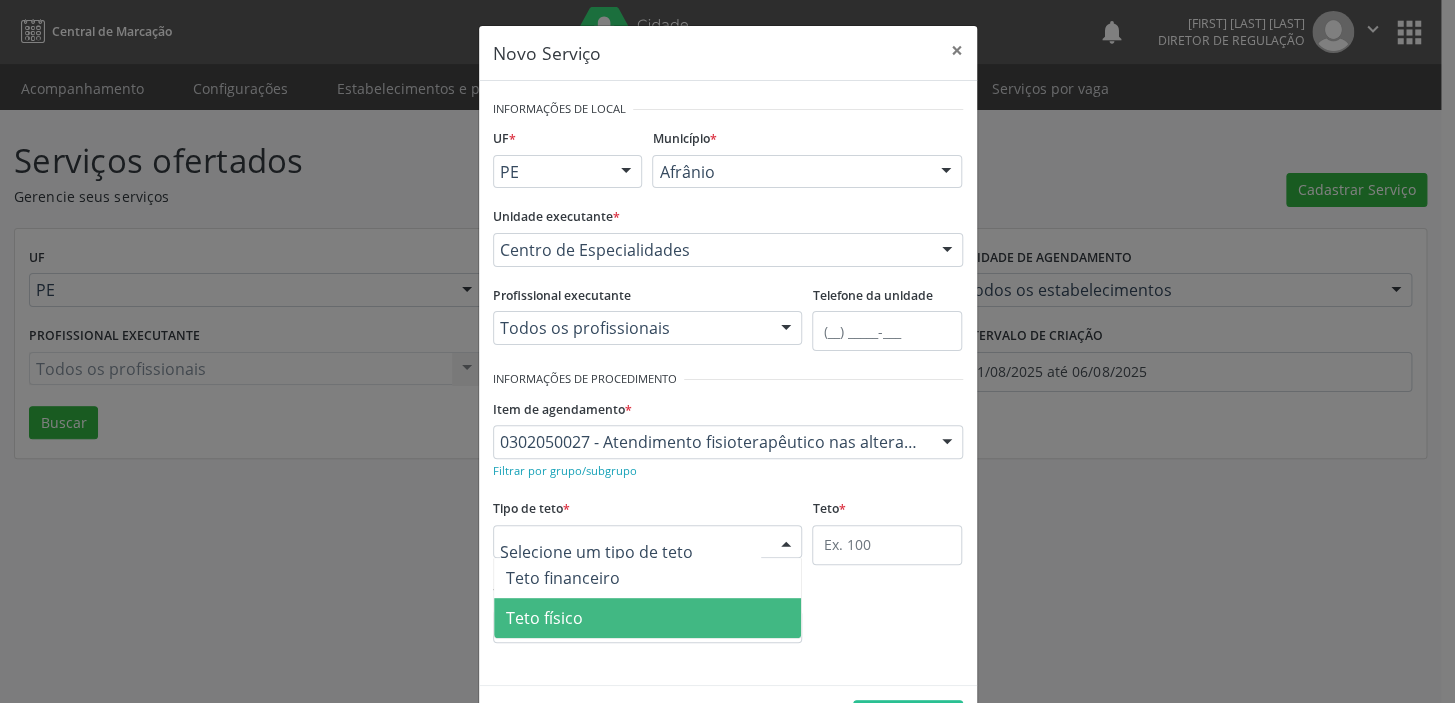 click on "Teto físico" at bounding box center [544, 618] 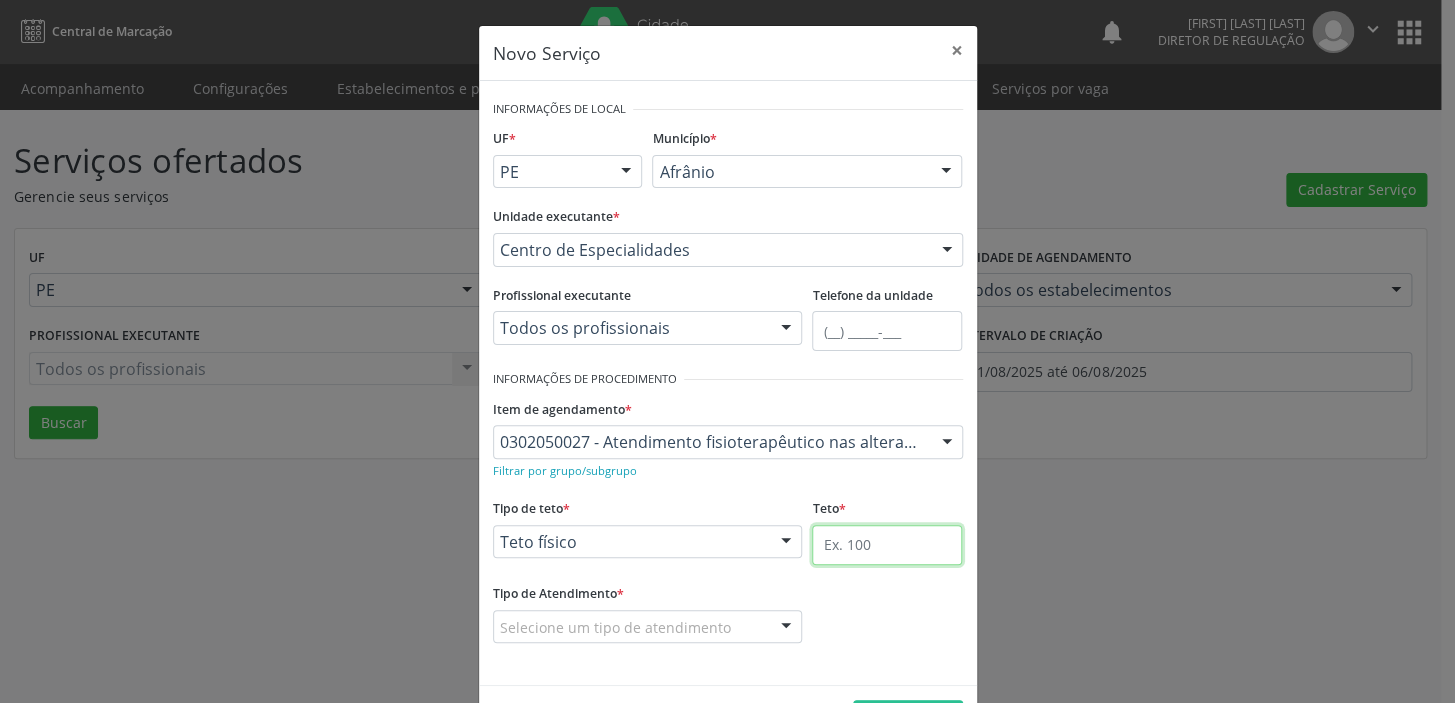 click at bounding box center (887, 545) 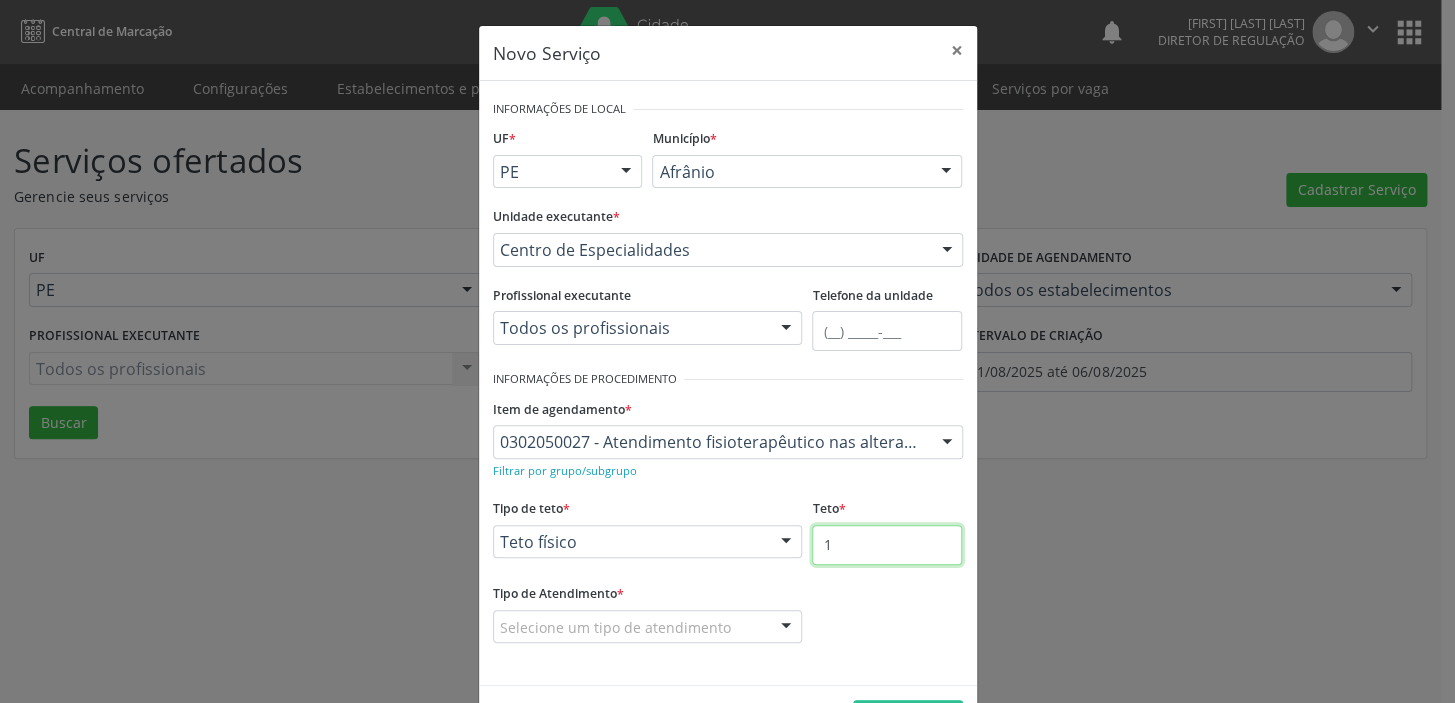 type on "1" 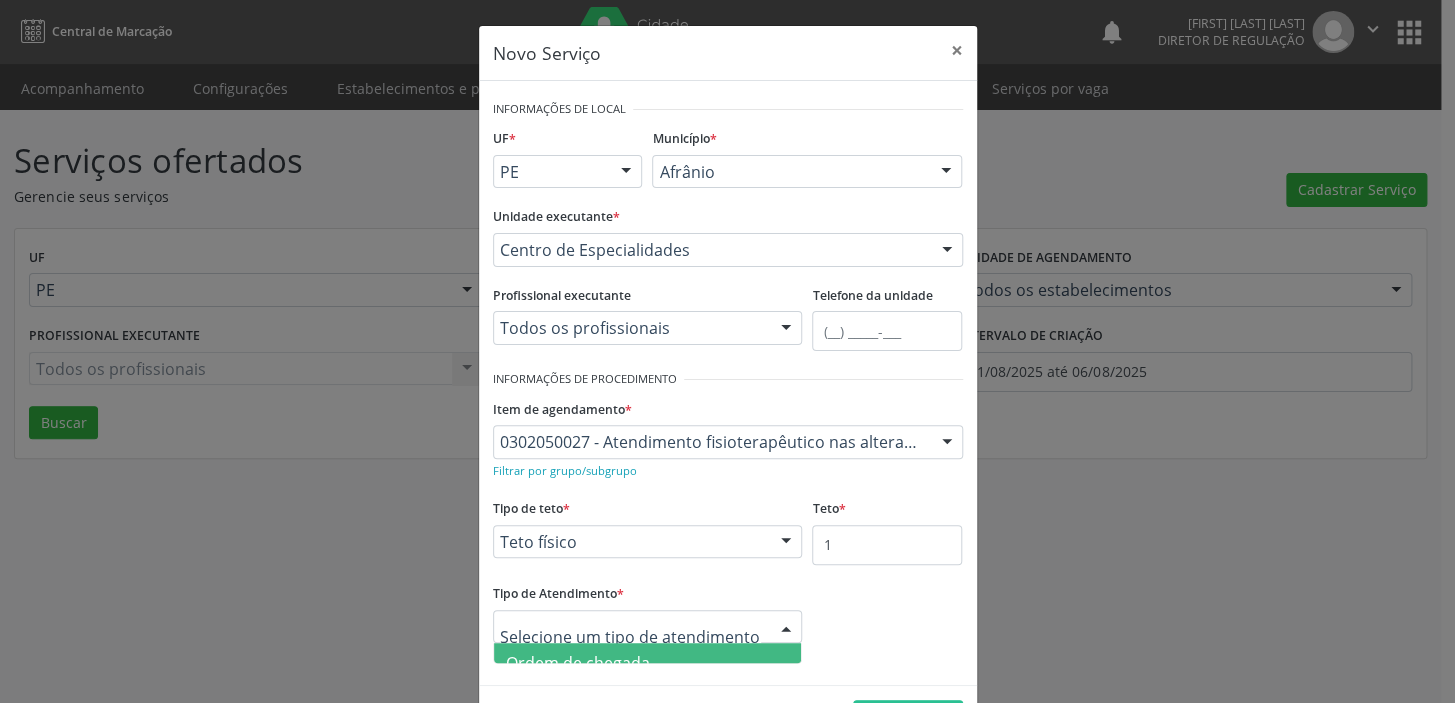 click at bounding box center [648, 627] 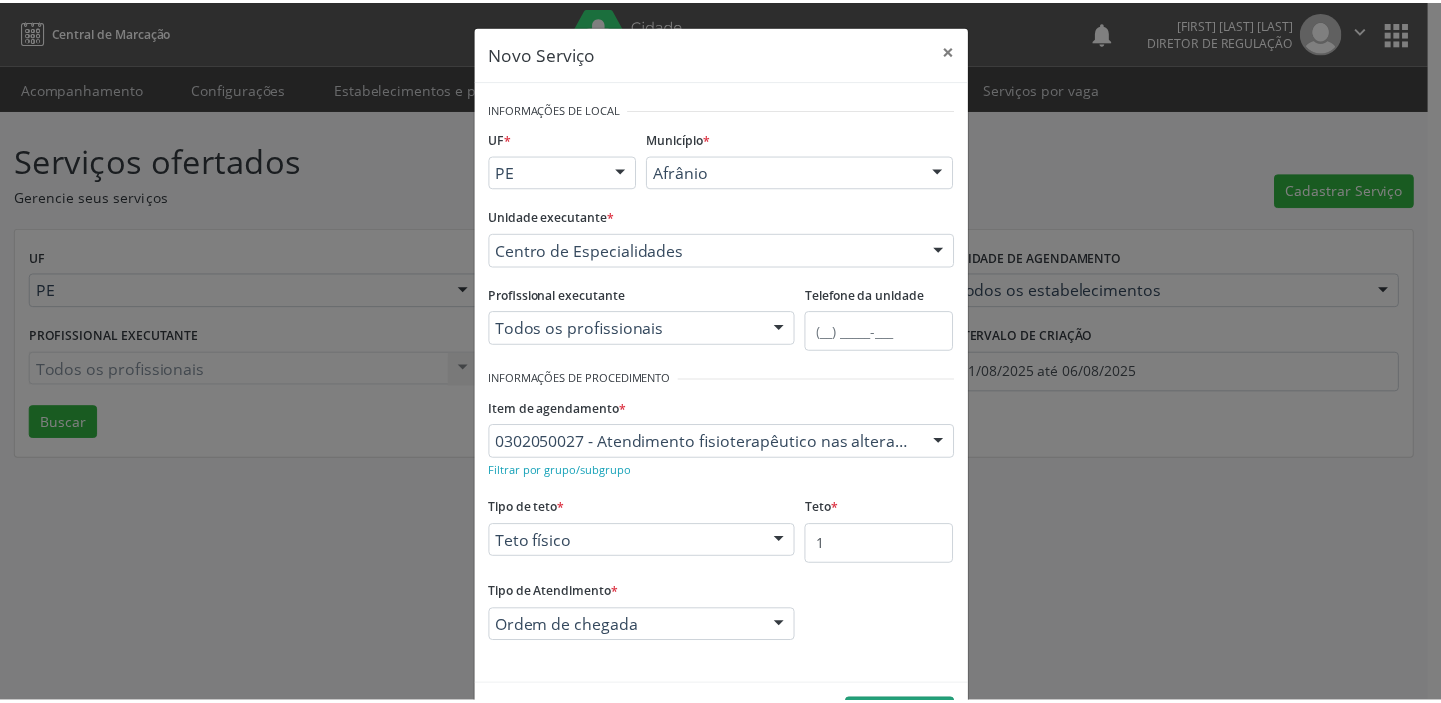 scroll, scrollTop: 69, scrollLeft: 0, axis: vertical 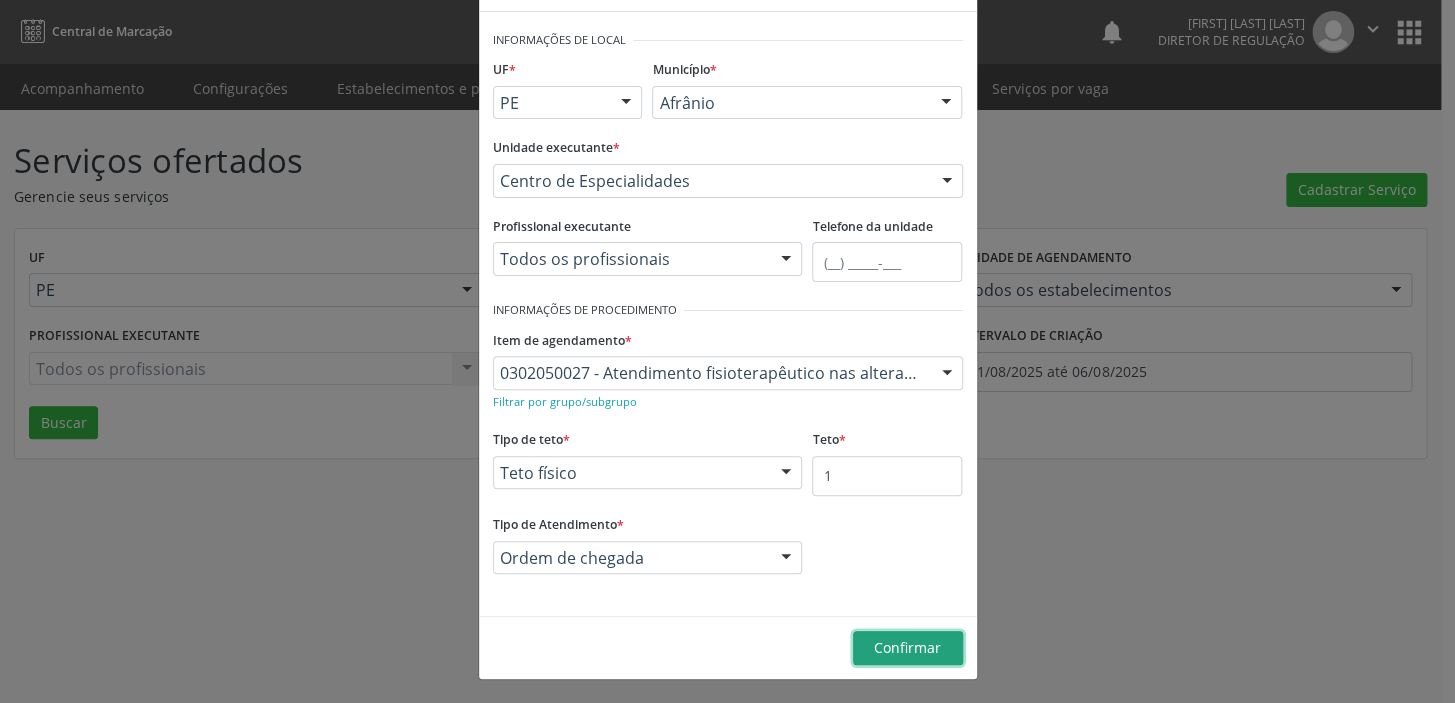 click on "Confirmar" at bounding box center (907, 647) 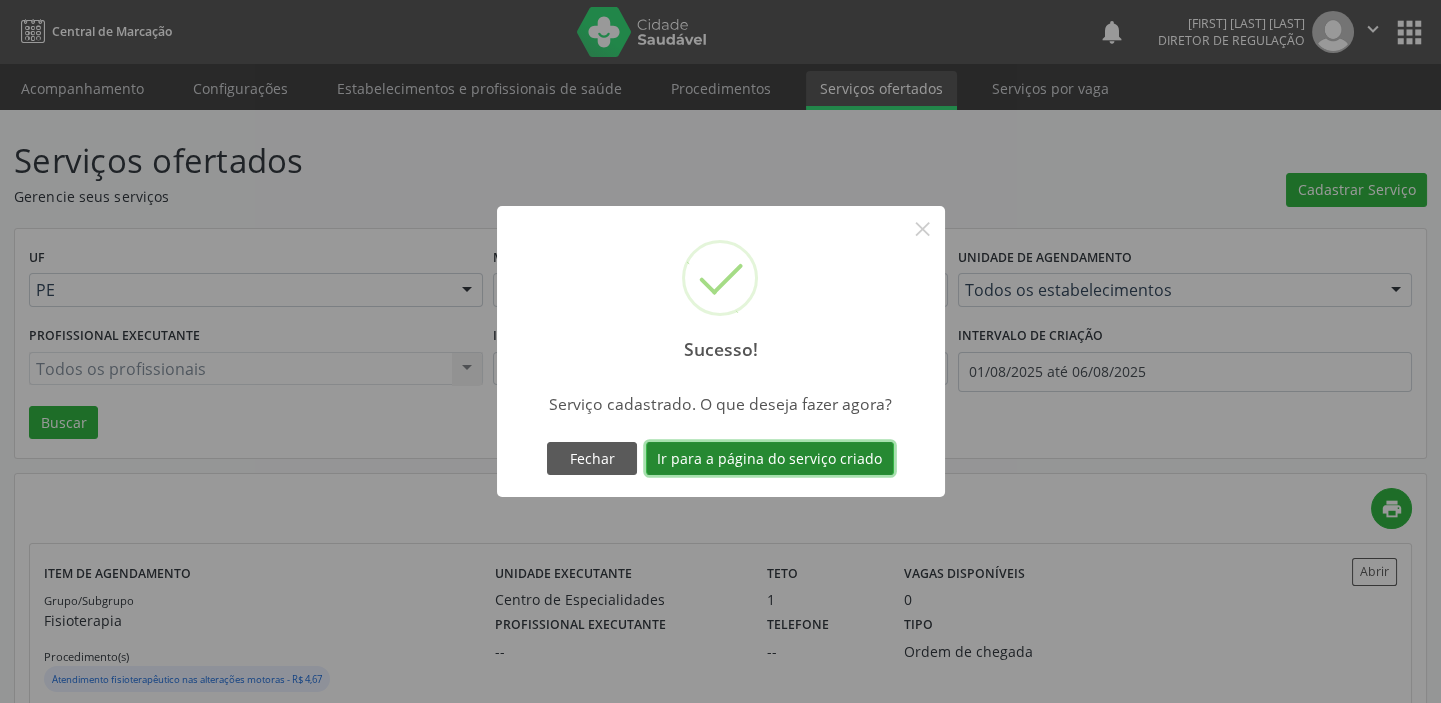 click on "Ir para a página do serviço criado" at bounding box center (770, 459) 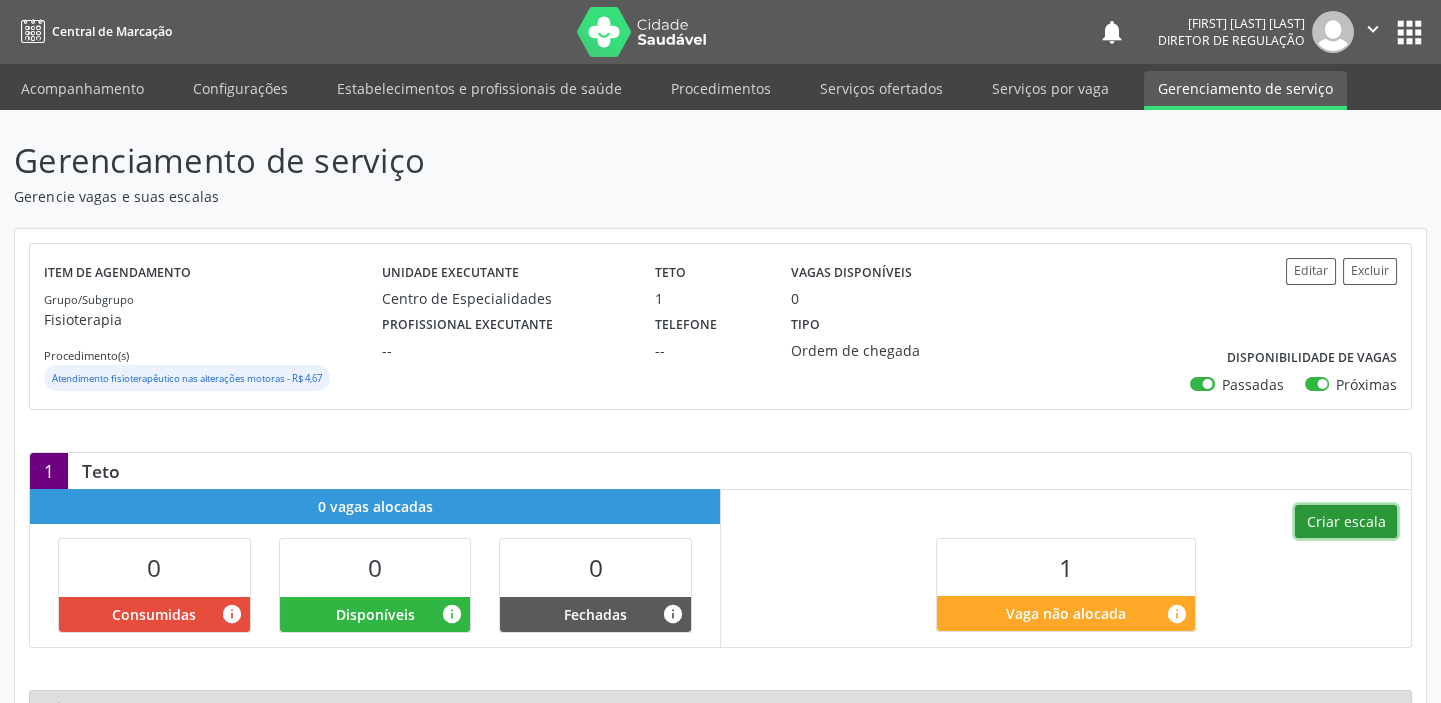 click on "Criar escala" at bounding box center (1346, 522) 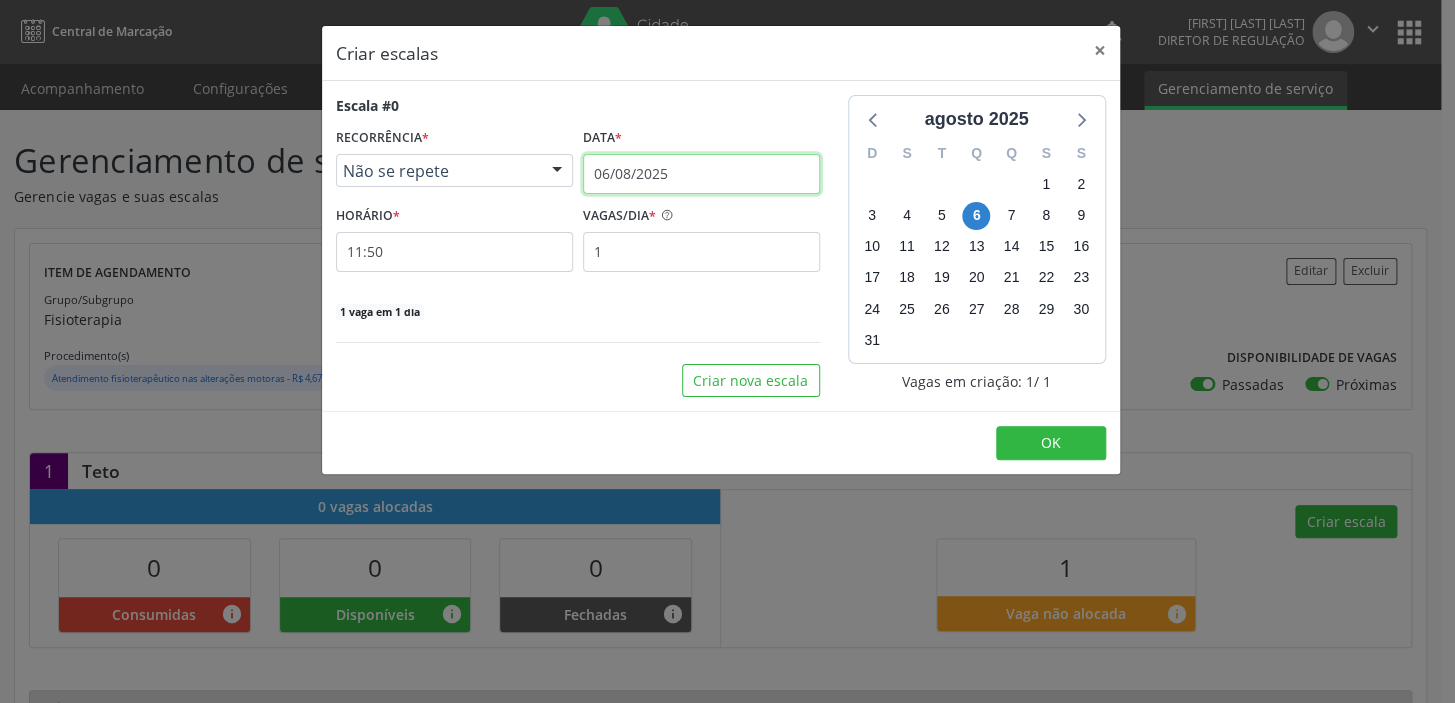 click on "06/08/2025" at bounding box center (701, 174) 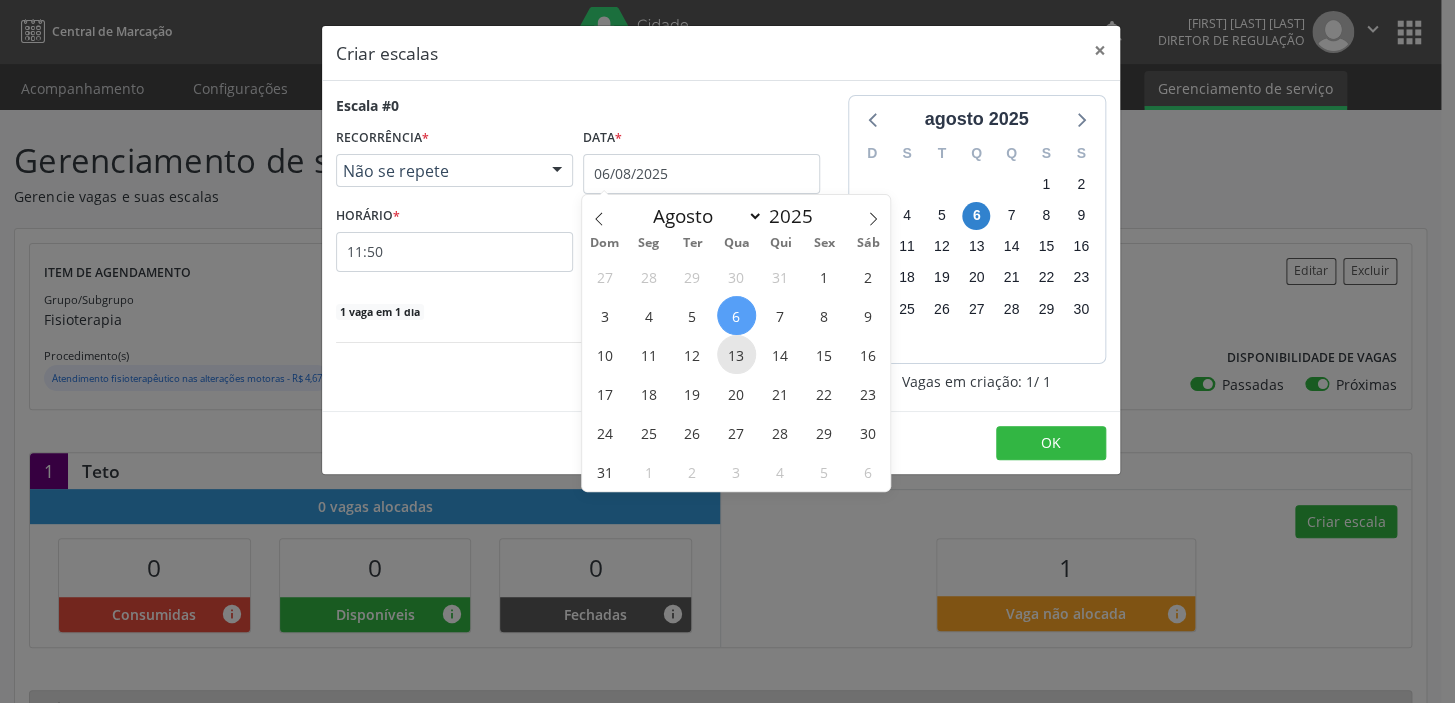 click on "13" at bounding box center (736, 354) 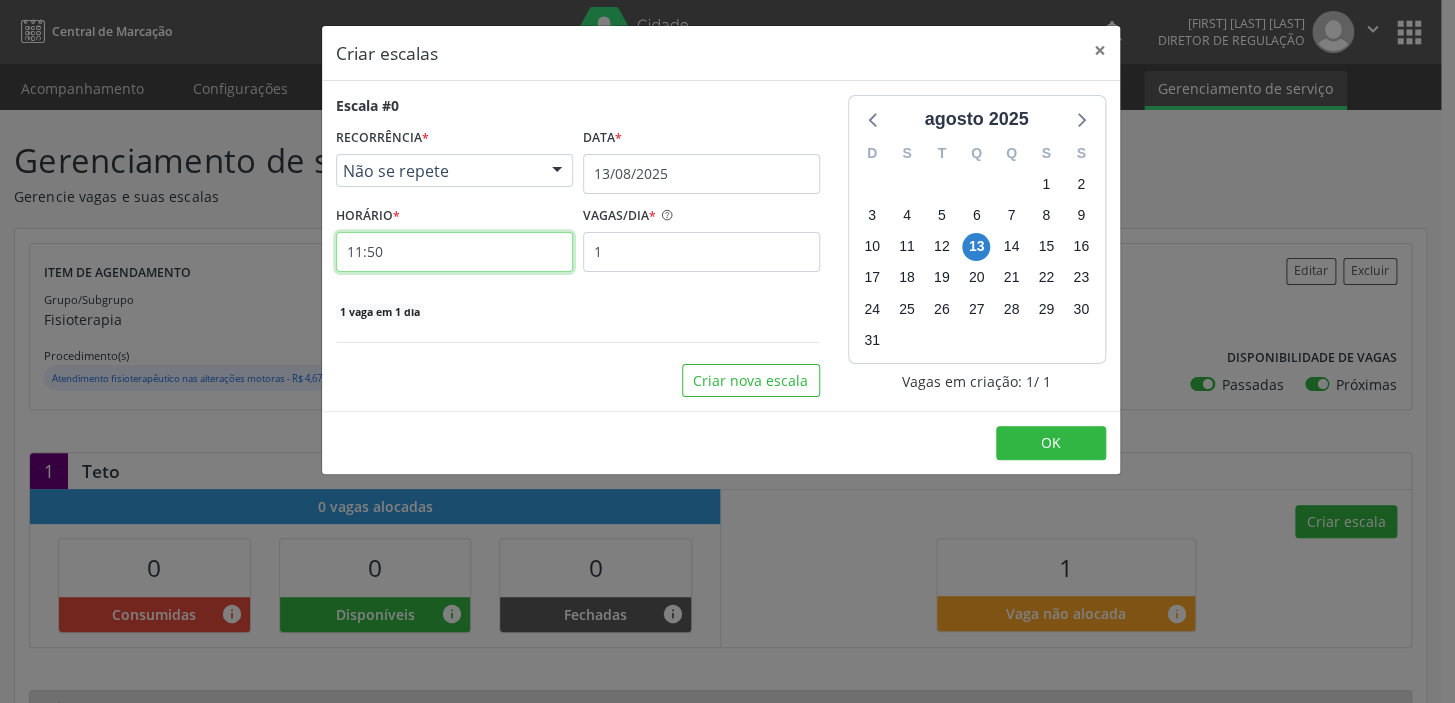 click on "11:50" at bounding box center [454, 252] 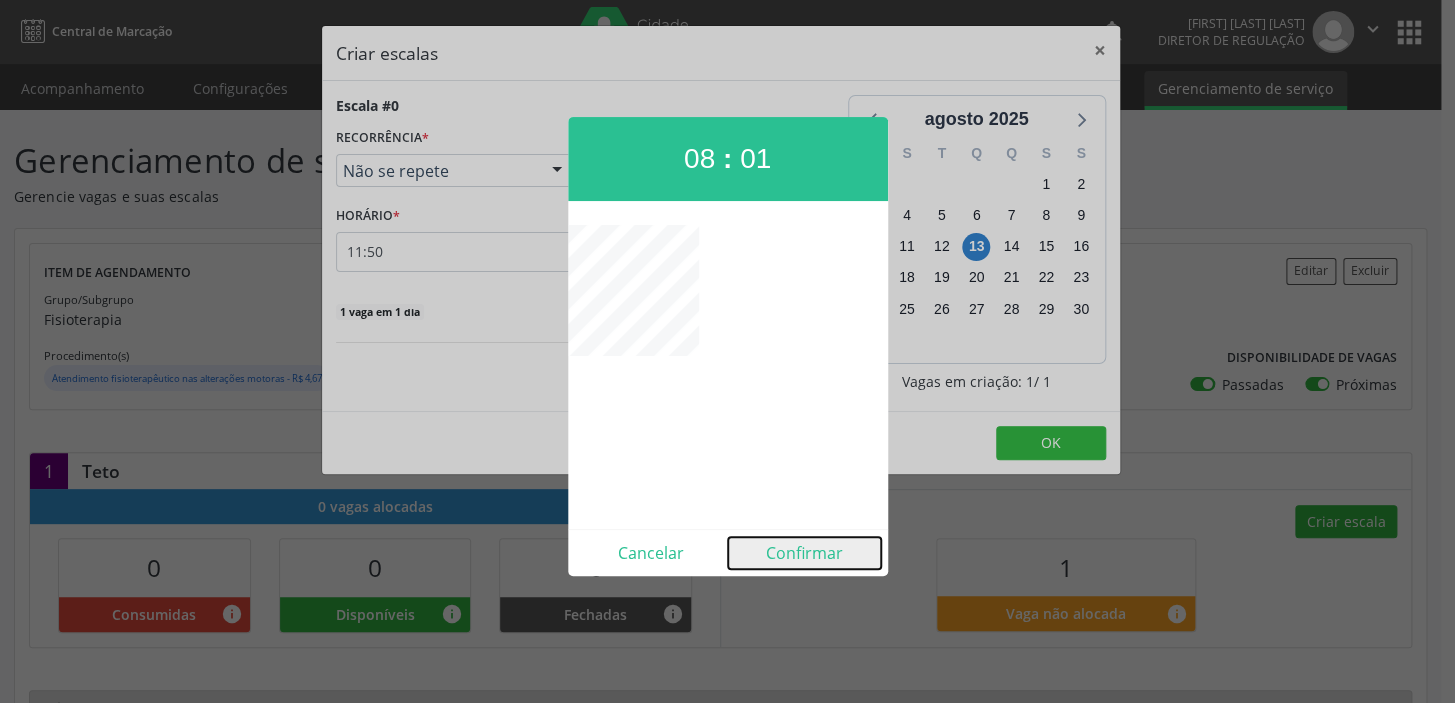 click on "Confirmar" at bounding box center (804, 553) 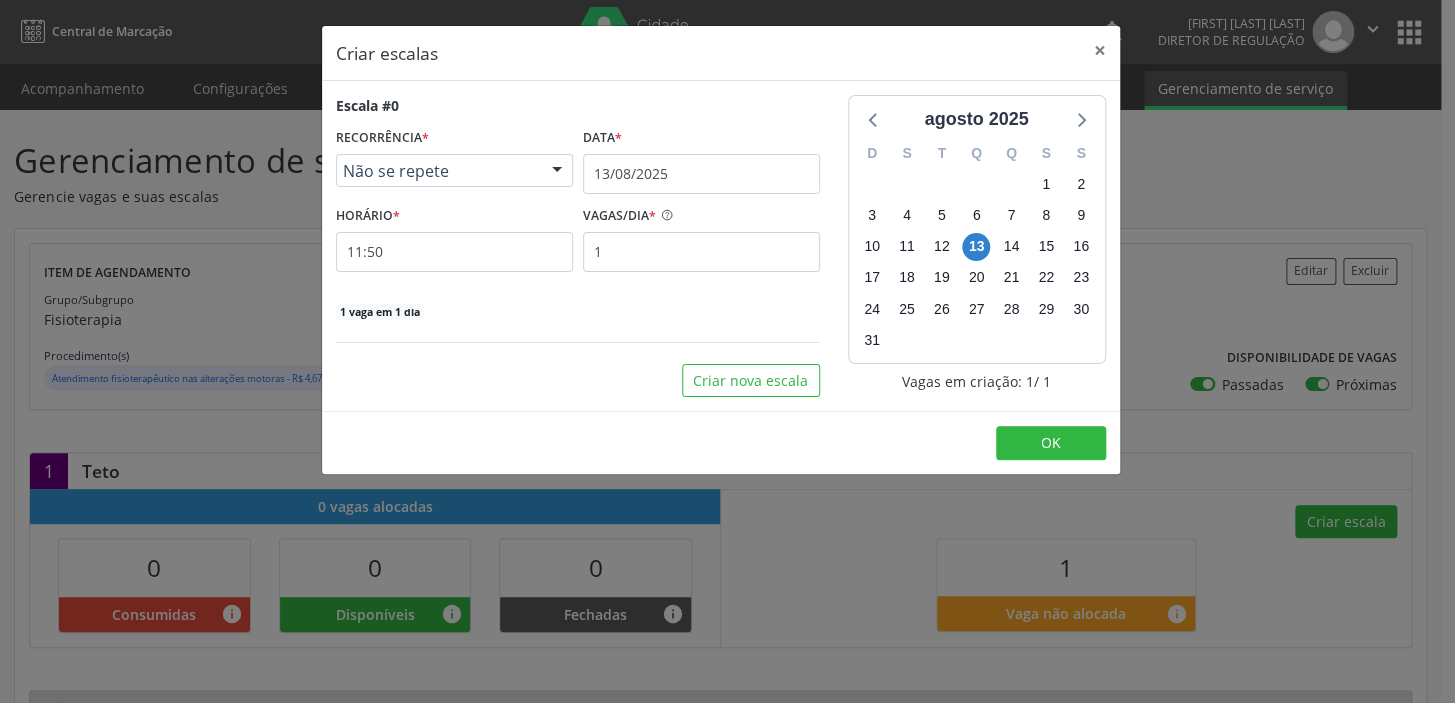 type on "08:01" 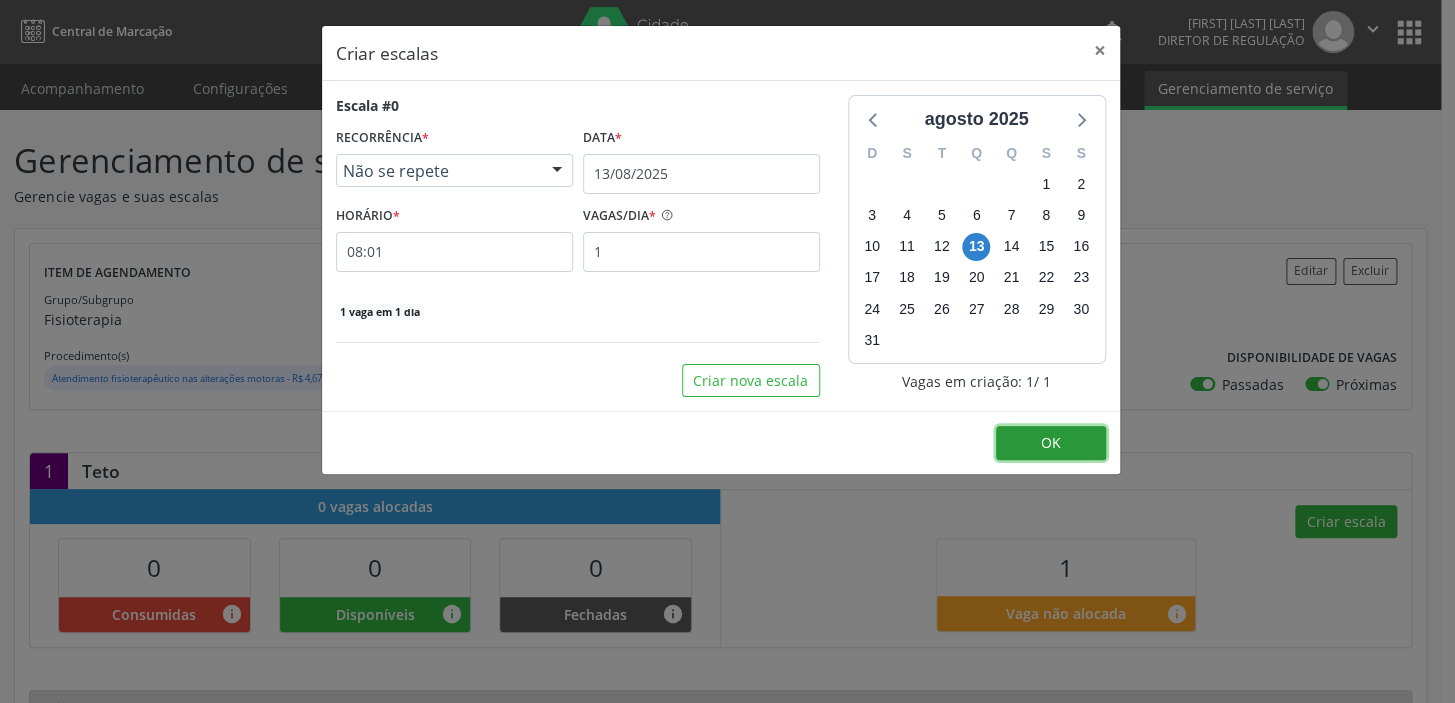 click on "OK" at bounding box center (1051, 443) 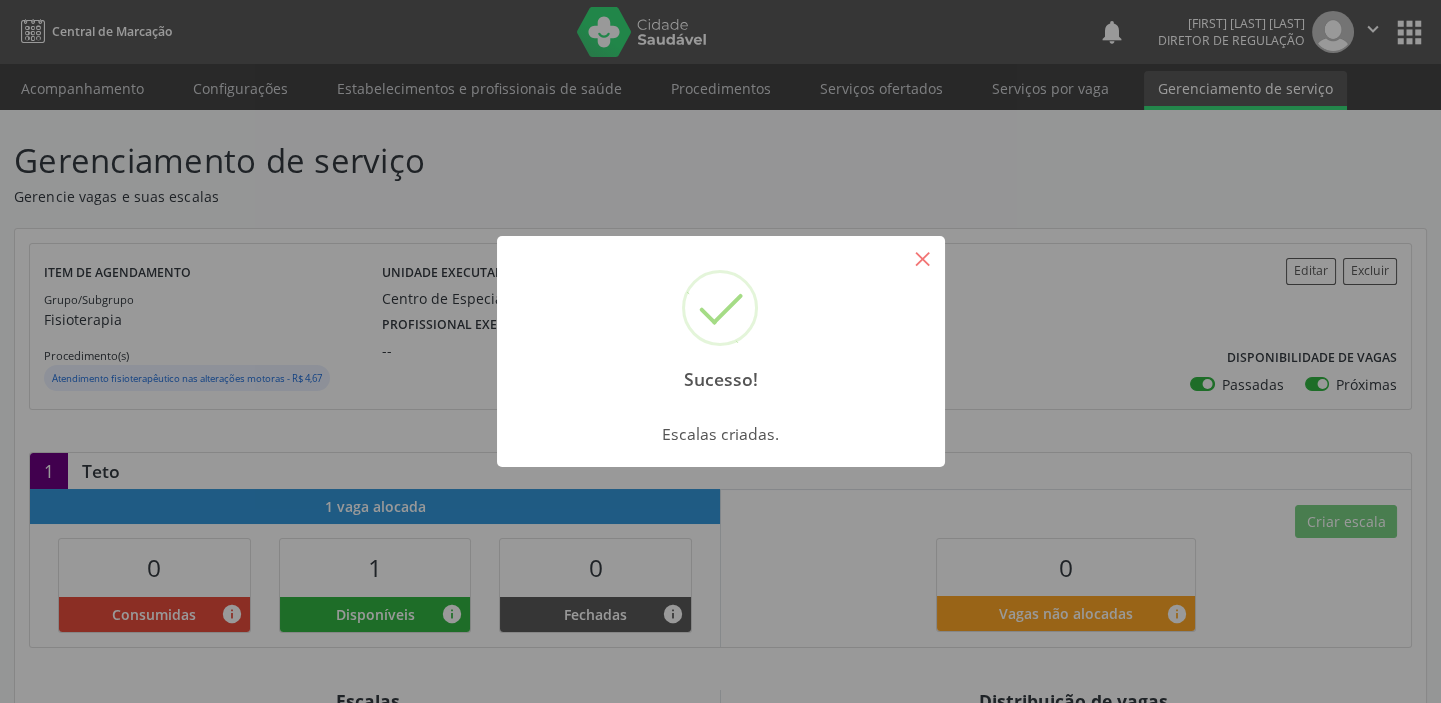click on "×" at bounding box center (923, 258) 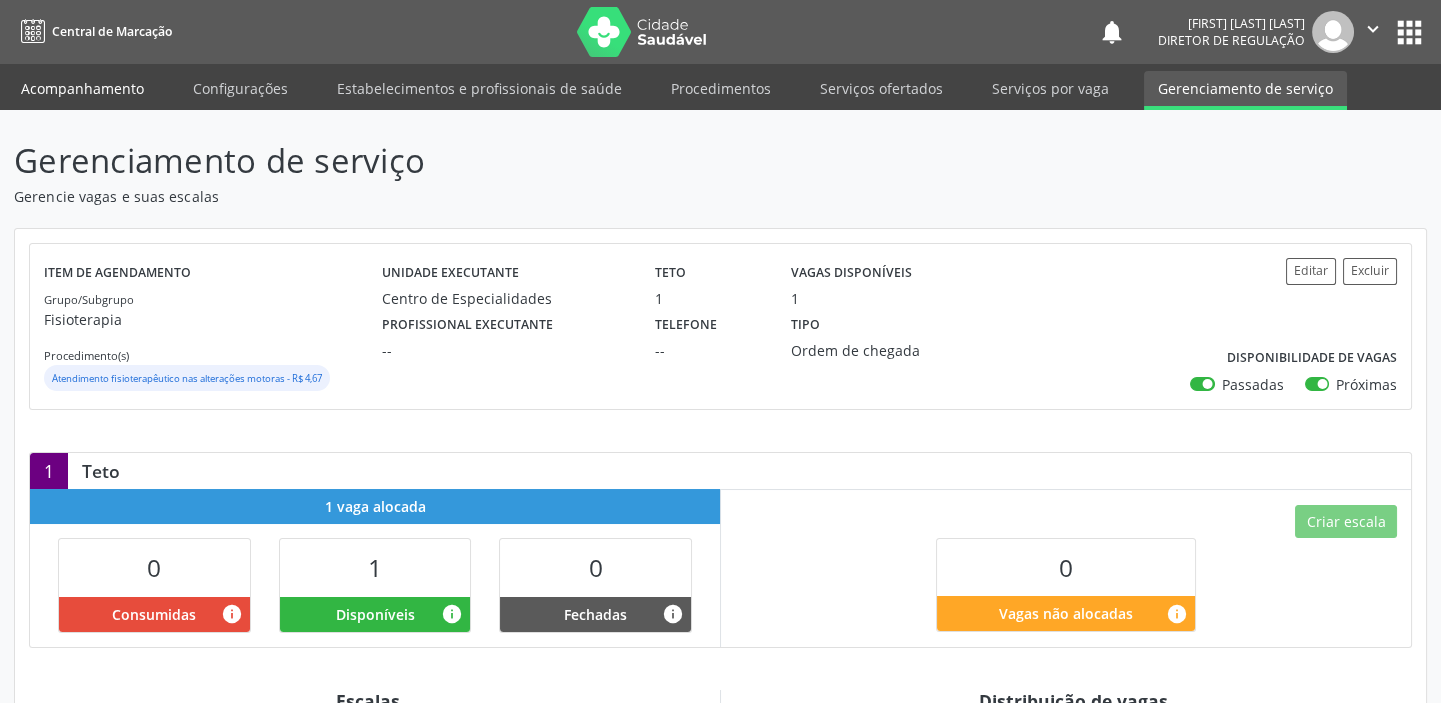 click on "Acompanhamento" at bounding box center [82, 88] 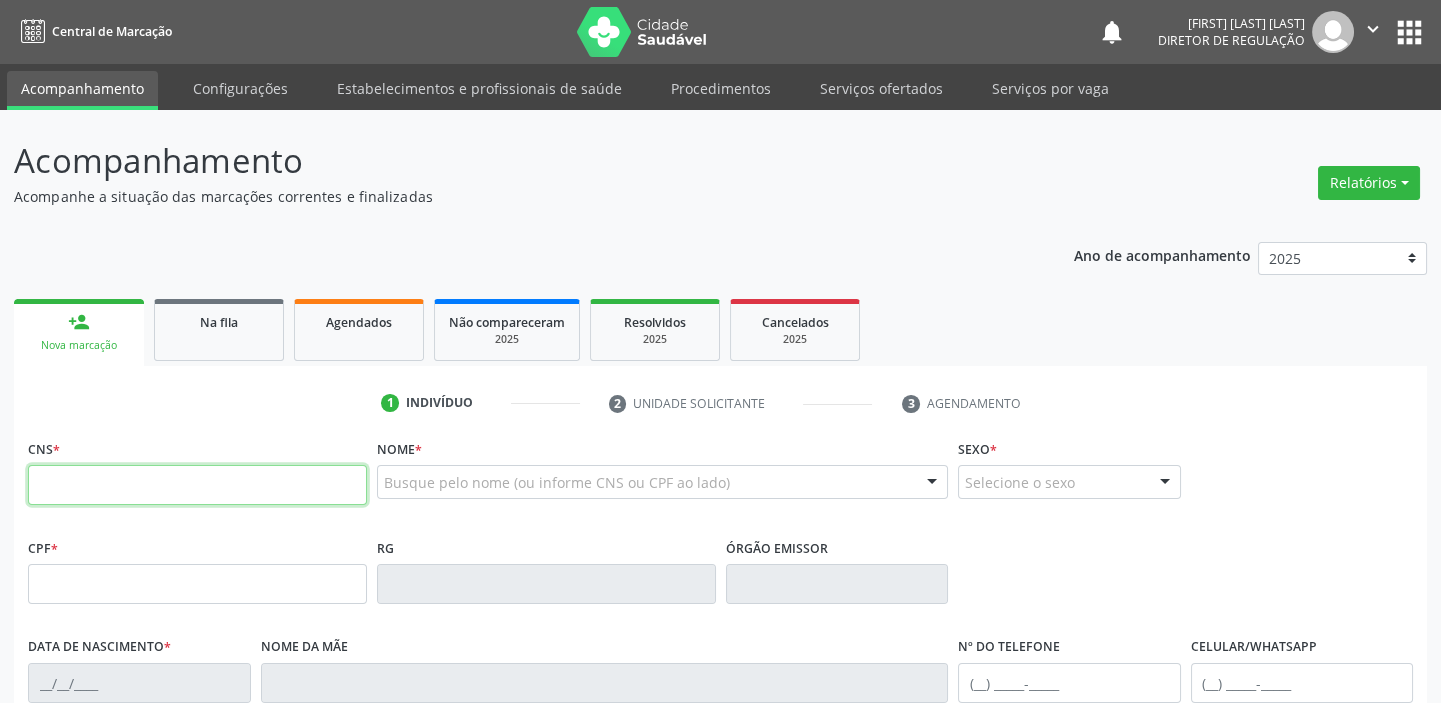 click at bounding box center (197, 485) 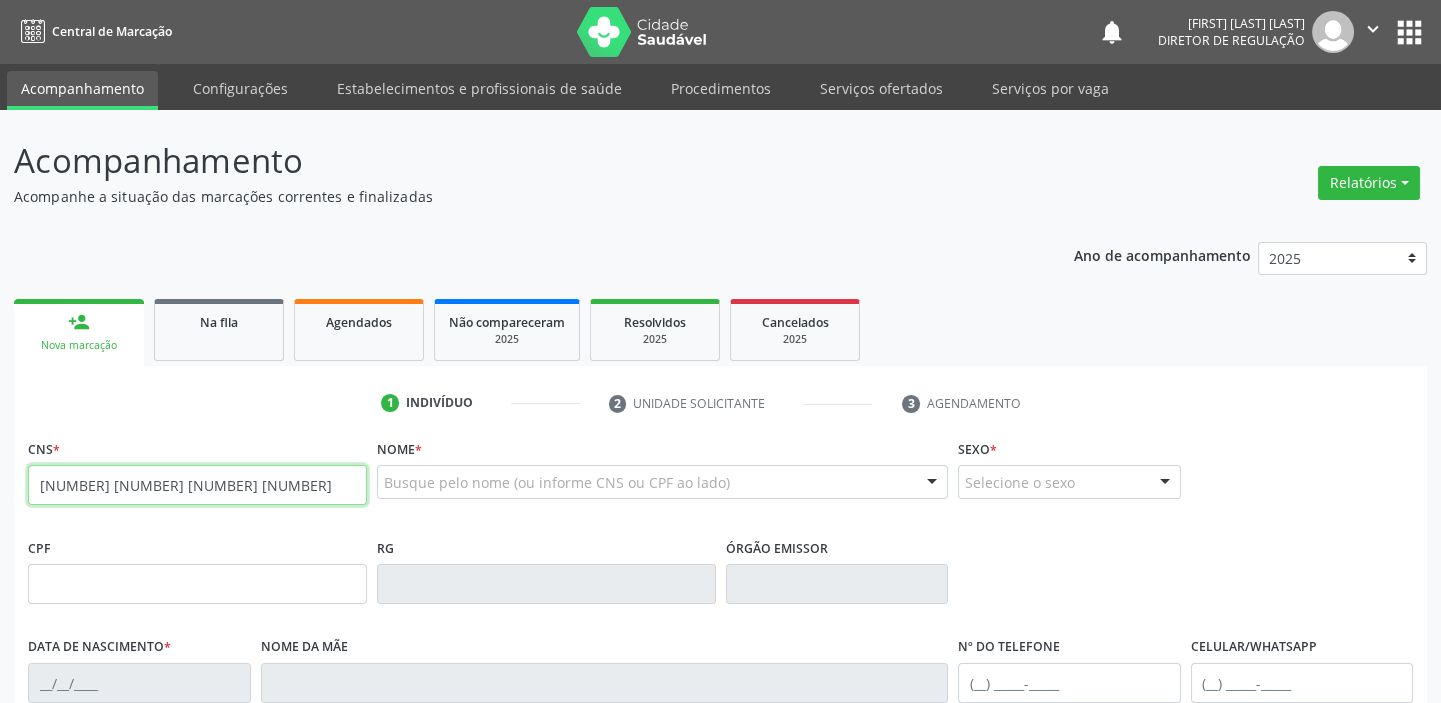 type on "708 4042 8364 5261" 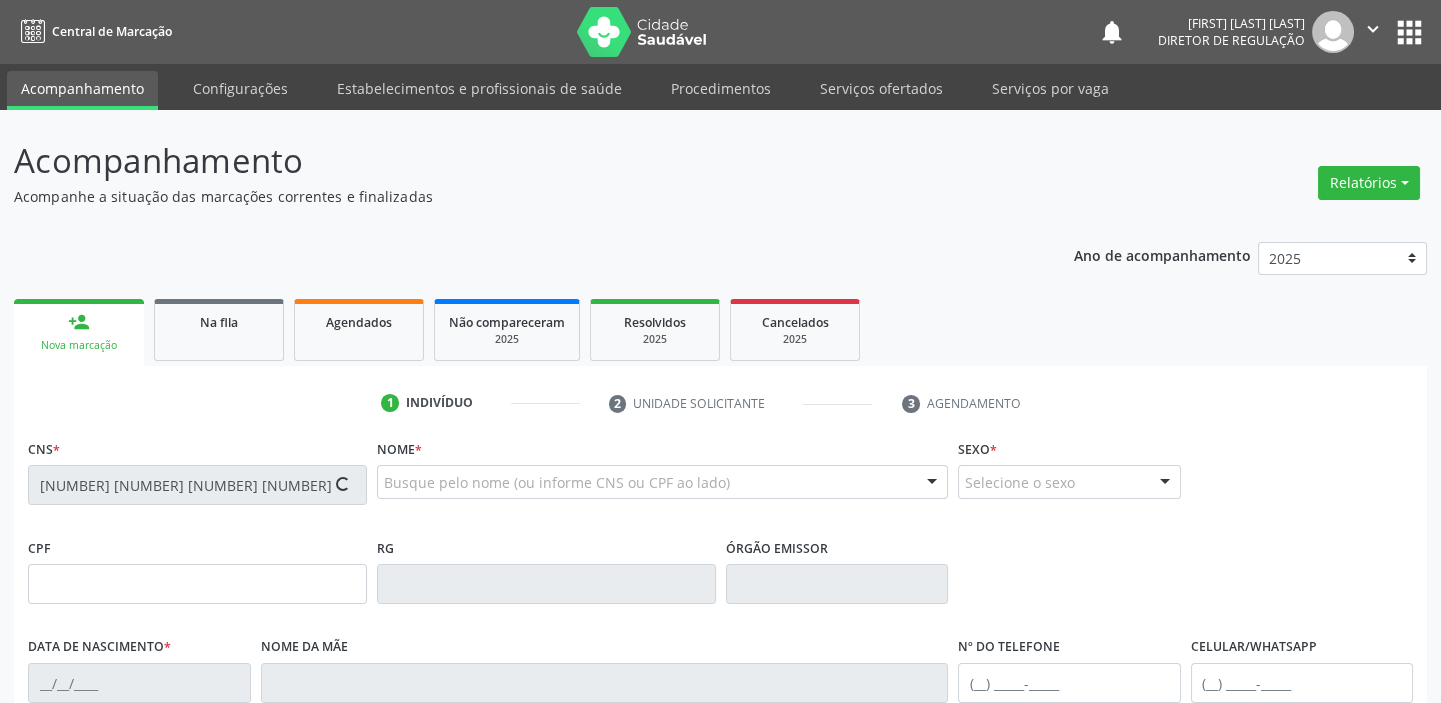 type on "033.377.094-35" 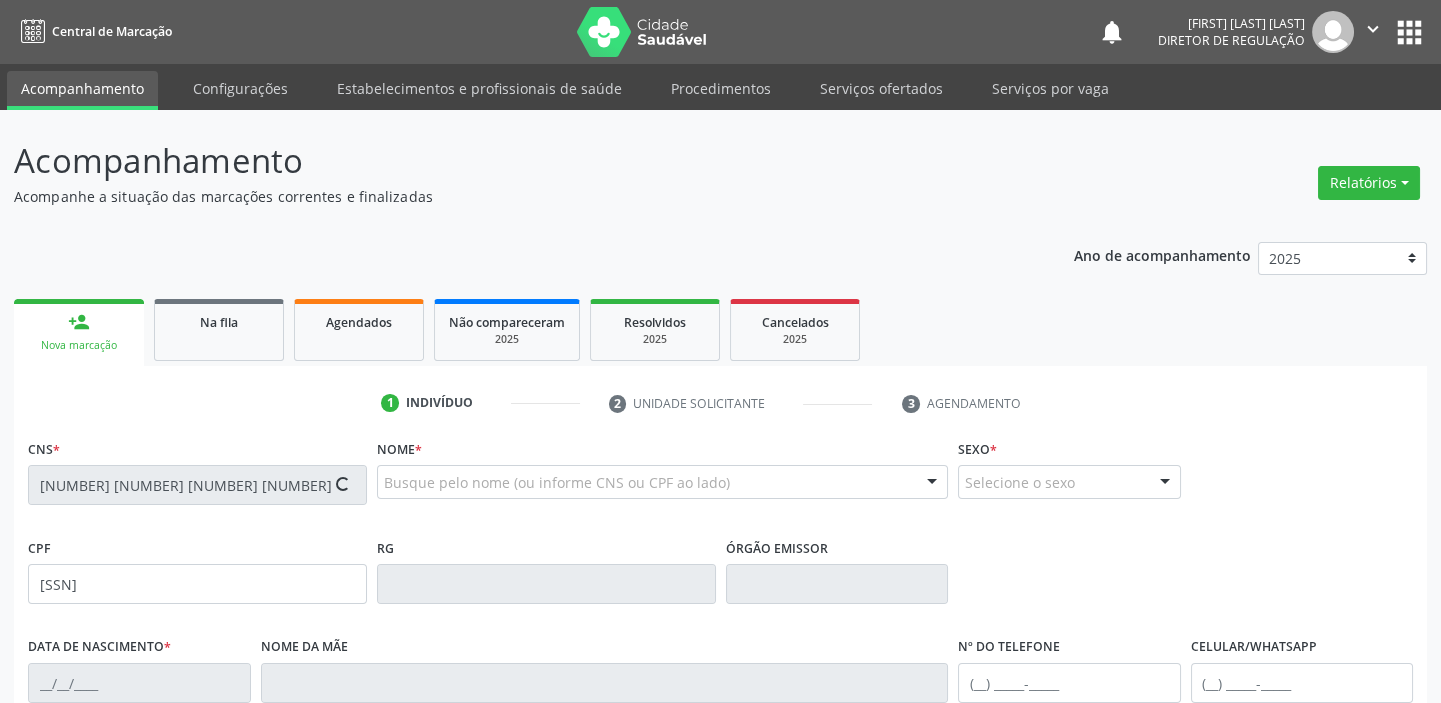 type on "07/03/1962" 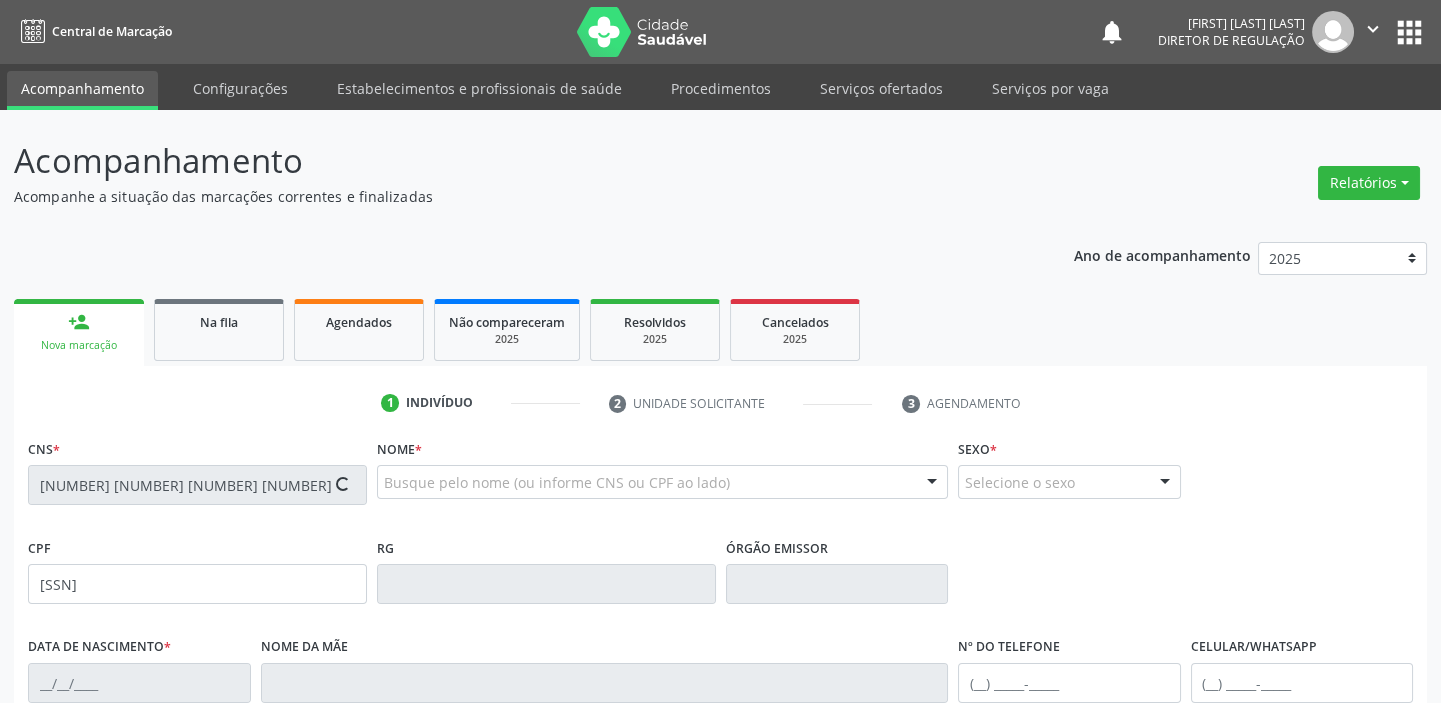 type on "Maria de Sousa Paixão" 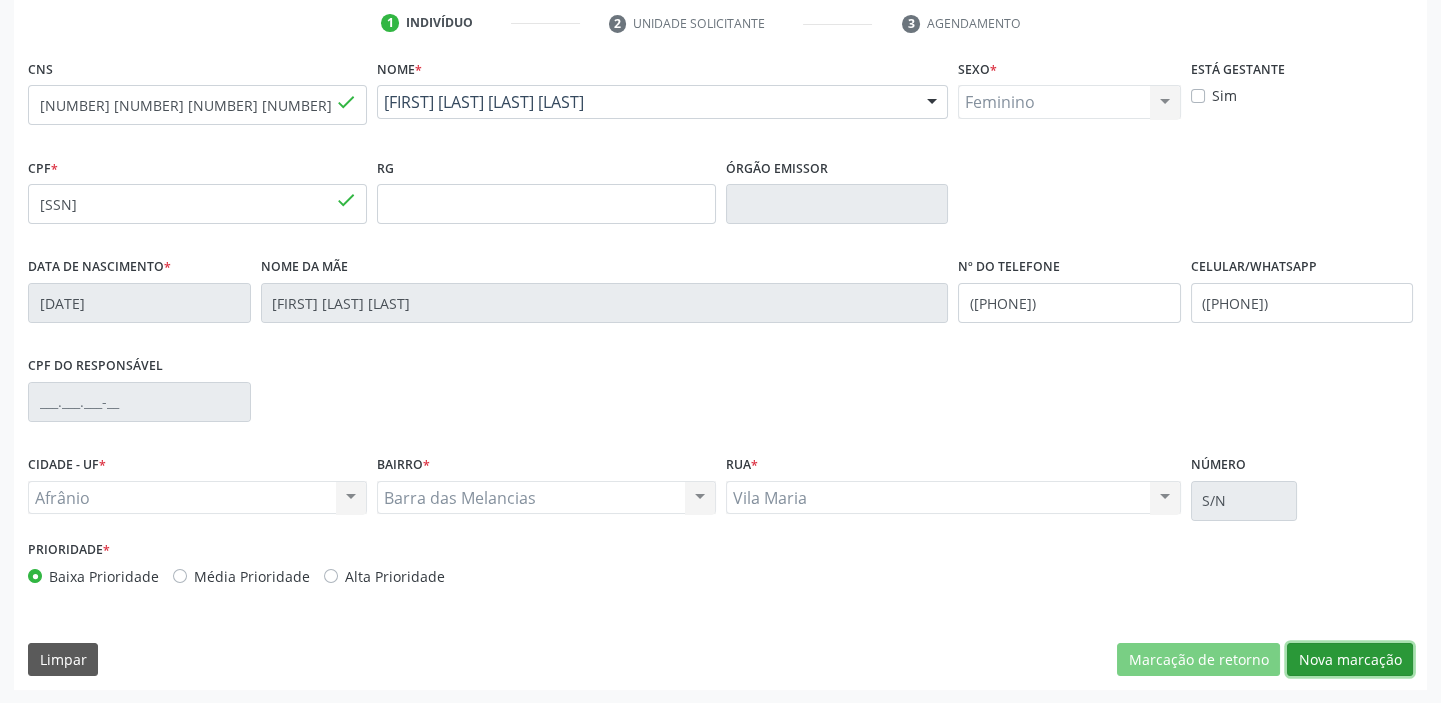 click on "Nova marcação" at bounding box center [1350, 660] 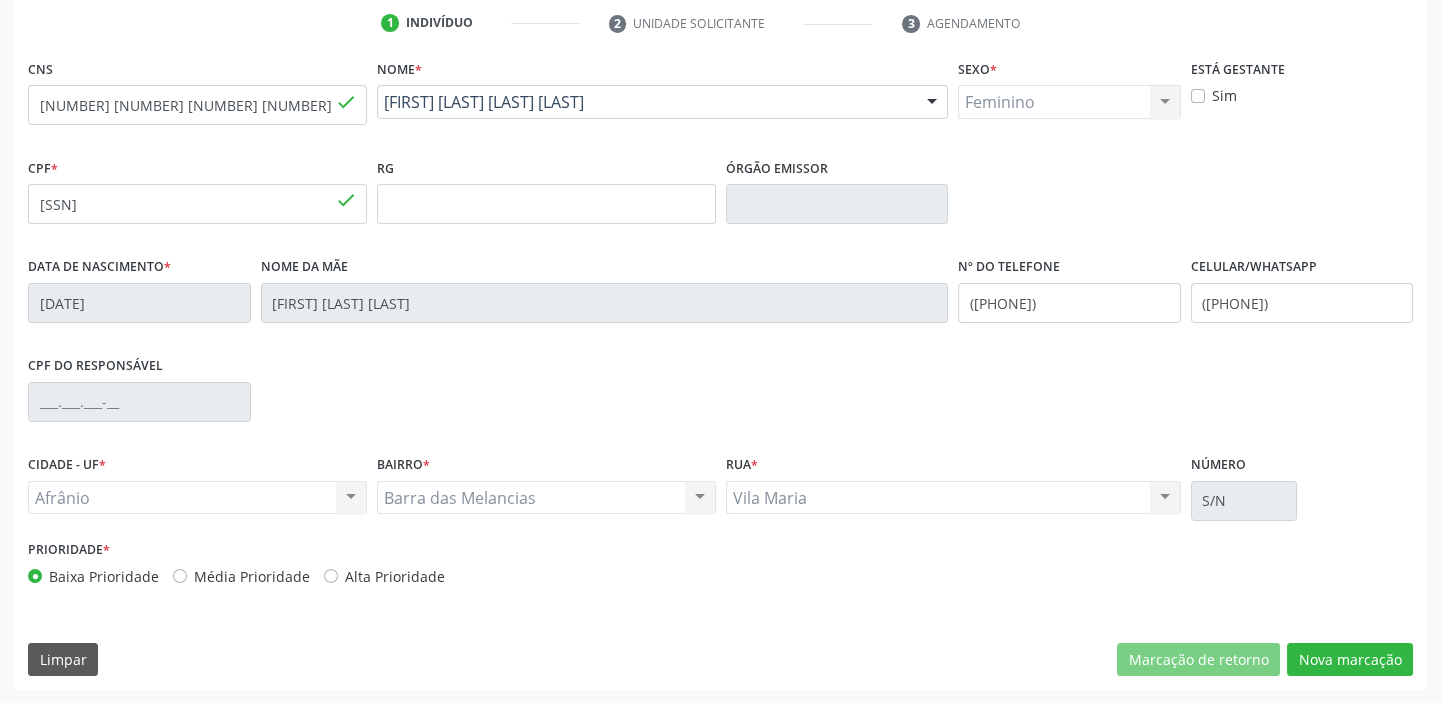 scroll, scrollTop: 201, scrollLeft: 0, axis: vertical 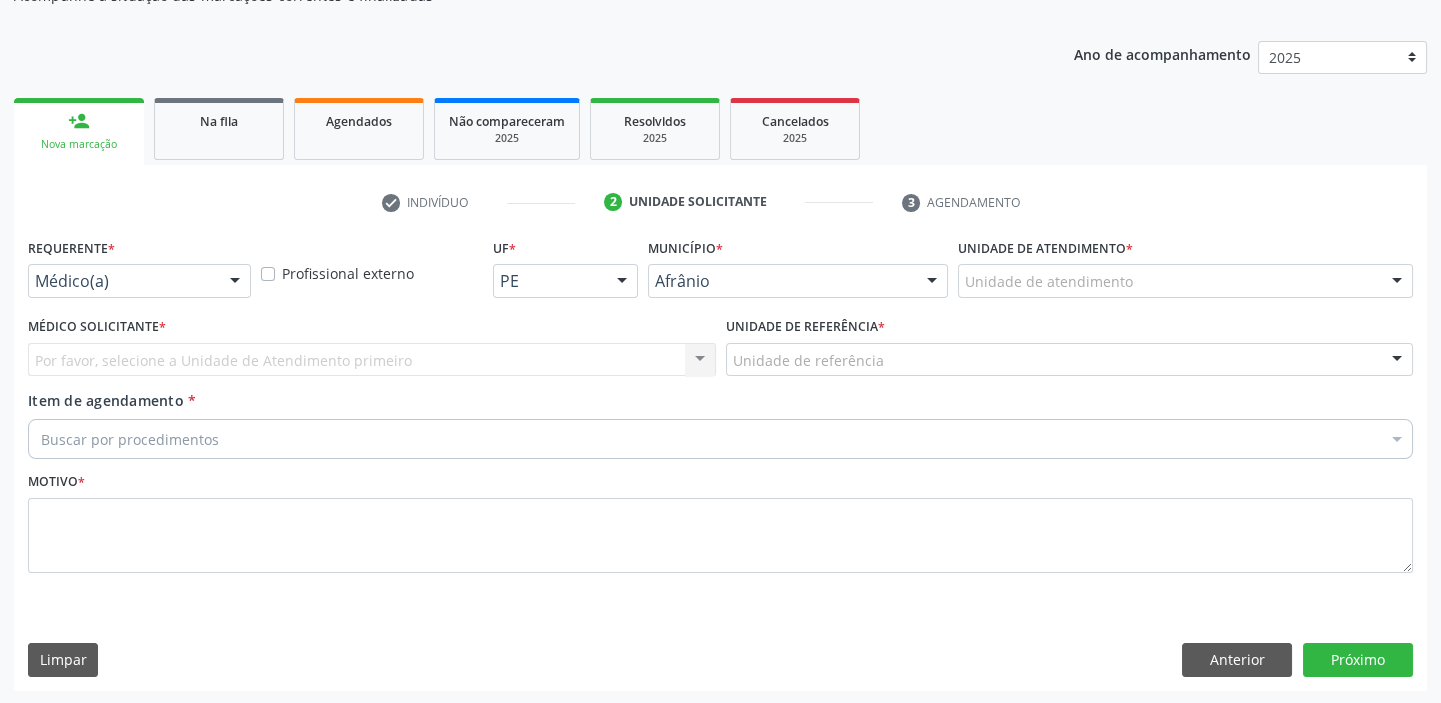 click on "Unidade de atendimento
*" at bounding box center [1045, 248] 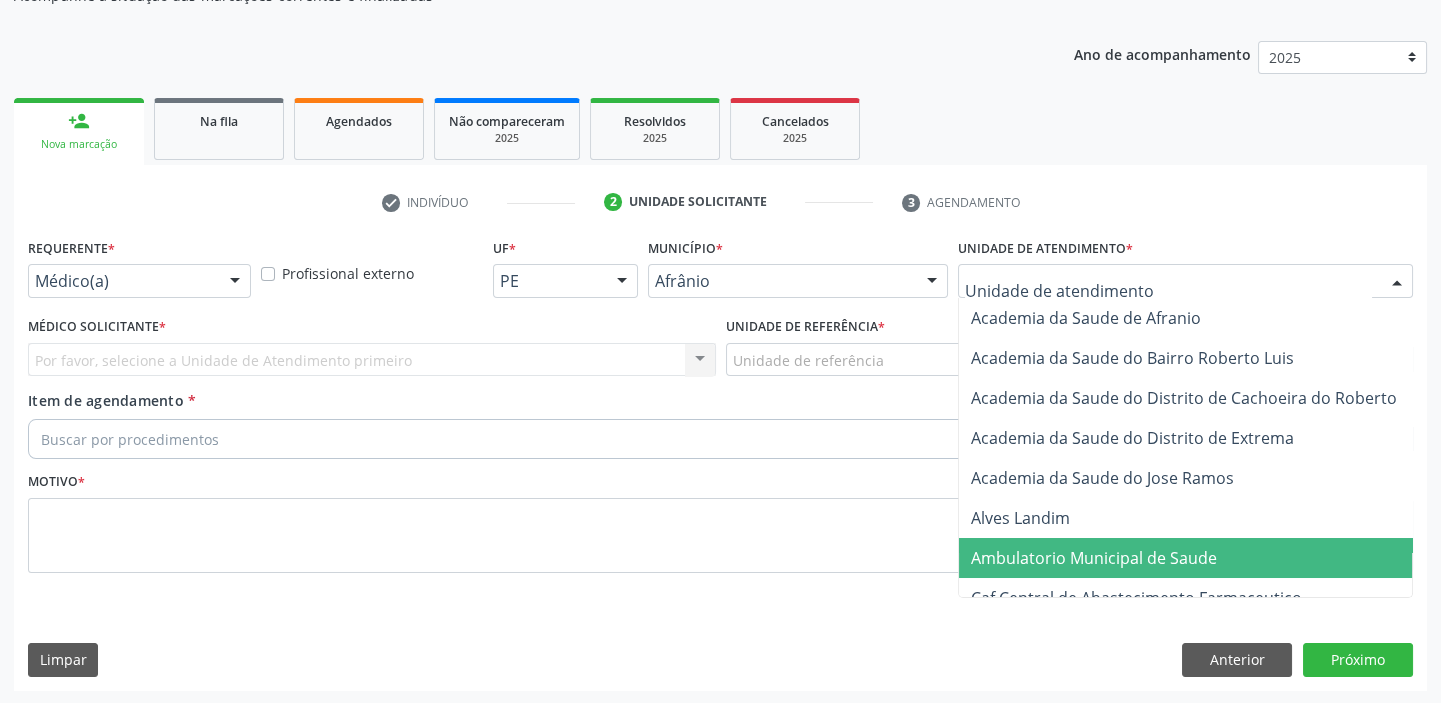 click on "Ambulatorio Municipal de Saude" at bounding box center [1094, 558] 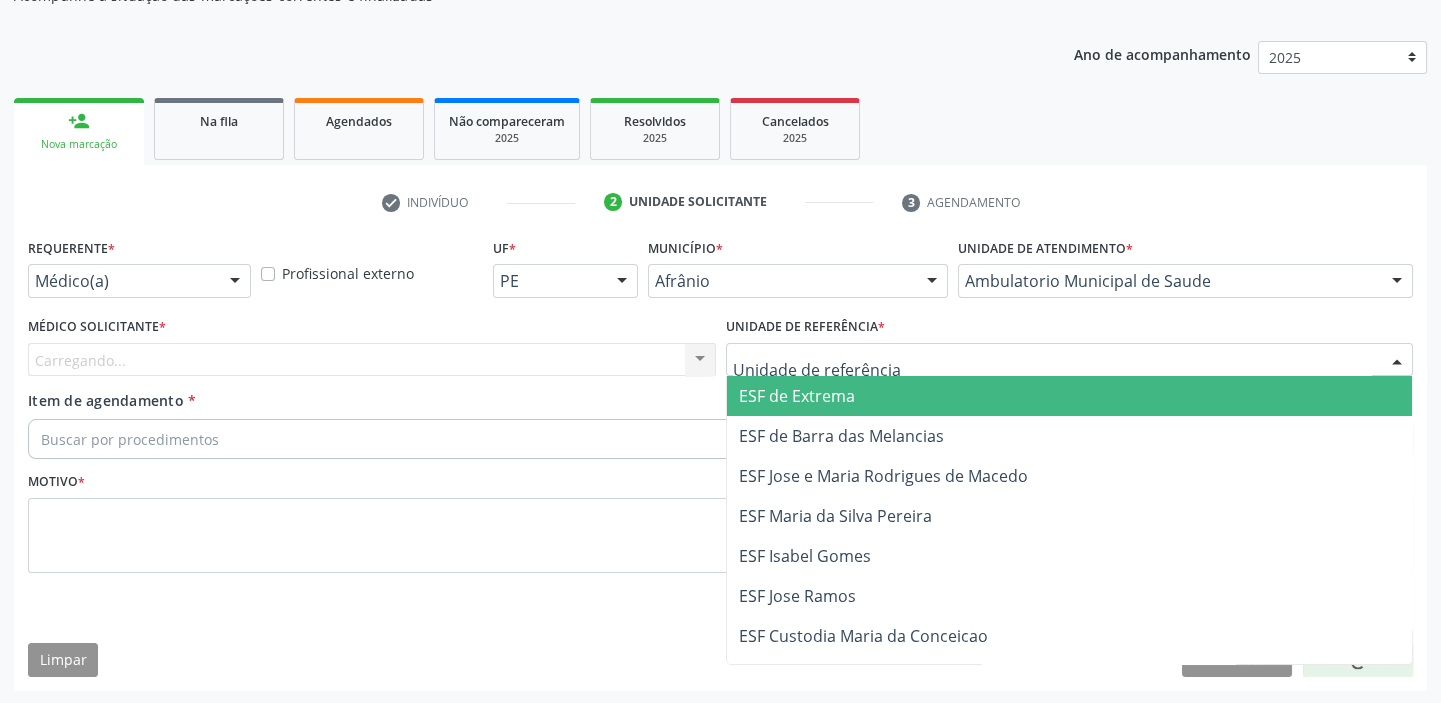 drag, startPoint x: 797, startPoint y: 371, endPoint x: 806, endPoint y: 479, distance: 108.37435 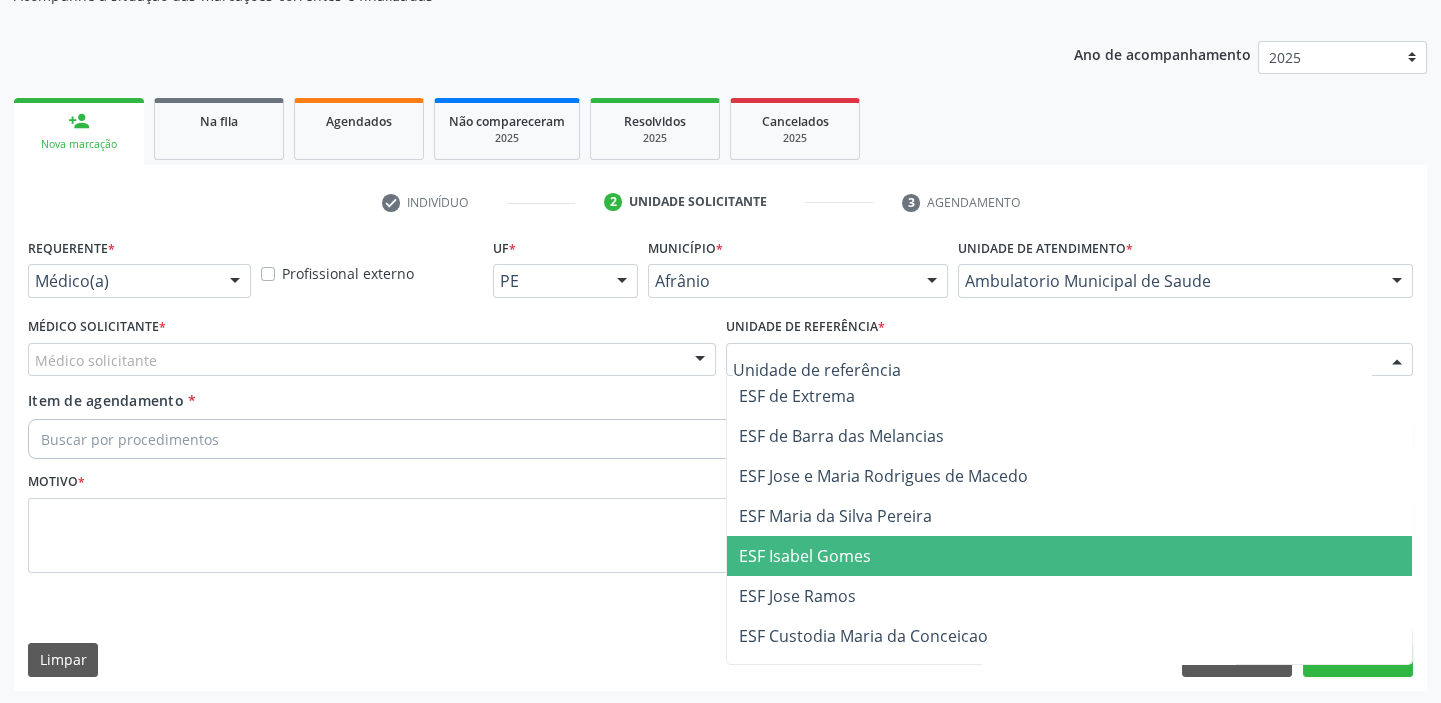 click on "ESF Isabel Gomes" at bounding box center (805, 556) 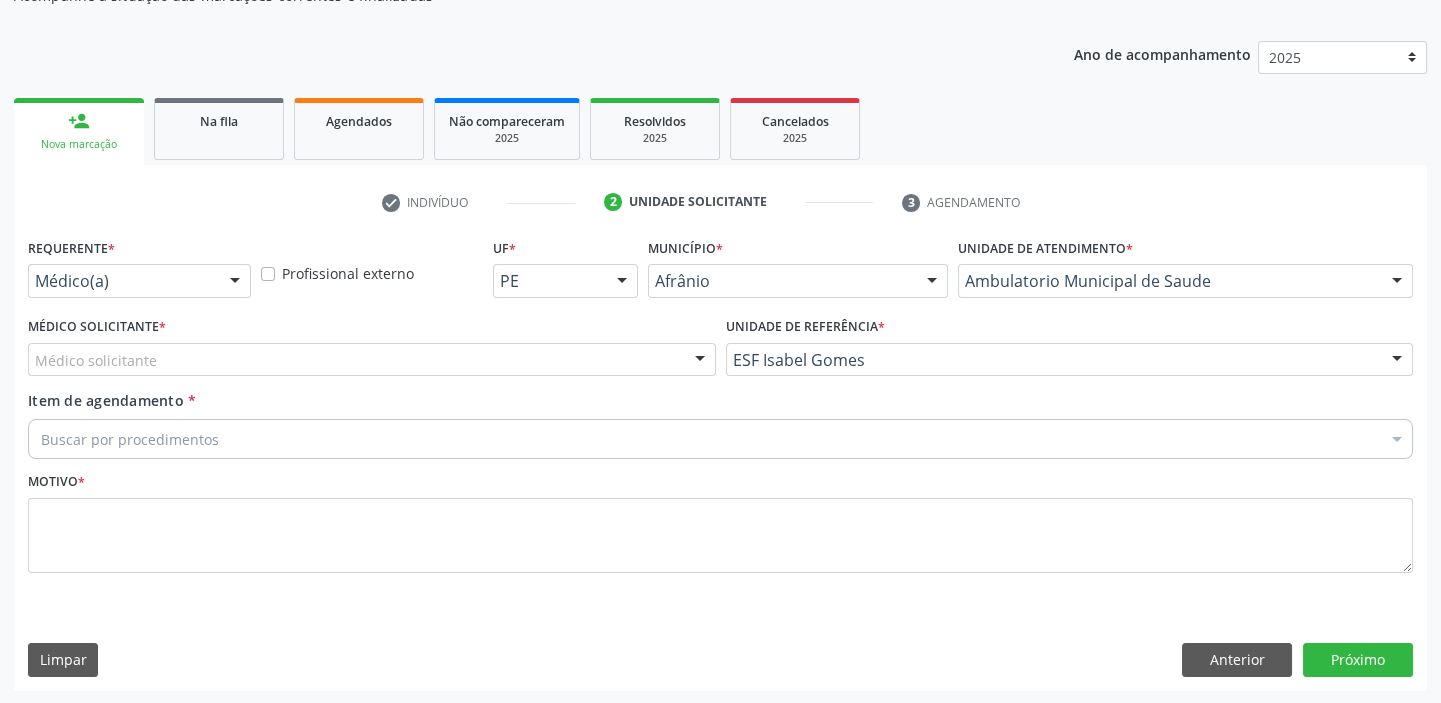 click on "Médico solicitante" at bounding box center (372, 360) 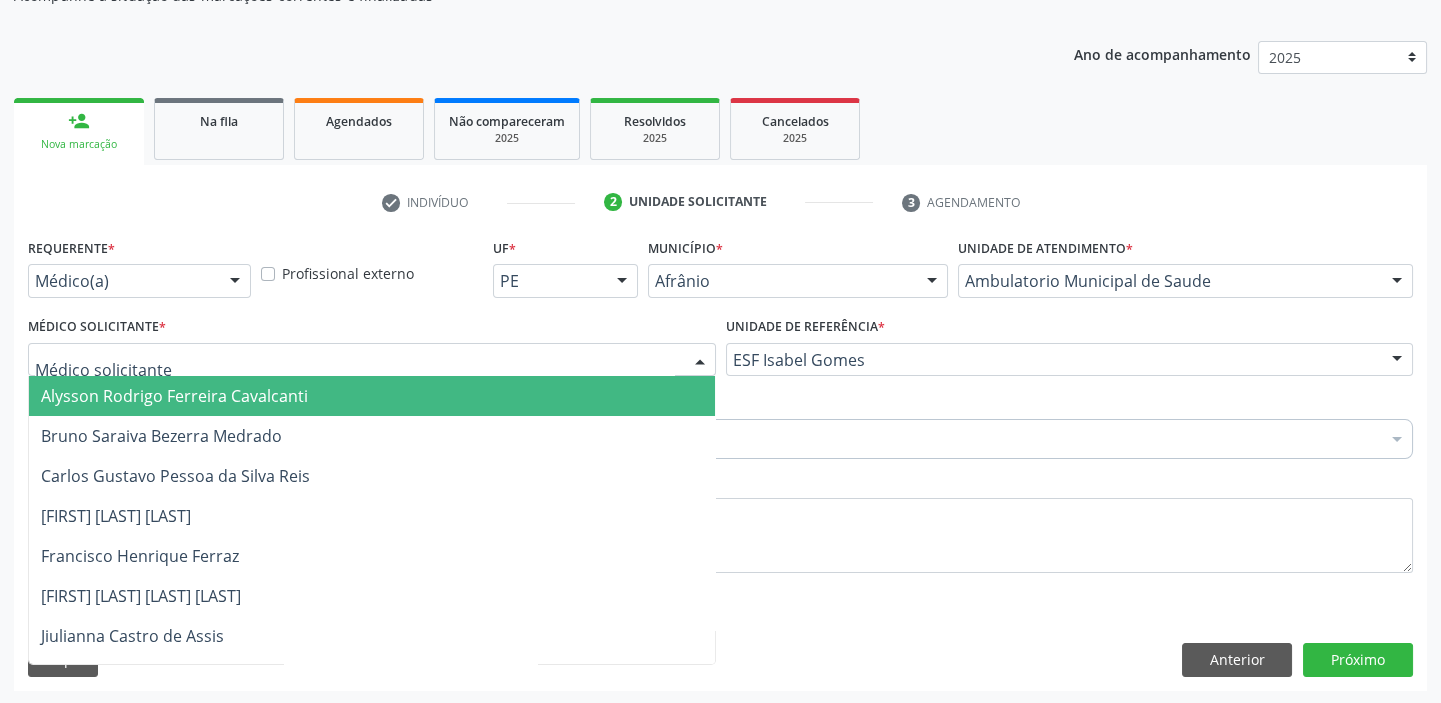 click on "Alysson Rodrigo Ferreira Cavalcanti" at bounding box center (174, 396) 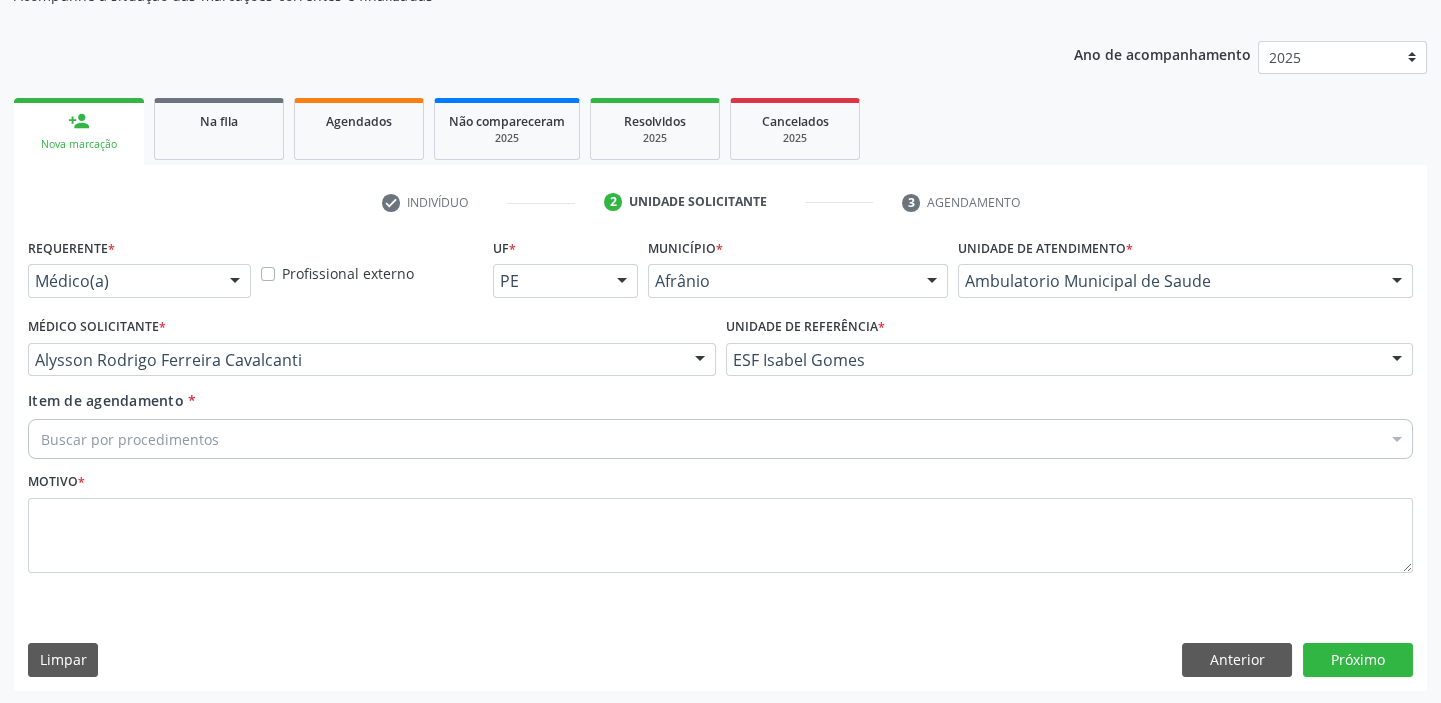 click on "Buscar por procedimentos
Selecionar todos
0604320140 - Abatacepte 125 mg injetável (por seringa preenchida)
0604320124 - Abatacepte 250 mg injetável (por frasco ampola).
0603050018 - Abciximabe
0406010013 - Abertura de comunicacao inter-atrial
0406010021 - Abertura de estenose aortica valvar
0406011265 - Abertura de estenose aortica valvar (criança e adolescente)
0406010030 - Abertura de estenose pulmonar valvar
0406011273 - Abertura de estenose pulmonar valvar (criança e adolescente)
0301080011 - Abordagem cognitiva comportamental do fumante (por atendimento / paciente)
0307020010 - Acesso a polpa dentaria e medicacao (por dente)
0604660030 - Acetazolamida 250 mg (por comprimido)
0202010783 - Acidez titulável no leite humano (dornic)
0202090019 - Acido urico liquido no sinovial e derrames" at bounding box center (720, 436) 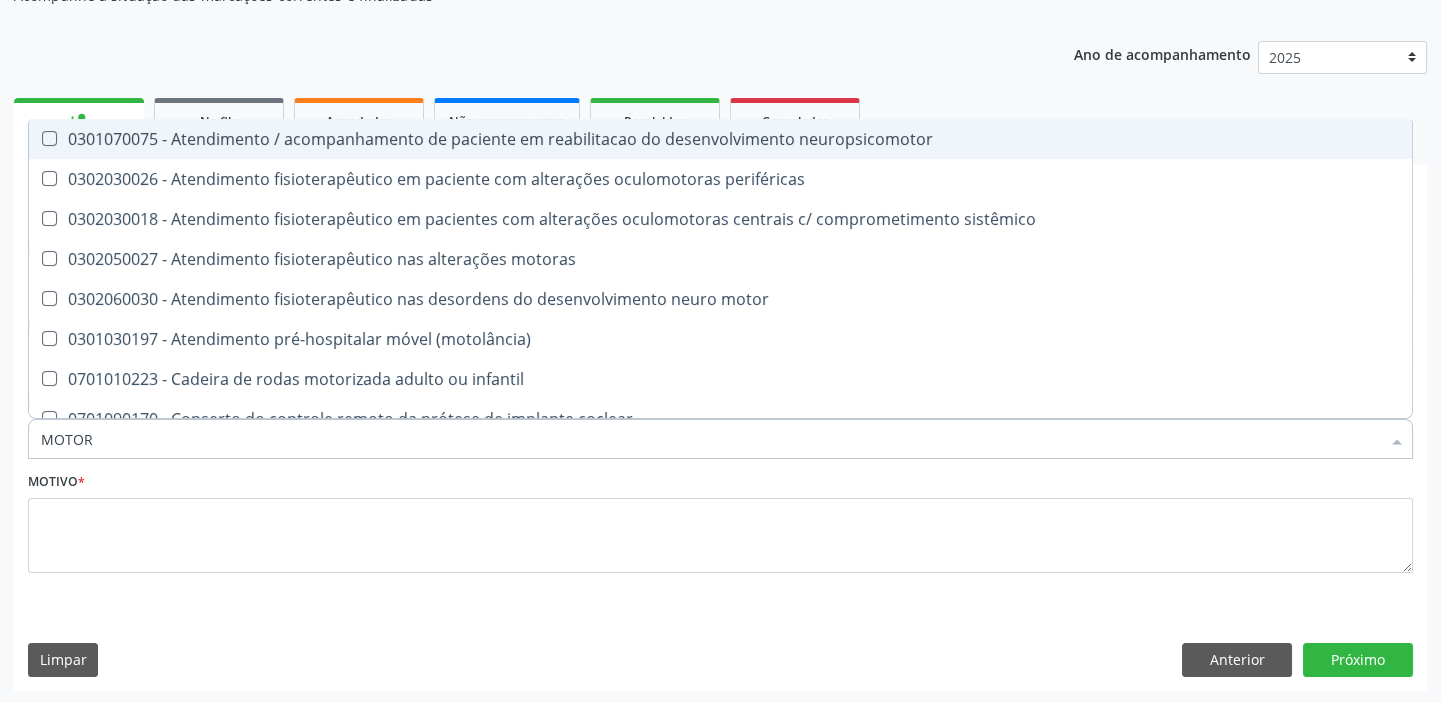 type on "MOTORA" 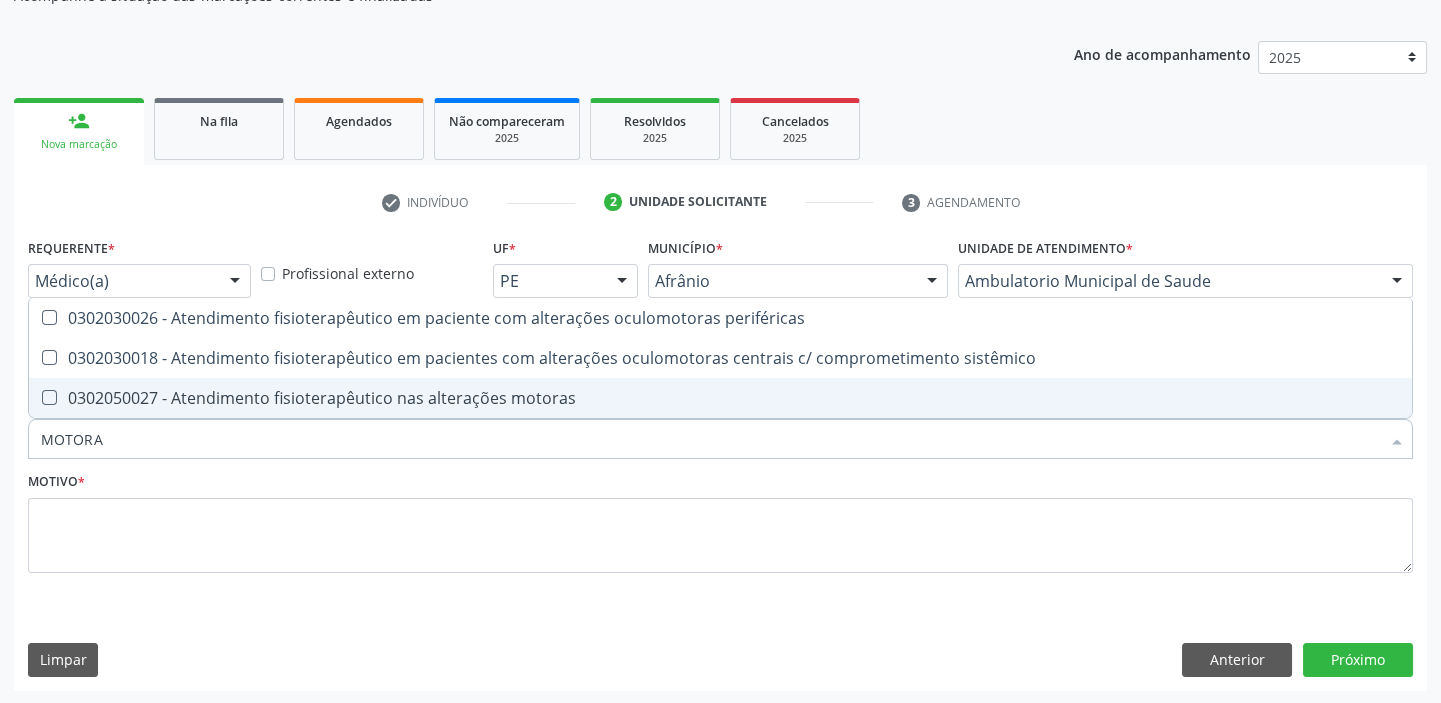 click on "0302050027 - Atendimento fisioterapêutico nas alterações motoras" at bounding box center [720, 398] 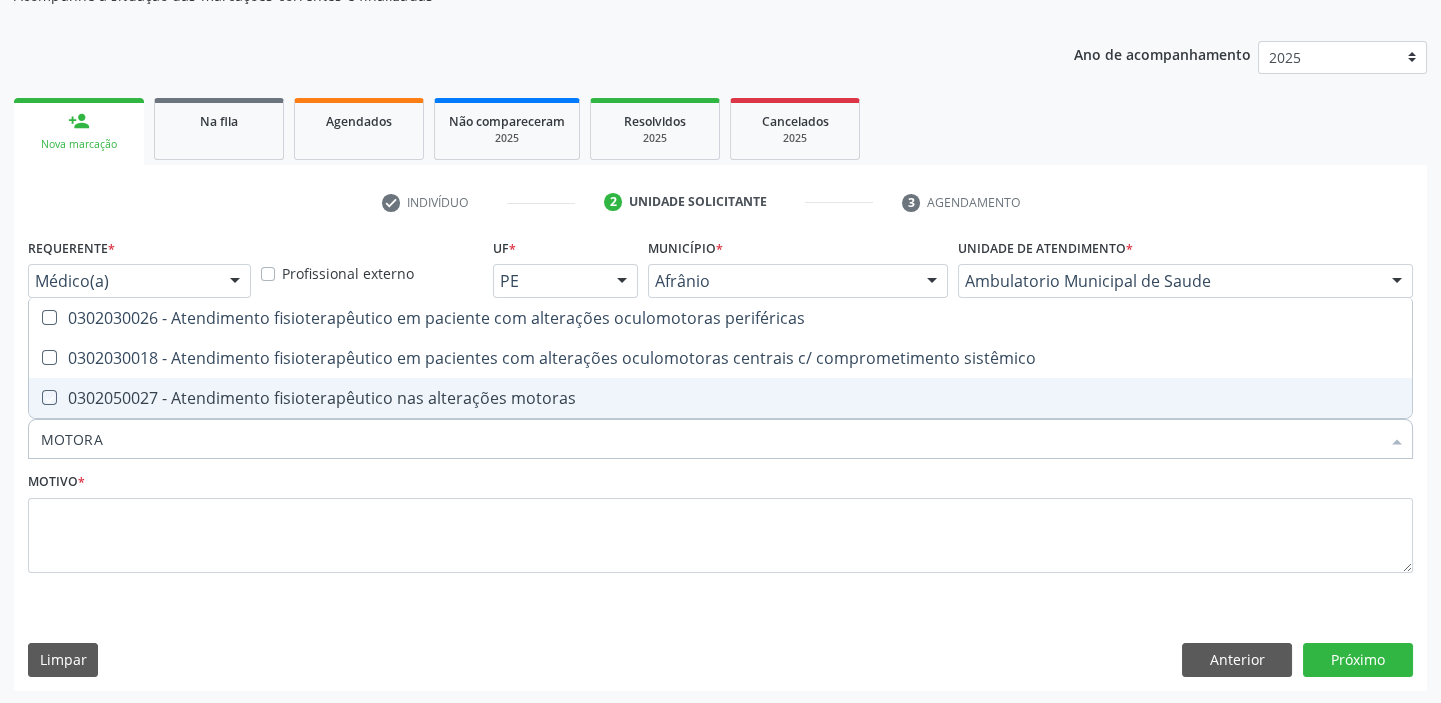 checkbox on "true" 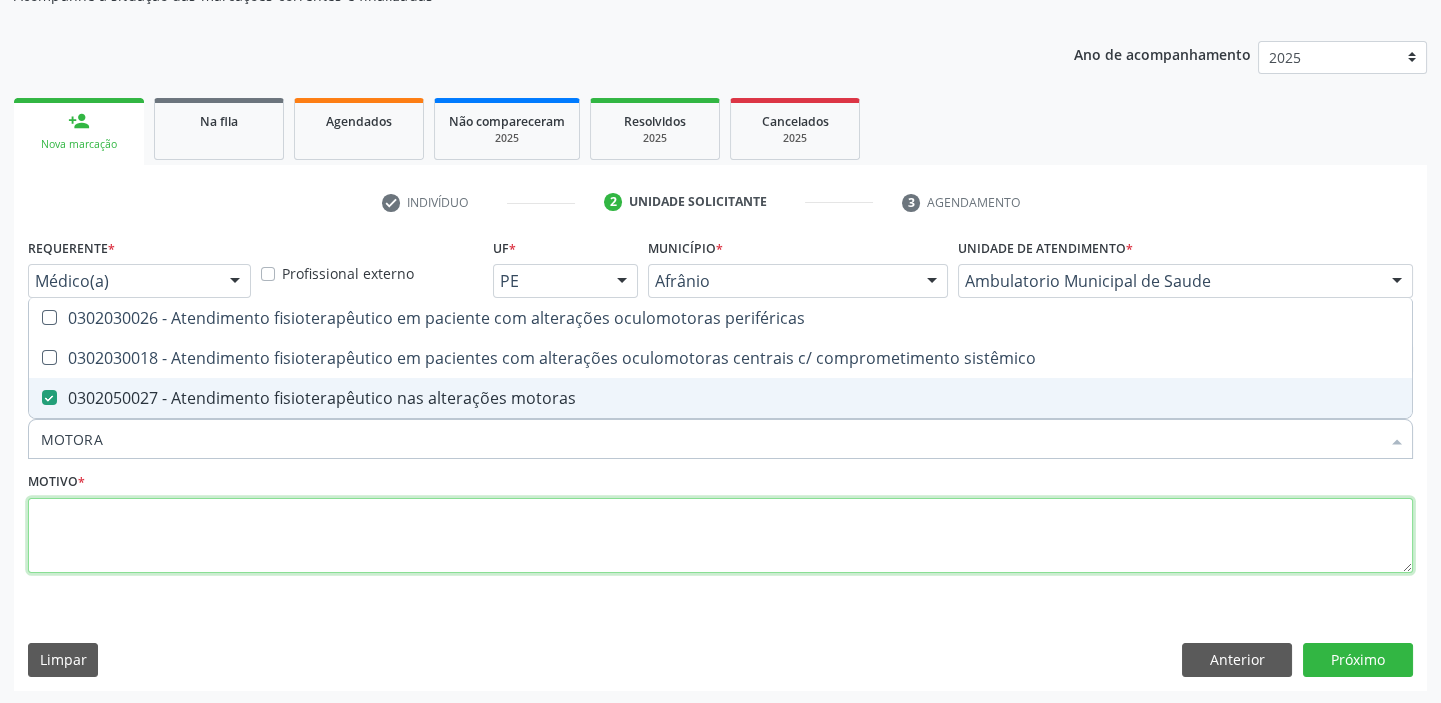 click at bounding box center (720, 536) 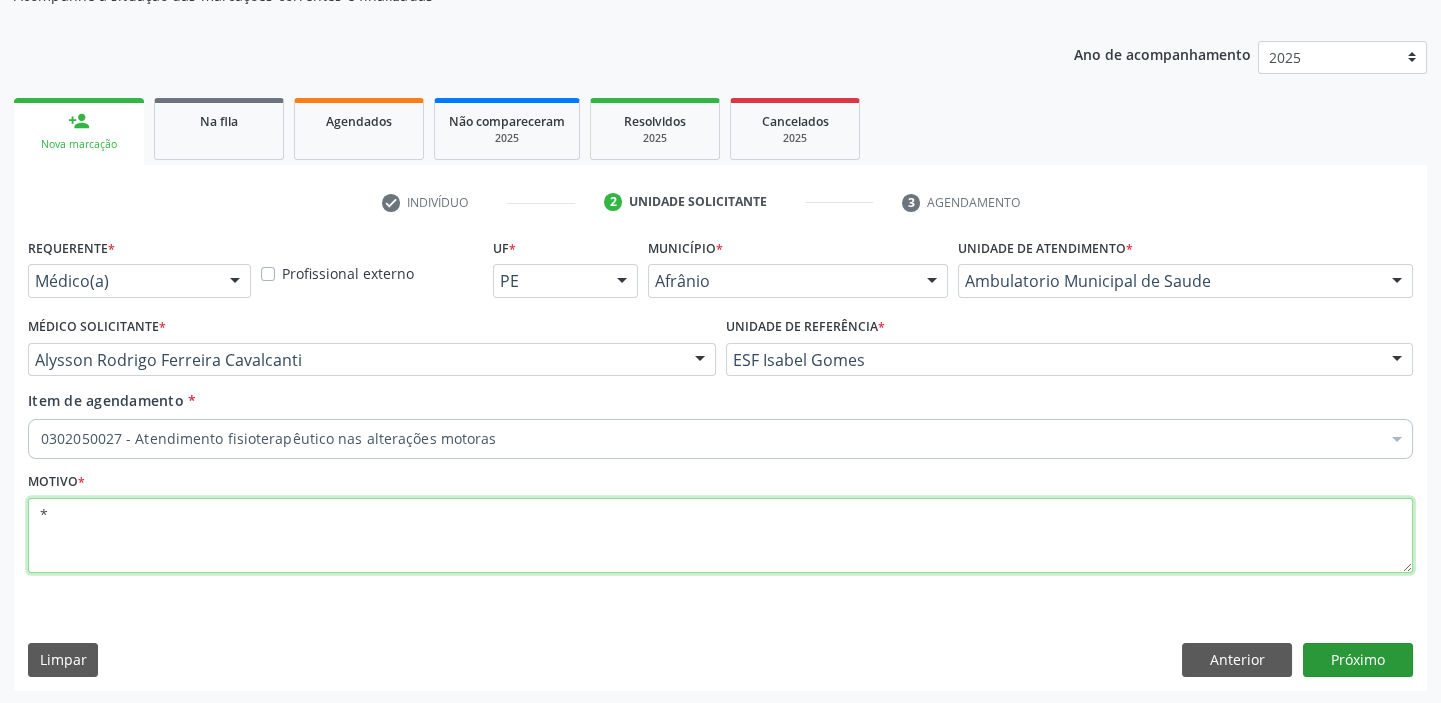 type on "*" 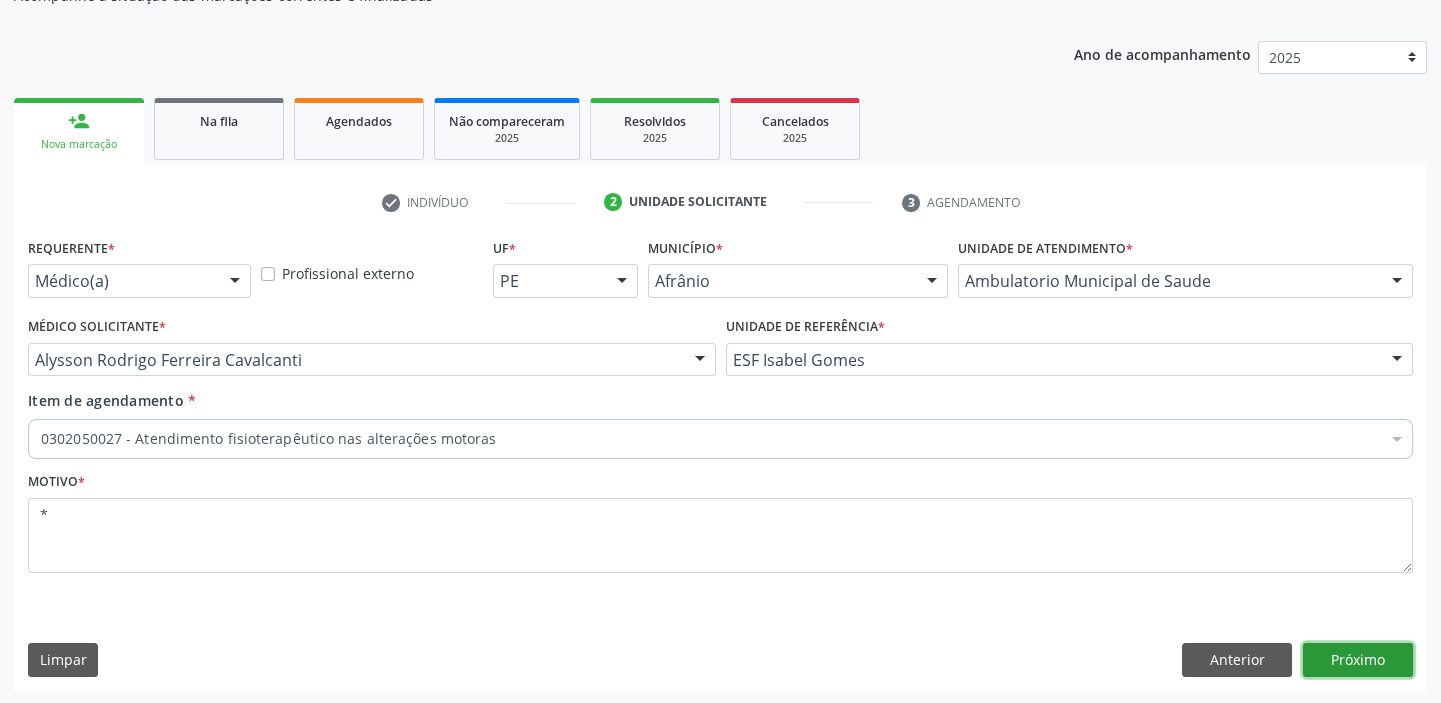 click on "Próximo" at bounding box center [1358, 660] 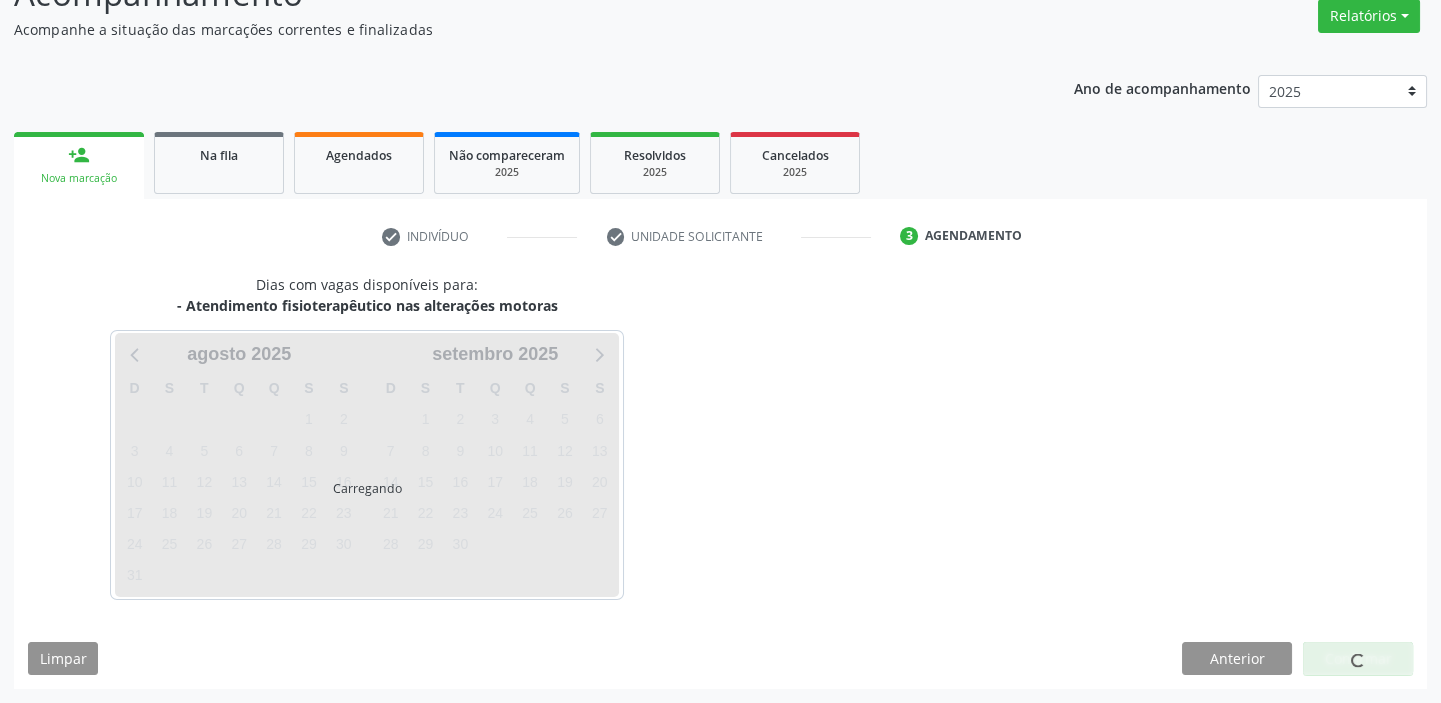 scroll, scrollTop: 166, scrollLeft: 0, axis: vertical 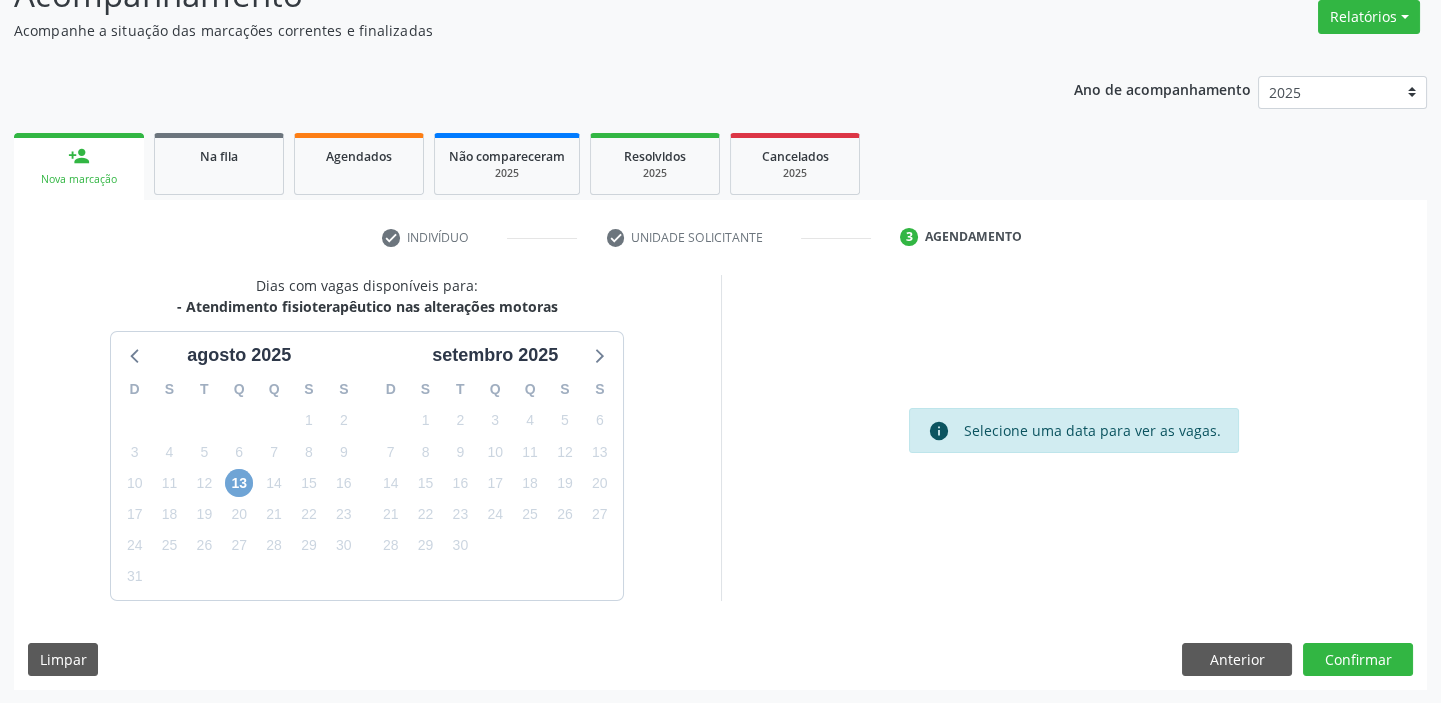 click on "13" at bounding box center (239, 483) 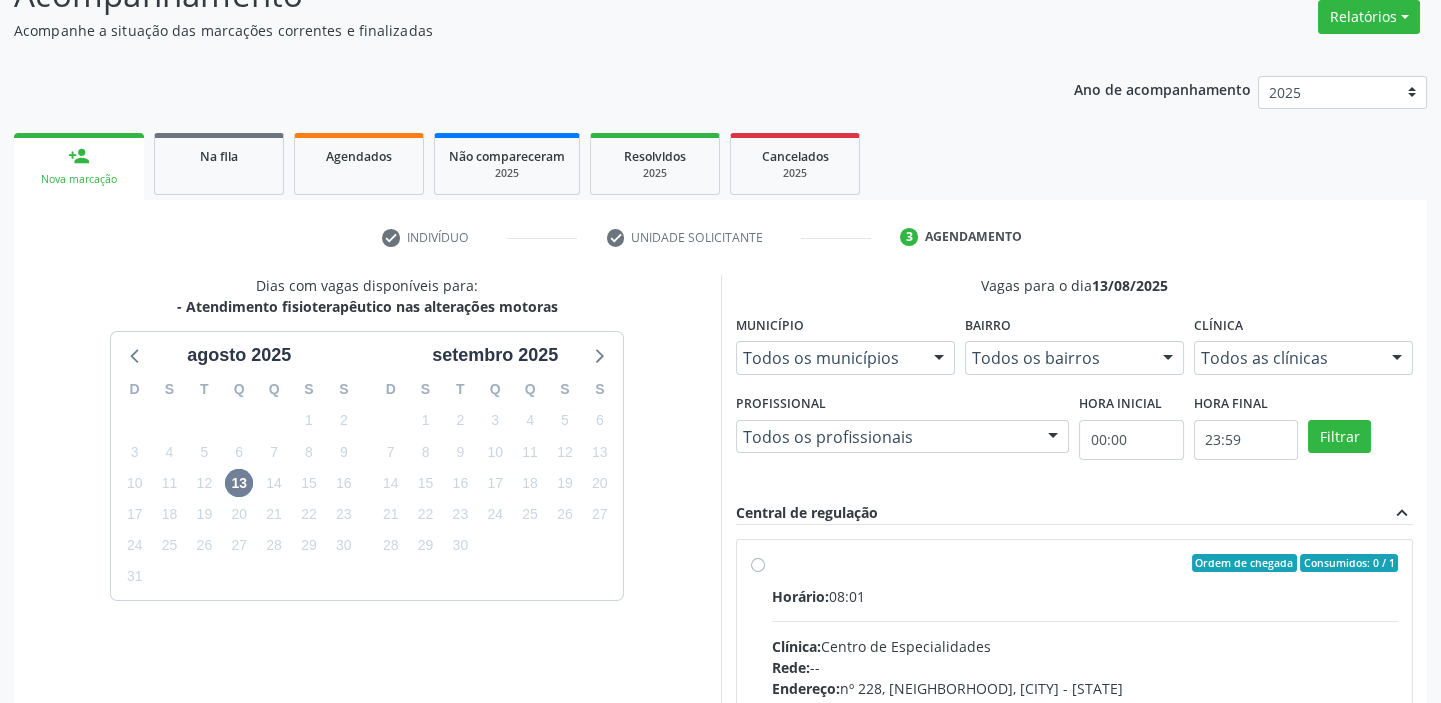 click on "Horário:   08:01" at bounding box center [1085, 596] 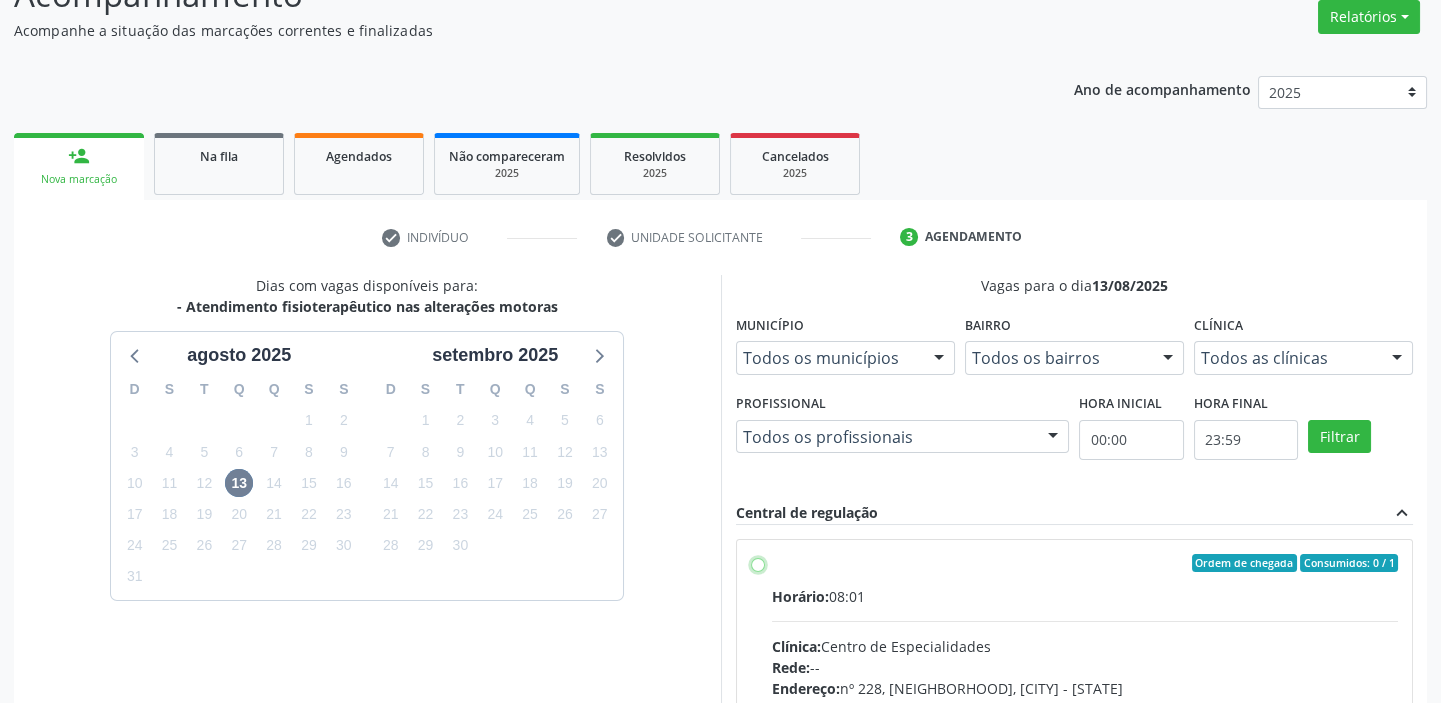 click on "Ordem de chegada
Consumidos: 0 / 1
Horário:   08:01
Clínica:  Centro de Especialidades
Rede:
--
Endereço:   nº 228, Centro, Afrânio - PE
Telefone:   --
Profissional:
--
Informações adicionais sobre o atendimento
Idade de atendimento:
Sem restrição
Gênero(s) atendido(s):
Sem restrição
Informações adicionais:
--" at bounding box center (758, 563) 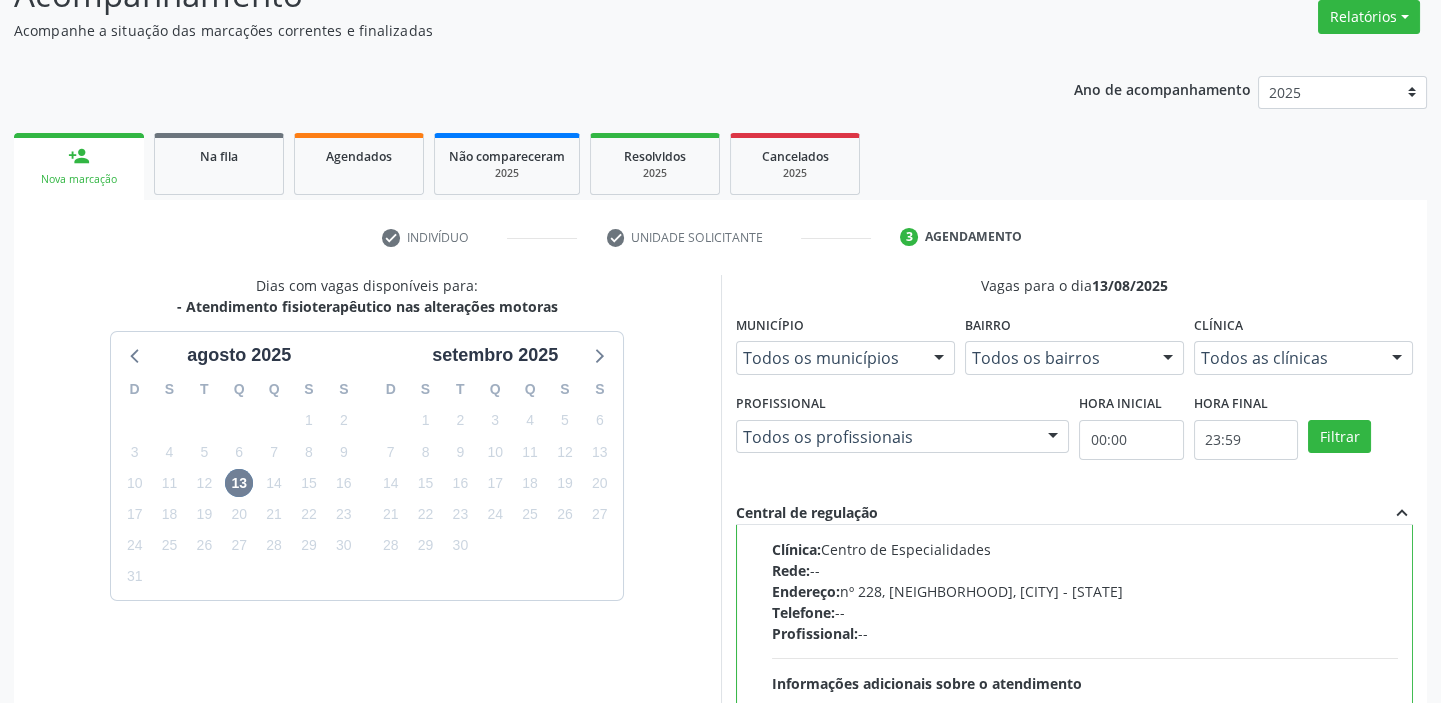 scroll, scrollTop: 99, scrollLeft: 0, axis: vertical 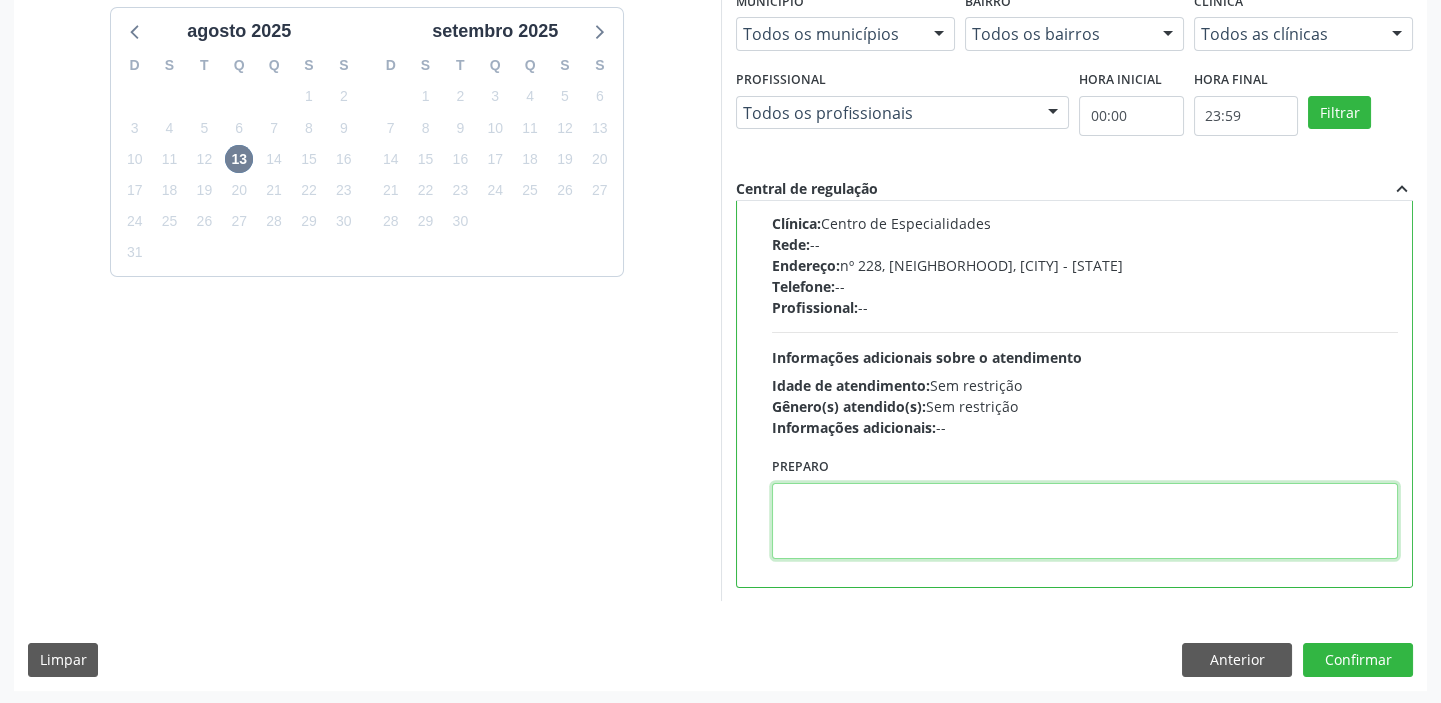 click at bounding box center (1085, 521) 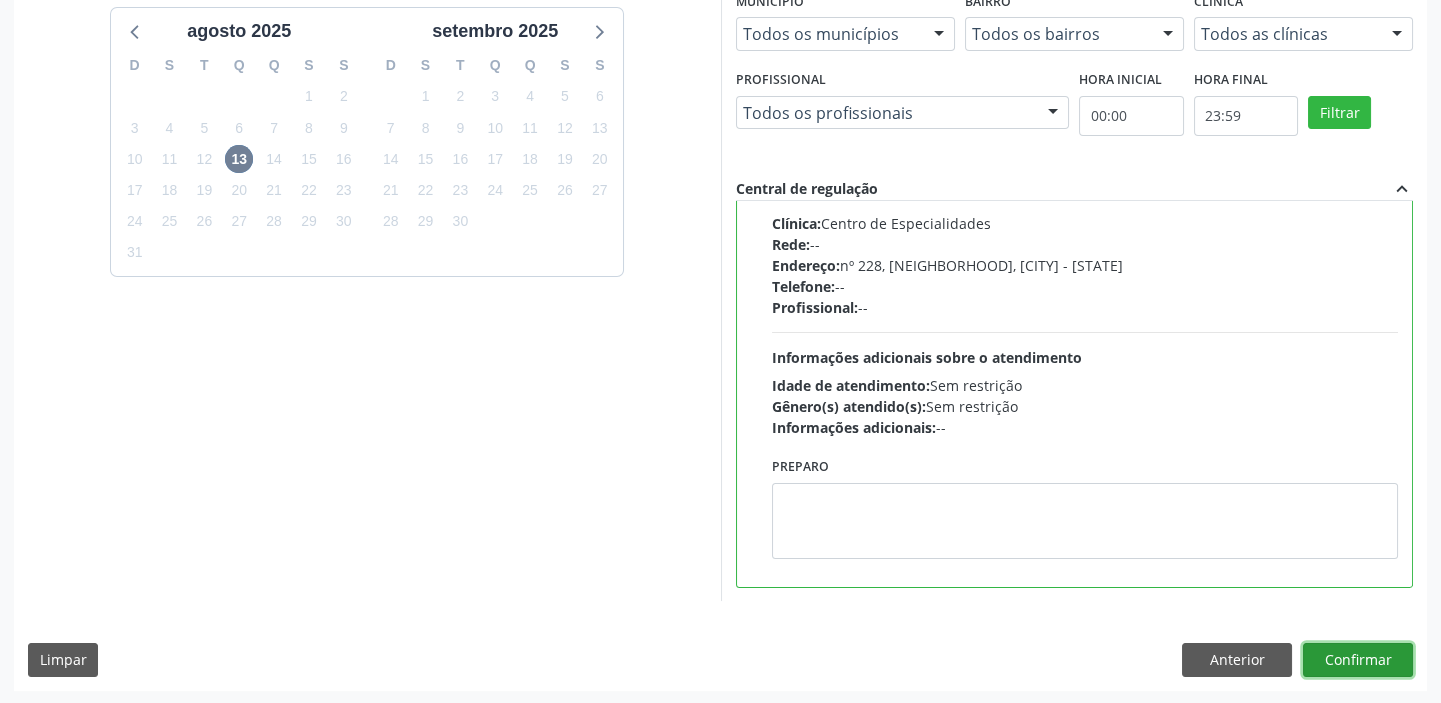 click on "Confirmar" at bounding box center [1358, 660] 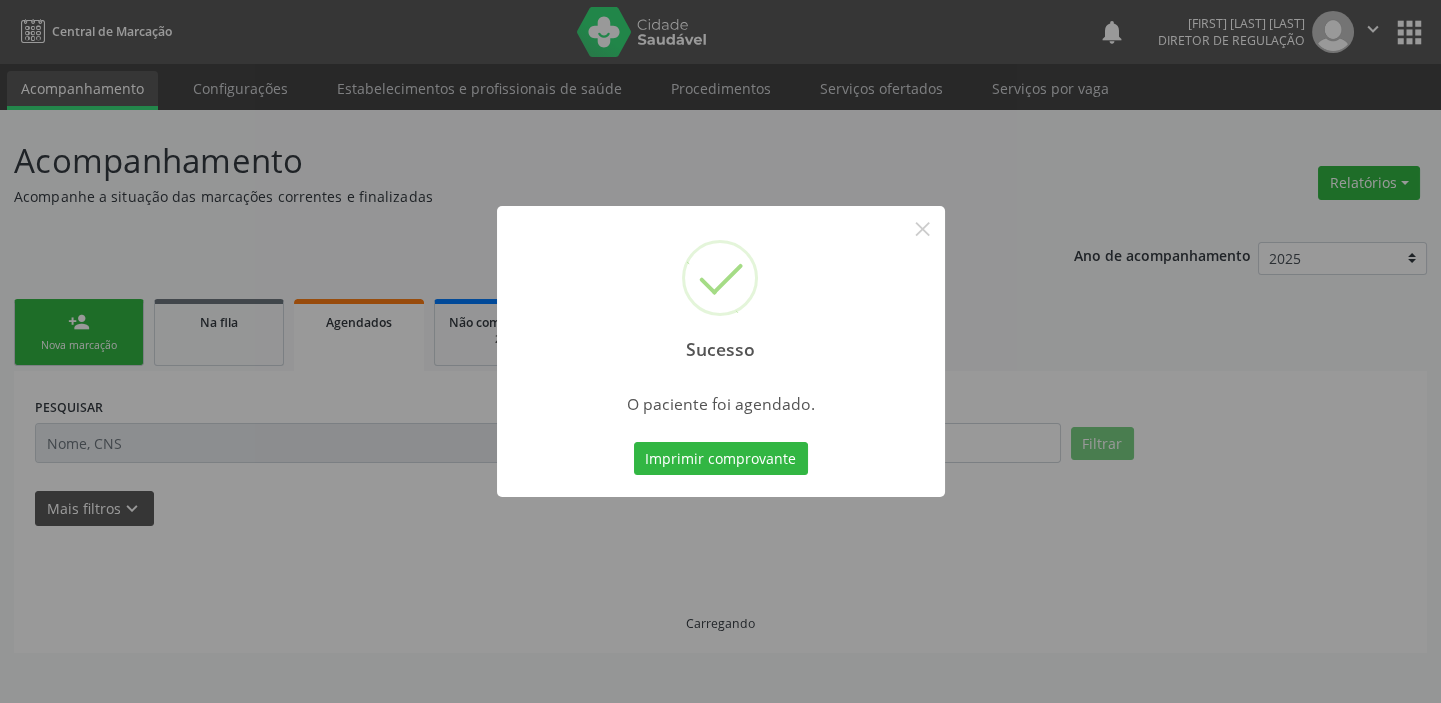 scroll, scrollTop: 0, scrollLeft: 0, axis: both 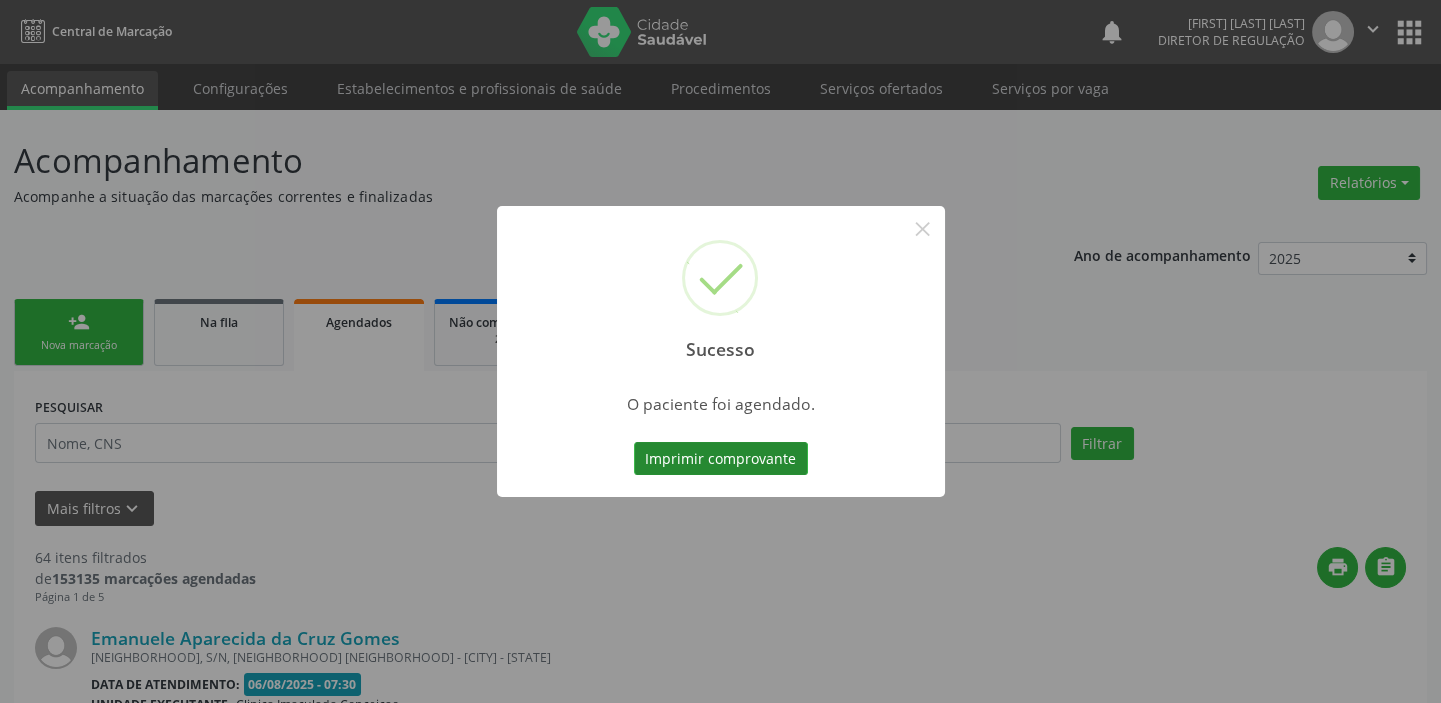 click on "Imprimir comprovante" at bounding box center [721, 459] 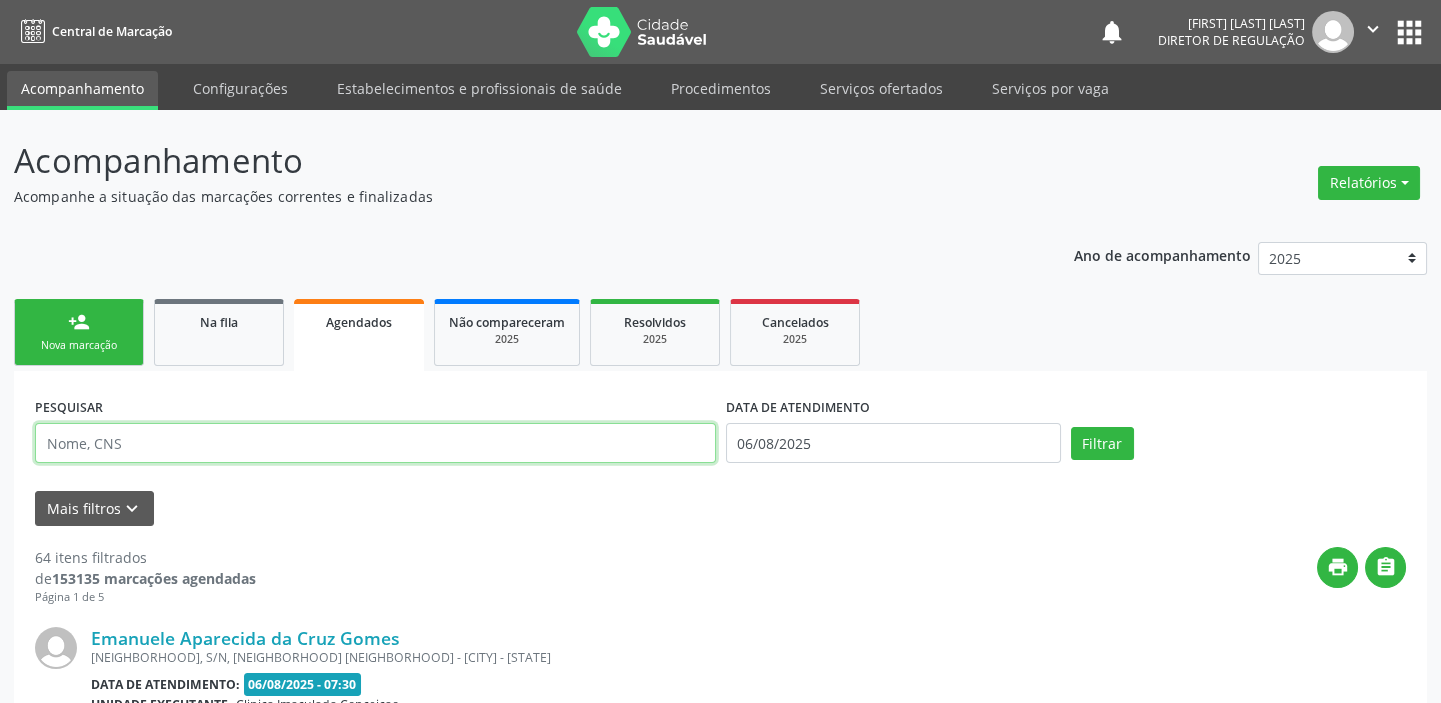 click at bounding box center (375, 443) 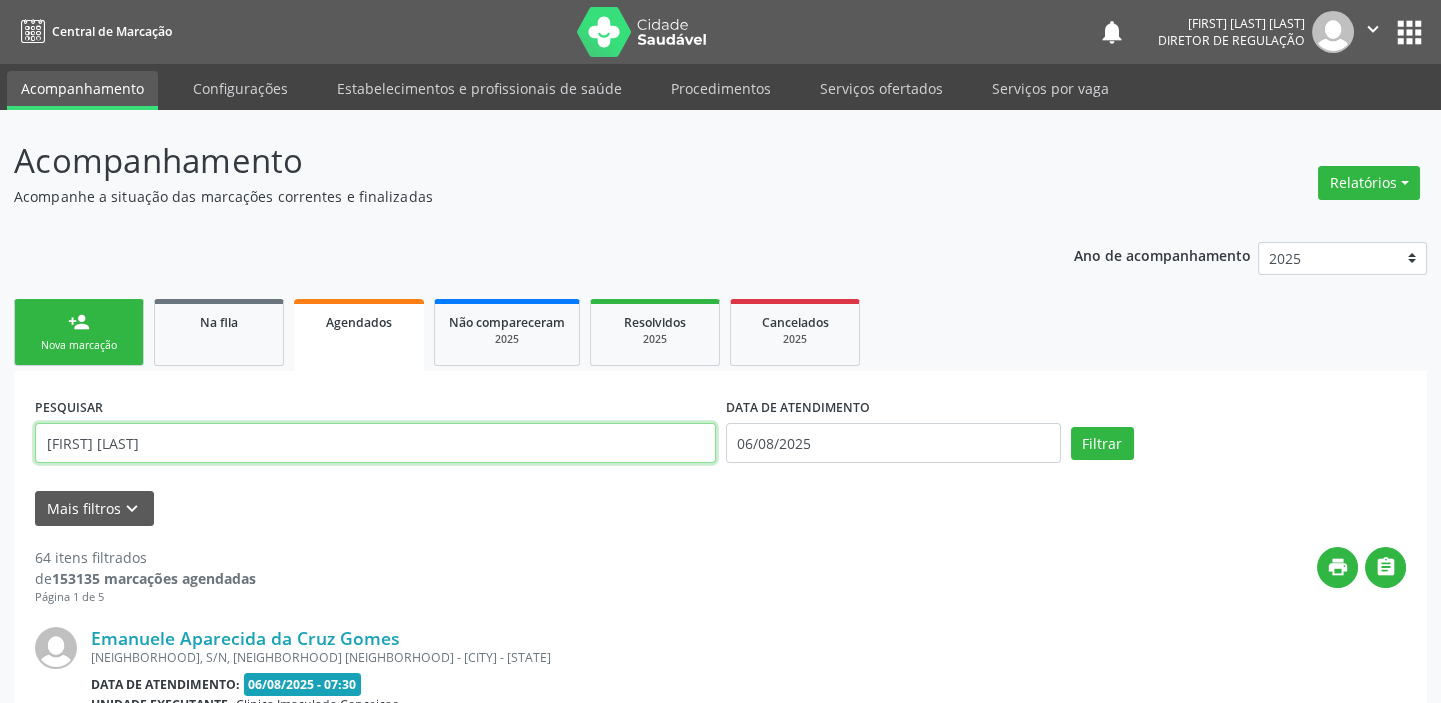 type on "[FIRST] [LAST]" 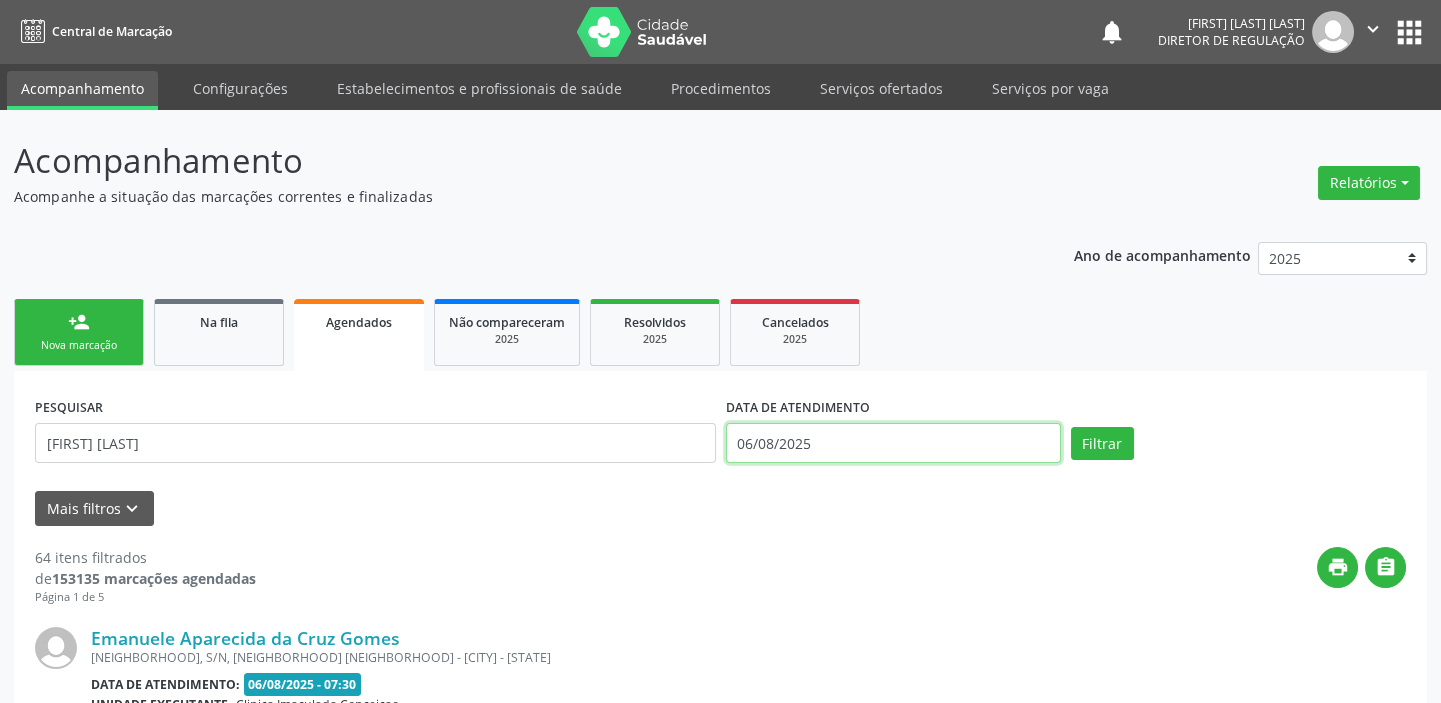 click on "06/08/2025" at bounding box center [893, 443] 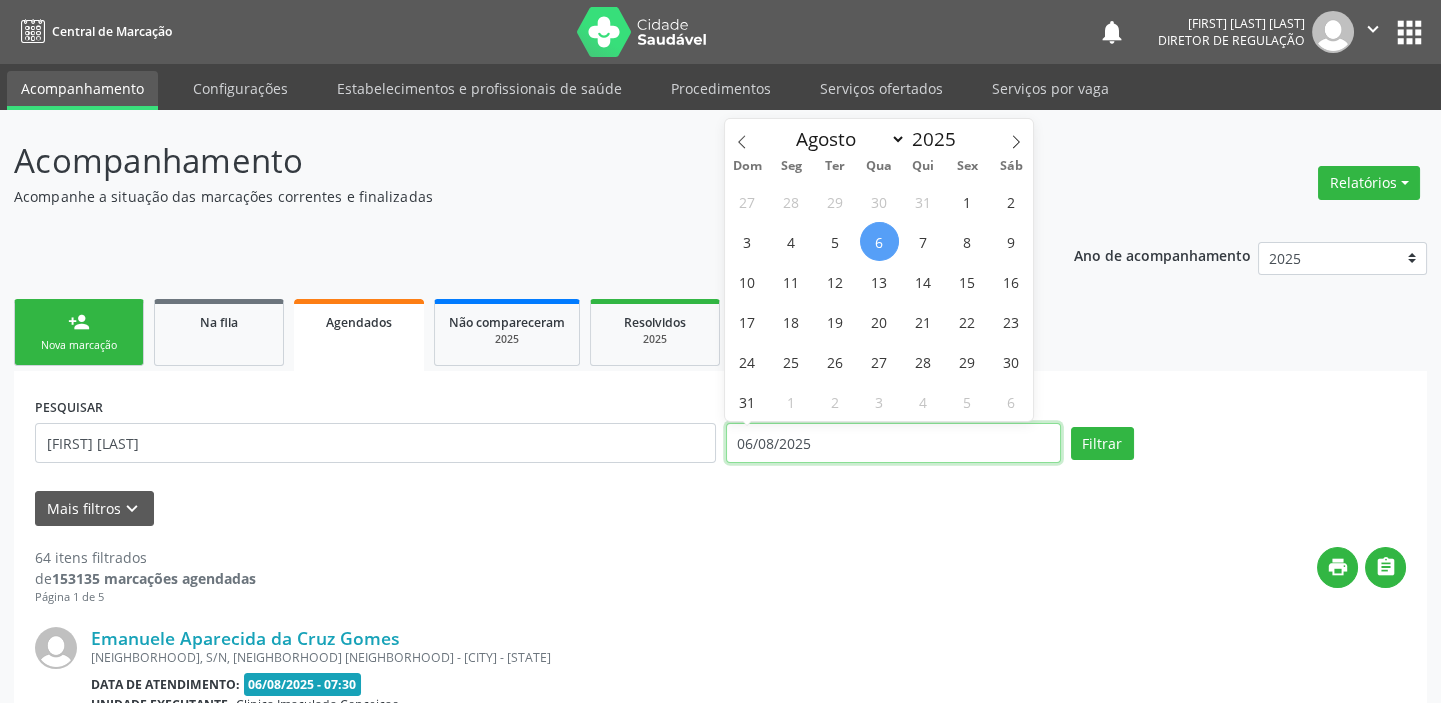 type 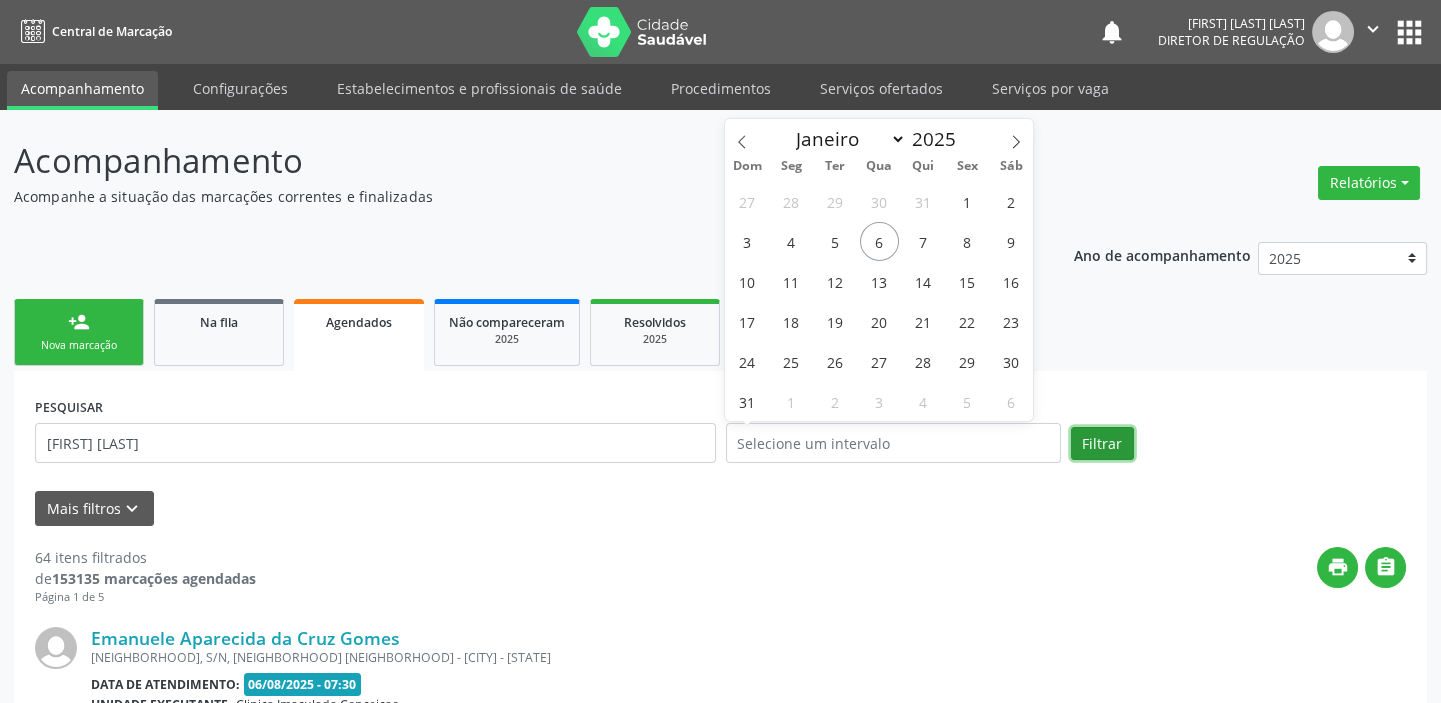 click on "Filtrar" at bounding box center (1102, 444) 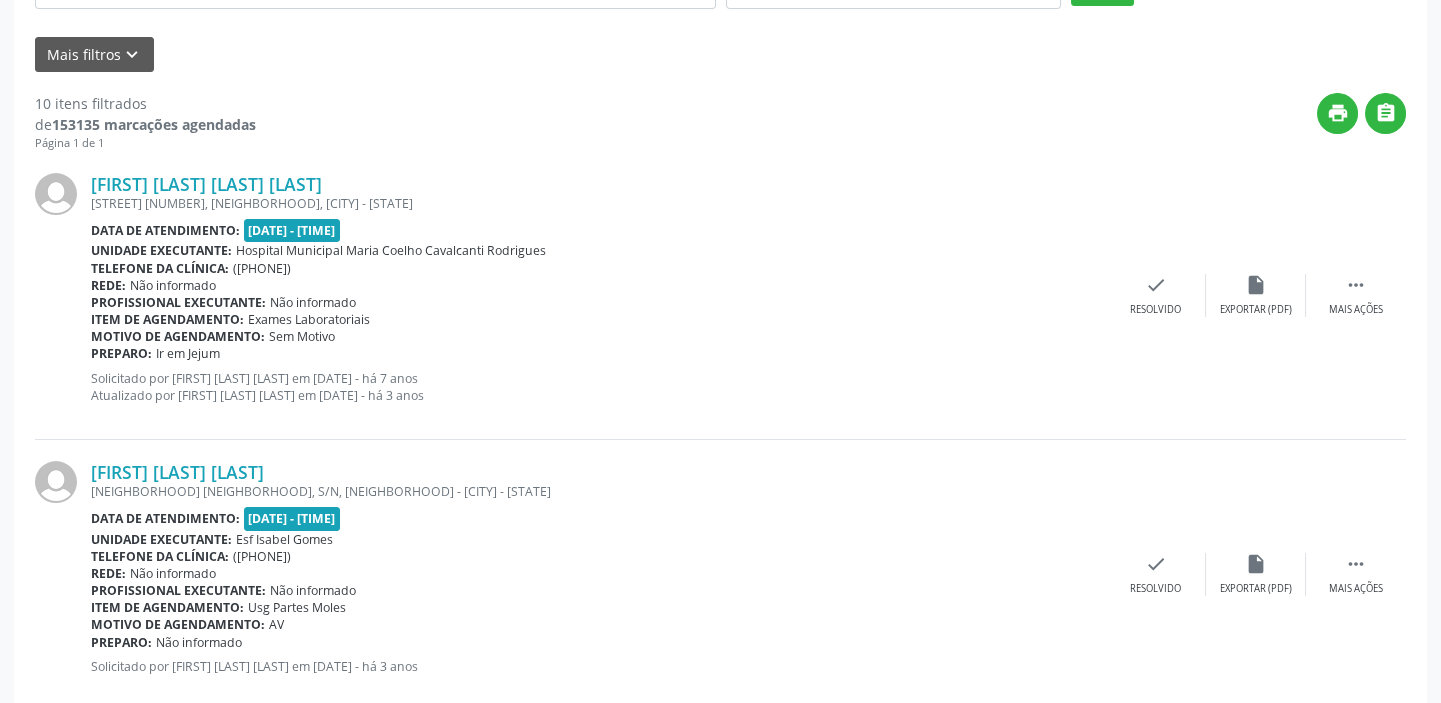scroll, scrollTop: 363, scrollLeft: 0, axis: vertical 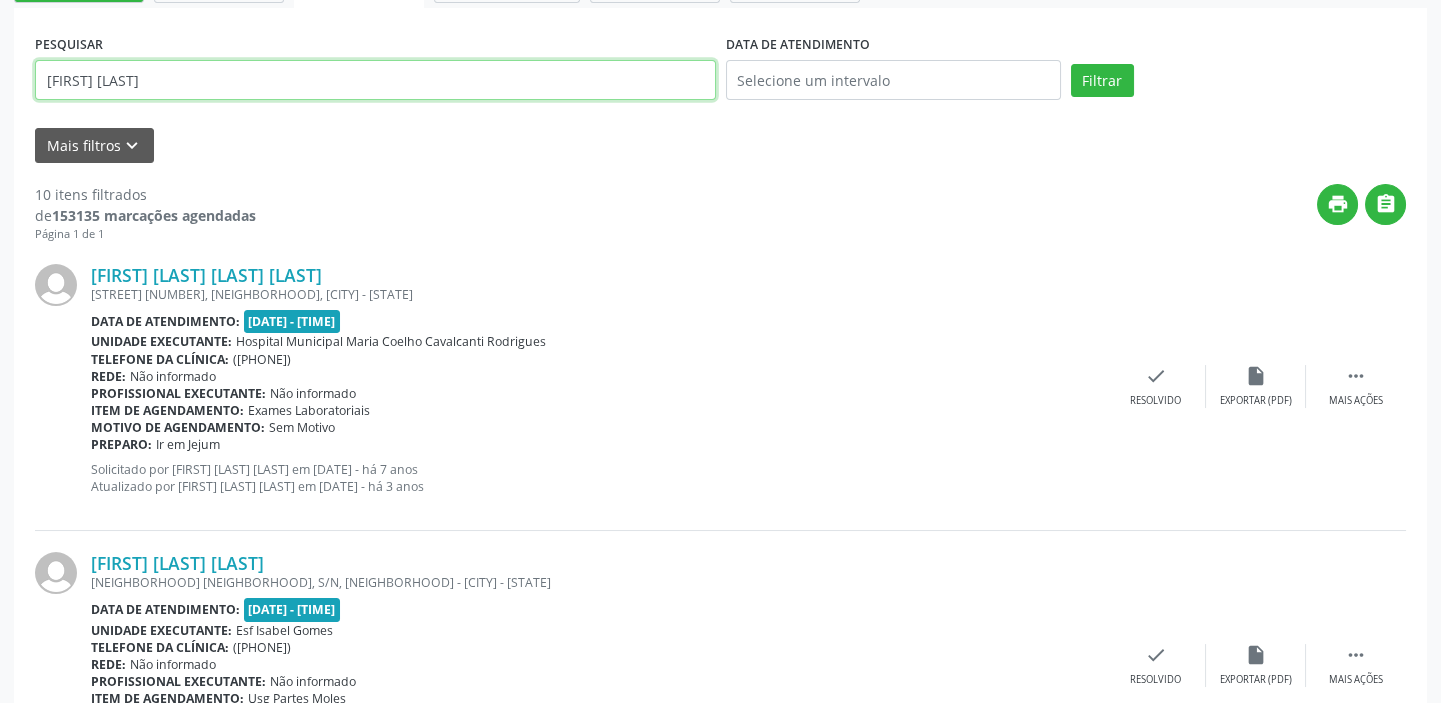 click on "[FIRST] [LAST]" at bounding box center [375, 80] 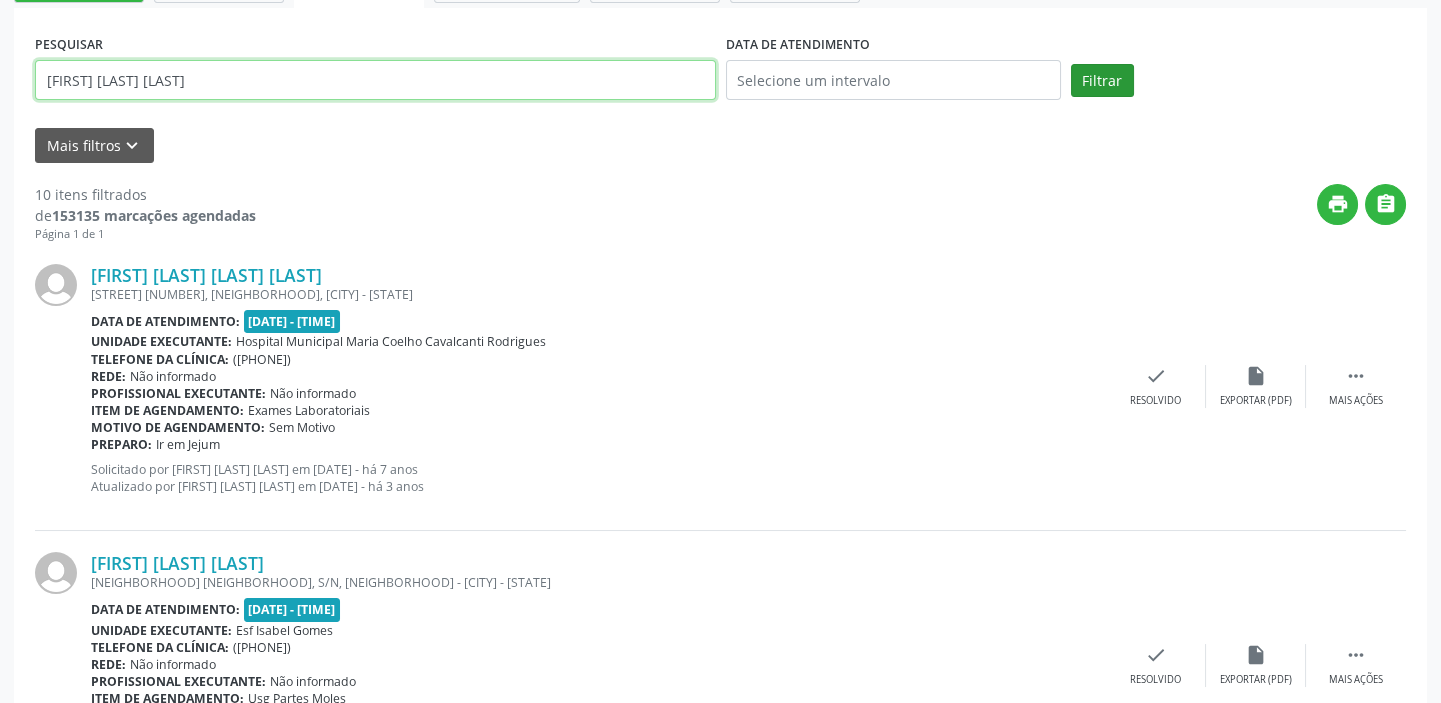 type on "MARCOS JUNIOR RODRIGUES" 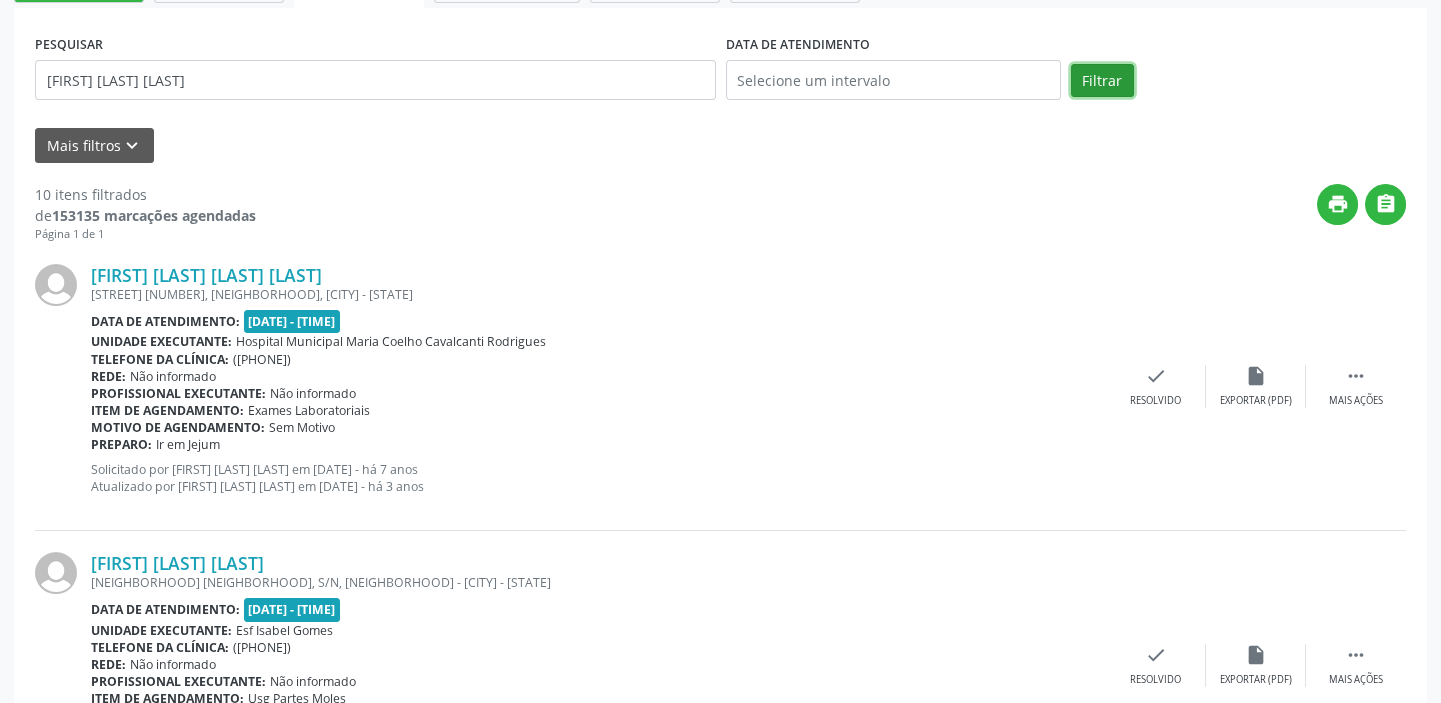 click on "Filtrar" at bounding box center (1102, 81) 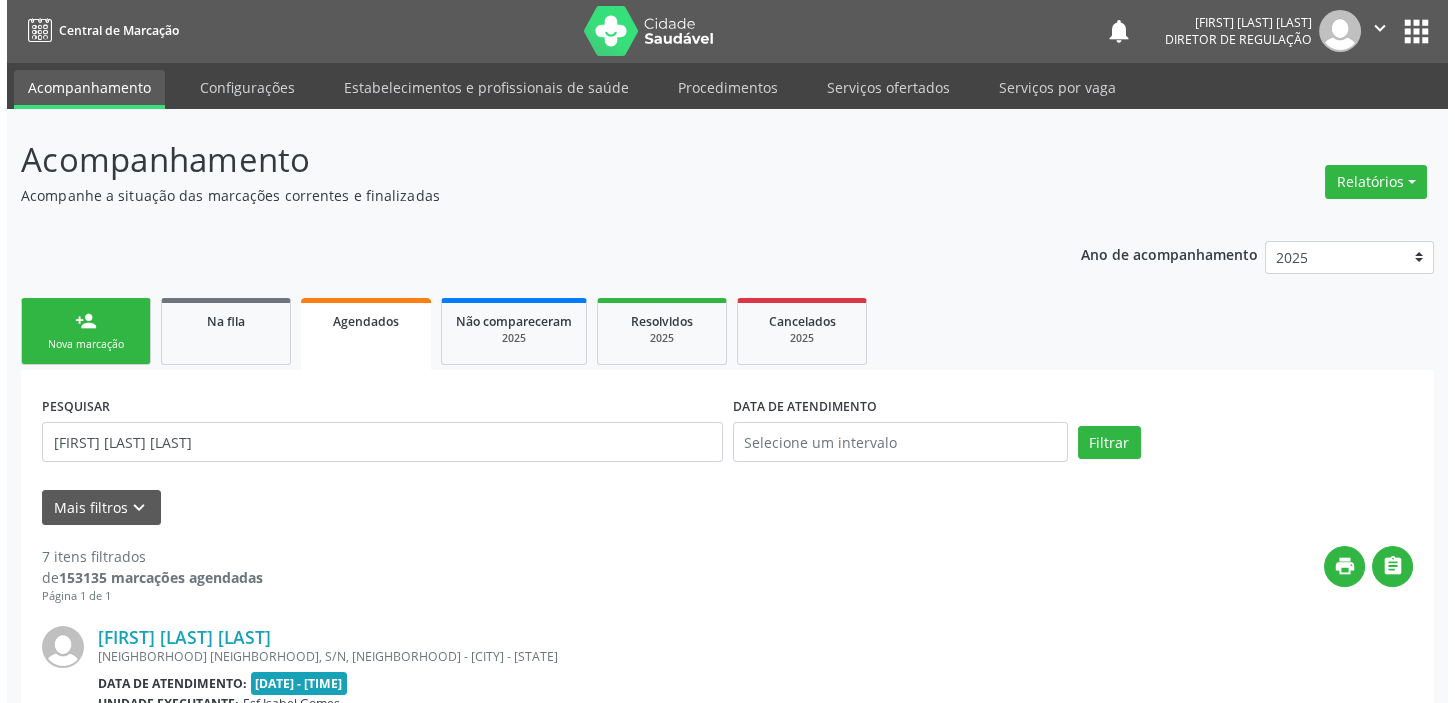 scroll, scrollTop: 0, scrollLeft: 0, axis: both 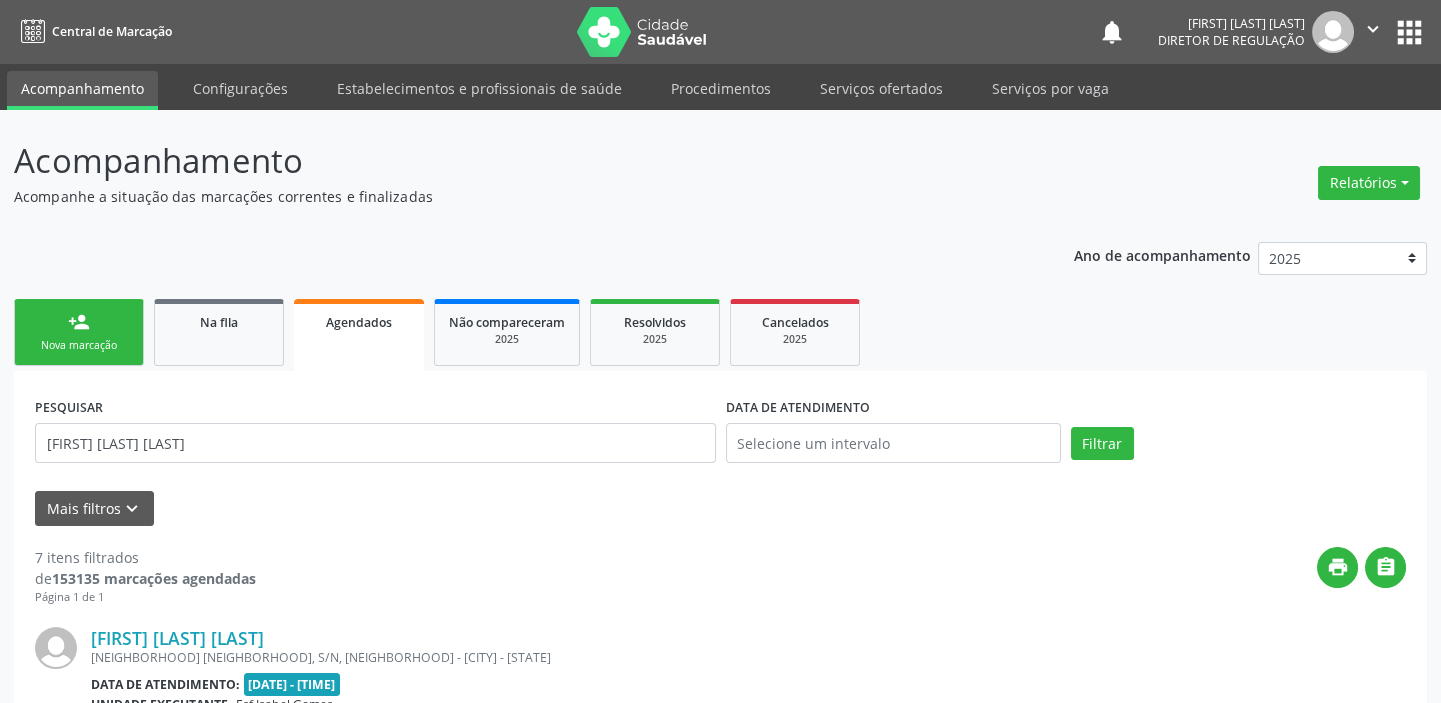 click on "person_add
Nova marcação" at bounding box center (79, 332) 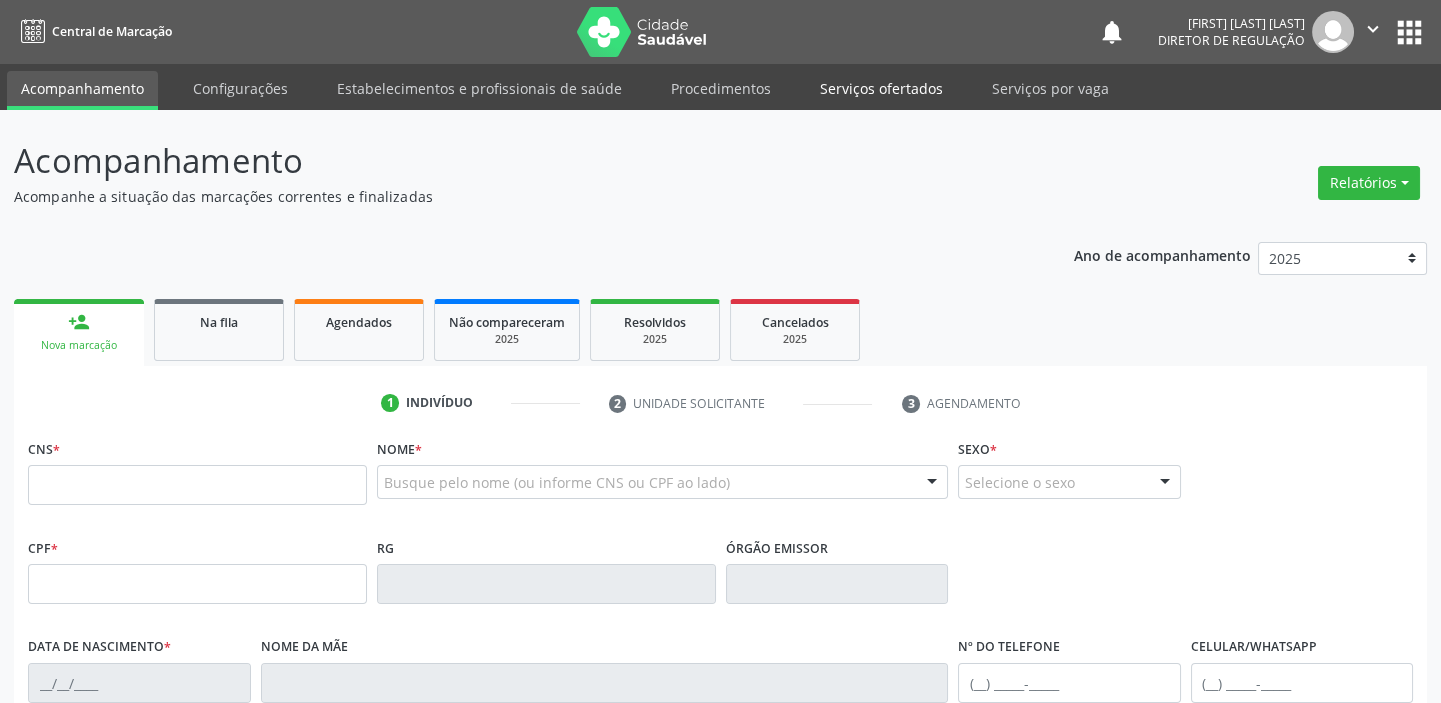 click on "Serviços ofertados" at bounding box center (881, 88) 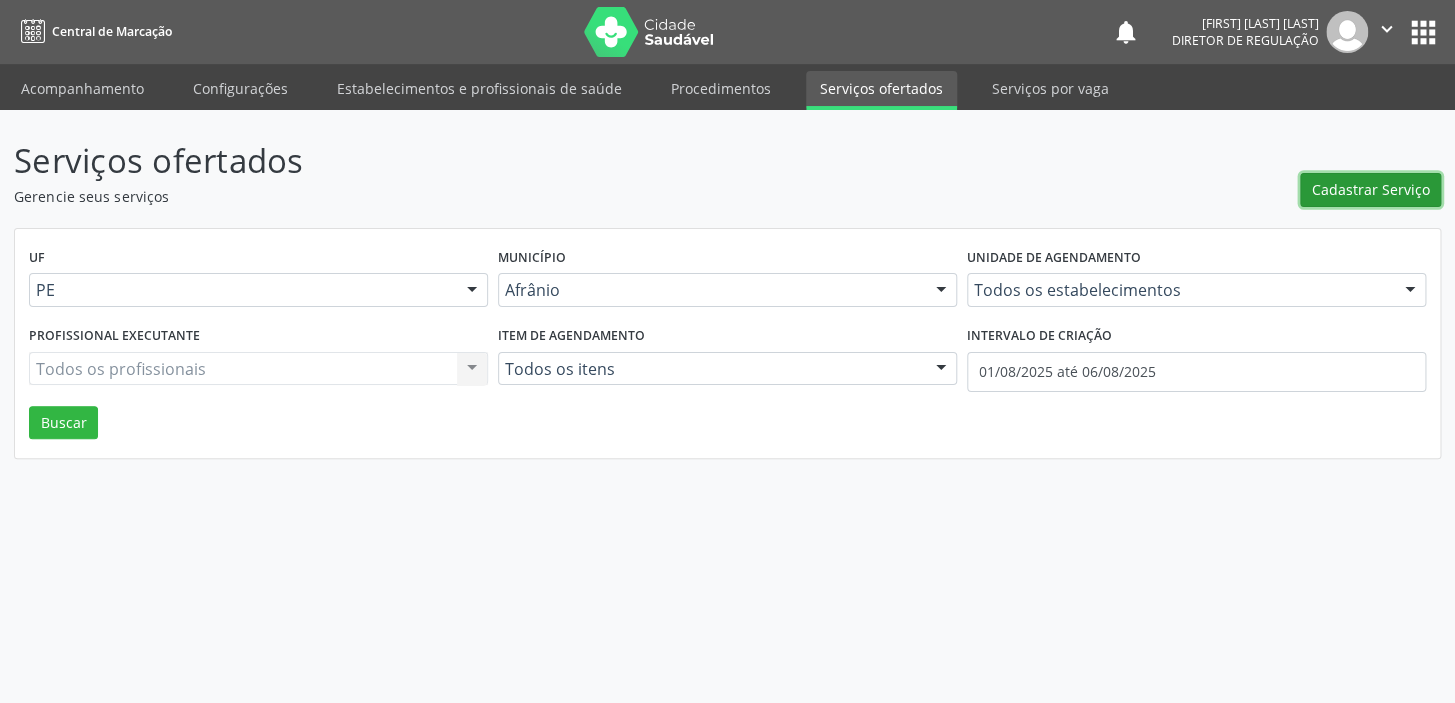 click on "Cadastrar Serviço" at bounding box center (1371, 189) 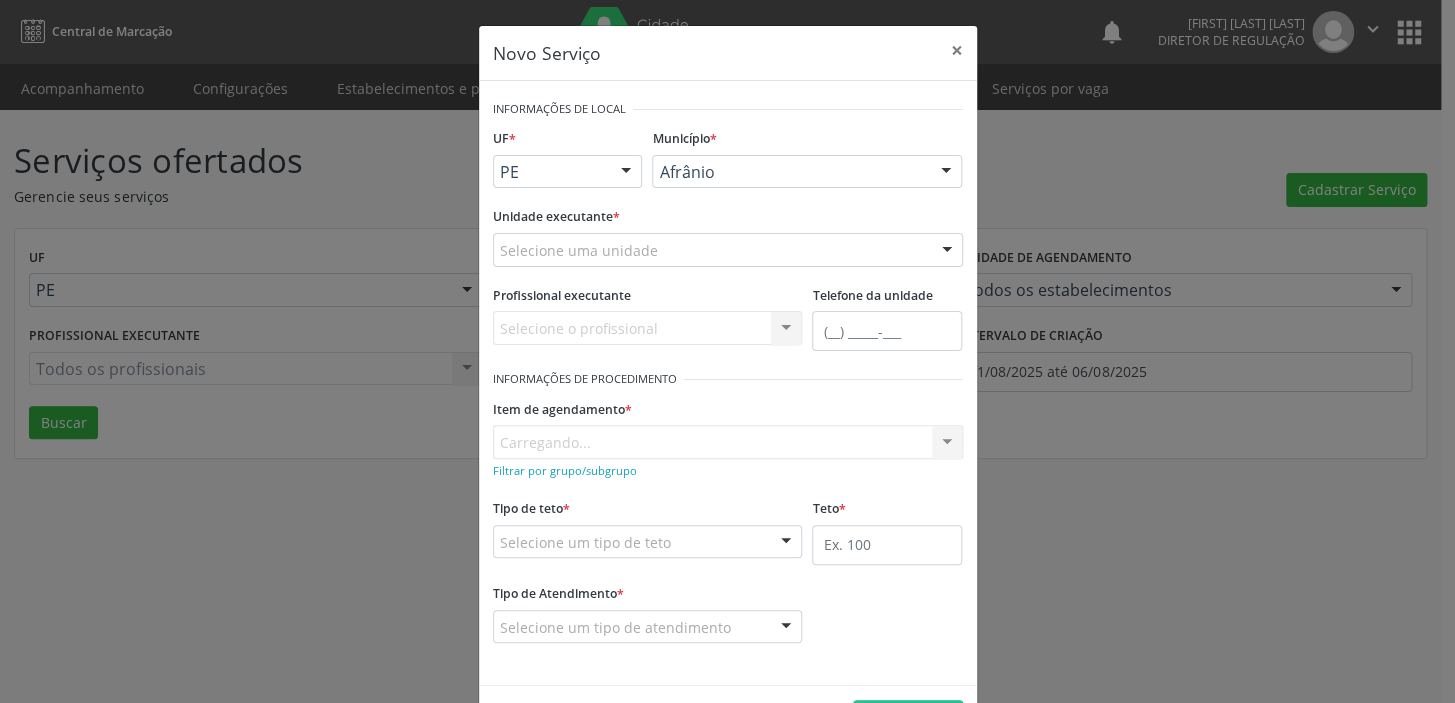 scroll, scrollTop: 0, scrollLeft: 0, axis: both 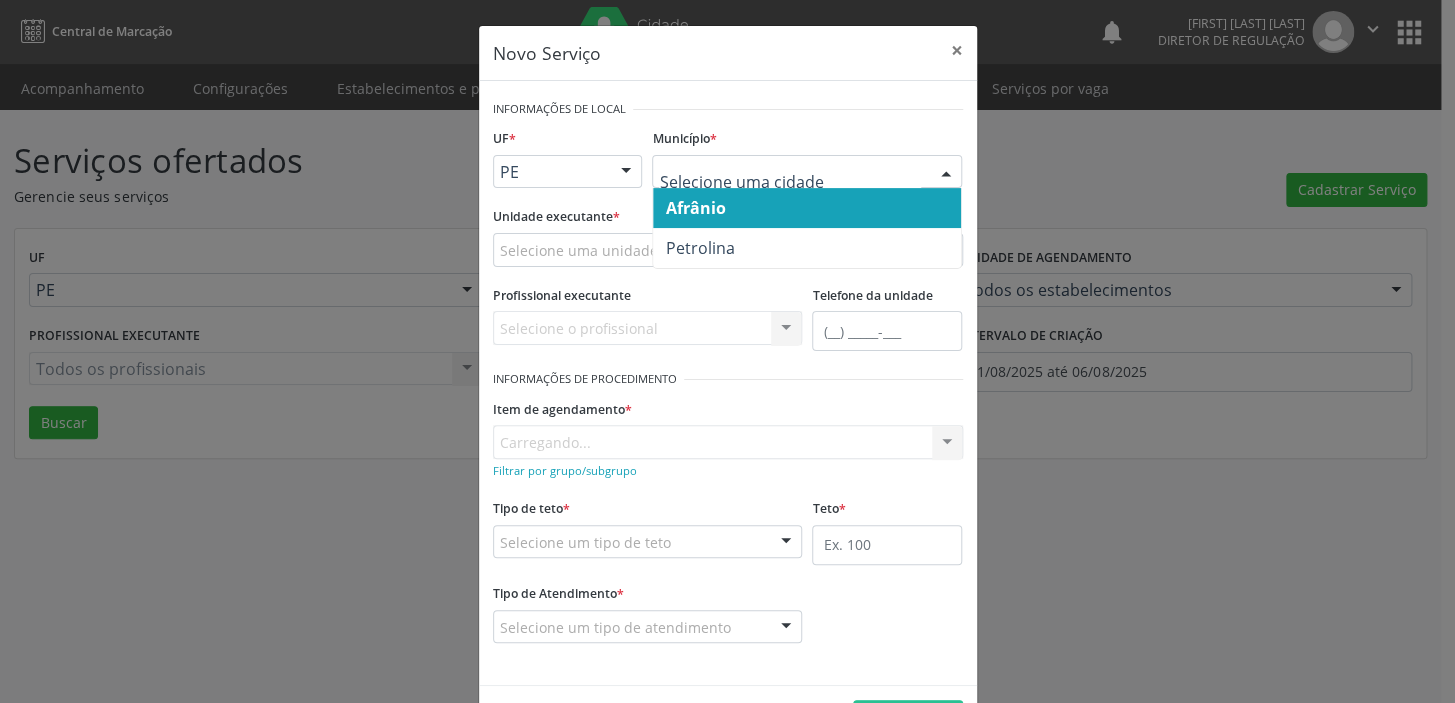 drag, startPoint x: 703, startPoint y: 164, endPoint x: 702, endPoint y: 176, distance: 12.0415945 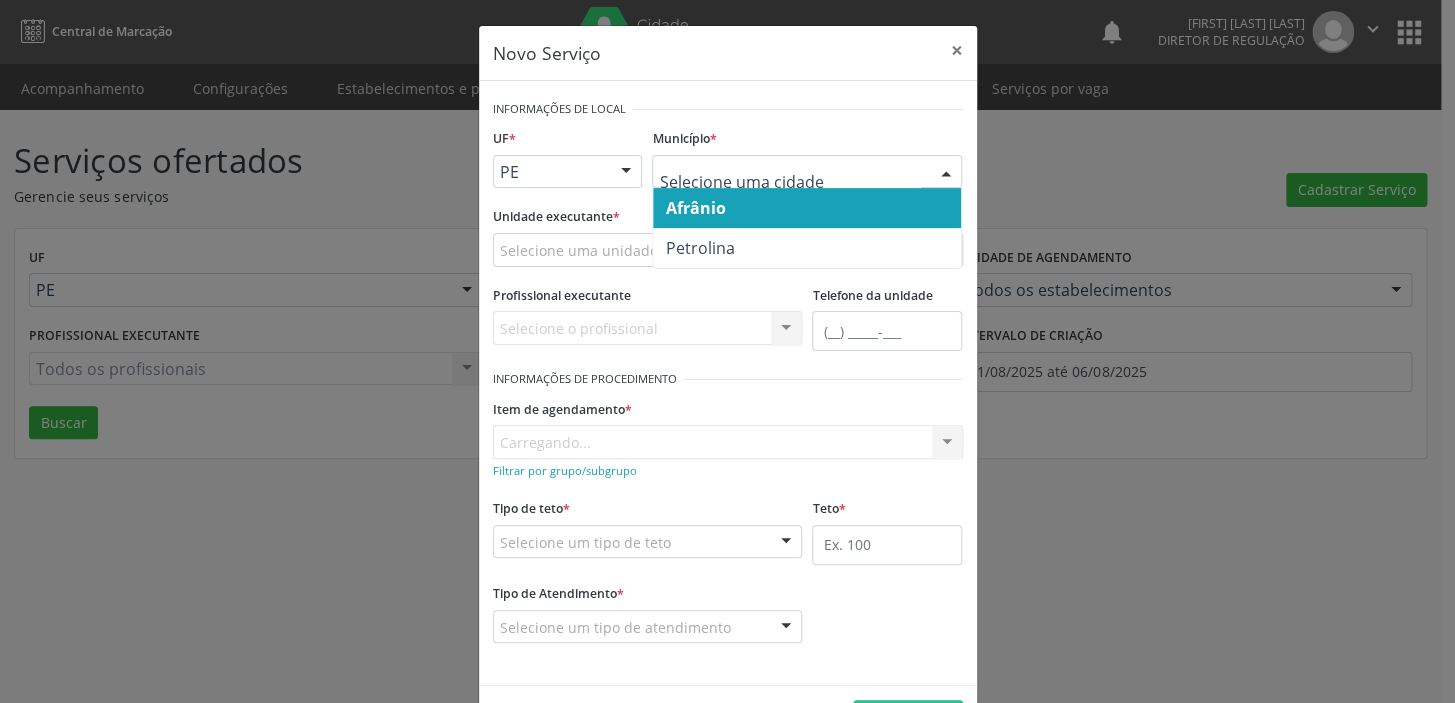 click on "Afrânio" at bounding box center (695, 208) 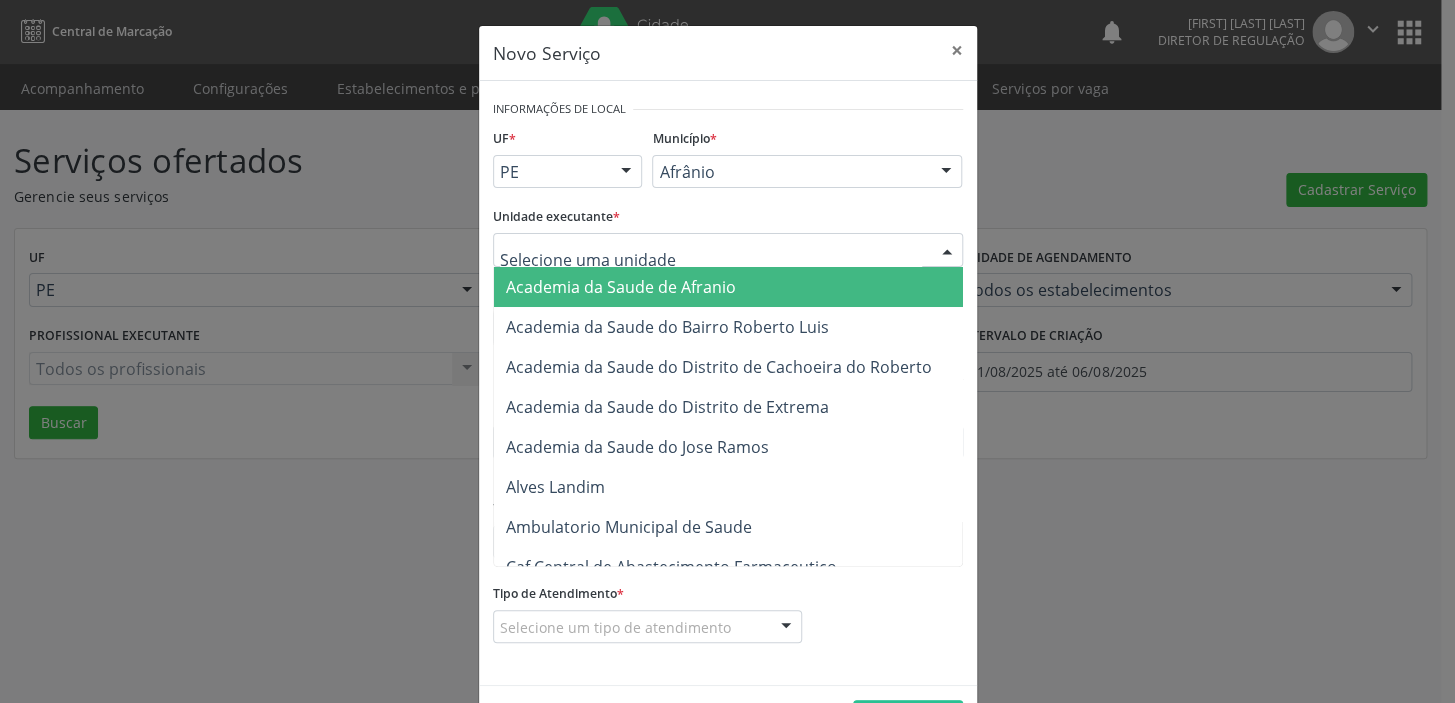 click at bounding box center (728, 250) 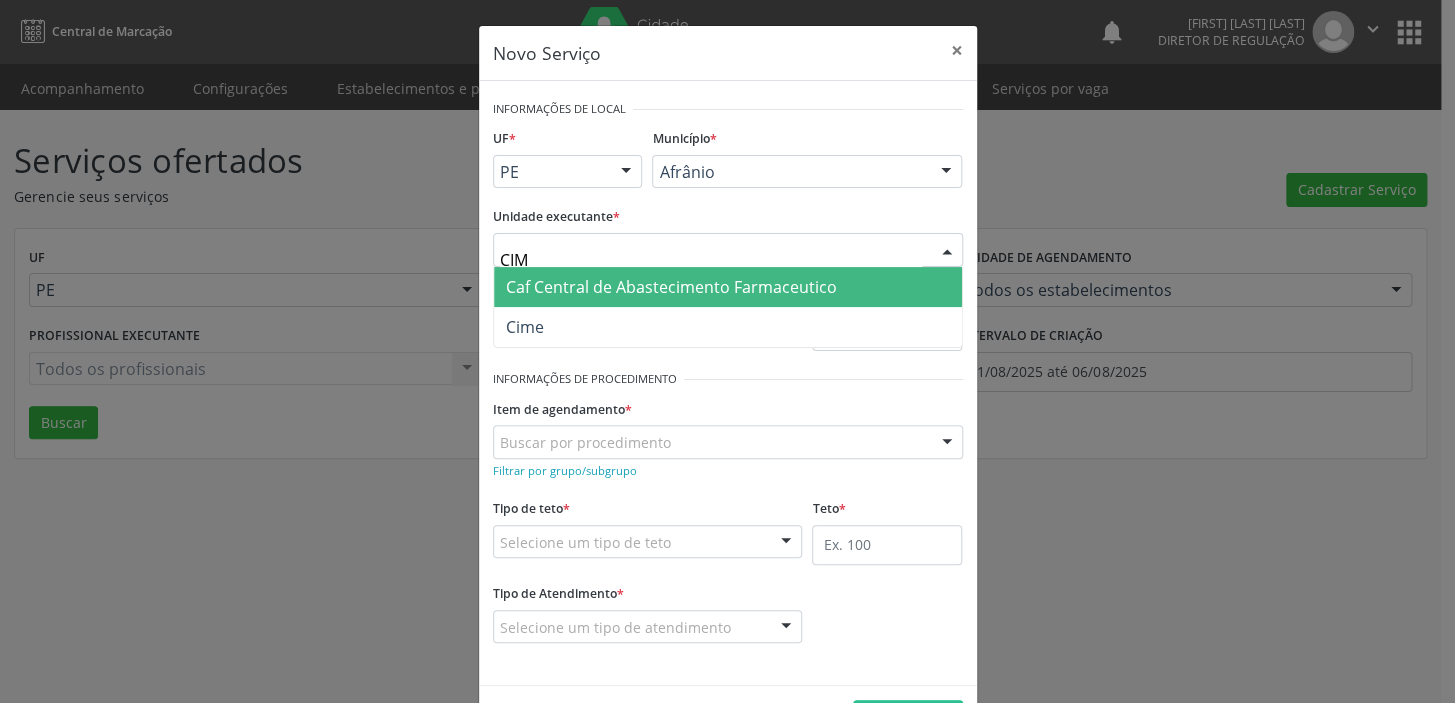 type on "CIME" 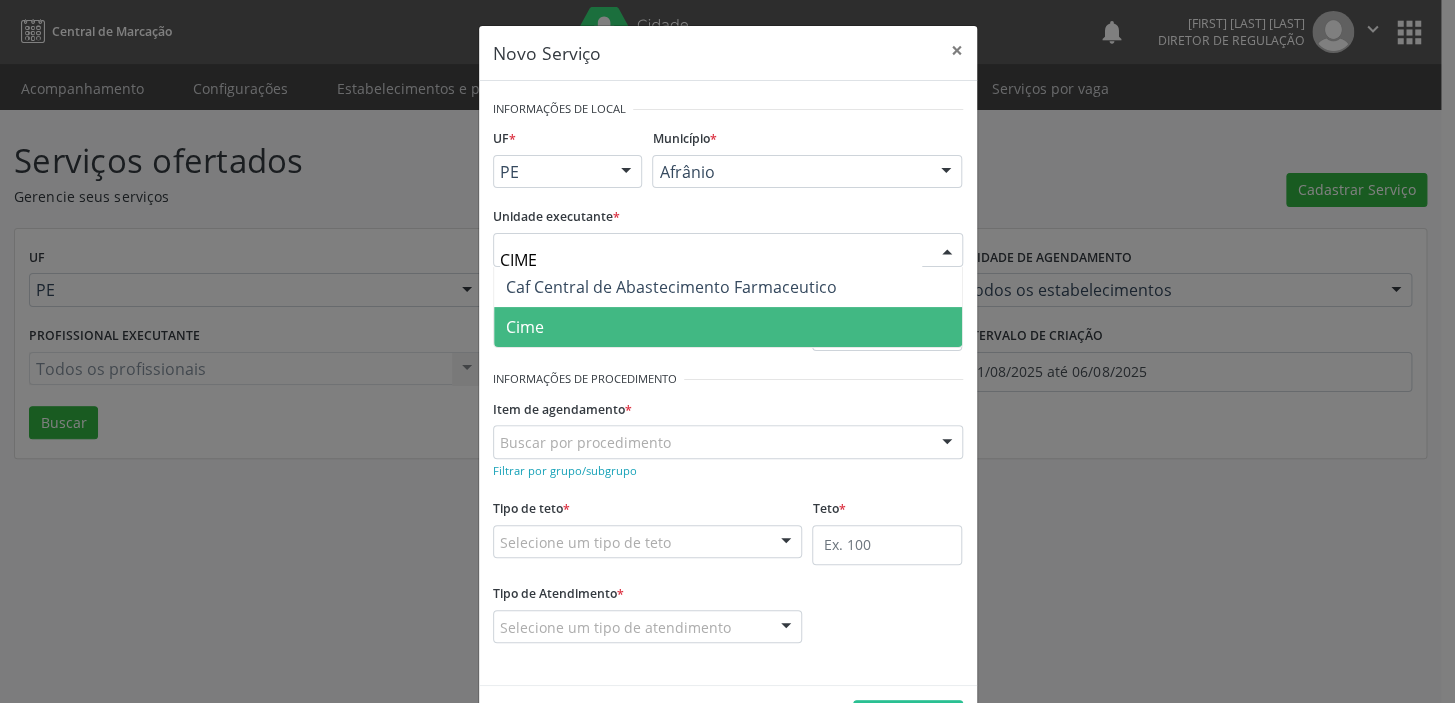 click on "Cime" at bounding box center (728, 327) 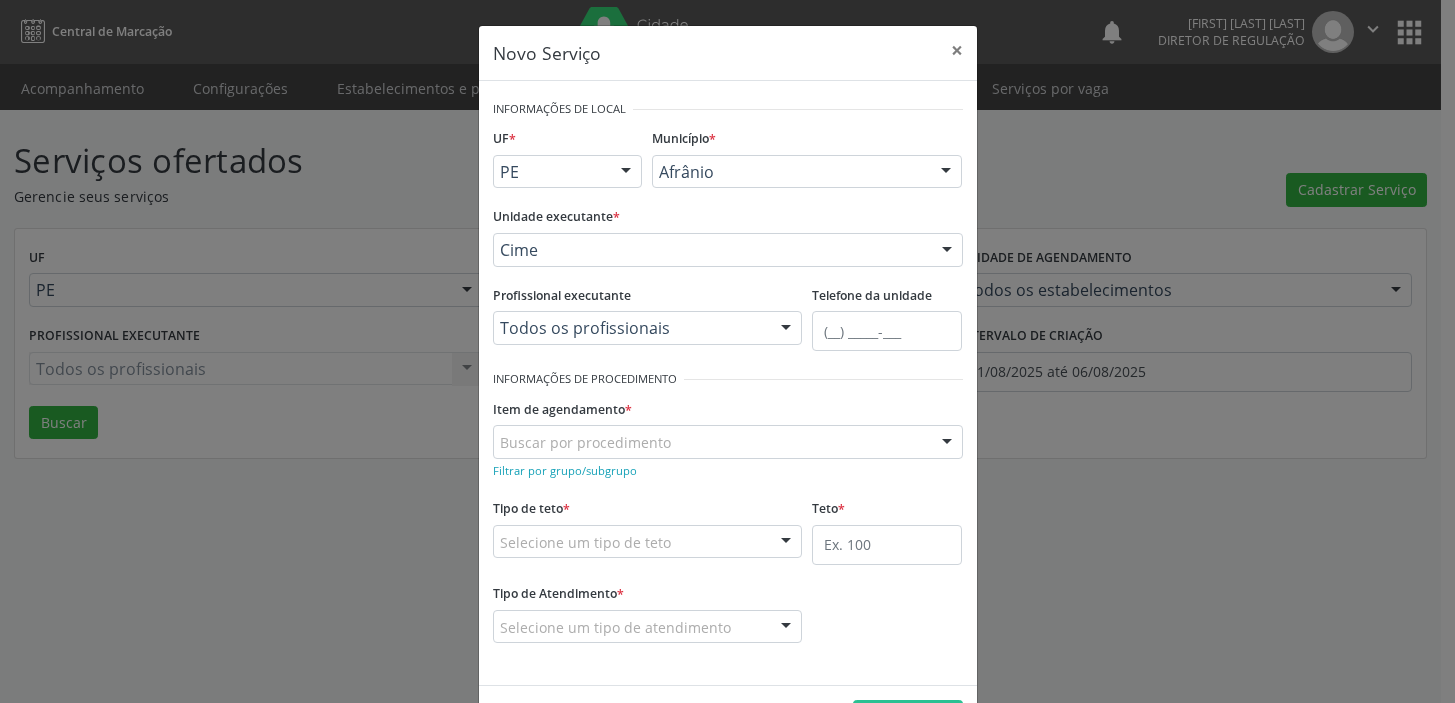 scroll, scrollTop: 0, scrollLeft: 0, axis: both 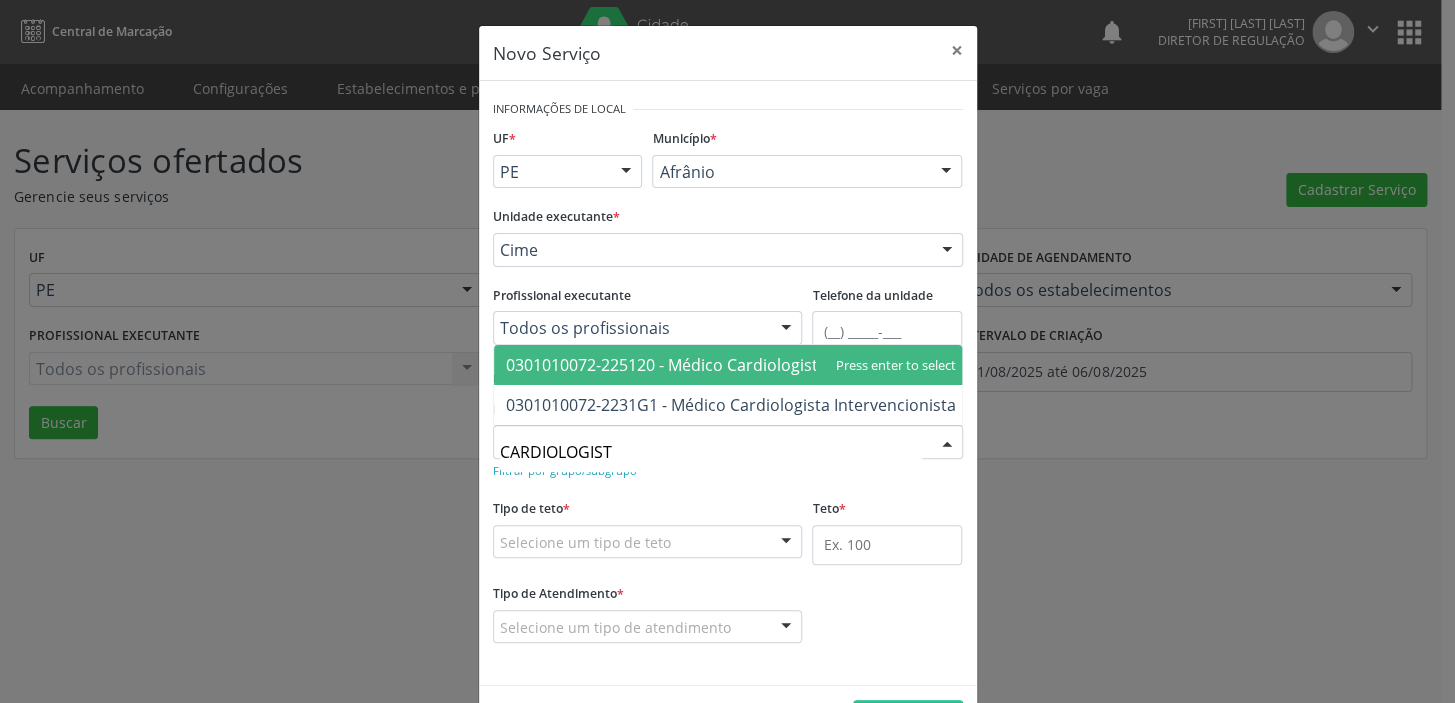 type on "CARDIOLOGISTA" 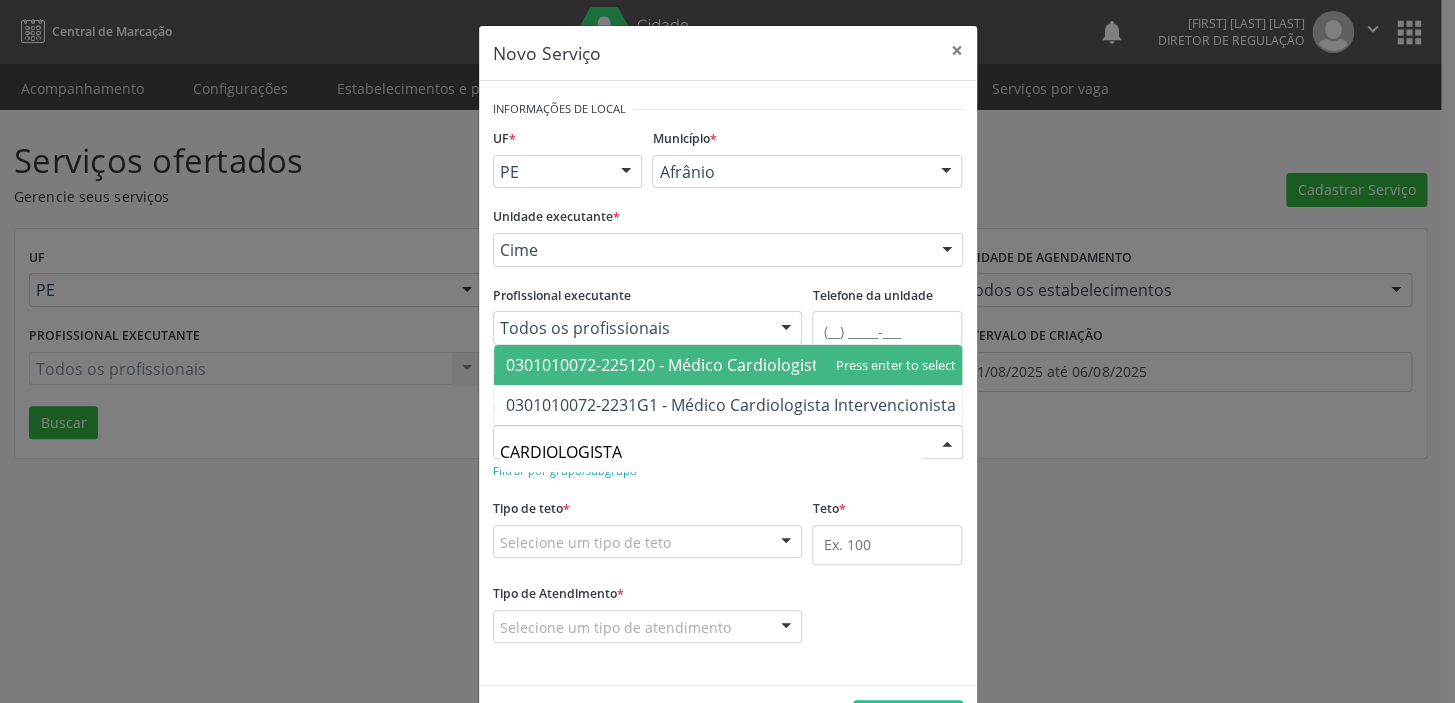 click on "0301010072-225120 - Médico Cardiologista" at bounding box center [666, 365] 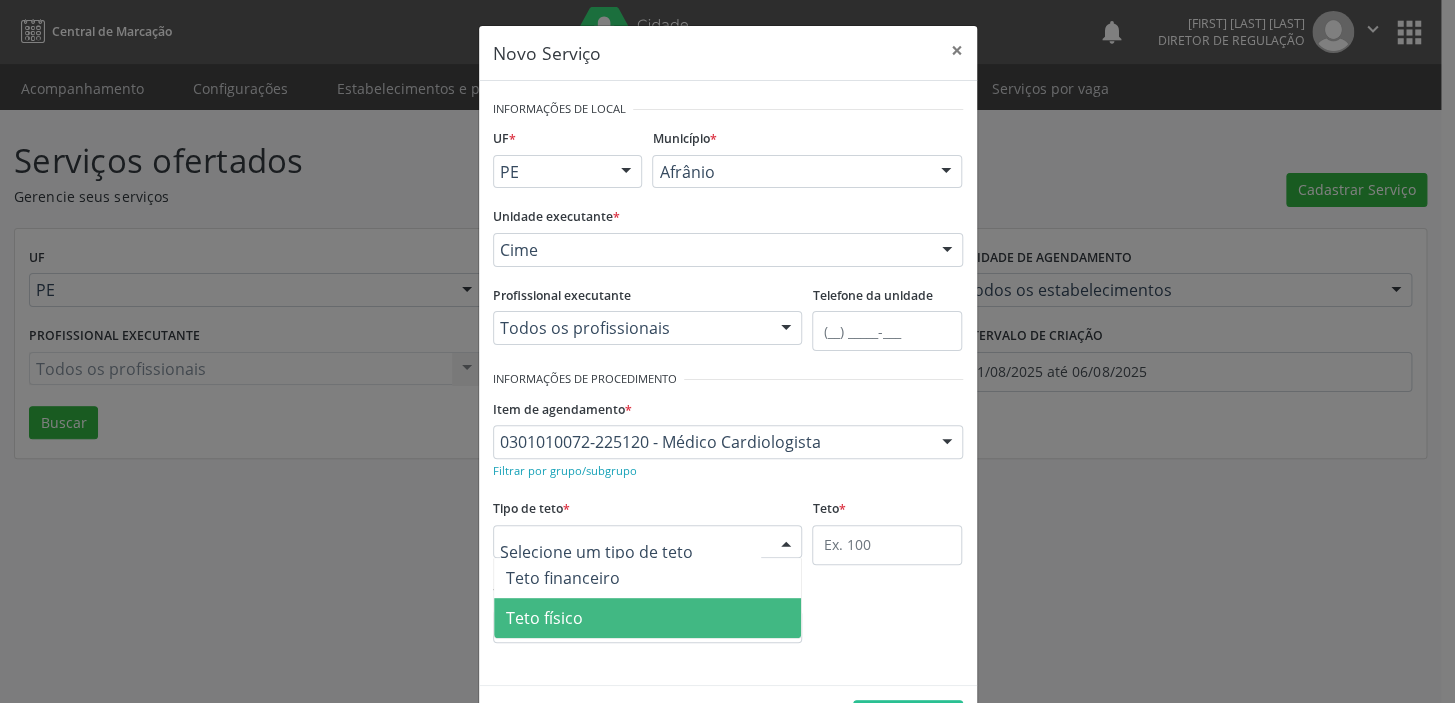 click on "Teto físico" at bounding box center [544, 618] 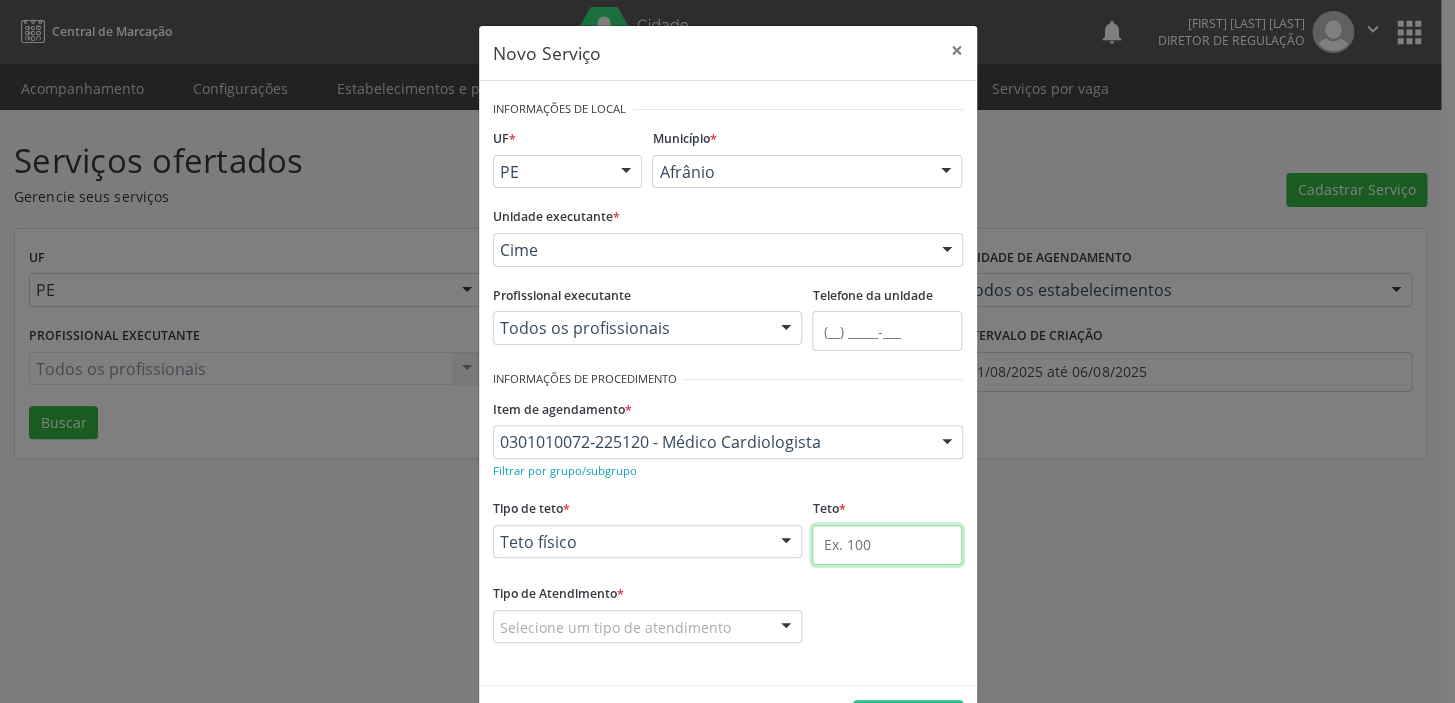 click at bounding box center (887, 545) 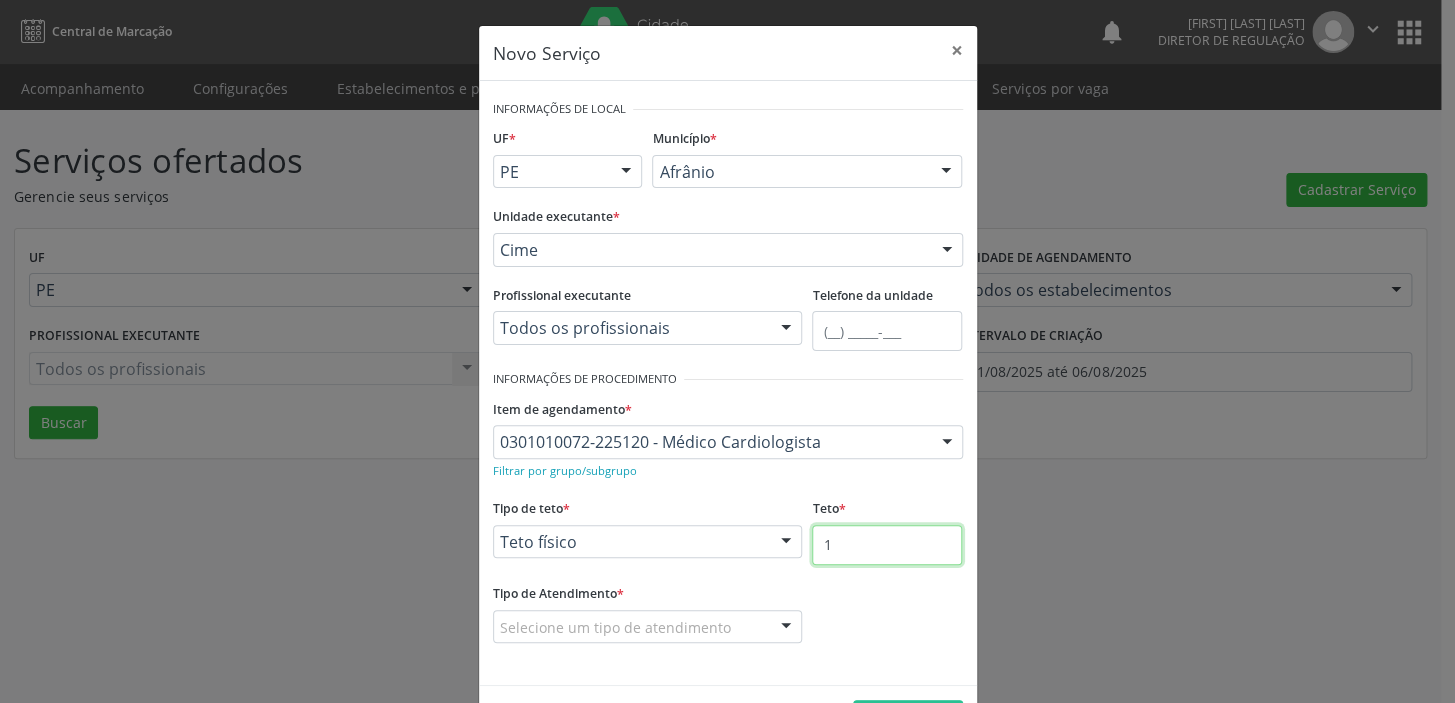 type on "1" 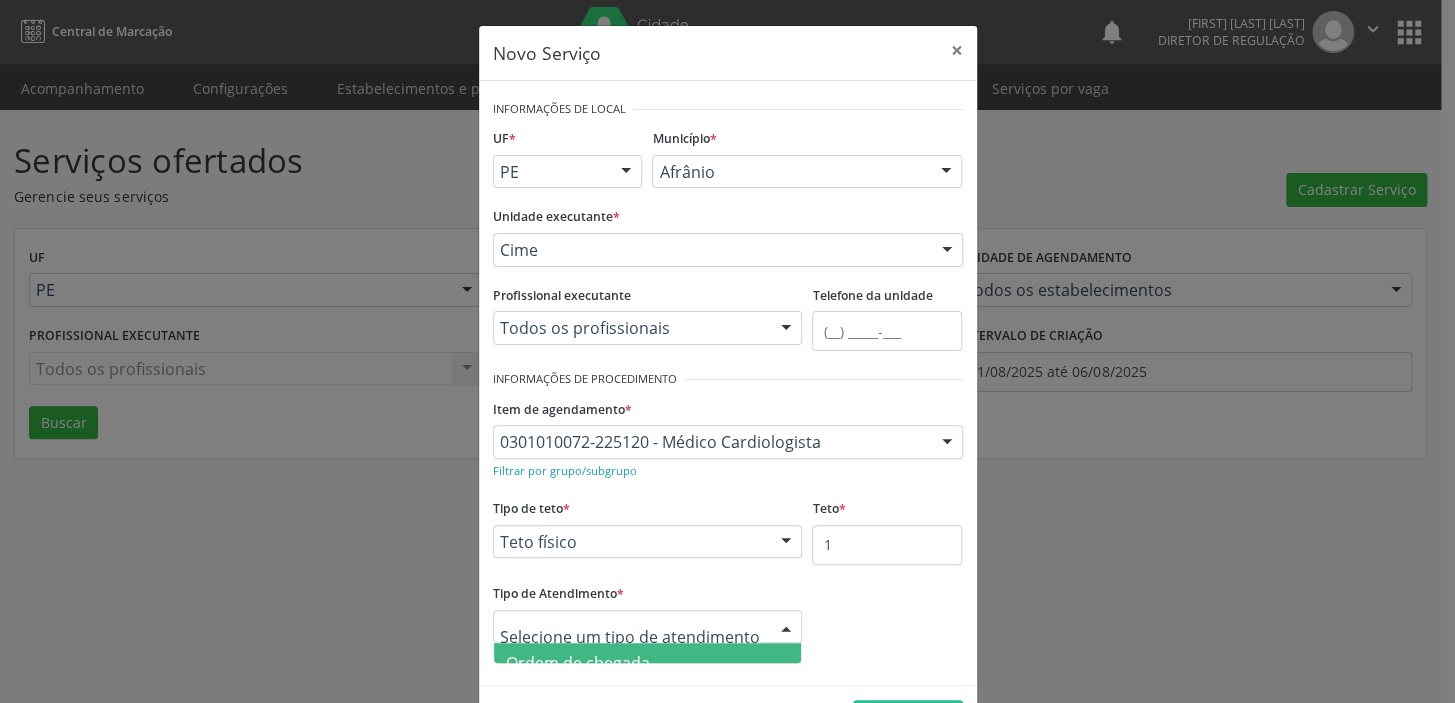 click on "Ordem de chegada" at bounding box center (578, 663) 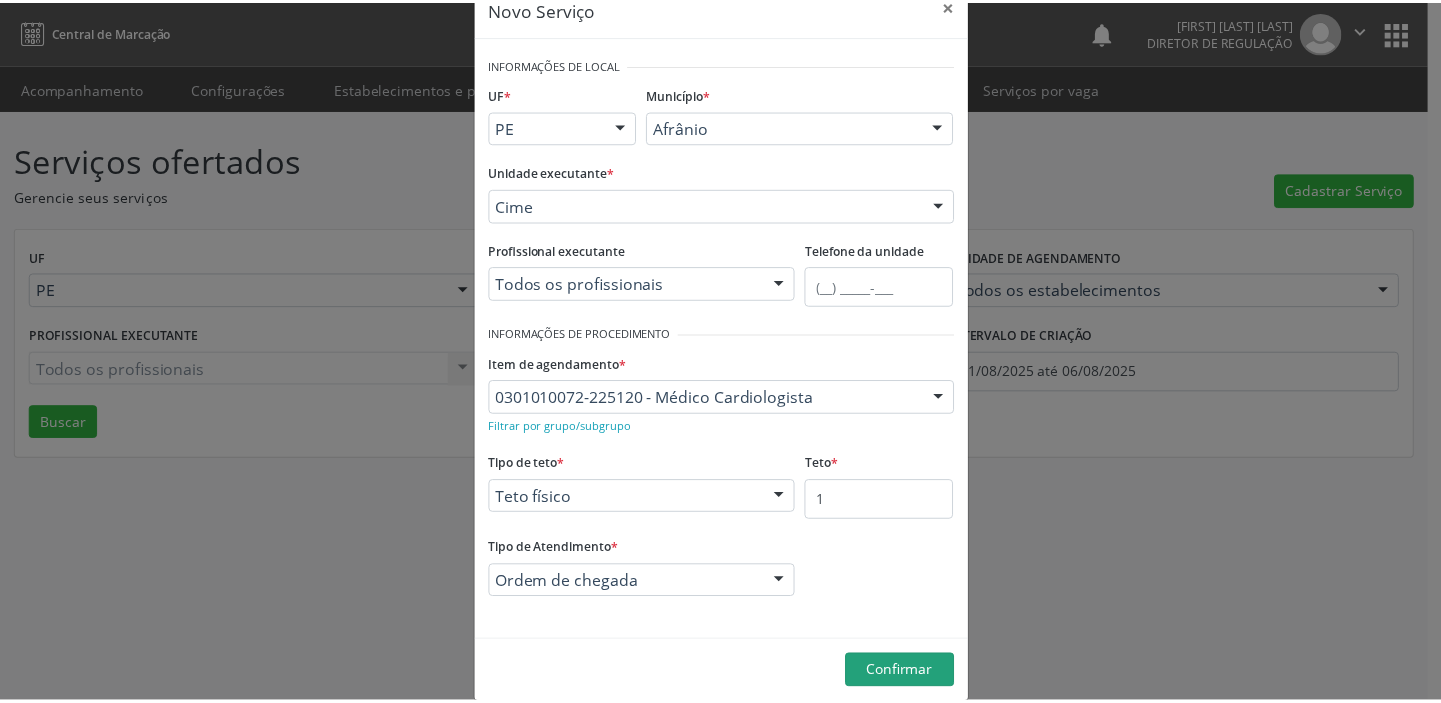scroll, scrollTop: 69, scrollLeft: 0, axis: vertical 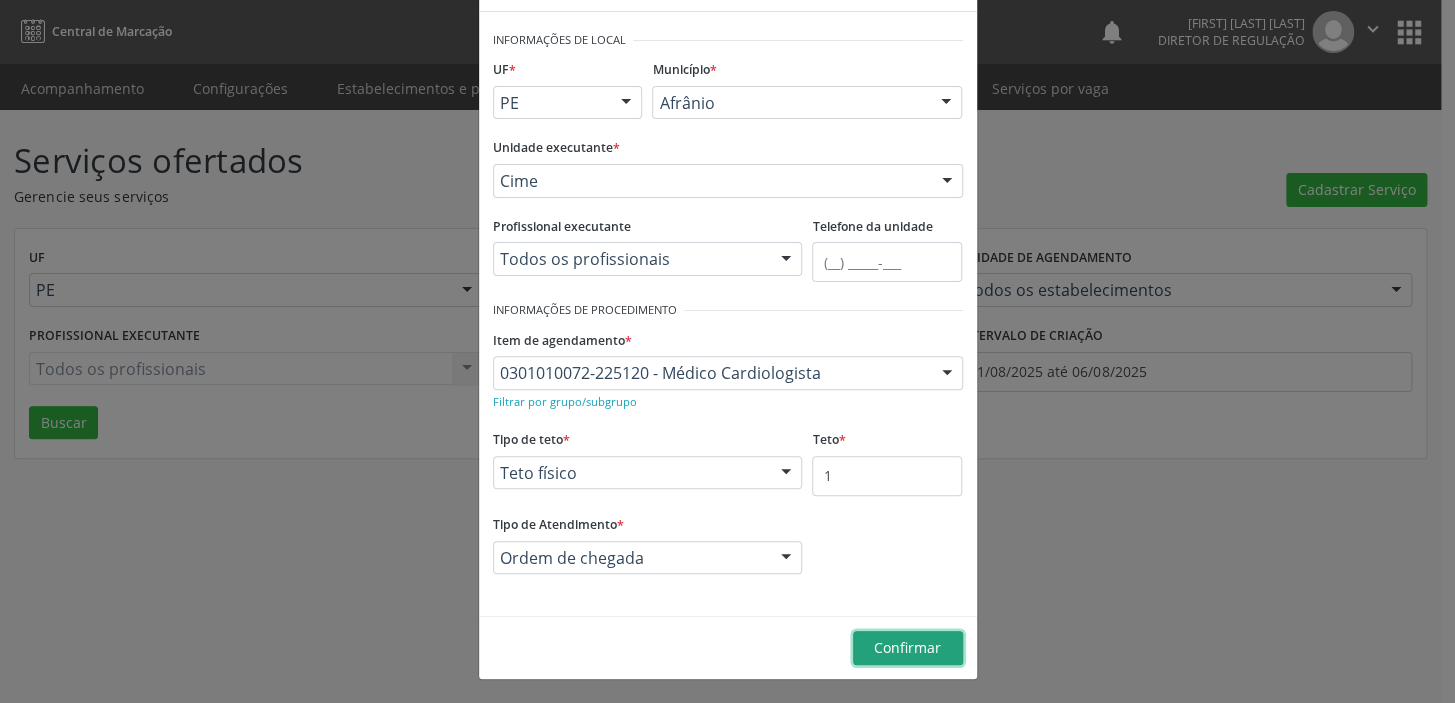 click on "Confirmar" at bounding box center (907, 647) 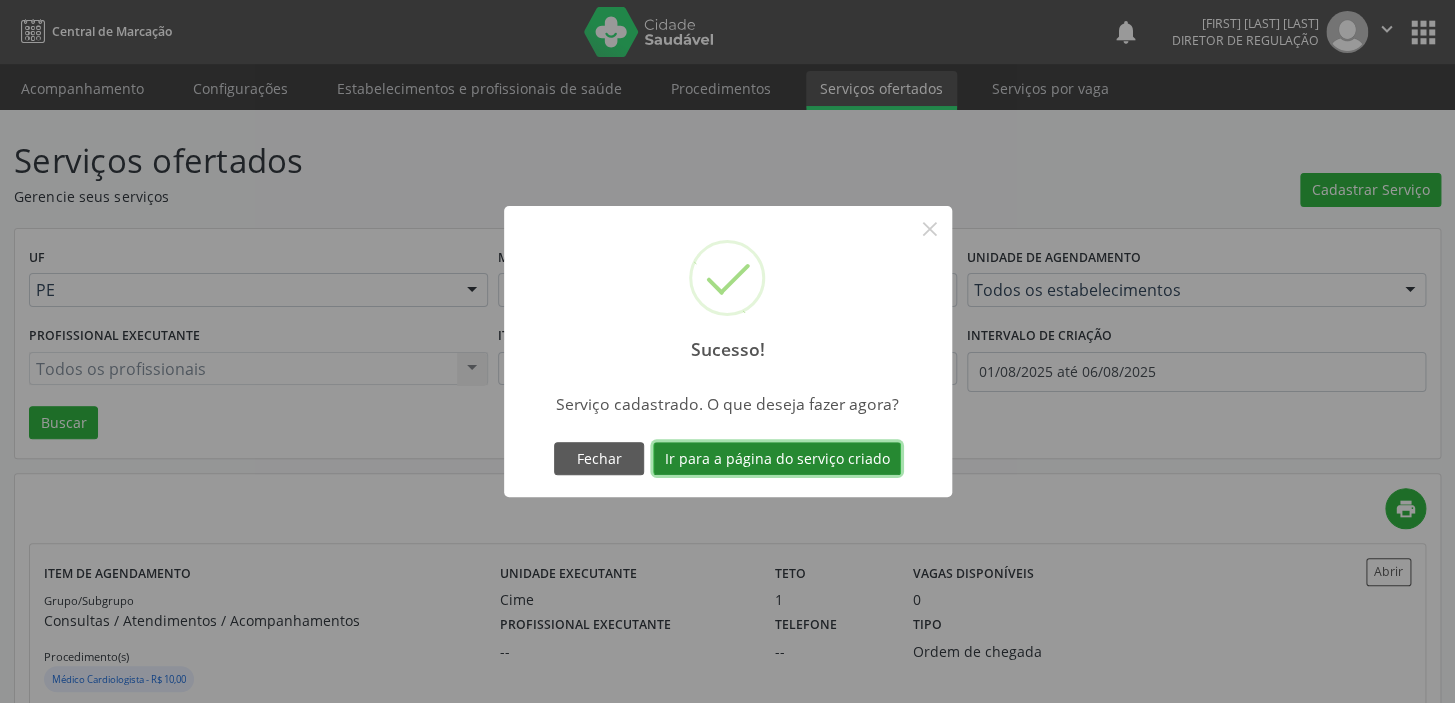 click on "Ir para a página do serviço criado" at bounding box center [777, 459] 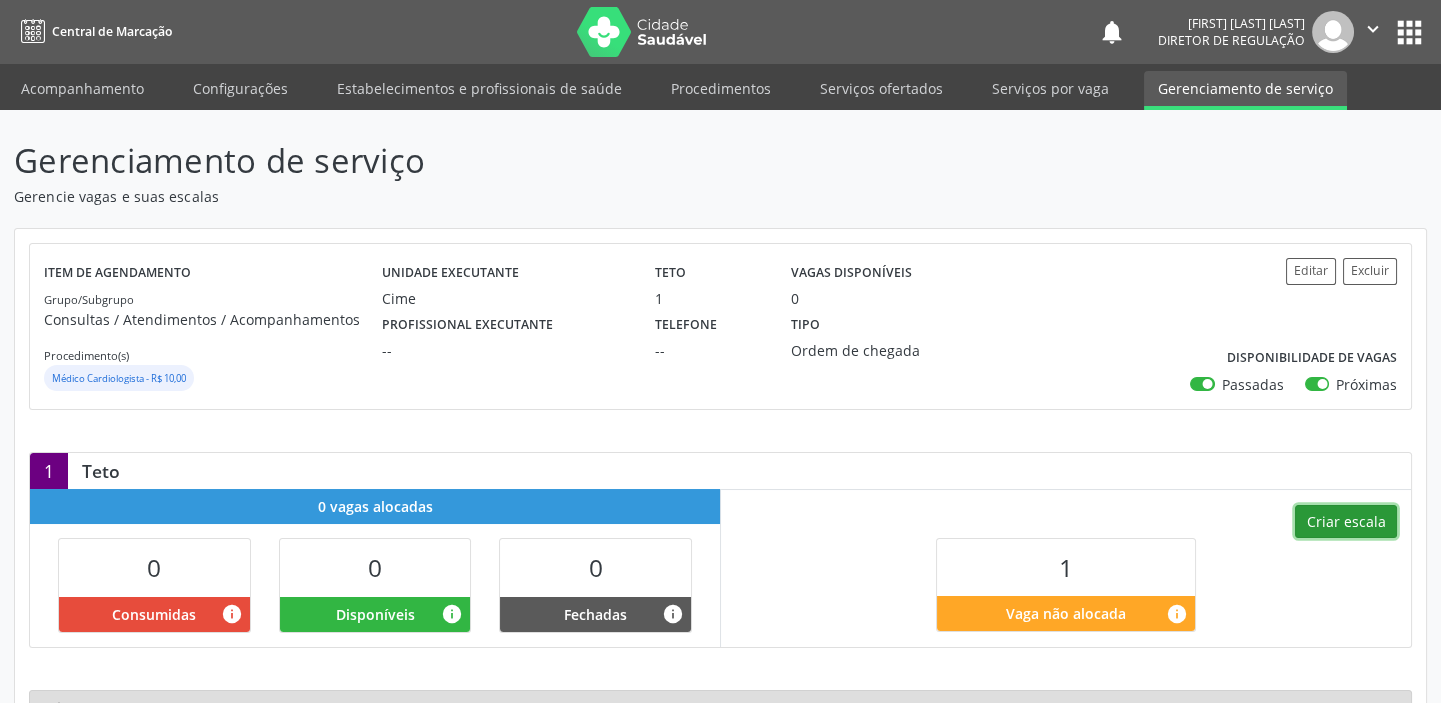 click on "Criar escala" at bounding box center (1346, 522) 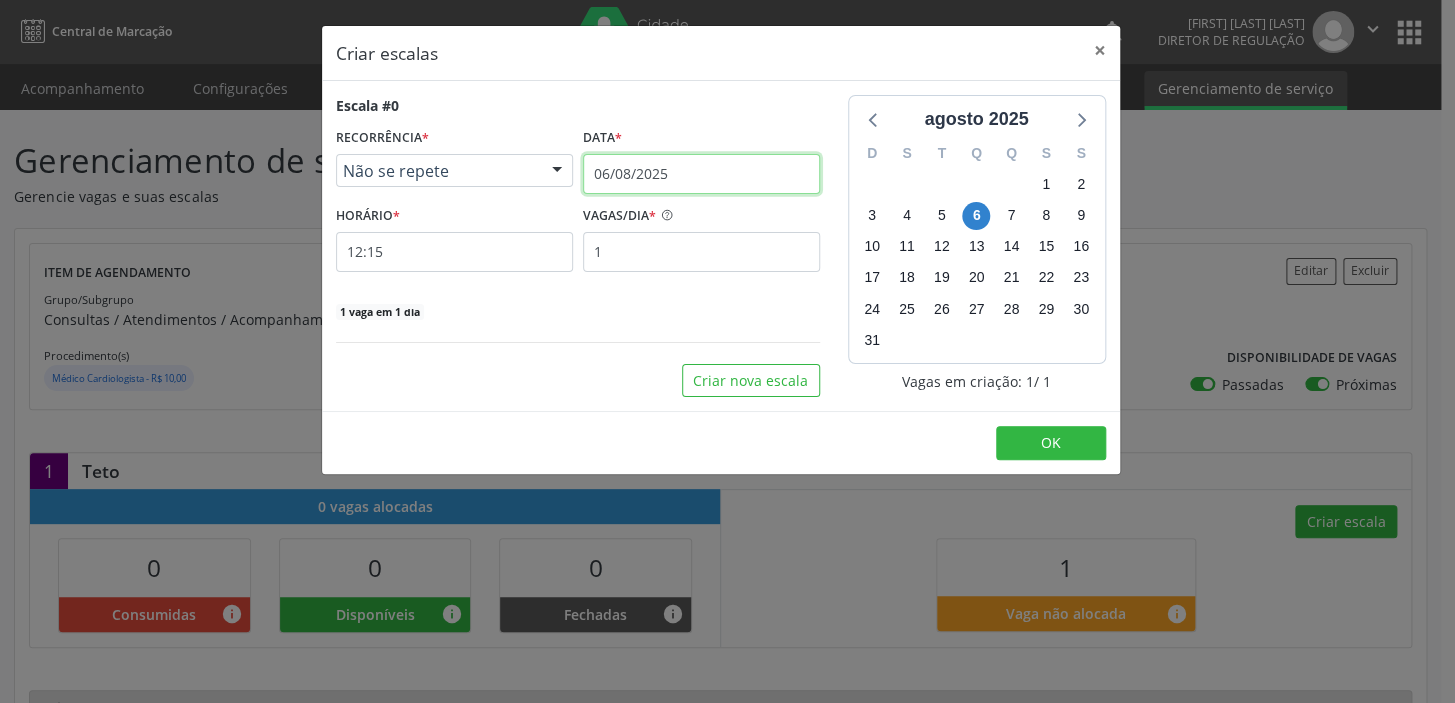 click on "06/08/2025" at bounding box center [701, 174] 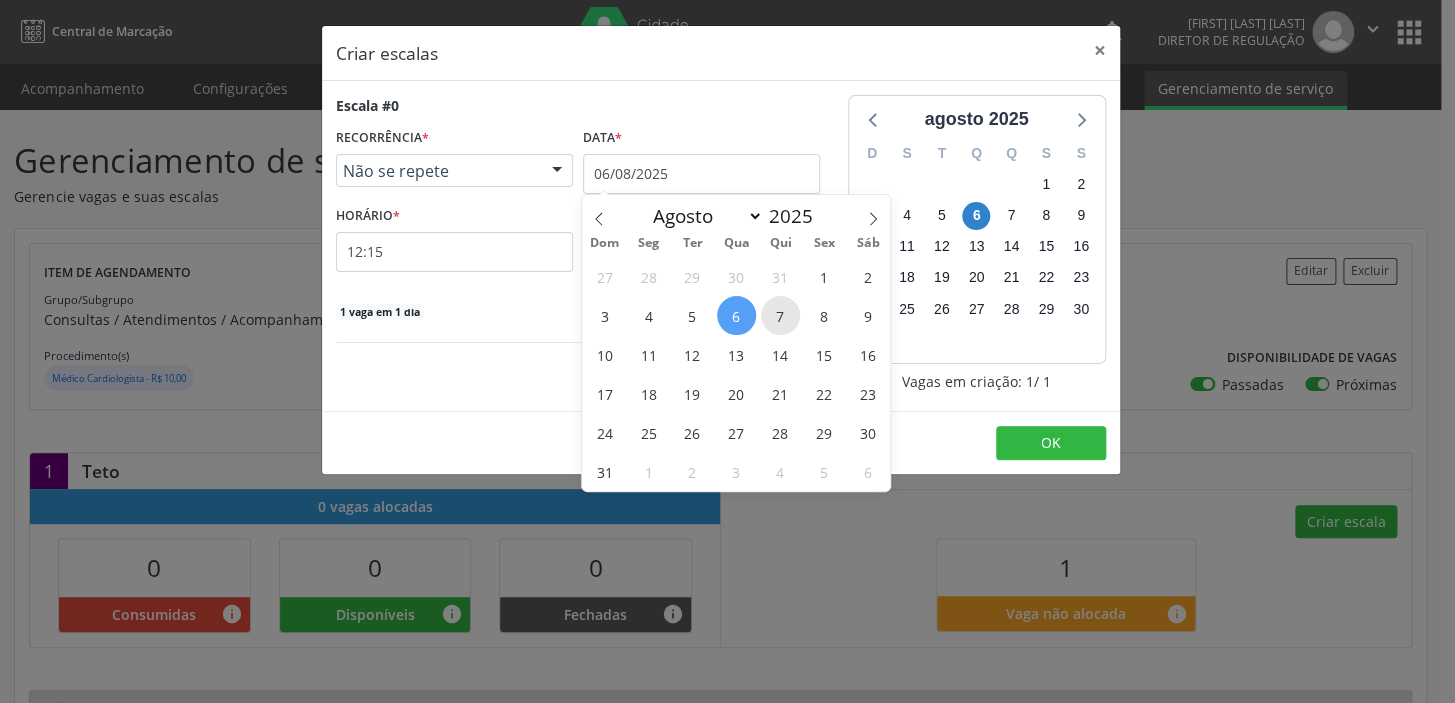 click on "7" at bounding box center [780, 315] 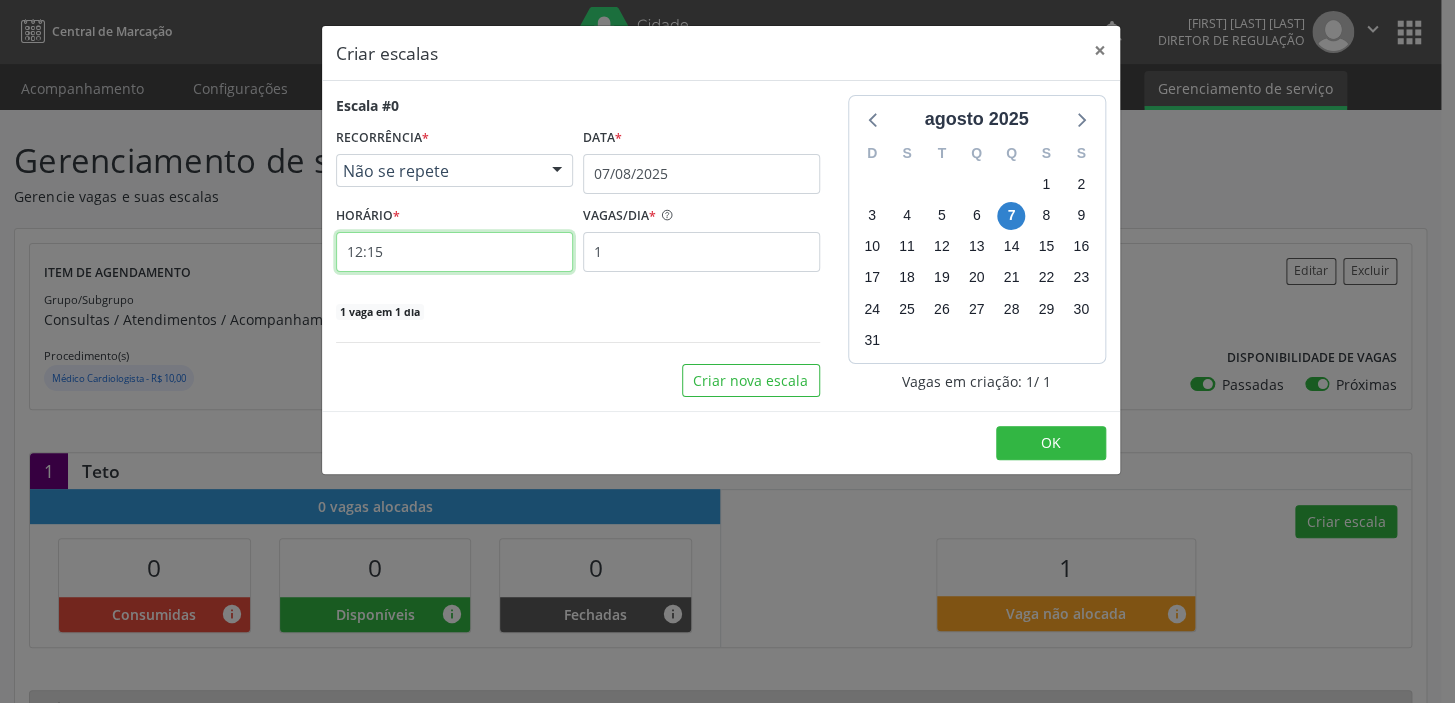 click on "12:15" at bounding box center [454, 252] 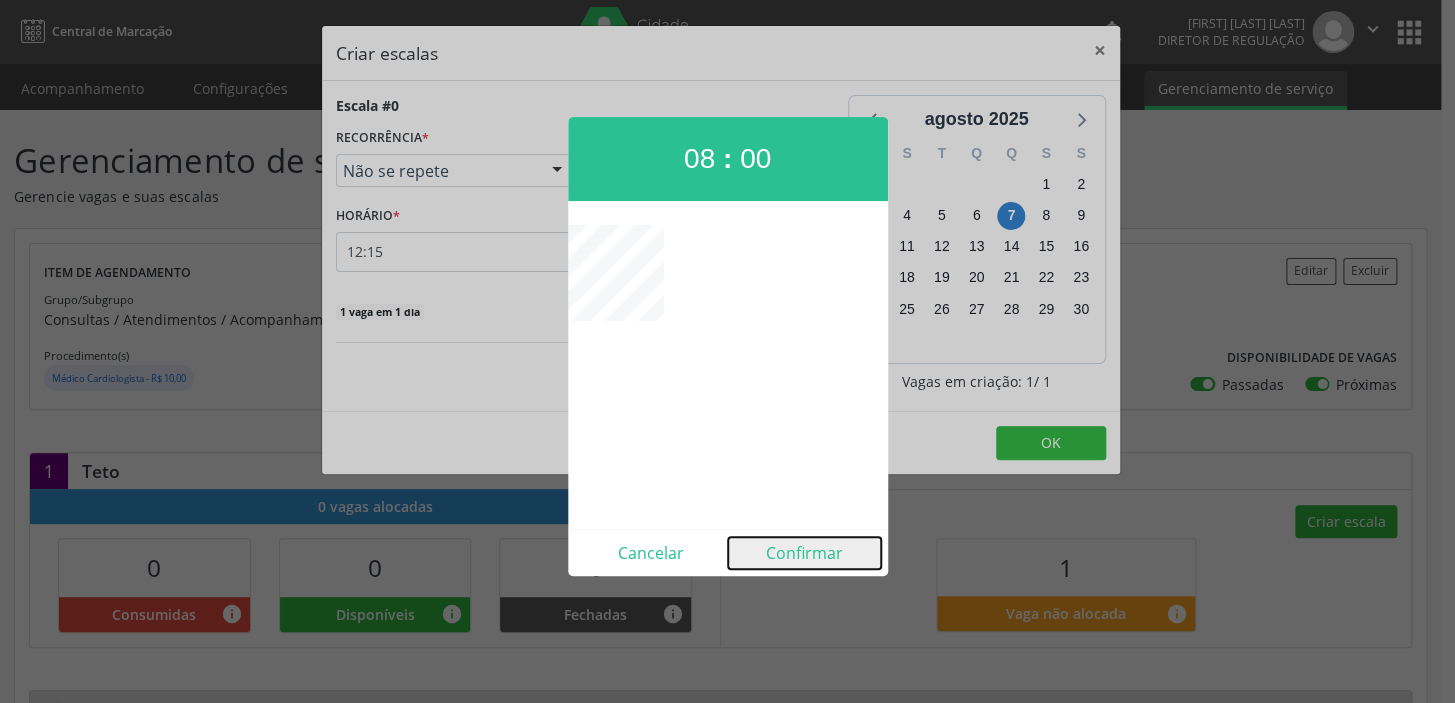 click on "Confirmar" at bounding box center [804, 553] 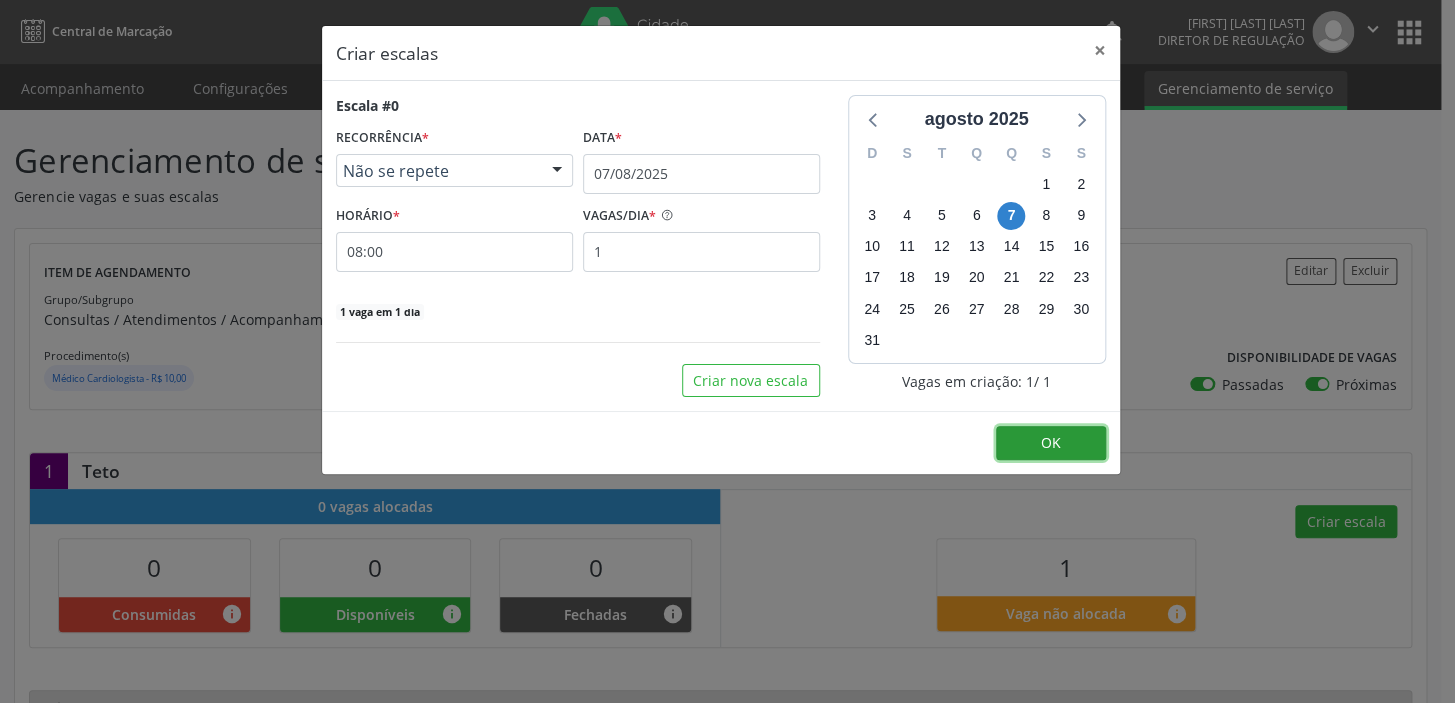 click on "OK" at bounding box center (1051, 443) 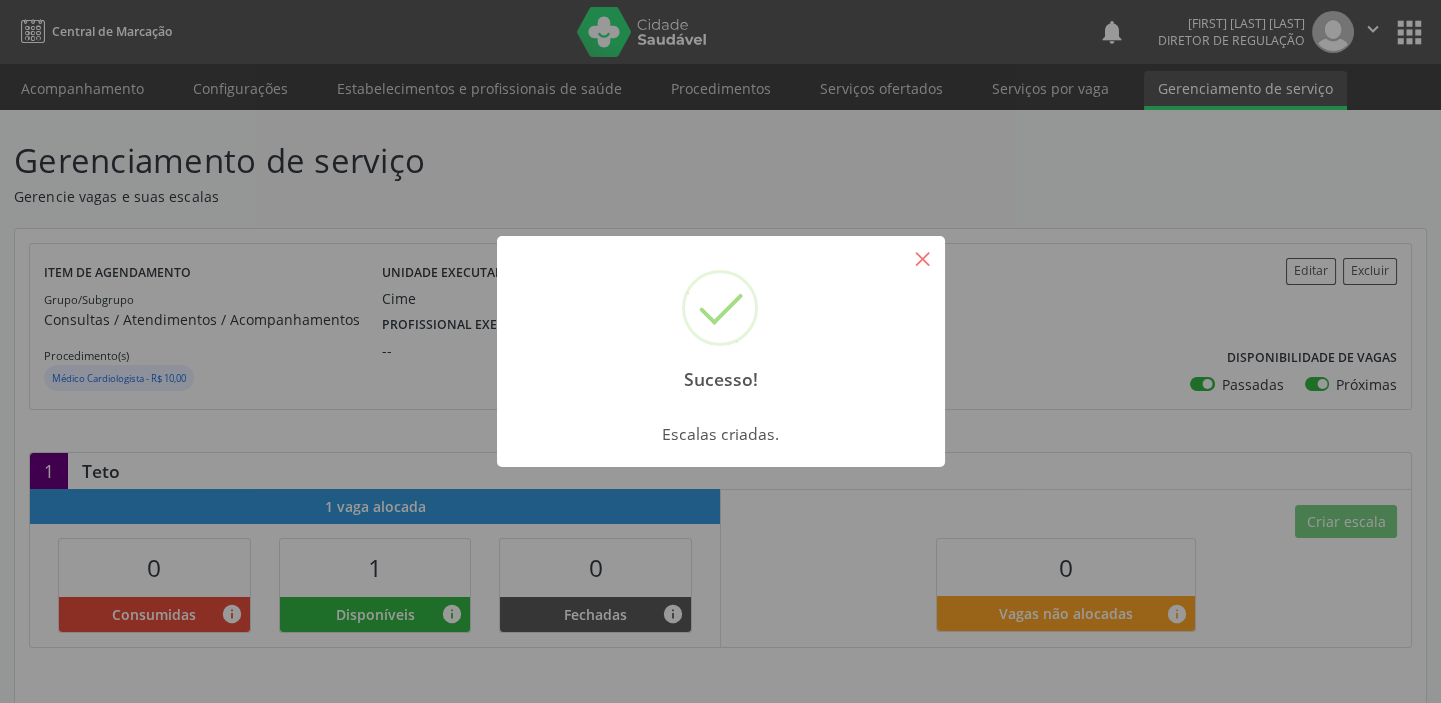 click on "×" at bounding box center [923, 258] 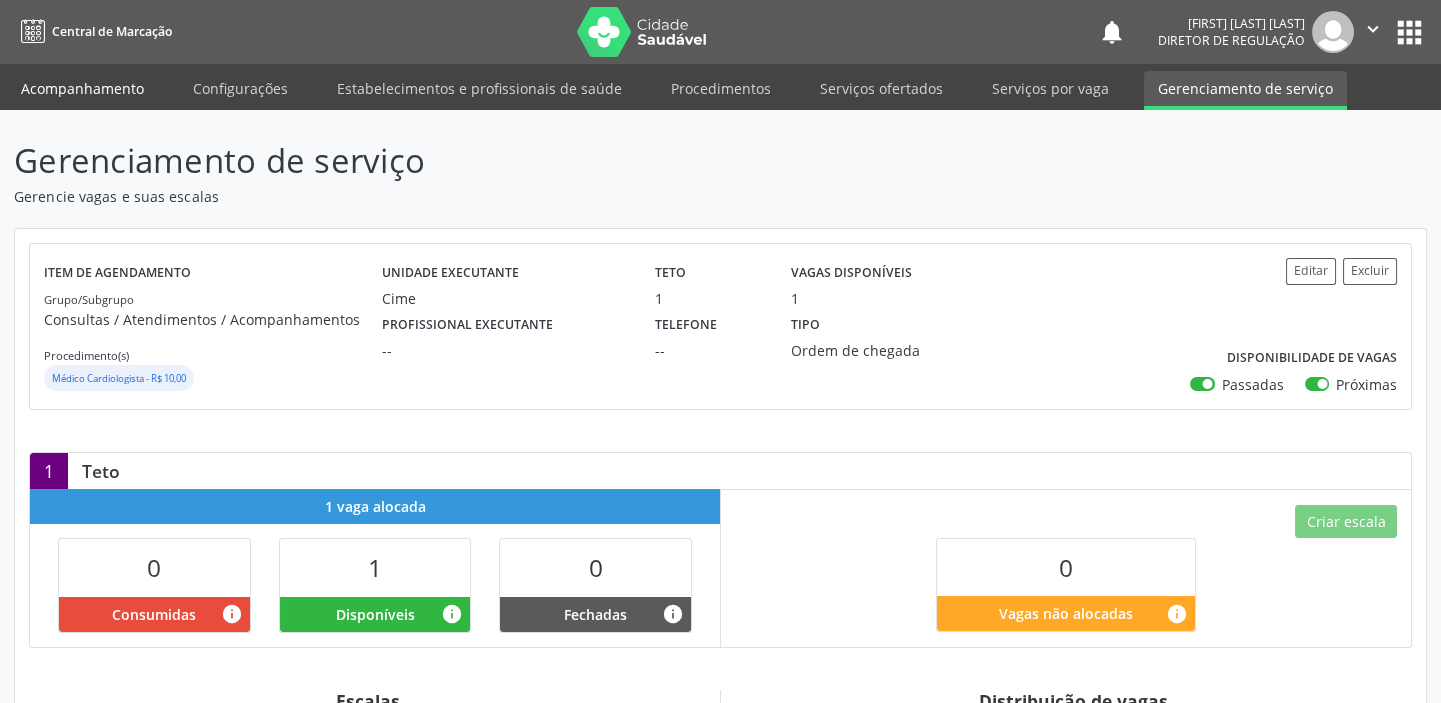 click on "Acompanhamento" at bounding box center (82, 88) 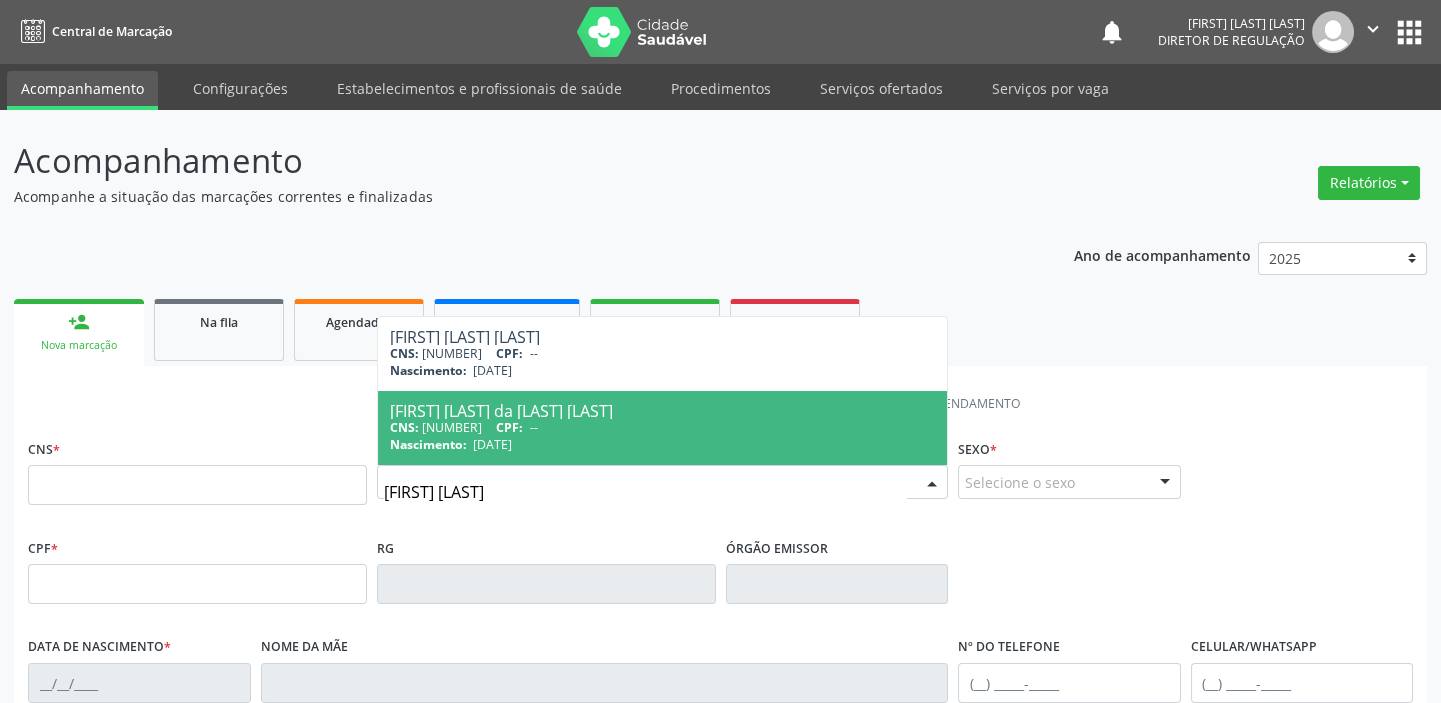 type on "[FIRST] [LAST]" 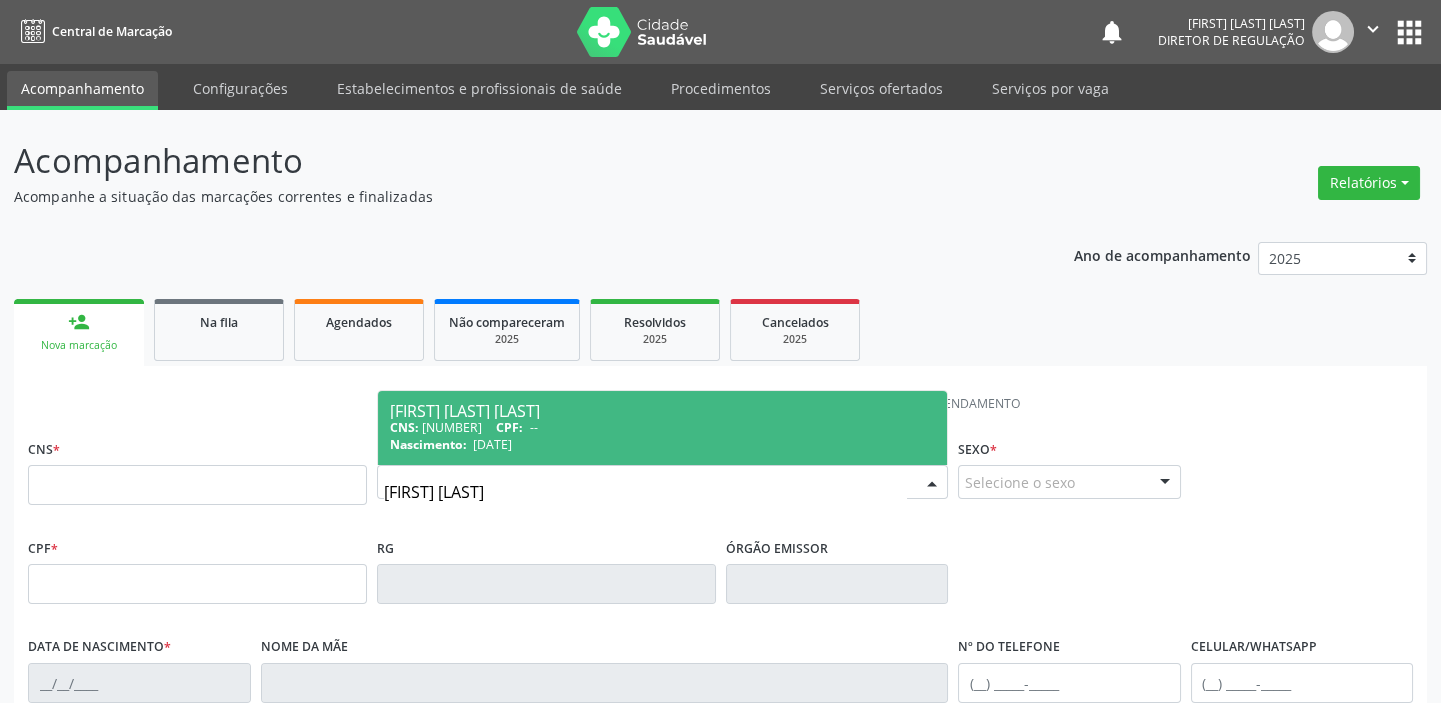 click on "Nascimento:
[DATE]" at bounding box center [662, 444] 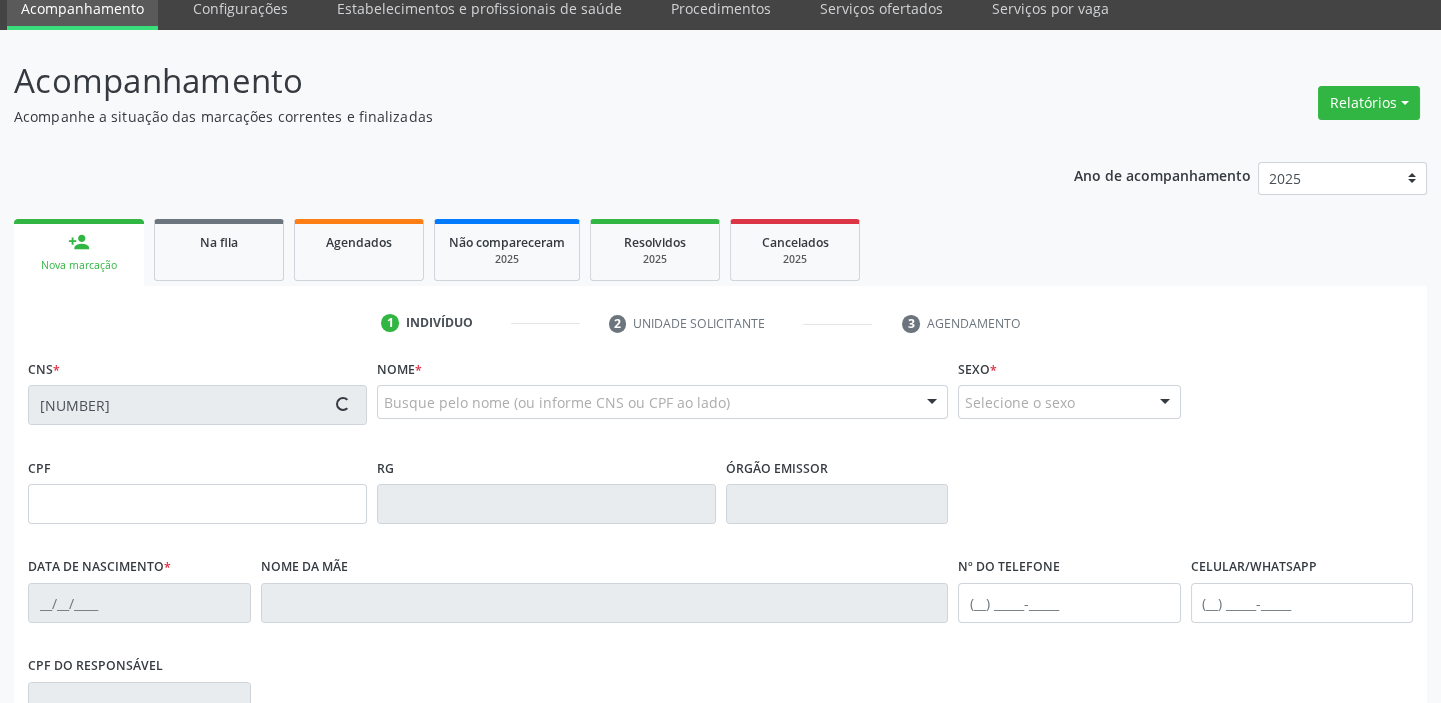 type on "[DATE]" 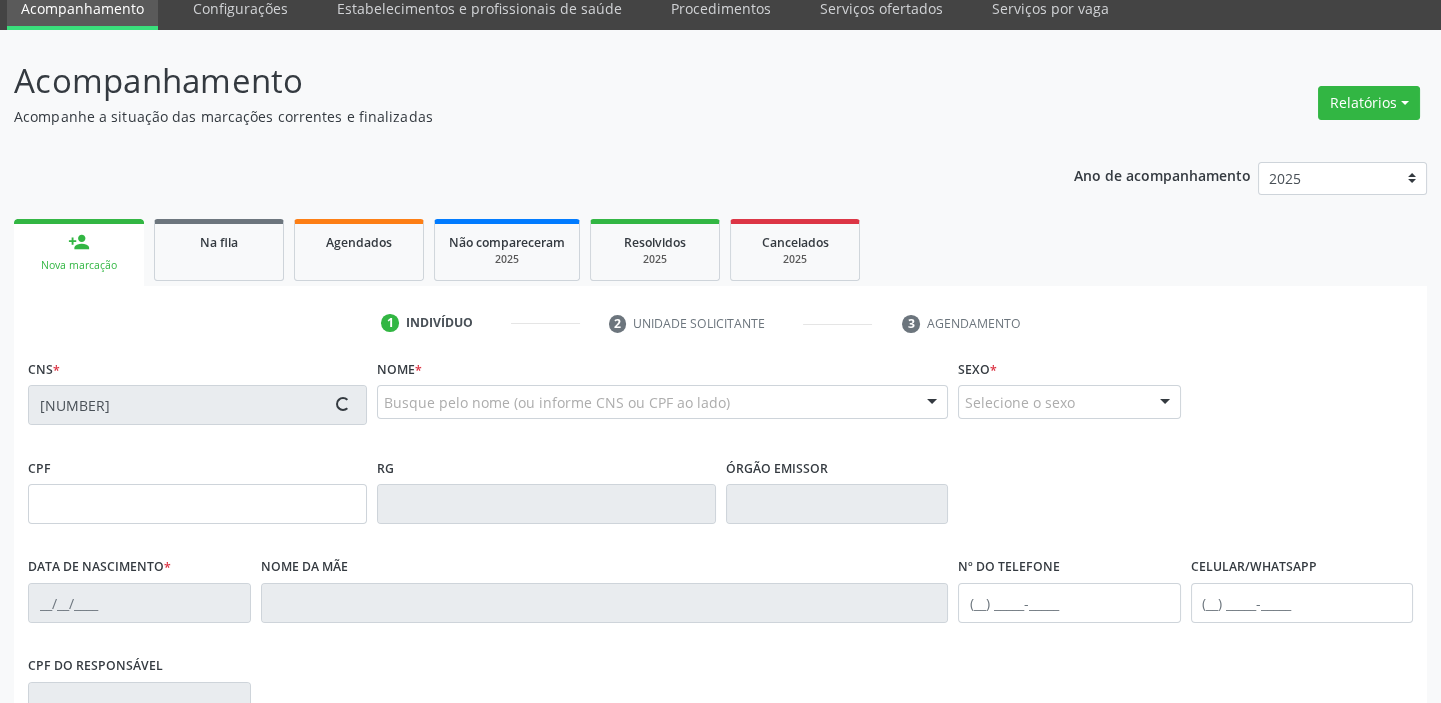 type on "[FIRST] [LAST] [LAST]" 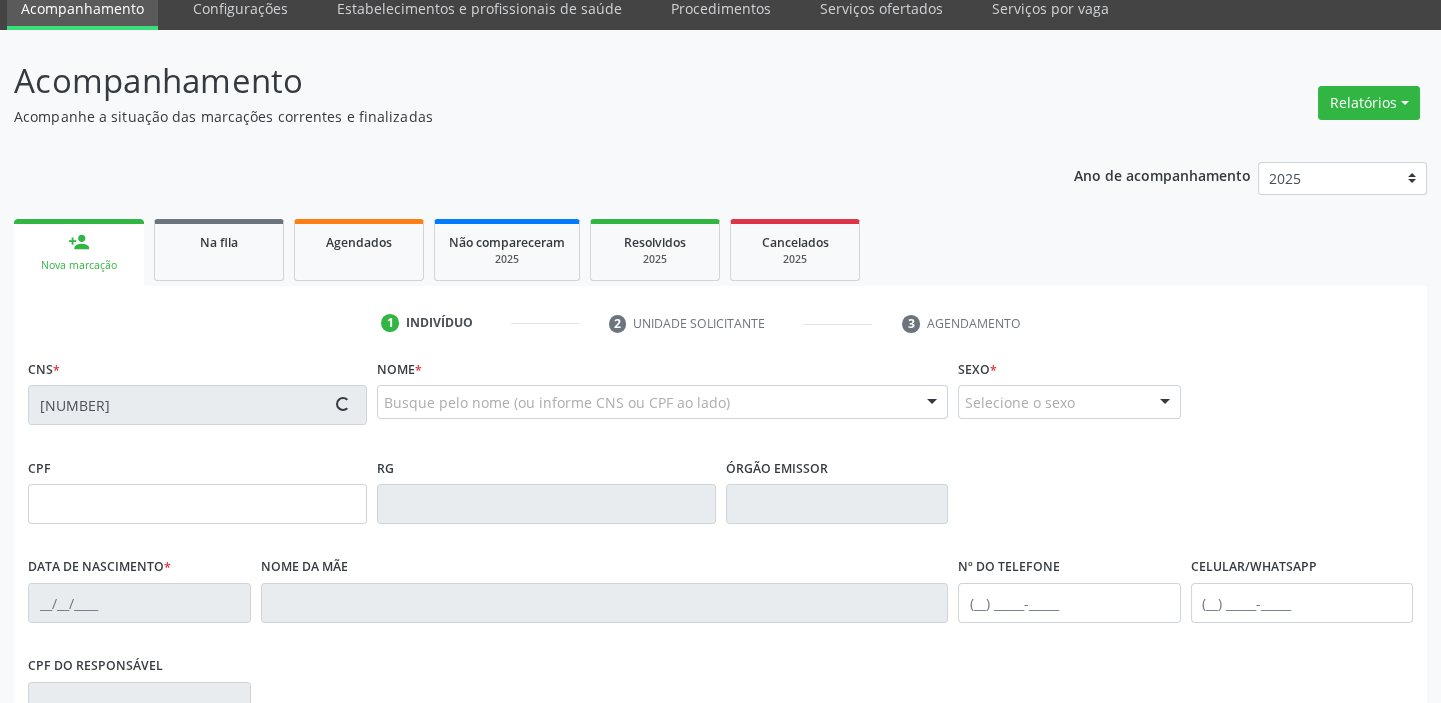 type on "S/N" 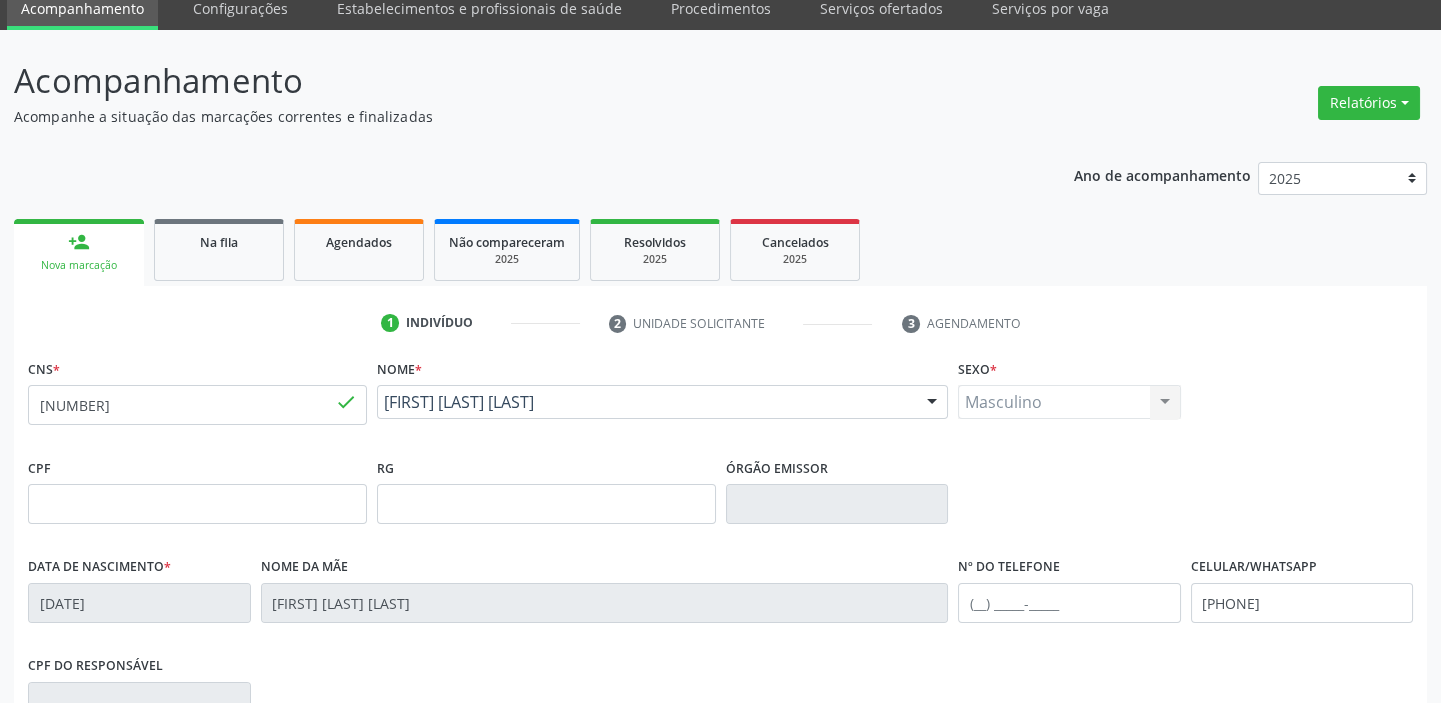 scroll, scrollTop: 380, scrollLeft: 0, axis: vertical 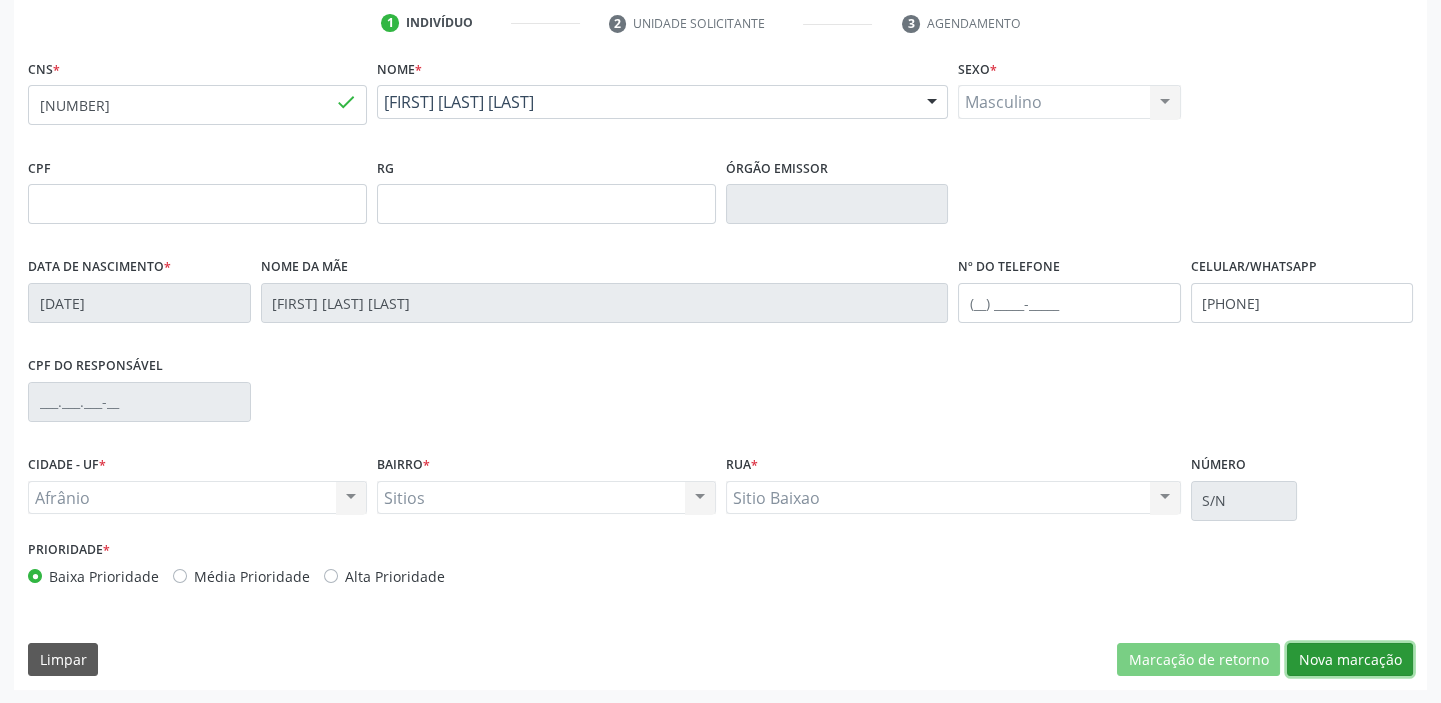 click on "Nova marcação" at bounding box center [1350, 660] 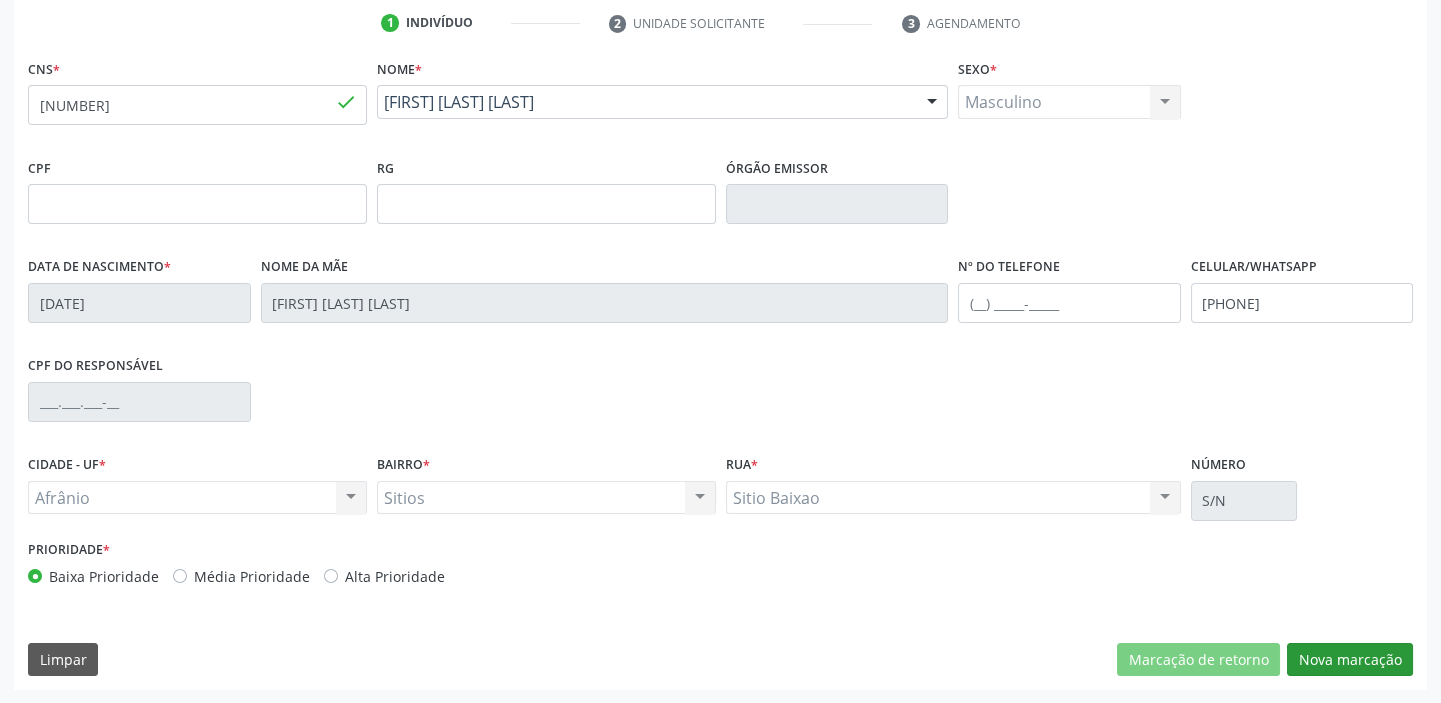 scroll, scrollTop: 201, scrollLeft: 0, axis: vertical 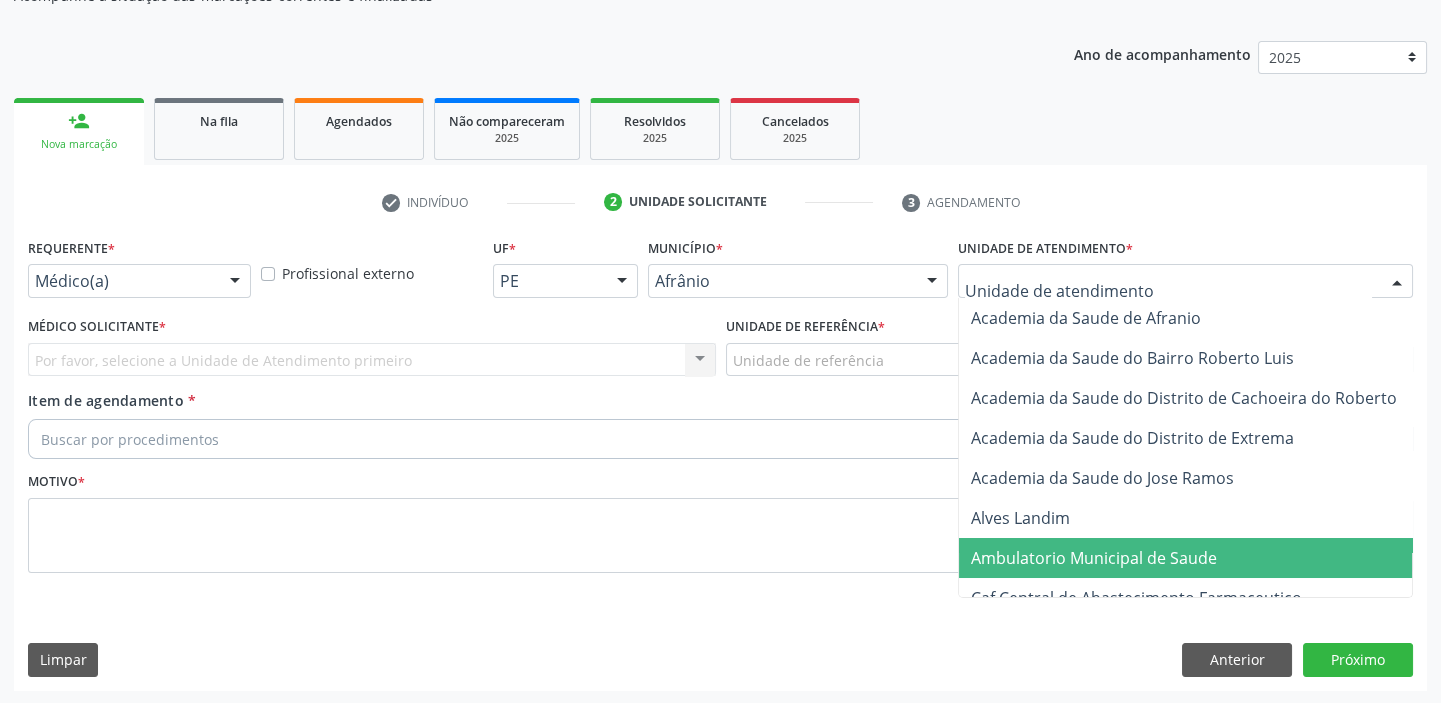 click on "Ambulatorio Municipal de Saude" at bounding box center [1094, 558] 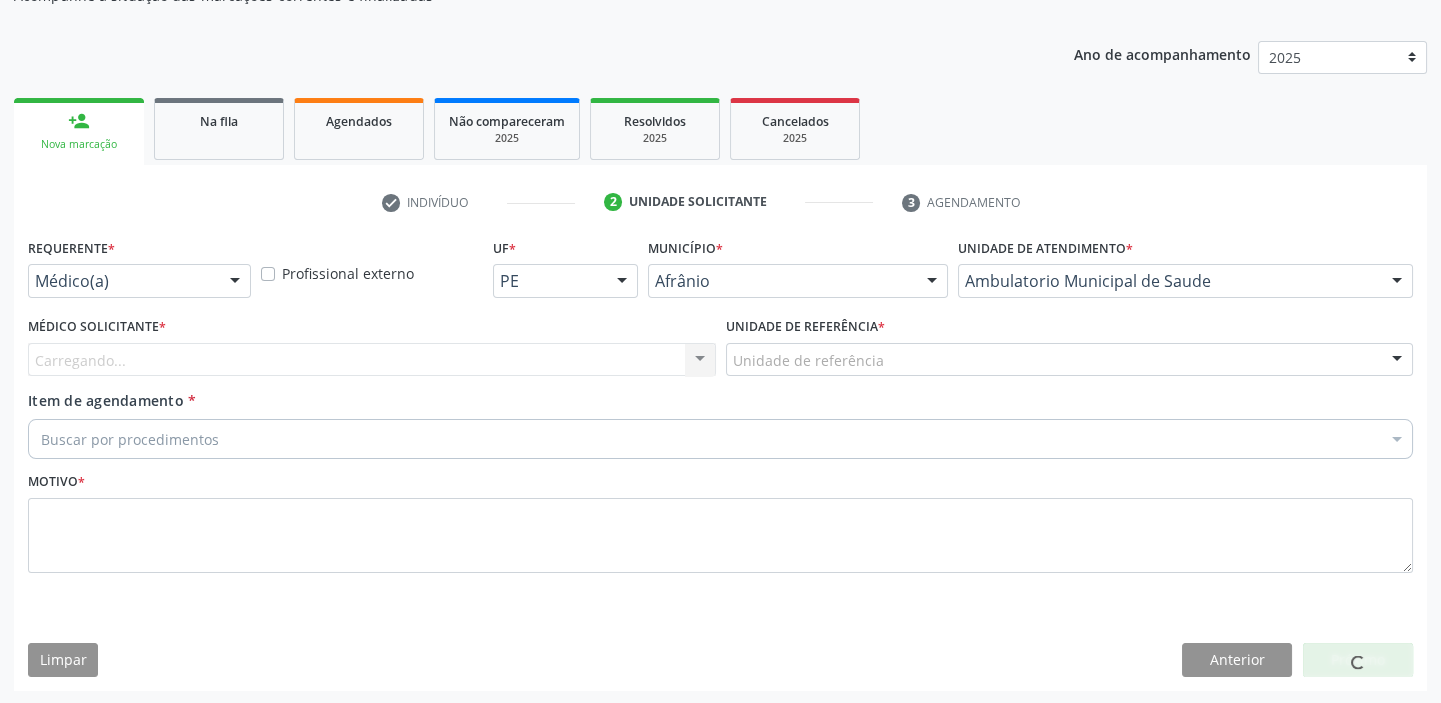 drag, startPoint x: 789, startPoint y: 365, endPoint x: 798, endPoint y: 414, distance: 49.819675 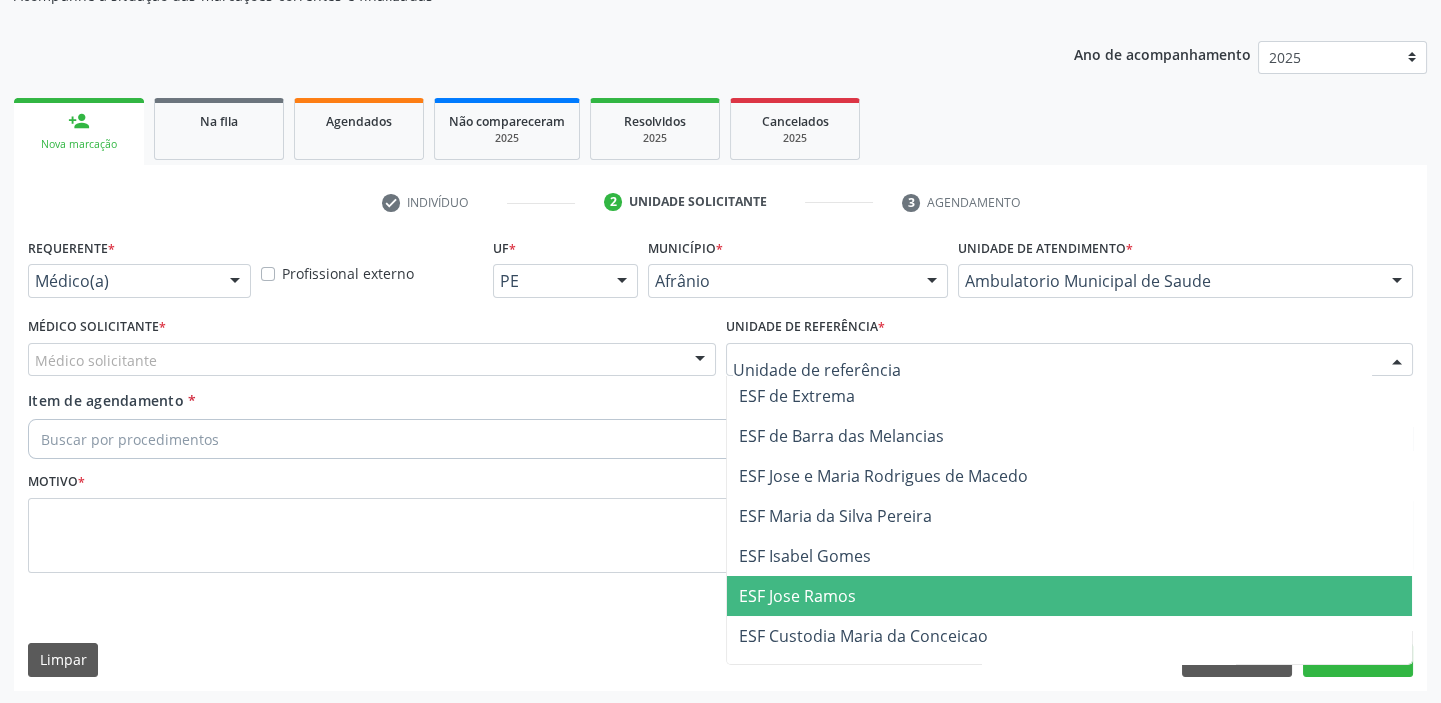 click on "ESF Jose Ramos" at bounding box center [797, 596] 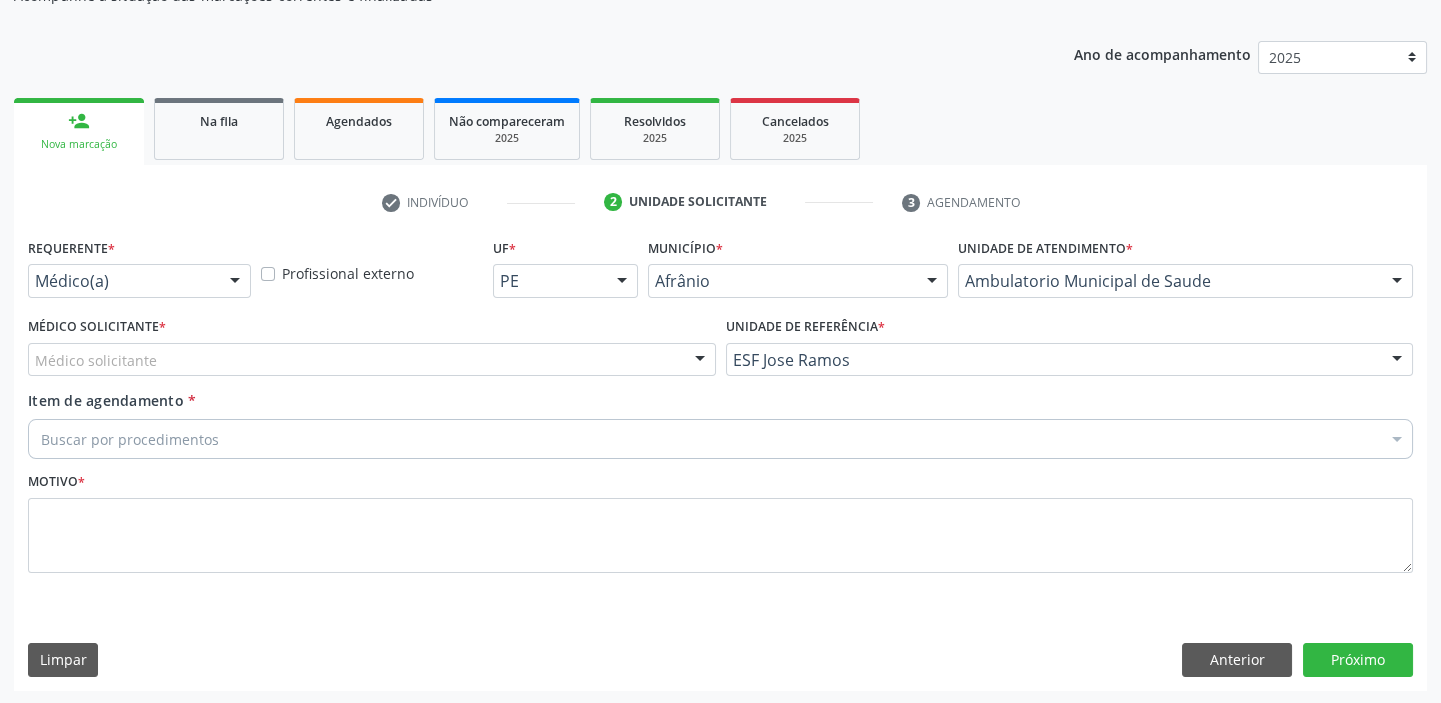 drag, startPoint x: 138, startPoint y: 363, endPoint x: 131, endPoint y: 416, distance: 53.460266 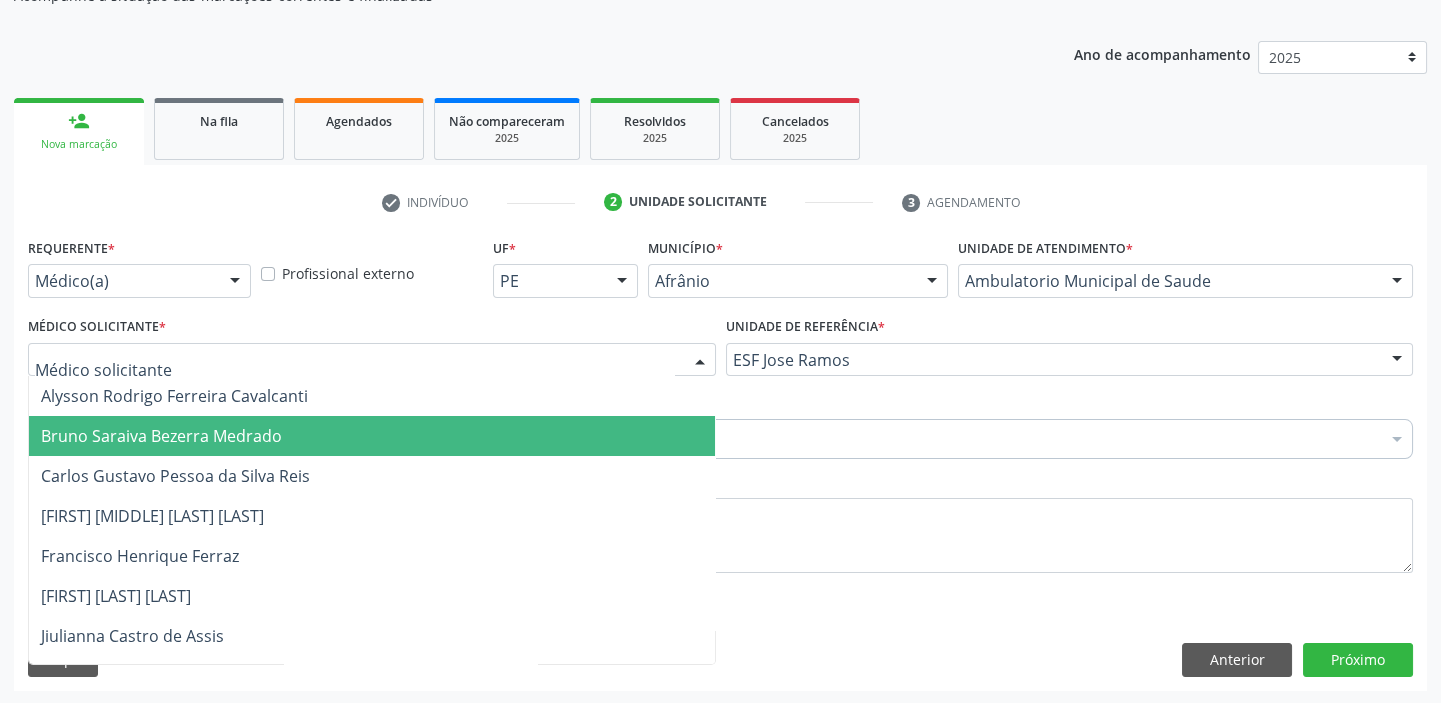 click on "Bruno Saraiva Bezerra Medrado" at bounding box center (372, 436) 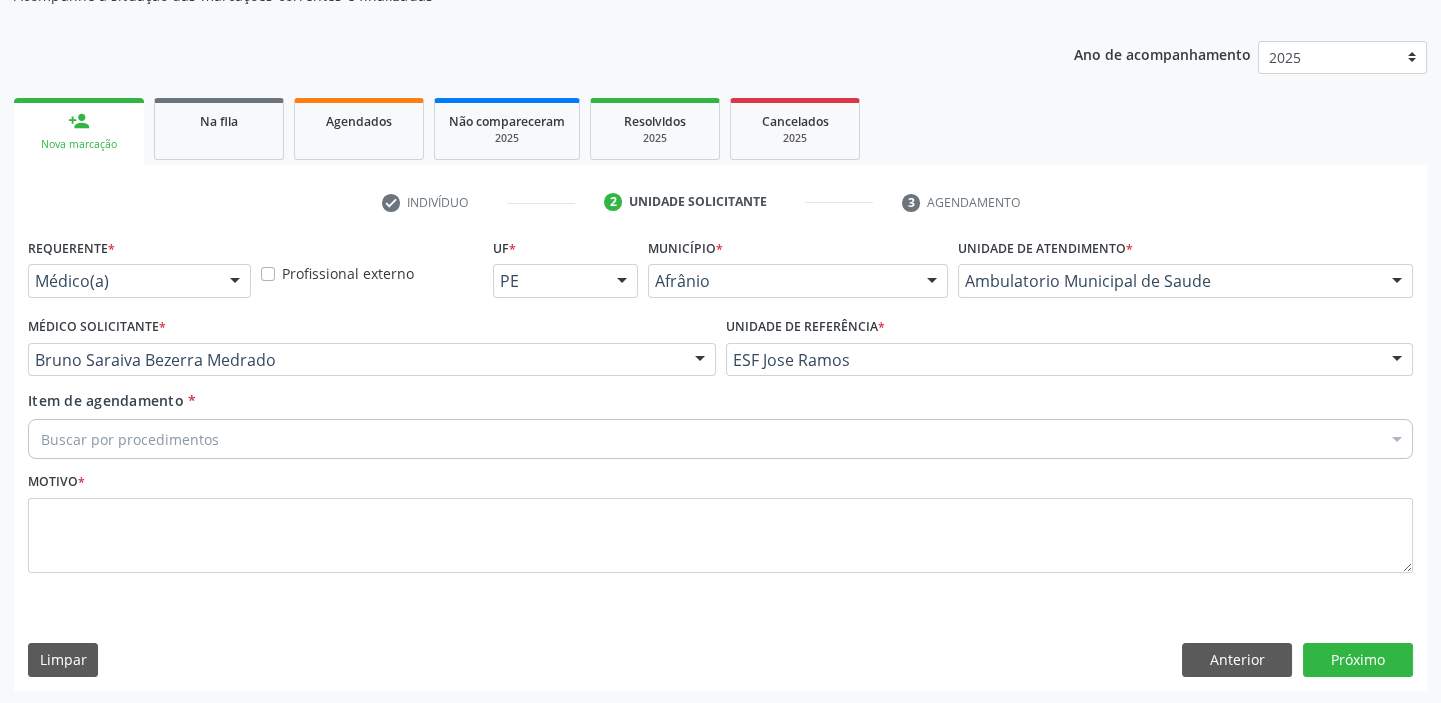 click on "Buscar por procedimentos" at bounding box center [720, 439] 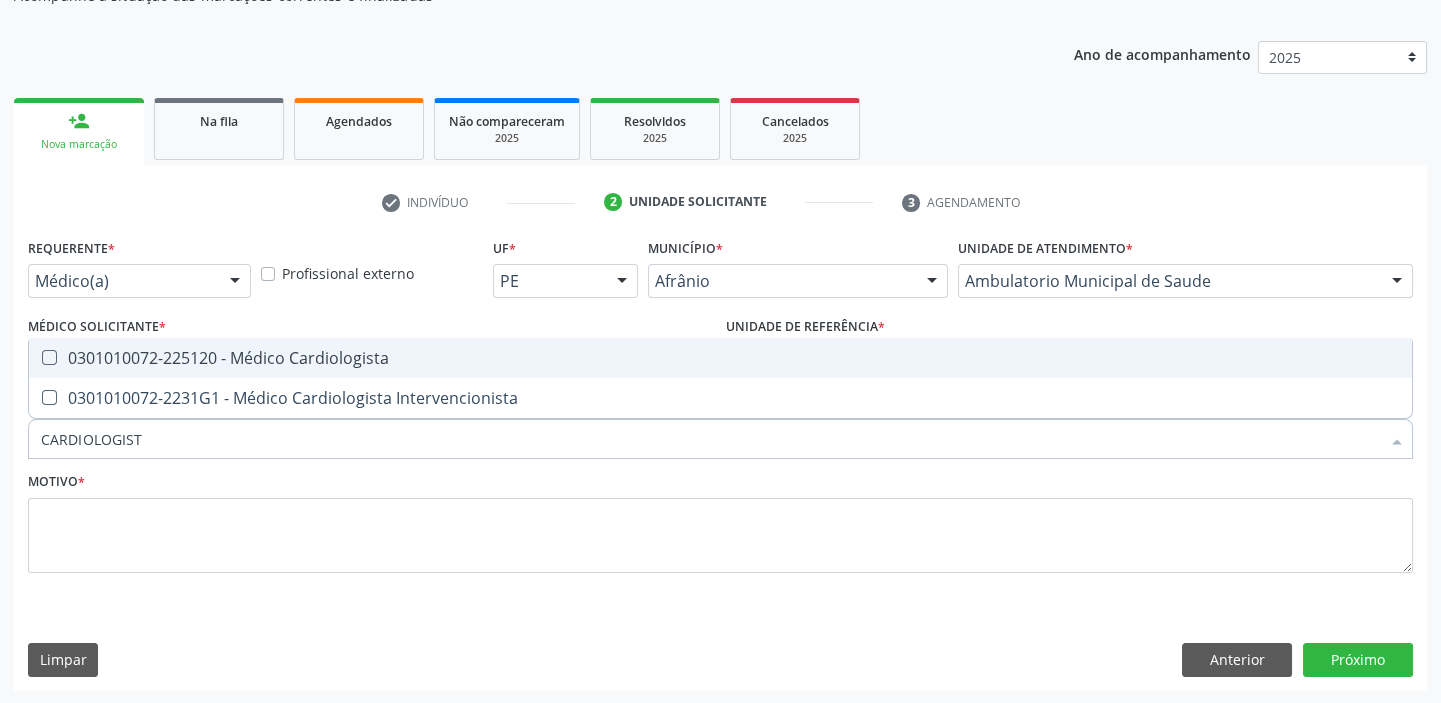type on "CARDIOLOGISTA" 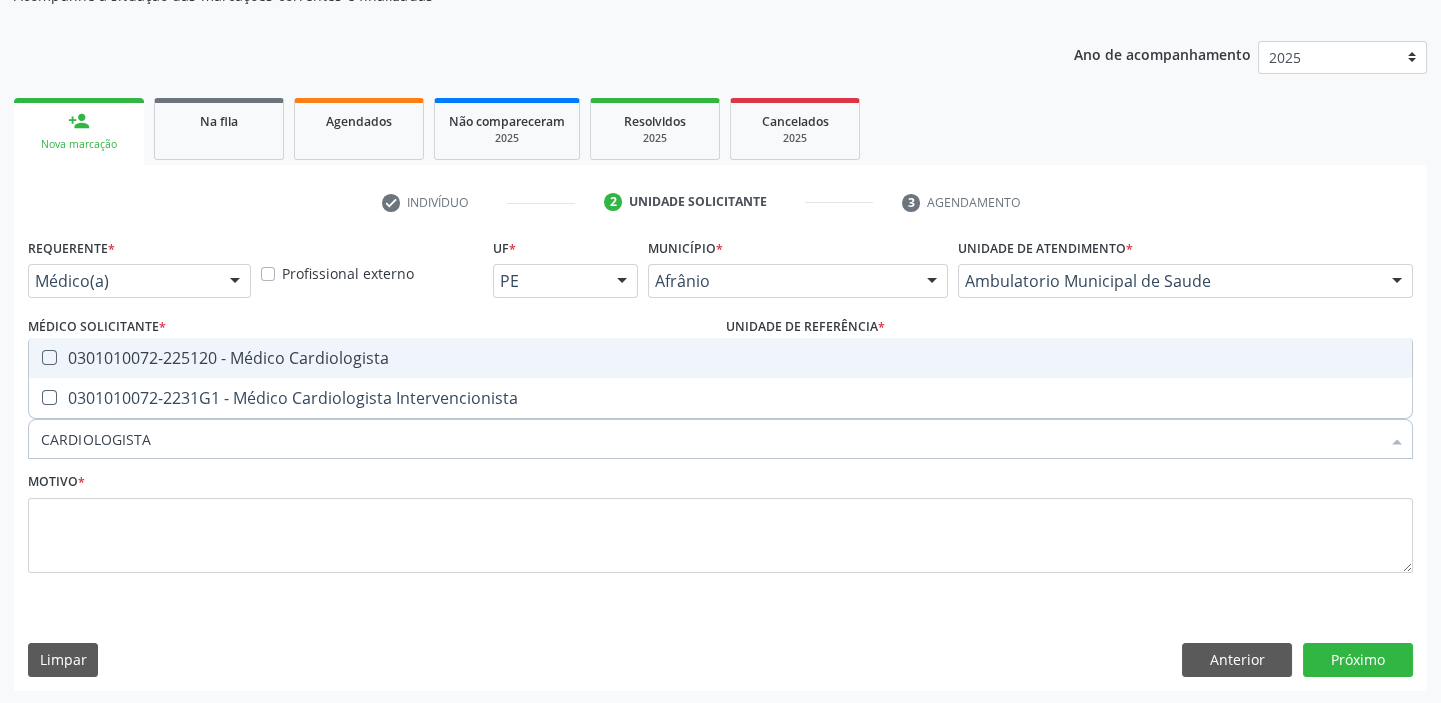 click on "0301010072-225120 - Médico Cardiologista" at bounding box center [720, 358] 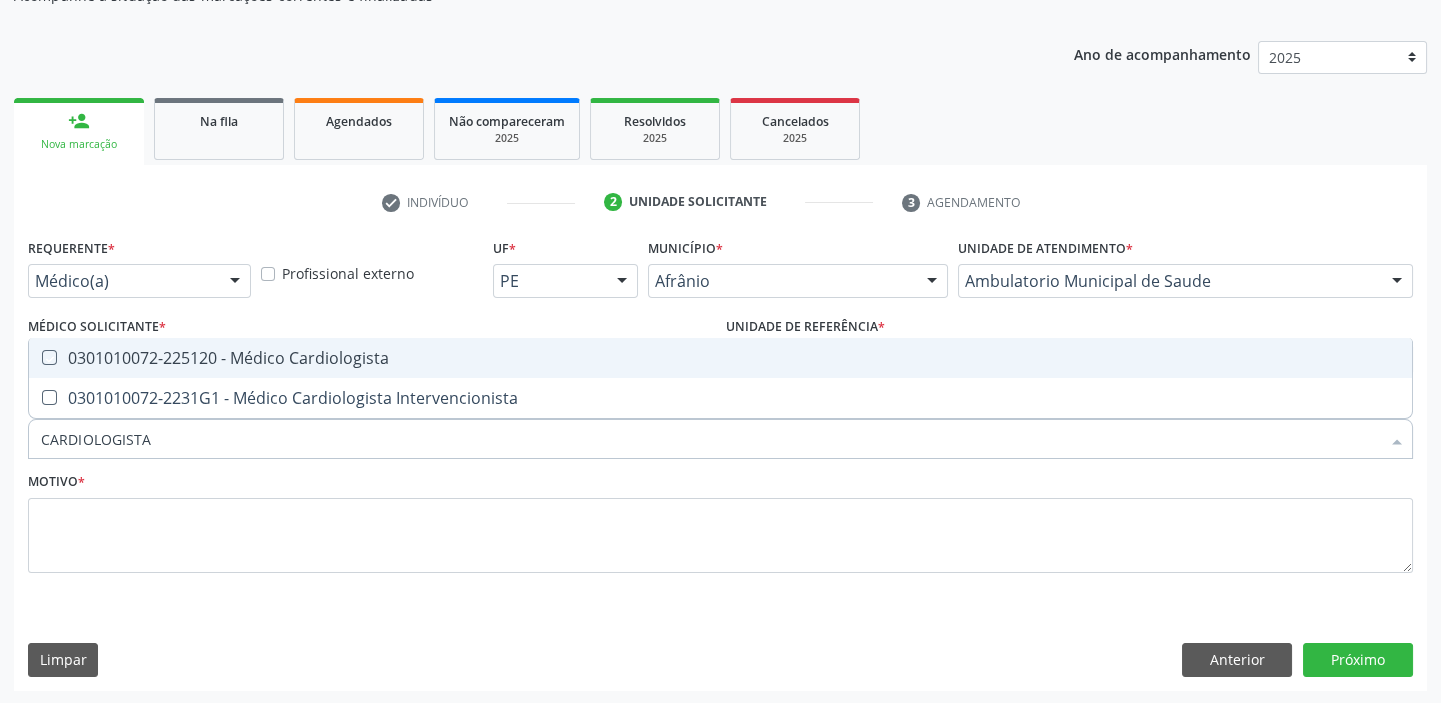 checkbox on "true" 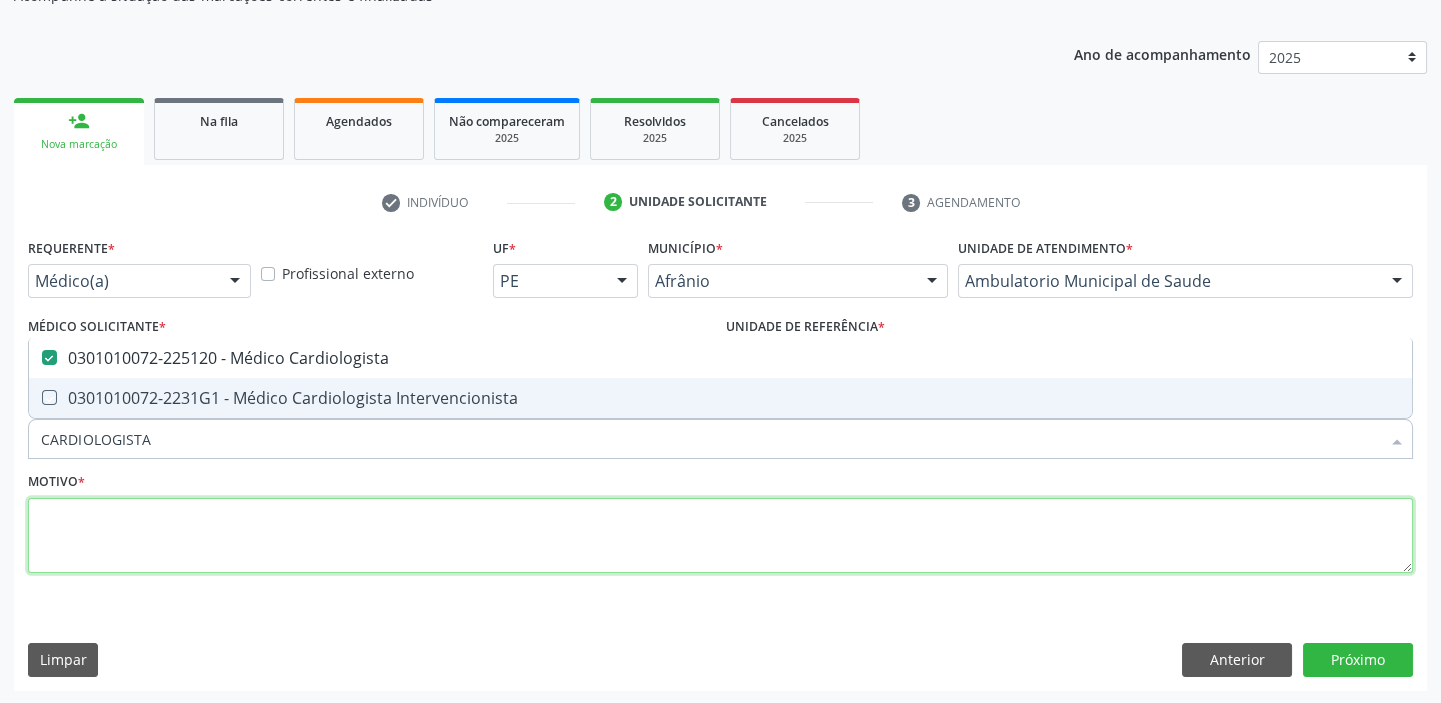 click at bounding box center (720, 536) 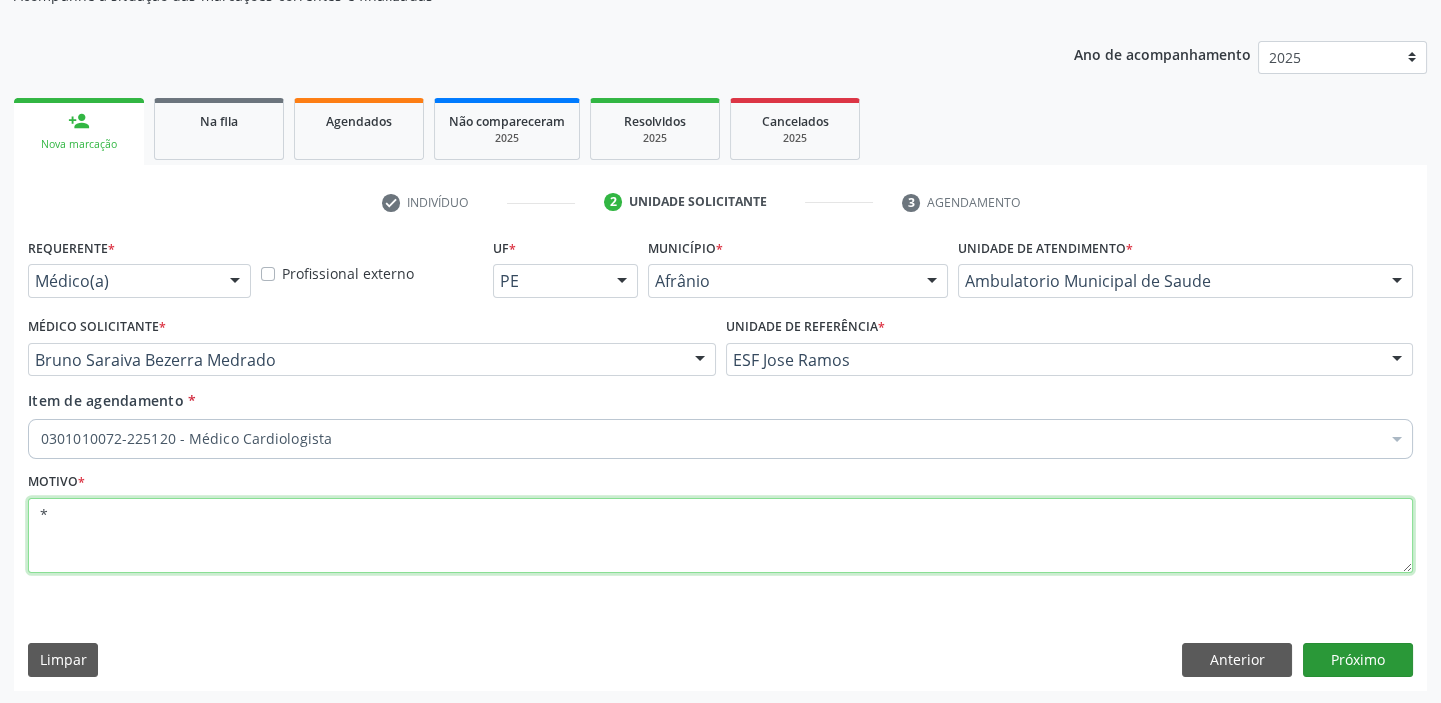 type on "*" 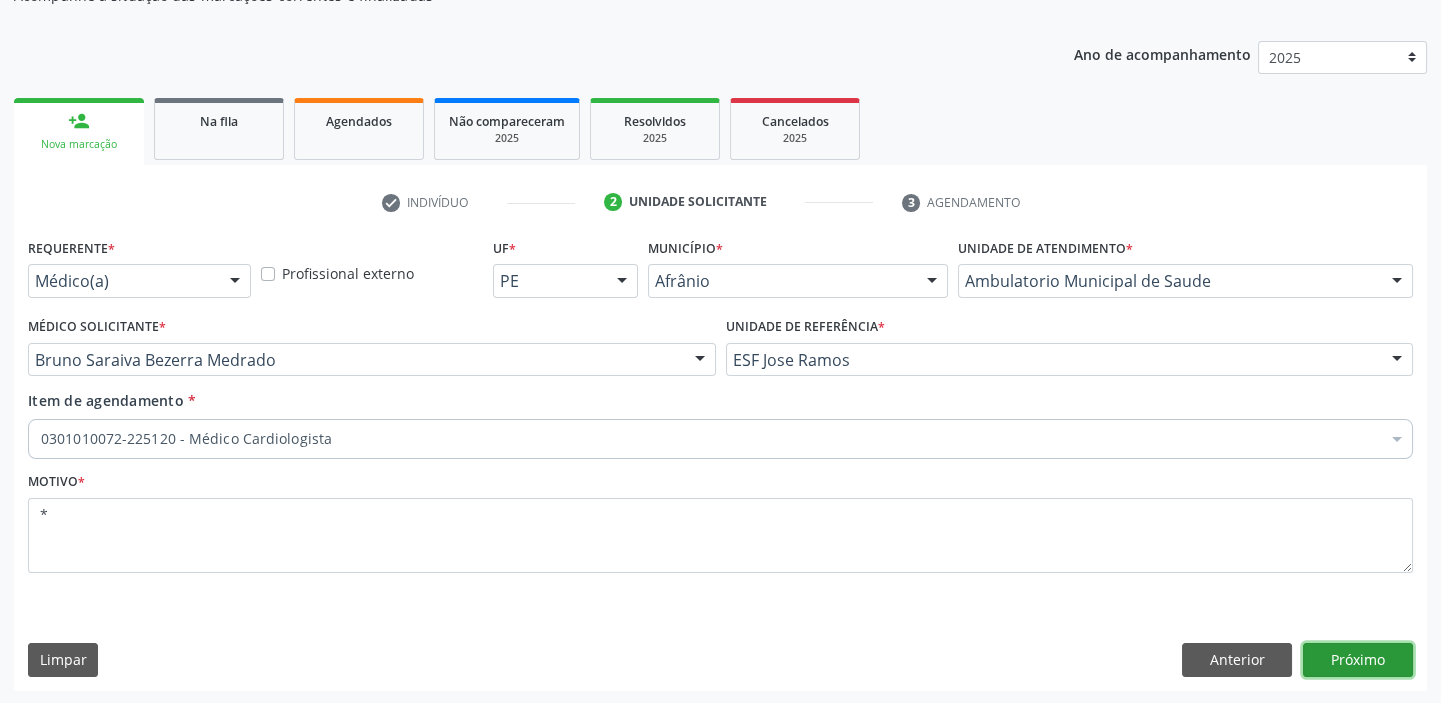 click on "Próximo" at bounding box center (1358, 660) 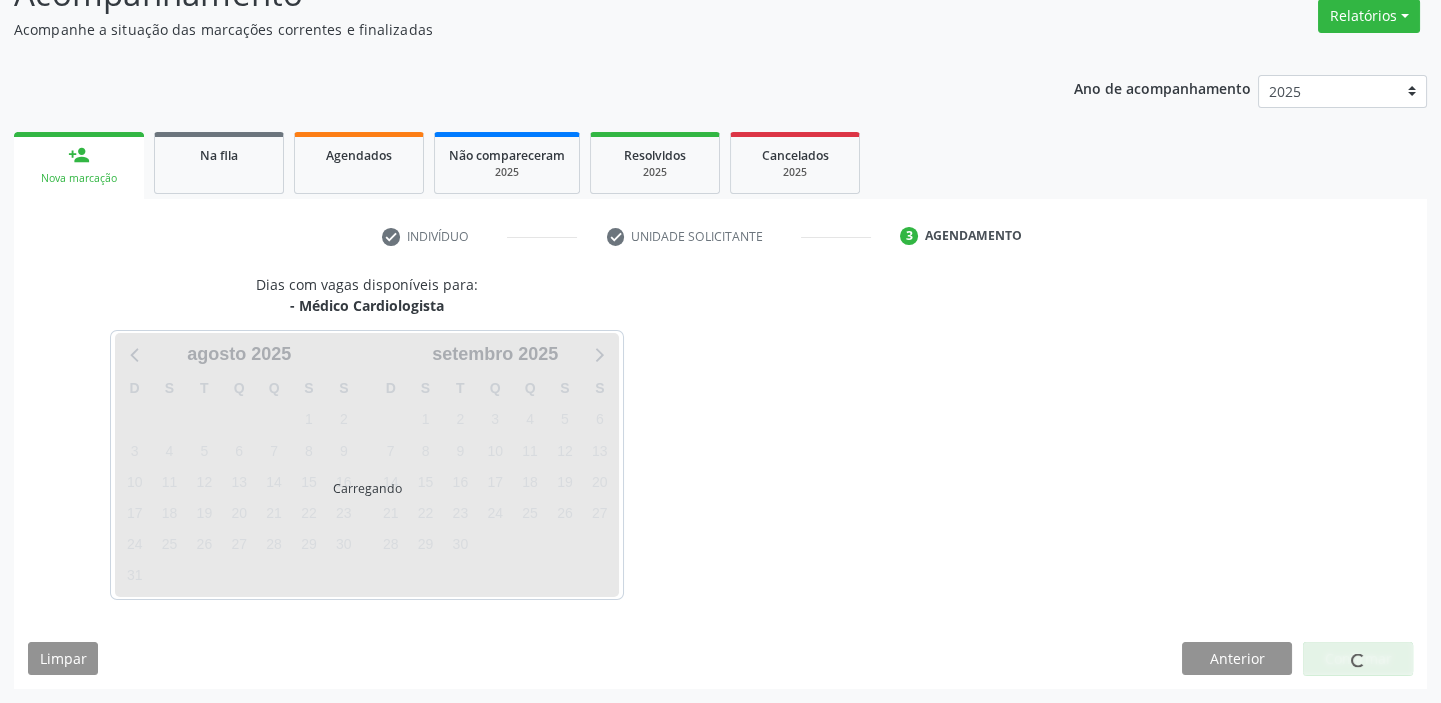 scroll, scrollTop: 166, scrollLeft: 0, axis: vertical 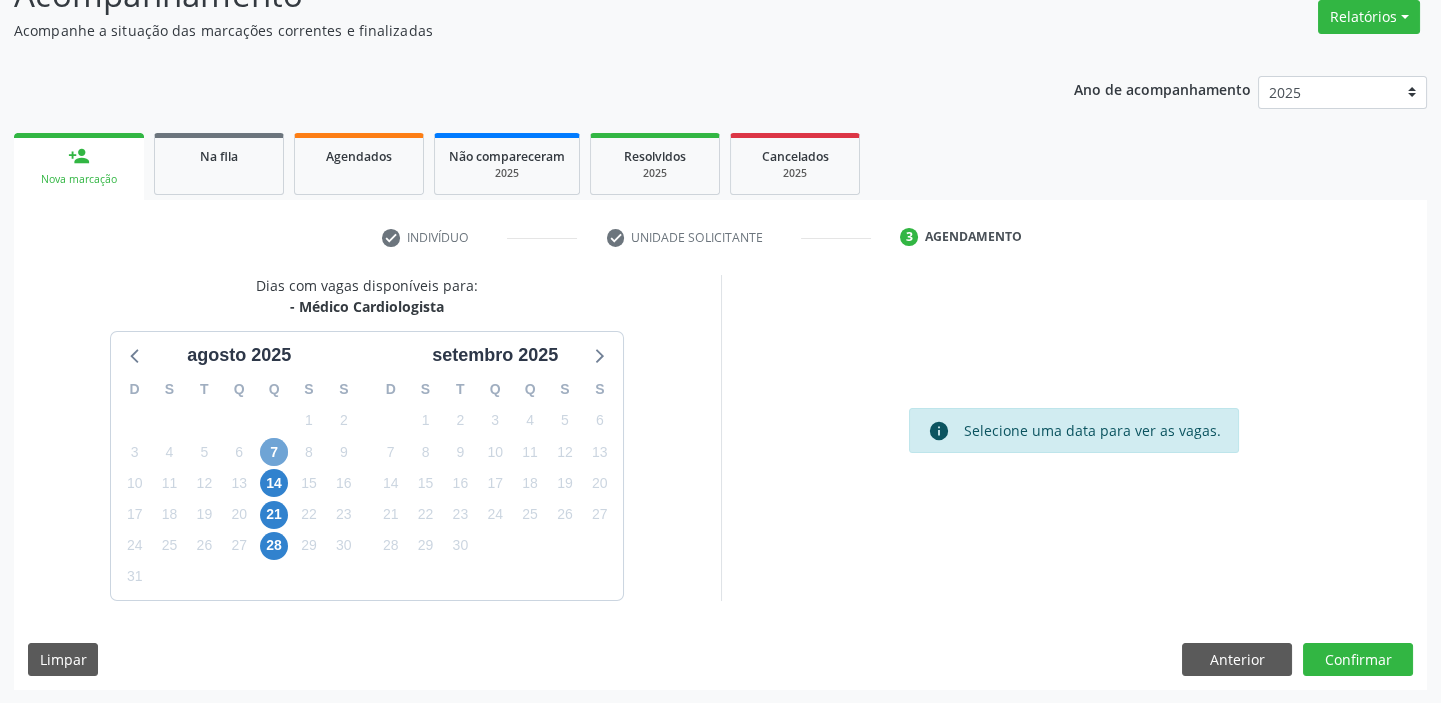 click on "7" at bounding box center [274, 452] 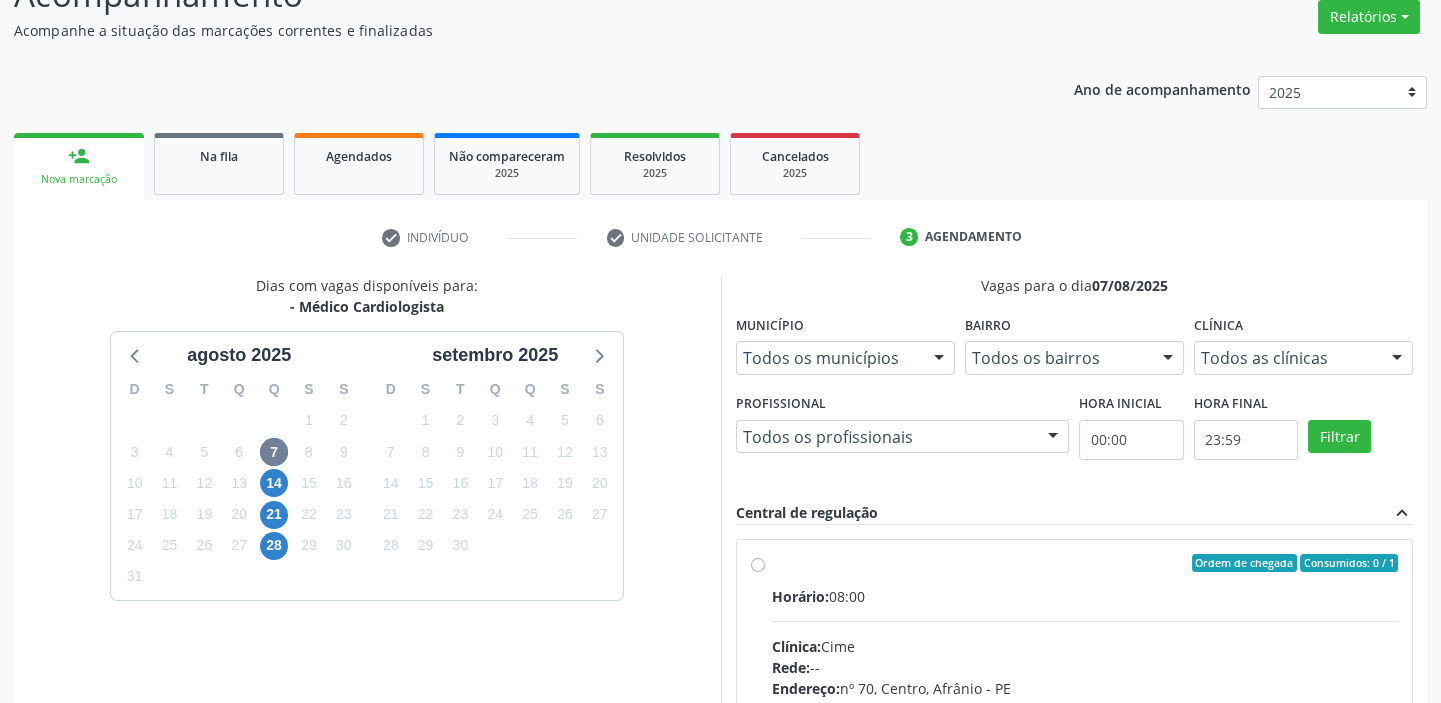 click on "Horário:   [TIME]
Clínica:  Cime
Rede:
--
Endereço:   nº [NUMBER], [NEIGHBORHOOD], [CITY] - [STATE]
Telefone:   [PHONE]
Profissional:
--
Informações adicionais sobre o atendimento
Idade de atendimento:
Sem restrição
Gênero(s) atendido(s):
Sem restrição
Informações adicionais:
--" at bounding box center [1085, 723] 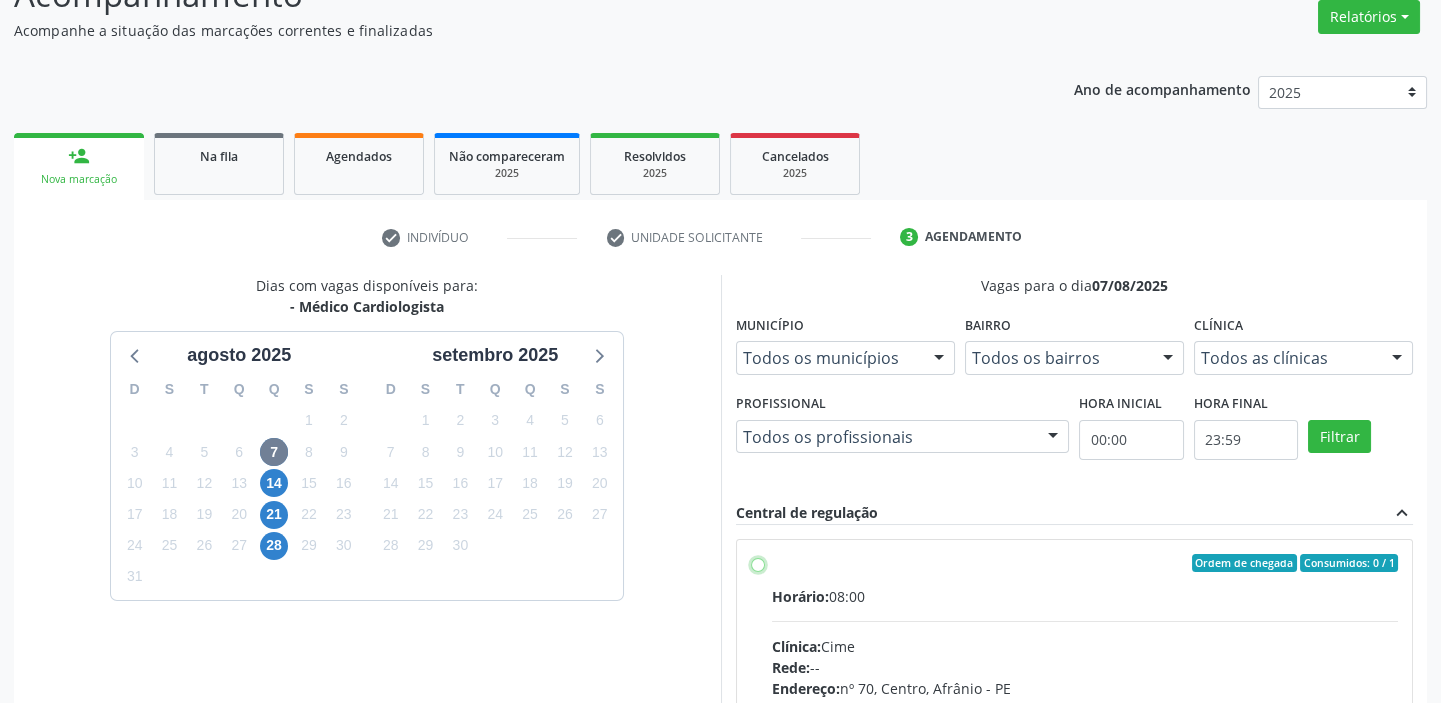 click on "Ordem de chegada
Consumidos: 0 / 1
Horário:   [TIME]
Clínica:  Cime
Rede:
--
Endereço:   nº [NUMBER], [NEIGHBORHOOD], [CITY] - [STATE]
Telefone:   [PHONE]
Profissional:
--
Informações adicionais sobre o atendimento
Idade de atendimento:
Sem restrição
Gênero(s) atendido(s):
Sem restrição
Informações adicionais:
--" at bounding box center [758, 563] 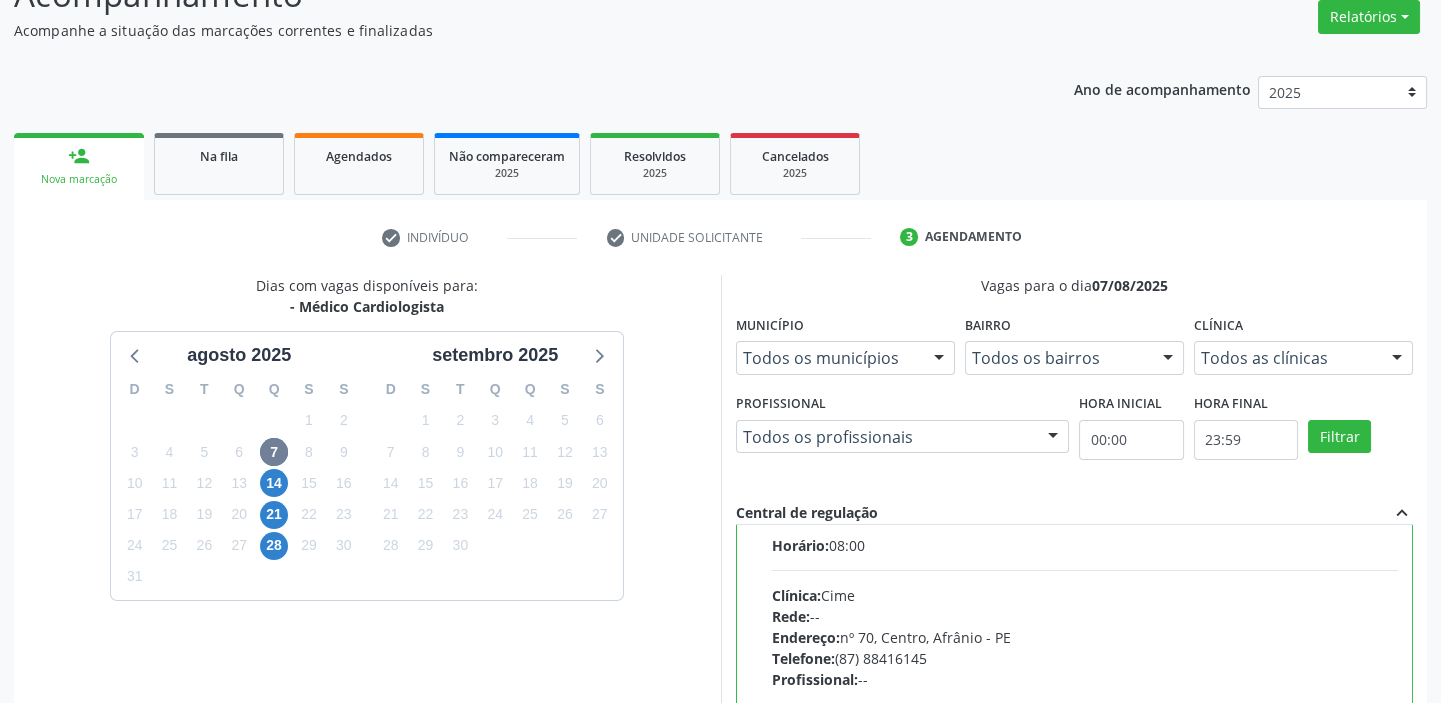 scroll, scrollTop: 99, scrollLeft: 0, axis: vertical 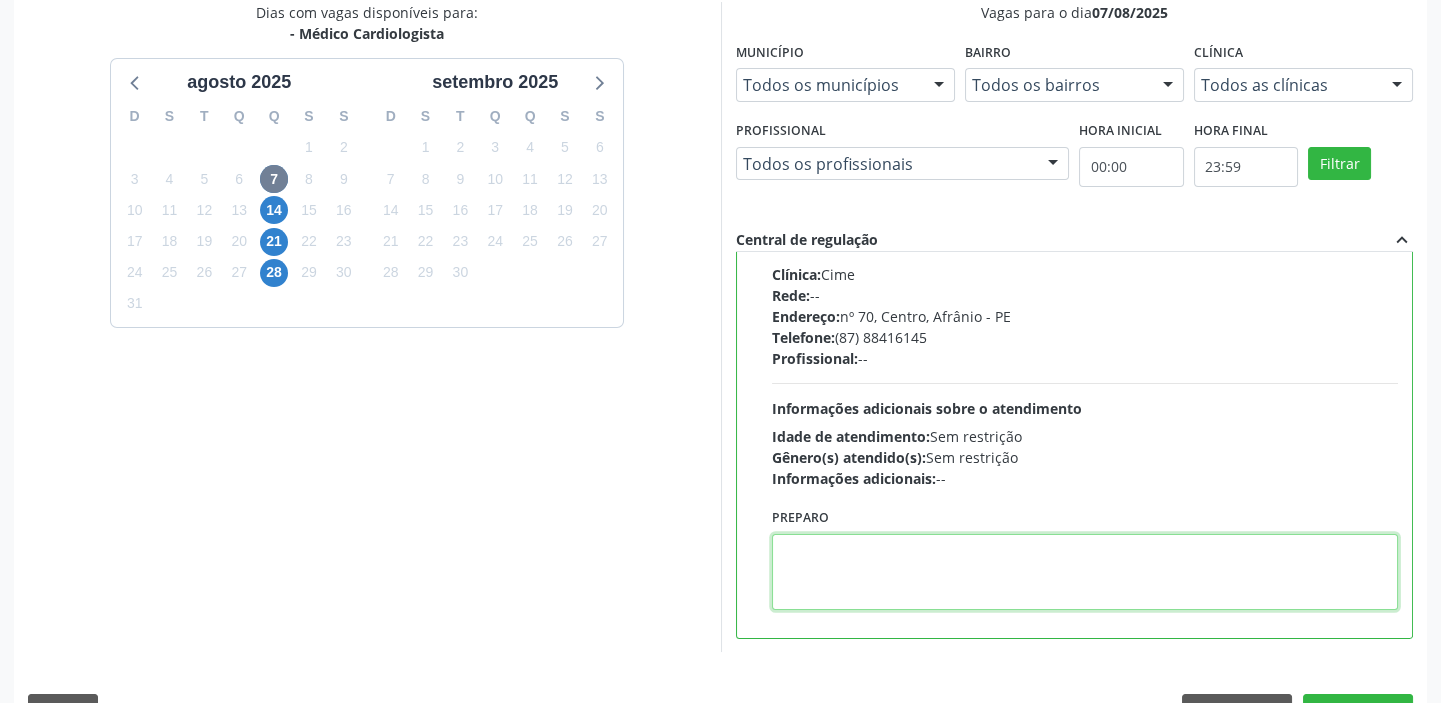 click at bounding box center (1085, 572) 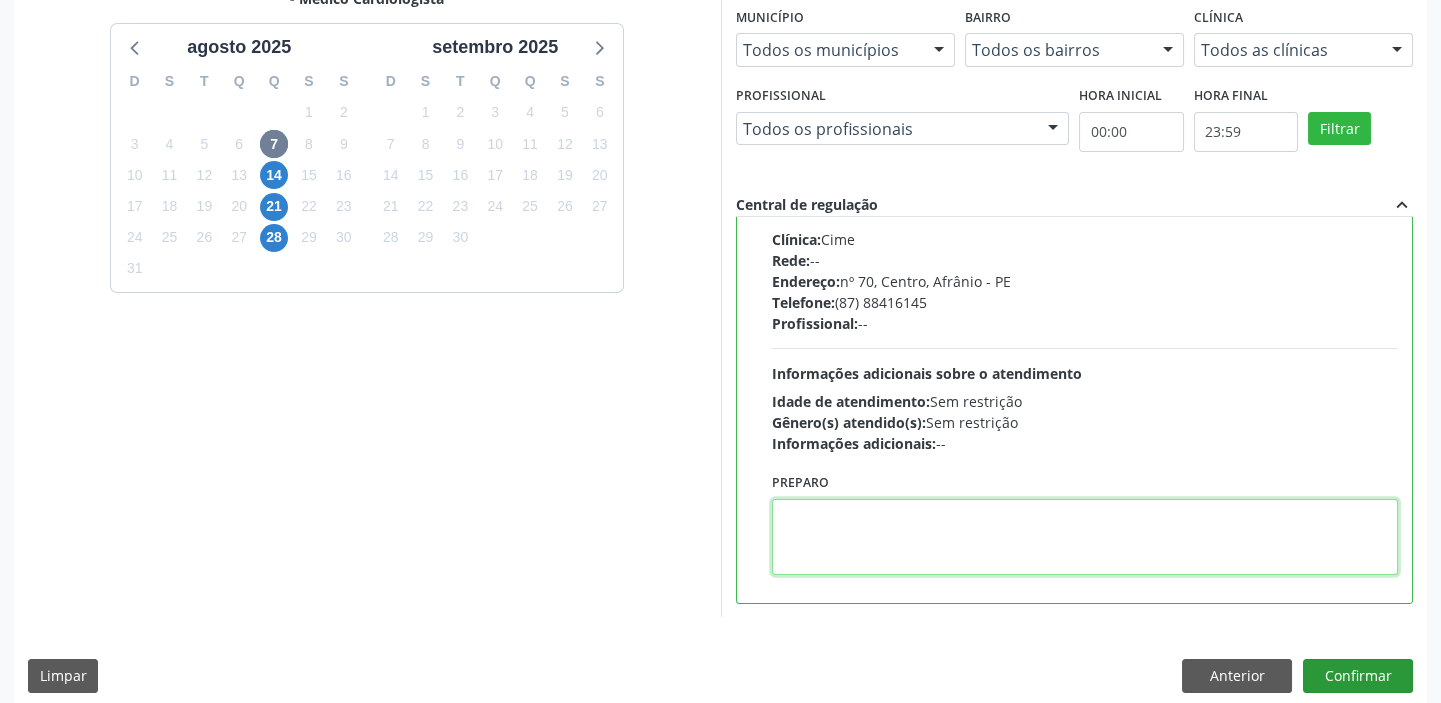 scroll, scrollTop: 490, scrollLeft: 0, axis: vertical 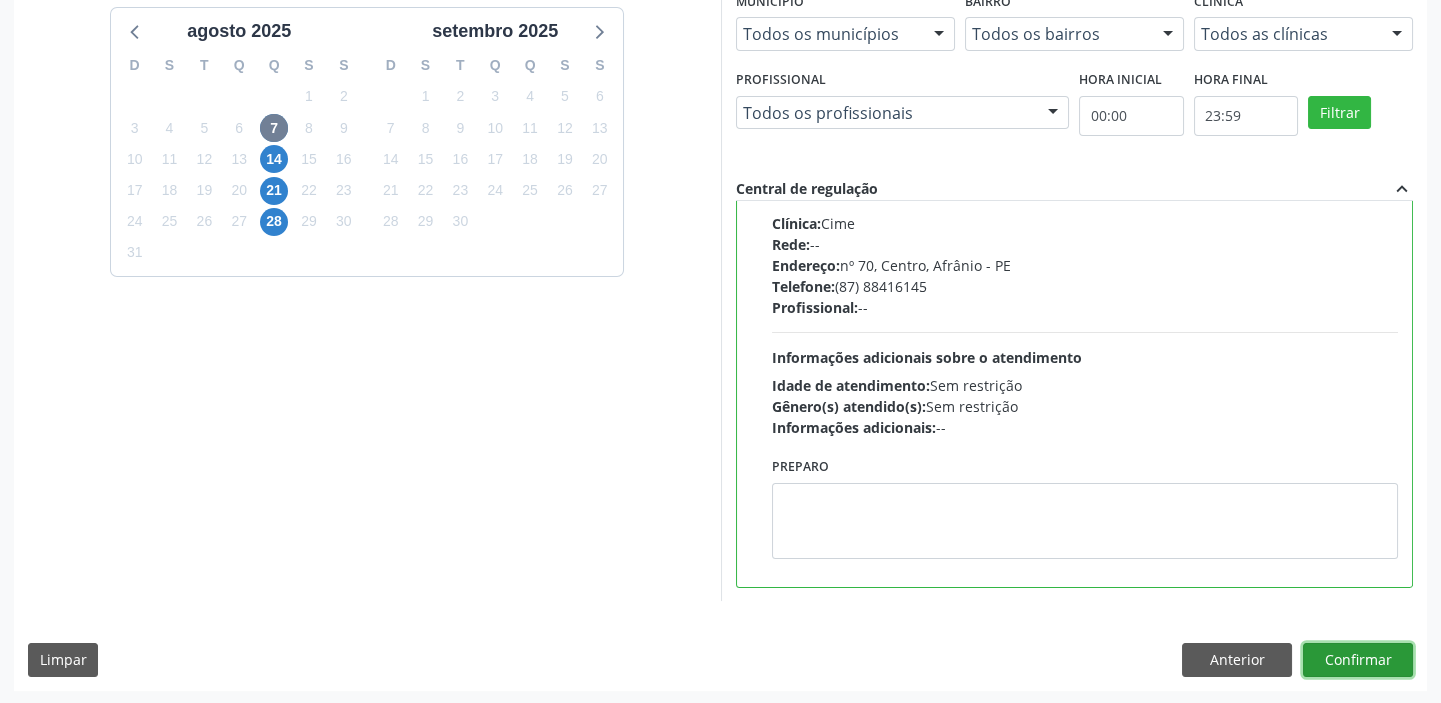 click on "Confirmar" at bounding box center [1358, 660] 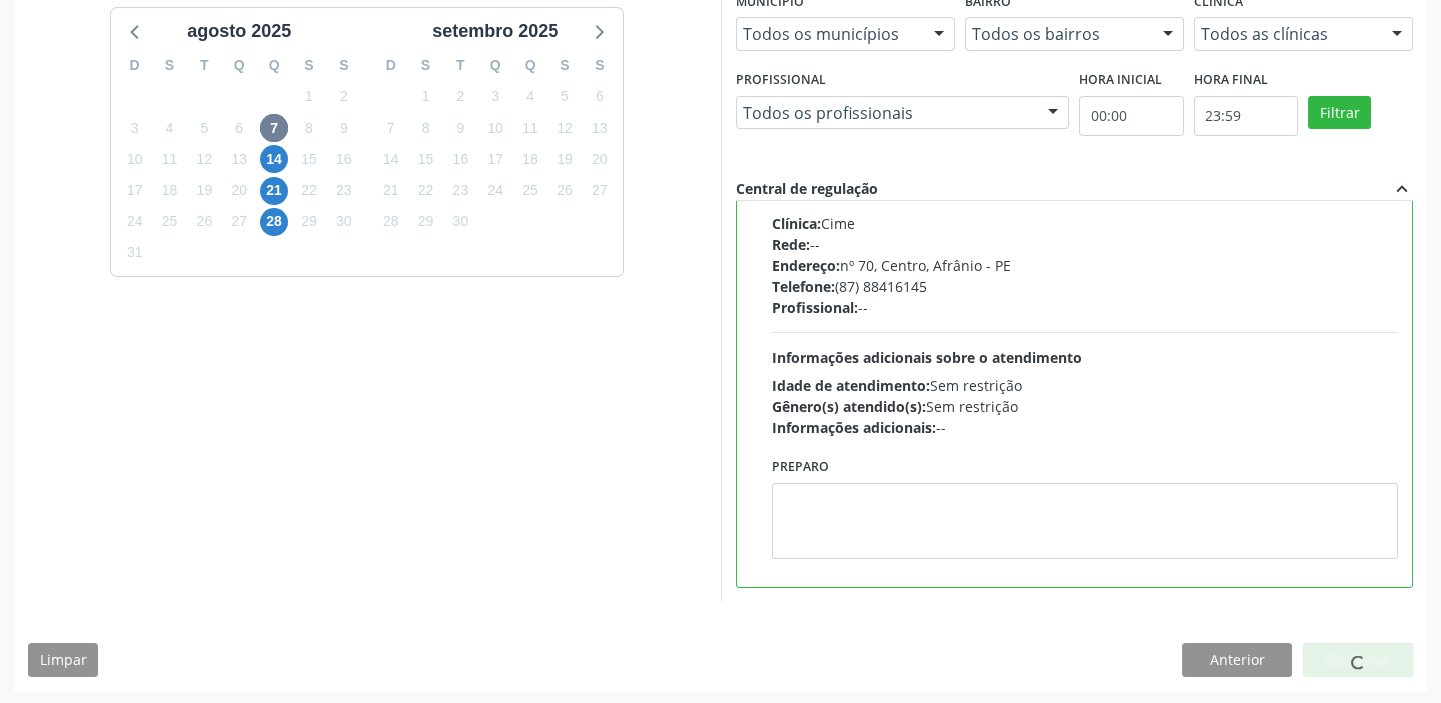 click at bounding box center [1358, 660] 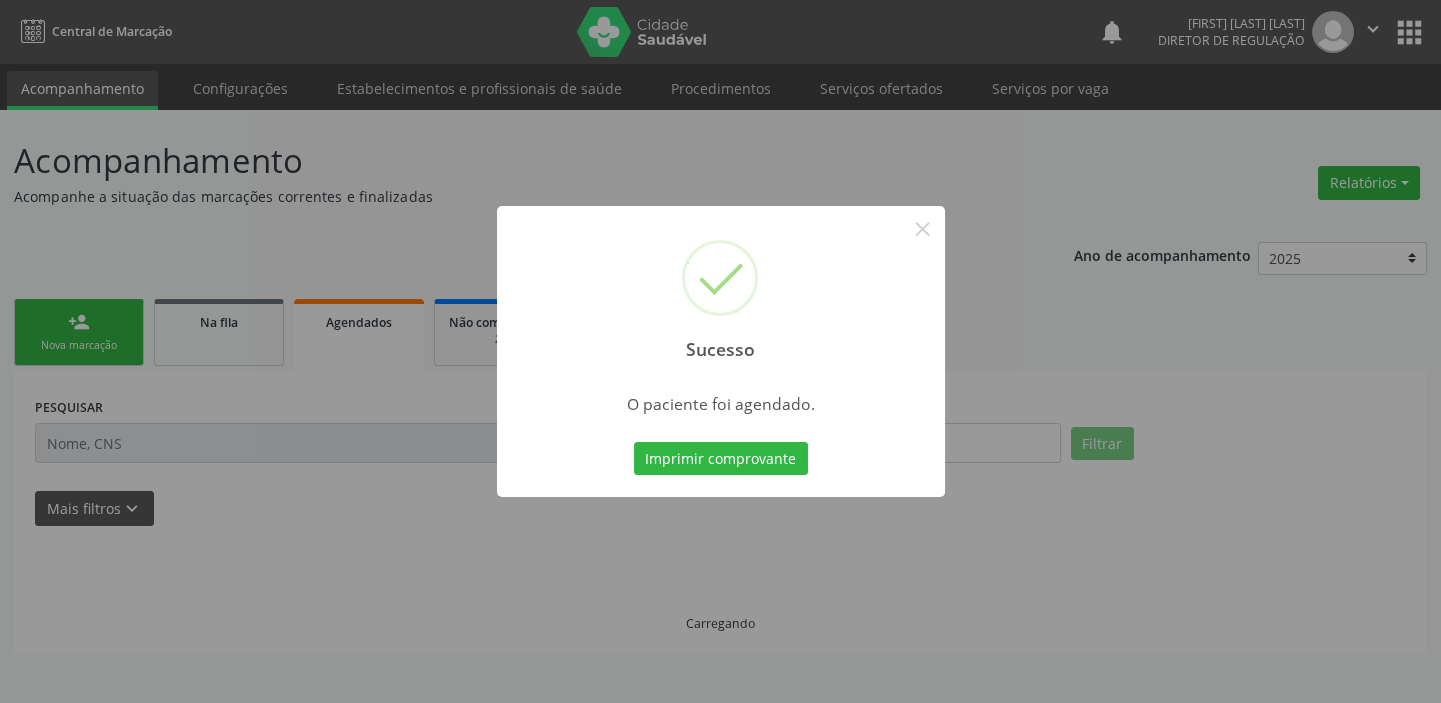 scroll, scrollTop: 0, scrollLeft: 0, axis: both 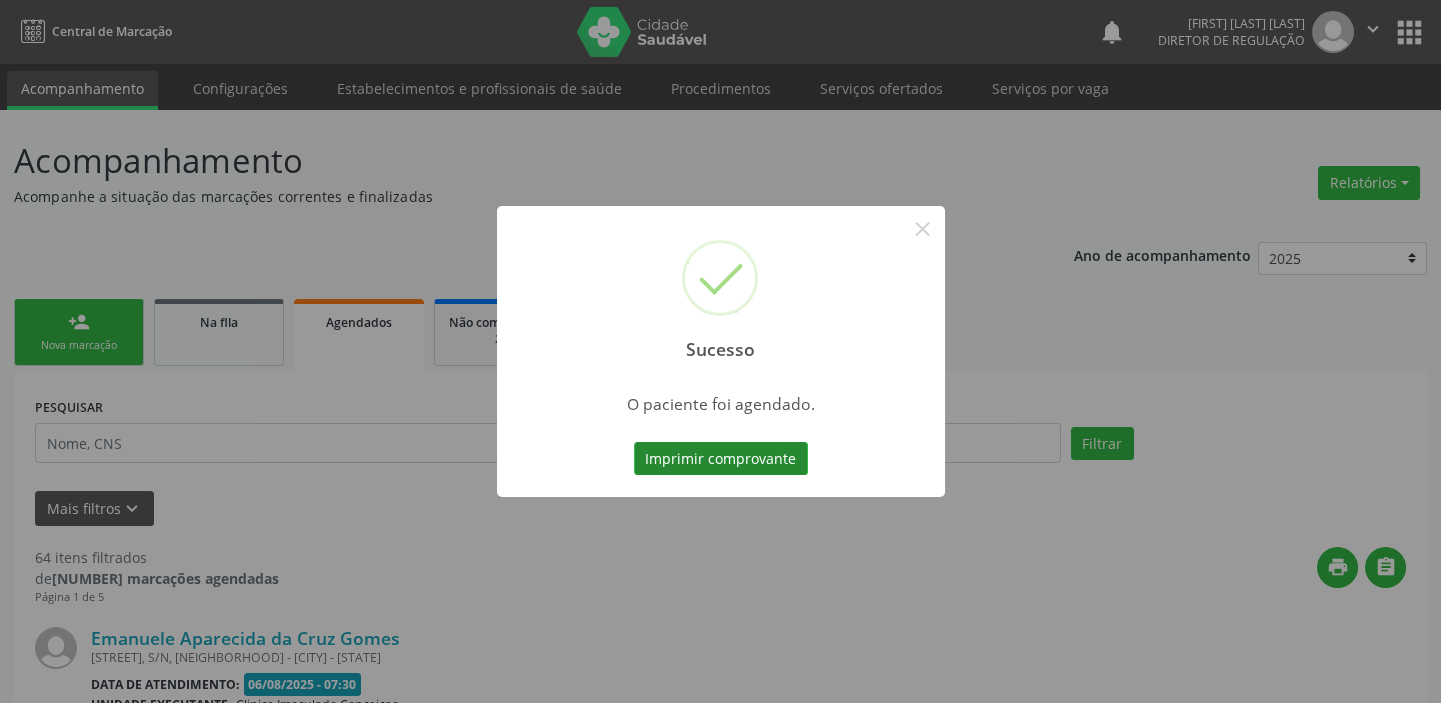 click on "Imprimir comprovante" at bounding box center (721, 459) 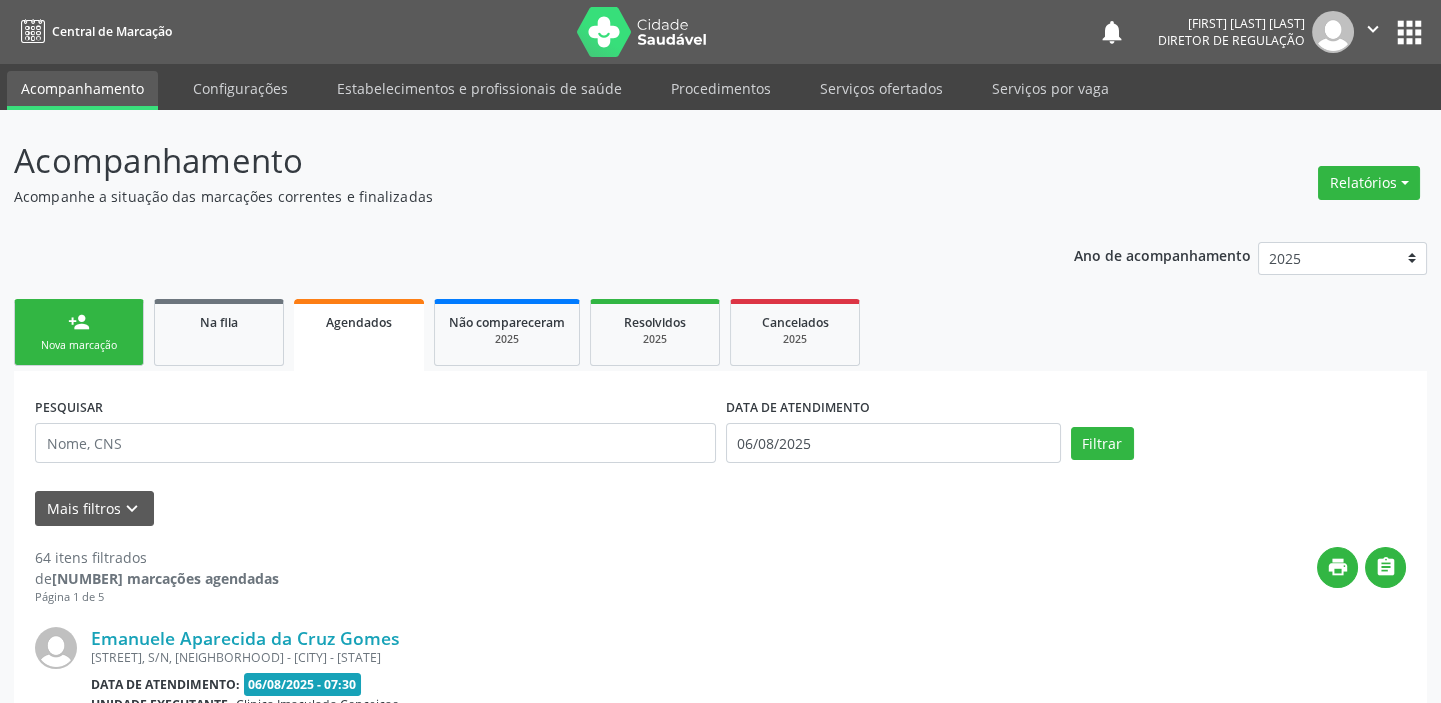 click on "person_add
Nova marcação" at bounding box center [79, 332] 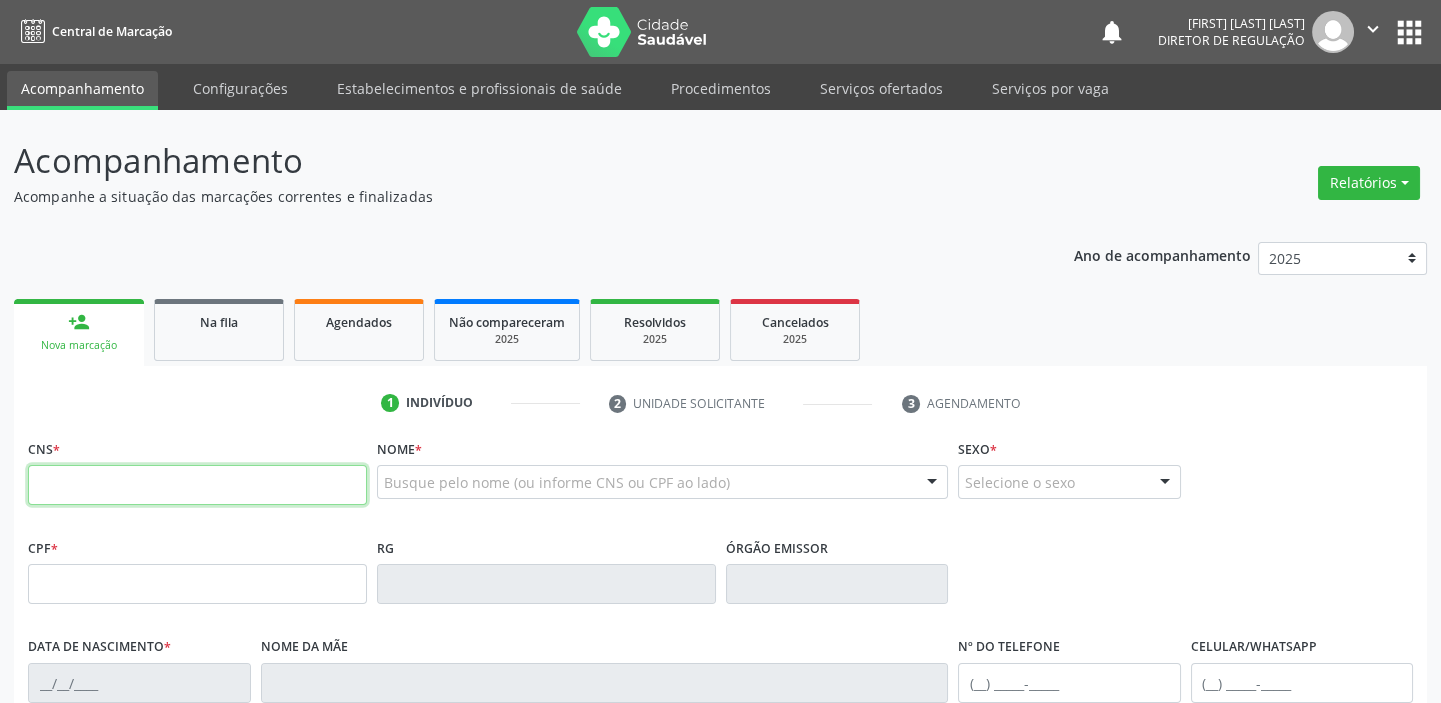 click at bounding box center [197, 485] 